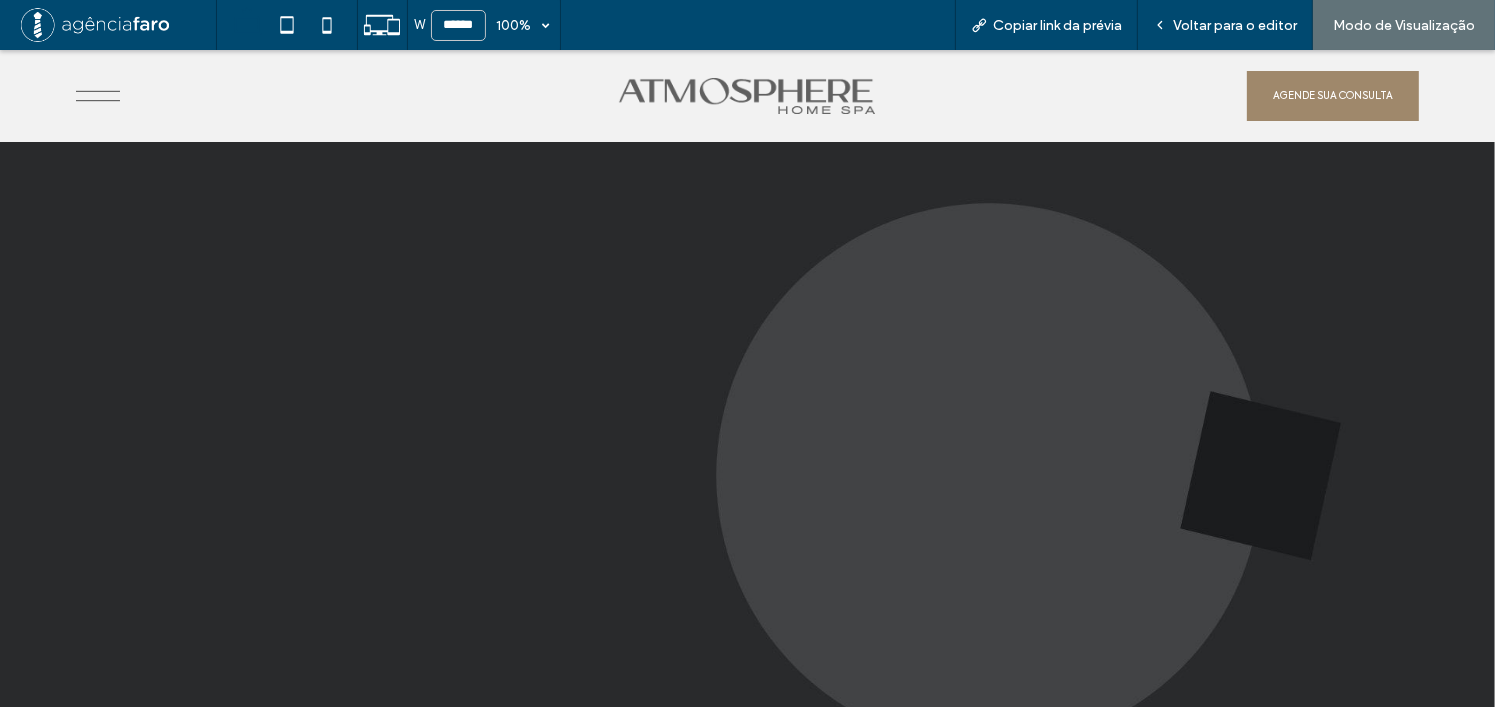 scroll, scrollTop: 0, scrollLeft: 0, axis: both 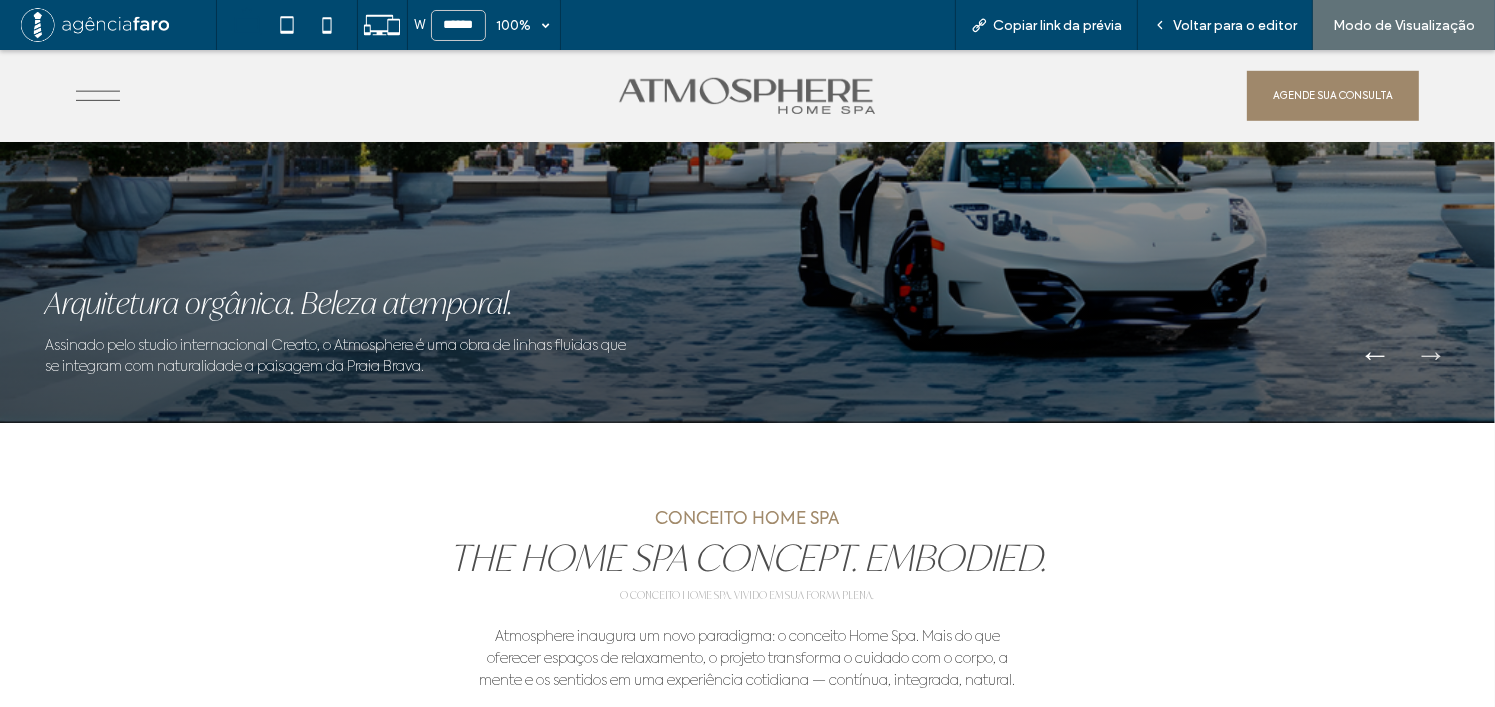 click on "→" at bounding box center (1431, 353) 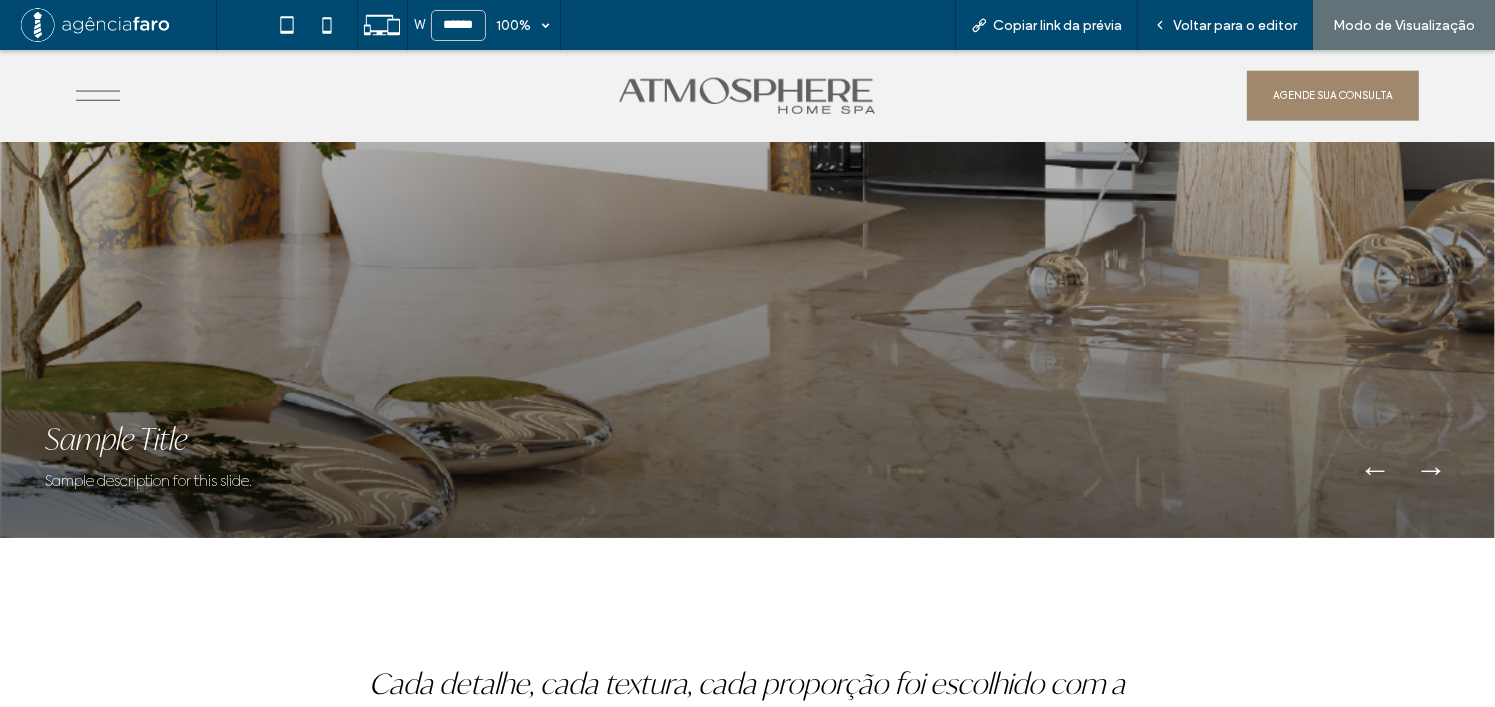 scroll, scrollTop: 2400, scrollLeft: 0, axis: vertical 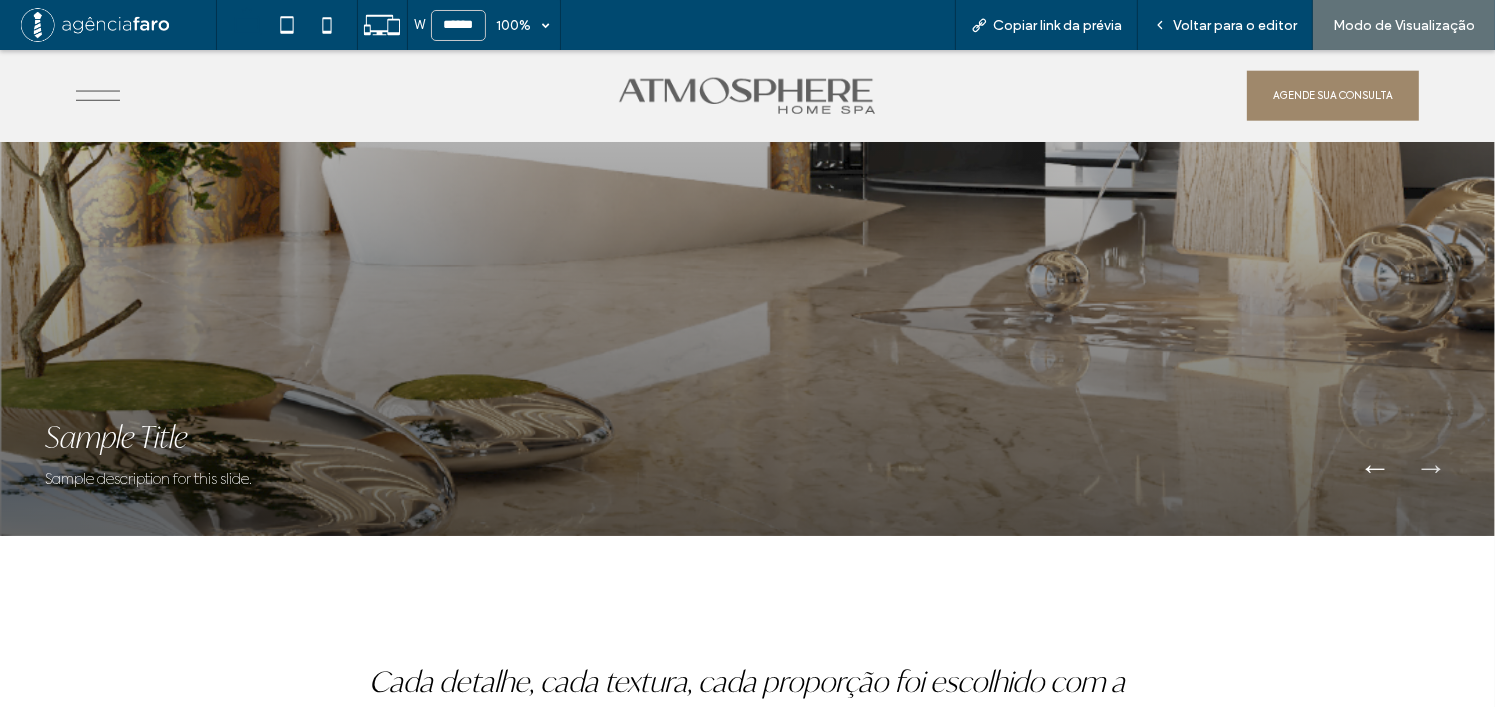 click on "→" at bounding box center [1431, 466] 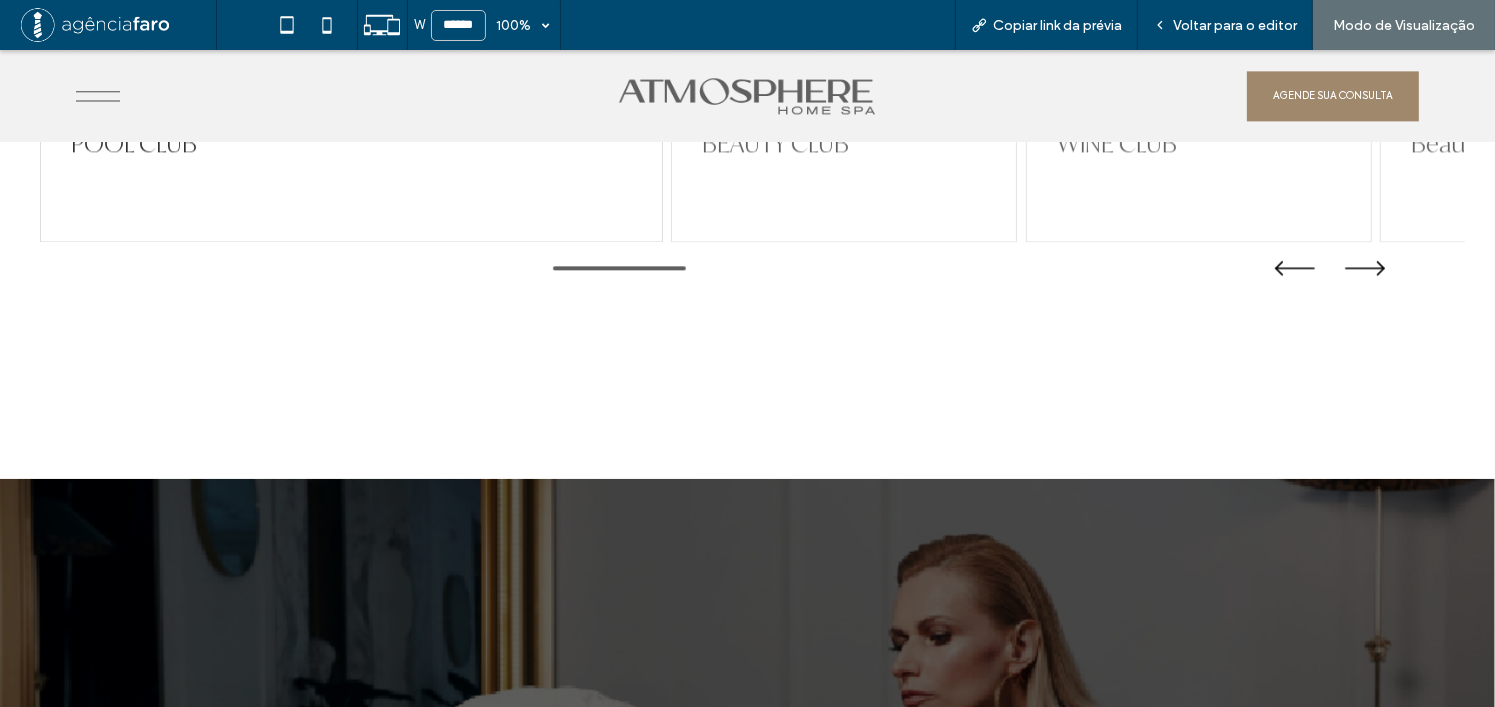 scroll, scrollTop: 4700, scrollLeft: 0, axis: vertical 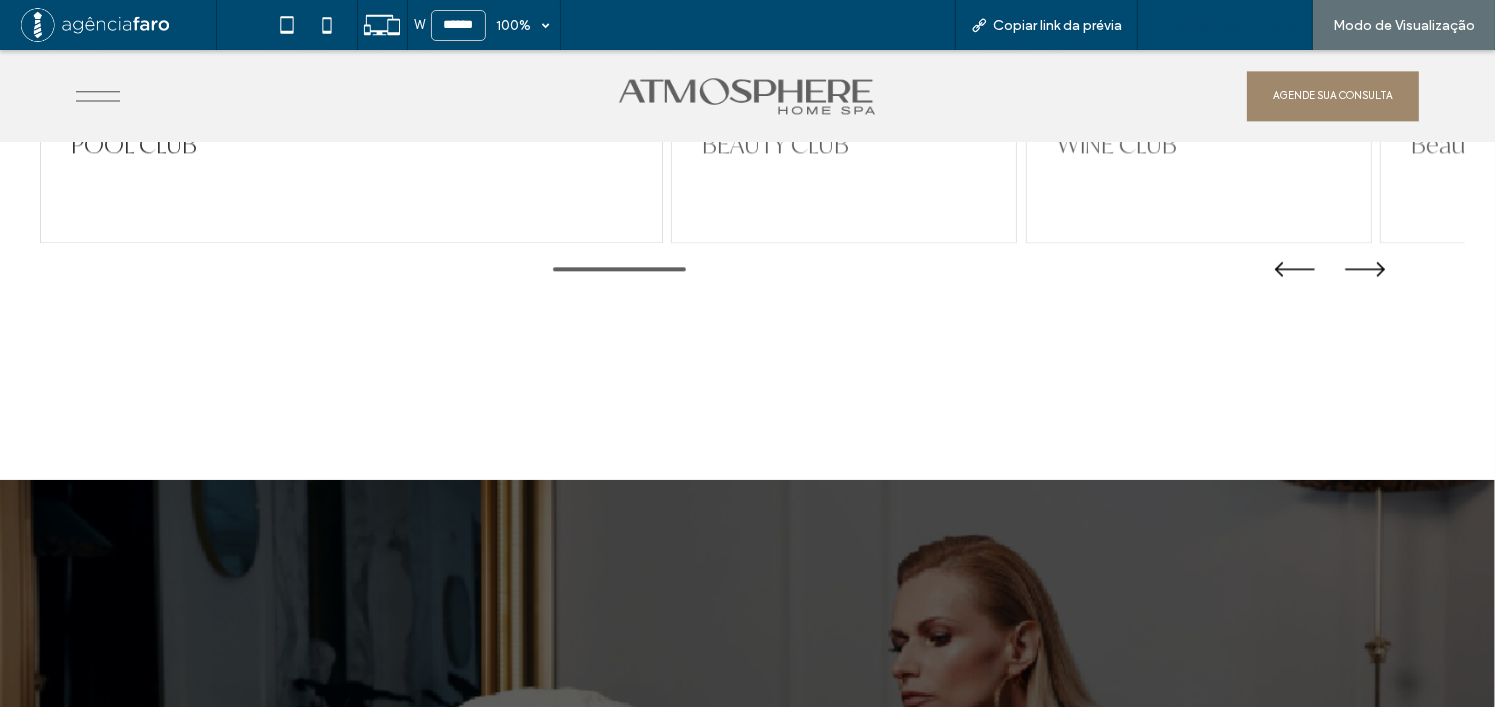 click on "Voltar para o editor" at bounding box center (1235, 25) 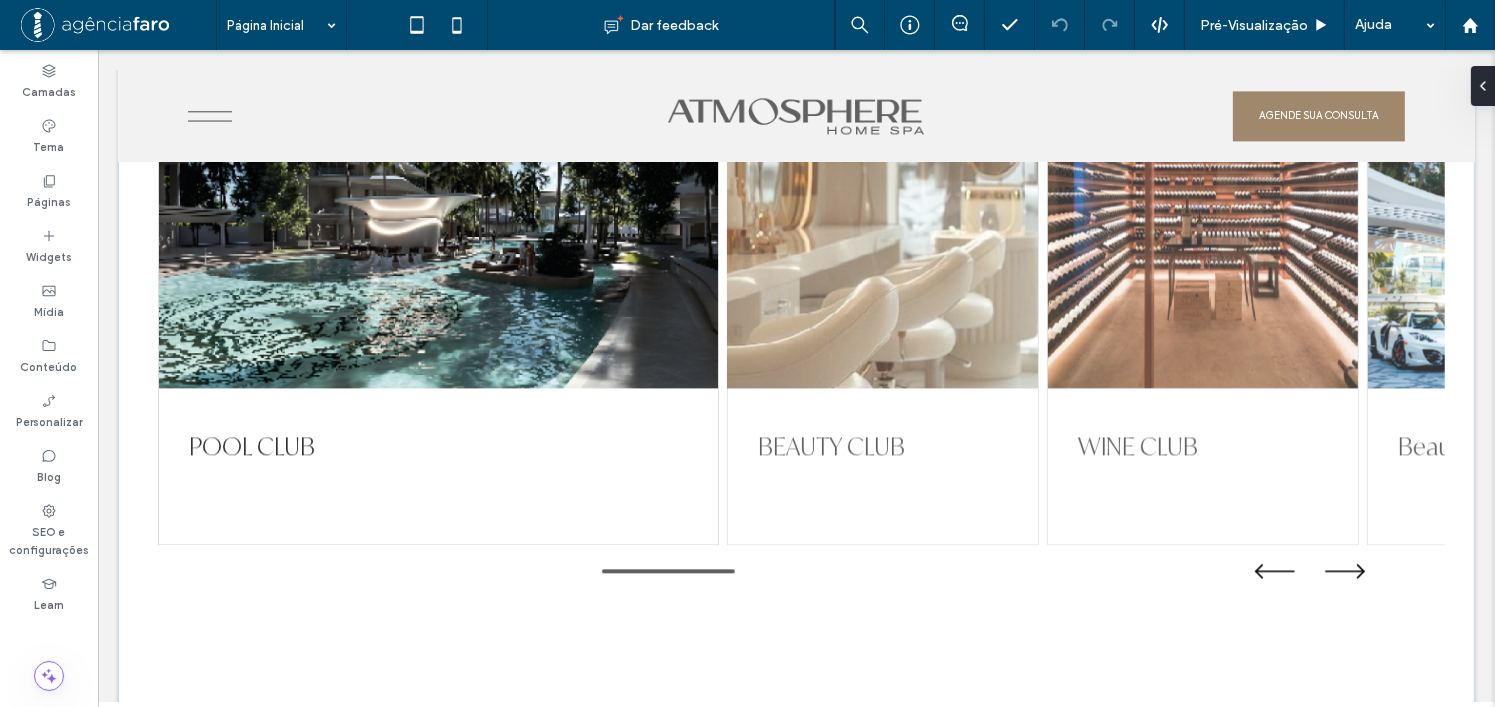 scroll, scrollTop: 4380, scrollLeft: 0, axis: vertical 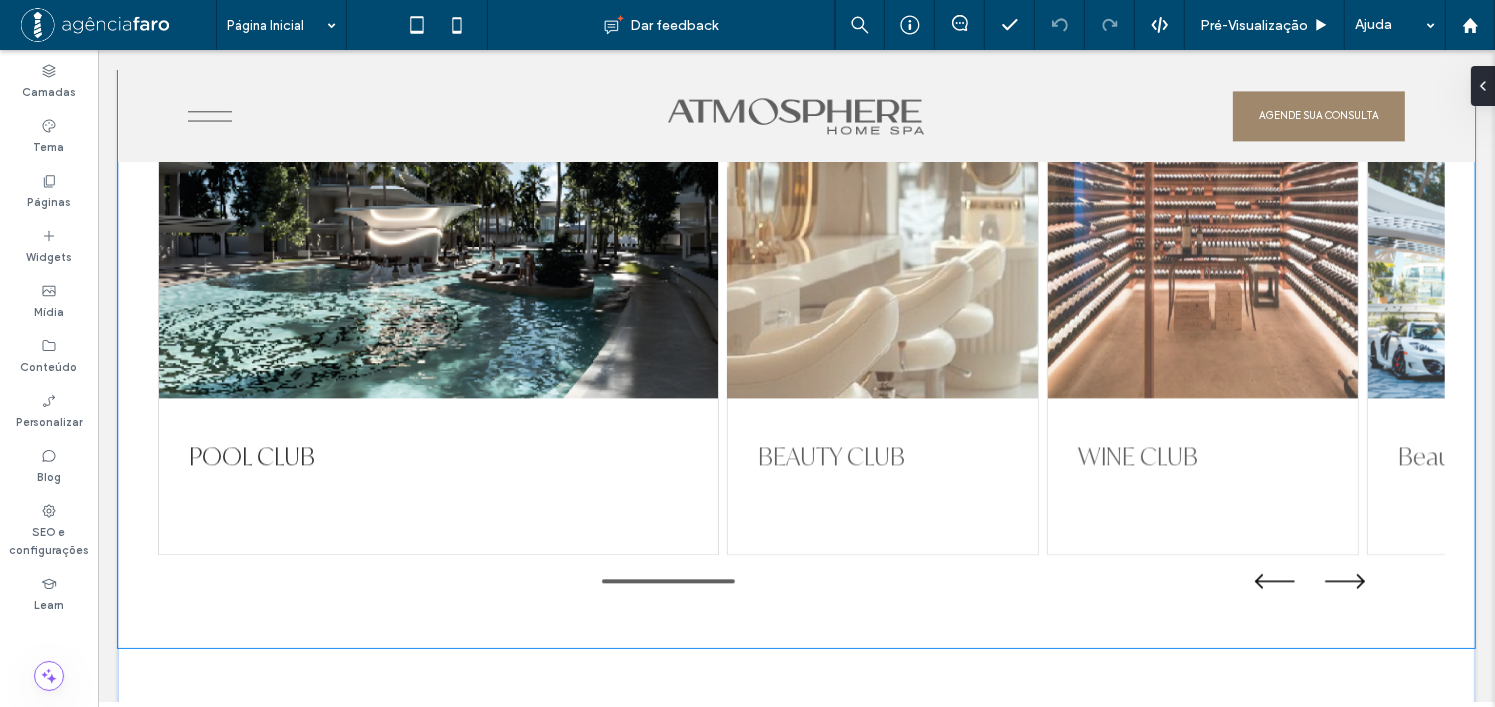 click at bounding box center (882, 198) 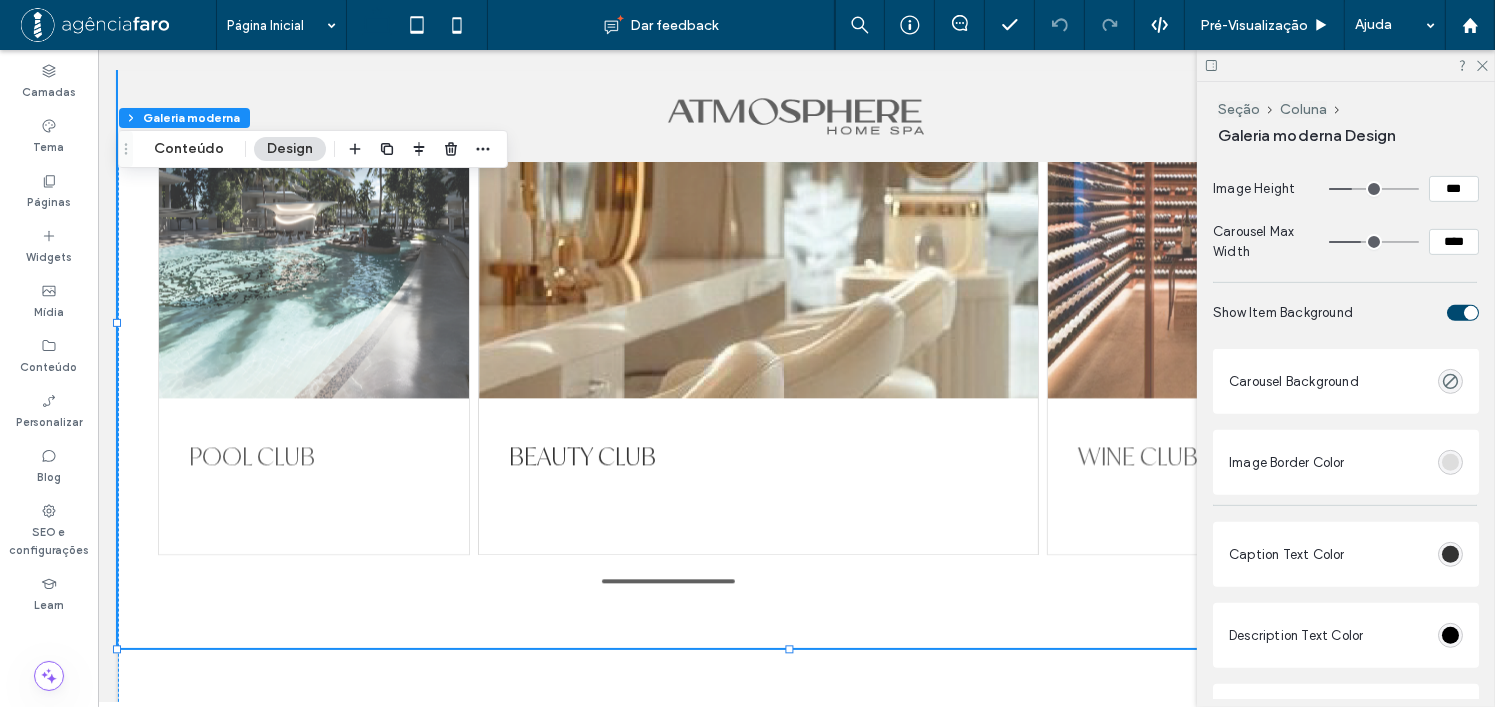 scroll, scrollTop: 1000, scrollLeft: 0, axis: vertical 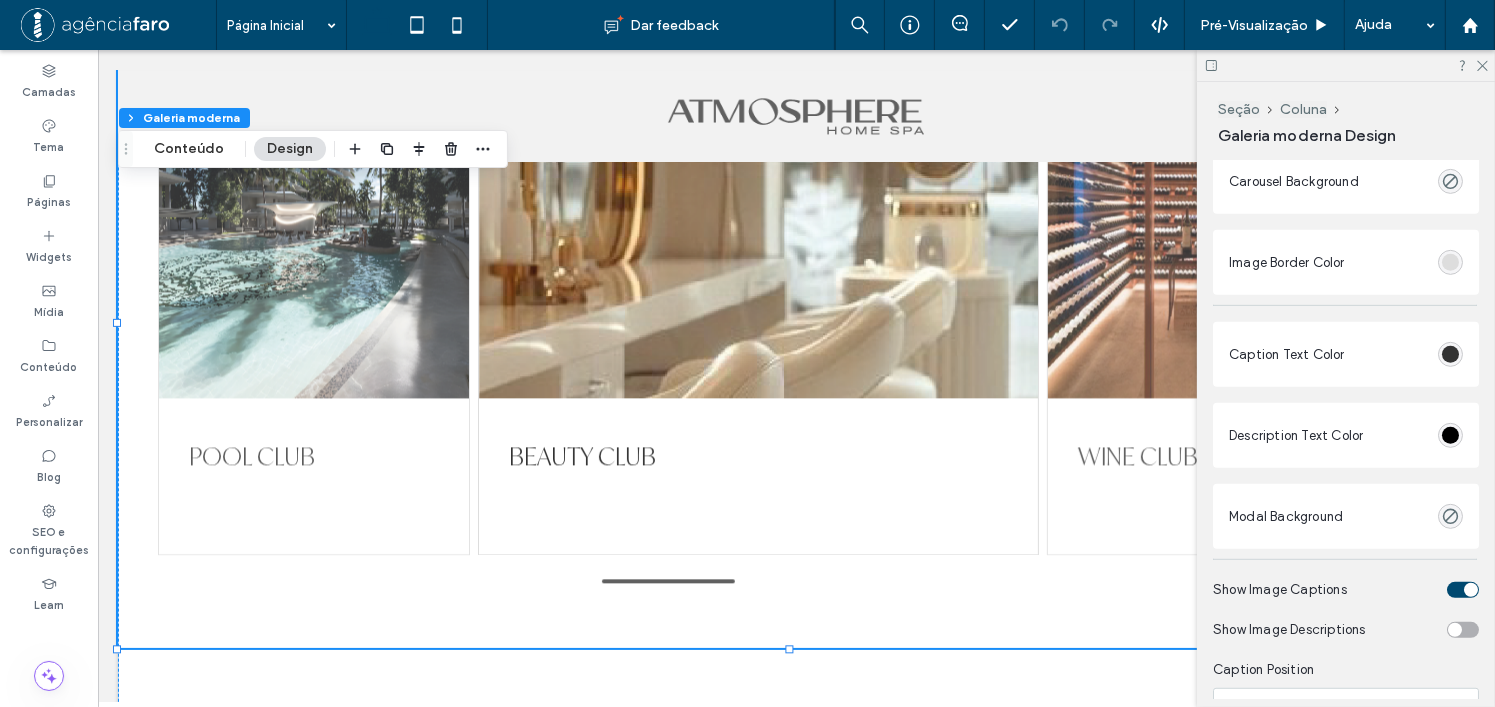 click on "Modal Background" at bounding box center (1346, 516) 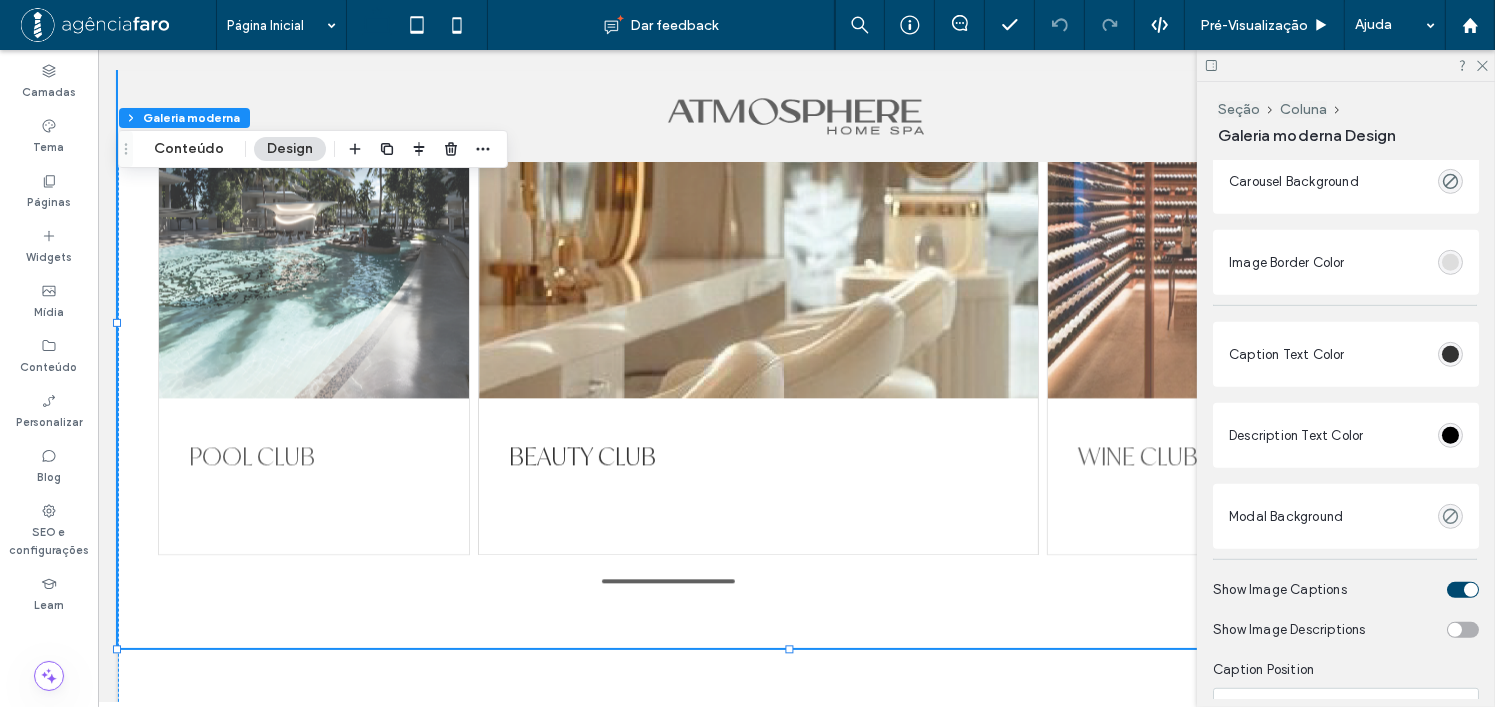 click at bounding box center (1450, 516) 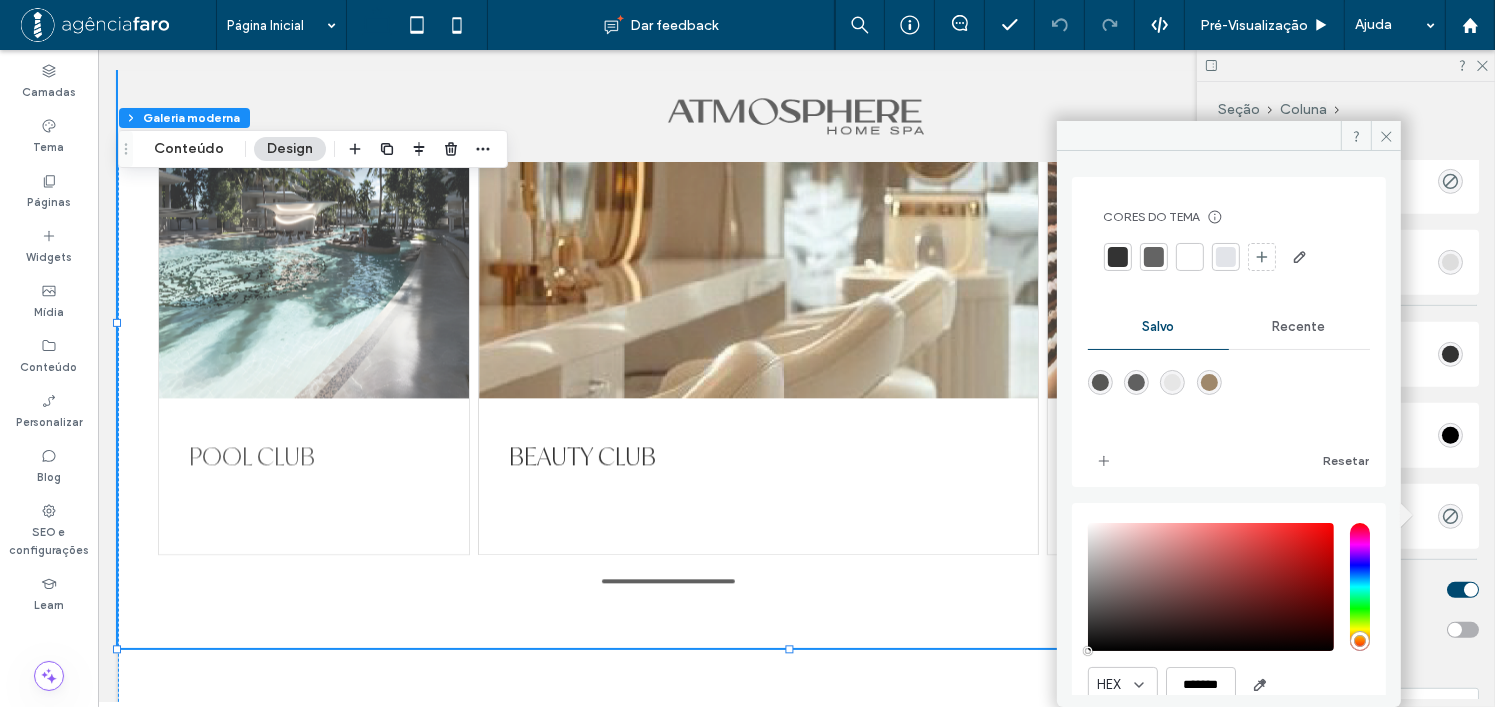 click at bounding box center (1172, 382) 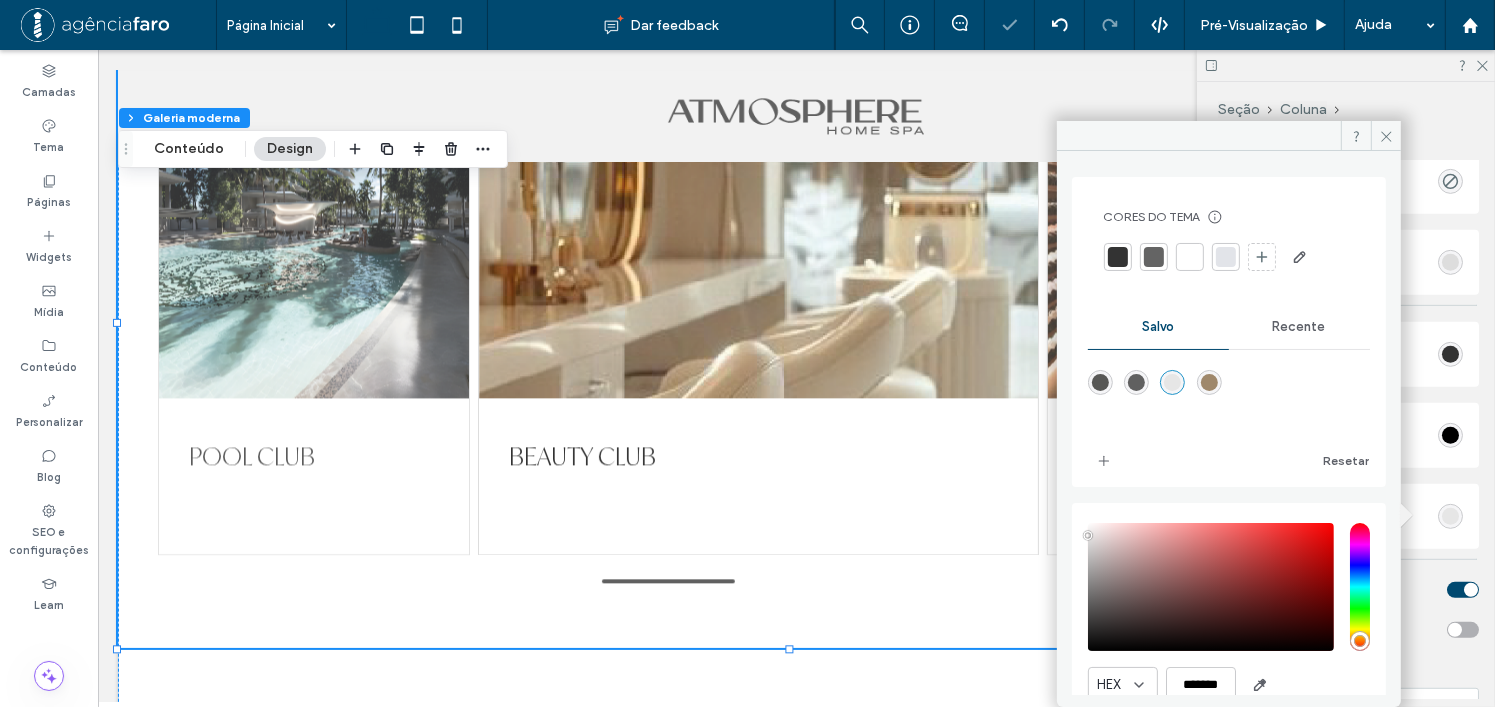 click at bounding box center [1226, 257] 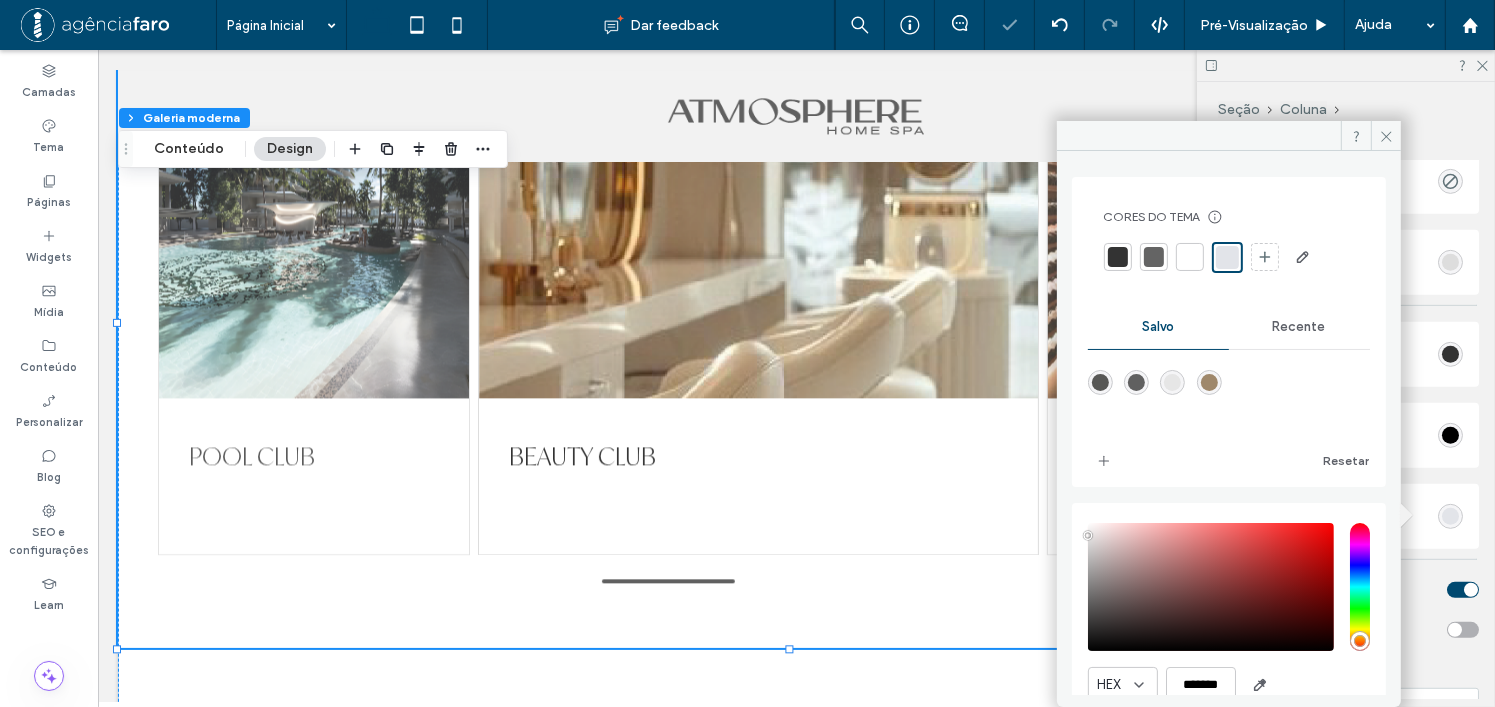 click at bounding box center [1154, 257] 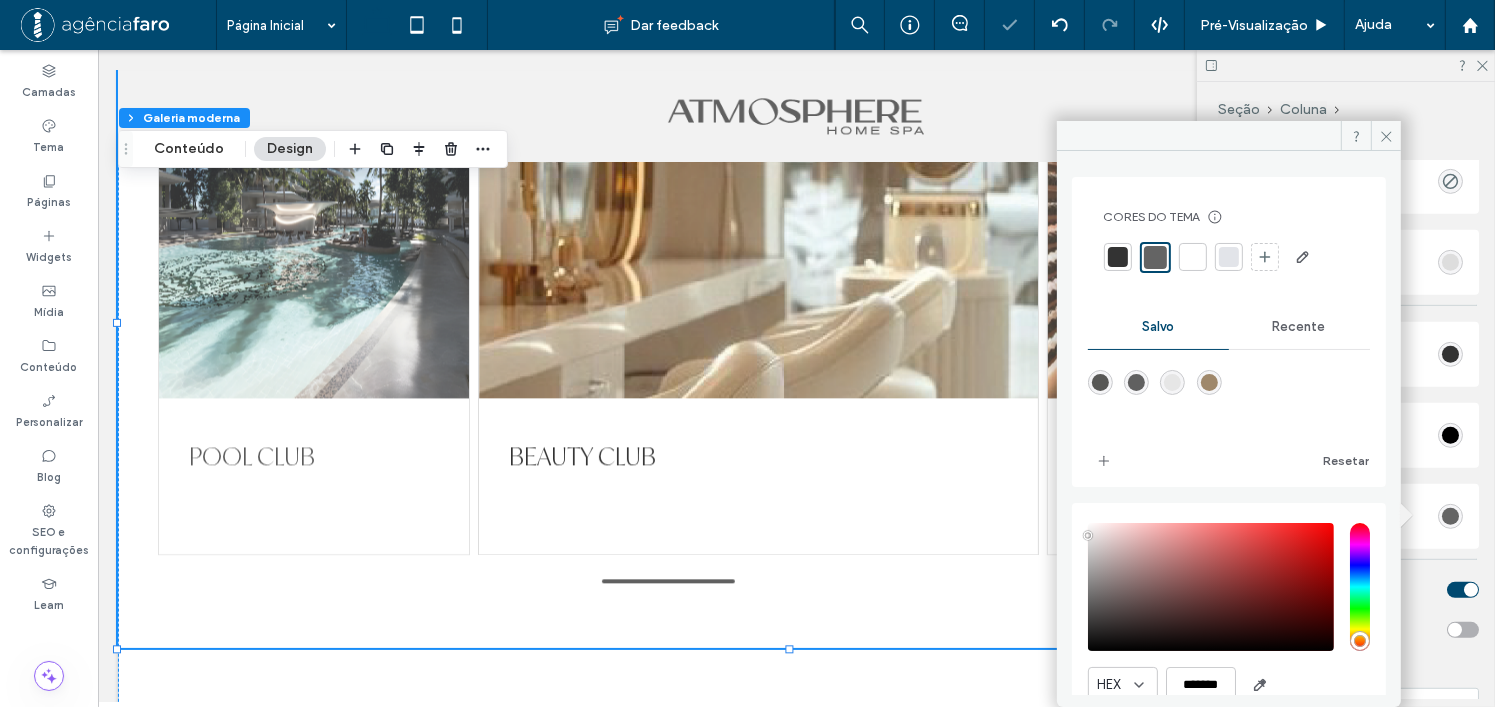 click at bounding box center (1118, 257) 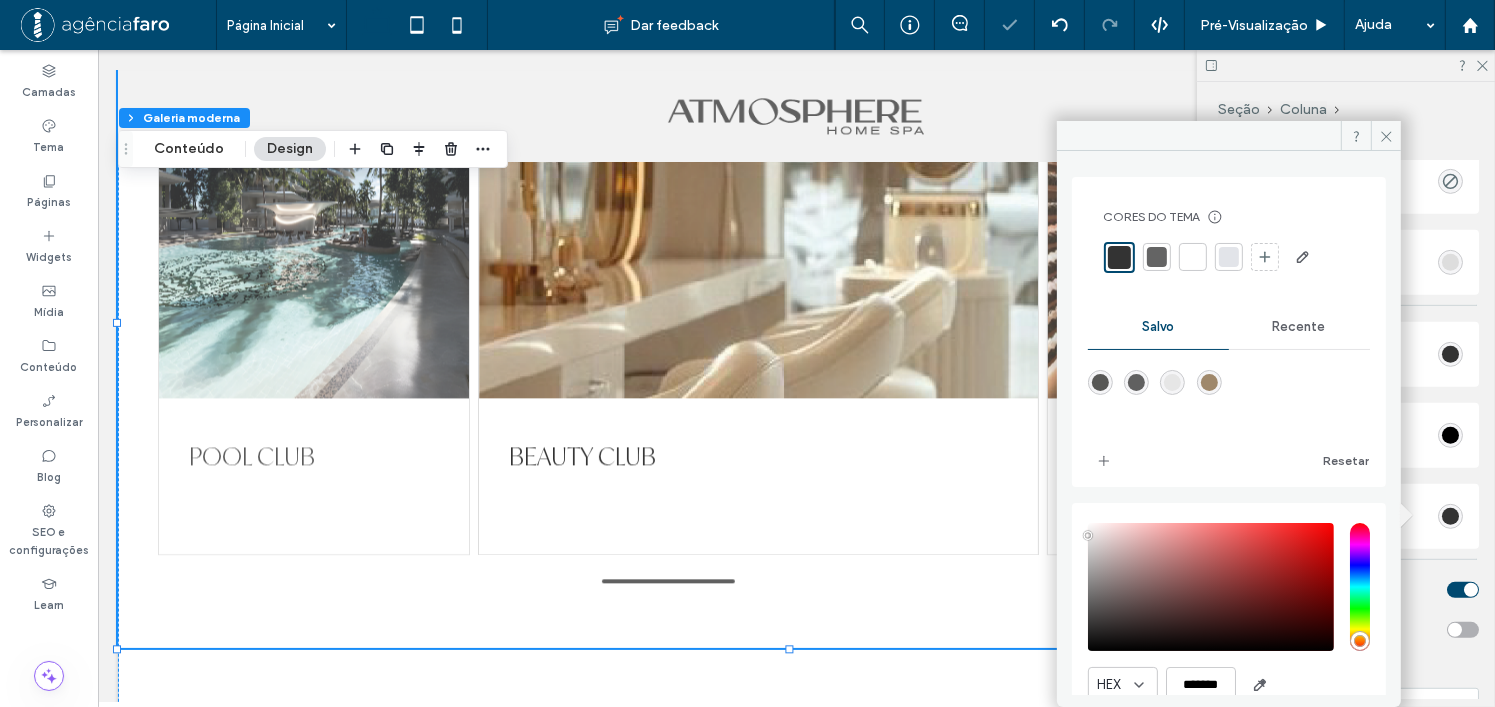 drag, startPoint x: 1180, startPoint y: 382, endPoint x: 1363, endPoint y: 289, distance: 205.27542 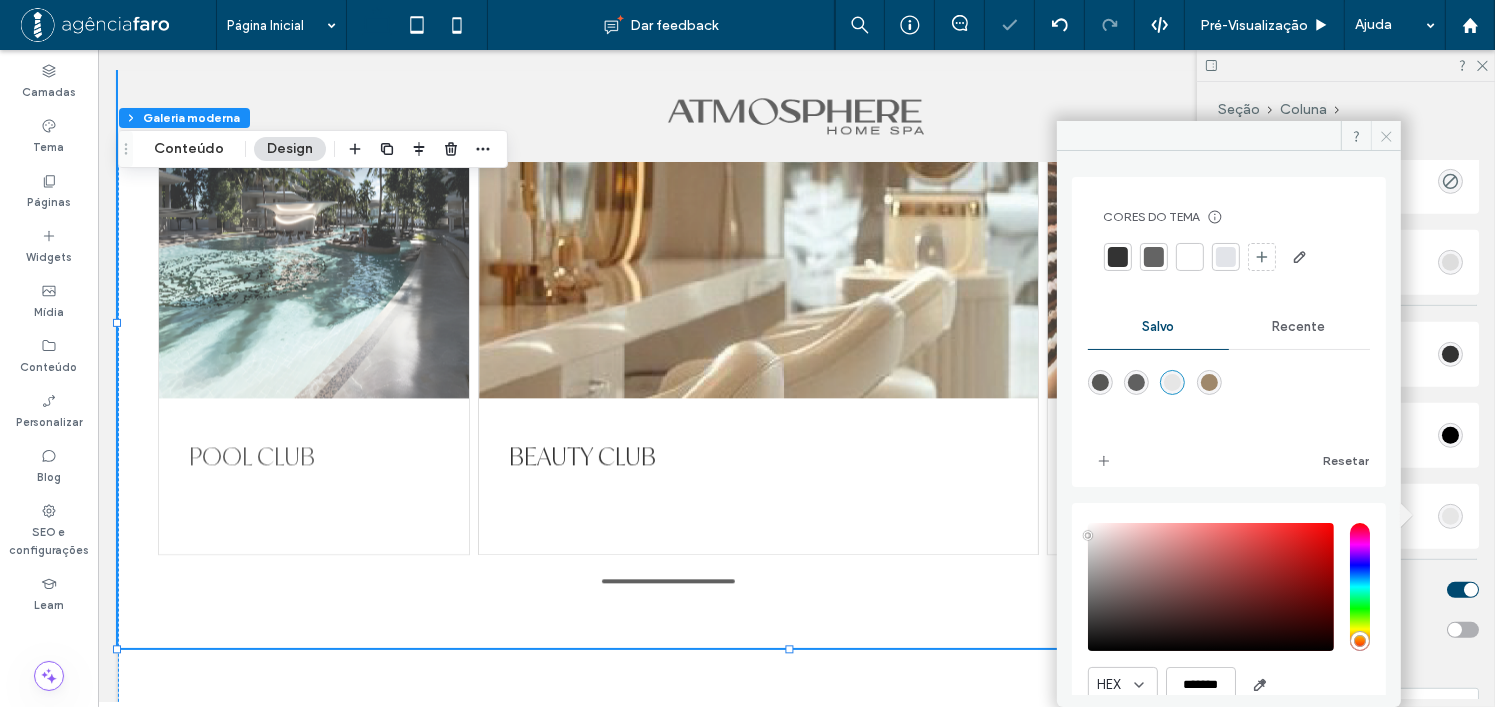 click 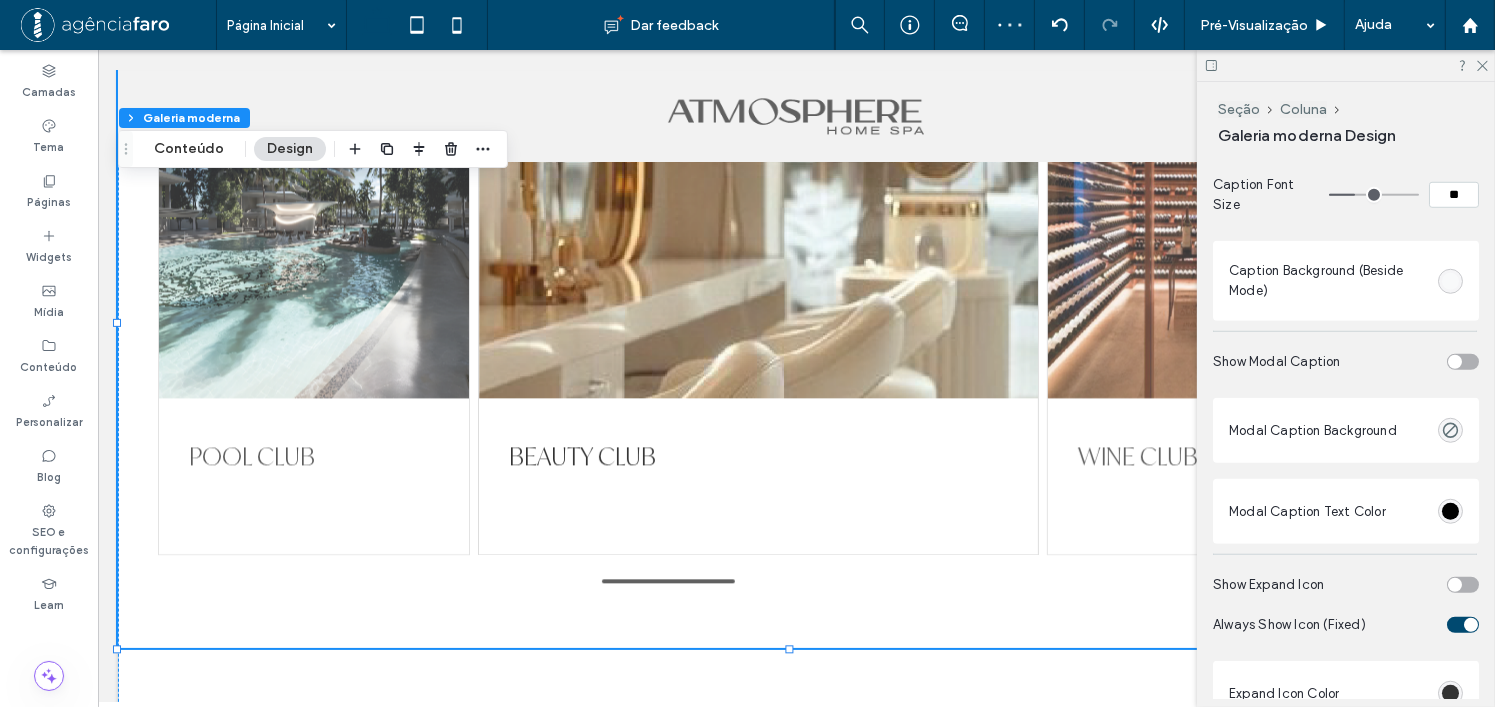 scroll, scrollTop: 1600, scrollLeft: 0, axis: vertical 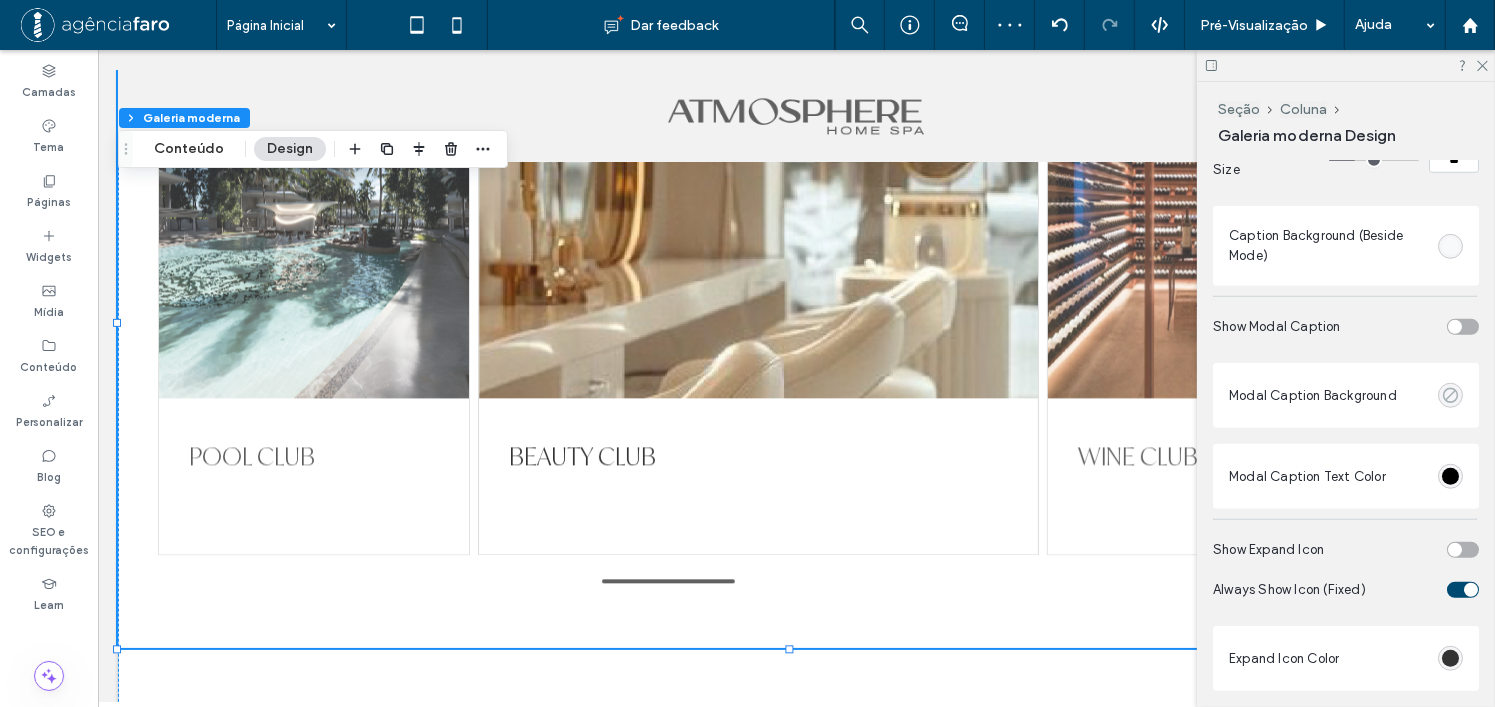 click at bounding box center [1450, 395] 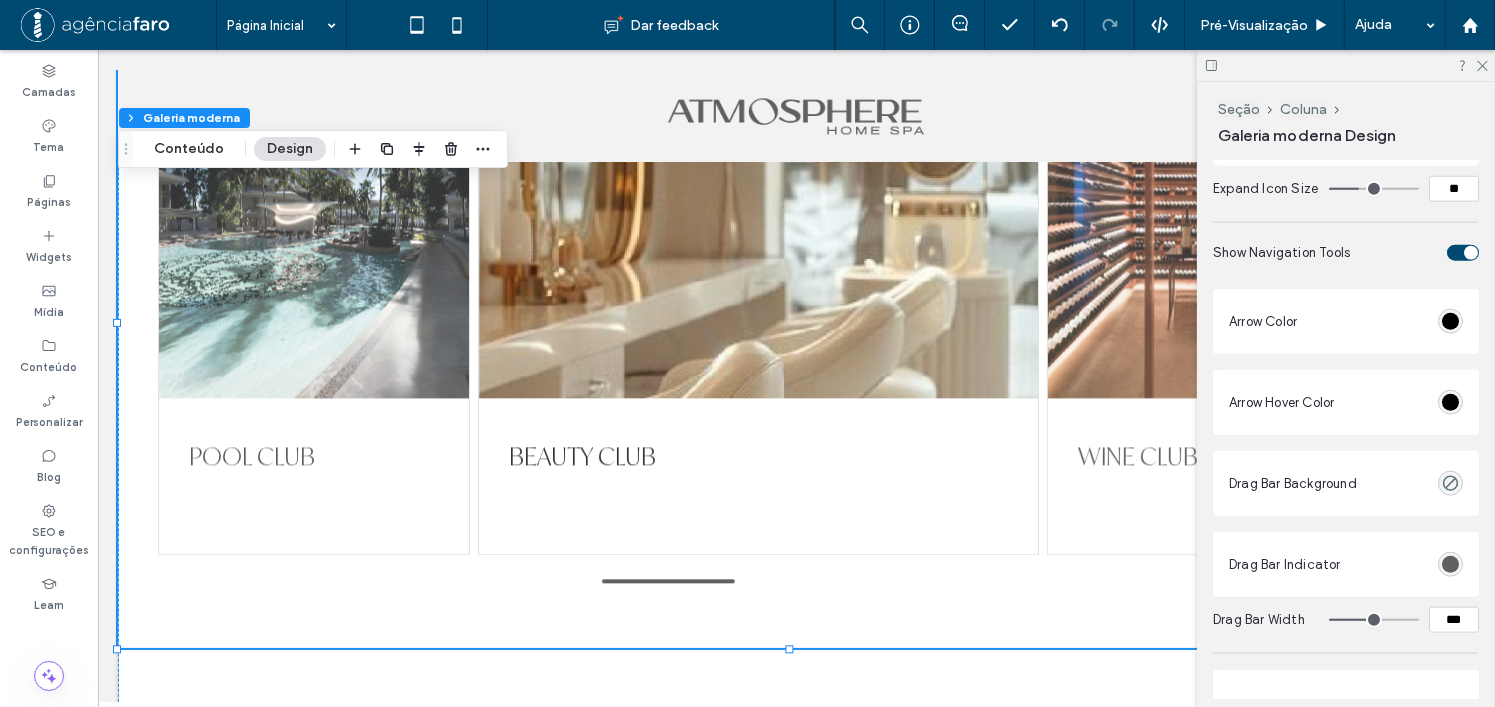 scroll, scrollTop: 2371, scrollLeft: 0, axis: vertical 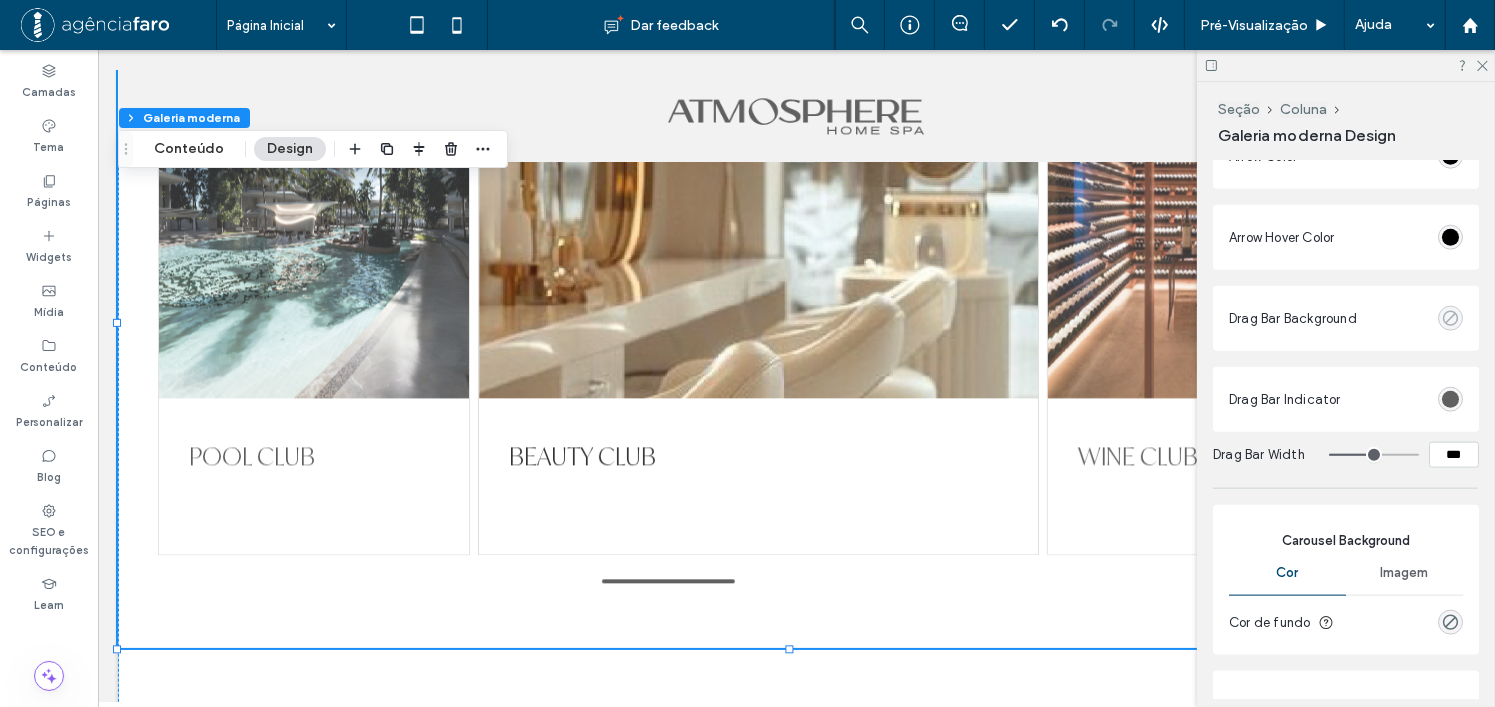 click at bounding box center (1450, 318) 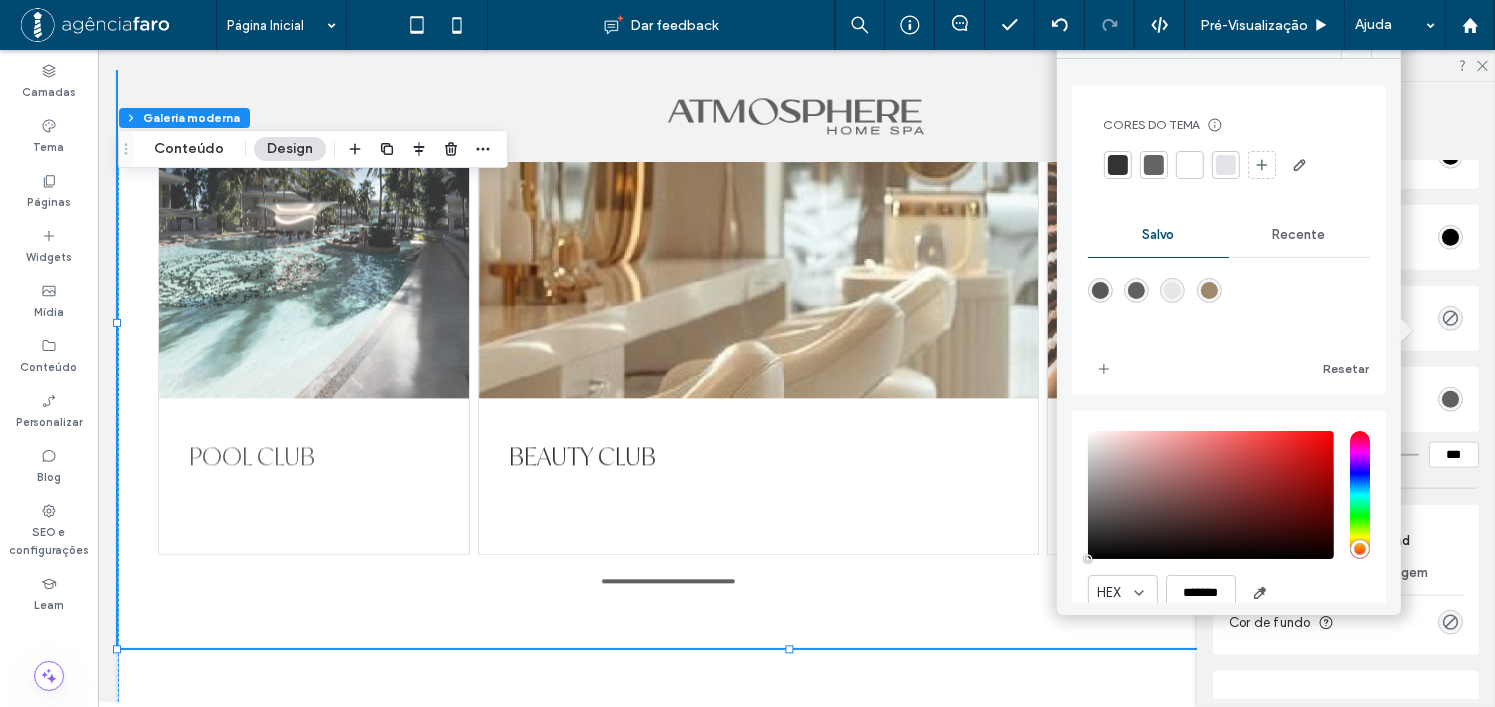click at bounding box center [1172, 290] 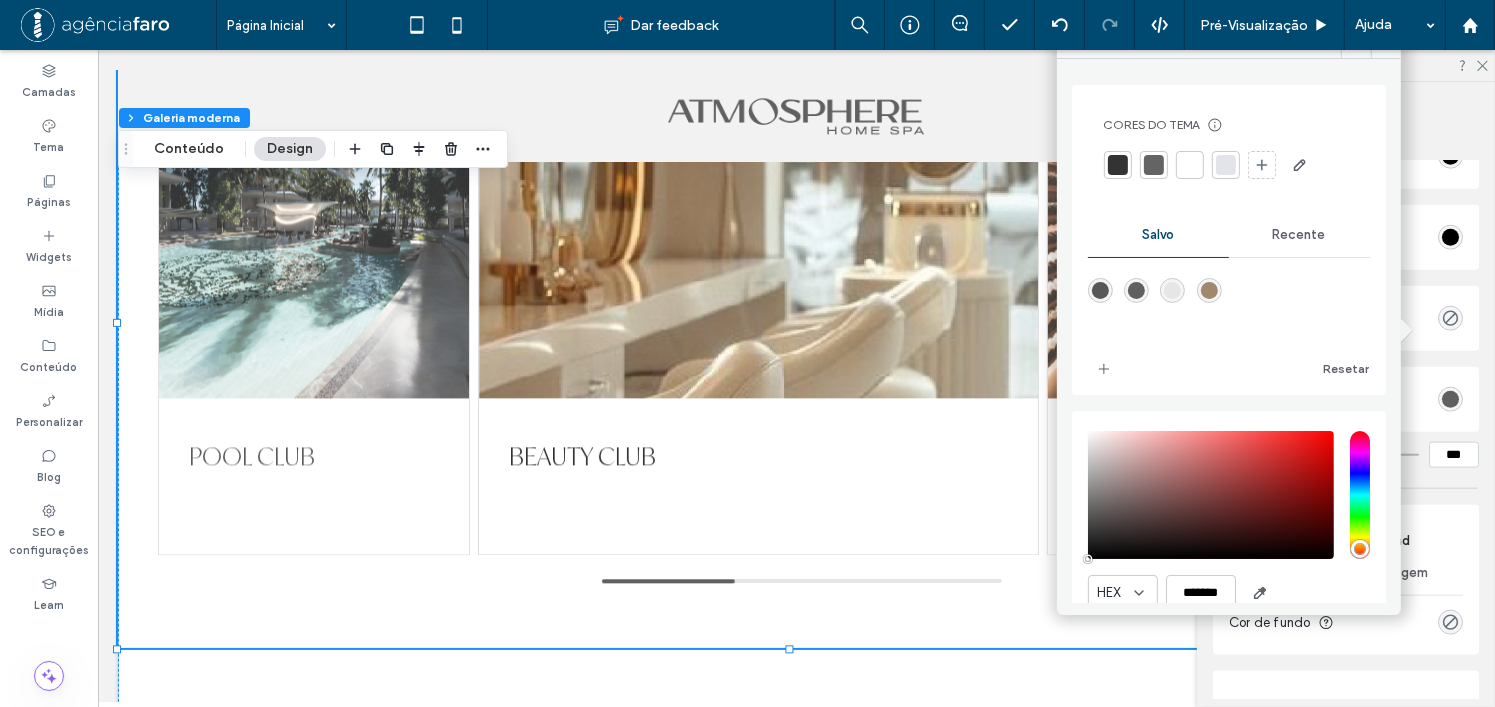 type on "*******" 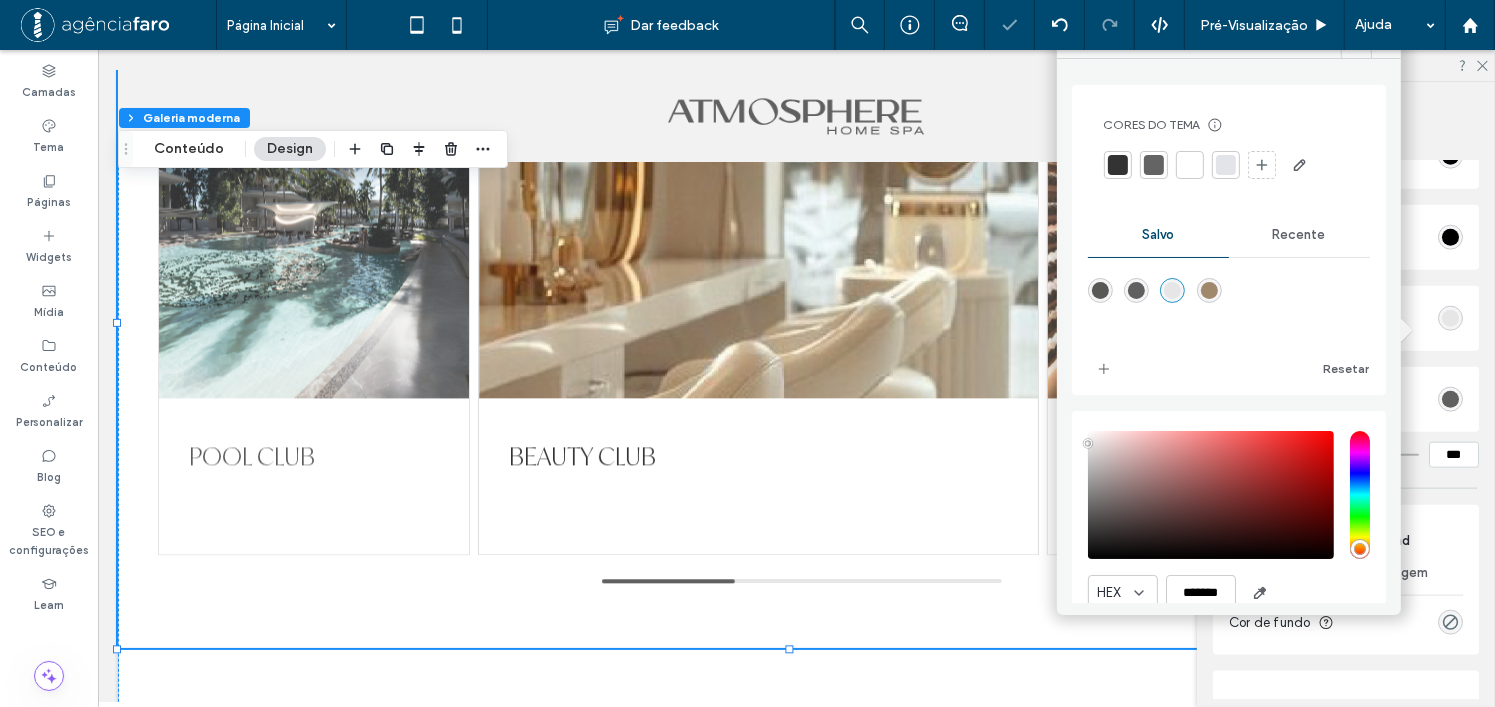 click on "Galeria moderna Design" at bounding box center (1348, 135) 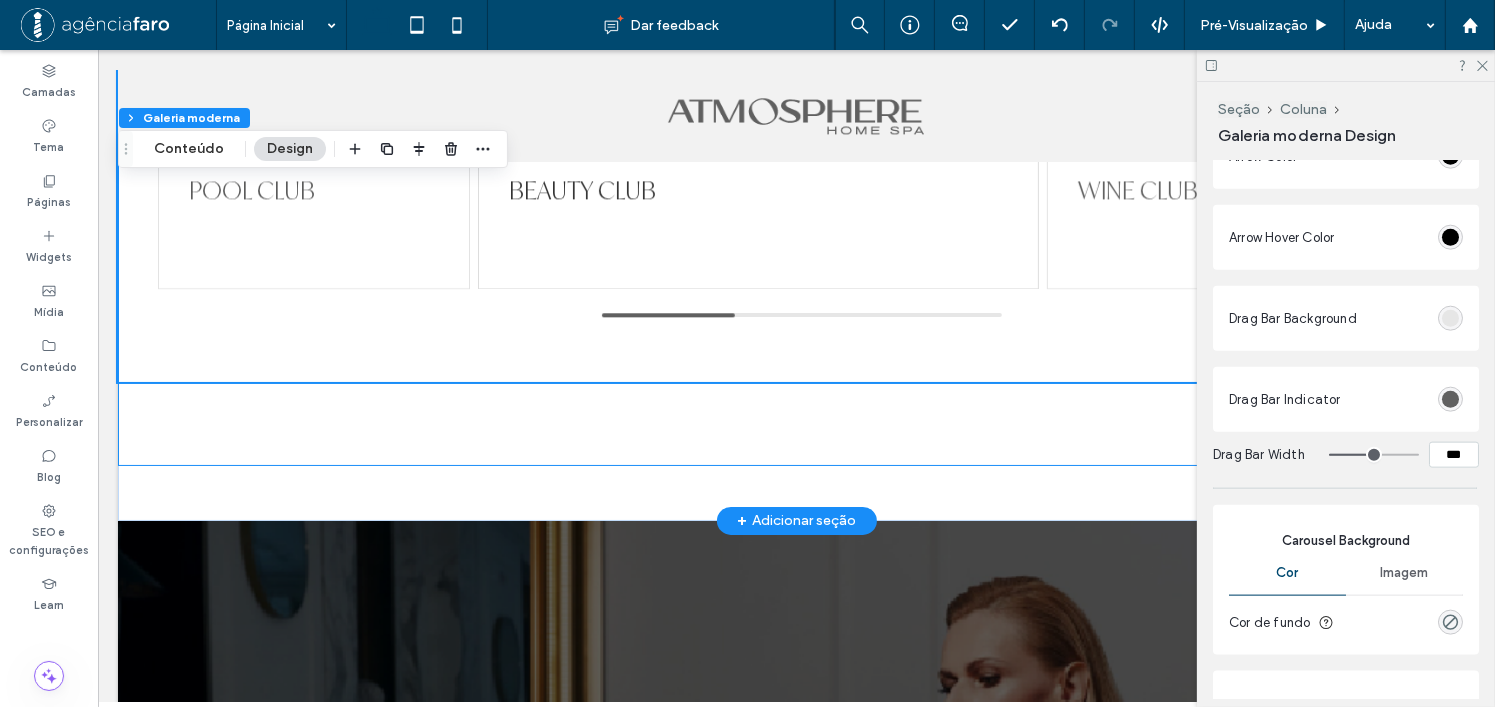 scroll, scrollTop: 4680, scrollLeft: 0, axis: vertical 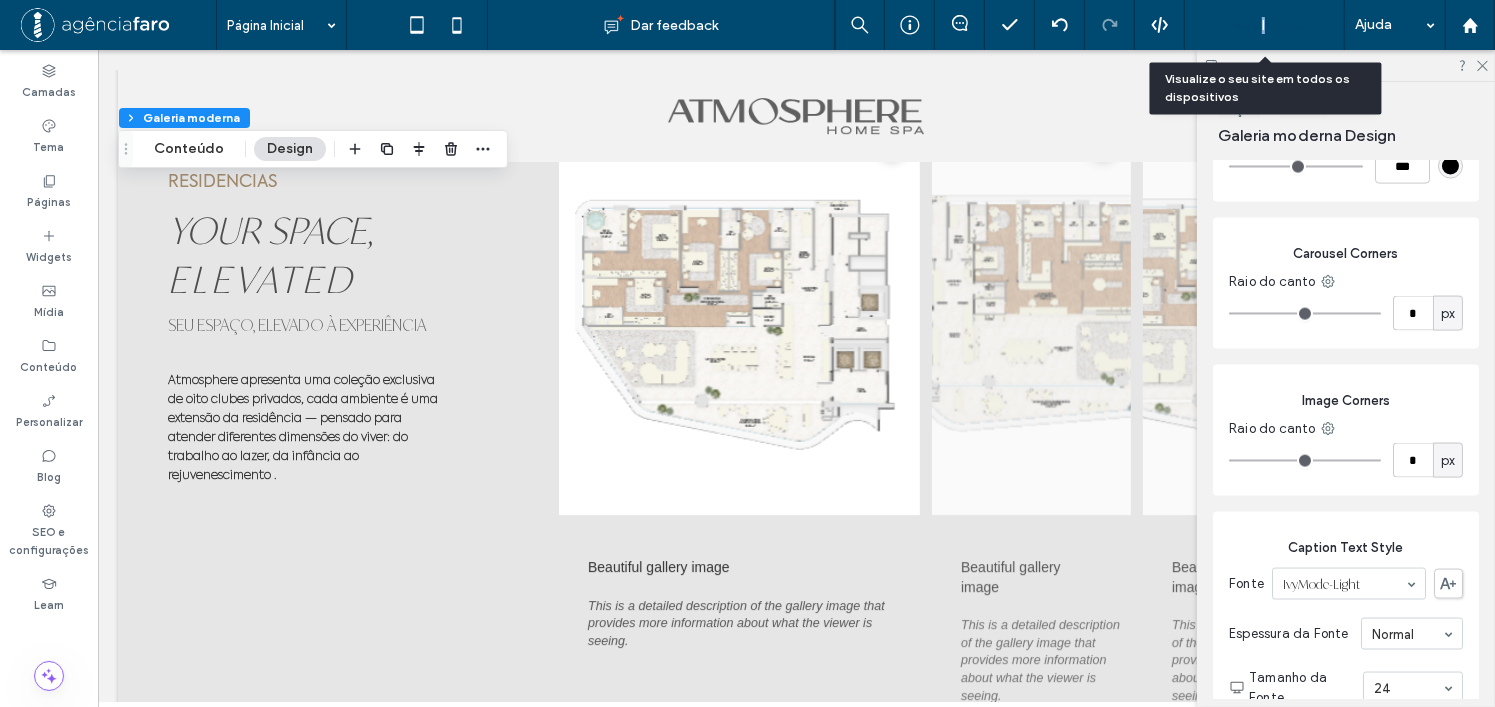 click on "Pré-Visualizaçāo" at bounding box center (1254, 25) 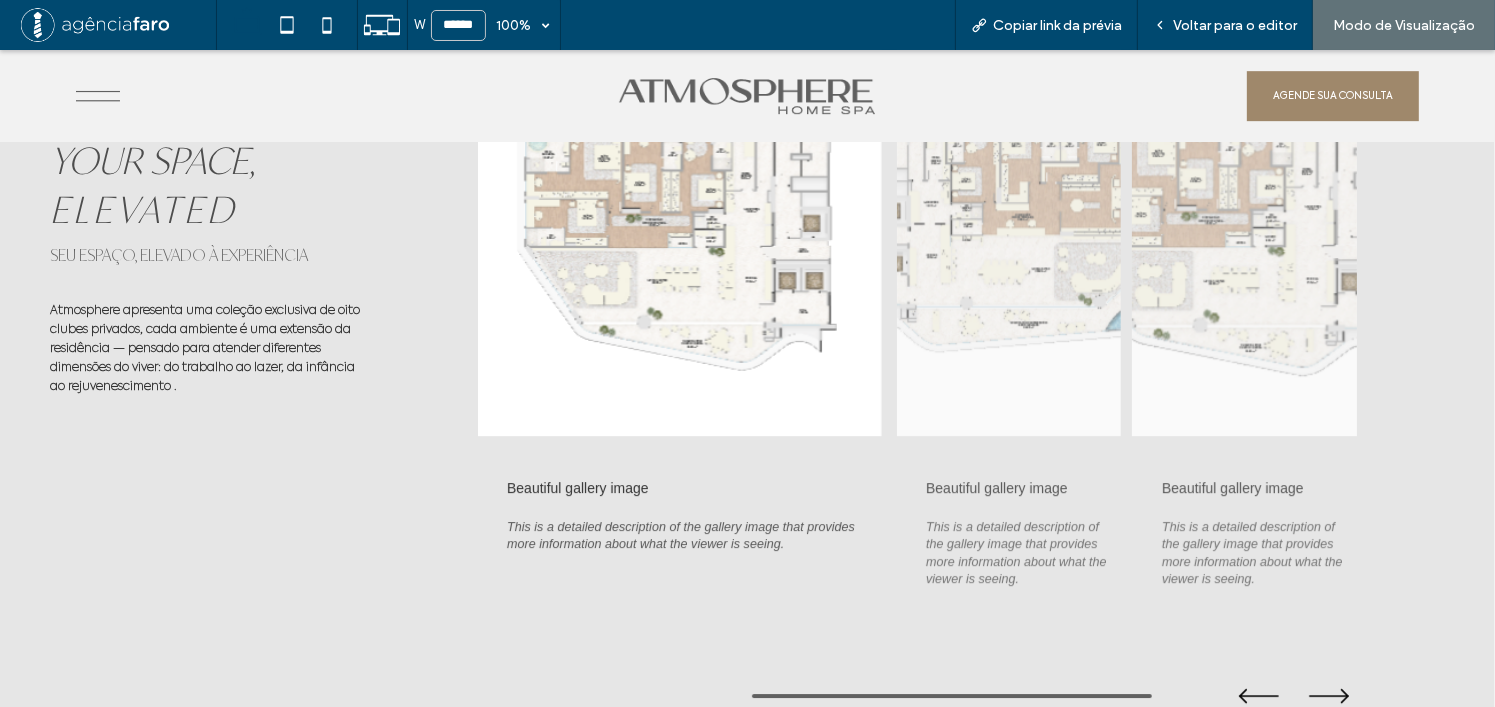 scroll, scrollTop: 6104, scrollLeft: 0, axis: vertical 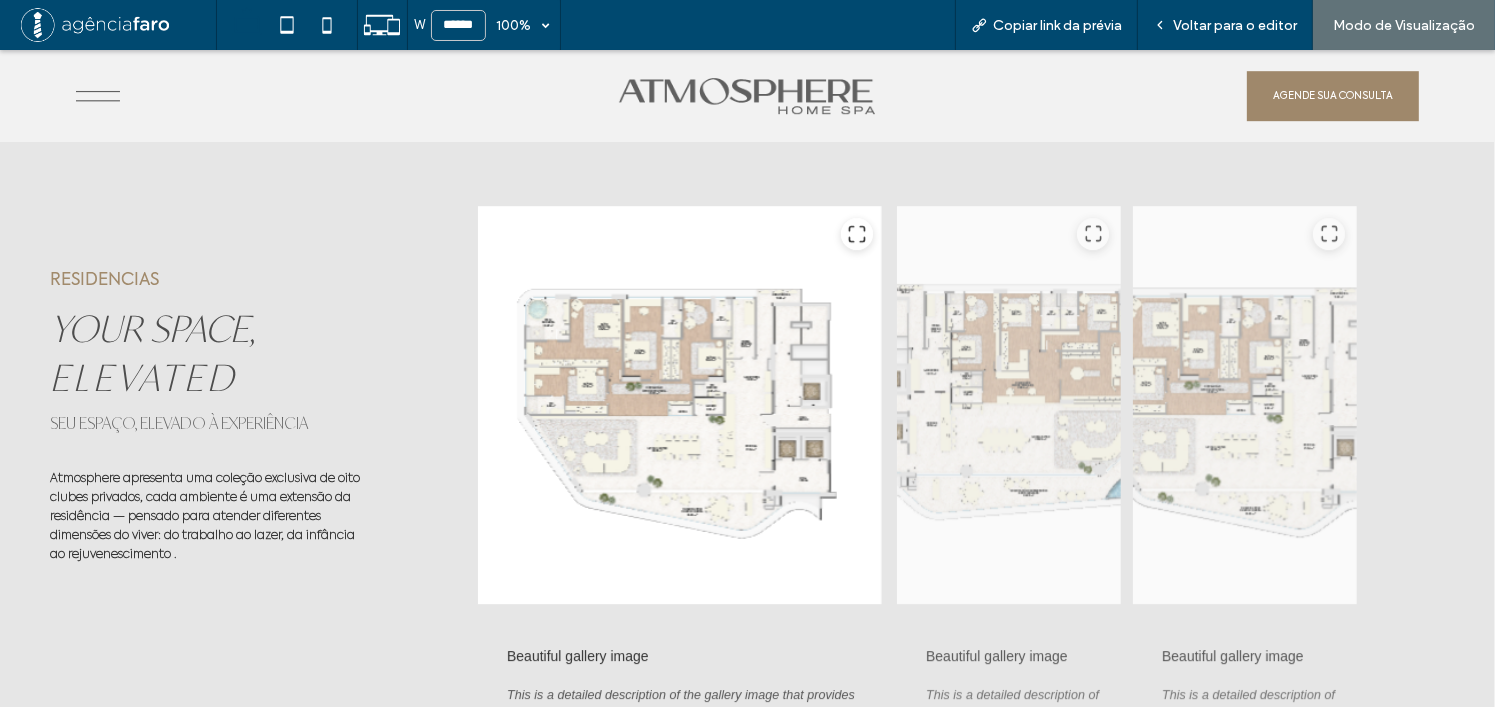 drag, startPoint x: 853, startPoint y: 235, endPoint x: 862, endPoint y: 240, distance: 10.29563 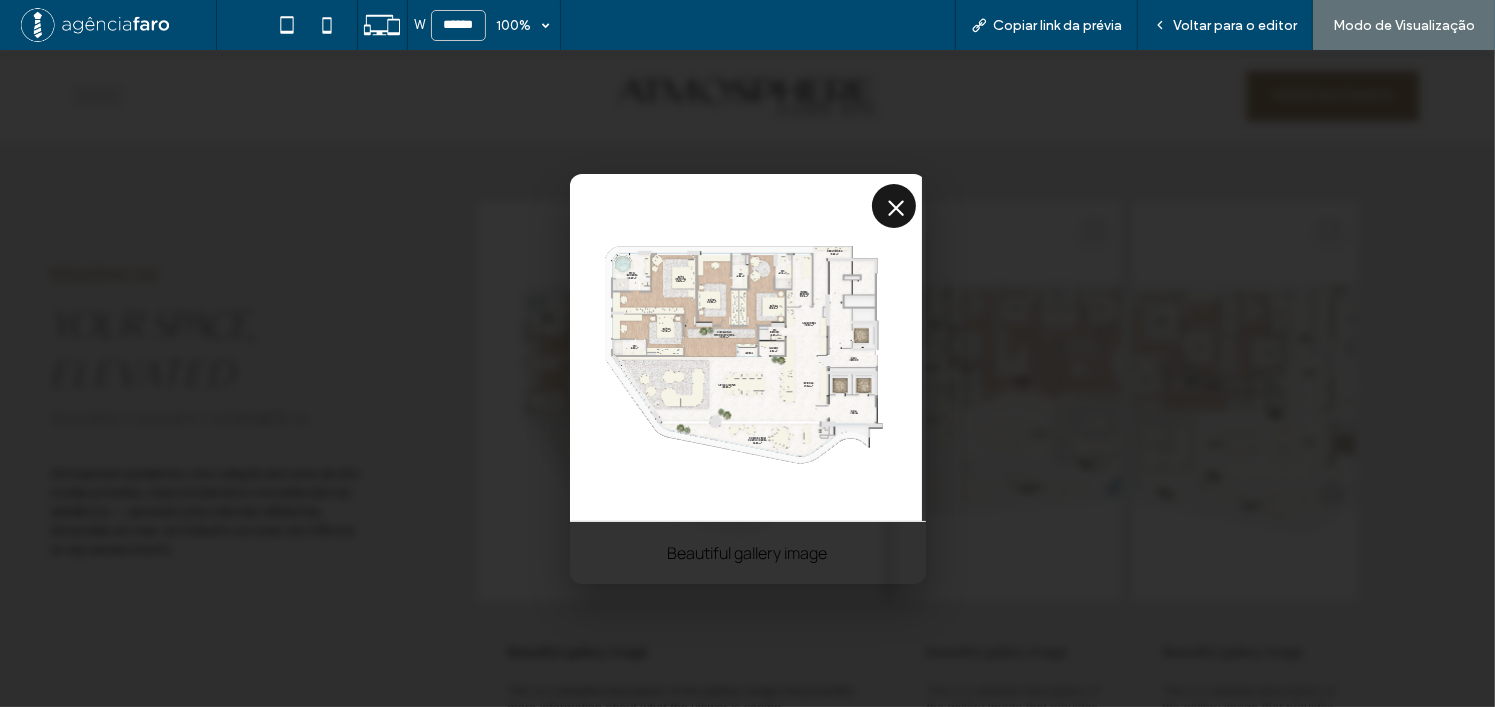 click 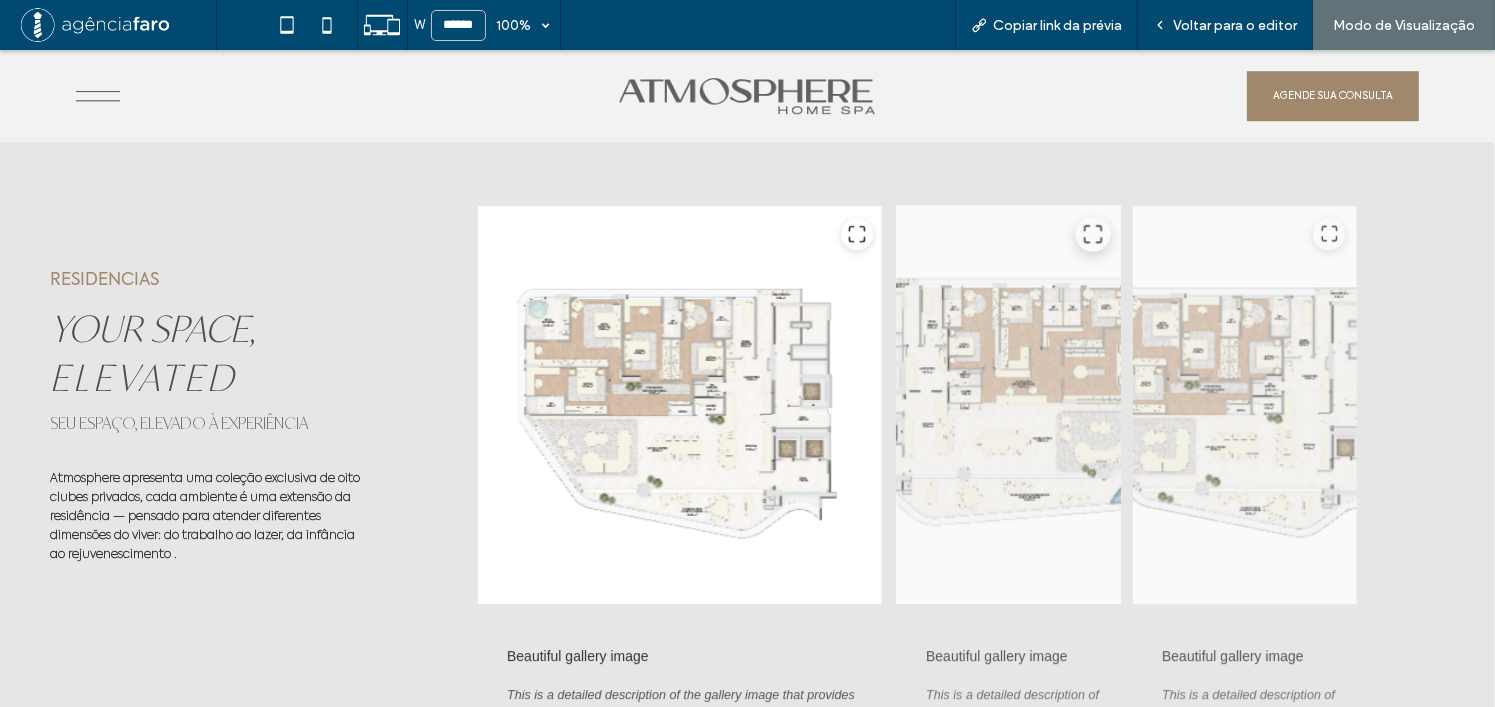 click 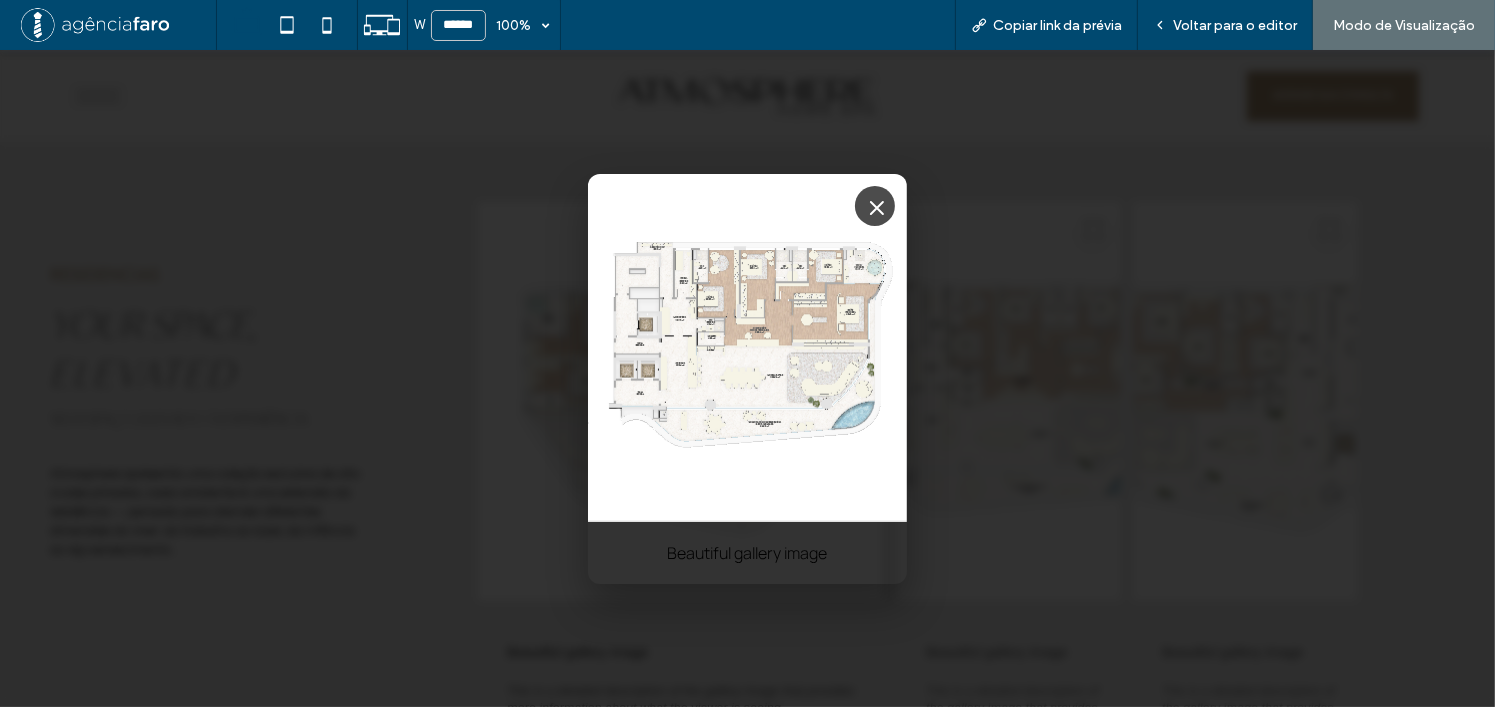 click at bounding box center [747, 378] 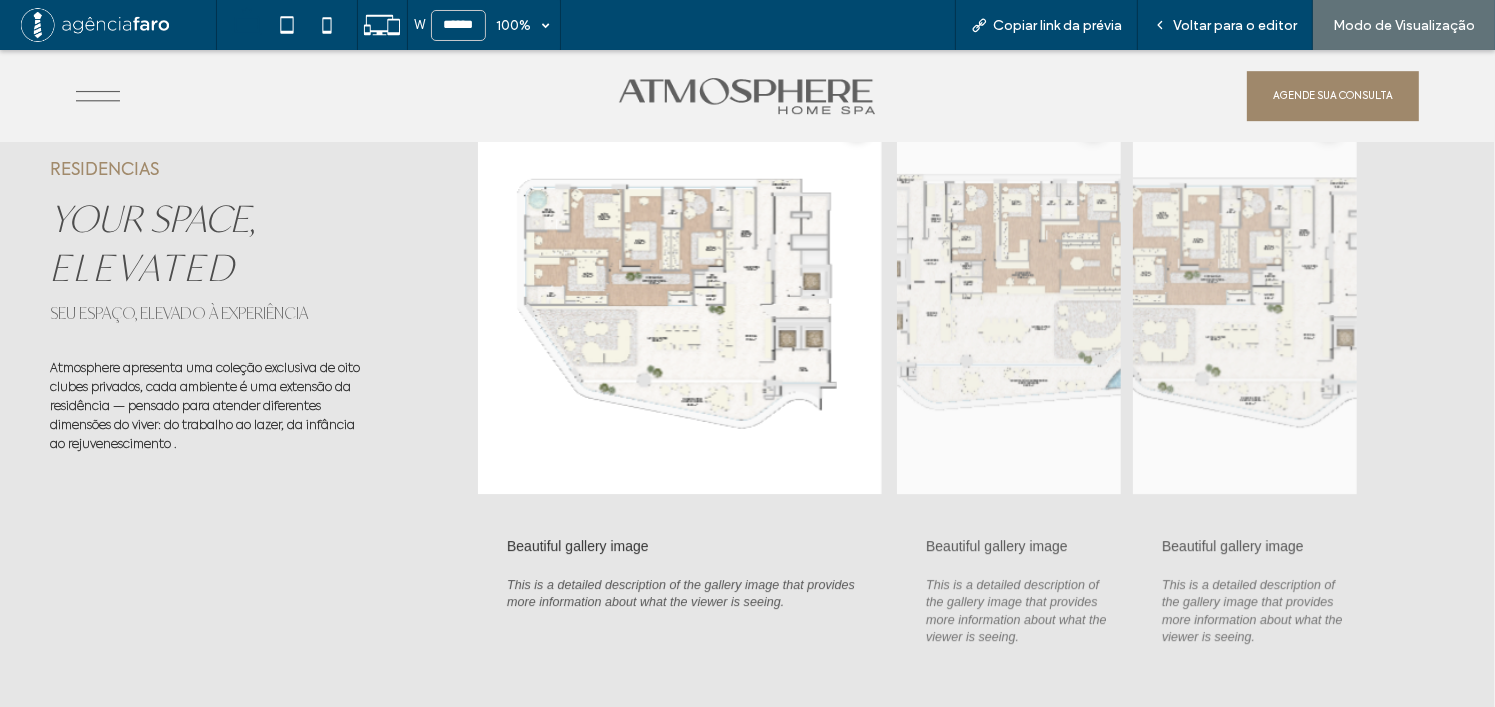 scroll, scrollTop: 6204, scrollLeft: 0, axis: vertical 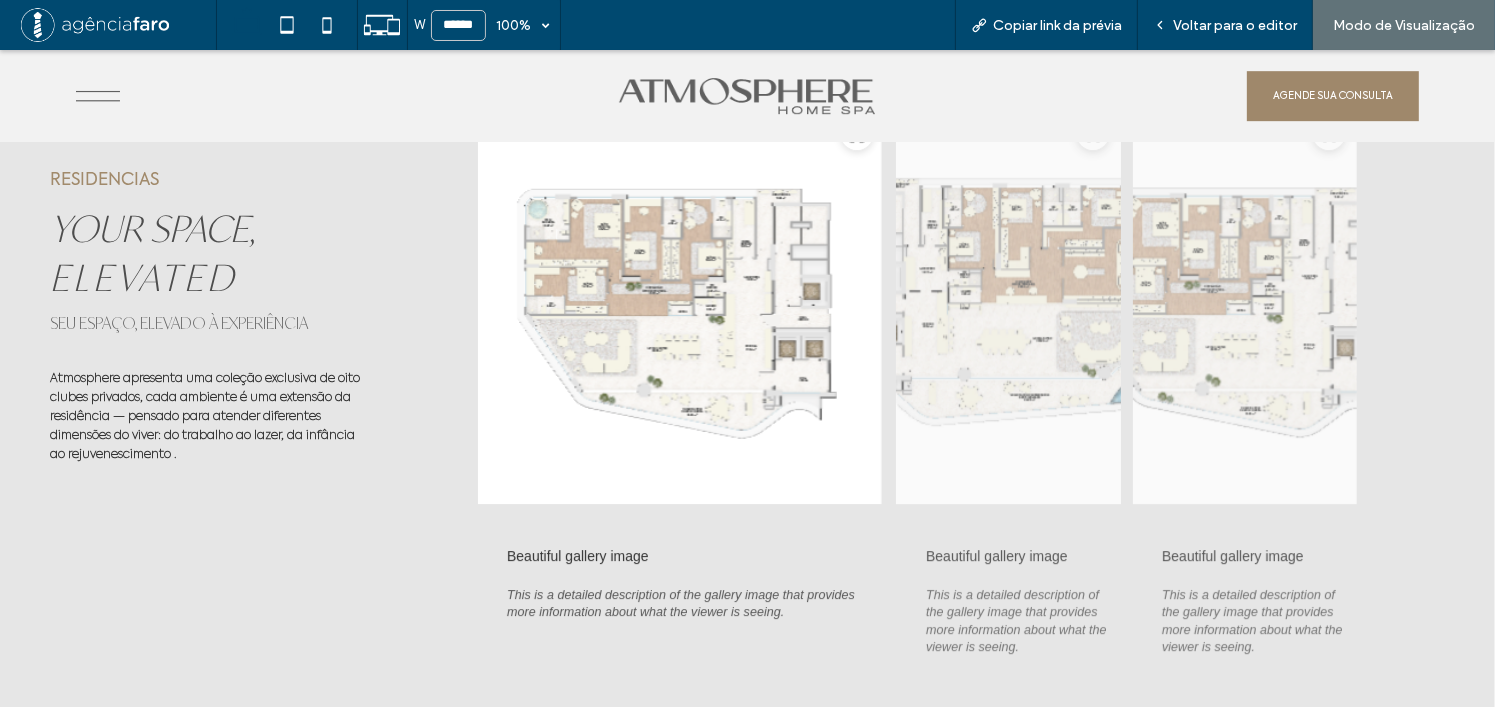 click at bounding box center (1009, 305) 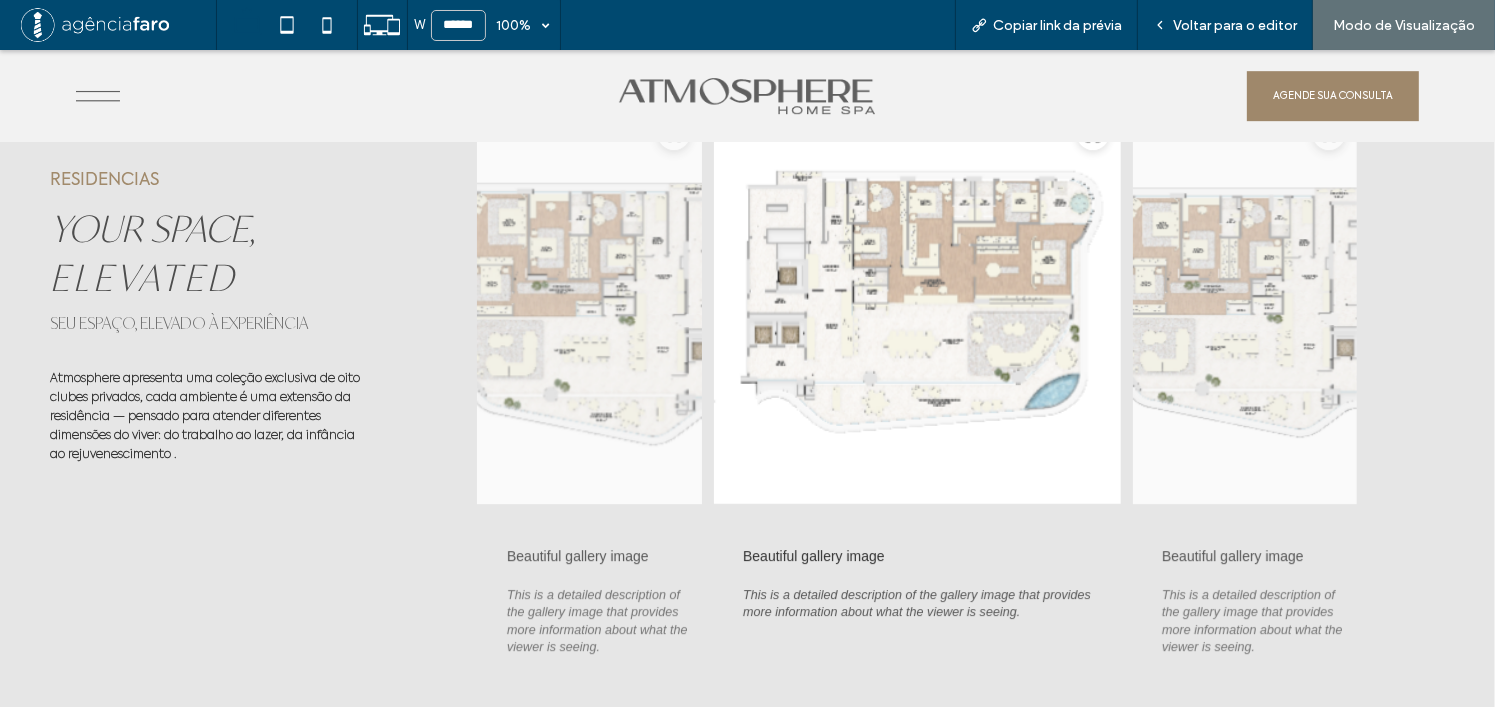click at bounding box center [590, 305] 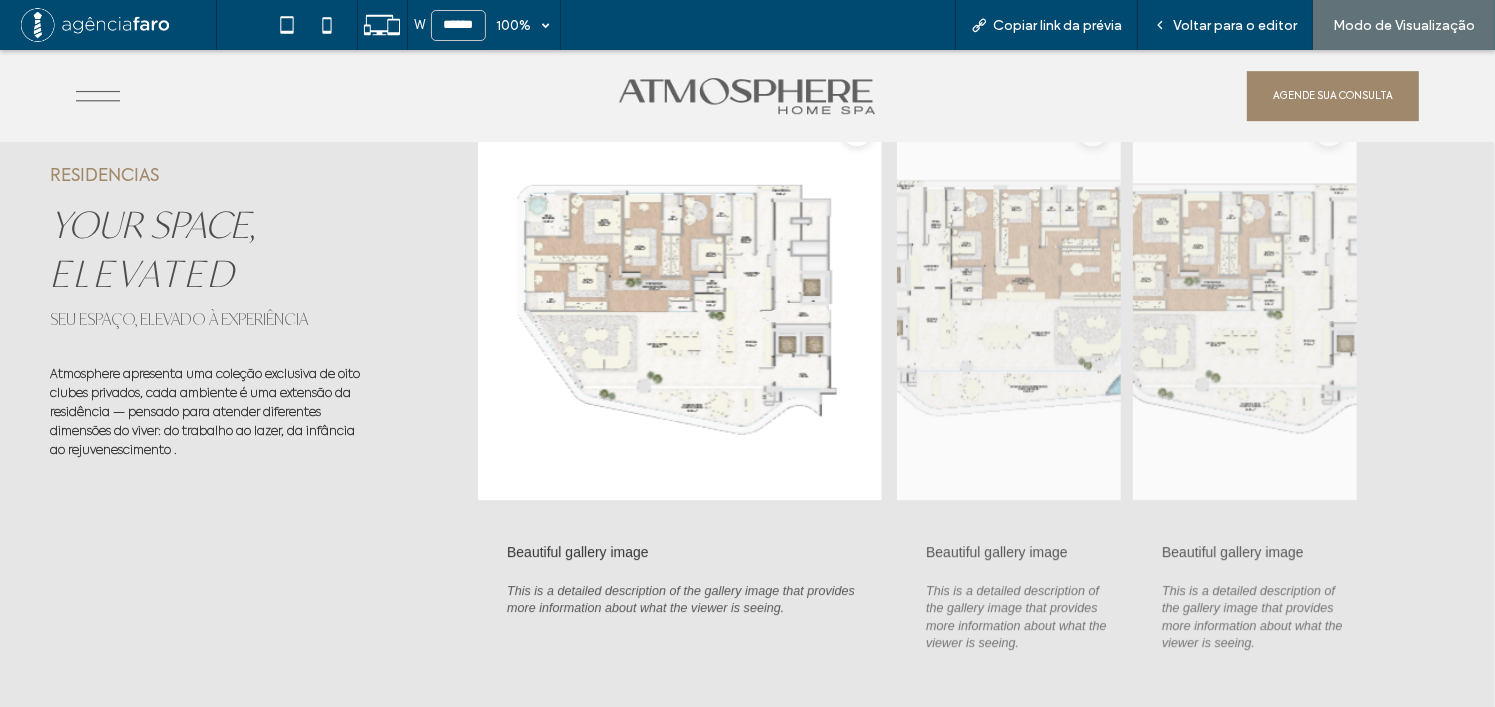 scroll, scrollTop: 6304, scrollLeft: 0, axis: vertical 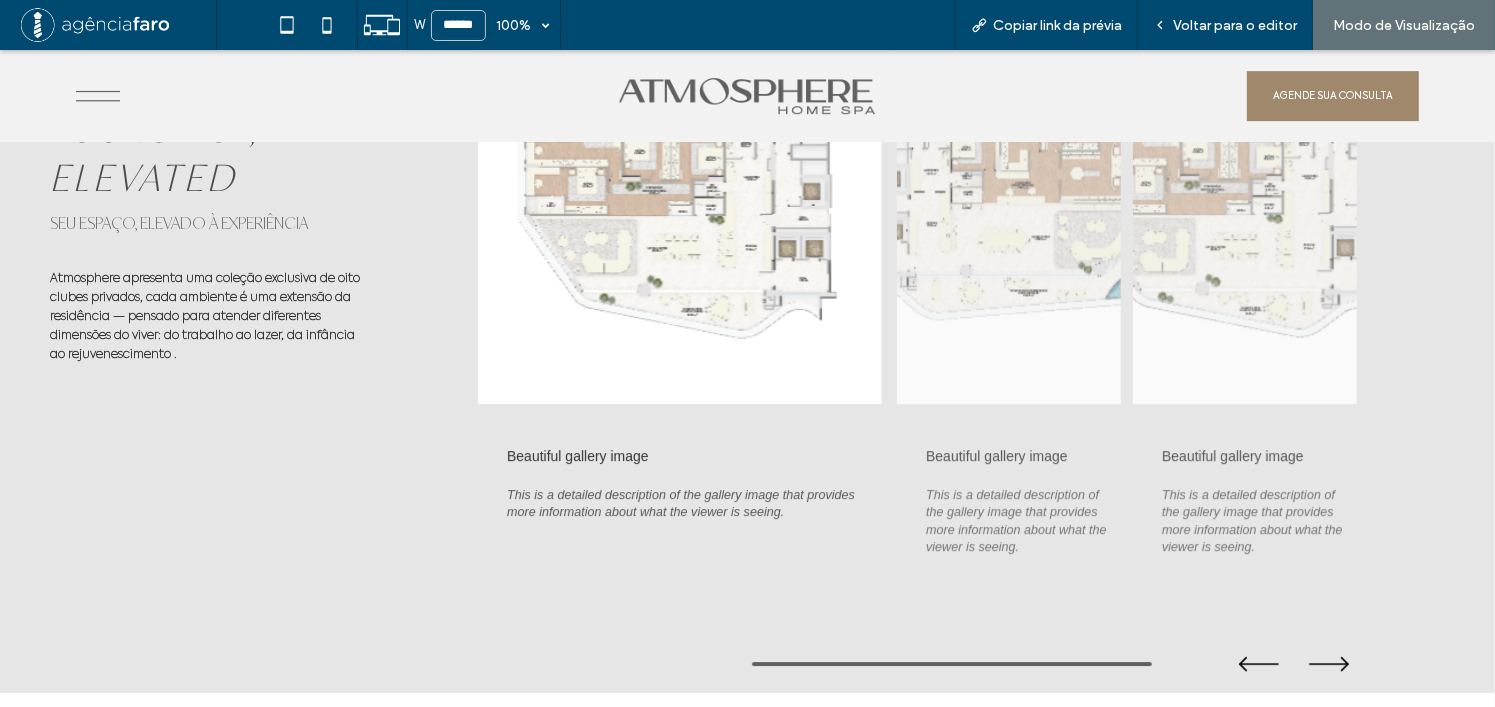 click on "Beautiful gallery image
This is a detailed description of the gallery image that provides more information about what the viewer is seeing." at bounding box center (681, 484) 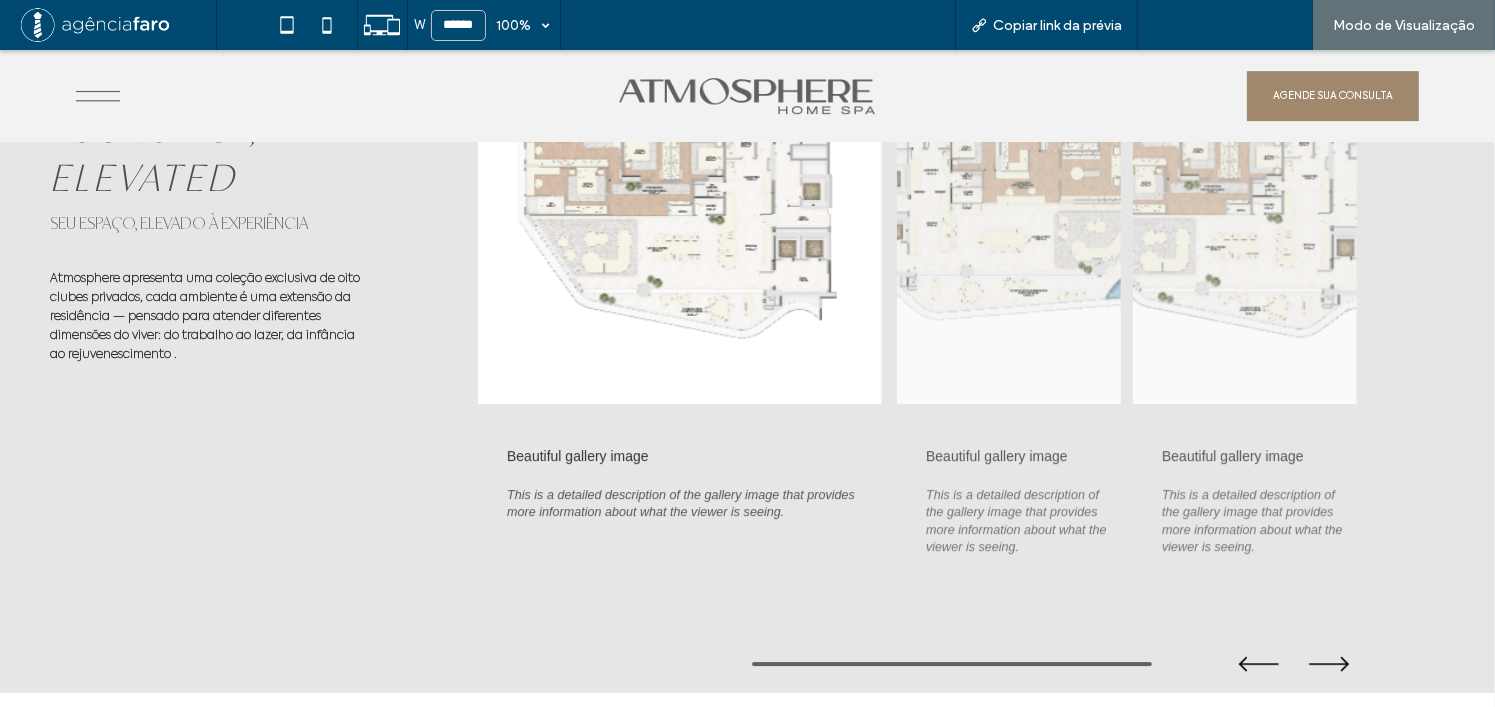 click on "Voltar para o editor" at bounding box center (1235, 25) 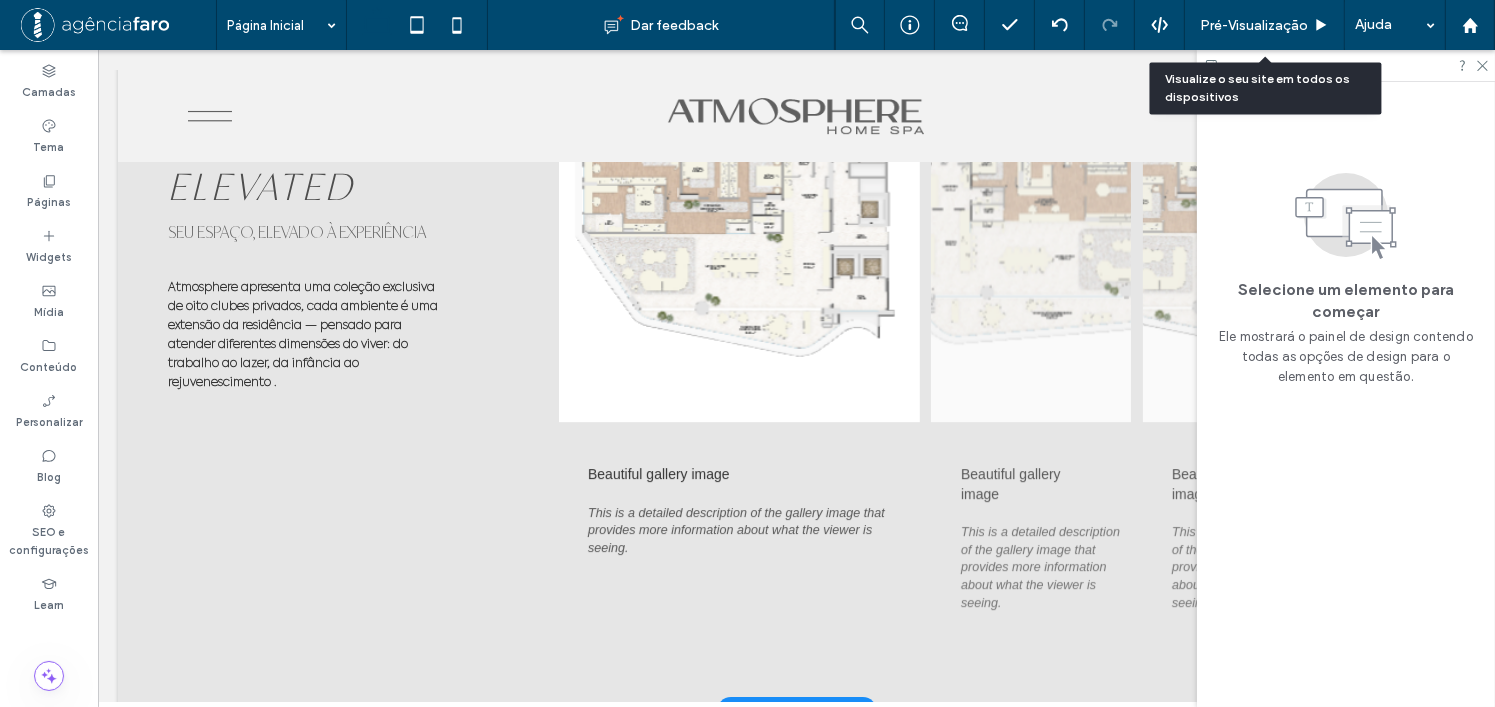 scroll, scrollTop: 6272, scrollLeft: 0, axis: vertical 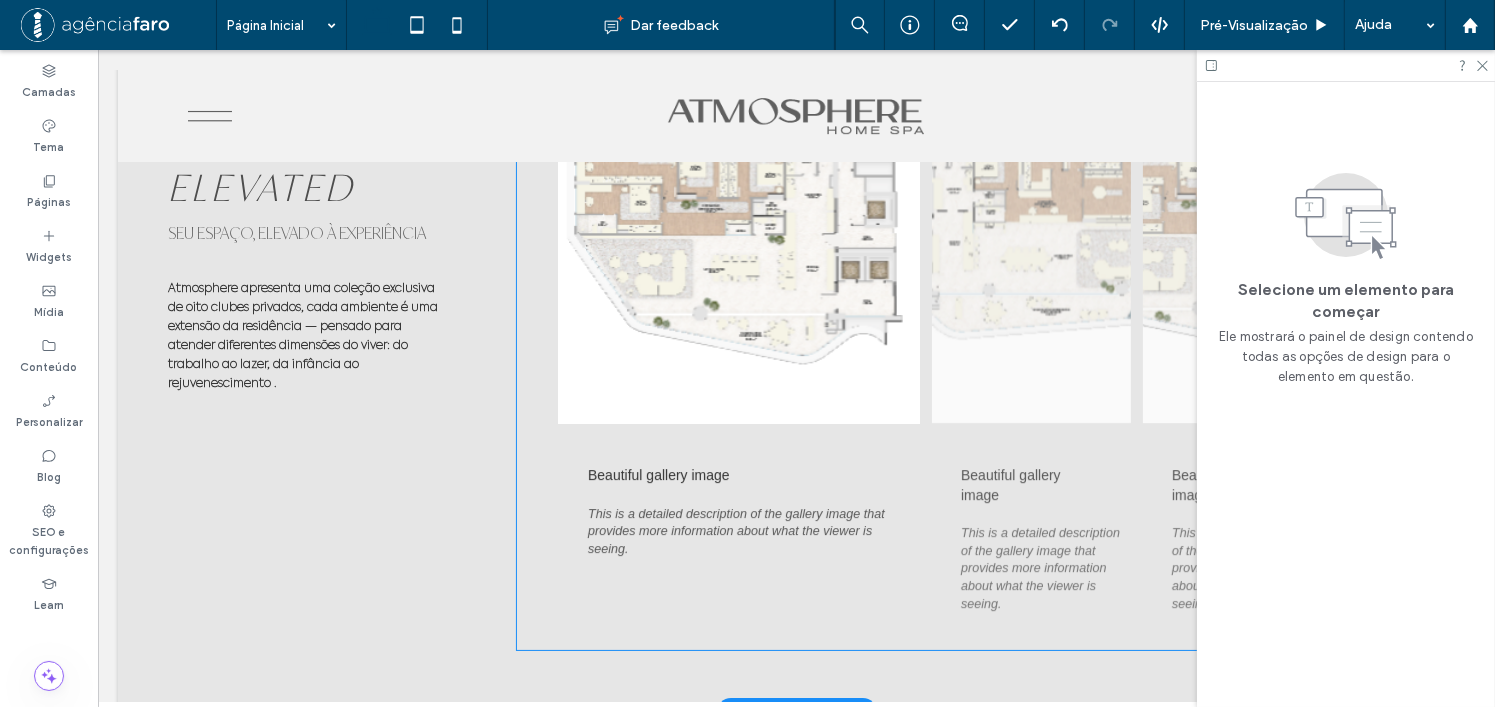 drag, startPoint x: 792, startPoint y: 316, endPoint x: 774, endPoint y: 308, distance: 19.697716 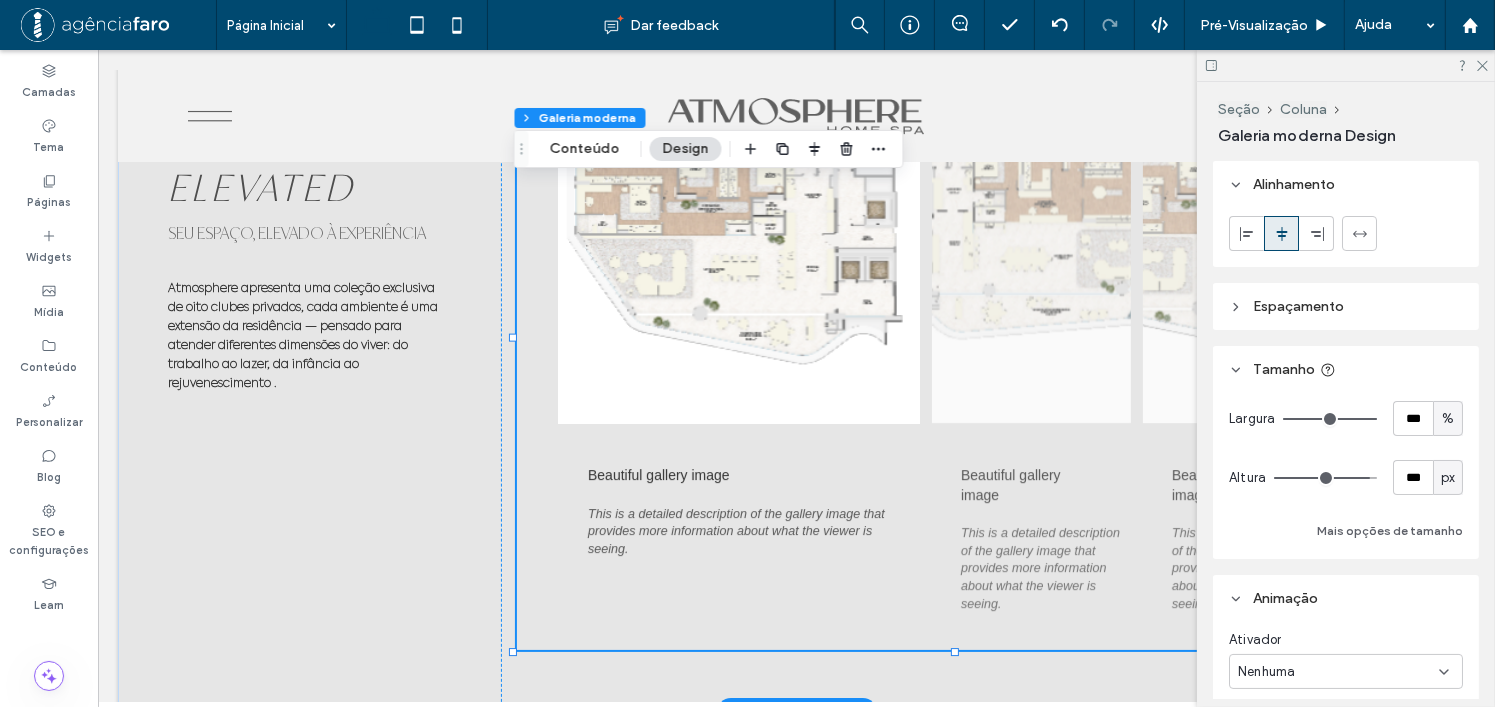 click at bounding box center [738, 224] 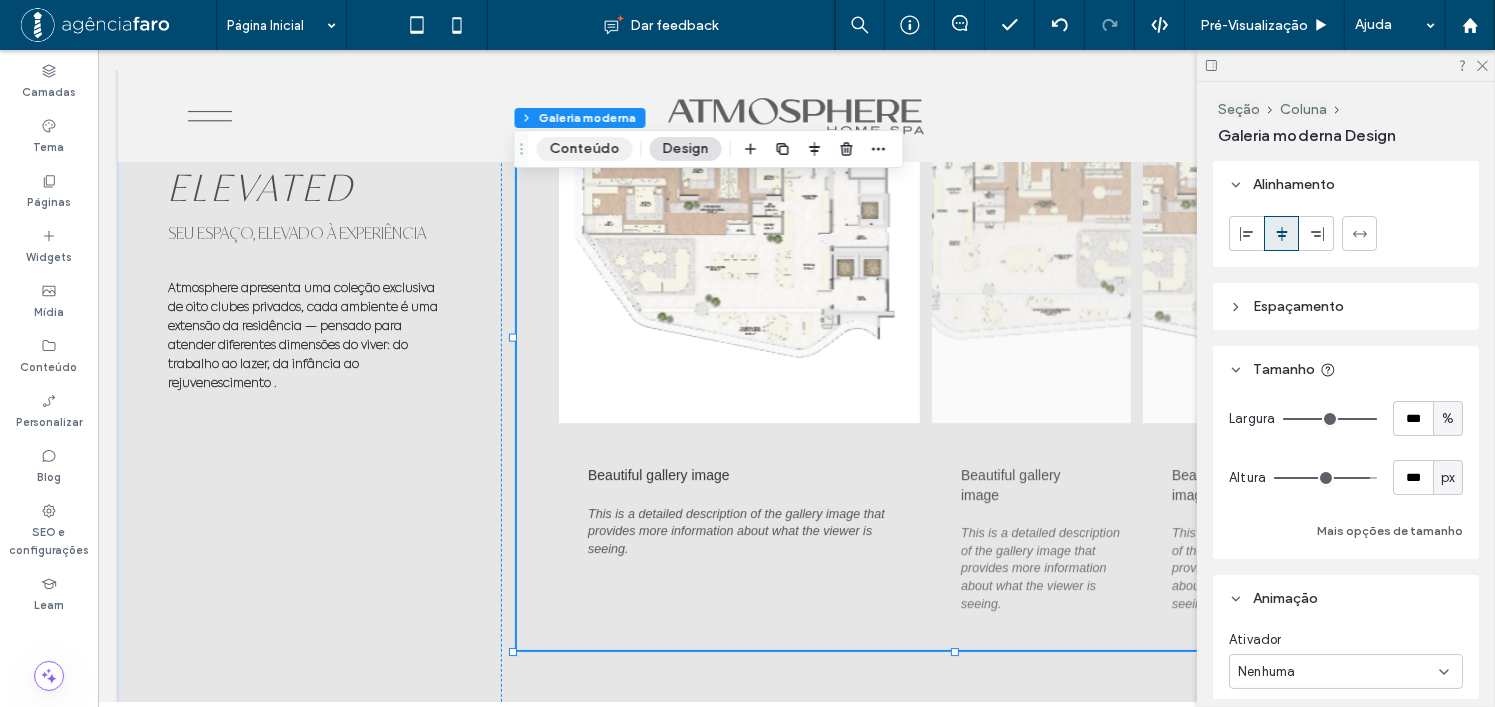 click on "Conteúdo" at bounding box center (585, 149) 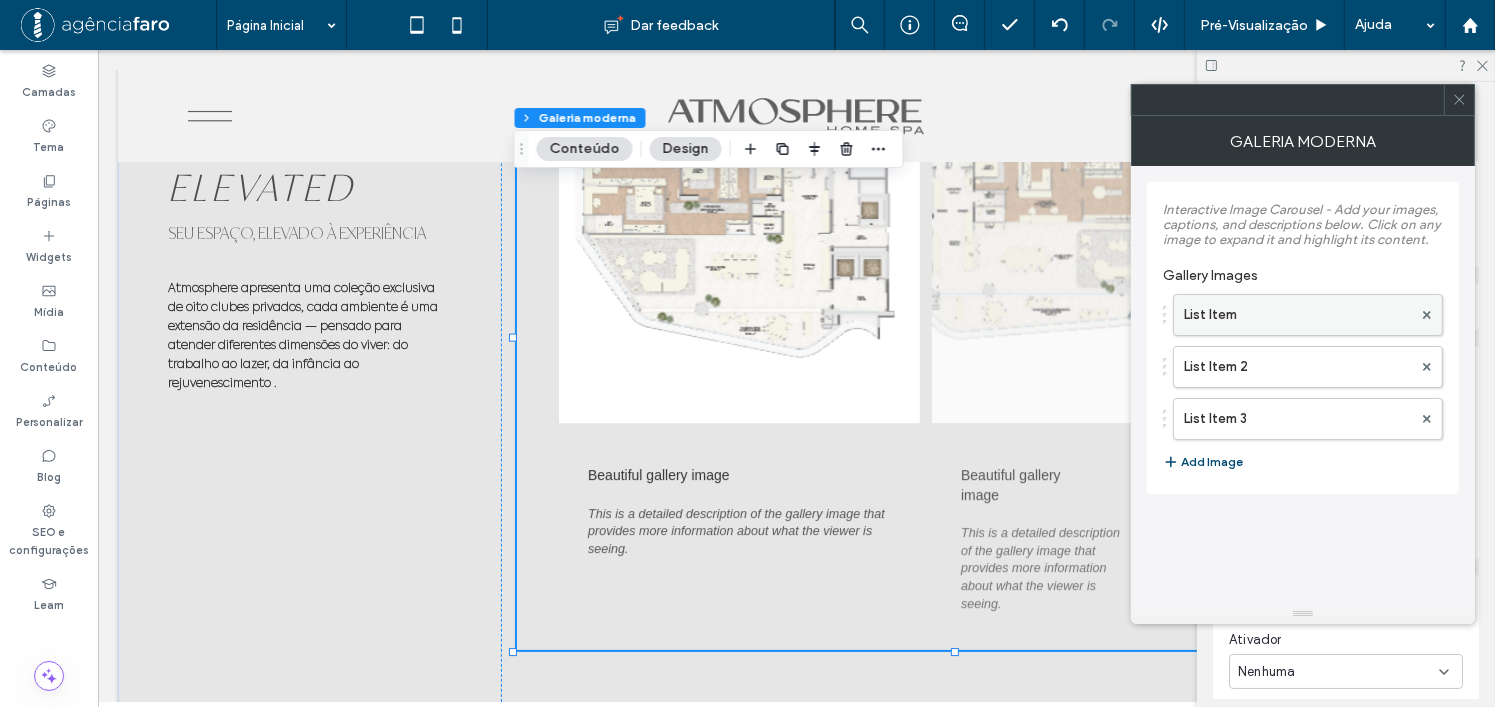 click on "List Item" at bounding box center [1298, 315] 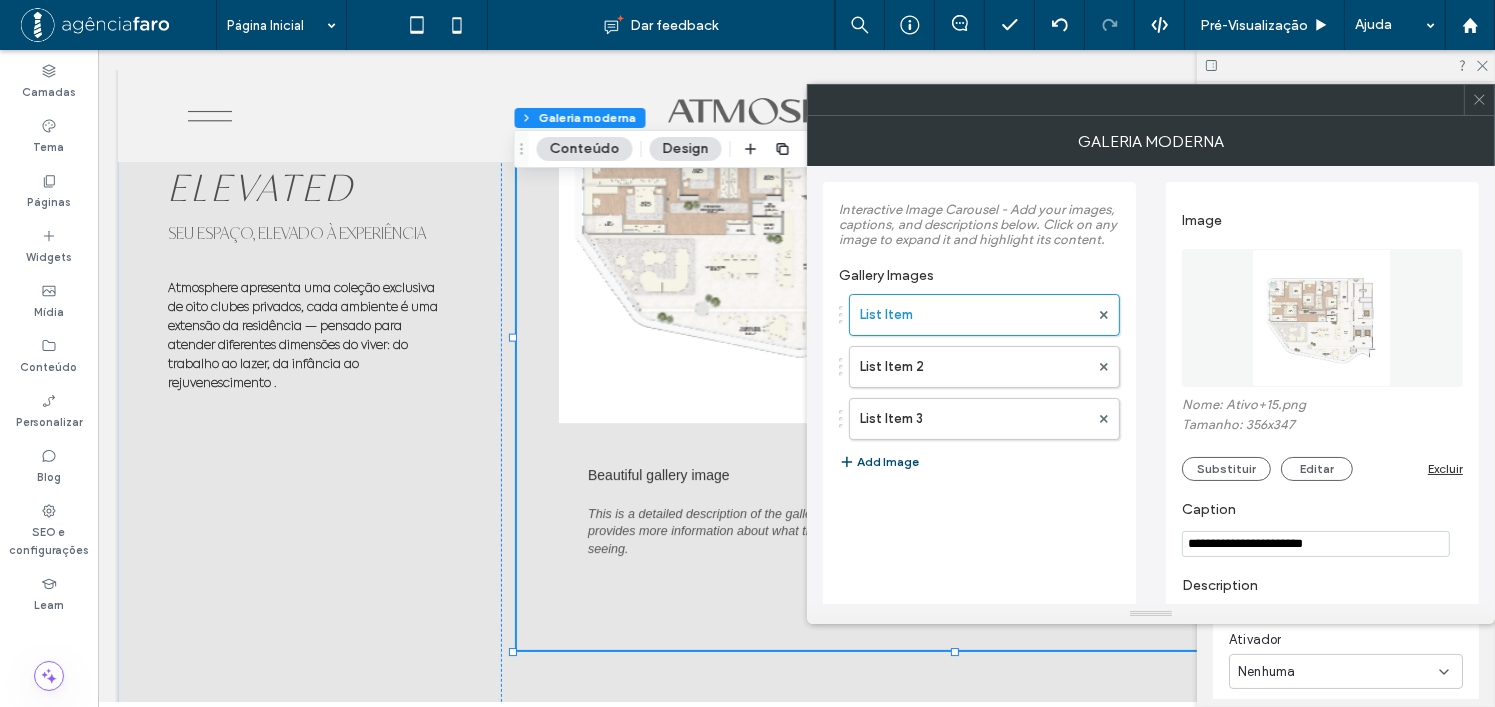 scroll, scrollTop: 145, scrollLeft: 0, axis: vertical 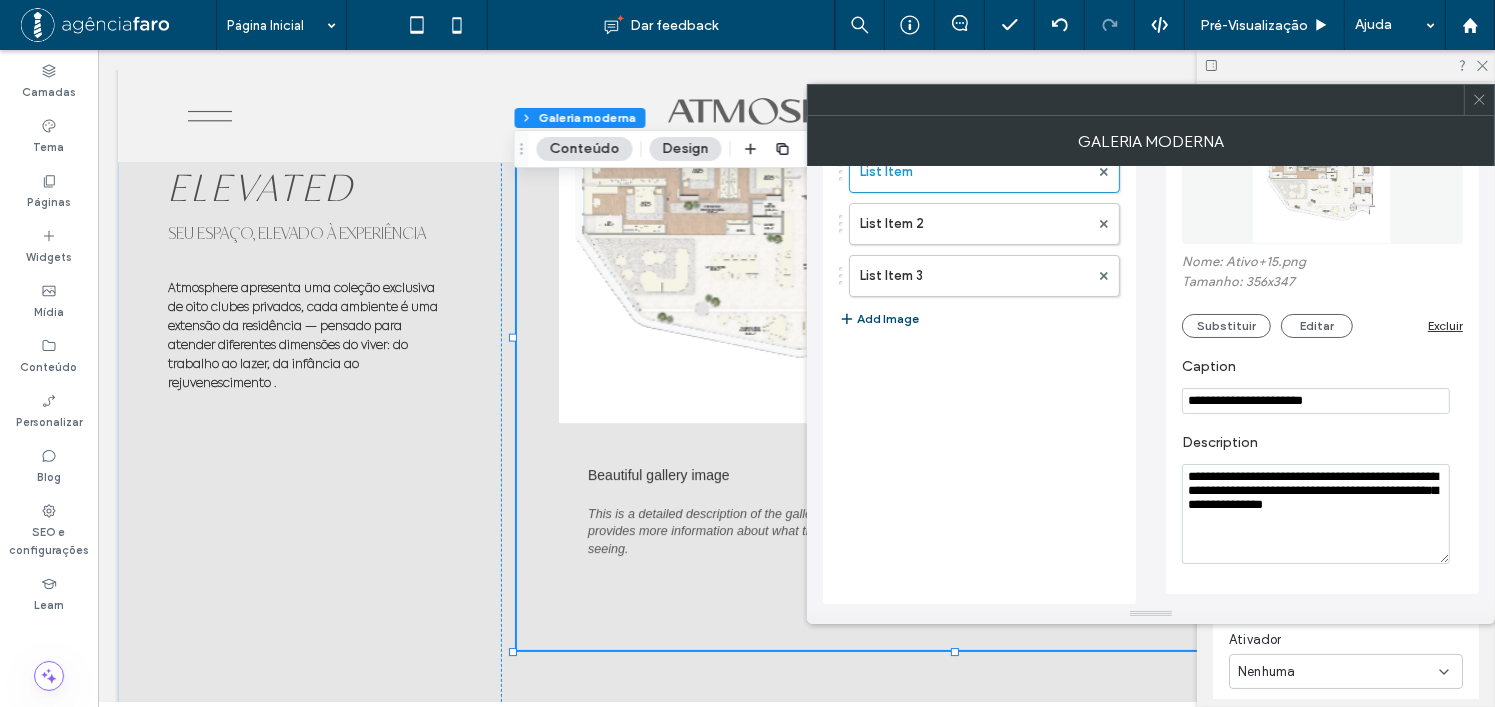 click on "**********" at bounding box center [1316, 401] 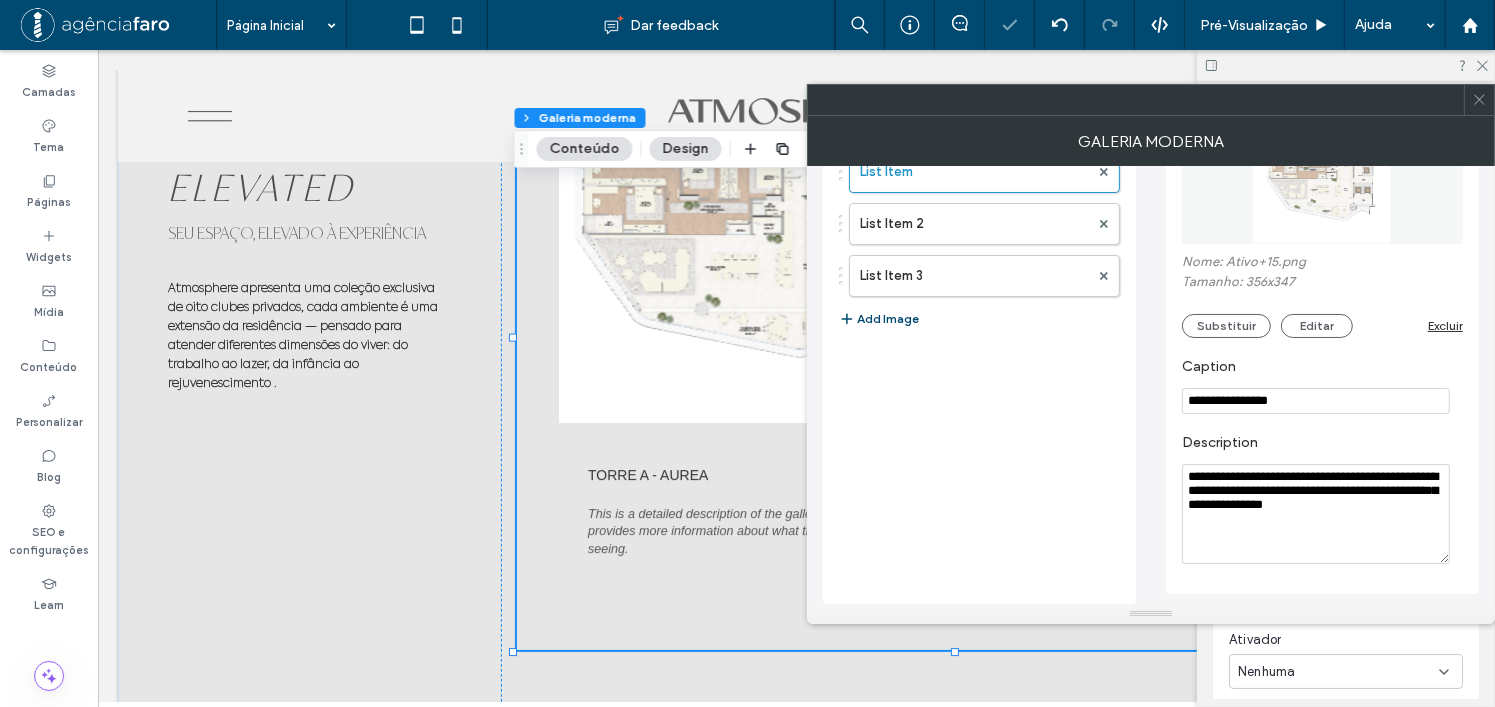 paste on "**" 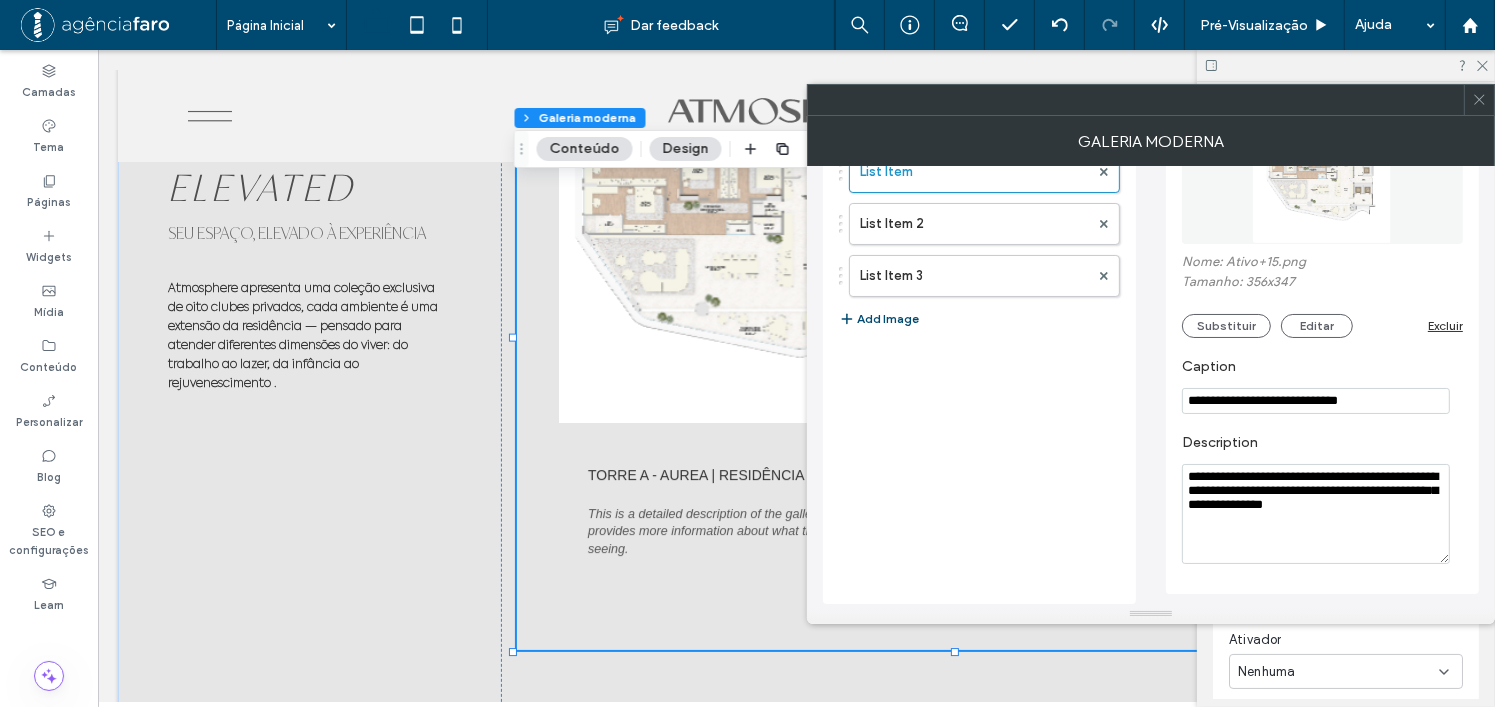 type on "**********" 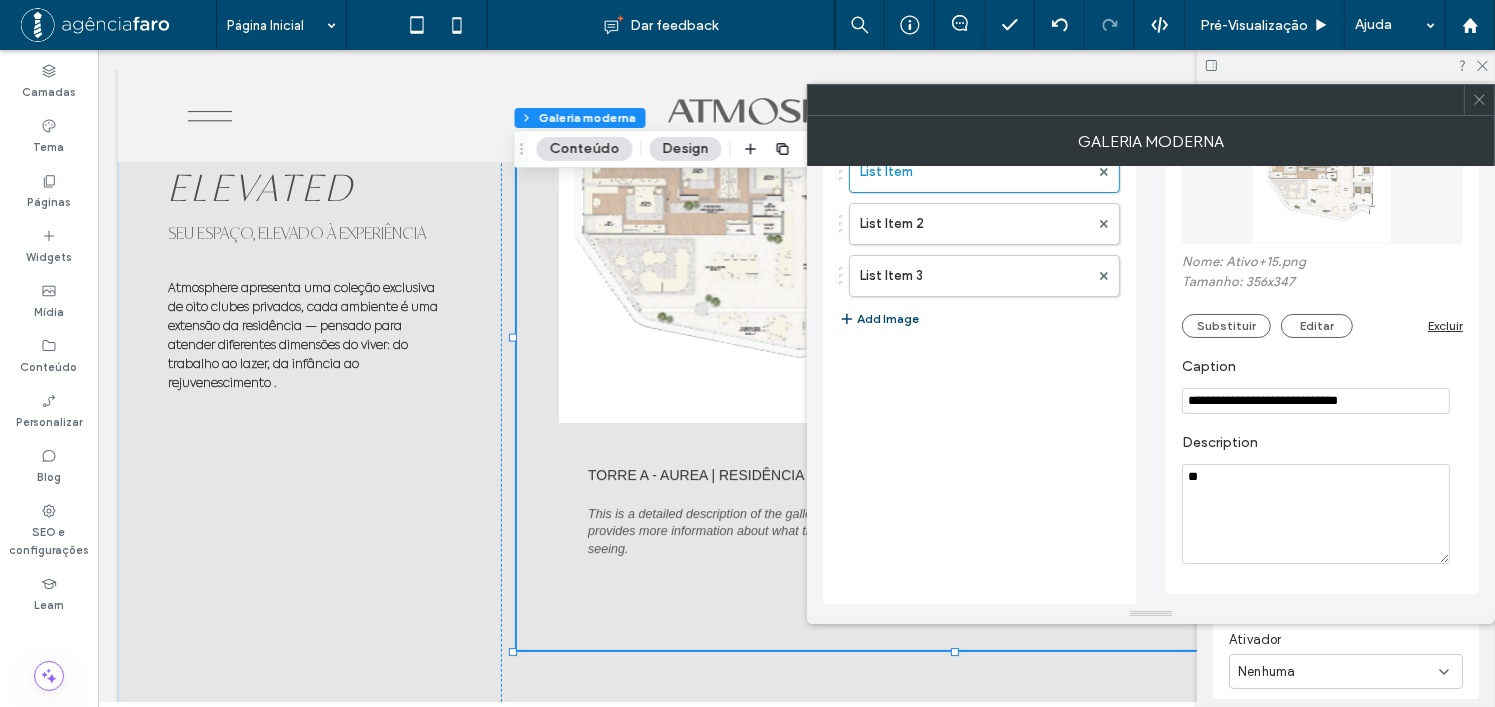 type on "*" 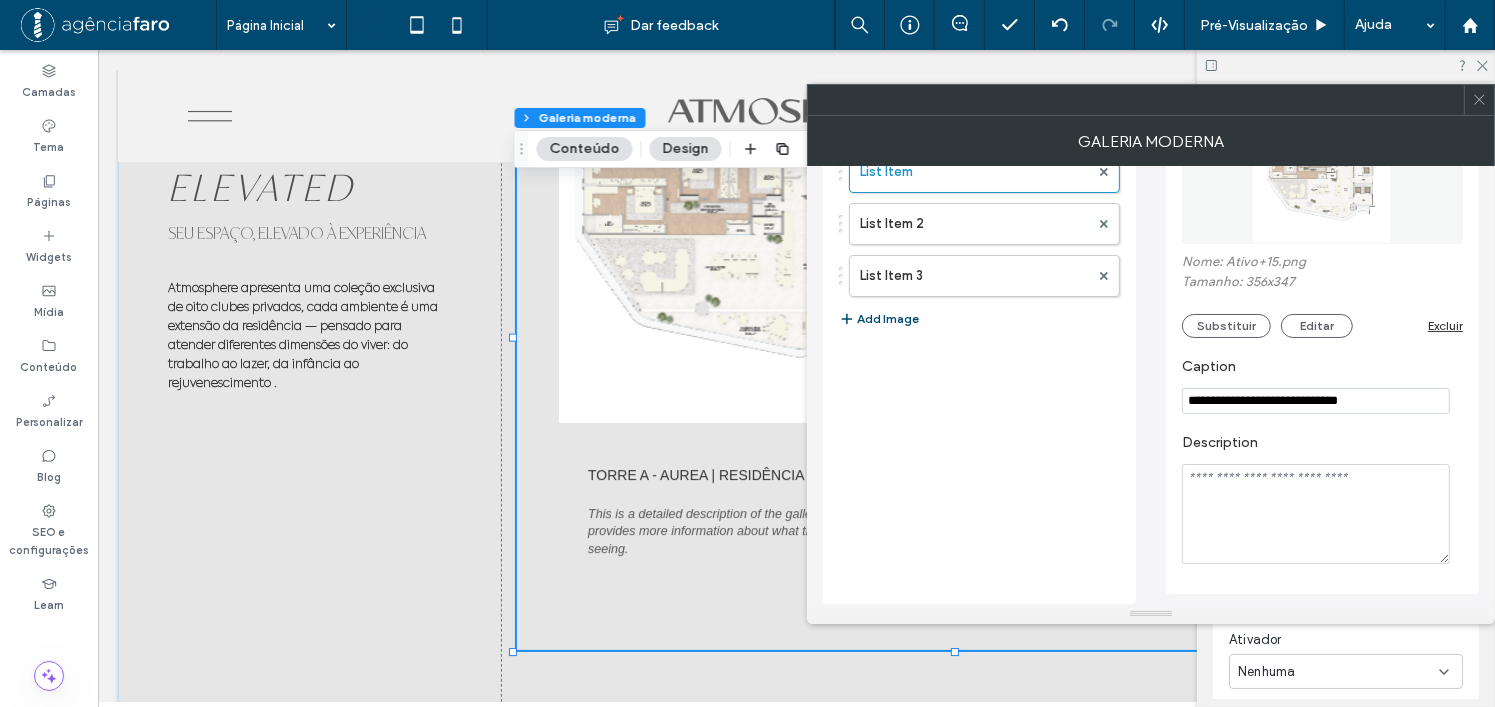 type on "*" 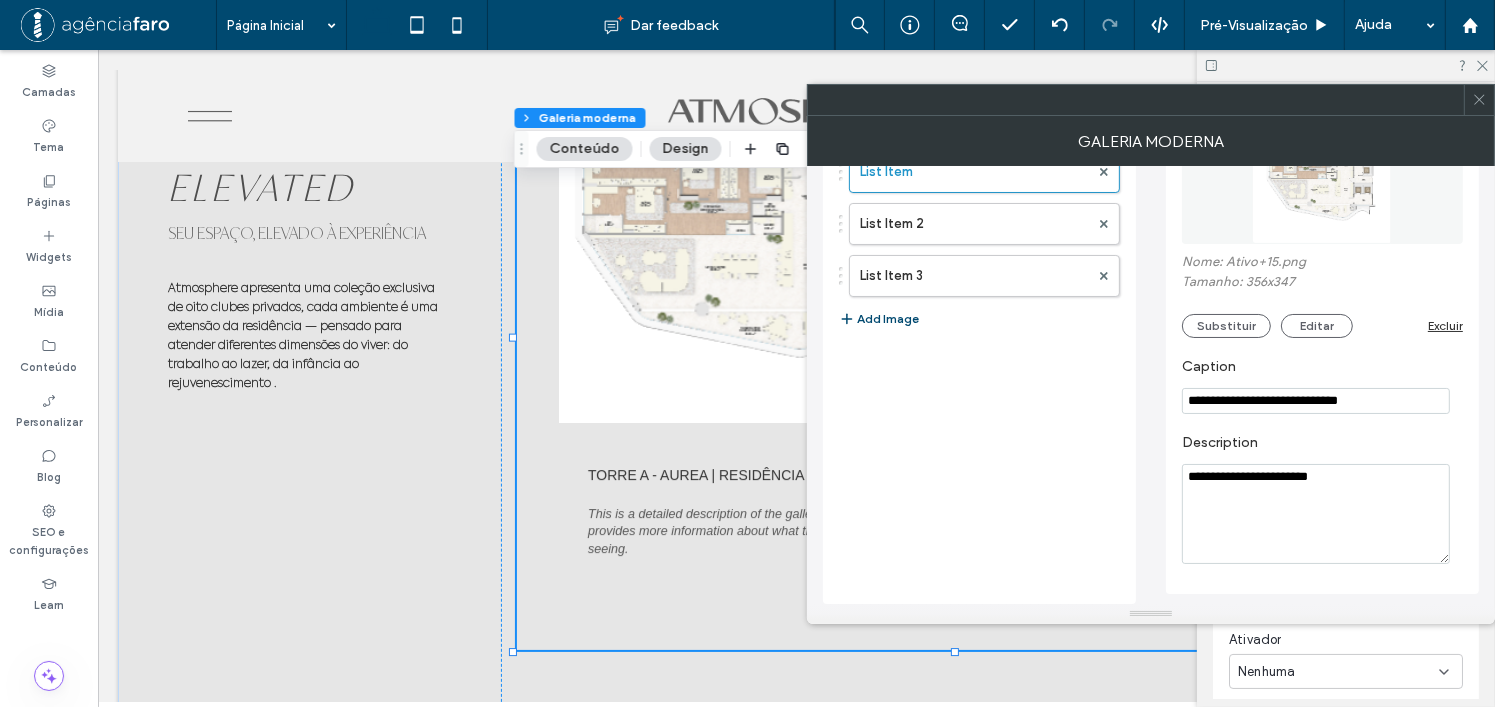 type on "**********" 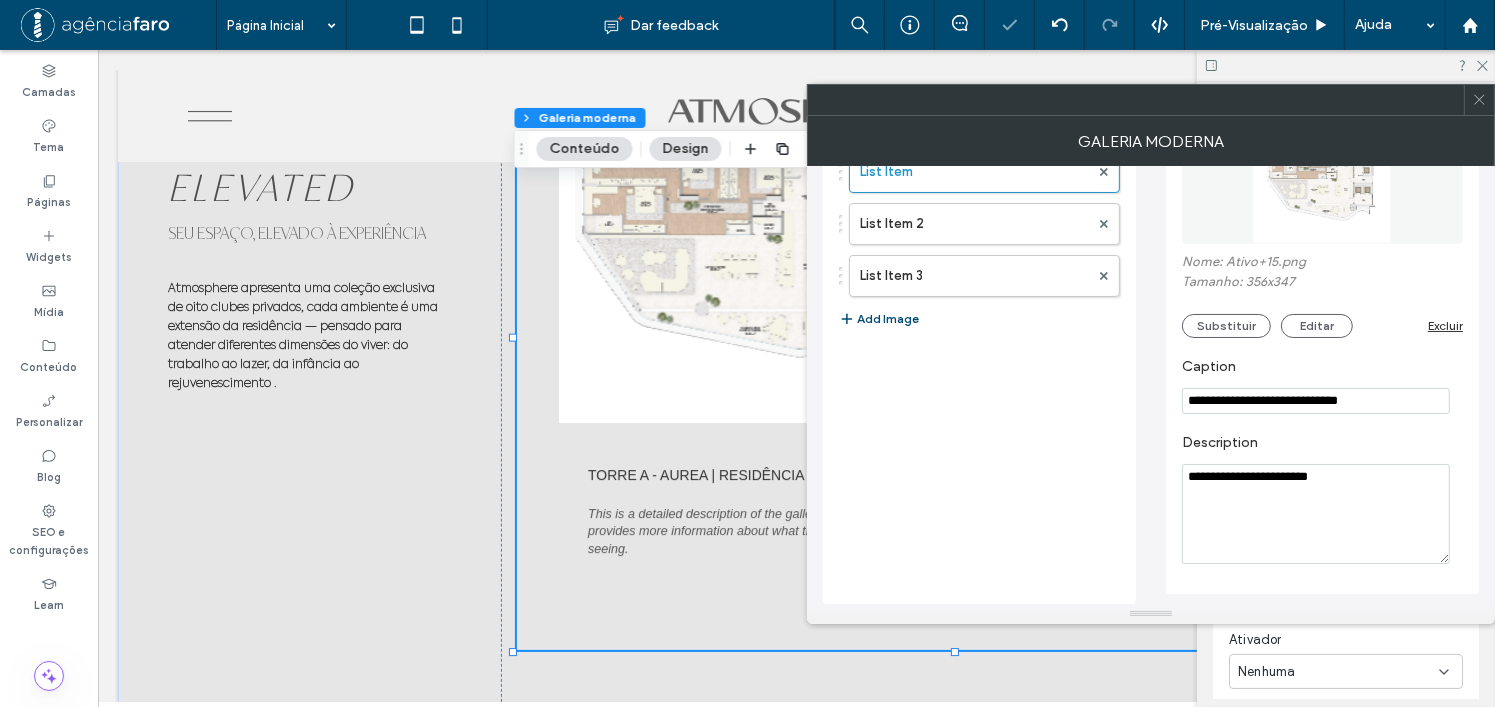 click on "Interactive Image Carousel - Add your images, captions, and descriptions below. Click on any image to expand it and highlight its content. Gallery Images List Item  List Item 2 List Item 3 Add Image" at bounding box center (979, 321) 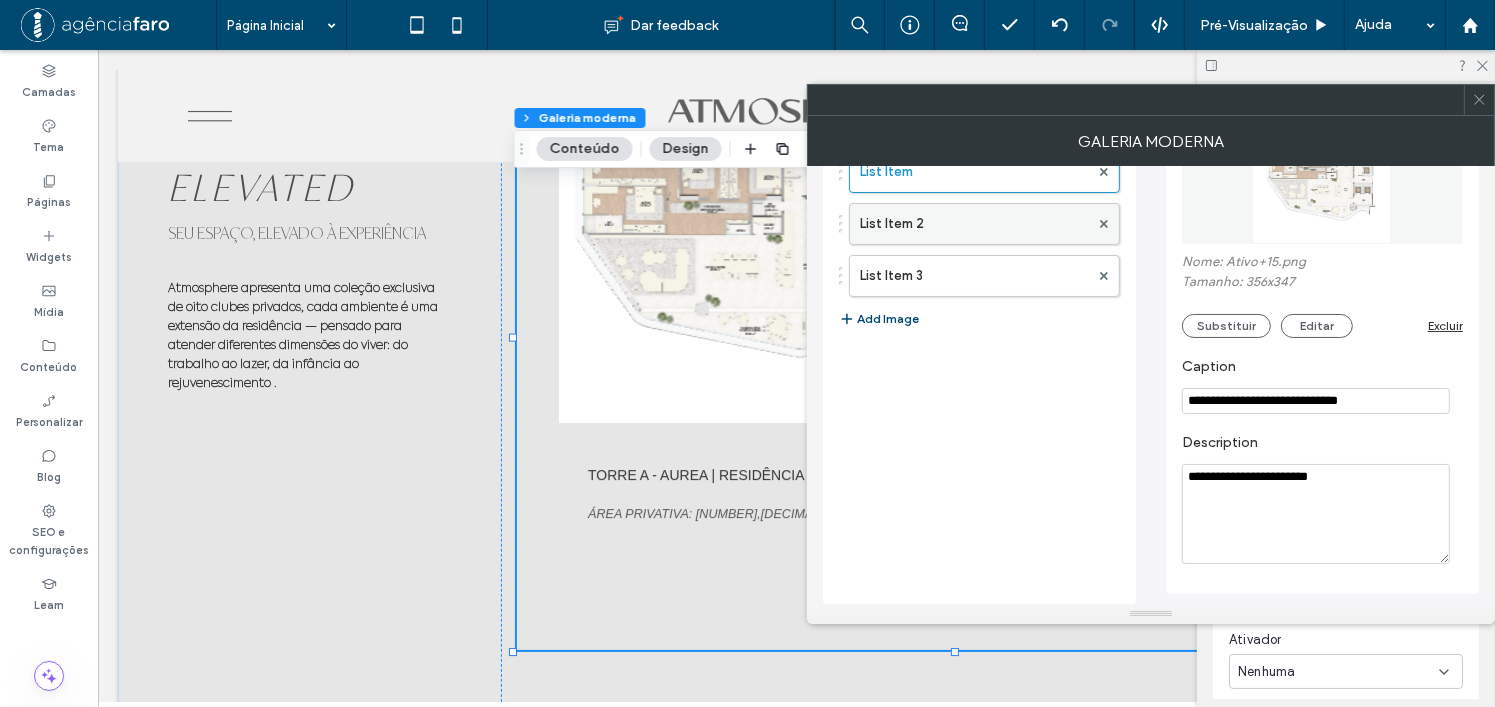 click on "List Item 2" at bounding box center (974, 224) 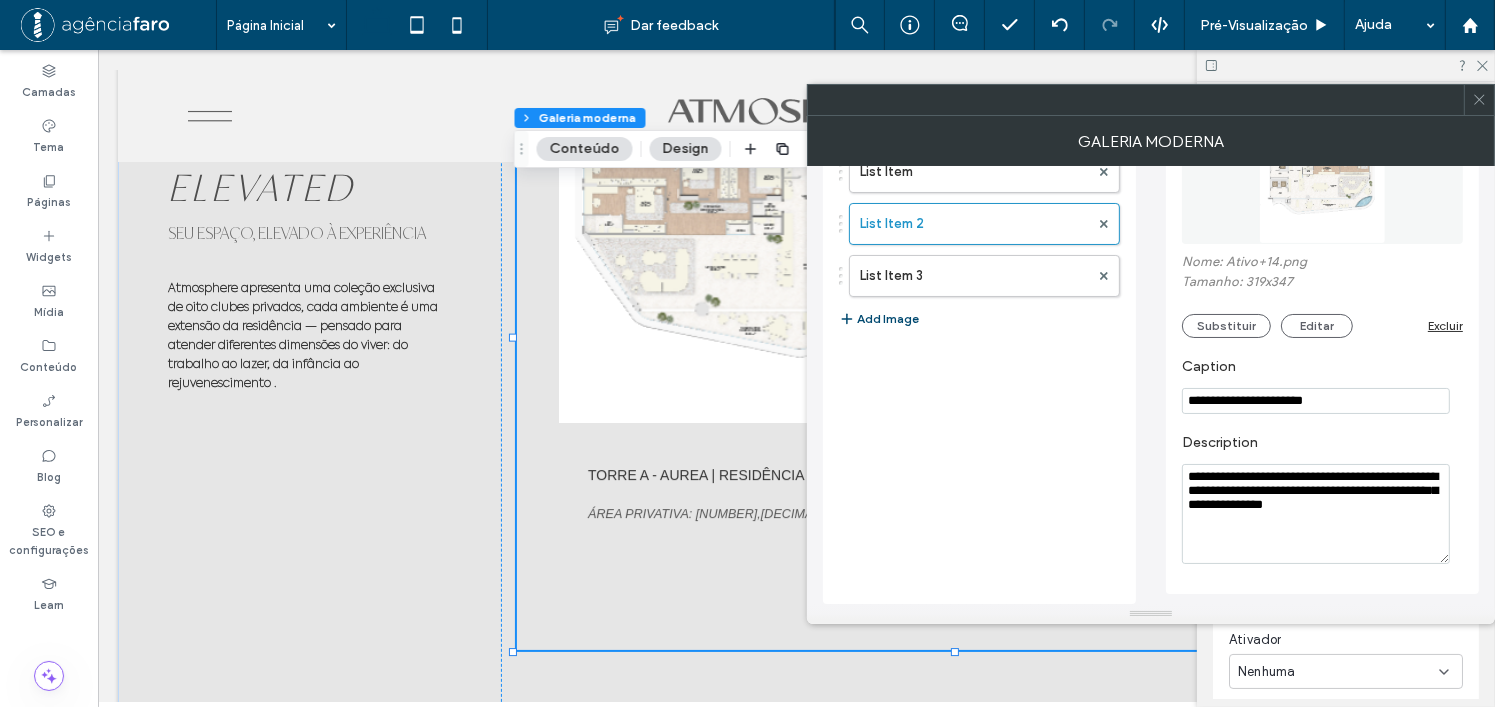 click on "**********" at bounding box center (1316, 401) 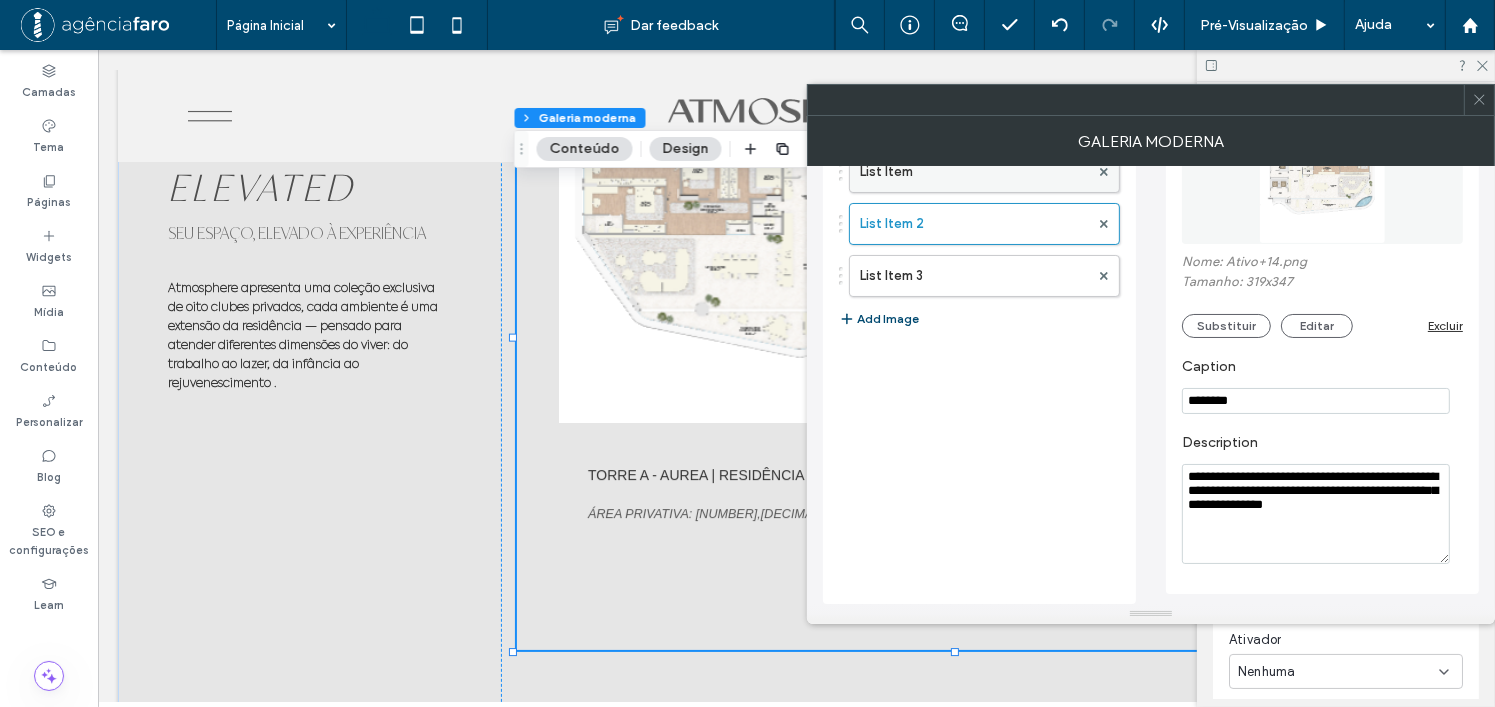 type on "*******" 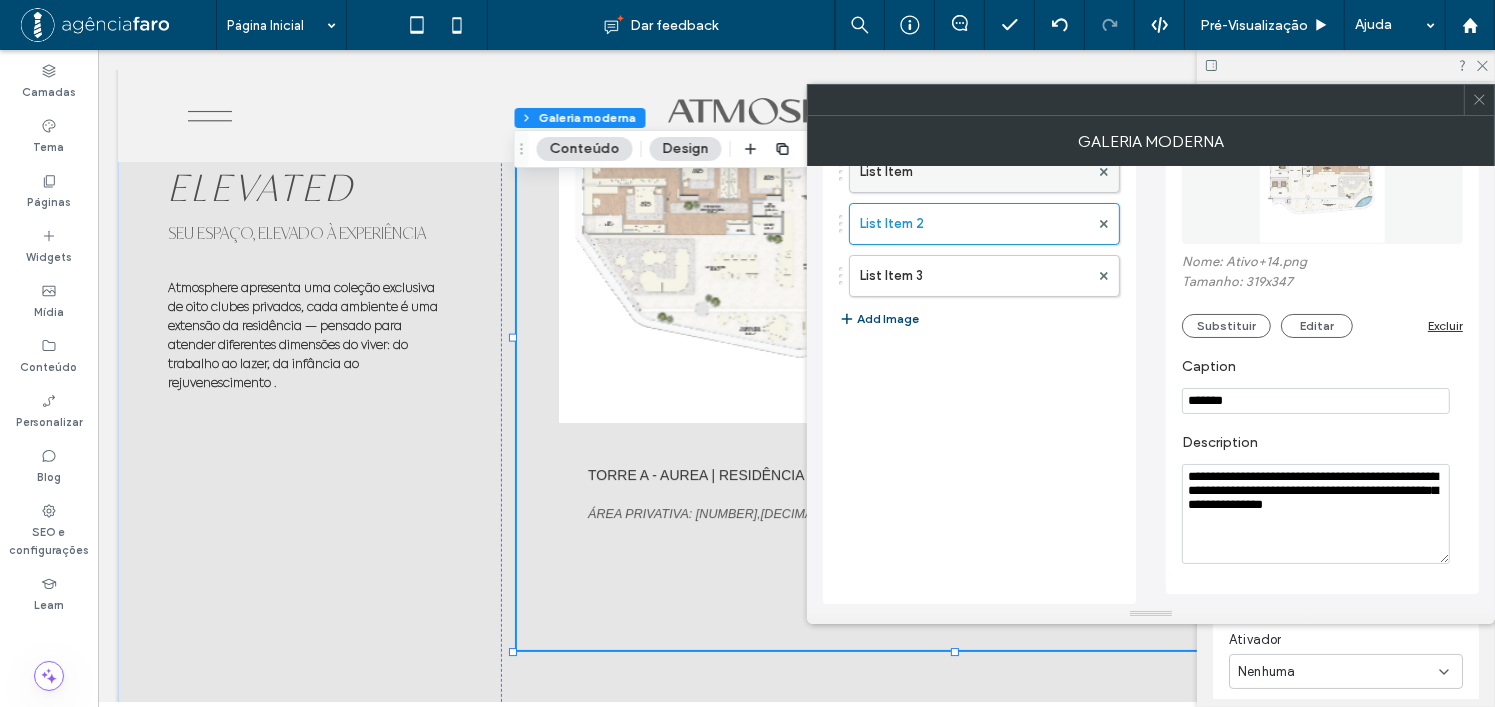 click on "List Item" at bounding box center [974, 172] 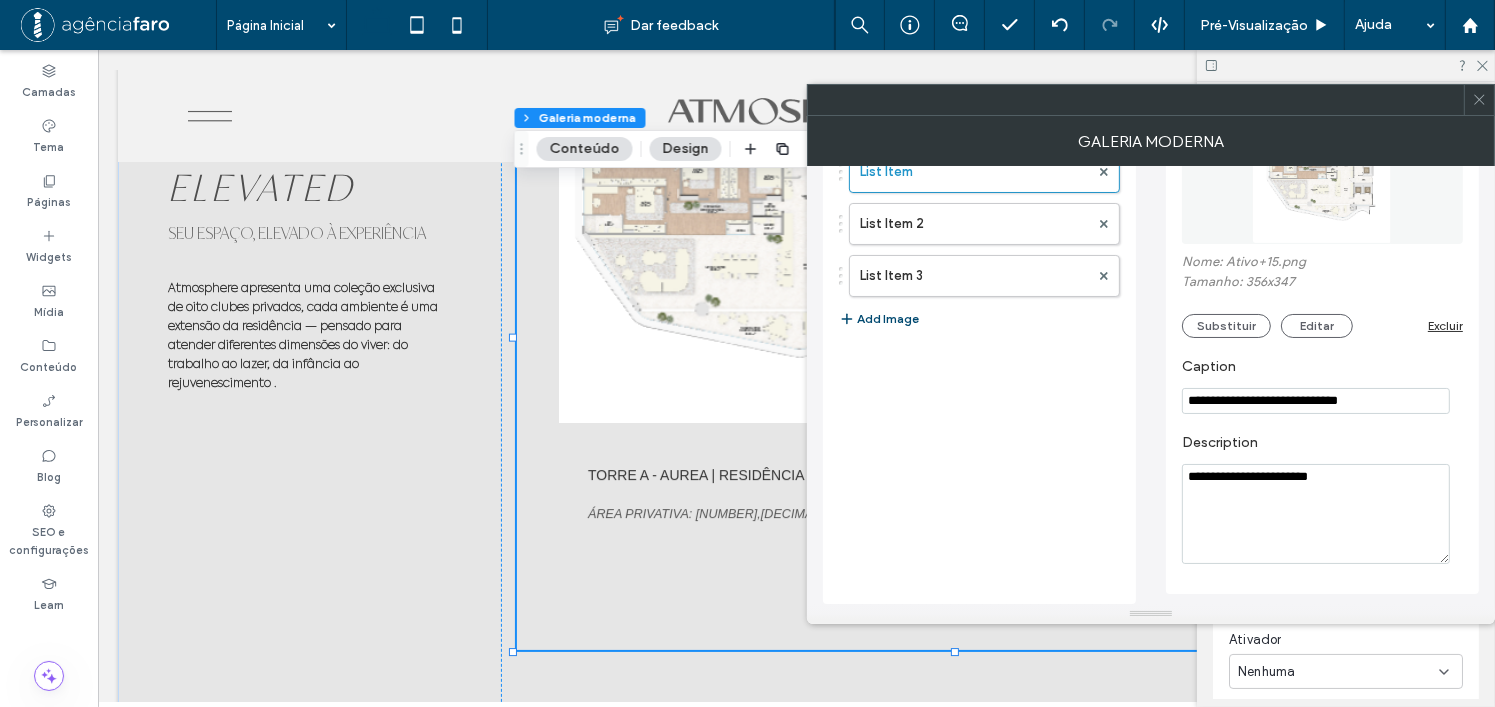 click on "**********" at bounding box center [1322, 386] 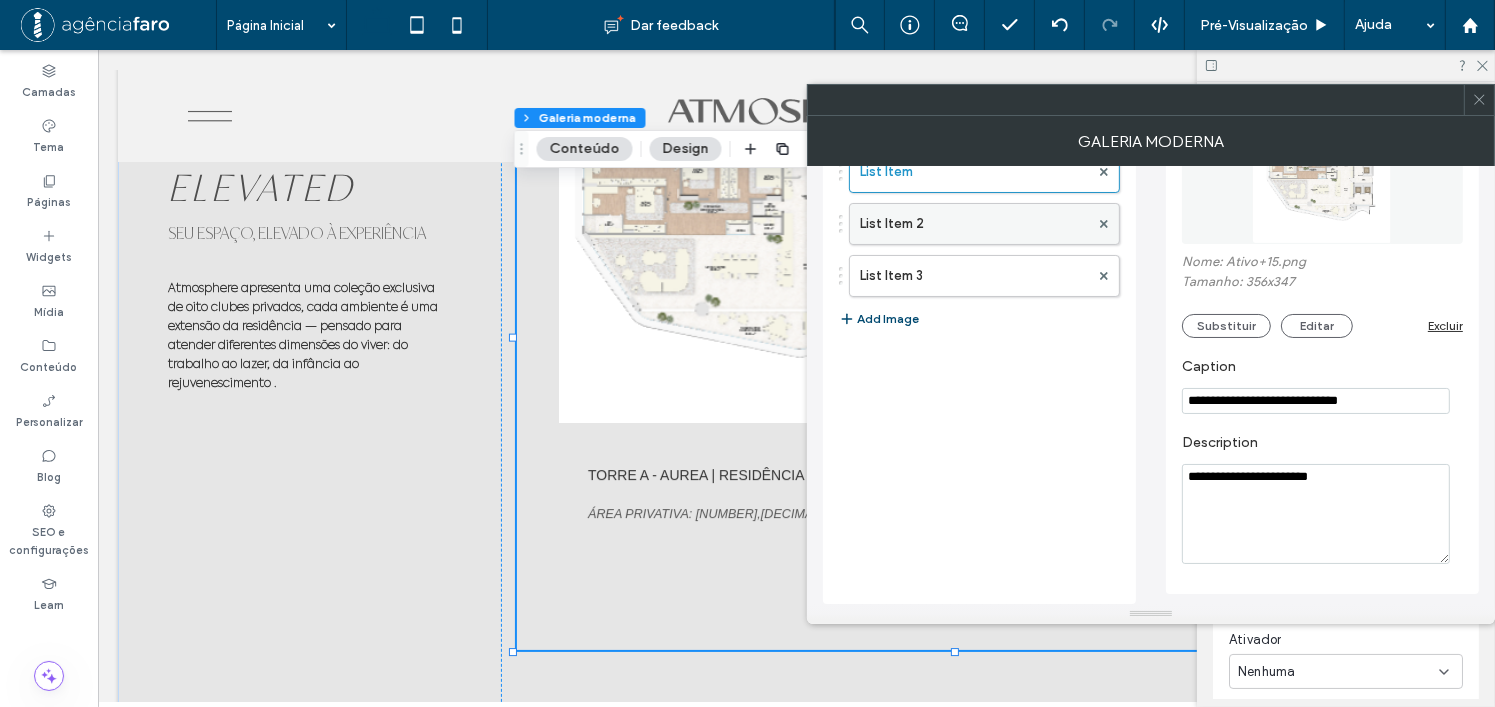 click on "List Item 2" at bounding box center (974, 224) 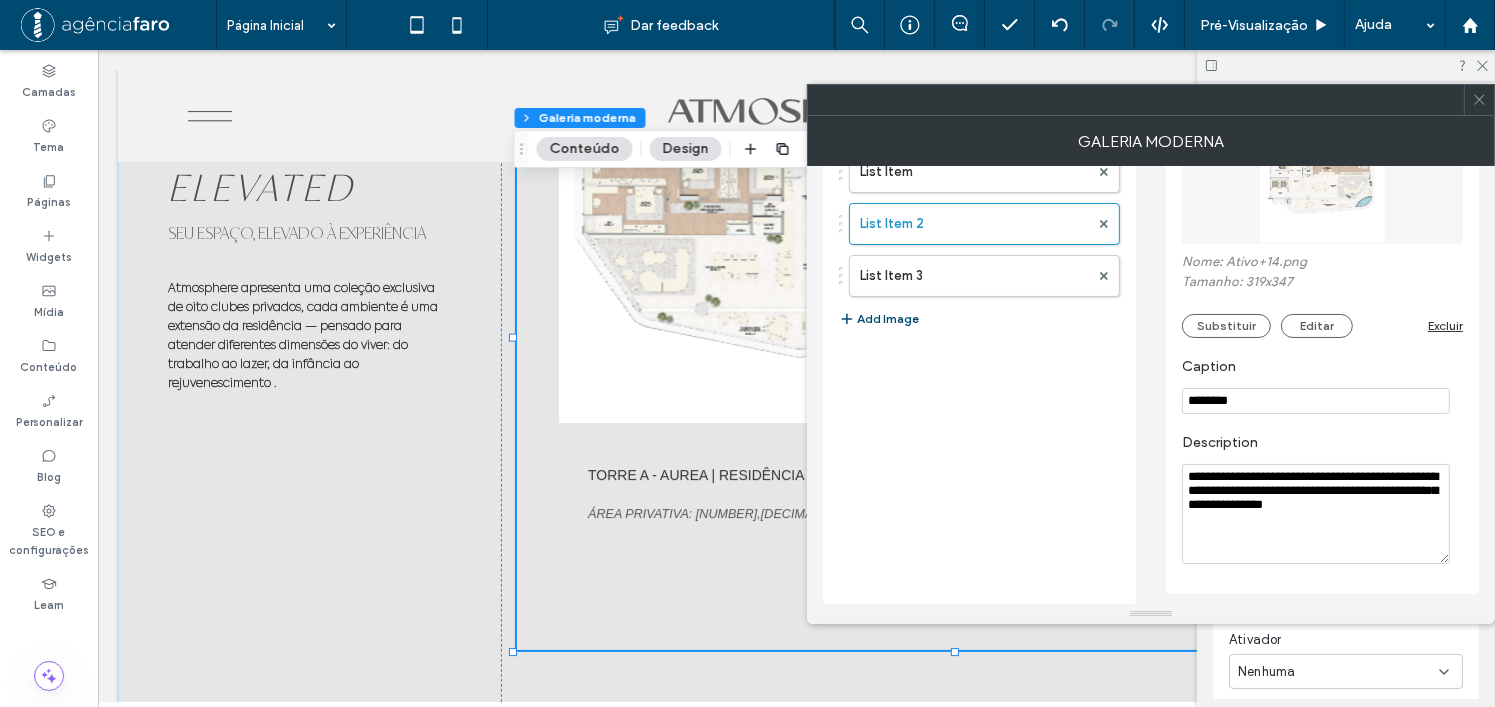 click on "*******" at bounding box center [1316, 401] 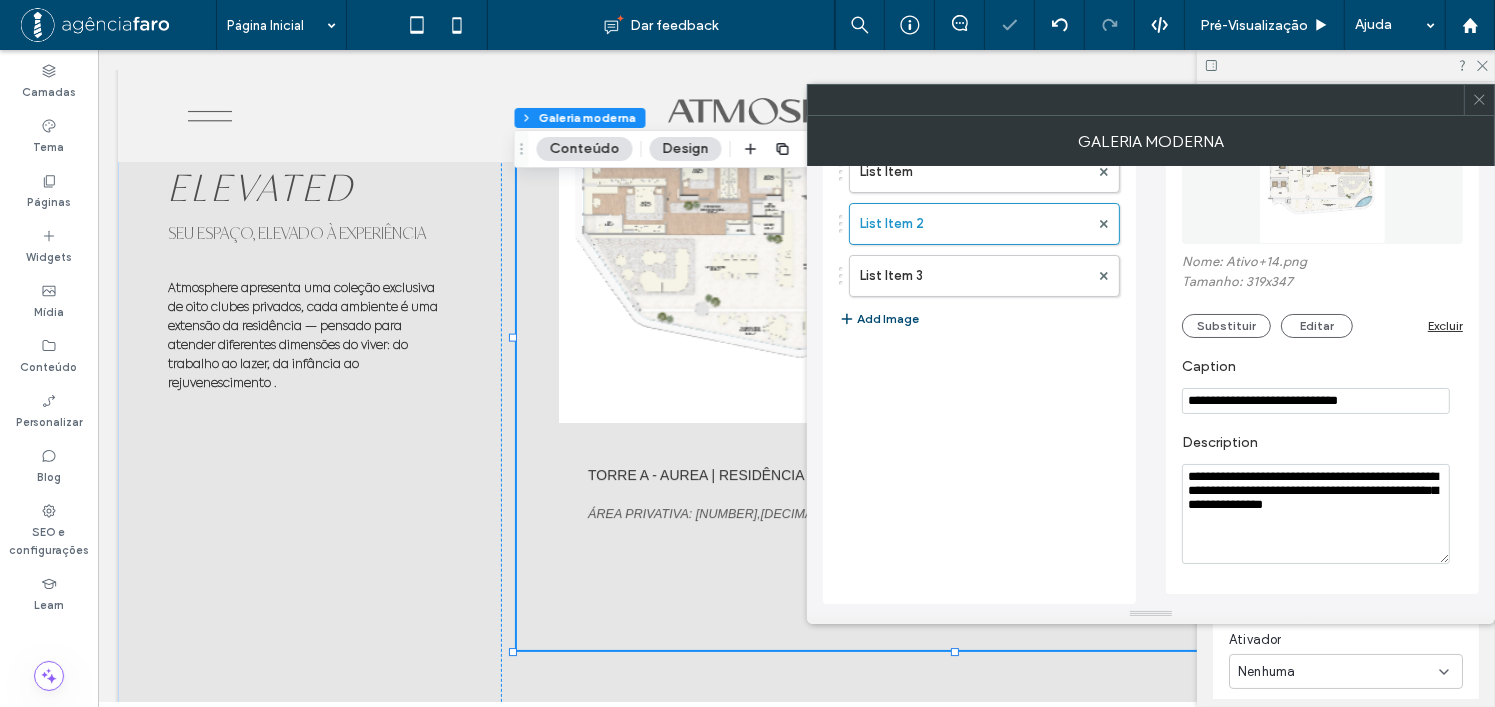 type on "**********" 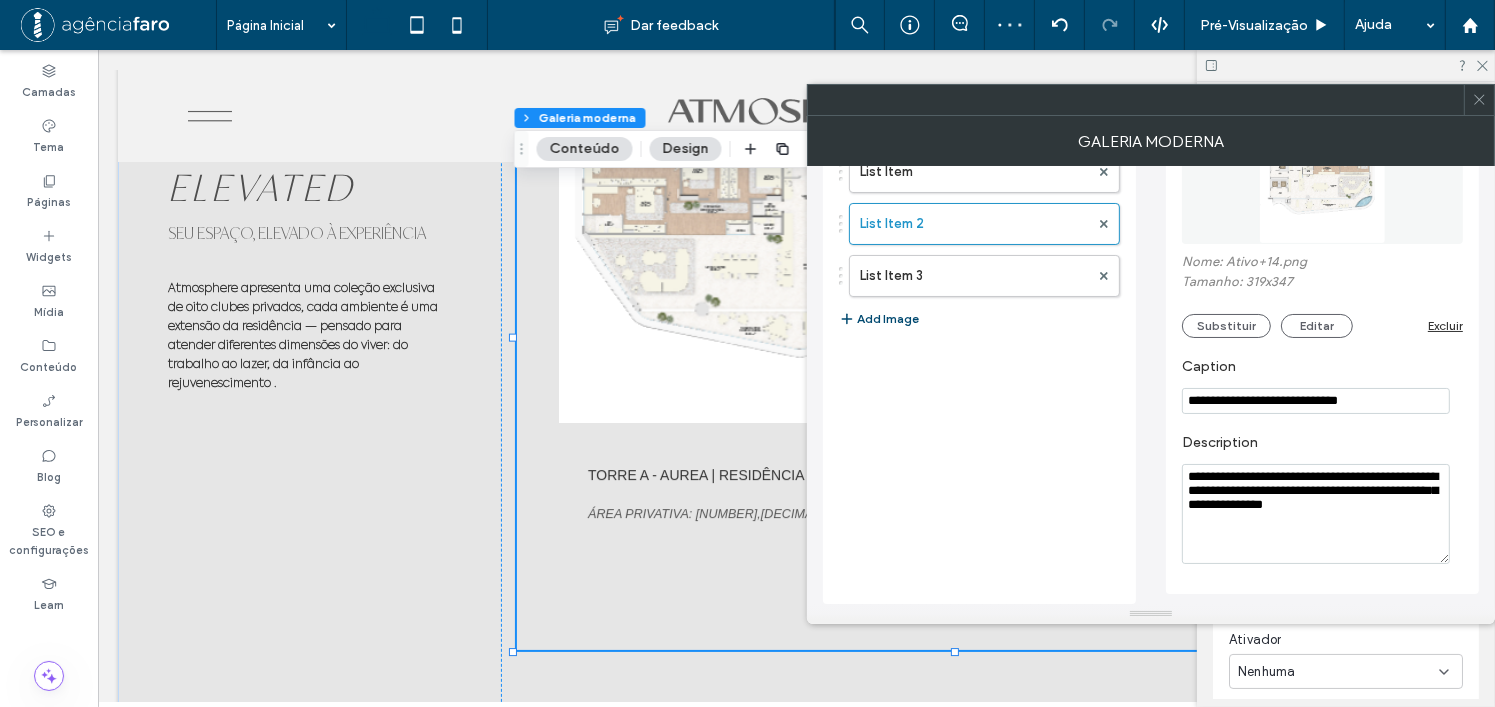 click on "**********" at bounding box center (1316, 514) 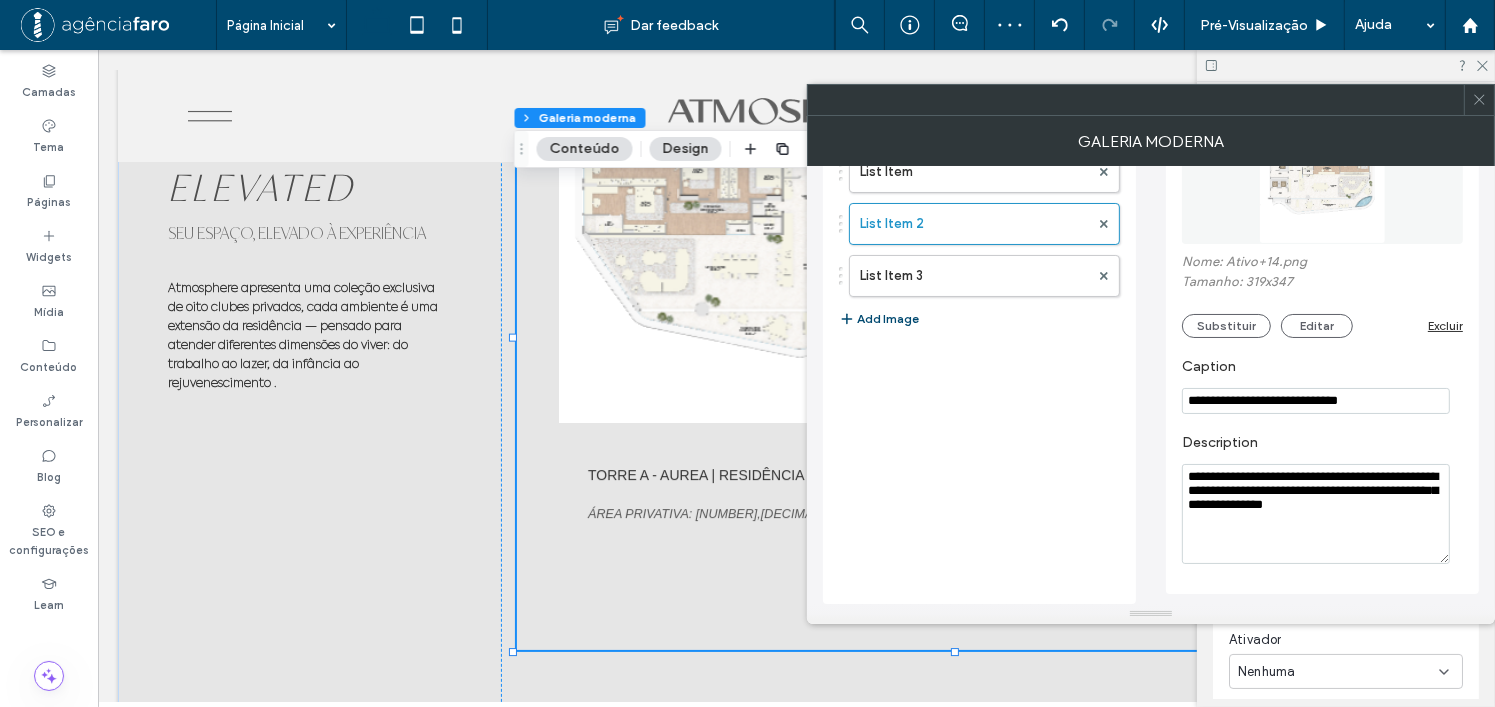 click on "**********" at bounding box center (1316, 514) 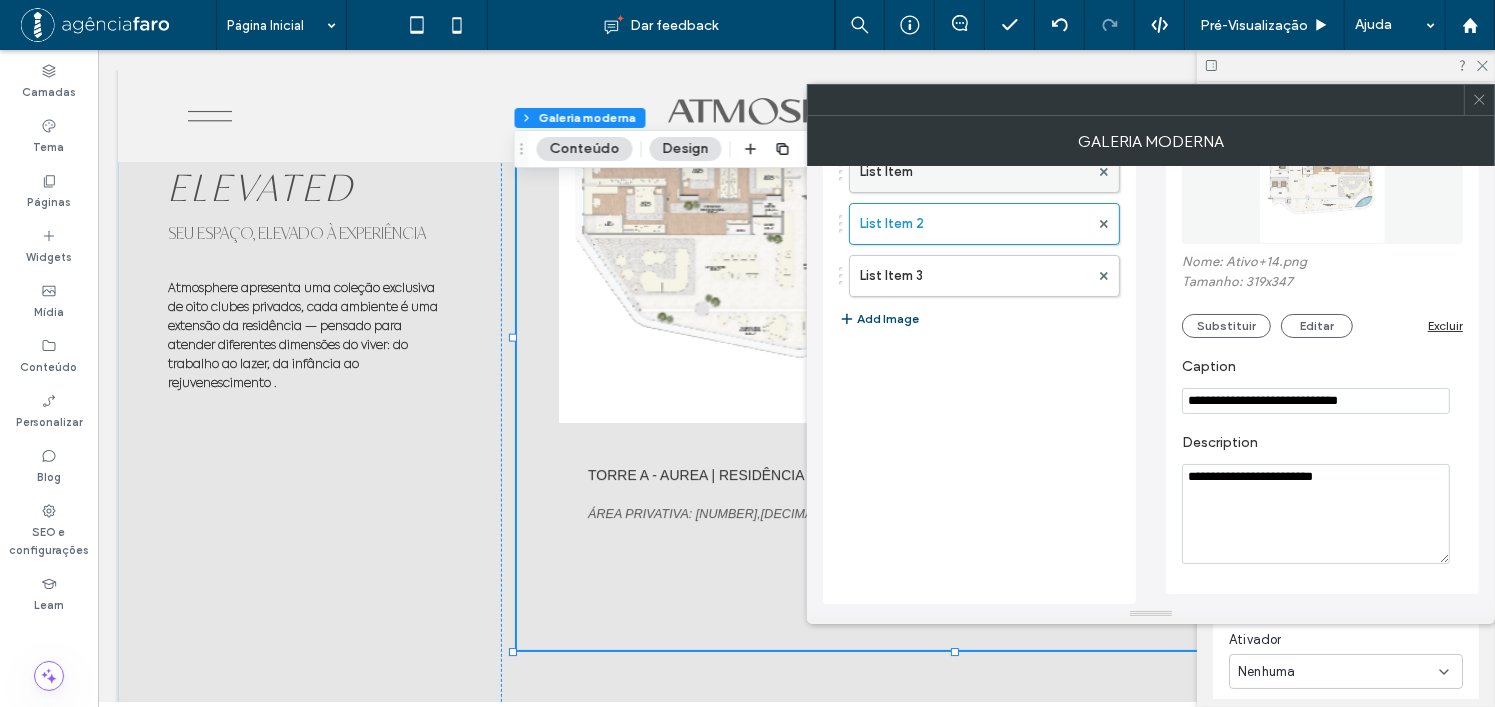 type on "**********" 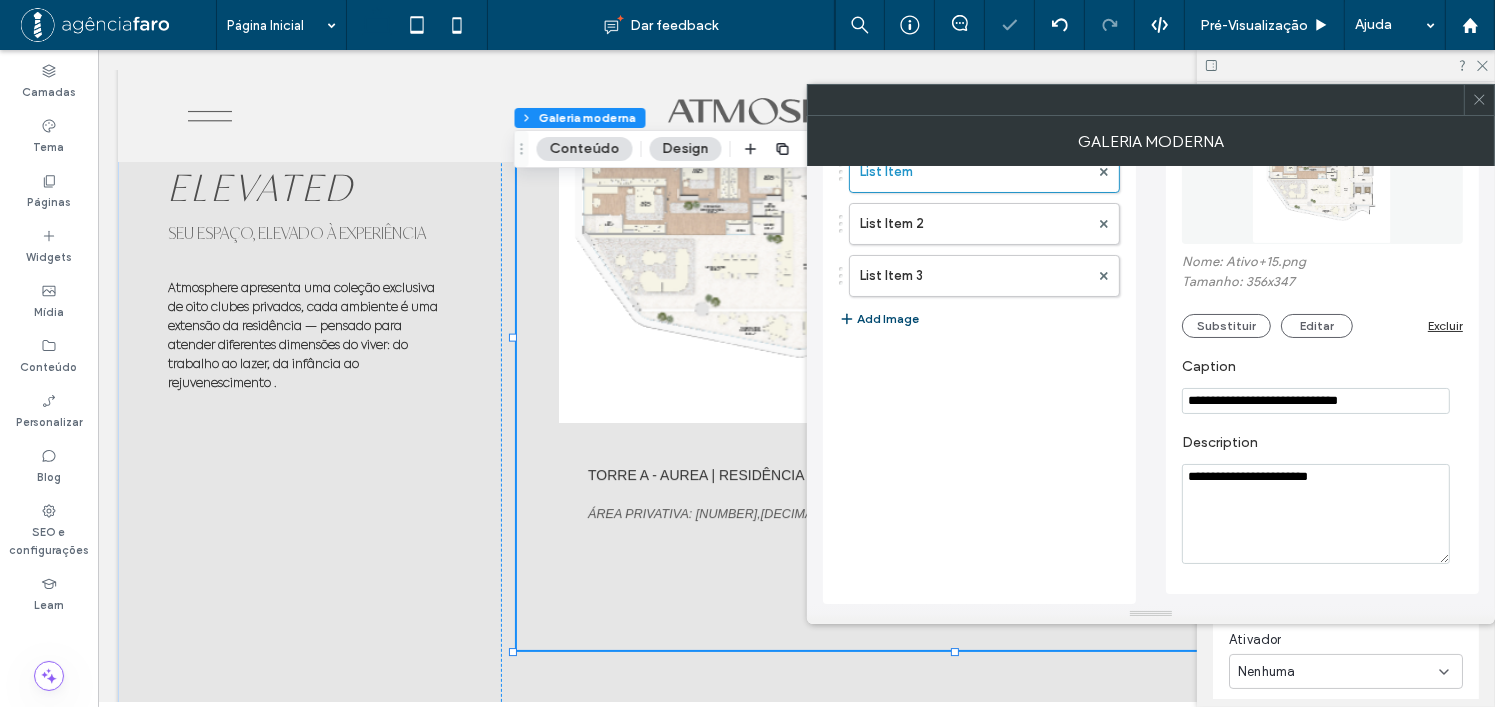 click on "**********" at bounding box center (1316, 514) 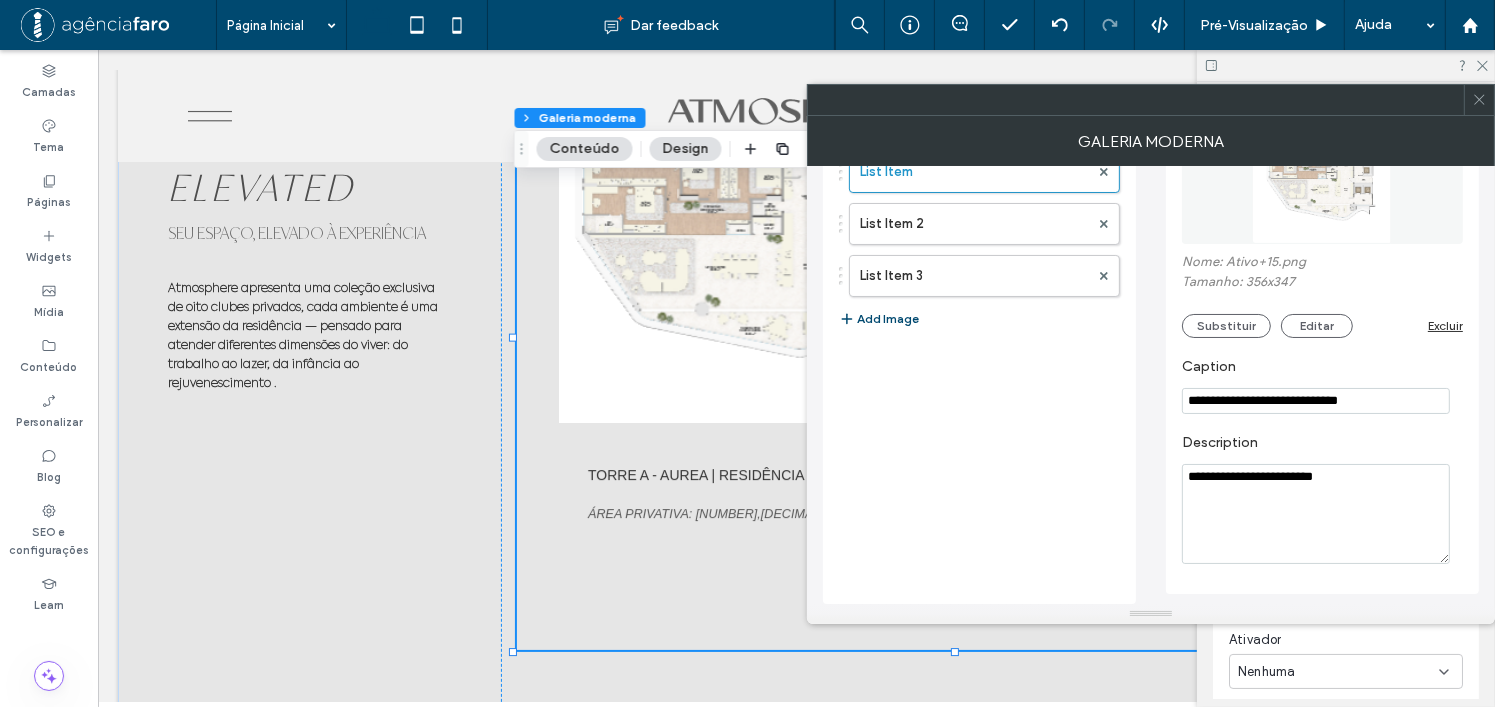 type on "**********" 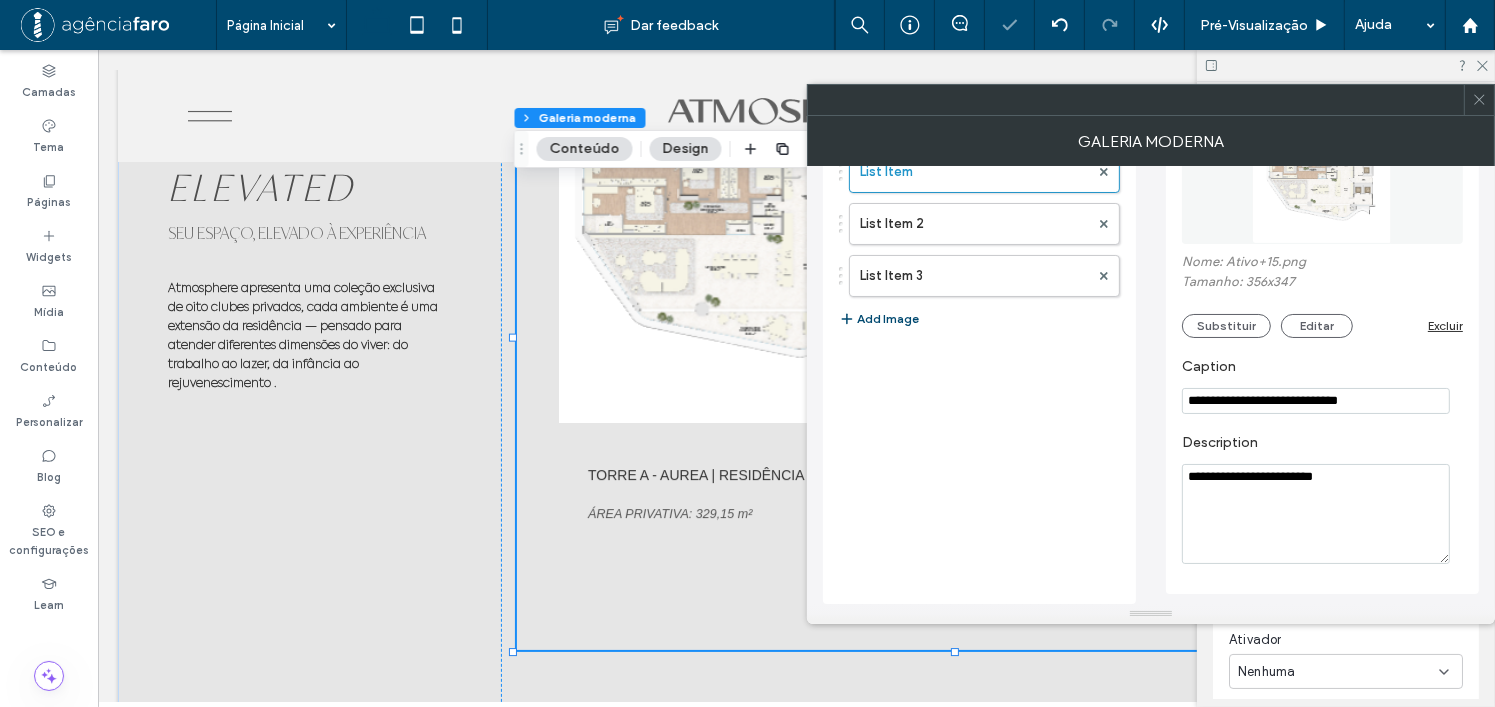 scroll, scrollTop: 0, scrollLeft: 0, axis: both 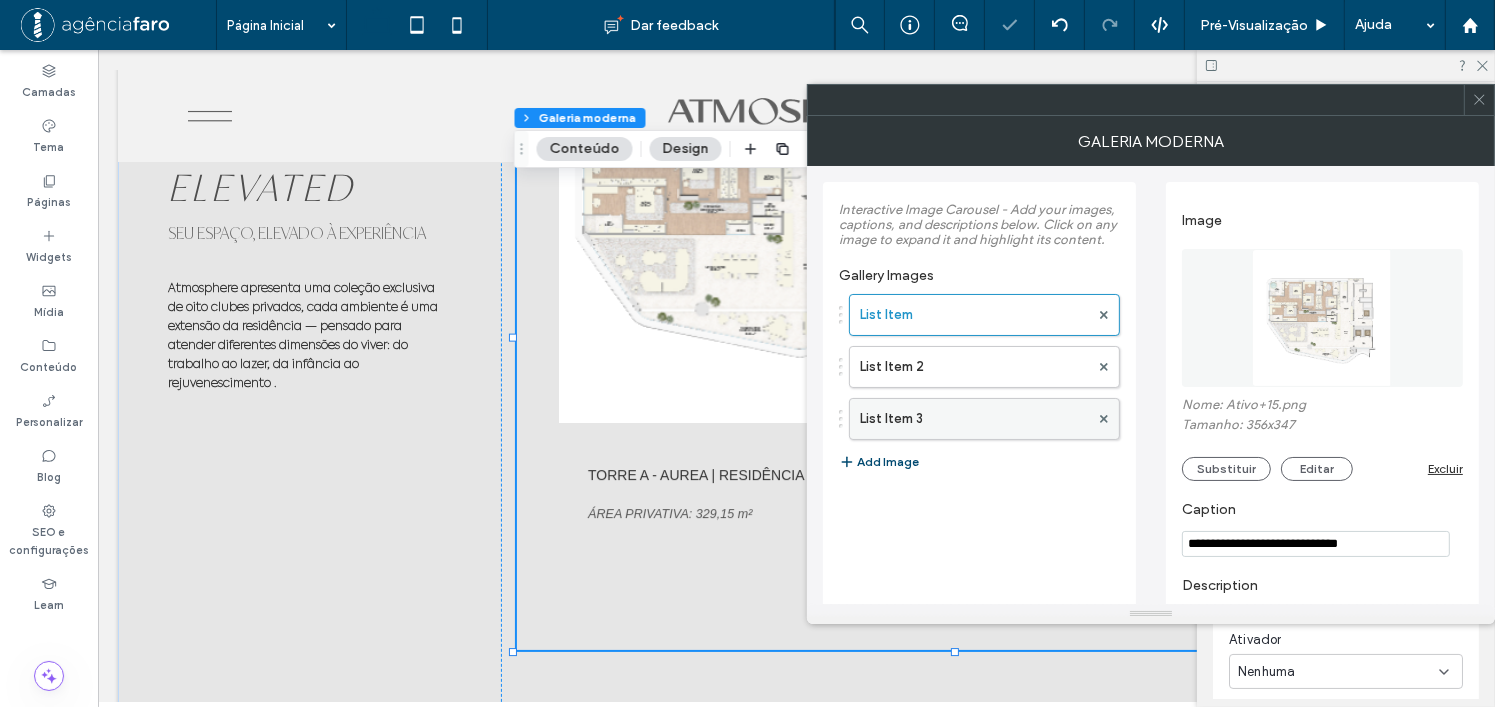 click on "List Item 3" at bounding box center [974, 419] 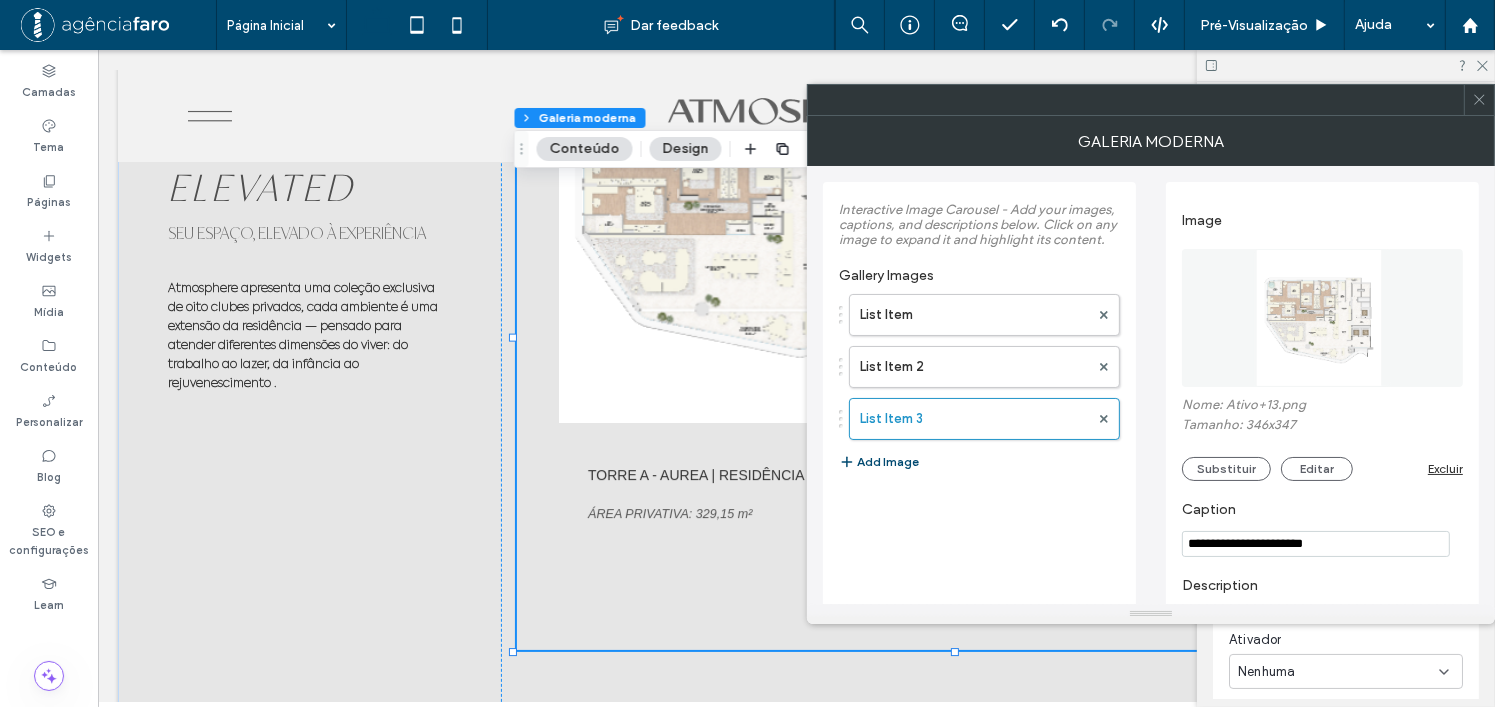 click 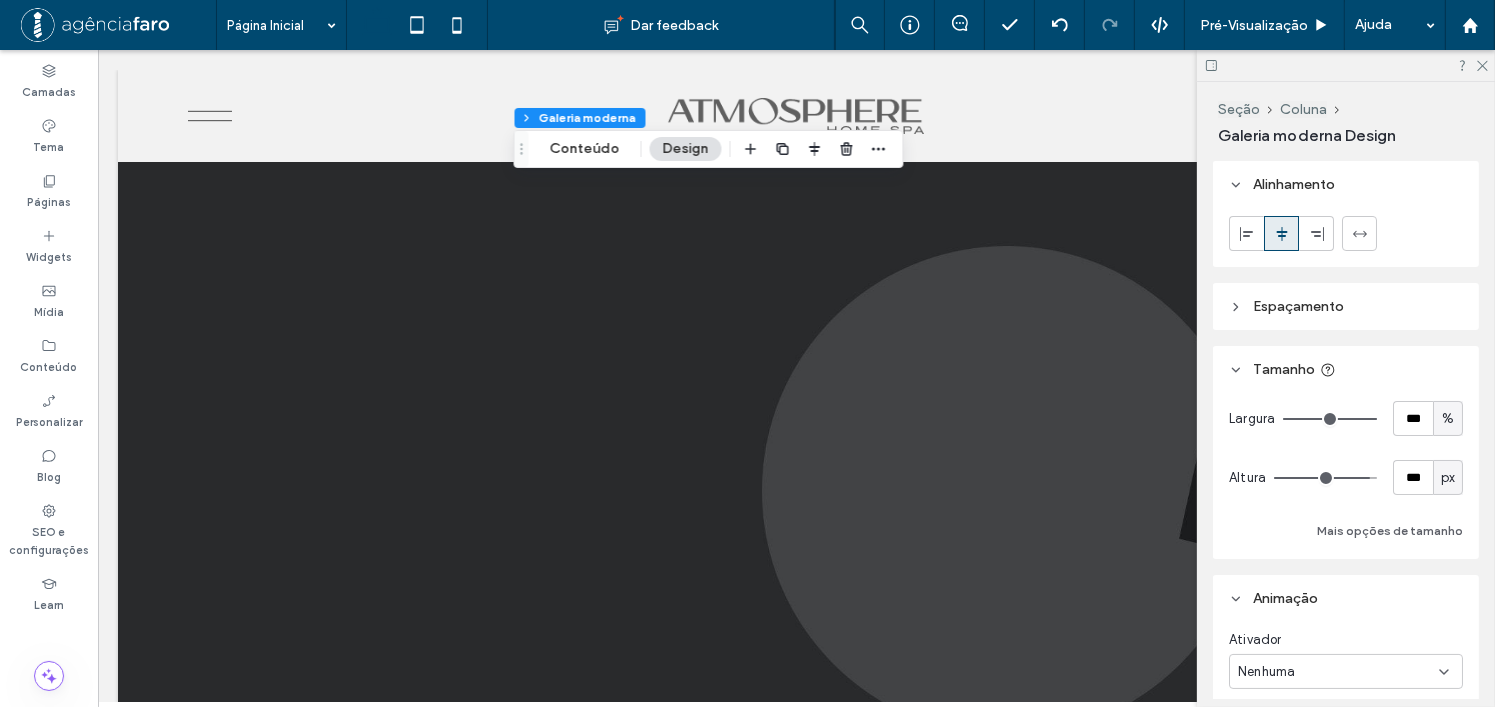 scroll, scrollTop: 6272, scrollLeft: 0, axis: vertical 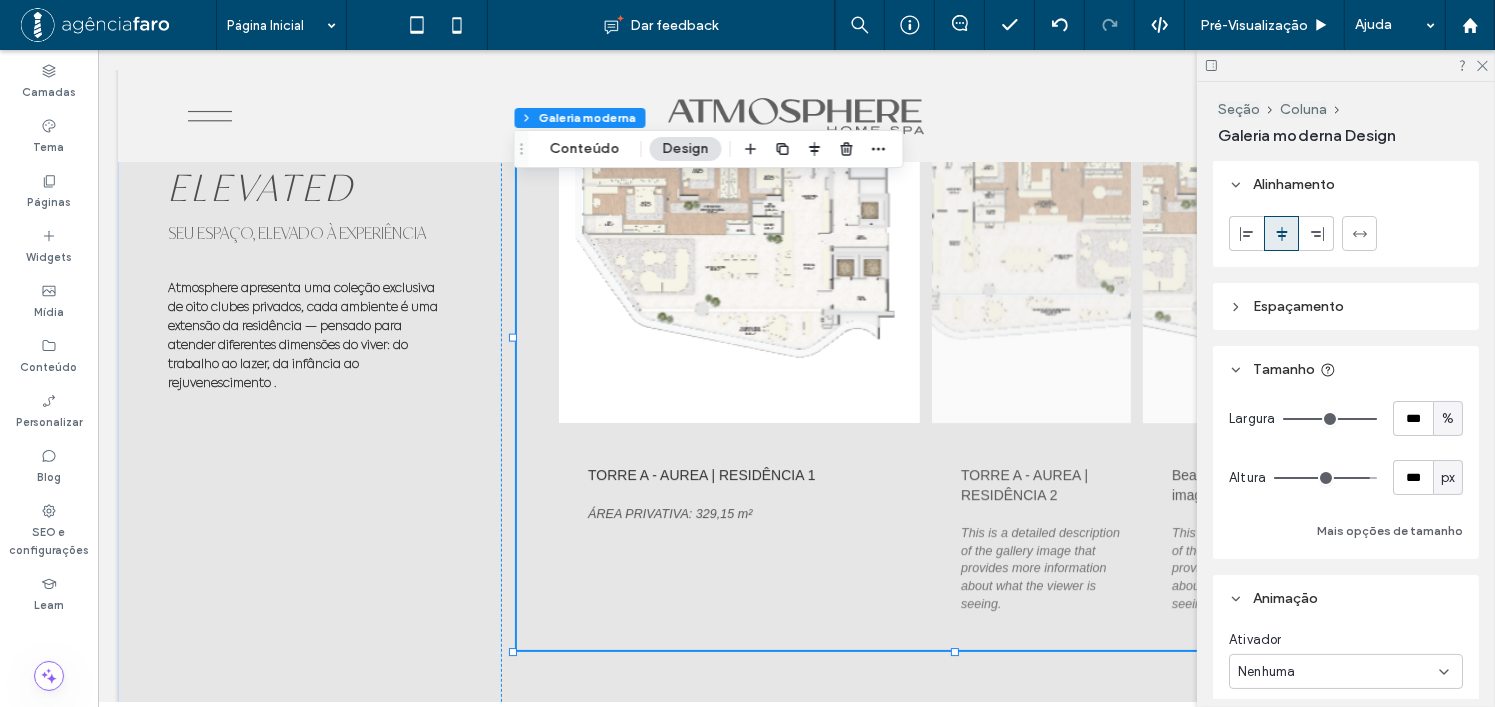 click on "Design" at bounding box center (686, 149) 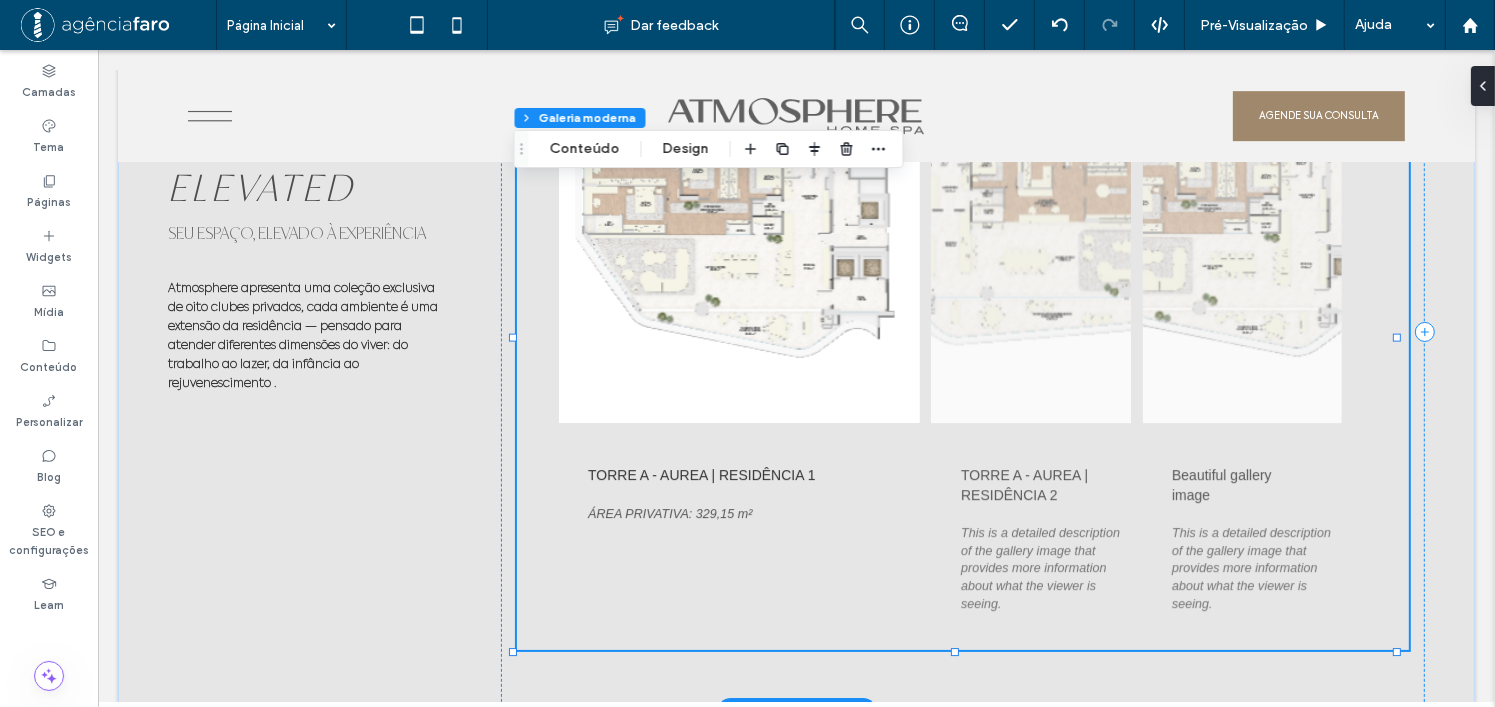 click at bounding box center [1030, 224] 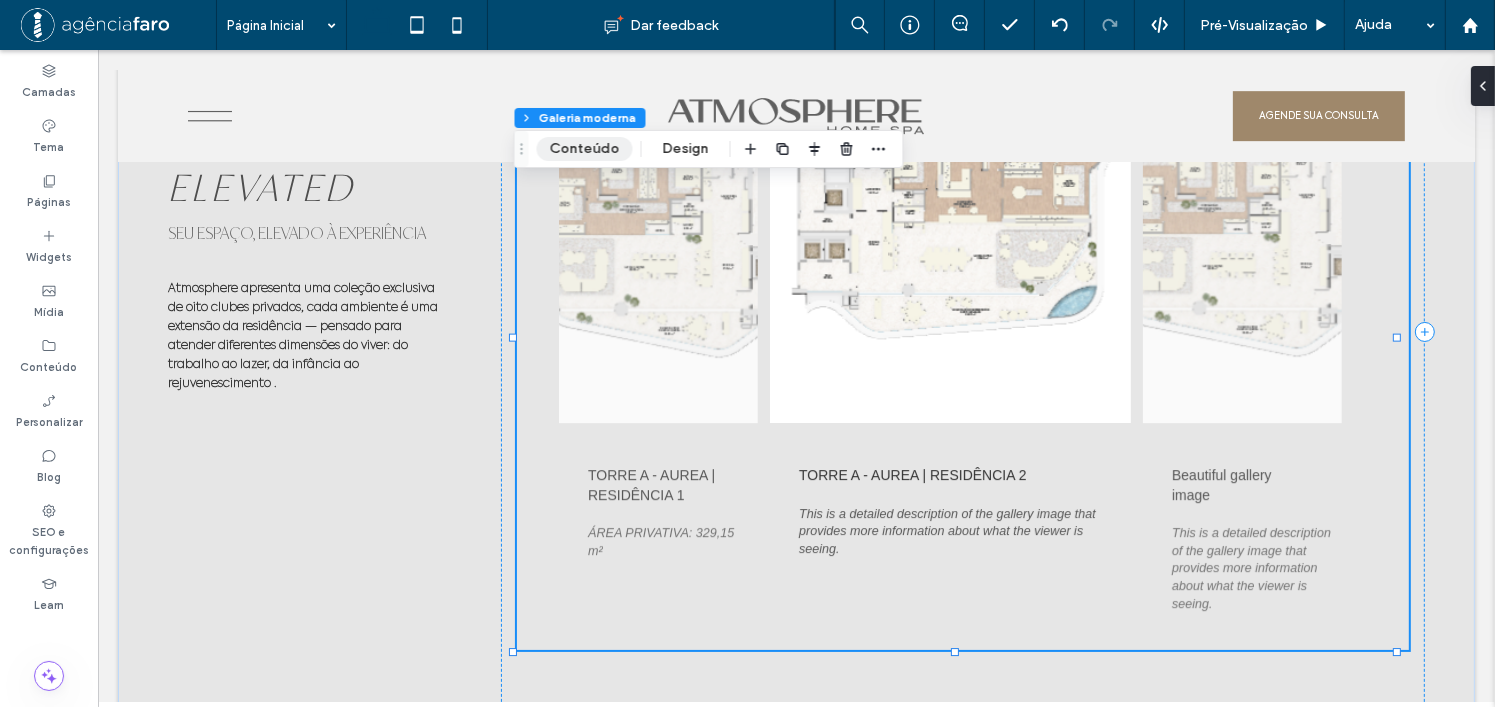 click on "Conteúdo" at bounding box center [585, 149] 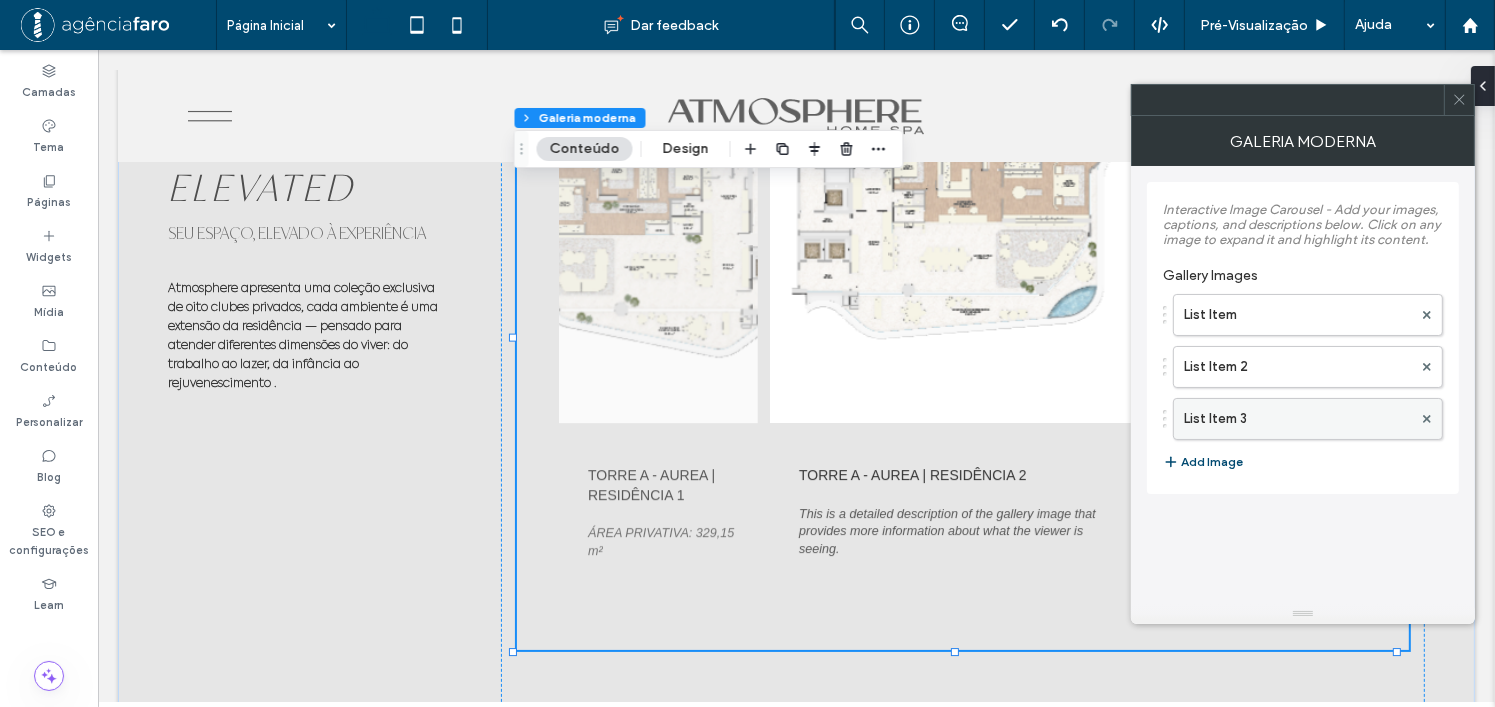 click on "List Item 3" at bounding box center [1298, 419] 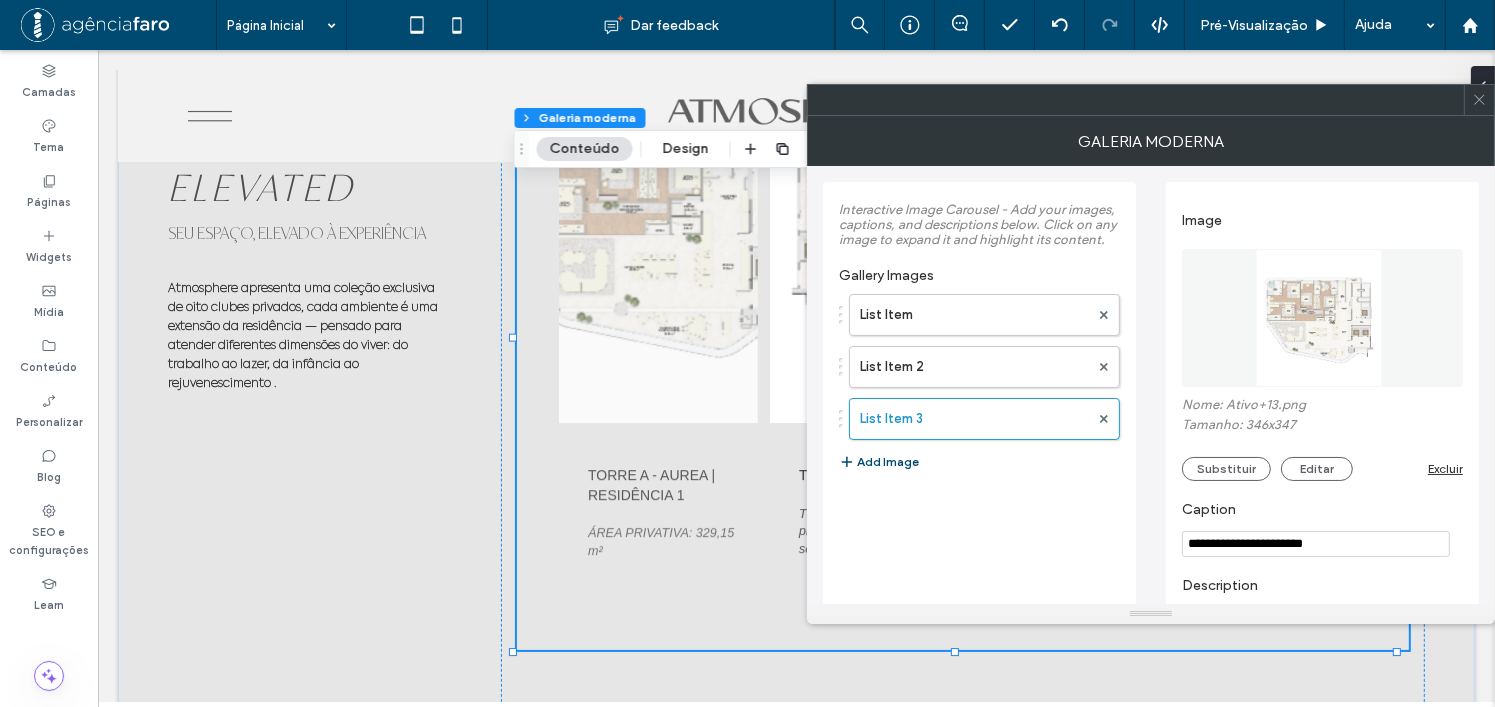 click at bounding box center [1323, 318] 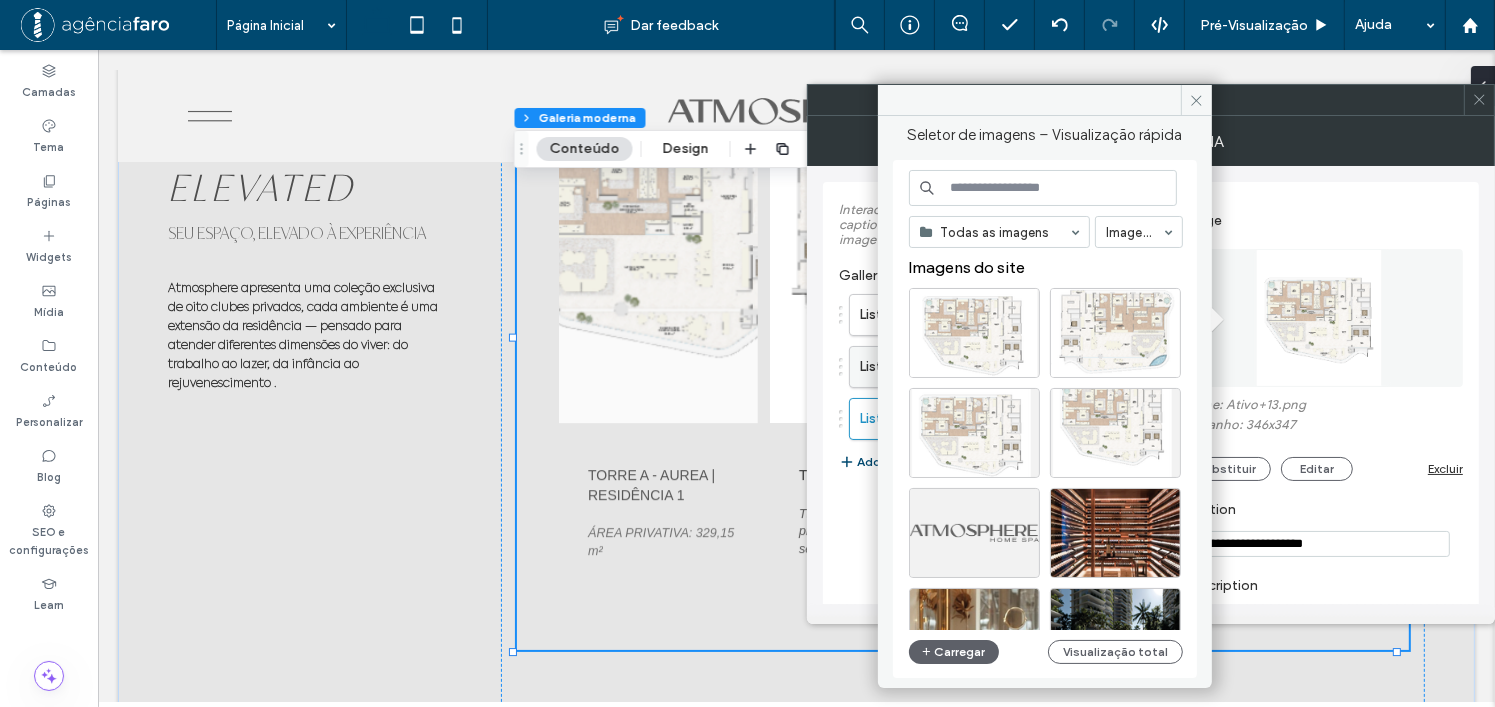 click on "List Item 2" at bounding box center (984, 367) 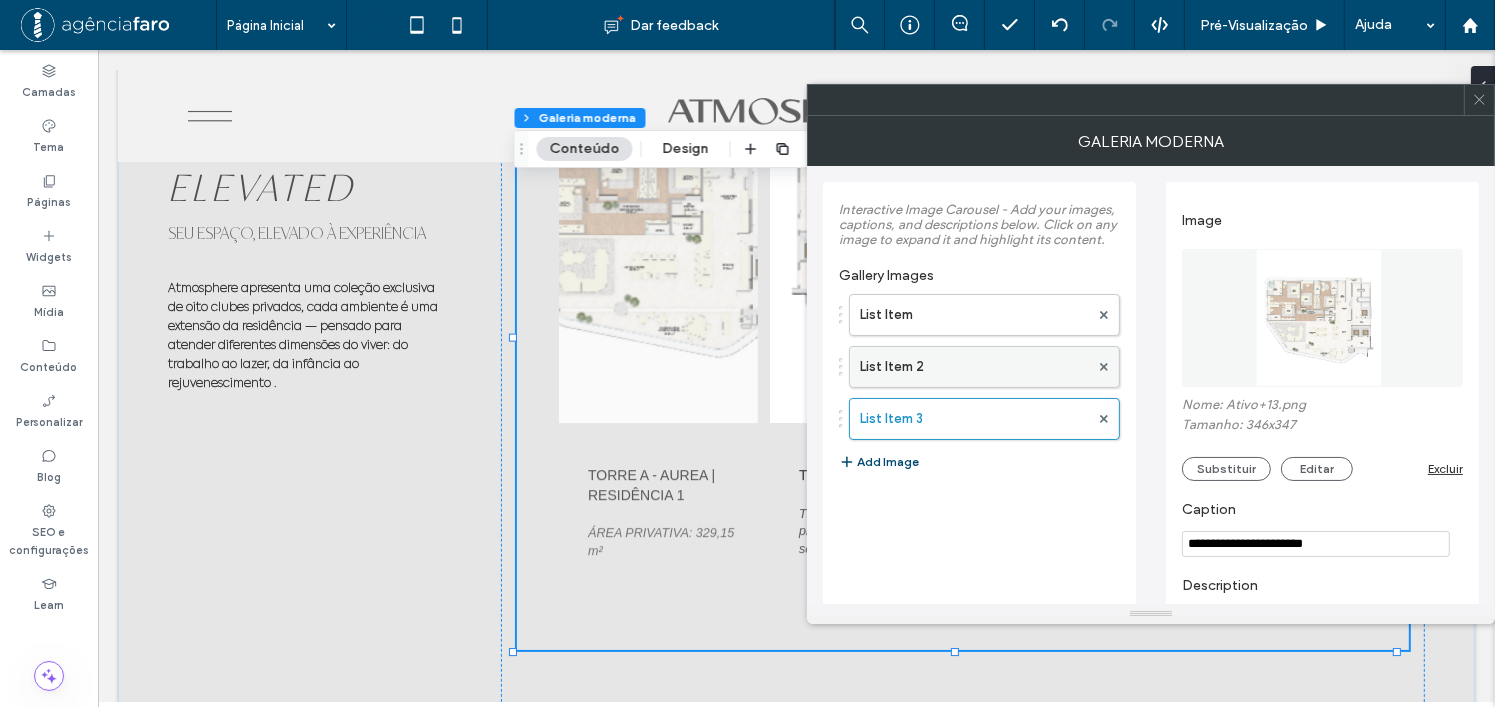 click on "List Item 2" at bounding box center (974, 367) 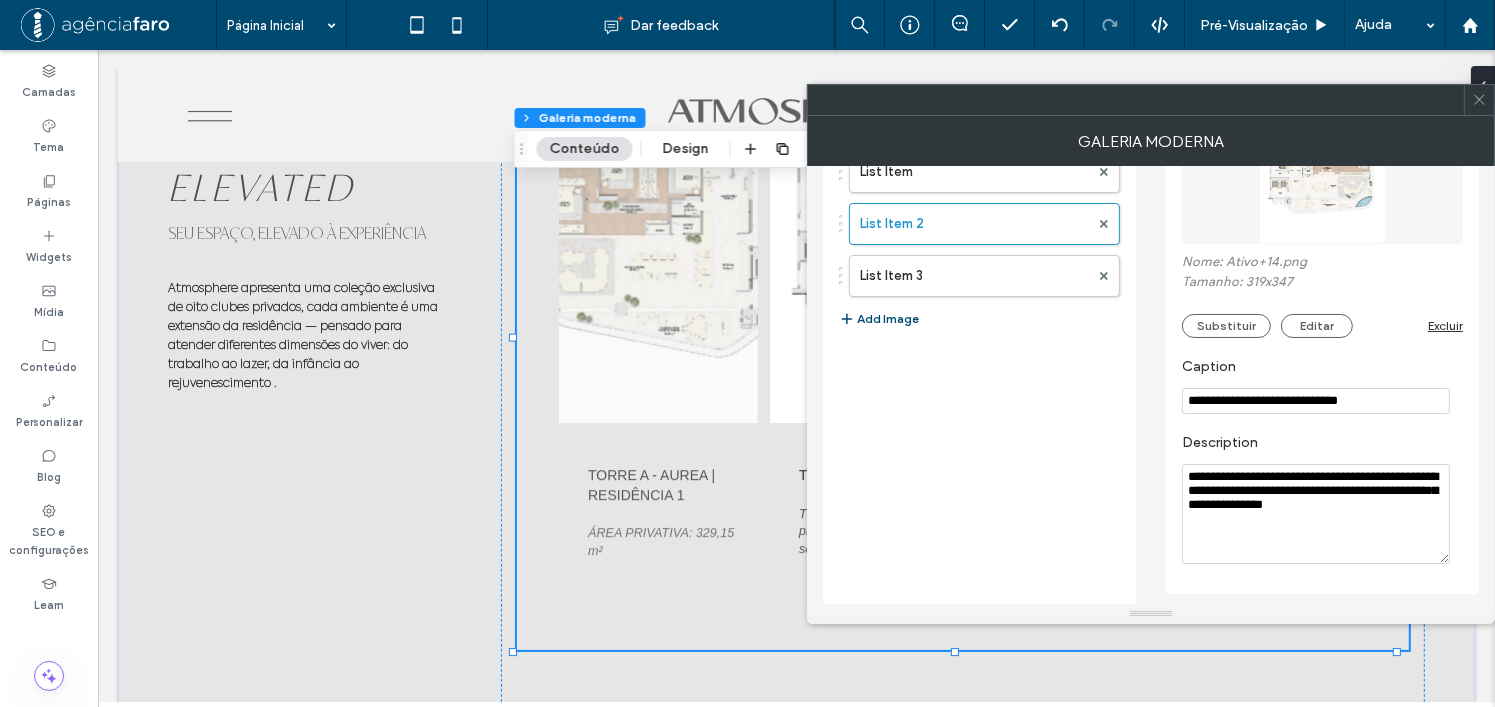 scroll, scrollTop: 45, scrollLeft: 0, axis: vertical 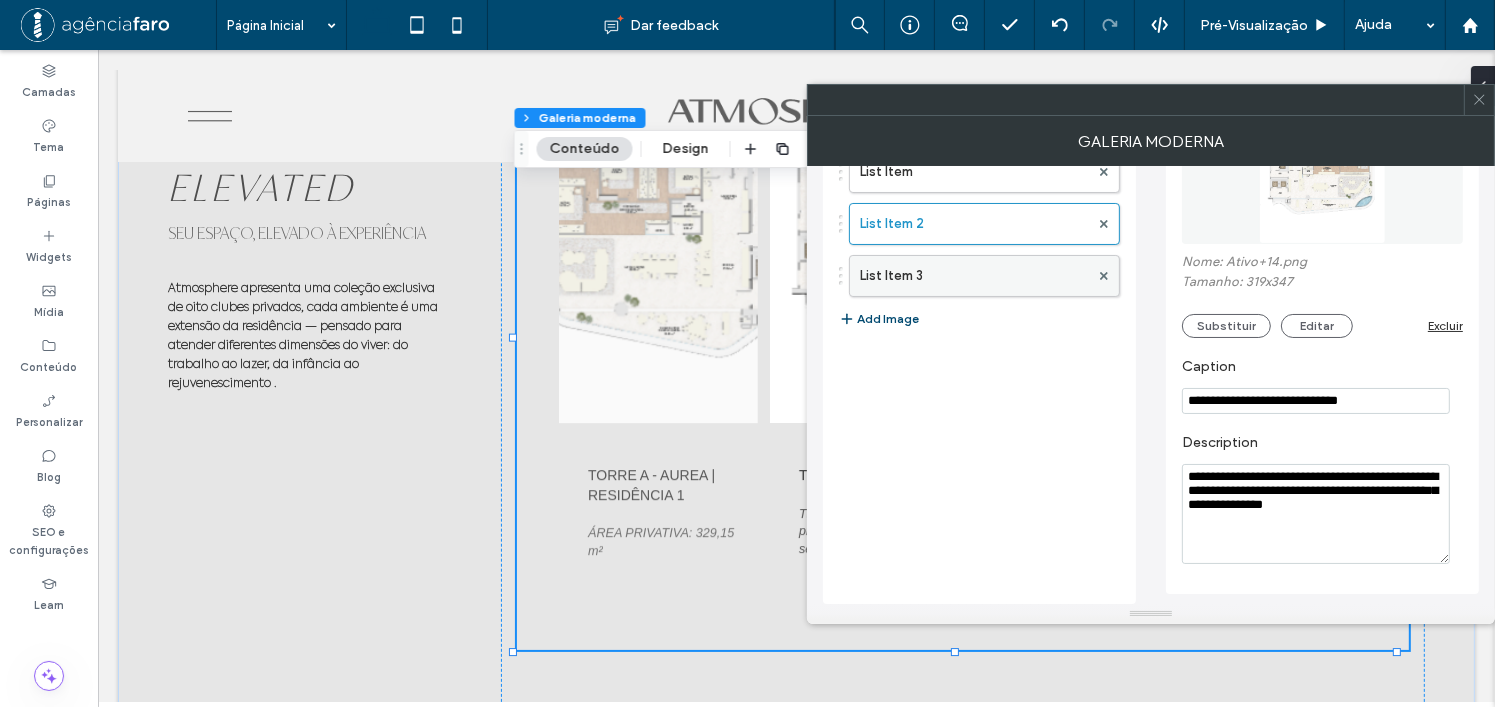 click on "List Item 3" at bounding box center (974, 276) 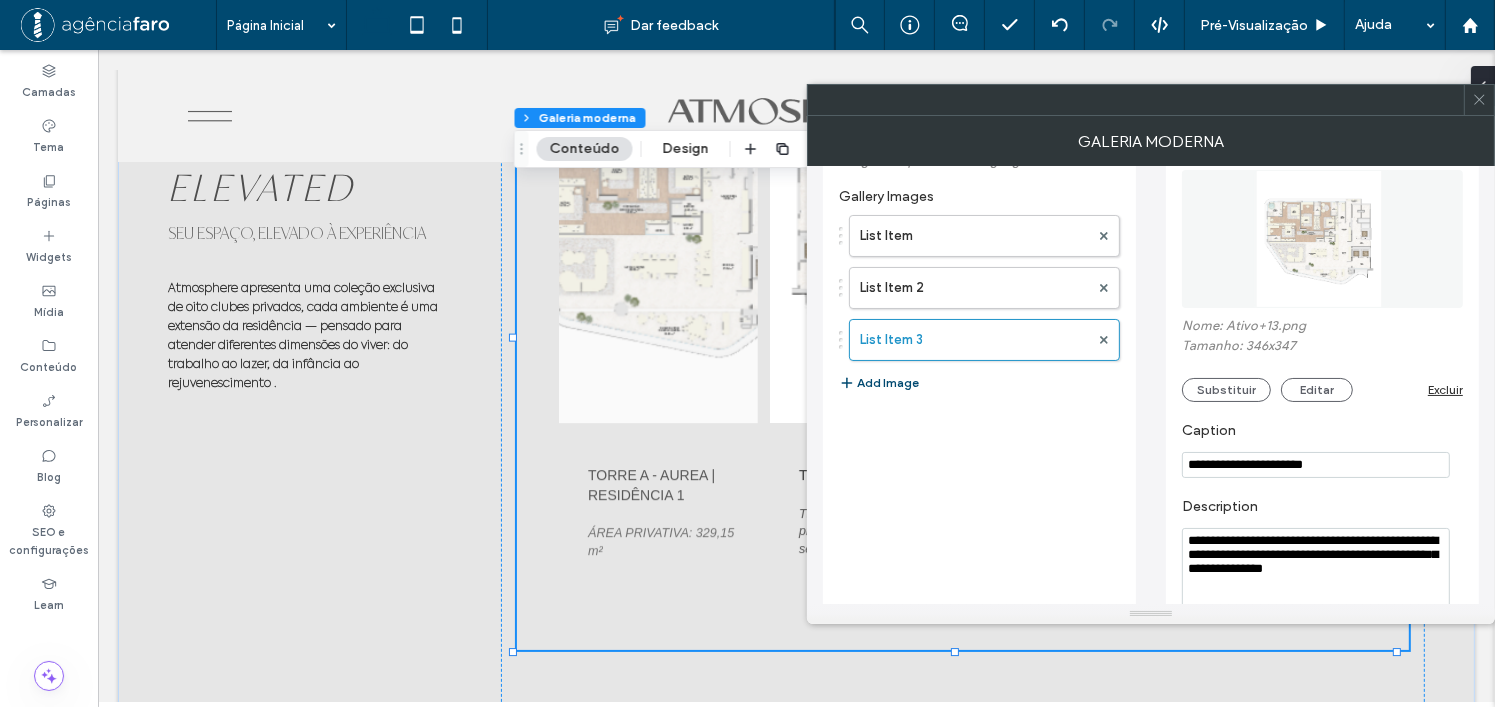 scroll, scrollTop: 45, scrollLeft: 0, axis: vertical 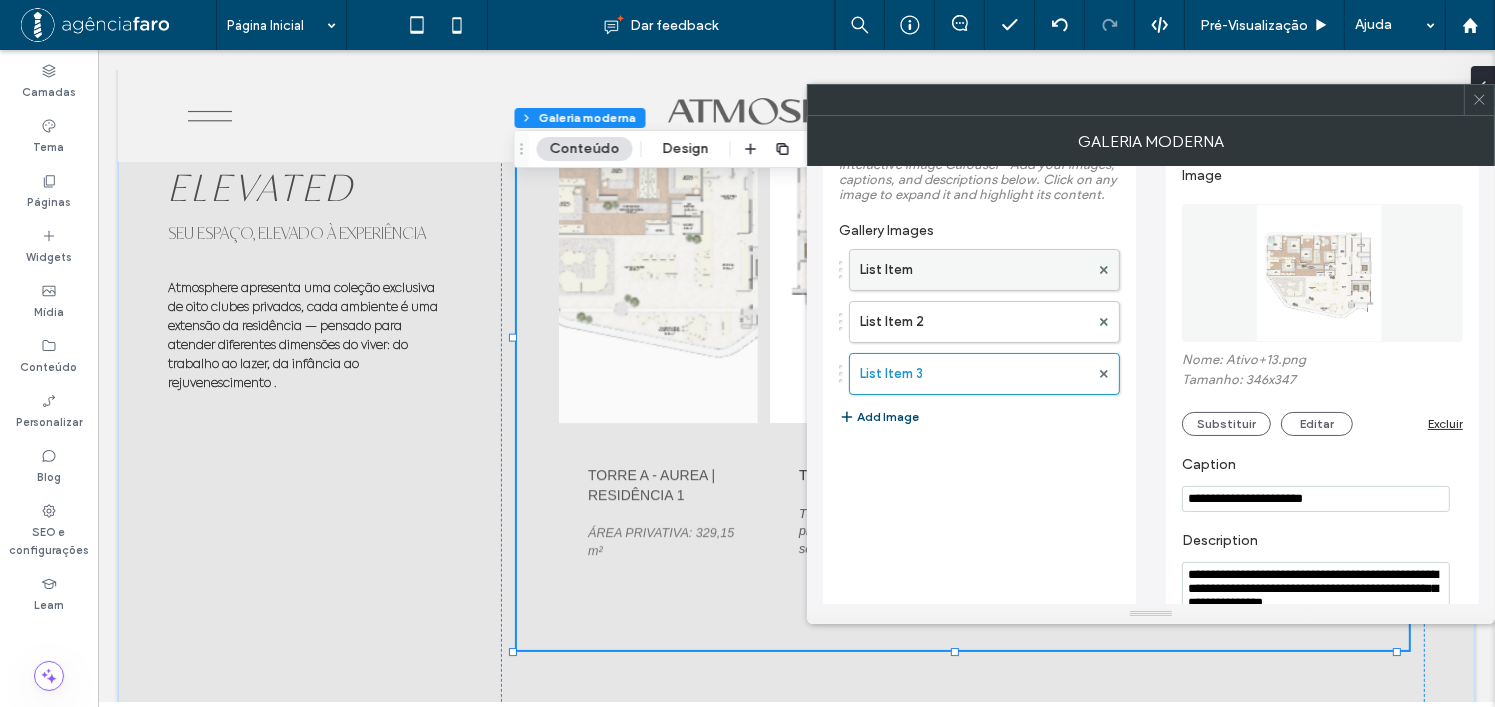 click on "List Item" at bounding box center [974, 270] 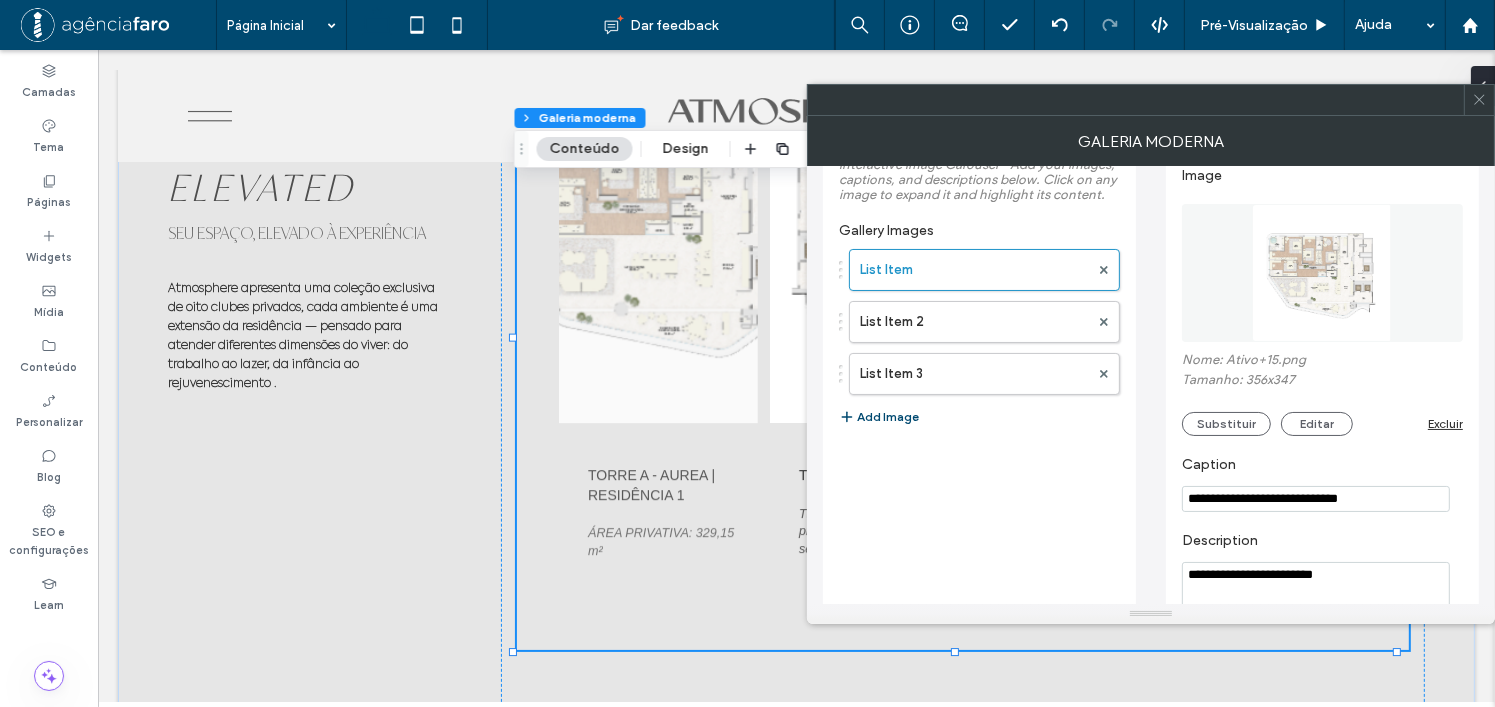 click on "**********" at bounding box center [1316, 612] 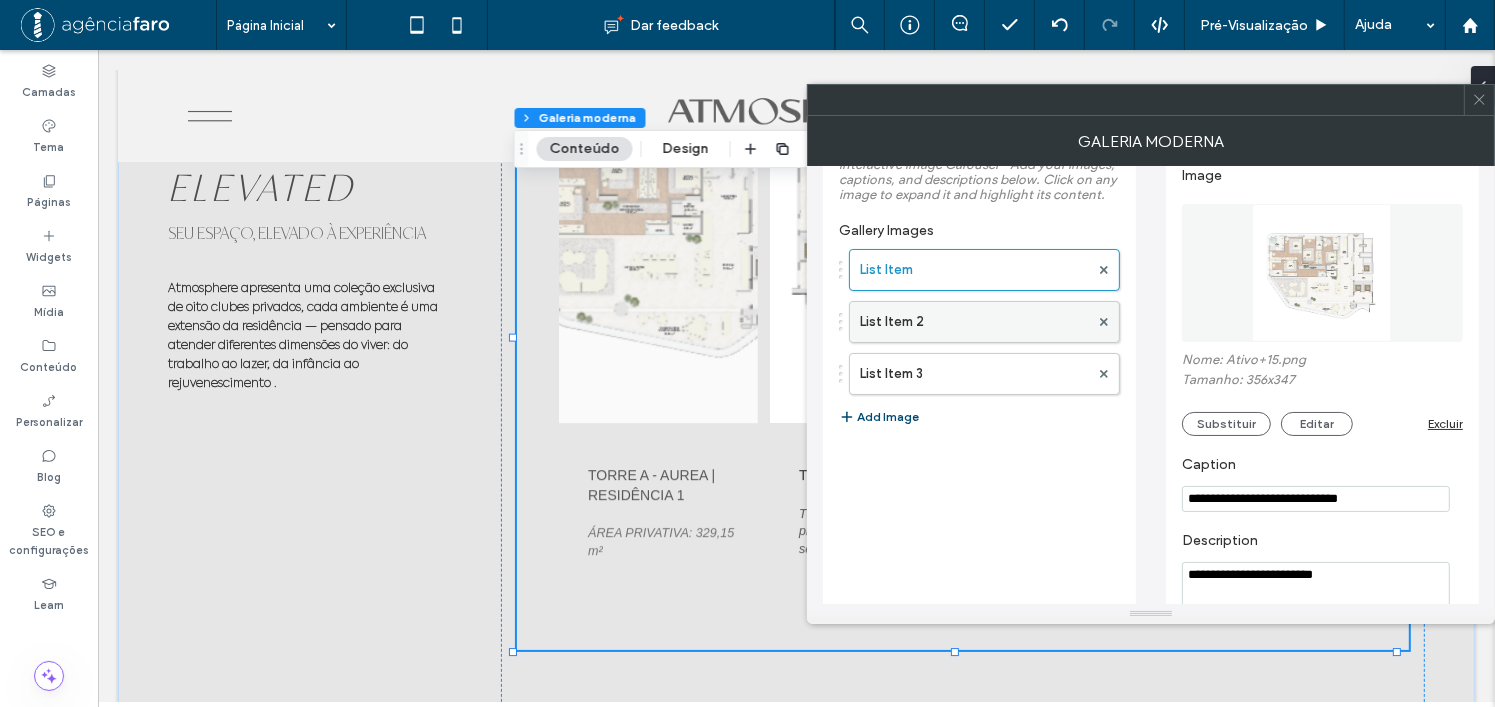 click on "List Item 2" at bounding box center [974, 322] 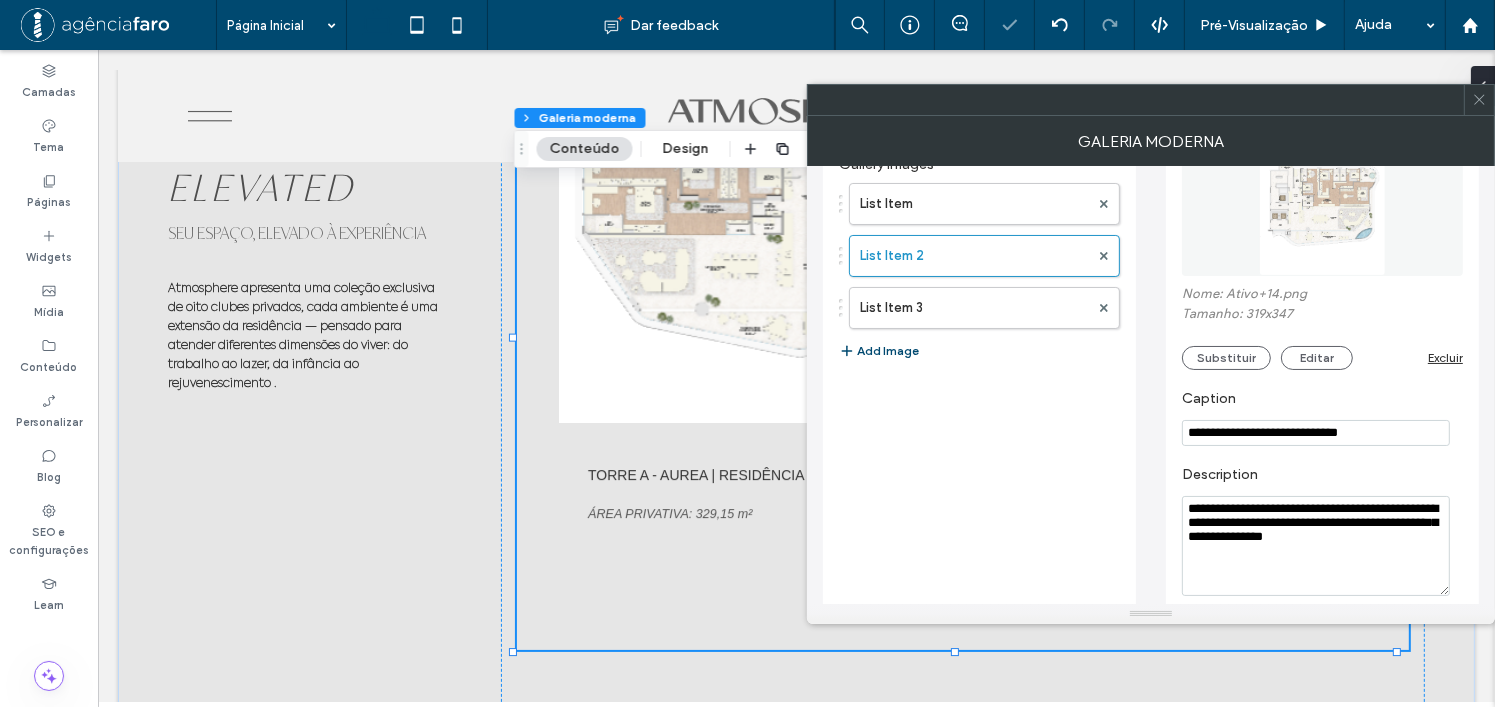 scroll, scrollTop: 145, scrollLeft: 0, axis: vertical 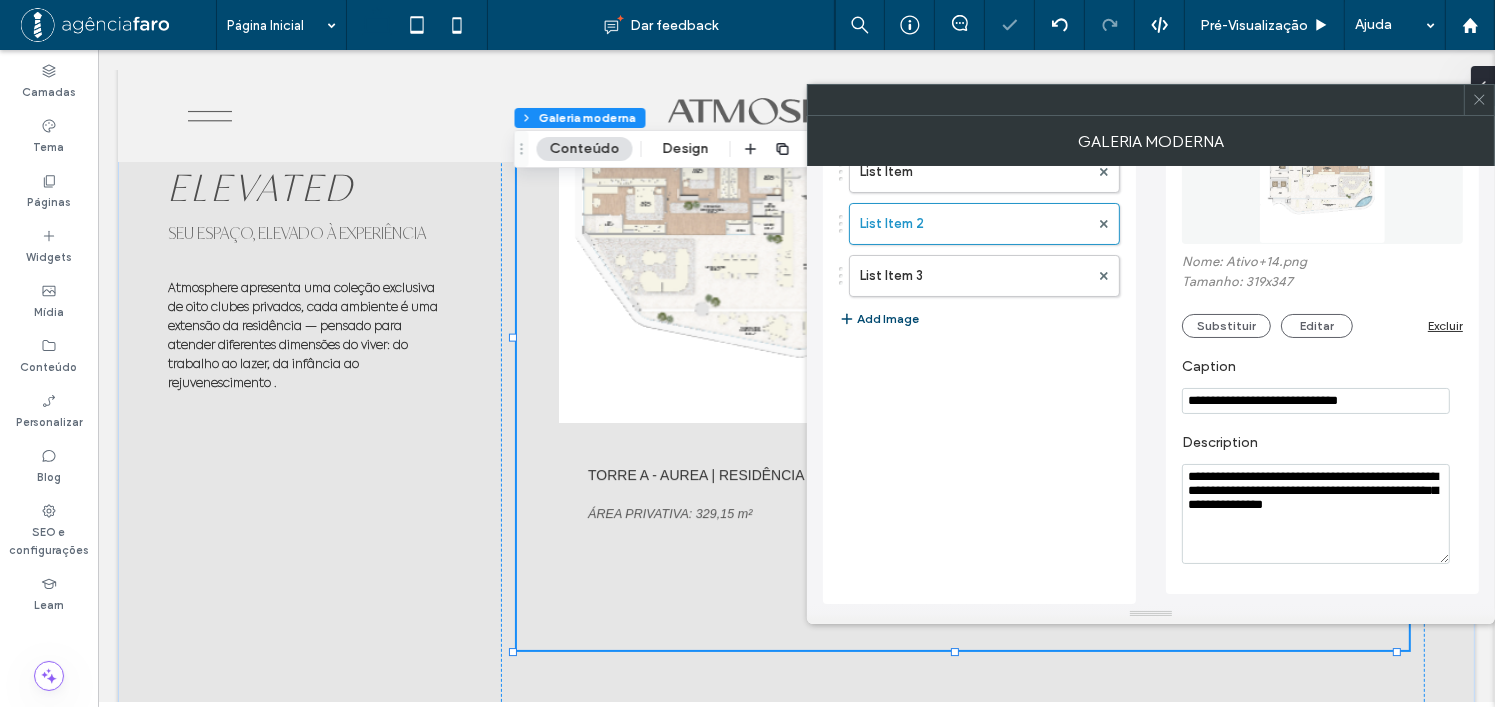 click on "**********" at bounding box center [1316, 514] 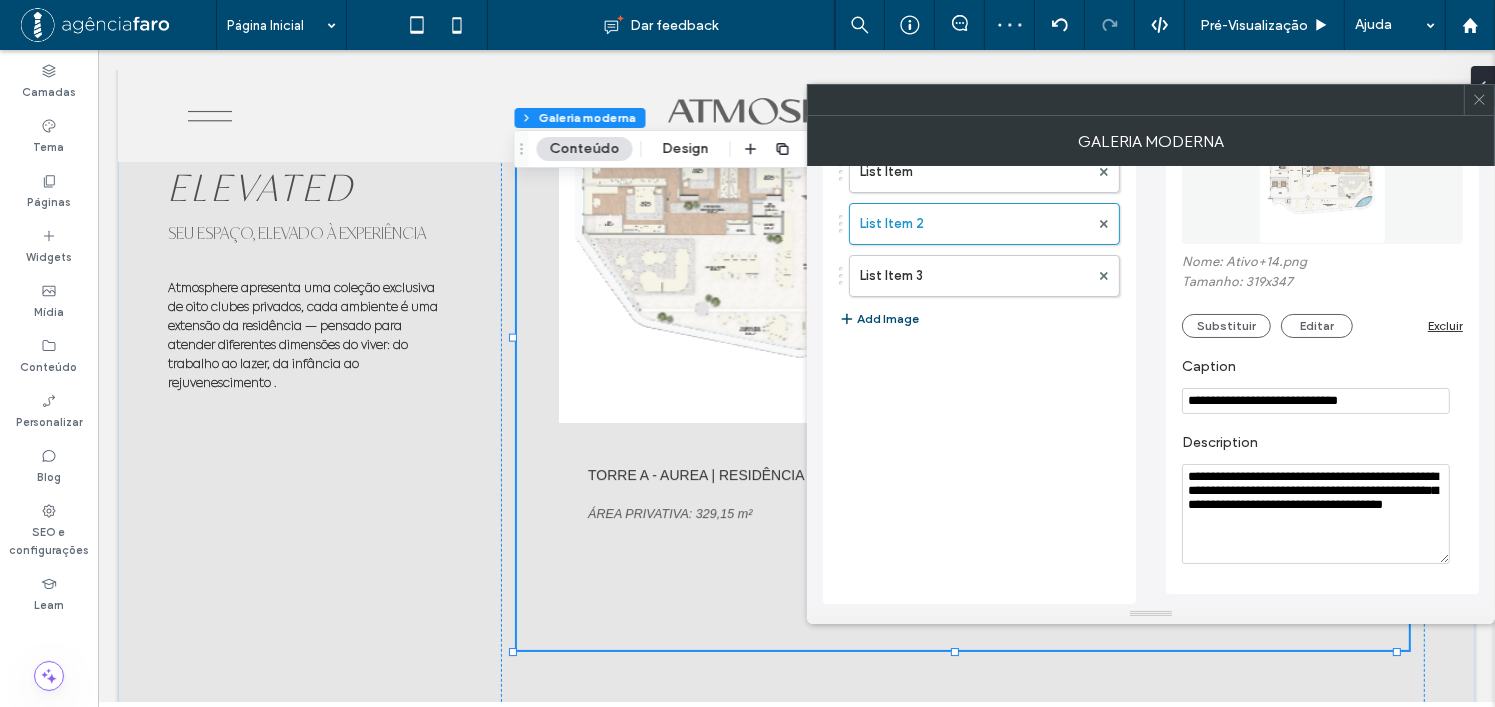 paste 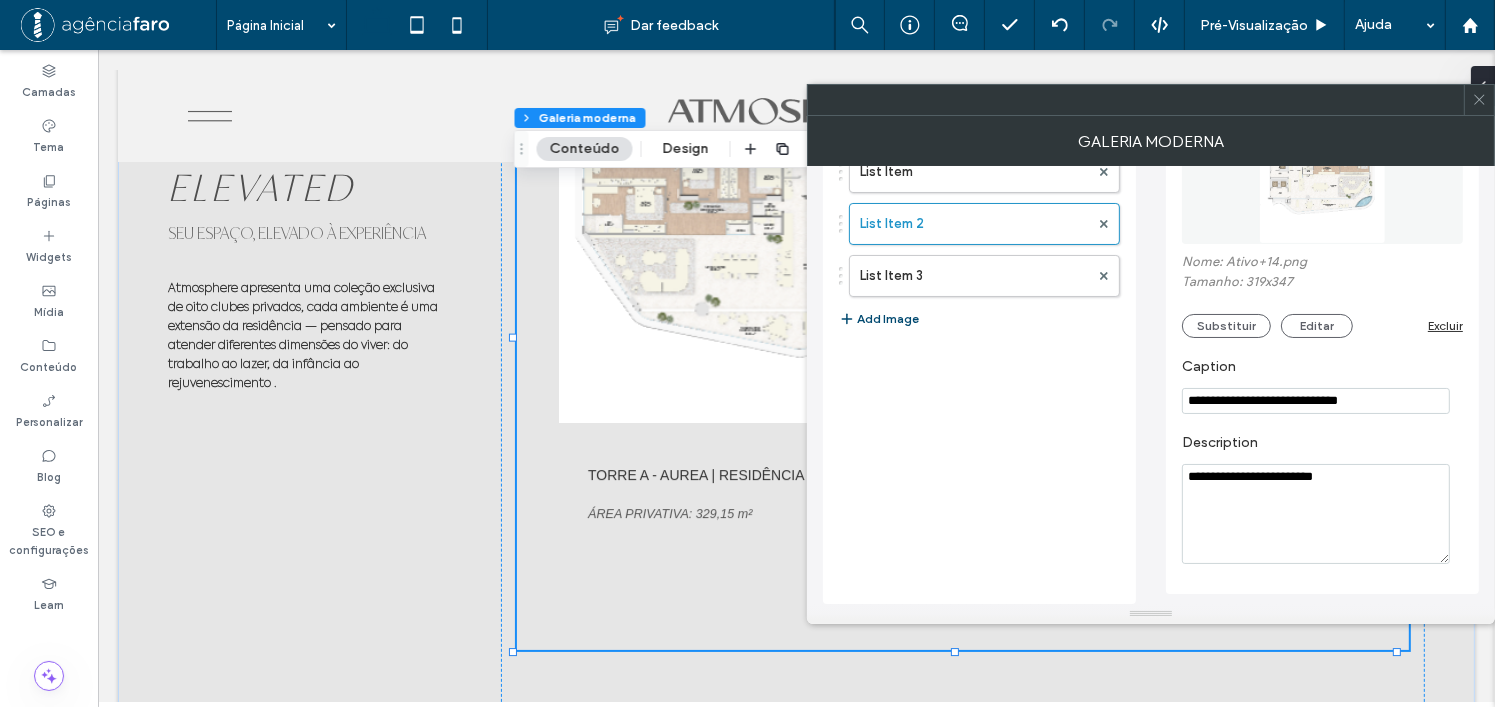drag, startPoint x: 1310, startPoint y: 478, endPoint x: 1319, endPoint y: 487, distance: 12.727922 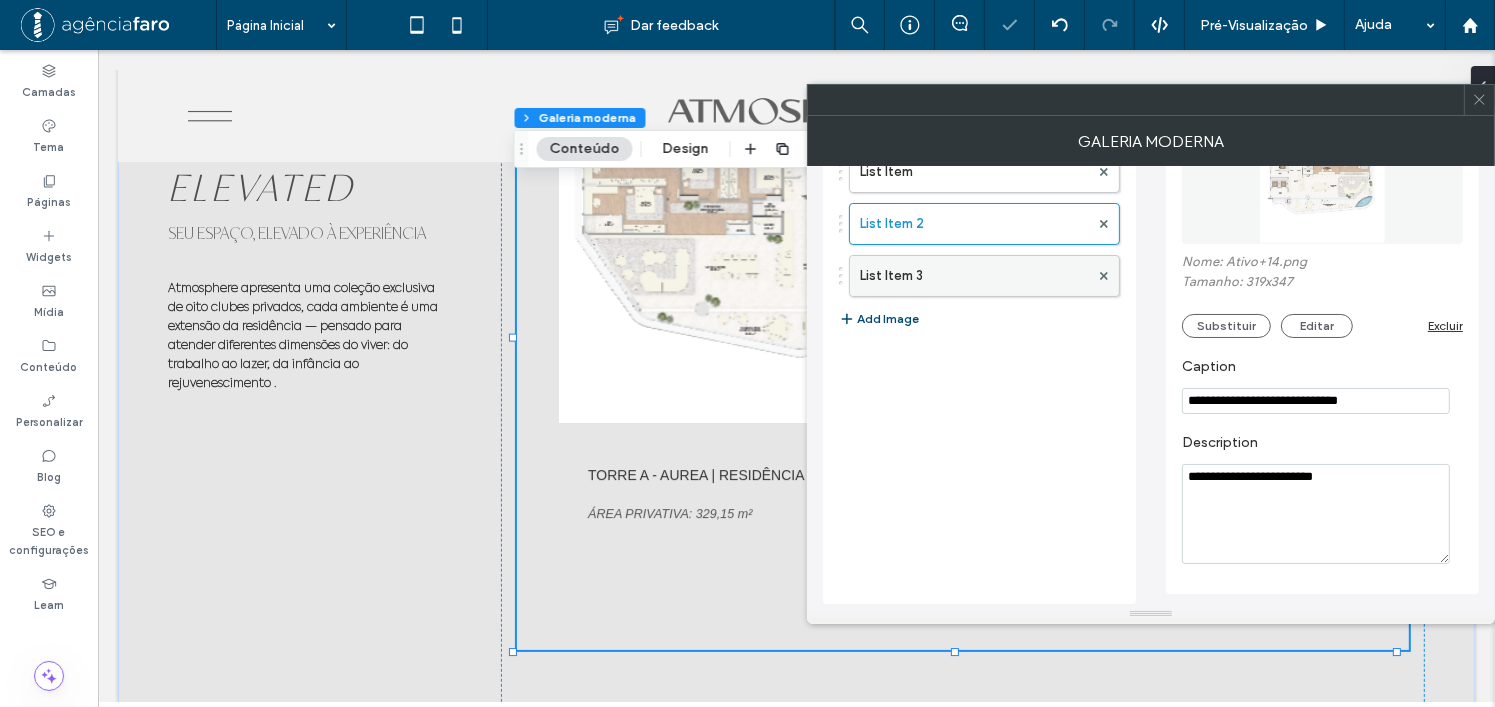 click on "List Item 3" at bounding box center [974, 276] 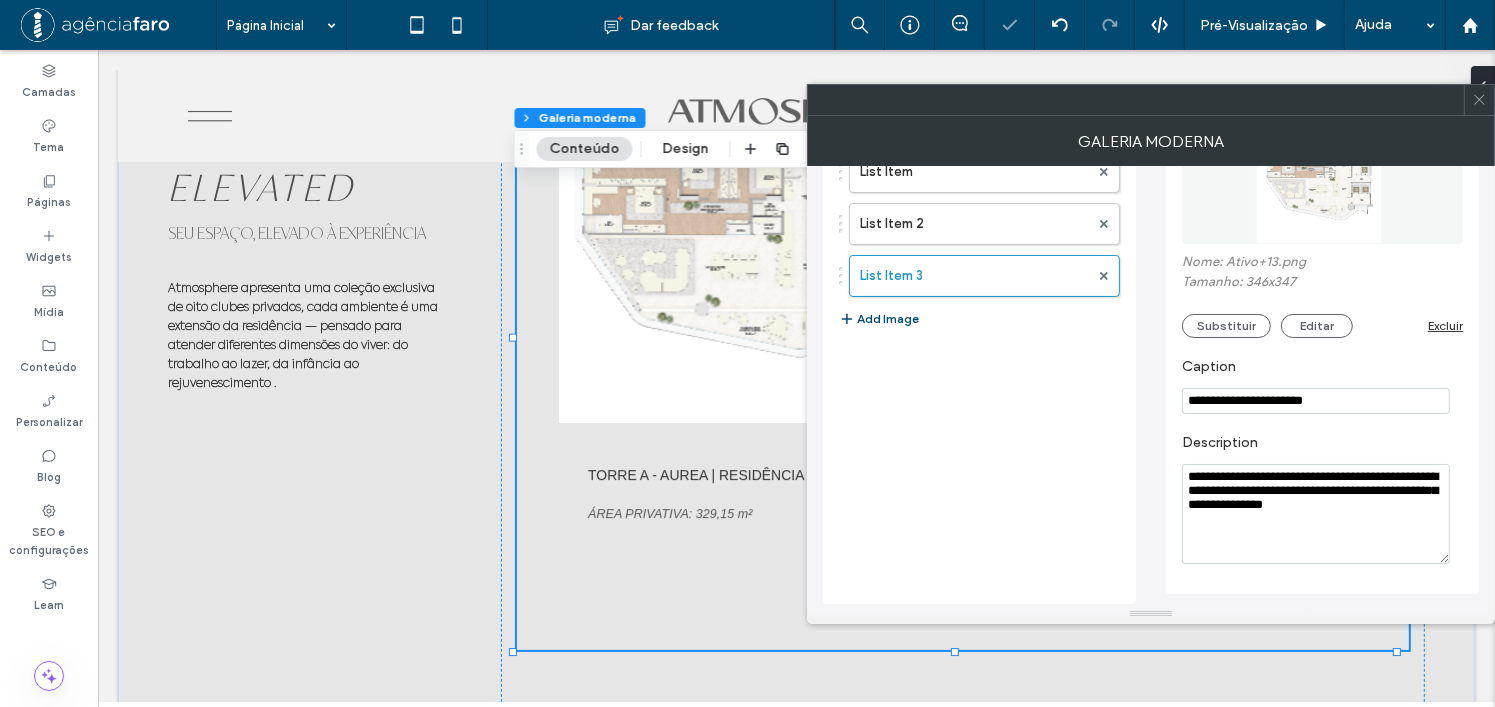 click at bounding box center (1479, 100) 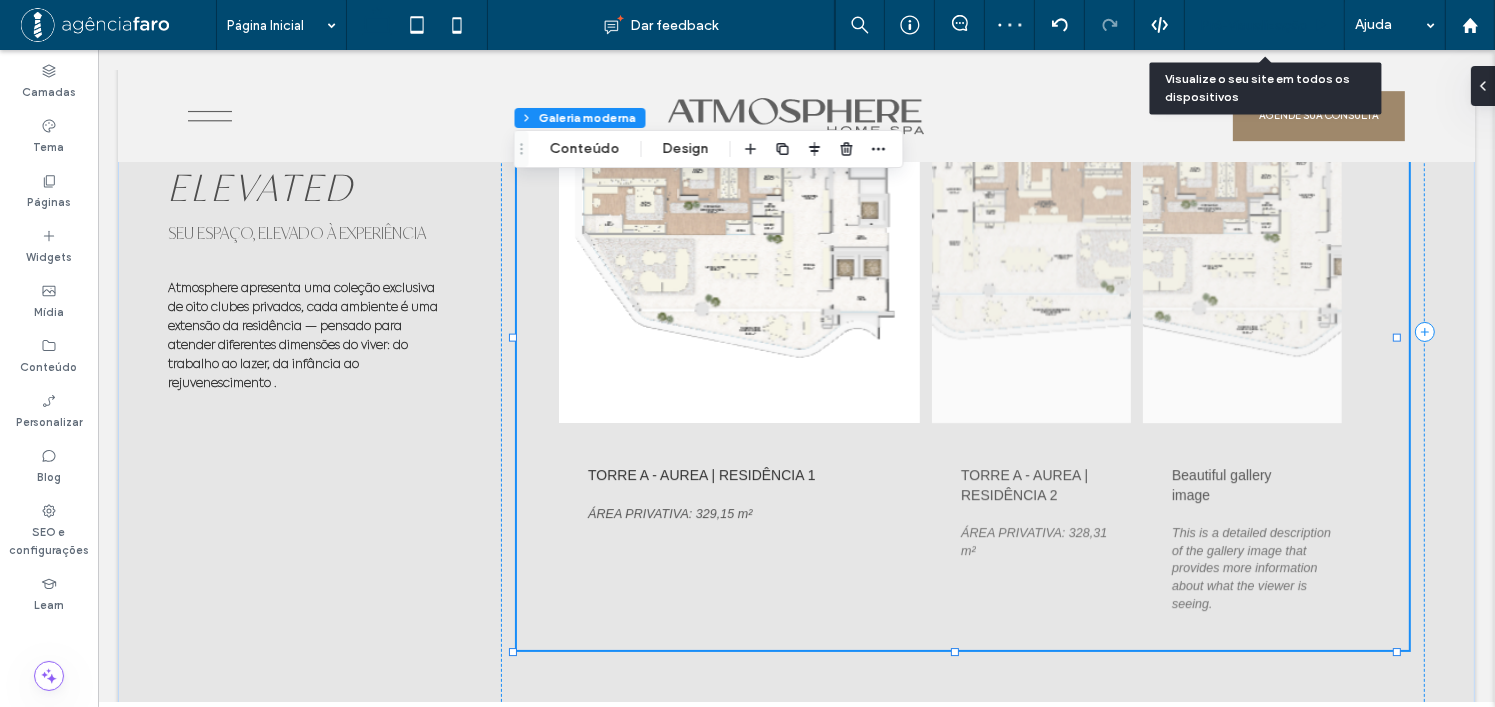 click on "Pré-Visualizaçāo" at bounding box center [1254, 25] 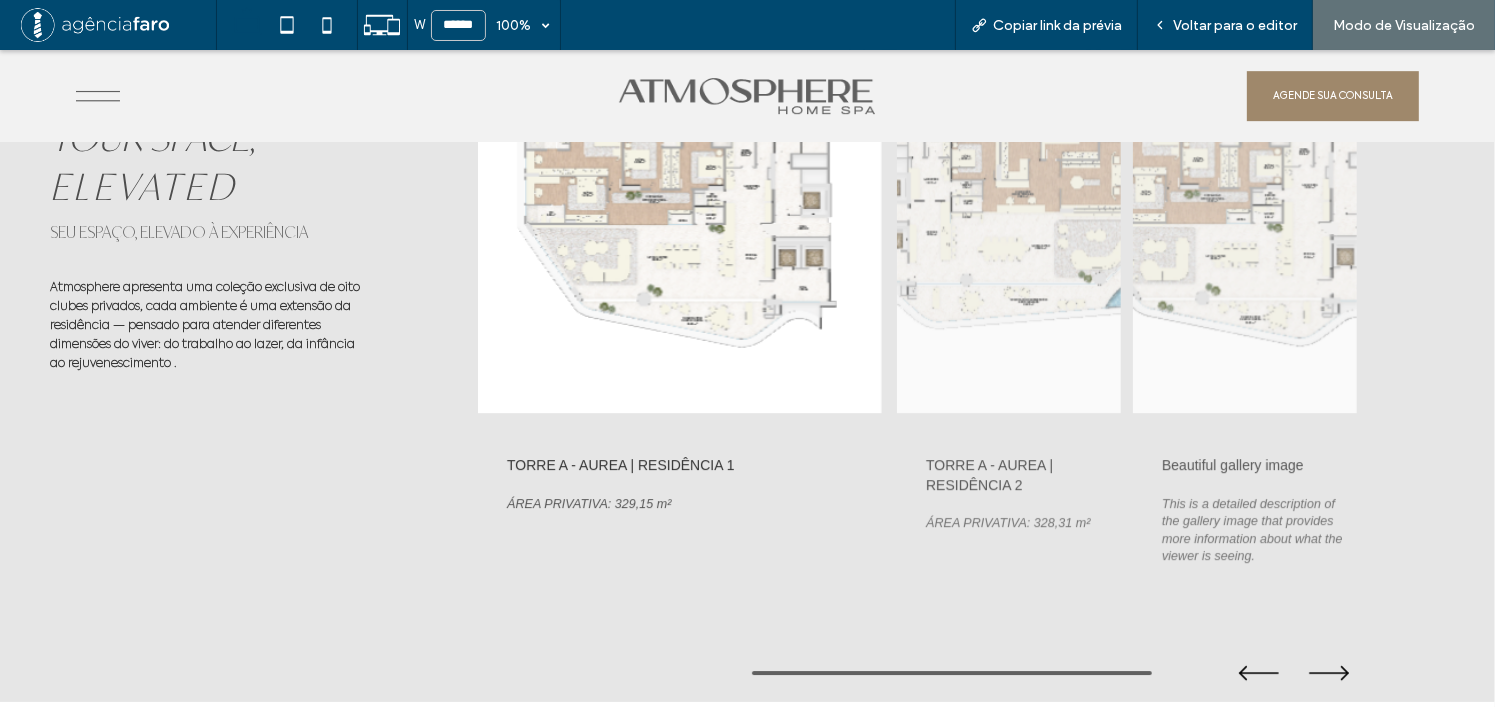 scroll, scrollTop: 6296, scrollLeft: 0, axis: vertical 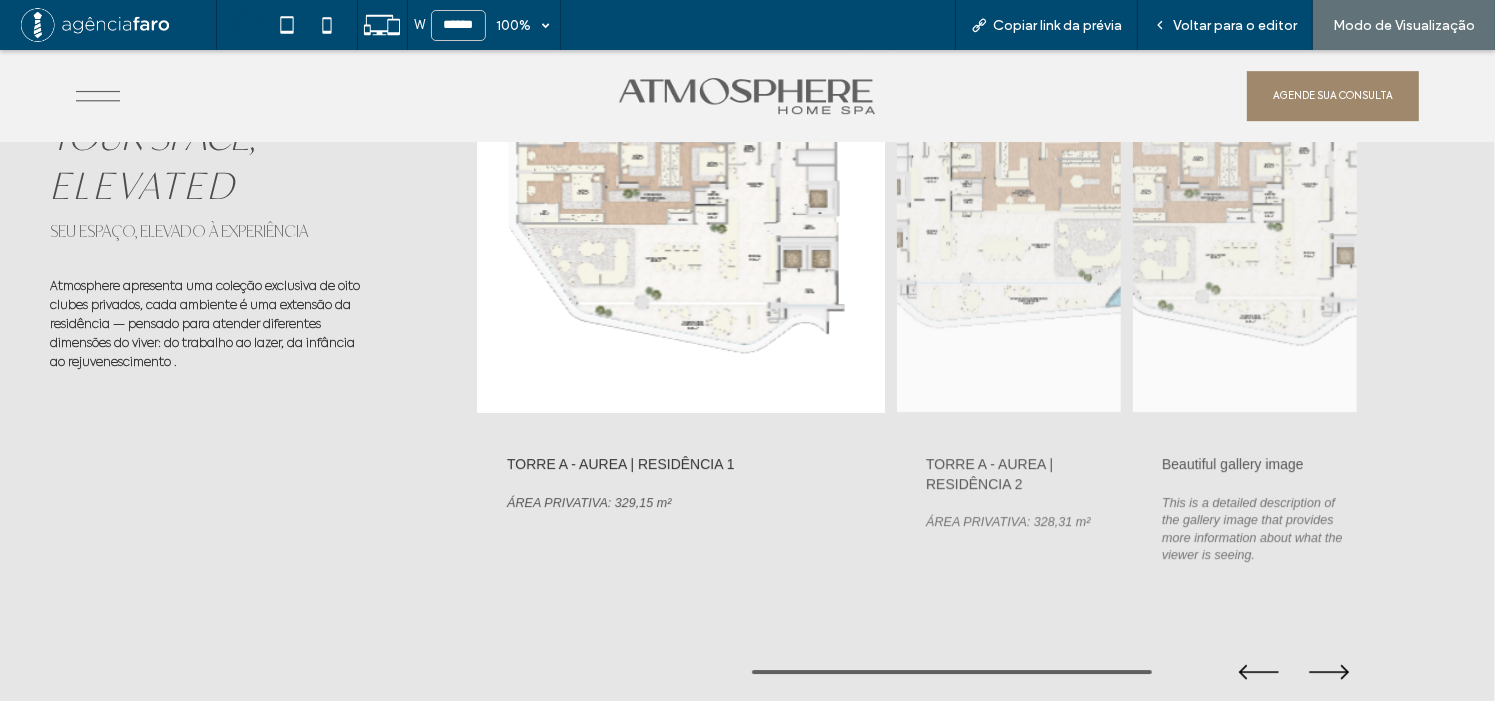 click at bounding box center (681, 213) 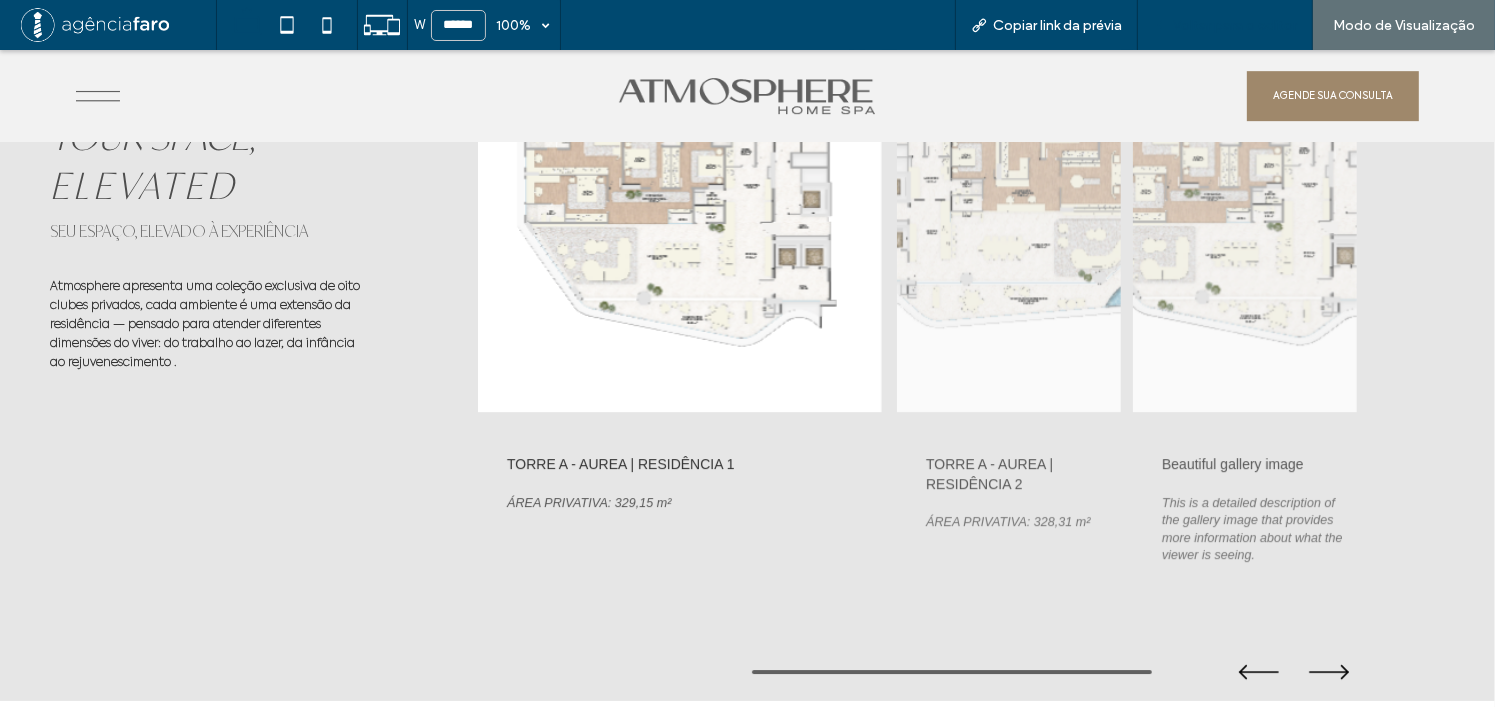 click on "Voltar para o editor" at bounding box center (1225, 25) 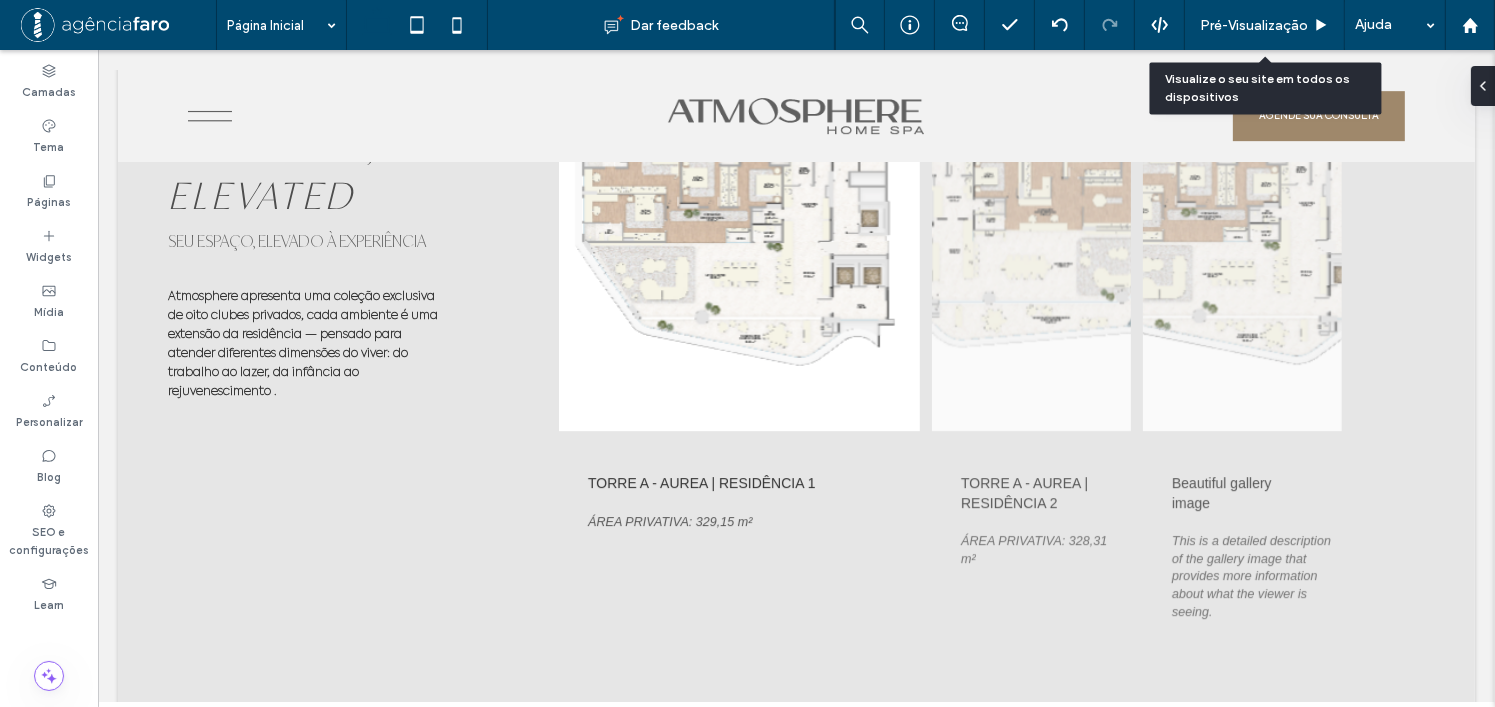 scroll, scrollTop: 6263, scrollLeft: 0, axis: vertical 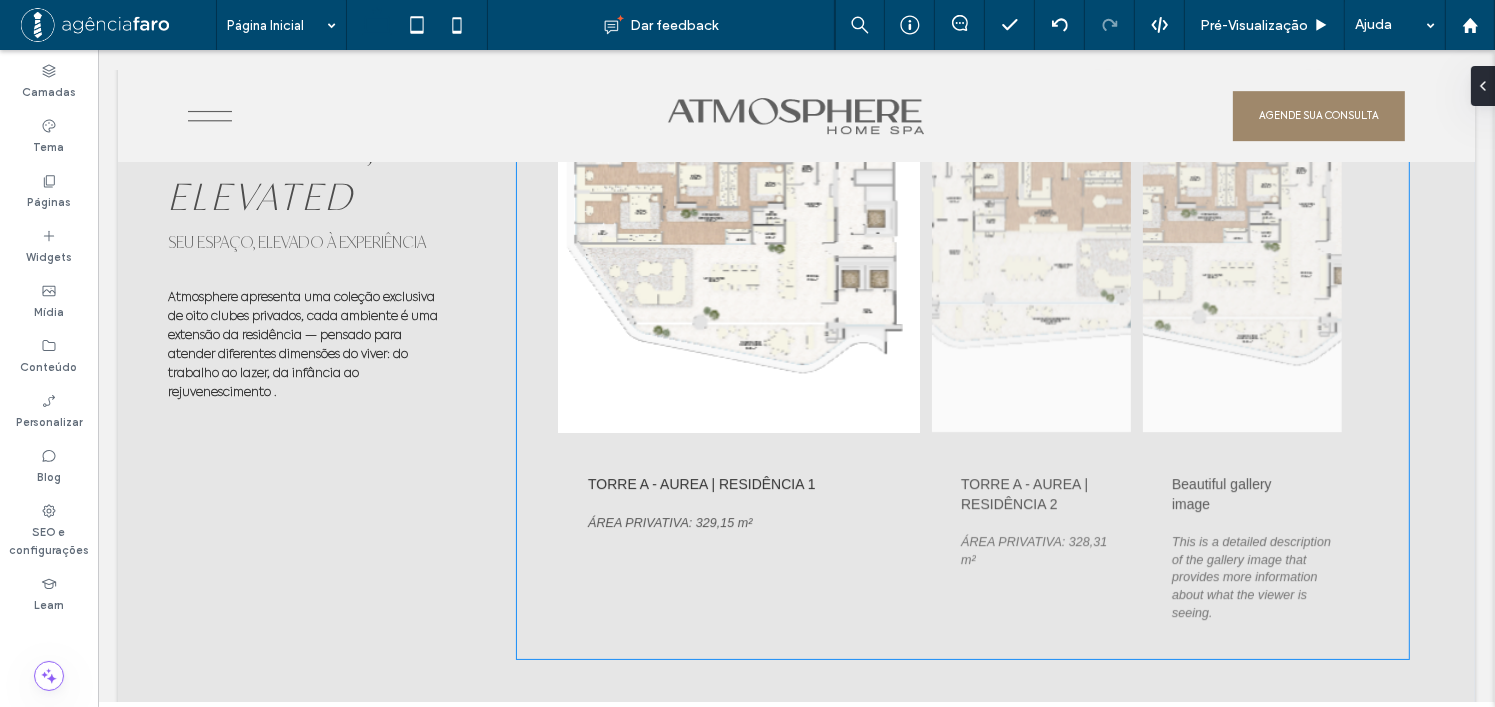 click at bounding box center (738, 233) 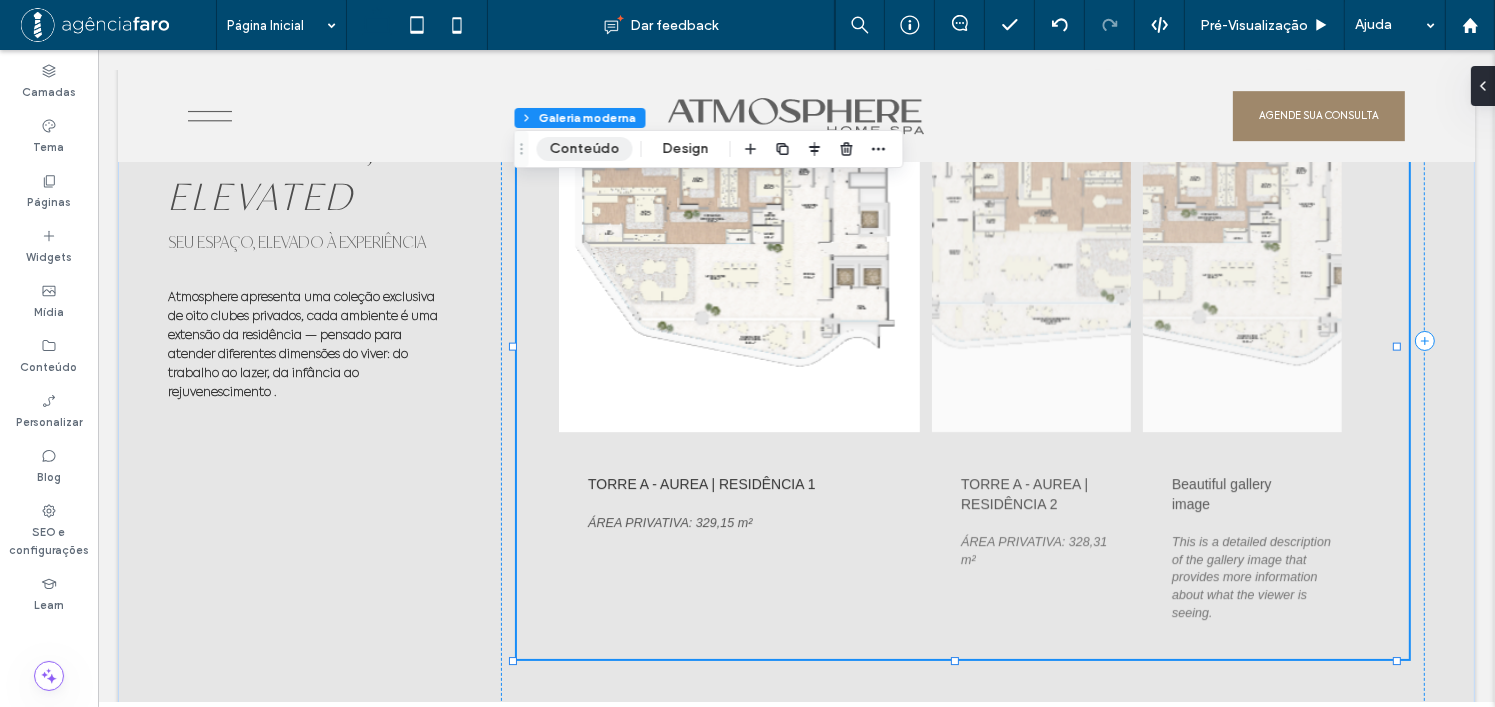 click on "Conteúdo" at bounding box center (585, 149) 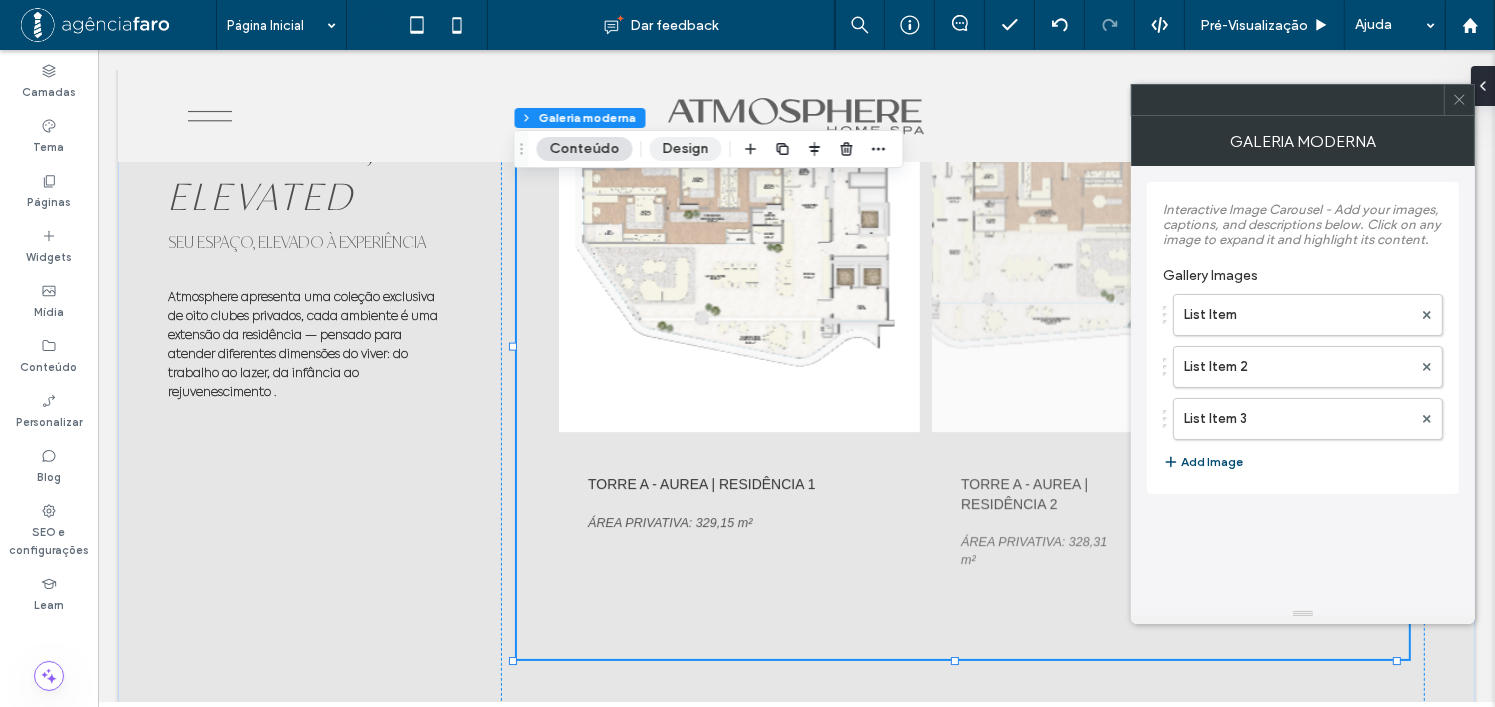 click on "Design" at bounding box center [686, 149] 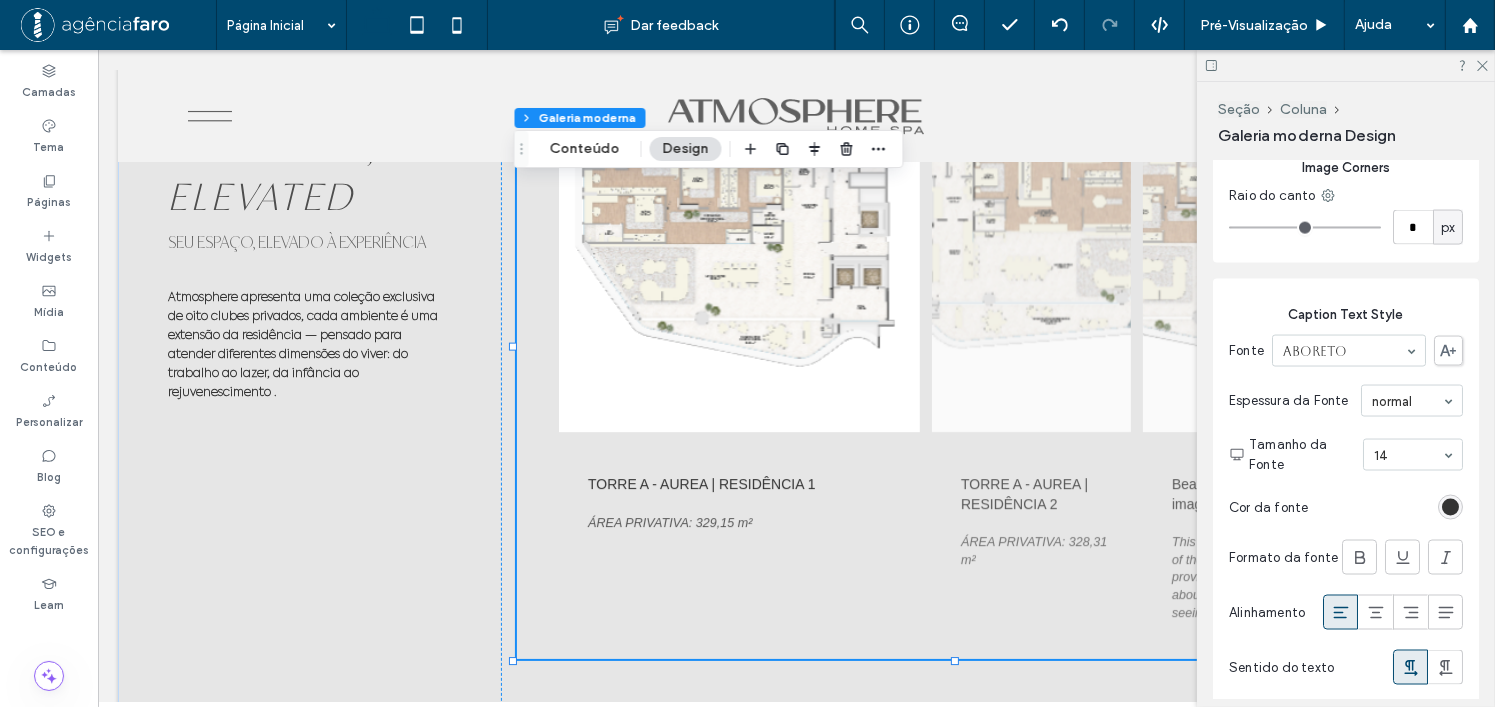 scroll, scrollTop: 3200, scrollLeft: 0, axis: vertical 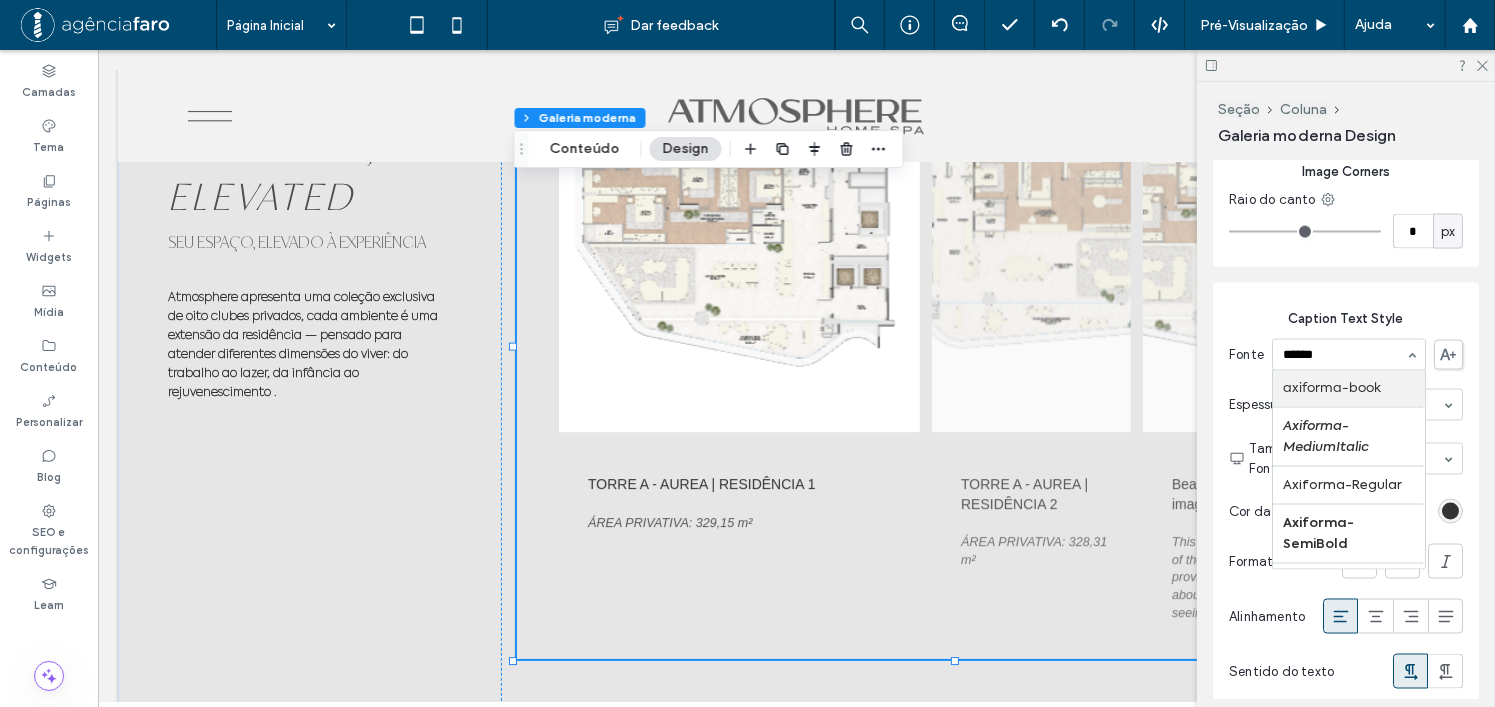 type on "*******" 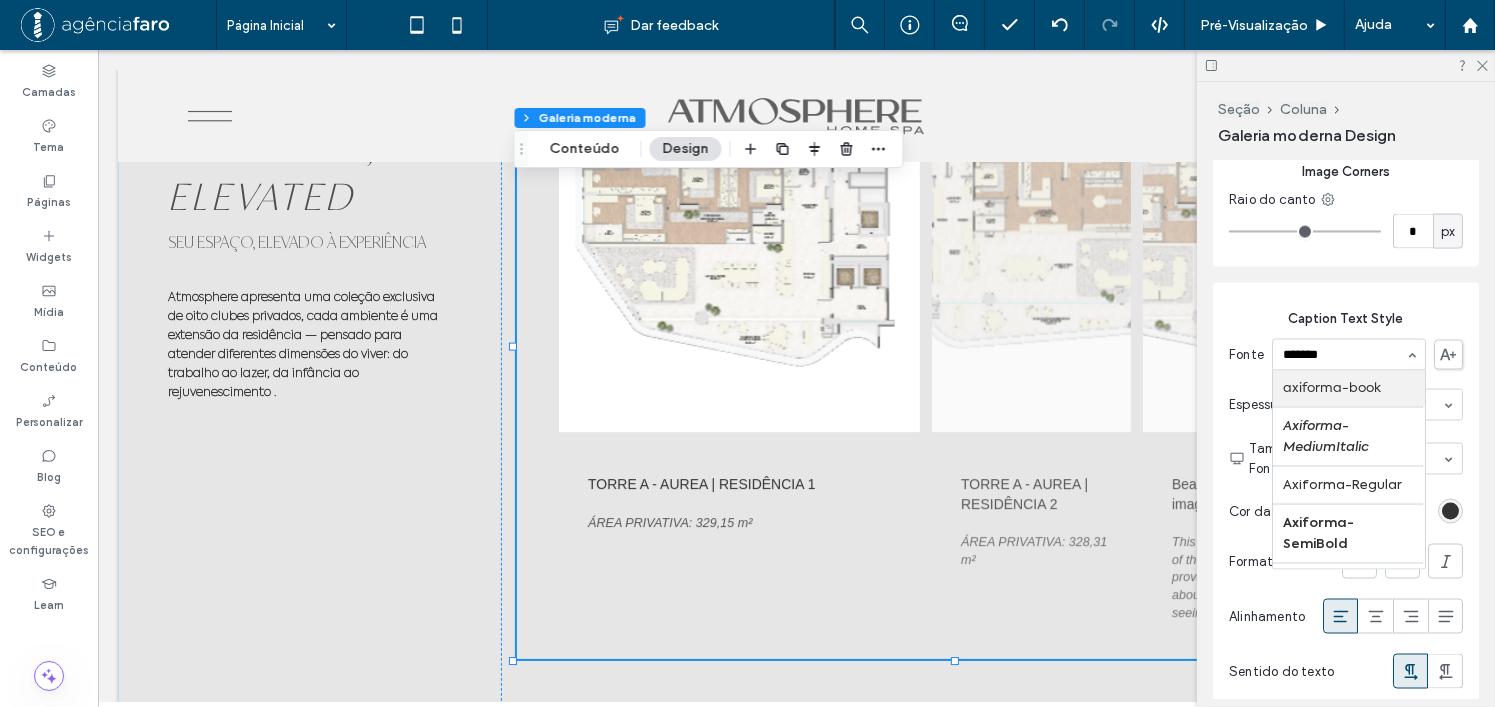 type on "*" 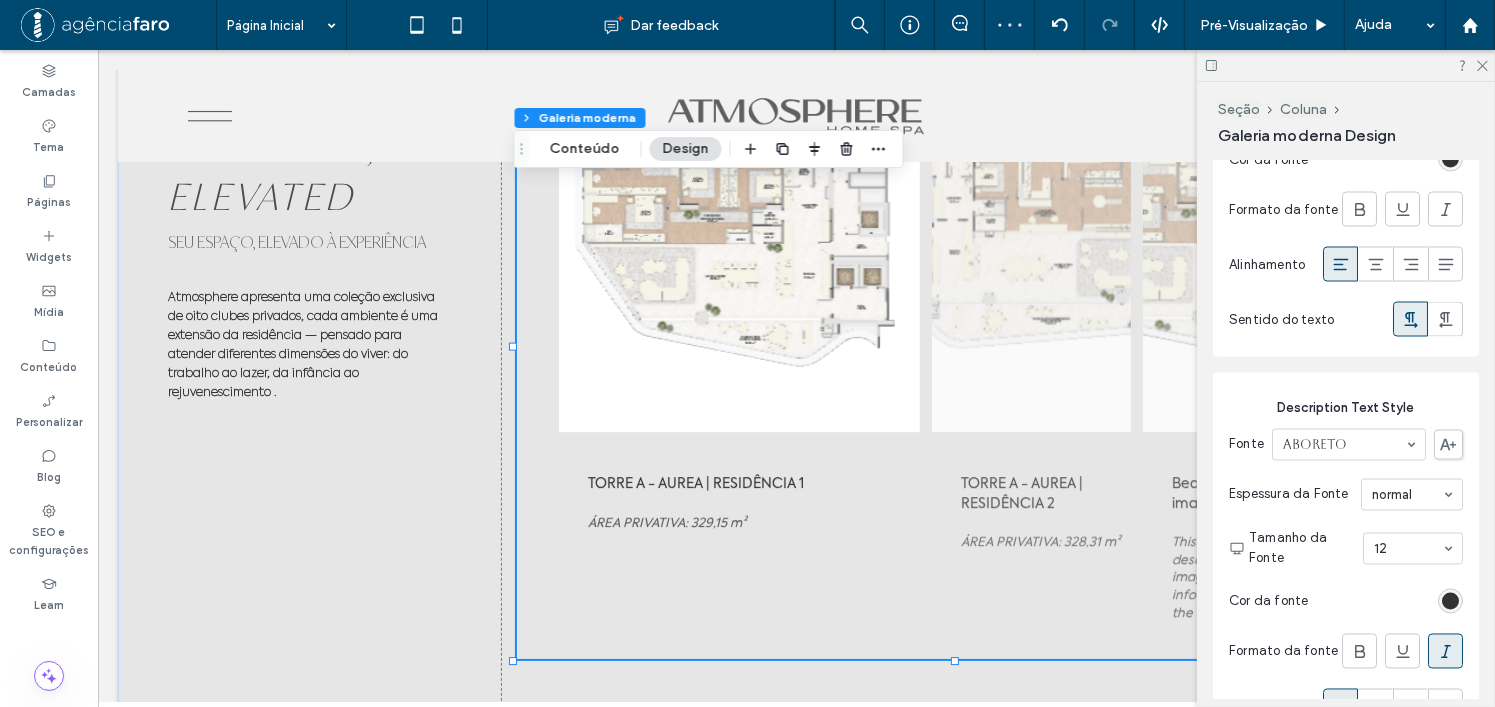 scroll, scrollTop: 3600, scrollLeft: 0, axis: vertical 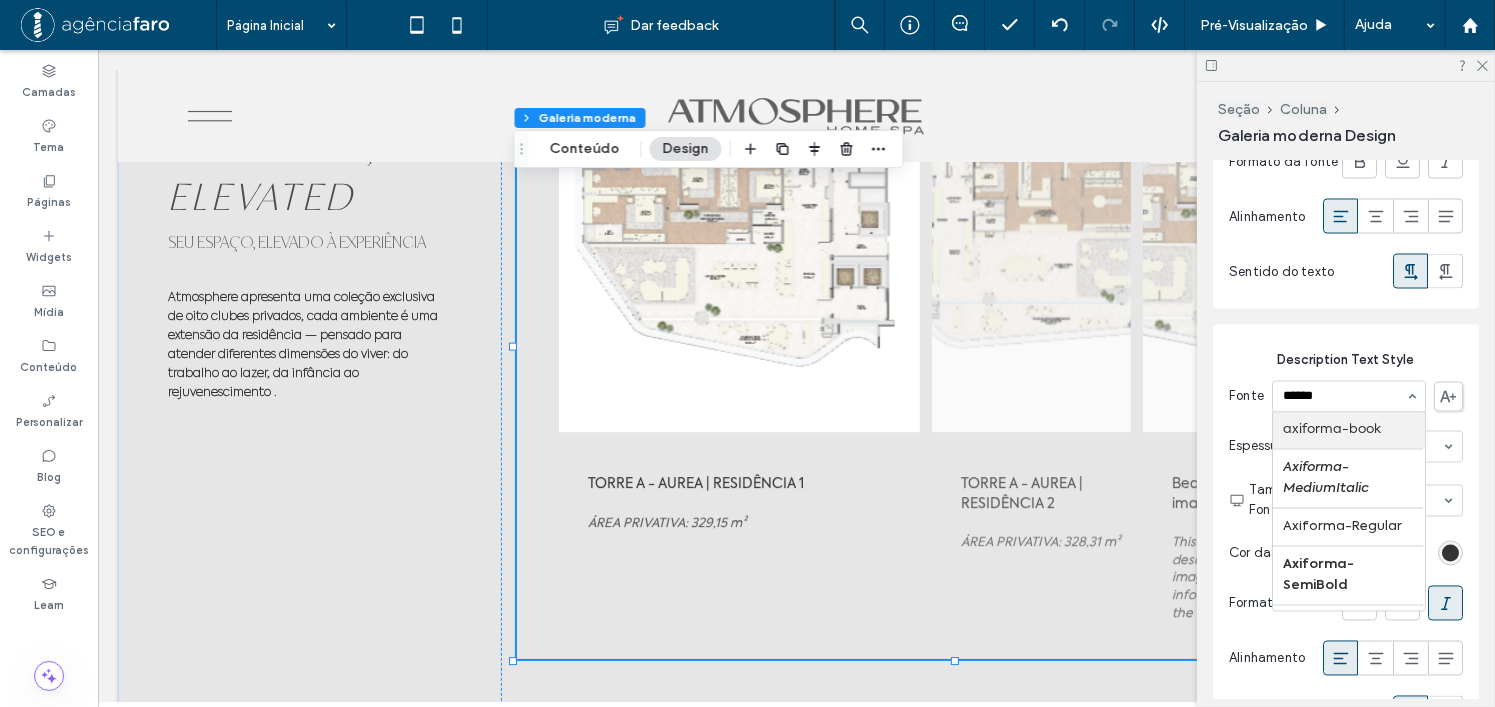 type on "*******" 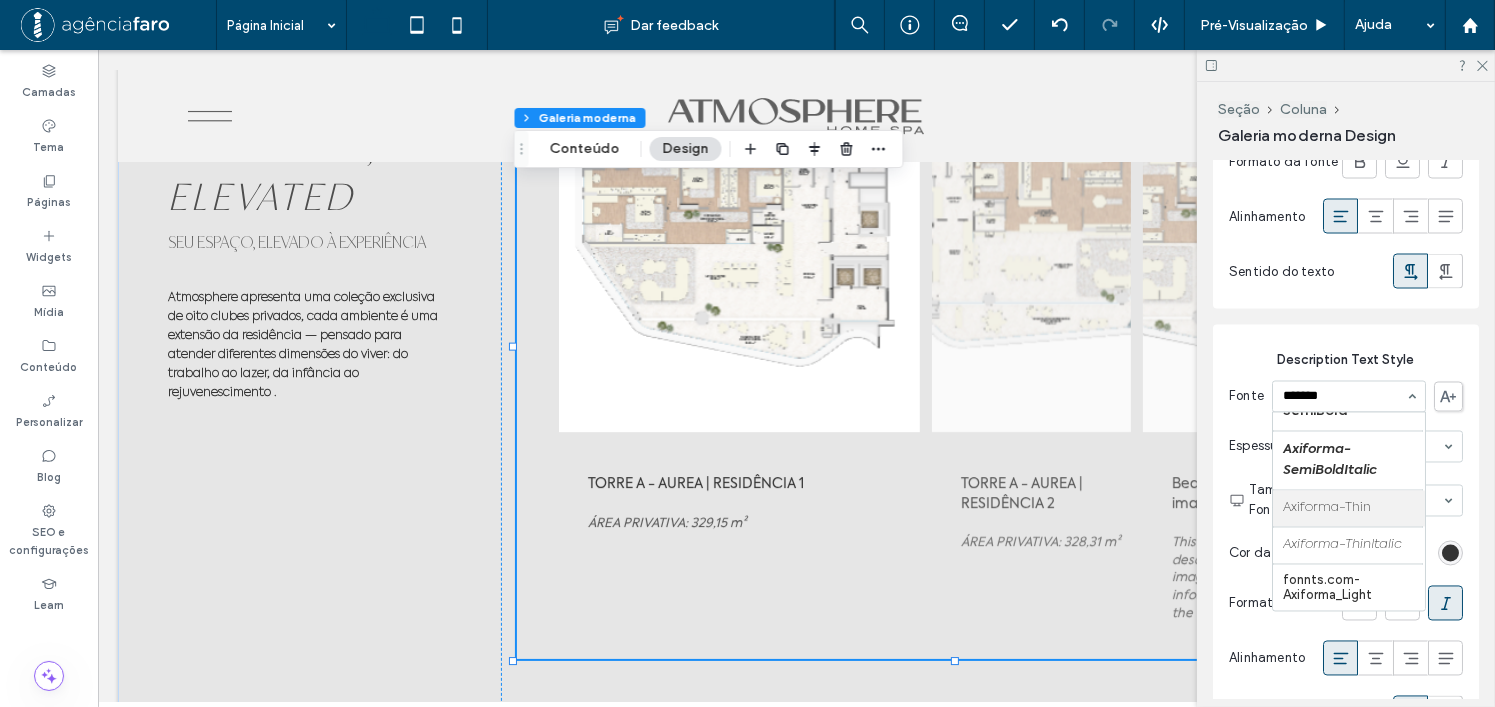 scroll, scrollTop: 219, scrollLeft: 0, axis: vertical 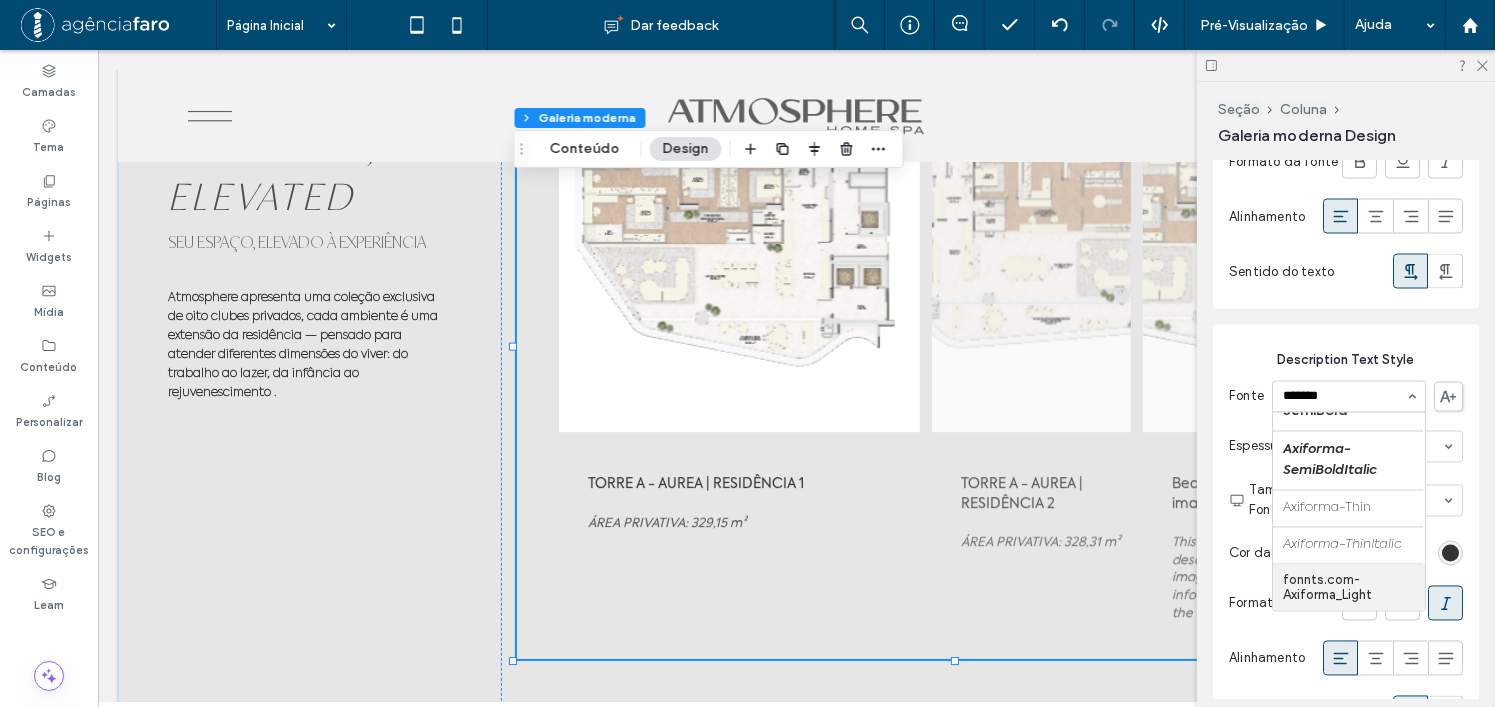 type on "*" 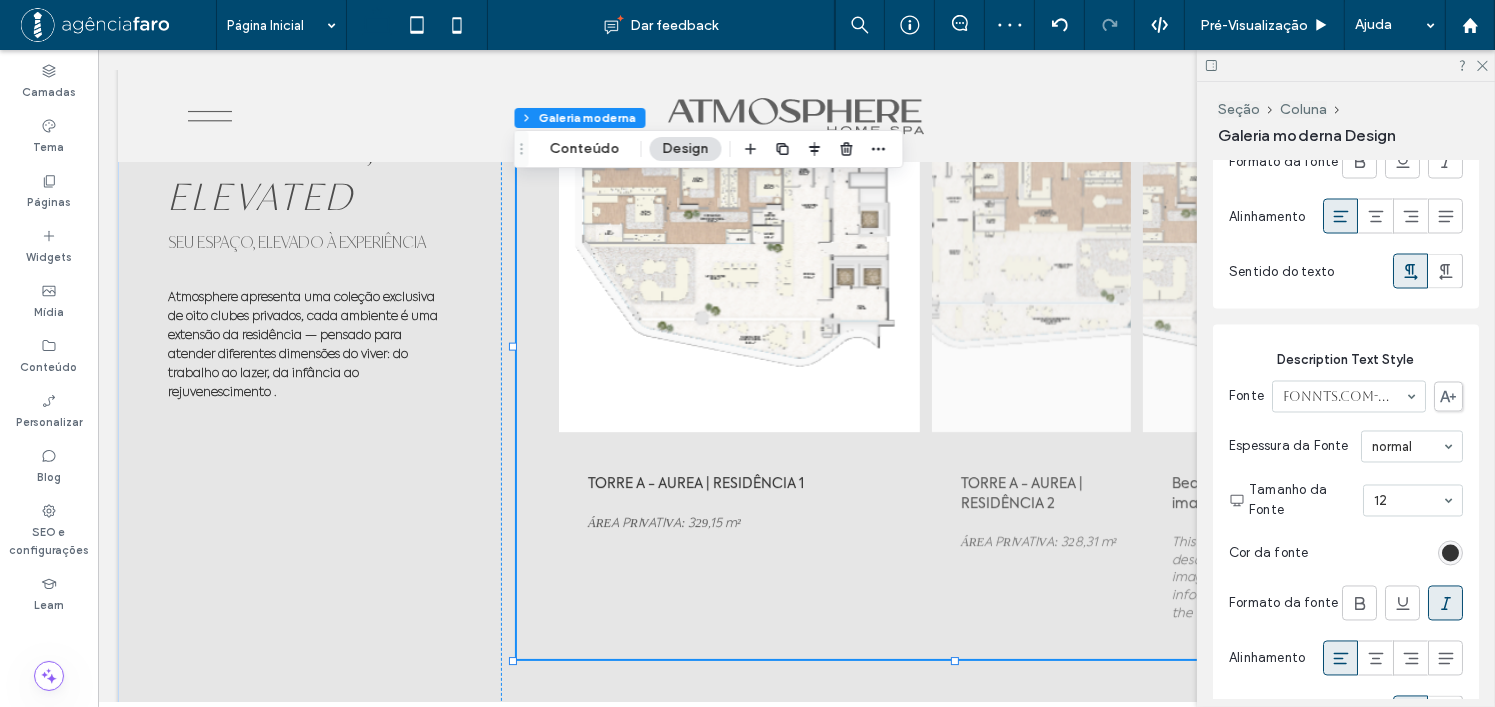 click at bounding box center [1344, 397] 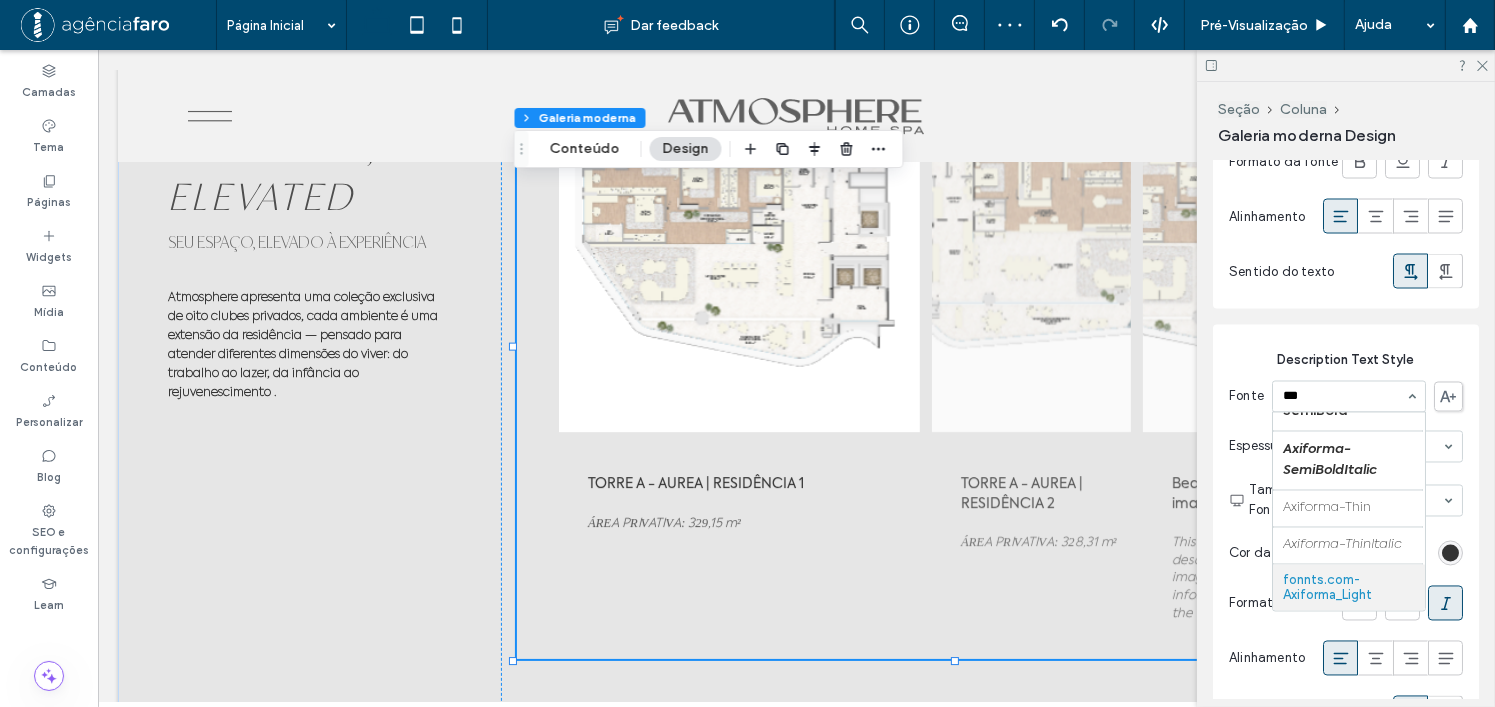 scroll, scrollTop: 219, scrollLeft: 0, axis: vertical 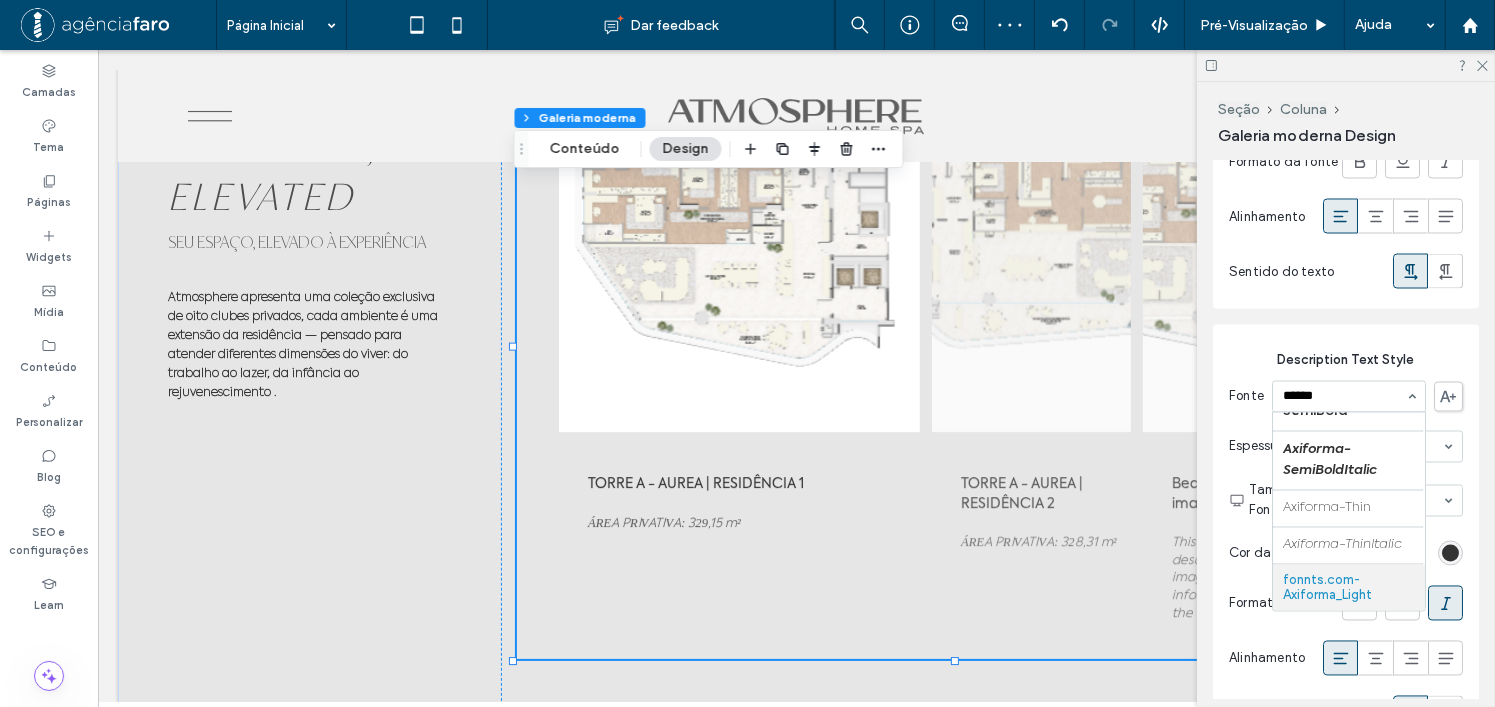 type on "*******" 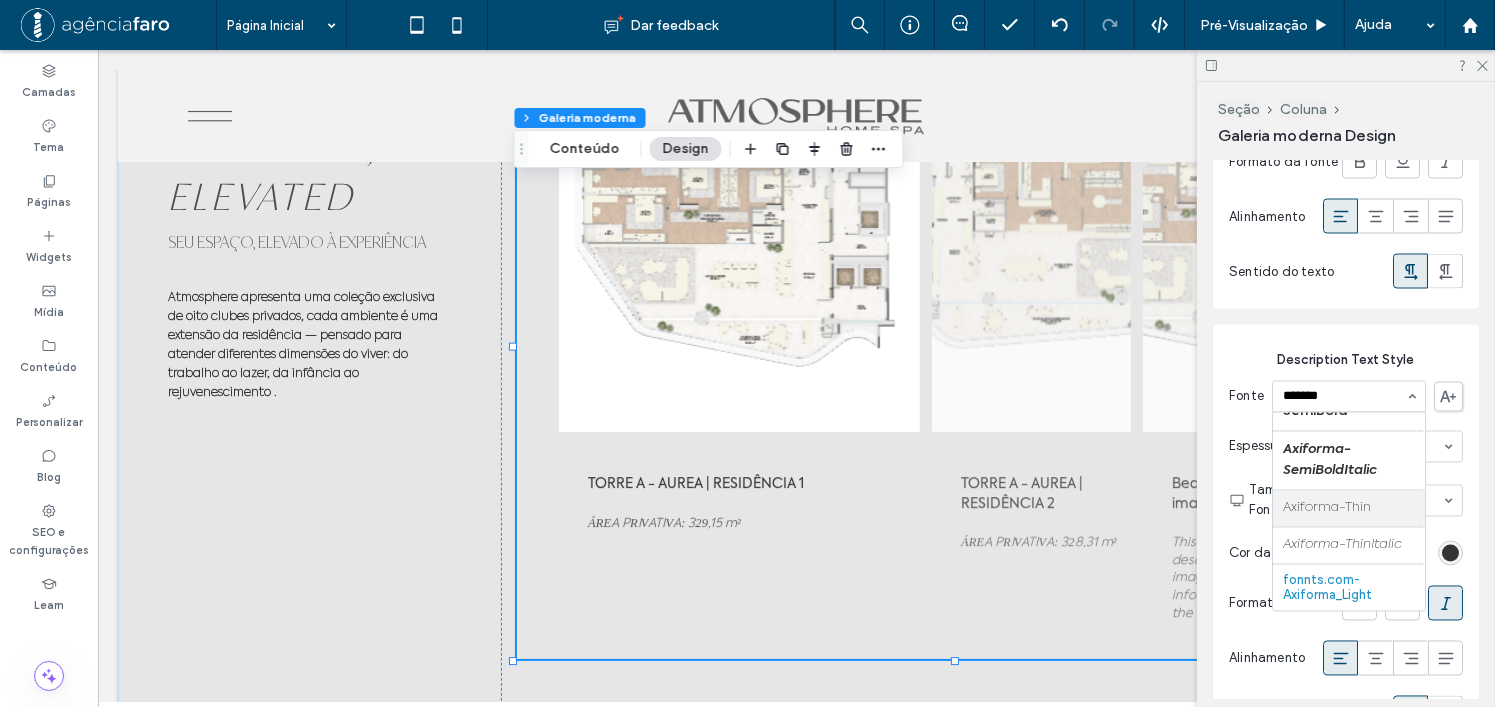 type on "*" 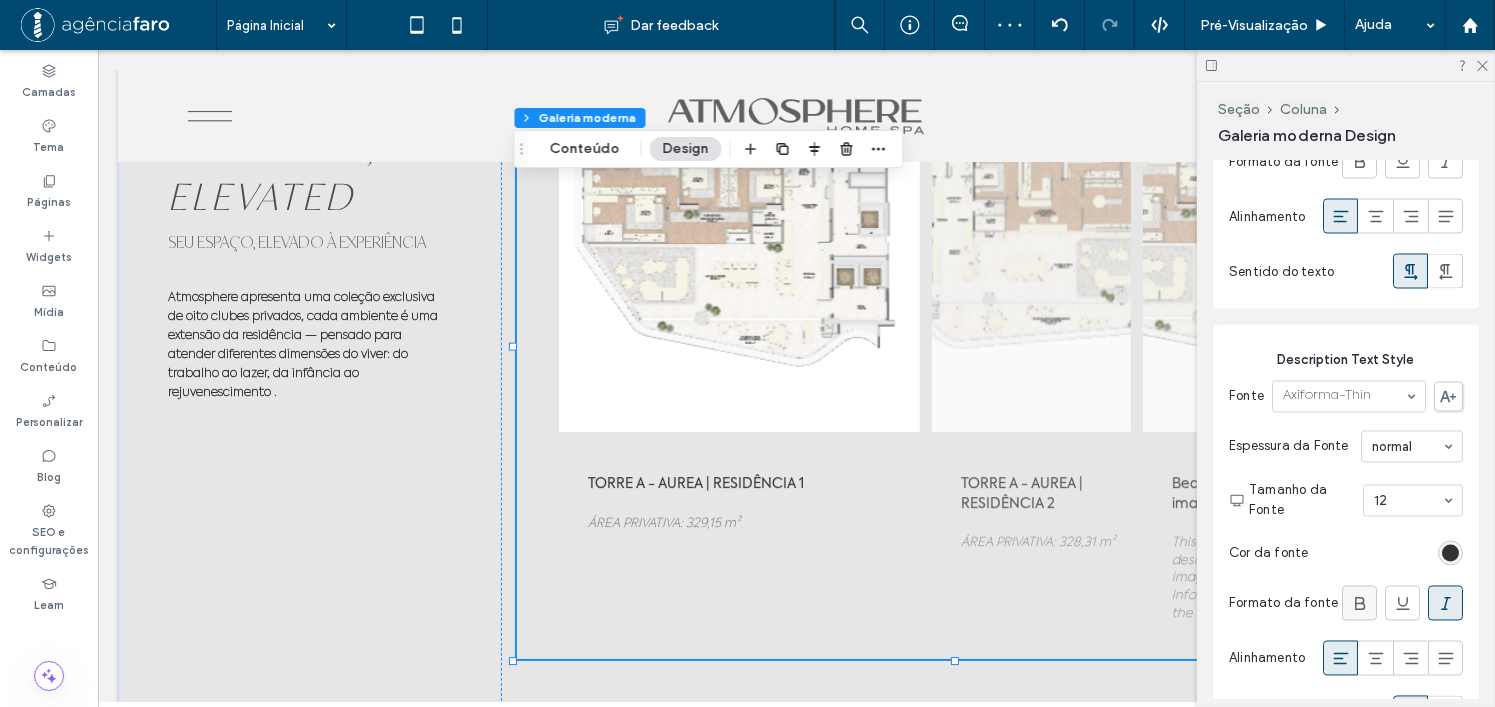 click 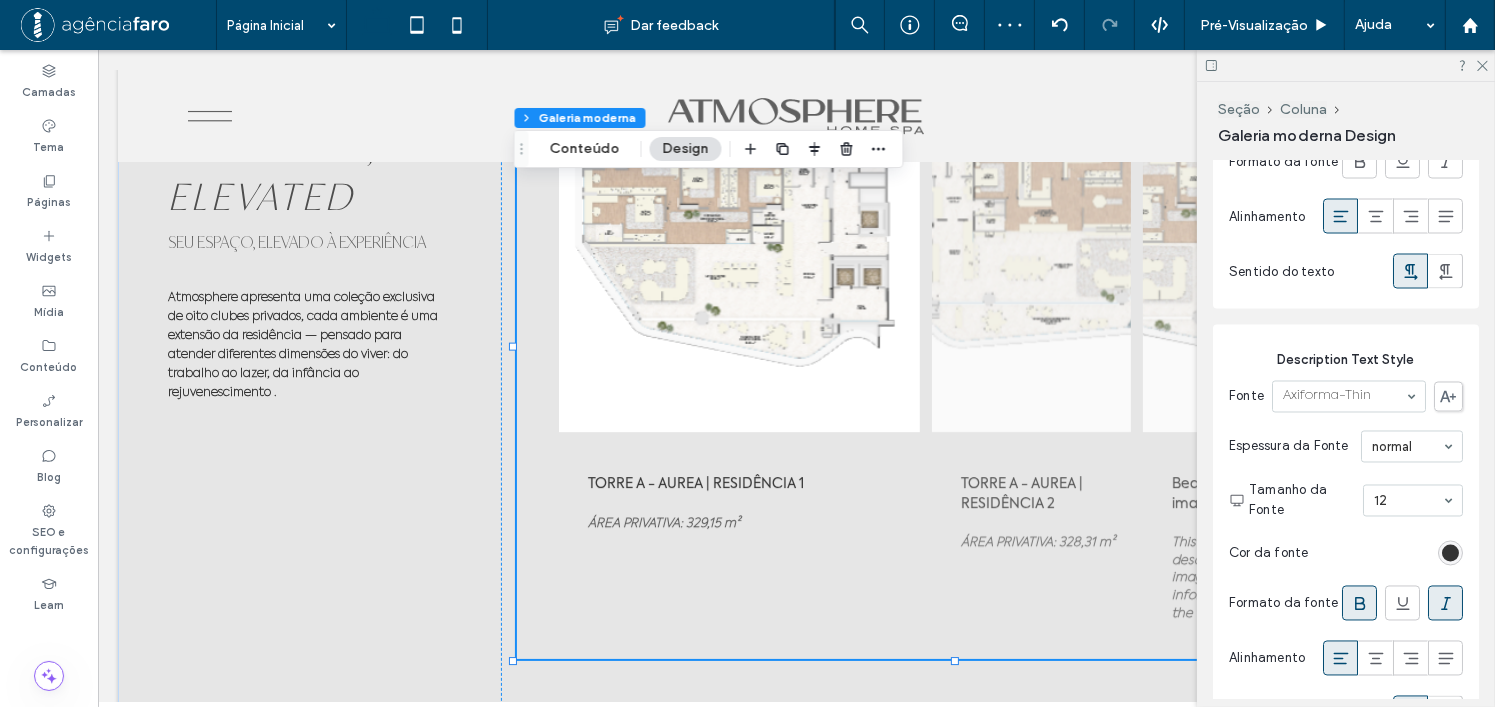 click 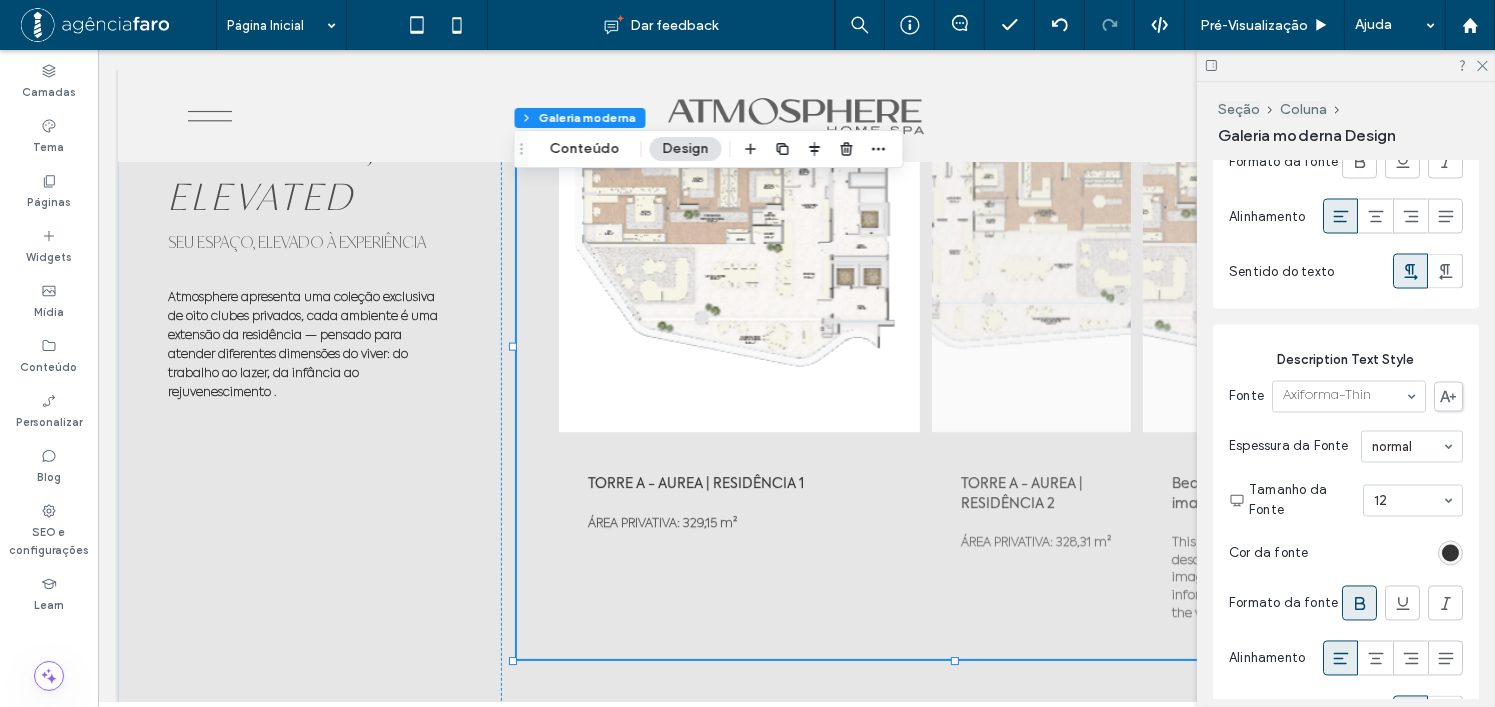 click on "Cor da fonte" at bounding box center [1346, 553] 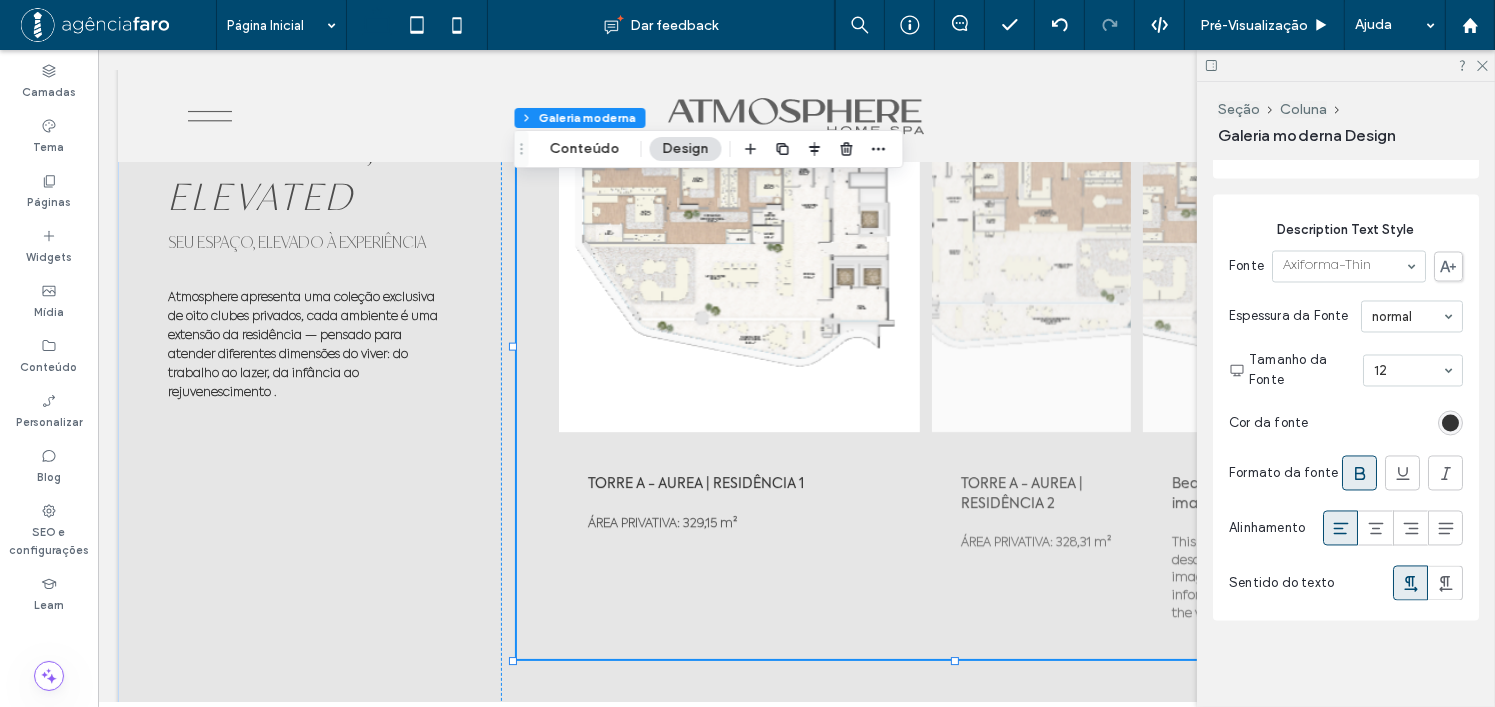 scroll, scrollTop: 3763, scrollLeft: 0, axis: vertical 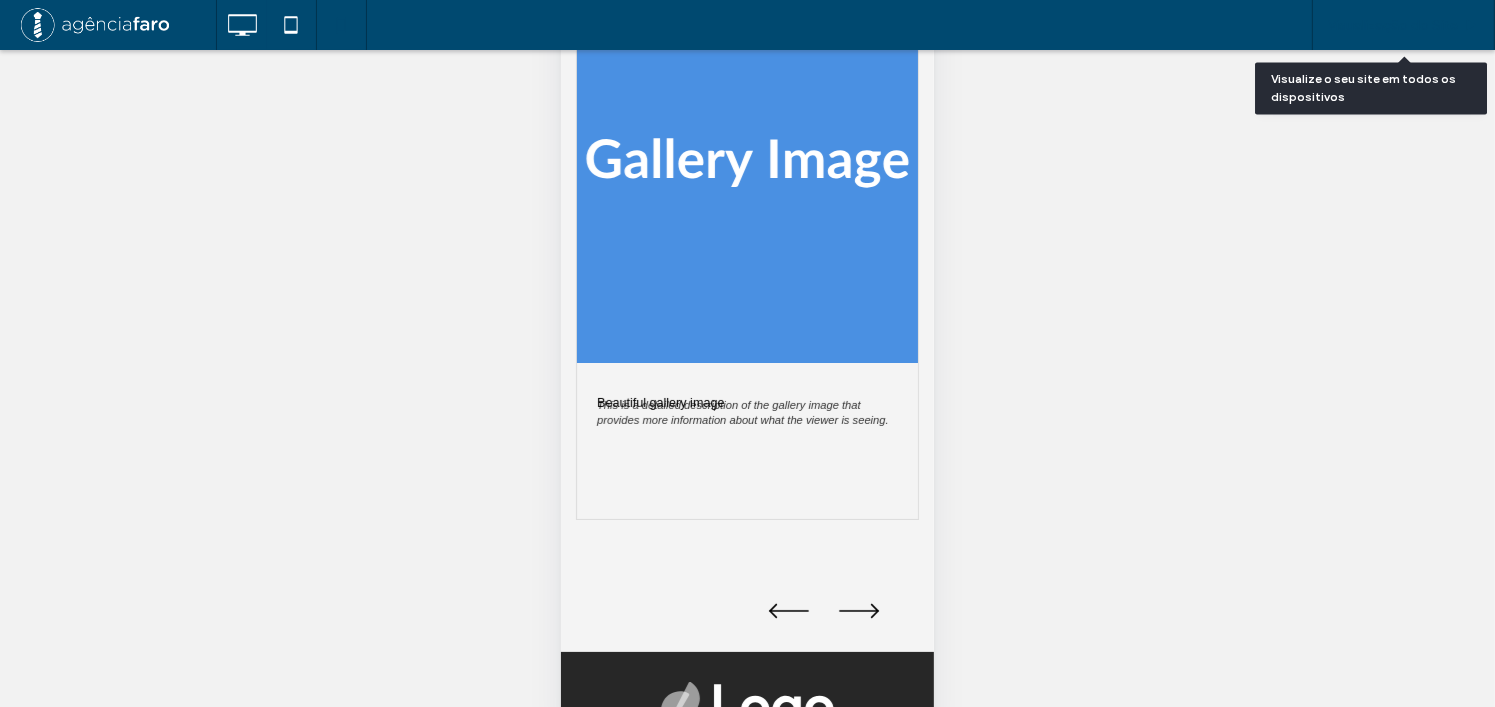 click on "Visualização do Site" at bounding box center (1393, 25) 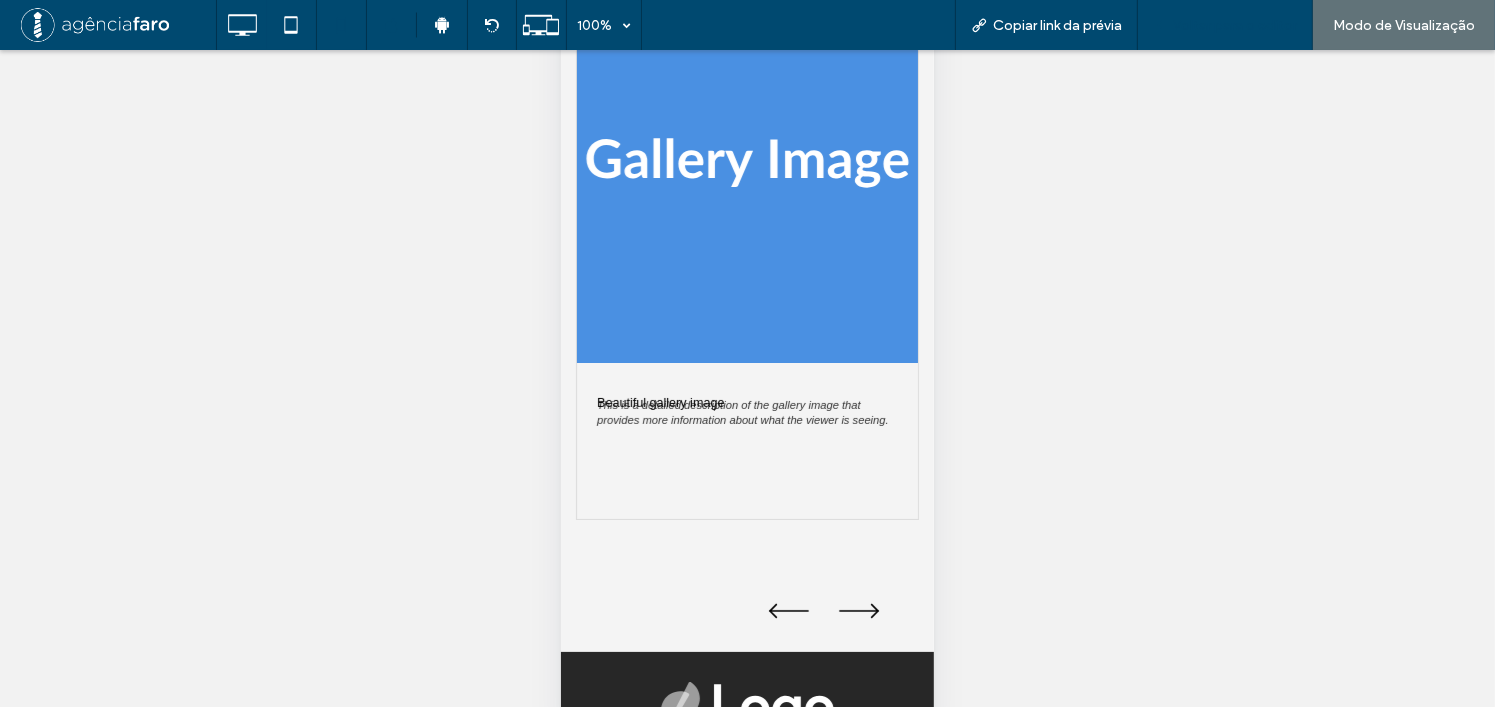 click on "Voltar para o editor" at bounding box center (1235, 25) 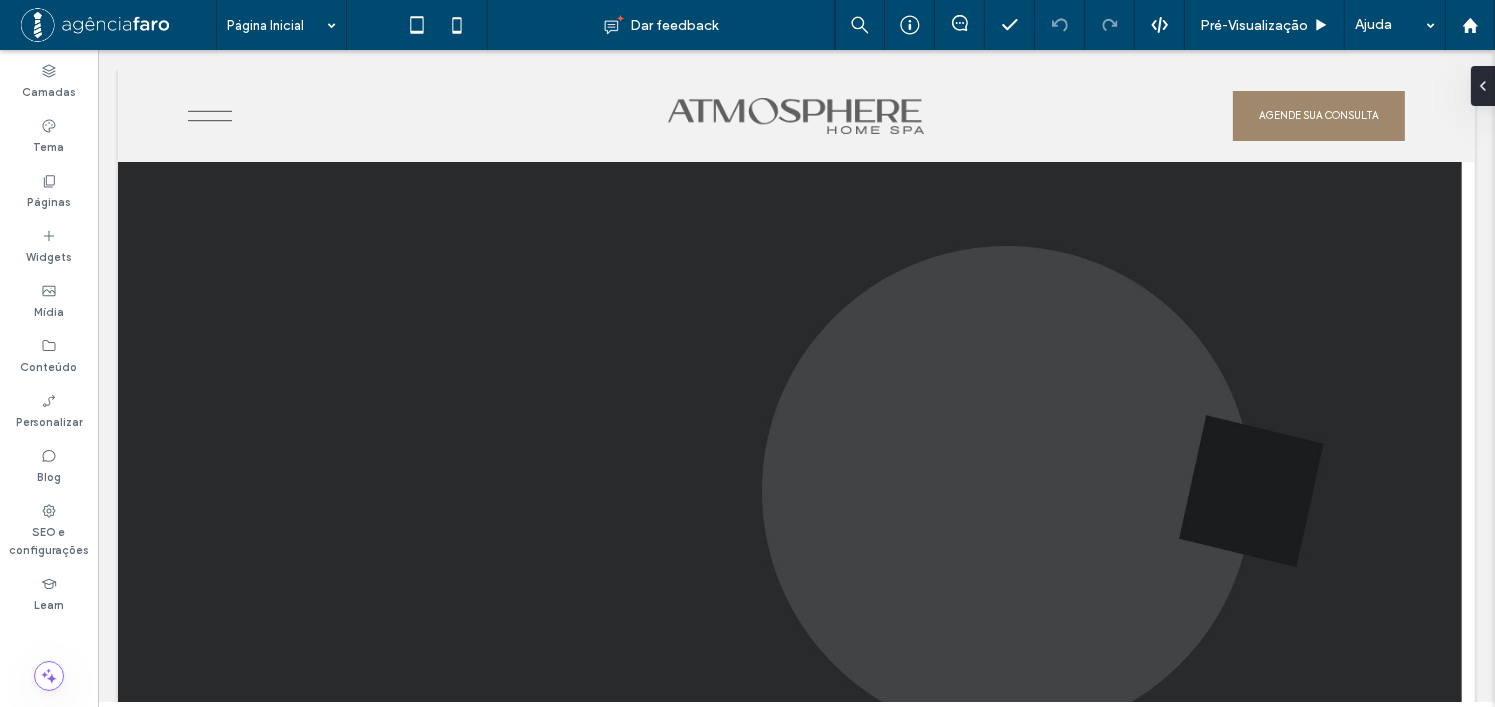 scroll, scrollTop: 0, scrollLeft: 0, axis: both 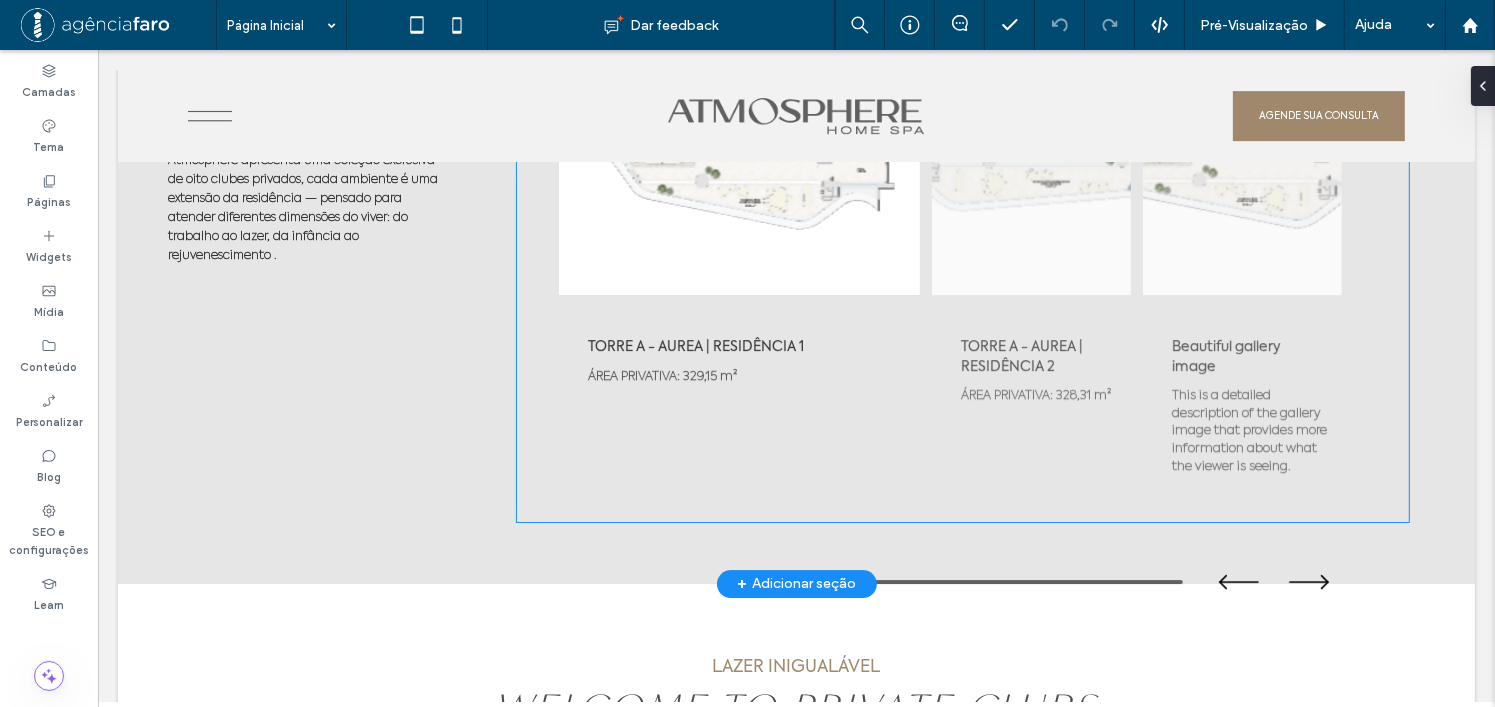click on "ÁREA PRIVATIVA: 329,15 m²" at bounding box center [738, 387] 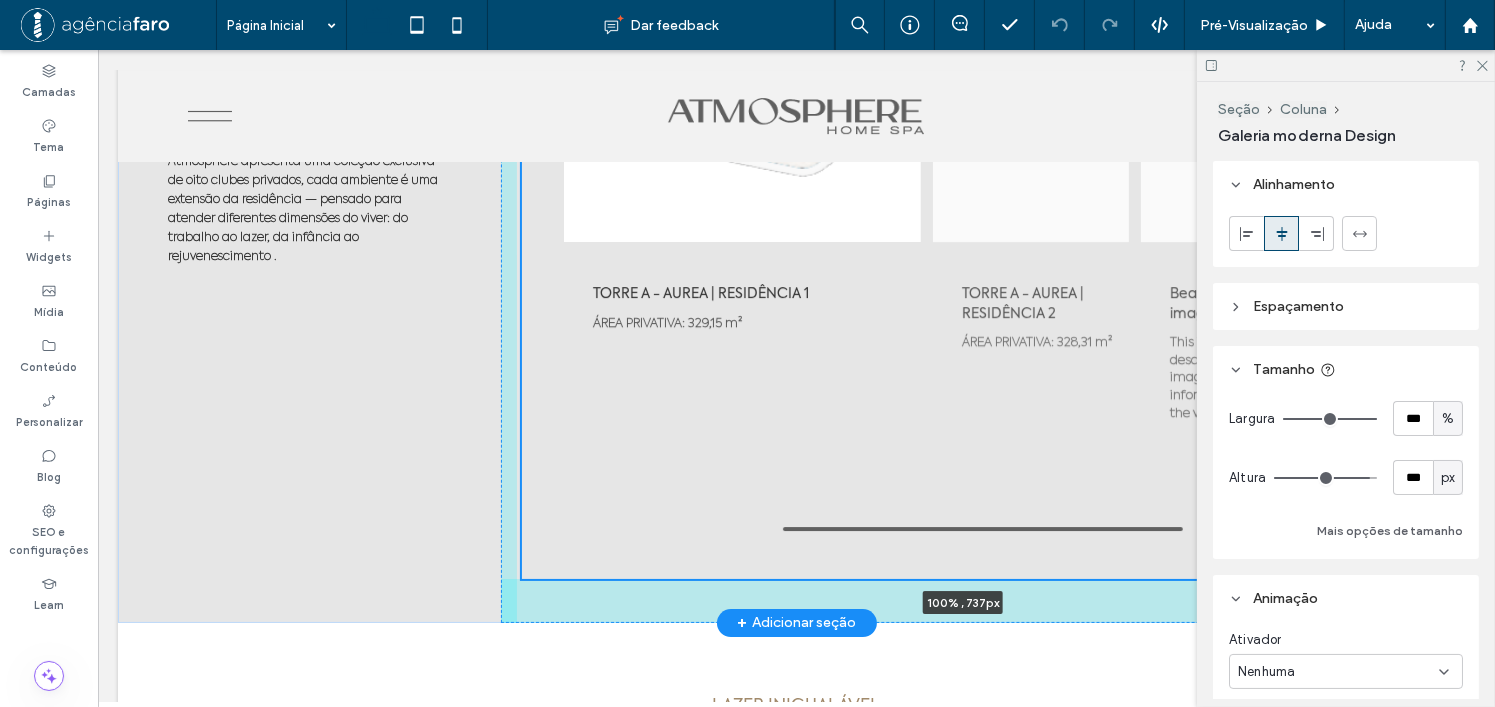 scroll, scrollTop: 6428, scrollLeft: 0, axis: vertical 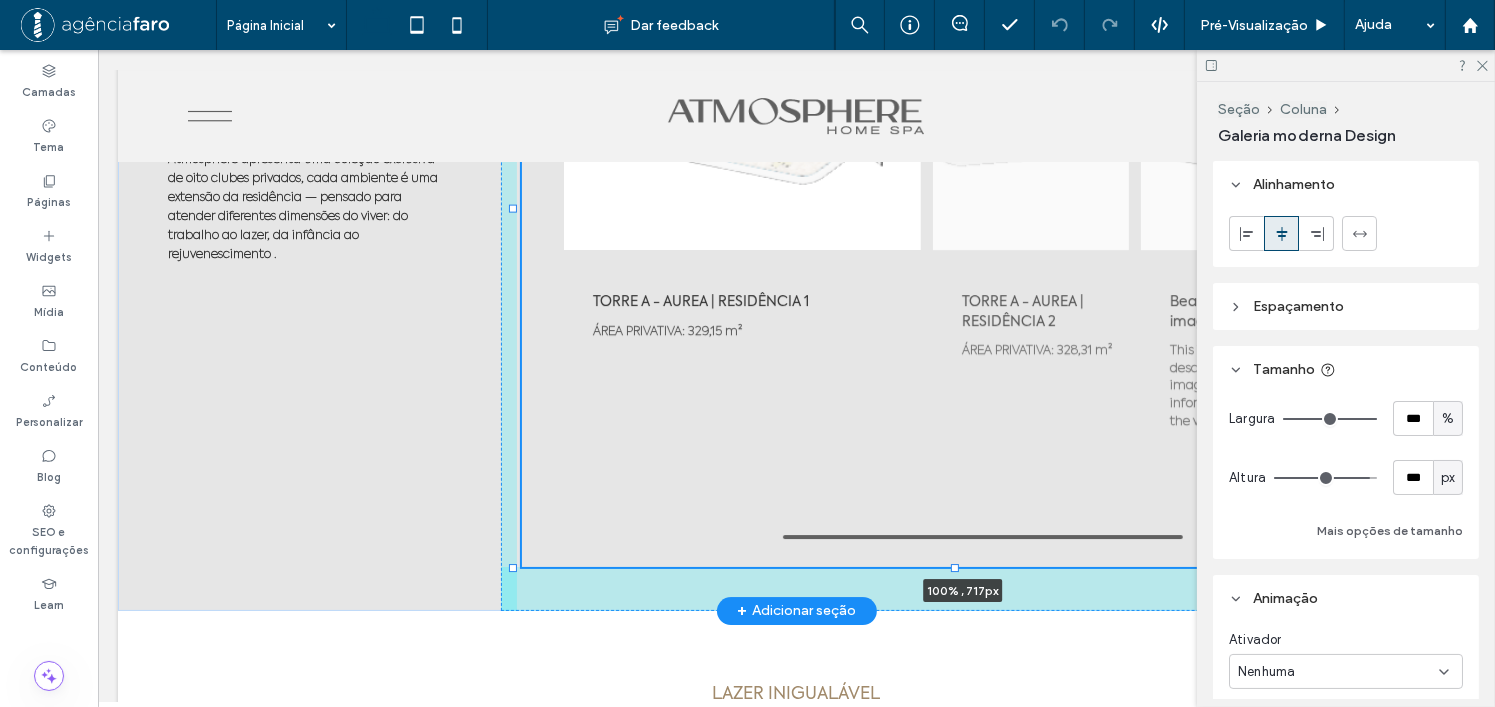 drag, startPoint x: 953, startPoint y: 522, endPoint x: 966, endPoint y: 567, distance: 46.840153 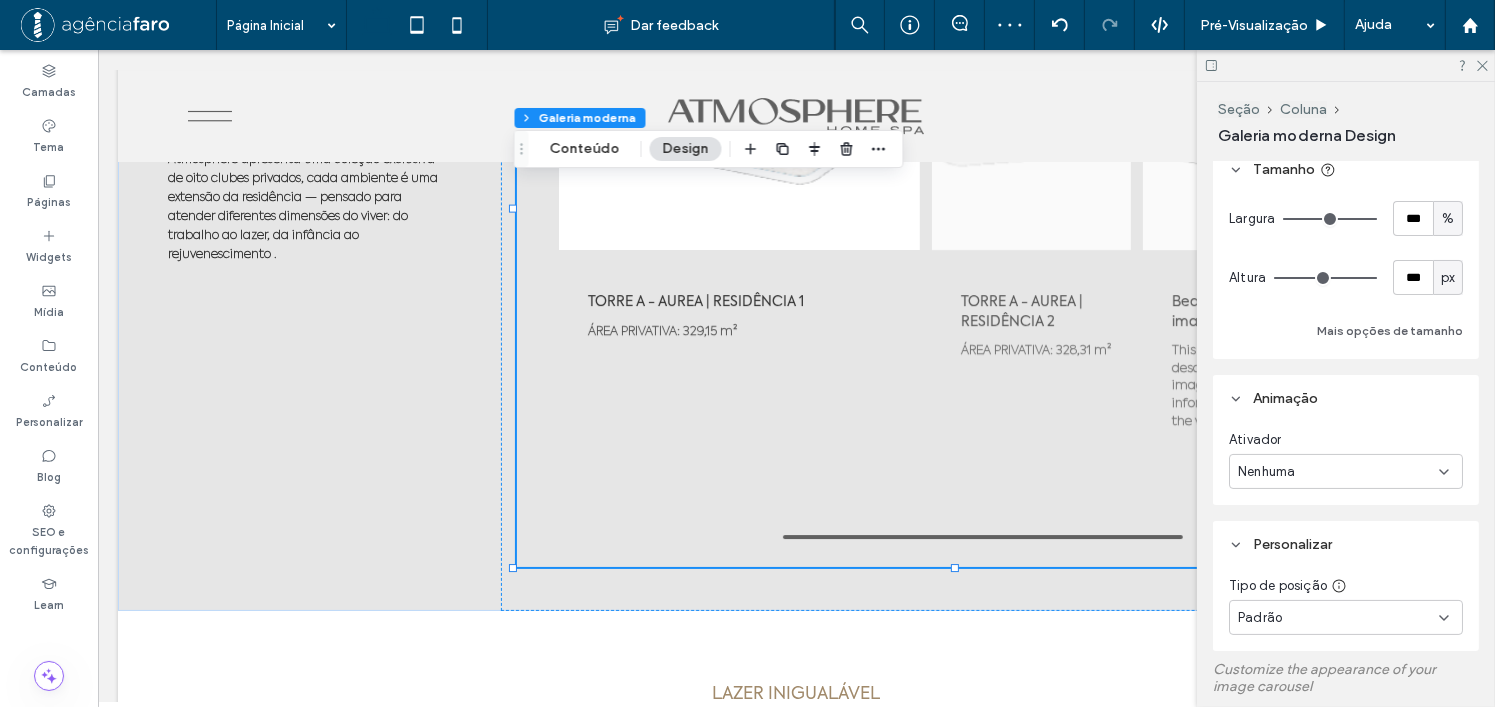 scroll, scrollTop: 0, scrollLeft: 0, axis: both 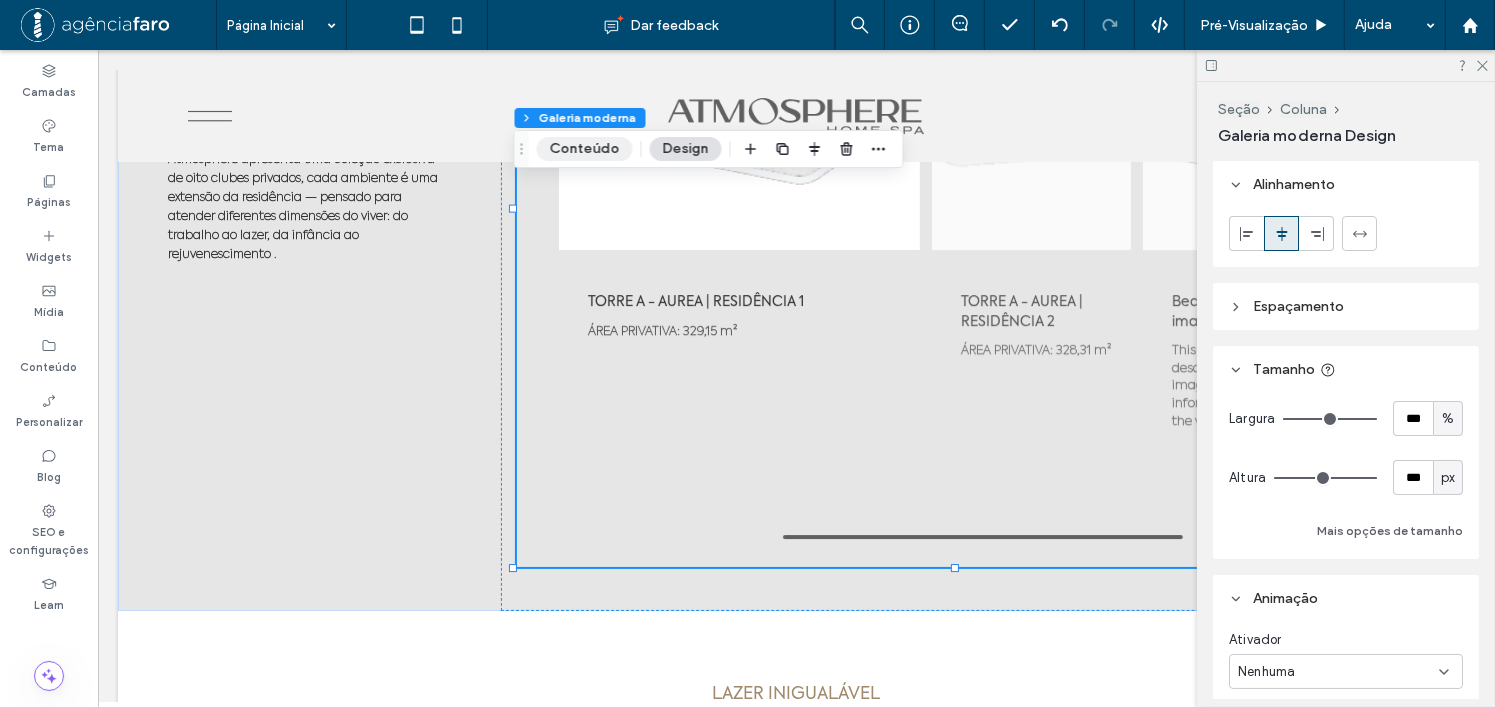 click on "Conteúdo" at bounding box center [585, 149] 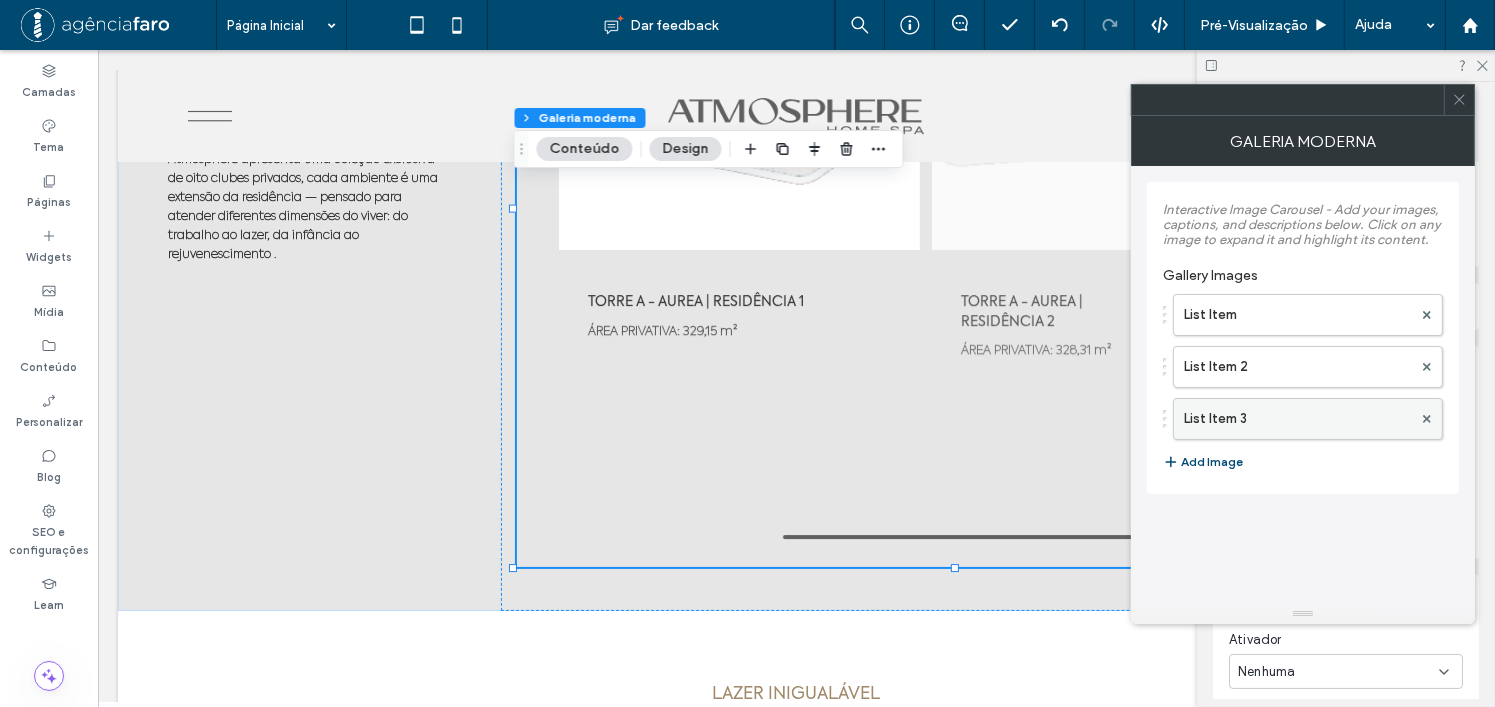 click on "List Item 3" at bounding box center (1298, 419) 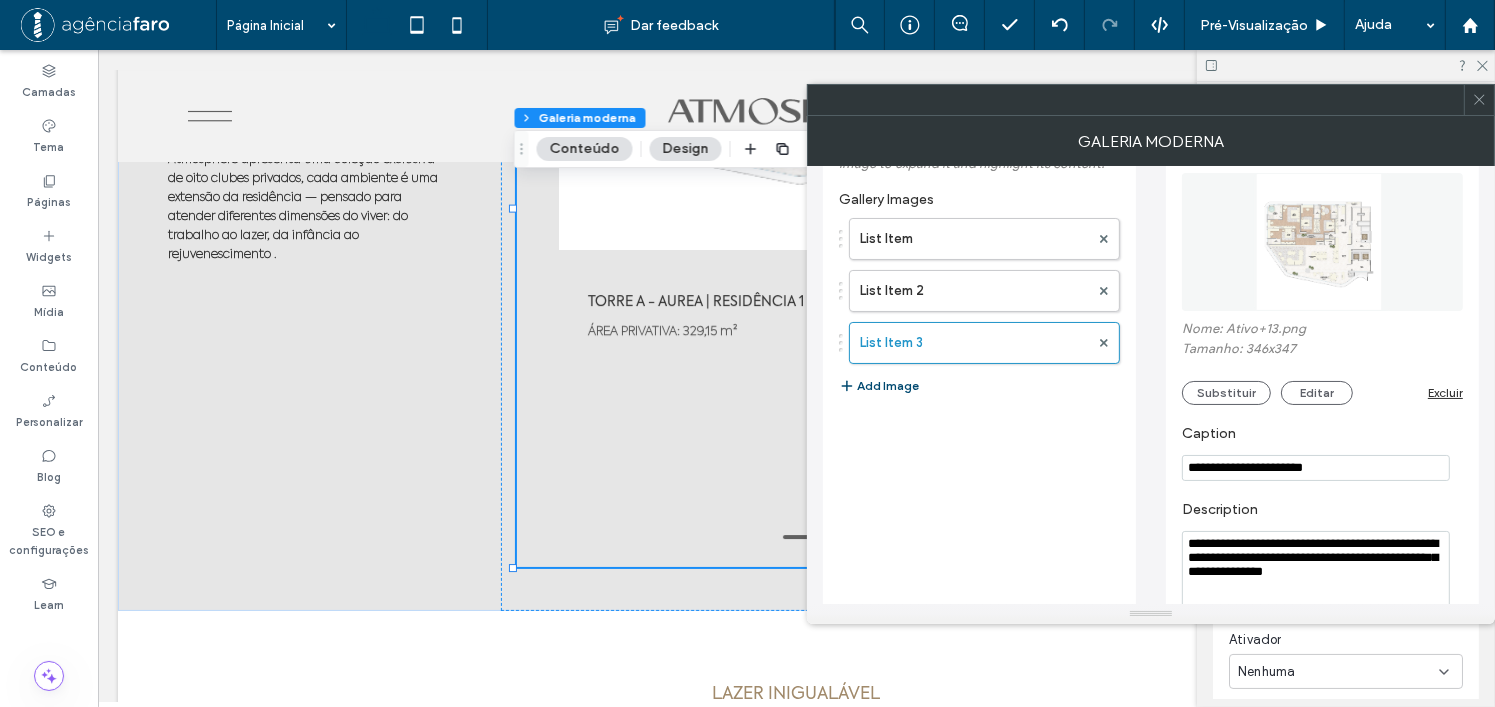 scroll, scrollTop: 145, scrollLeft: 0, axis: vertical 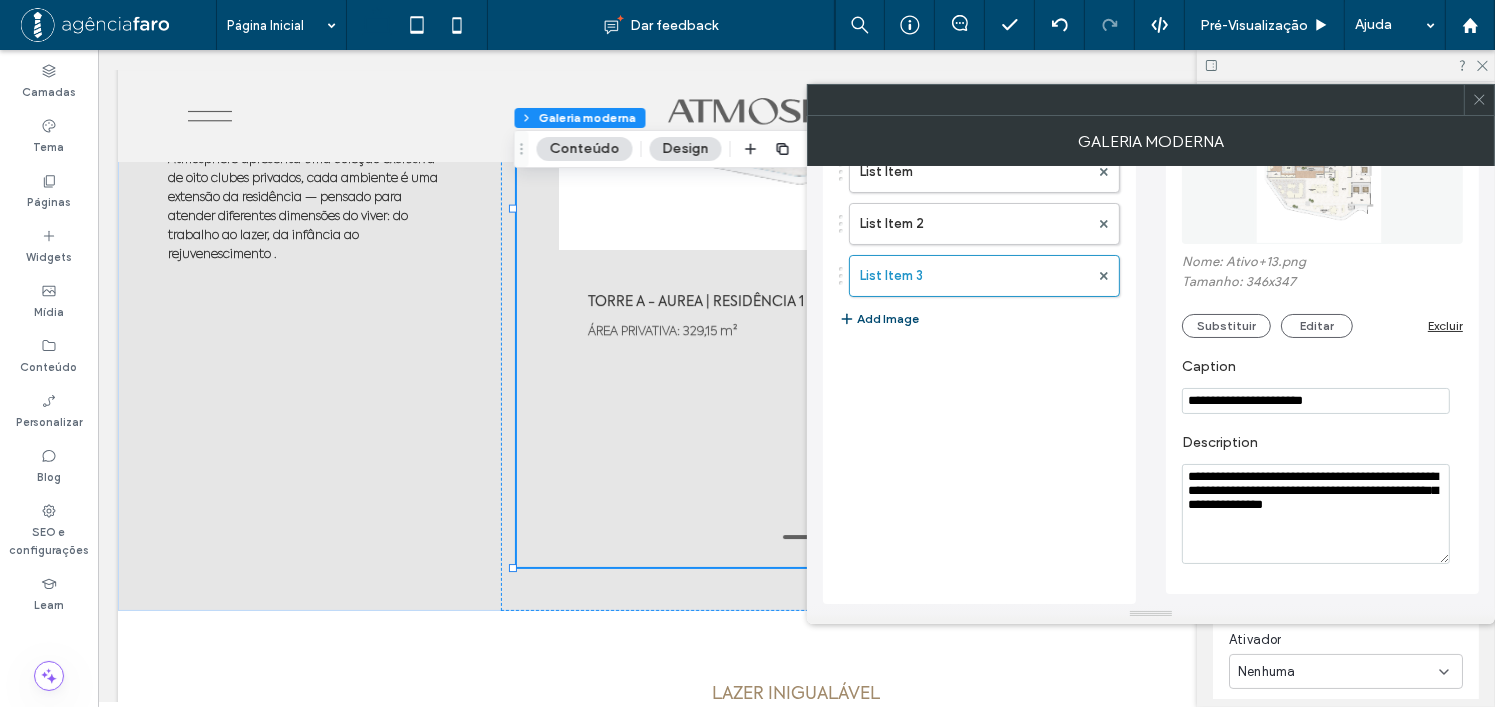 drag, startPoint x: 1385, startPoint y: 506, endPoint x: 1439, endPoint y: 466, distance: 67.20119 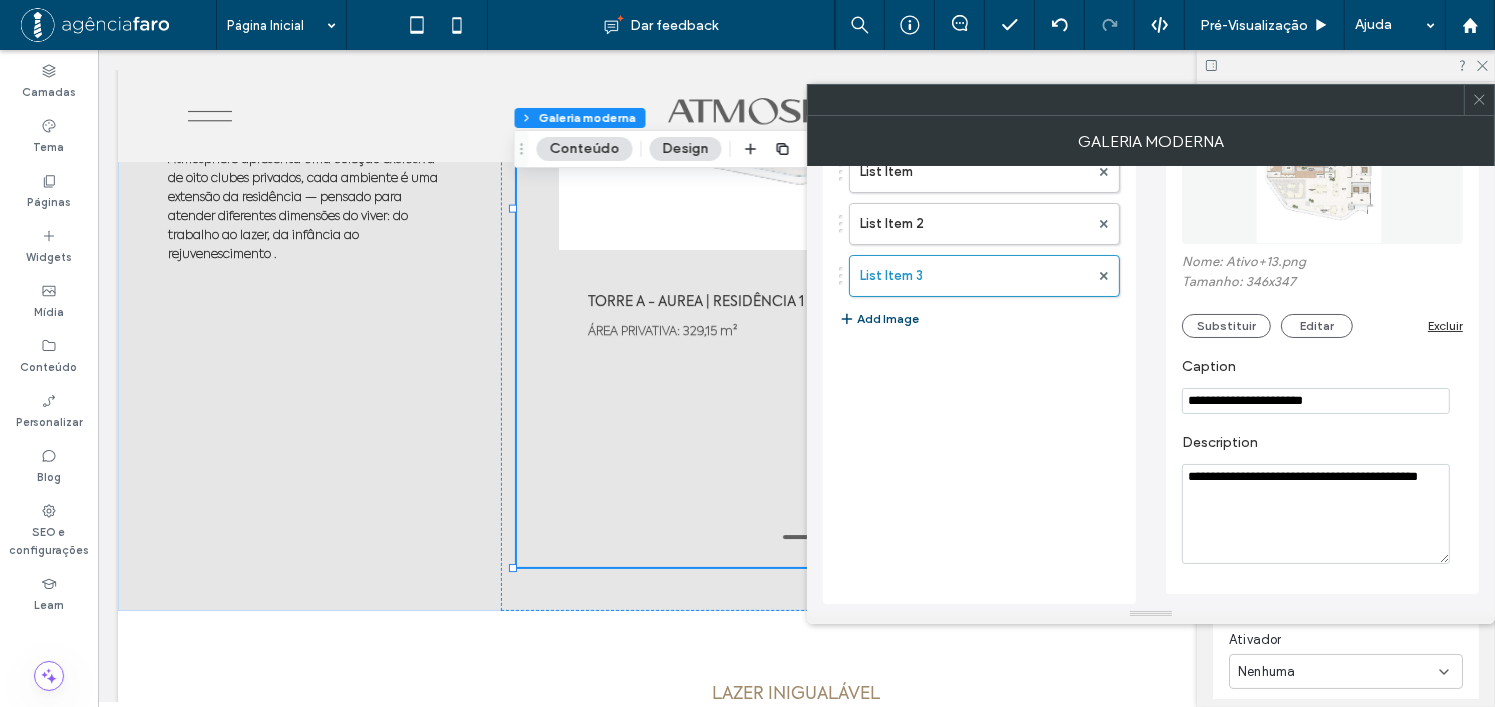 type on "**********" 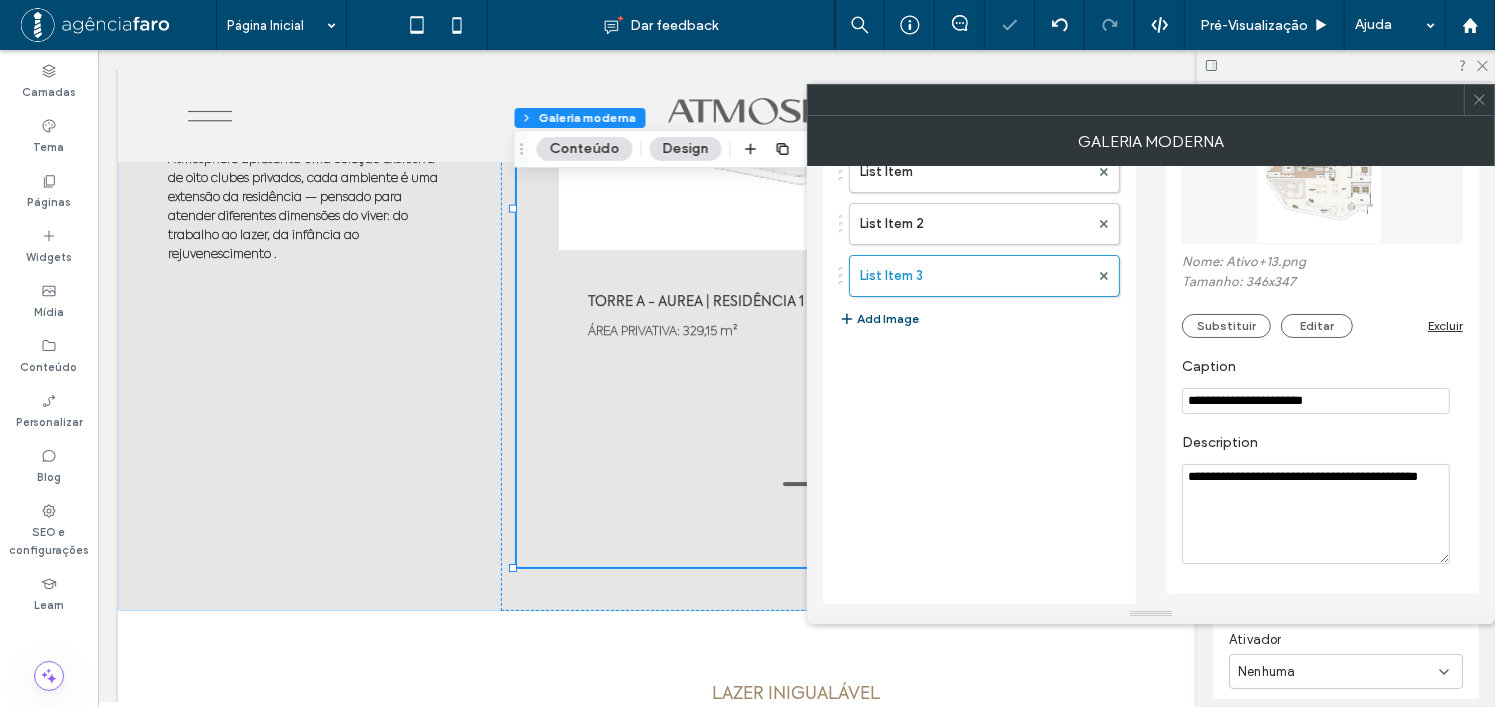 click on "Interactive Image Carousel - Add your images, captions, and descriptions below. Click on any image to expand it and highlight its content. Gallery Images List Item  List Item 2 List Item 3 Add Image" at bounding box center (979, 321) 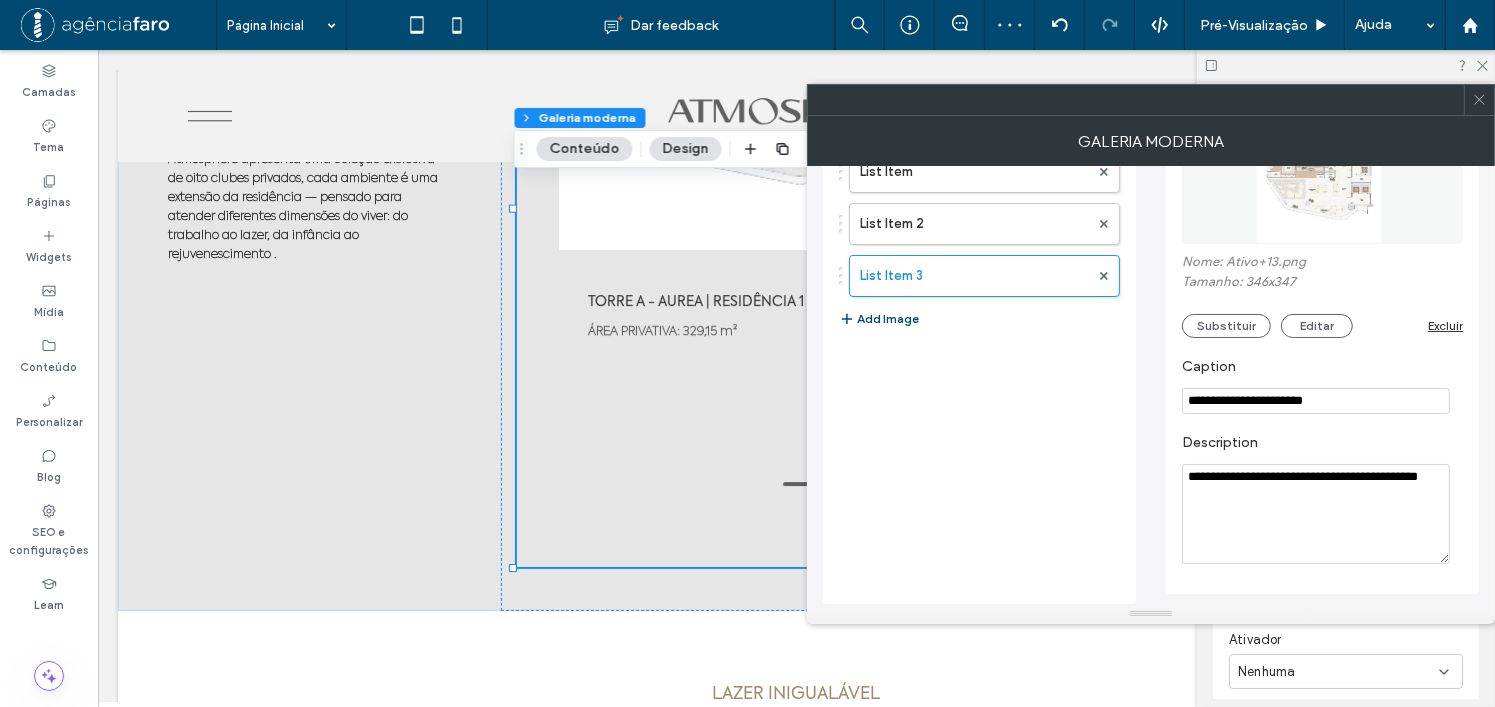 click 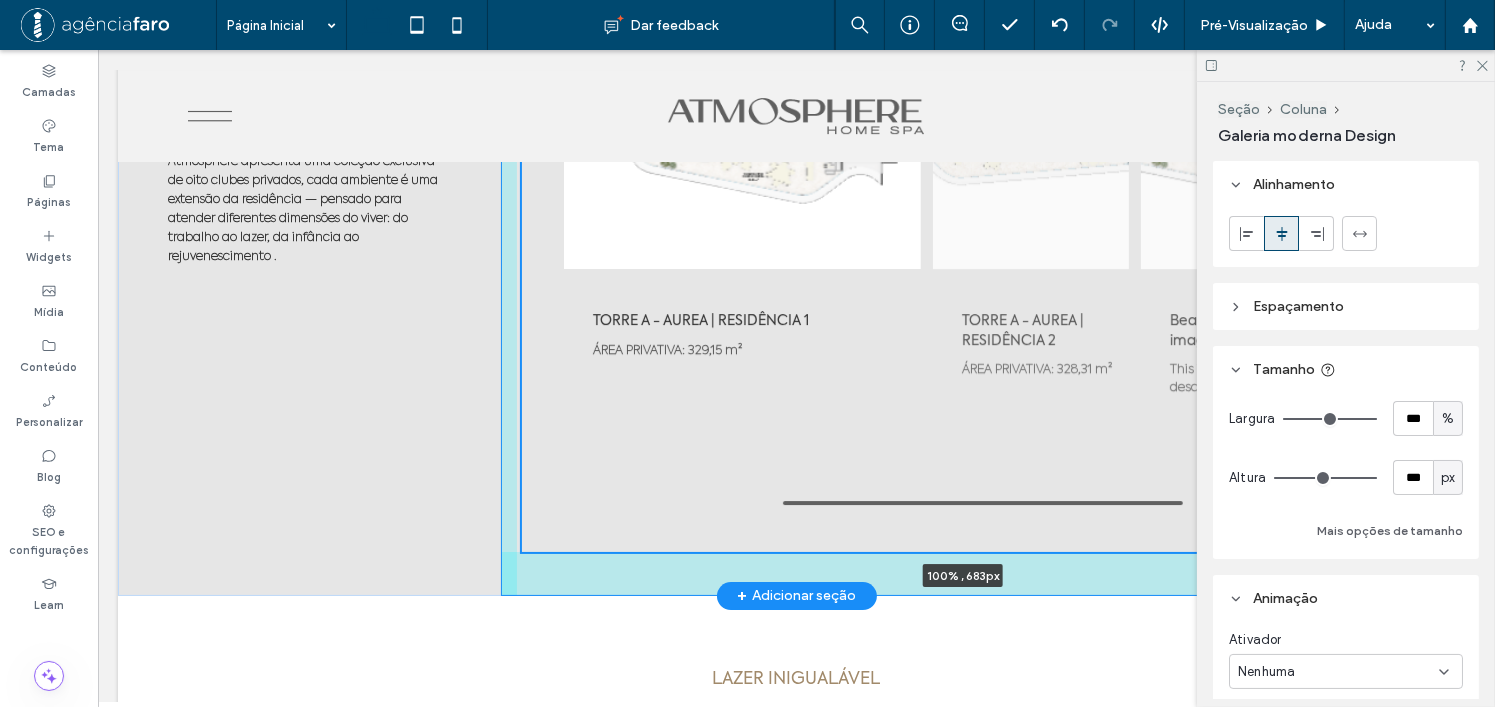 scroll, scrollTop: 6410, scrollLeft: 0, axis: vertical 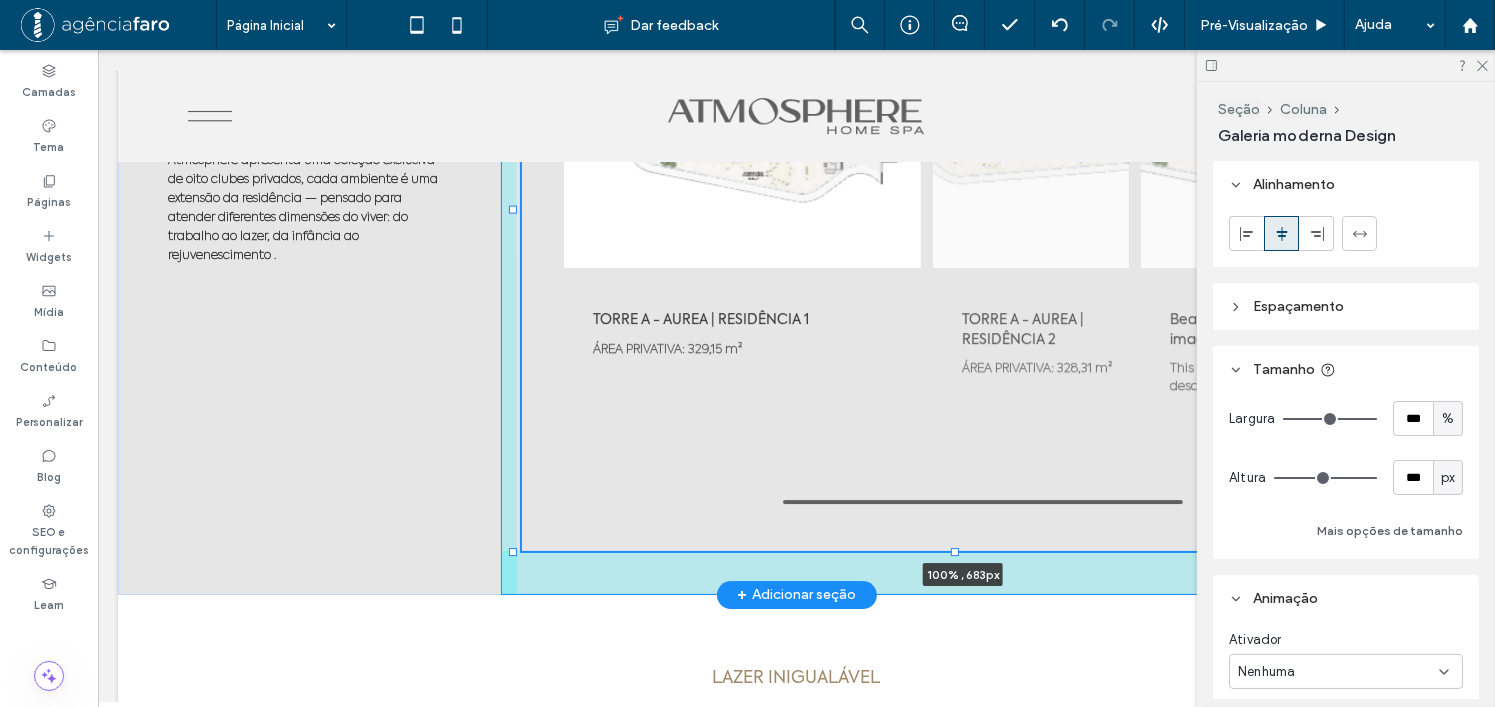 drag, startPoint x: 950, startPoint y: 560, endPoint x: 949, endPoint y: 543, distance: 17.029387 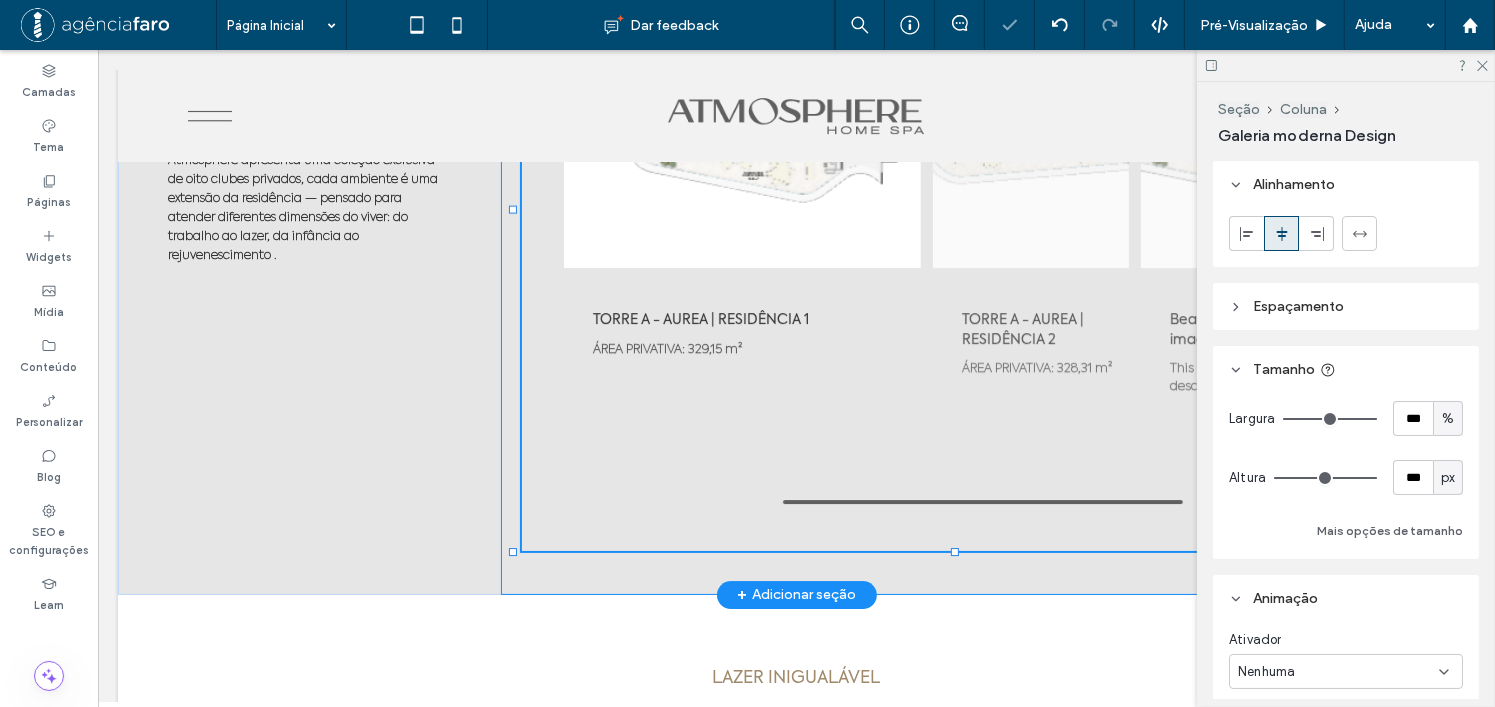type on "***" 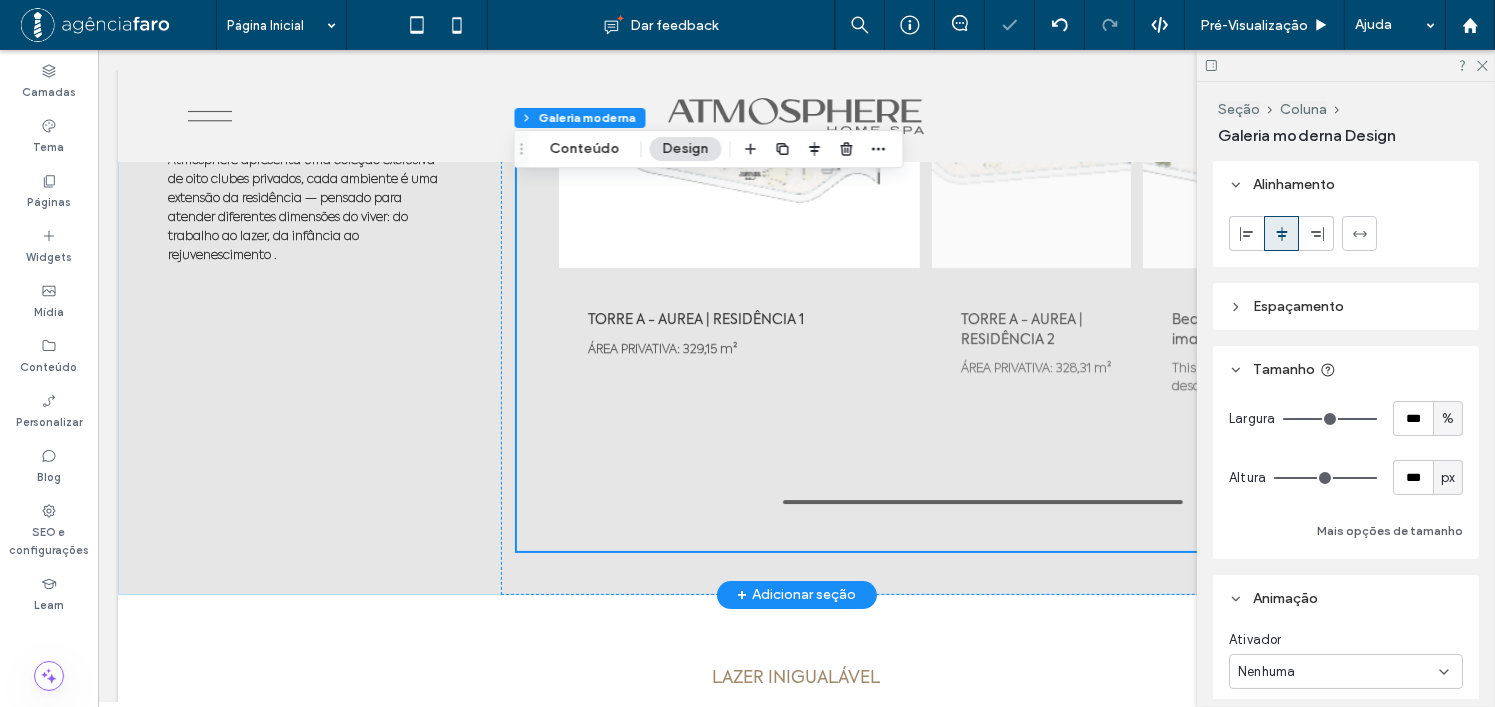 scroll, scrollTop: 6310, scrollLeft: 0, axis: vertical 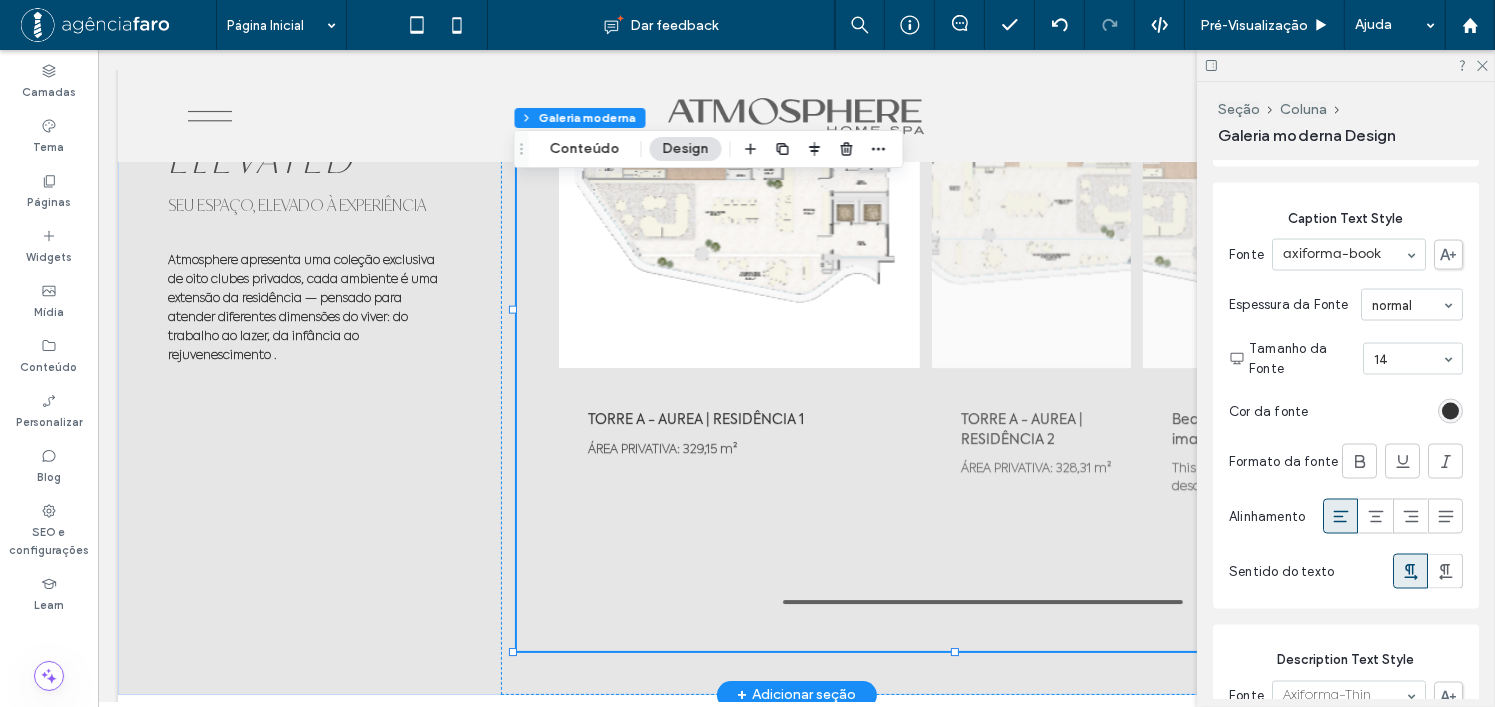 click on "Caption Text Style Fonte axiforma-book Espessura da Fonte normal Tamanho da Fonte [NUMBER] Cor da fonte Formato da fonte Alinhamento Sentido do texto" at bounding box center [1346, 396] 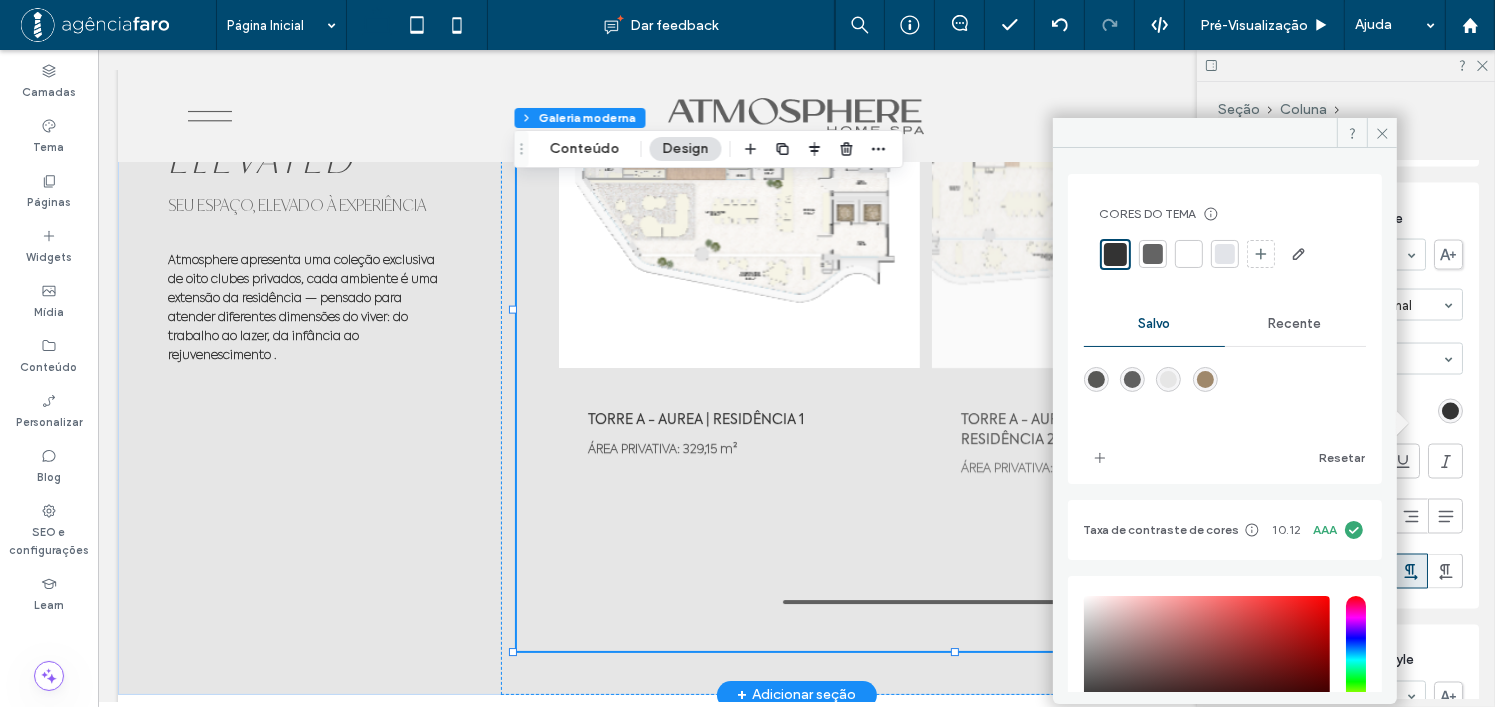 scroll, scrollTop: 159, scrollLeft: 0, axis: vertical 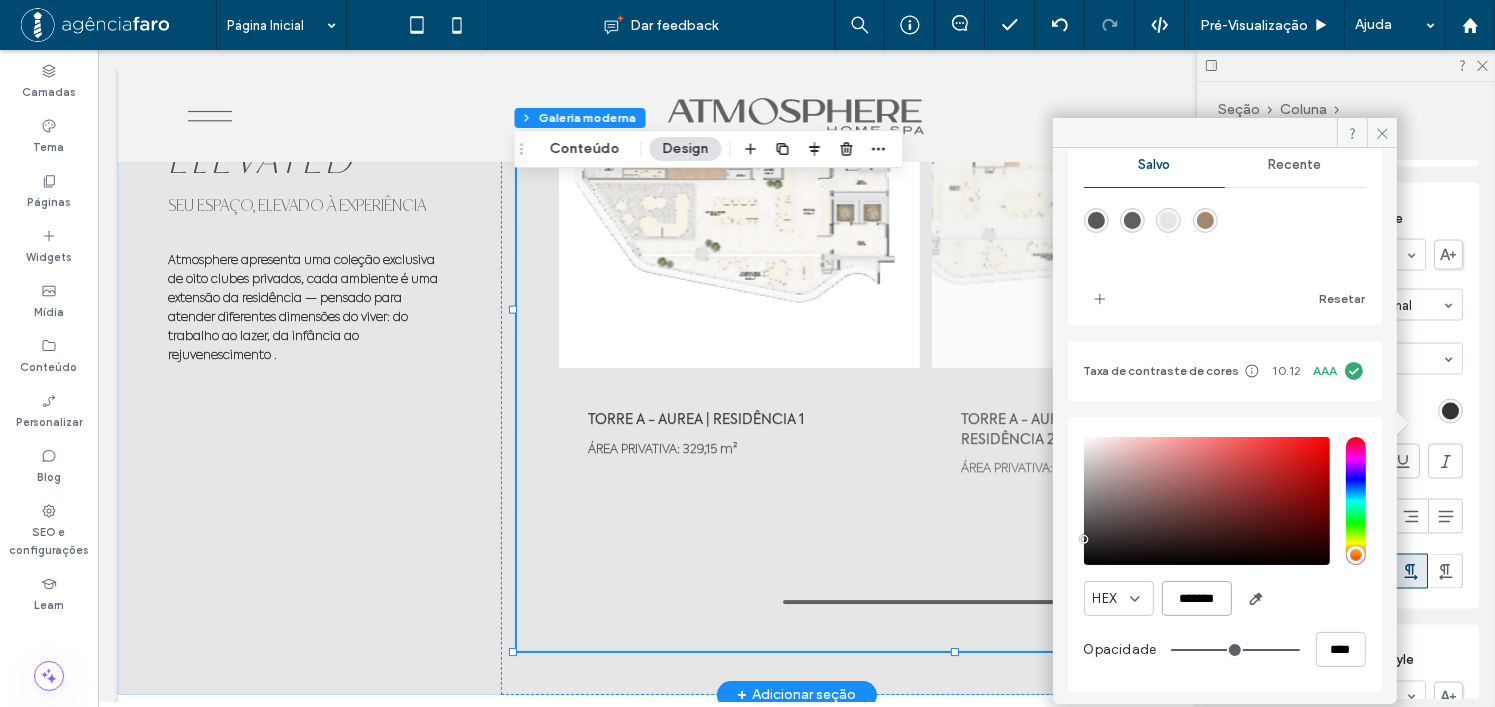 click on "*******" at bounding box center (1197, 598) 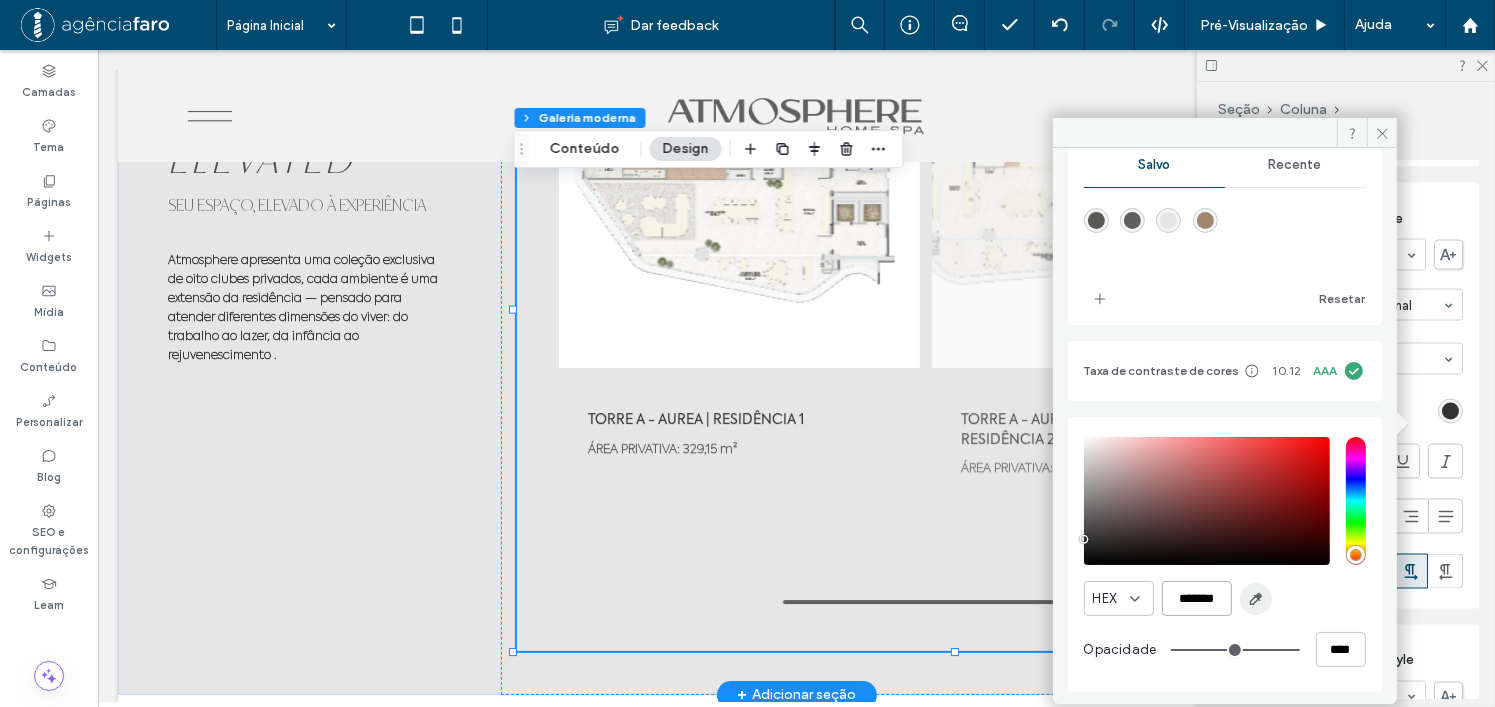 paste on "******" 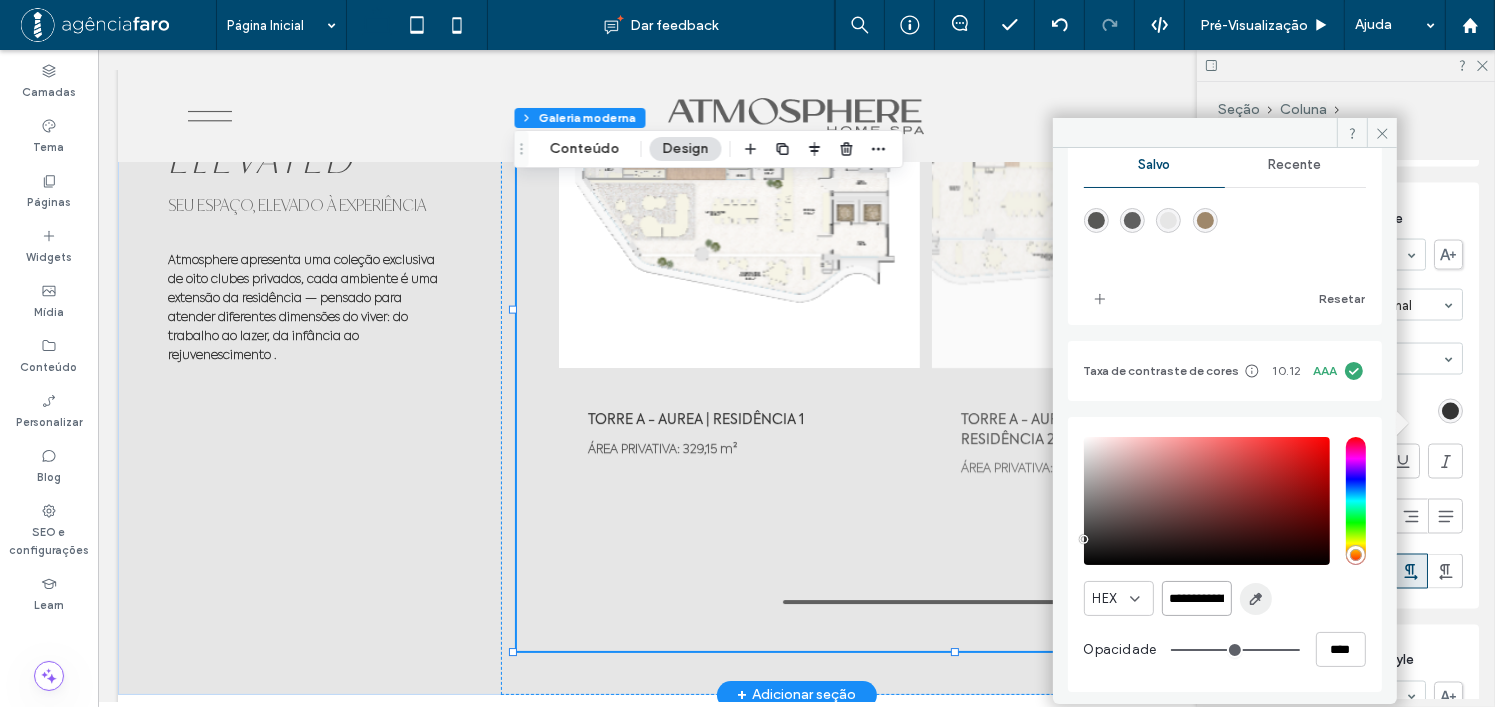 scroll, scrollTop: 0, scrollLeft: 12, axis: horizontal 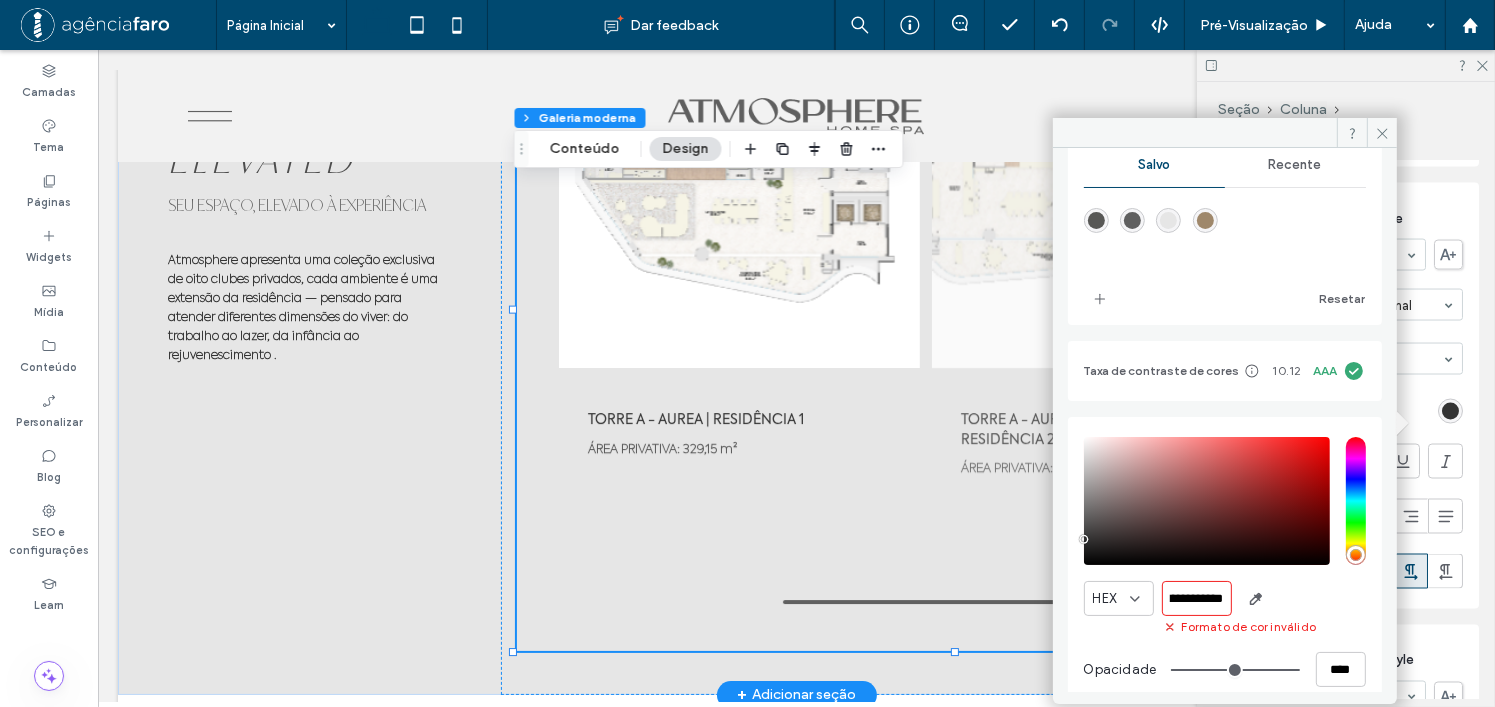 paste 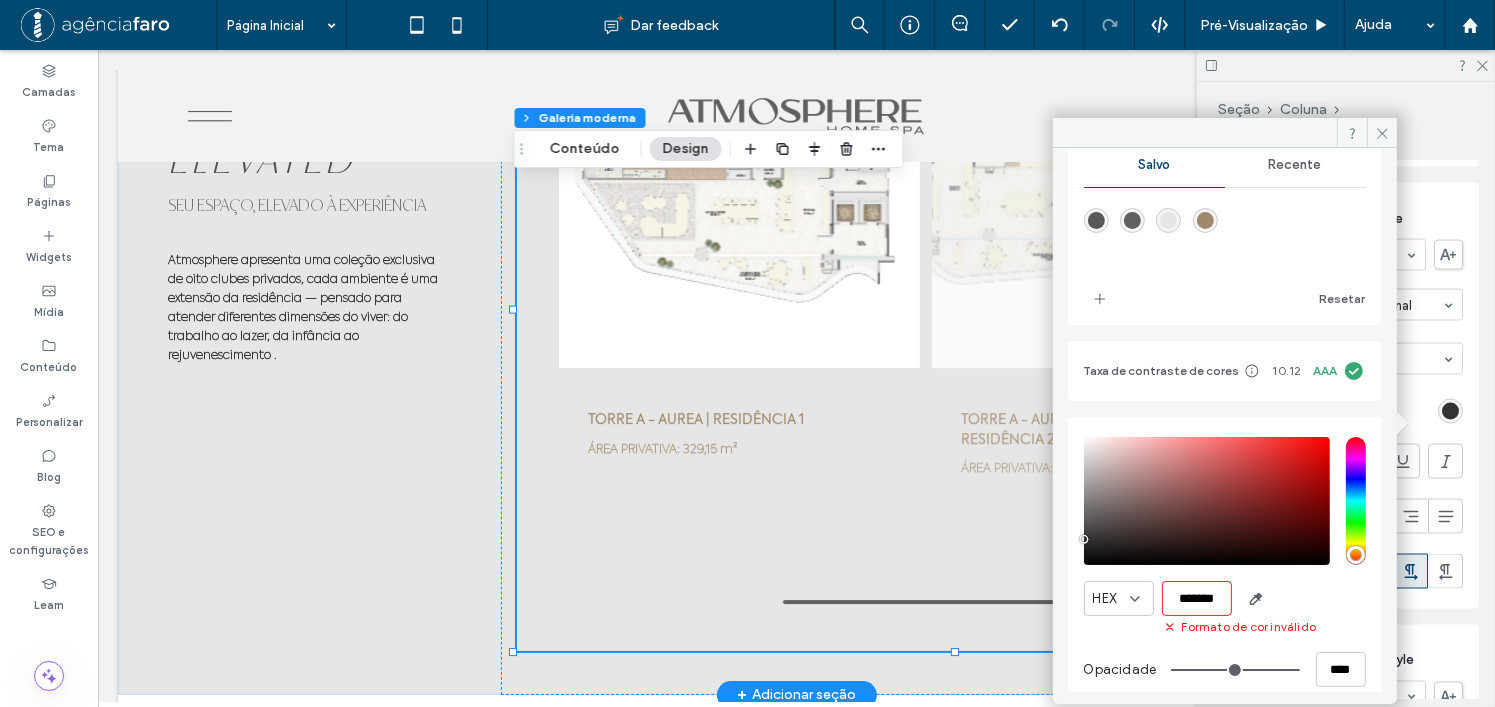 scroll, scrollTop: 0, scrollLeft: 0, axis: both 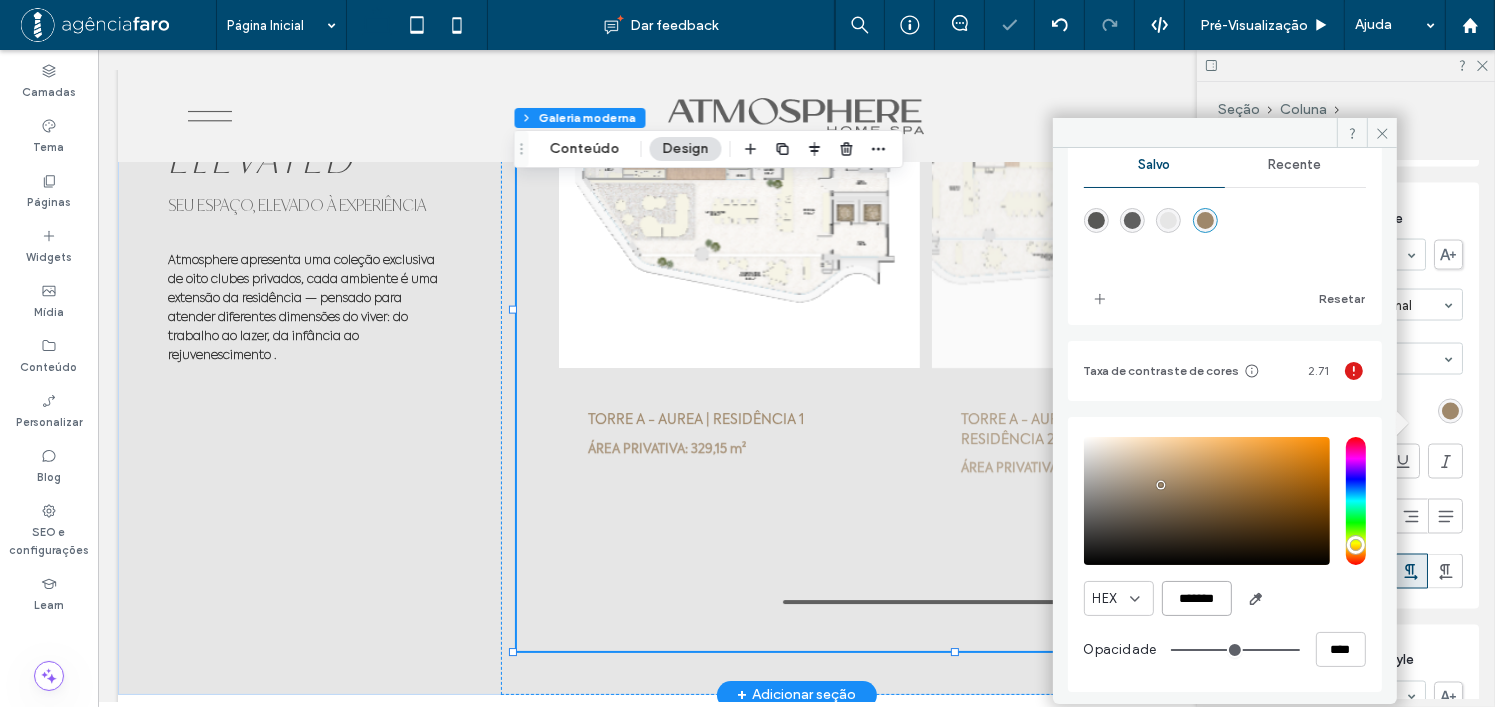 type on "*******" 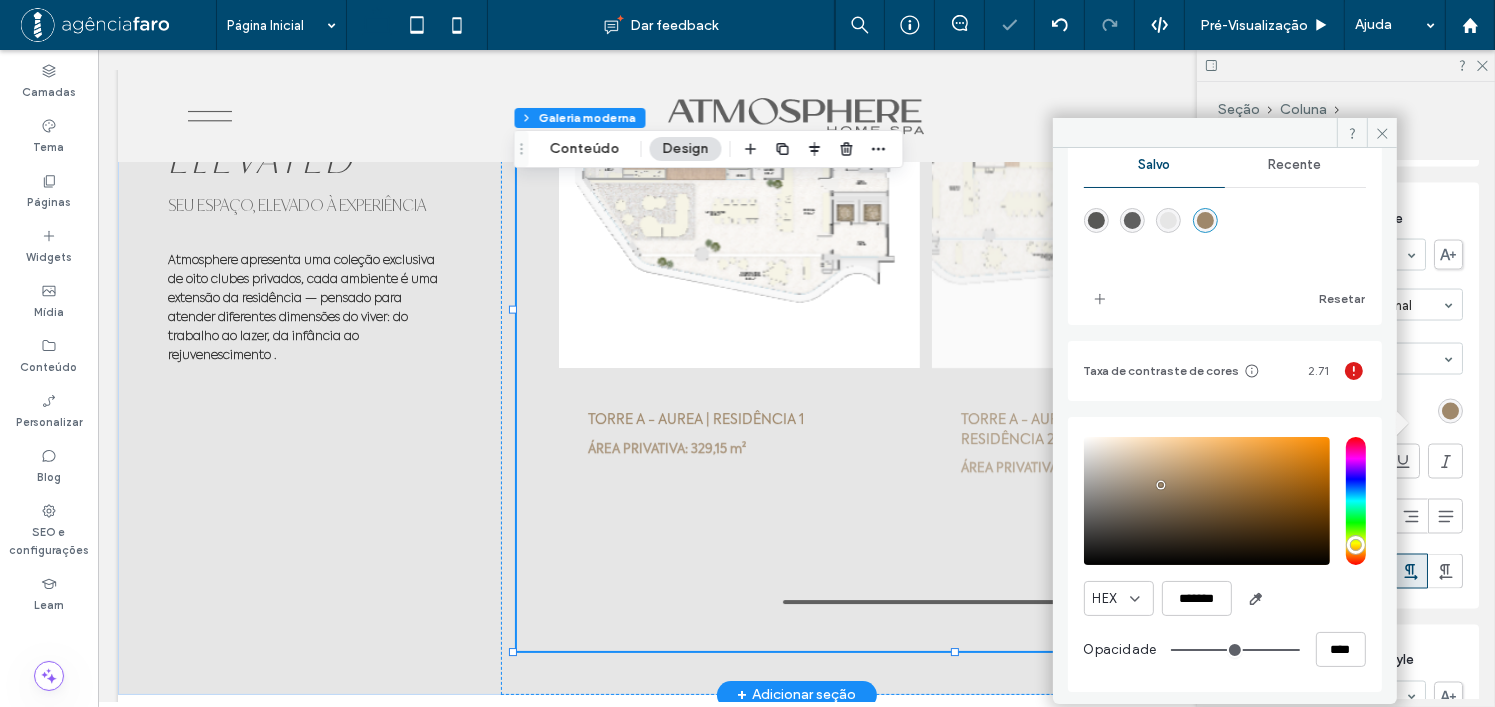 click on "HEX *******" at bounding box center (1225, 598) 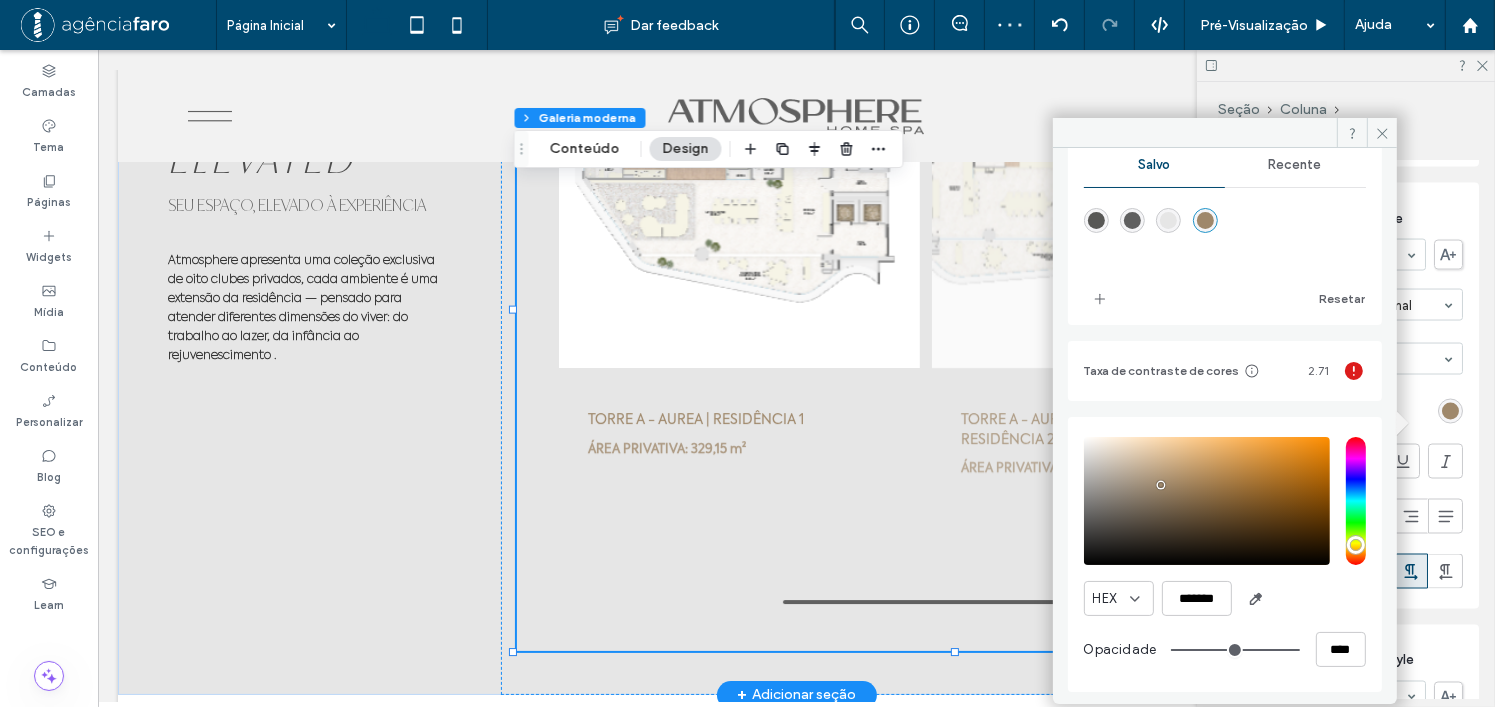 click on "ÁREA PRIVATIVA: 329,15 m²" at bounding box center (738, 459) 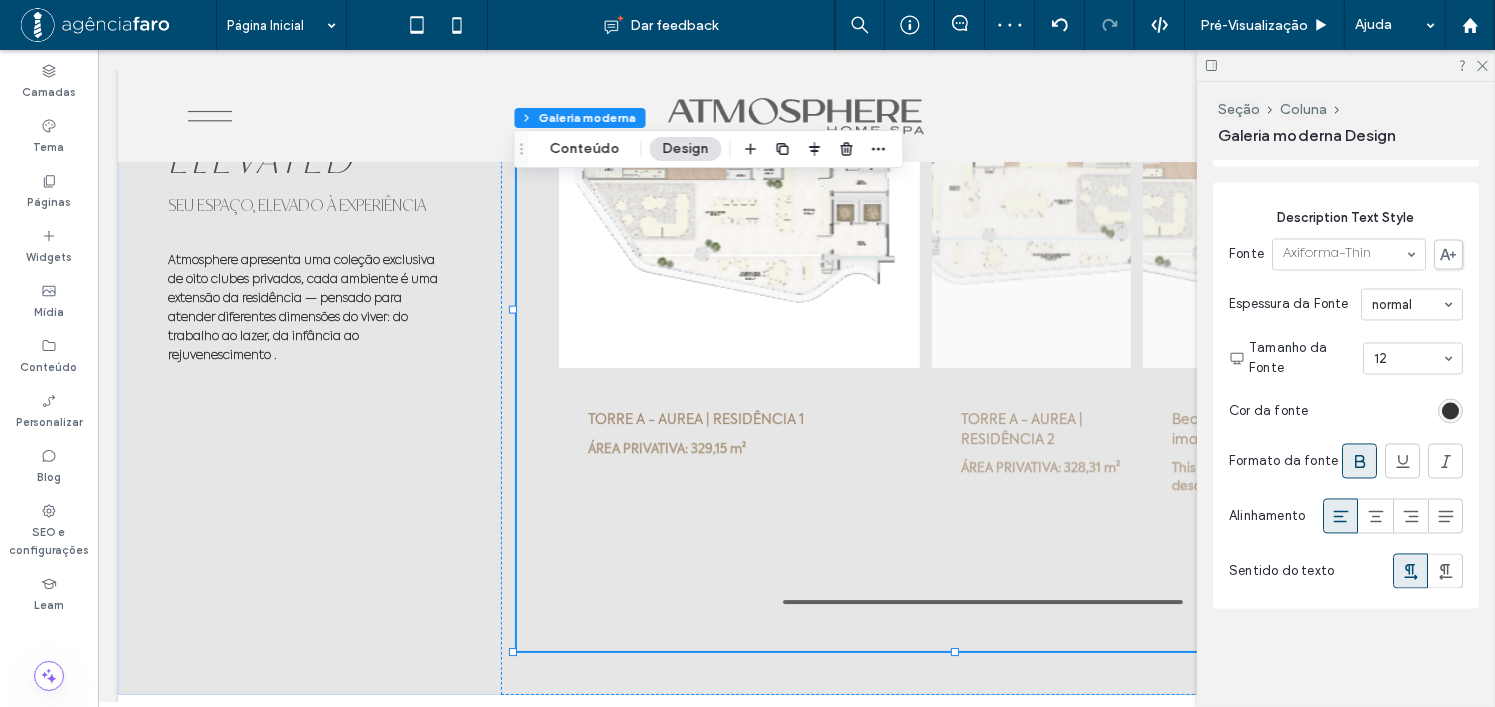 scroll, scrollTop: 3763, scrollLeft: 0, axis: vertical 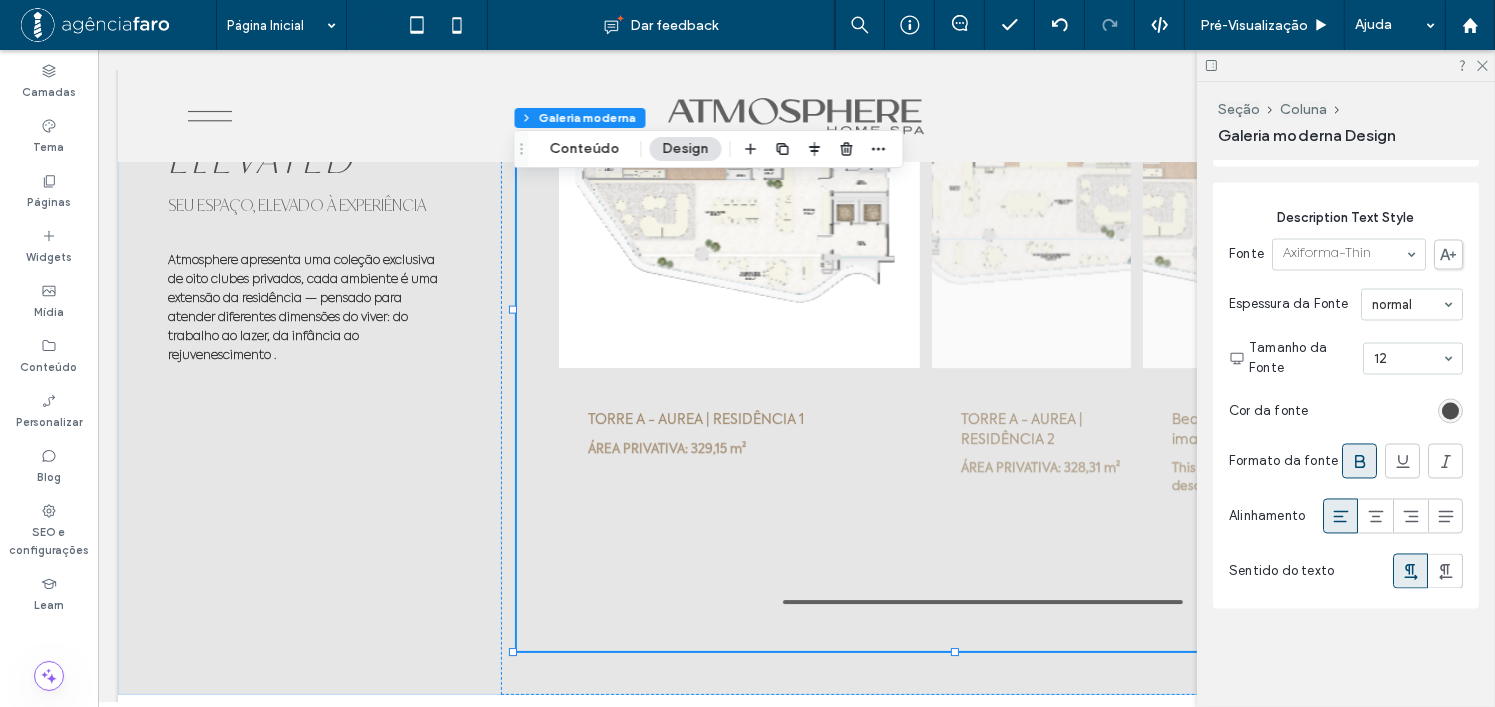 click at bounding box center [1450, 411] 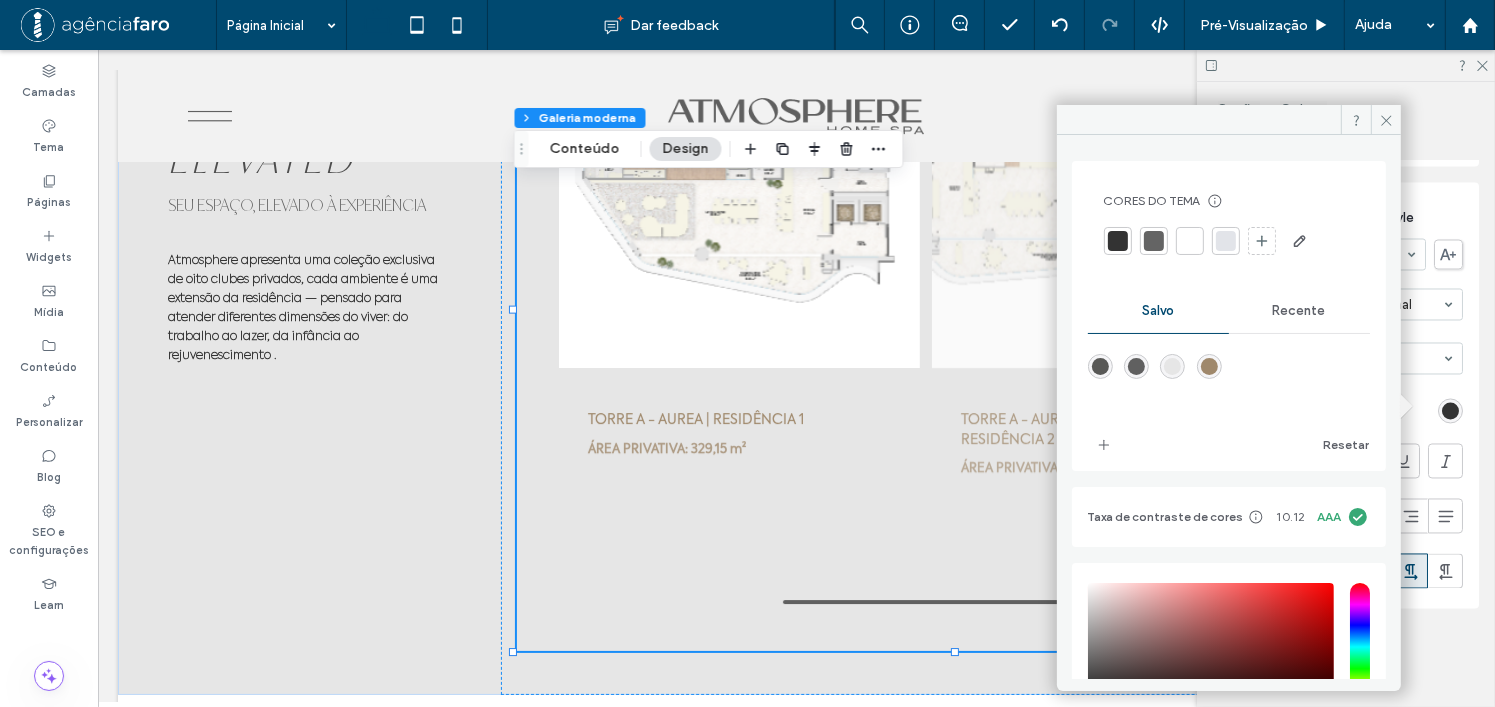 click at bounding box center [1209, 366] 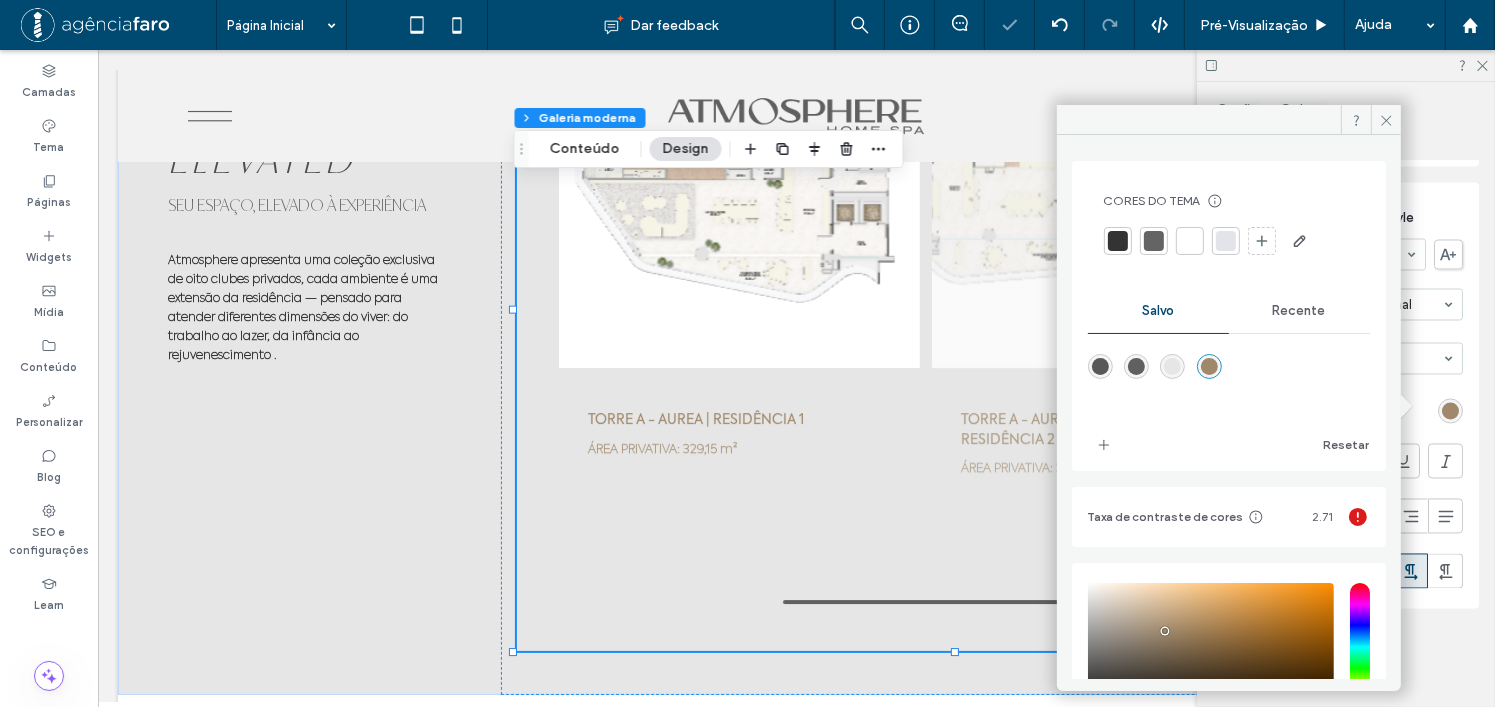 click on "Cor da fonte" at bounding box center [1346, 411] 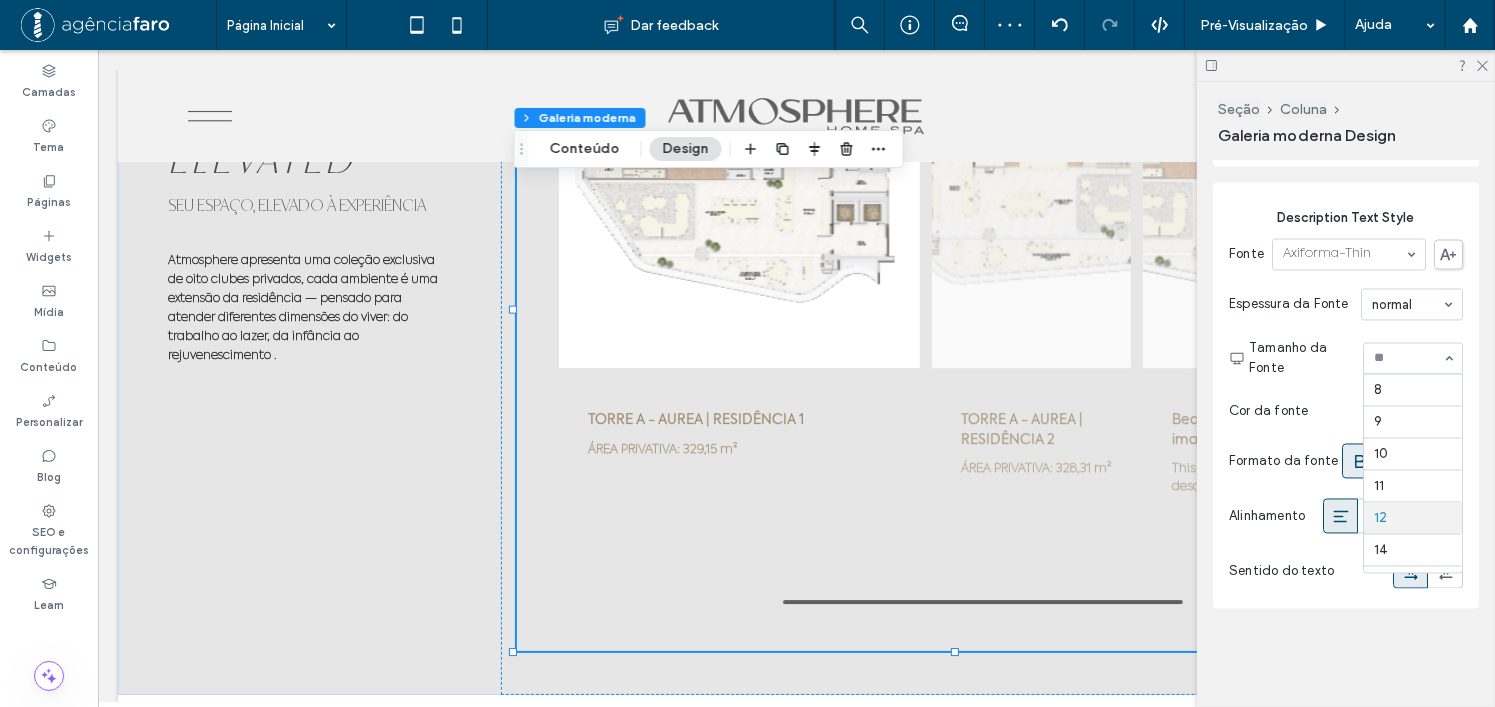 scroll, scrollTop: 131, scrollLeft: 0, axis: vertical 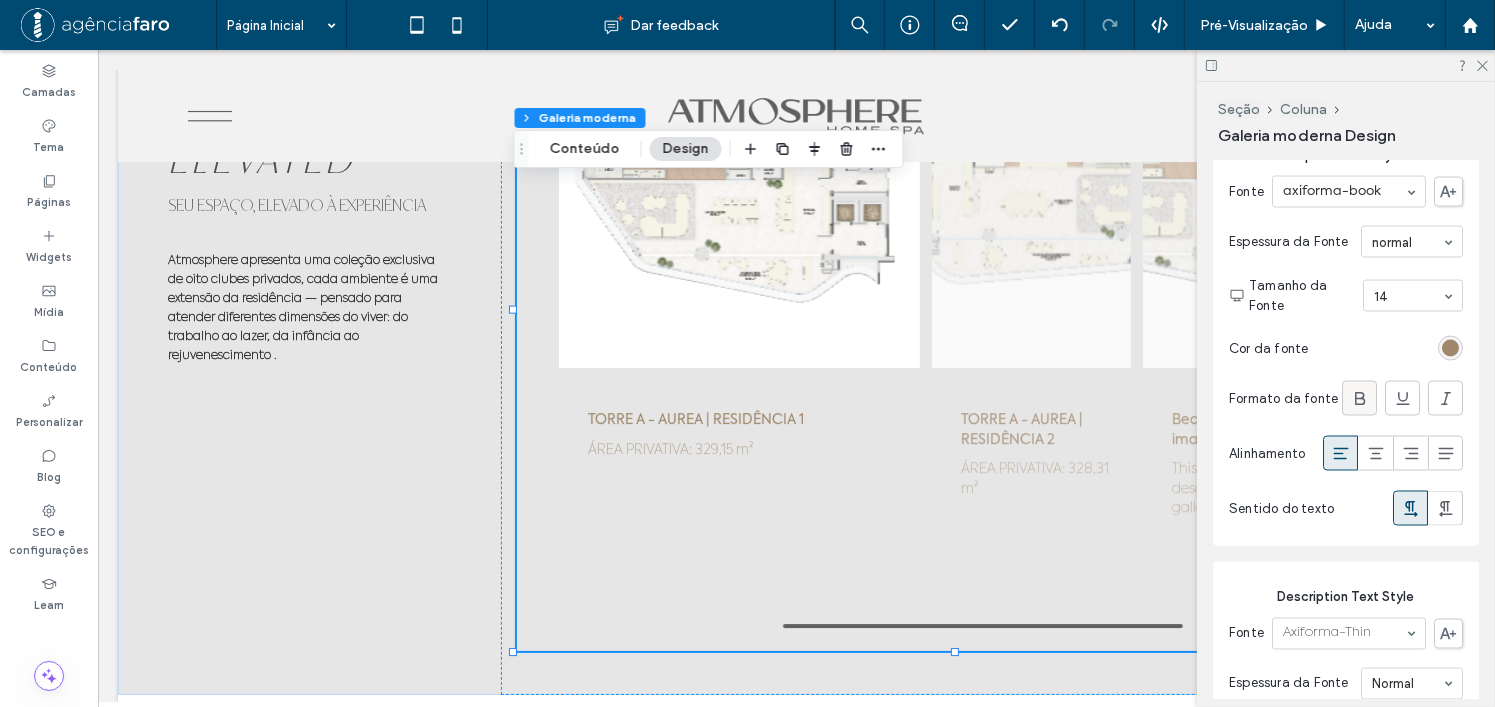 click 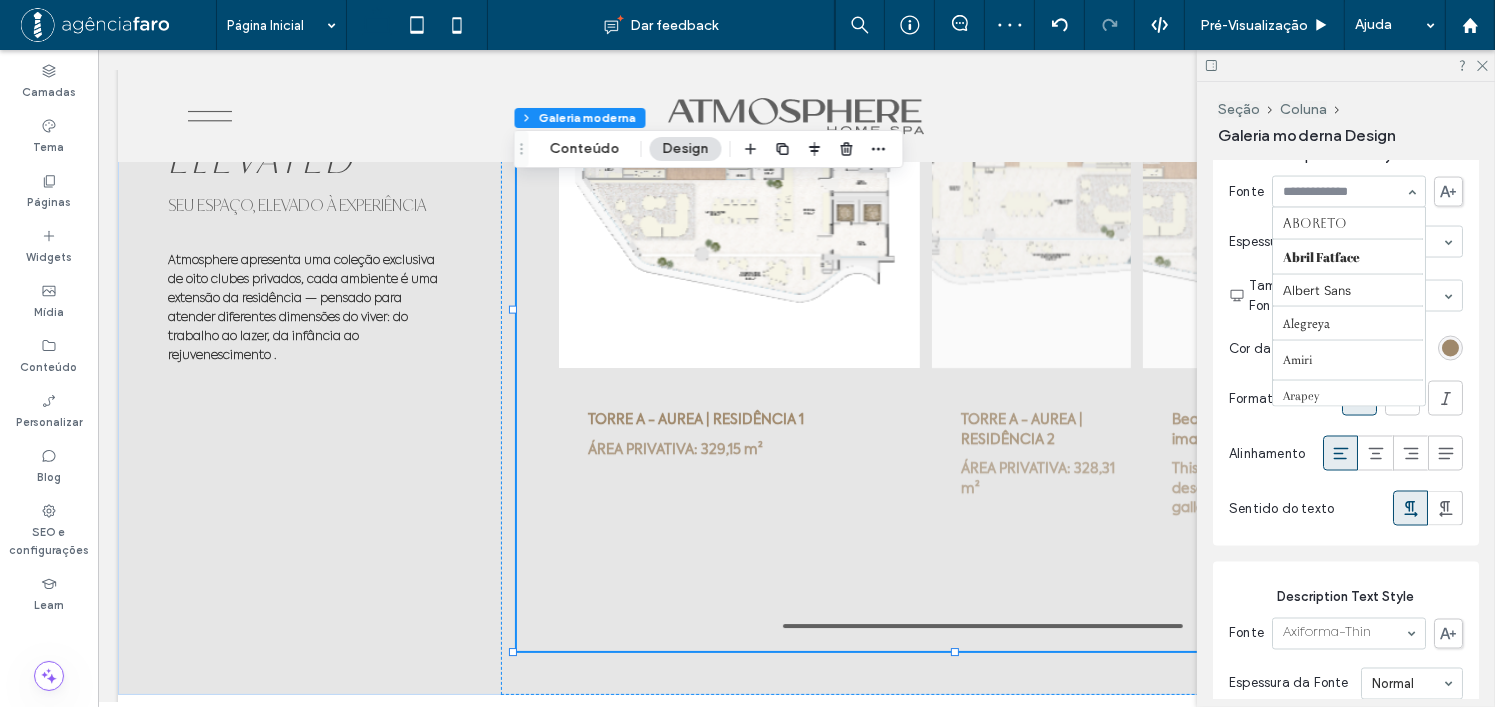 scroll, scrollTop: 236, scrollLeft: 0, axis: vertical 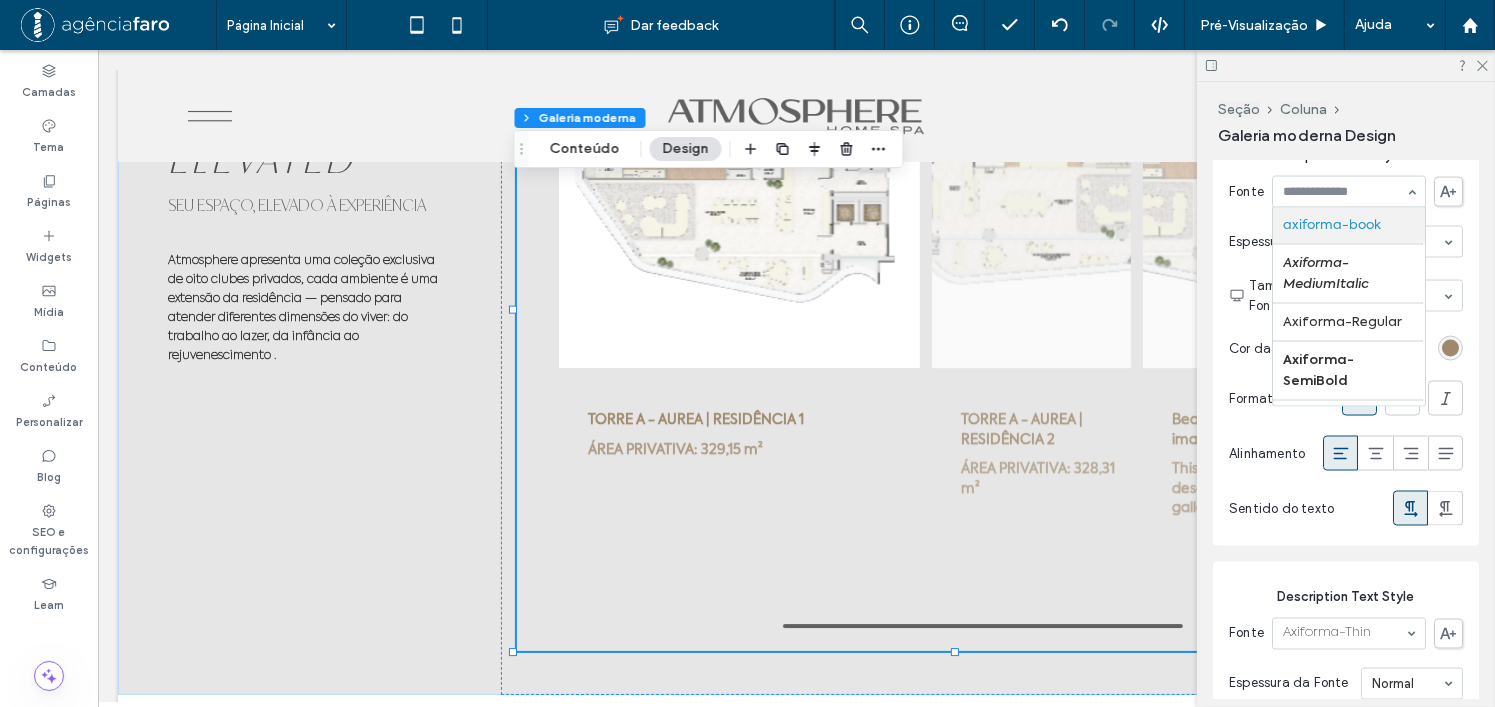 click at bounding box center (1344, 192) 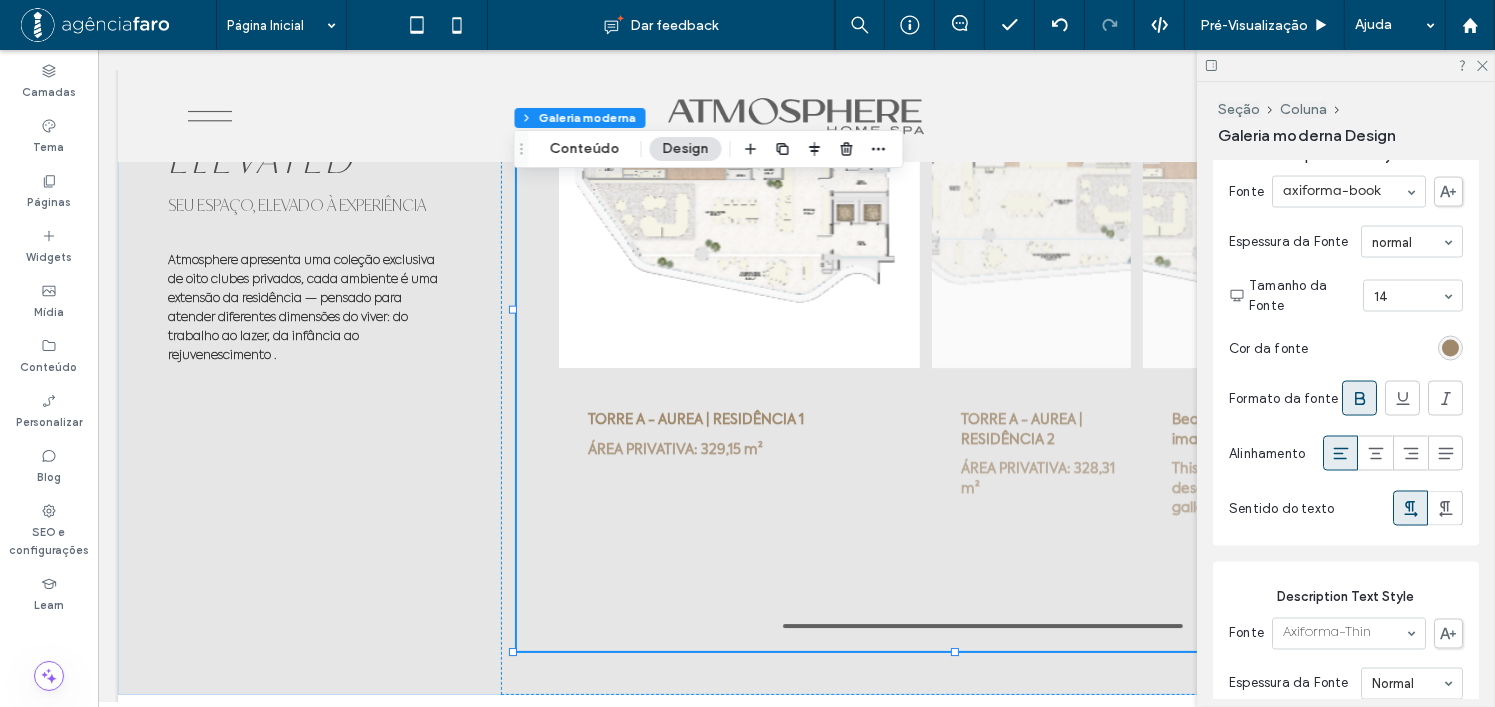 click on "Alinhamento" at bounding box center [1346, 453] 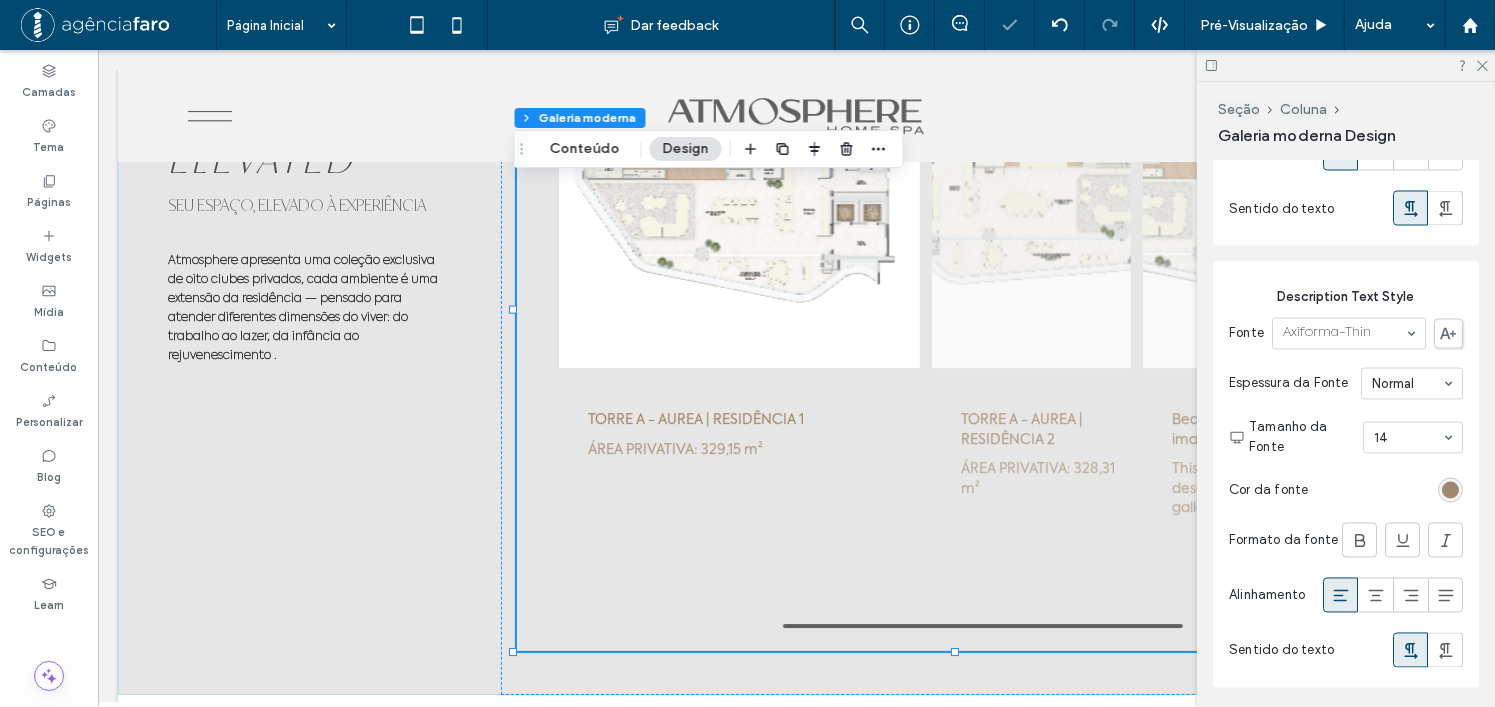 scroll, scrollTop: 3763, scrollLeft: 0, axis: vertical 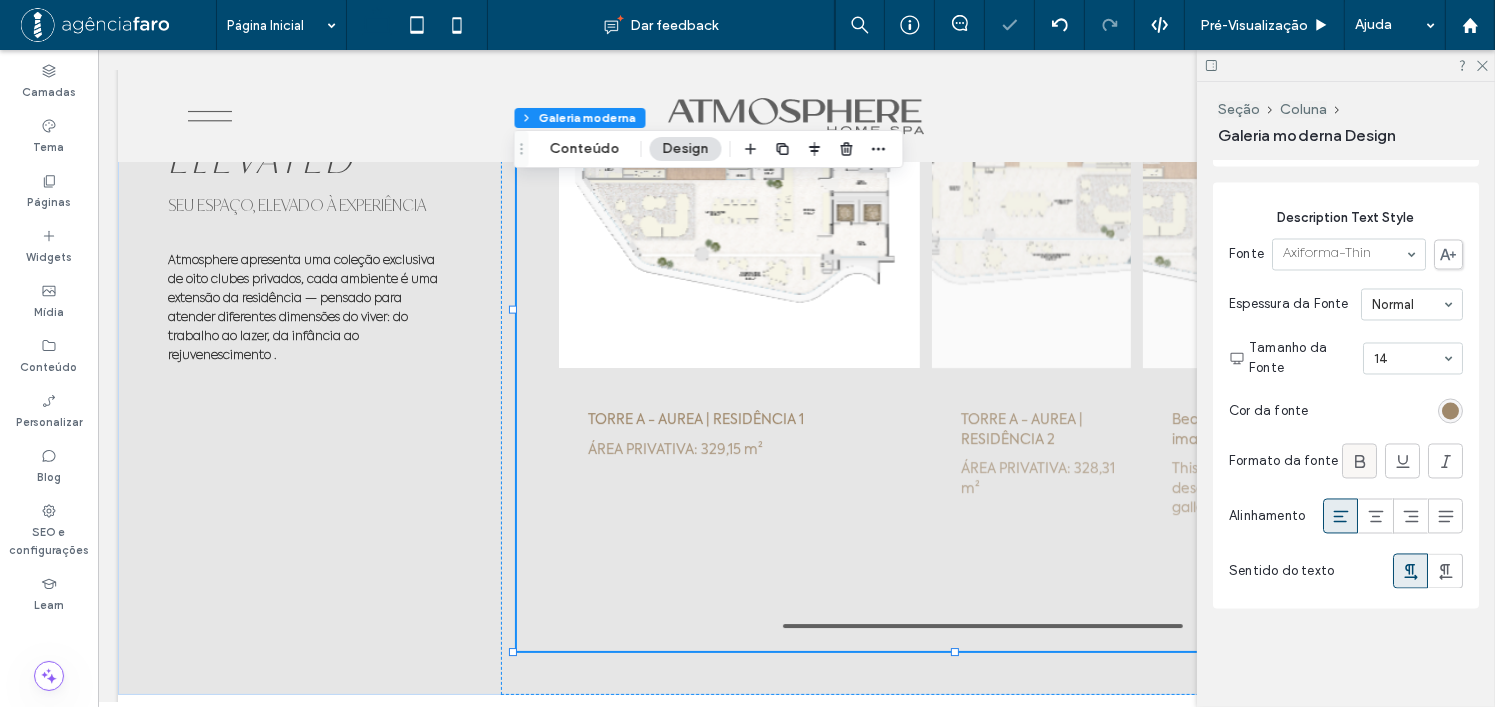 click 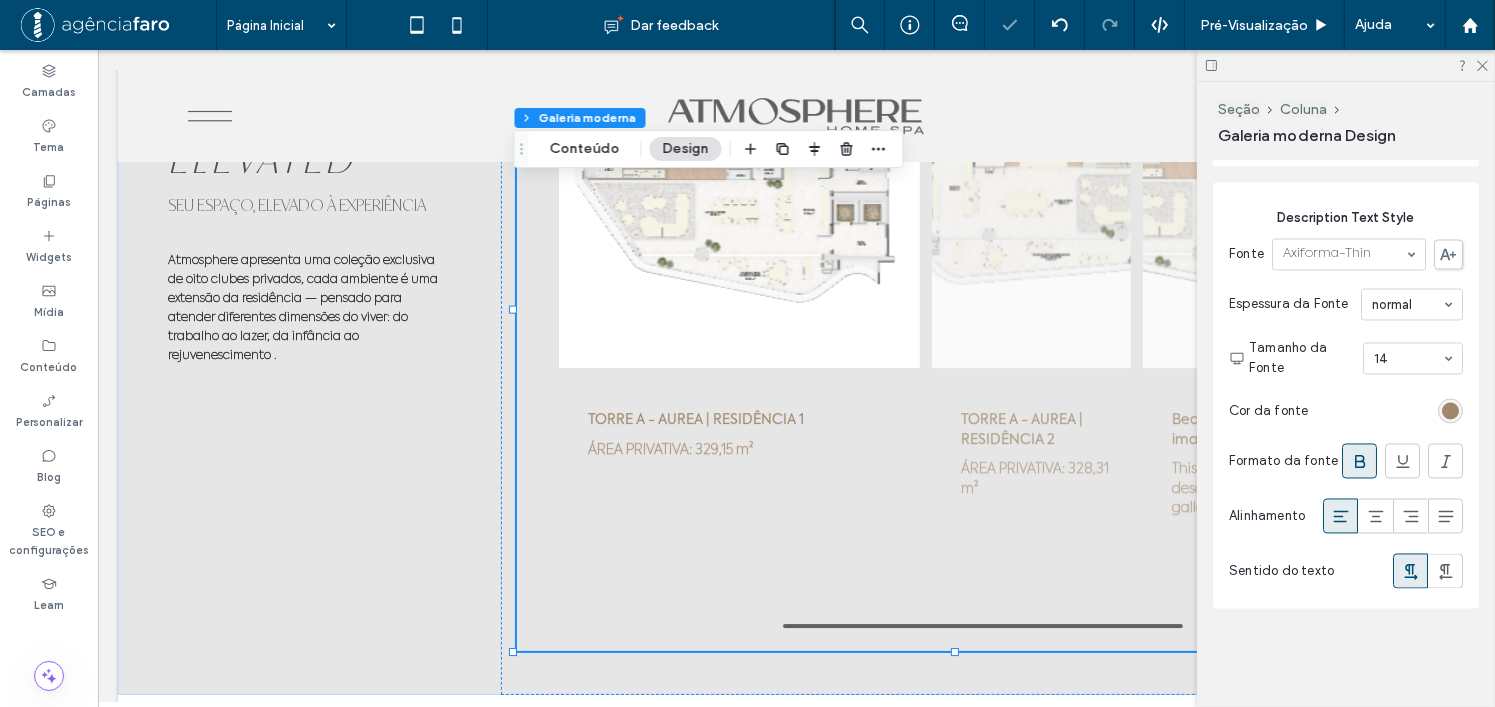 click 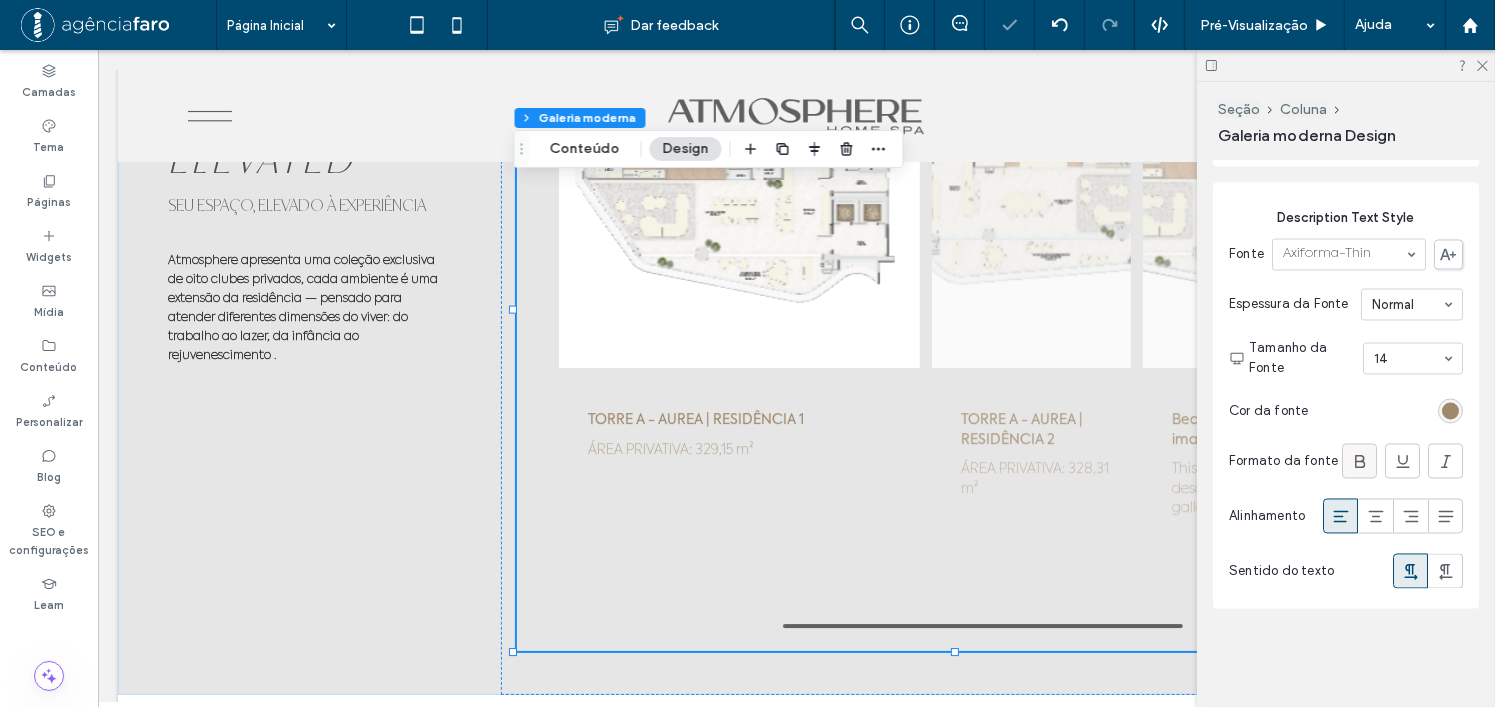 click 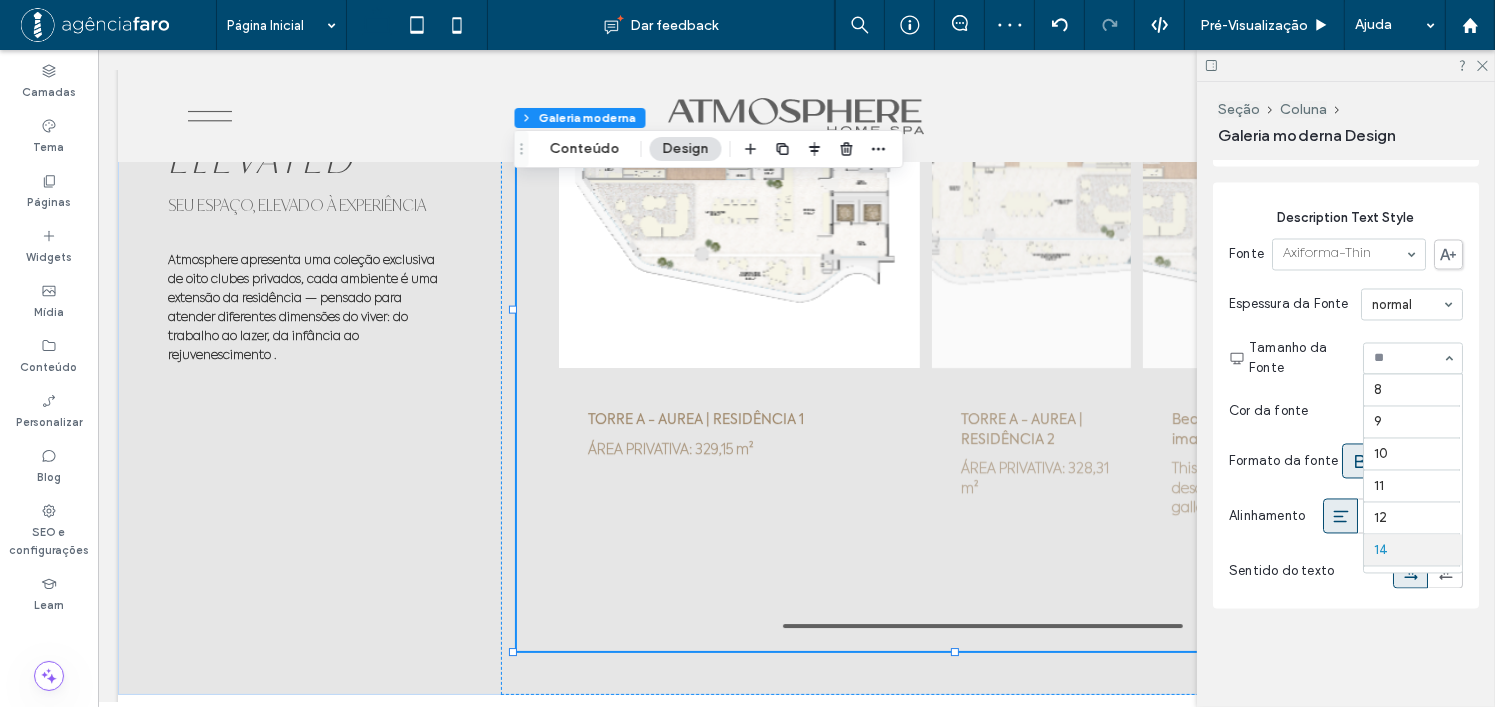 scroll, scrollTop: 164, scrollLeft: 0, axis: vertical 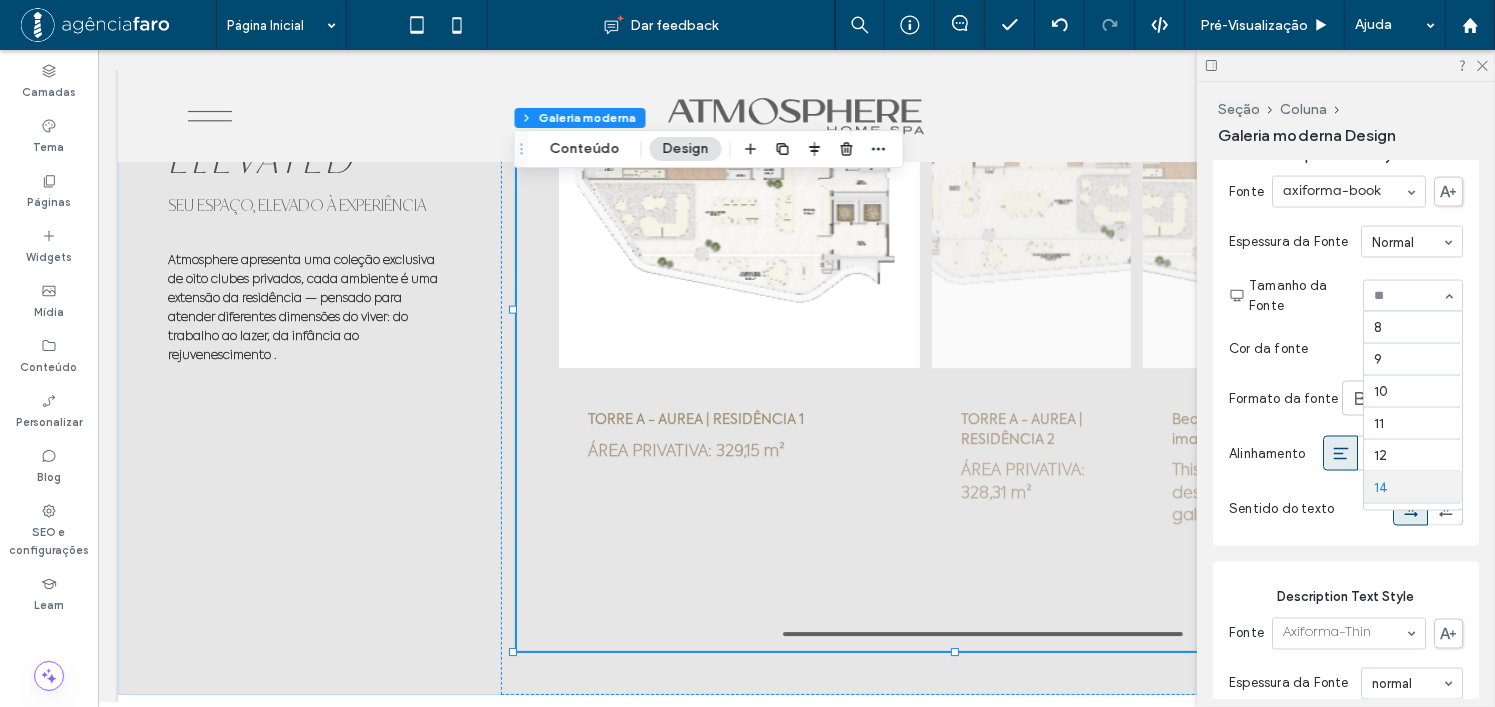 drag, startPoint x: 1392, startPoint y: 307, endPoint x: 1388, endPoint y: 327, distance: 20.396078 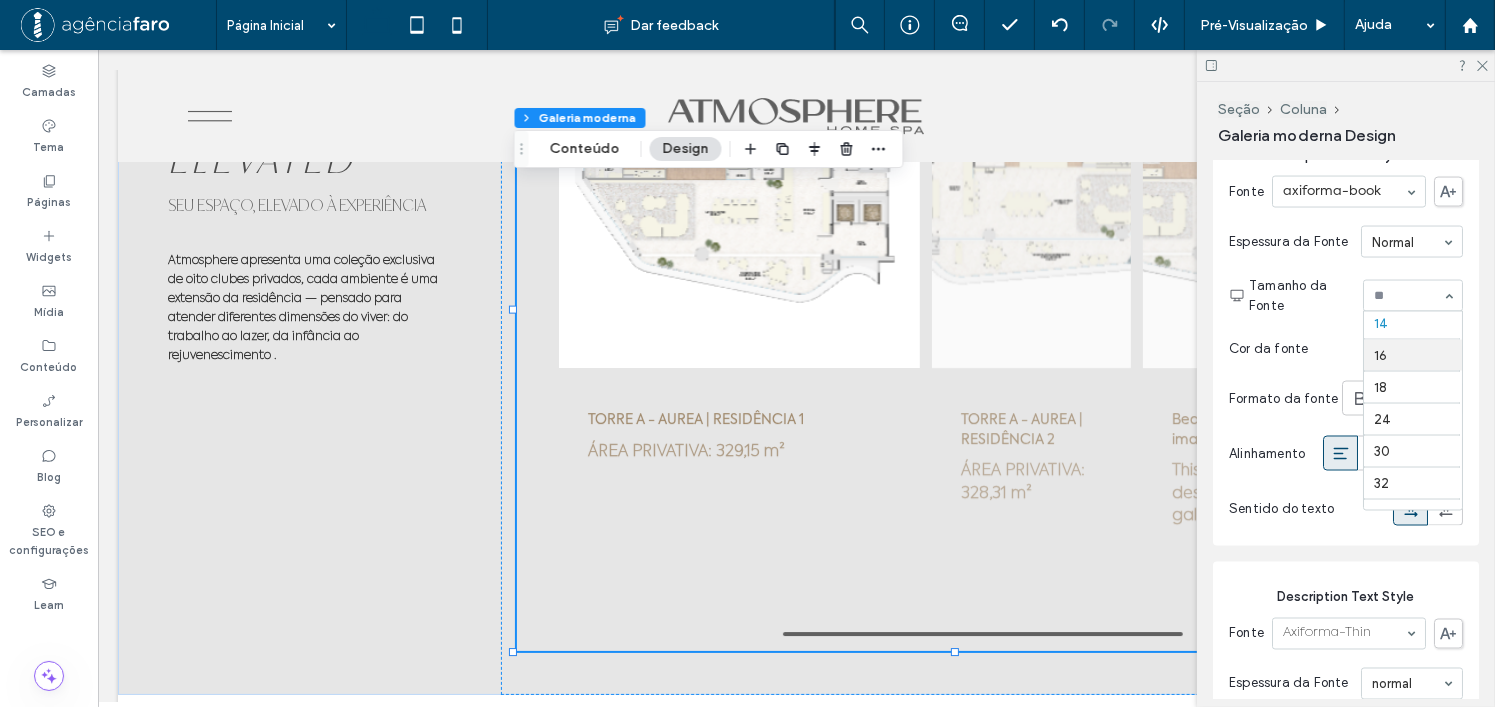 type on "*" 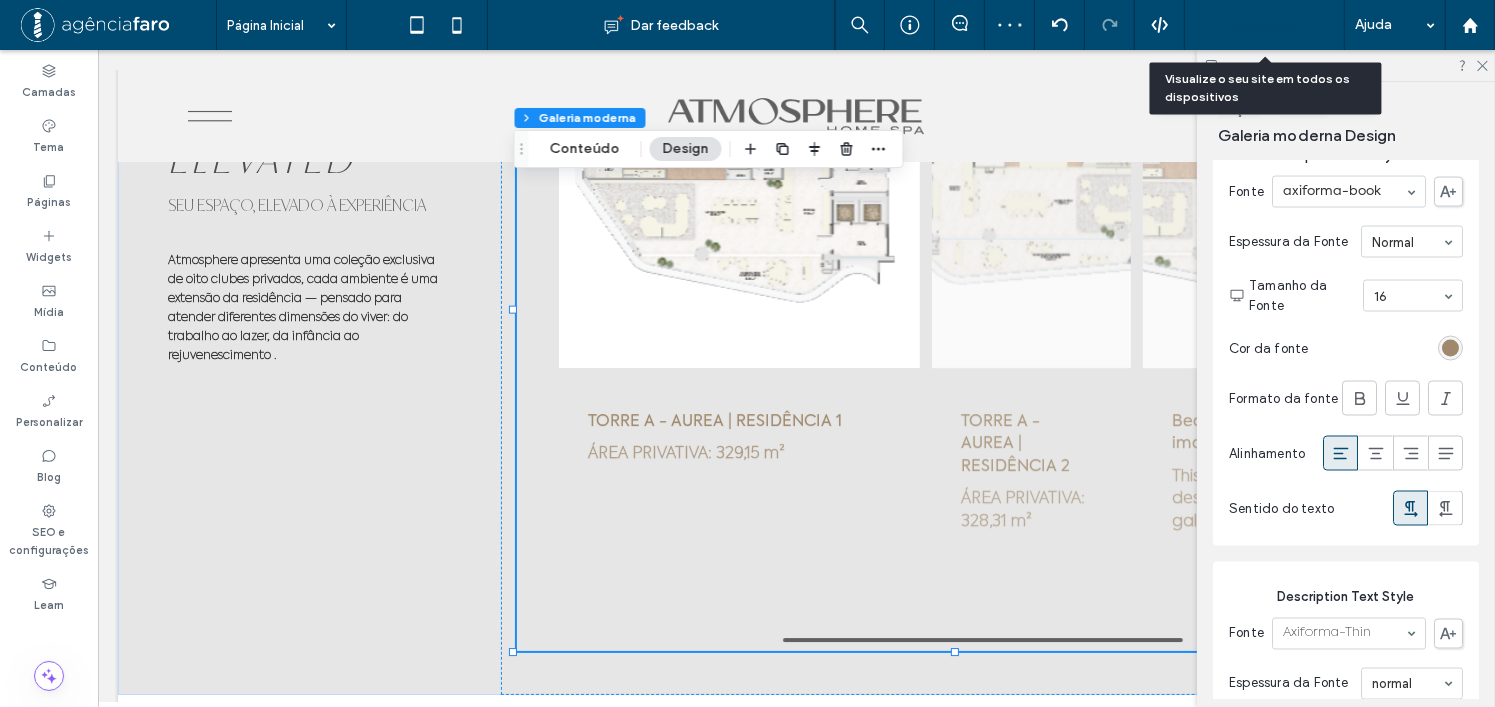 click on "Pré-Visualizaçāo" at bounding box center (1254, 25) 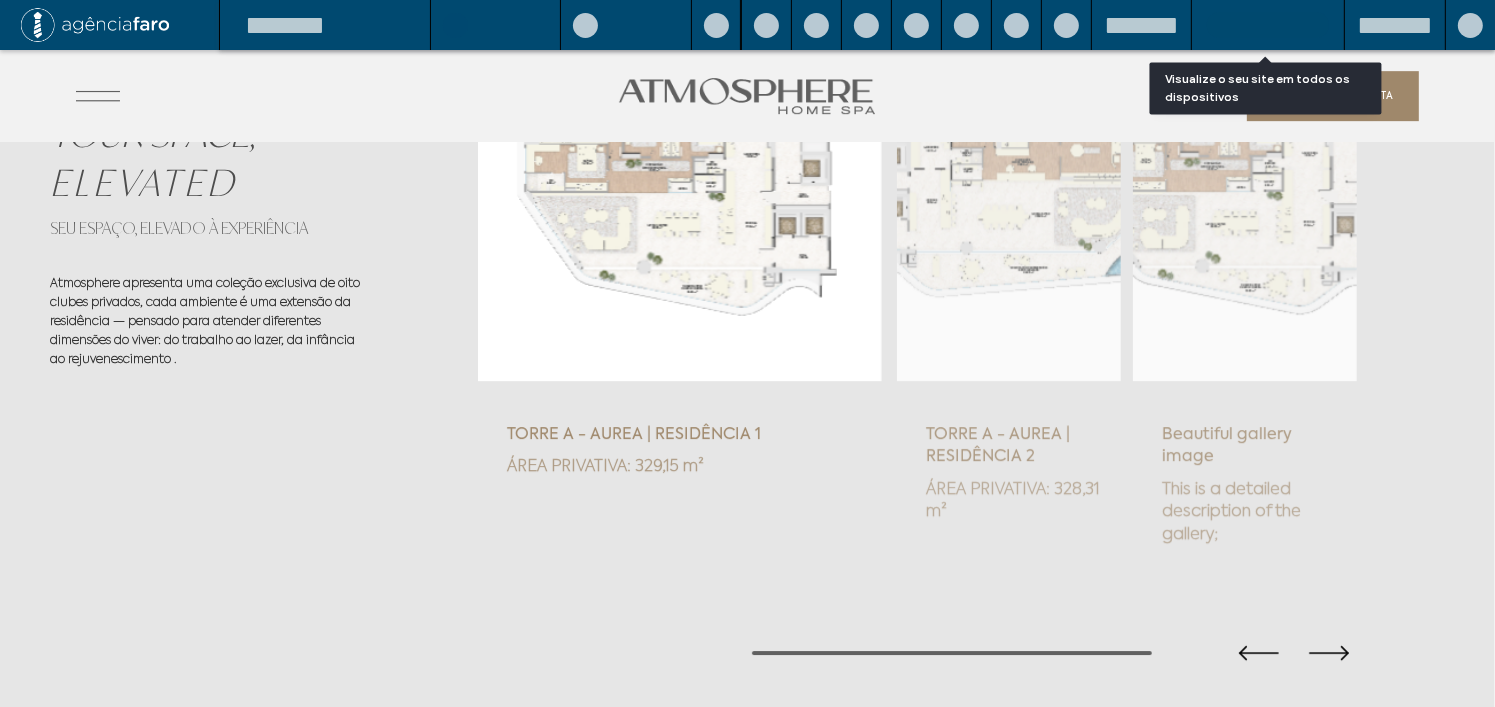 scroll, scrollTop: 6334, scrollLeft: 0, axis: vertical 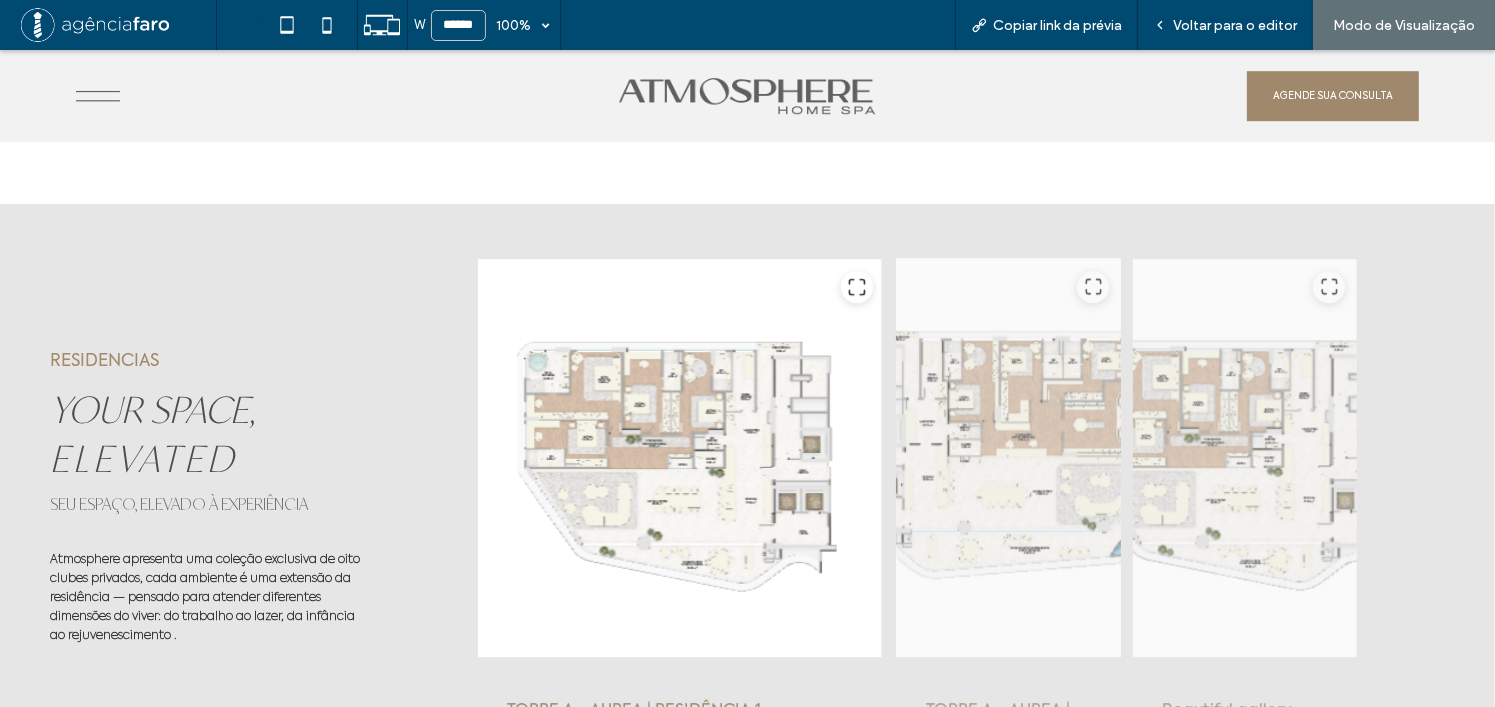 click at bounding box center (1009, 458) 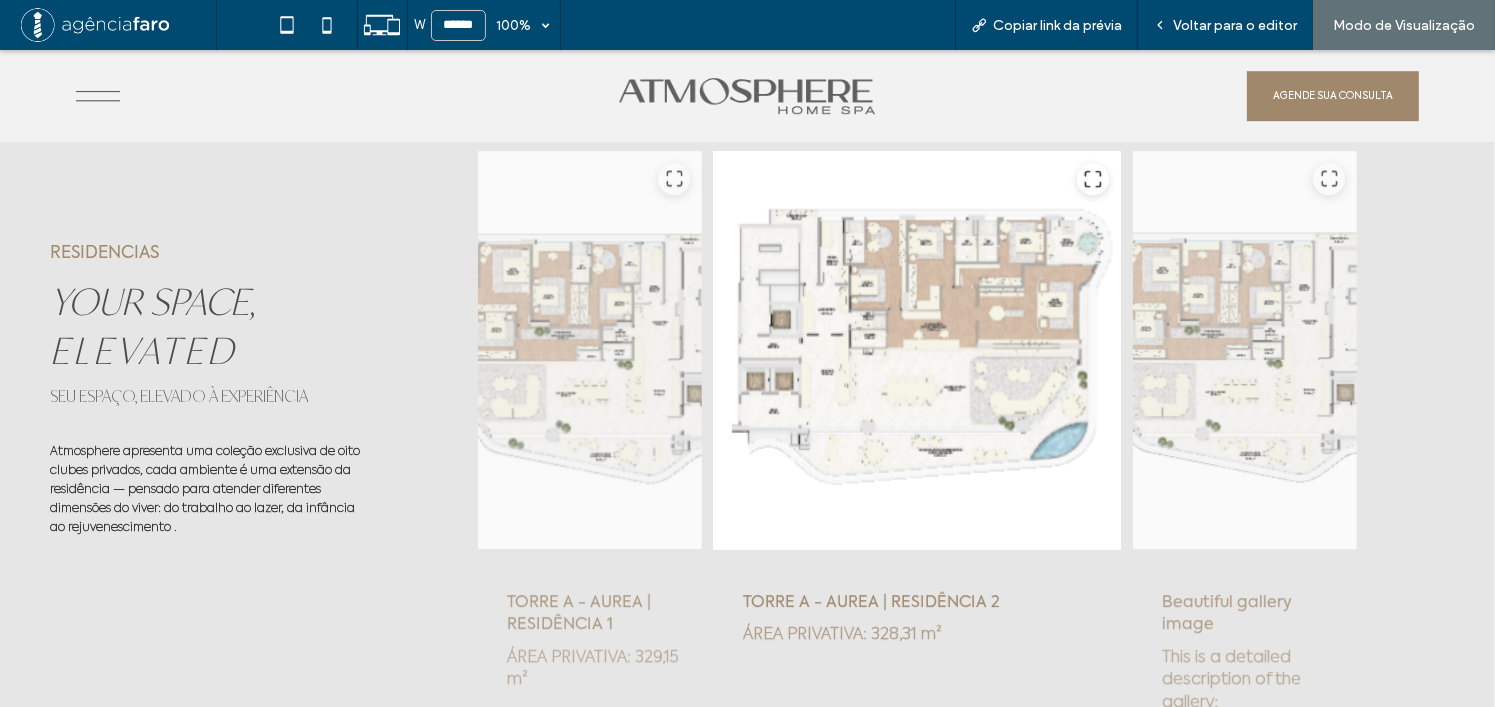 scroll, scrollTop: 6234, scrollLeft: 0, axis: vertical 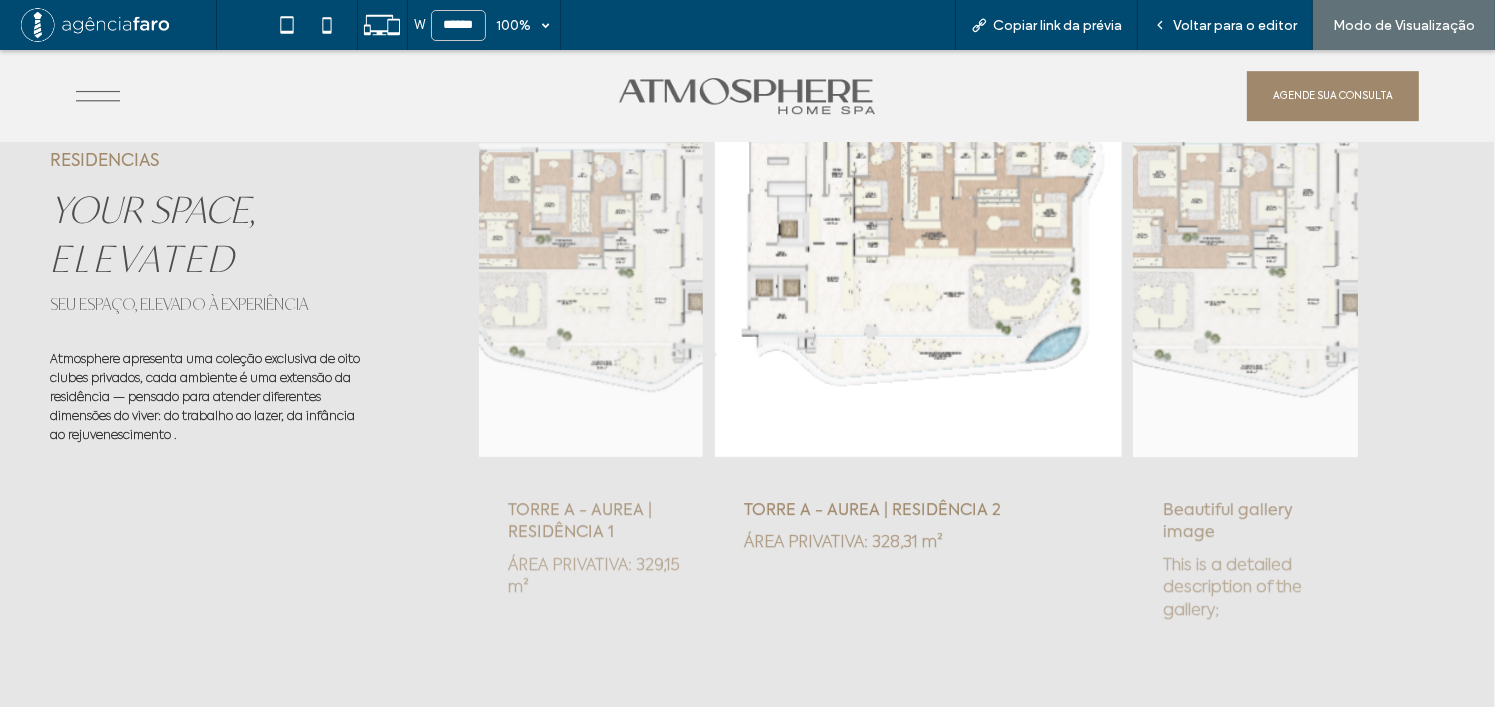 click at bounding box center (1246, 258) 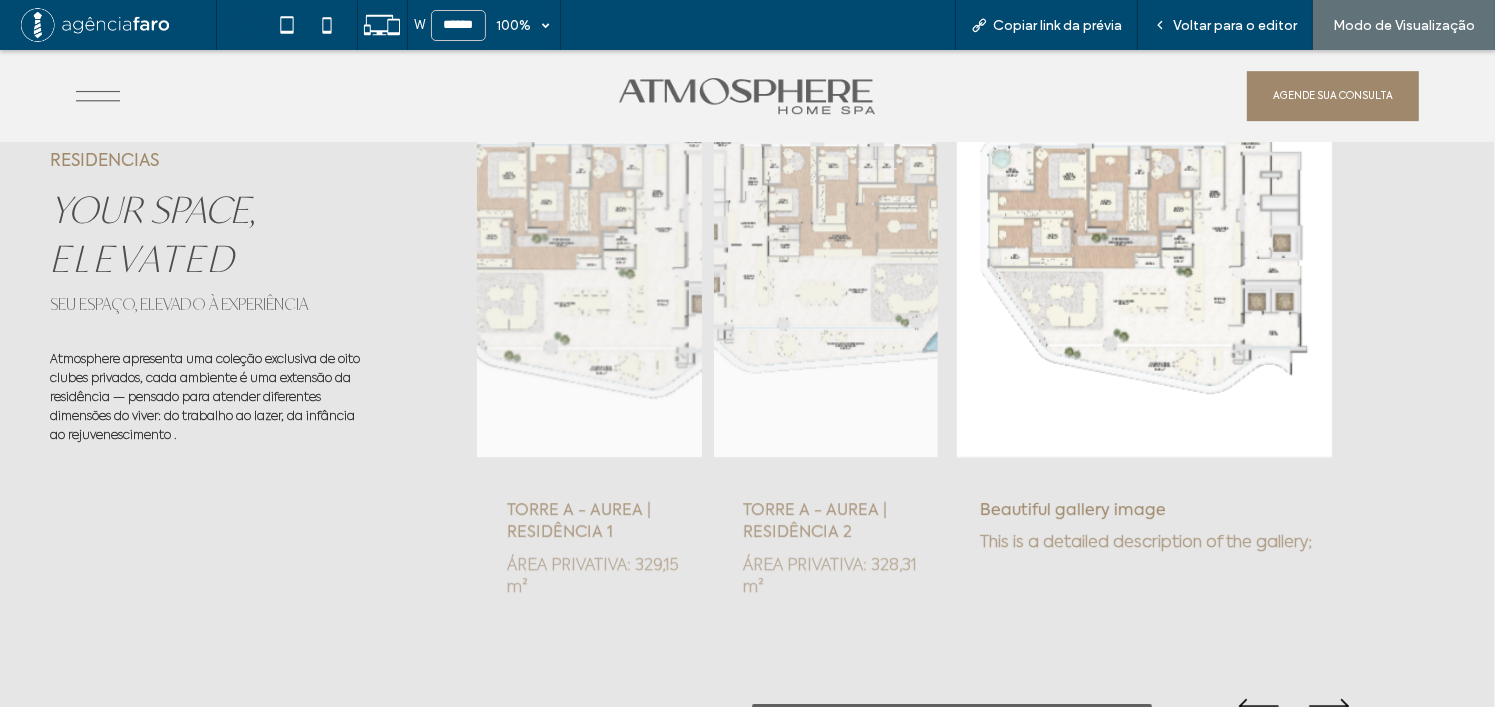 click at bounding box center (590, 258) 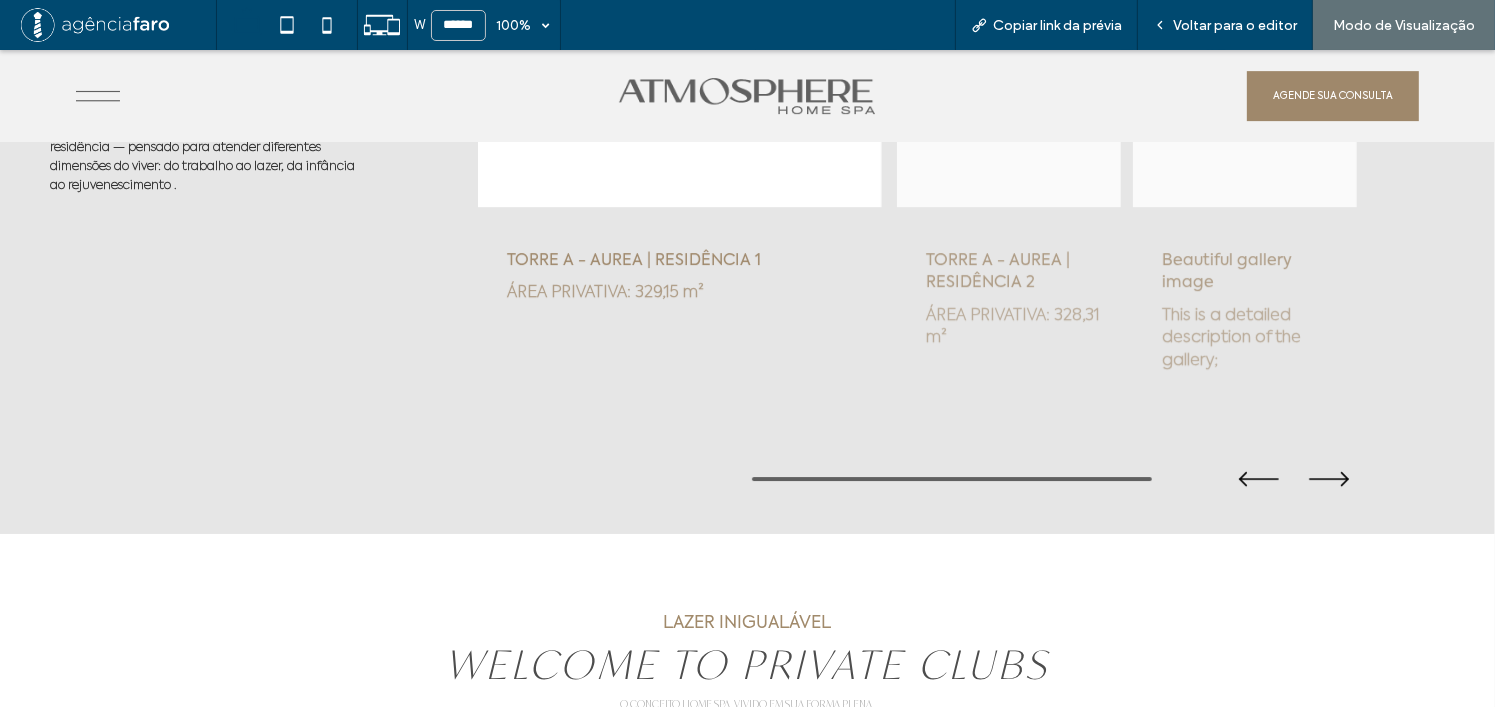 scroll, scrollTop: 6534, scrollLeft: 0, axis: vertical 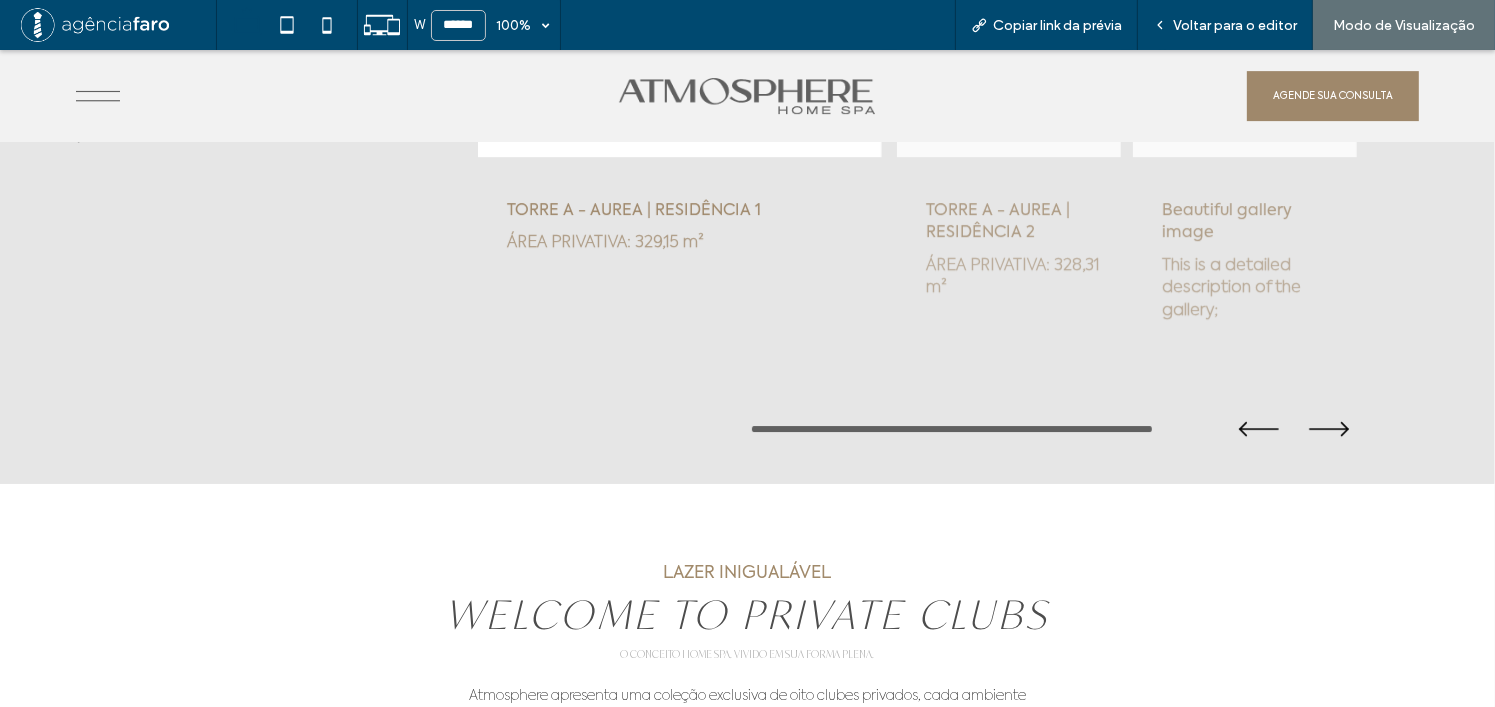 drag, startPoint x: 1093, startPoint y: 426, endPoint x: 799, endPoint y: 428, distance: 294.0068 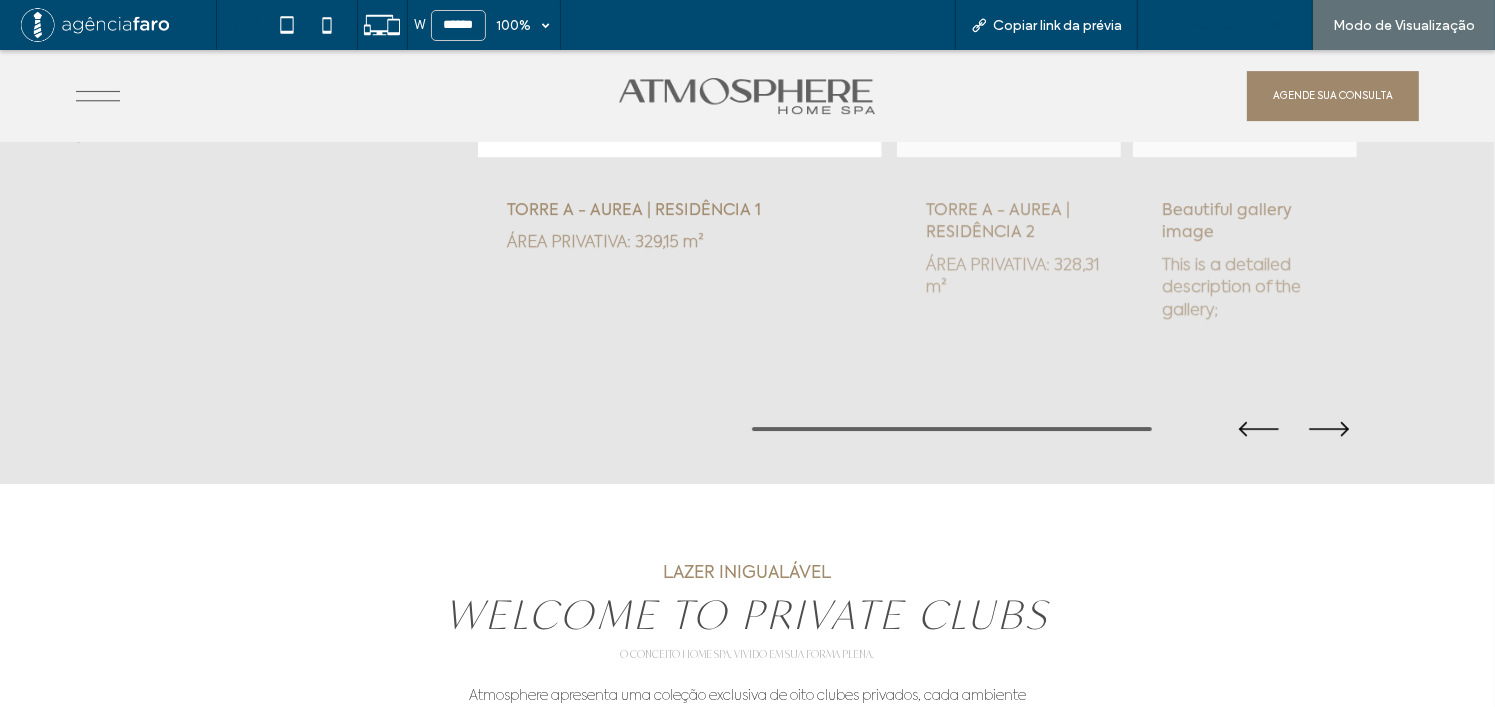 click on "Voltar para o editor" at bounding box center [1225, 25] 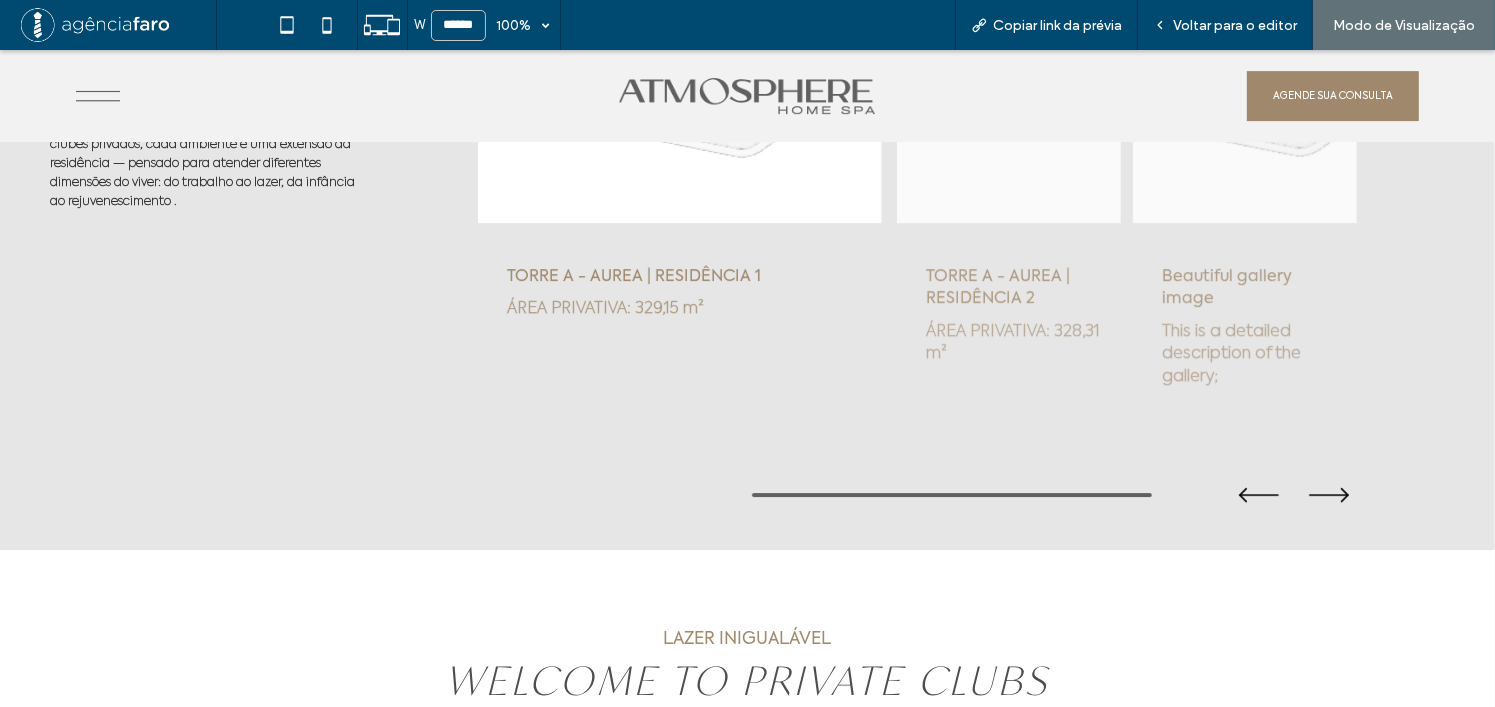 scroll, scrollTop: 6434, scrollLeft: 0, axis: vertical 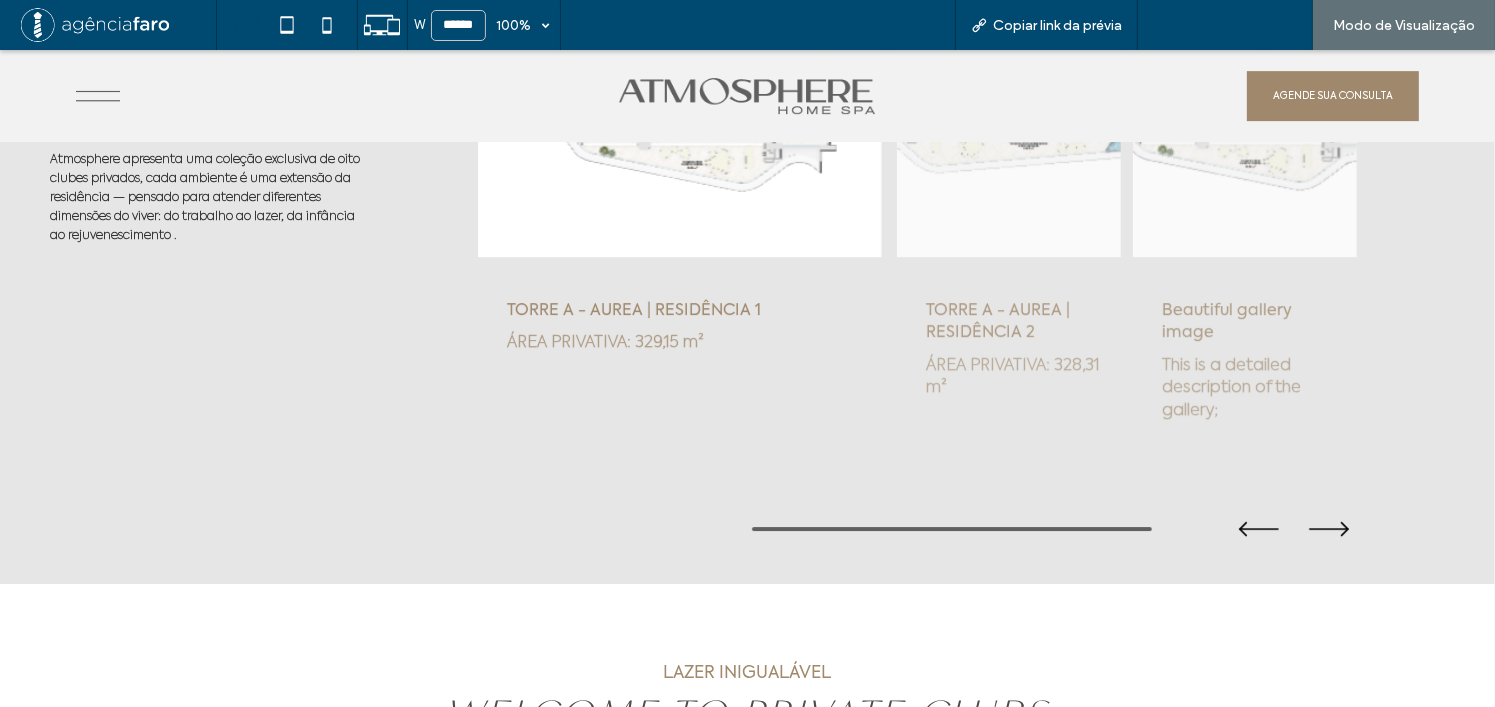 click on "Voltar para o editor" at bounding box center [1225, 25] 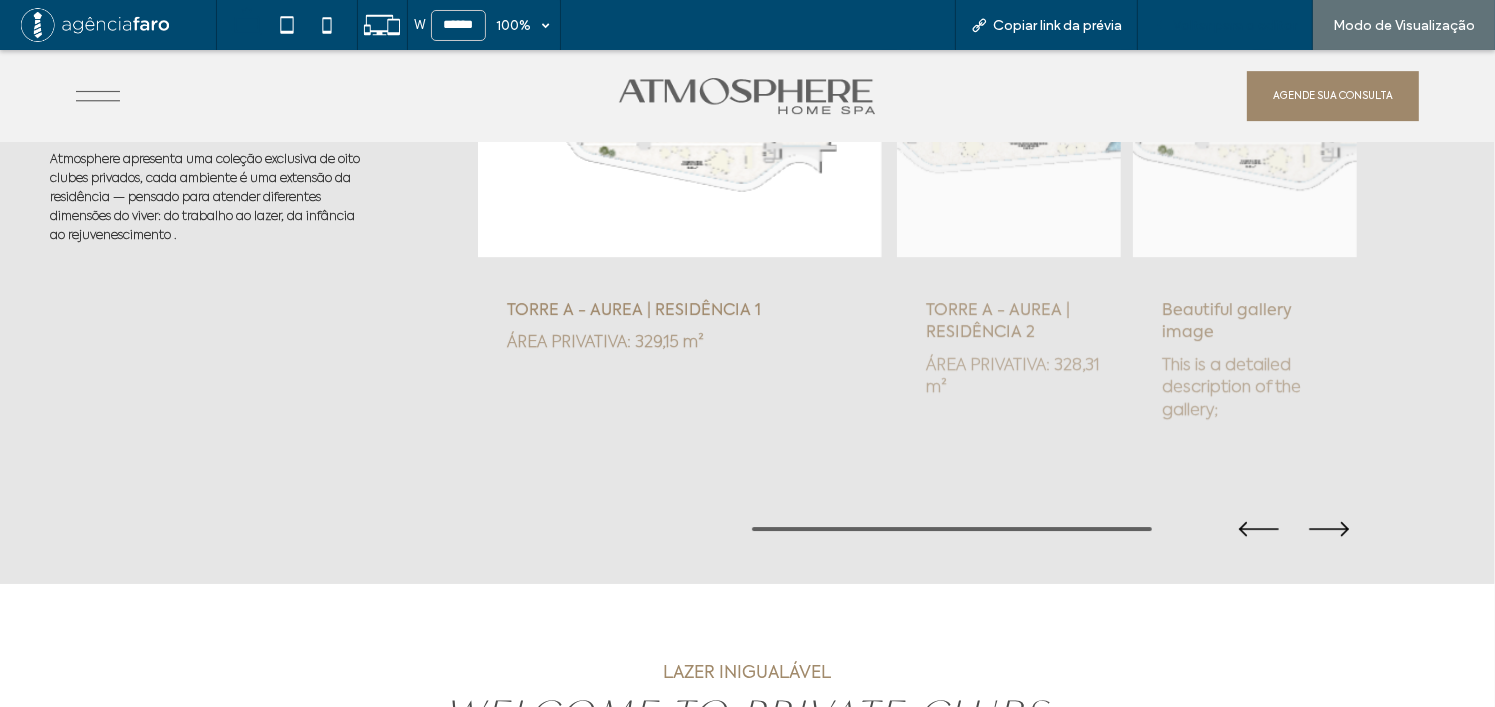 click on "Voltar para o editor" at bounding box center [1235, 25] 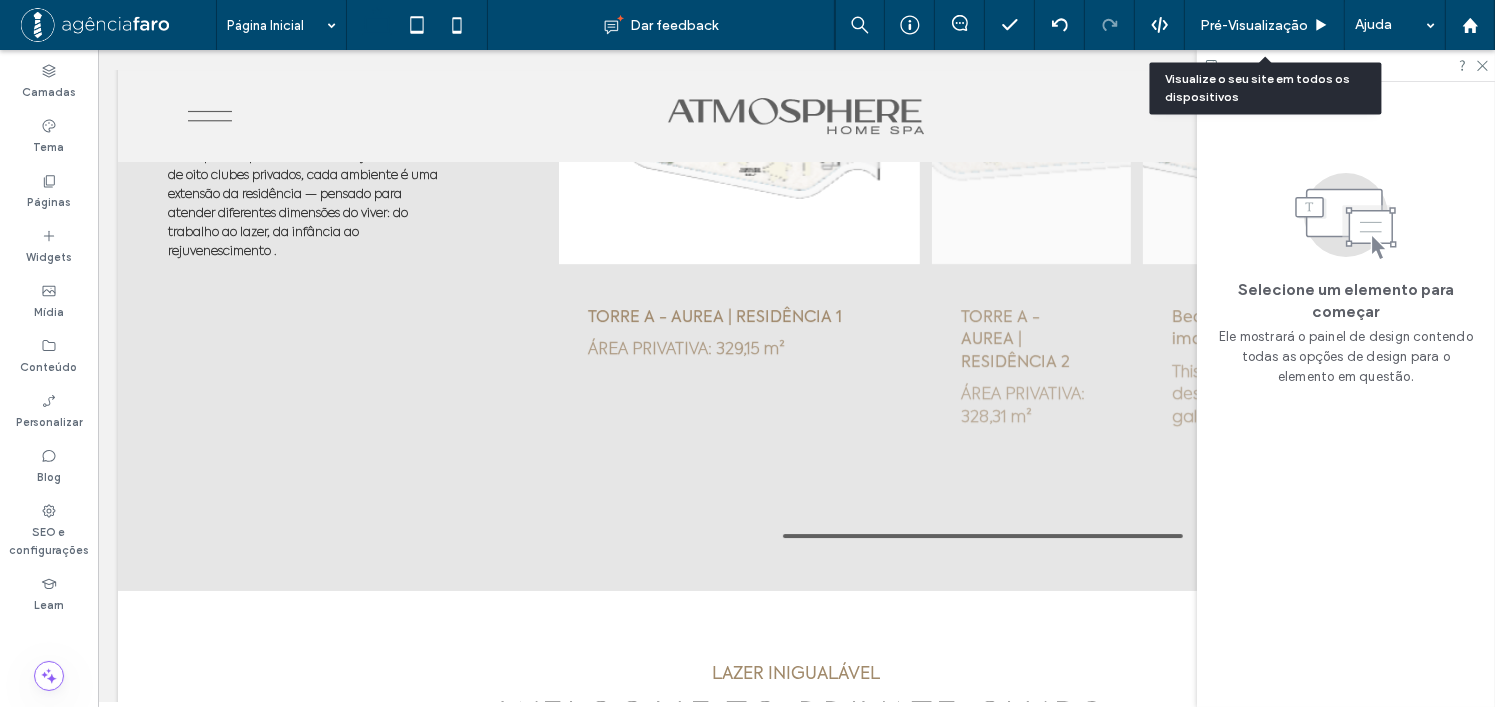 scroll, scrollTop: 6401, scrollLeft: 0, axis: vertical 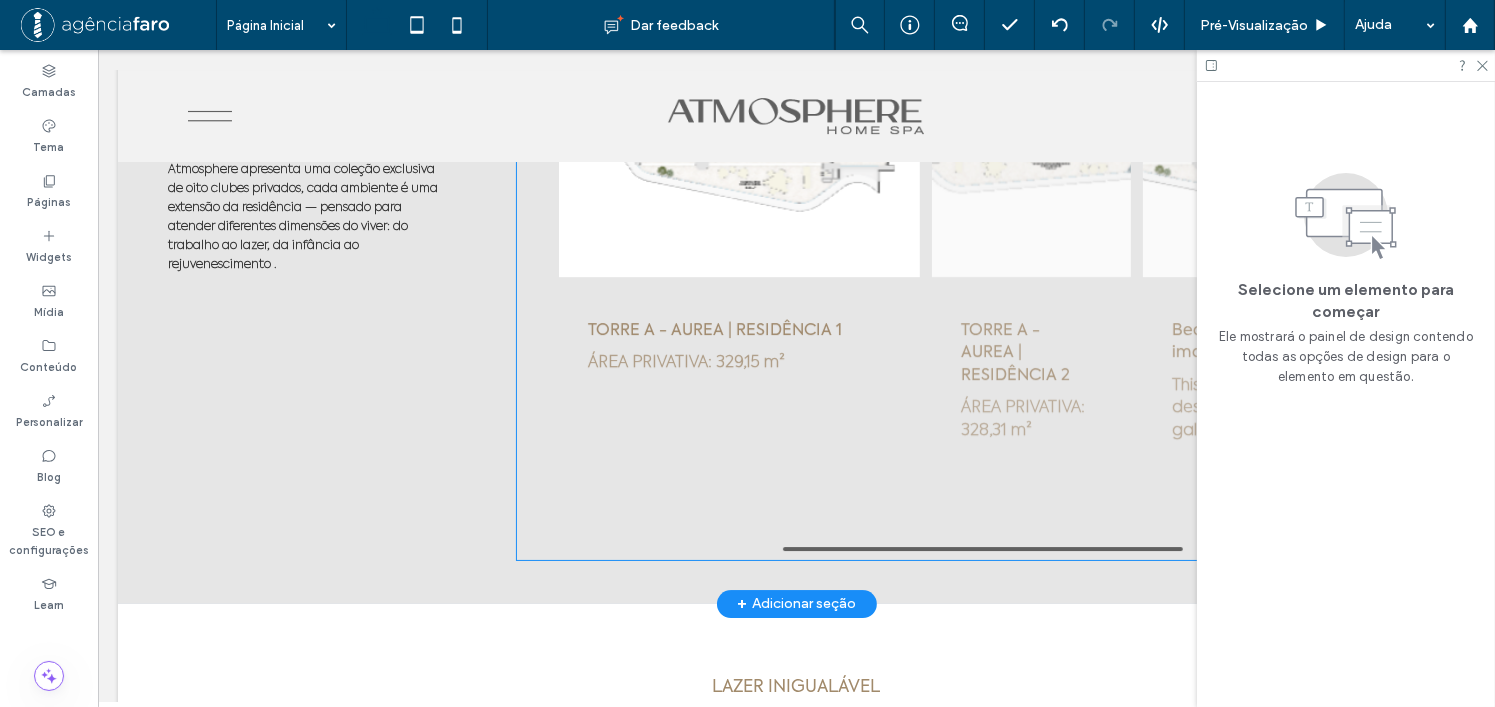 click on "TORRE A - AUREA | RESIDÊNCIA 2
ÁREA PRIVATIVA: 328,31 m²" at bounding box center [1030, 200] 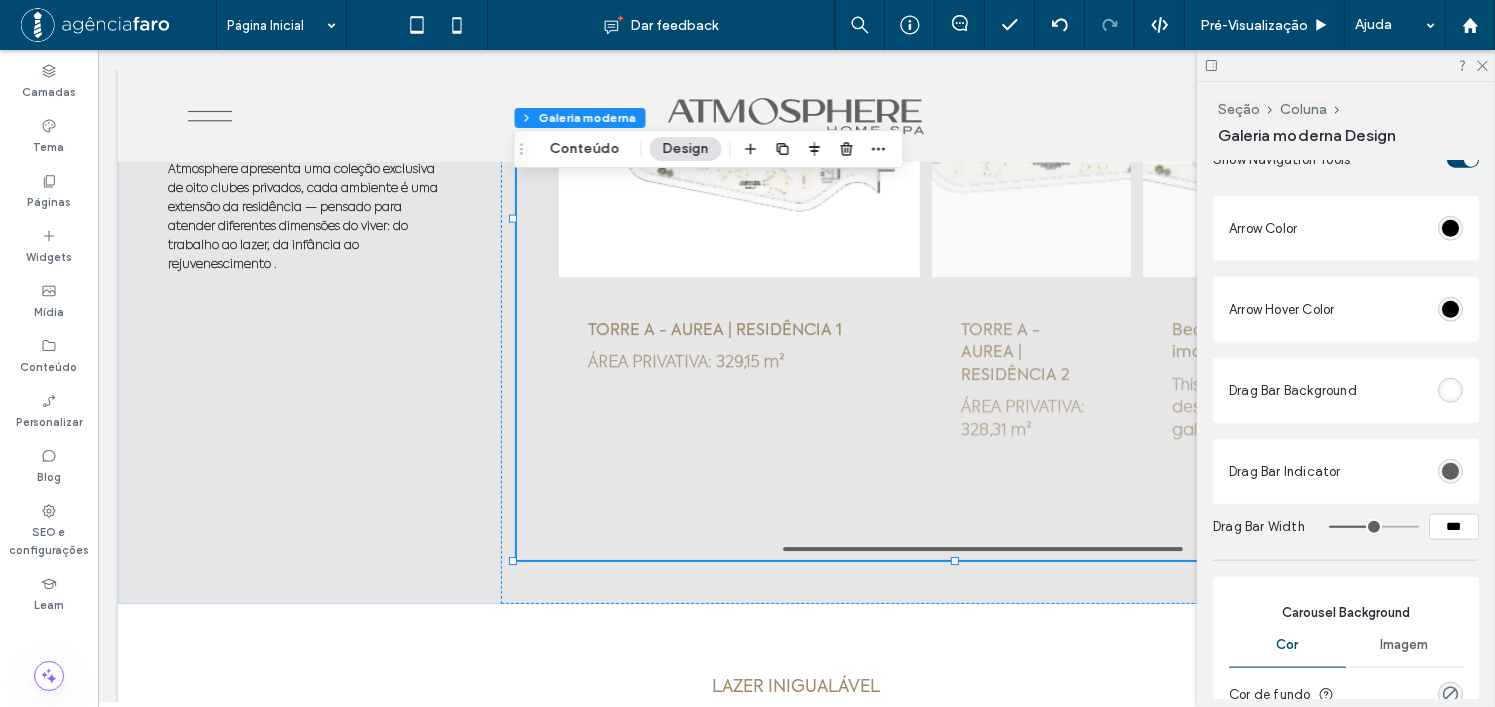 scroll, scrollTop: 2300, scrollLeft: 0, axis: vertical 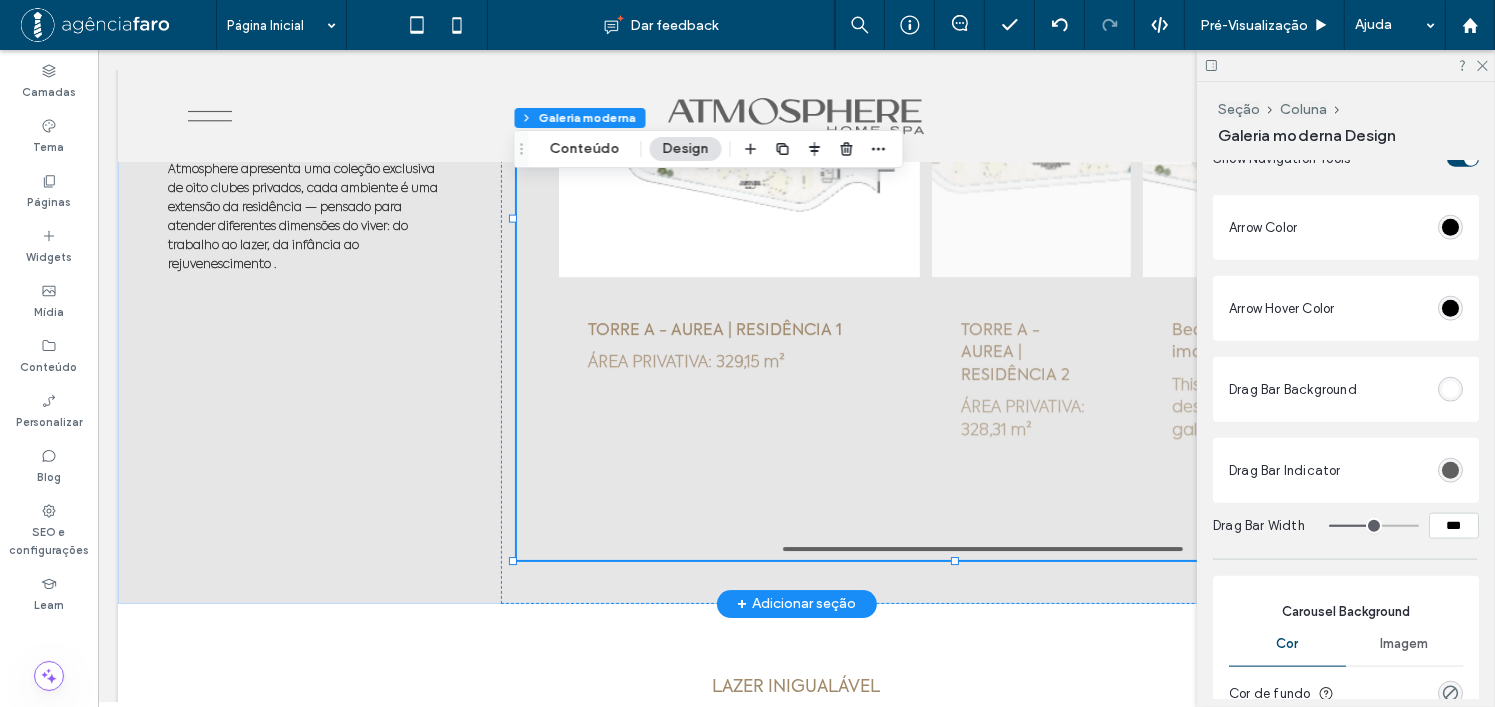 click on "TORRE A - AUREA | RESIDÊNCIA 2
ÁREA PRIVATIVA: 328,31 m²" at bounding box center [1030, 200] 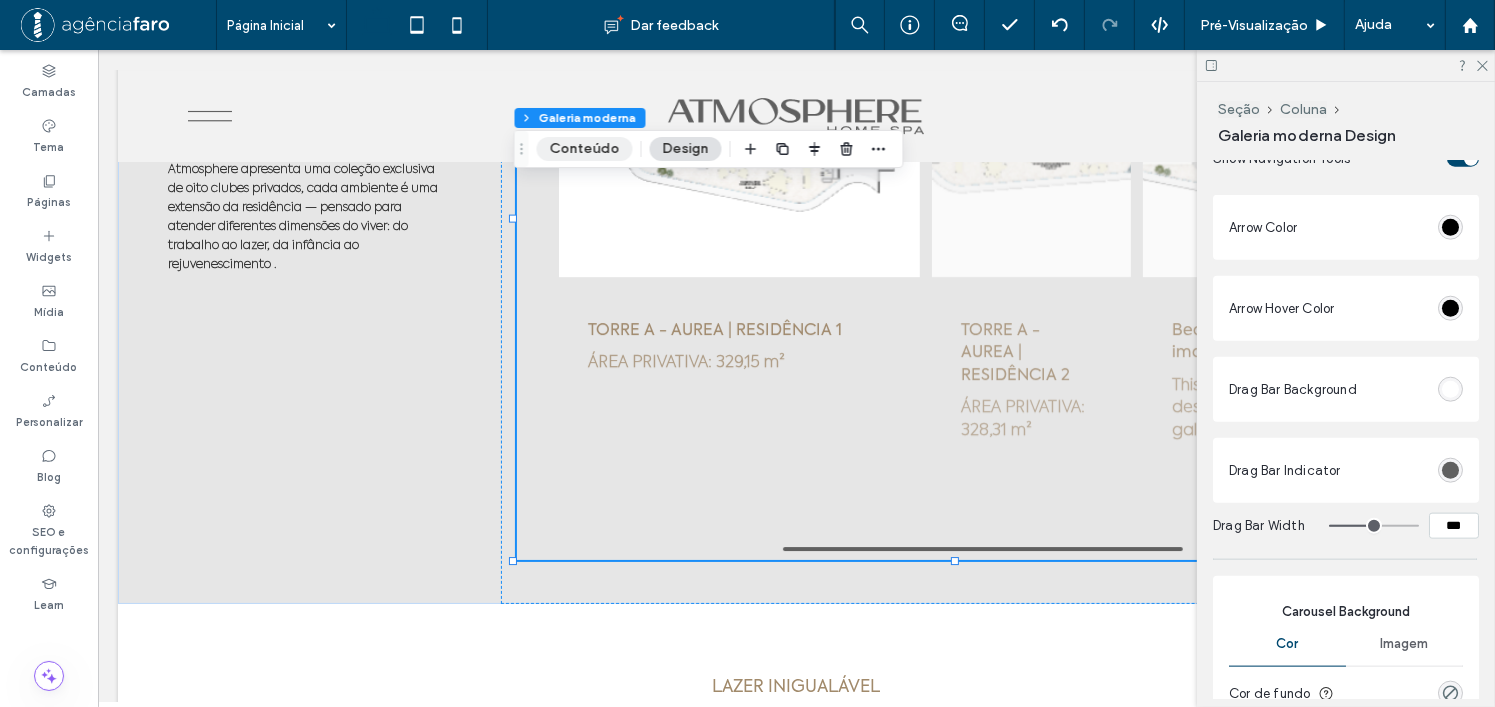 click on "Conteúdo" at bounding box center (585, 149) 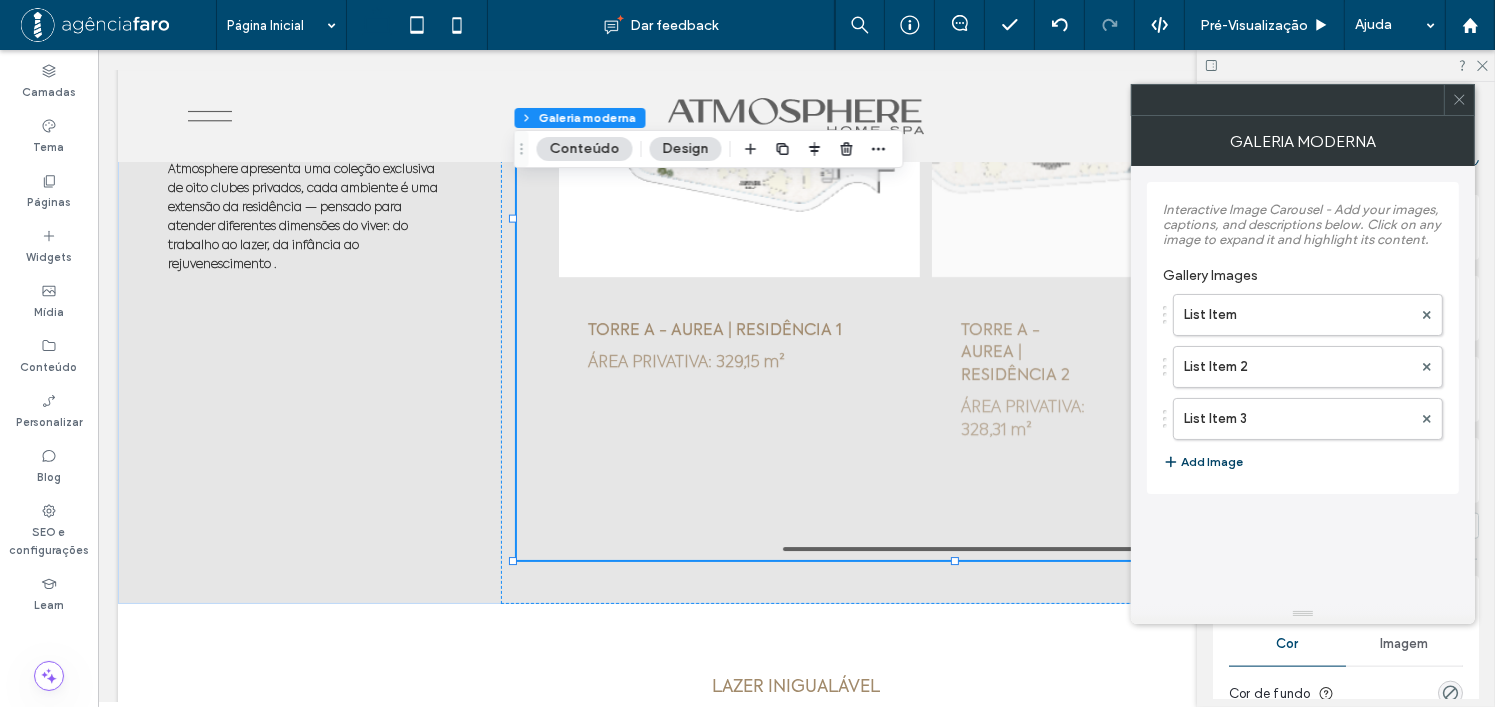 click on "Add Image" at bounding box center [1203, 462] 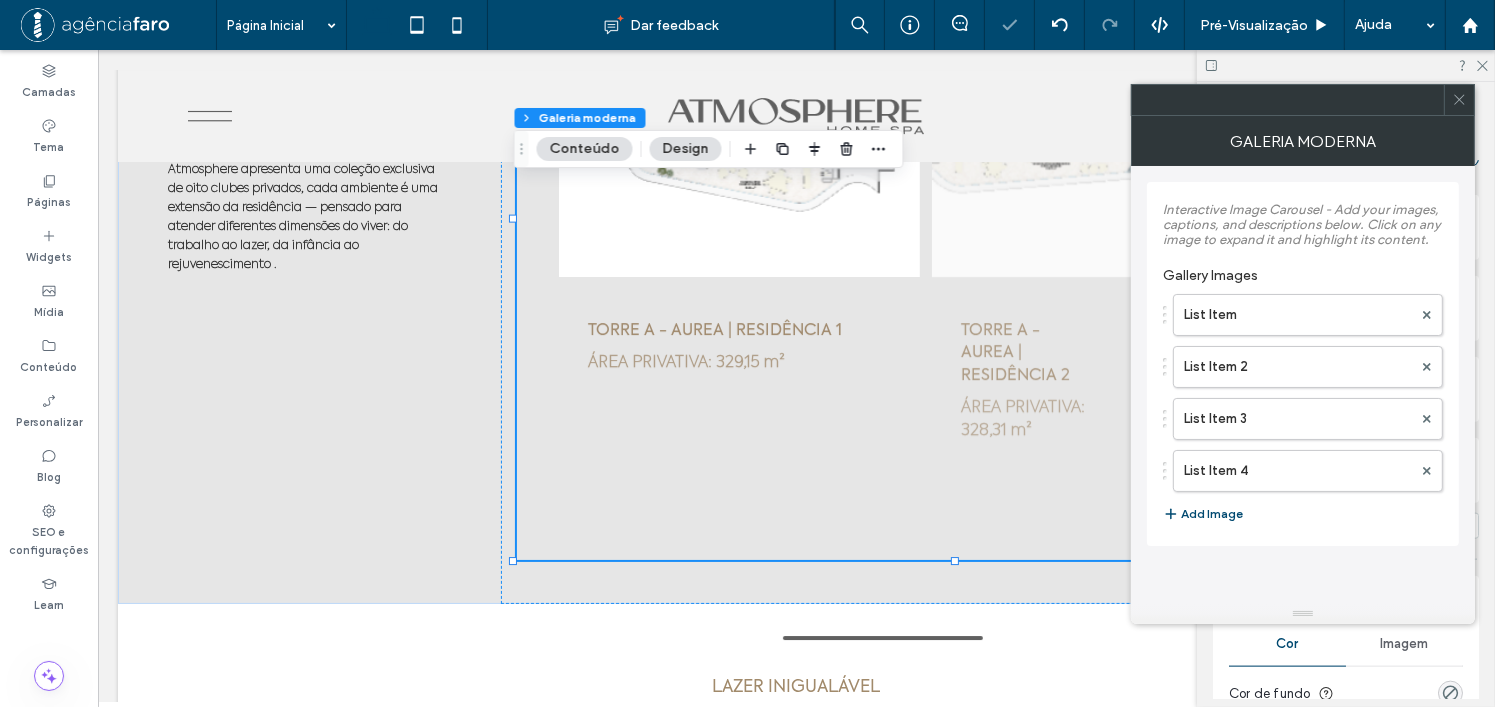 drag, startPoint x: 1466, startPoint y: 98, endPoint x: 1429, endPoint y: 76, distance: 43.046486 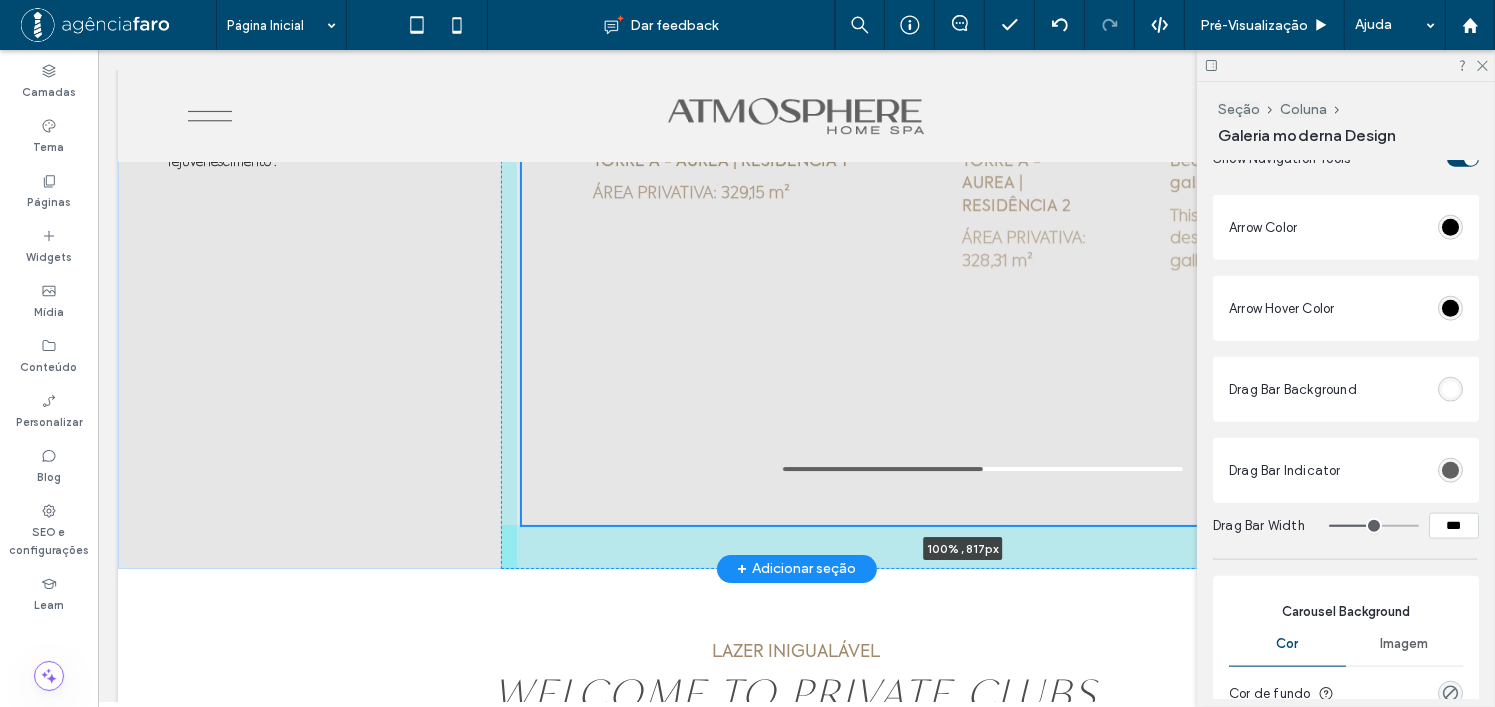 scroll, scrollTop: 6568, scrollLeft: 0, axis: vertical 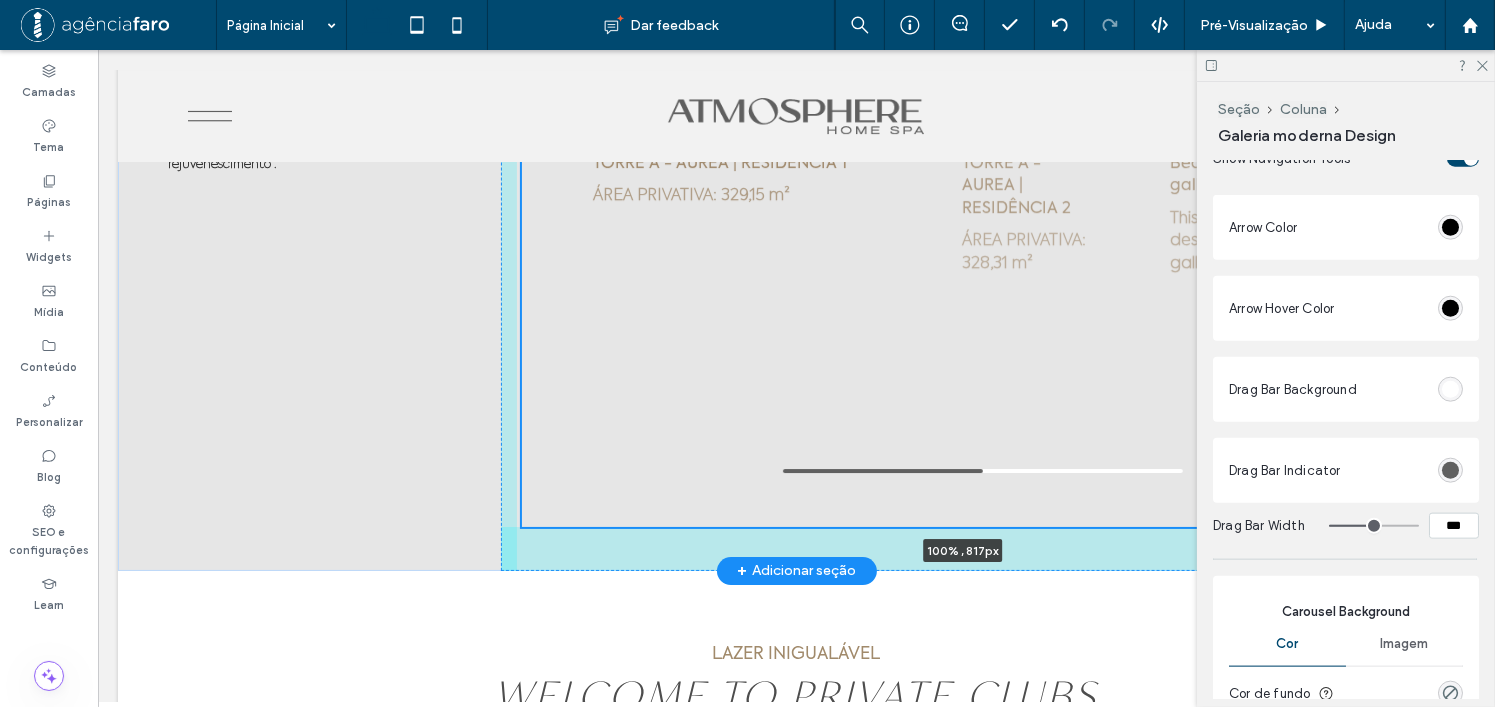 drag, startPoint x: 956, startPoint y: 456, endPoint x: 946, endPoint y: 523, distance: 67.74216 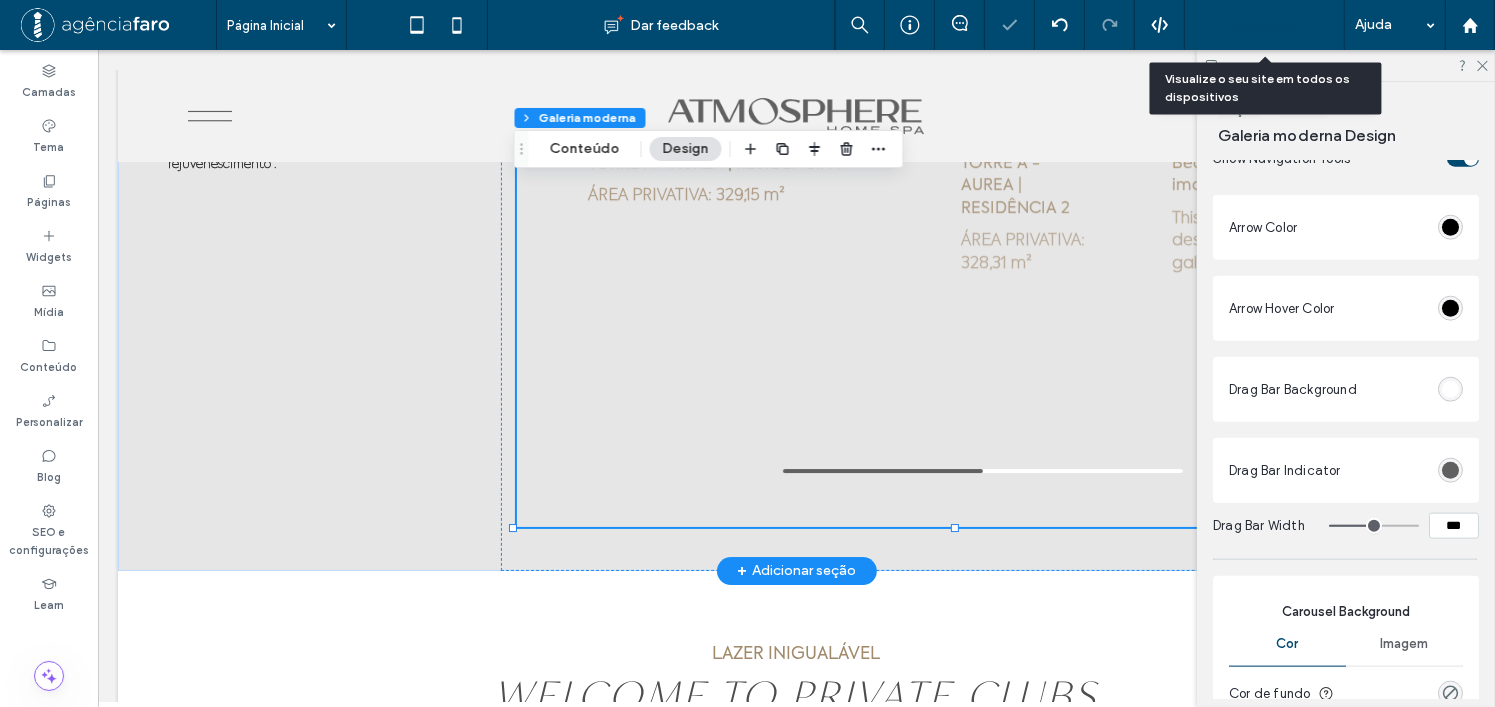 click on "Pré-Visualizaçāo" at bounding box center [1254, 25] 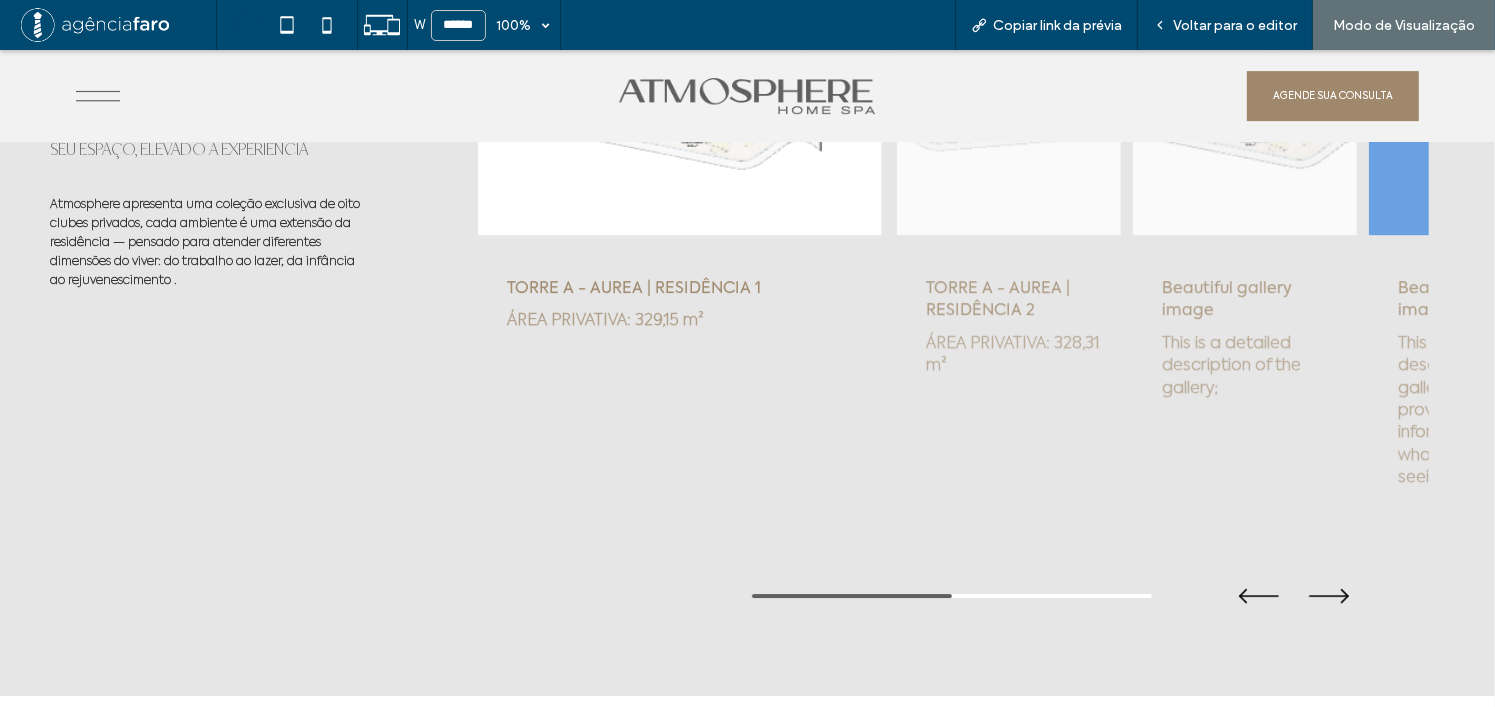 scroll, scrollTop: 6491, scrollLeft: 0, axis: vertical 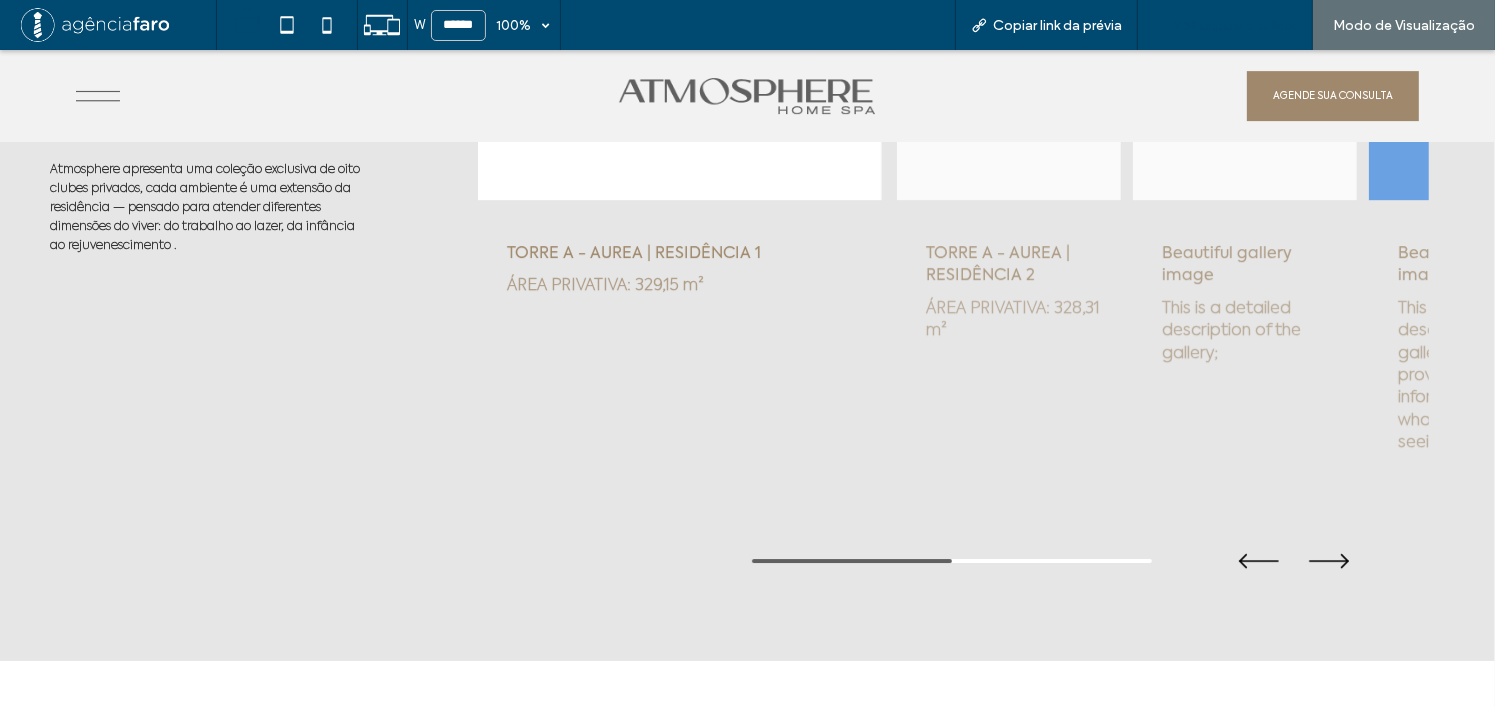 click on "Voltar para o editor" at bounding box center [1225, 25] 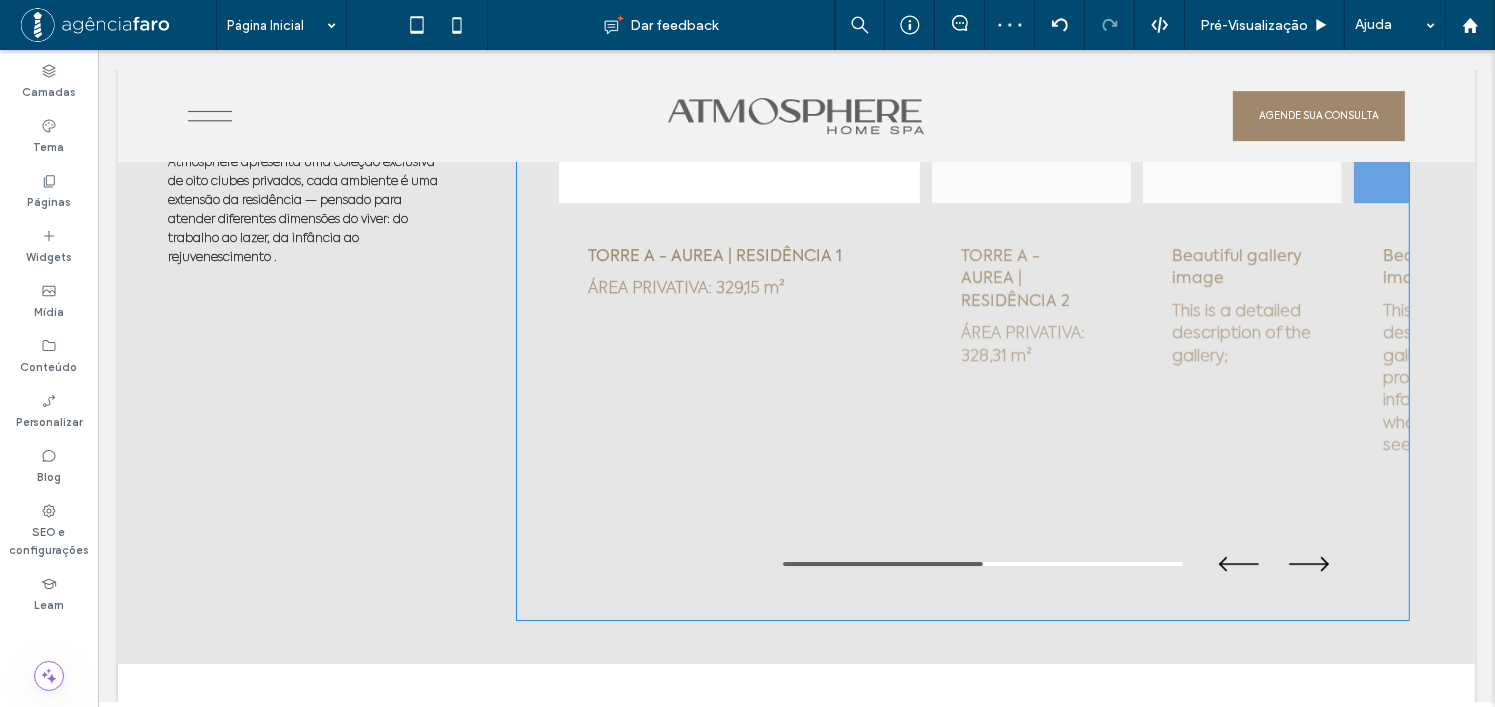 scroll, scrollTop: 6458, scrollLeft: 0, axis: vertical 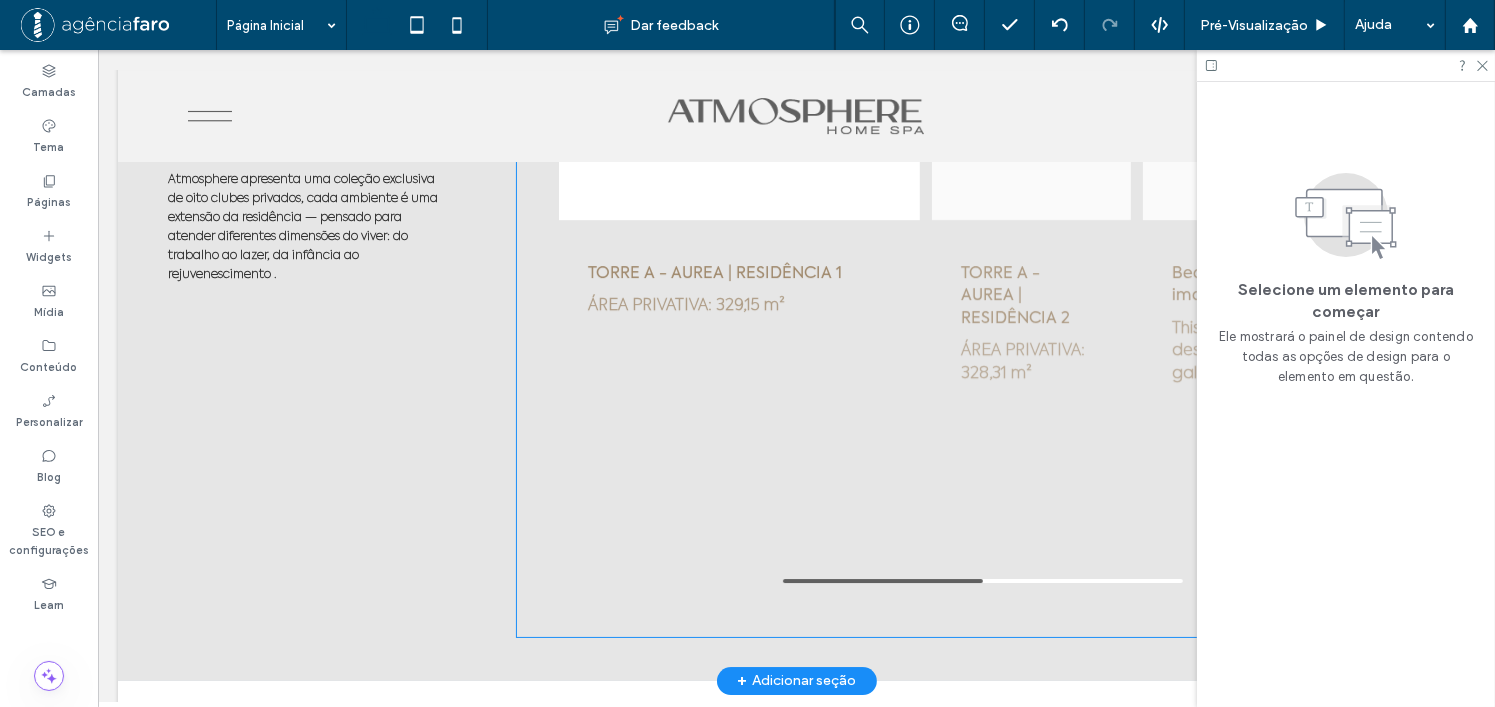 click on "TORRE A - AUREA | RESIDÊNCIA 2
ÁREA PRIVATIVA: 328,31 m²" at bounding box center (1030, 324) 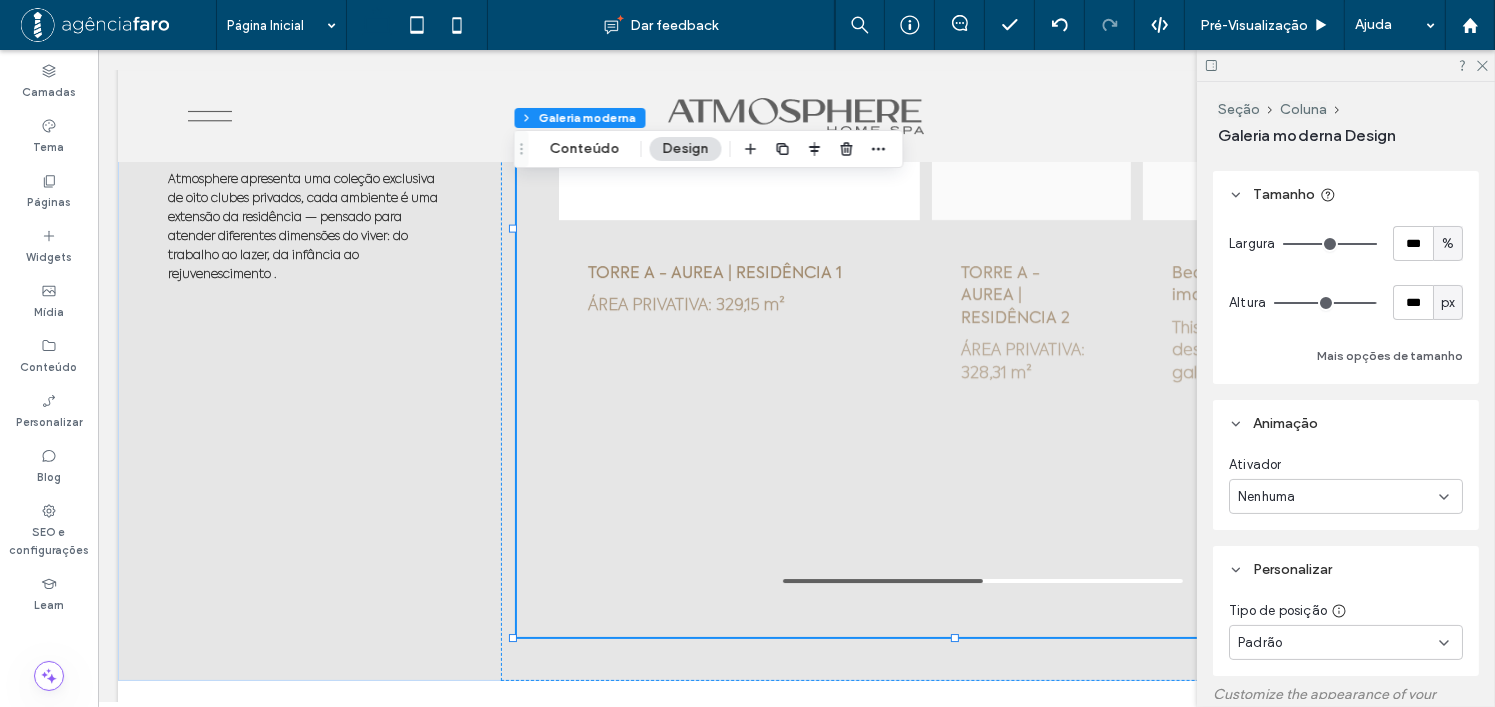 scroll, scrollTop: 300, scrollLeft: 0, axis: vertical 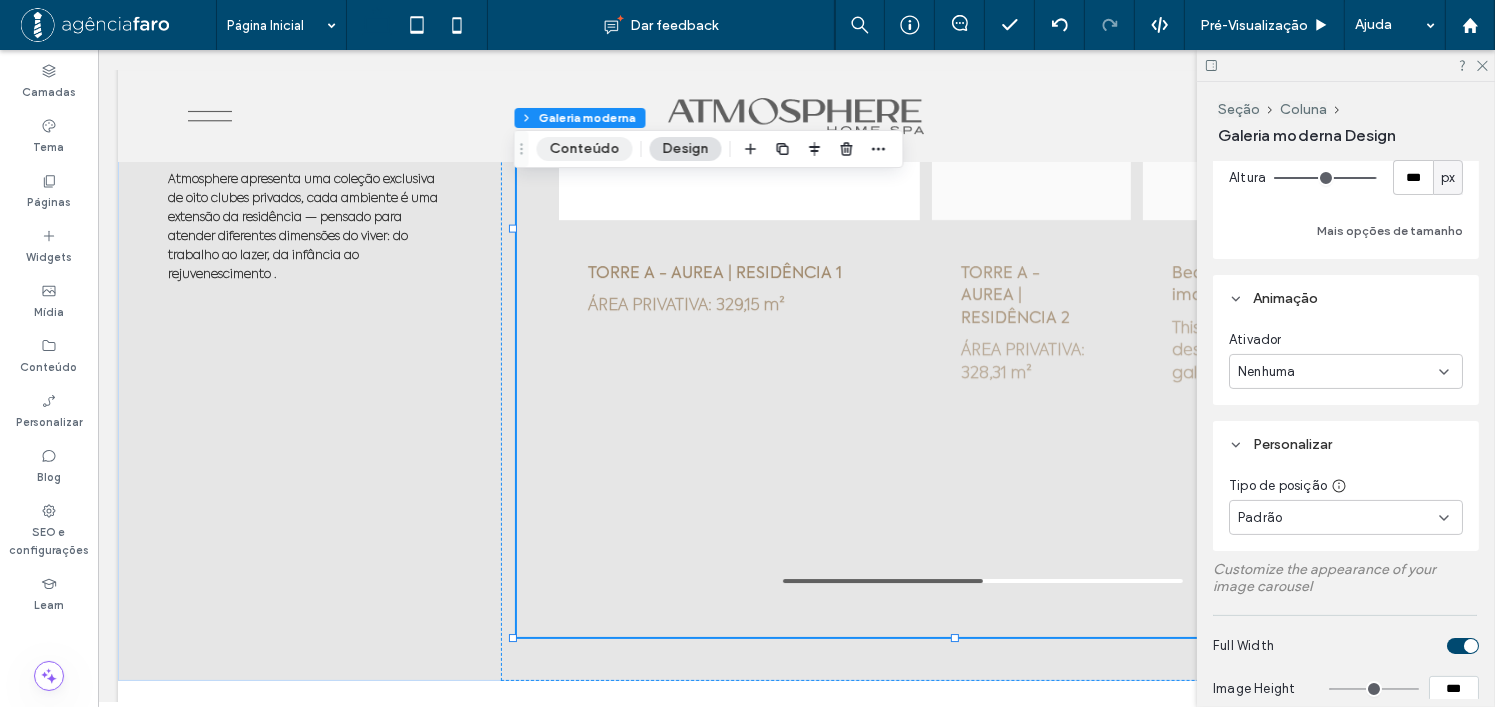 click on "Conteúdo" at bounding box center (585, 149) 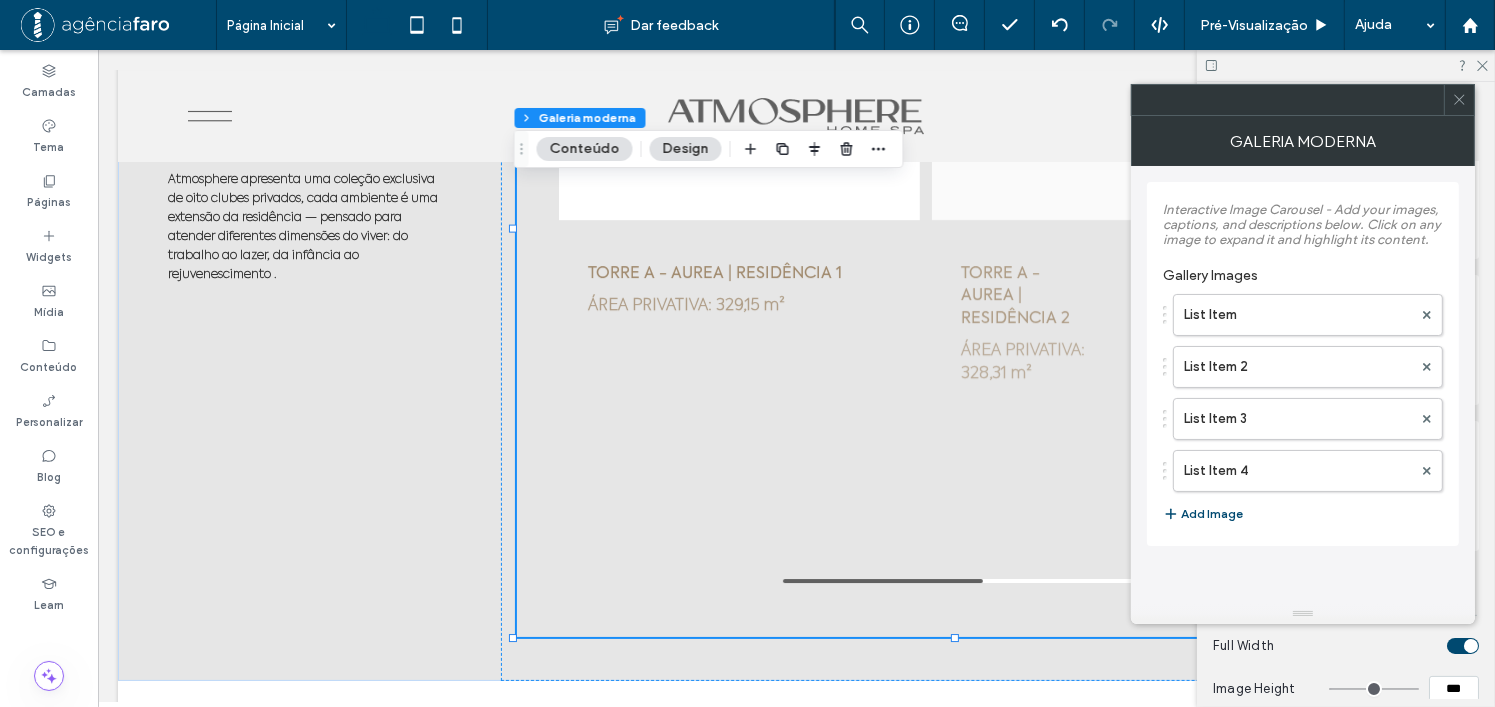 click on "List Item  List Item 2 List Item 3 List Item 4" at bounding box center [1303, 388] 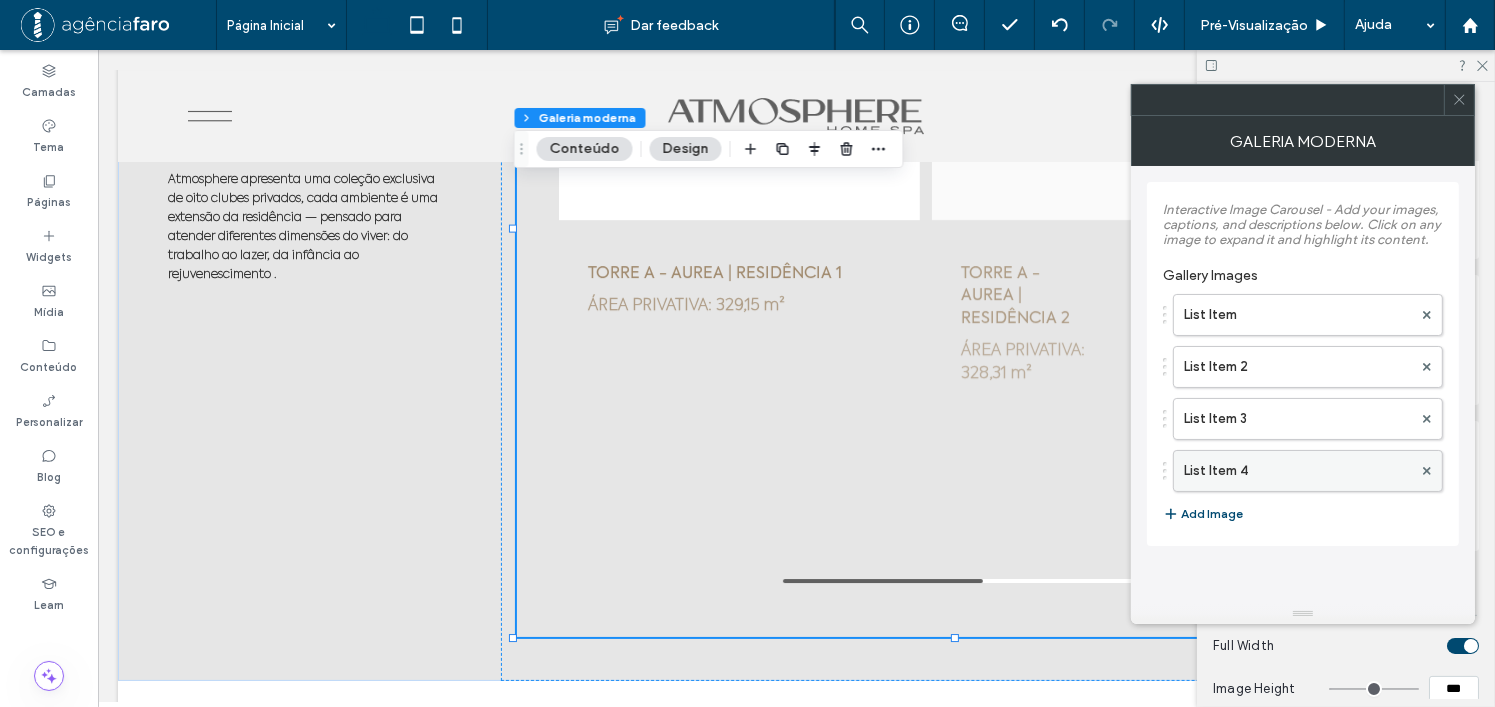click on "List Item 4" at bounding box center (1298, 471) 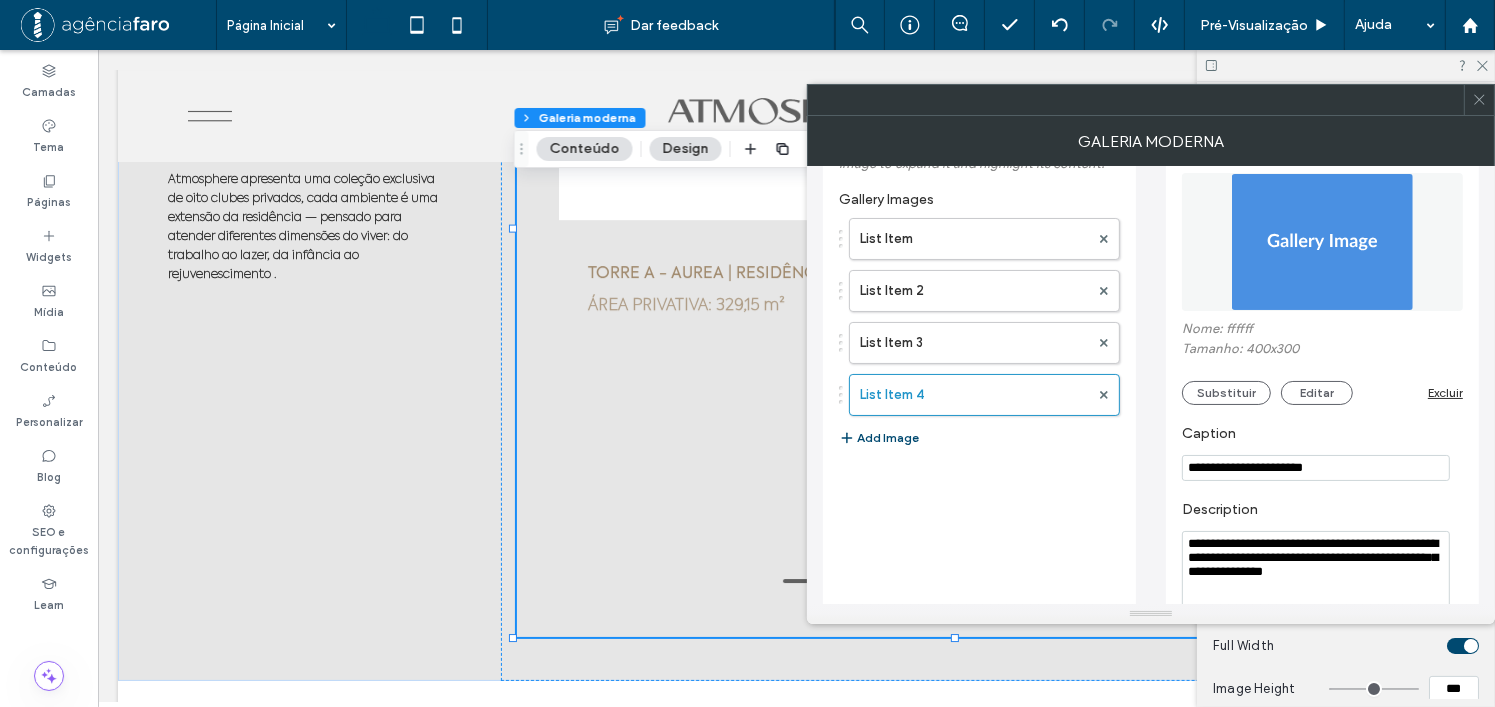 scroll, scrollTop: 145, scrollLeft: 0, axis: vertical 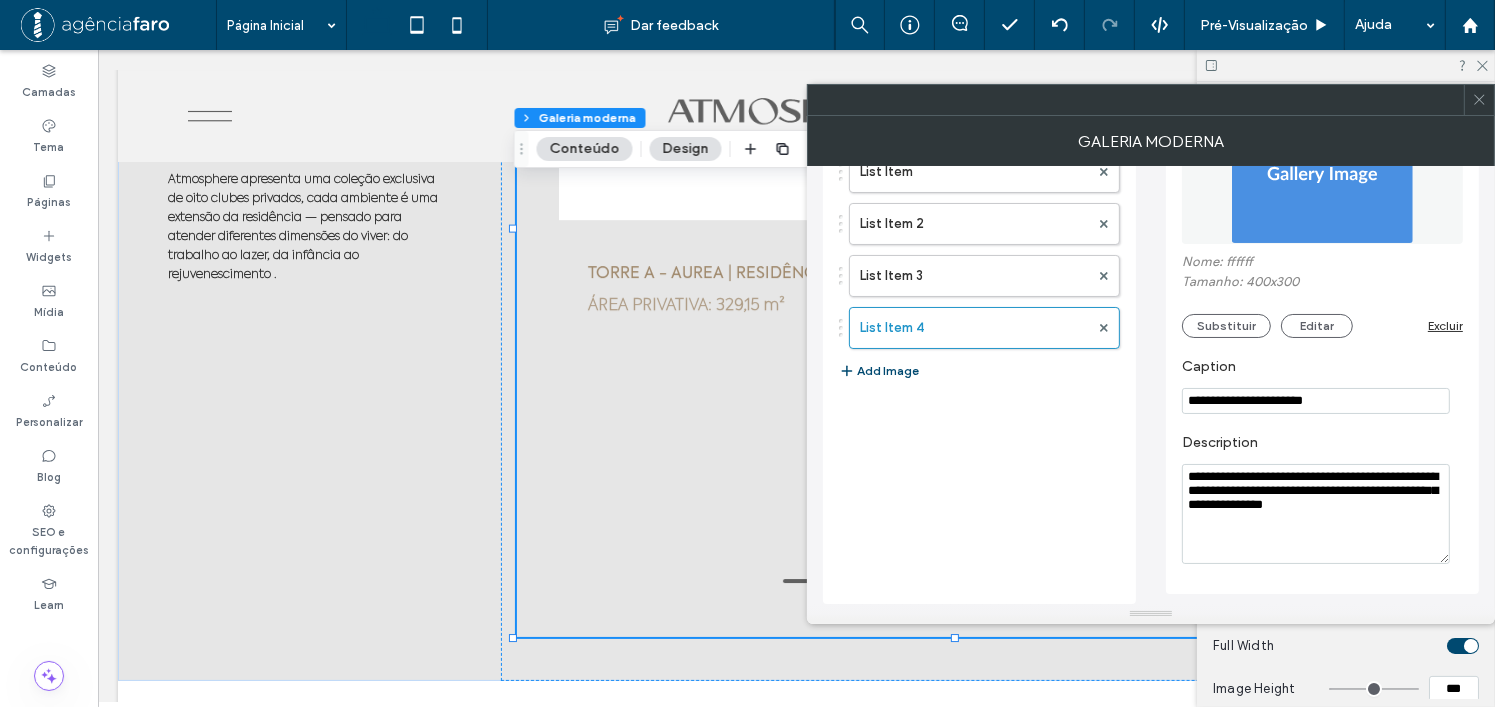 drag, startPoint x: 1372, startPoint y: 515, endPoint x: 1161, endPoint y: 491, distance: 212.36055 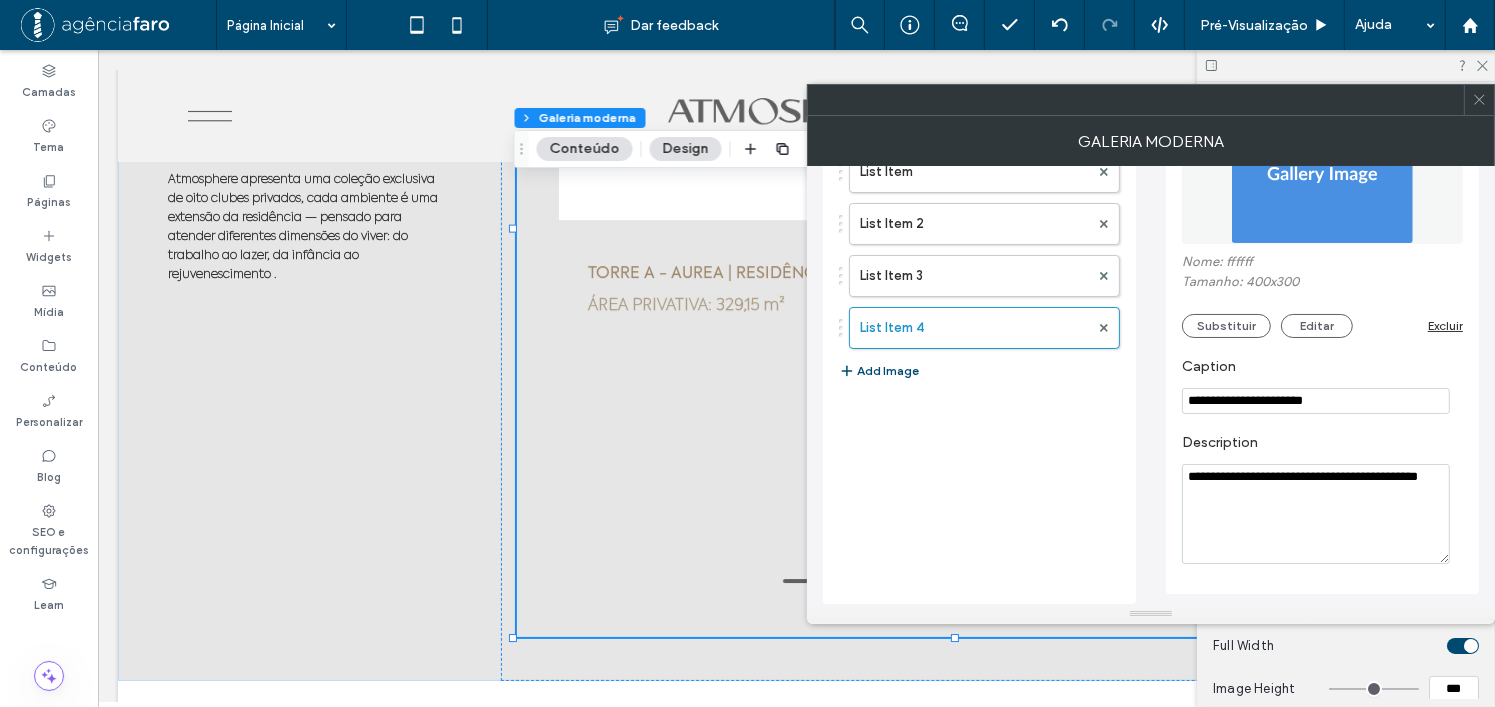 type on "**********" 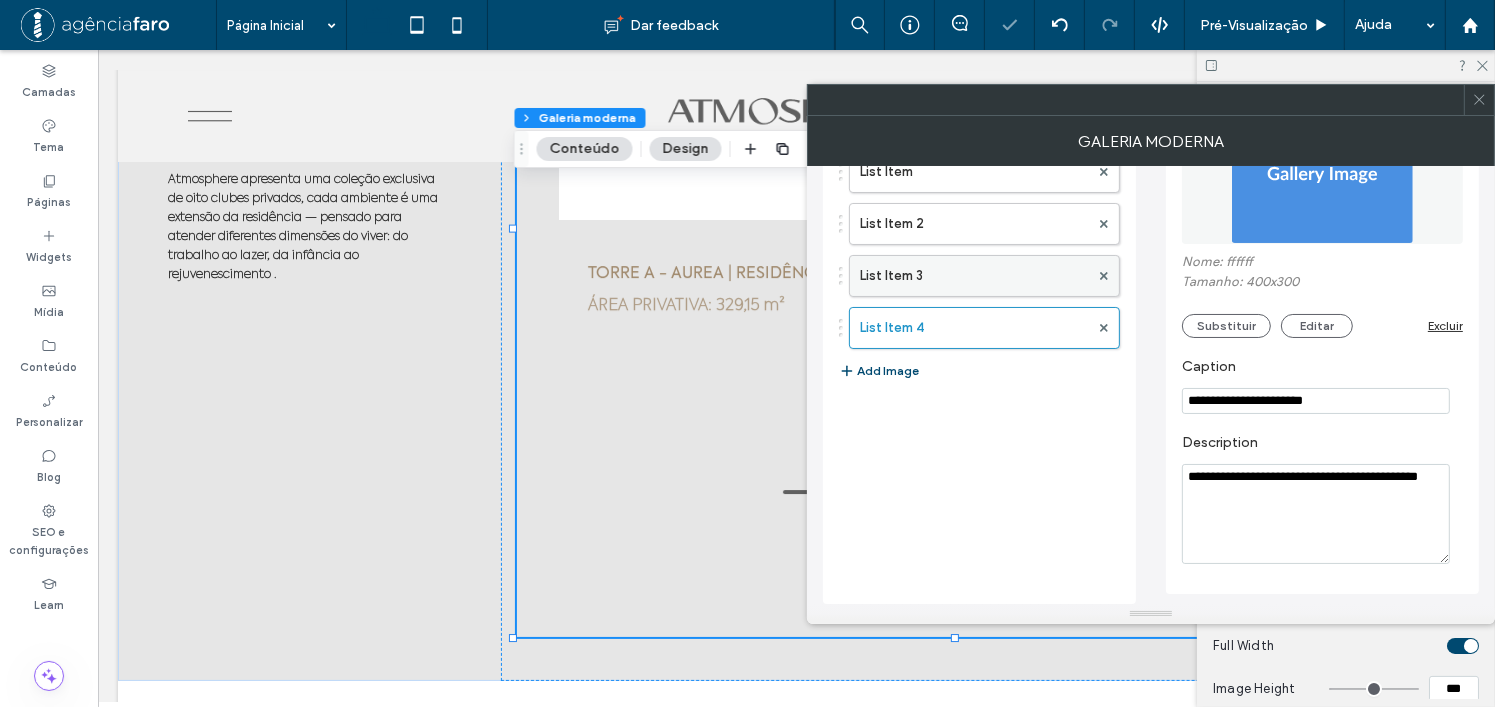 click on "List Item 3" at bounding box center (974, 276) 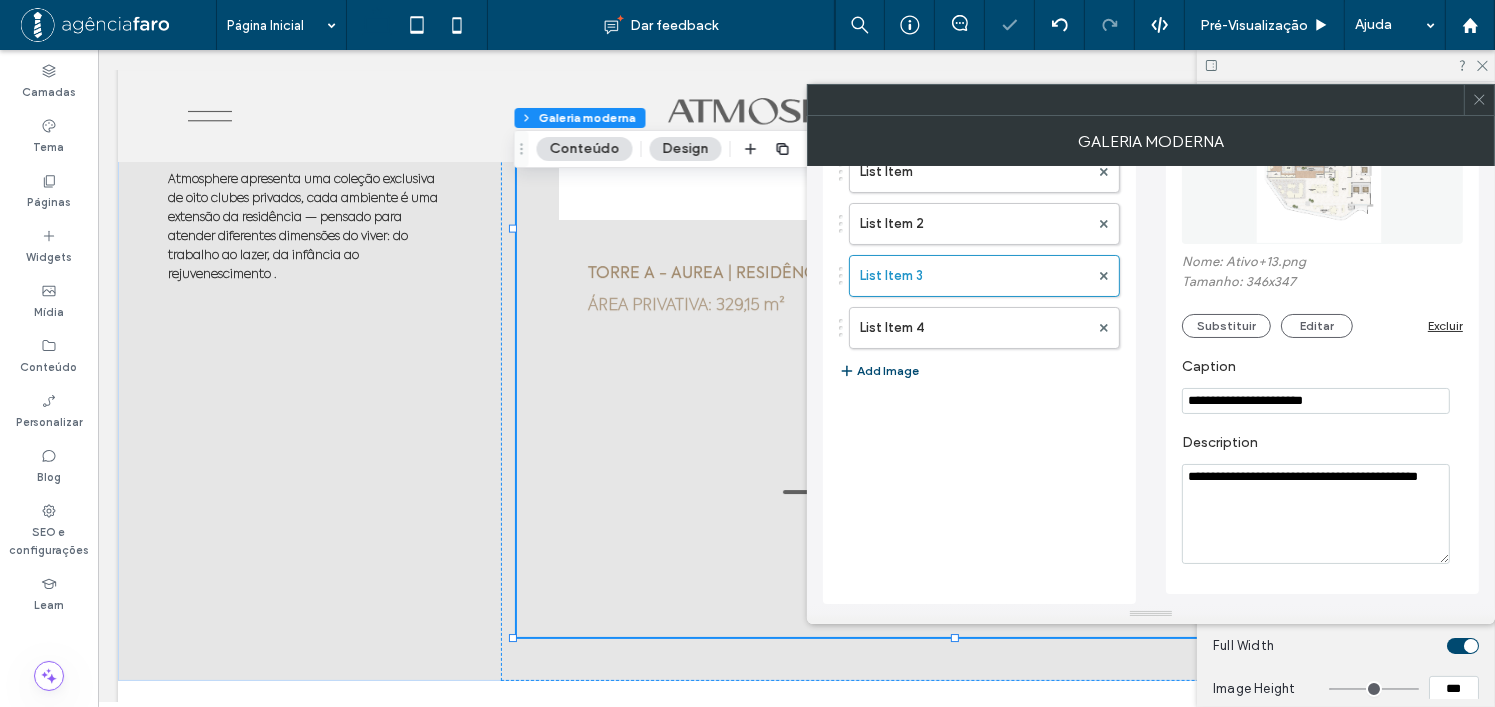 click 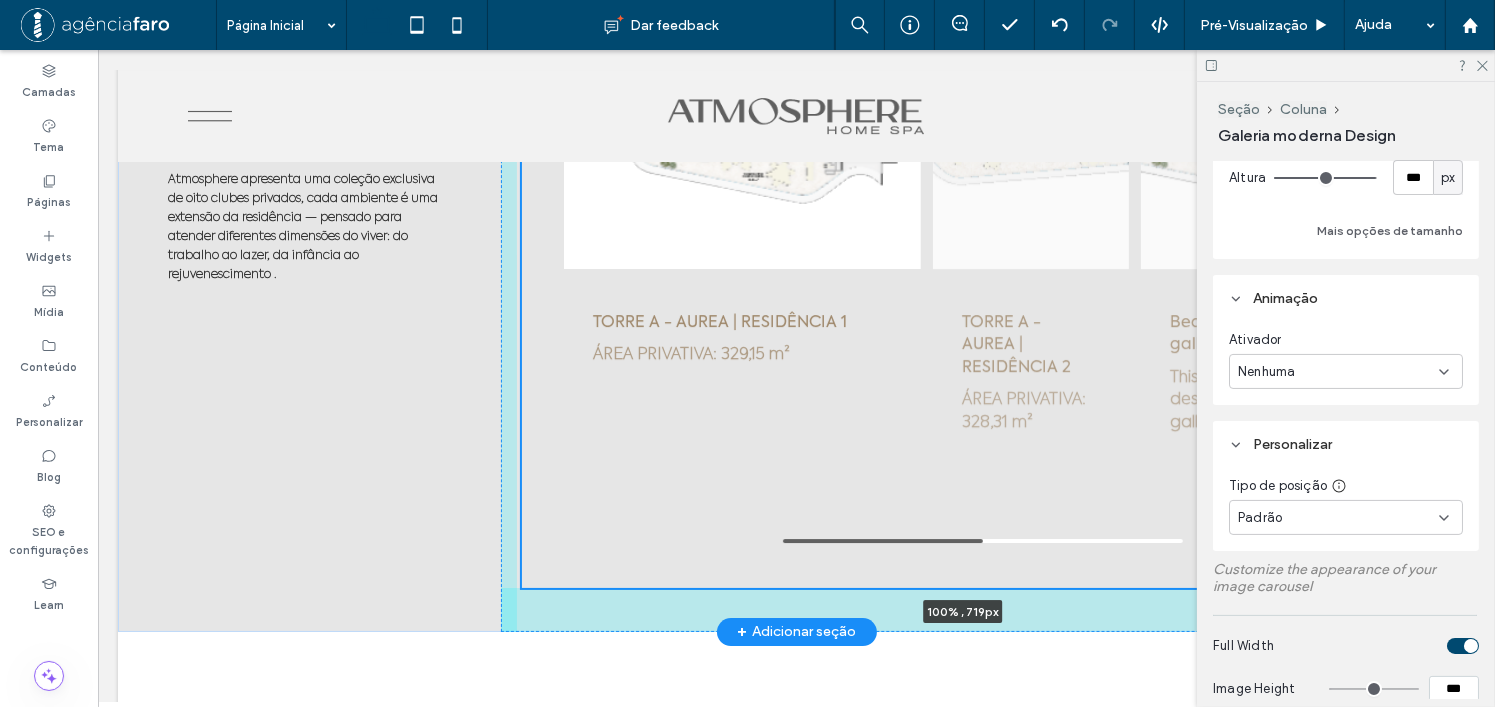 scroll, scrollTop: 6412, scrollLeft: 0, axis: vertical 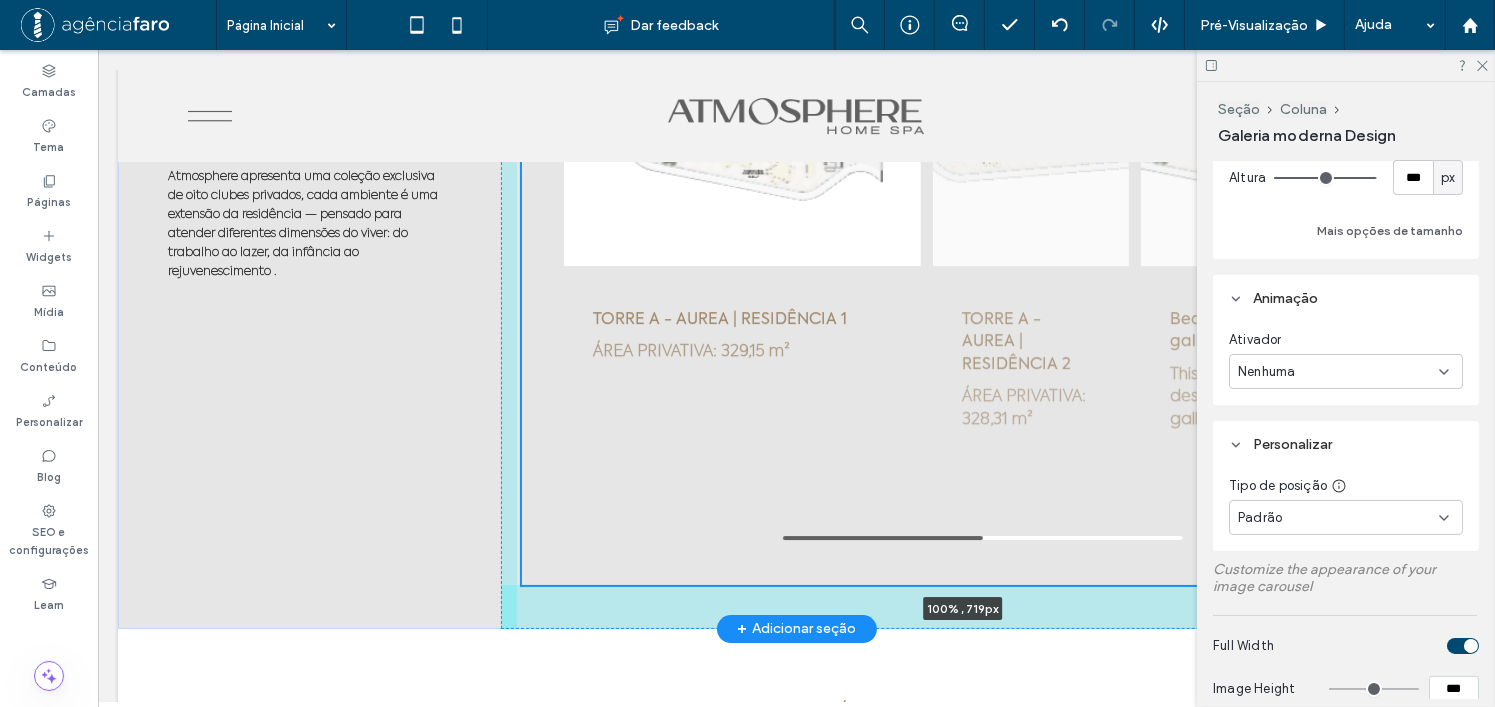 drag, startPoint x: 954, startPoint y: 631, endPoint x: 962, endPoint y: 585, distance: 46.69047 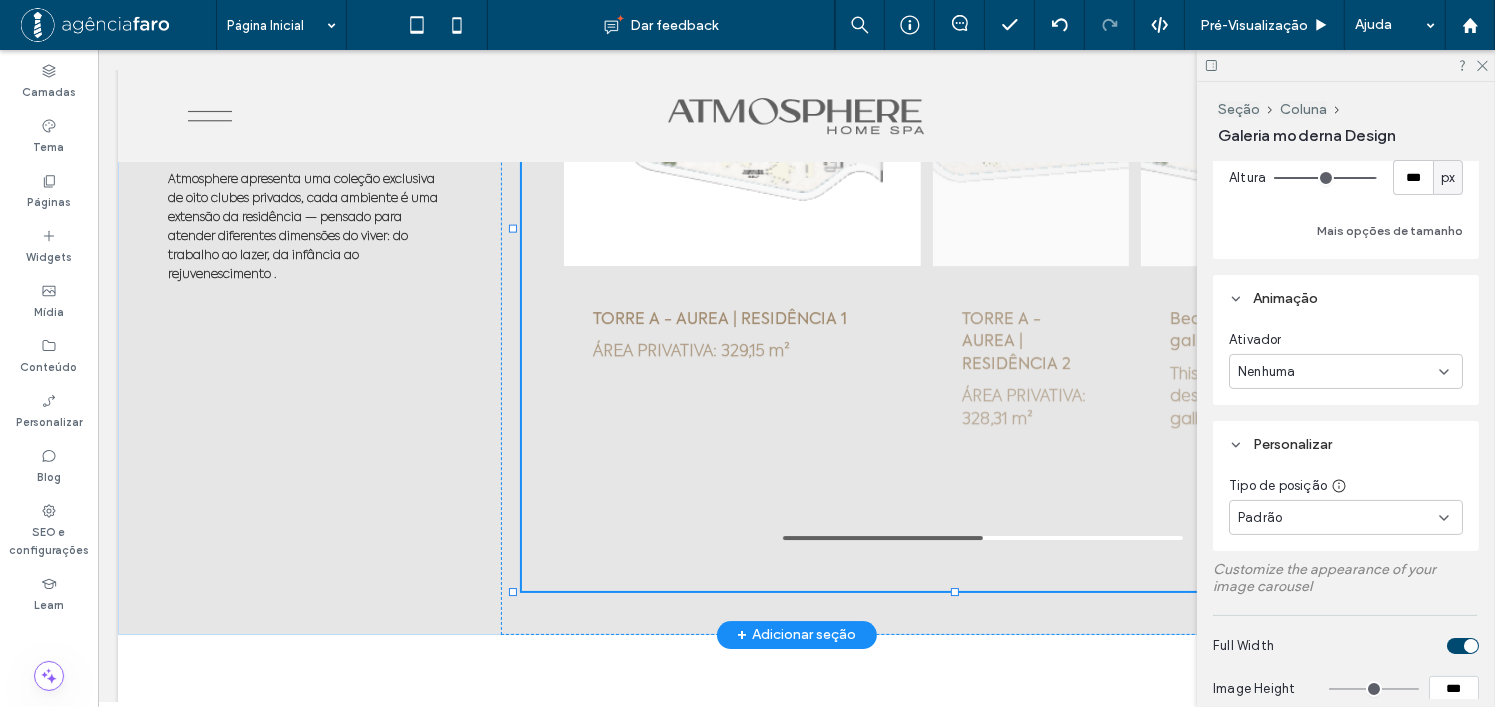type on "***" 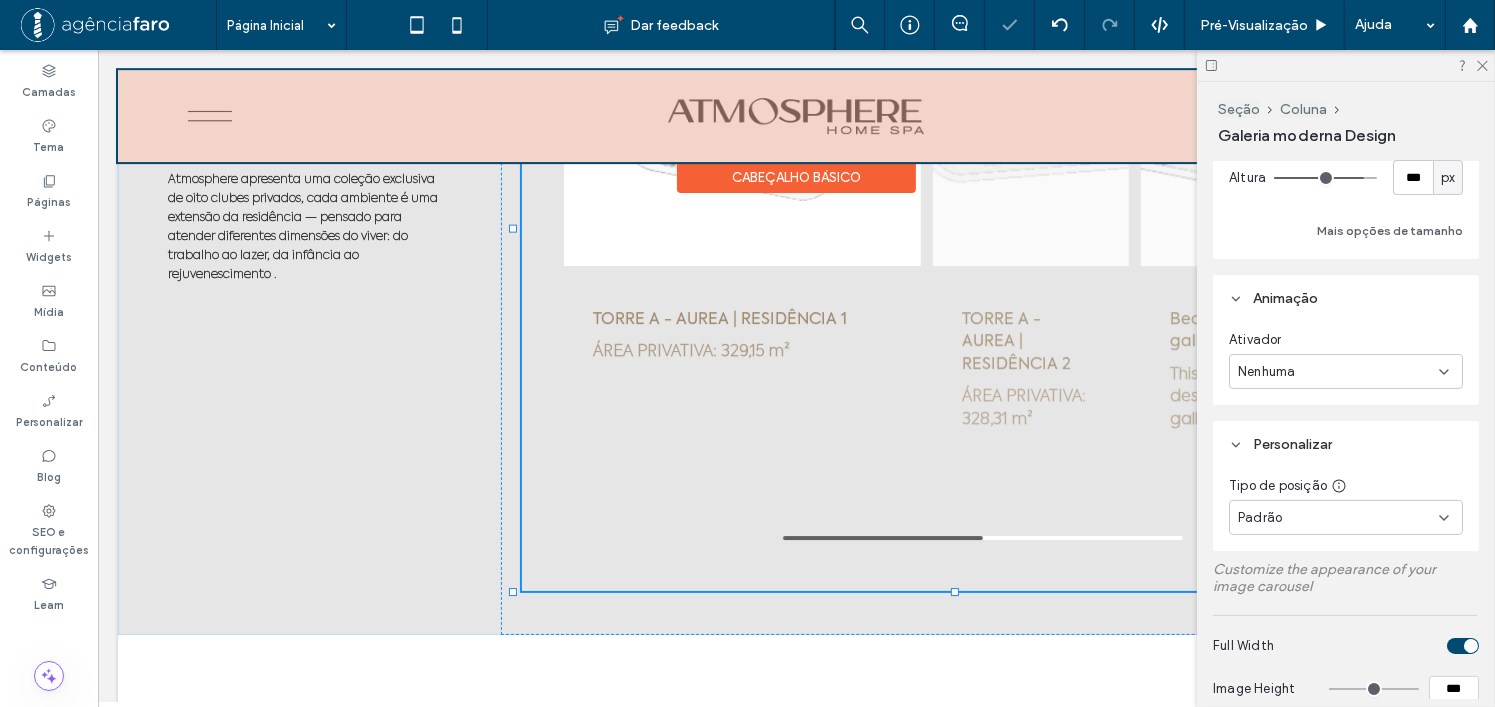 scroll, scrollTop: 300, scrollLeft: 0, axis: vertical 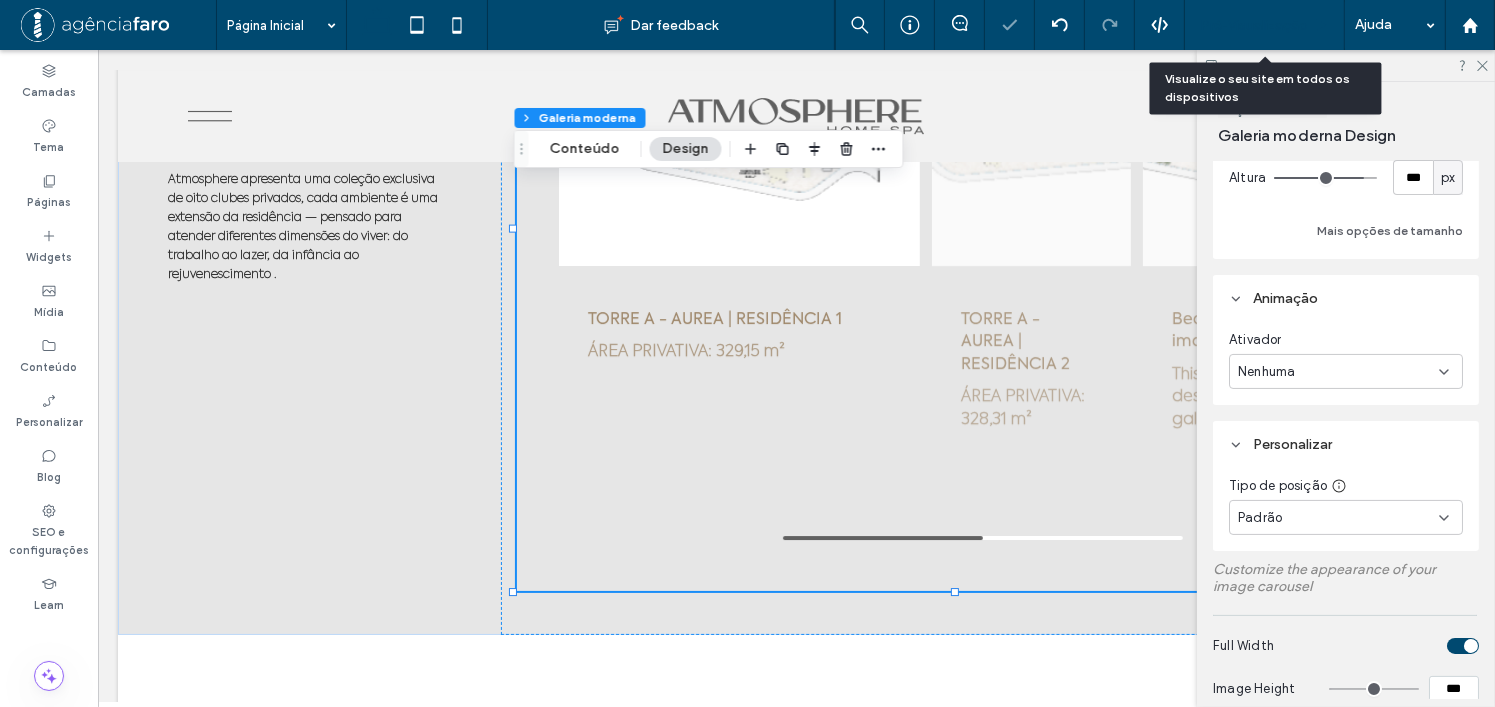 click on "Pré-Visualizaçāo" at bounding box center [1254, 25] 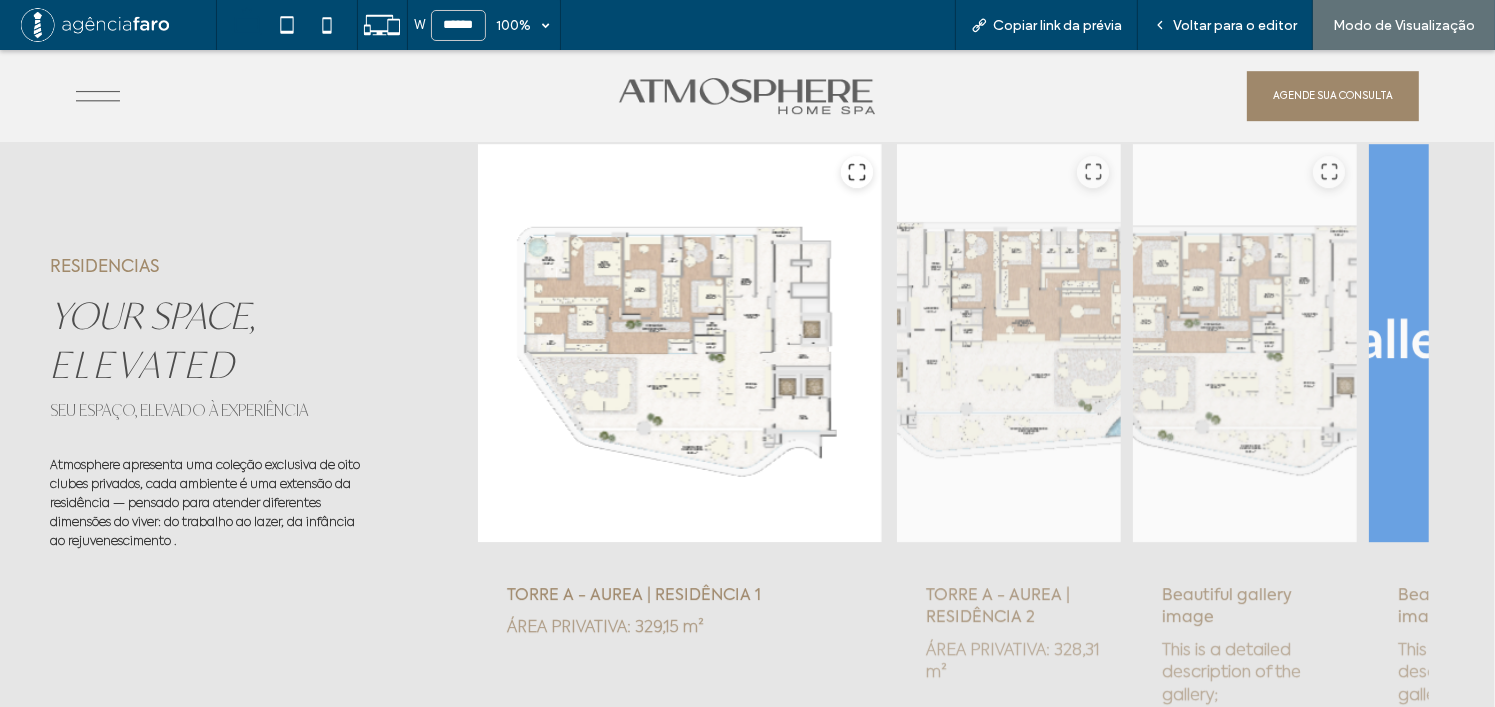 scroll, scrollTop: 6136, scrollLeft: 0, axis: vertical 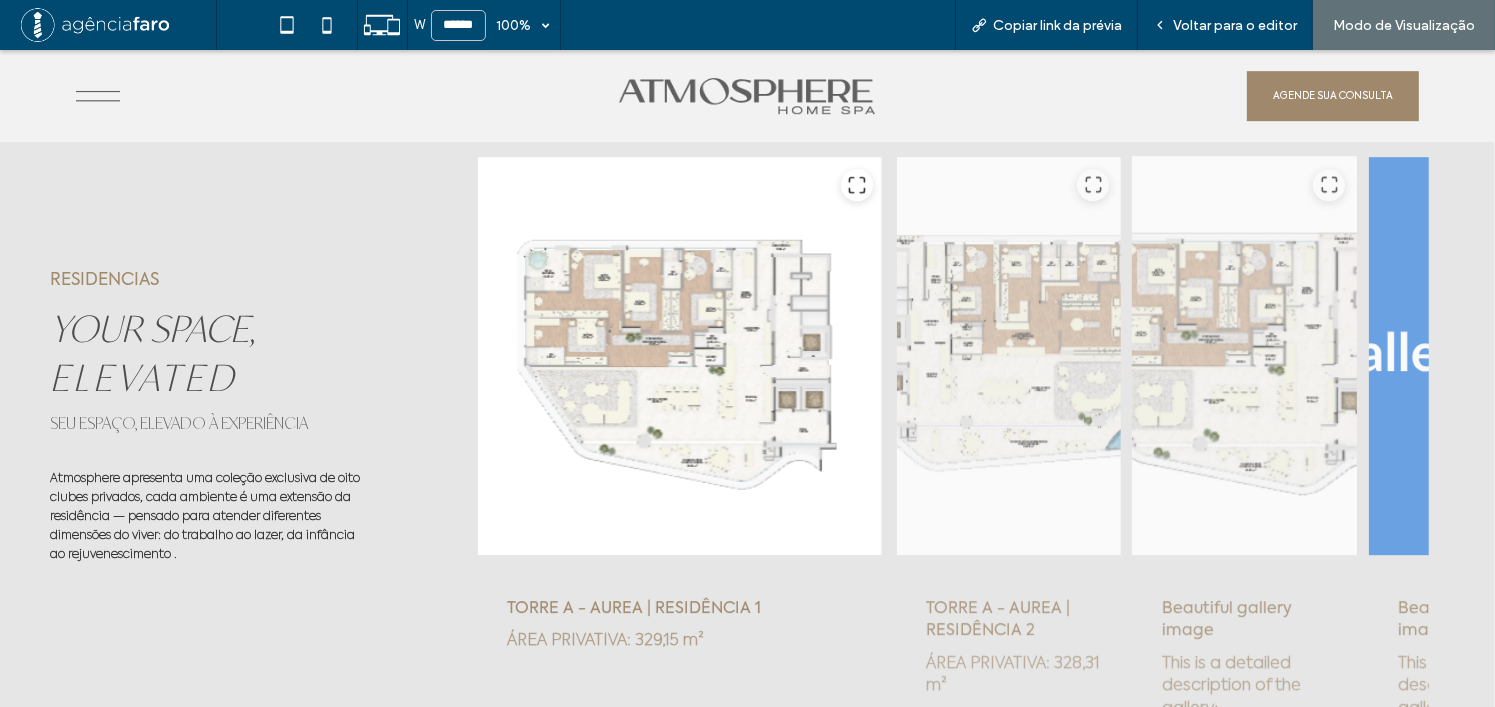 click at bounding box center (1245, 356) 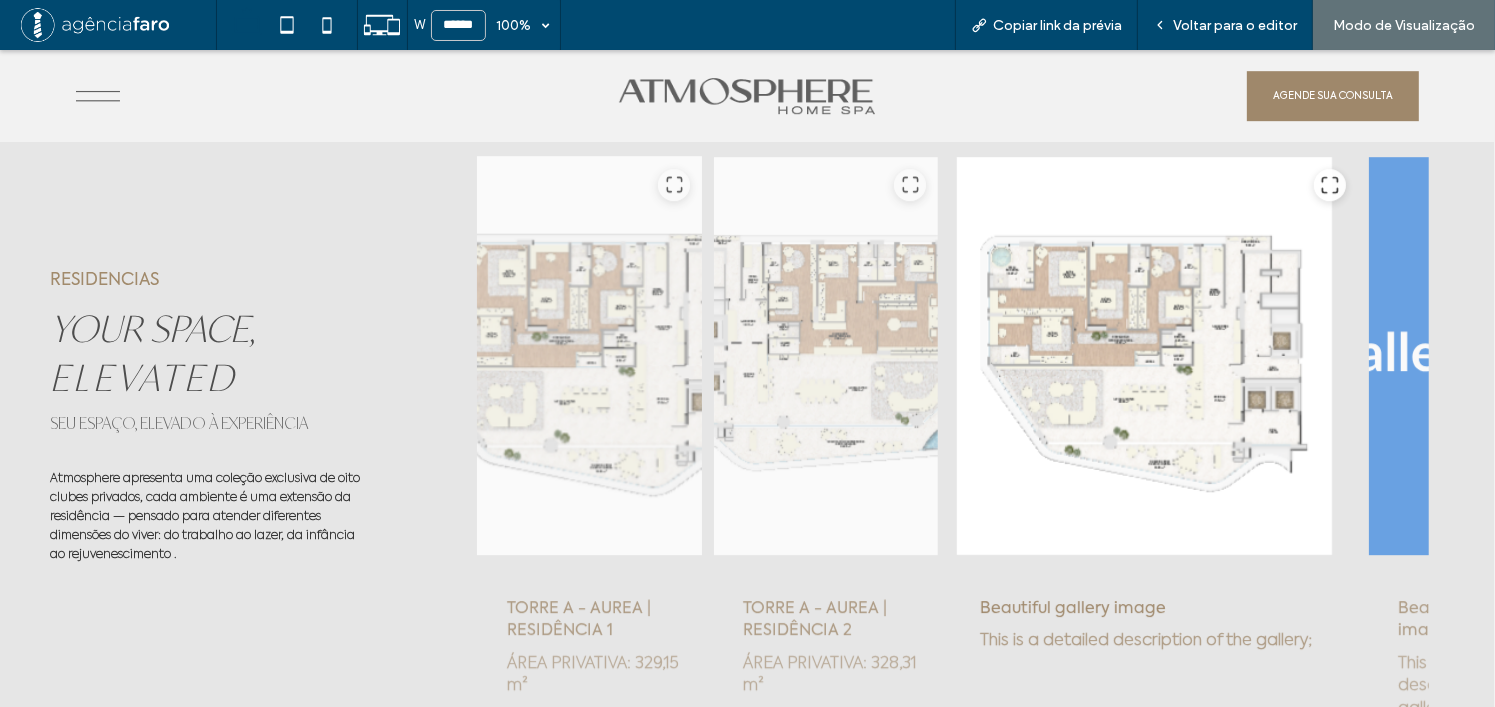 click at bounding box center (590, 356) 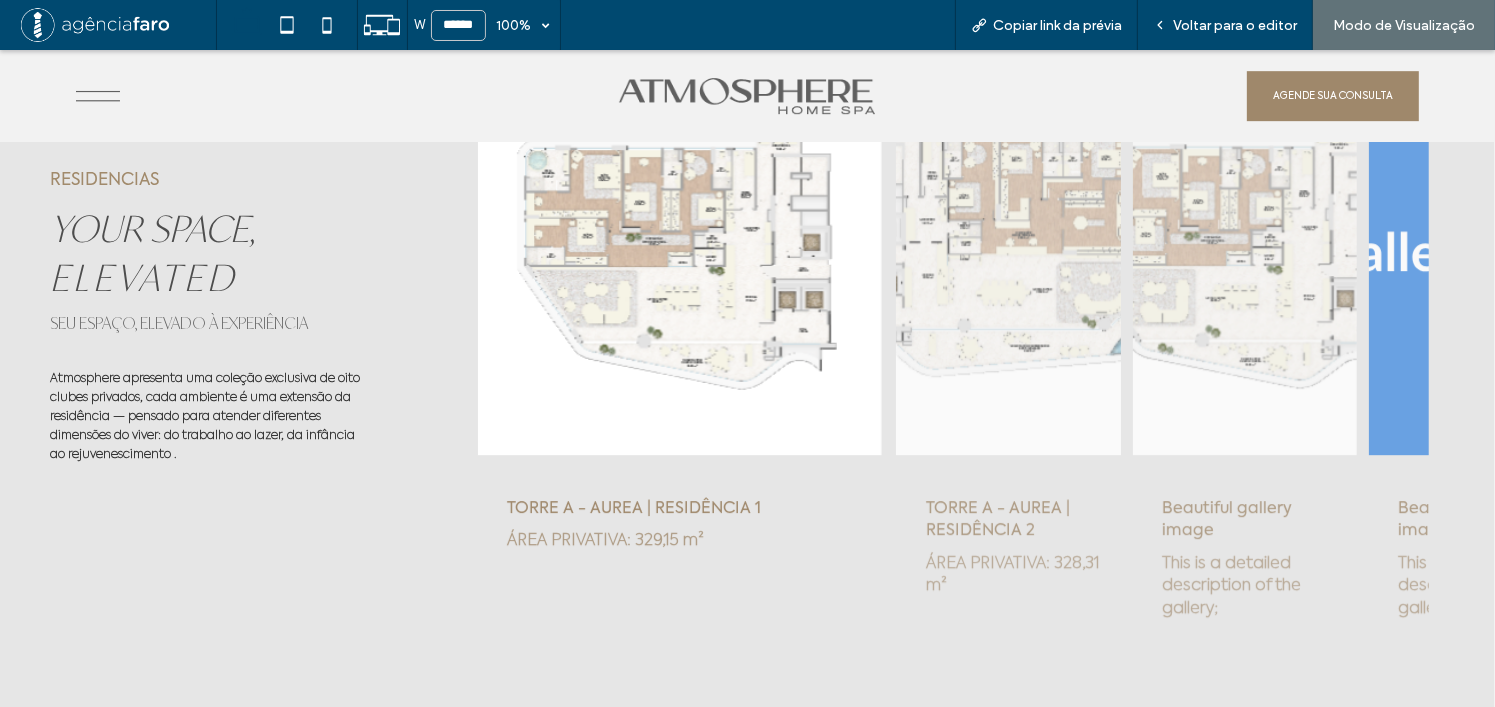 click at bounding box center [1009, 256] 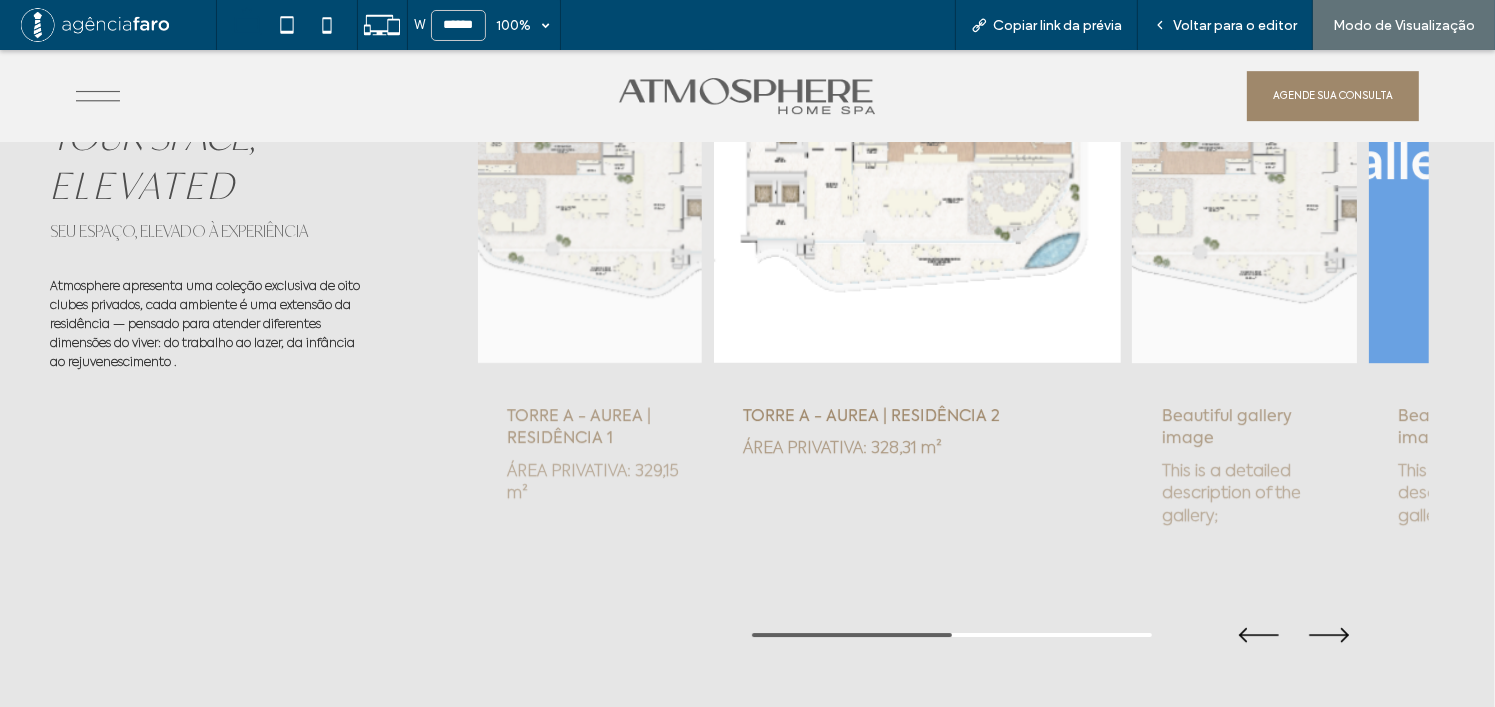 scroll, scrollTop: 6436, scrollLeft: 0, axis: vertical 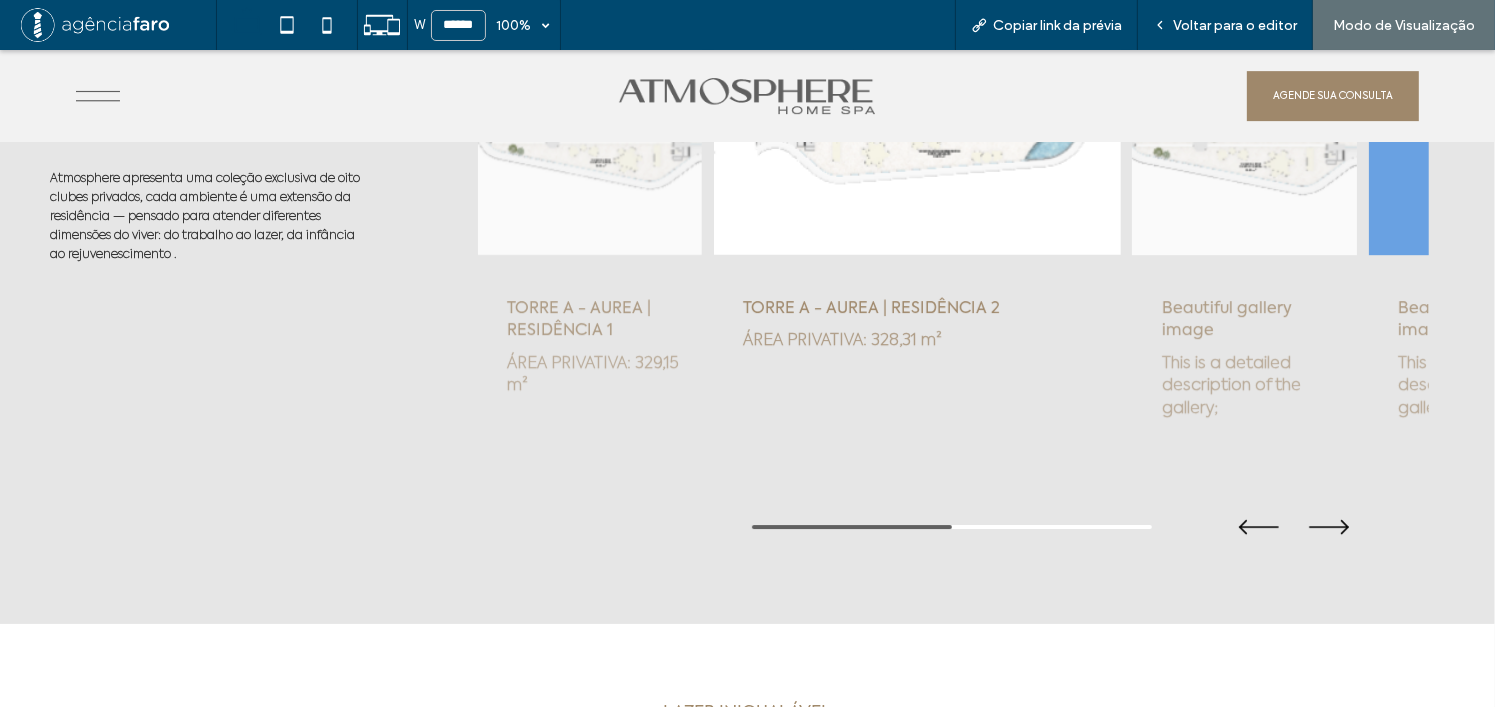 click at bounding box center [1245, 56] 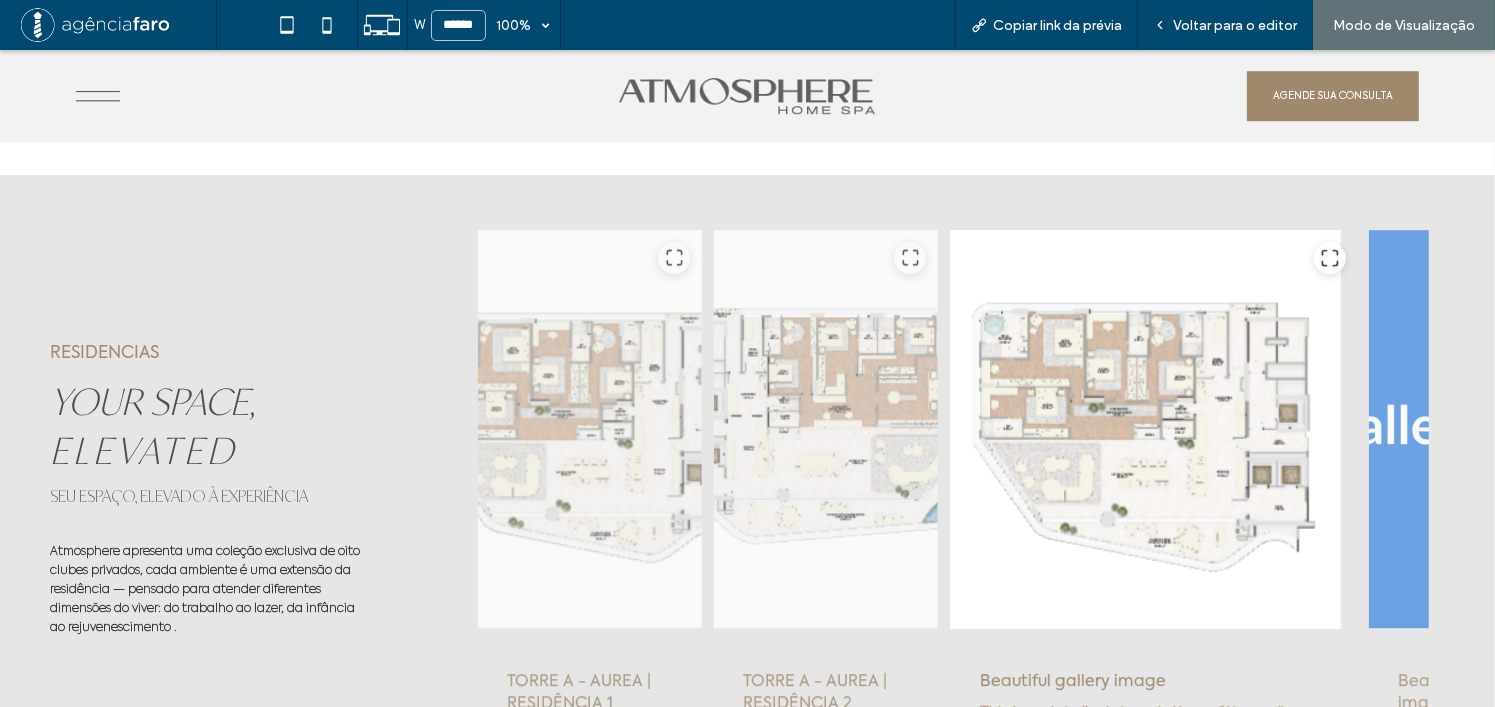 scroll, scrollTop: 6036, scrollLeft: 0, axis: vertical 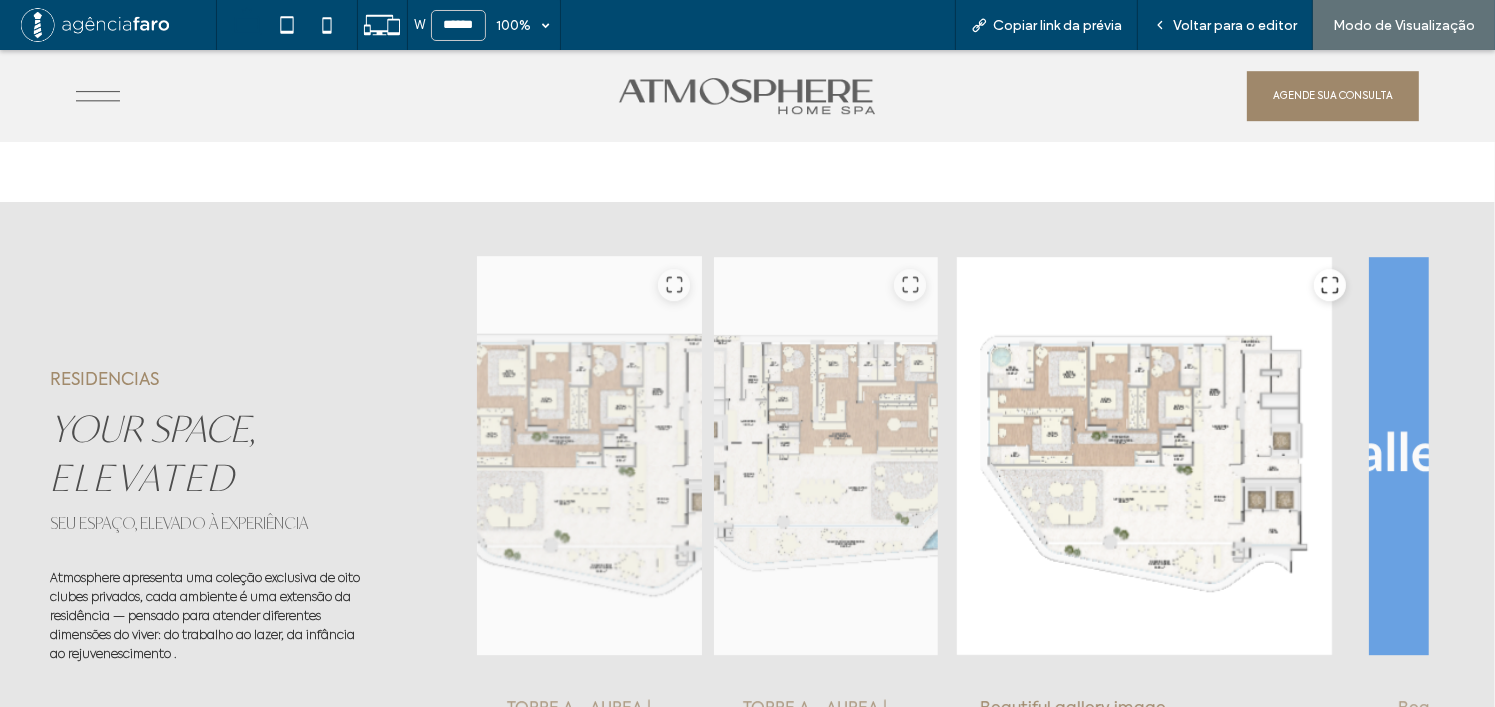 click at bounding box center (590, 456) 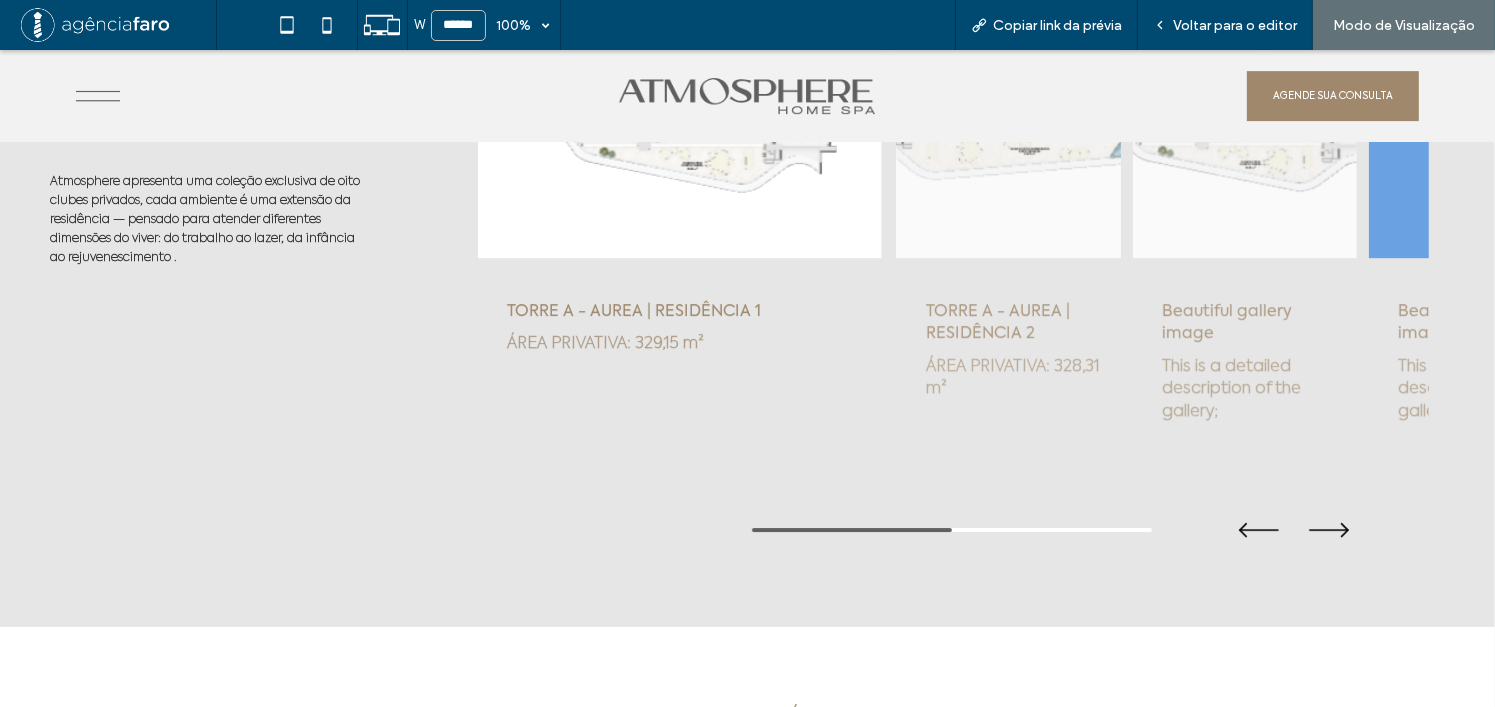 scroll, scrollTop: 6436, scrollLeft: 0, axis: vertical 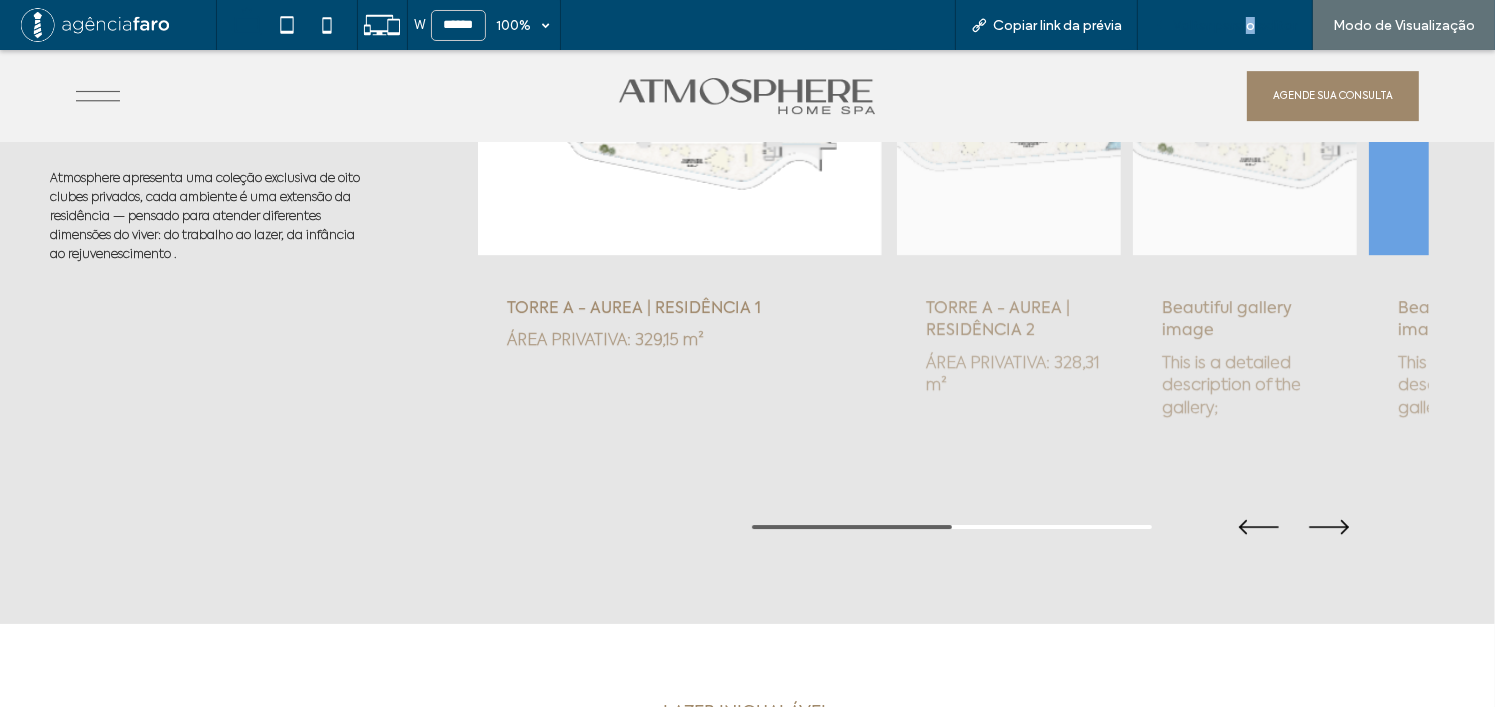 click on "Voltar para o editor" at bounding box center [1235, 25] 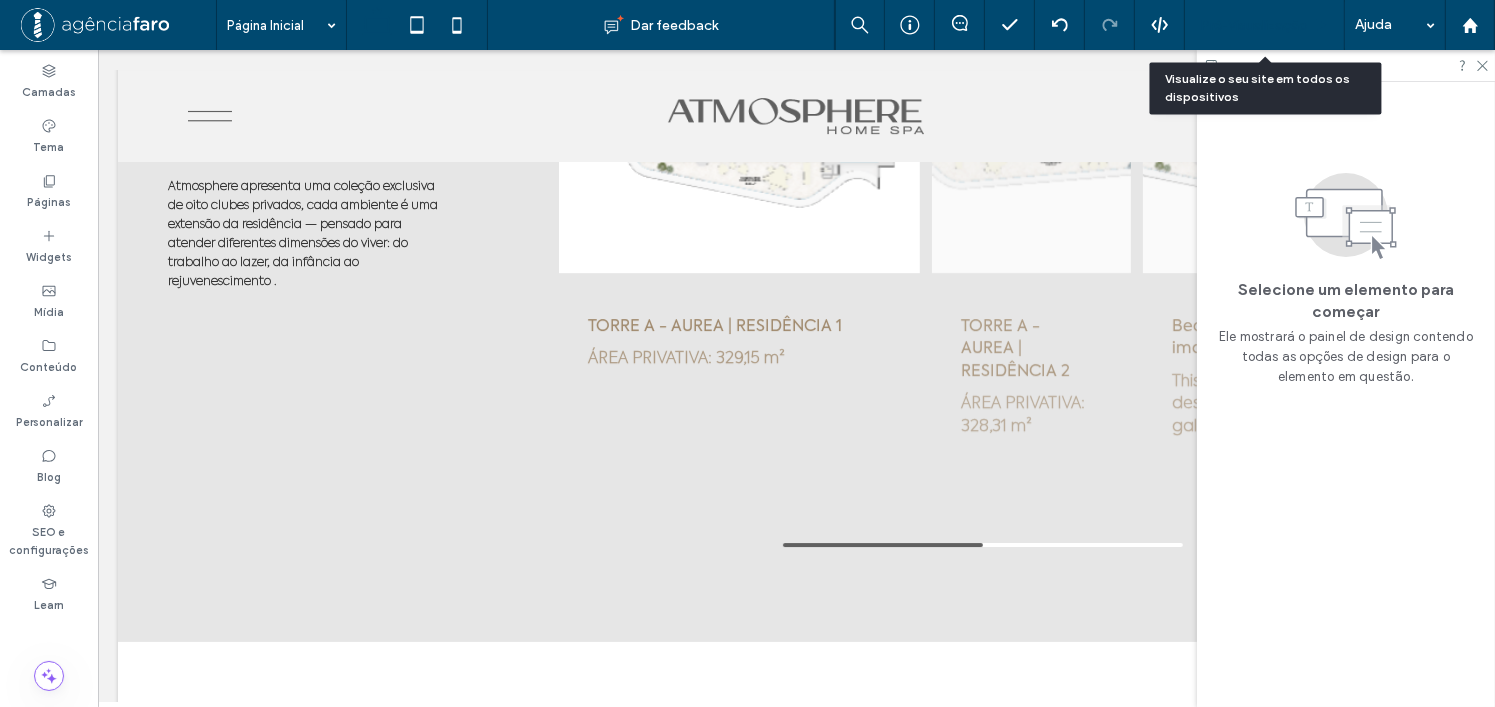 scroll, scrollTop: 6404, scrollLeft: 0, axis: vertical 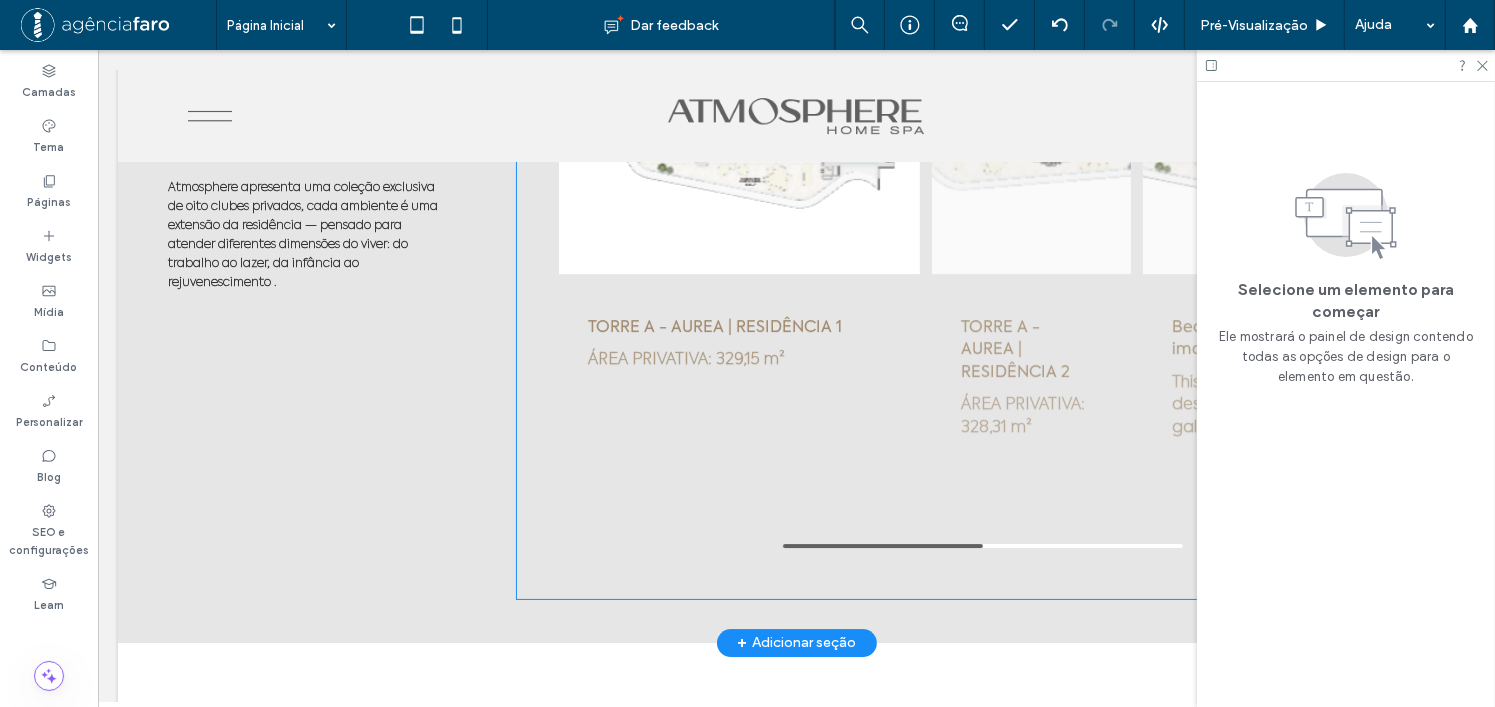 click on "TORRE A - AUREA | RESIDÊNCIA 1
ÁREA PRIVATIVA: 329,15 m²
TORRE A - AUREA | RESIDÊNCIA 2
ÁREA PRIVATIVA: 328,31 m²
Beautiful gallery image
This is a detailed description of the gallery;
Beautiful gallery image
This is a detailed description of the gallery." at bounding box center [962, 236] 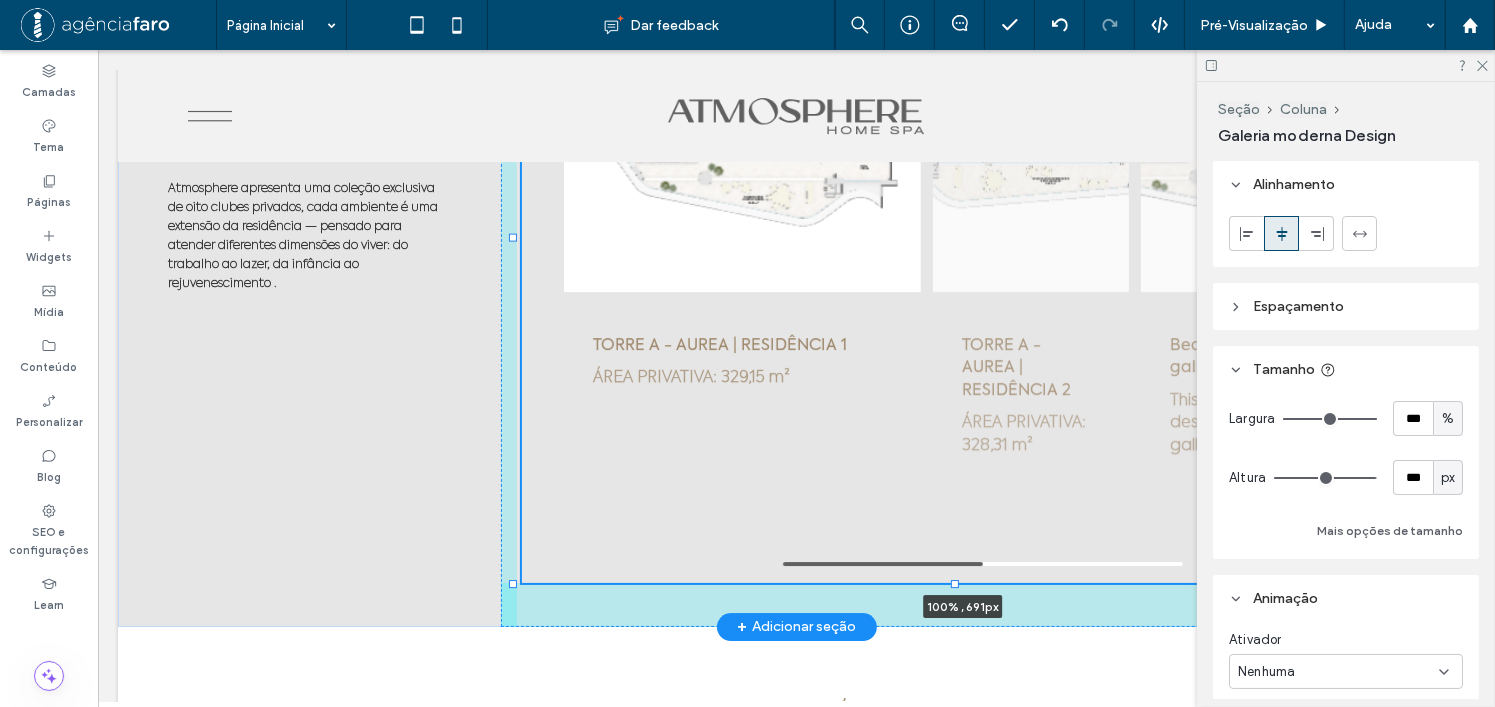 drag, startPoint x: 957, startPoint y: 592, endPoint x: 960, endPoint y: 575, distance: 17.262676 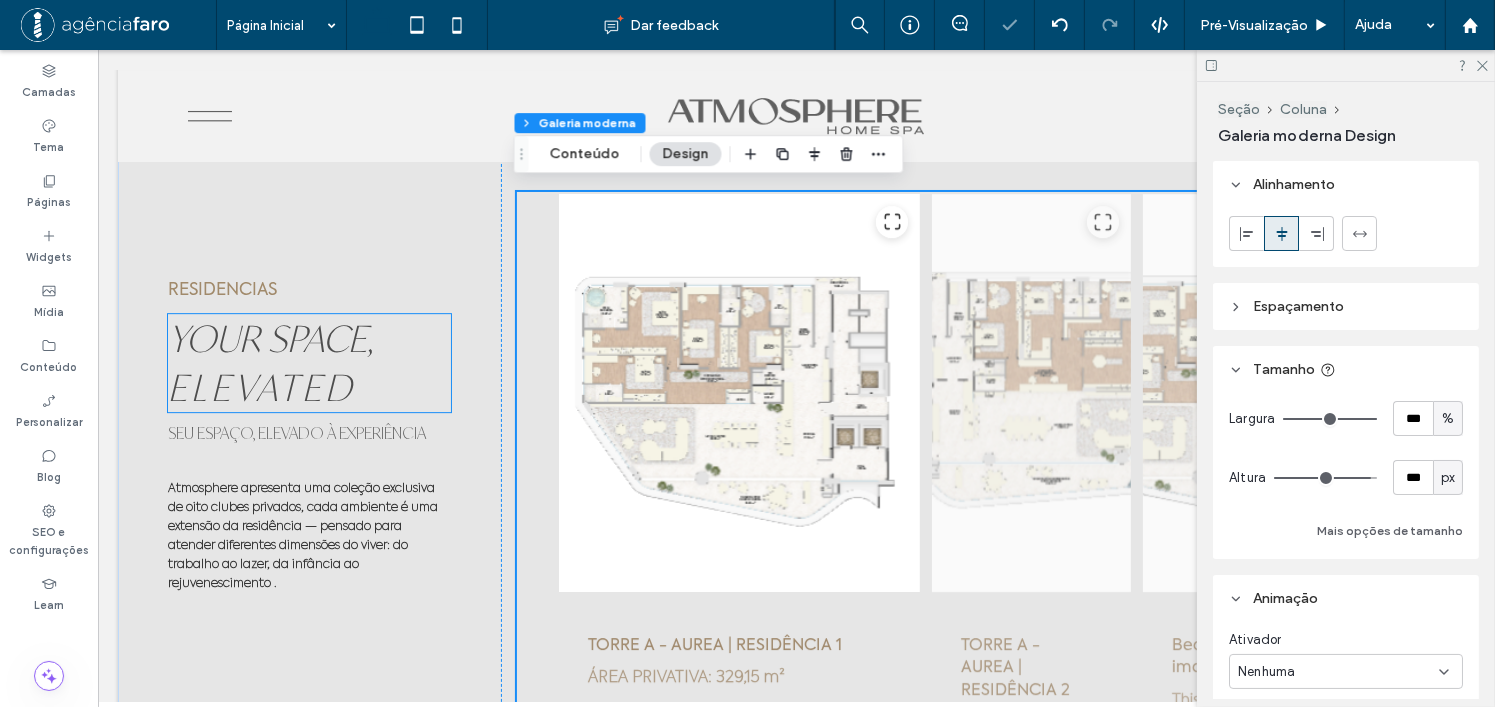 scroll, scrollTop: 5986, scrollLeft: 0, axis: vertical 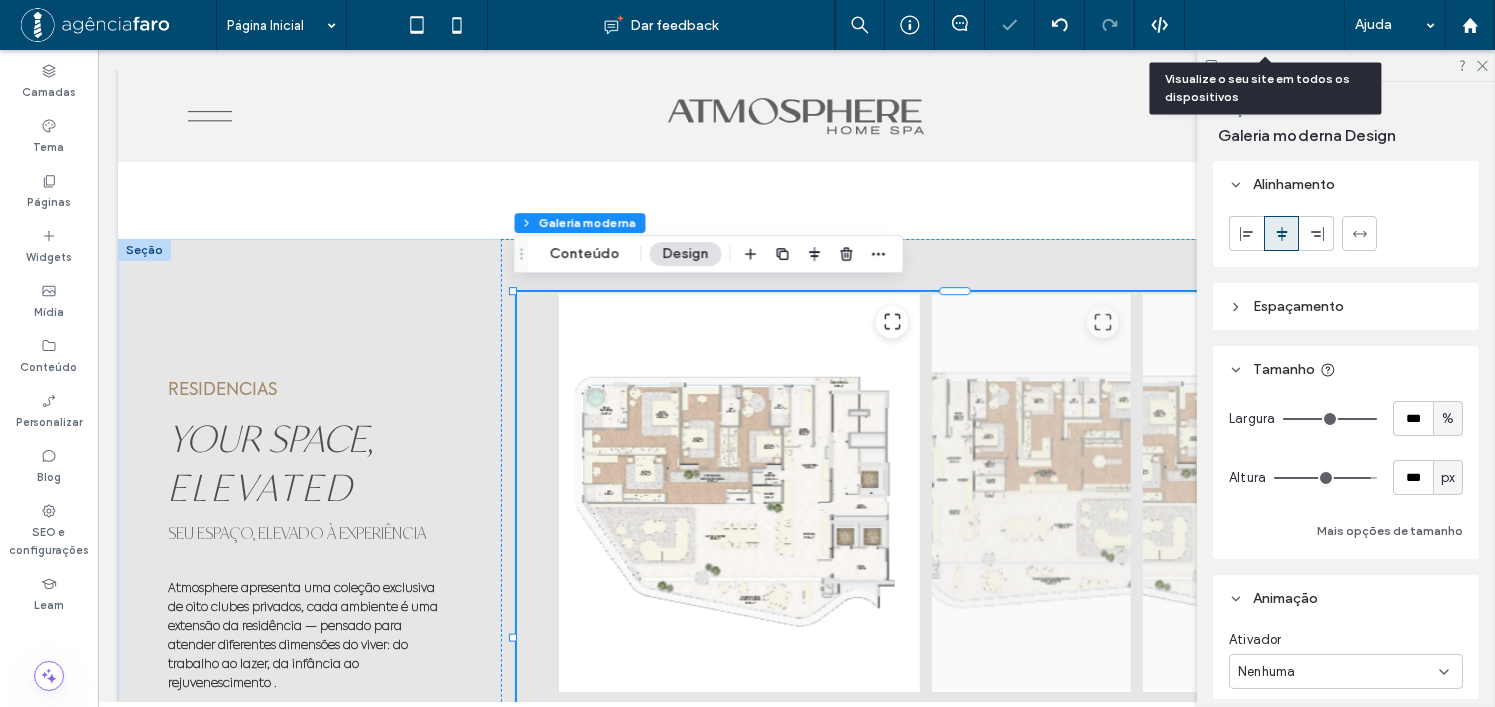click on "Pré-Visualizaçāo" at bounding box center [1265, 25] 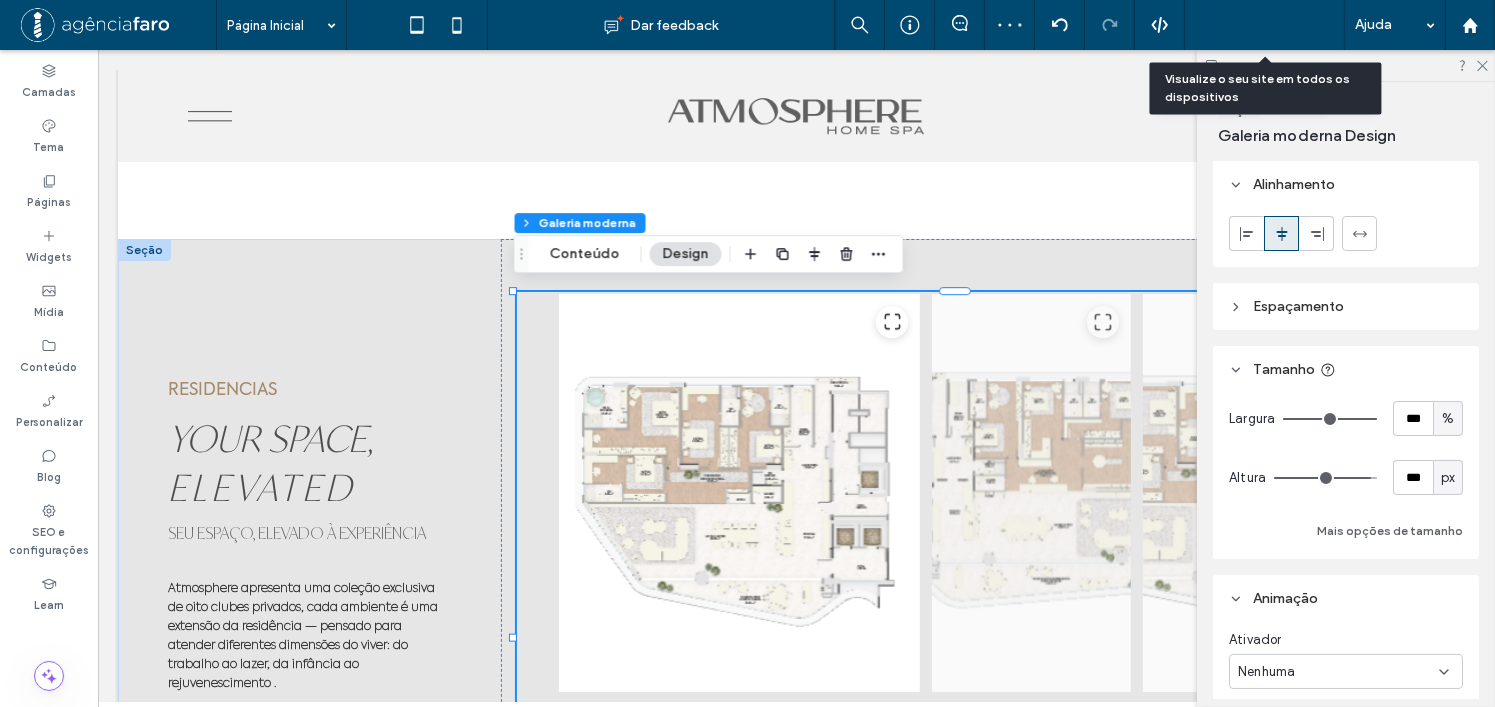 click on "Pré-Visualizaçāo" at bounding box center (1254, 25) 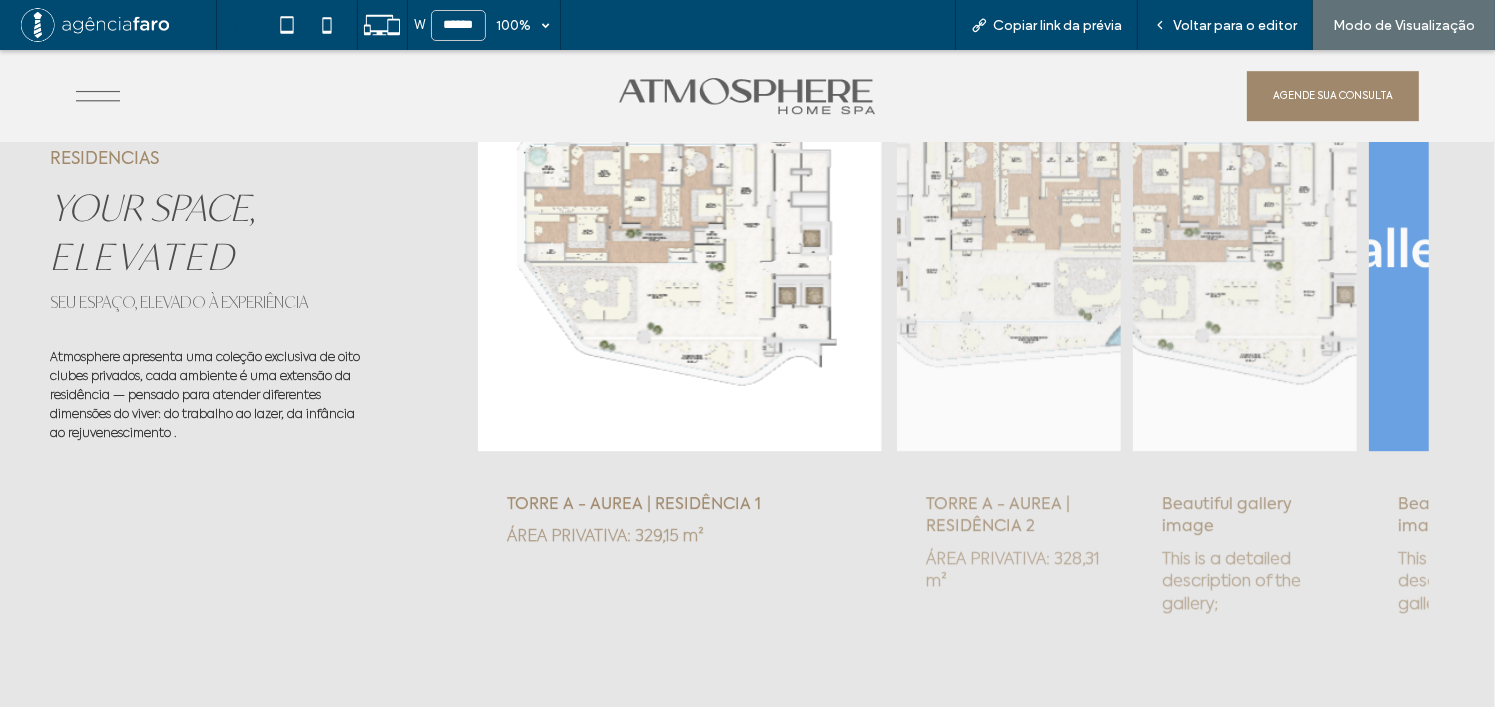 scroll, scrollTop: 6410, scrollLeft: 0, axis: vertical 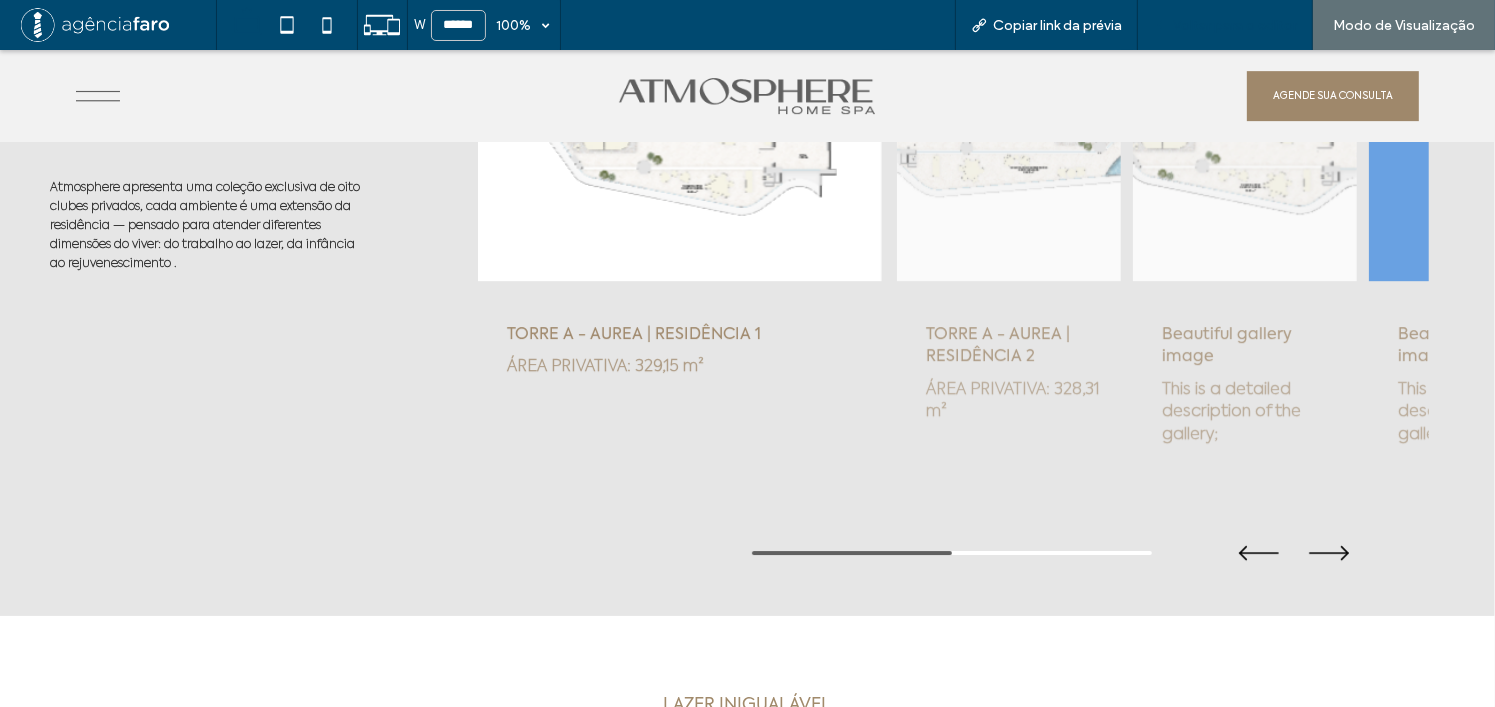 click on "Voltar para o editor" at bounding box center (1235, 25) 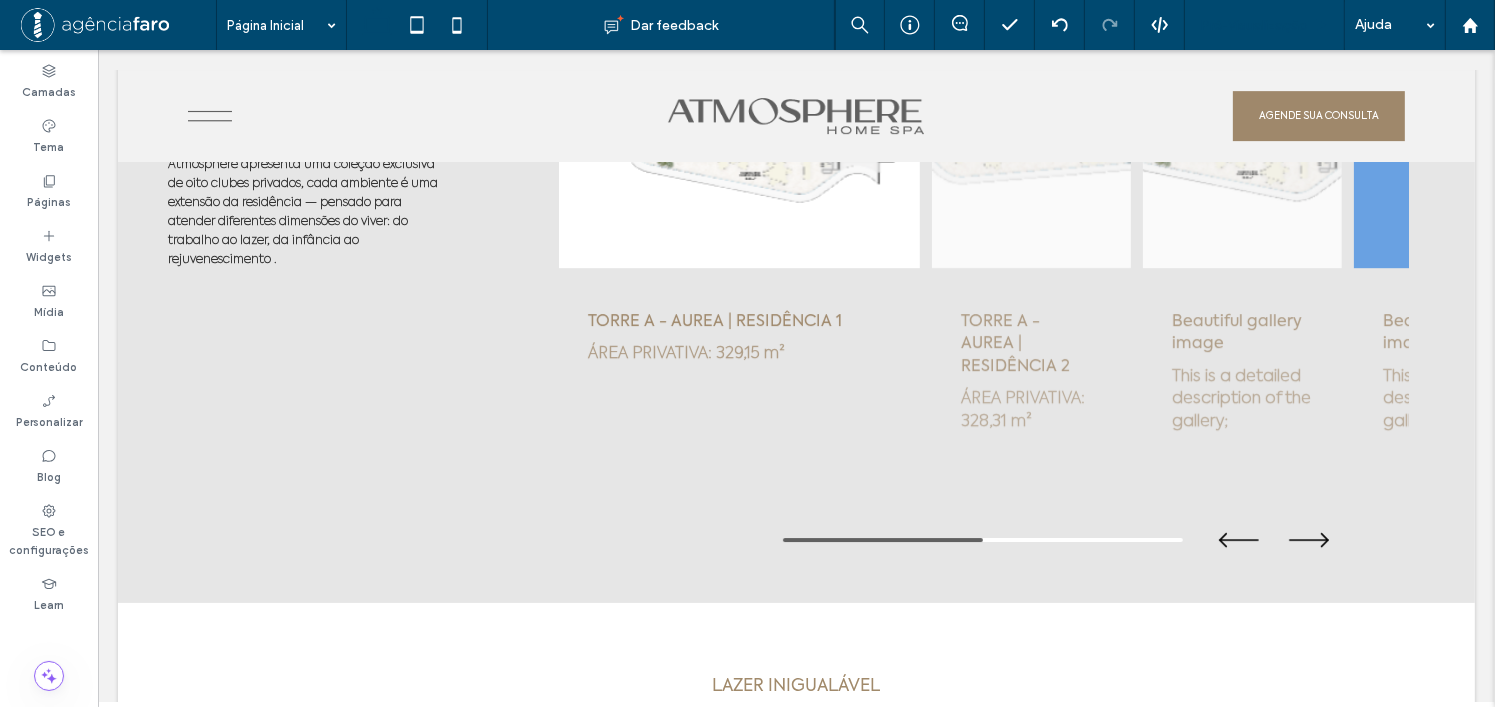 scroll, scrollTop: 6377, scrollLeft: 0, axis: vertical 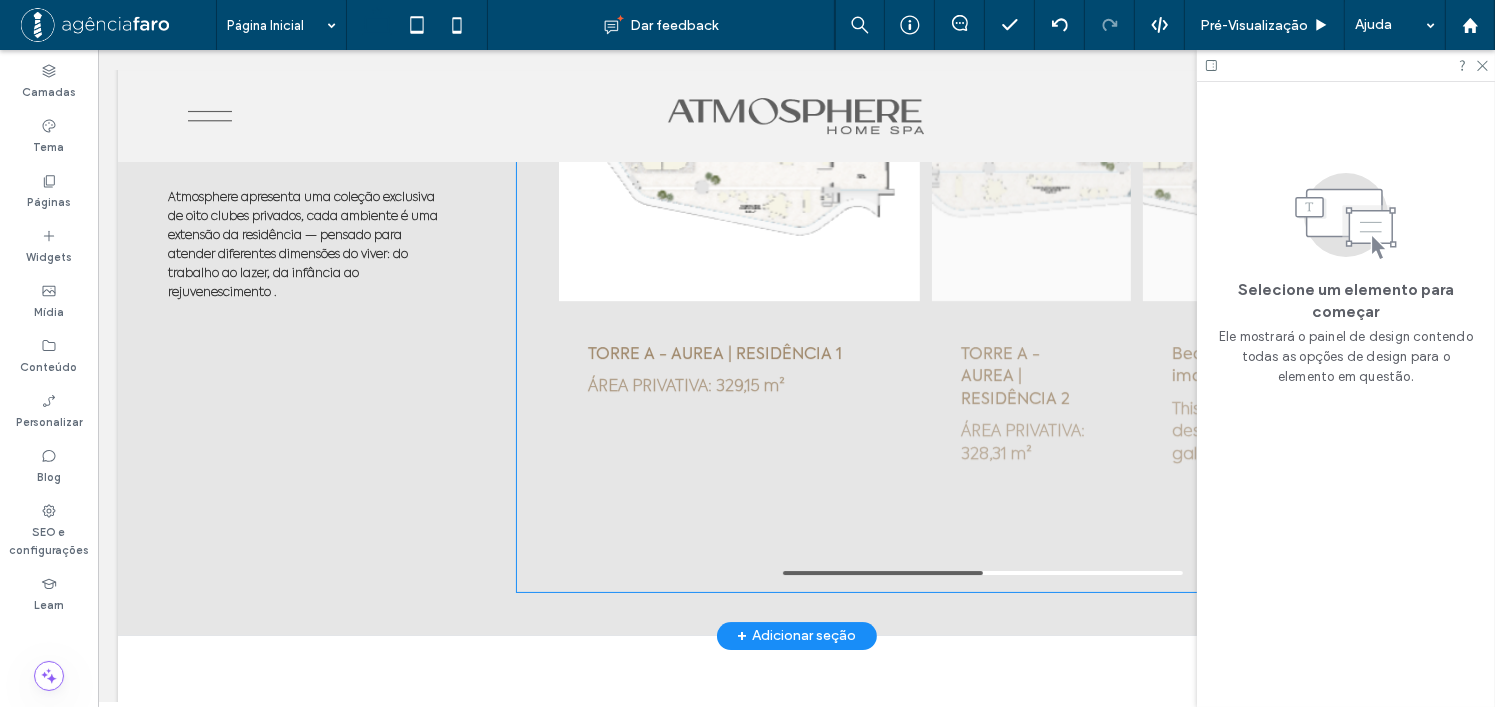 click at bounding box center (962, 568) 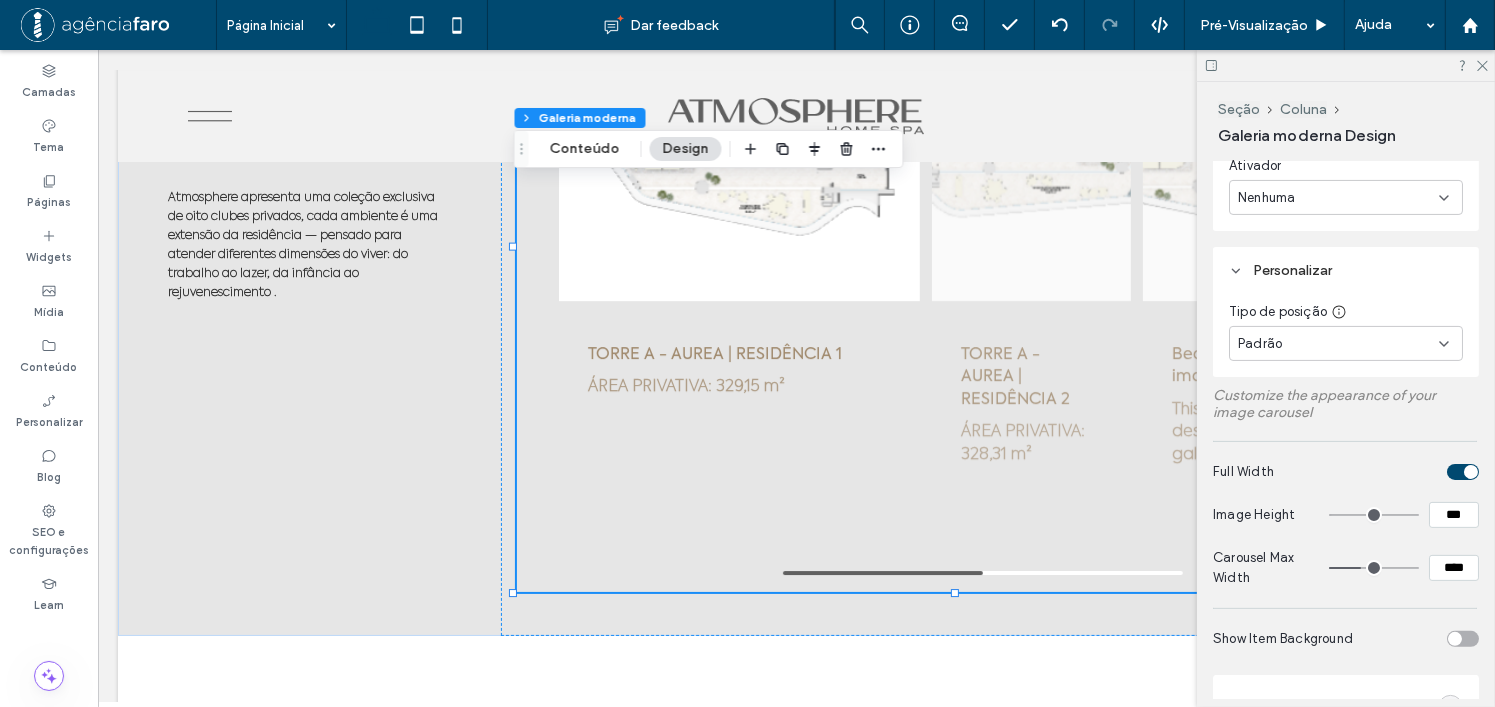 scroll, scrollTop: 700, scrollLeft: 0, axis: vertical 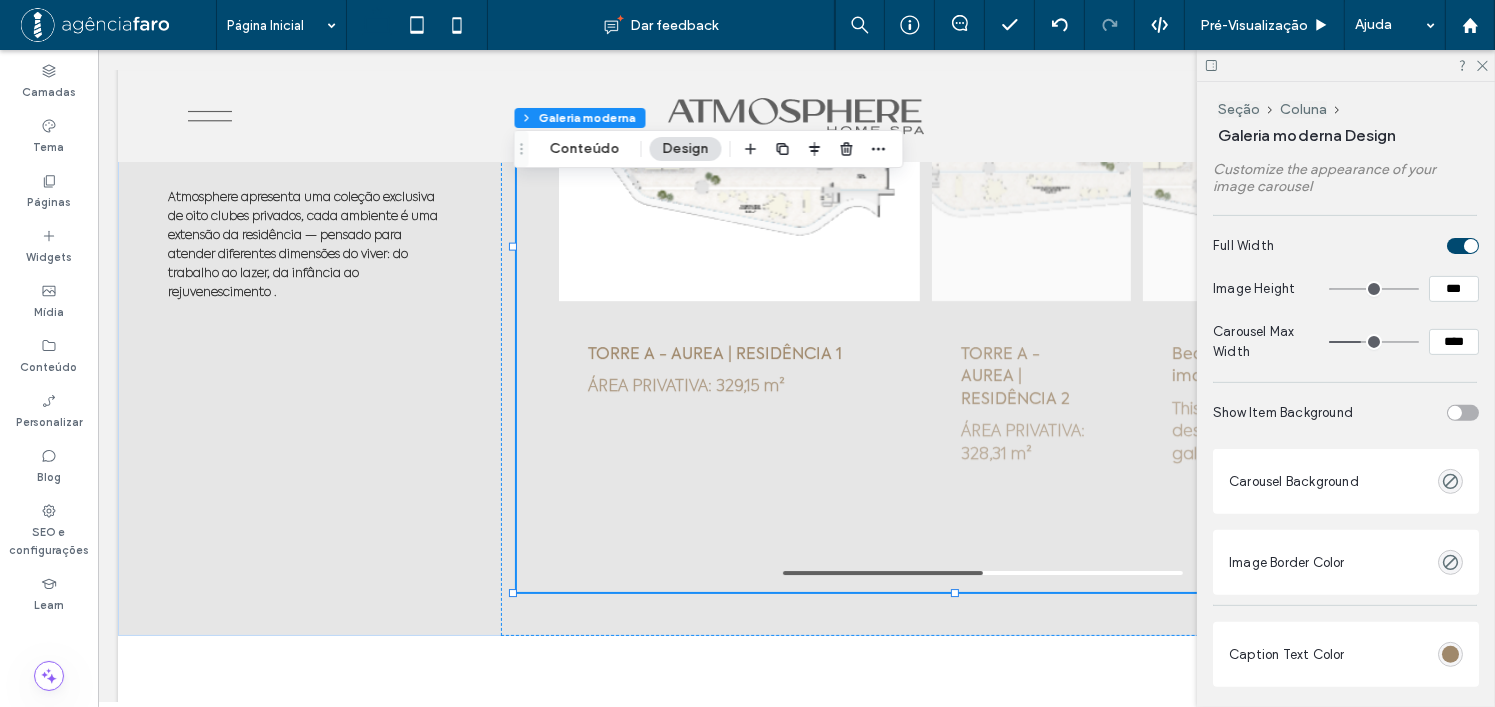 type on "****" 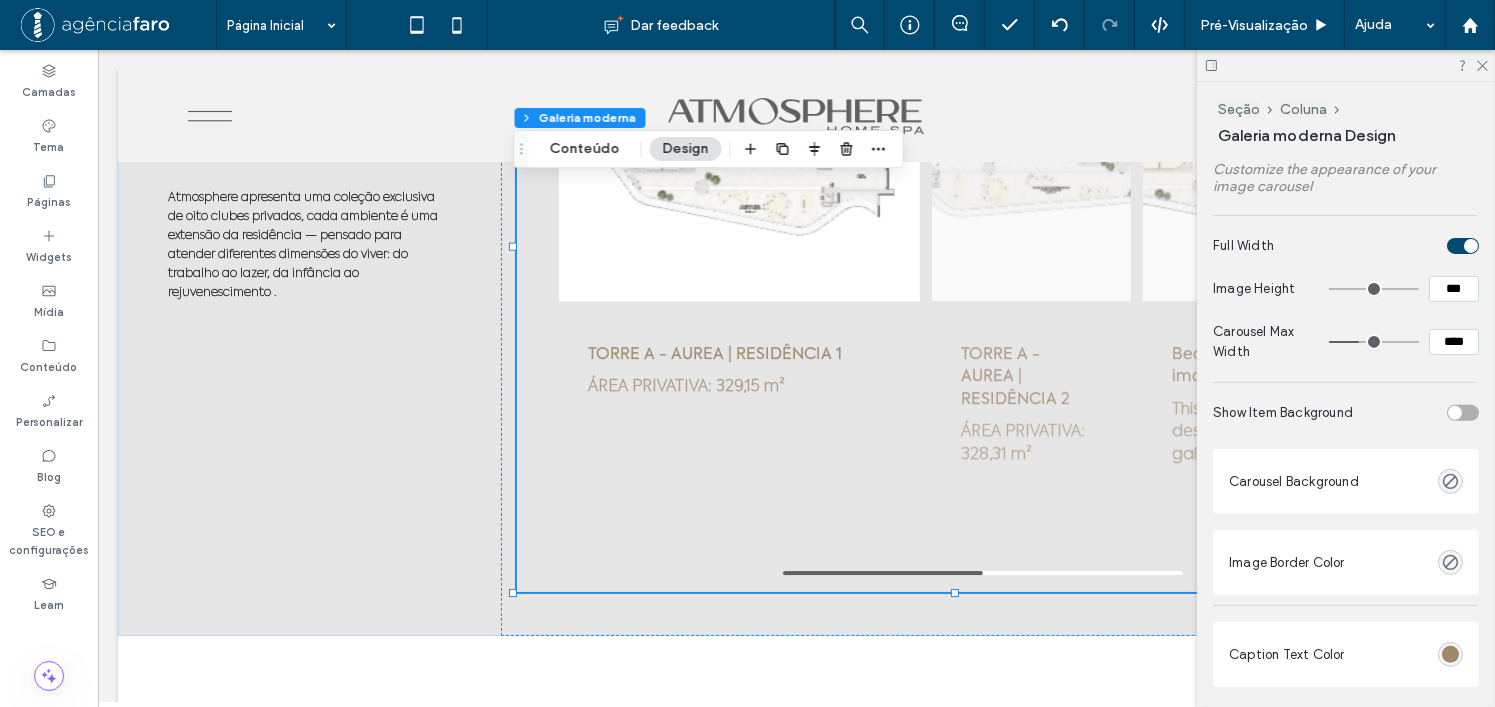 type on "****" 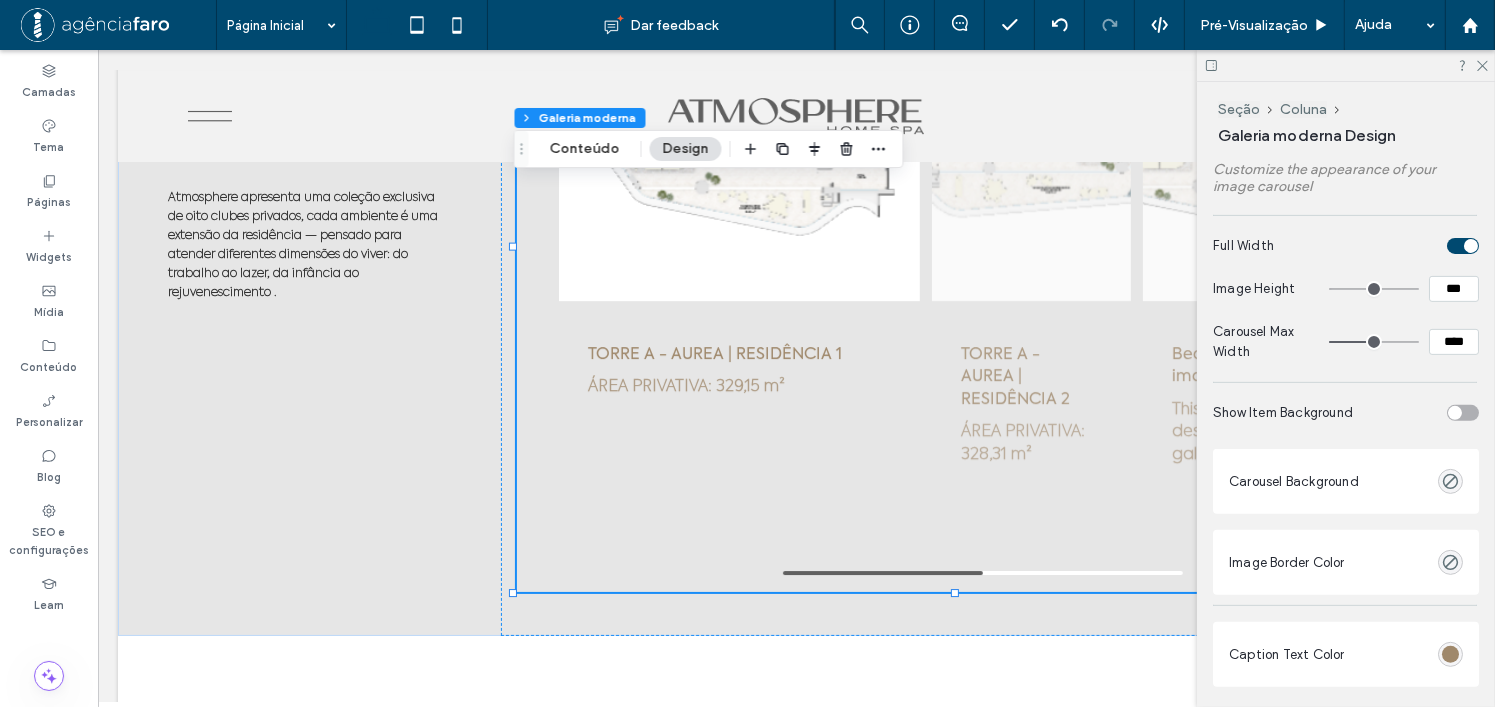 type on "****" 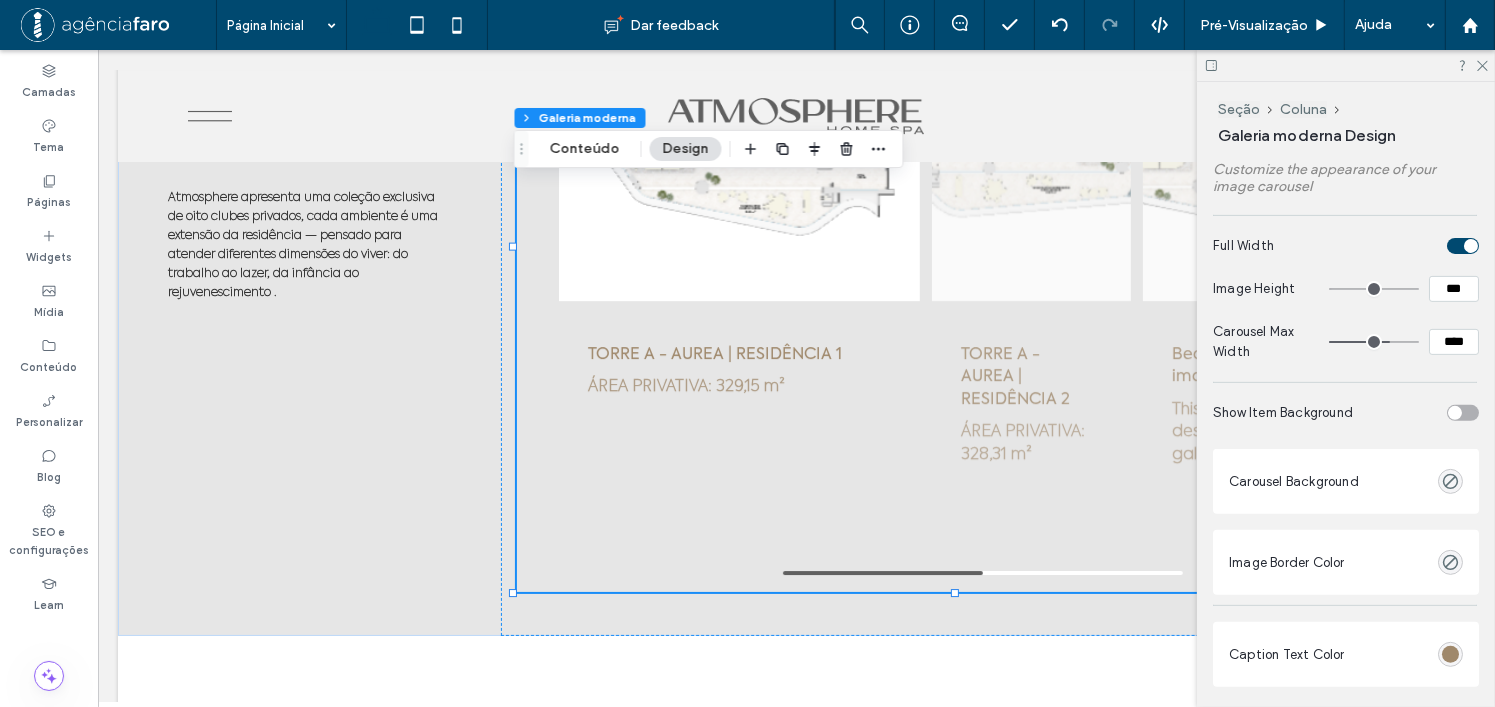 drag, startPoint x: 1353, startPoint y: 339, endPoint x: 1377, endPoint y: 337, distance: 24.083189 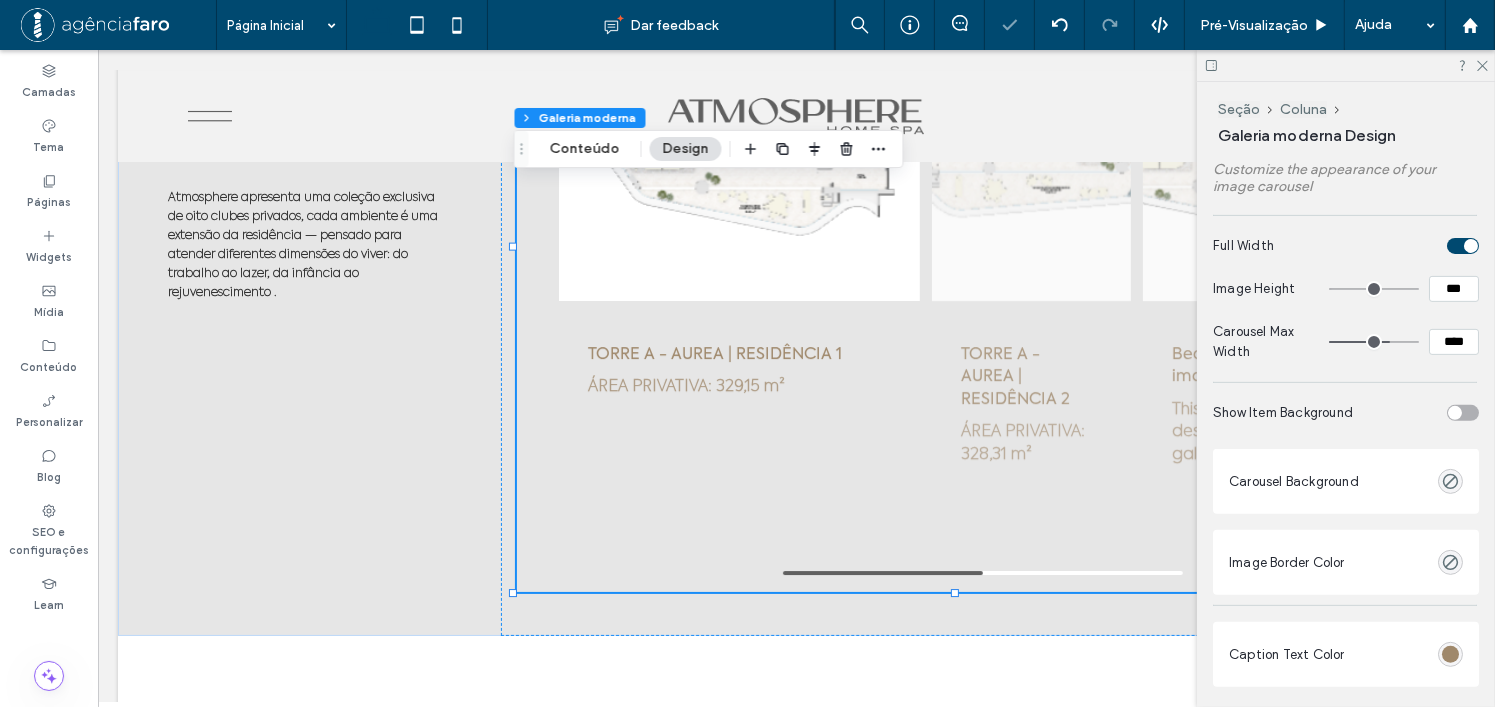 type on "****" 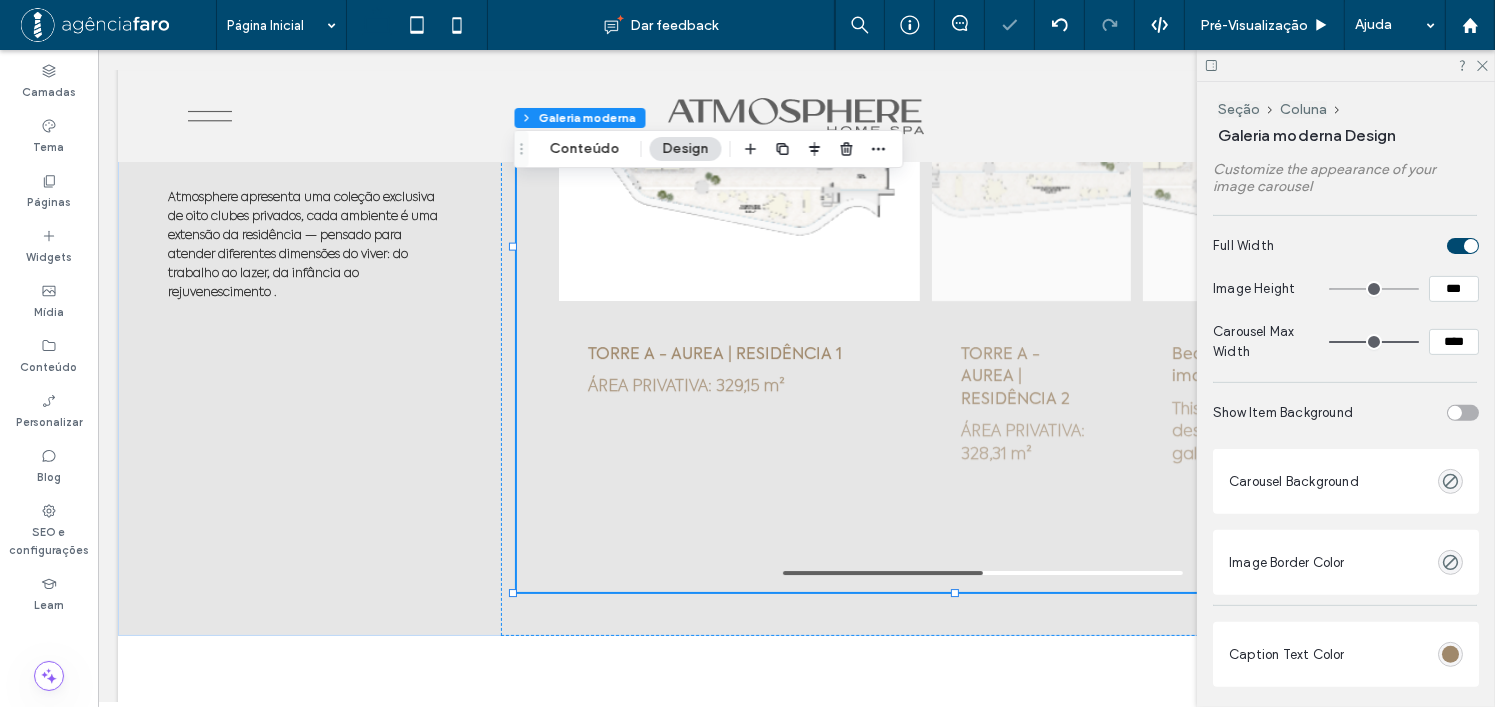 drag, startPoint x: 1379, startPoint y: 336, endPoint x: 1423, endPoint y: 340, distance: 44.181442 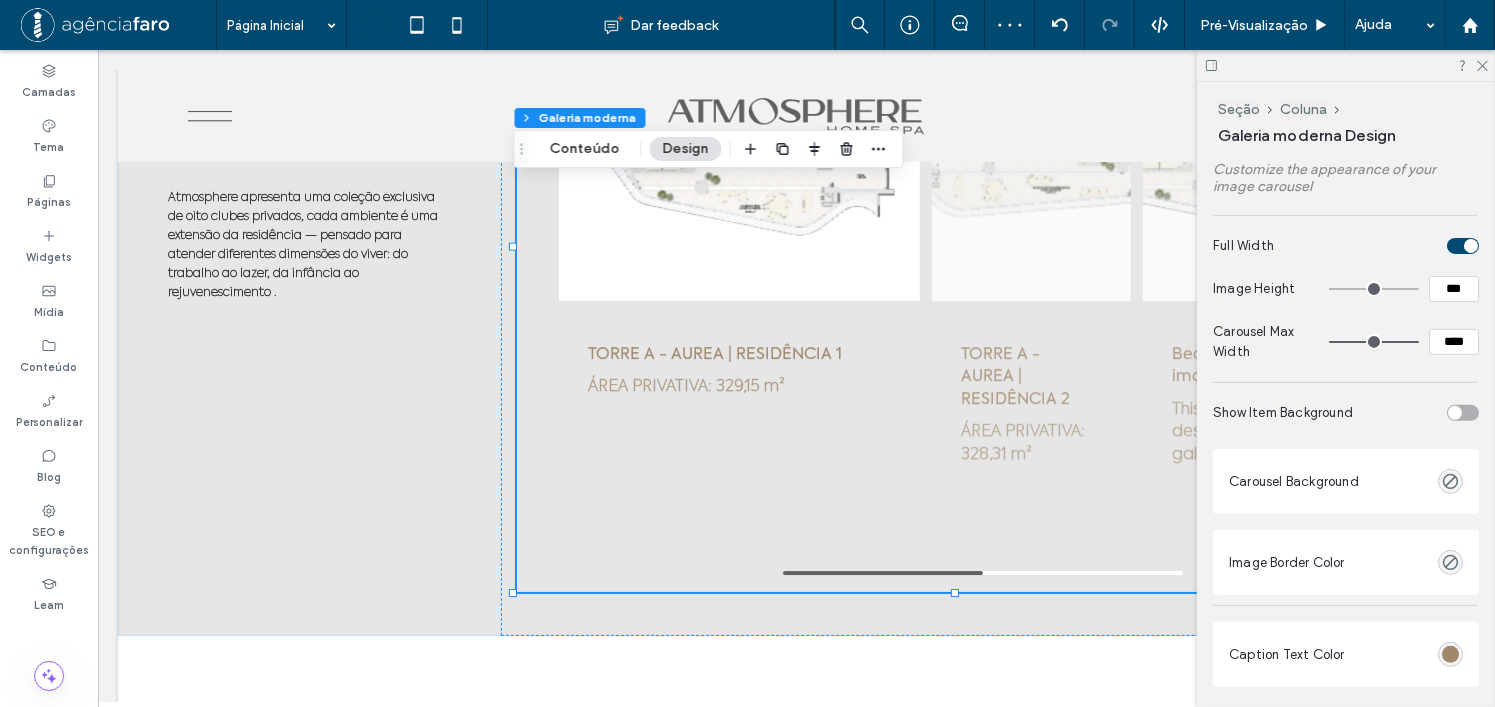 type on "***" 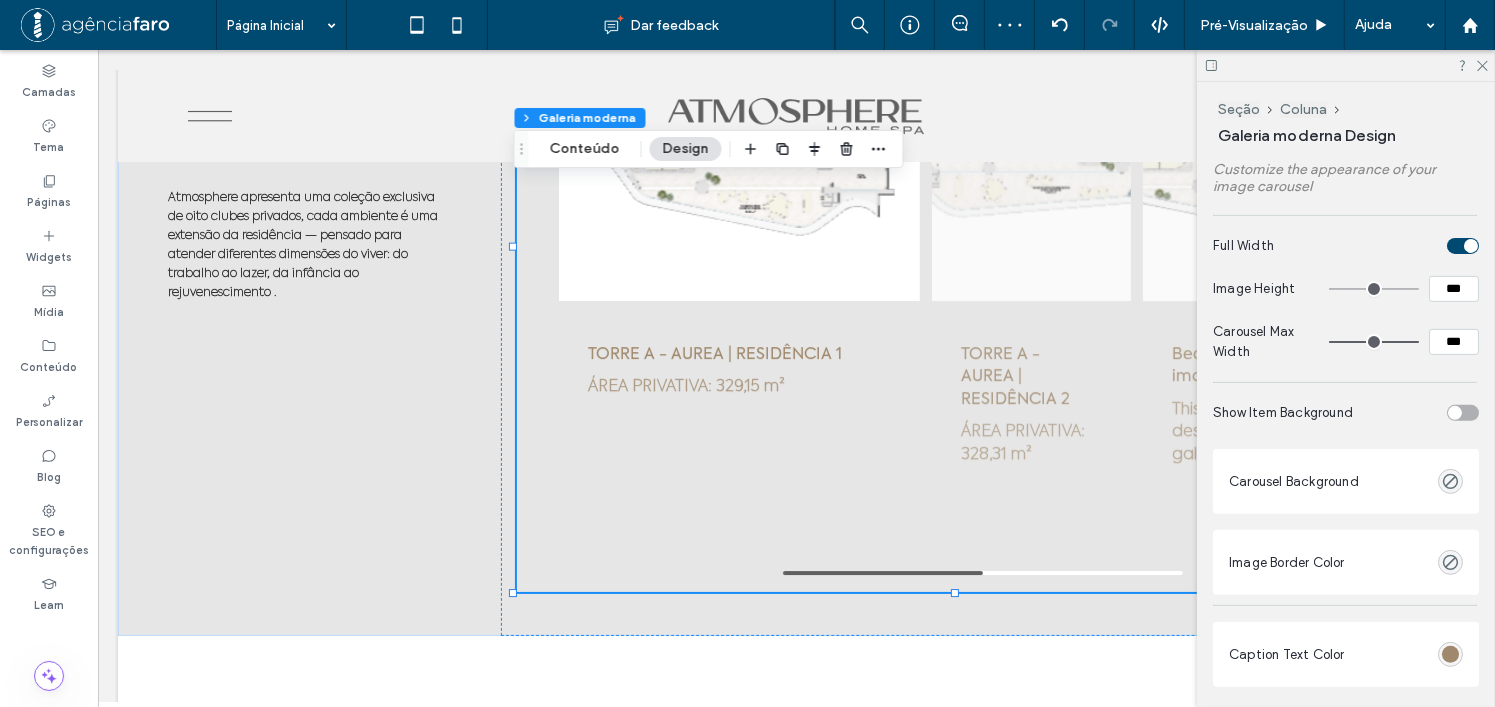 type on "***" 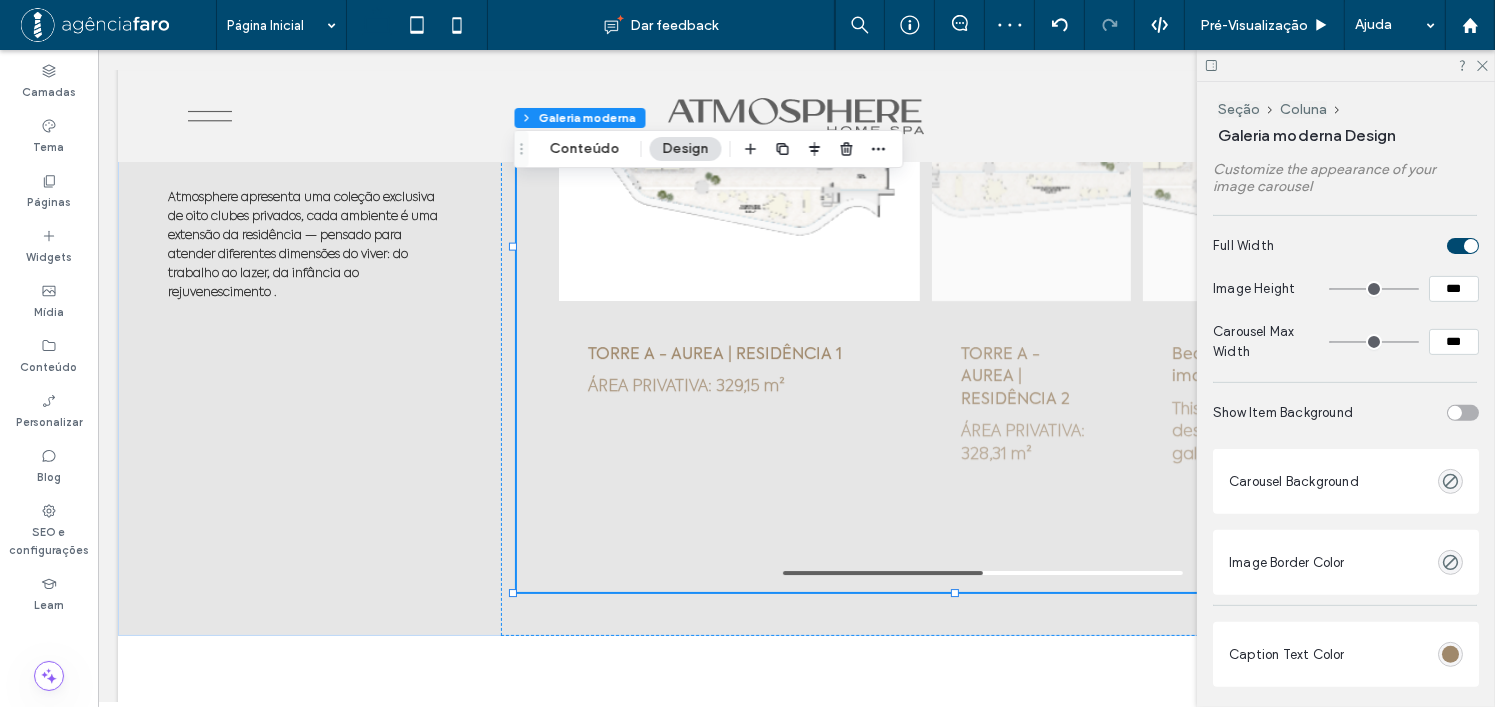 type on "****" 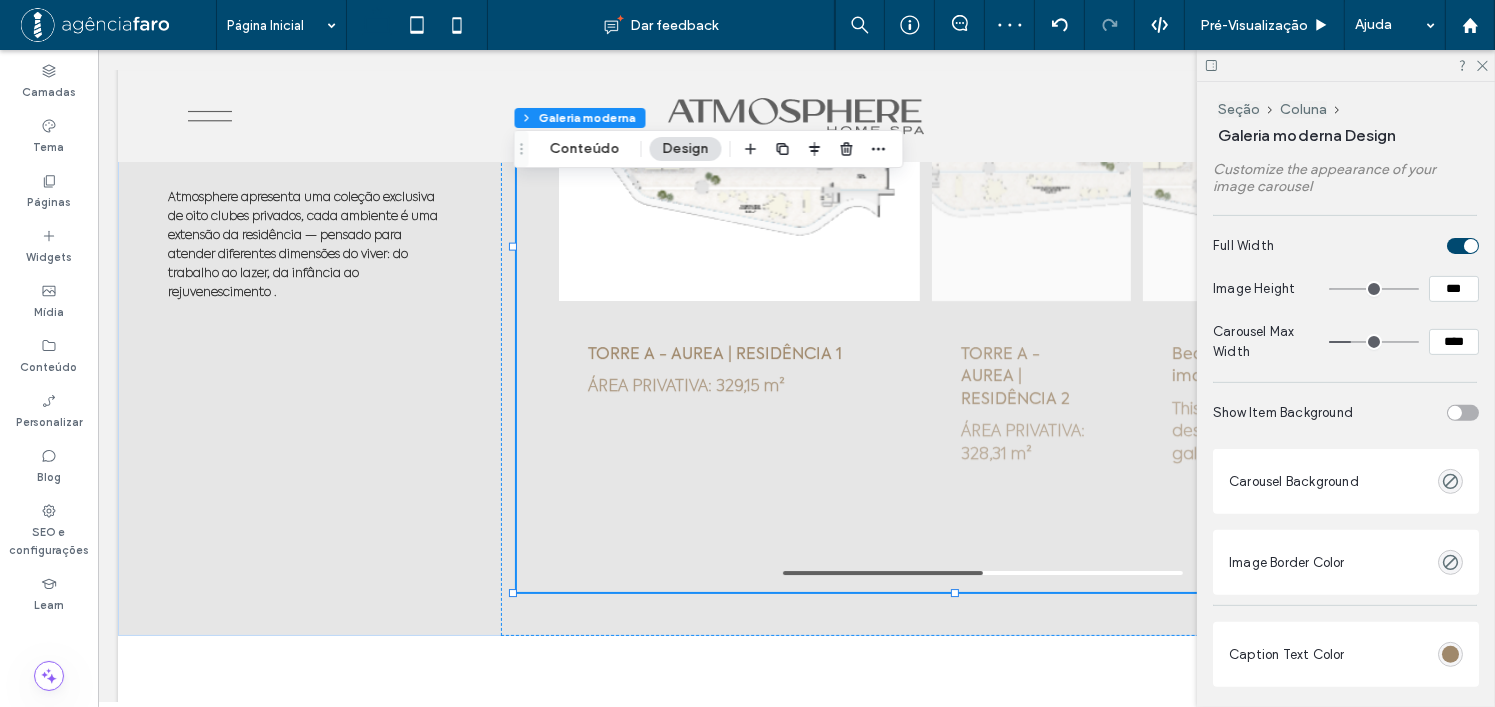 type on "****" 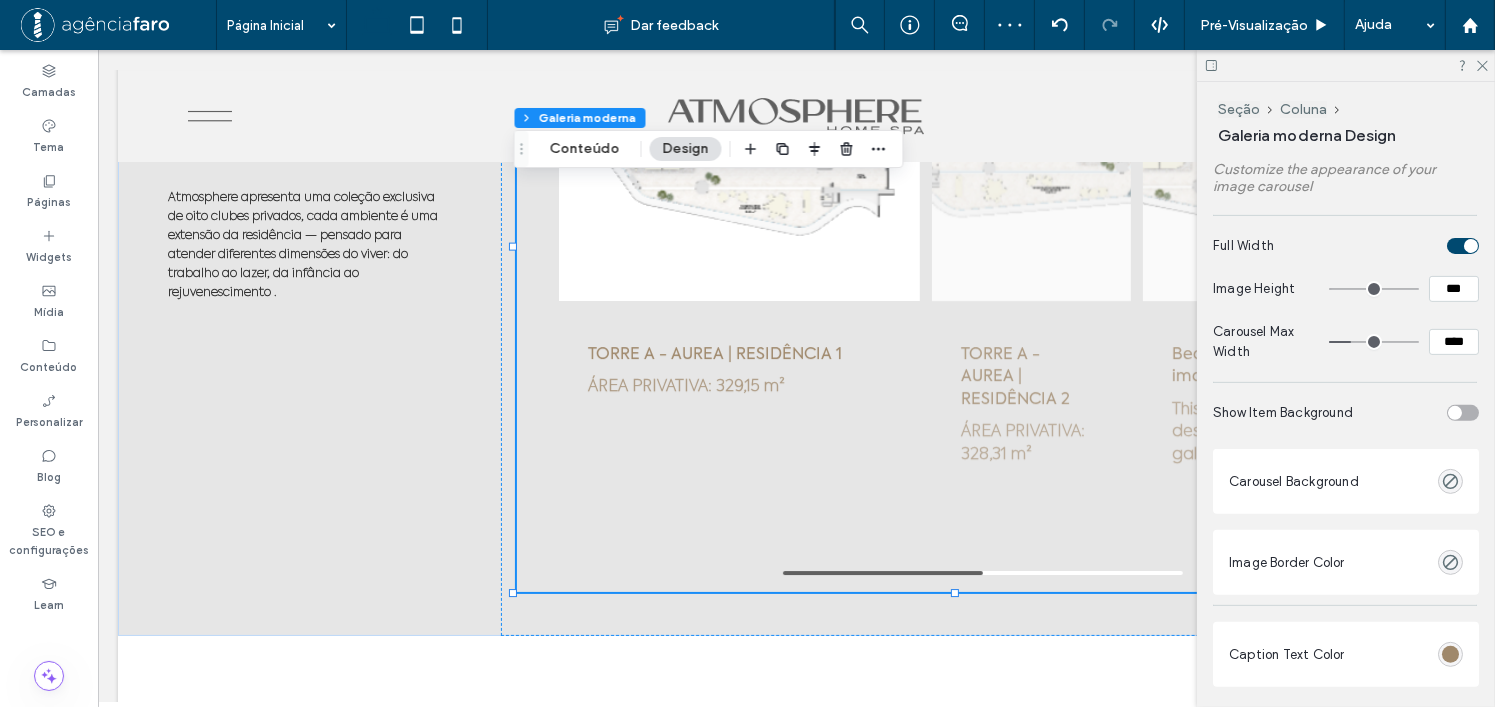 click at bounding box center (1374, 342) 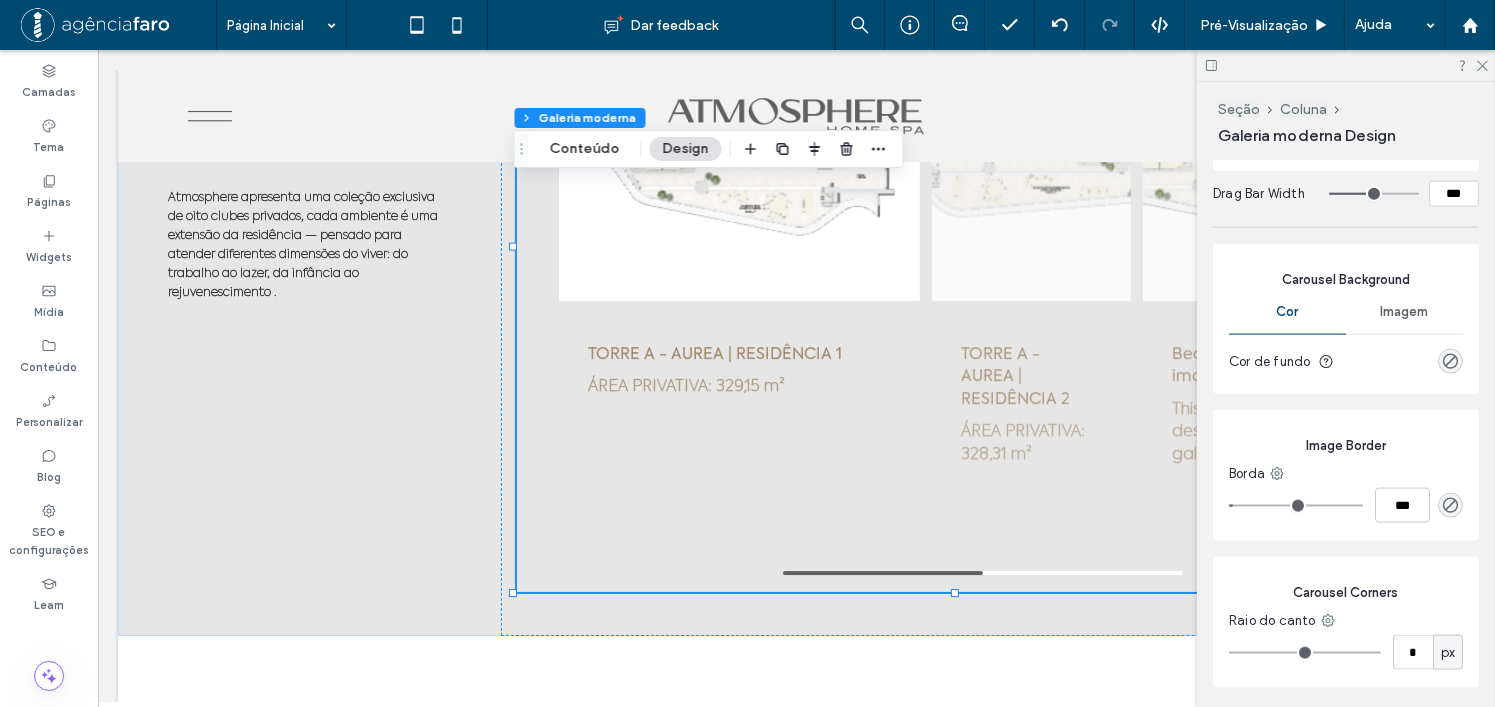 scroll, scrollTop: 2600, scrollLeft: 0, axis: vertical 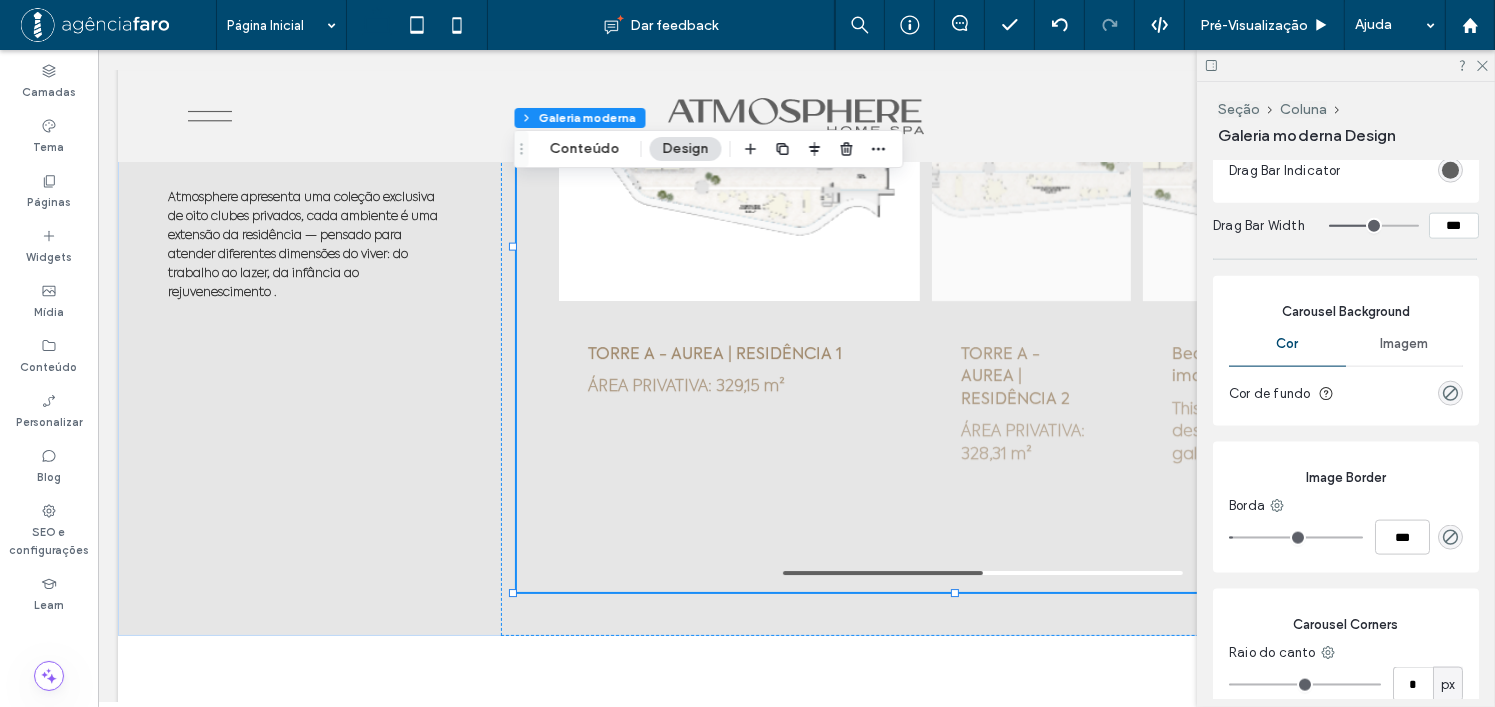 type on "***" 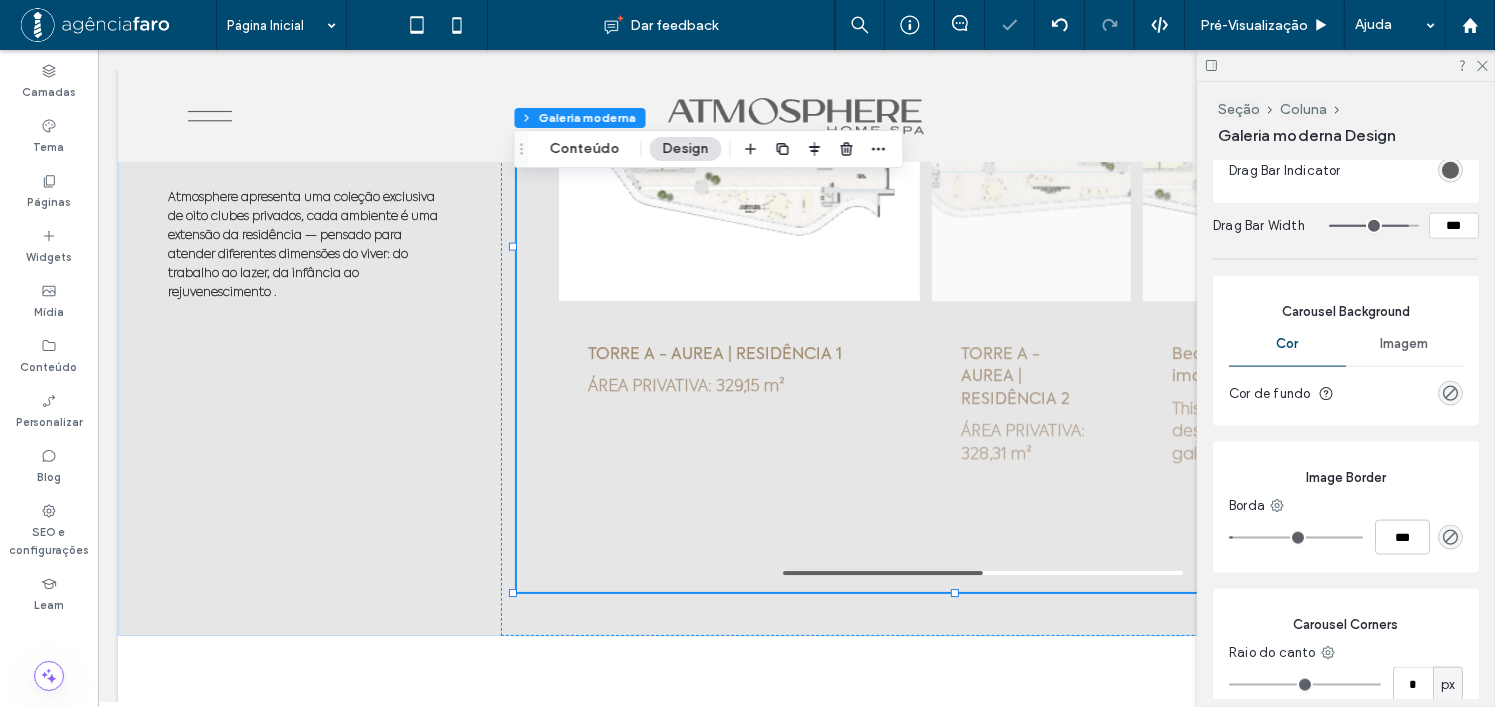 type on "***" 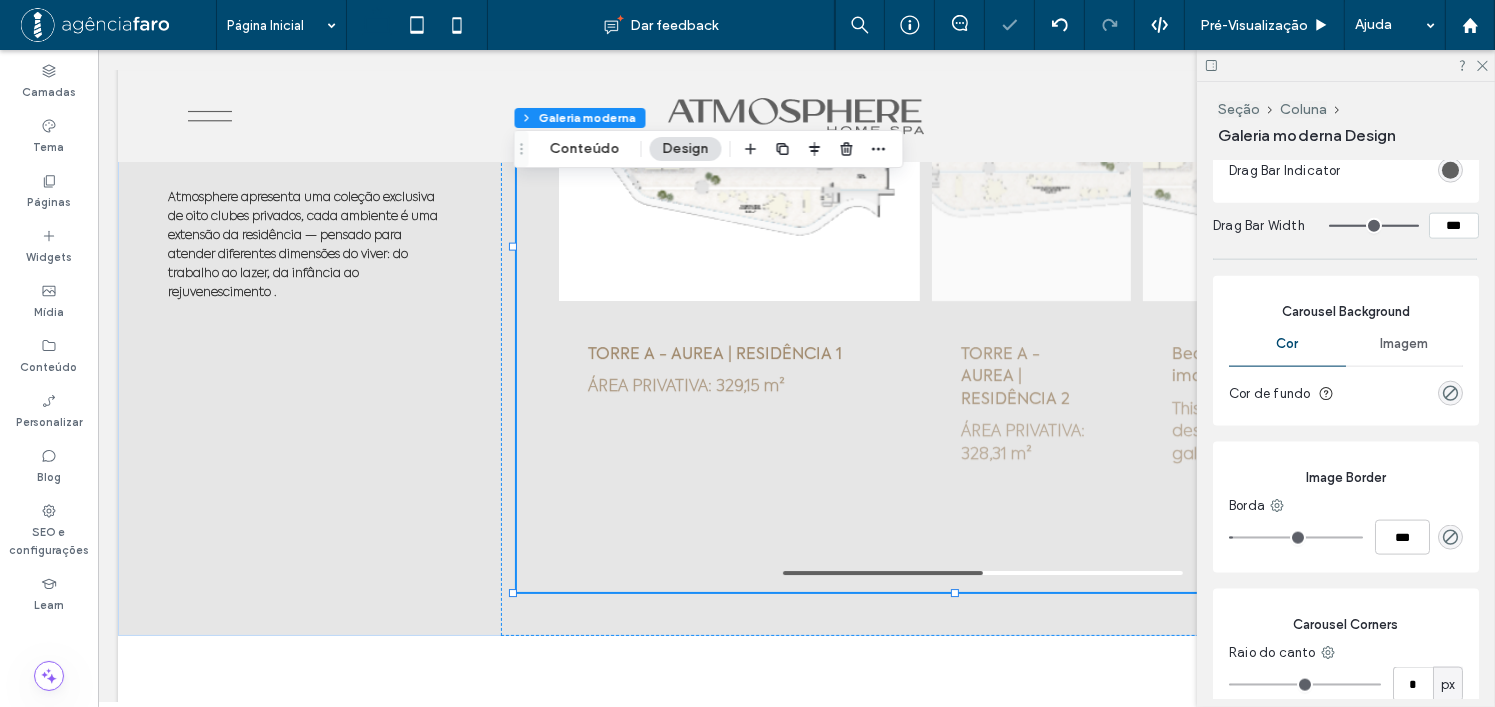 type on "***" 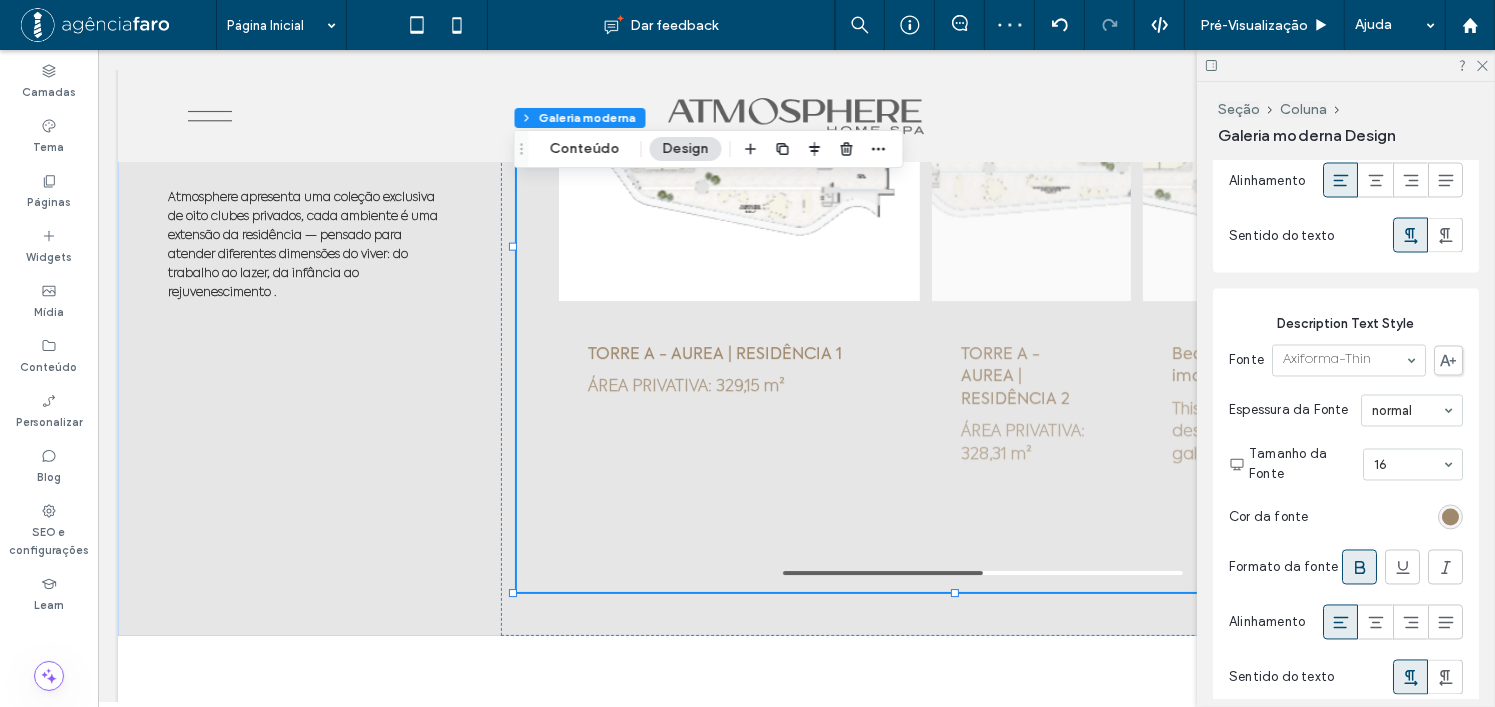 scroll, scrollTop: 3763, scrollLeft: 0, axis: vertical 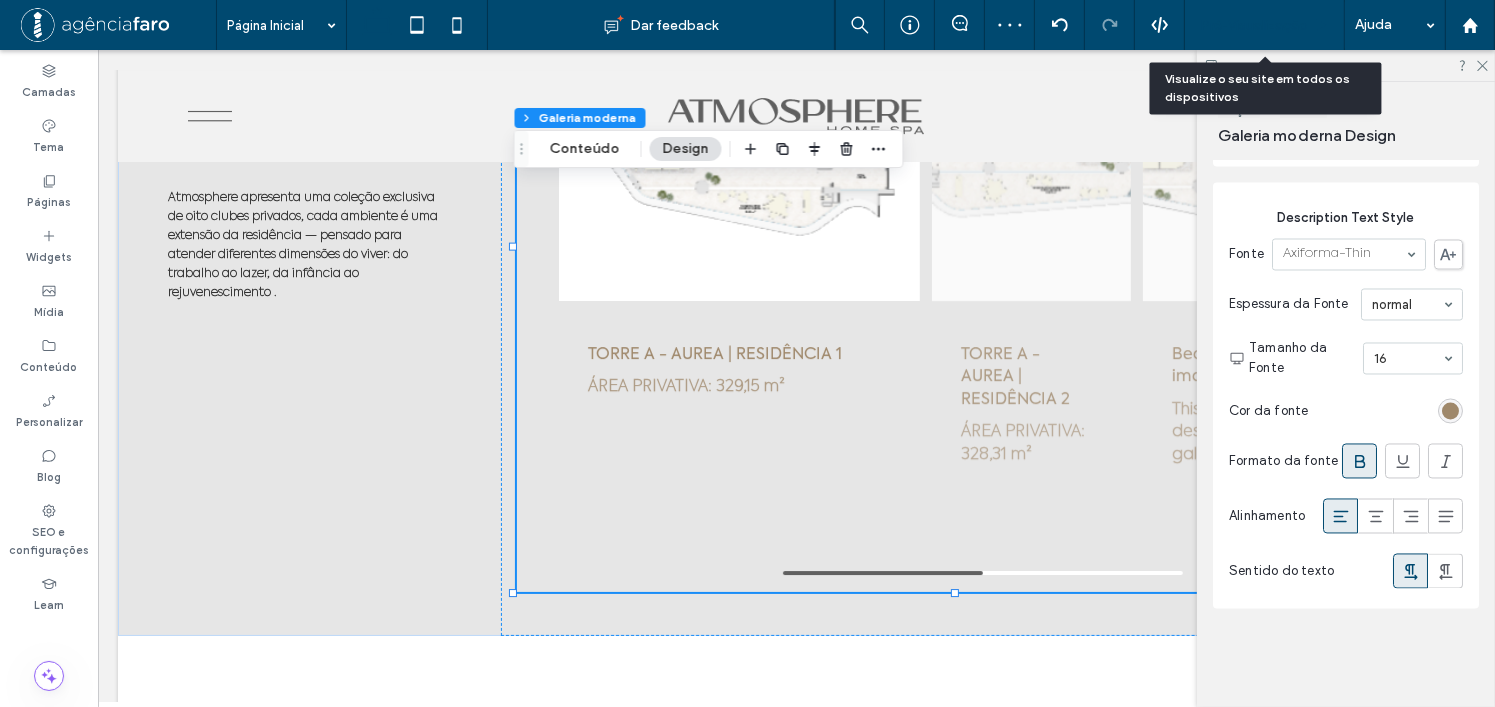 click on "Pré-Visualizaçāo" at bounding box center (1254, 25) 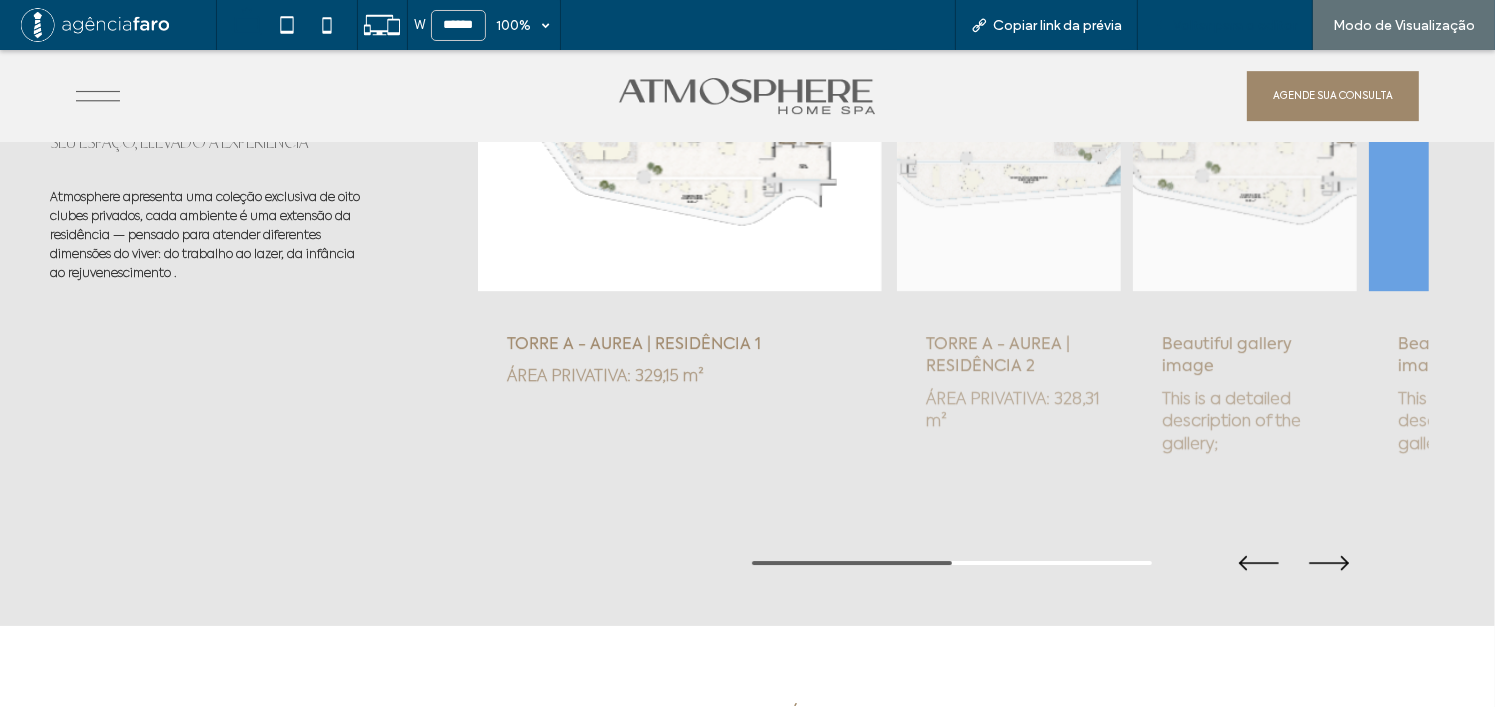 scroll, scrollTop: 6400, scrollLeft: 0, axis: vertical 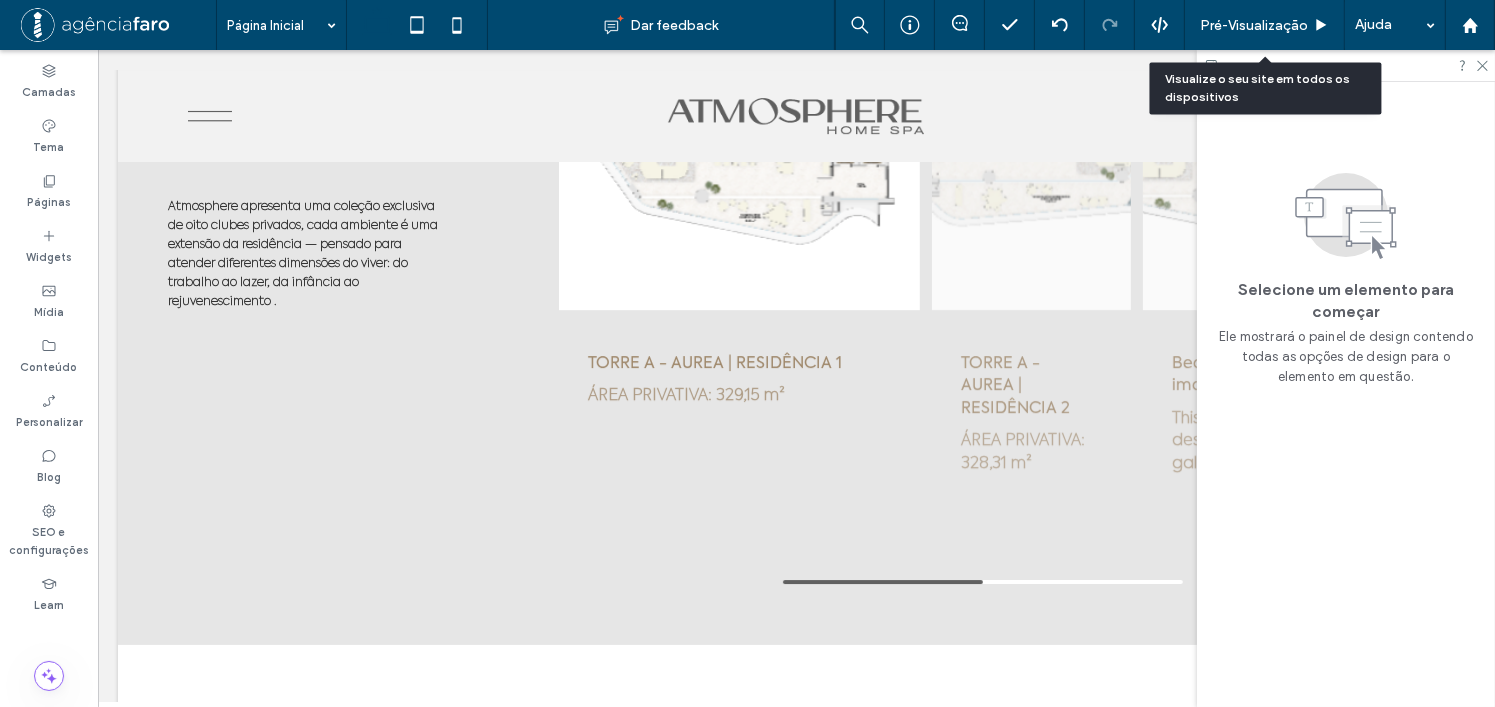 click on "Pré-Visualizaçāo" at bounding box center (1254, 25) 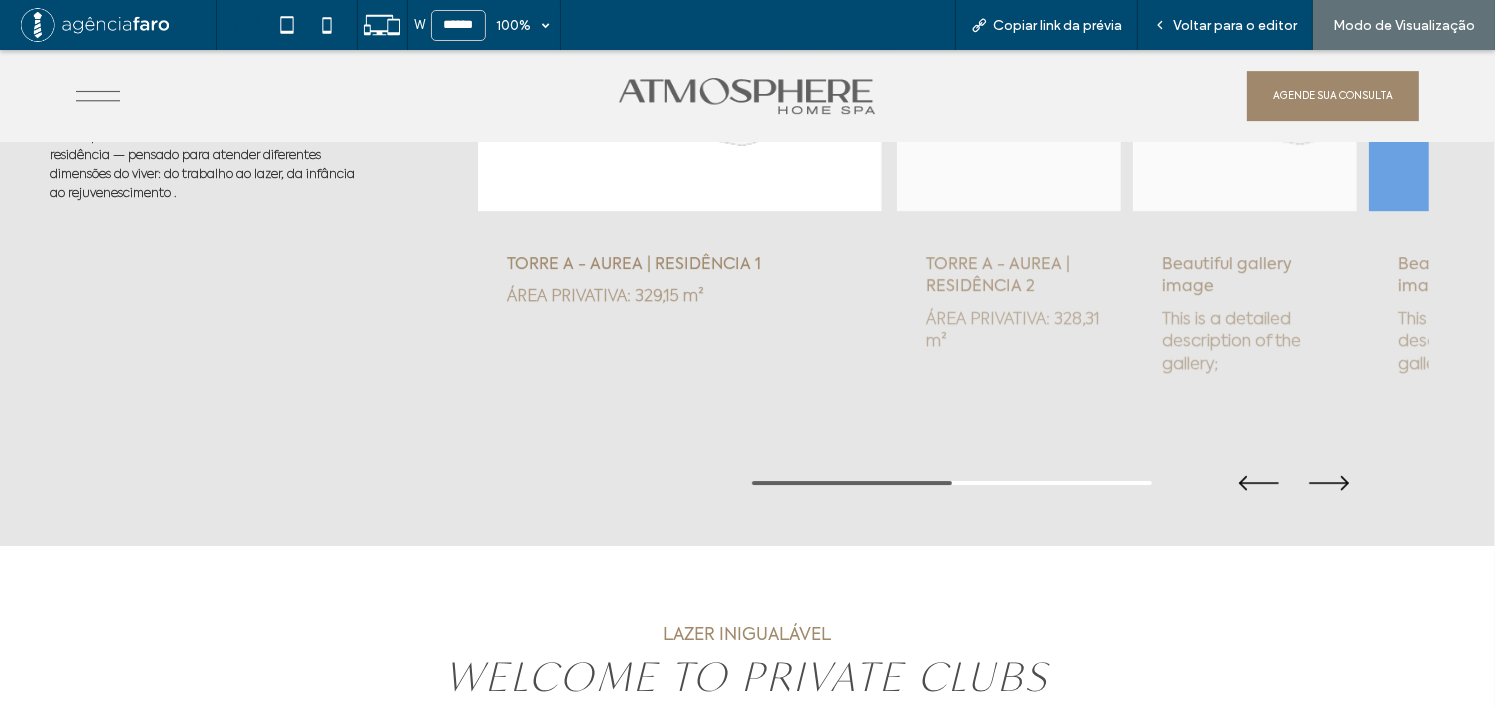 scroll, scrollTop: 6491, scrollLeft: 0, axis: vertical 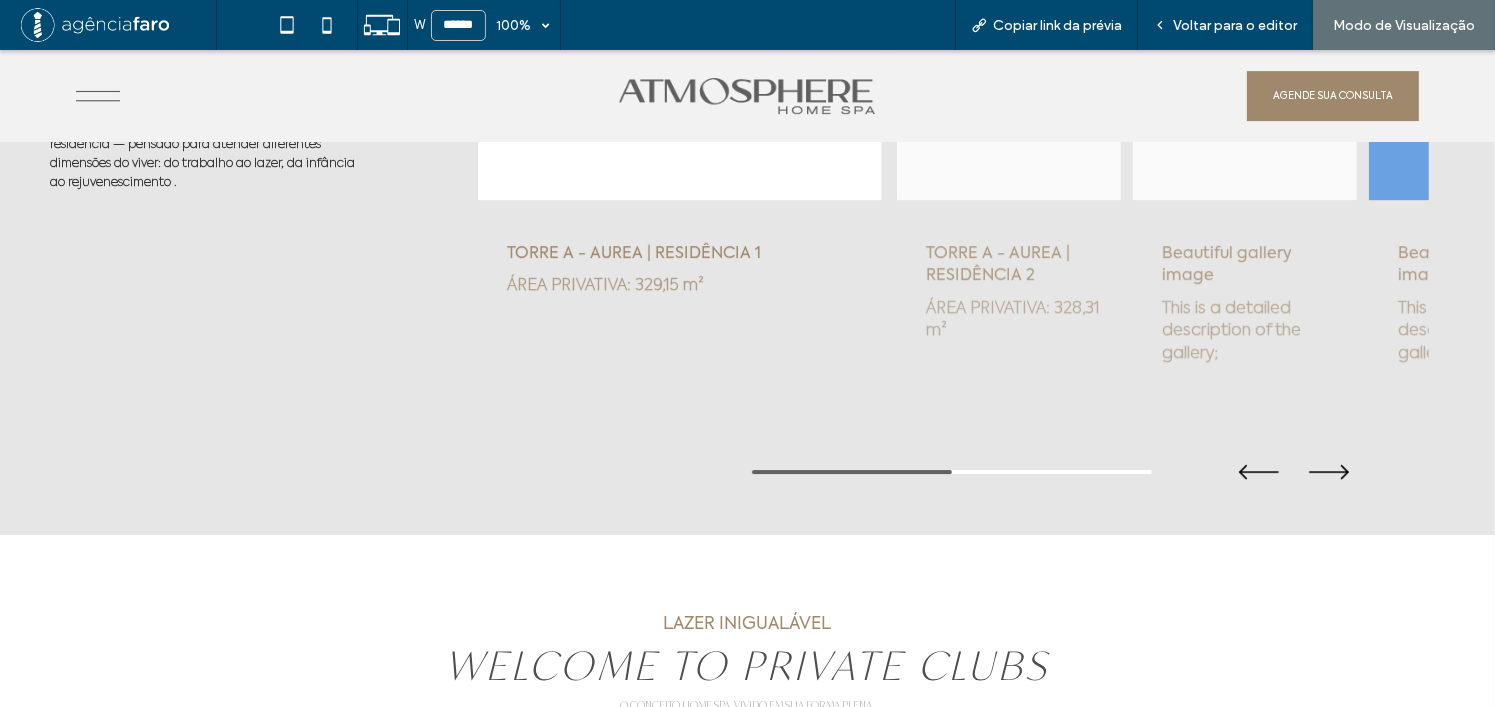click on ".cls-1-1354811323-1354811323 {
fill: #606060;
}
AGENDE SUA CONSULTA" at bounding box center [747, 96] 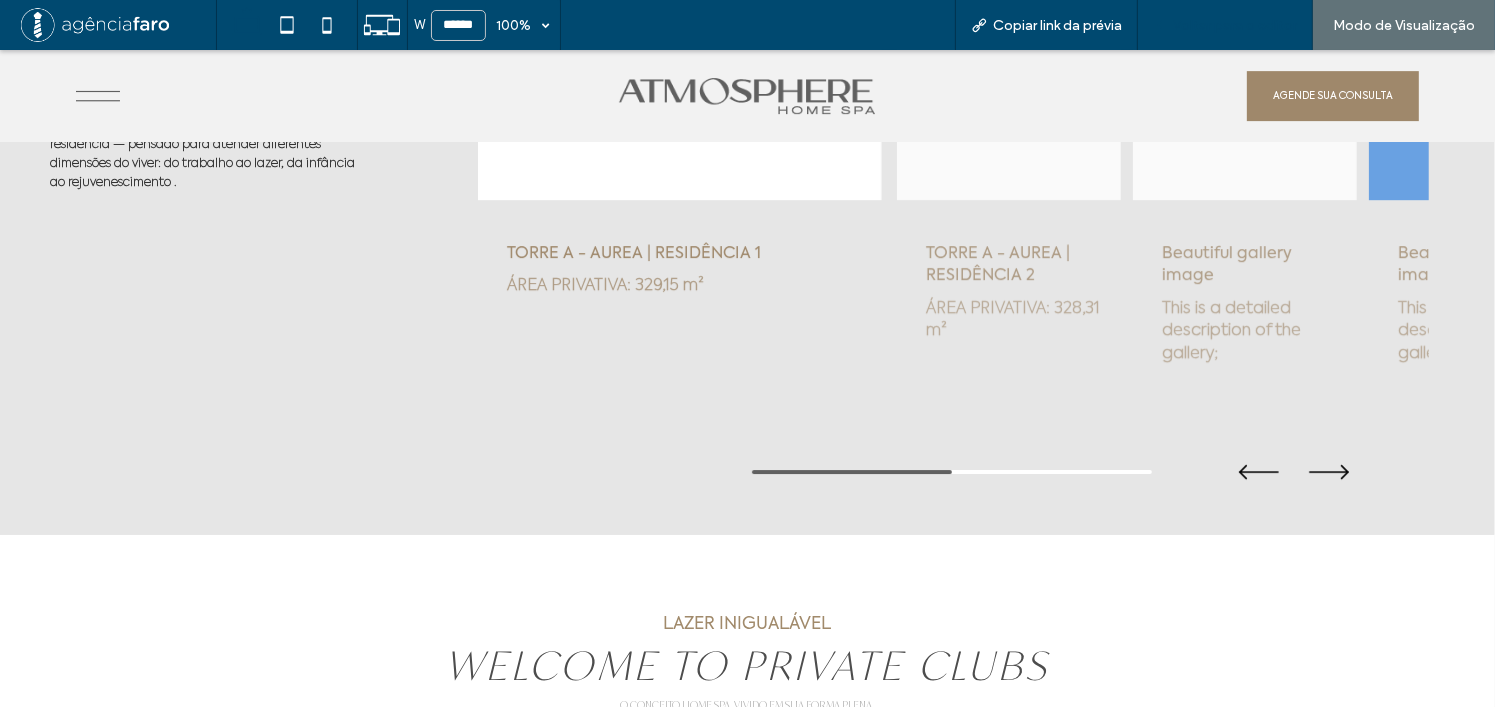 click on "Voltar para o editor" at bounding box center (1235, 25) 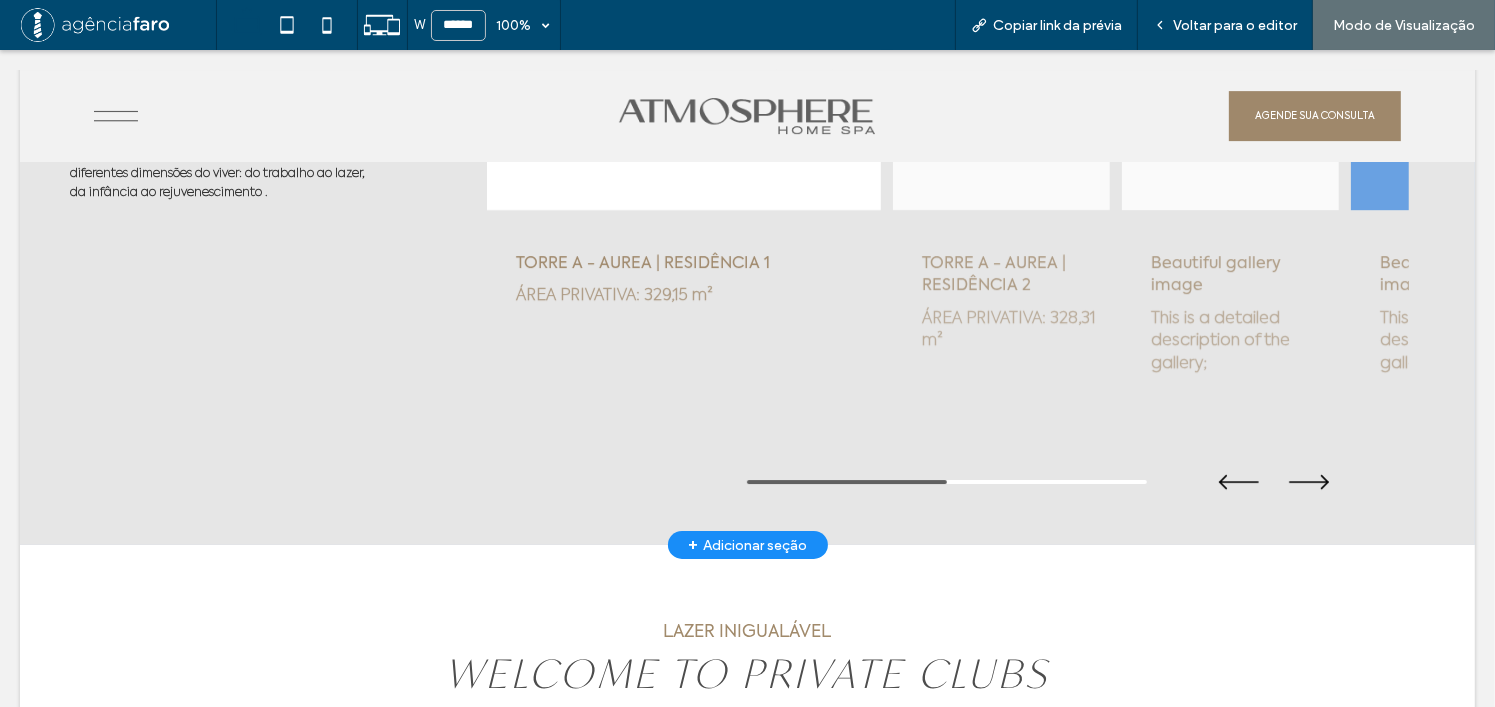 scroll, scrollTop: 6458, scrollLeft: 0, axis: vertical 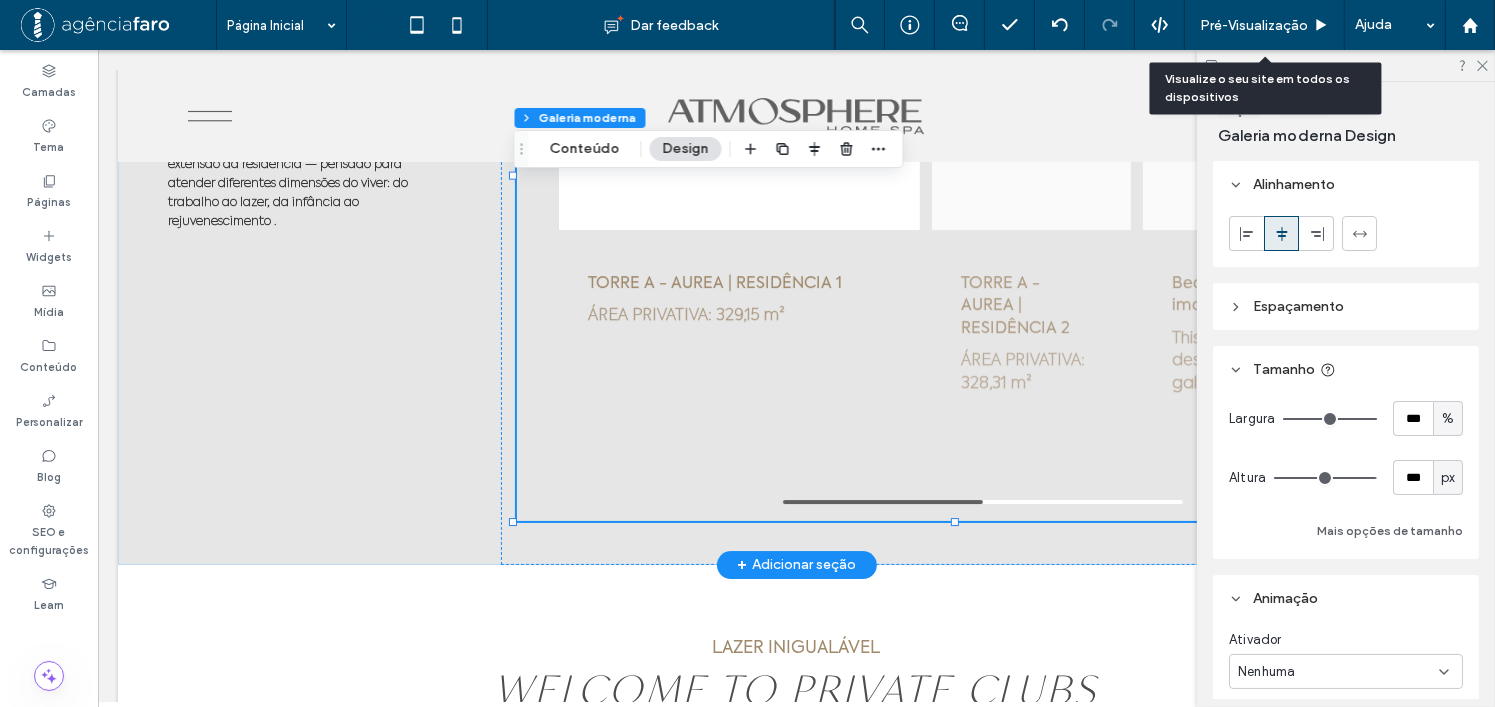 click at bounding box center [962, 497] 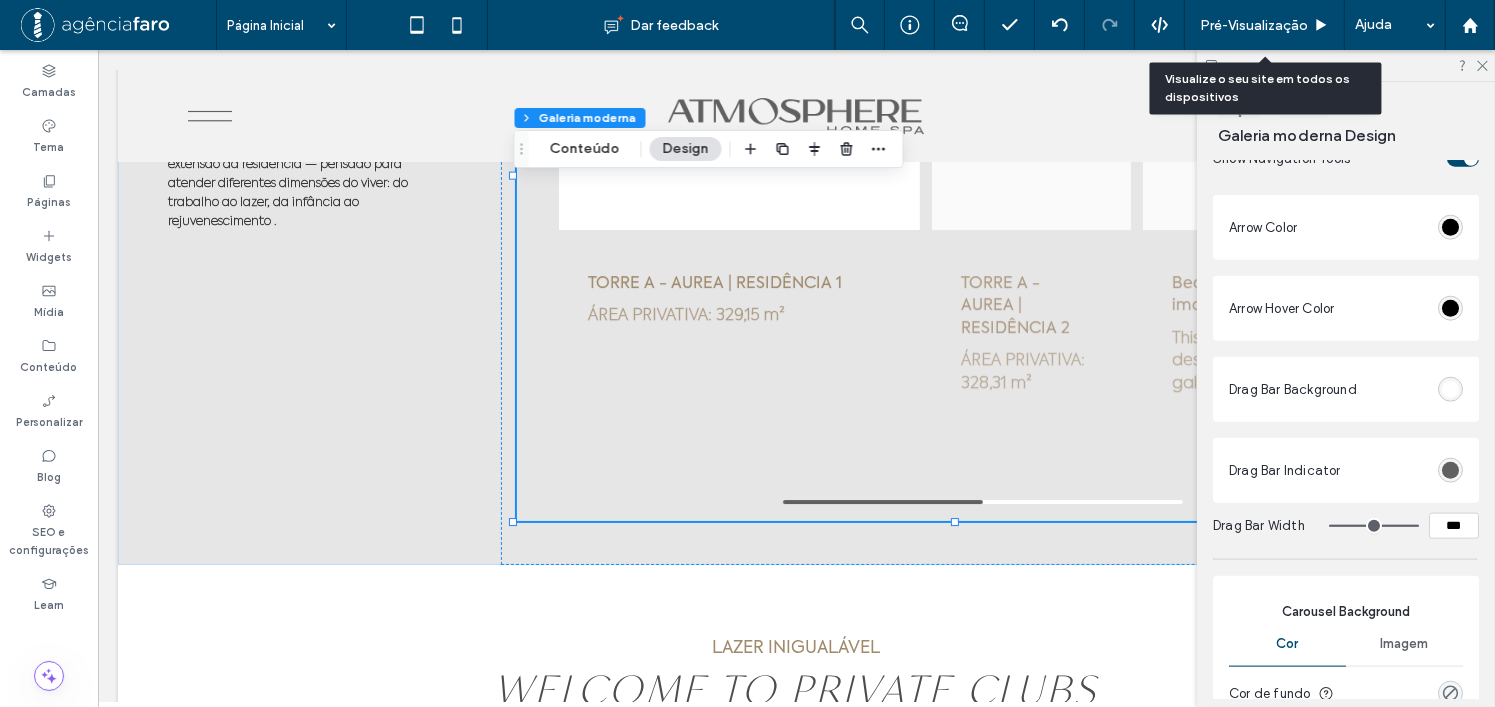 scroll, scrollTop: 2400, scrollLeft: 0, axis: vertical 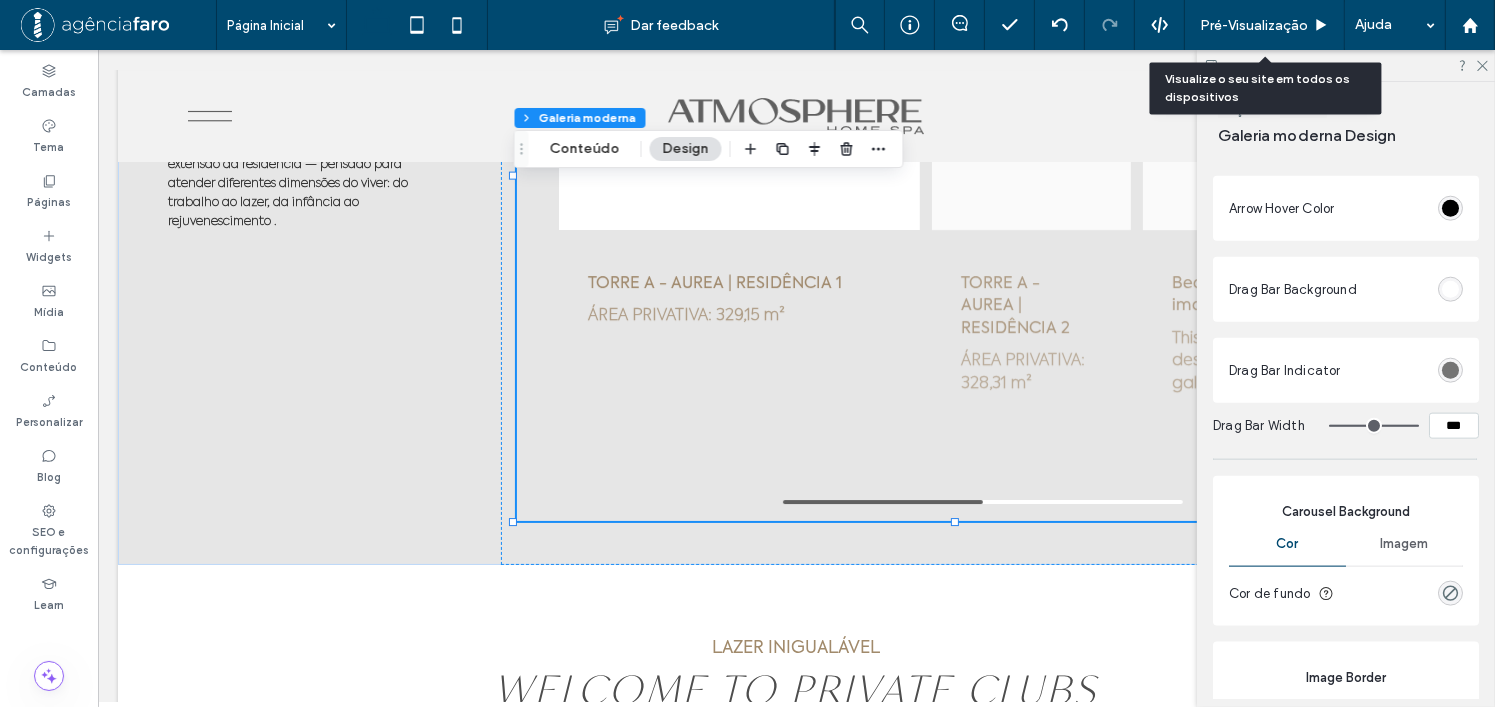 click at bounding box center [1450, 370] 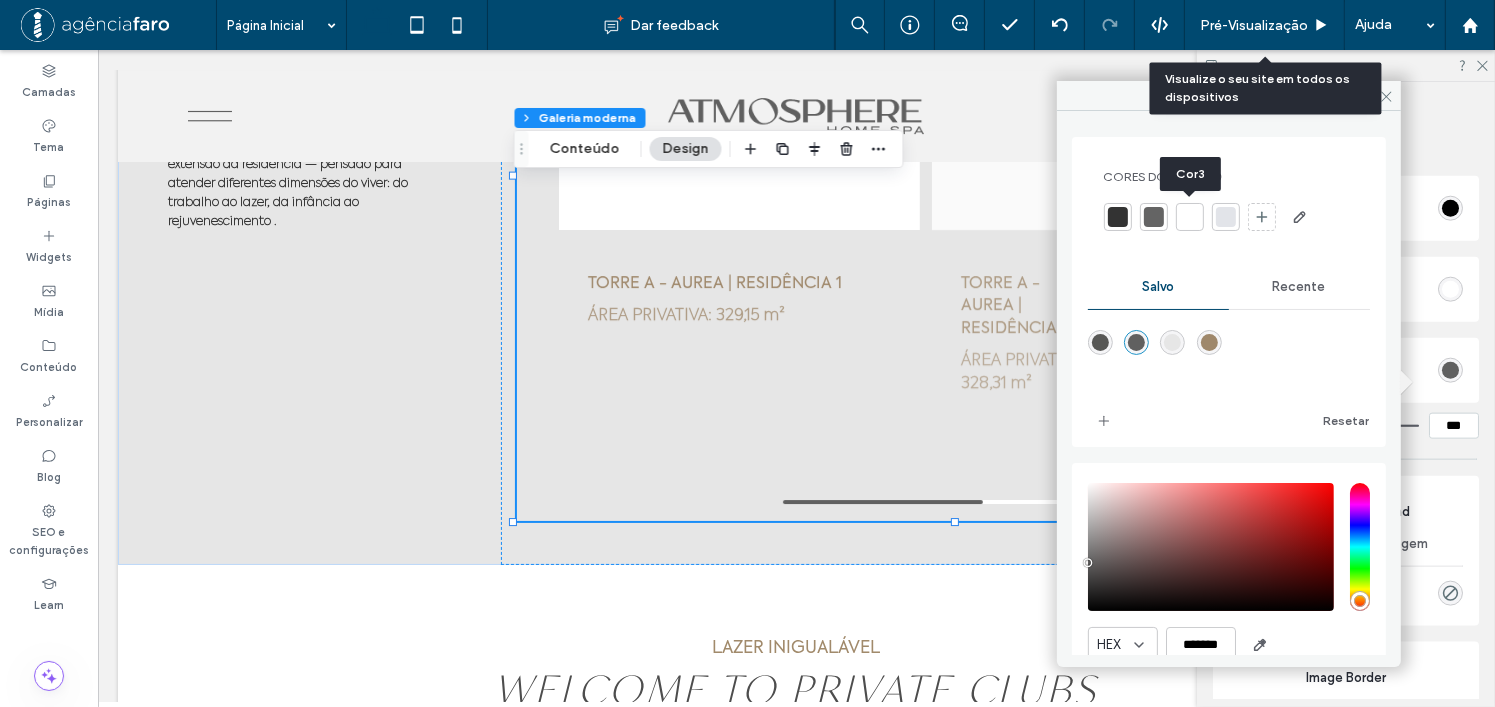 click at bounding box center (1190, 217) 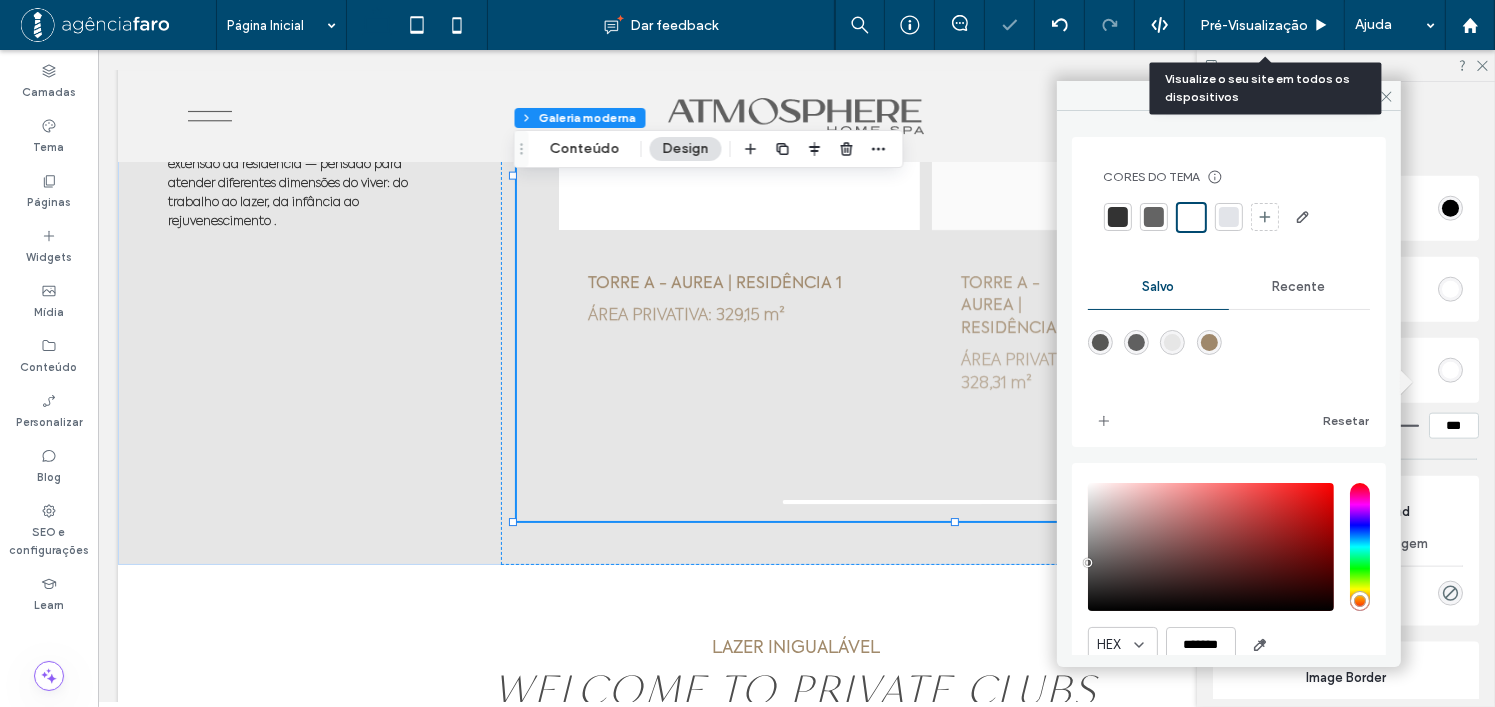 click at bounding box center [1450, 289] 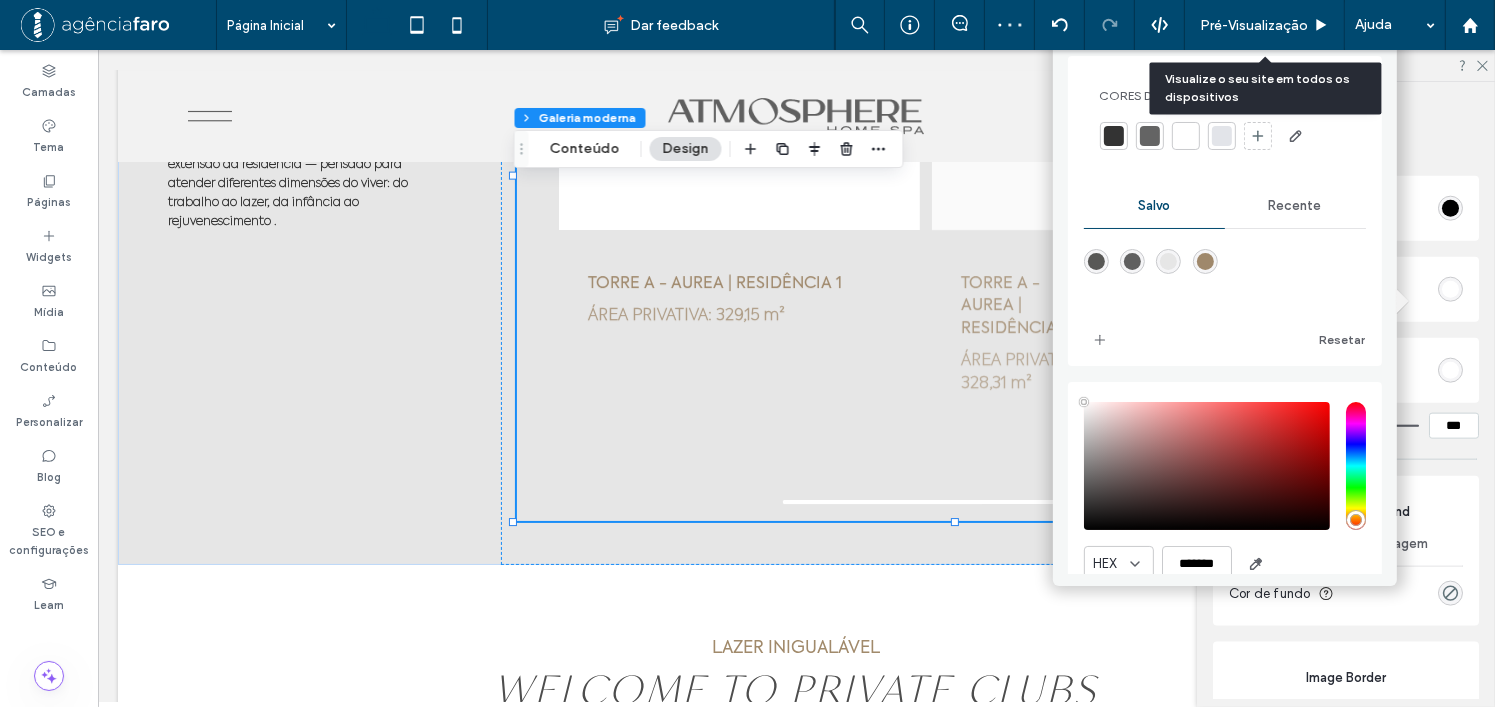 click at bounding box center (1168, 261) 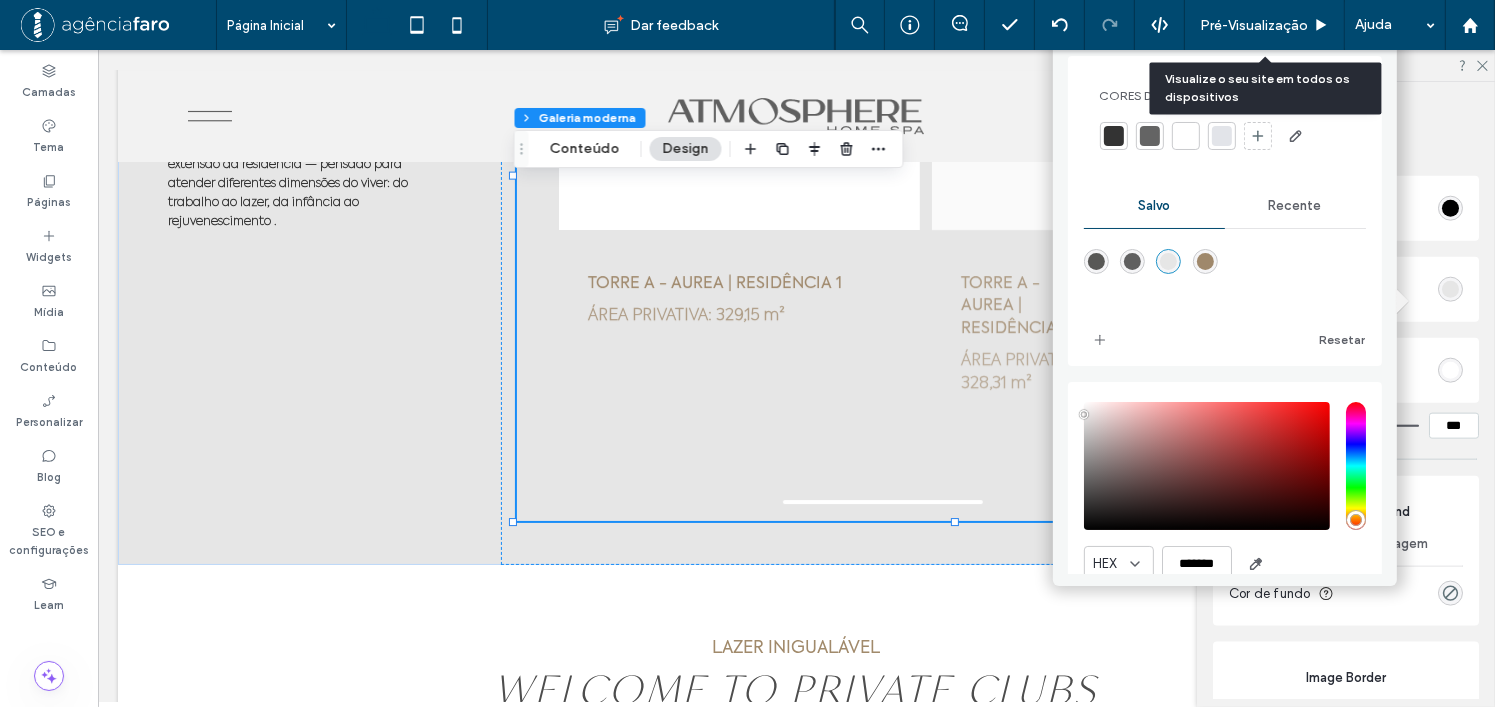 click at bounding box center [1222, 136] 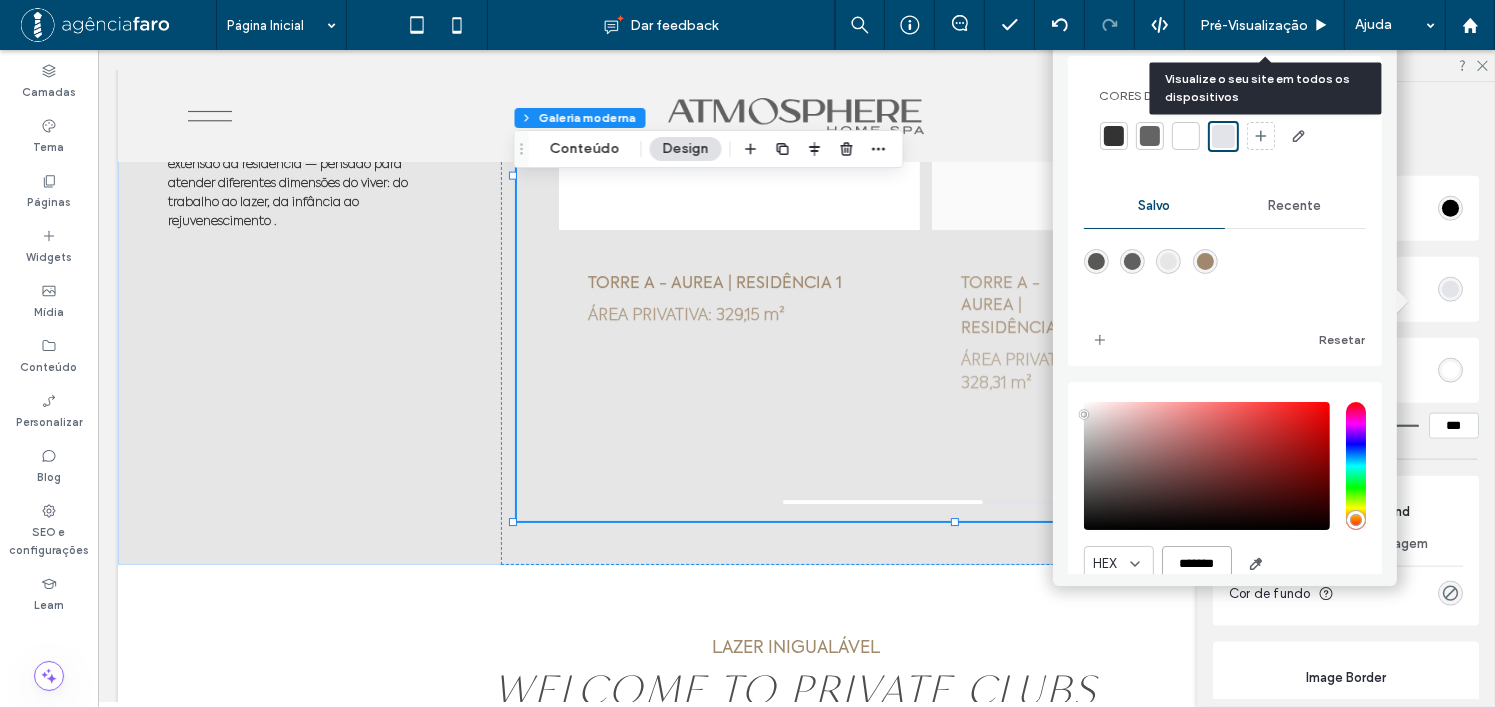 click on "*******" at bounding box center [1197, 563] 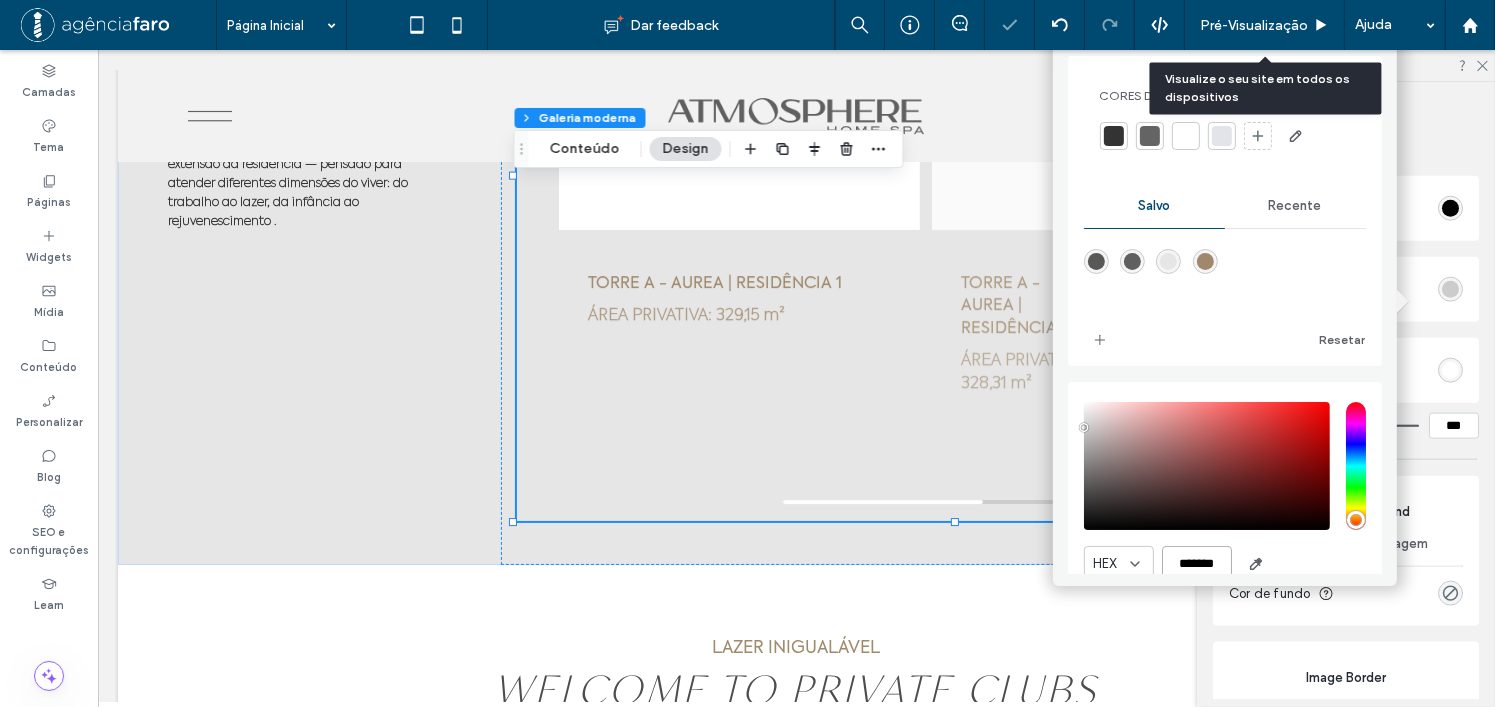type on "*******" 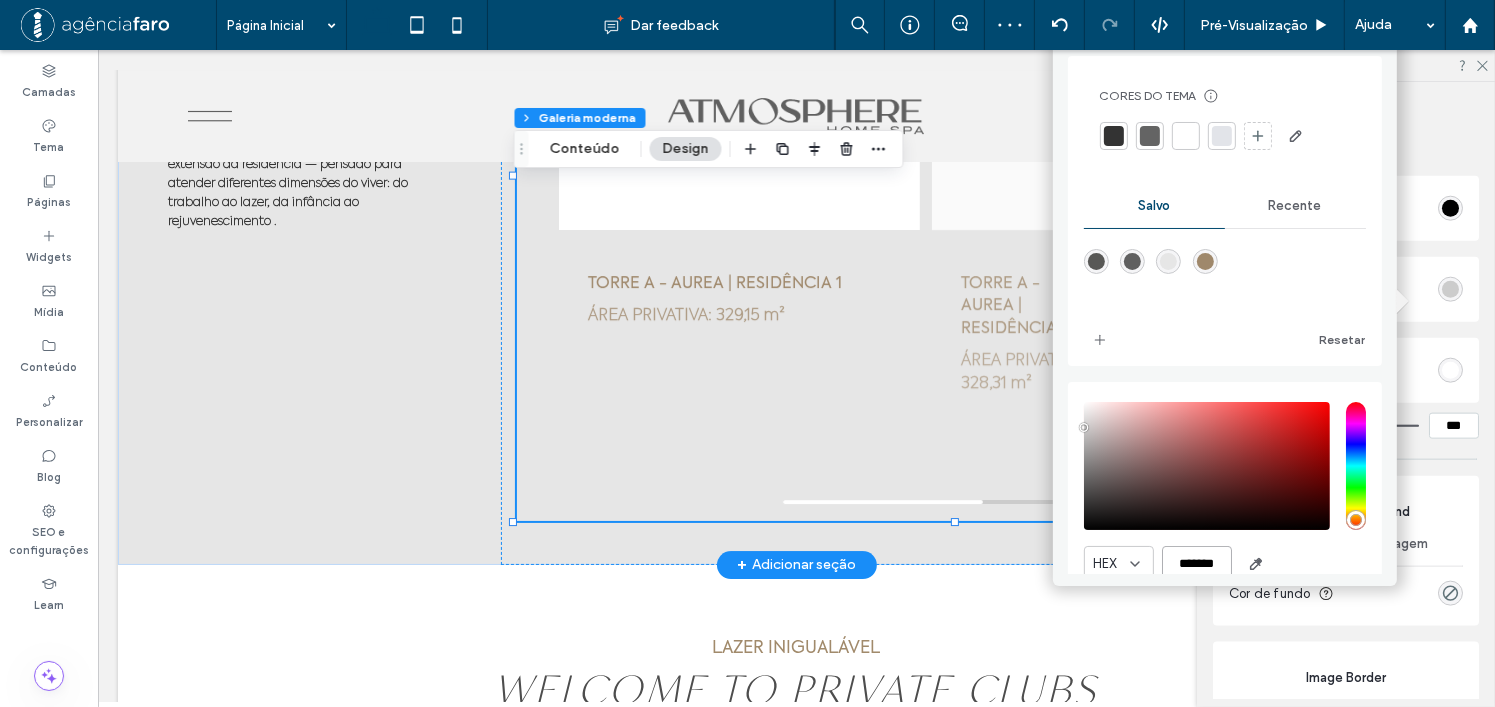 click on "TORRE A - AUREA | RESIDÊNCIA 1
ÁREA PRIVATIVA: 329,15 m²" at bounding box center (738, 153) 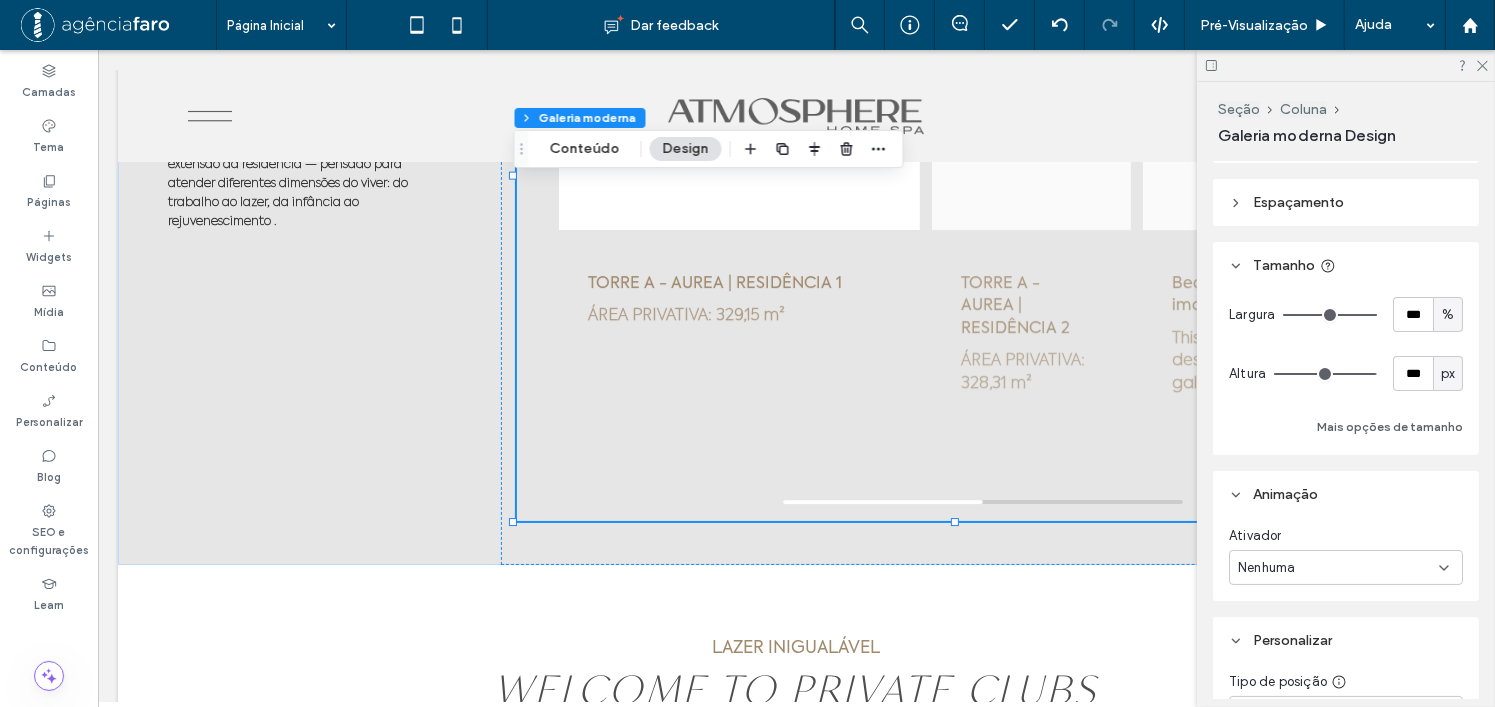 scroll, scrollTop: 0, scrollLeft: 0, axis: both 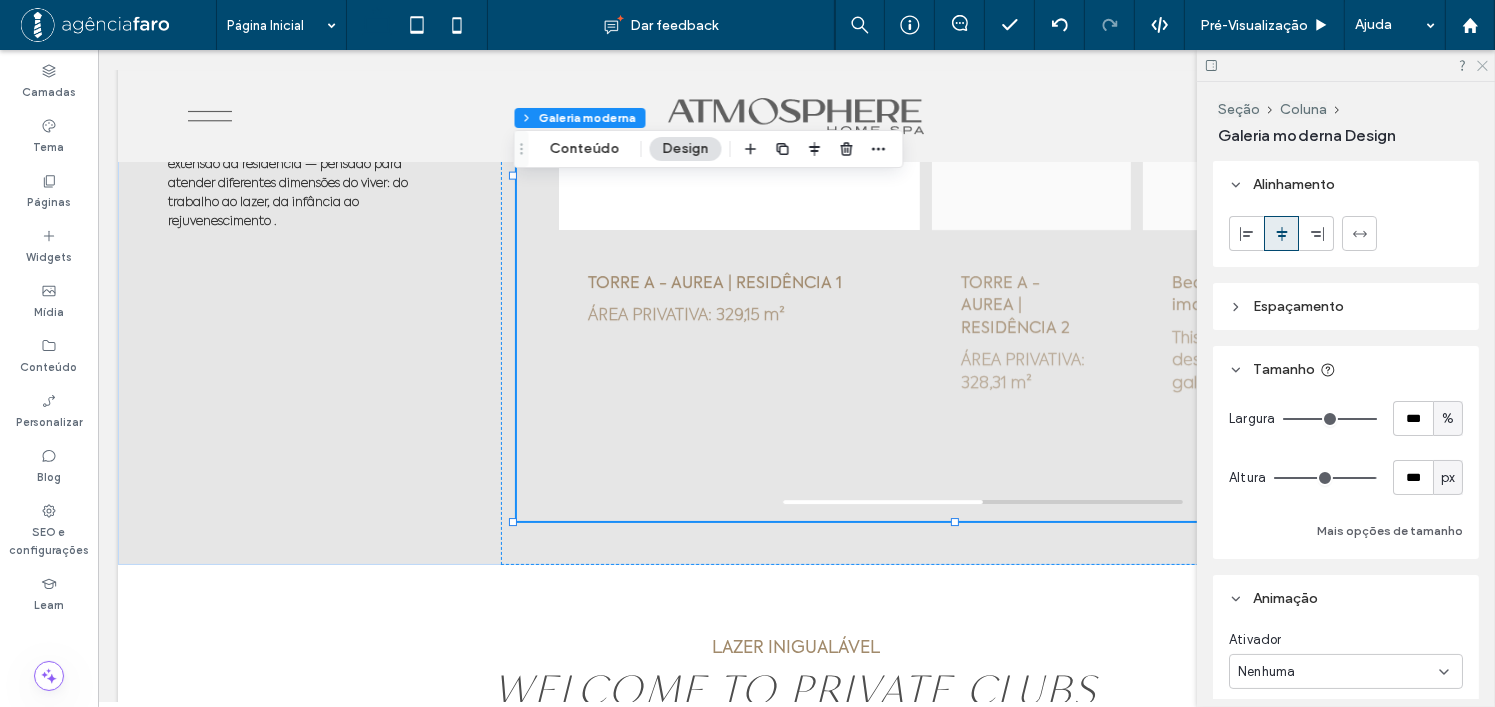 drag, startPoint x: 1481, startPoint y: 67, endPoint x: 1361, endPoint y: 17, distance: 130 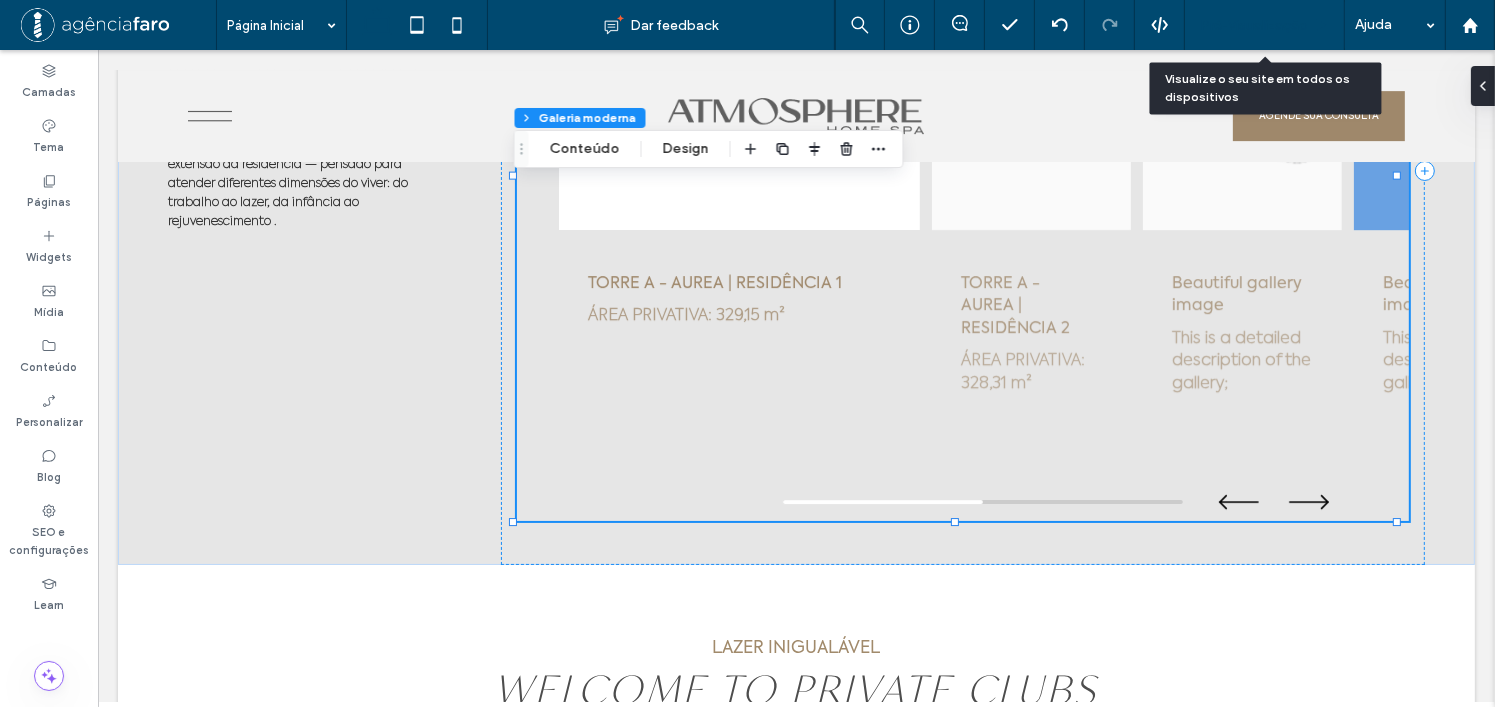 click on "Pré-Visualizaçāo" at bounding box center [1254, 25] 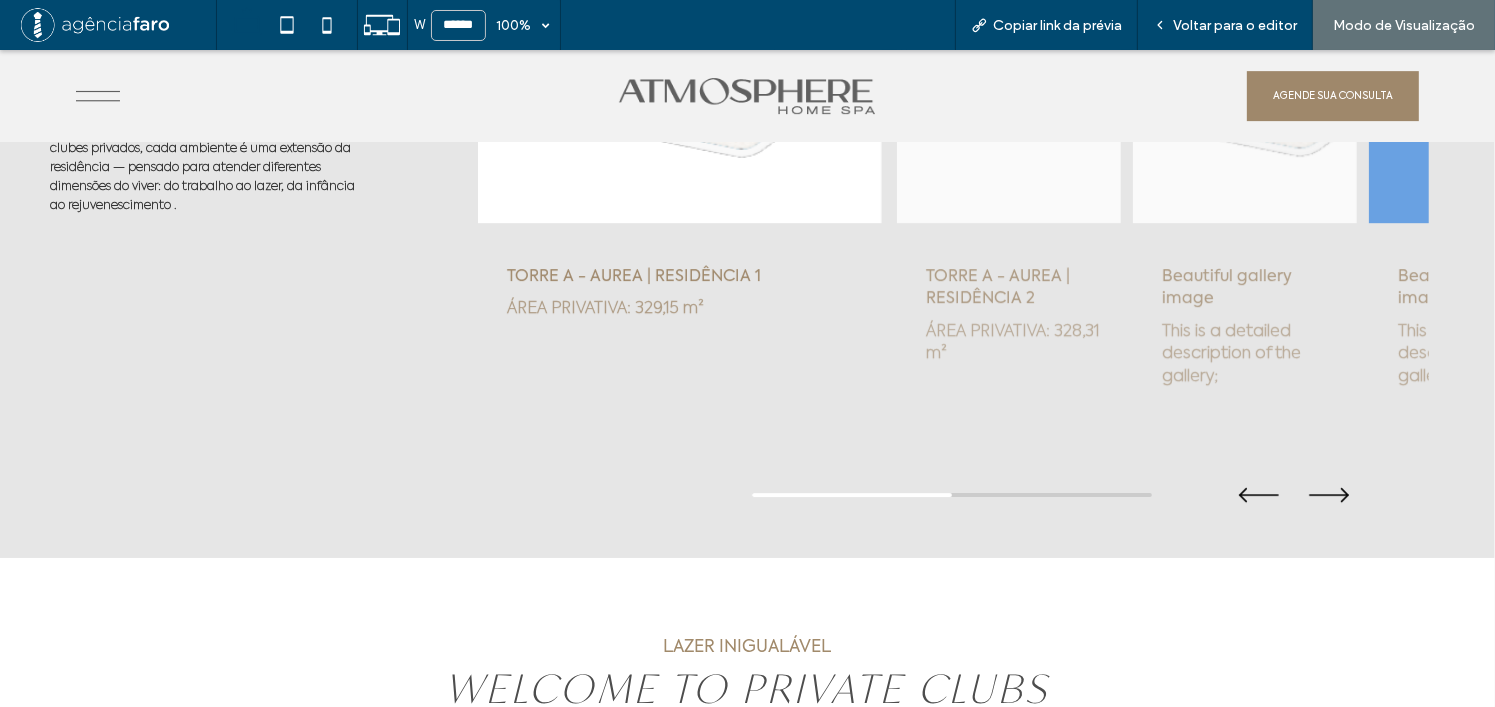 scroll, scrollTop: 6472, scrollLeft: 0, axis: vertical 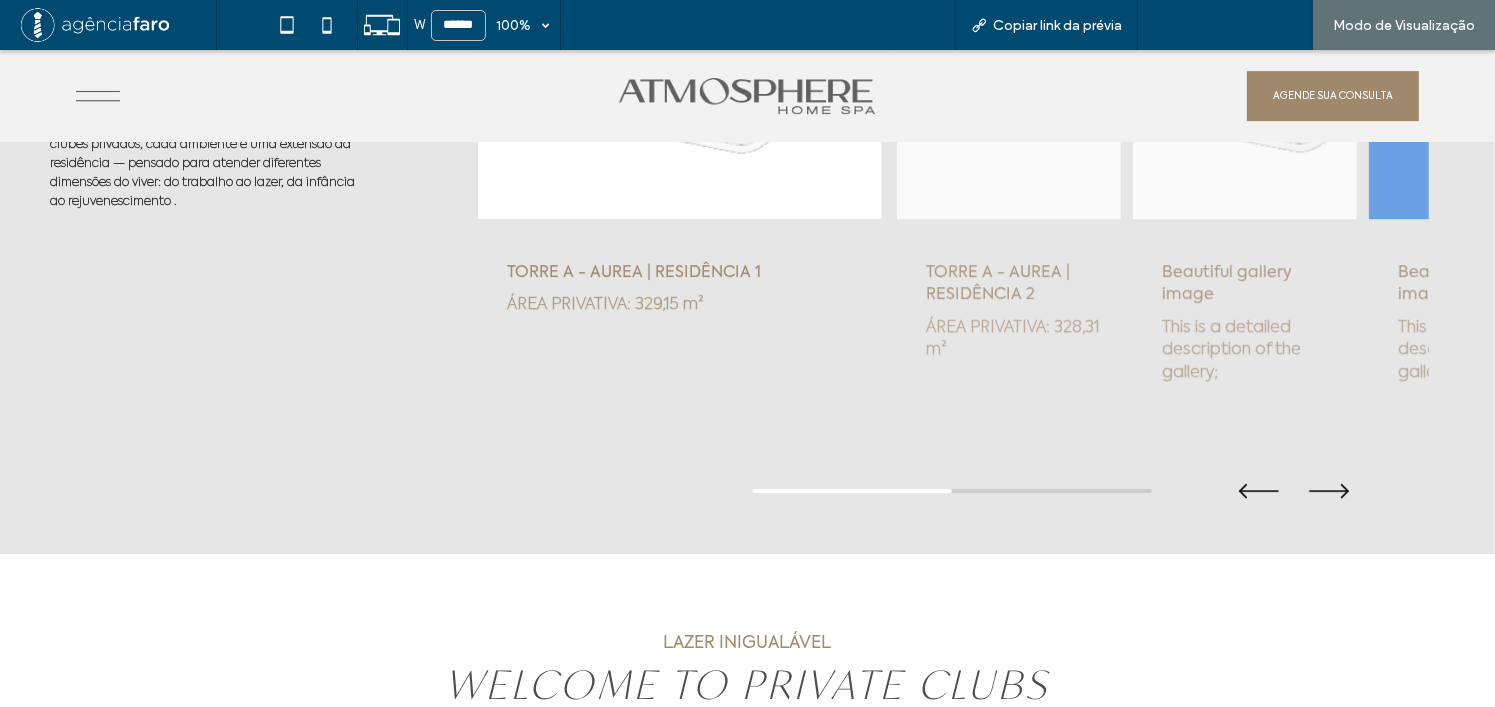 click on "Voltar para o editor" at bounding box center (1225, 25) 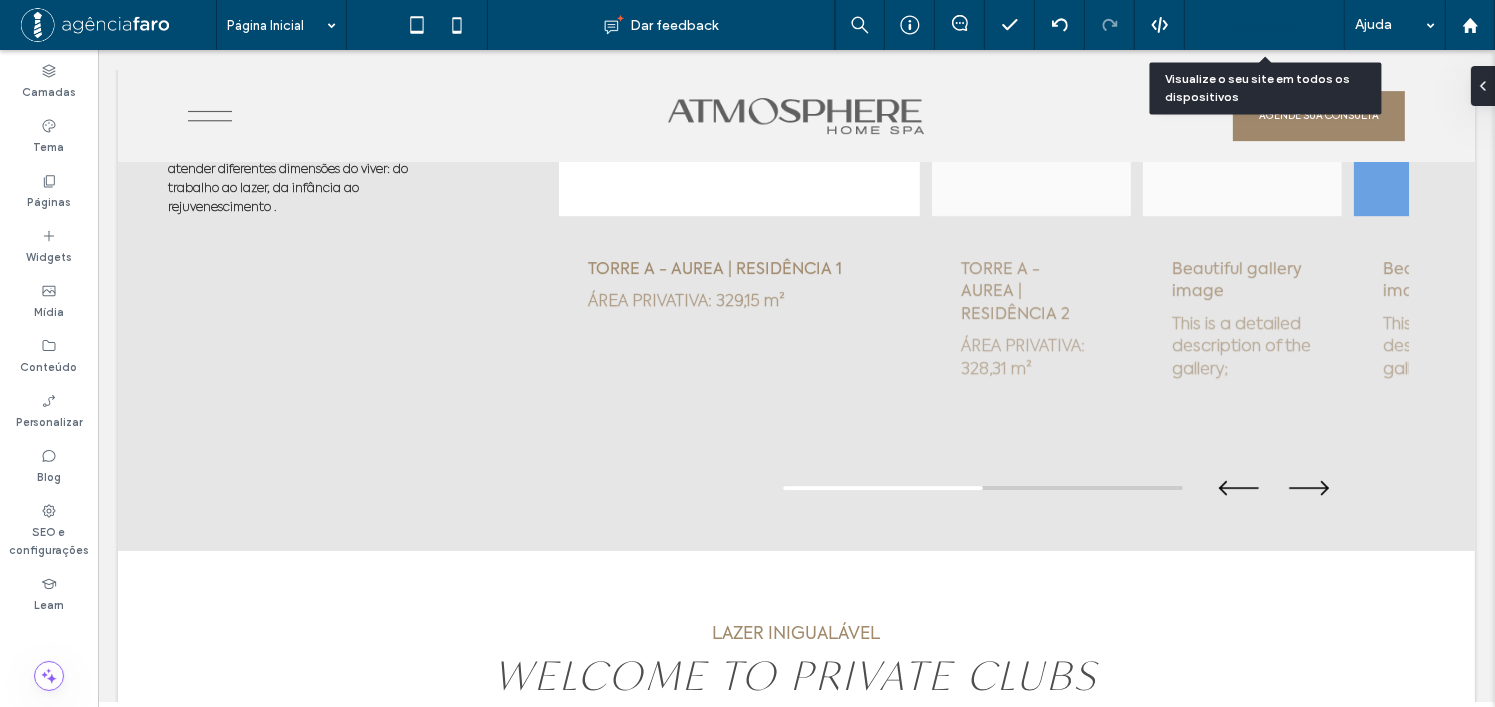scroll, scrollTop: 6440, scrollLeft: 0, axis: vertical 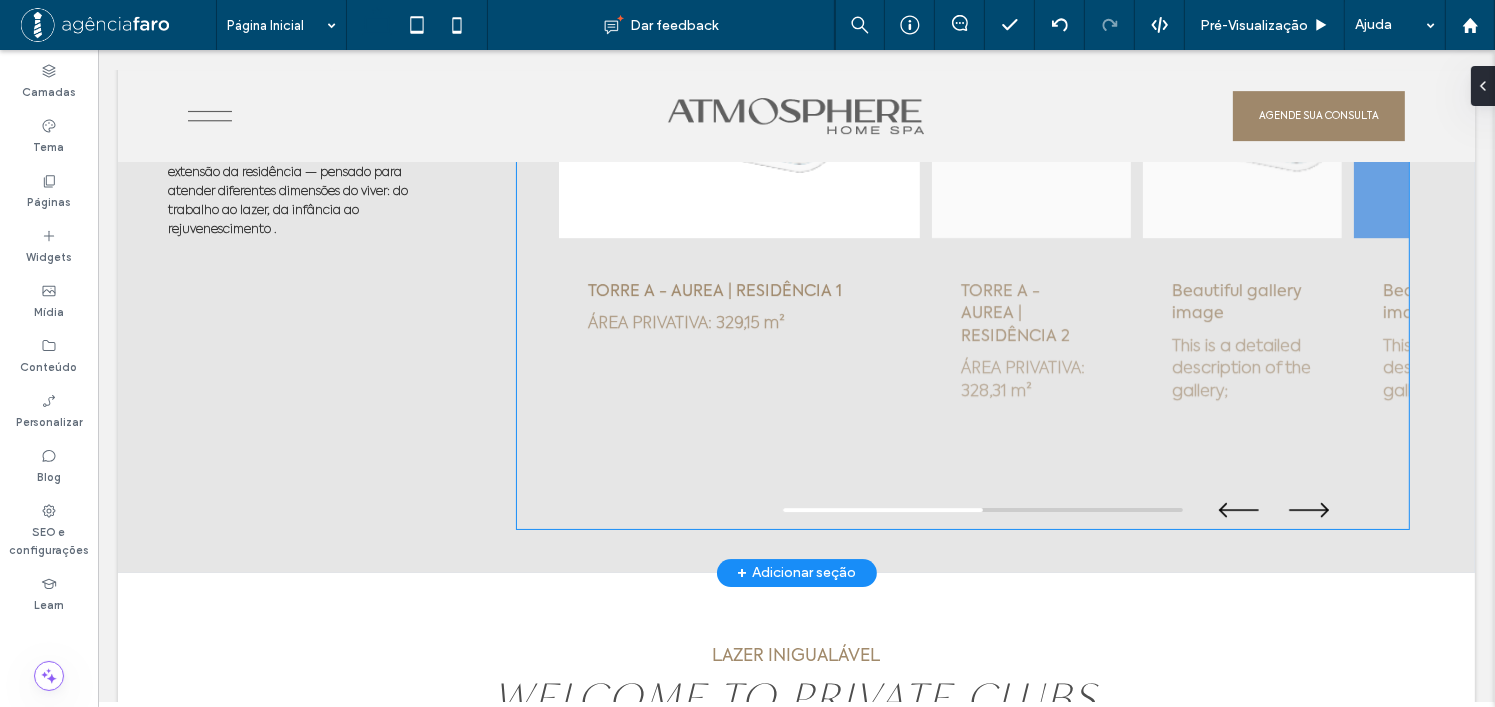 click on "TORRE A - AUREA | RESIDÊNCIA 1
ÁREA PRIVATIVA: 329,15 m²" at bounding box center [738, 161] 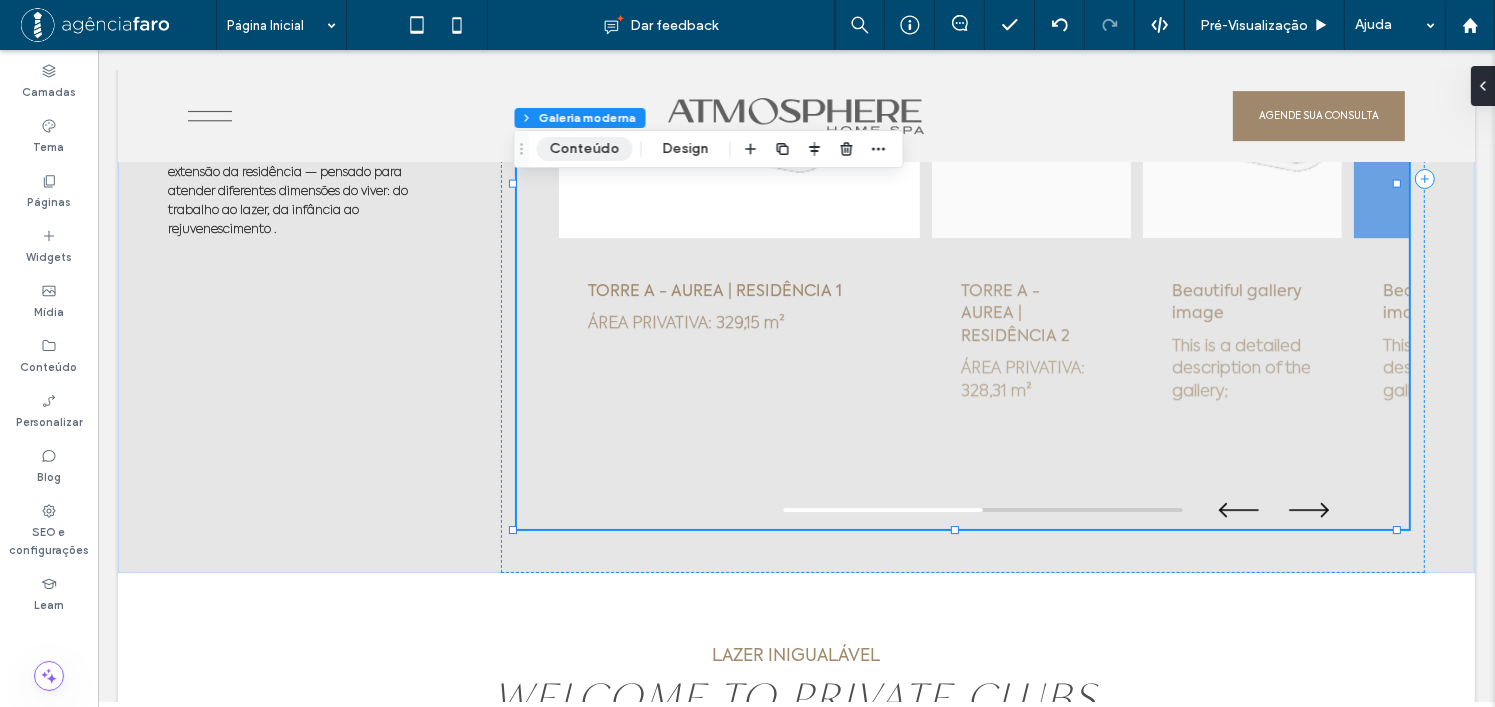 click on "Conteúdo" at bounding box center (585, 149) 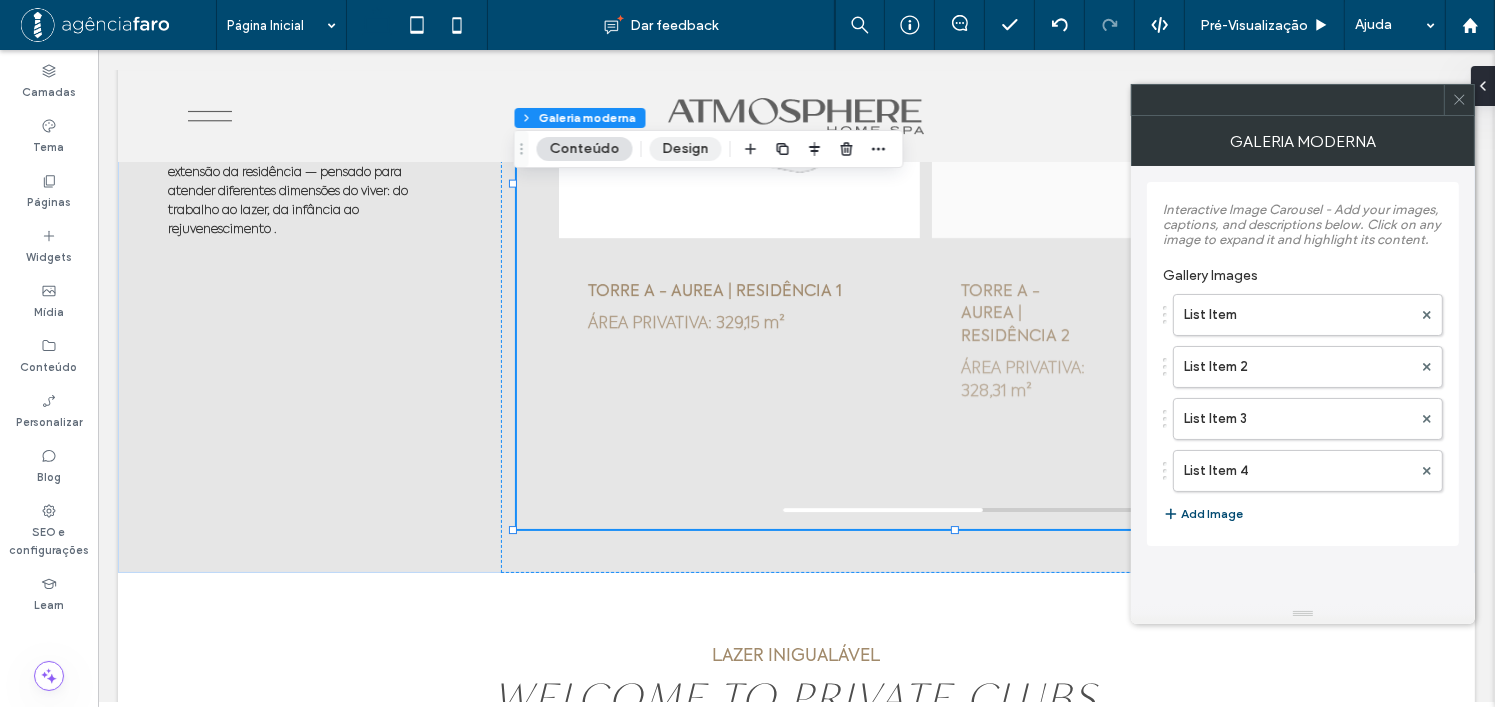 click on "Design" at bounding box center [686, 149] 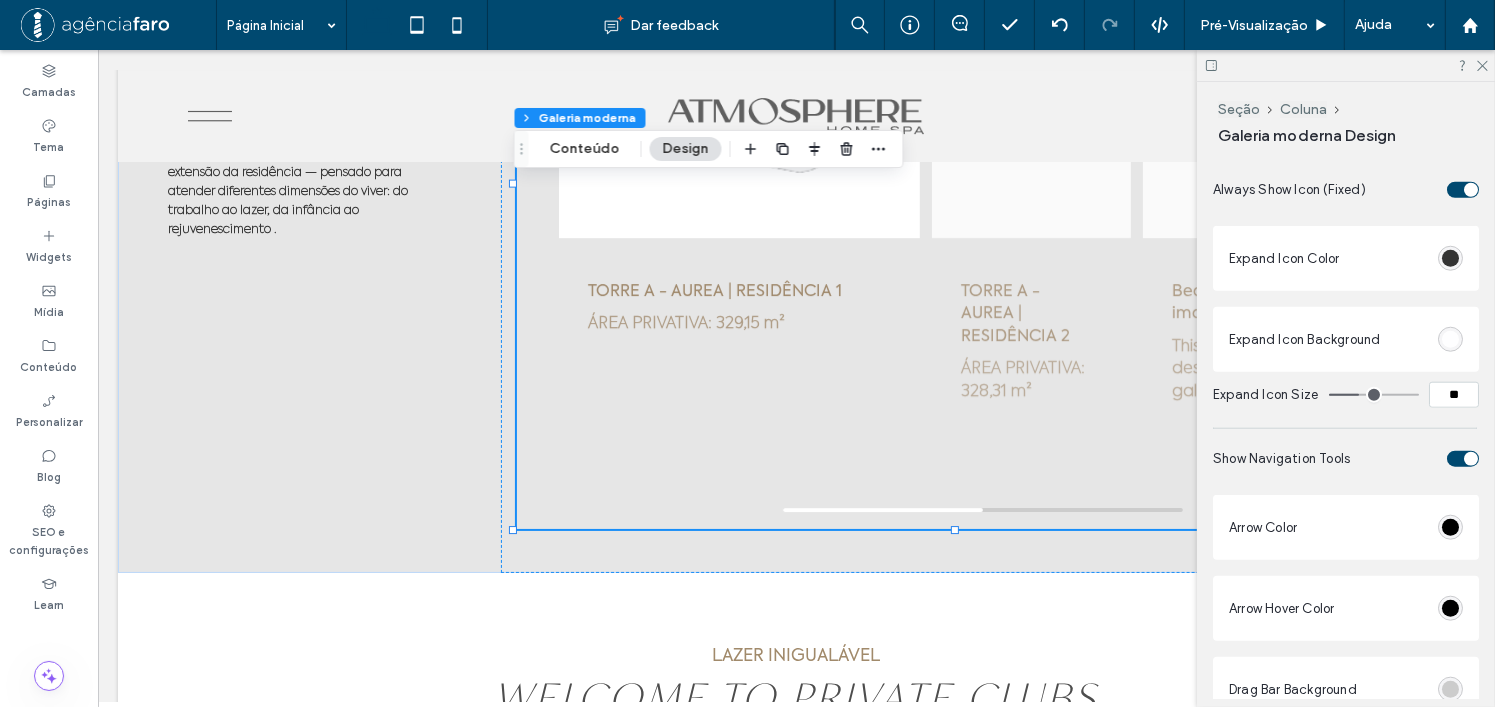 scroll, scrollTop: 2100, scrollLeft: 0, axis: vertical 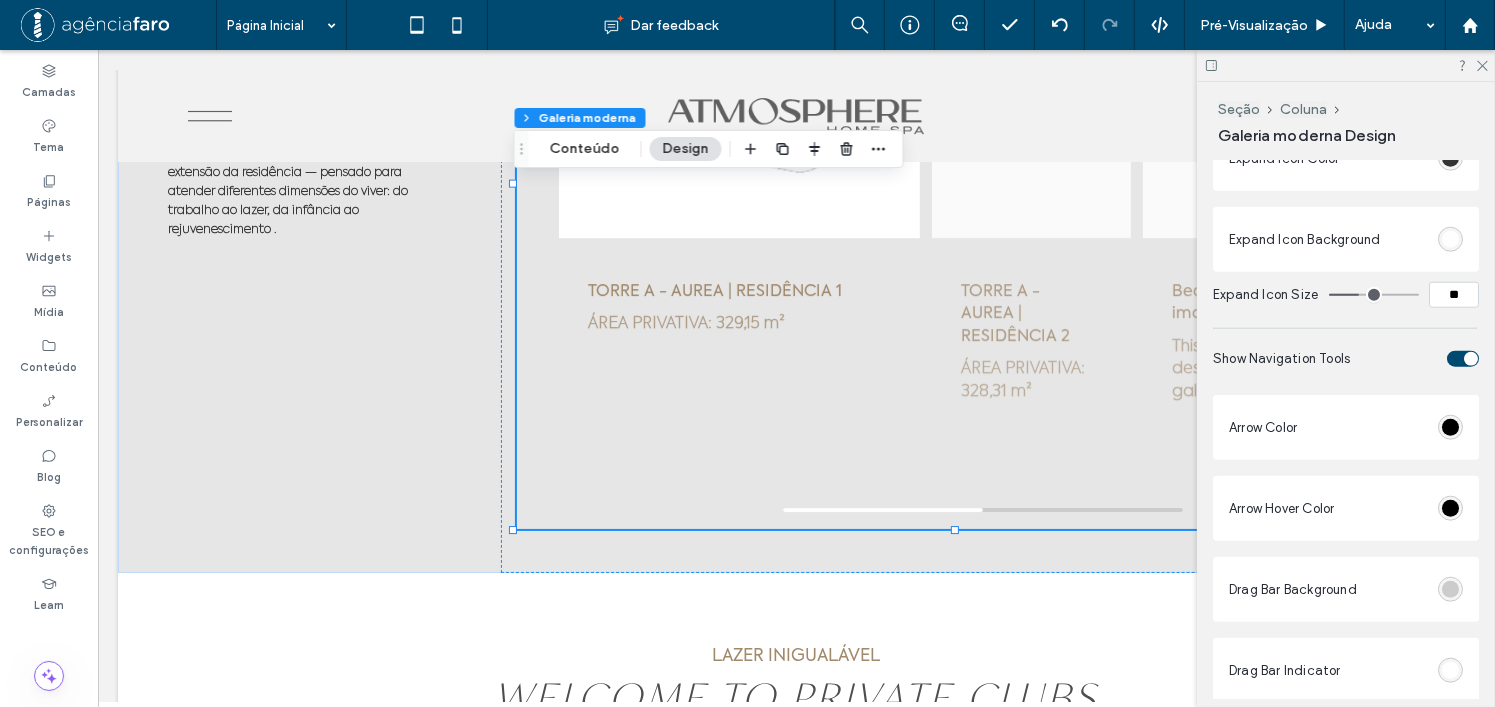 click on "Arrow Color" at bounding box center [1346, 427] 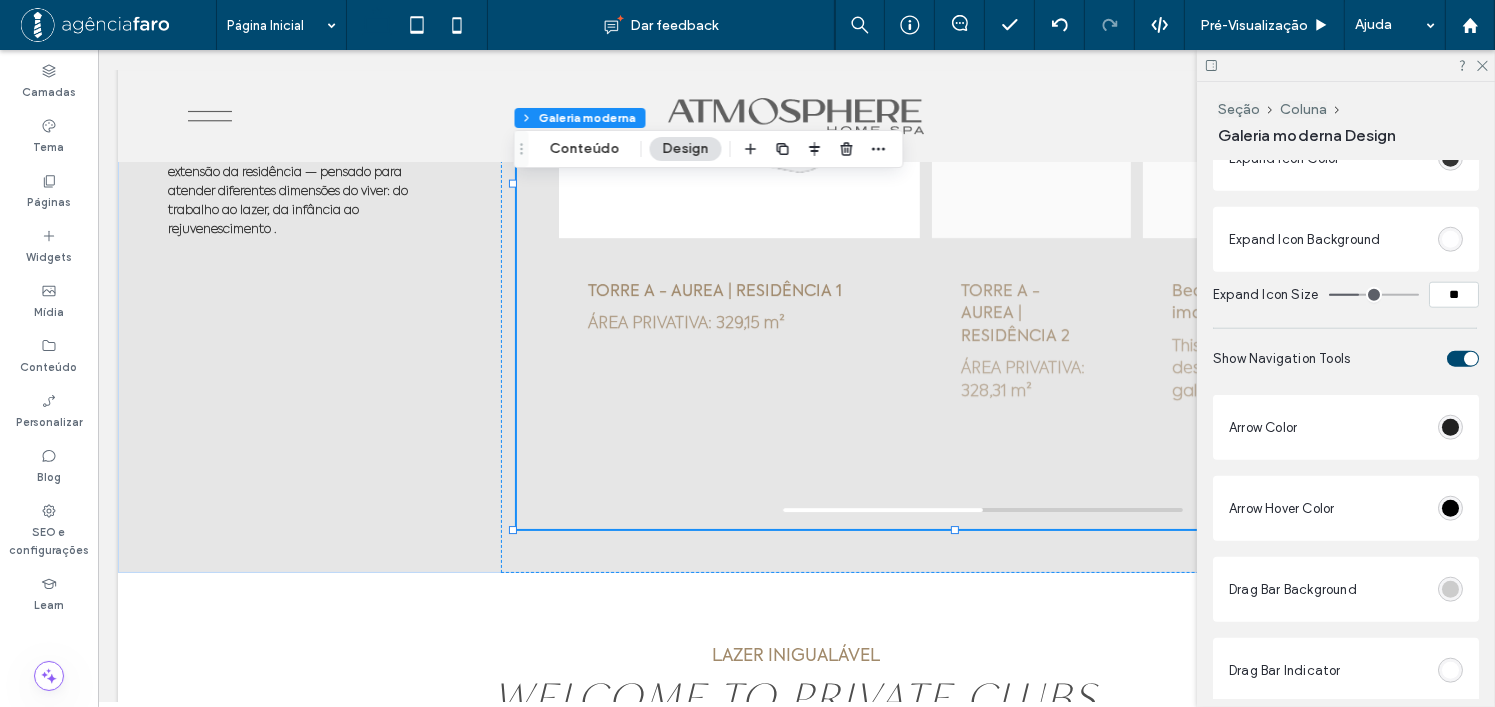 click at bounding box center (1450, 427) 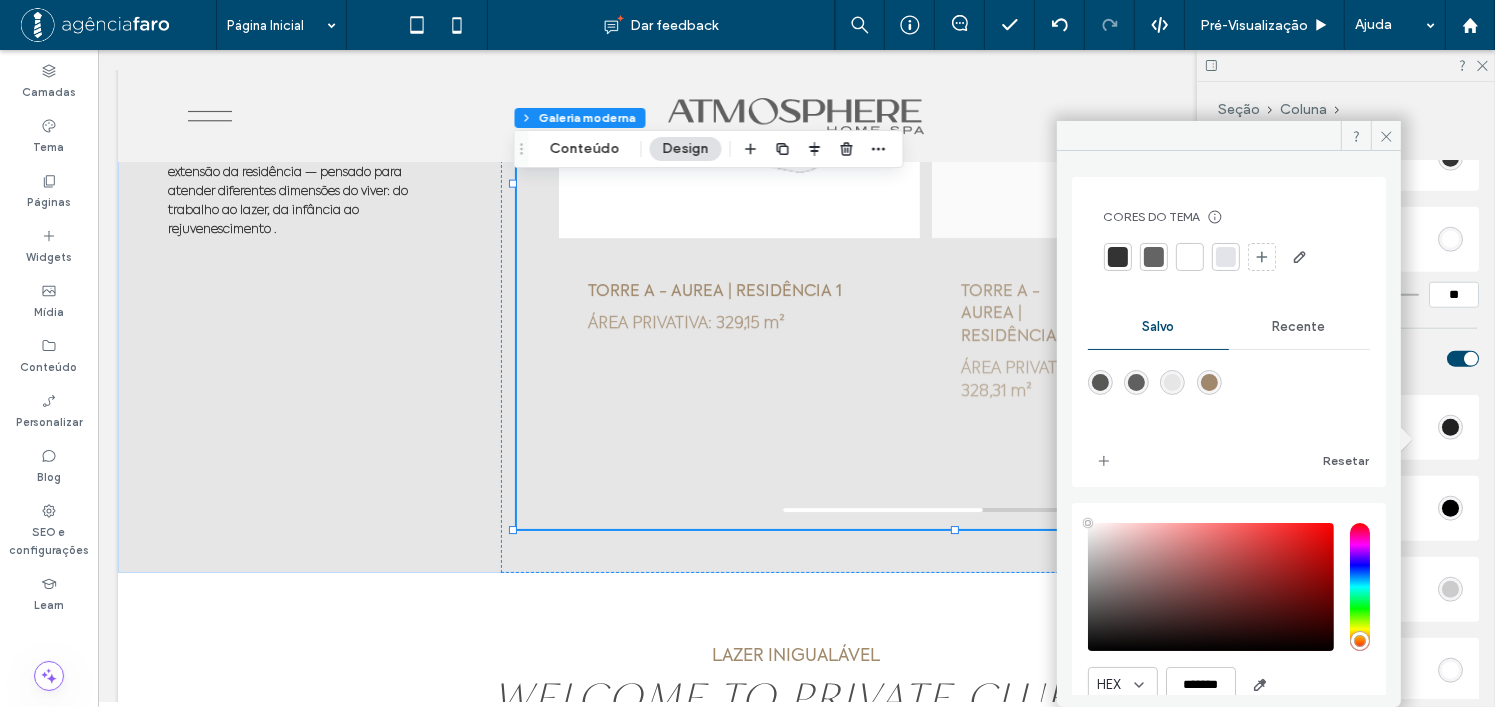type on "****" 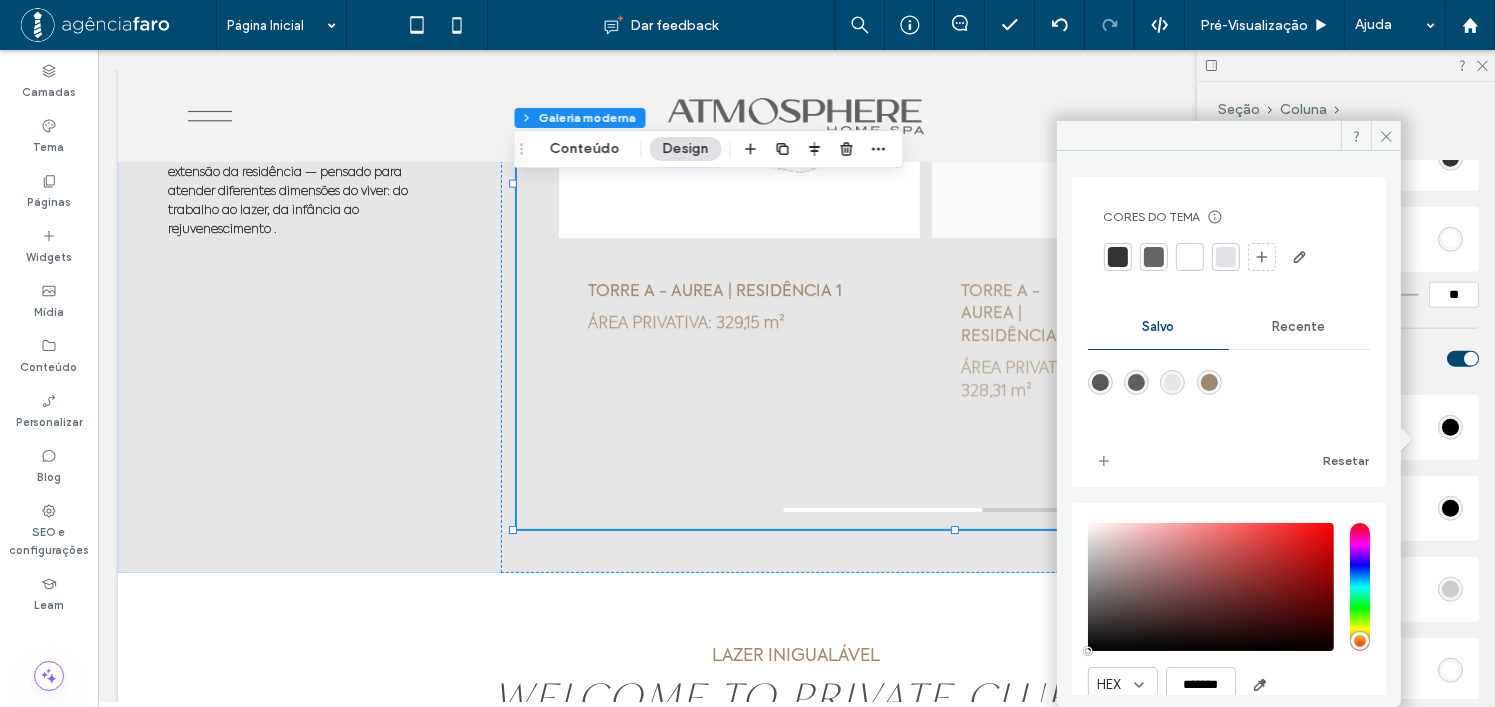 click at bounding box center (1190, 257) 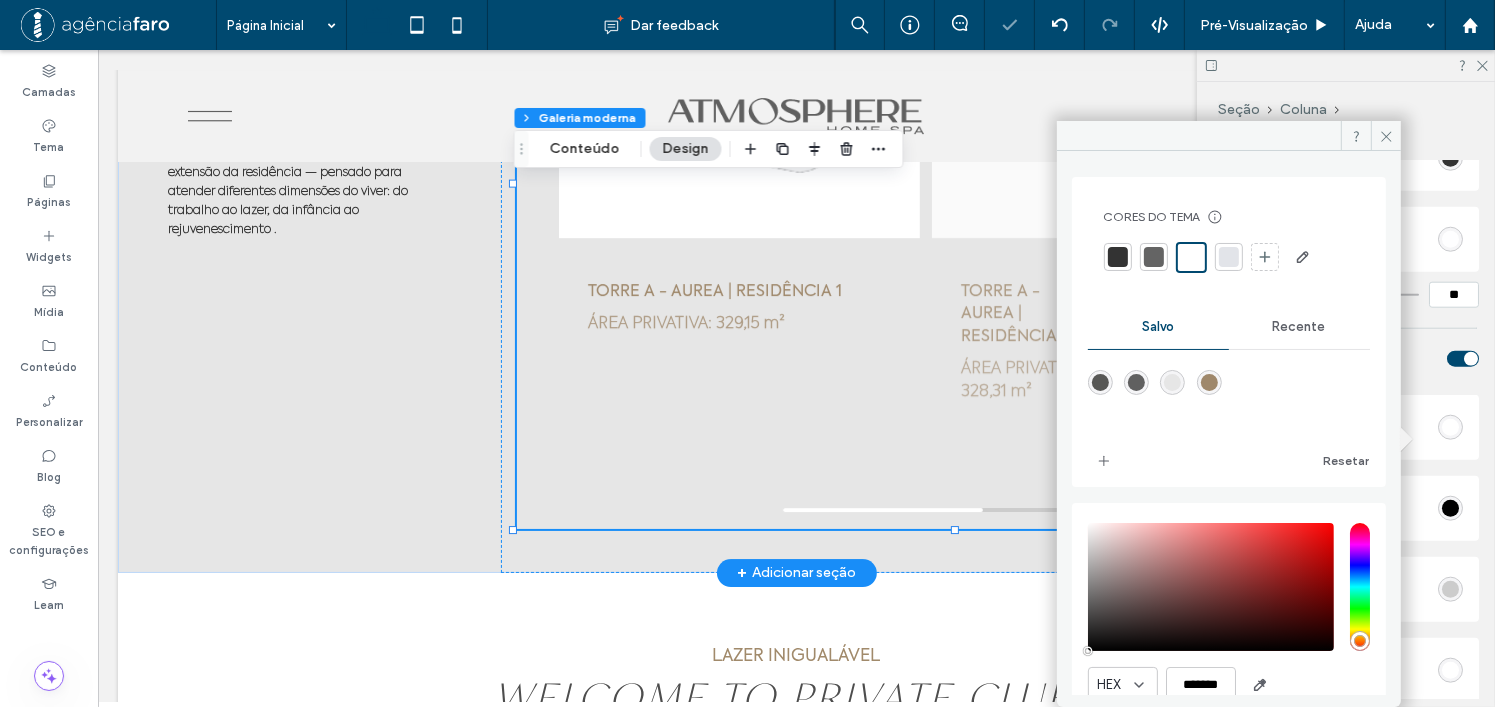 click on "TORRE A - AUREA | RESIDÊNCIA 1
ÁREA PRIVATIVA: 329,15 m²" at bounding box center [738, 161] 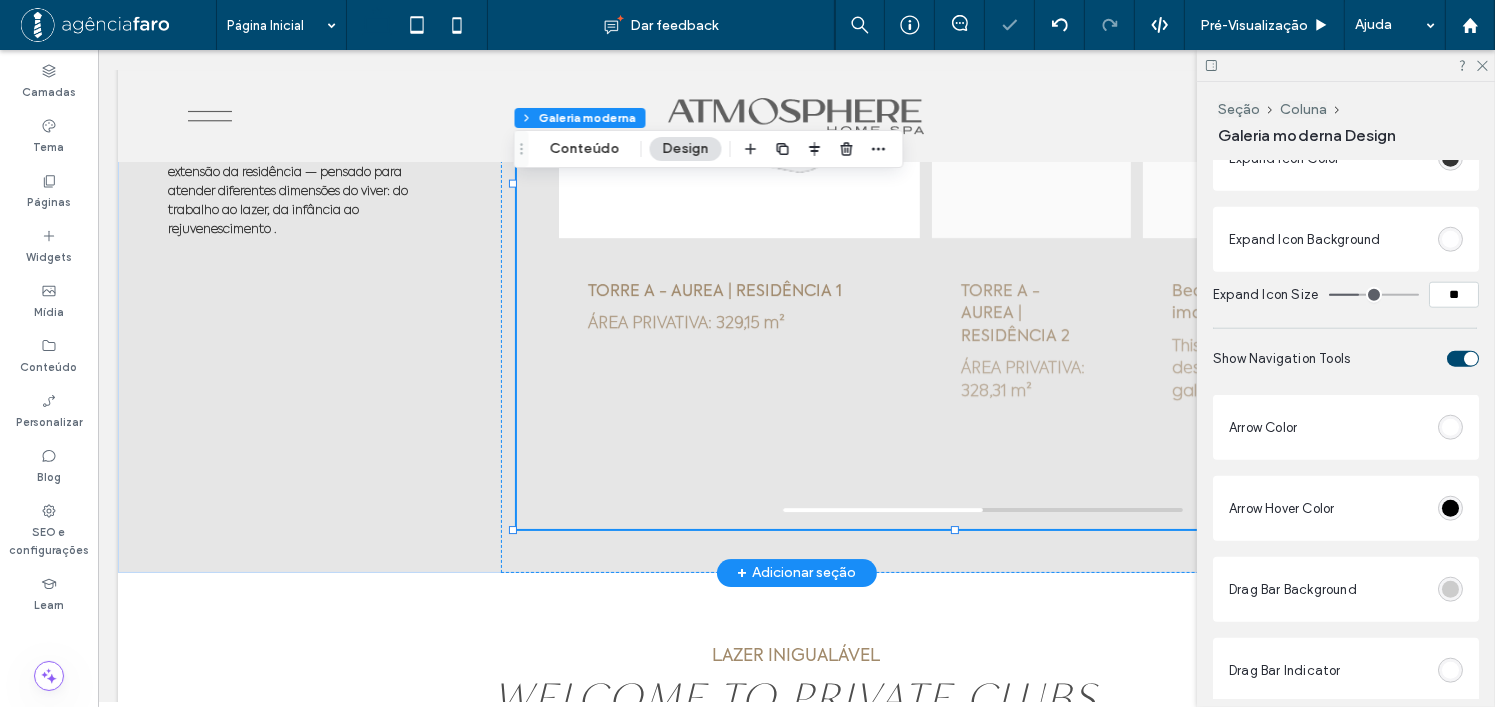 click on "TORRE A - AUREA | RESIDÊNCIA 1
ÁREA PRIVATIVA: 329,15 m²" at bounding box center [738, 161] 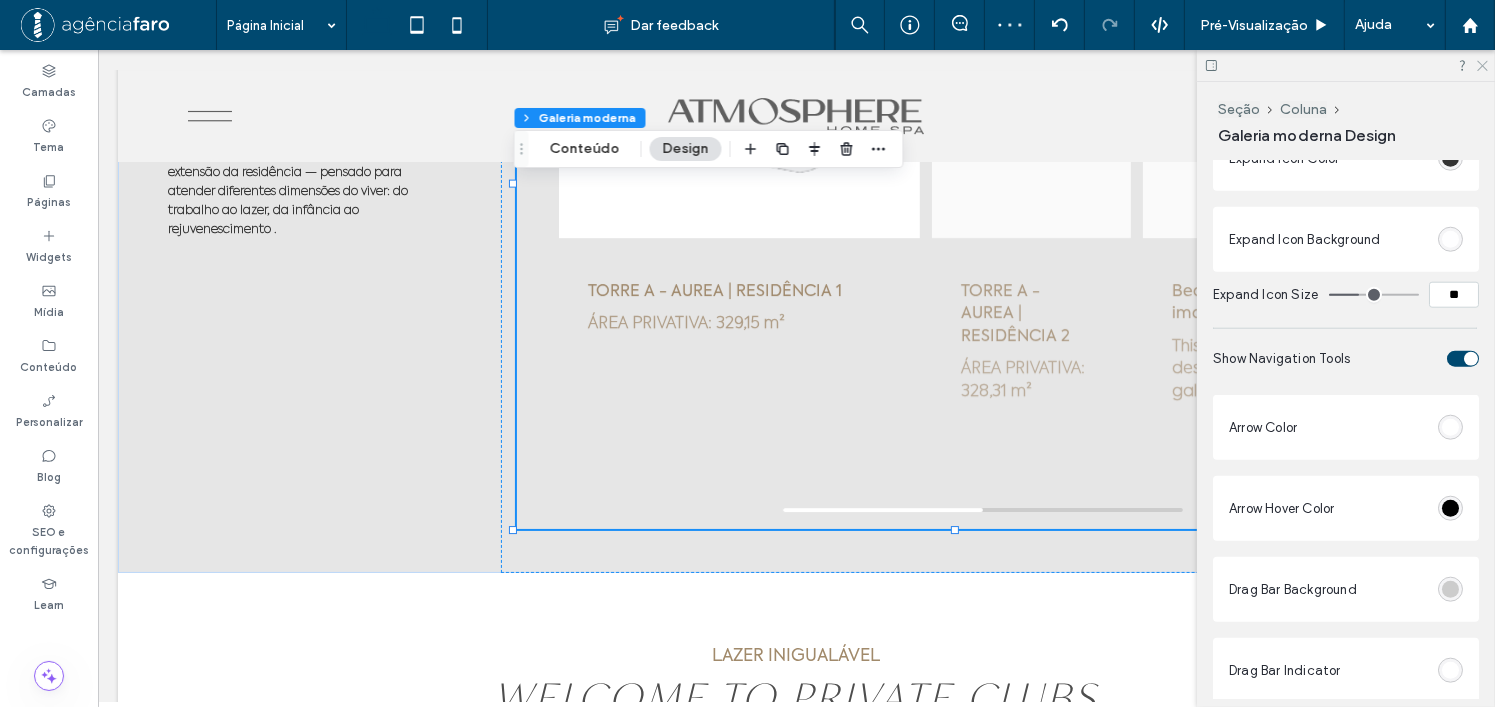 click 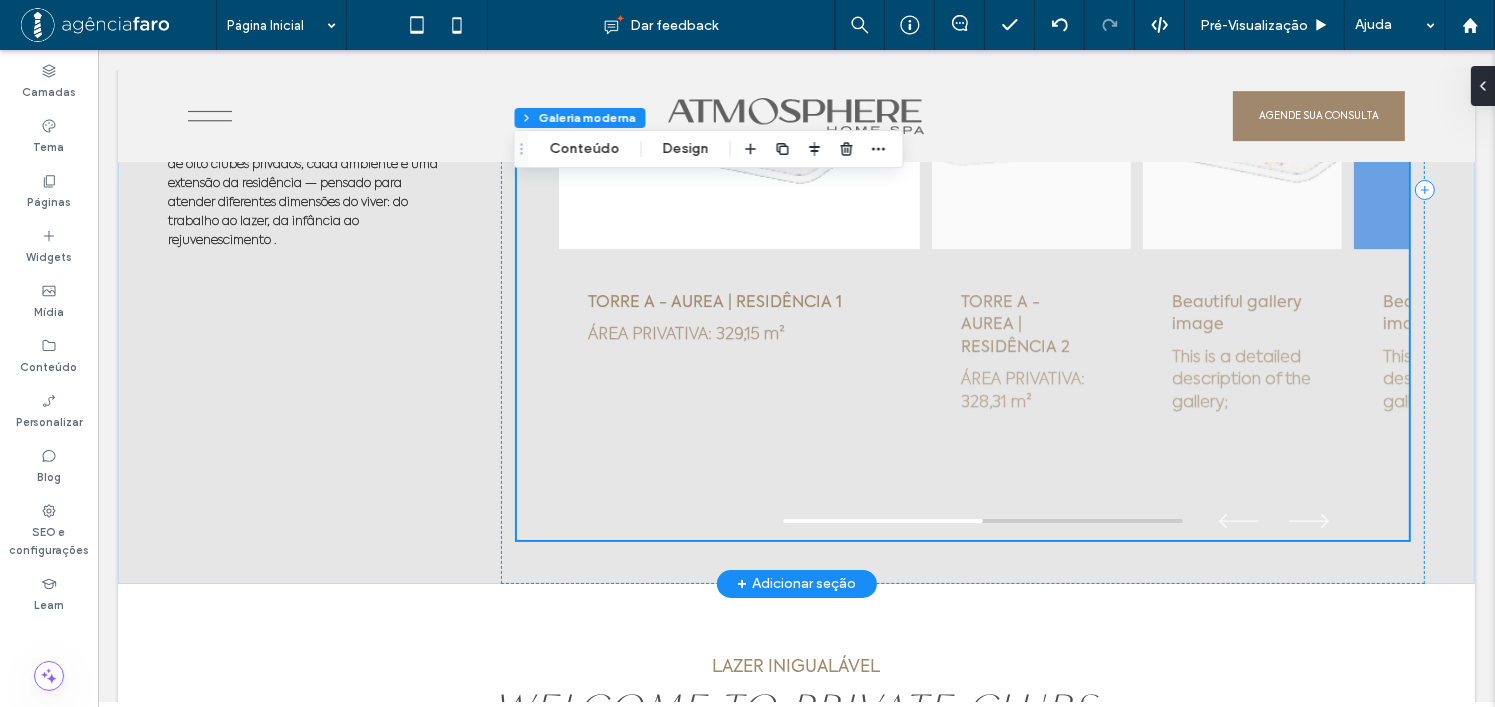 scroll, scrollTop: 6419, scrollLeft: 0, axis: vertical 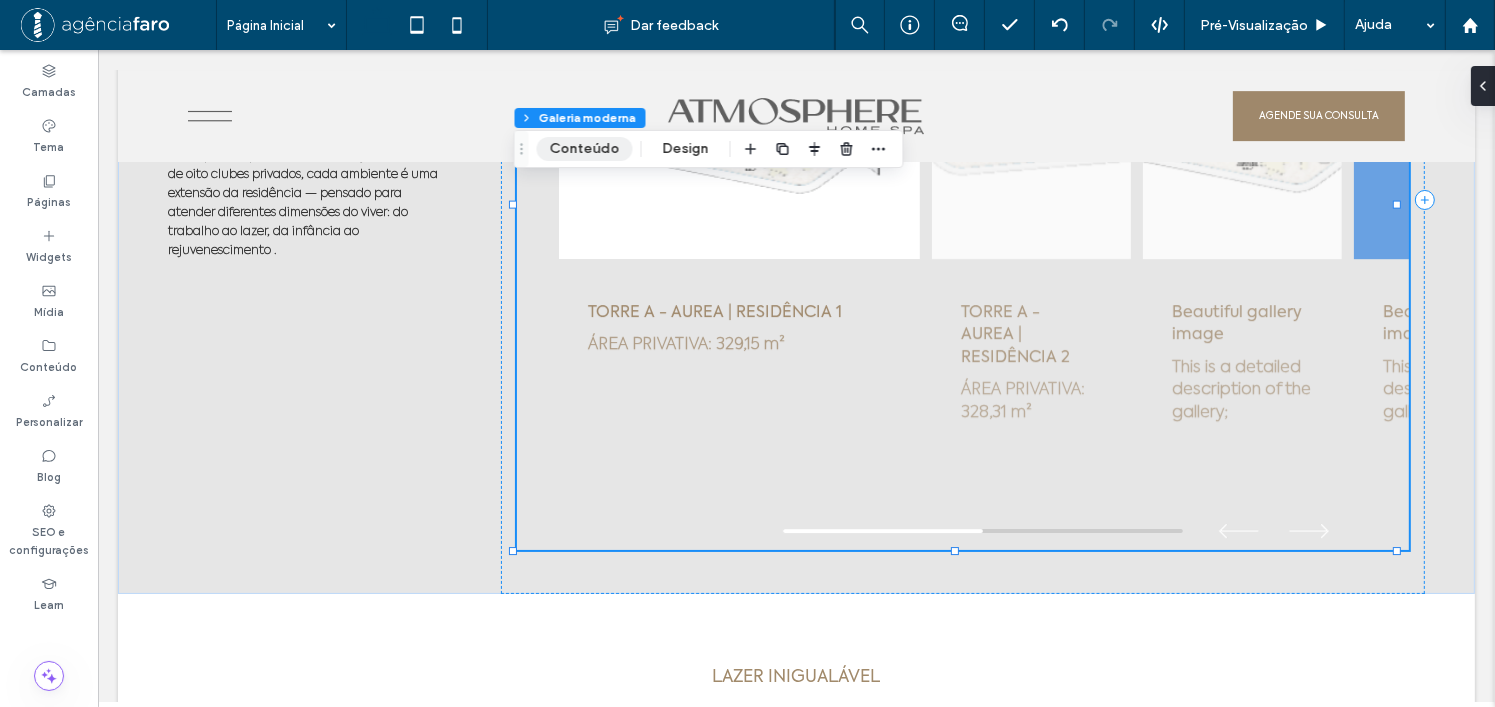 click on "Conteúdo" at bounding box center (585, 149) 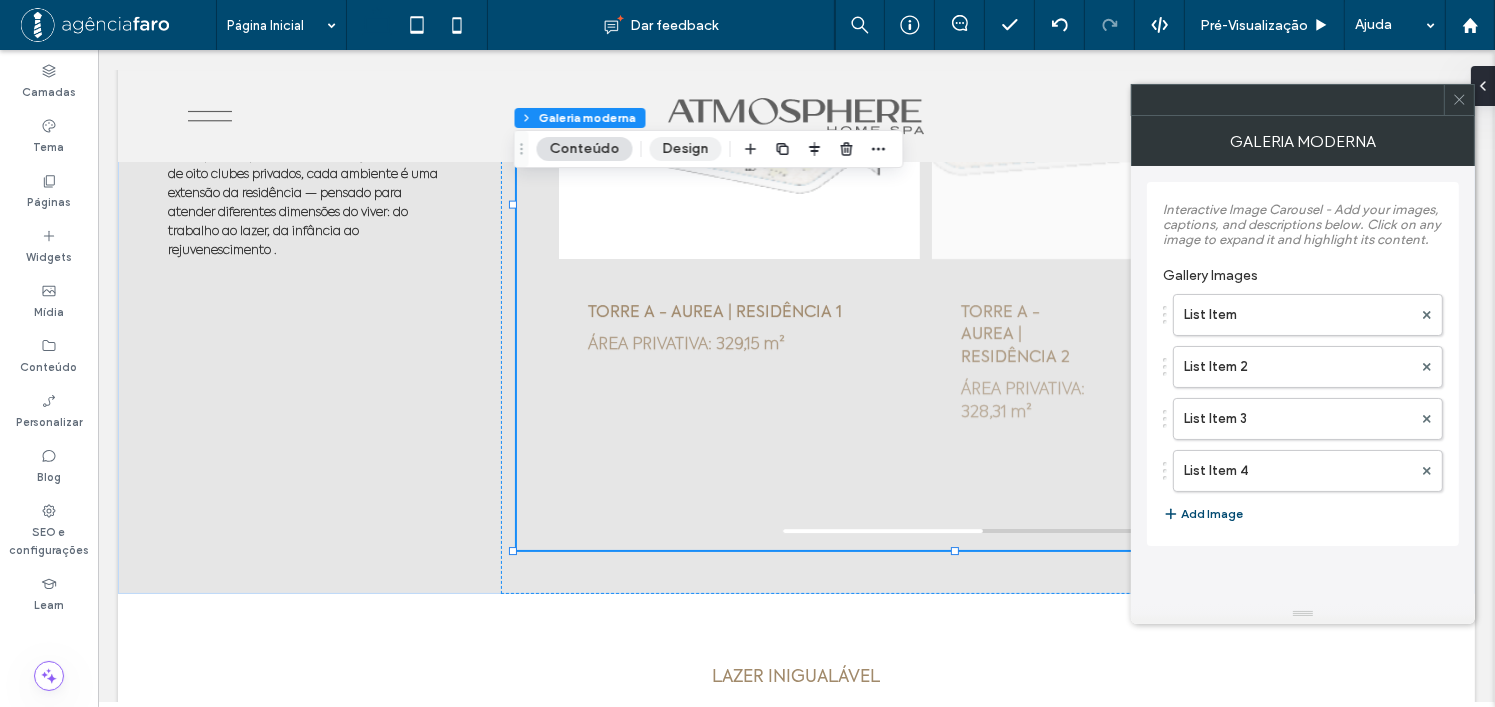 click on "Design" at bounding box center [686, 149] 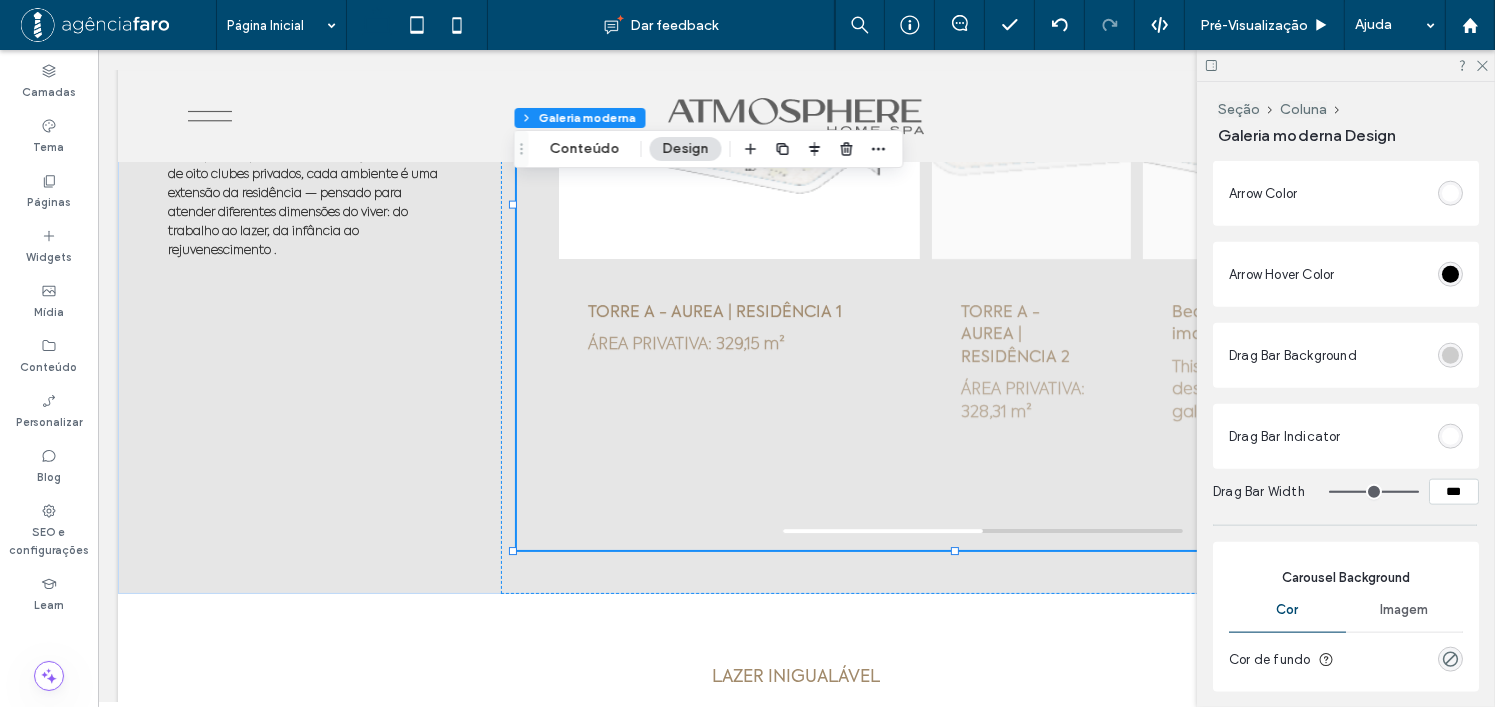 scroll, scrollTop: 2300, scrollLeft: 0, axis: vertical 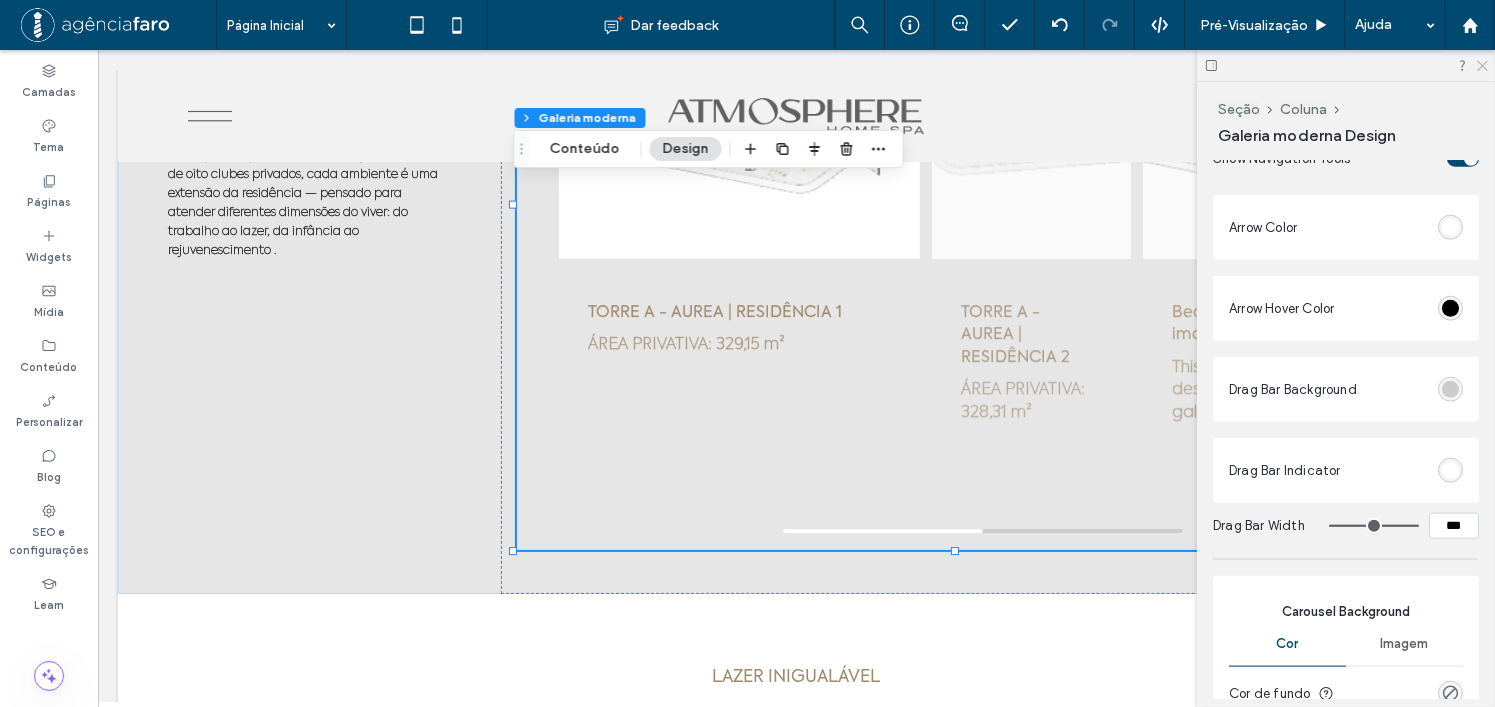 click 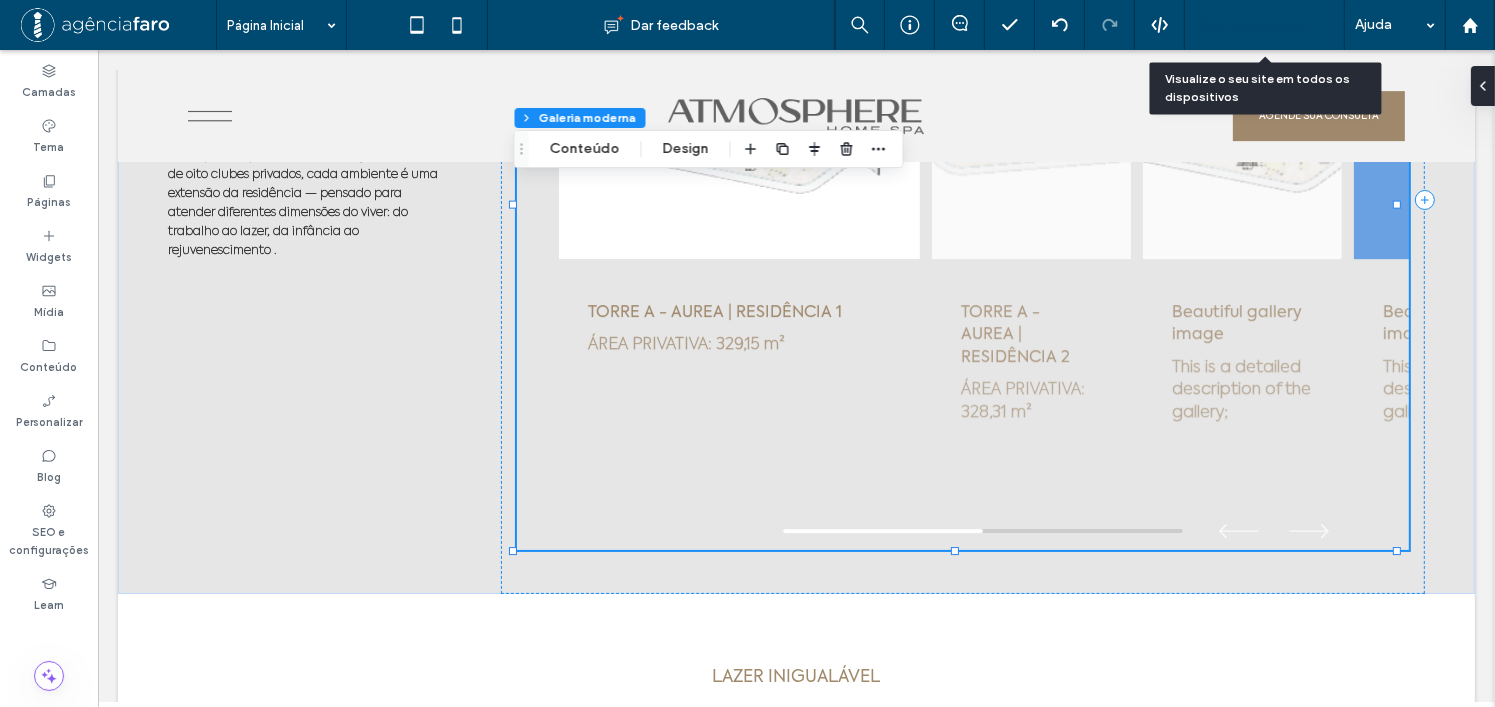 click on "Pré-Visualizaçāo" at bounding box center (1254, 25) 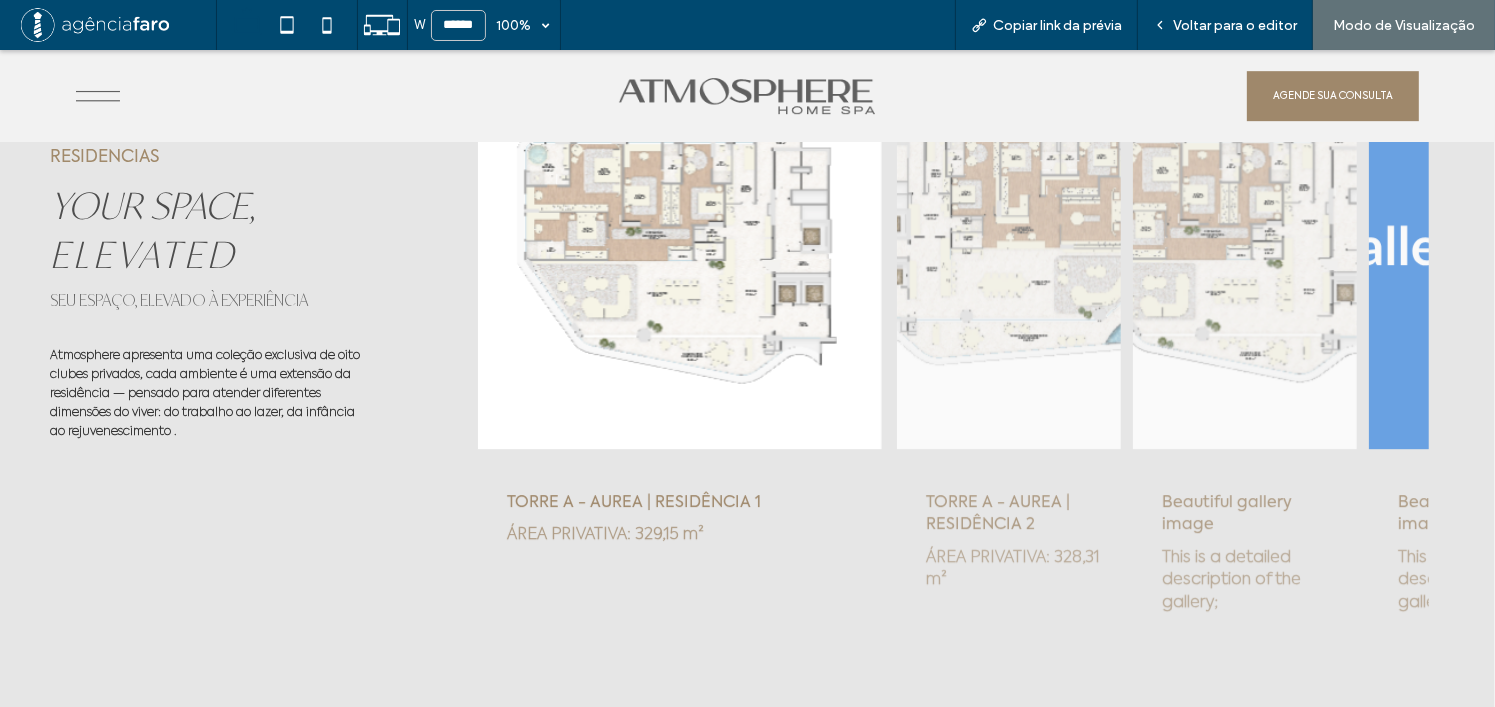 scroll, scrollTop: 6542, scrollLeft: 0, axis: vertical 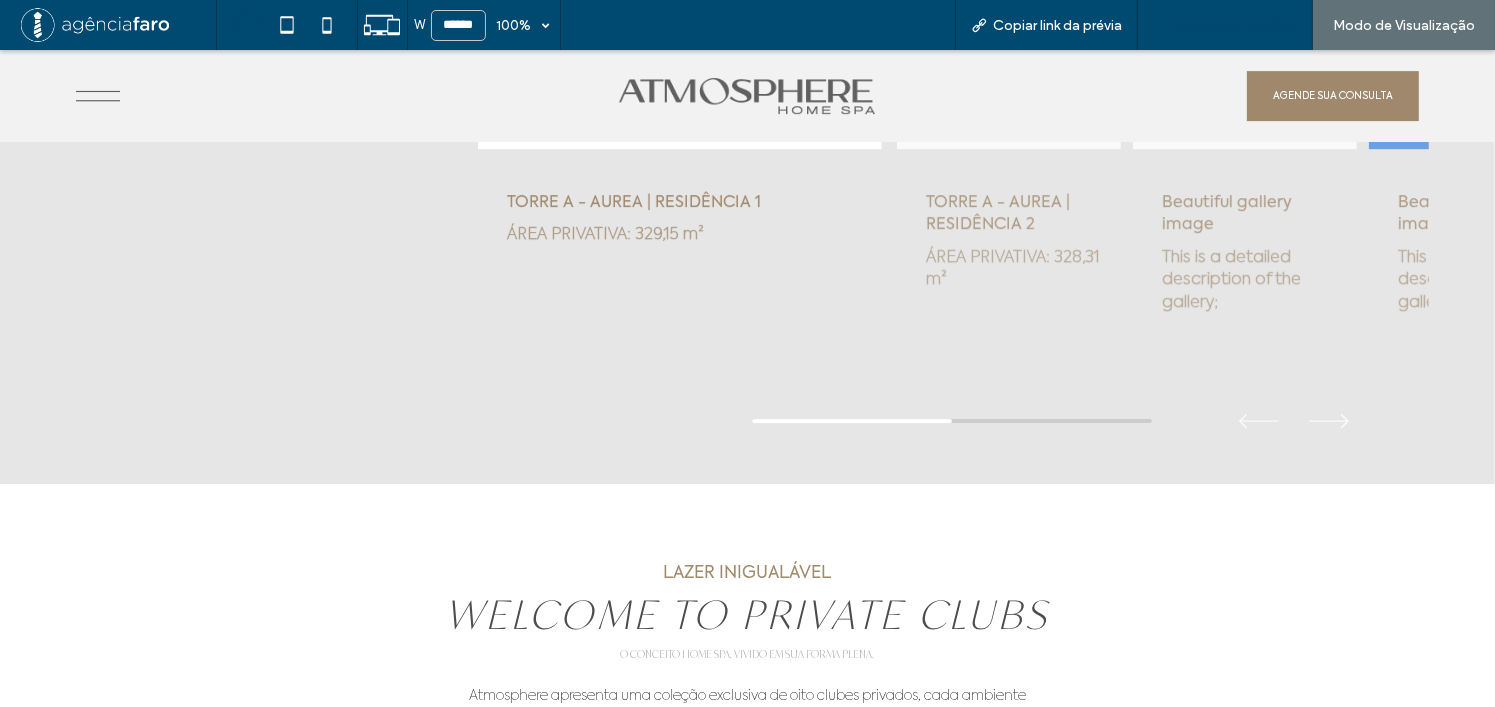 click 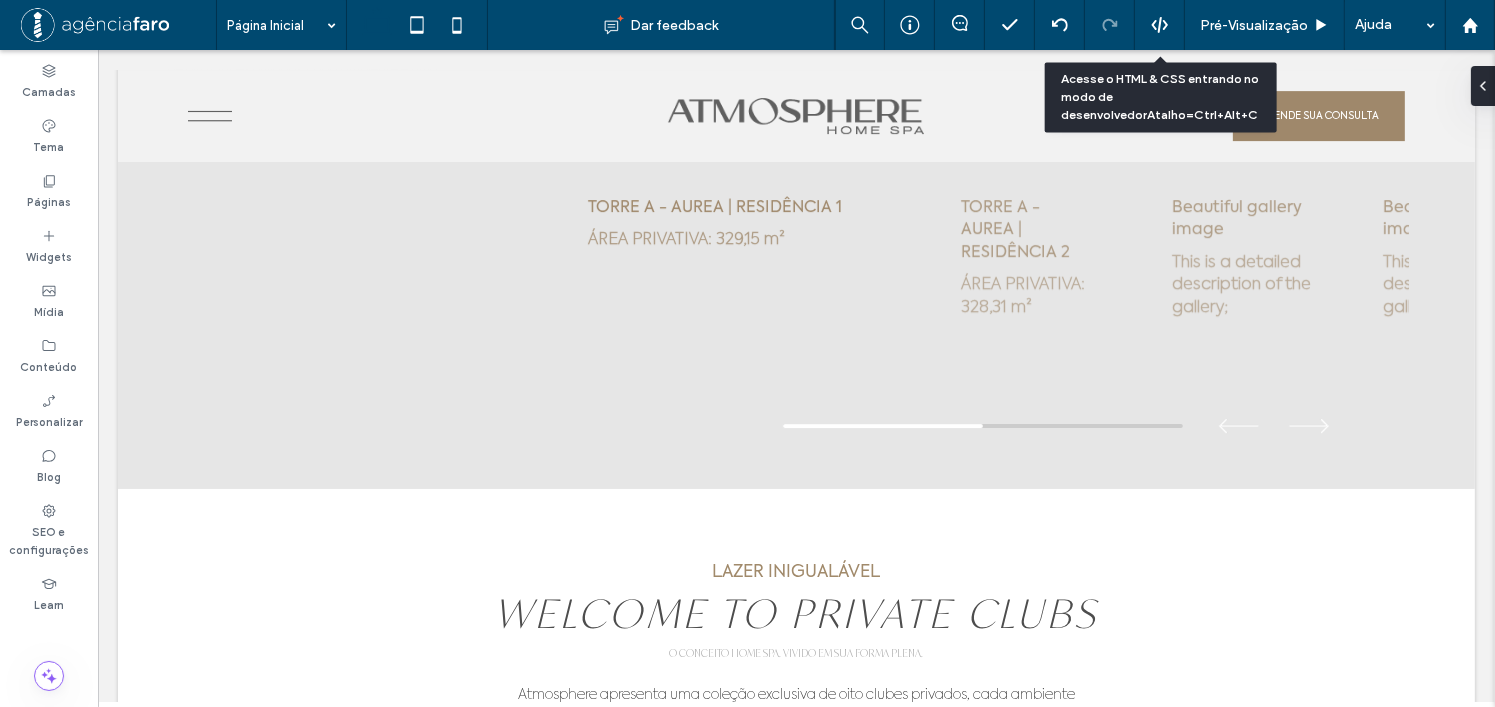 scroll, scrollTop: 6510, scrollLeft: 0, axis: vertical 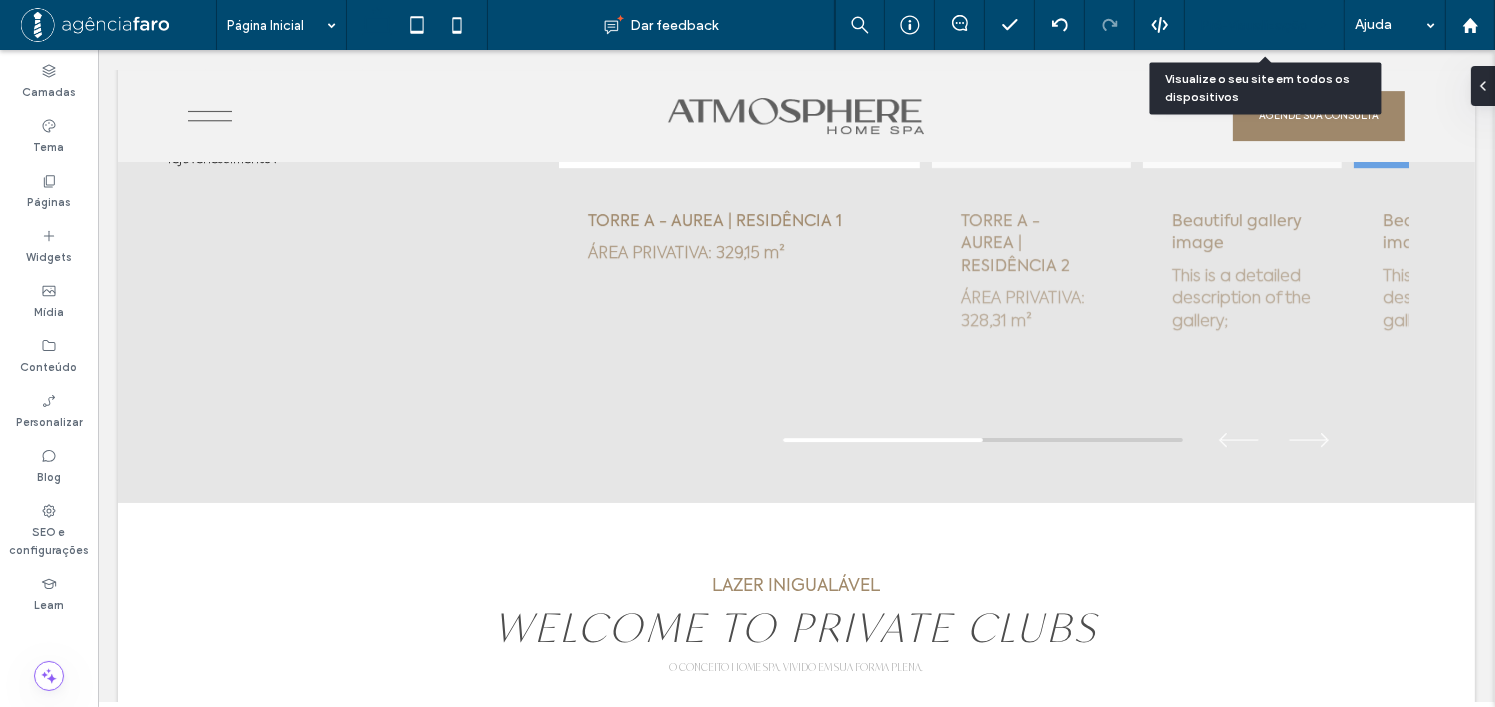 click on "Pré-Visualizaçāo" at bounding box center (1254, 25) 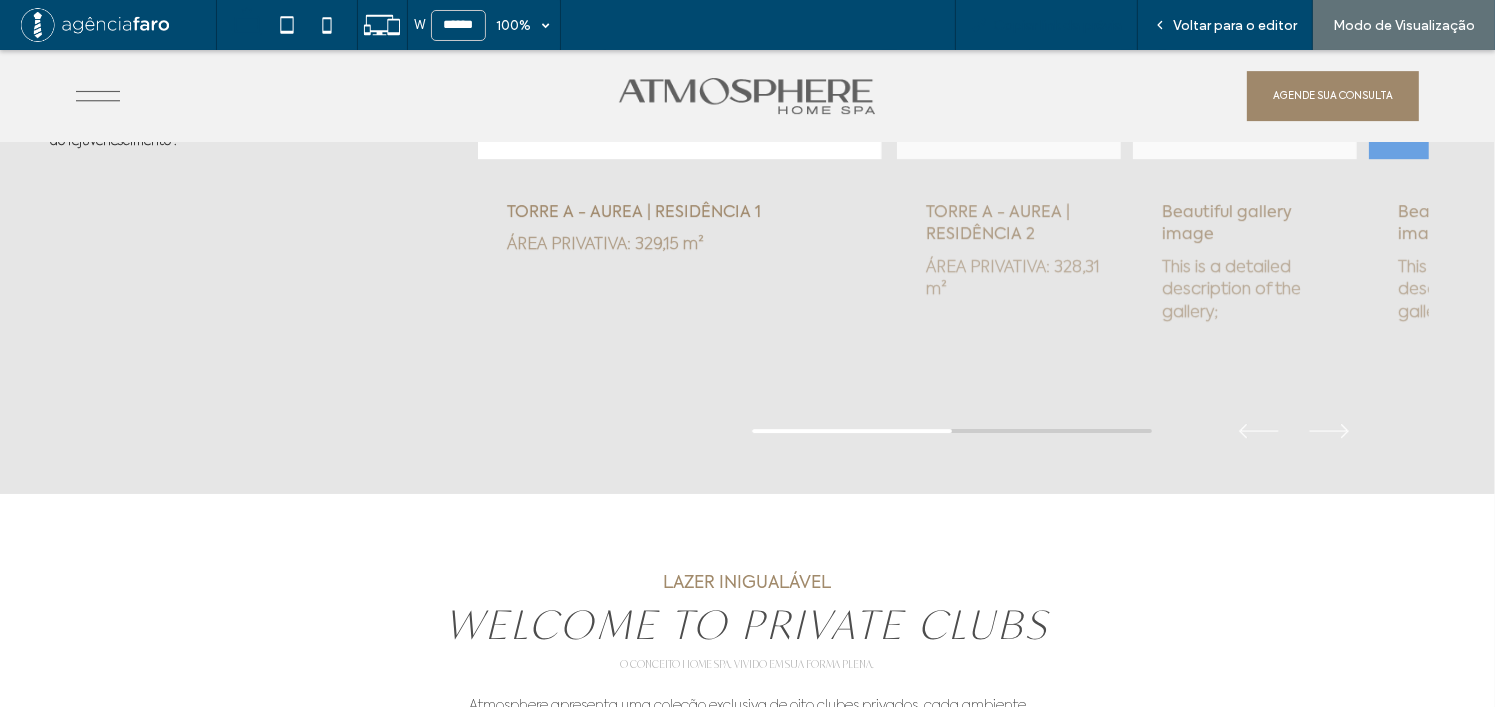 scroll, scrollTop: 6533, scrollLeft: 0, axis: vertical 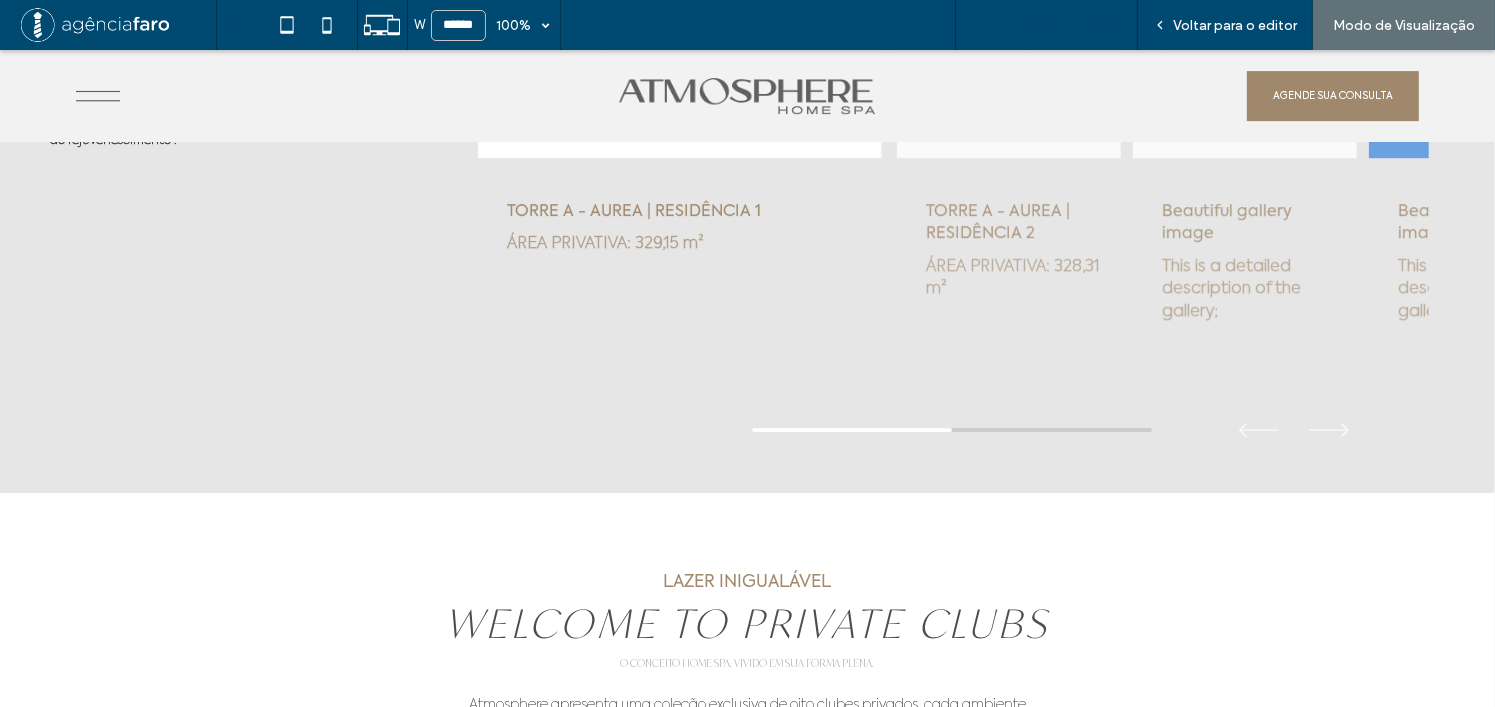 click on "Copiar link da prévia" at bounding box center (1057, 25) 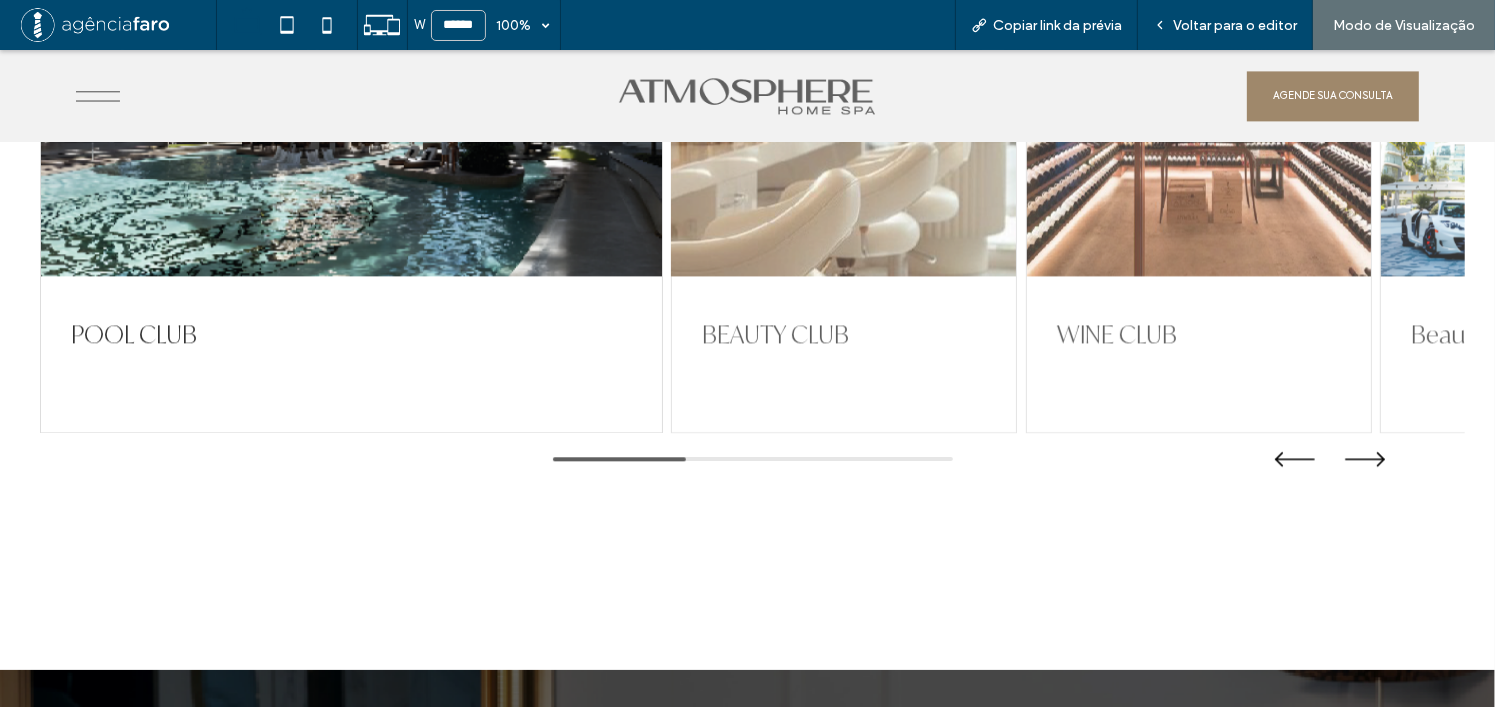 scroll, scrollTop: 4233, scrollLeft: 0, axis: vertical 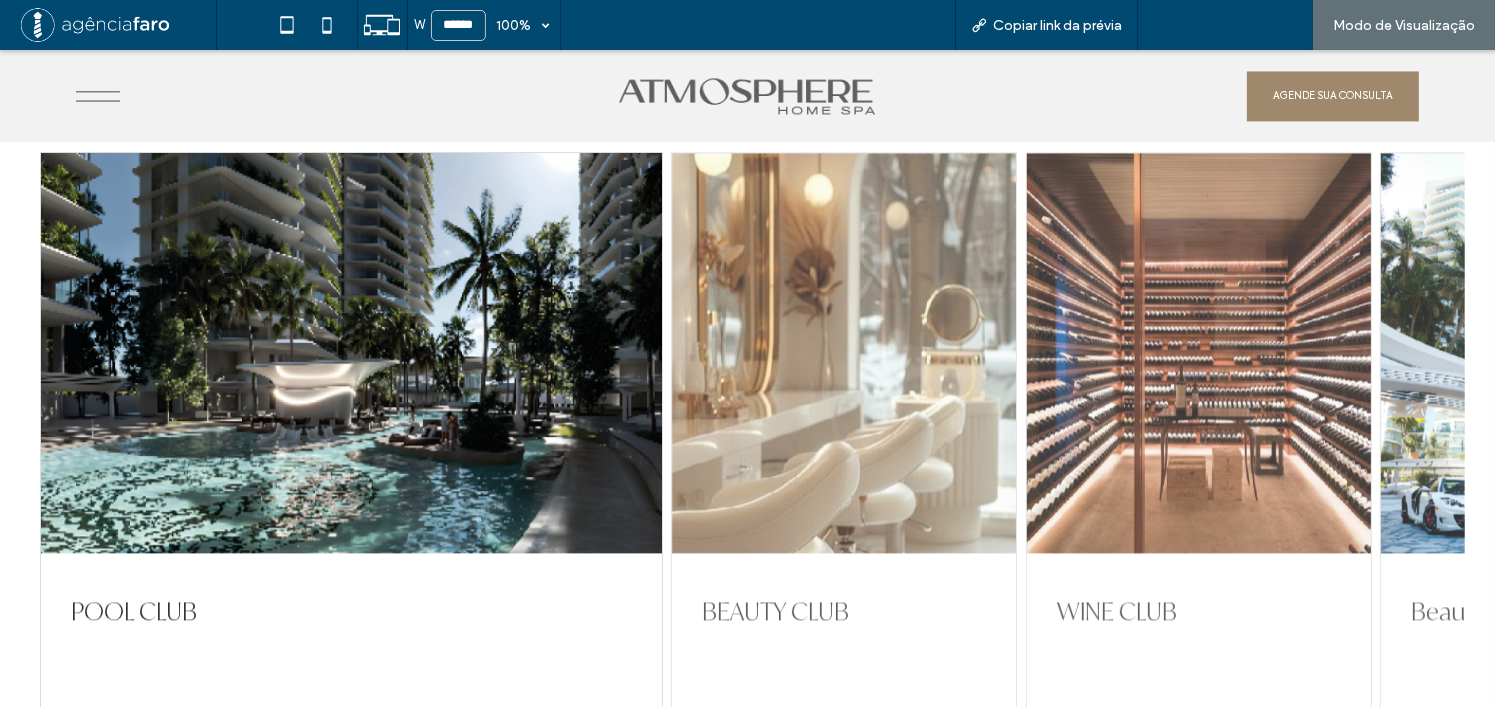 click on "Voltar para o editor" at bounding box center [1225, 25] 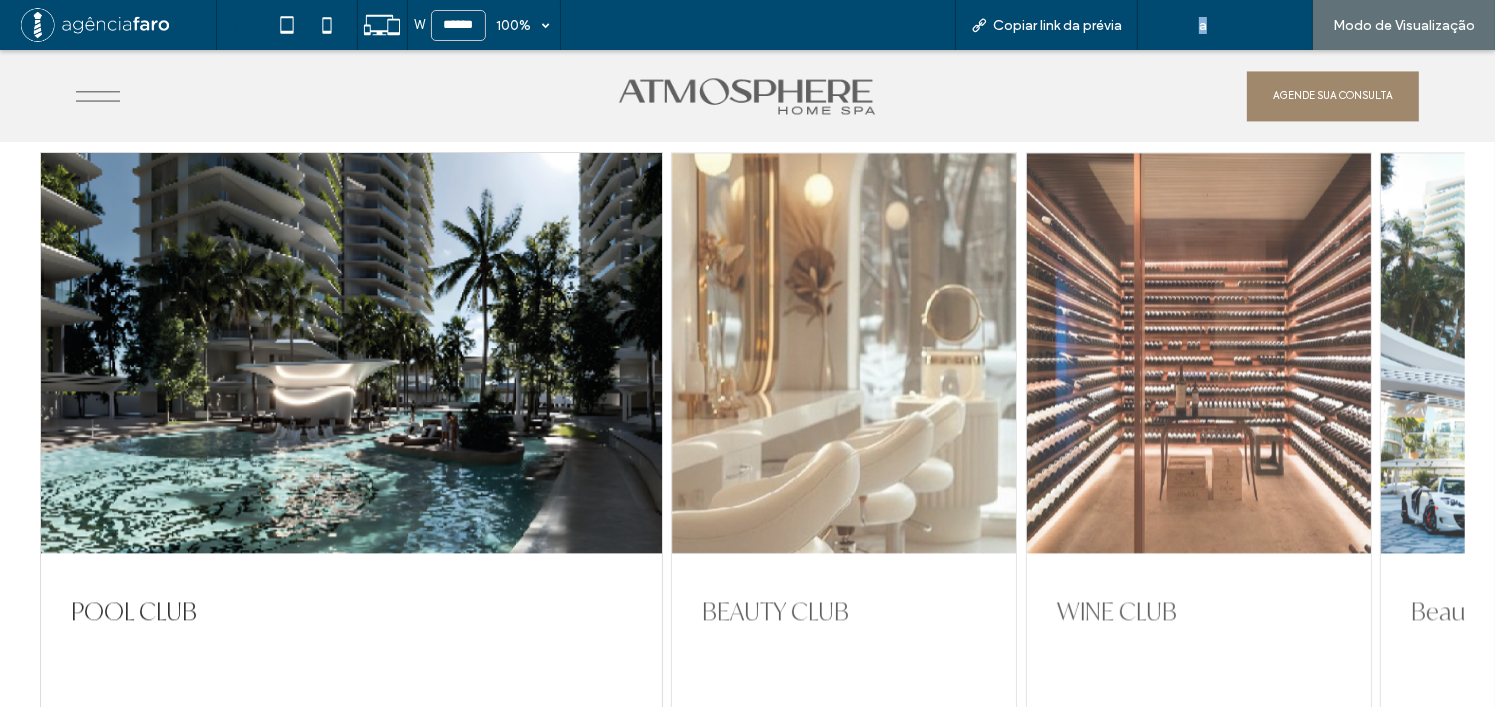 click on "Voltar para o editor" at bounding box center [1235, 25] 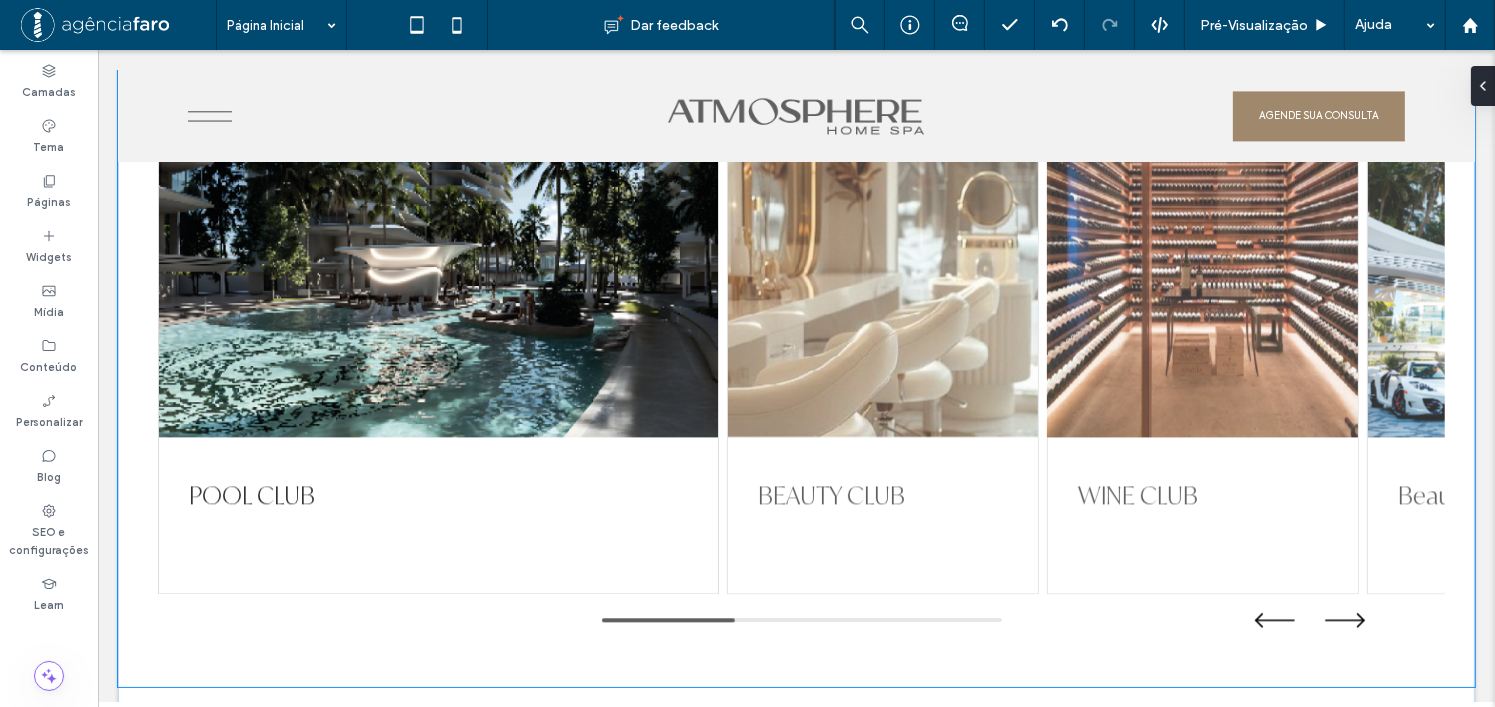 scroll, scrollTop: 4414, scrollLeft: 0, axis: vertical 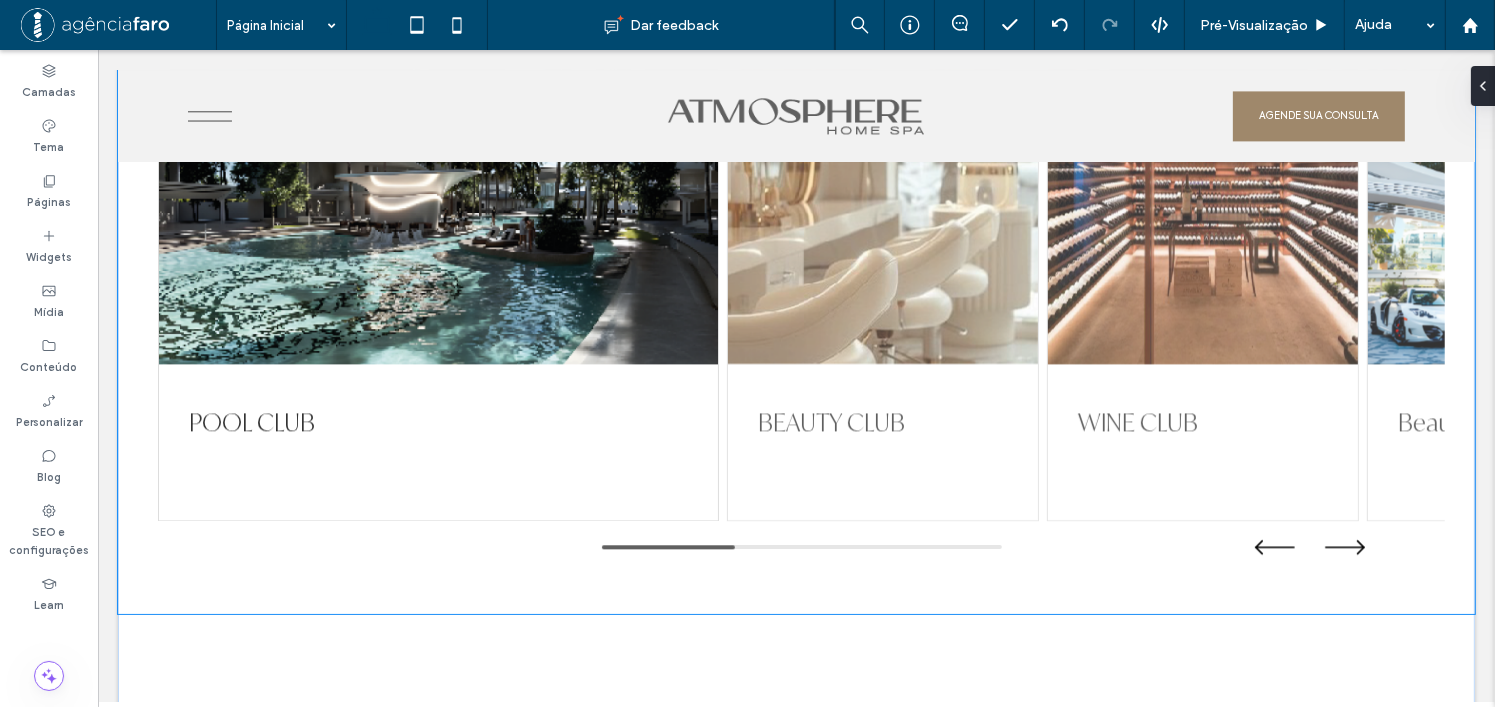 click on "POOL CLUB
BEAUTY CLUB
WINE CLUB
Beautiful gallery image
Beautiful gallery image" at bounding box center [795, 288] 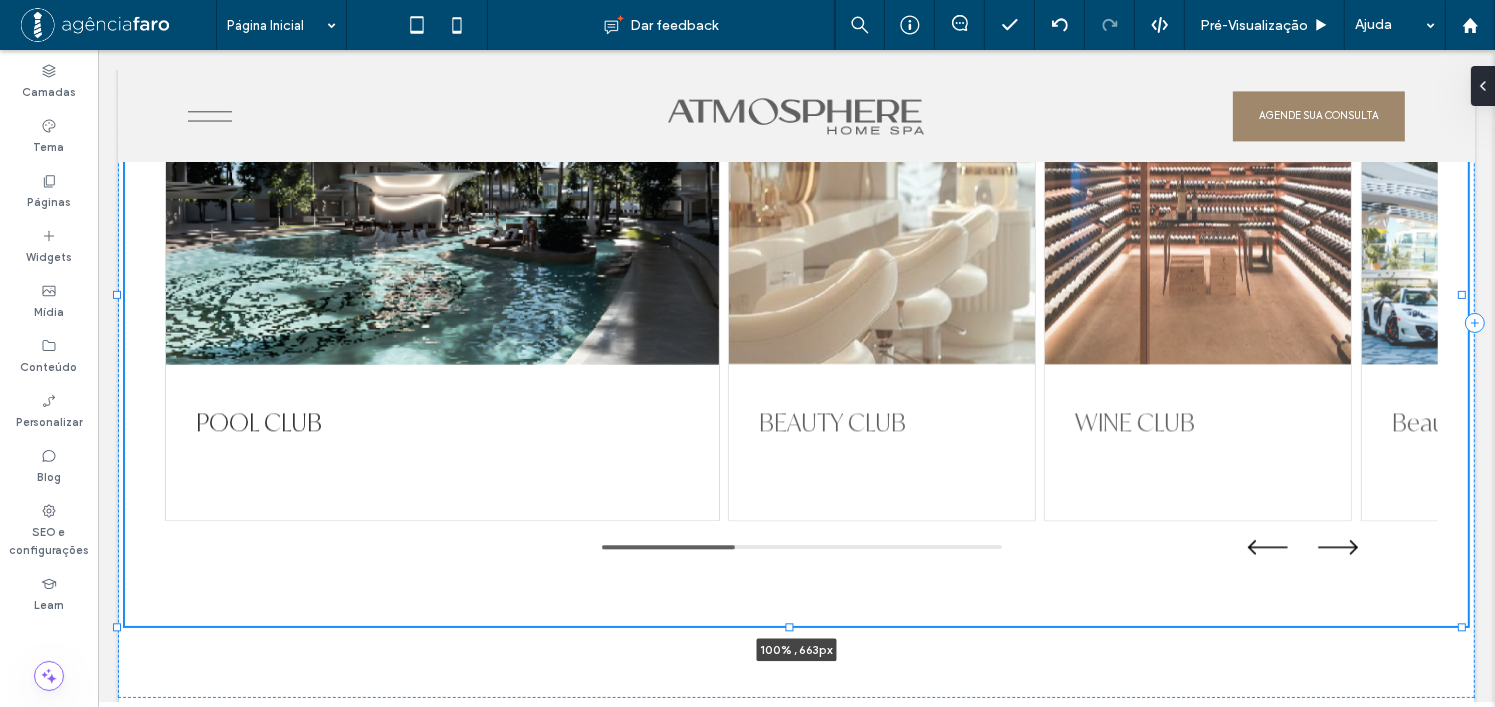 drag, startPoint x: 788, startPoint y: 610, endPoint x: 793, endPoint y: 622, distance: 13 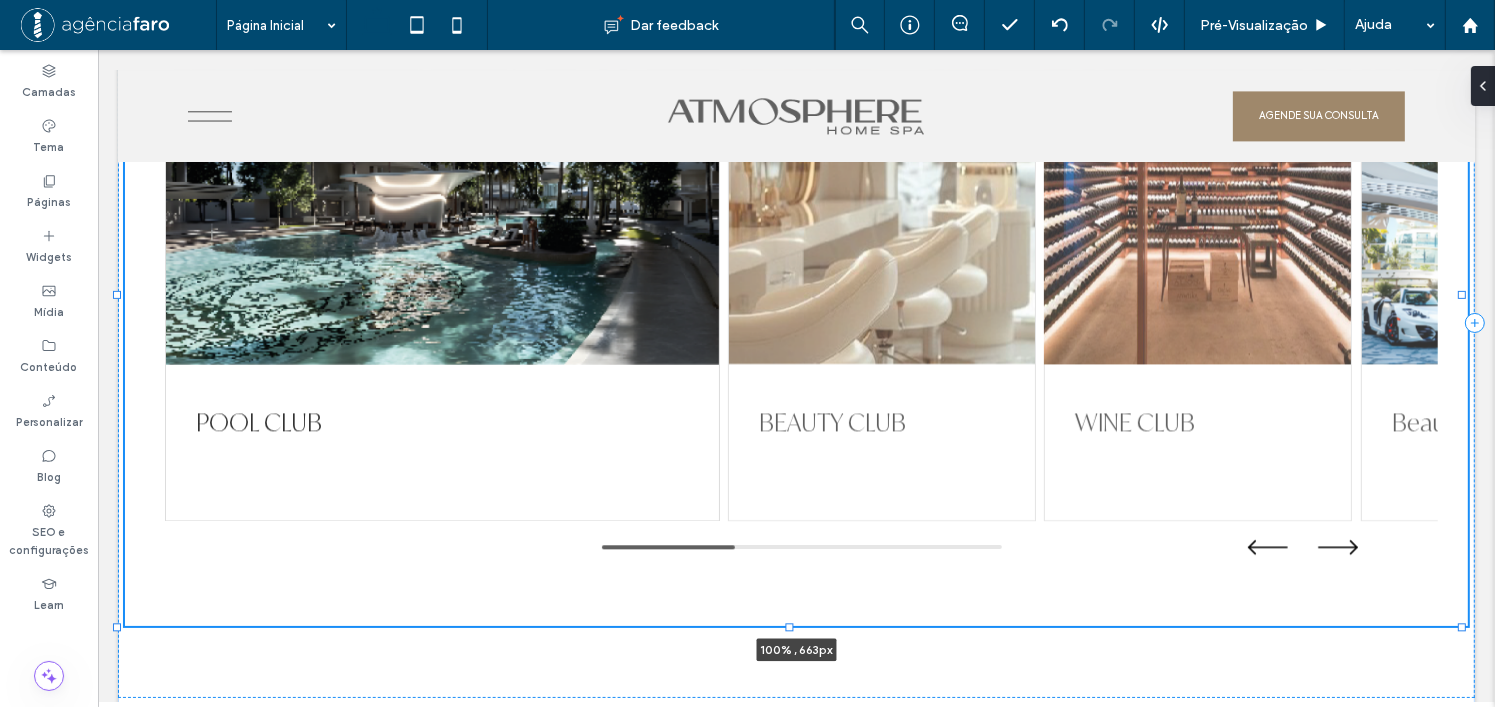 type on "***" 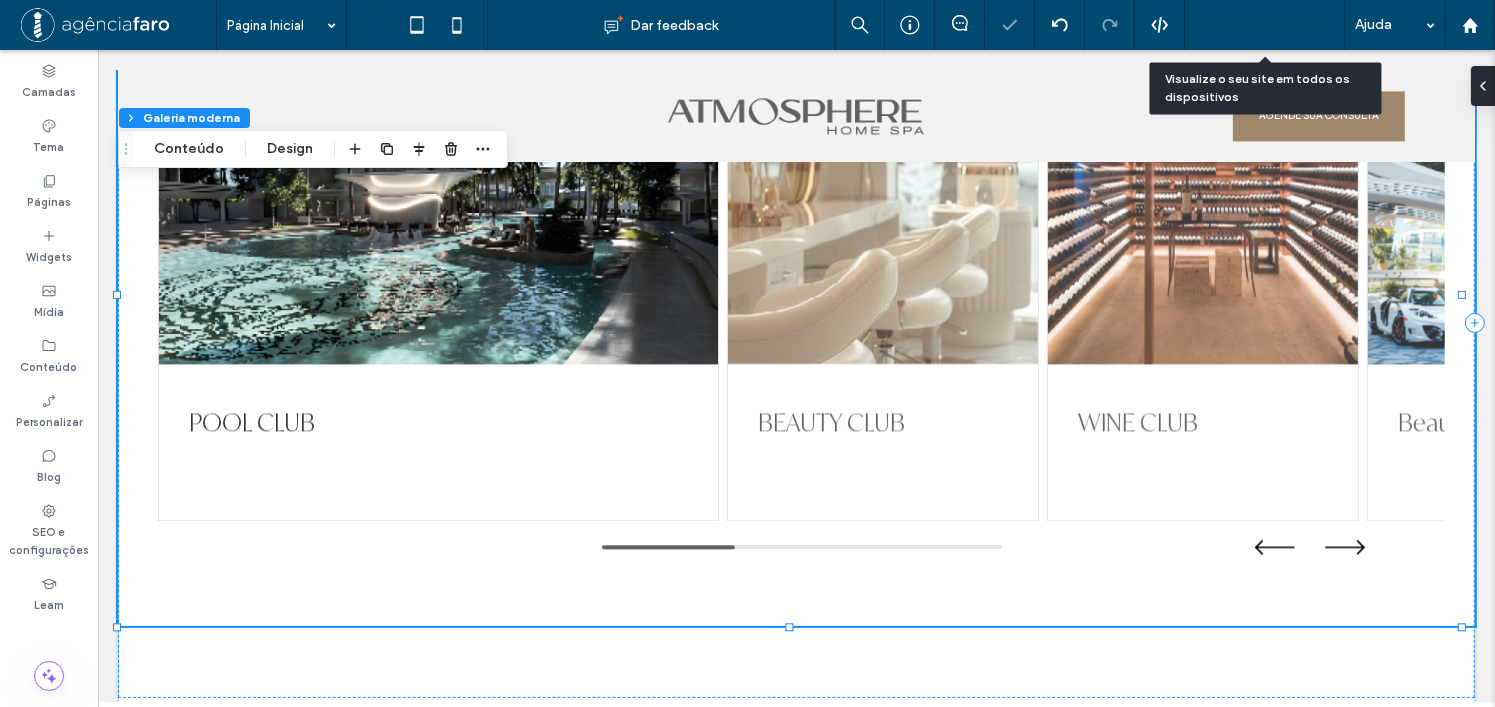 click on "Pré-Visualizaçāo" at bounding box center [1254, 25] 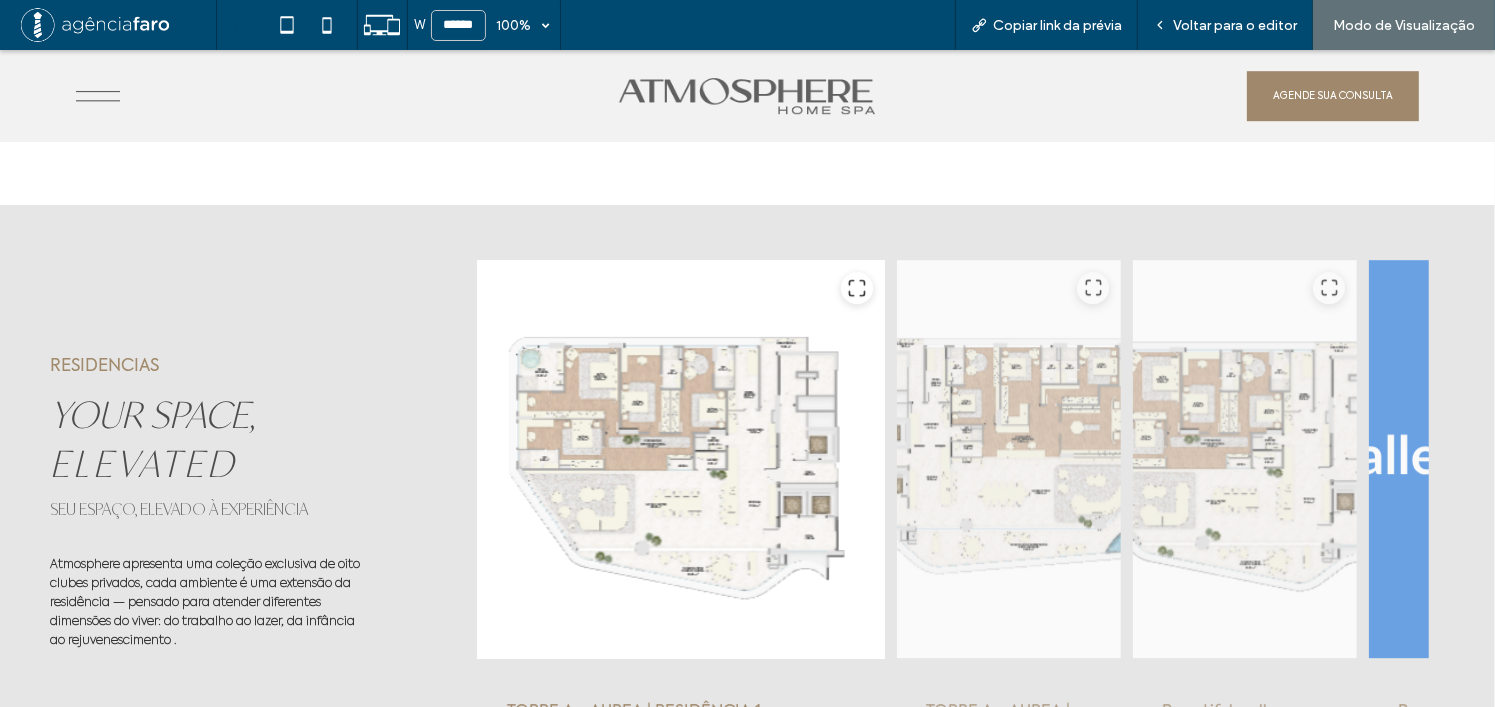 scroll, scrollTop: 6233, scrollLeft: 0, axis: vertical 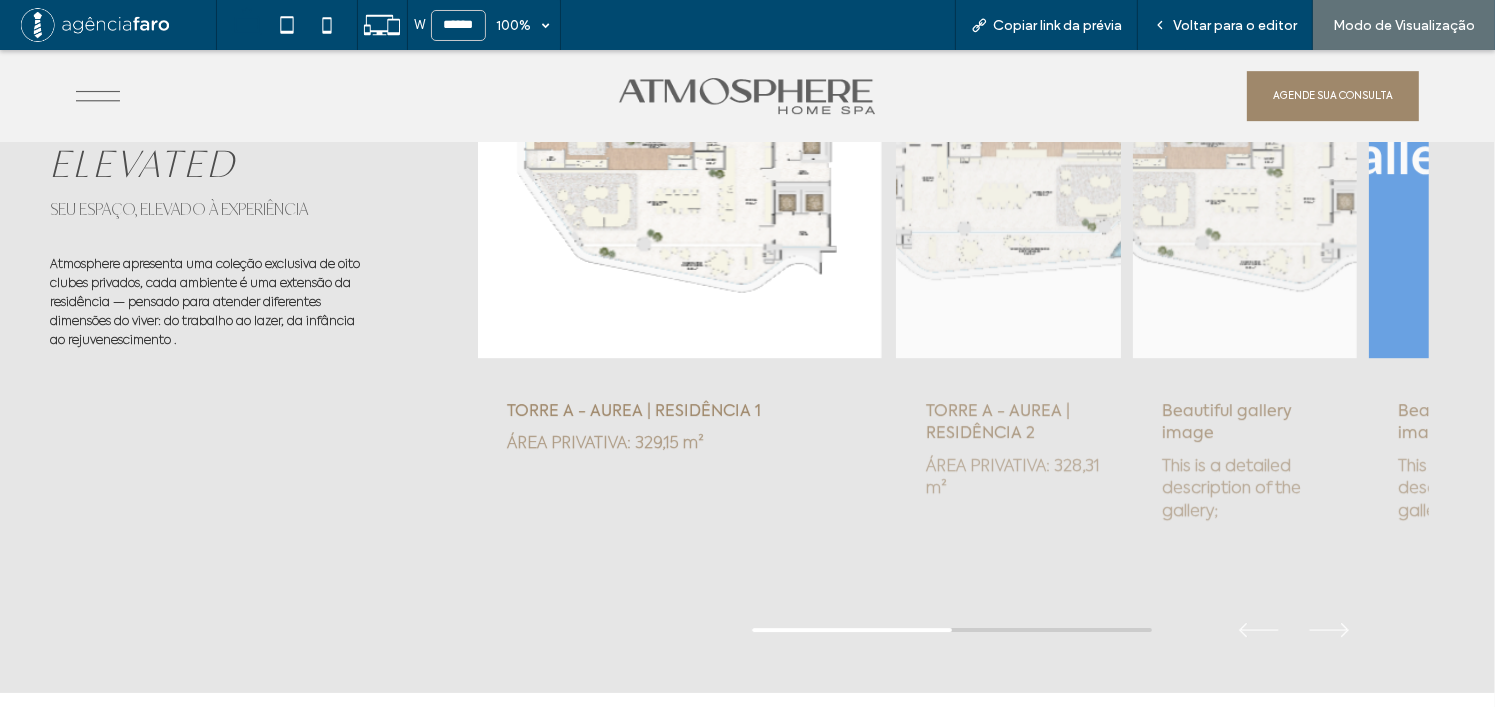 click at bounding box center (1009, 159) 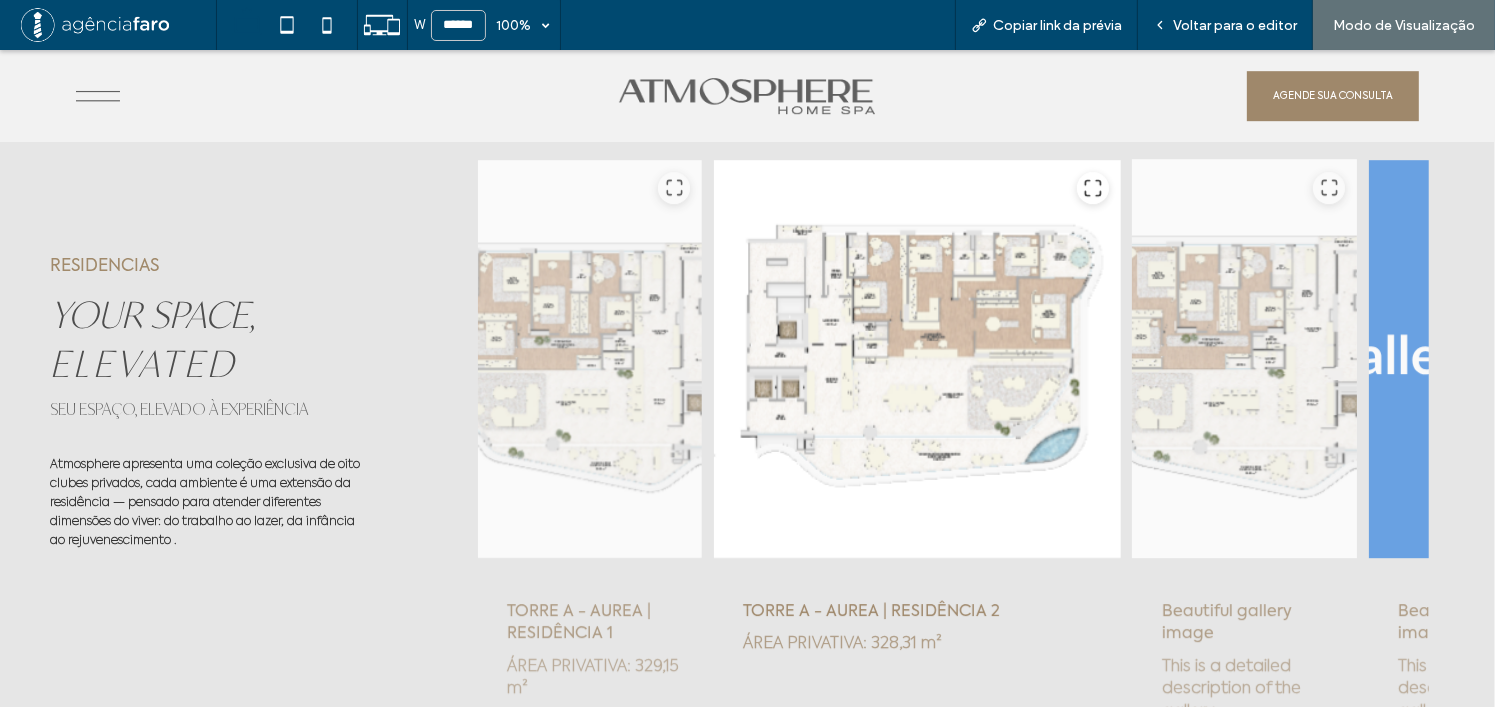 click at bounding box center [1245, 359] 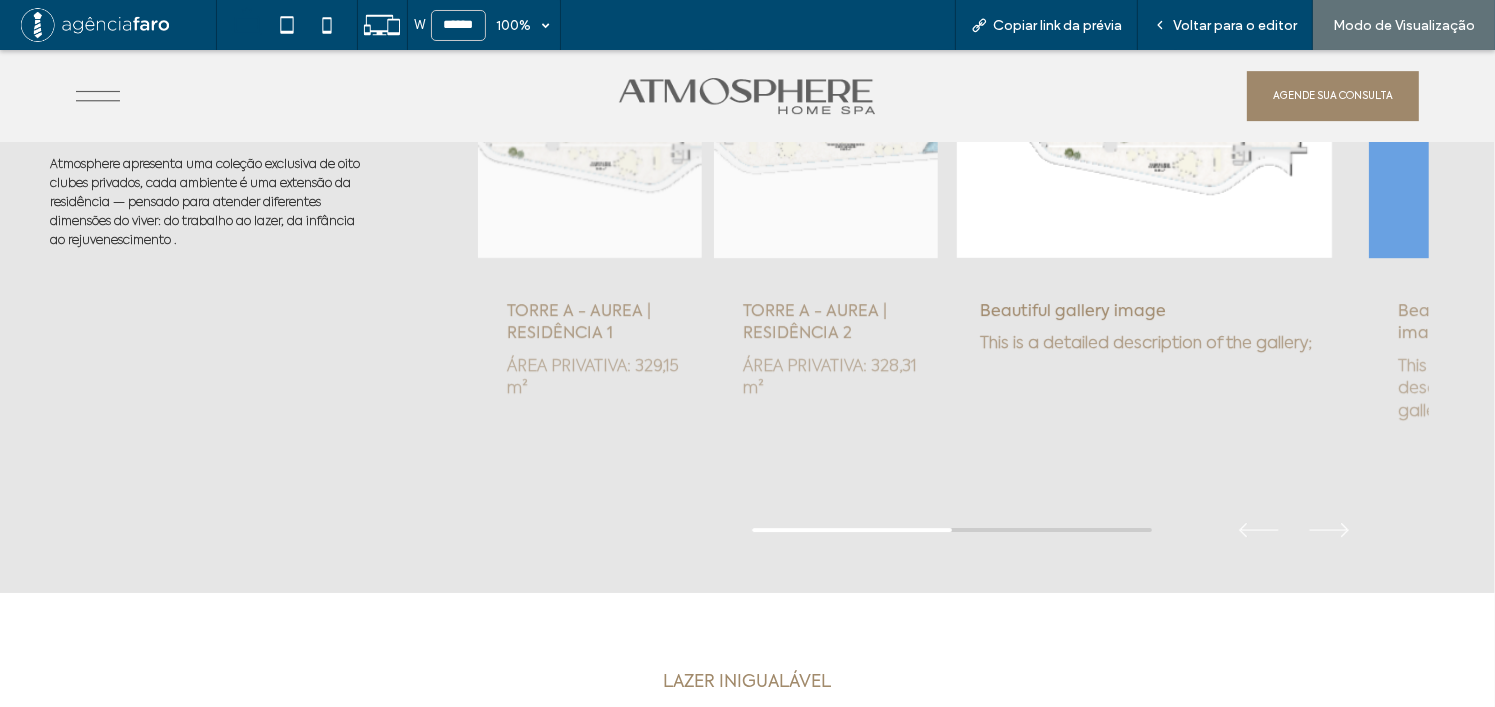 scroll, scrollTop: 6233, scrollLeft: 0, axis: vertical 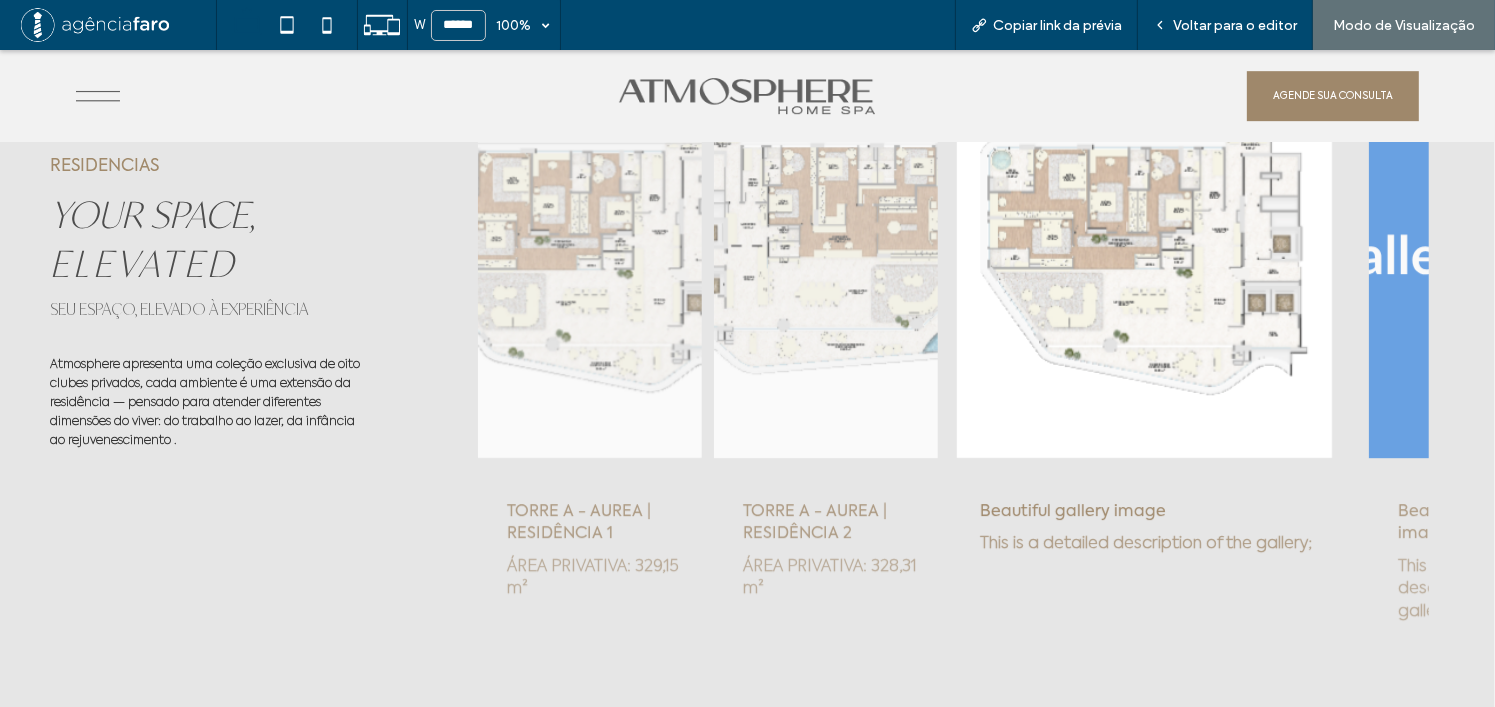 click on "TORRE A - AUREA | RESIDÊNCIA 1
ÁREA PRIVATIVA: 329,15 m²
TORRE A - AUREA | RESIDÊNCIA 2
ÁREA PRIVATIVA: 328,31 m²
Beautiful gallery image
This is a detailed description of the gallery;
Beautiful gallery image
This is a detailed description of the gallery." at bounding box center (932, 381) 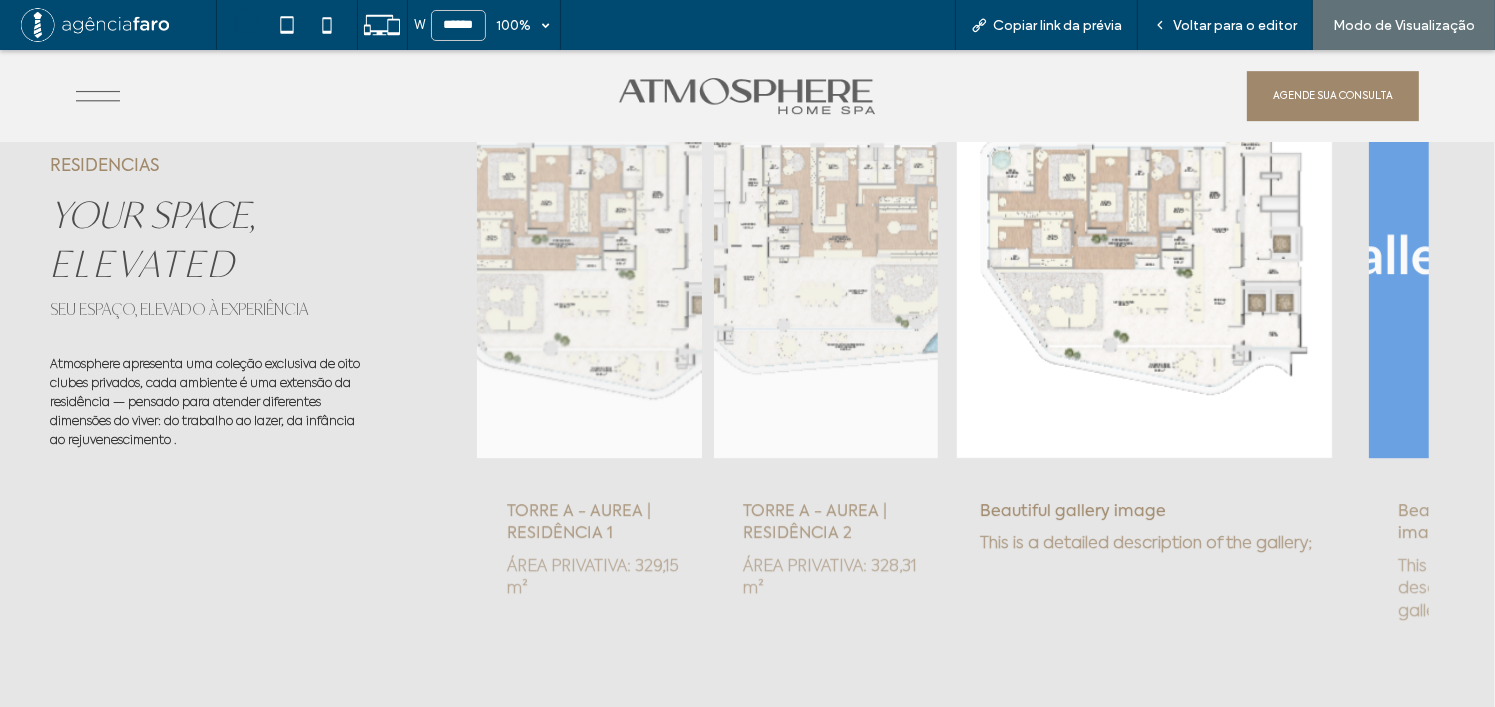 click at bounding box center [590, 259] 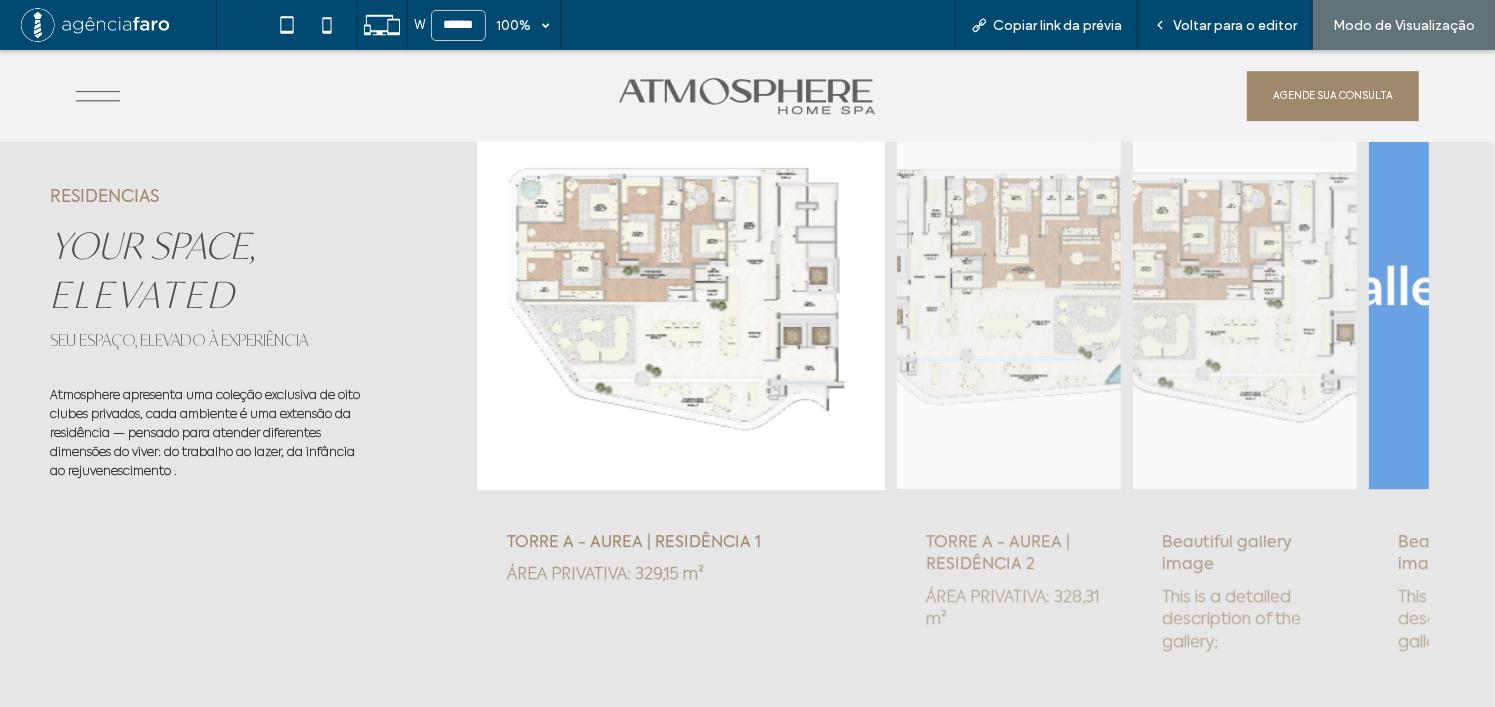scroll, scrollTop: 6233, scrollLeft: 0, axis: vertical 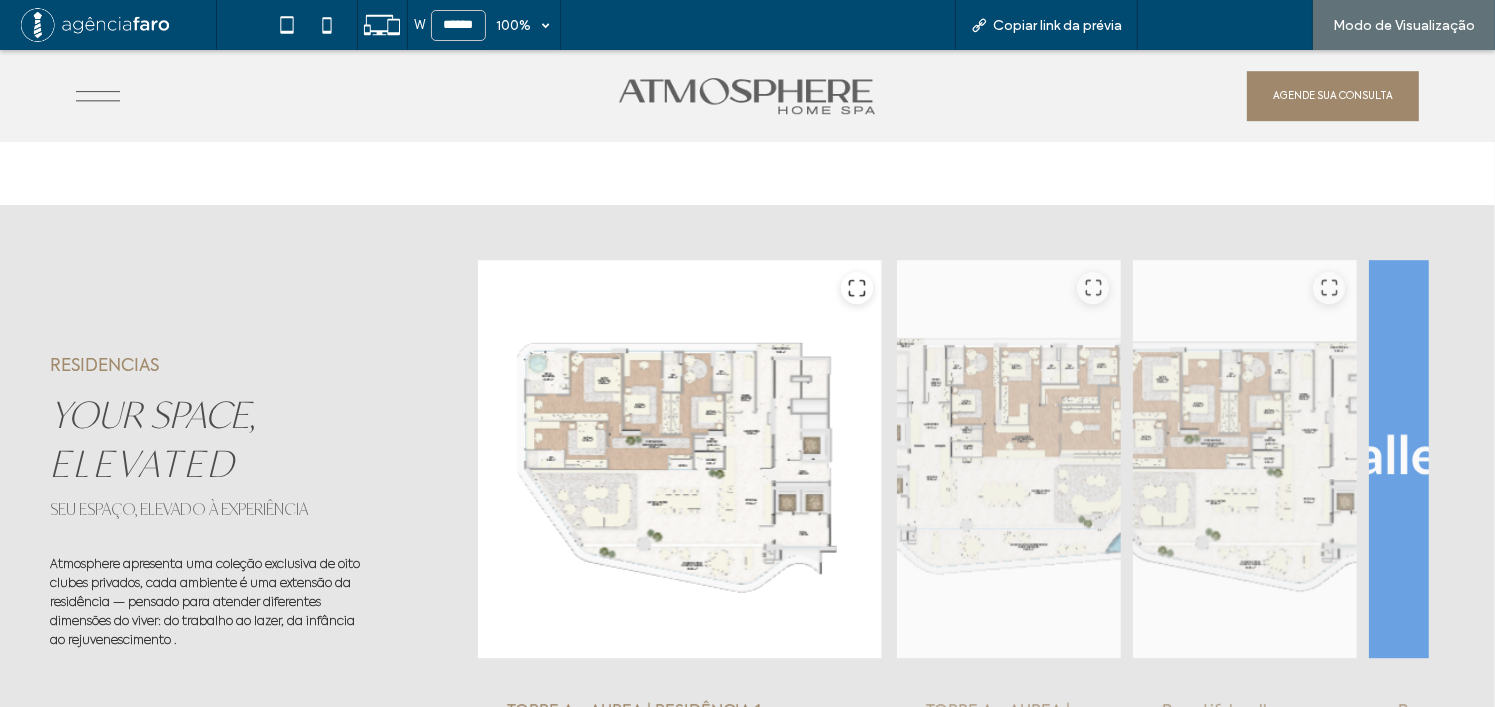 click on "Voltar para o editor" at bounding box center (1225, 25) 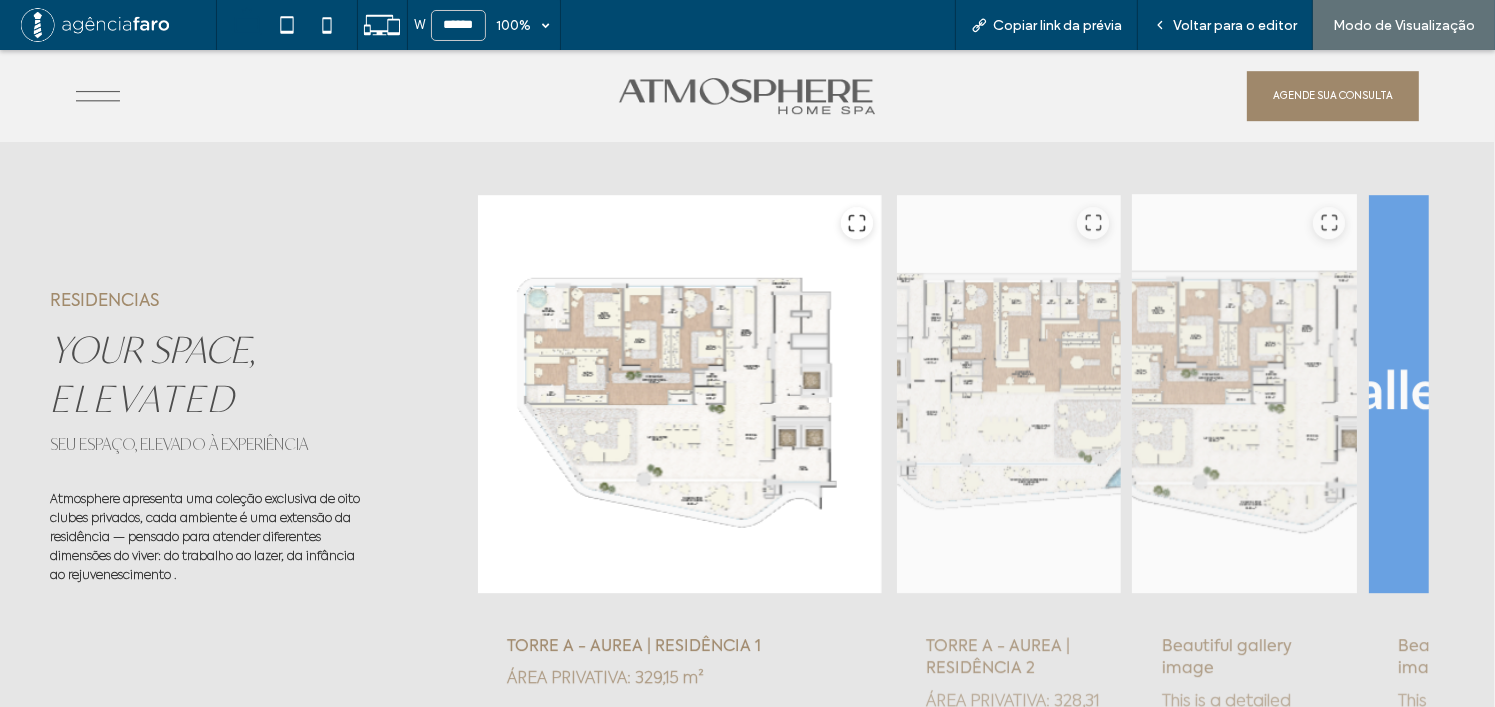 scroll, scrollTop: 6133, scrollLeft: 0, axis: vertical 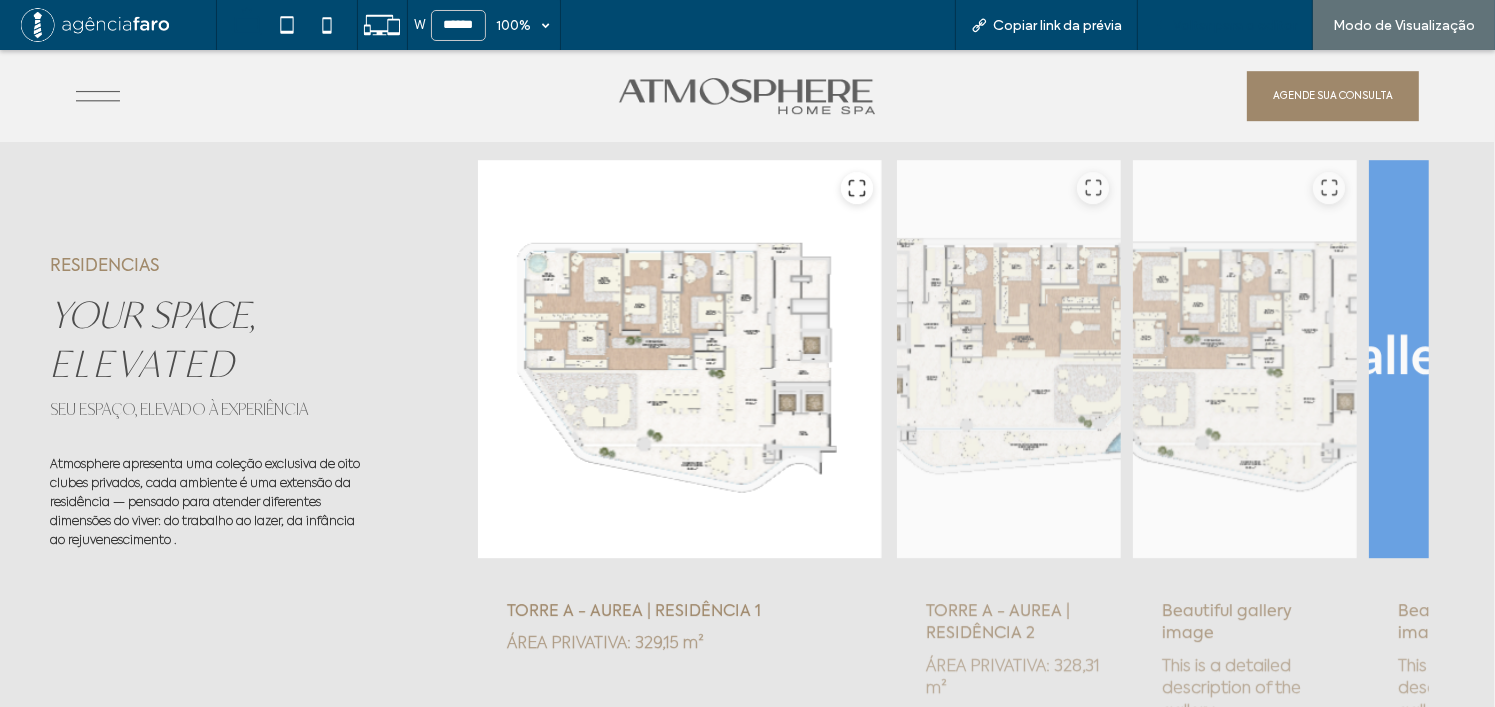 click on "Voltar para o editor" at bounding box center (1235, 25) 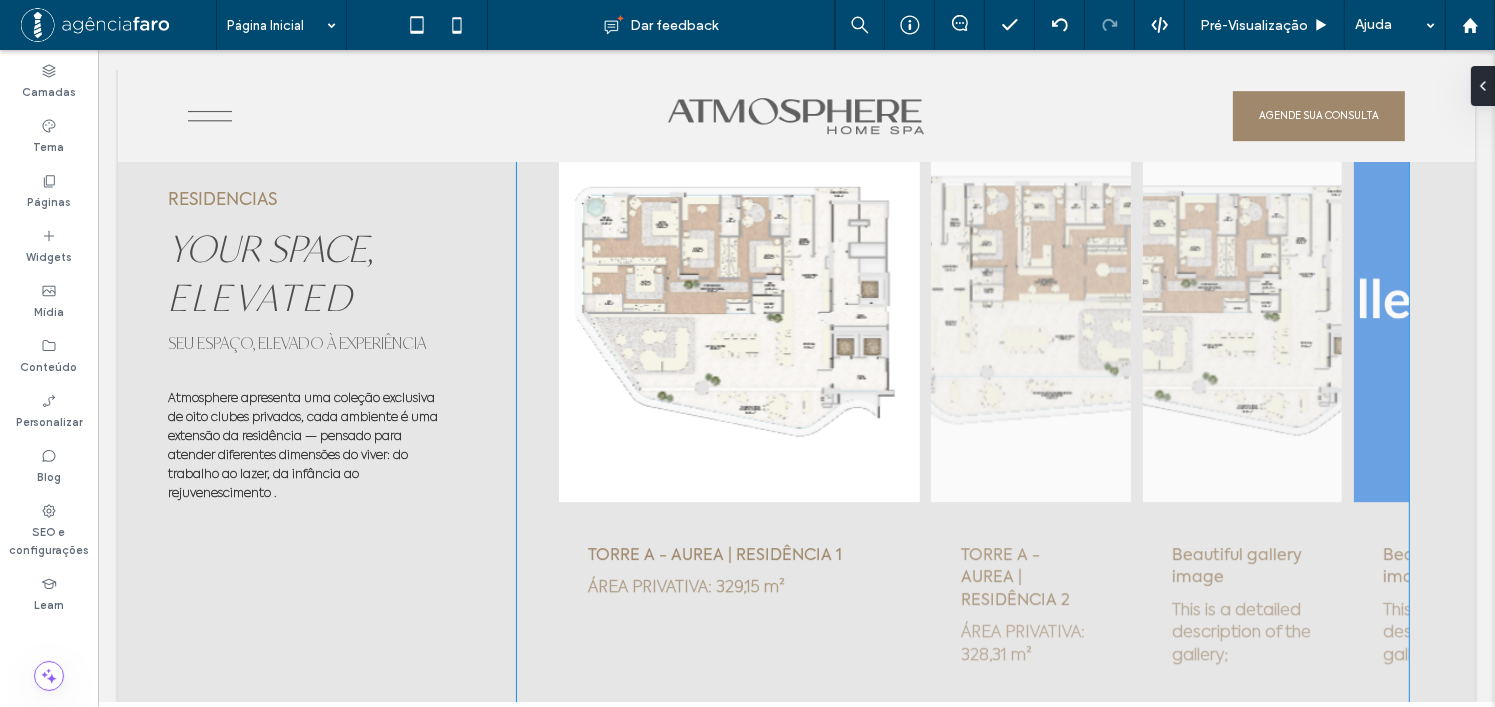 scroll, scrollTop: 6210, scrollLeft: 0, axis: vertical 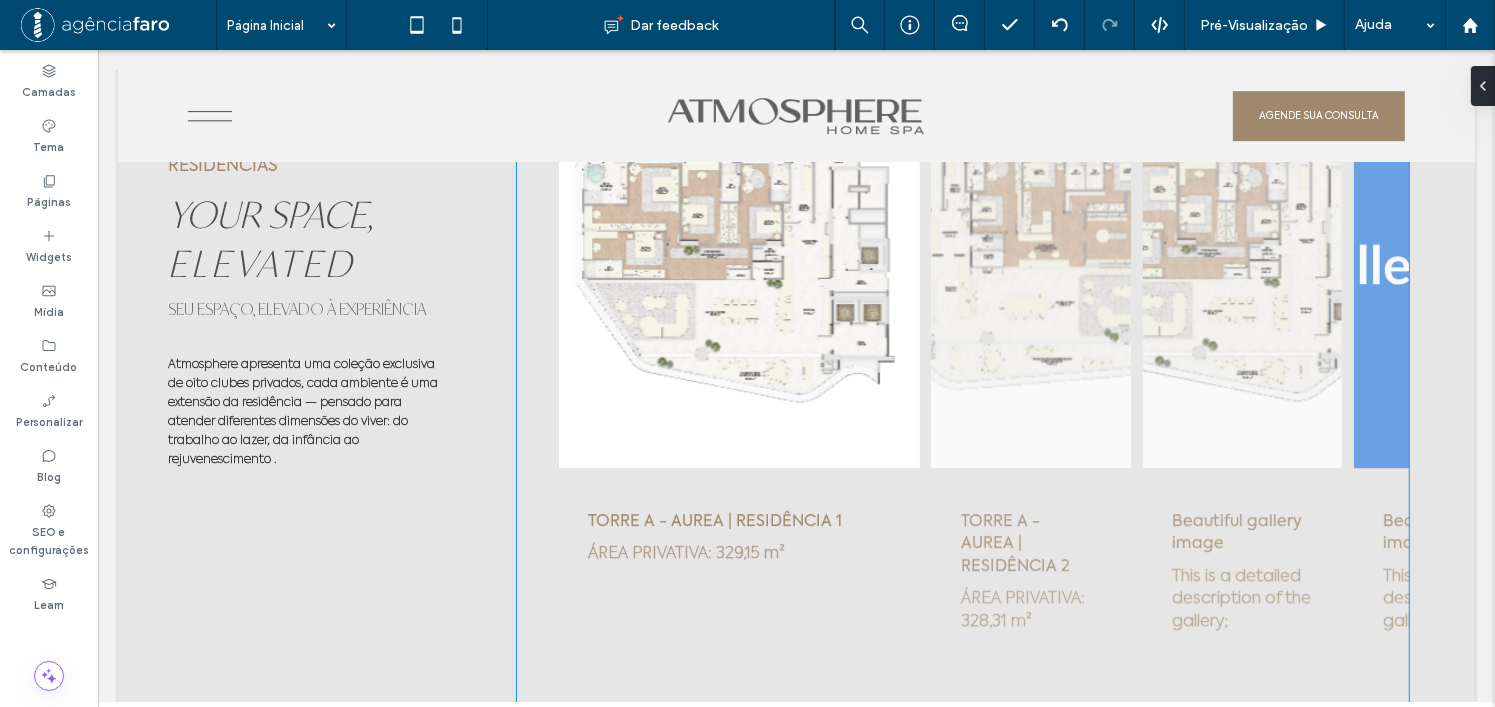 click at bounding box center (1030, 269) 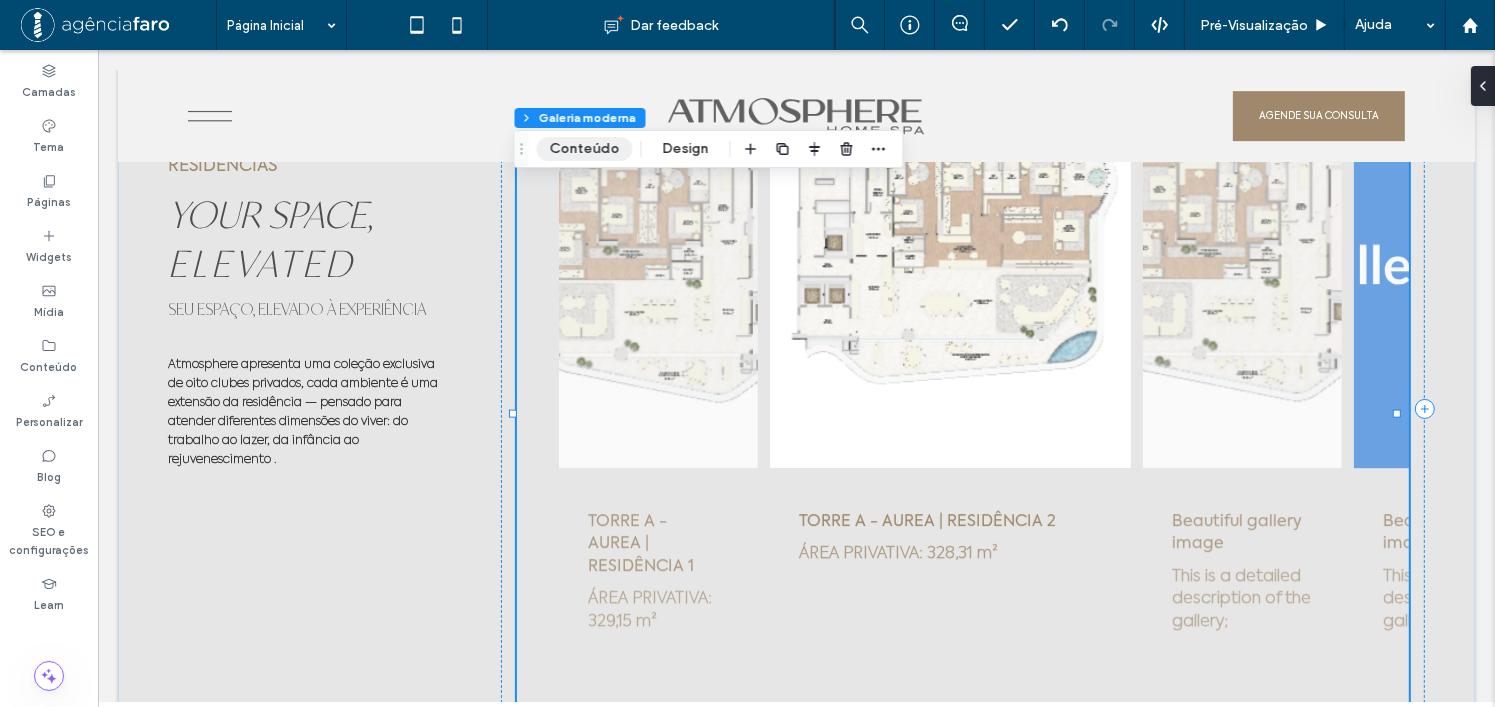 click on "Conteúdo" at bounding box center (585, 149) 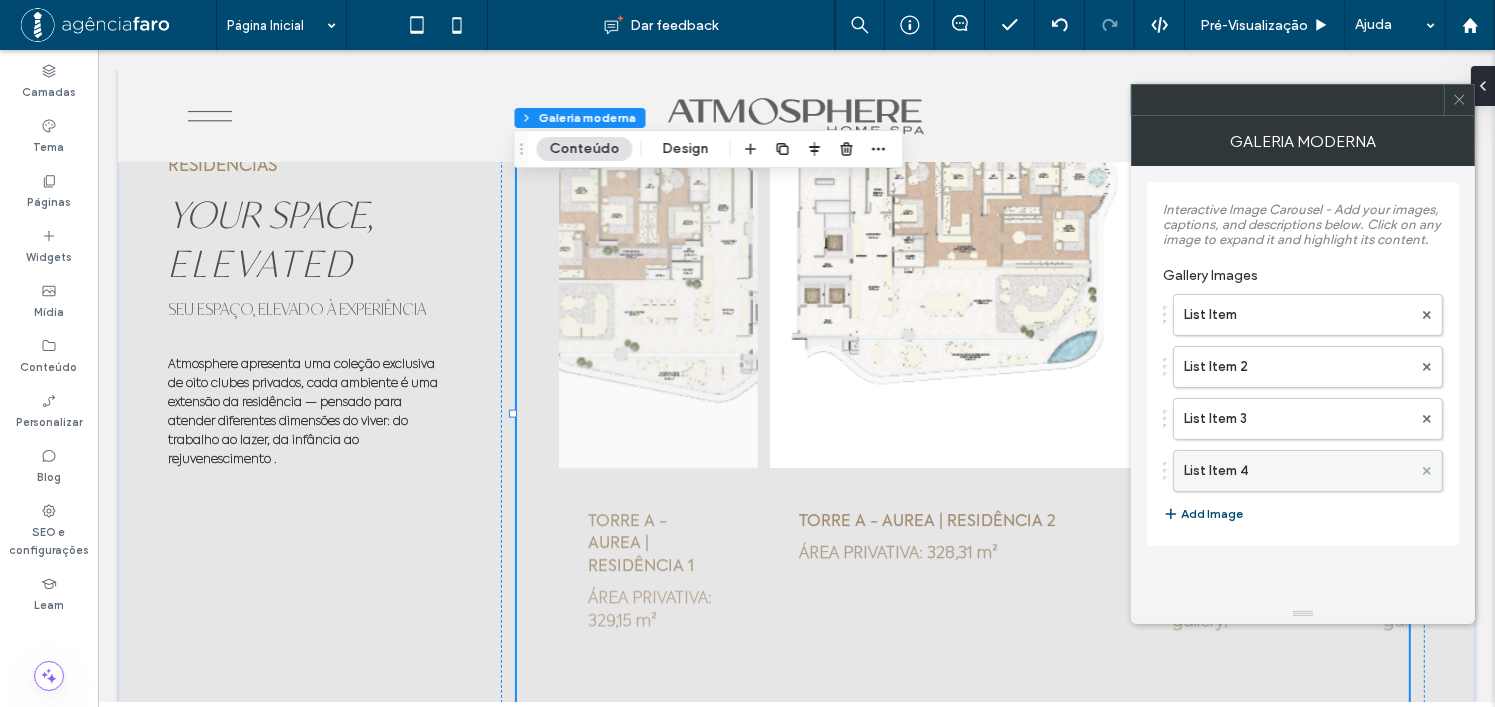 click 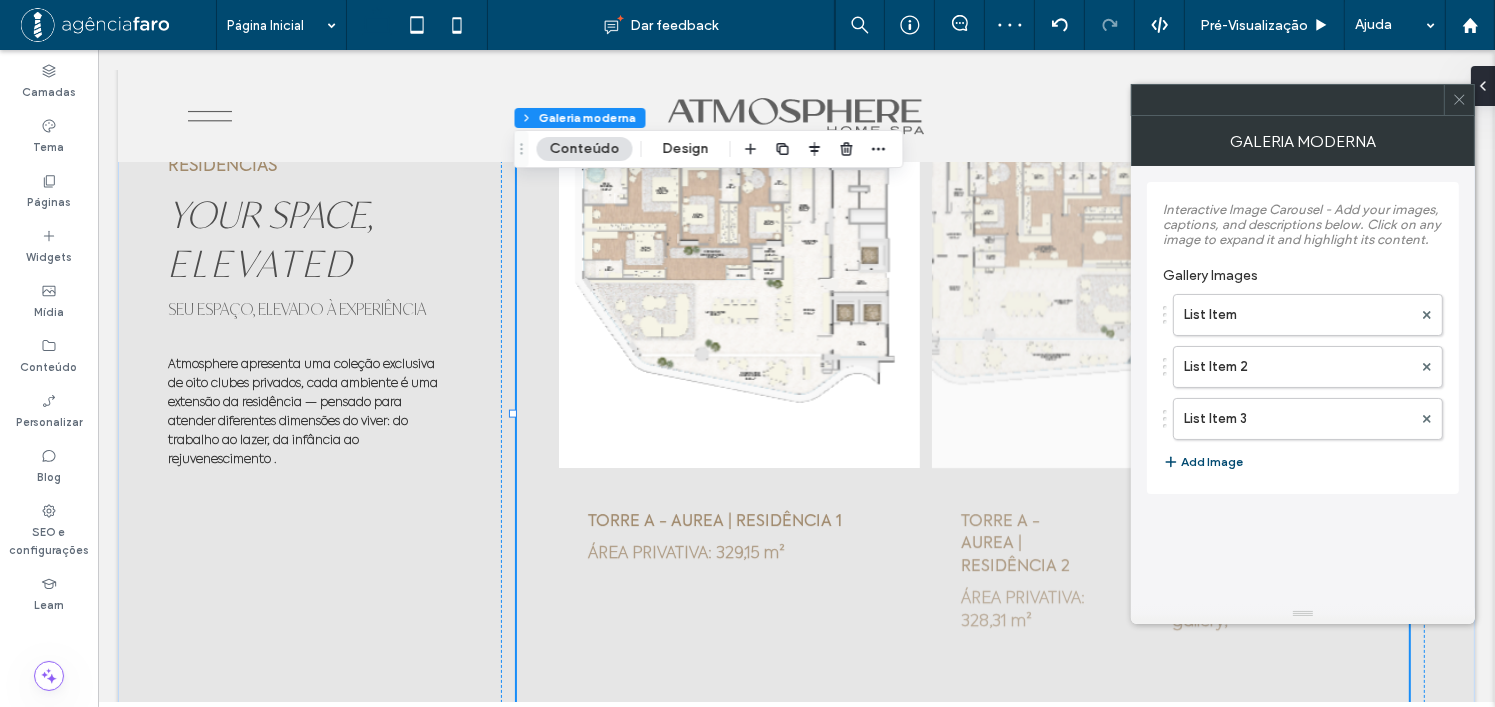 drag, startPoint x: 1460, startPoint y: 111, endPoint x: 1373, endPoint y: 93, distance: 88.84256 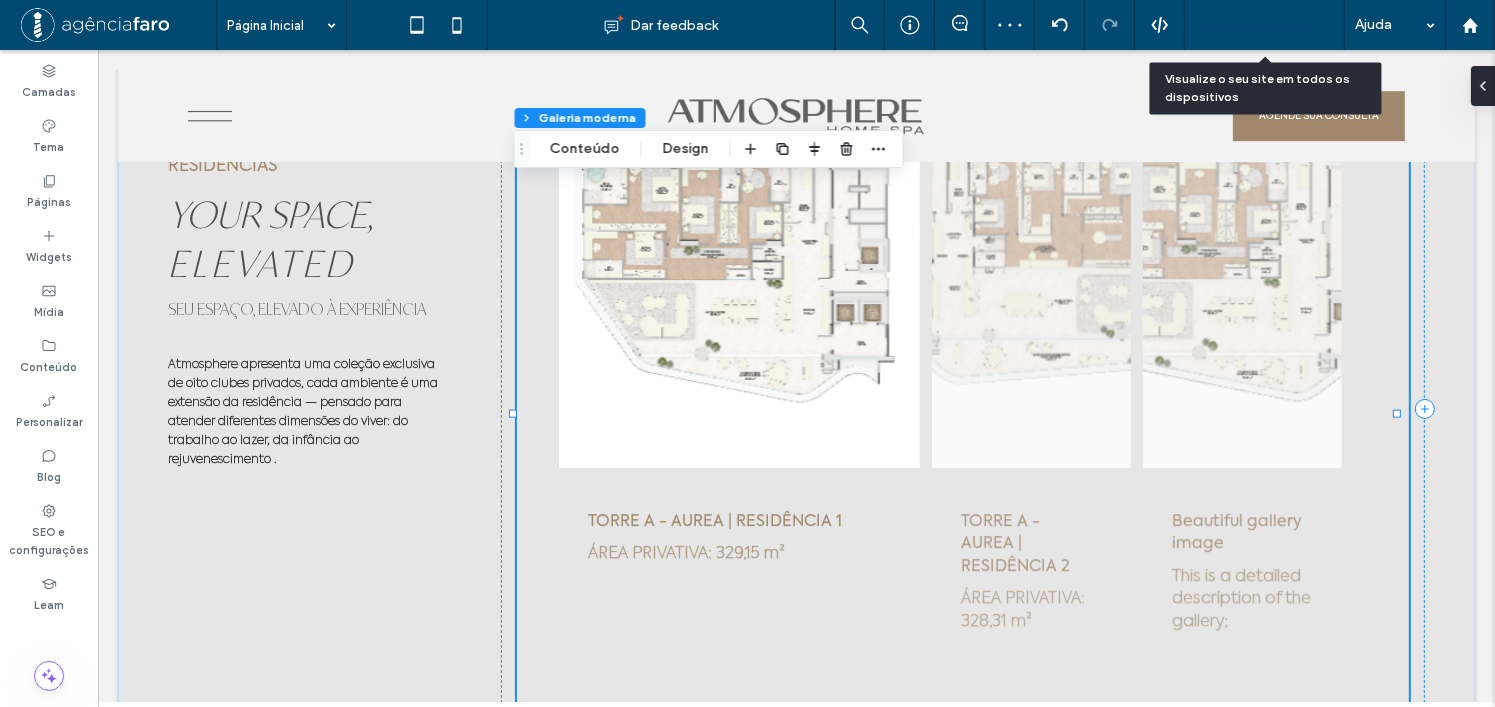 click on "Pré-Visualizaçāo" at bounding box center [1254, 25] 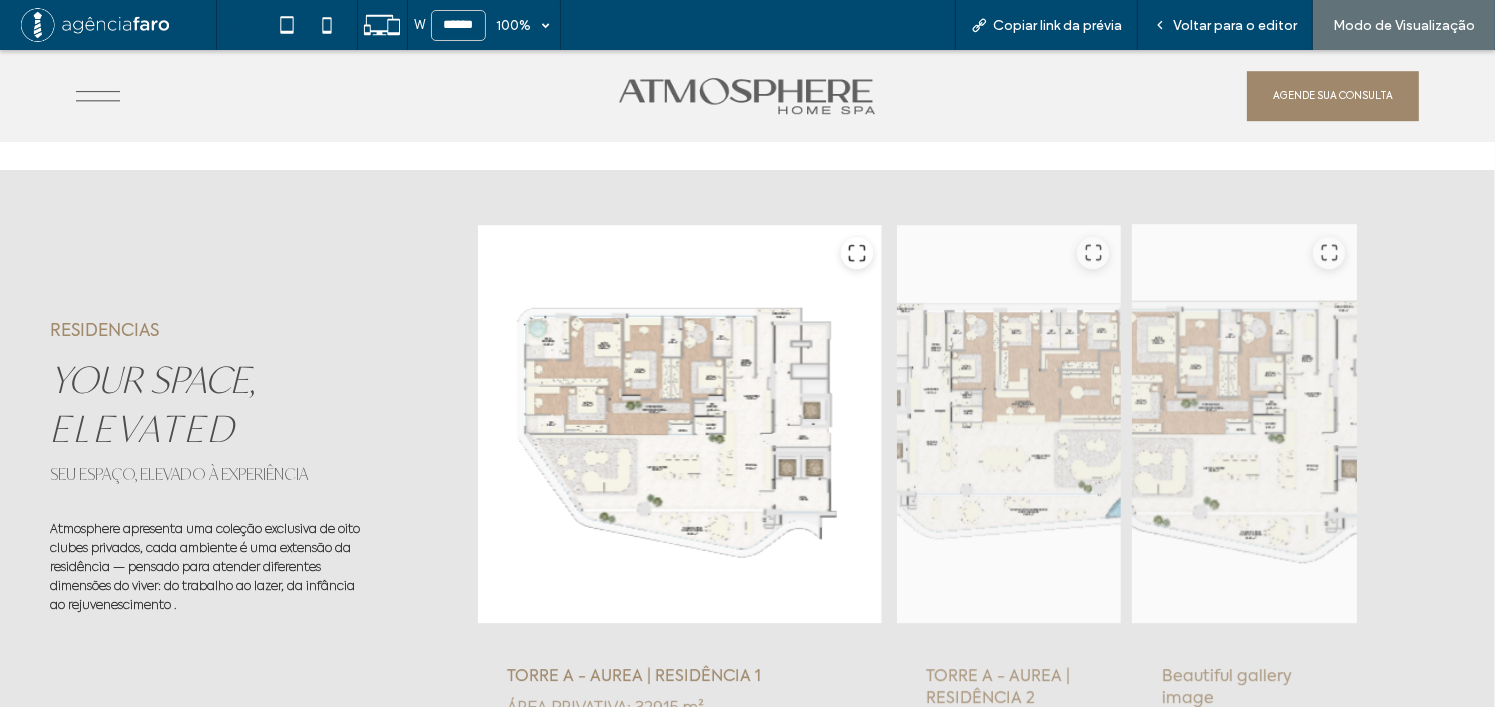 scroll, scrollTop: 6034, scrollLeft: 0, axis: vertical 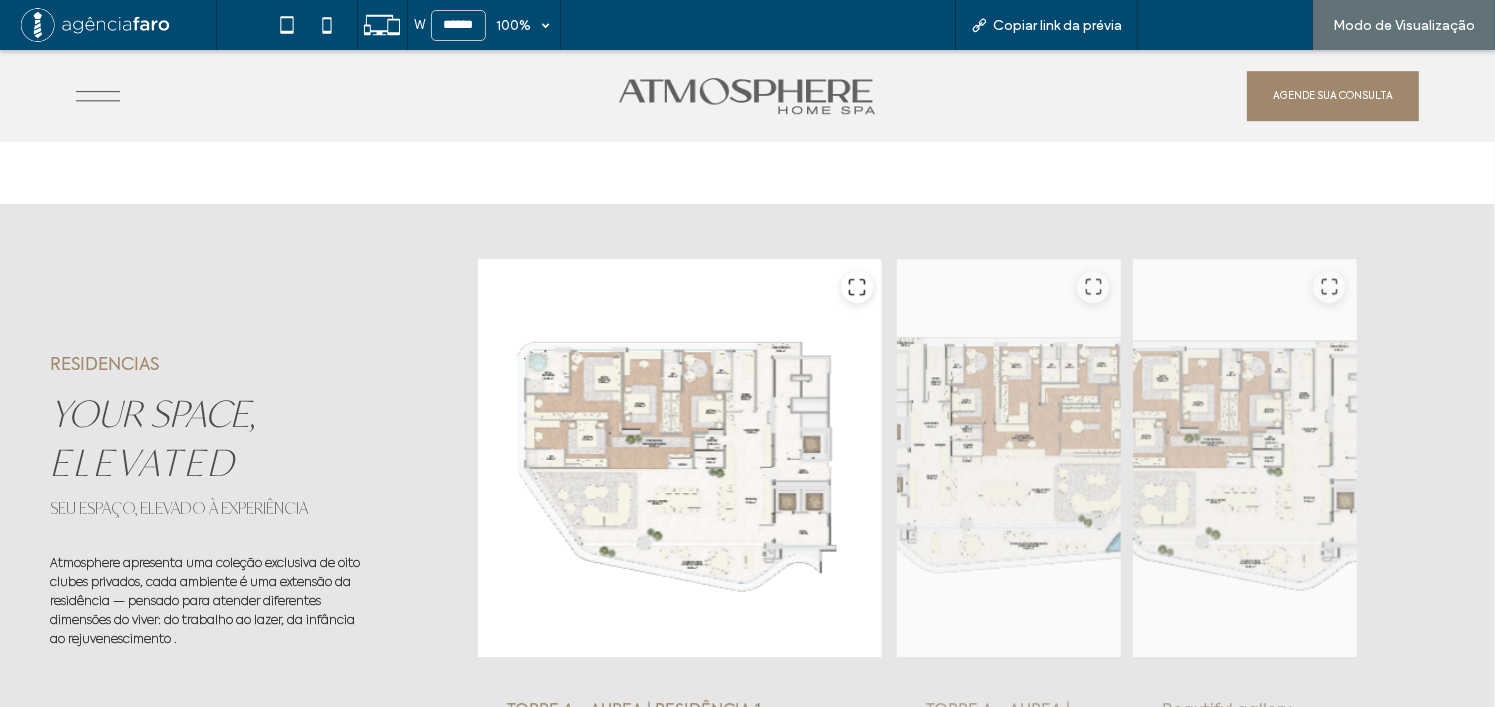 click on "Voltar para o editor" at bounding box center (1235, 25) 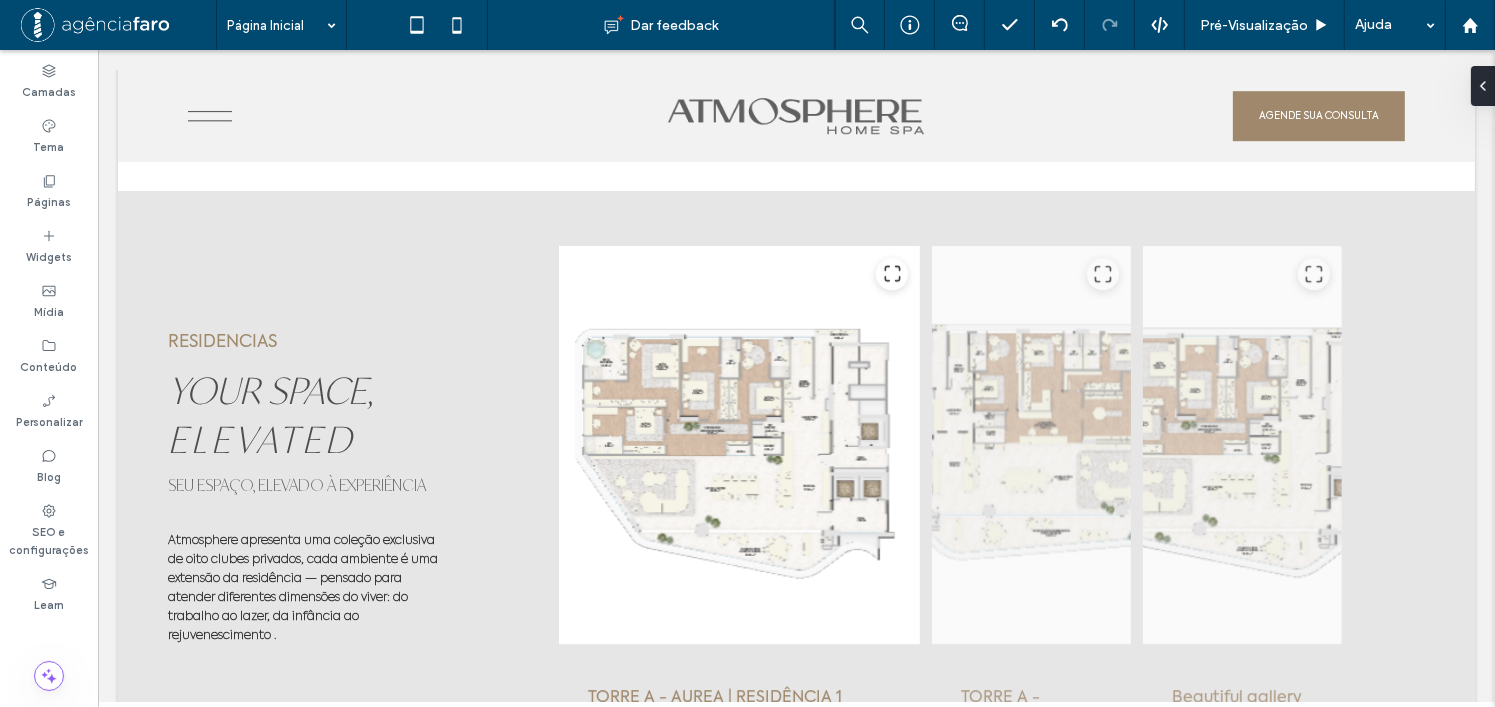 scroll, scrollTop: 6011, scrollLeft: 0, axis: vertical 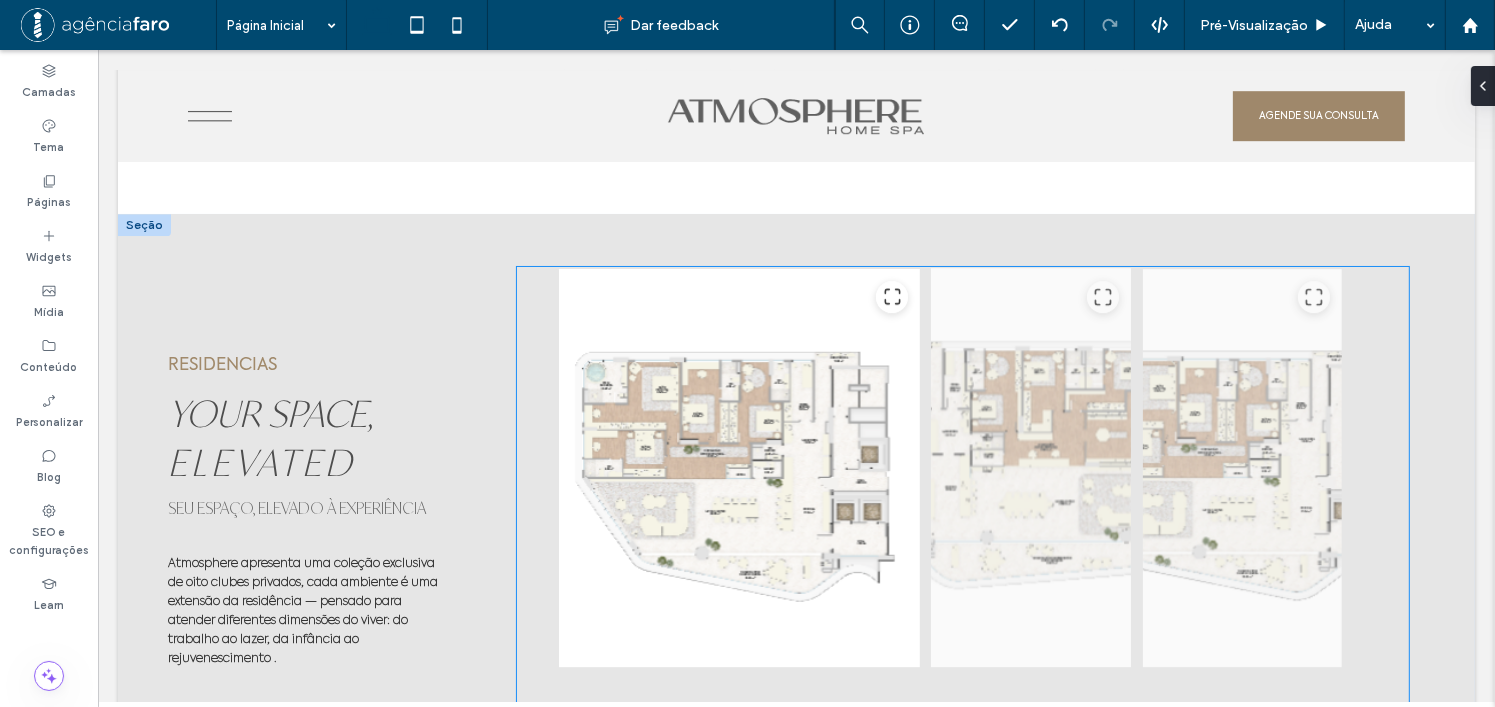 click at bounding box center [1030, 468] 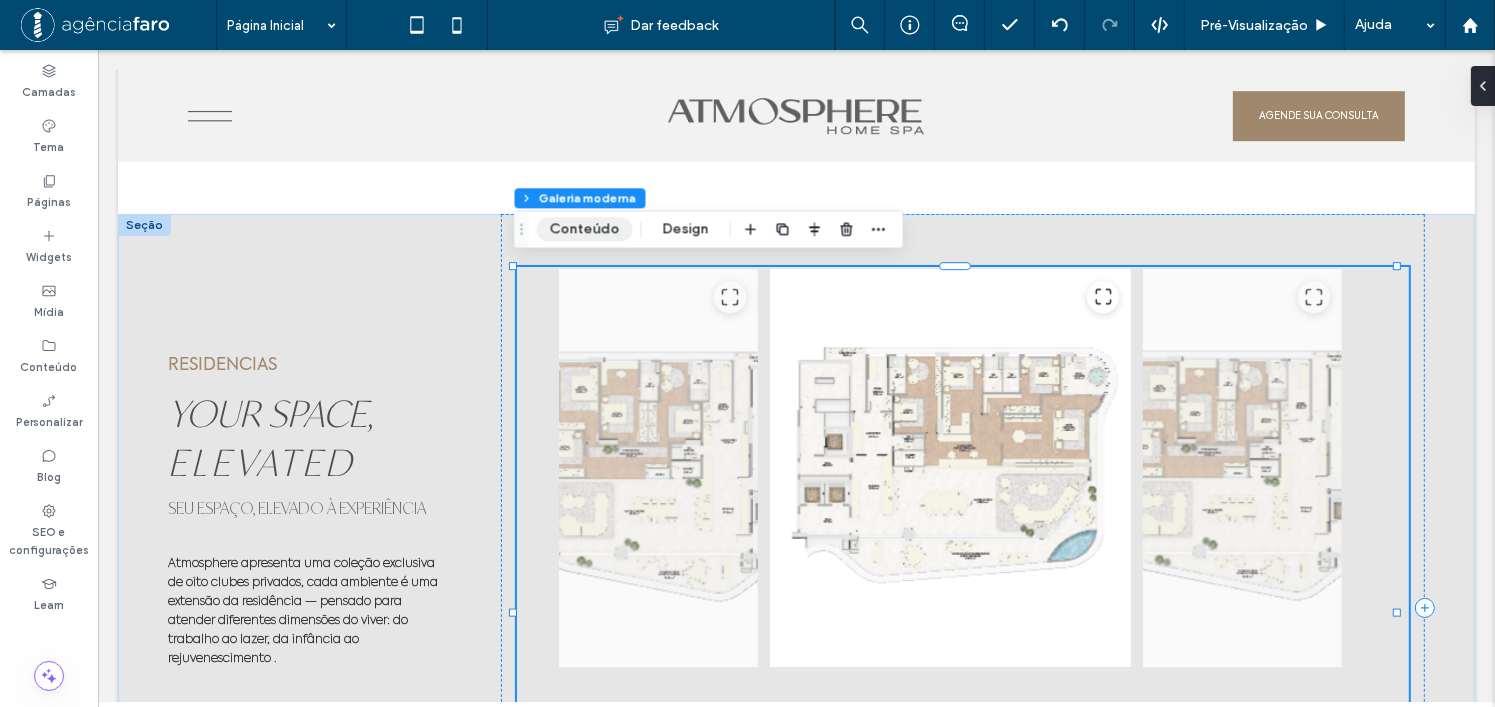 click on "Conteúdo" at bounding box center (585, 229) 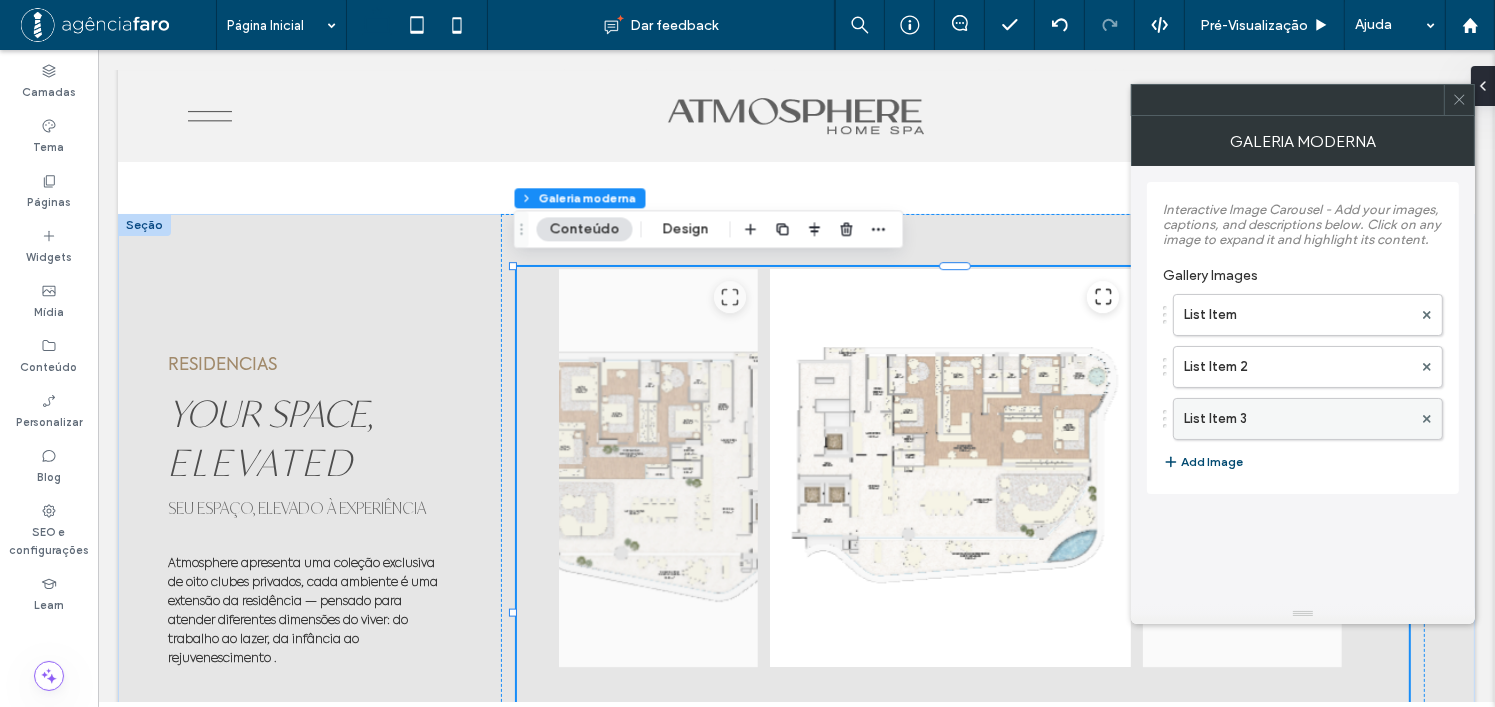 click 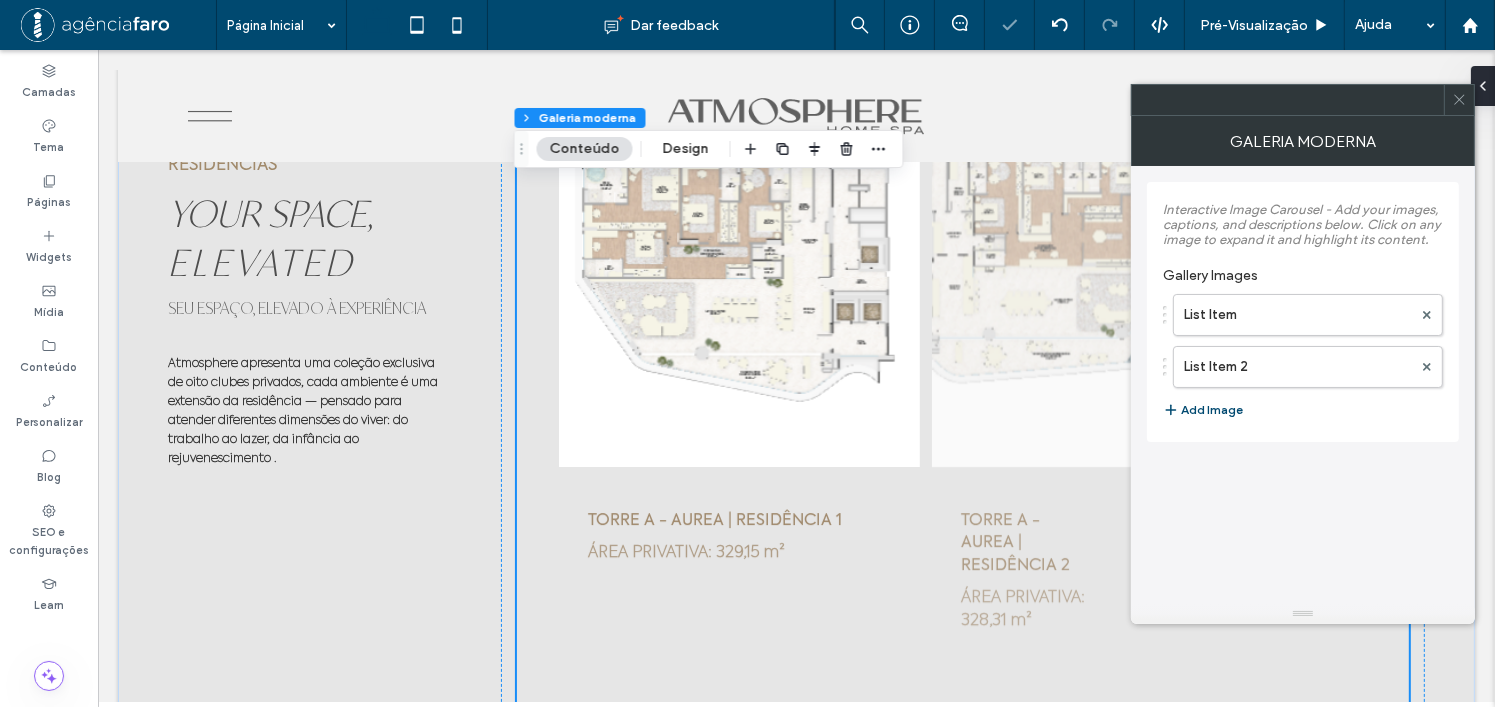 scroll, scrollTop: 6311, scrollLeft: 0, axis: vertical 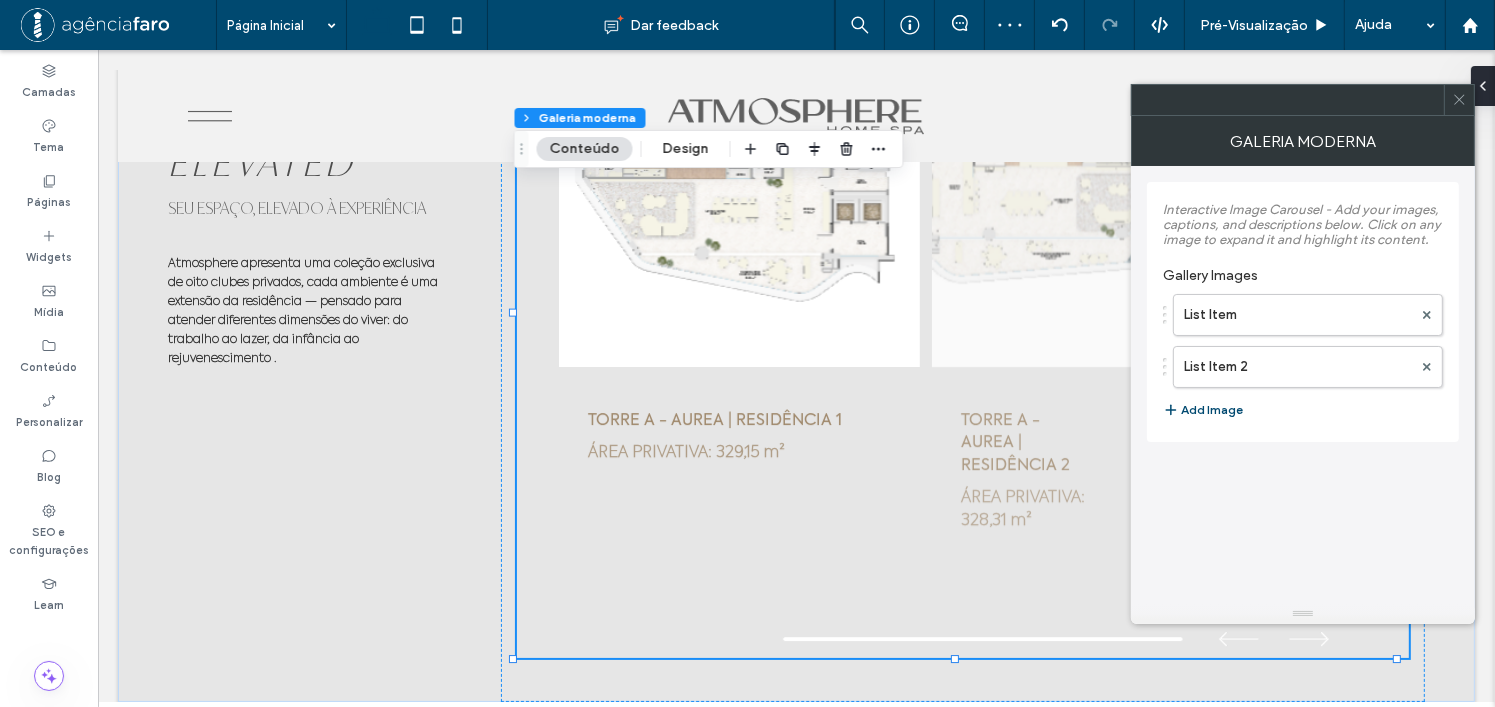 click 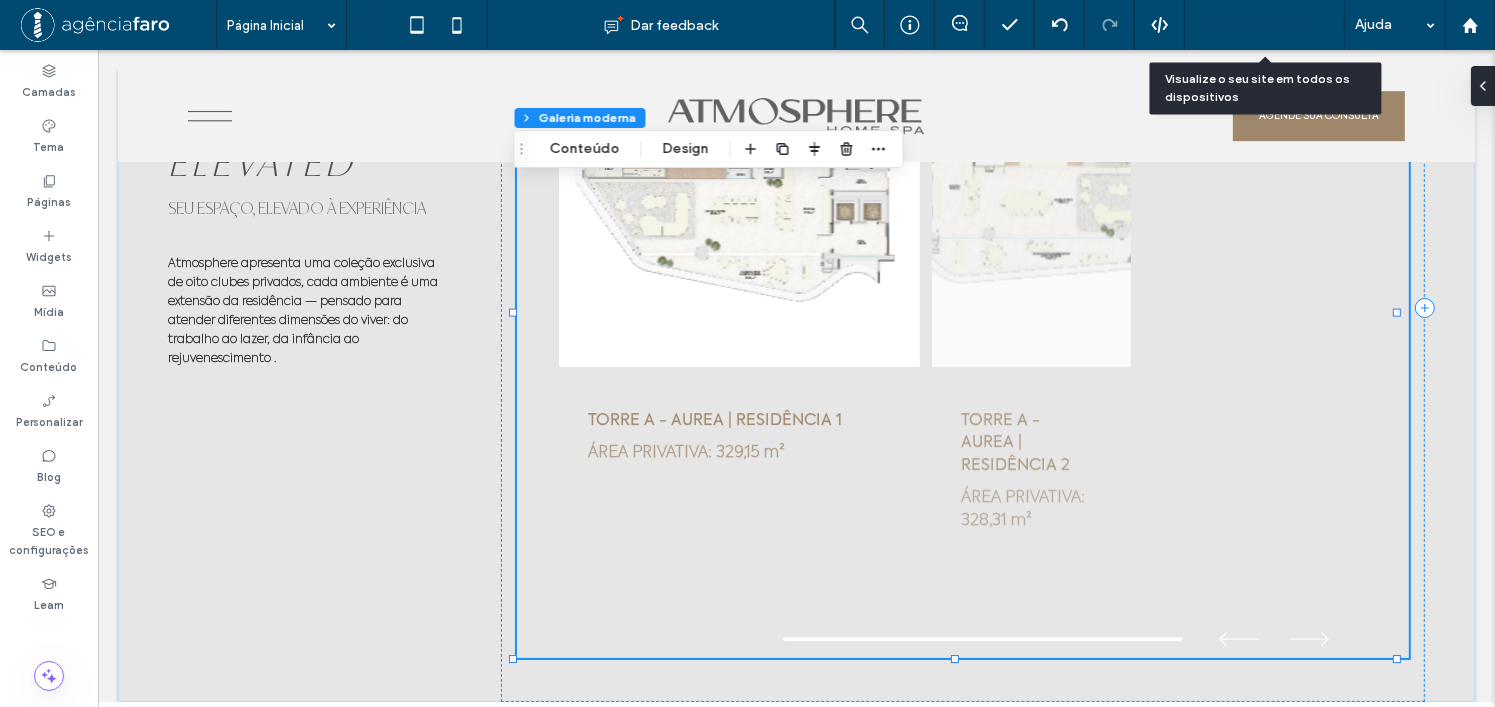 click on "Pré-Visualizaçāo" at bounding box center [1254, 25] 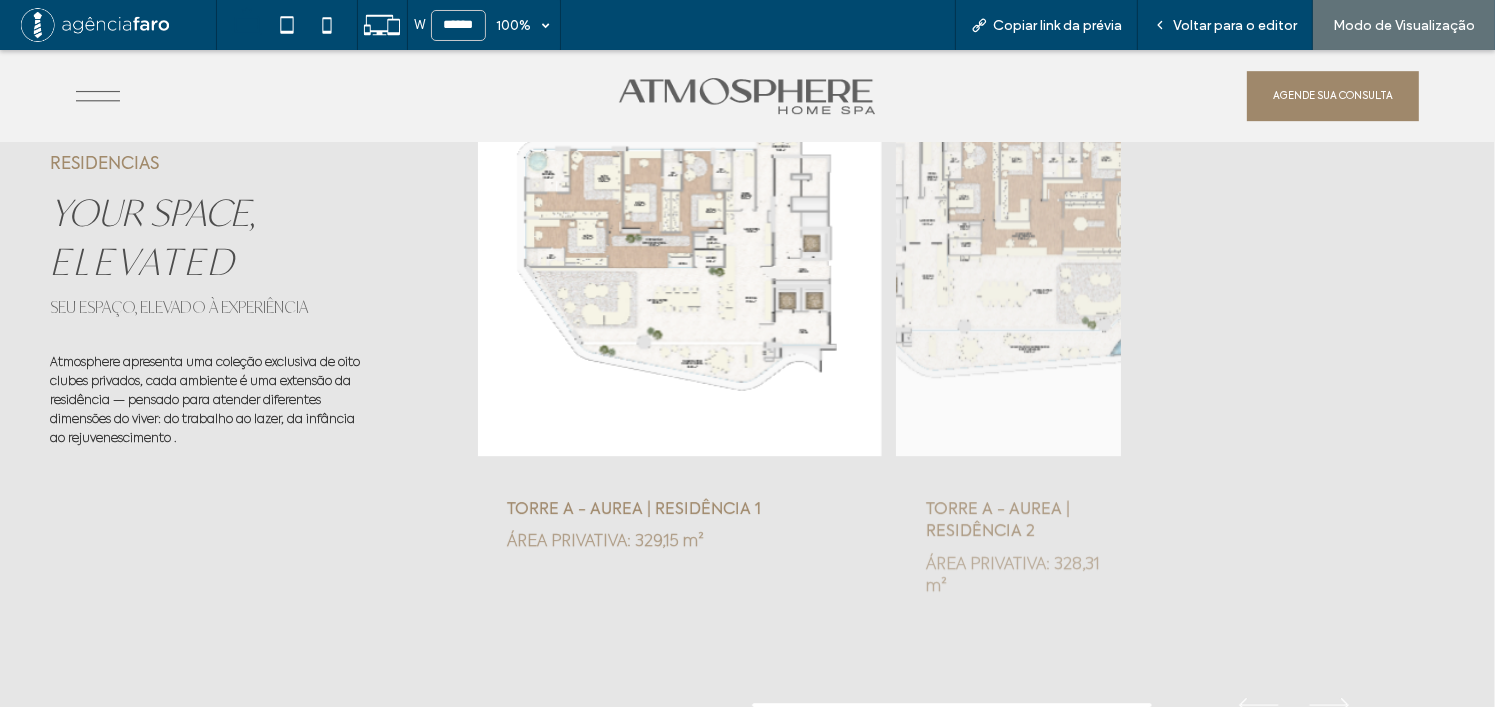 click at bounding box center [1009, 257] 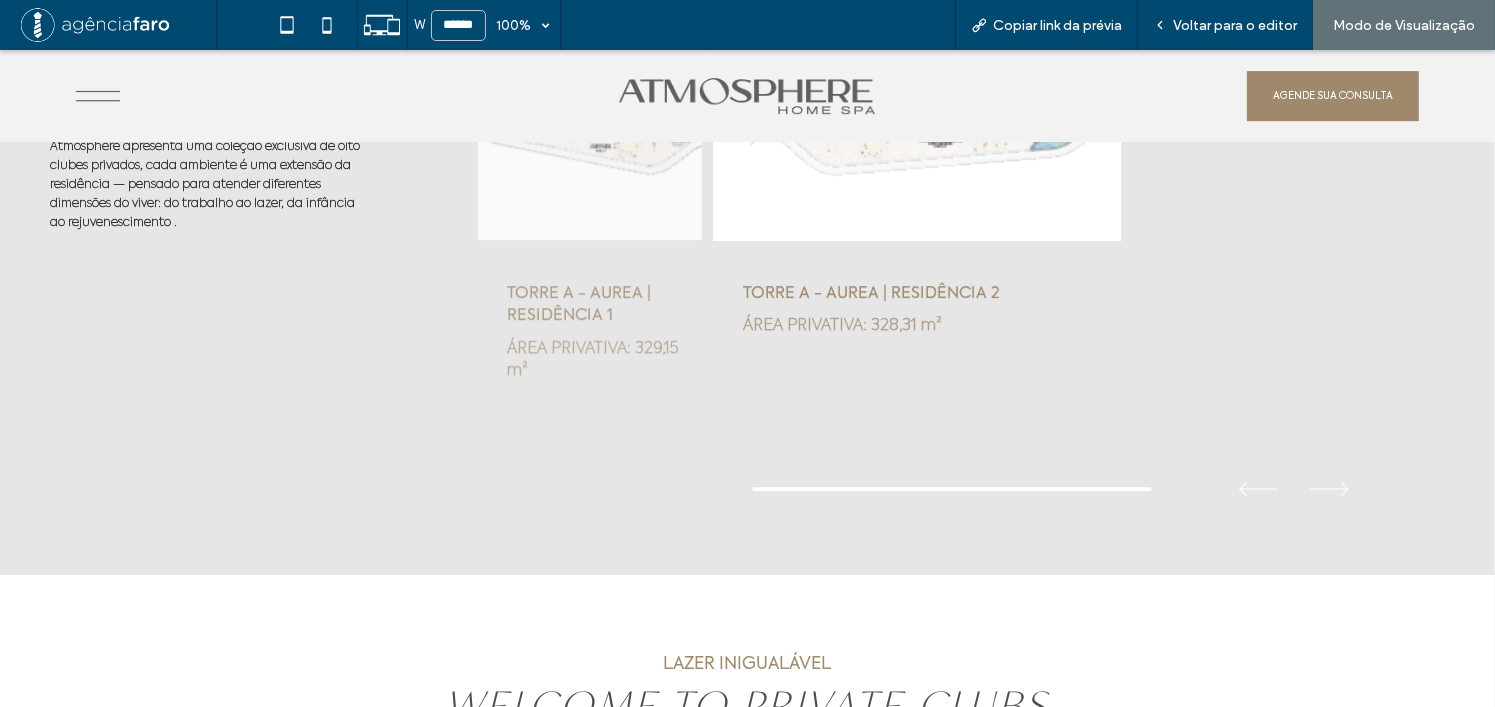 scroll, scrollTop: 6335, scrollLeft: 0, axis: vertical 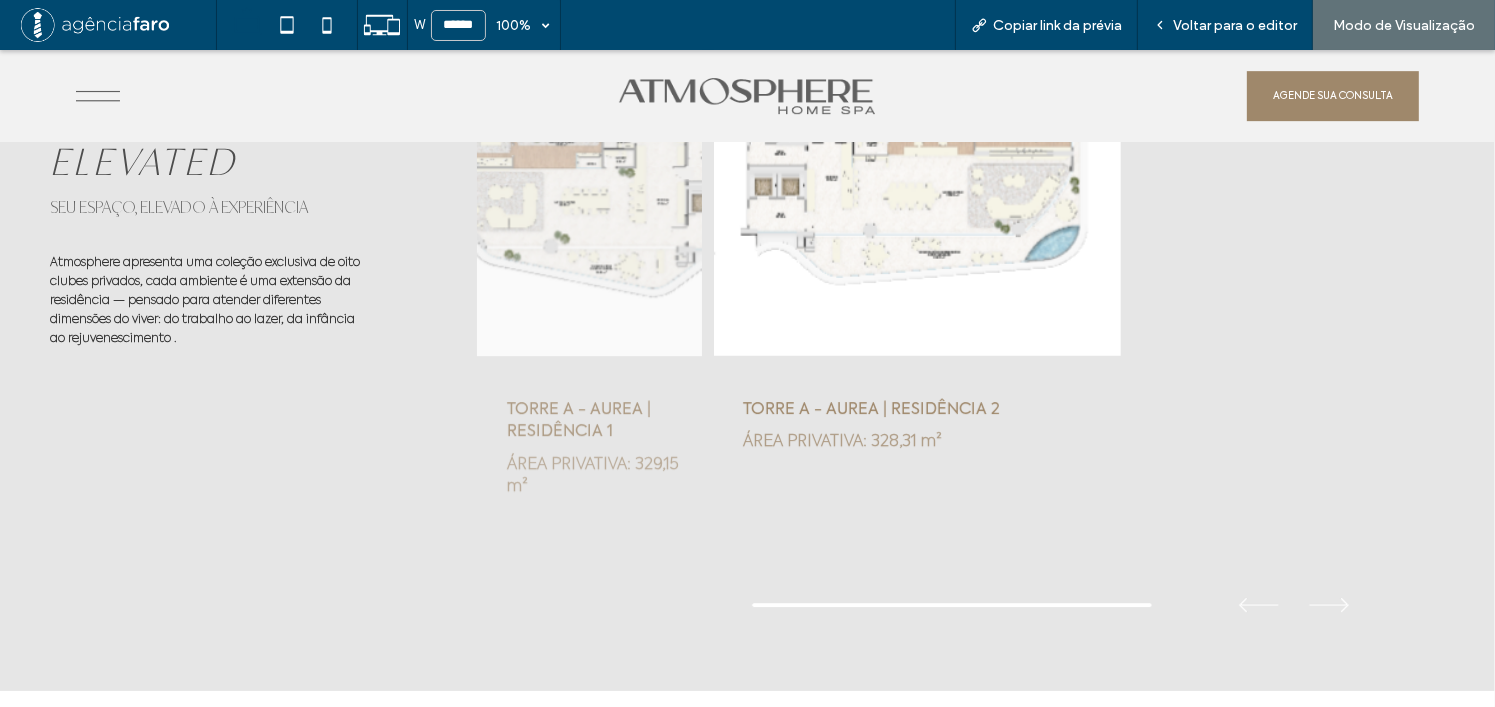click at bounding box center [590, 157] 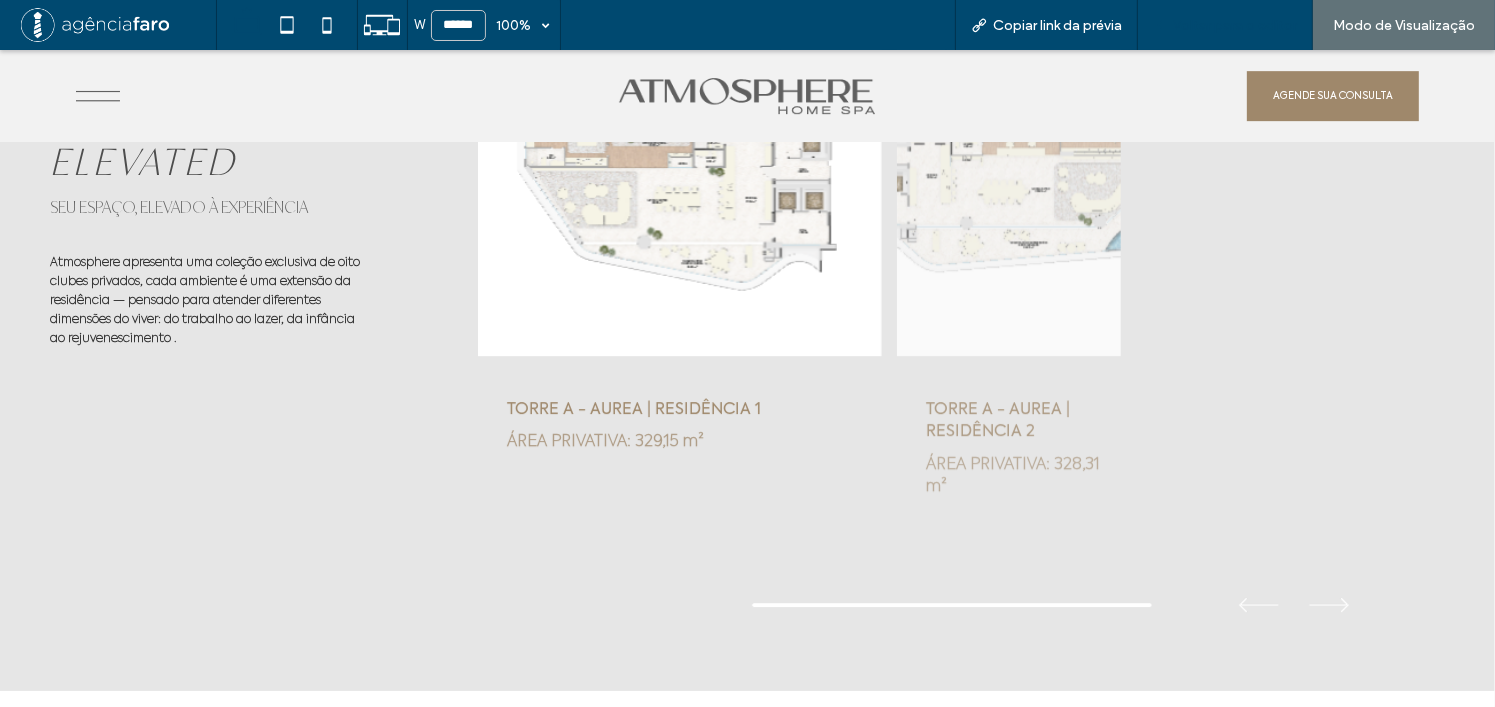 click on "Voltar para o editor" at bounding box center (1235, 25) 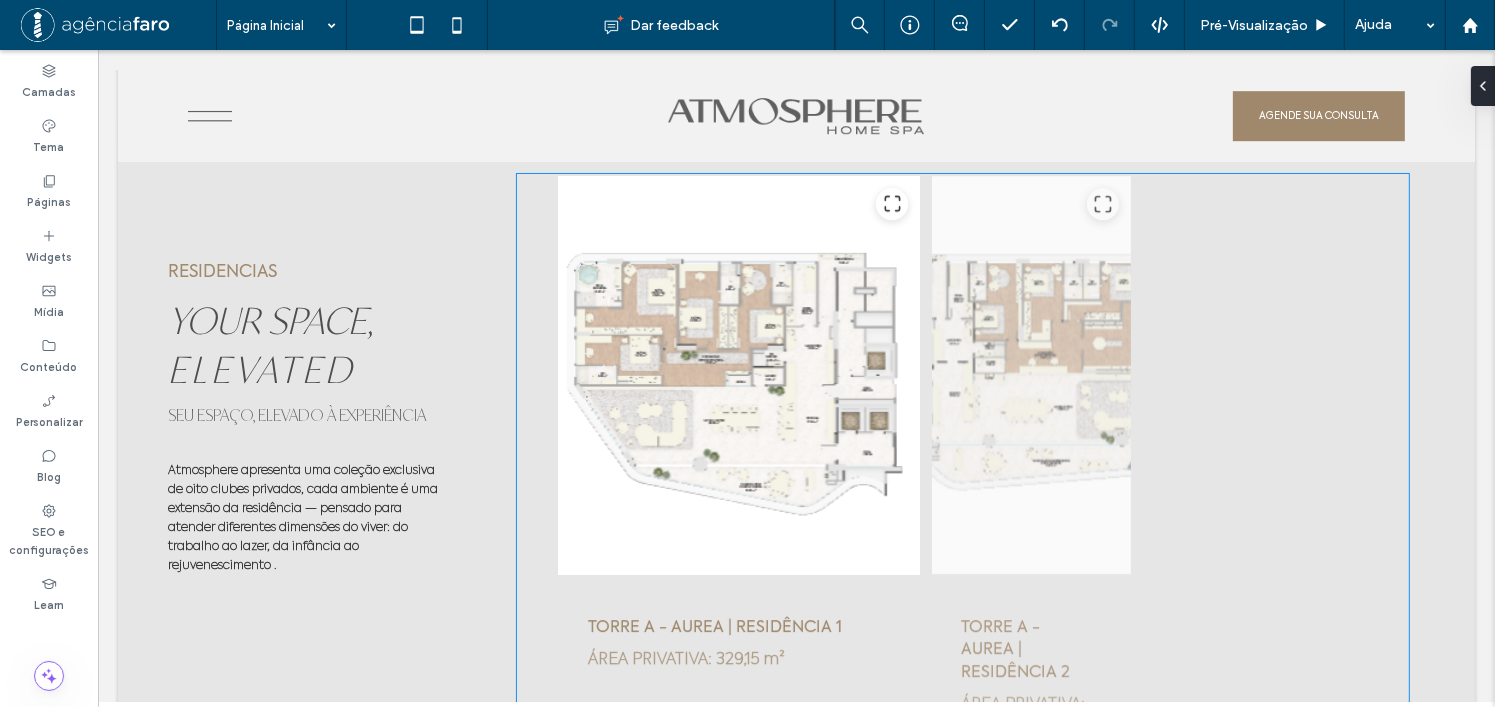scroll, scrollTop: 6102, scrollLeft: 0, axis: vertical 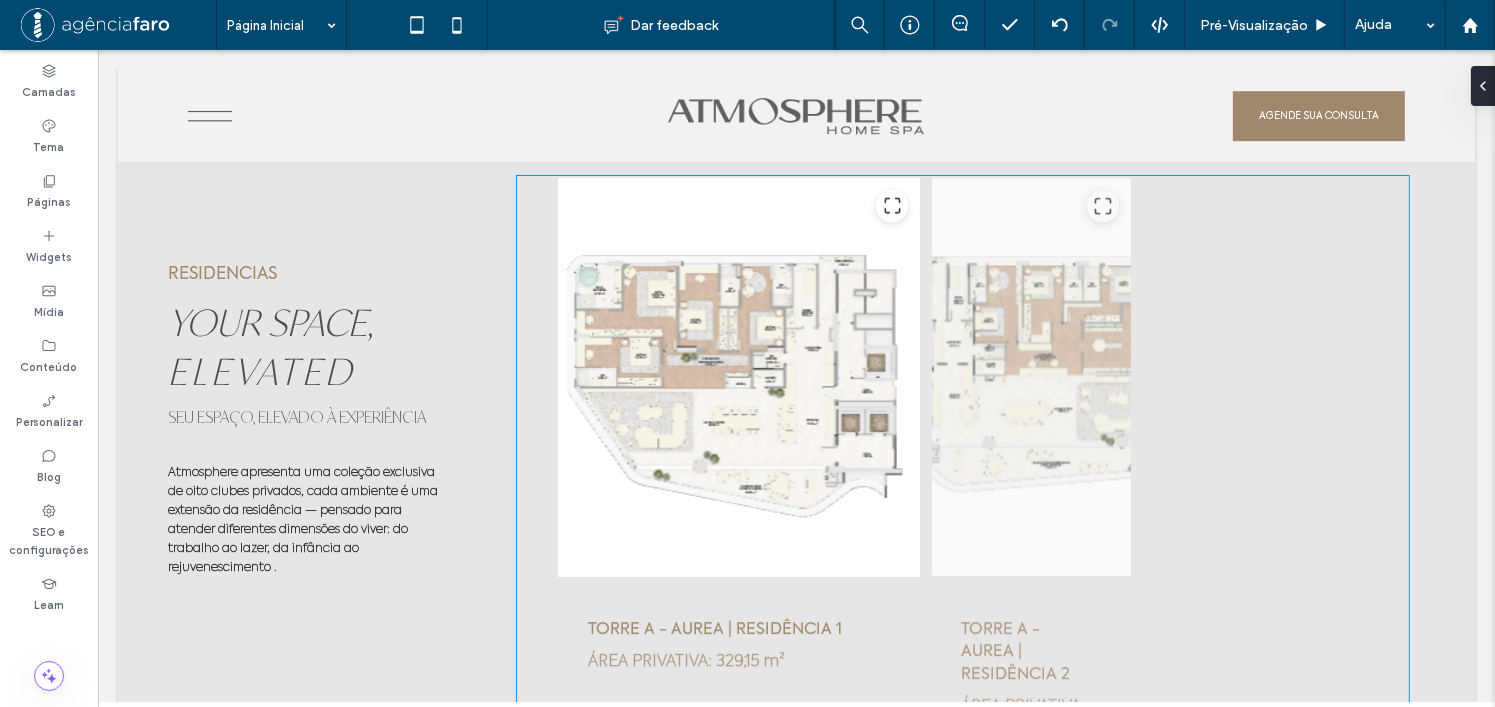 click at bounding box center (738, 377) 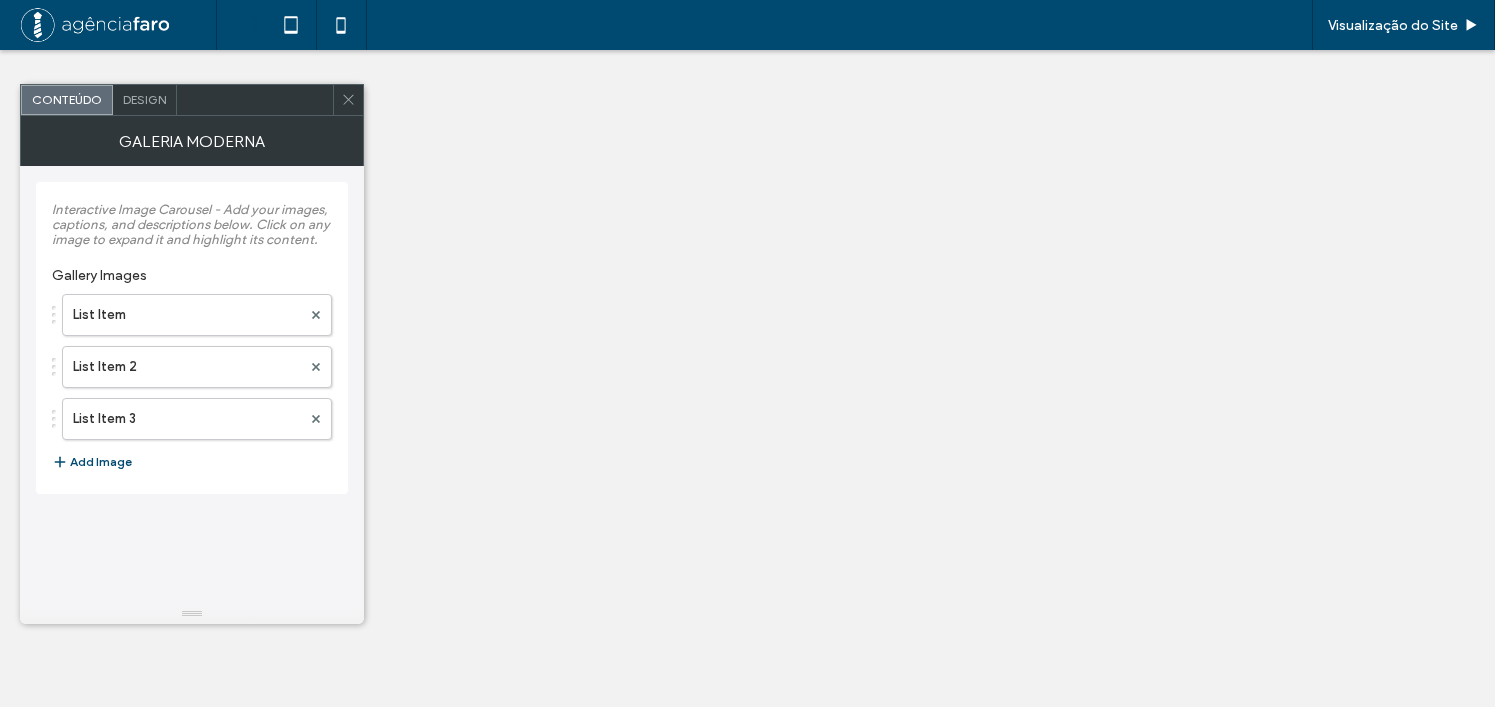 click on "Design" at bounding box center (145, 100) 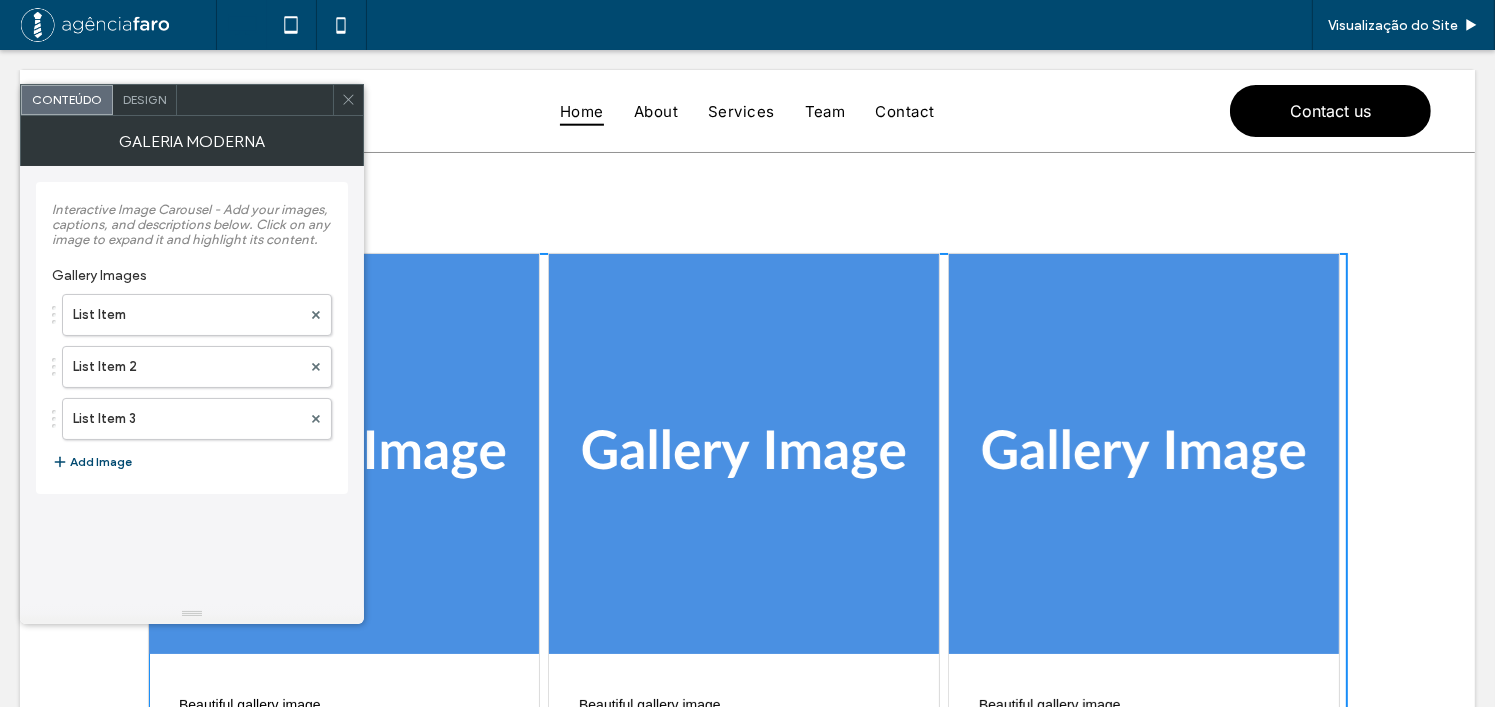 scroll, scrollTop: 190, scrollLeft: 0, axis: vertical 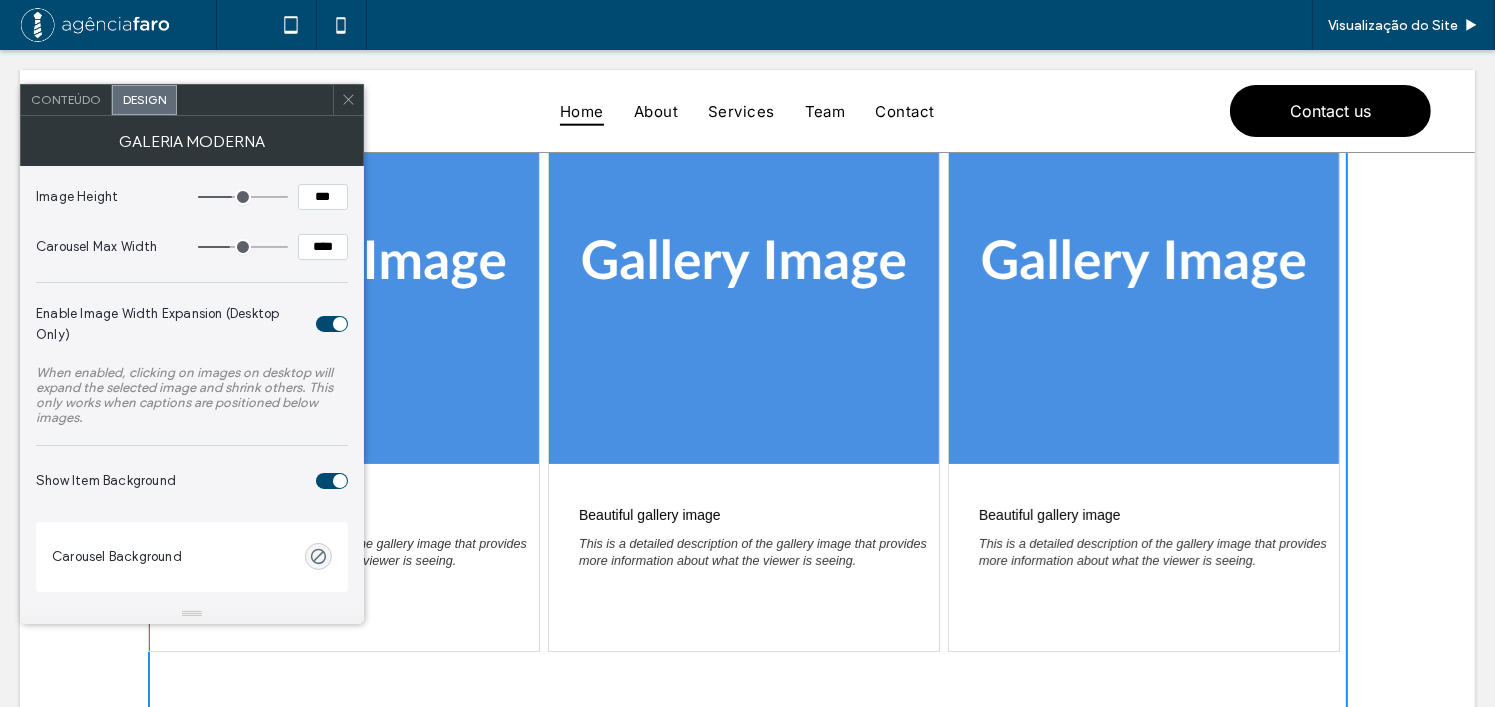 click at bounding box center (340, 324) 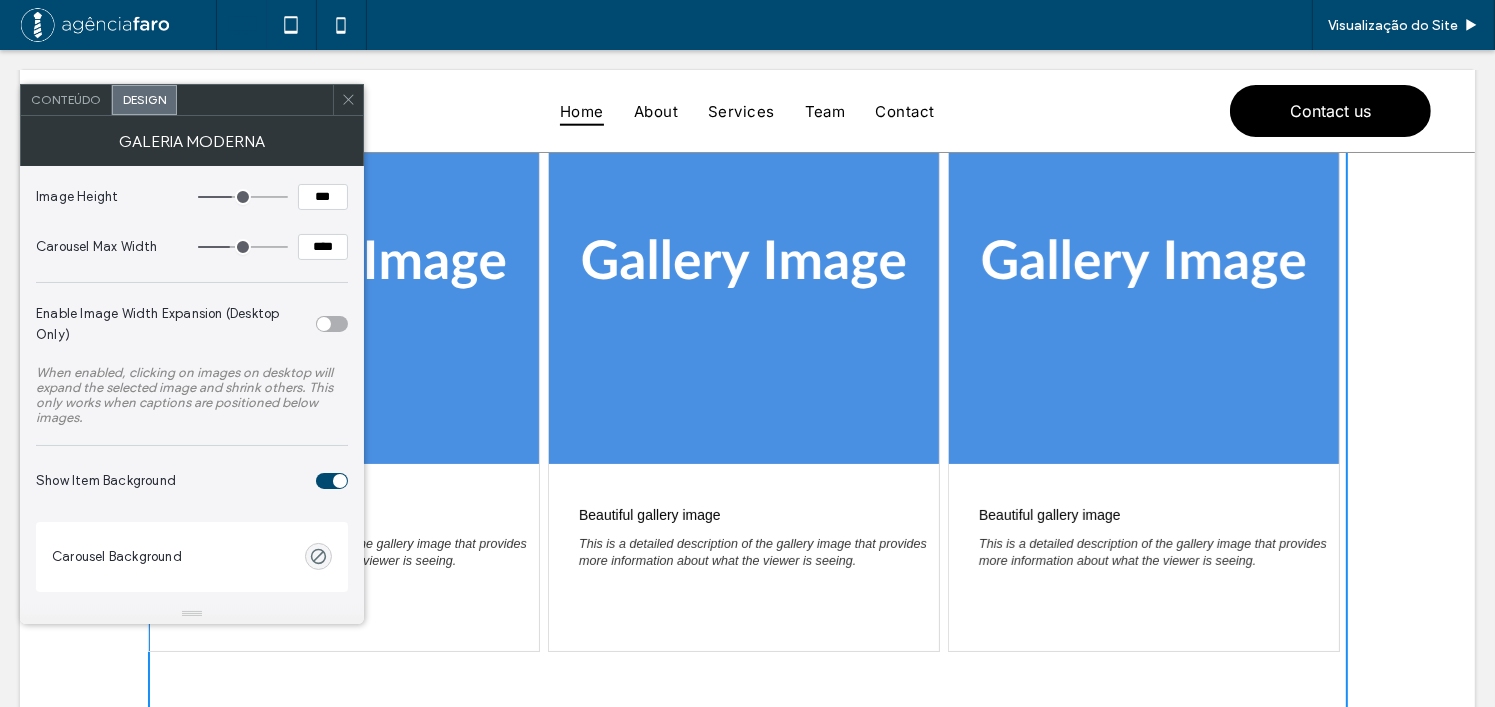 click at bounding box center [332, 324] 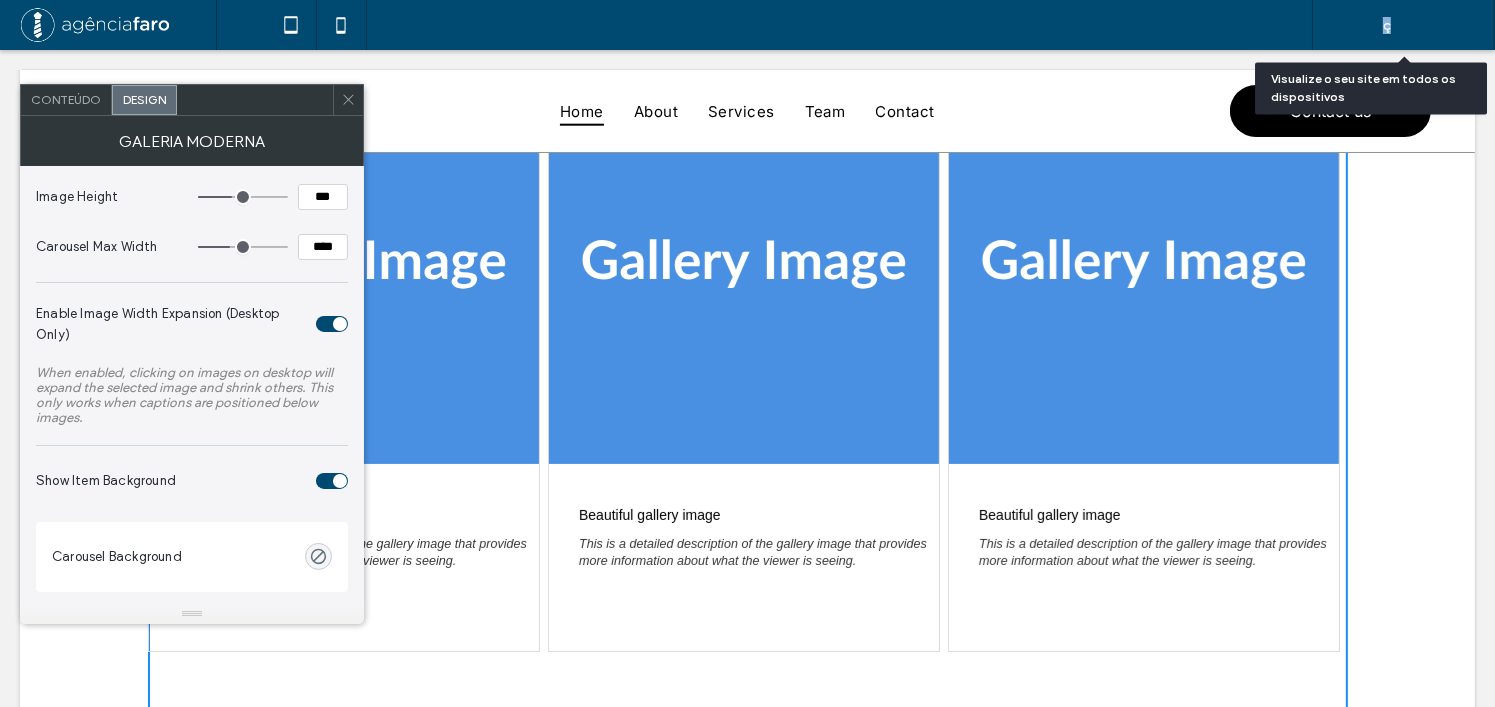 click on "Visualização do Site" at bounding box center (1403, 25) 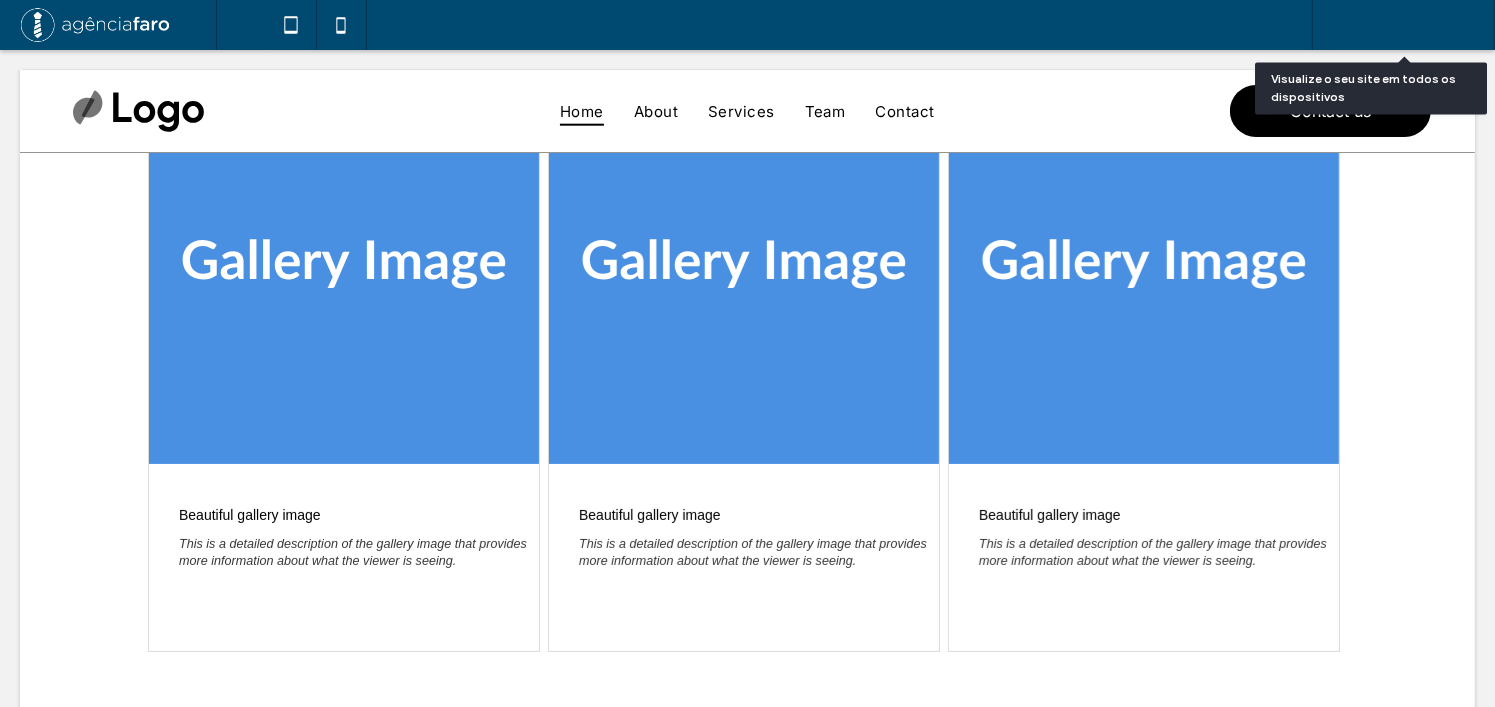 click on "Visualização do Site" at bounding box center (1393, 25) 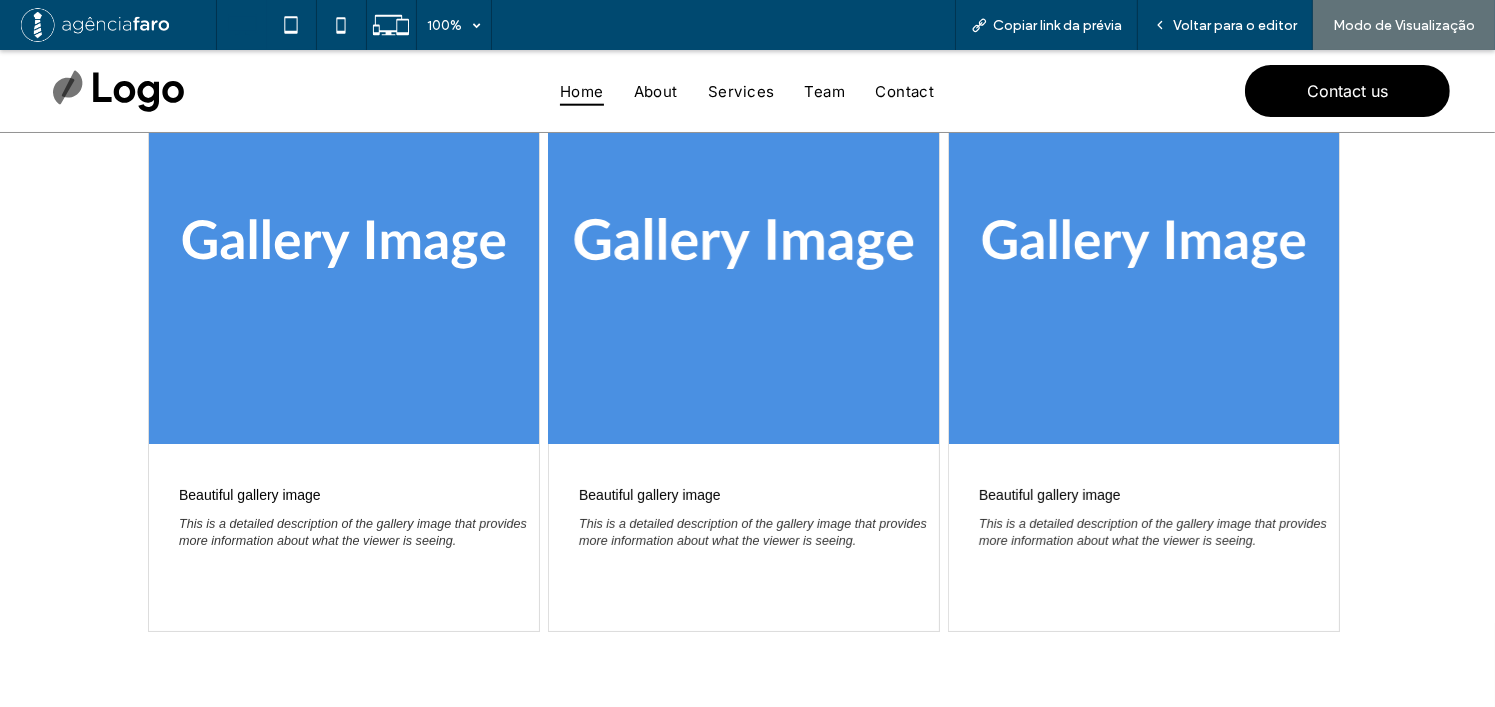 scroll, scrollTop: 170, scrollLeft: 0, axis: vertical 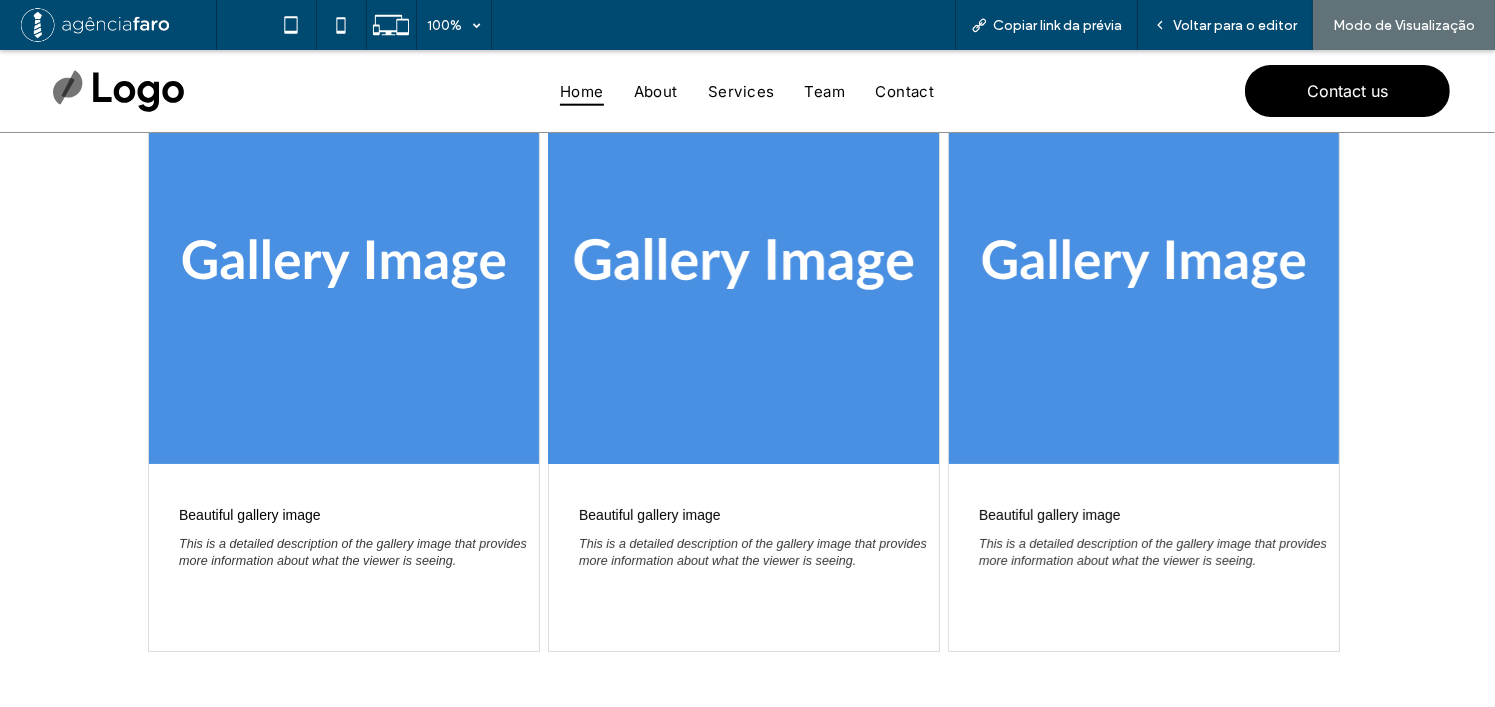 click at bounding box center [743, 264] 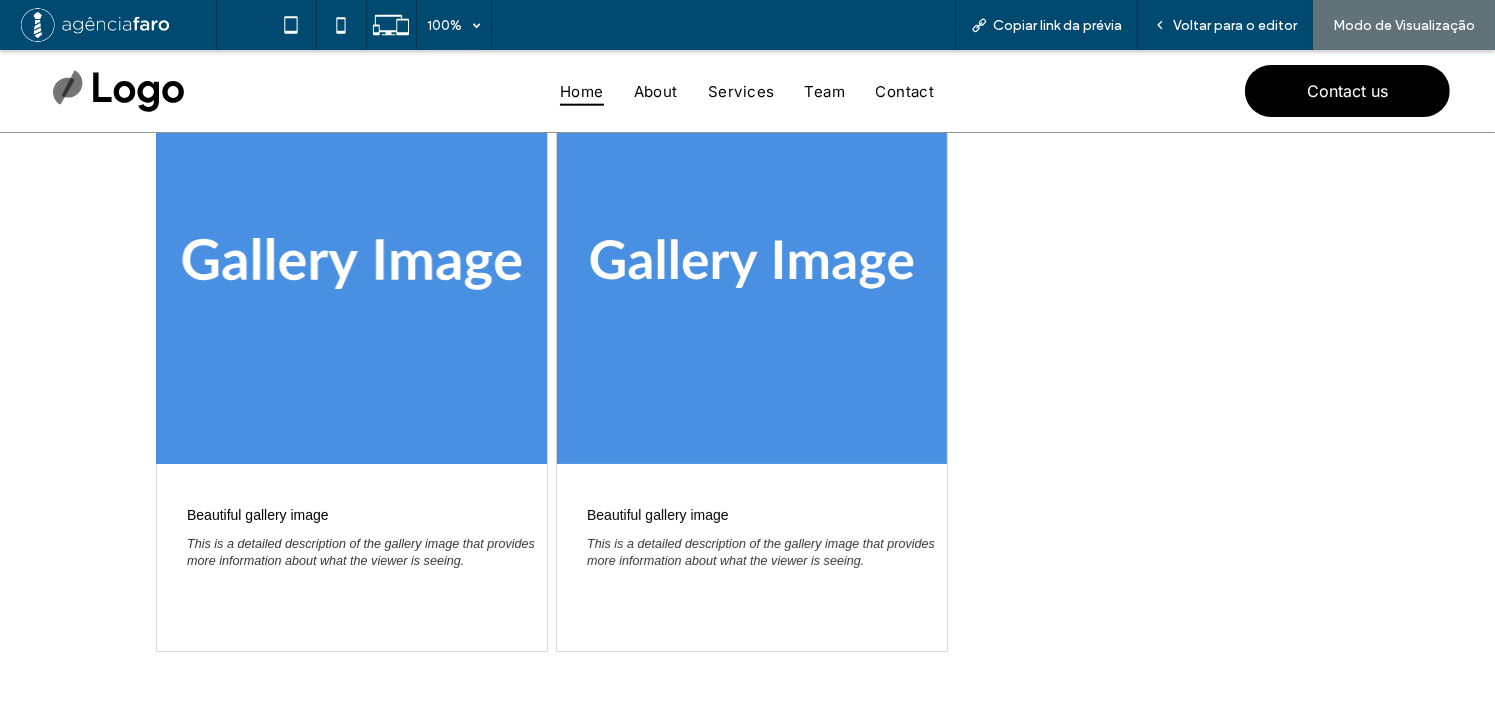 drag, startPoint x: 907, startPoint y: 317, endPoint x: 427, endPoint y: 319, distance: 480.00418 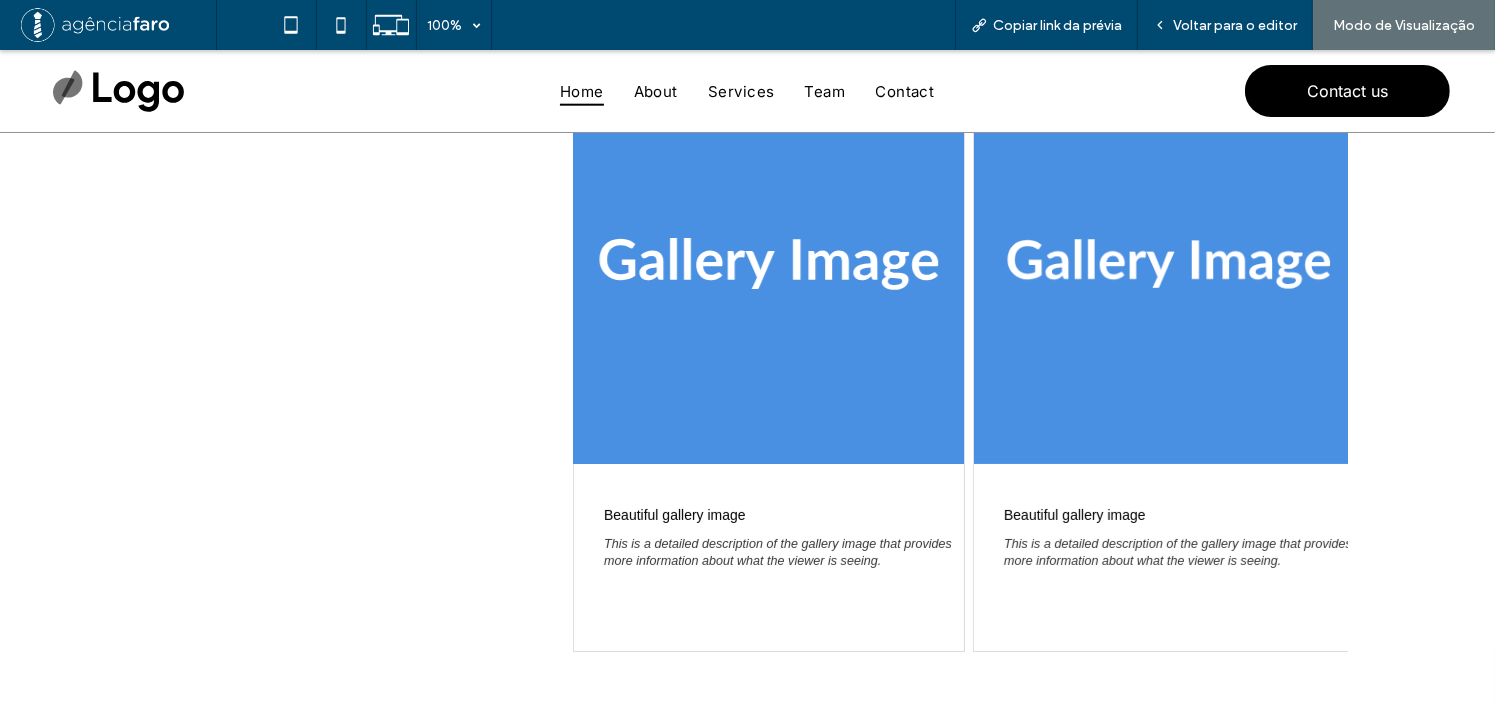 drag, startPoint x: 422, startPoint y: 319, endPoint x: 1147, endPoint y: 290, distance: 725.5798 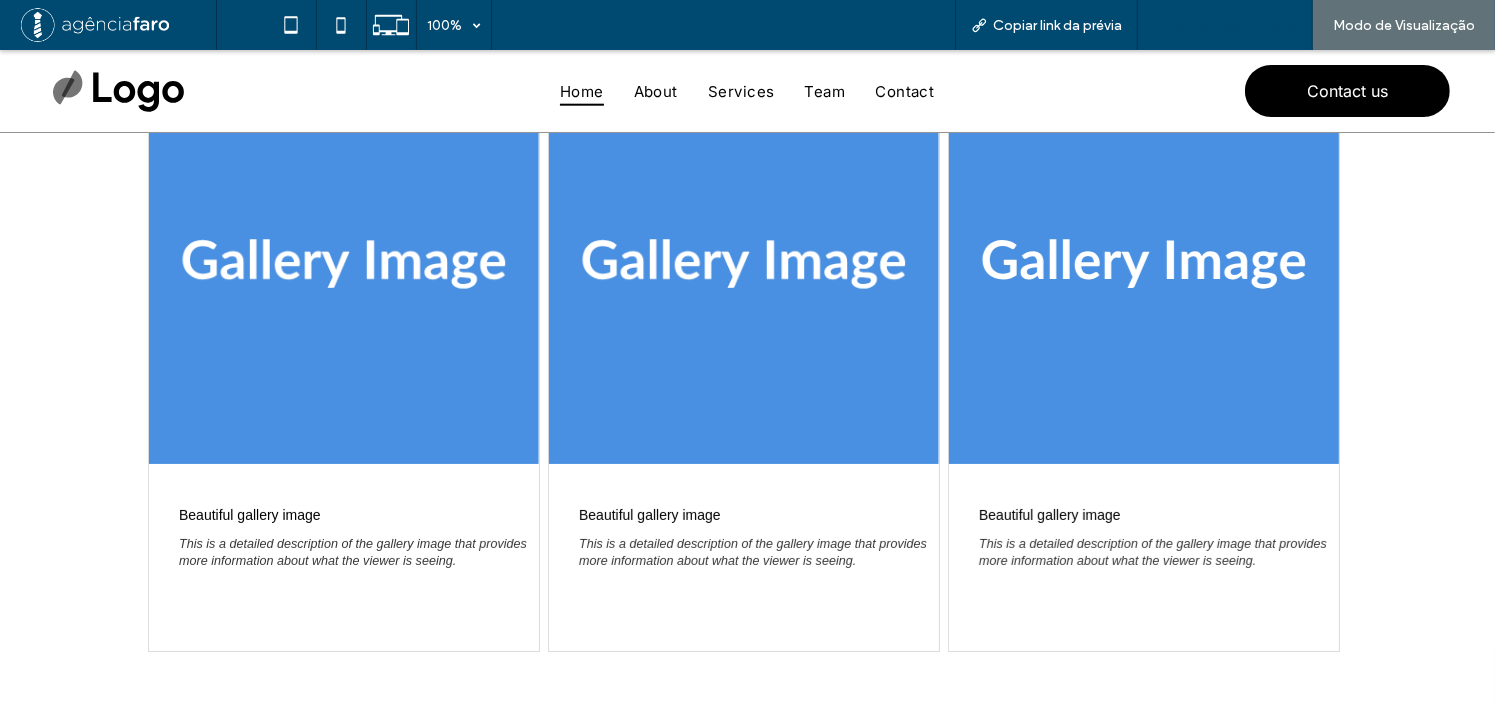 click on "Voltar para o editor" at bounding box center (1235, 25) 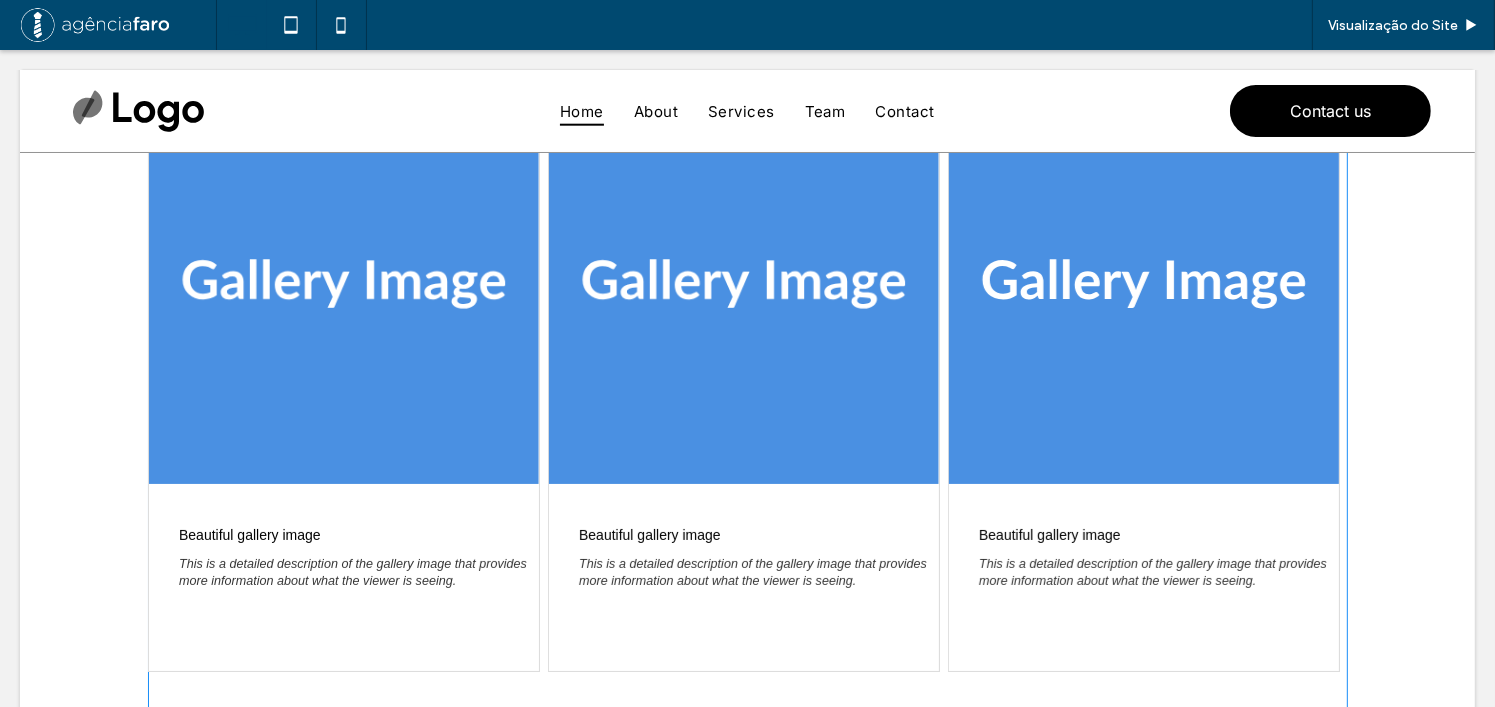 click at bounding box center (748, 433) 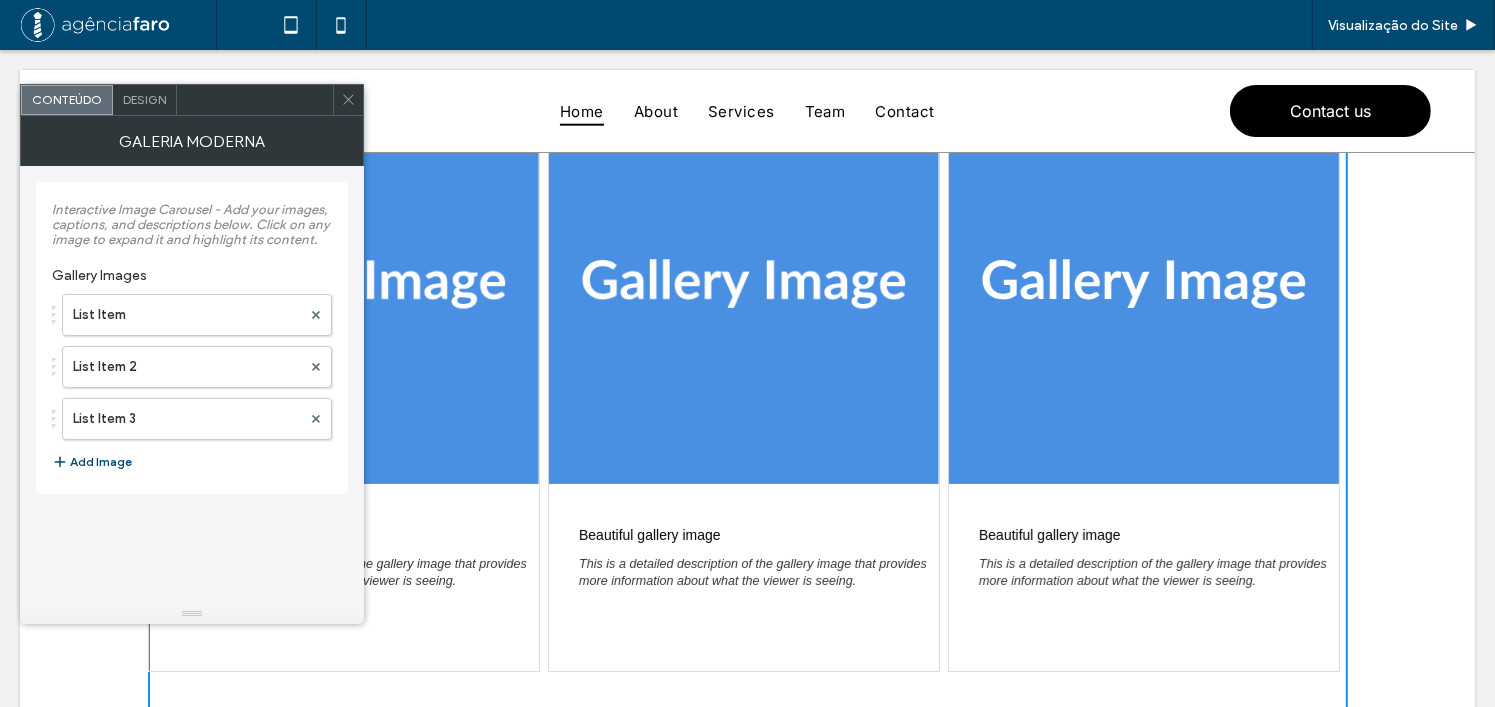 click on "Design" at bounding box center (144, 99) 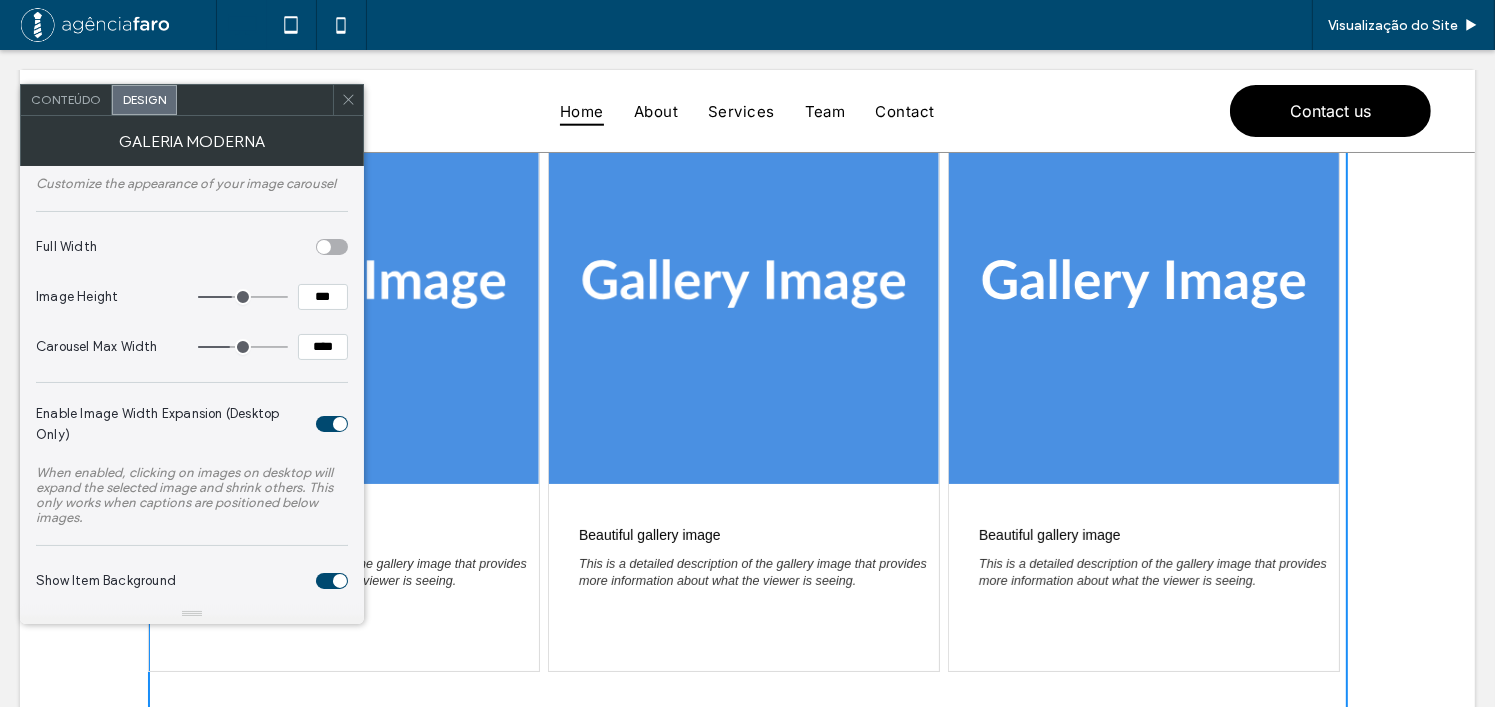click at bounding box center [340, 424] 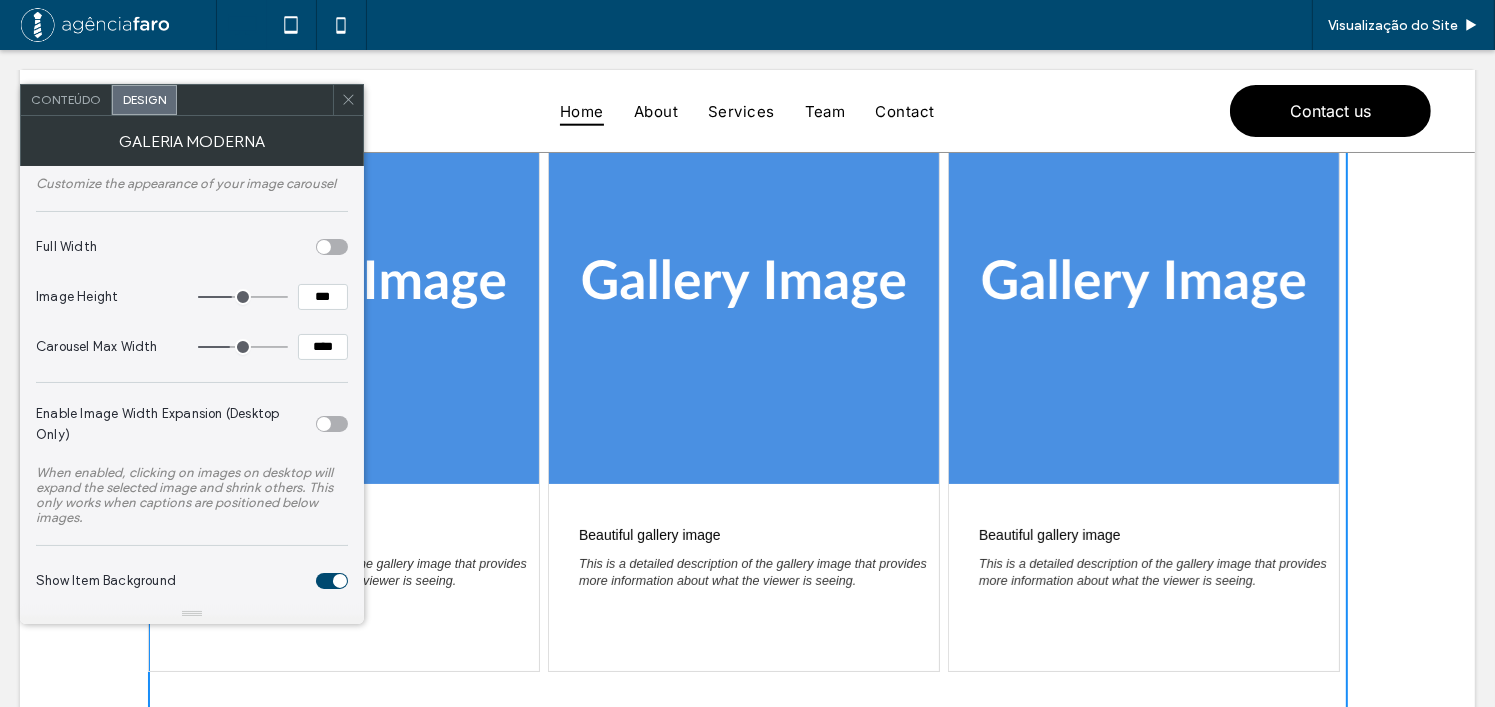 click at bounding box center (348, 100) 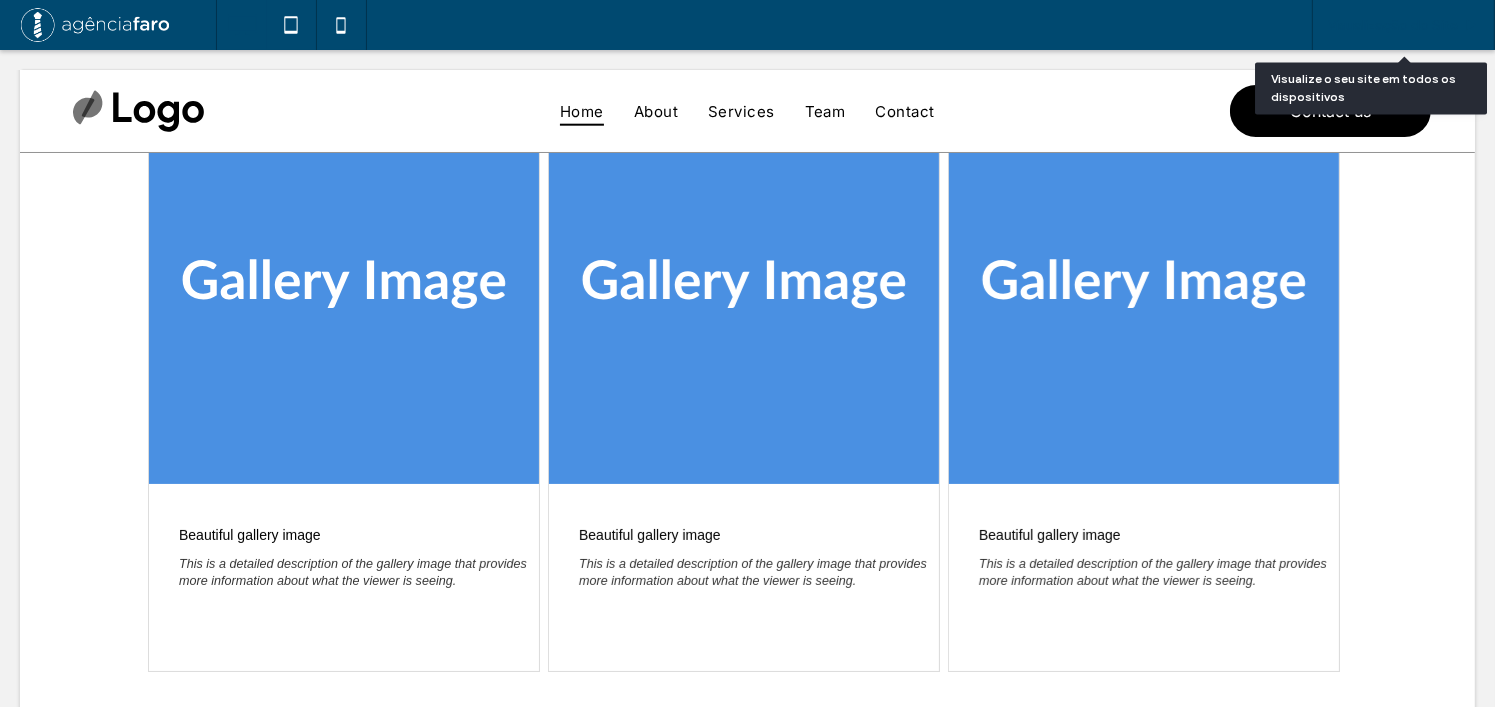 click on "Visualização do Site" at bounding box center (1393, 25) 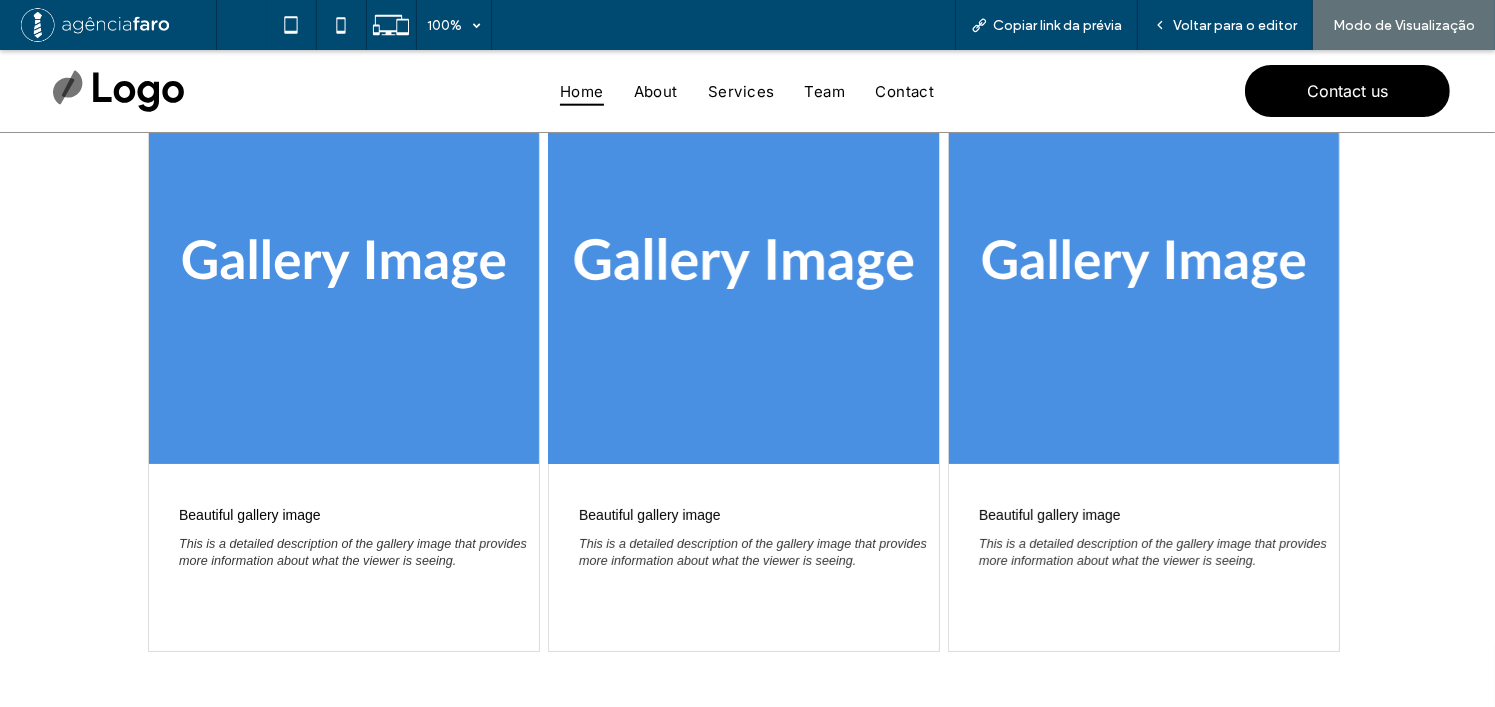 click at bounding box center [743, 264] 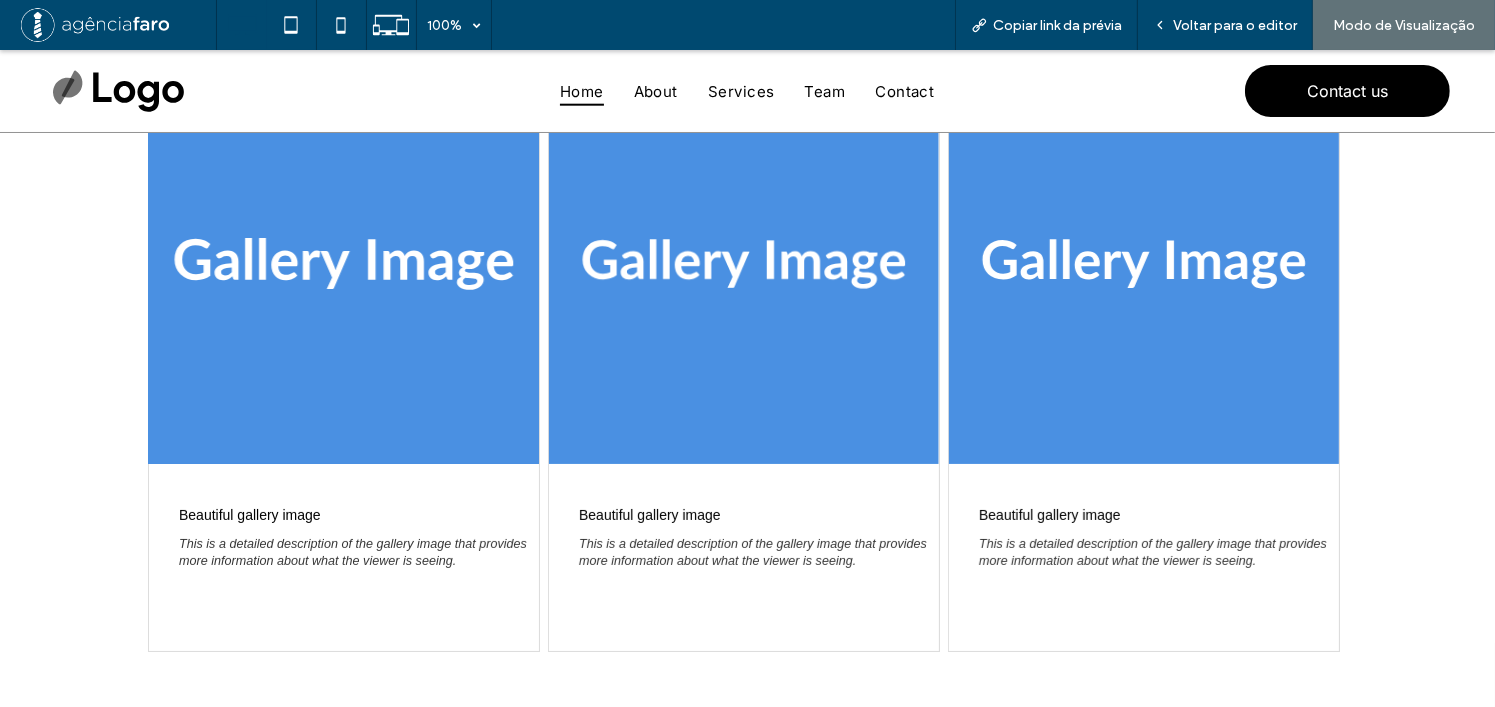 click at bounding box center [344, 264] 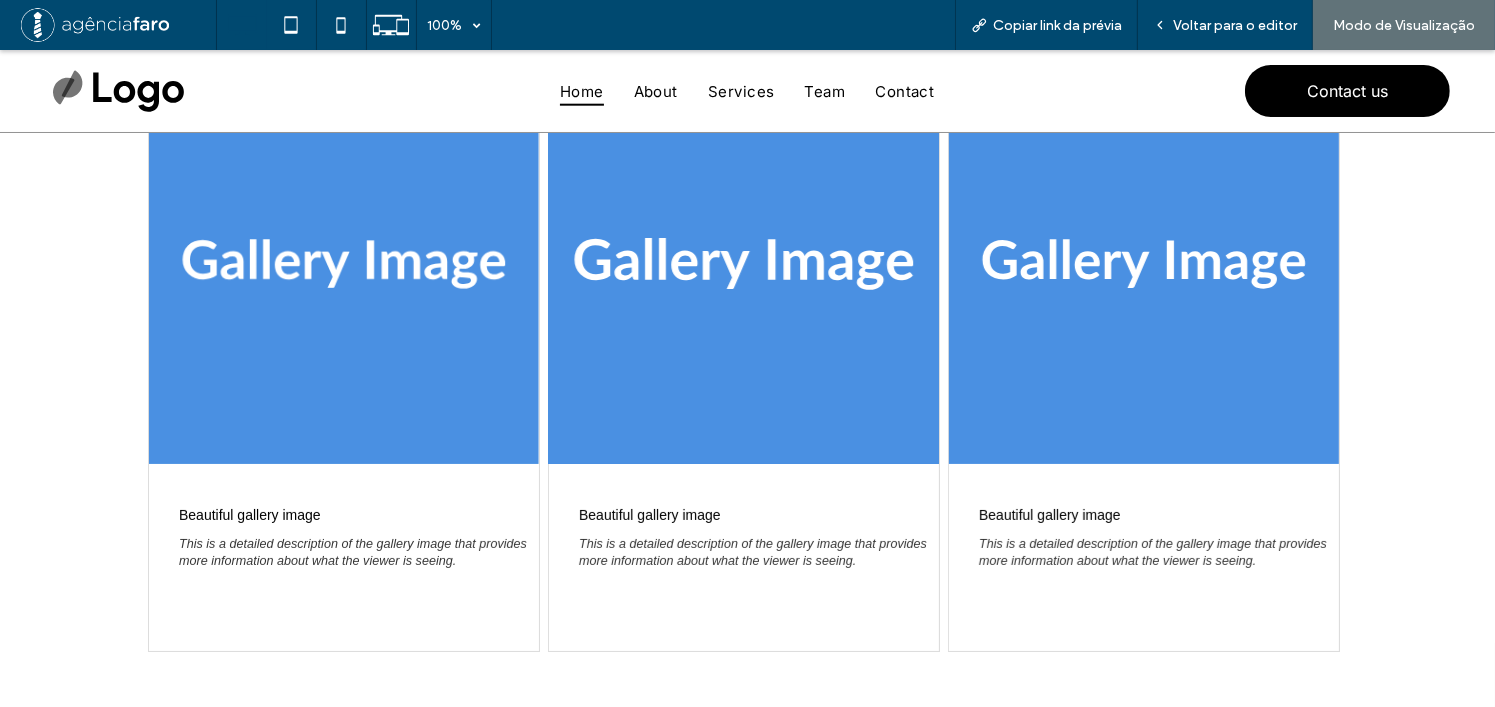 click at bounding box center (743, 264) 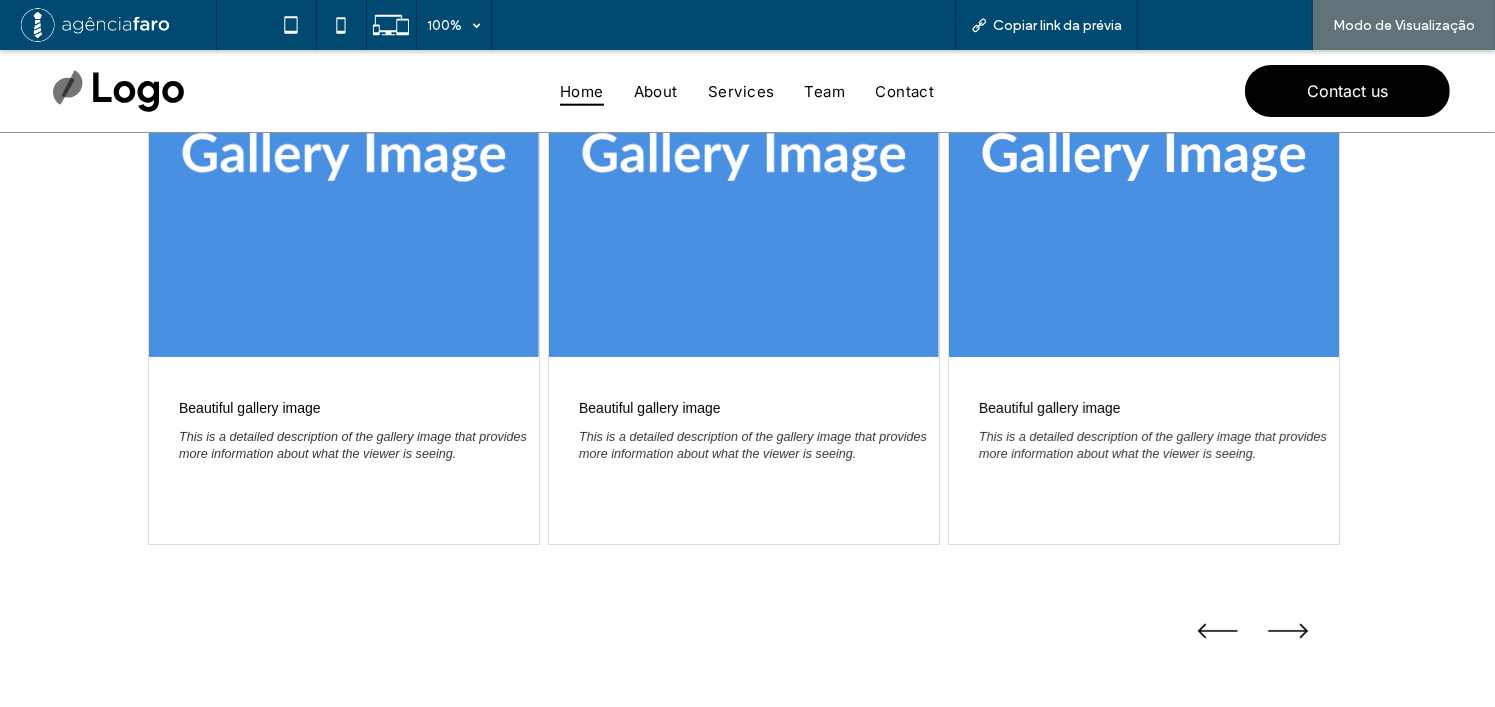 scroll, scrollTop: 270, scrollLeft: 0, axis: vertical 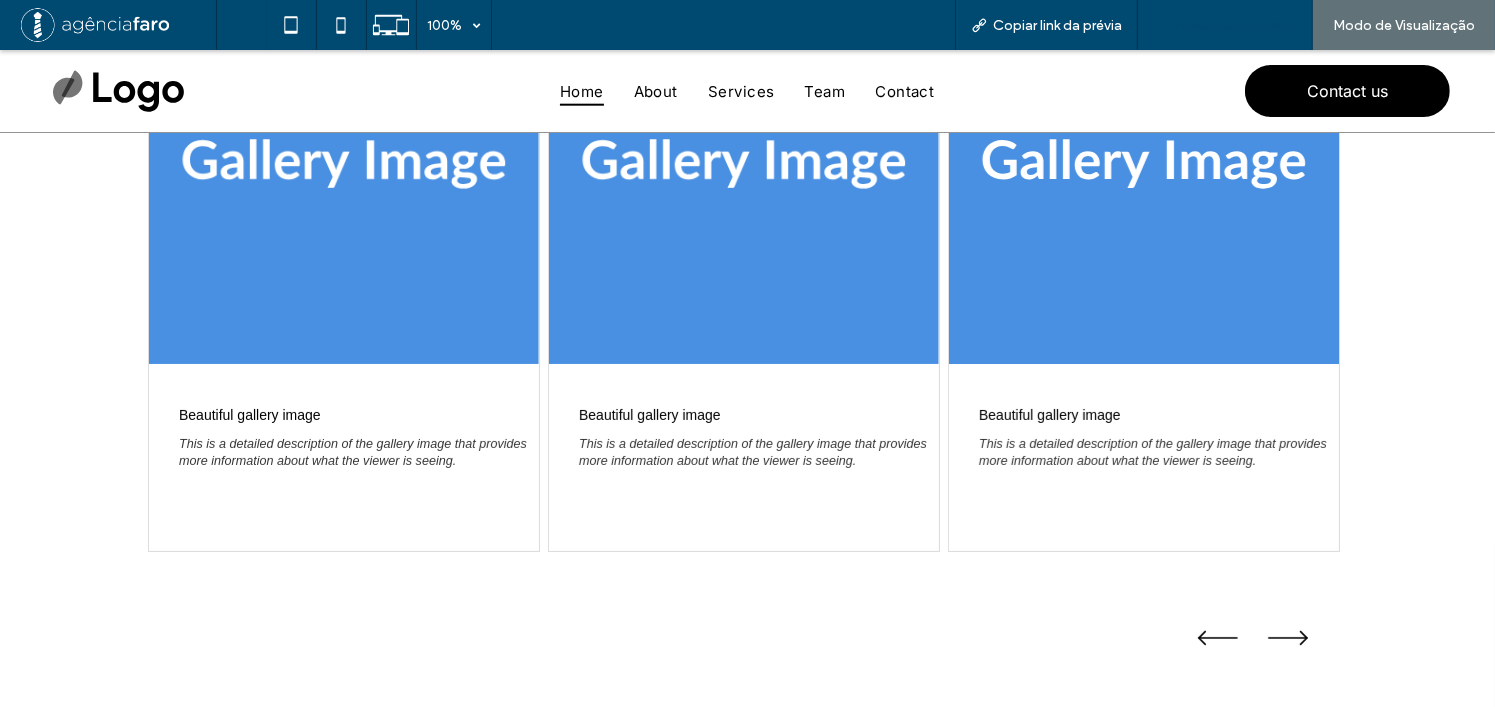 click on "Voltar para o editor" at bounding box center [1225, 25] 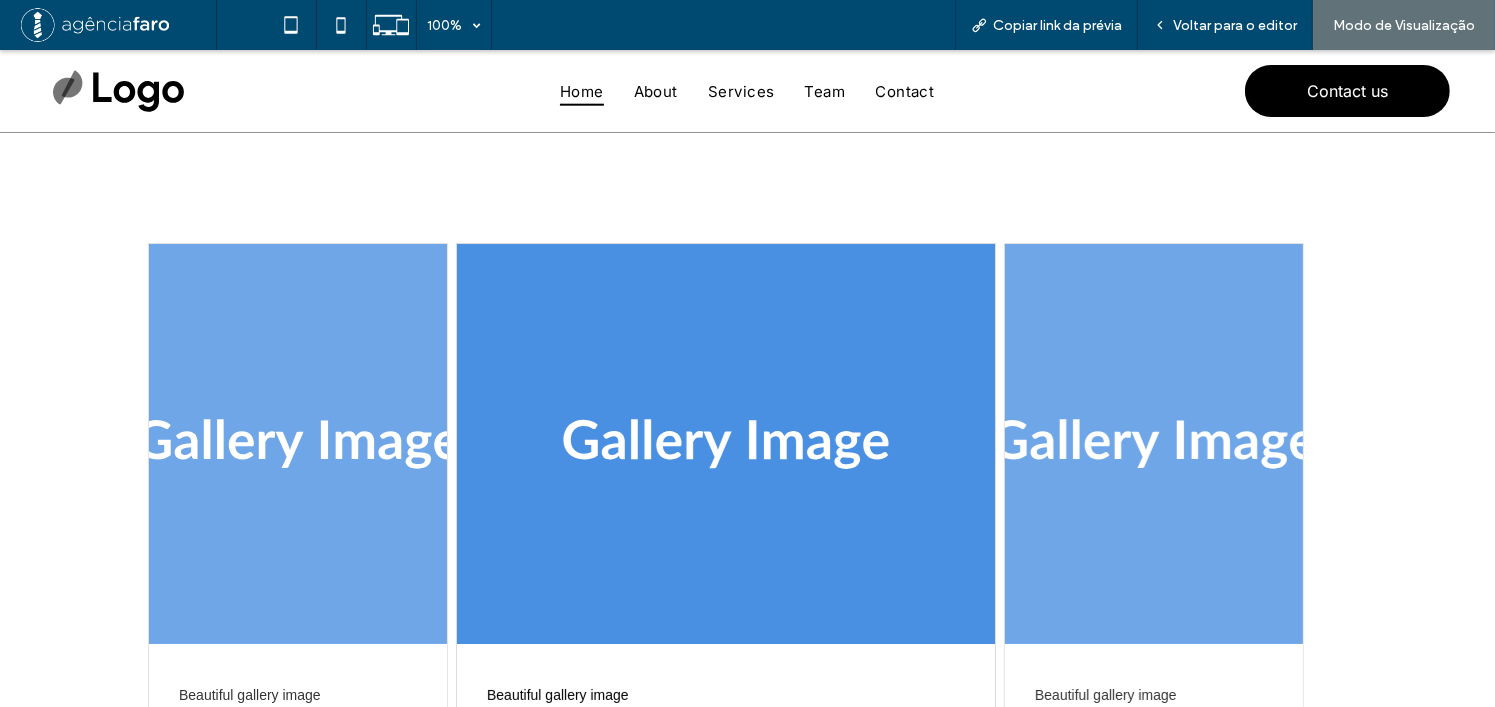scroll, scrollTop: 200, scrollLeft: 0, axis: vertical 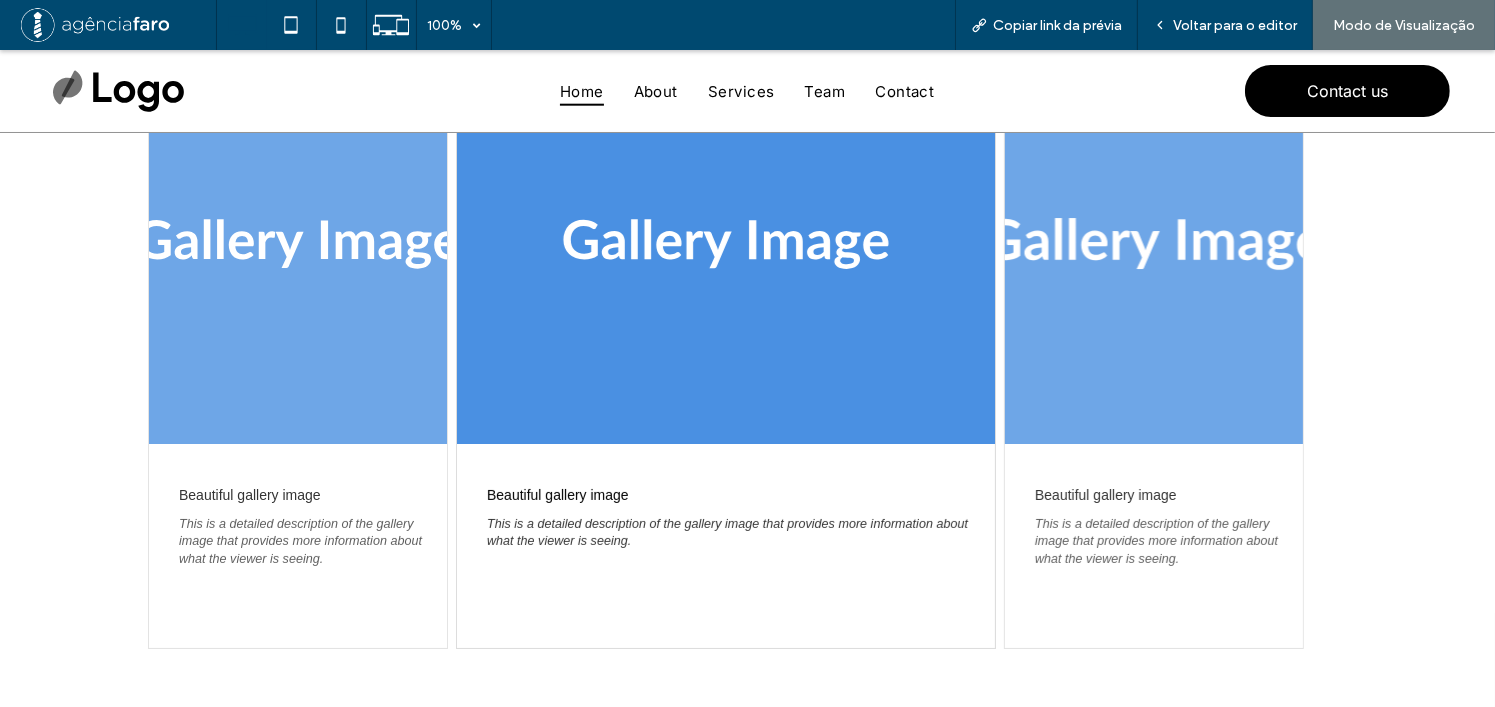 click at bounding box center [1154, 244] 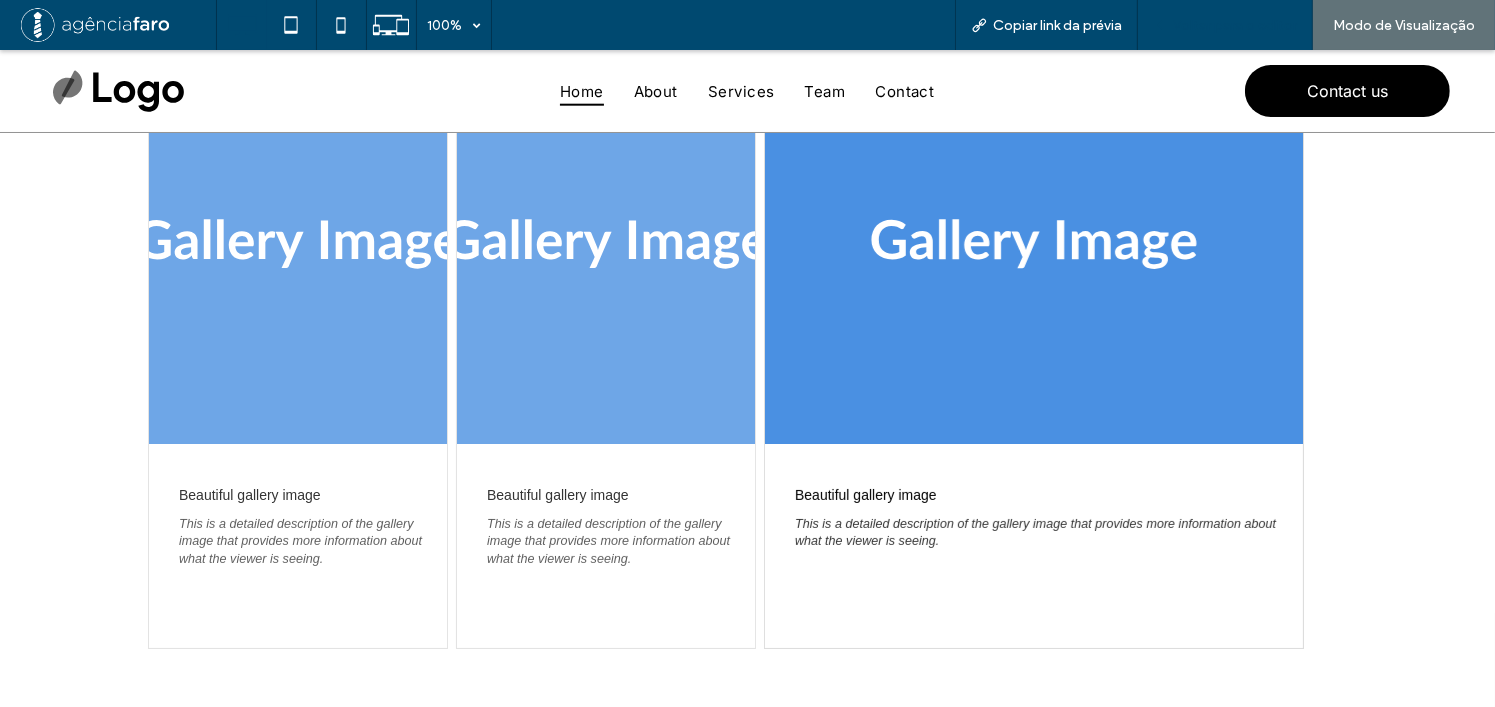 click on "Voltar para o editor" at bounding box center (1225, 25) 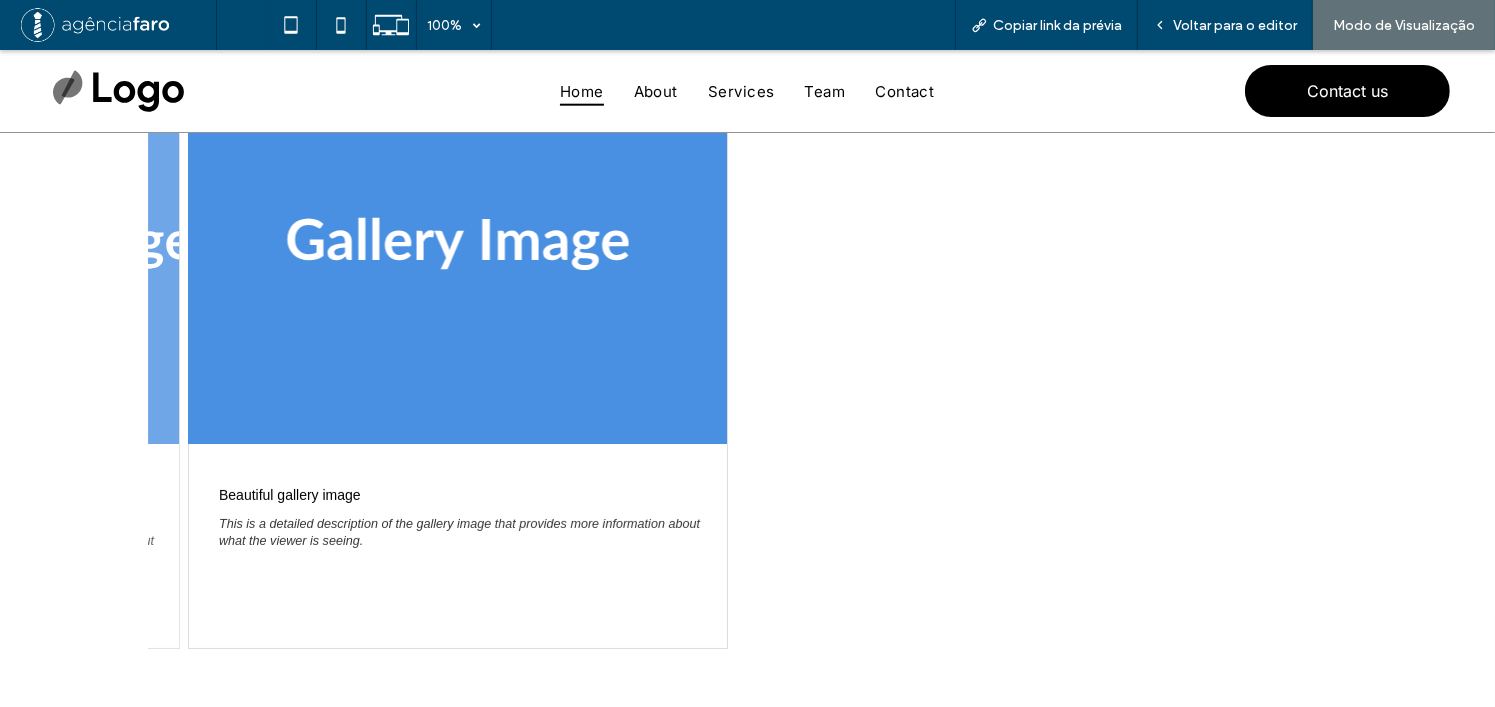 drag, startPoint x: 798, startPoint y: 262, endPoint x: 475, endPoint y: 239, distance: 323.81784 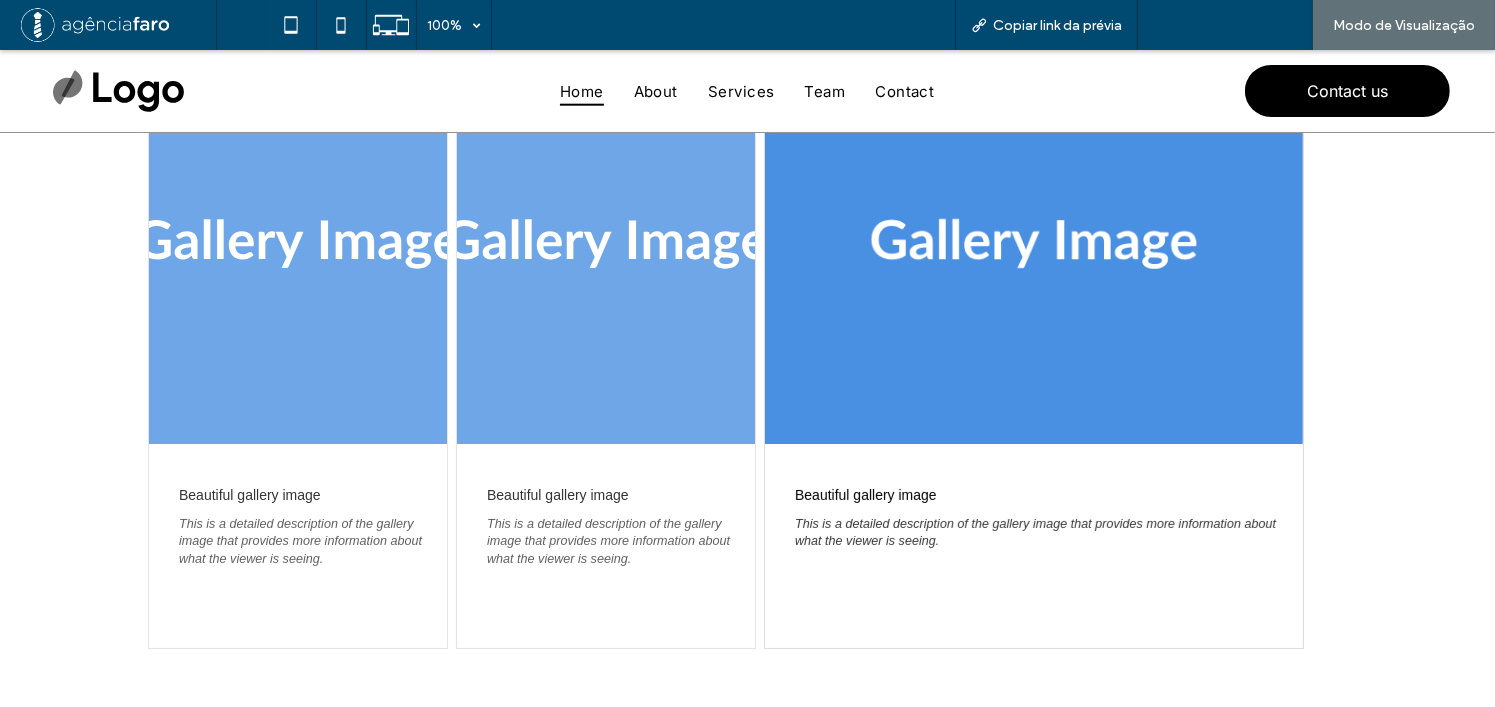 click on "Voltar para o editor" at bounding box center (1235, 25) 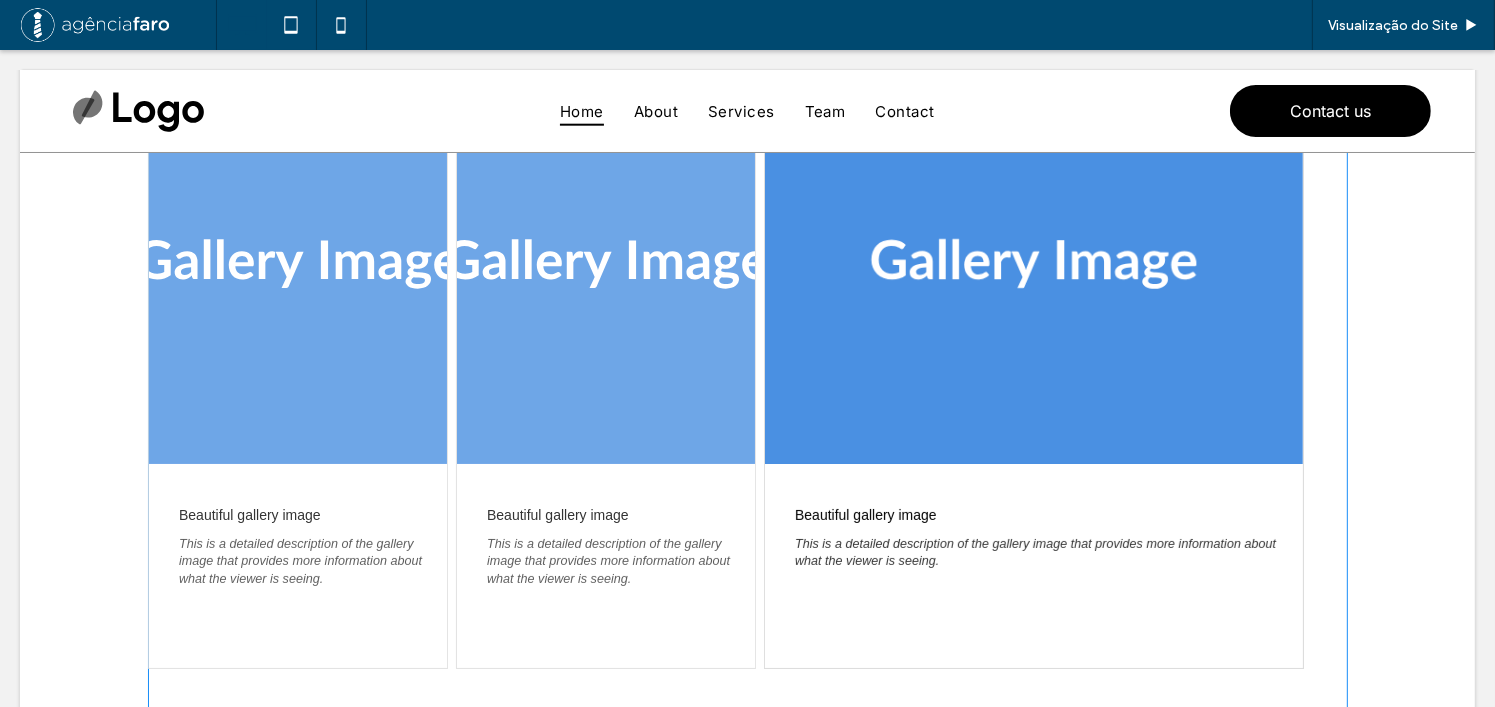 click at bounding box center (748, 422) 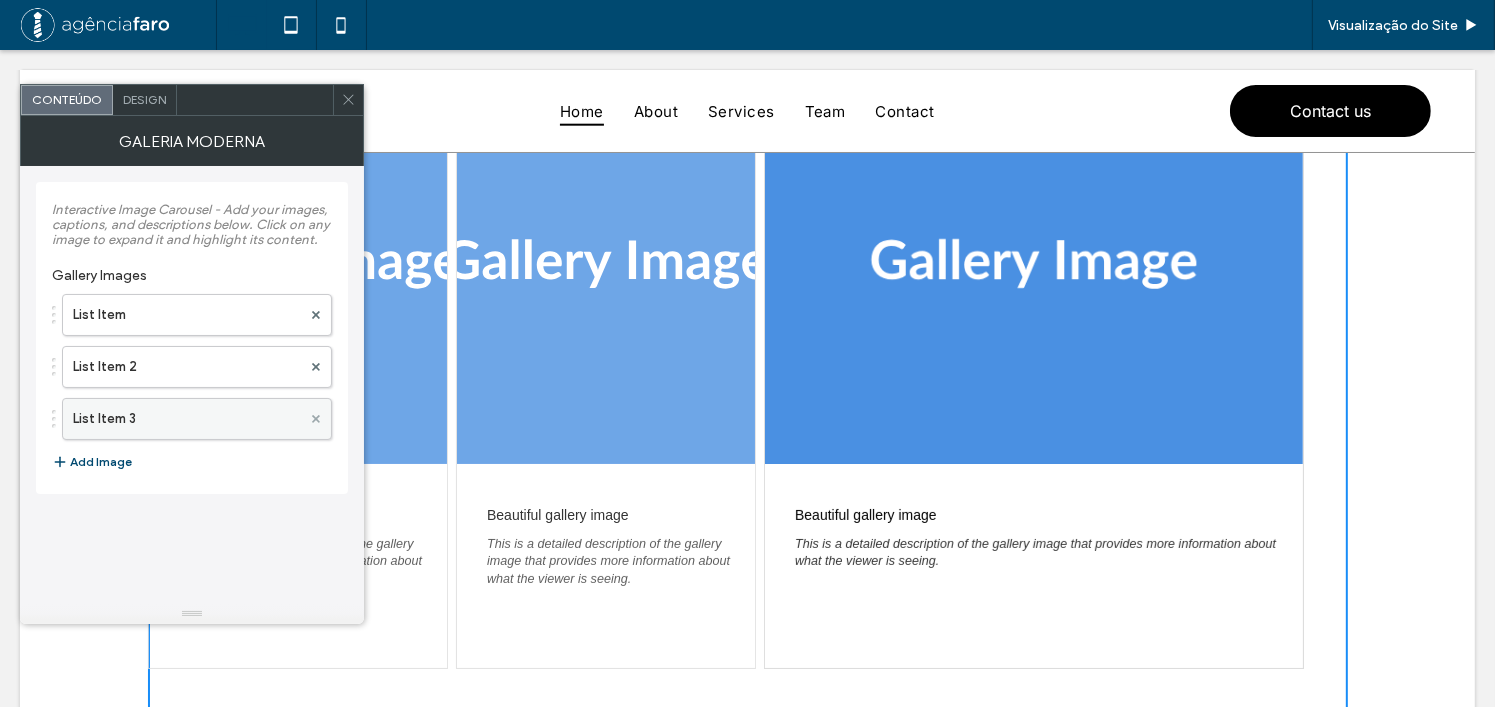 click at bounding box center [316, 419] 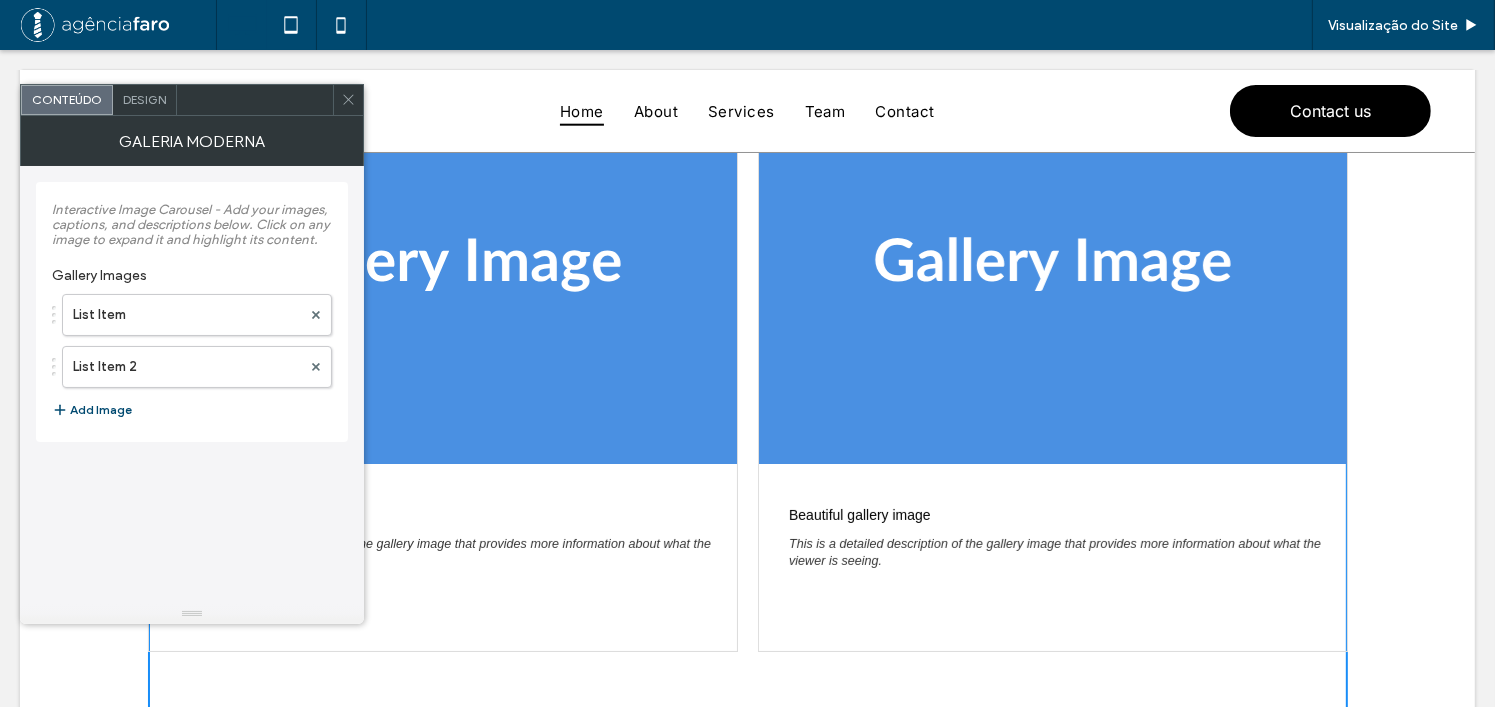 click at bounding box center (348, 100) 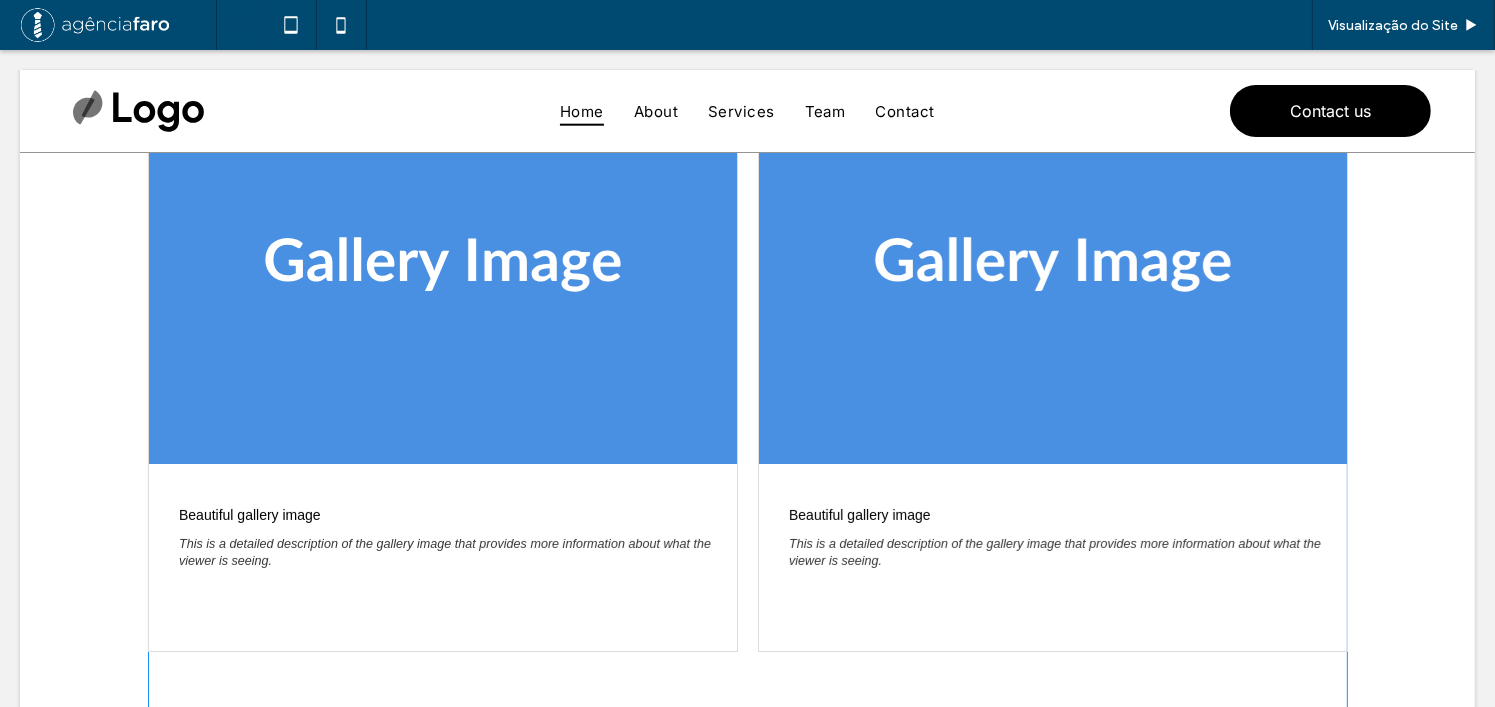 scroll, scrollTop: 400, scrollLeft: 0, axis: vertical 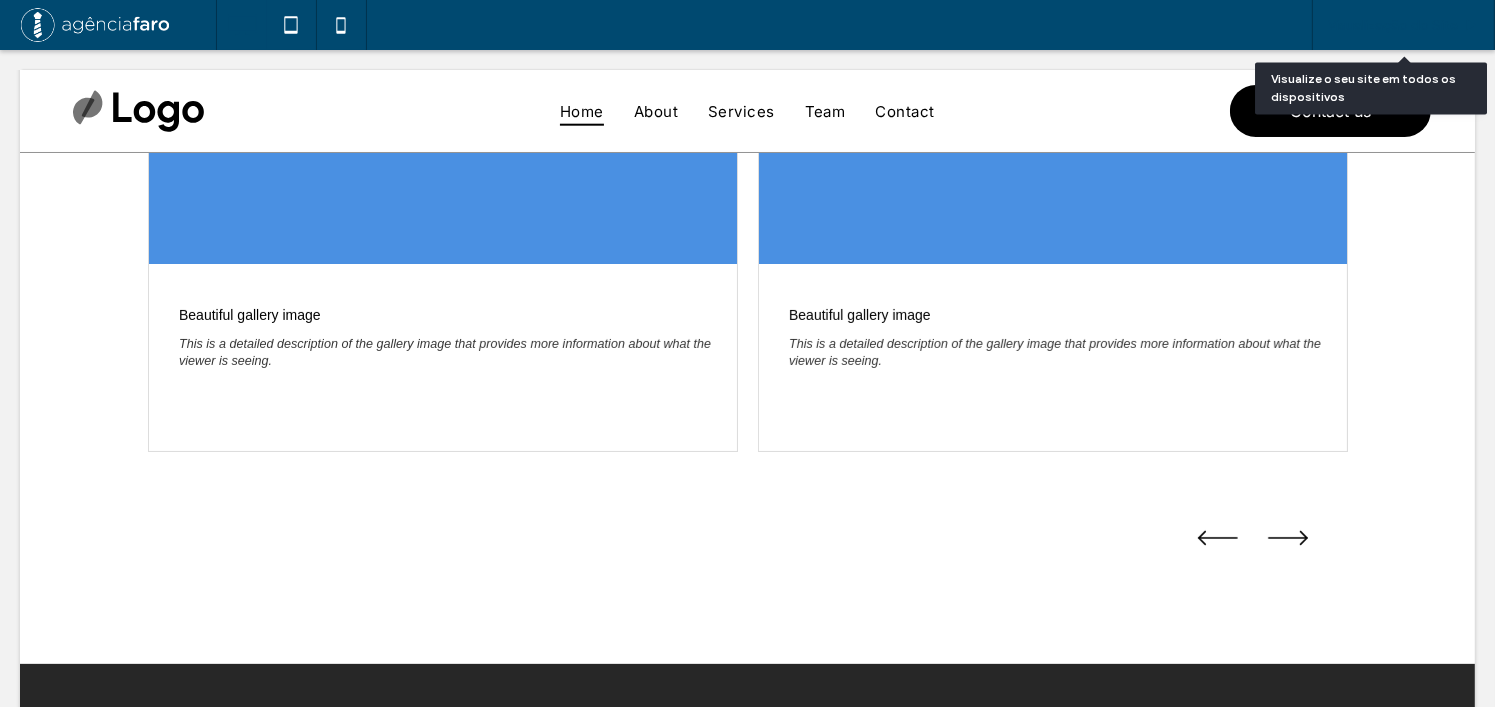 click on "Visualização do Site" at bounding box center [1393, 25] 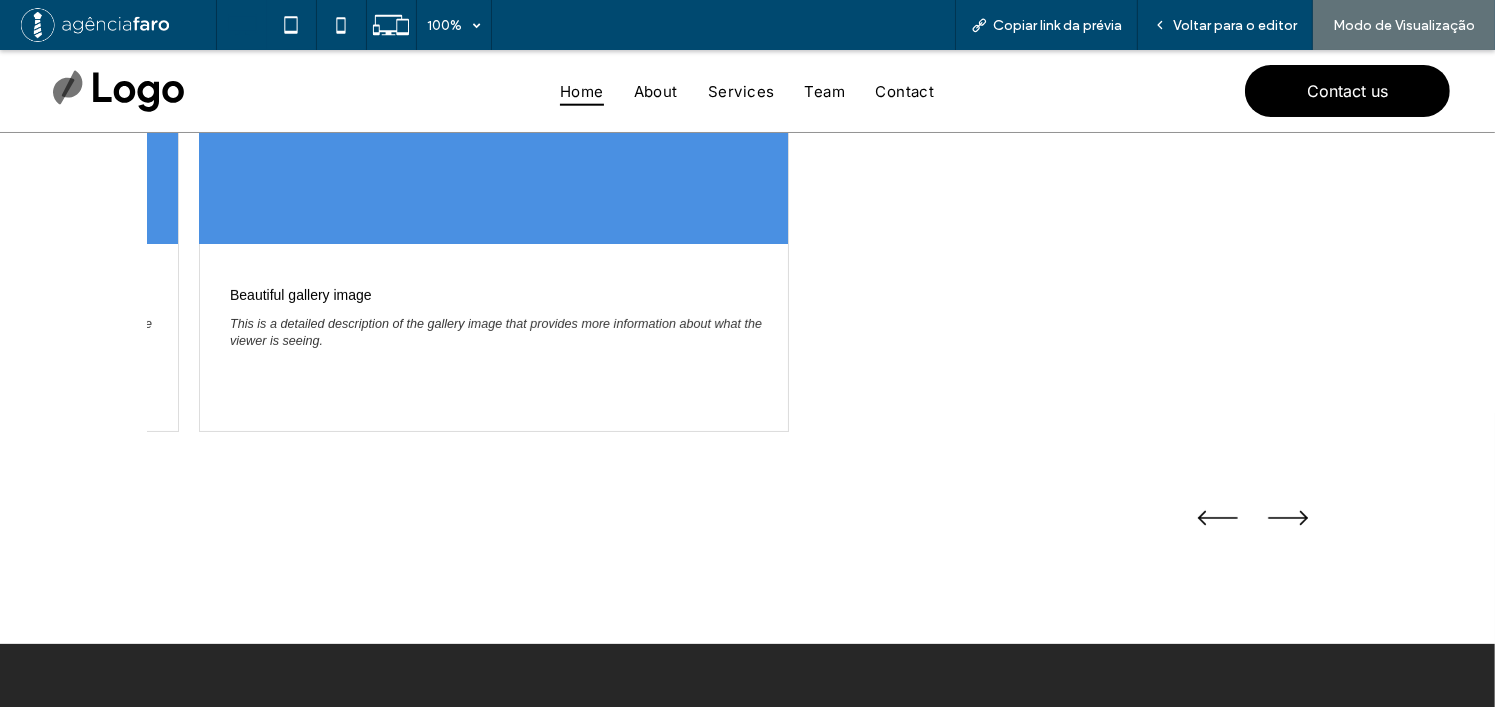 drag, startPoint x: 959, startPoint y: 242, endPoint x: 419, endPoint y: 222, distance: 540.37024 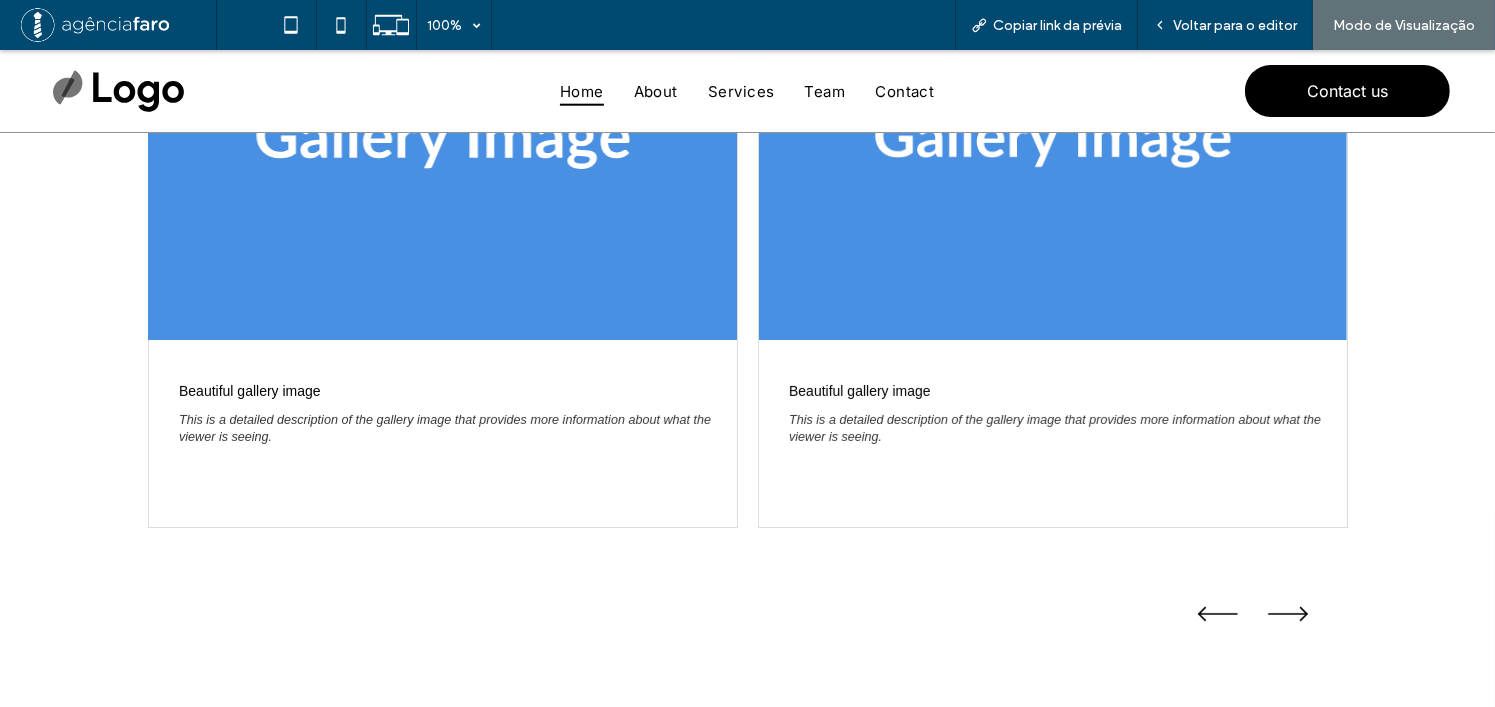 scroll, scrollTop: 200, scrollLeft: 0, axis: vertical 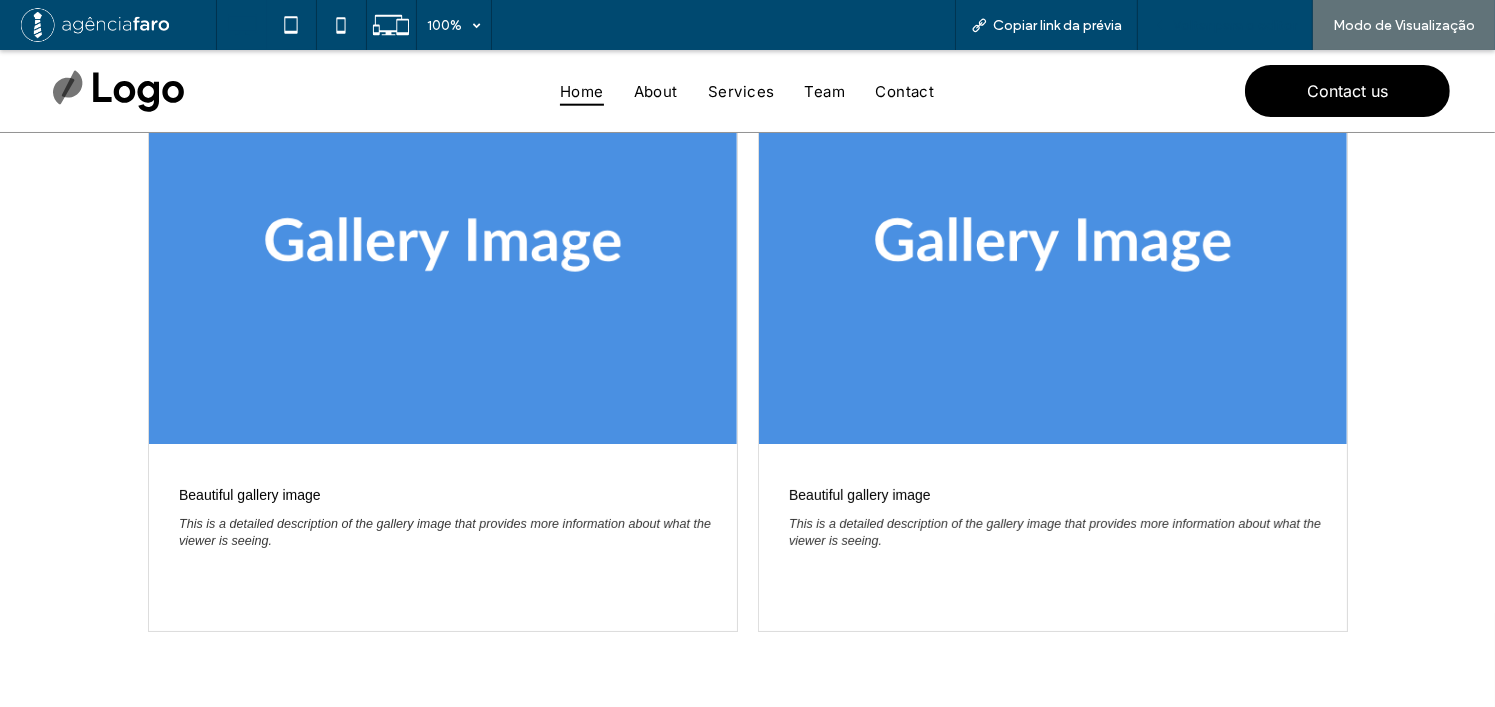 click on "Voltar para o editor" at bounding box center [1235, 25] 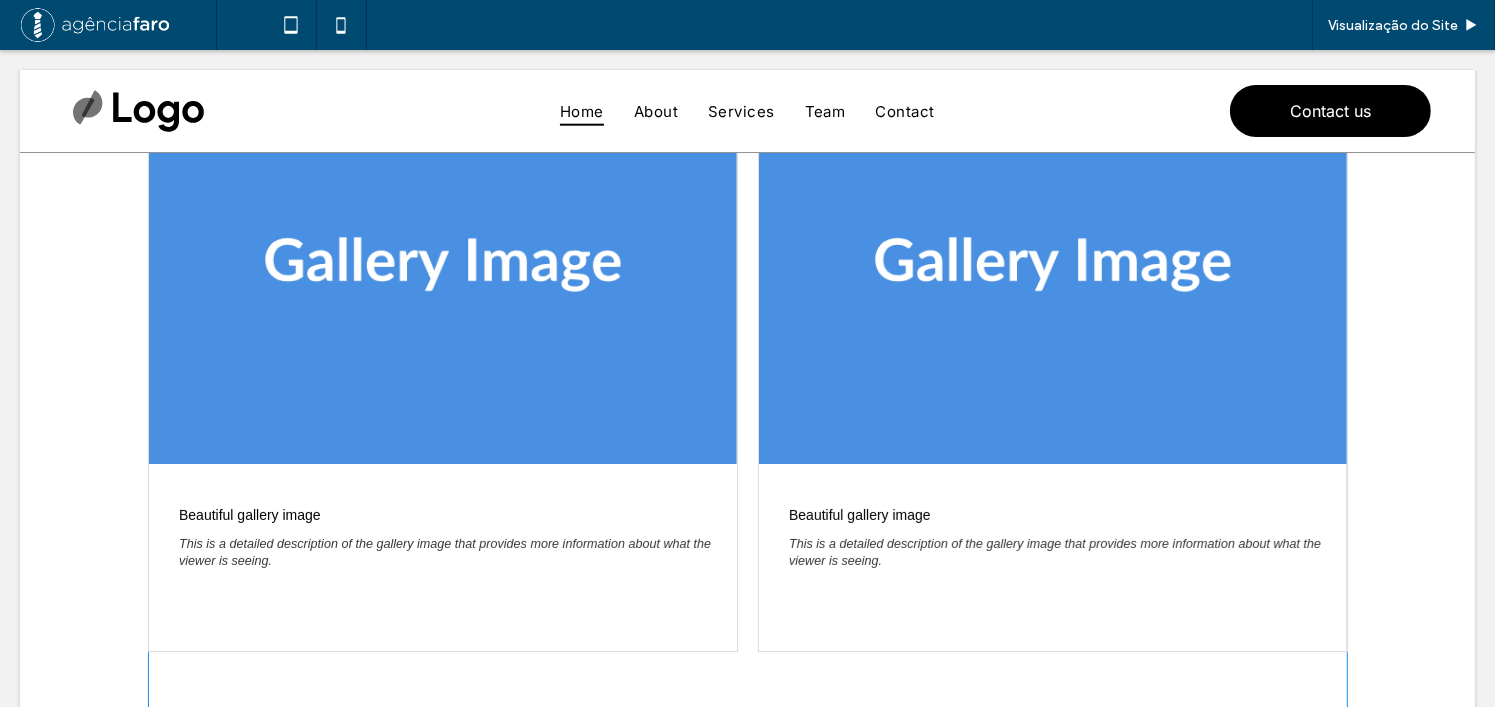 click at bounding box center [748, 413] 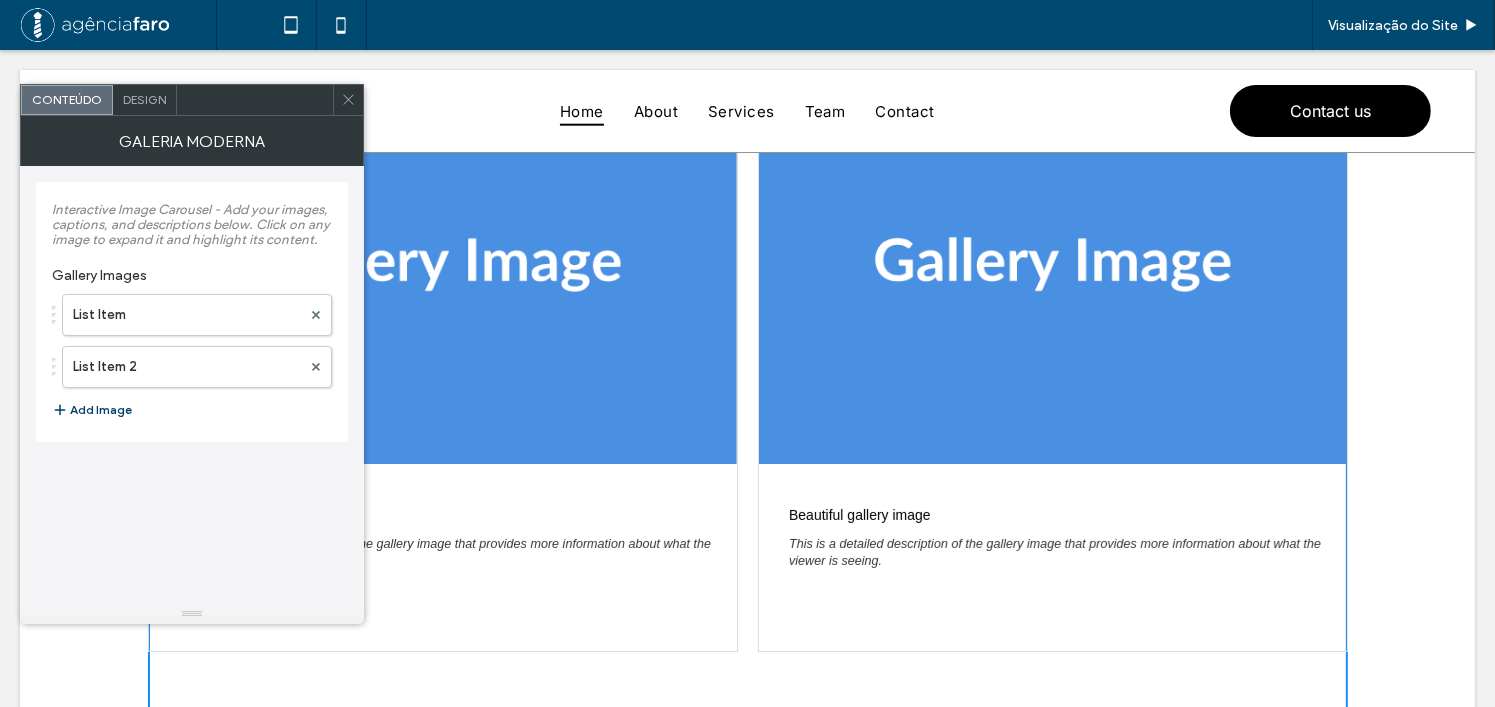click on "Add Image" at bounding box center (92, 410) 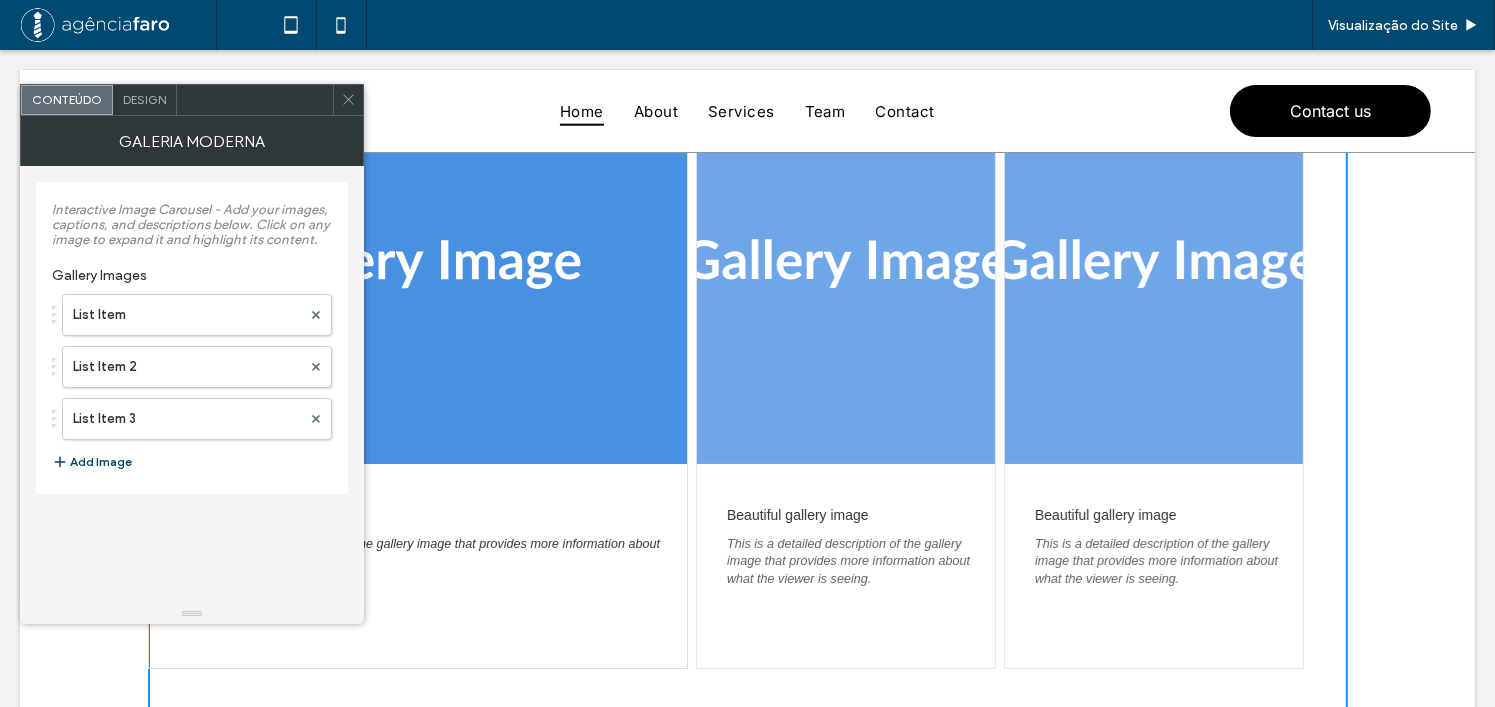 click on "Add Image" at bounding box center (92, 462) 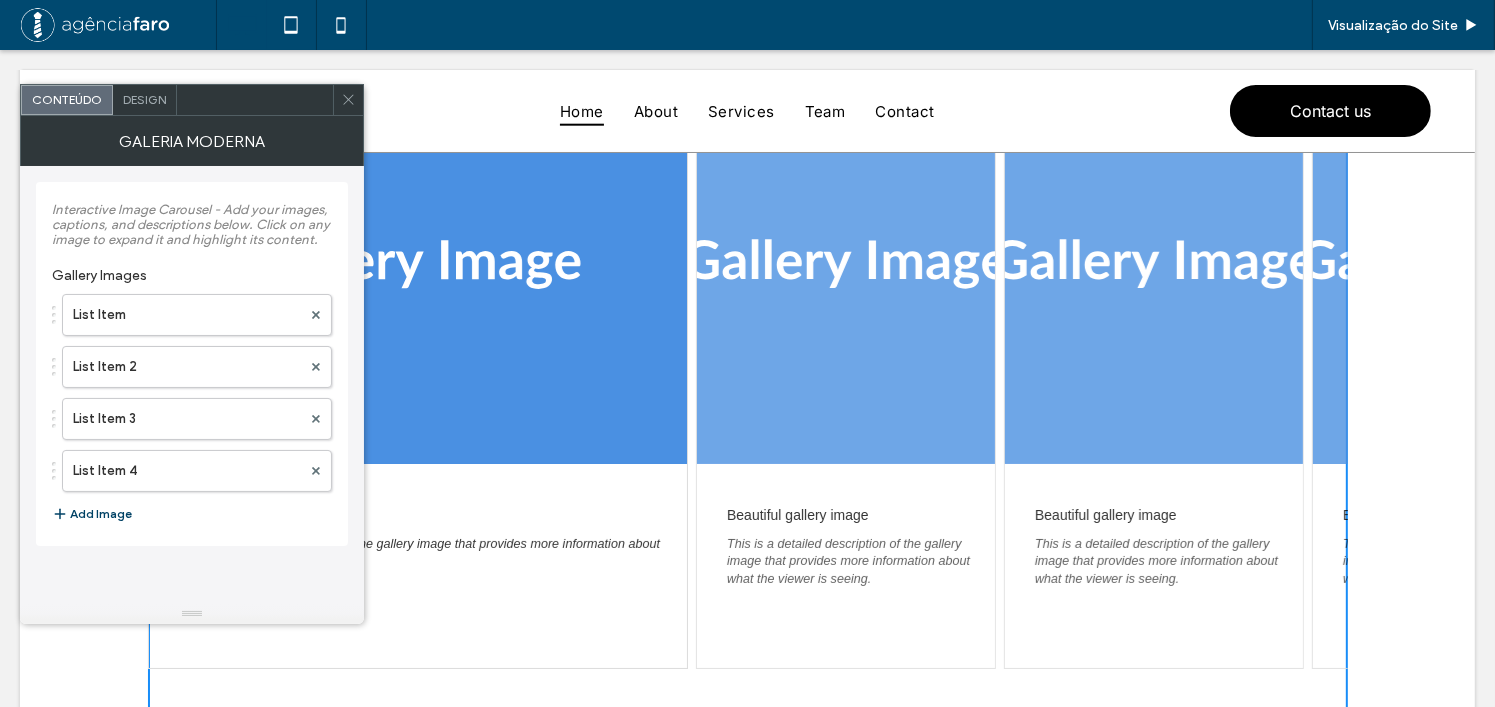 click on "Add Image" at bounding box center [92, 514] 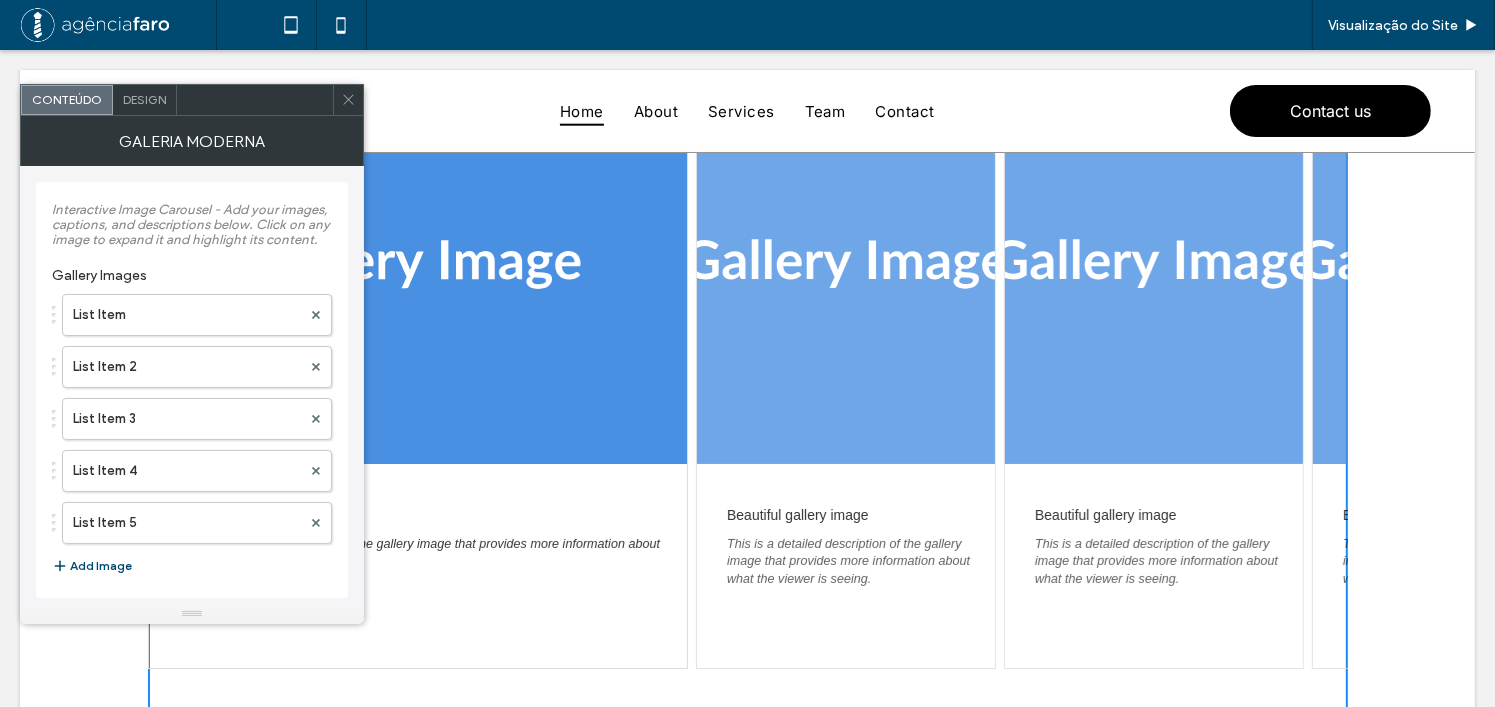 click 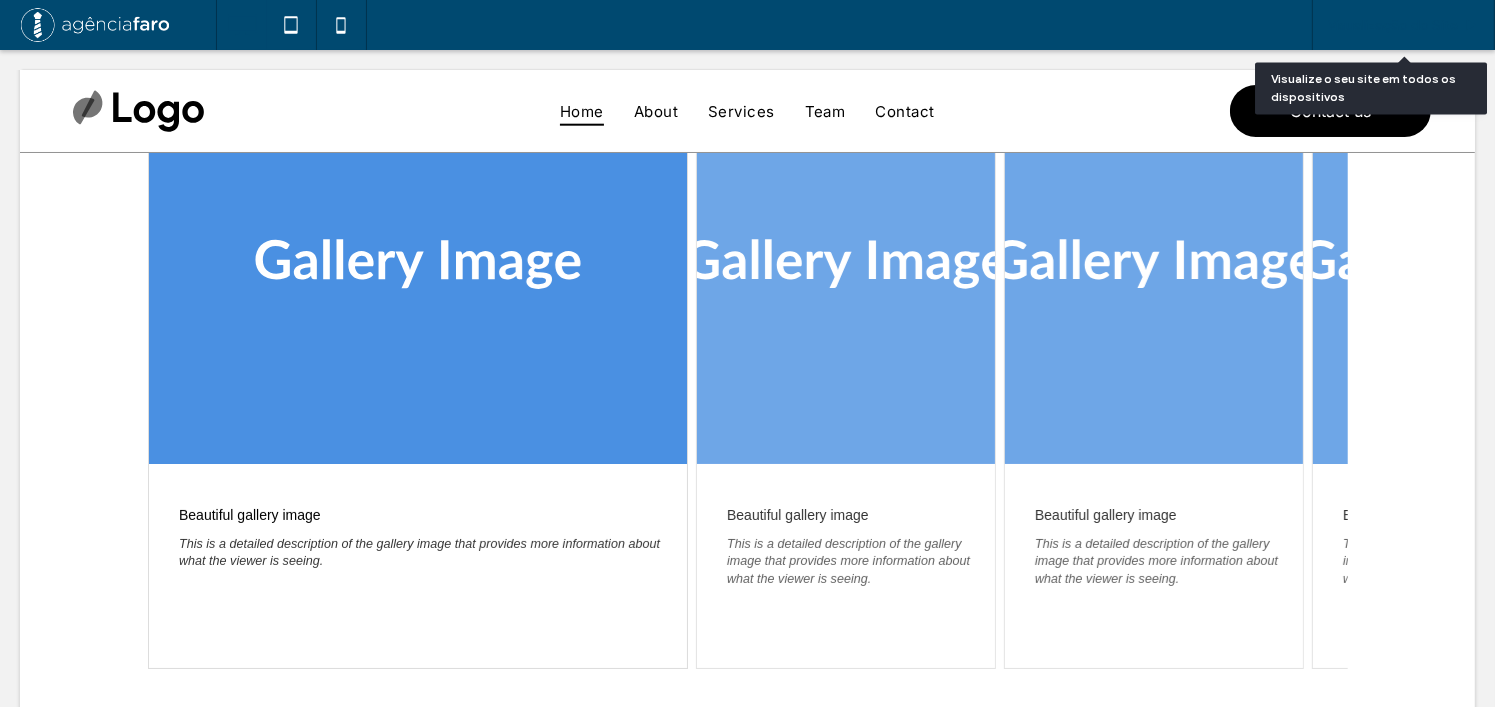 click on "Visualização do Site" at bounding box center [1403, 25] 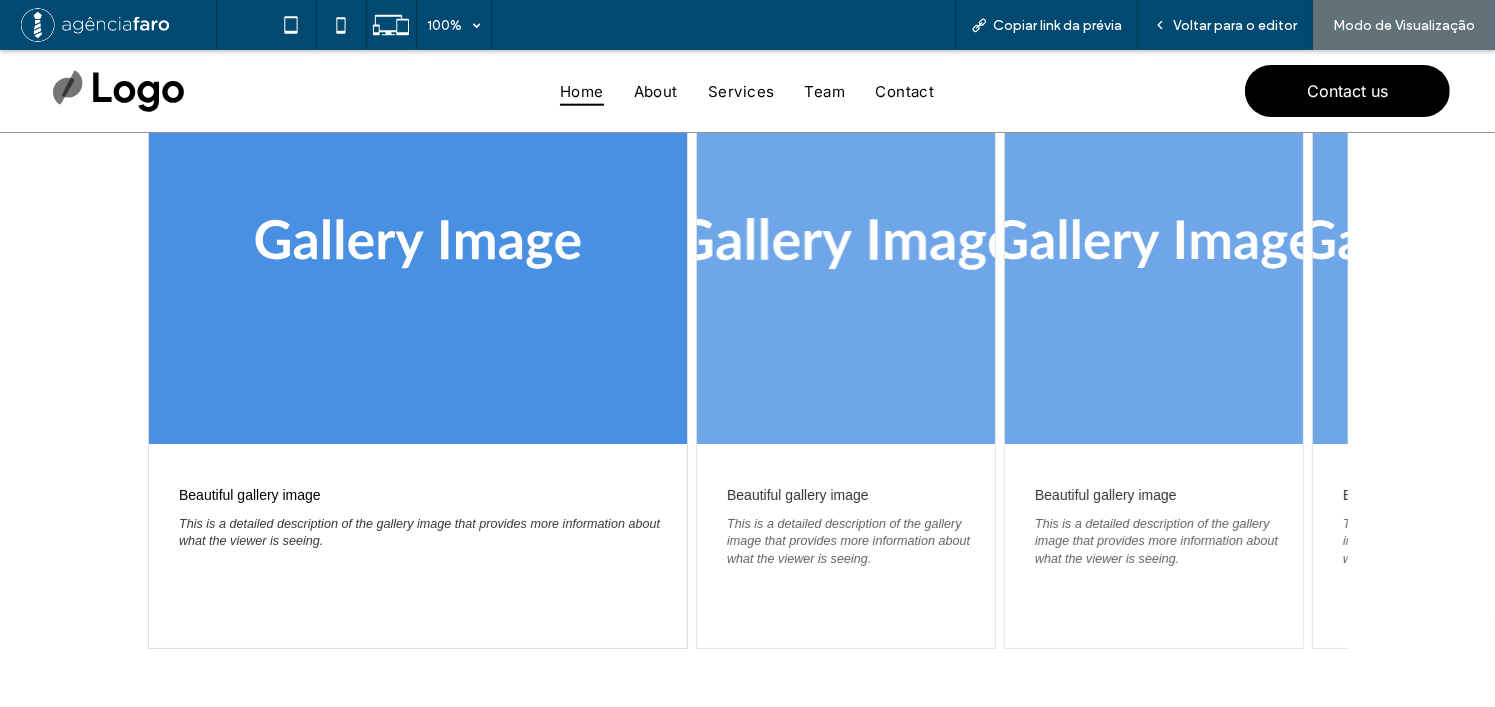 click at bounding box center [846, 244] 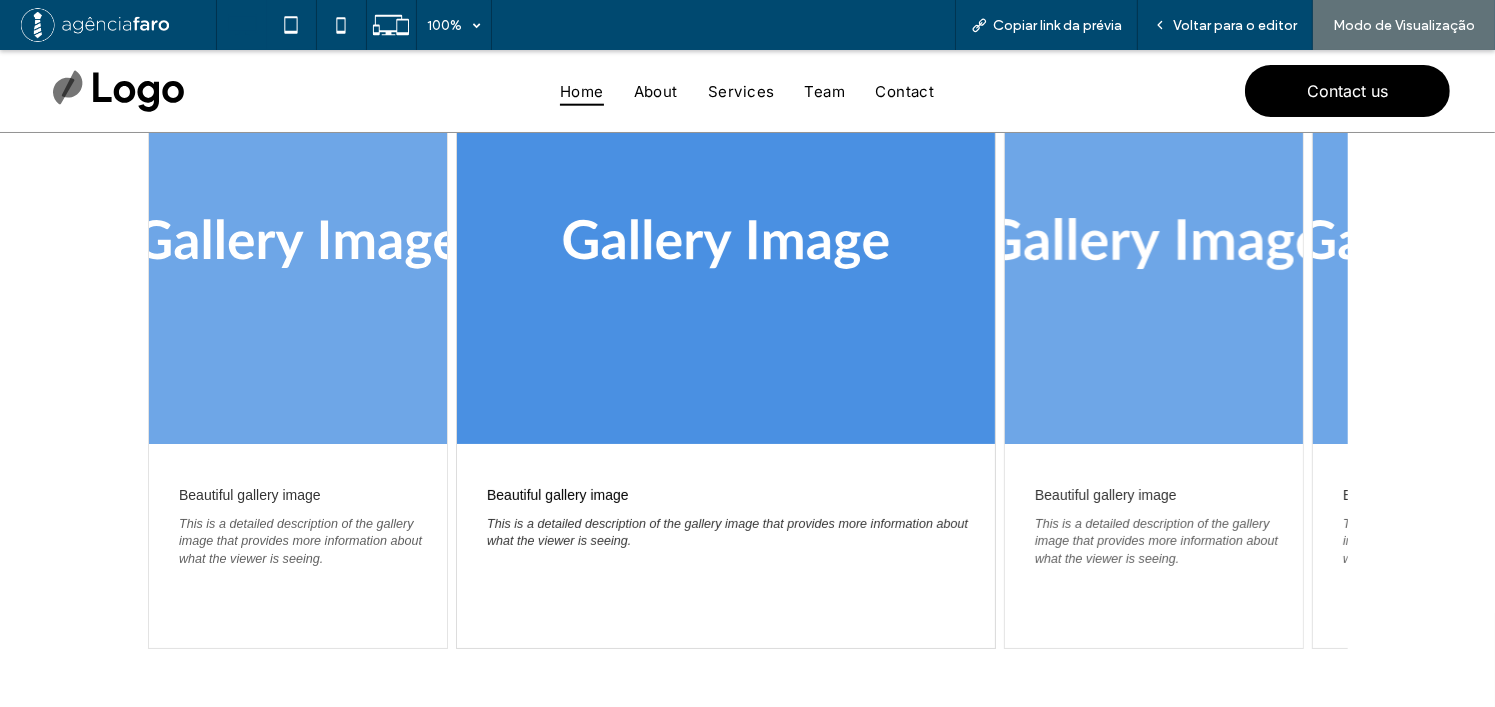 click at bounding box center (1154, 244) 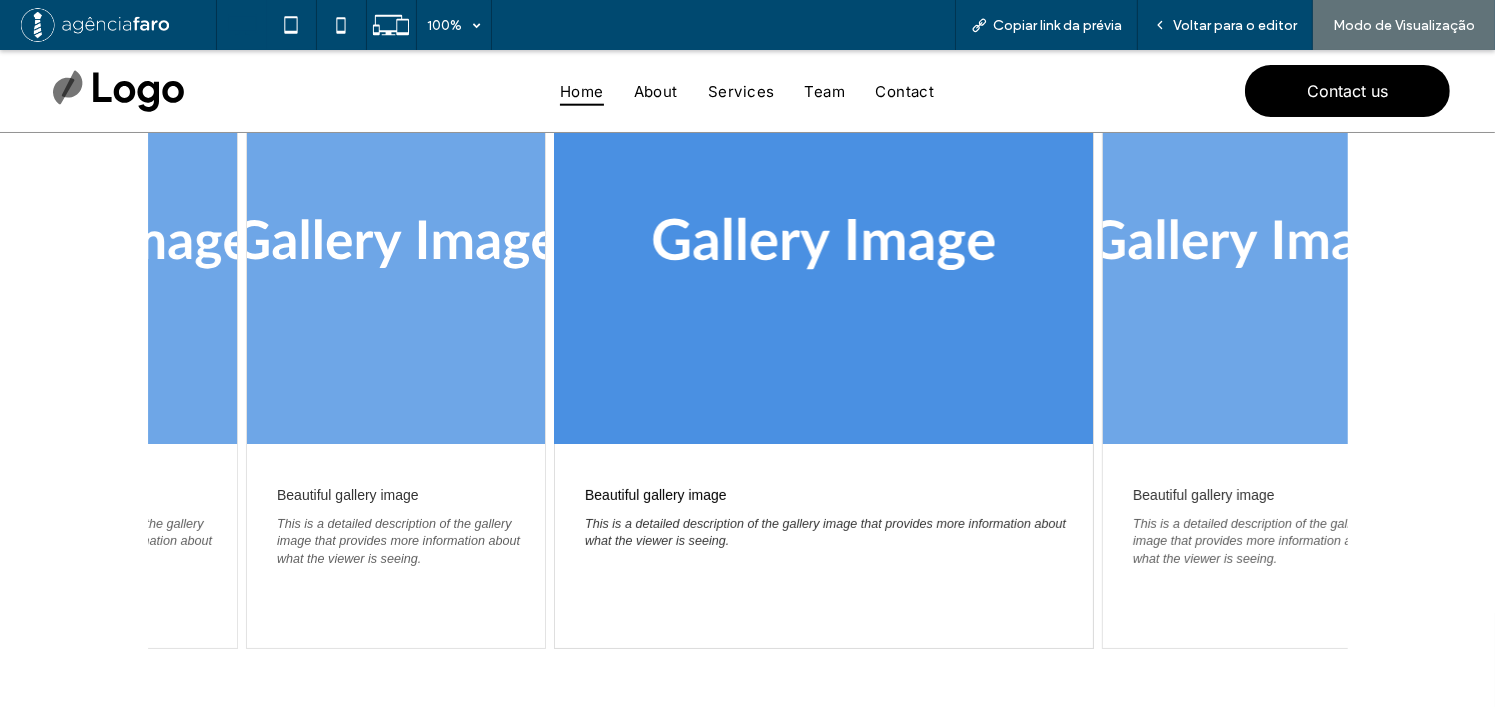 drag, startPoint x: 909, startPoint y: 268, endPoint x: 796, endPoint y: 274, distance: 113.15918 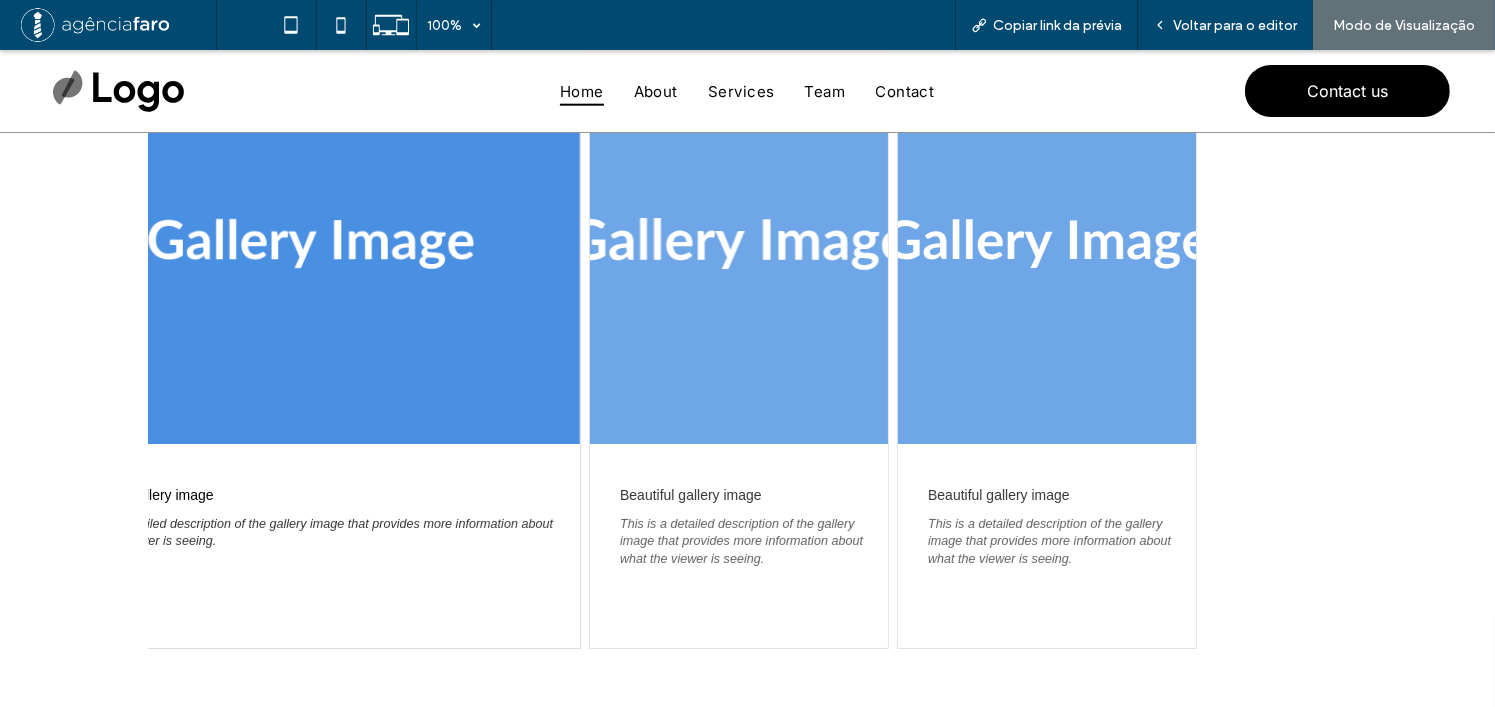 click at bounding box center [739, 244] 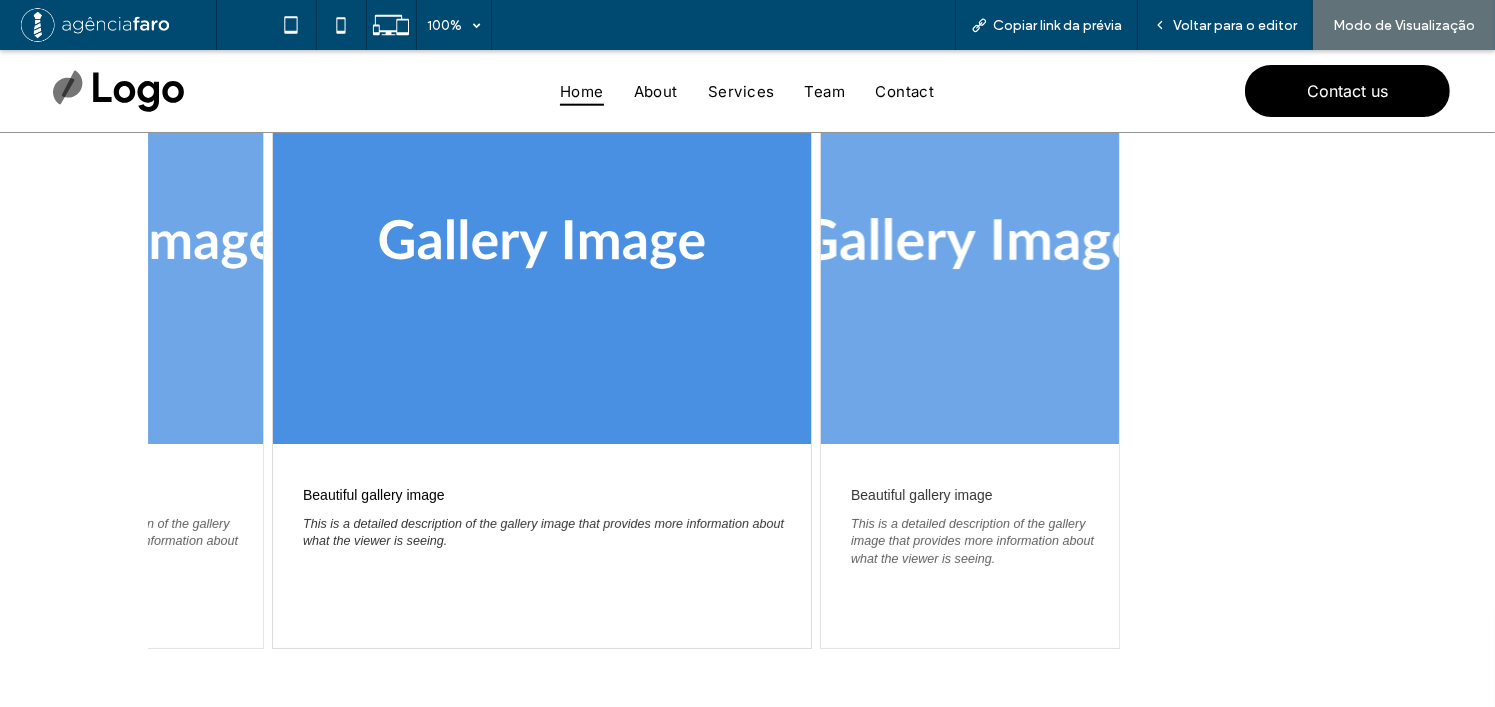 click at bounding box center [969, 244] 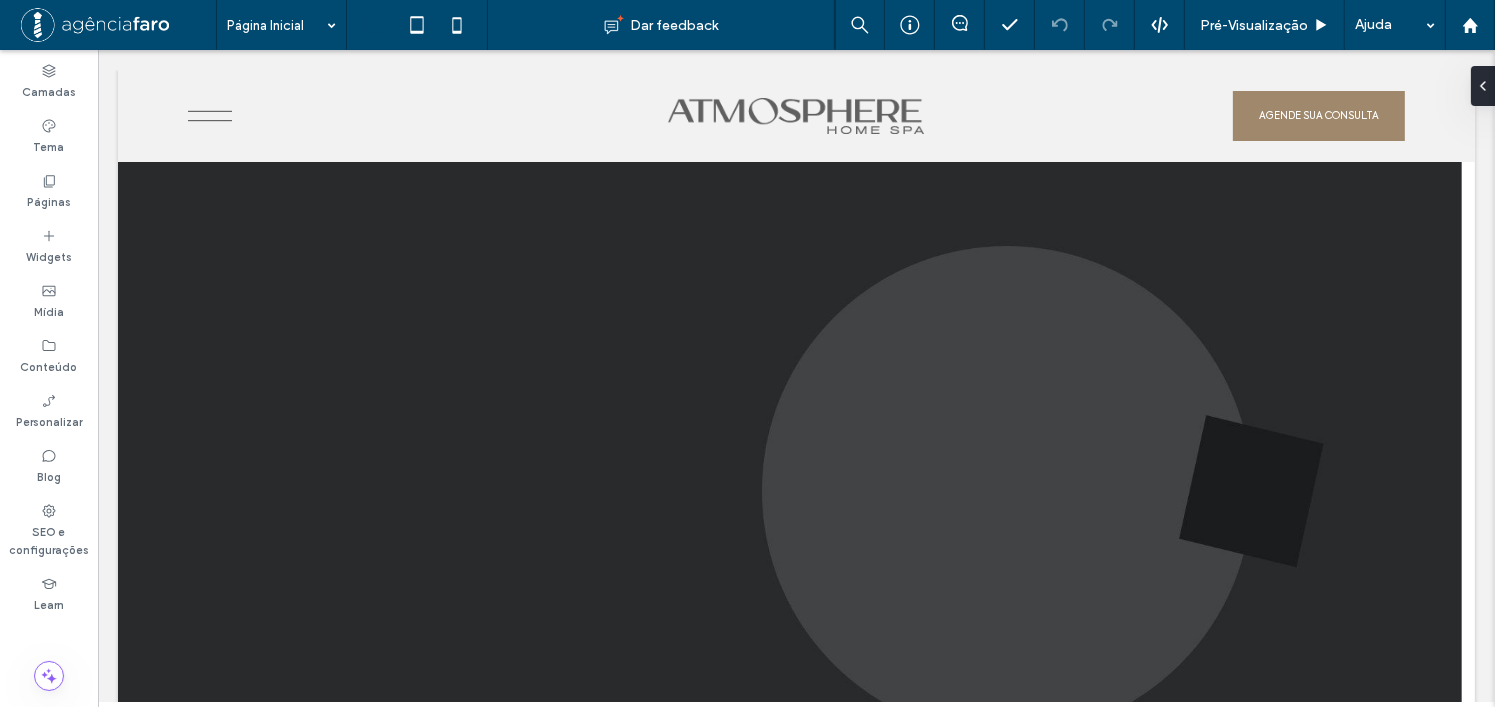 scroll, scrollTop: 4000, scrollLeft: 0, axis: vertical 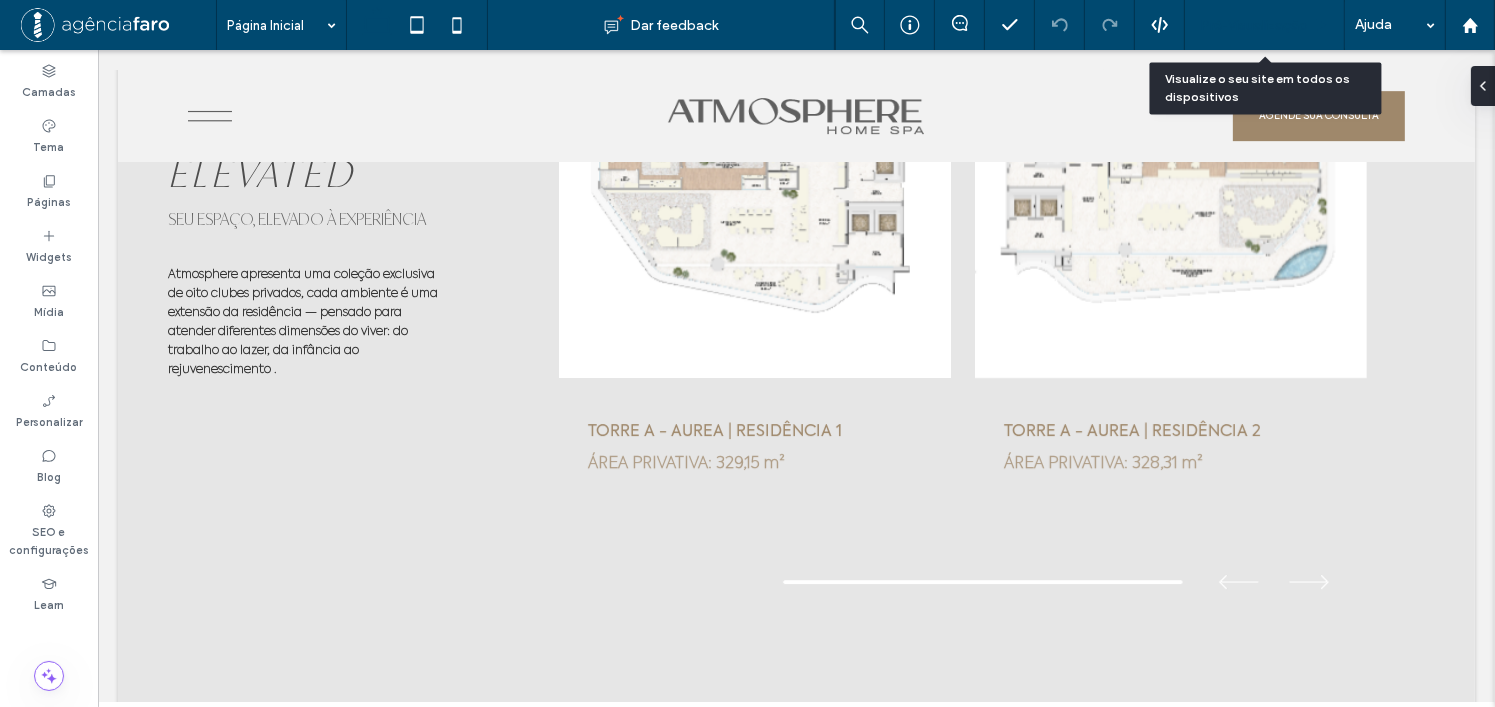 click on "Pré-Visualizaçāo" at bounding box center (1254, 25) 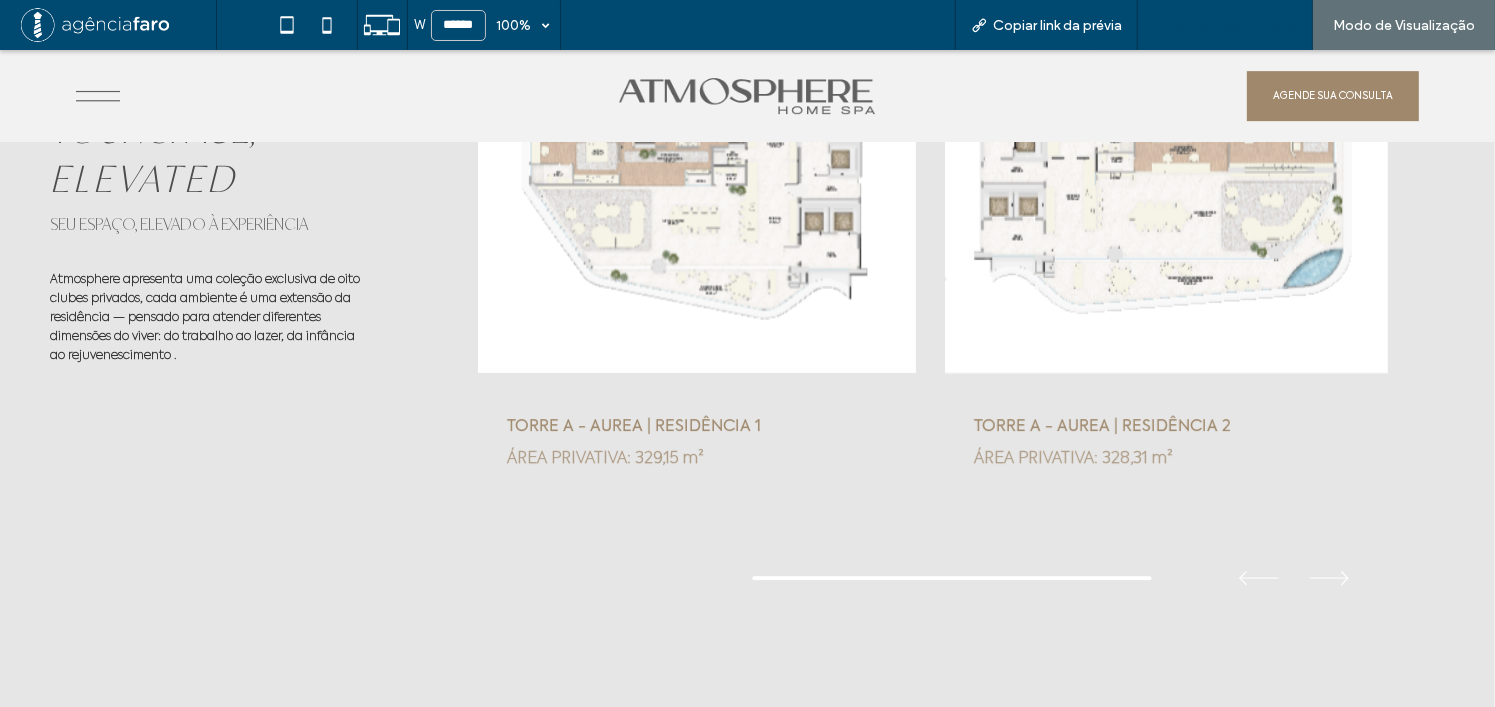 scroll, scrollTop: 6324, scrollLeft: 0, axis: vertical 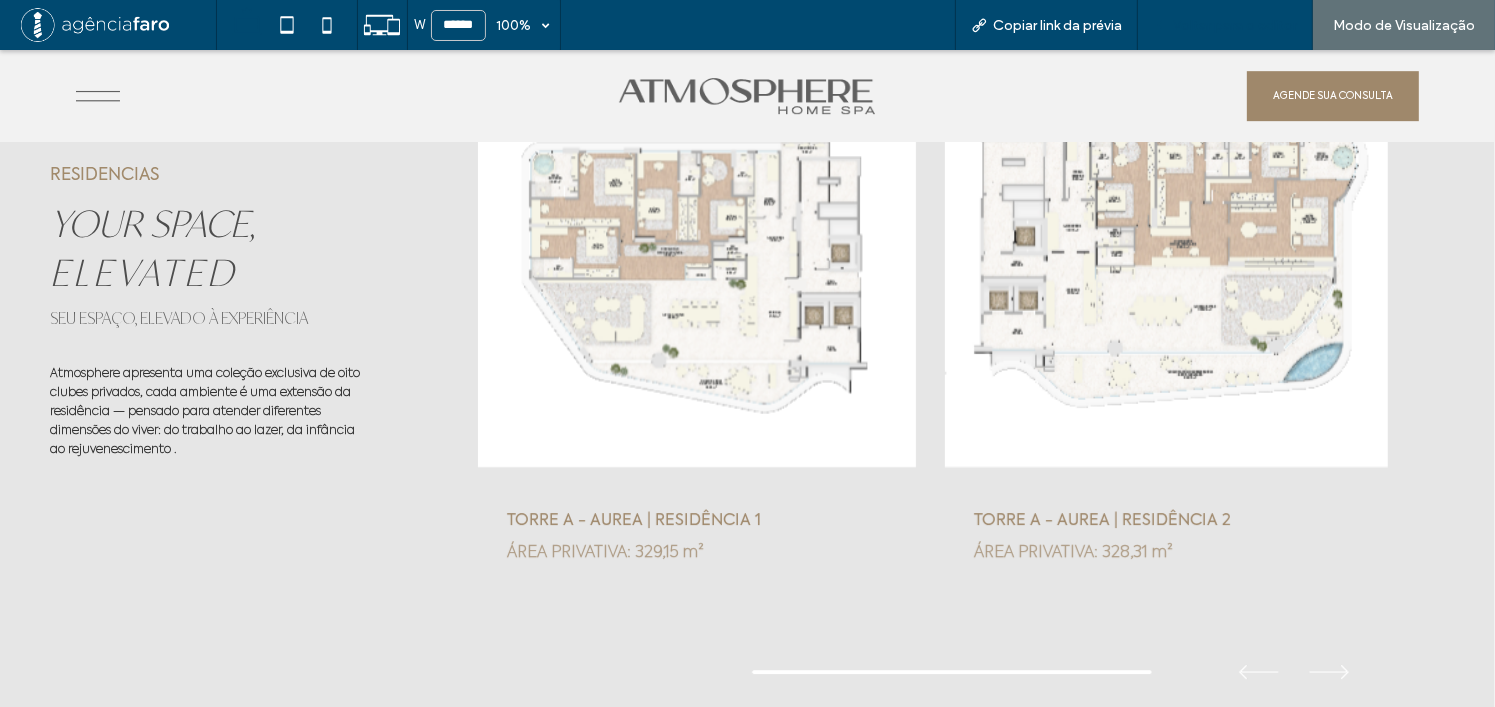 click on "Voltar para o editor" at bounding box center [1235, 25] 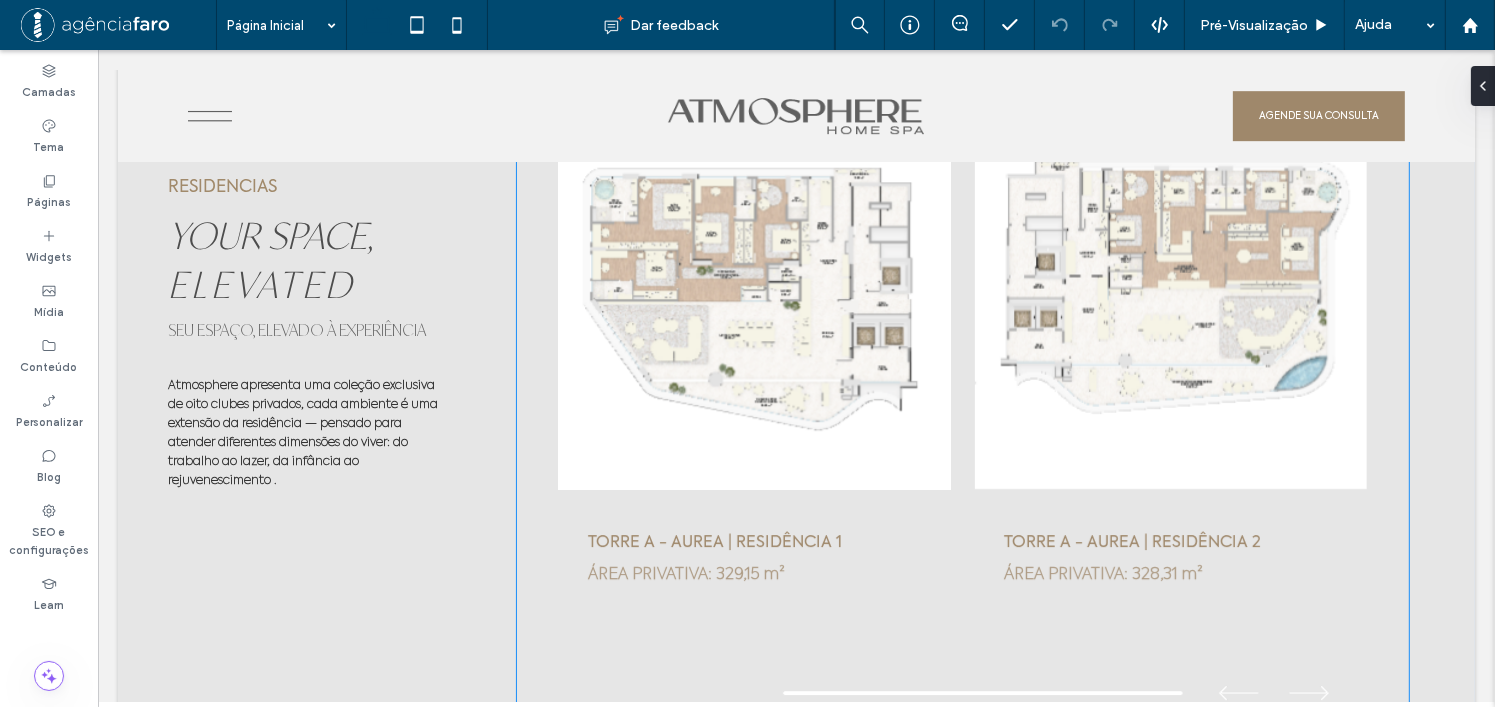 scroll, scrollTop: 5991, scrollLeft: 0, axis: vertical 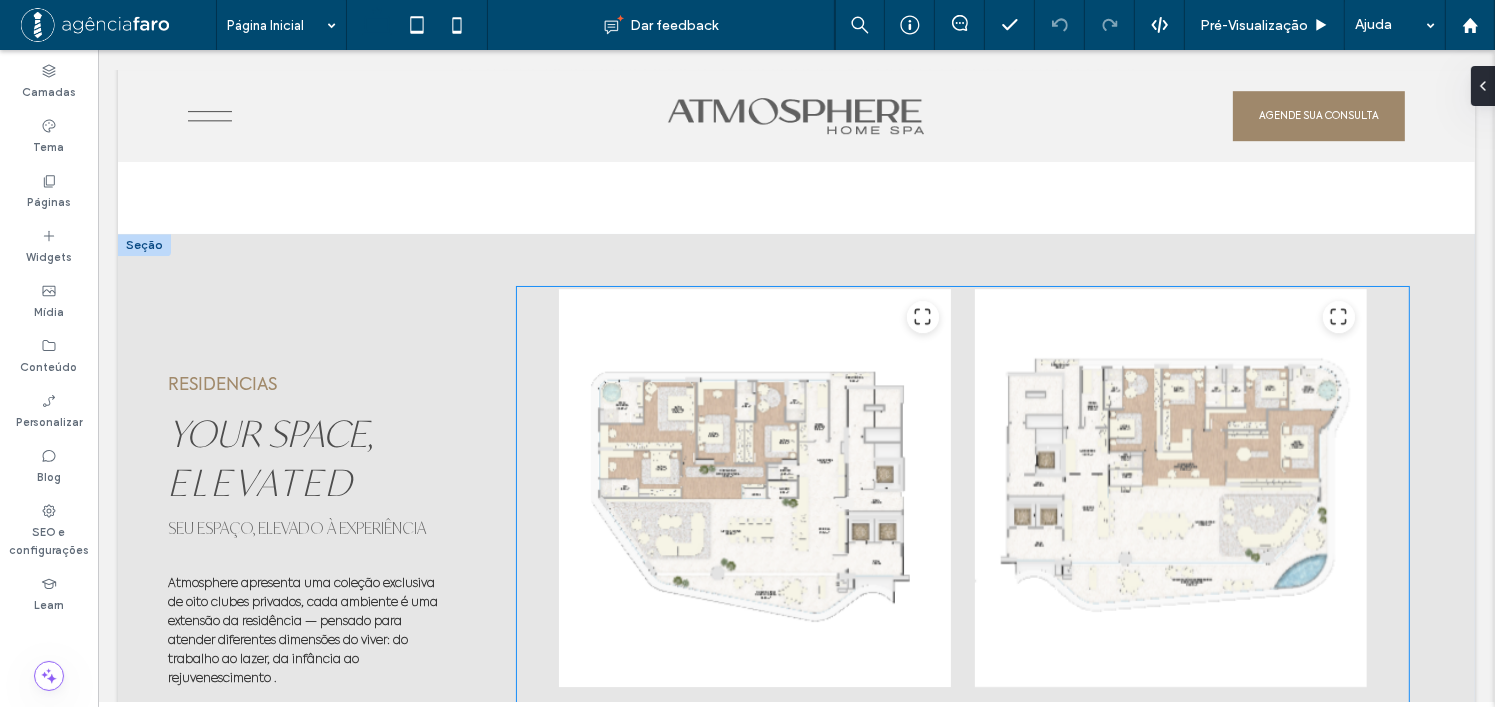 click on "TORRE A - AUREA | RESIDÊNCIA 1
ÁREA PRIVATIVA: 329,15 m²
TORRE A - AUREA | RESIDÊNCIA 2
ÁREA PRIVATIVA: 328,31 m²" at bounding box center [962, 576] 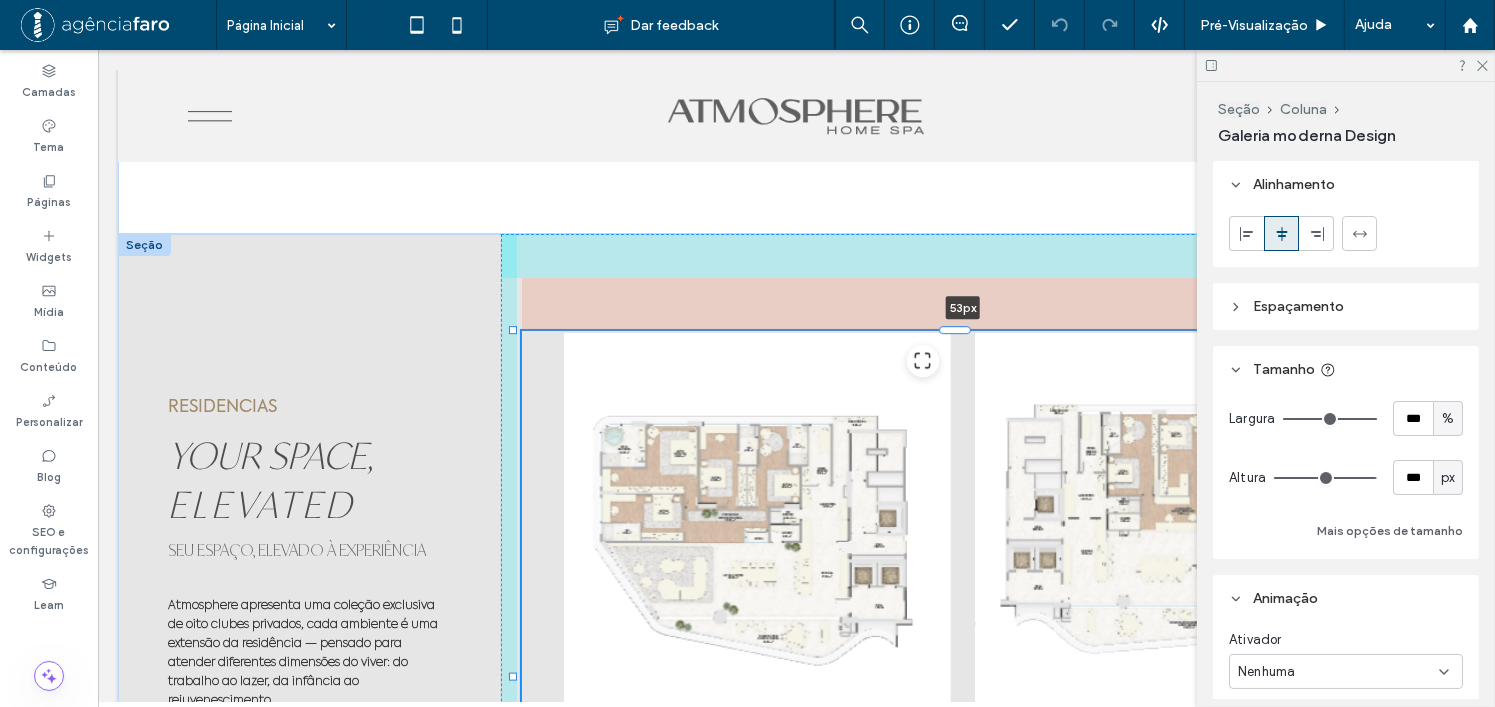 drag, startPoint x: 952, startPoint y: 282, endPoint x: 1009, endPoint y: 208, distance: 93.40771 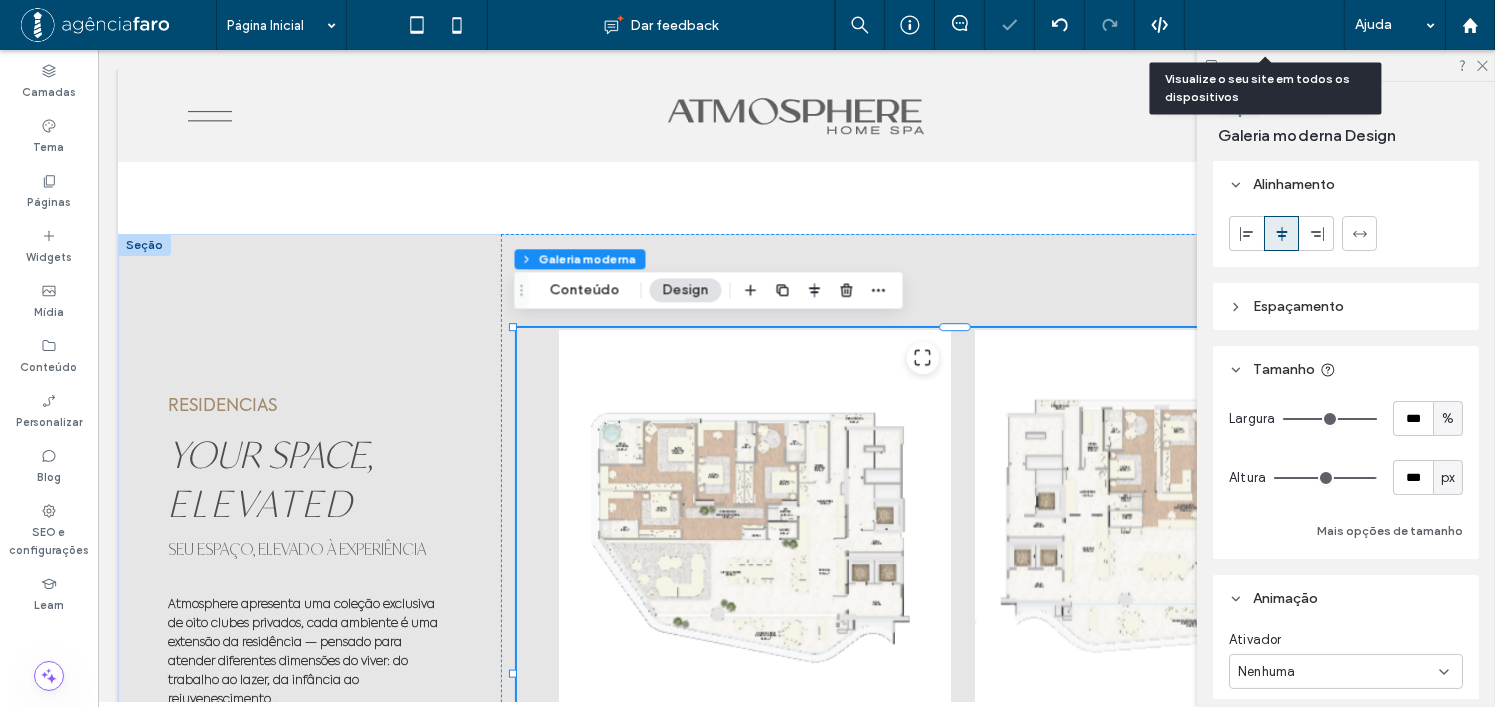 click on "Pré-Visualizaçāo" at bounding box center [1265, 25] 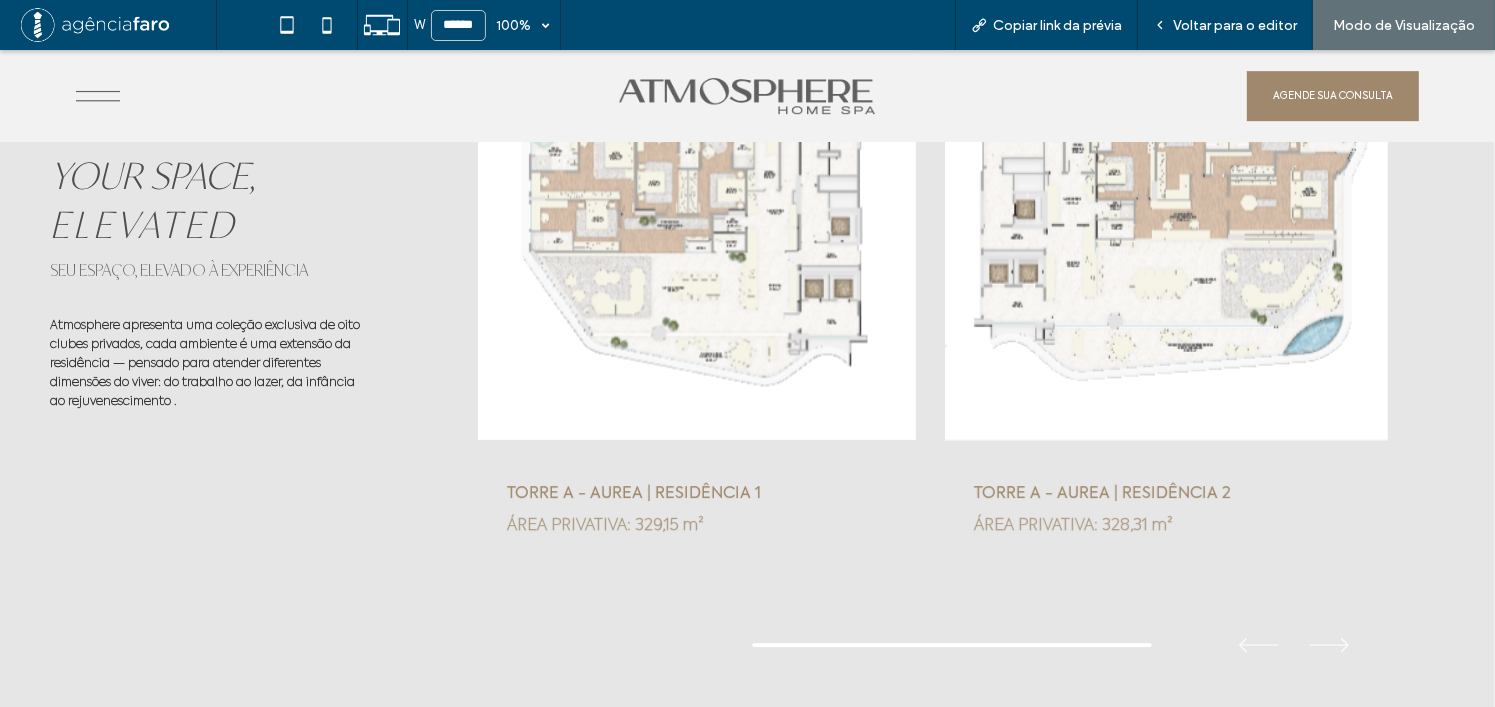 scroll, scrollTop: 6414, scrollLeft: 0, axis: vertical 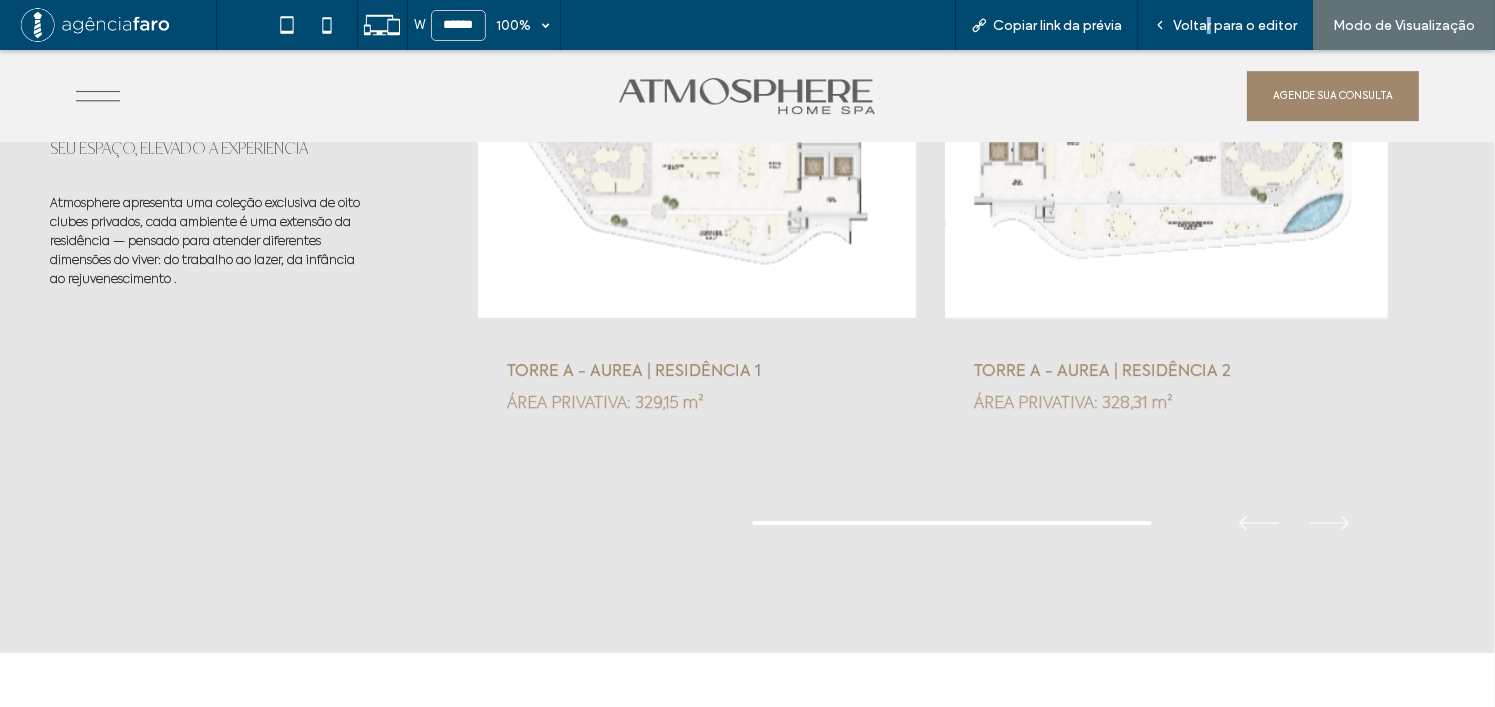 click on ".wqwq-1{fill:#231f20;}
.cls-1q, .cls-2q { fill-rule: evenodd; }
.cls-2q { fill: #6e8188; }
True_local
Agendize
HealthEngine
x_close_popup
from_your_site
multi_language
zoom-out
zoom-in
z_vimeo
z_yelp
z_picassa
w_vCita
youtube
yelp
x2
x
x_x
x_alignright
x_handwritten
wrench
wordpress
windowsvv
win8
whats_app
wallet
warning-sign
w_youtube
w_youtube_channel
w_yelp
w_video
w_twitter
w_title
w_tabs
w_social_icons
w_spacer
w_share
w_rss_feed
w_recent-posts
w_push
w_paypal
w_photo_gallery" at bounding box center (747, 353) 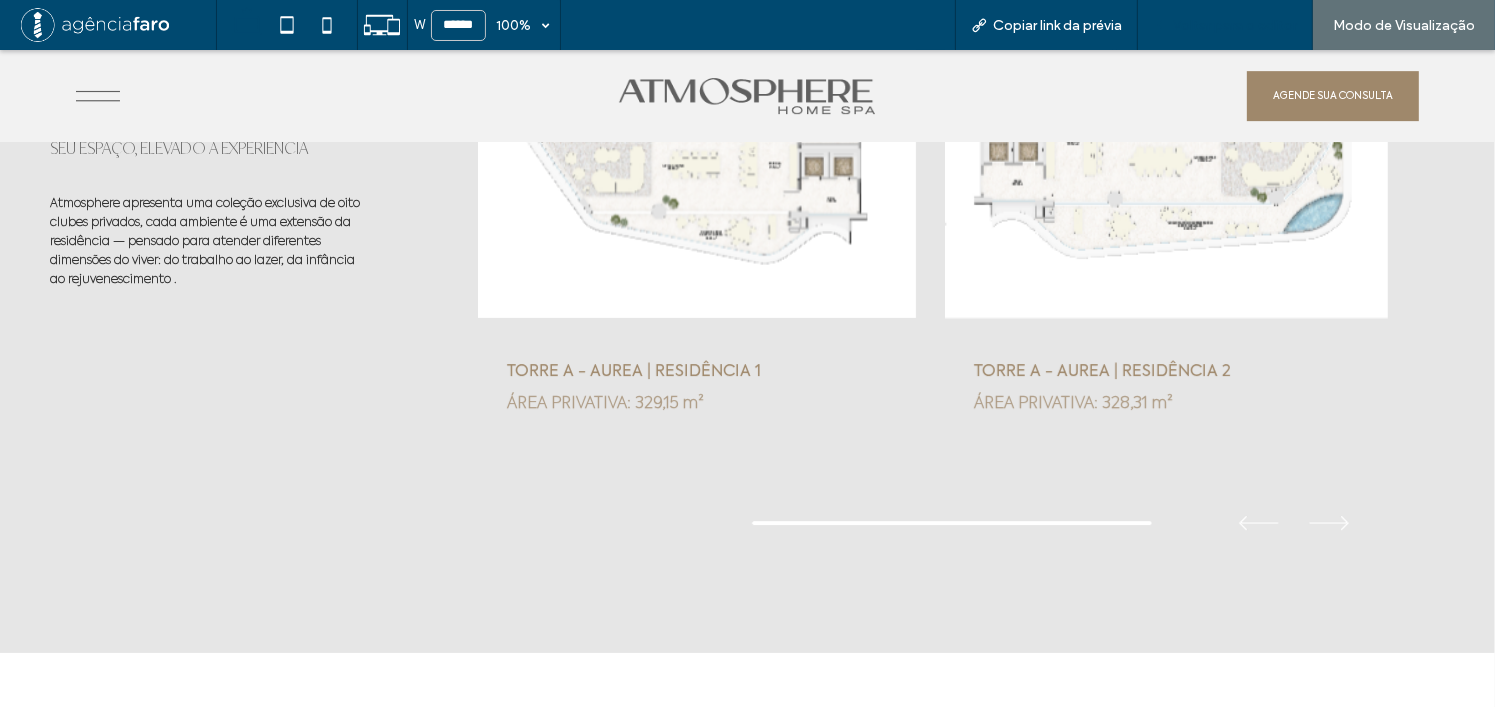 click on "Voltar para o editor" at bounding box center [1235, 25] 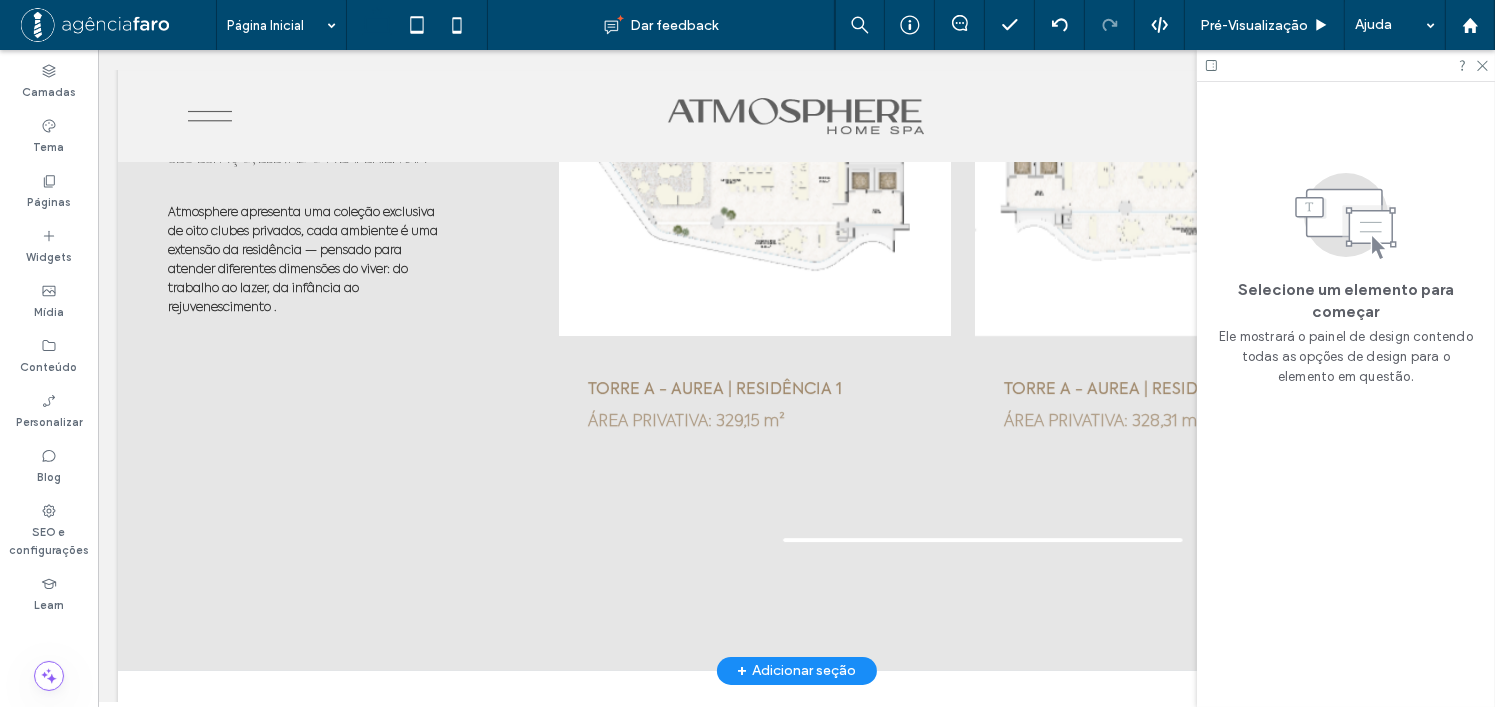 scroll, scrollTop: 6381, scrollLeft: 0, axis: vertical 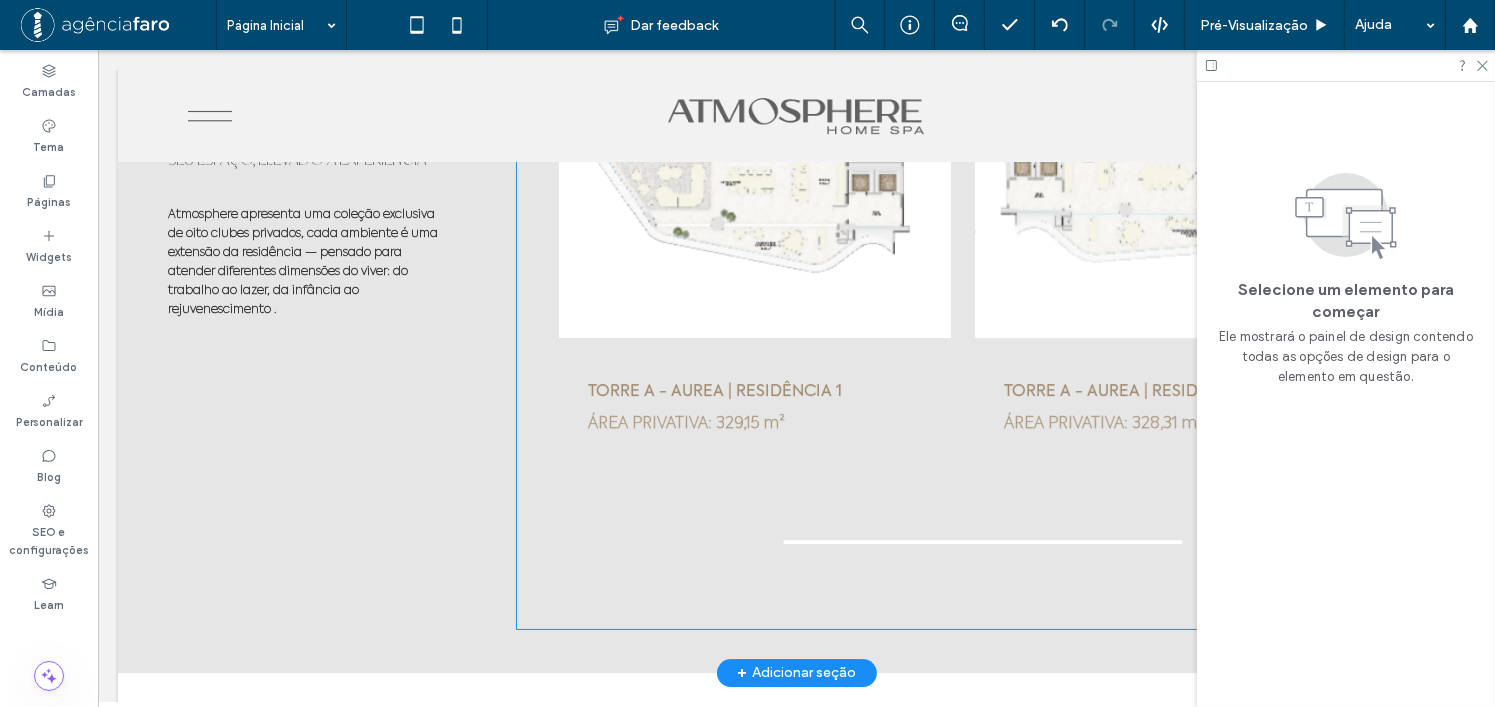 click on "TORRE A - AUREA | RESIDÊNCIA 1
ÁREA PRIVATIVA: 329,15 m²
TORRE A - AUREA | RESIDÊNCIA 2
ÁREA PRIVATIVA: 328,31 m²" at bounding box center (962, 283) 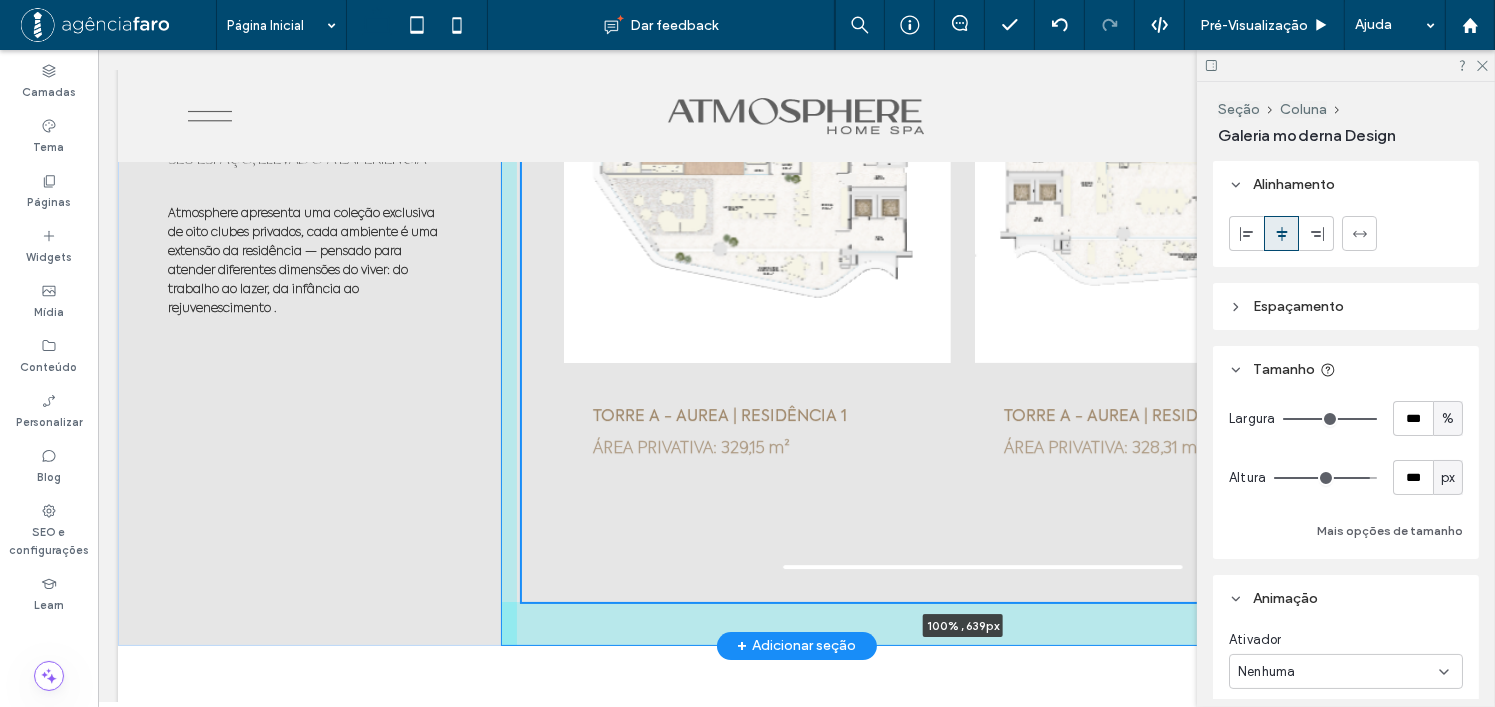 scroll, scrollTop: 6354, scrollLeft: 0, axis: vertical 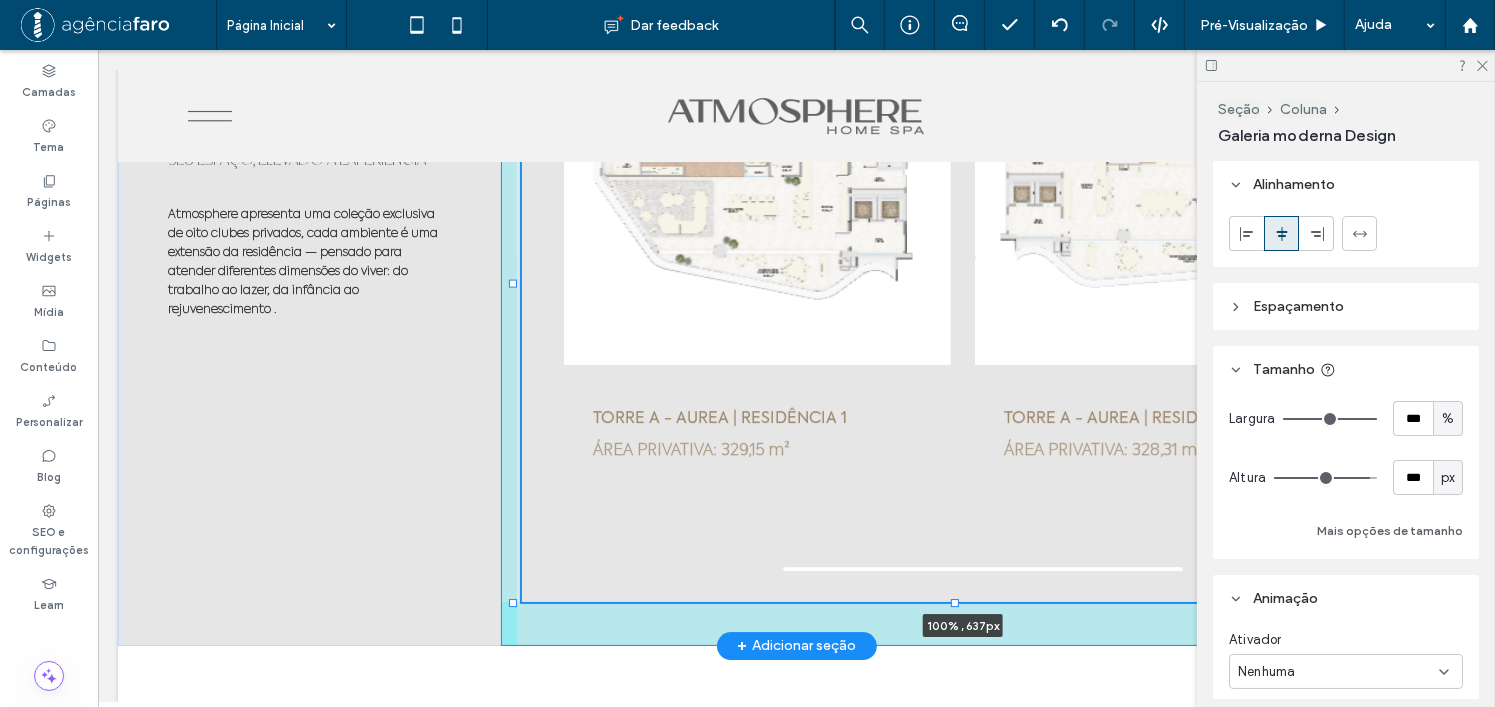drag, startPoint x: 950, startPoint y: 623, endPoint x: 958, endPoint y: 596, distance: 28.160255 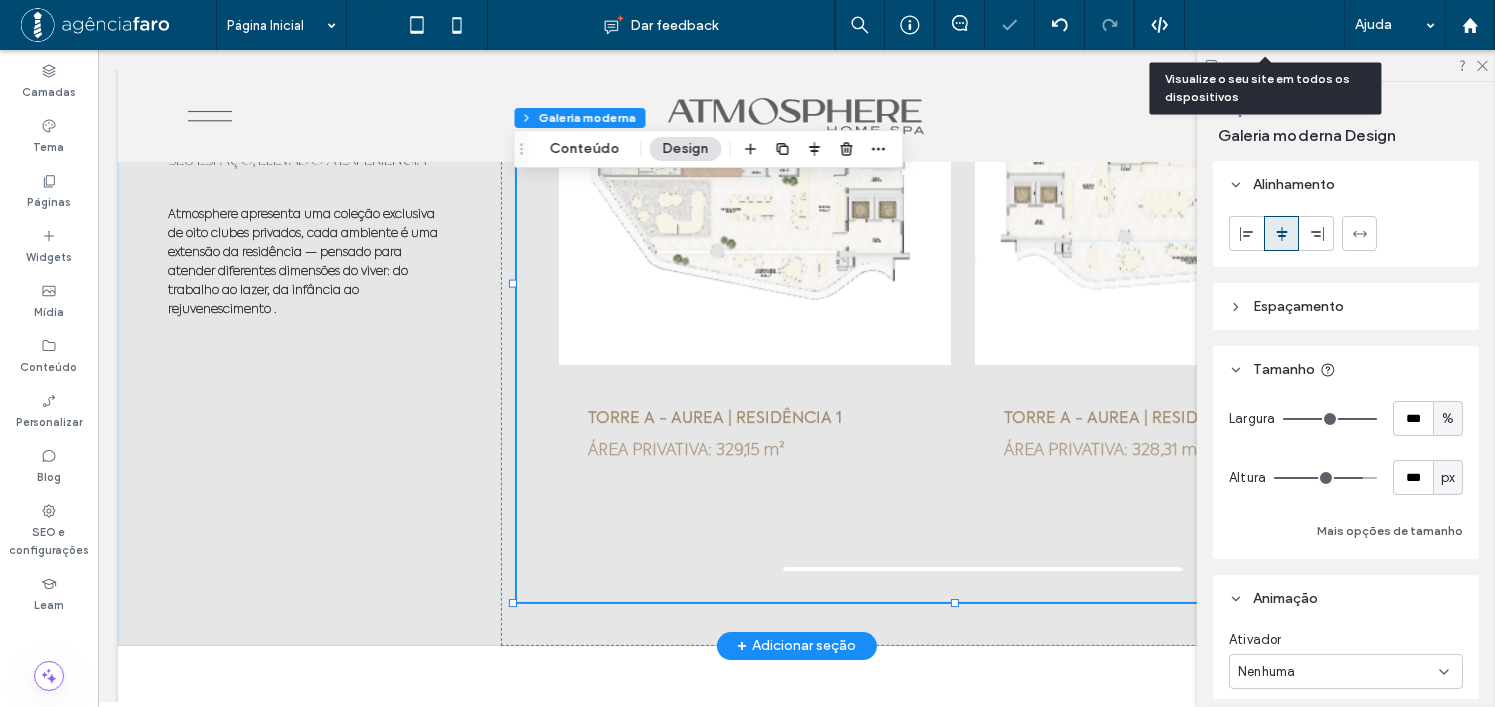 click on "Pré-Visualizaçāo" at bounding box center [1265, 25] 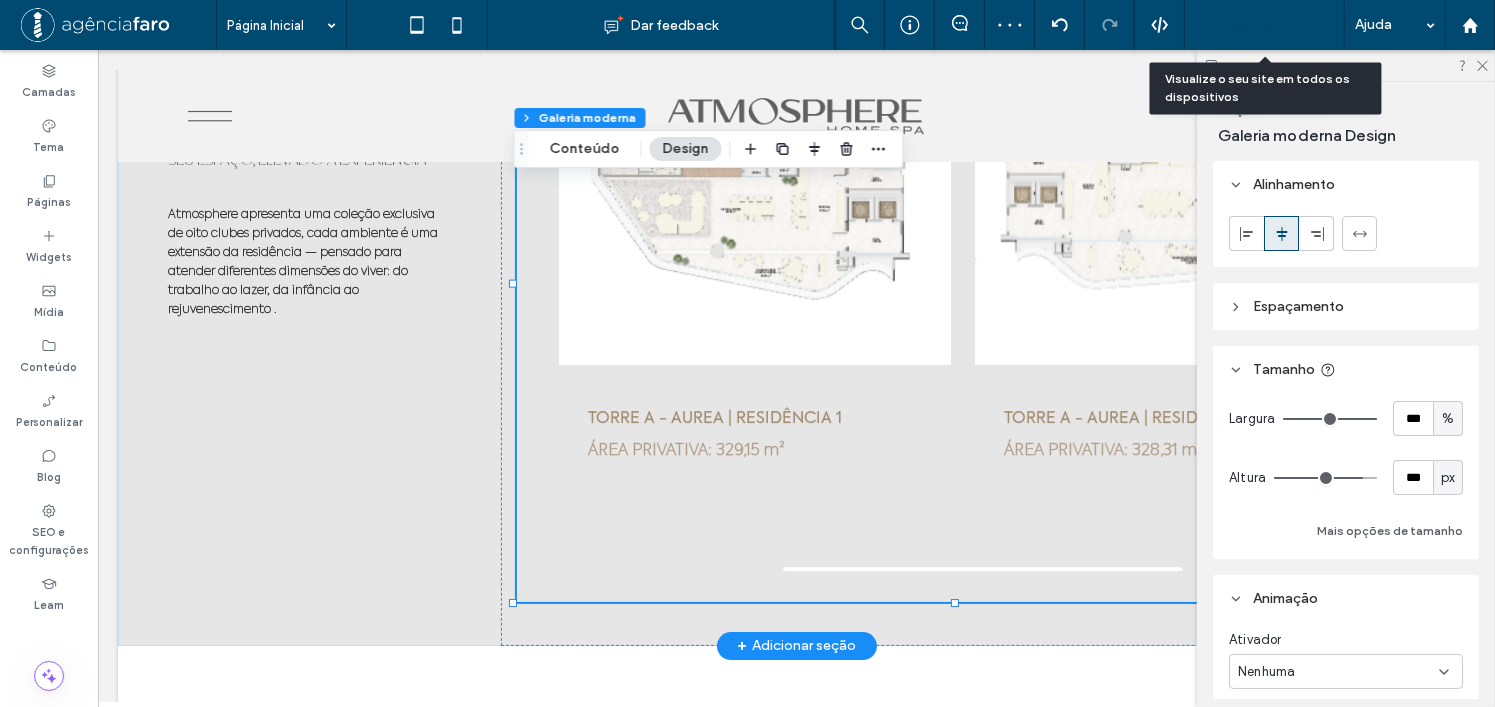 click on "Pré-Visualizaçāo" at bounding box center (1265, 25) 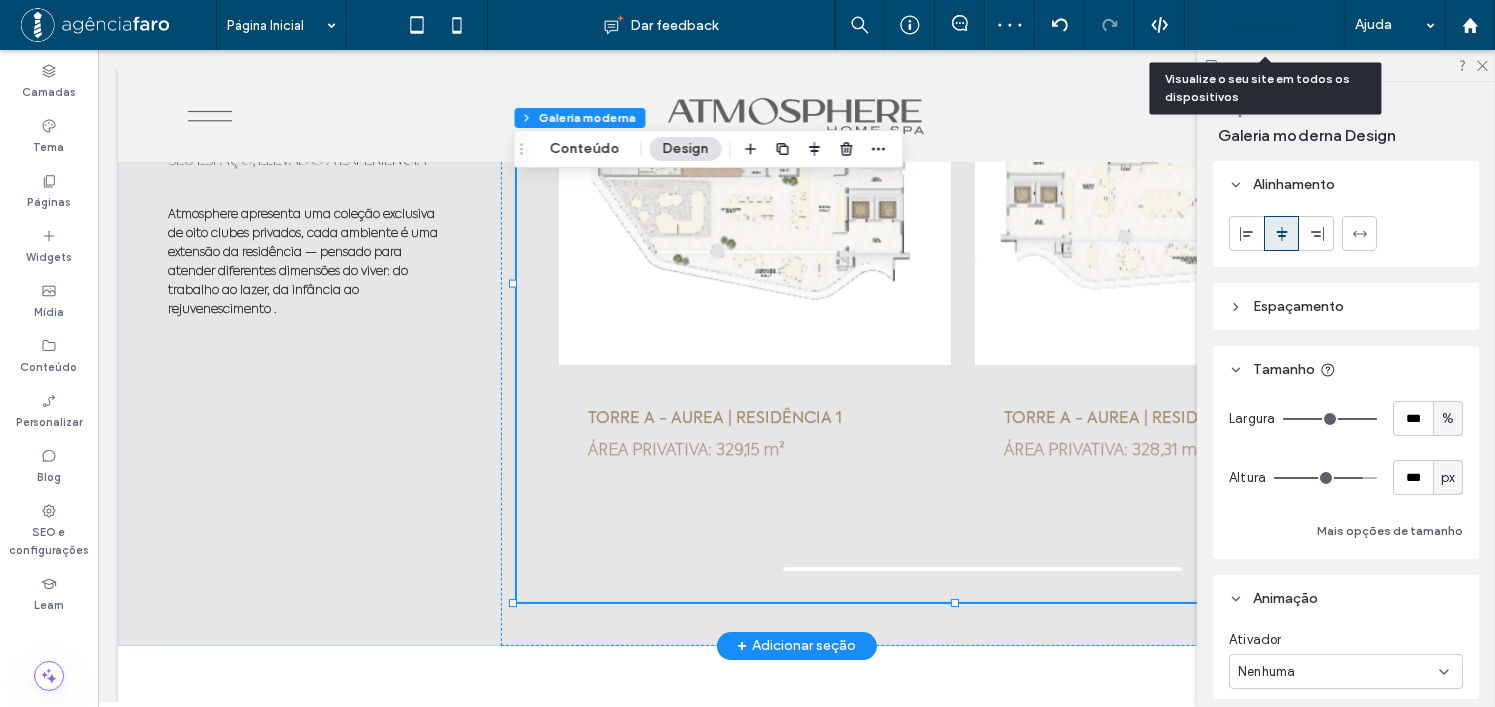click on "Pré-Visualizaçāo" at bounding box center [1254, 25] 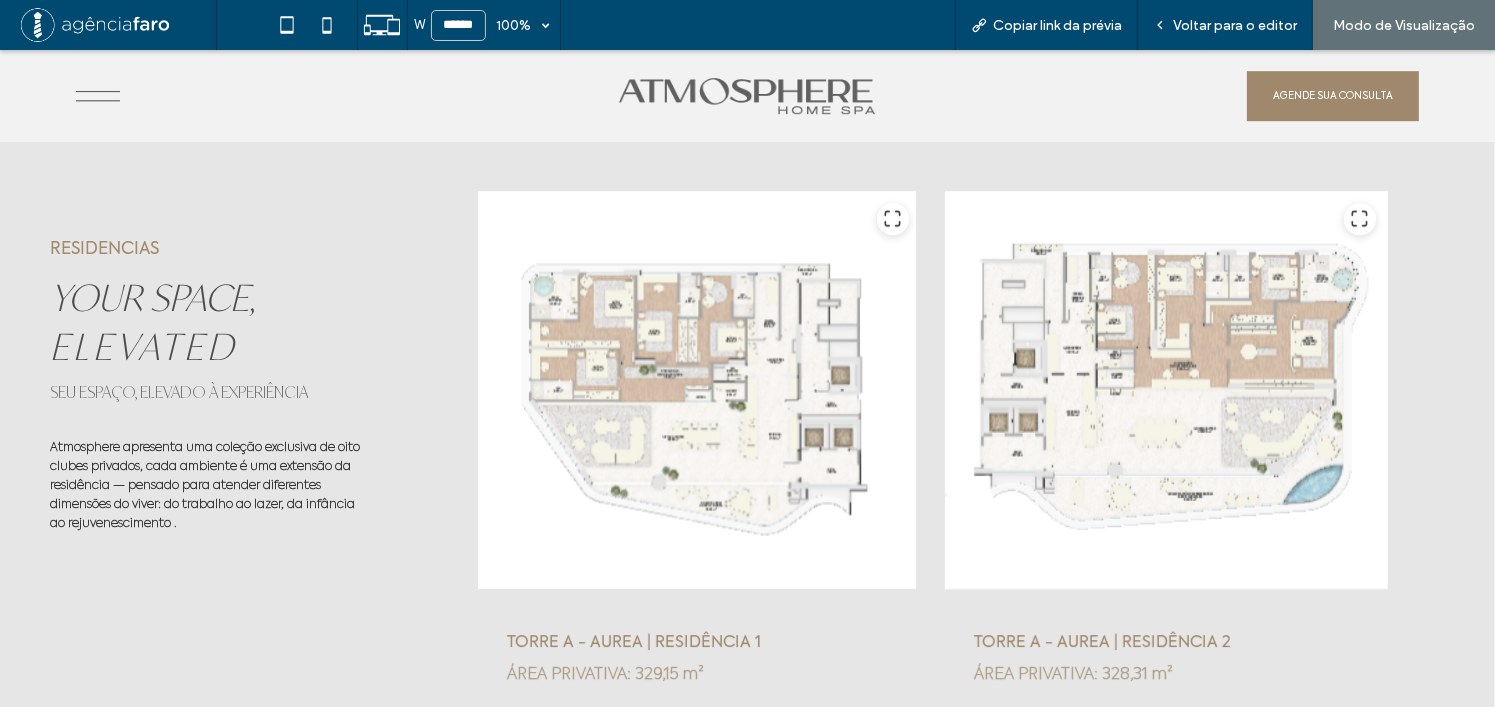 scroll, scrollTop: 6177, scrollLeft: 0, axis: vertical 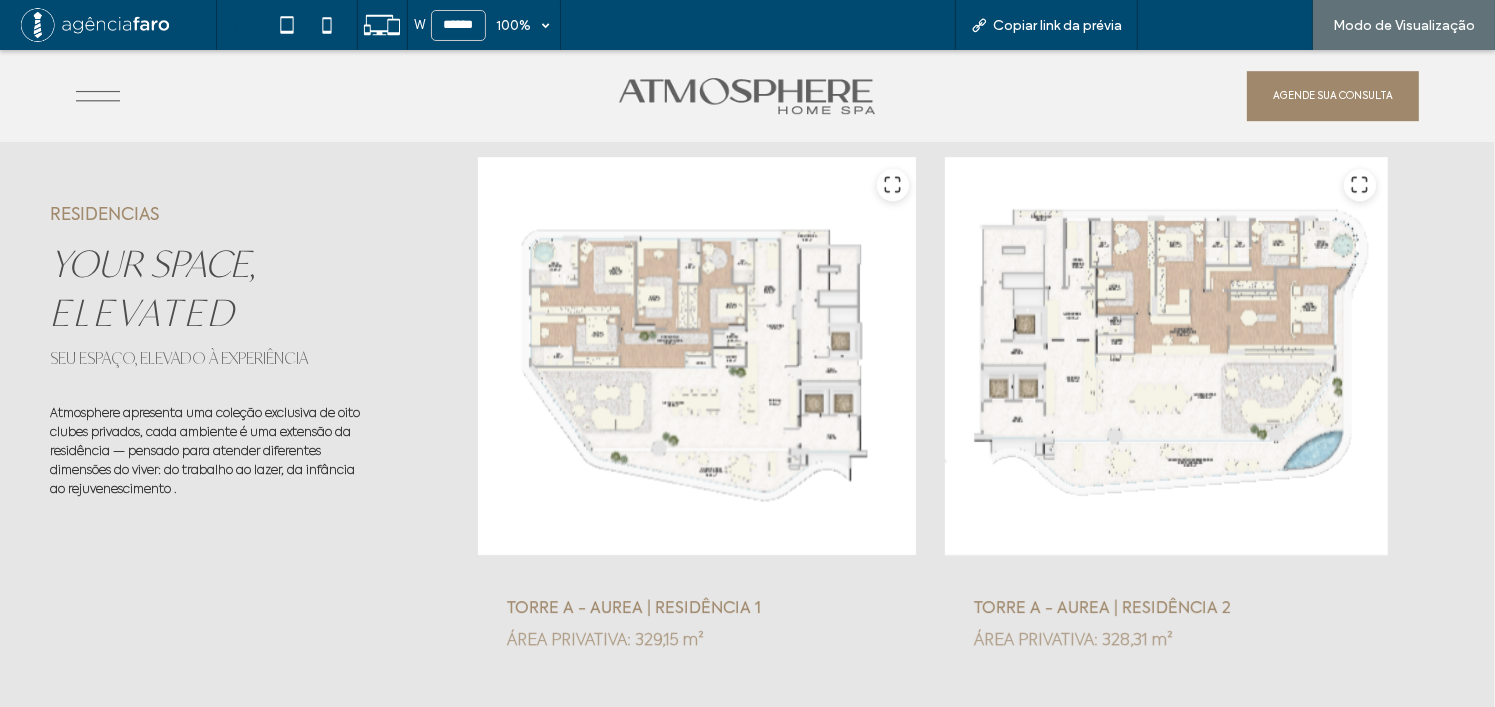 click on "Voltar para o editor" at bounding box center [1235, 25] 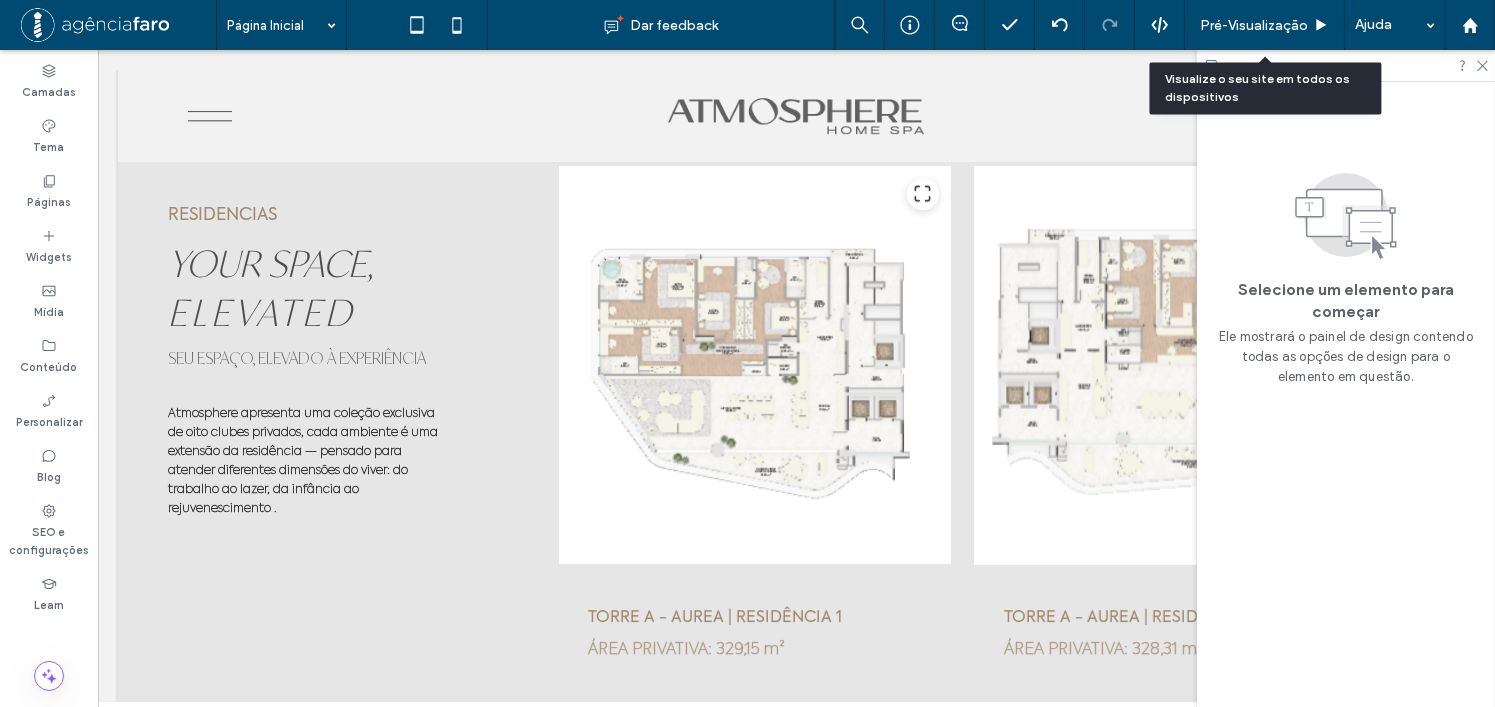 scroll, scrollTop: 6154, scrollLeft: 0, axis: vertical 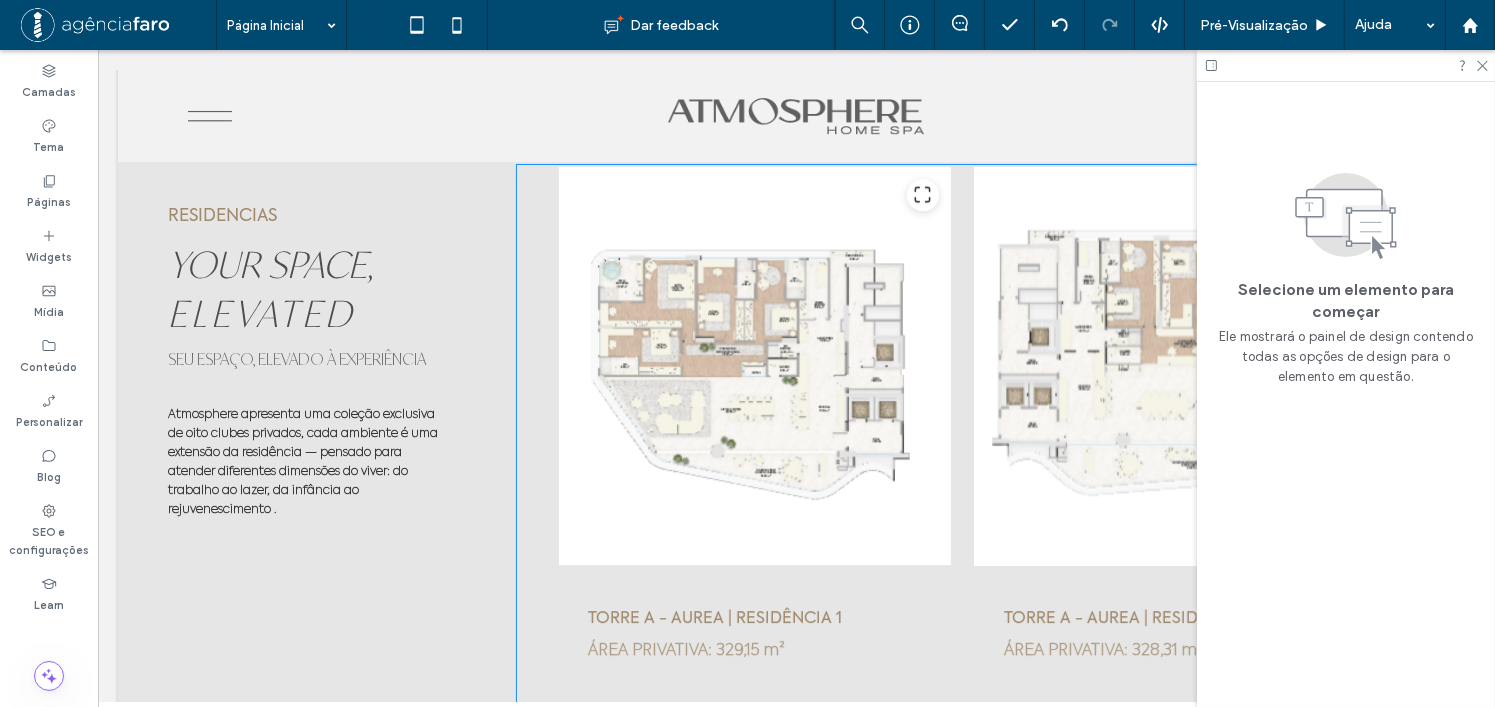 click at bounding box center [1170, 366] 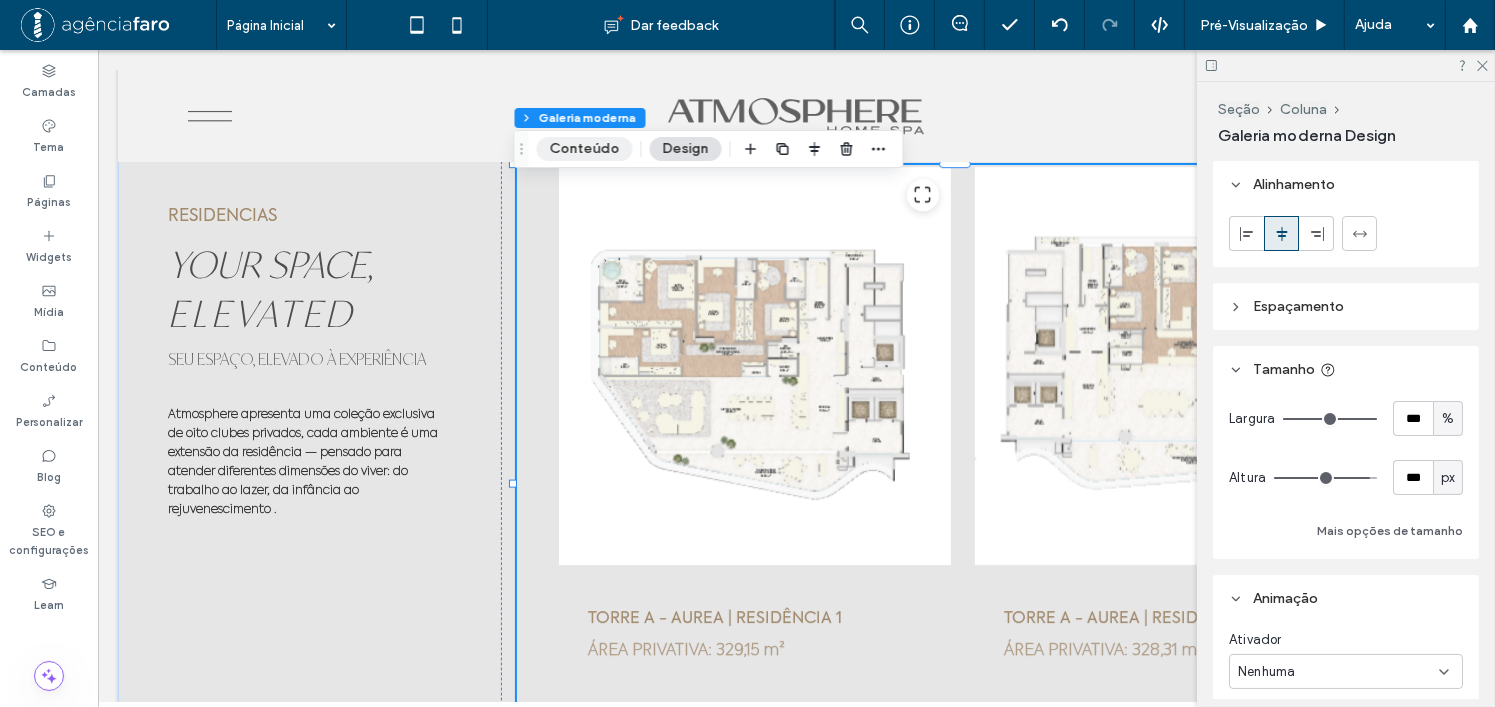 drag, startPoint x: 613, startPoint y: 151, endPoint x: 615, endPoint y: 137, distance: 14.142136 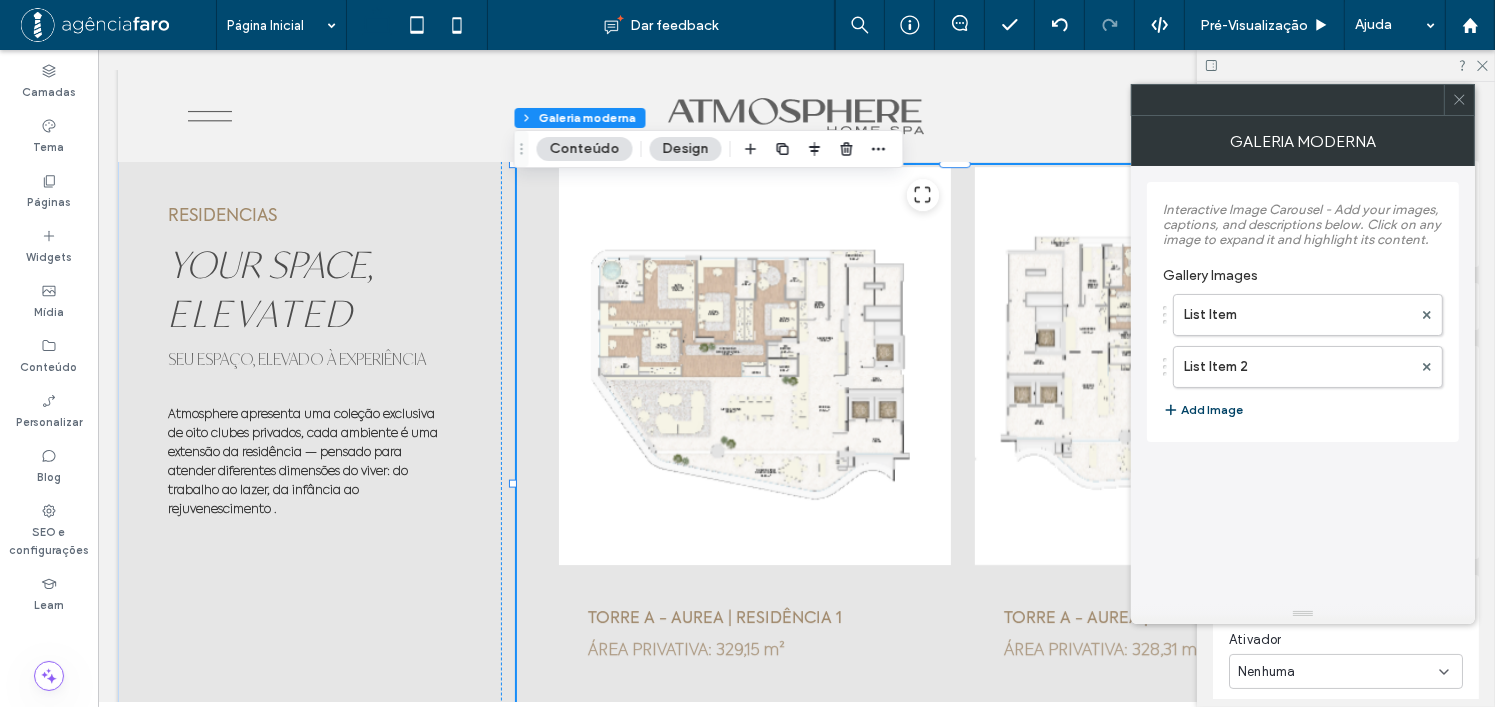 click on "Add Image" at bounding box center (1203, 410) 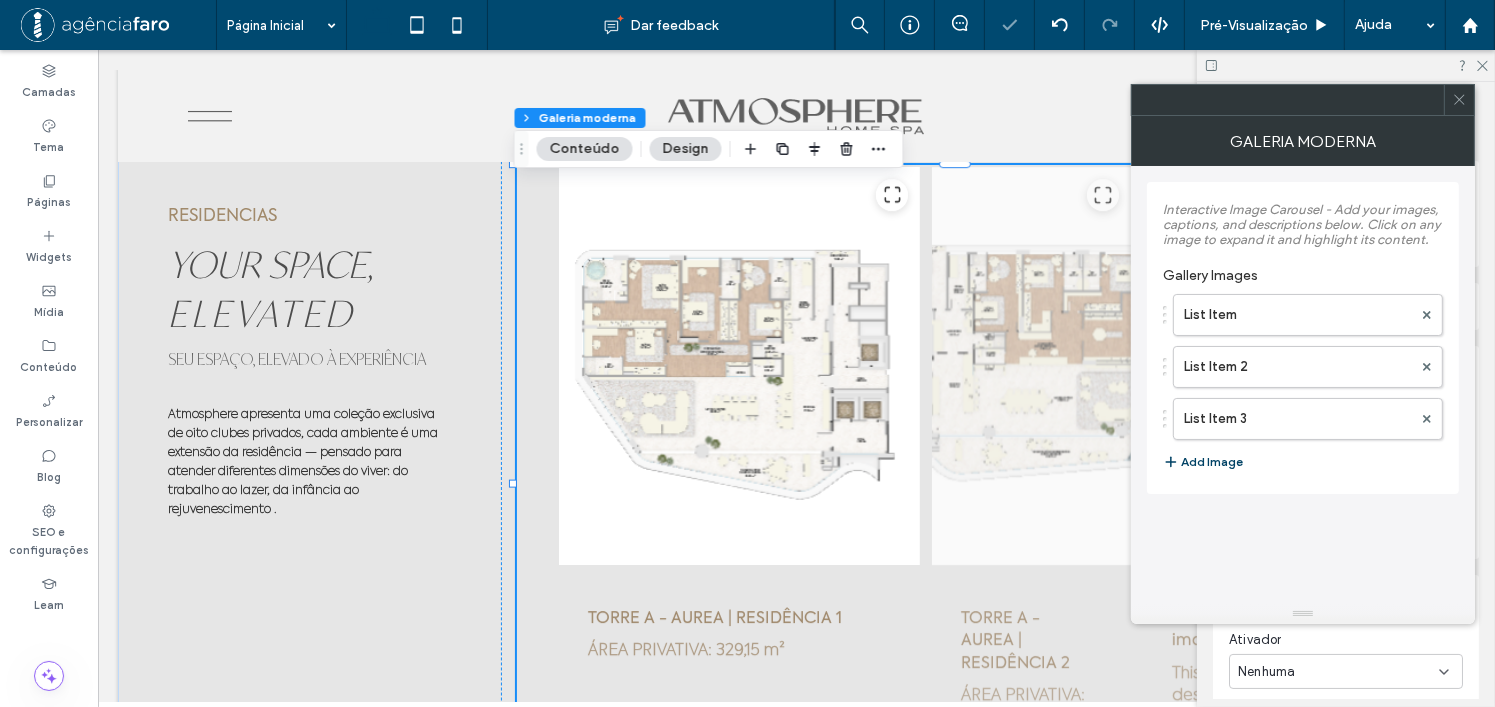 click on "Add Image" at bounding box center [1203, 462] 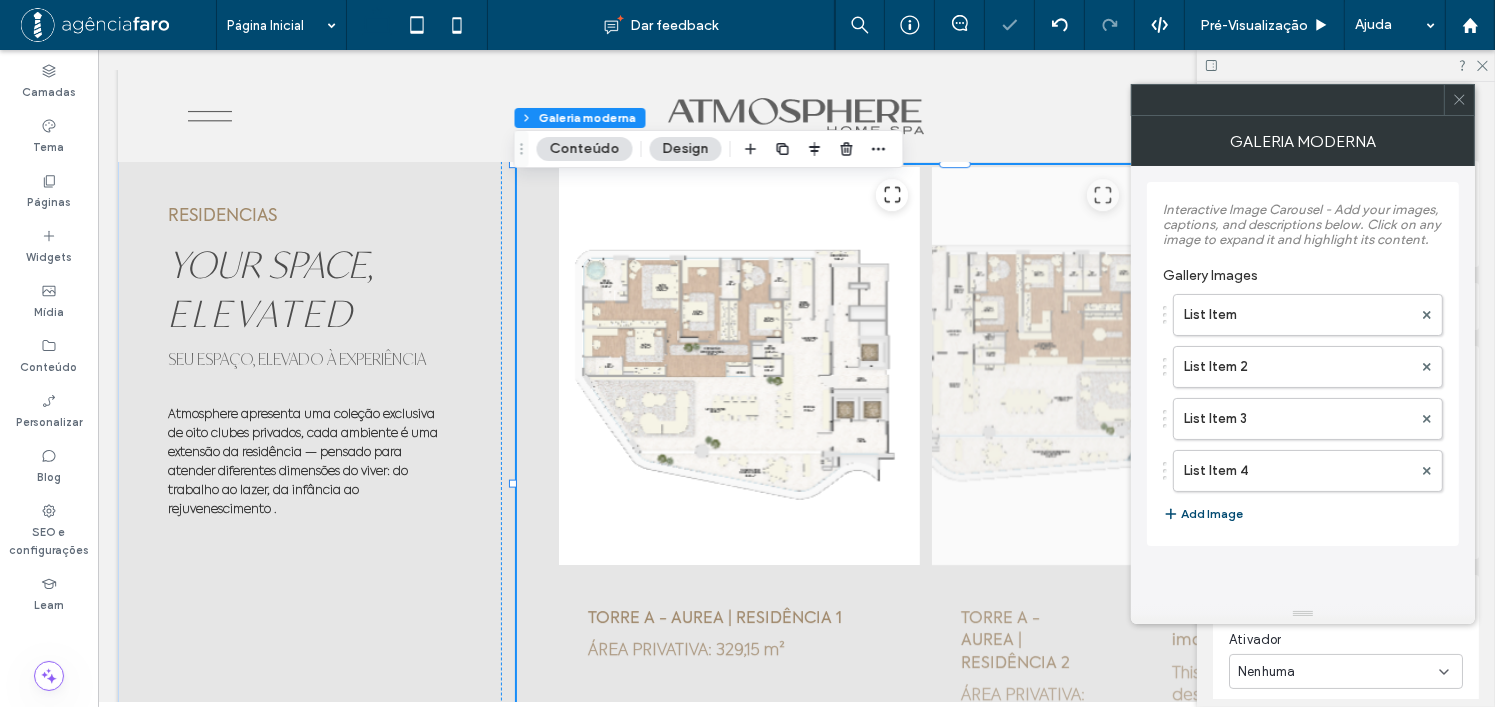 click 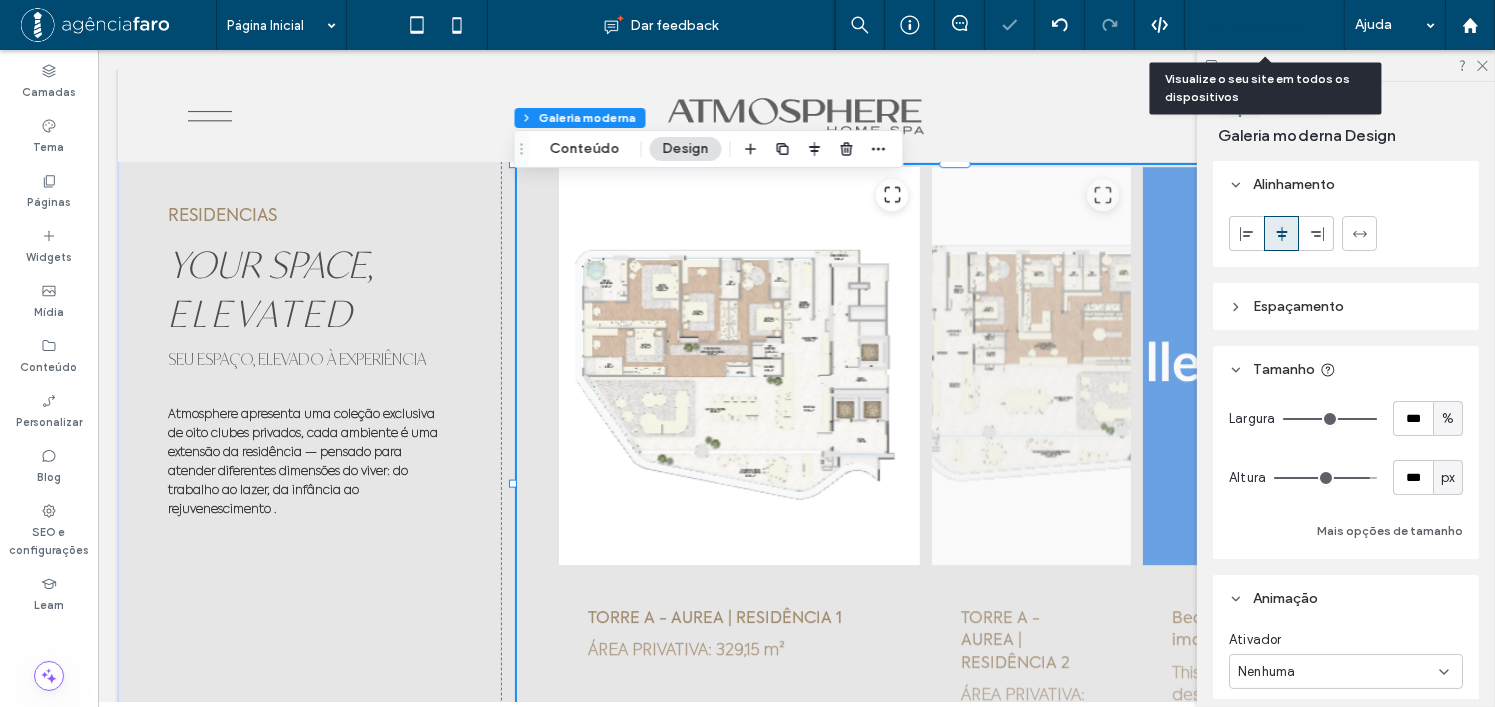 click on "Pré-Visualizaçāo" at bounding box center [1254, 25] 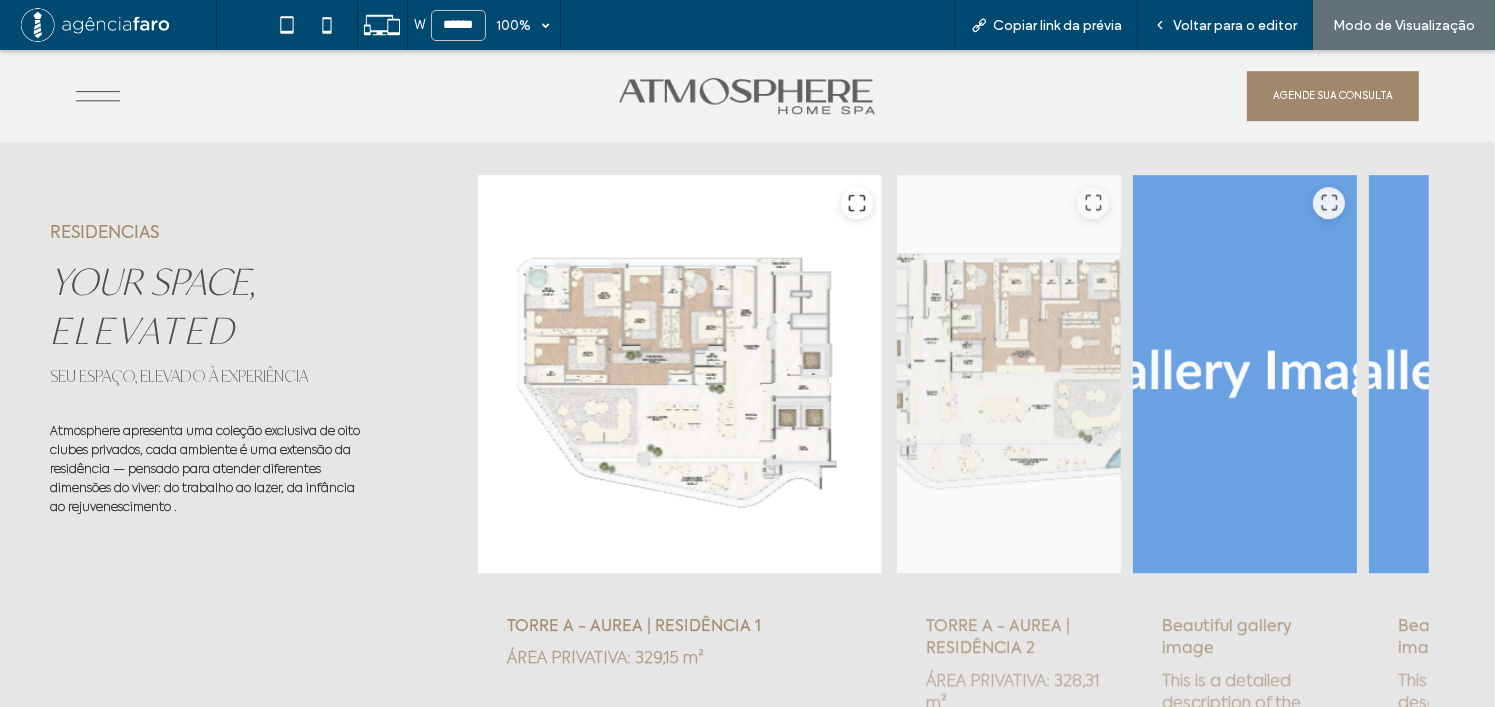 scroll, scrollTop: 6177, scrollLeft: 0, axis: vertical 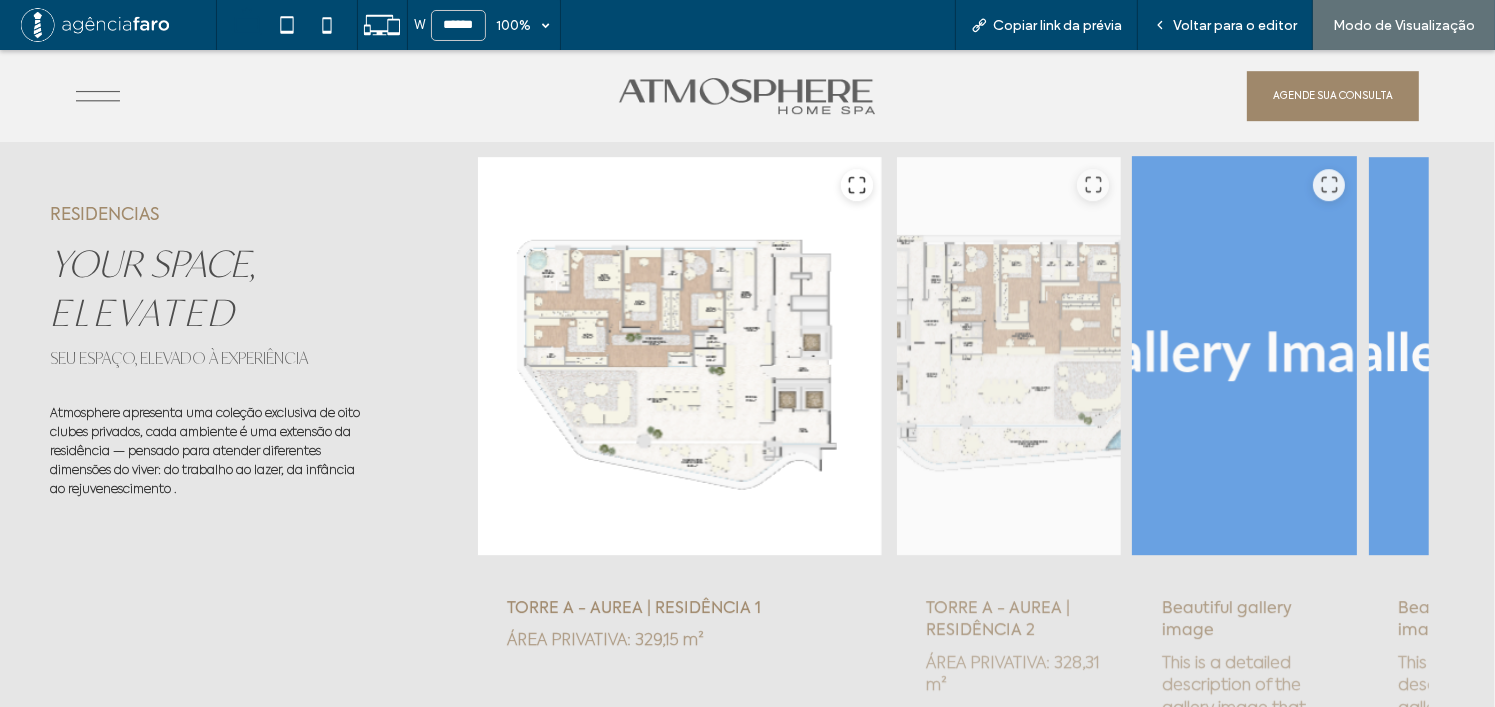 click at bounding box center (1245, 356) 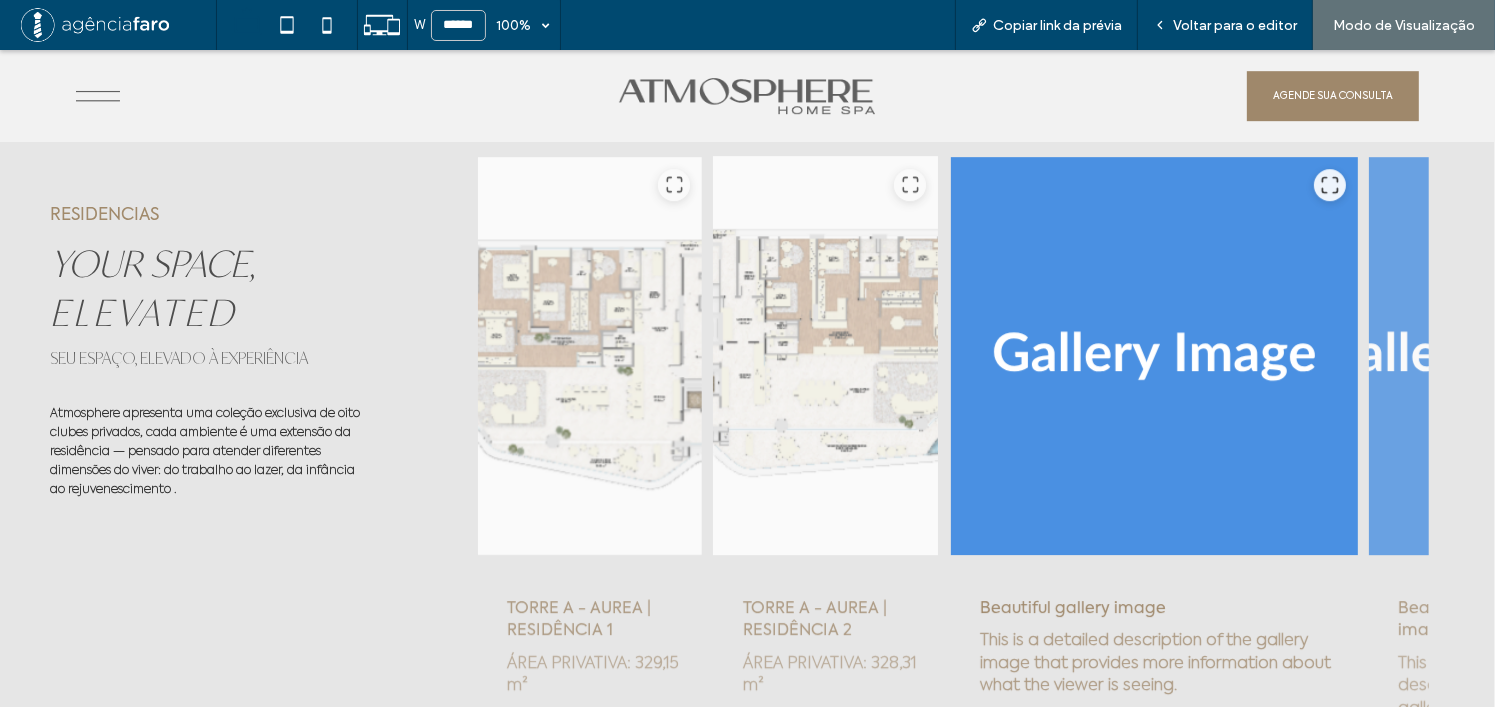 click at bounding box center [826, 356] 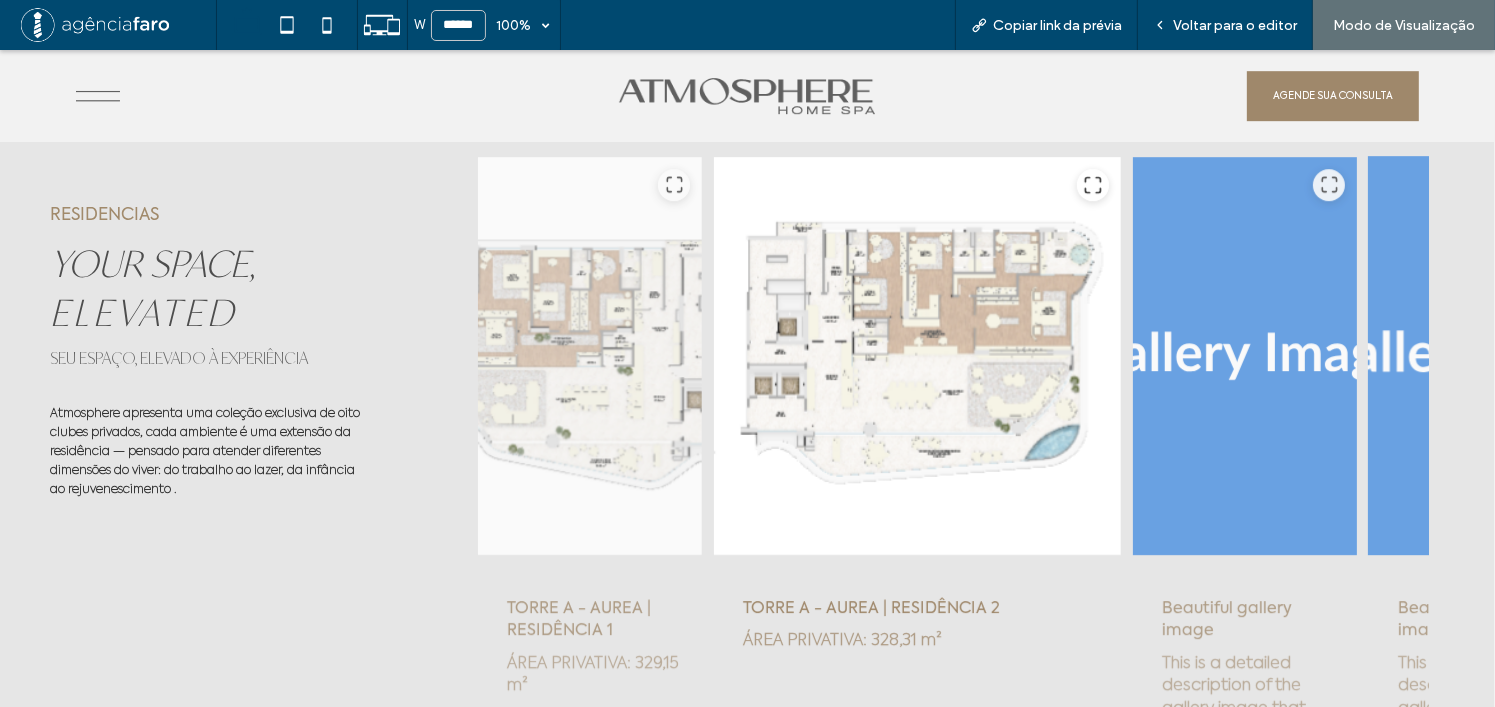 click at bounding box center [1481, 356] 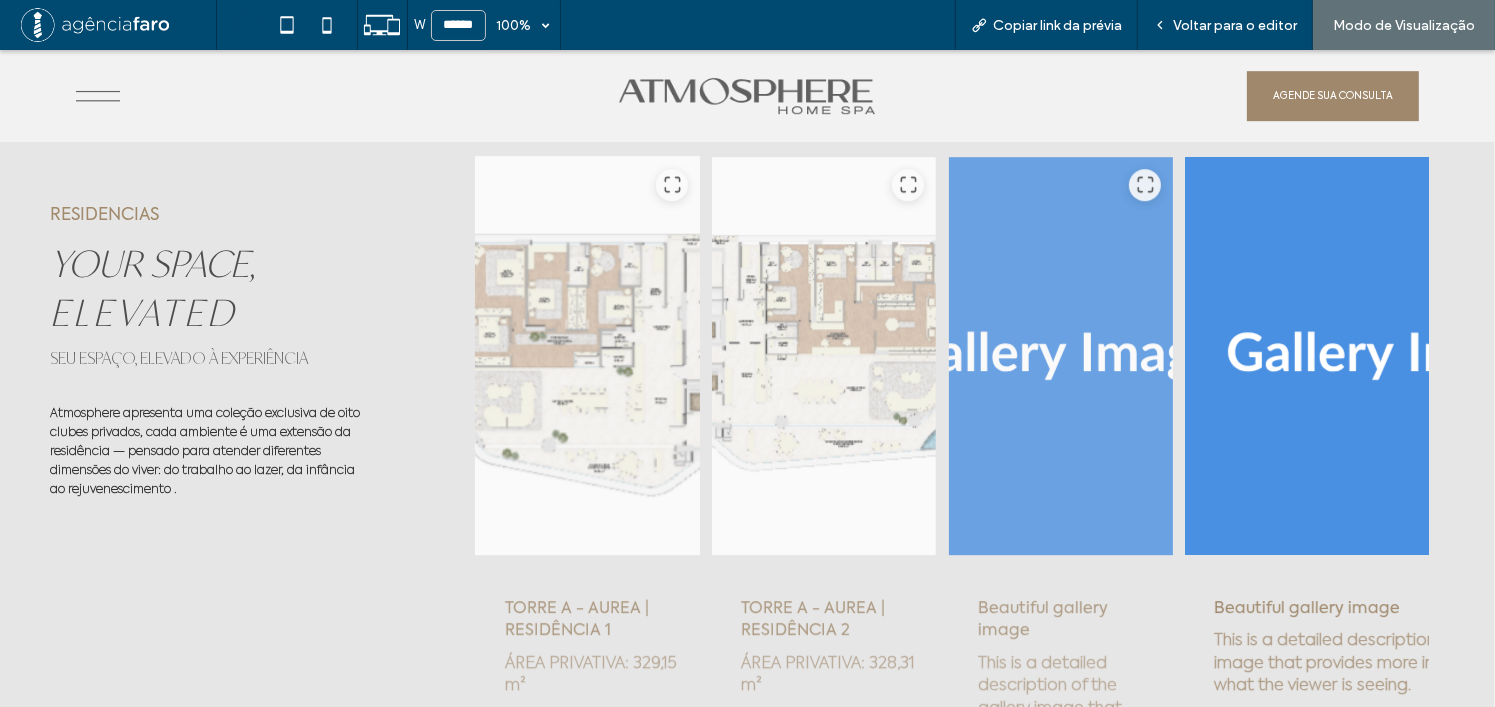 click at bounding box center [588, 356] 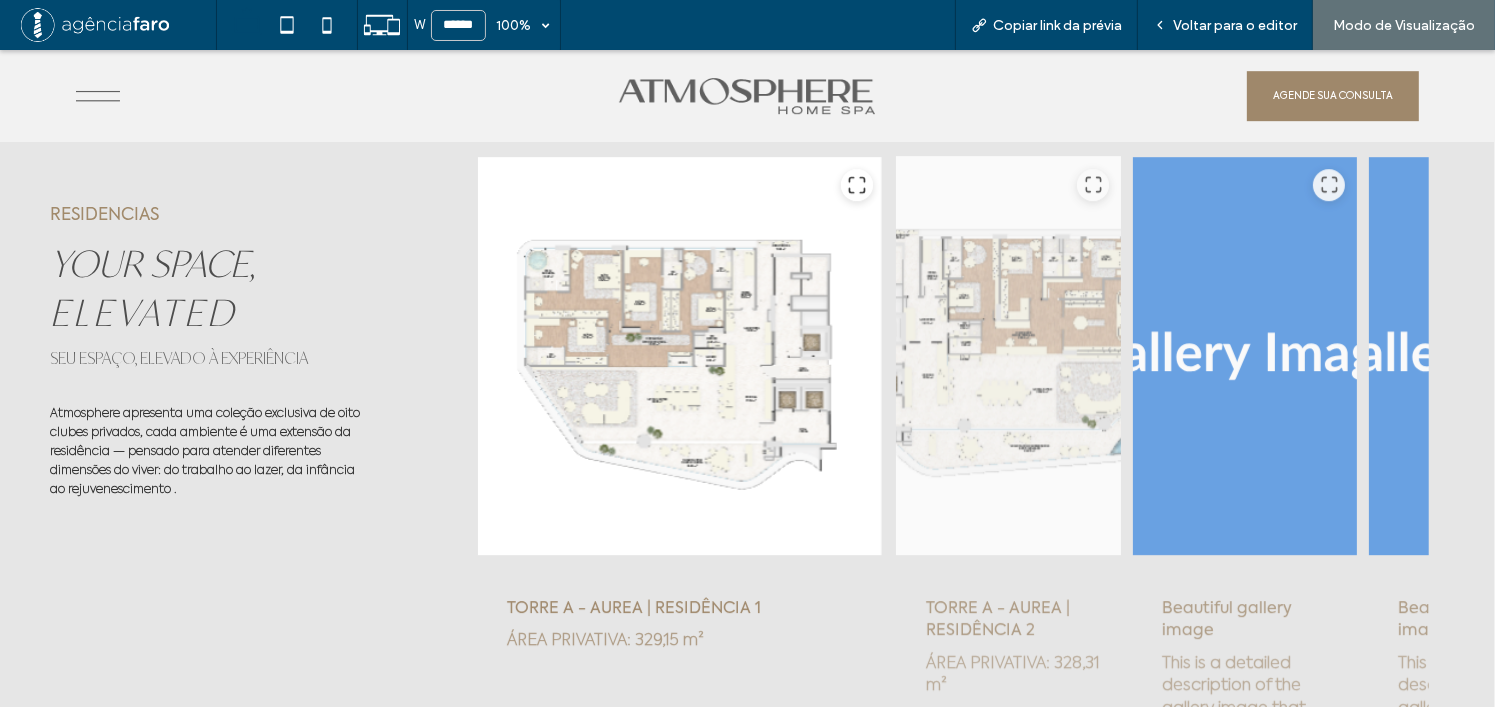 click at bounding box center (1009, 356) 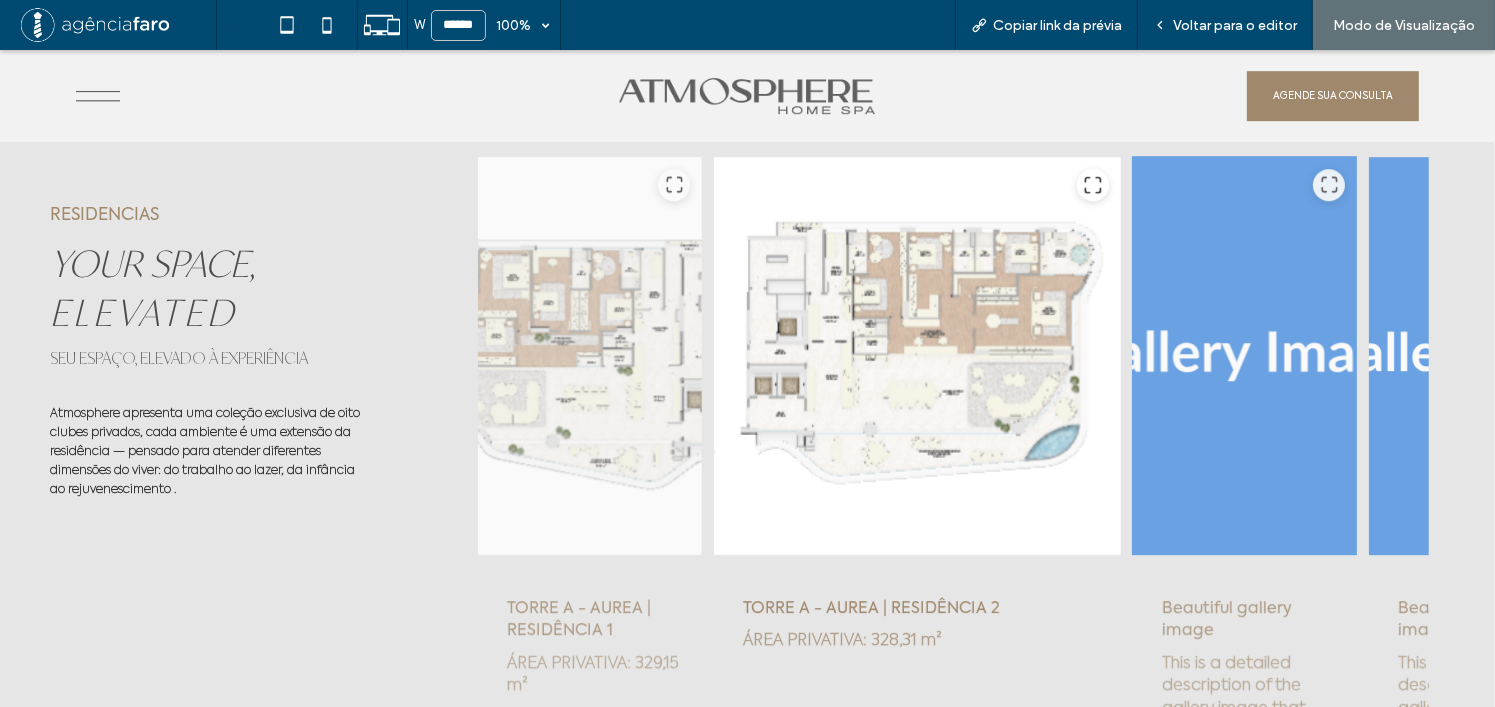 click at bounding box center [1245, 356] 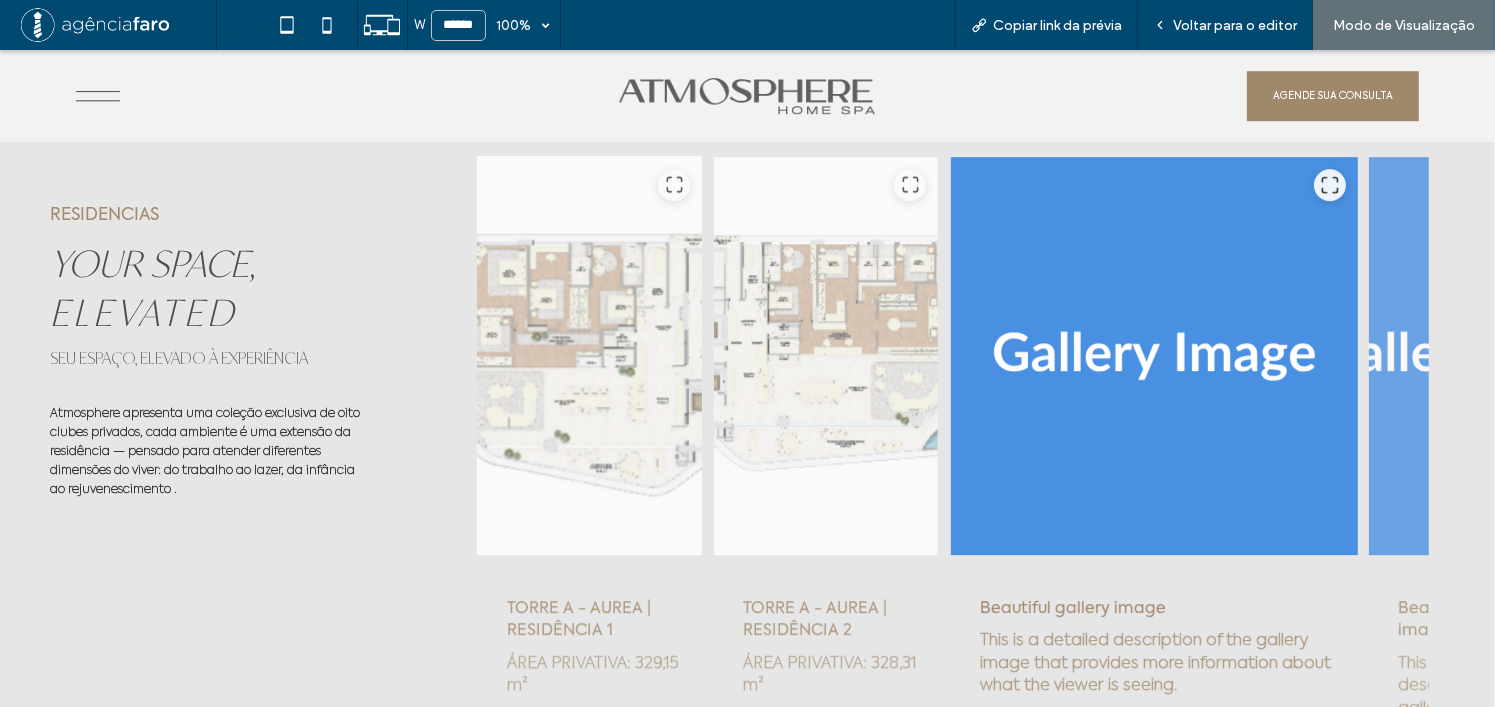click at bounding box center (590, 356) 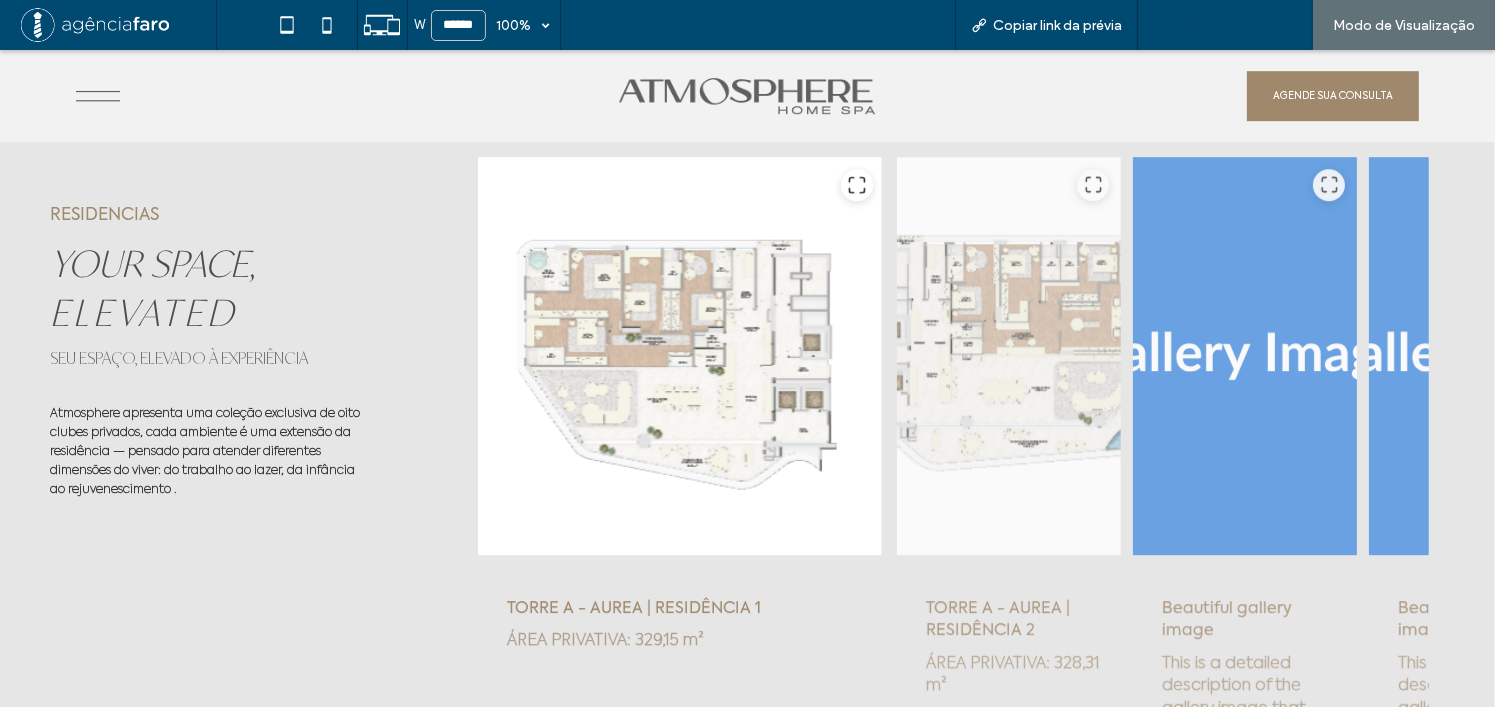 click on "Voltar para o editor" at bounding box center [1235, 25] 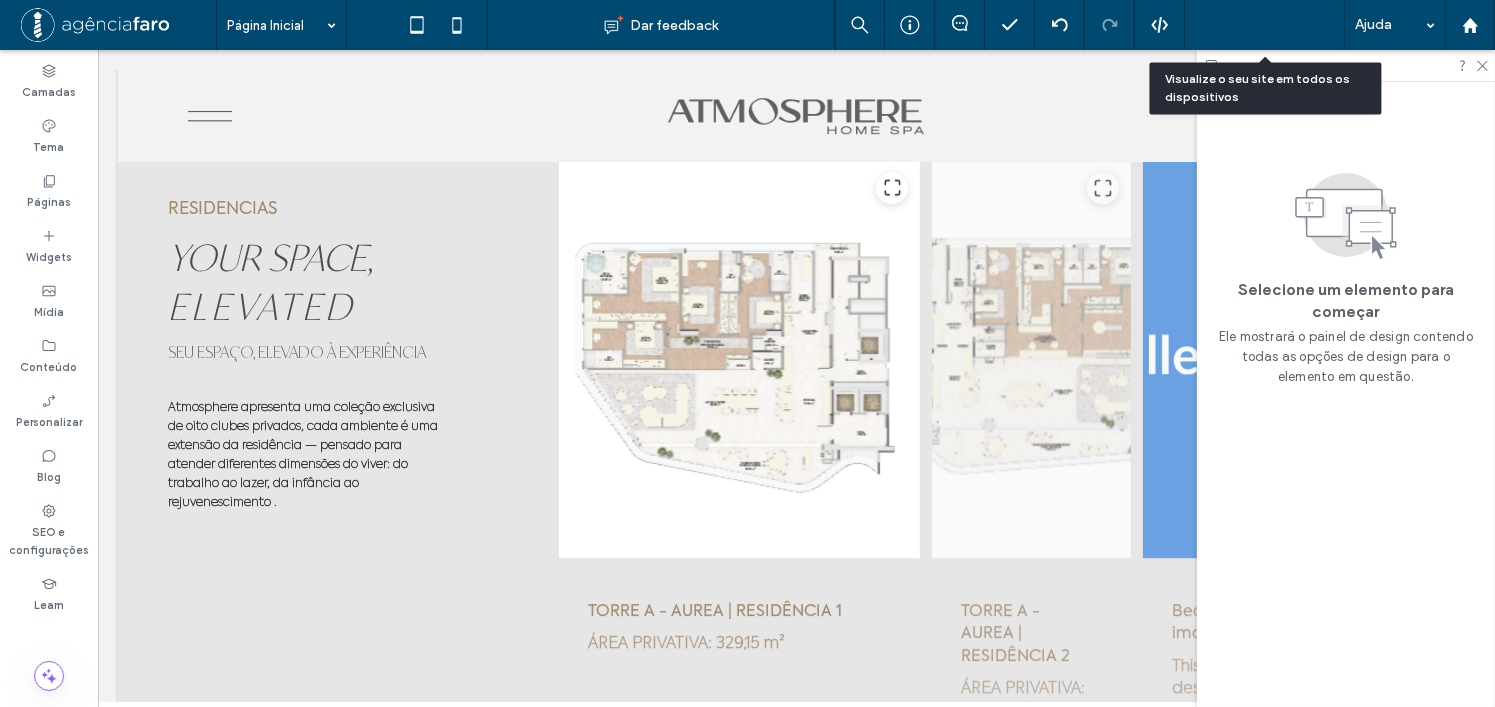 scroll, scrollTop: 6154, scrollLeft: 0, axis: vertical 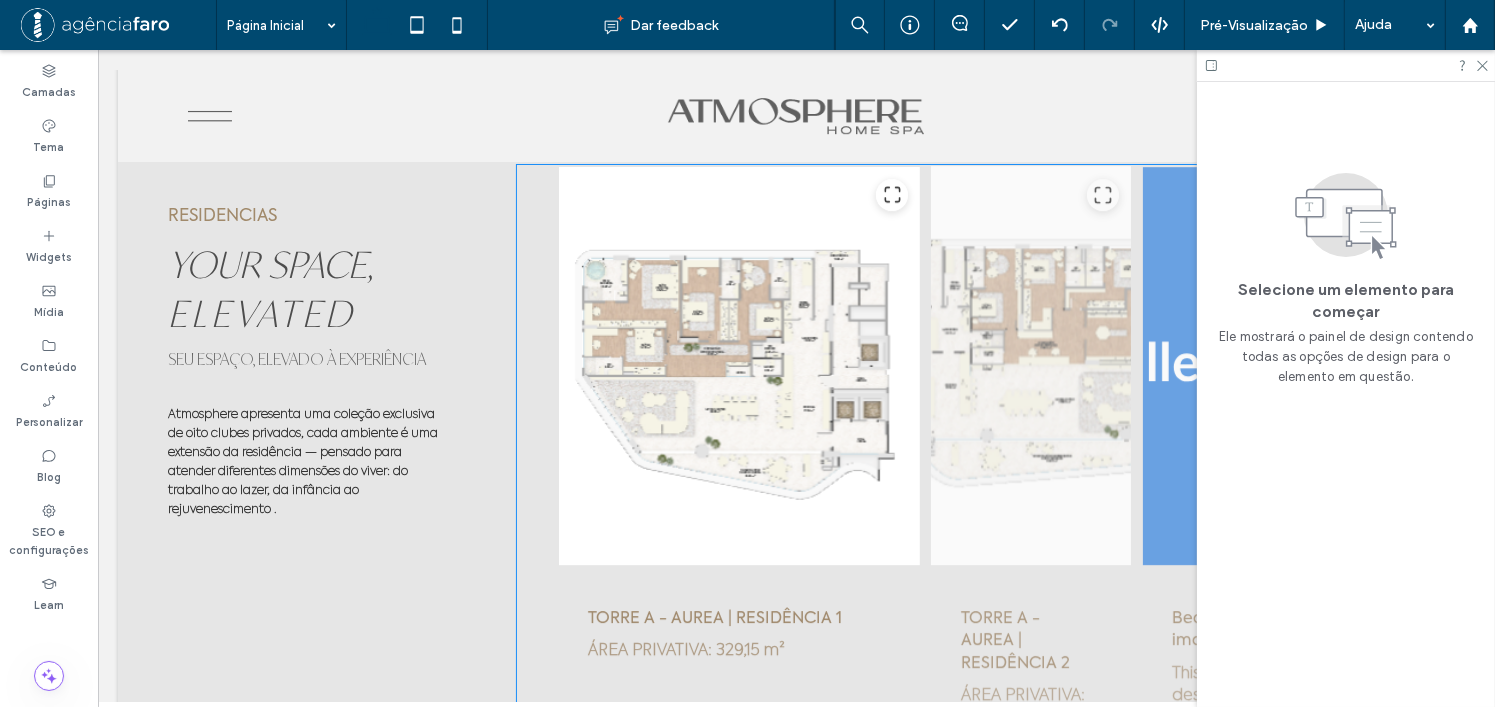 click at bounding box center (1030, 366) 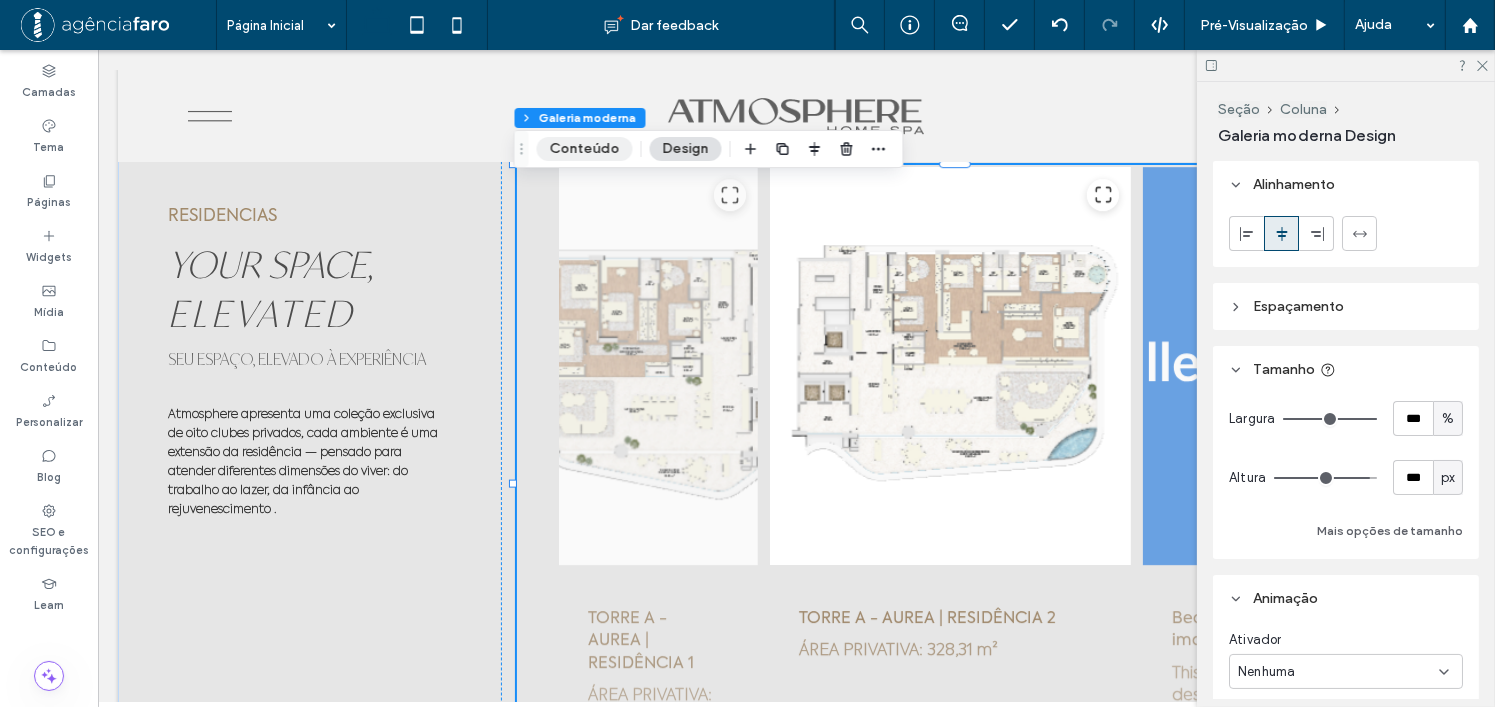 click on "Conteúdo" at bounding box center (585, 149) 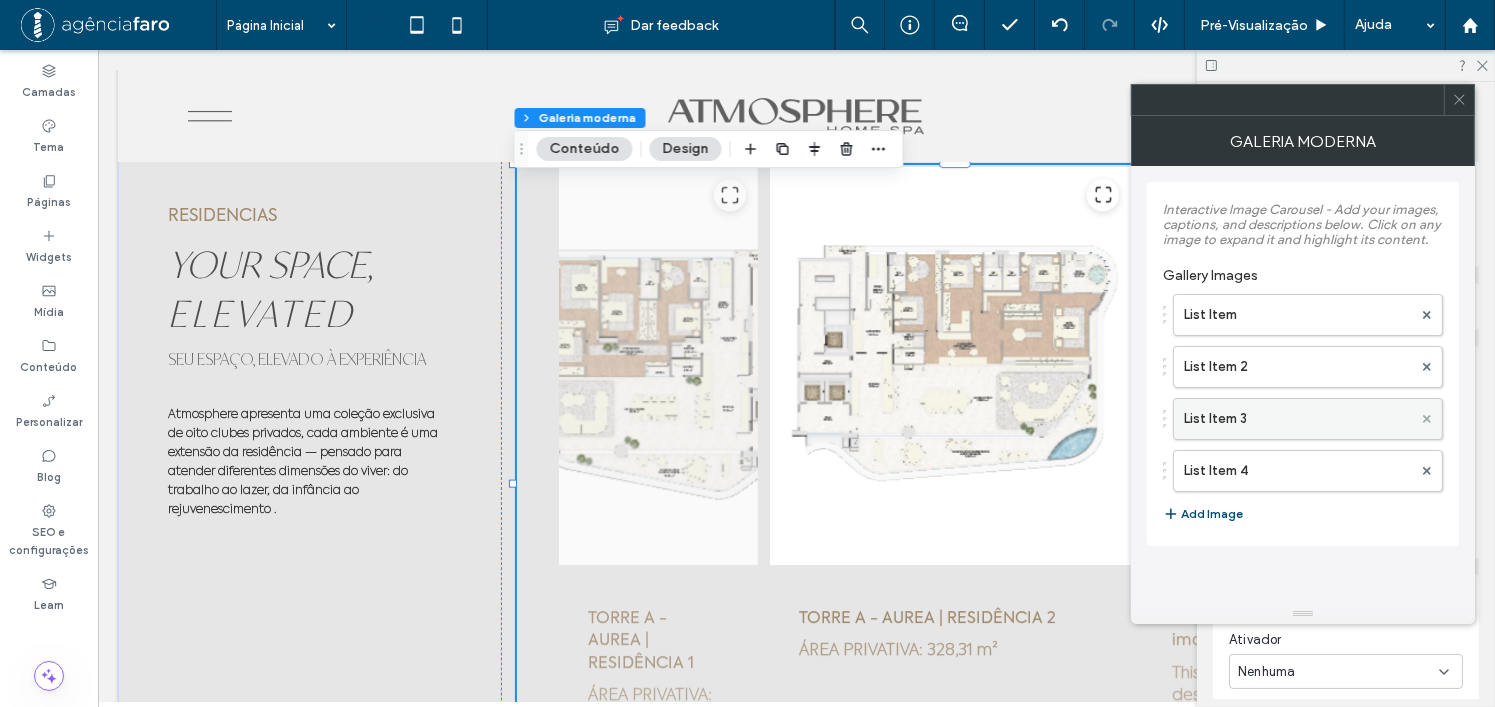 click 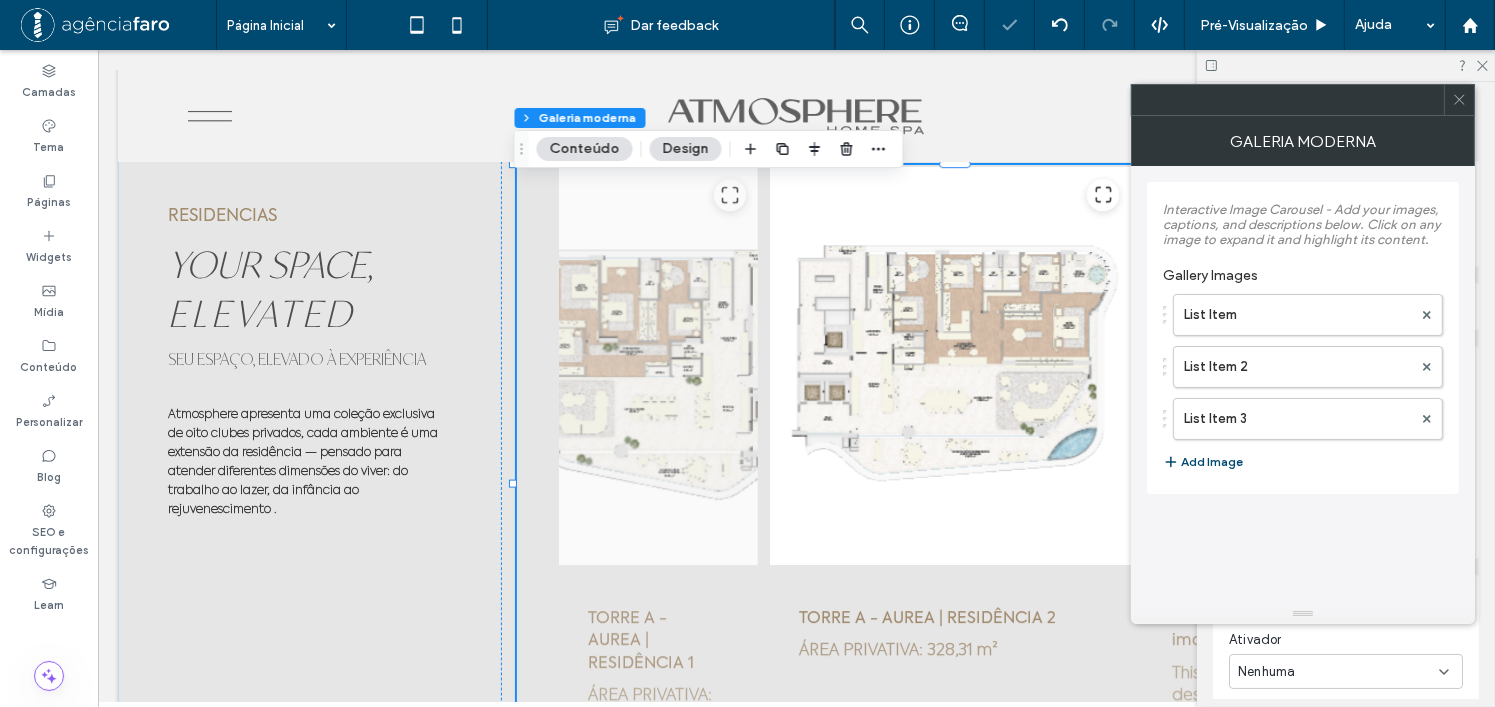 click 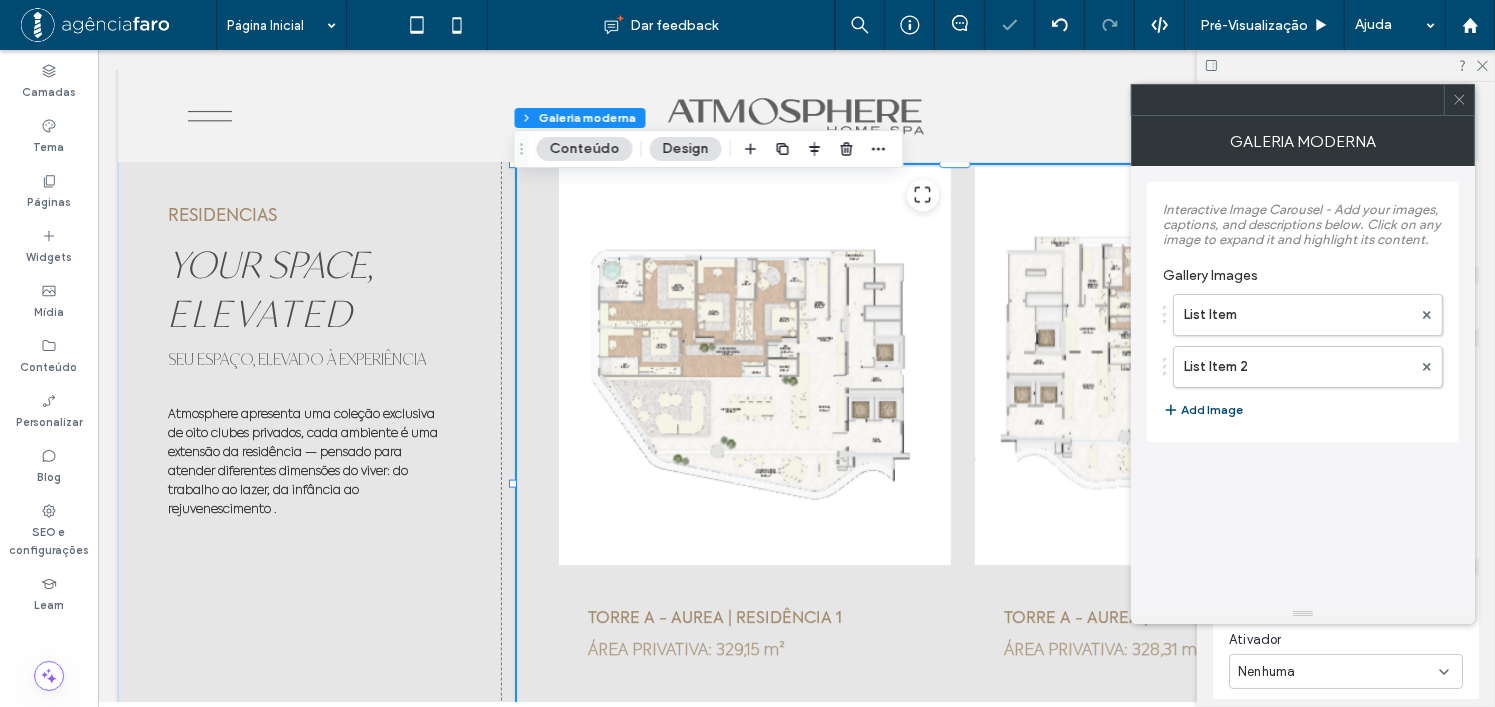 drag, startPoint x: 1469, startPoint y: 101, endPoint x: 1431, endPoint y: 87, distance: 40.496914 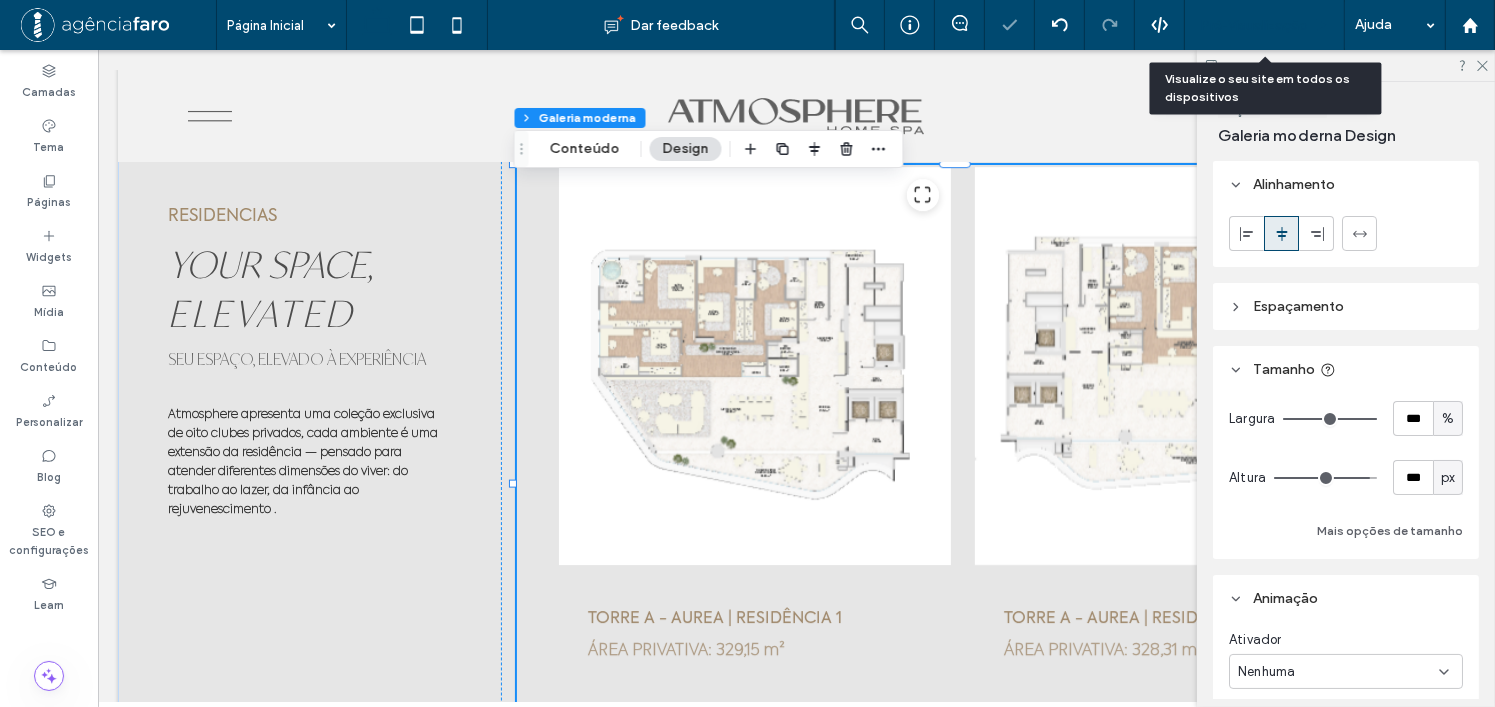 click on "Pré-Visualizaçāo" at bounding box center [1265, 25] 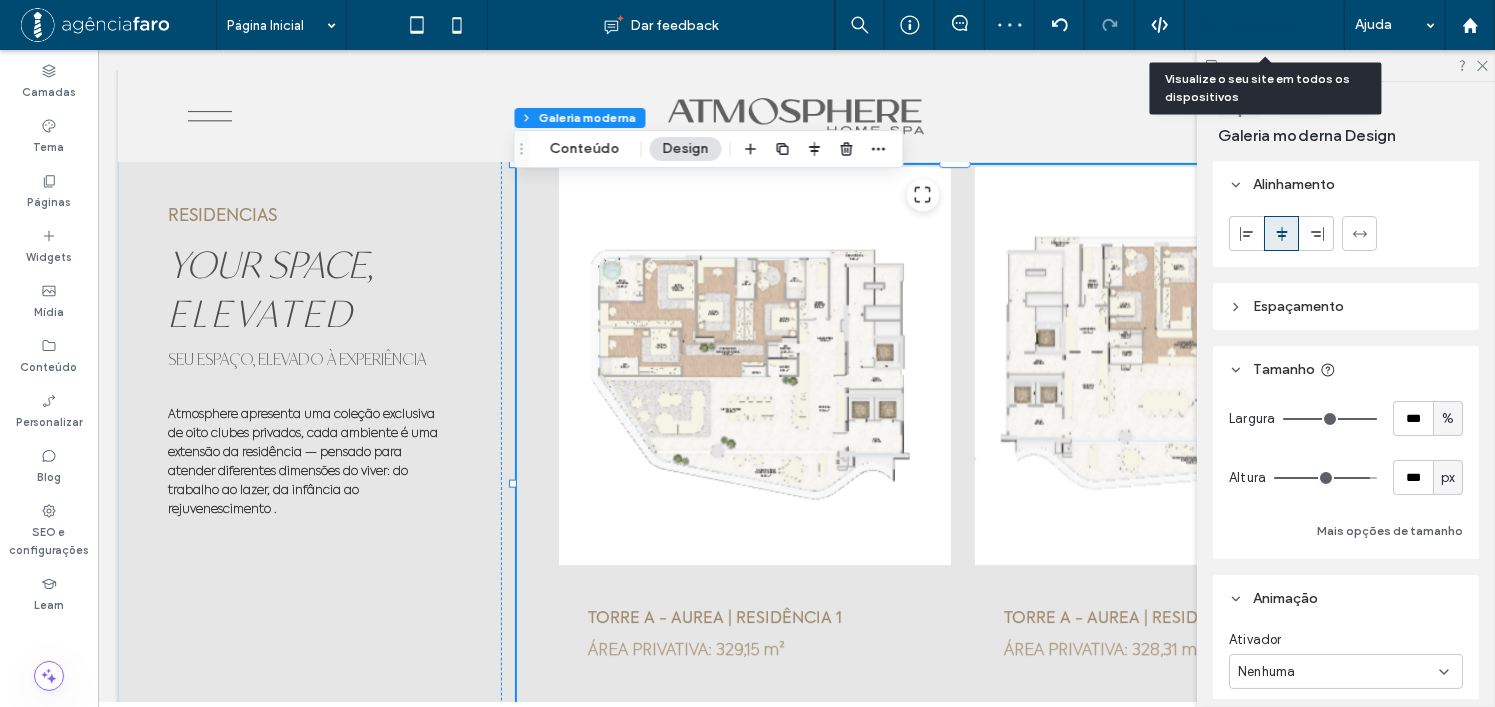 click on "Pré-Visualizaçāo" at bounding box center (1254, 25) 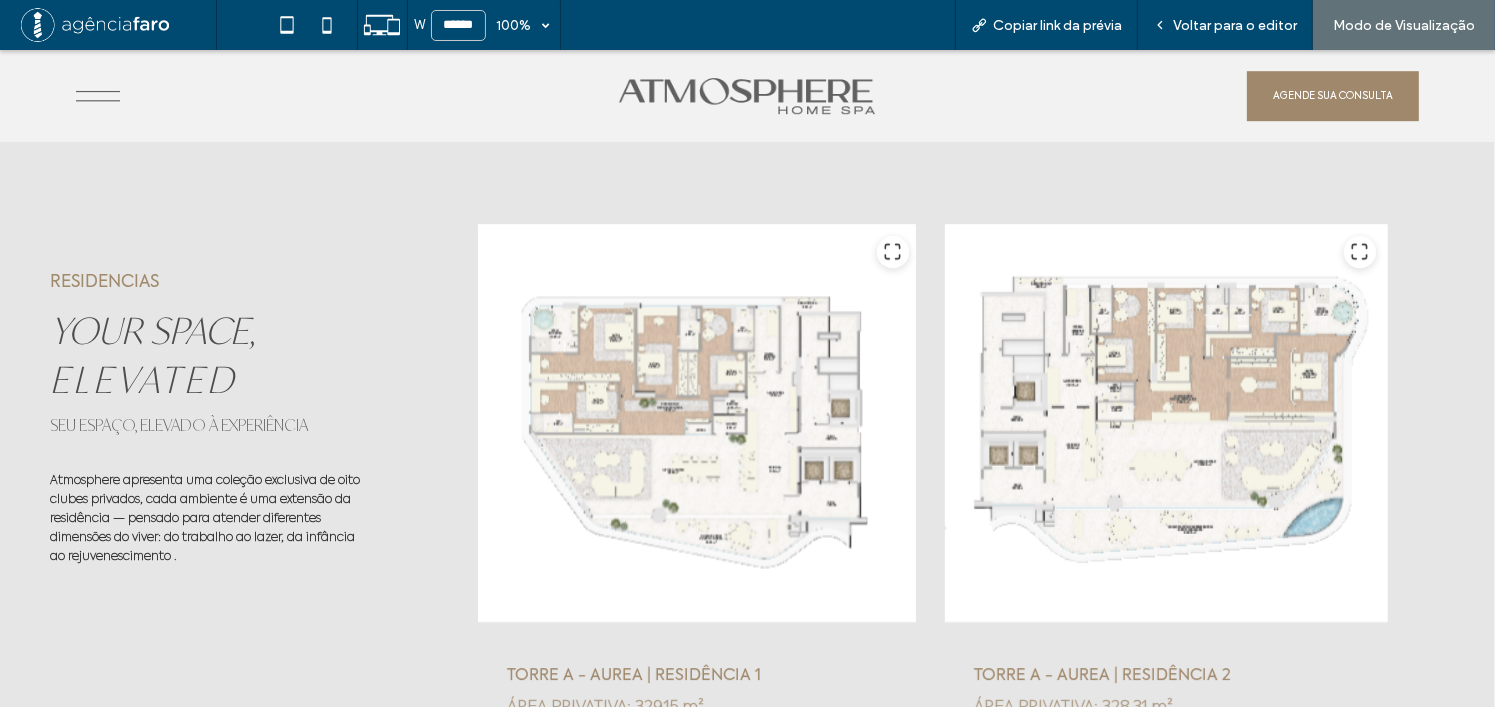 scroll, scrollTop: 6077, scrollLeft: 0, axis: vertical 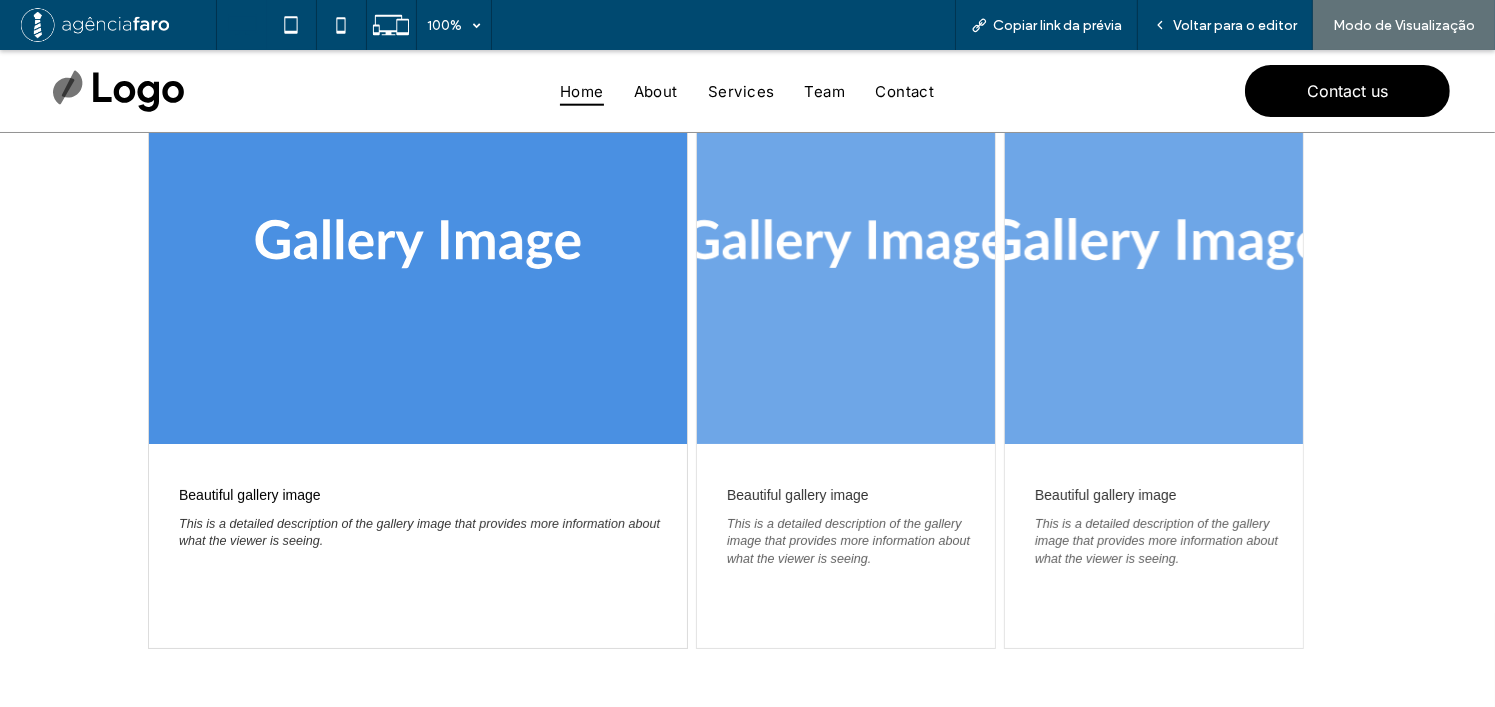 drag, startPoint x: 1087, startPoint y: 263, endPoint x: 717, endPoint y: 269, distance: 370.04865 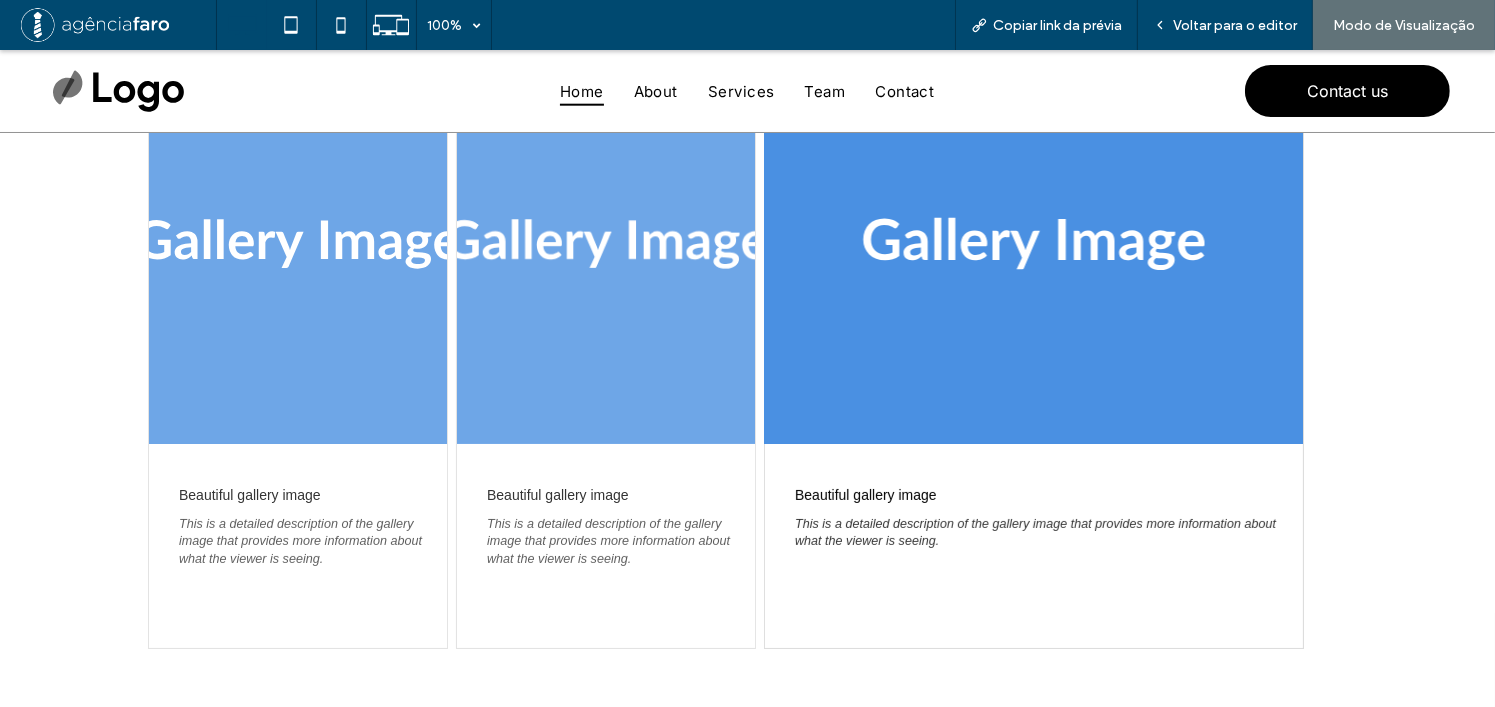 scroll, scrollTop: 200, scrollLeft: 0, axis: vertical 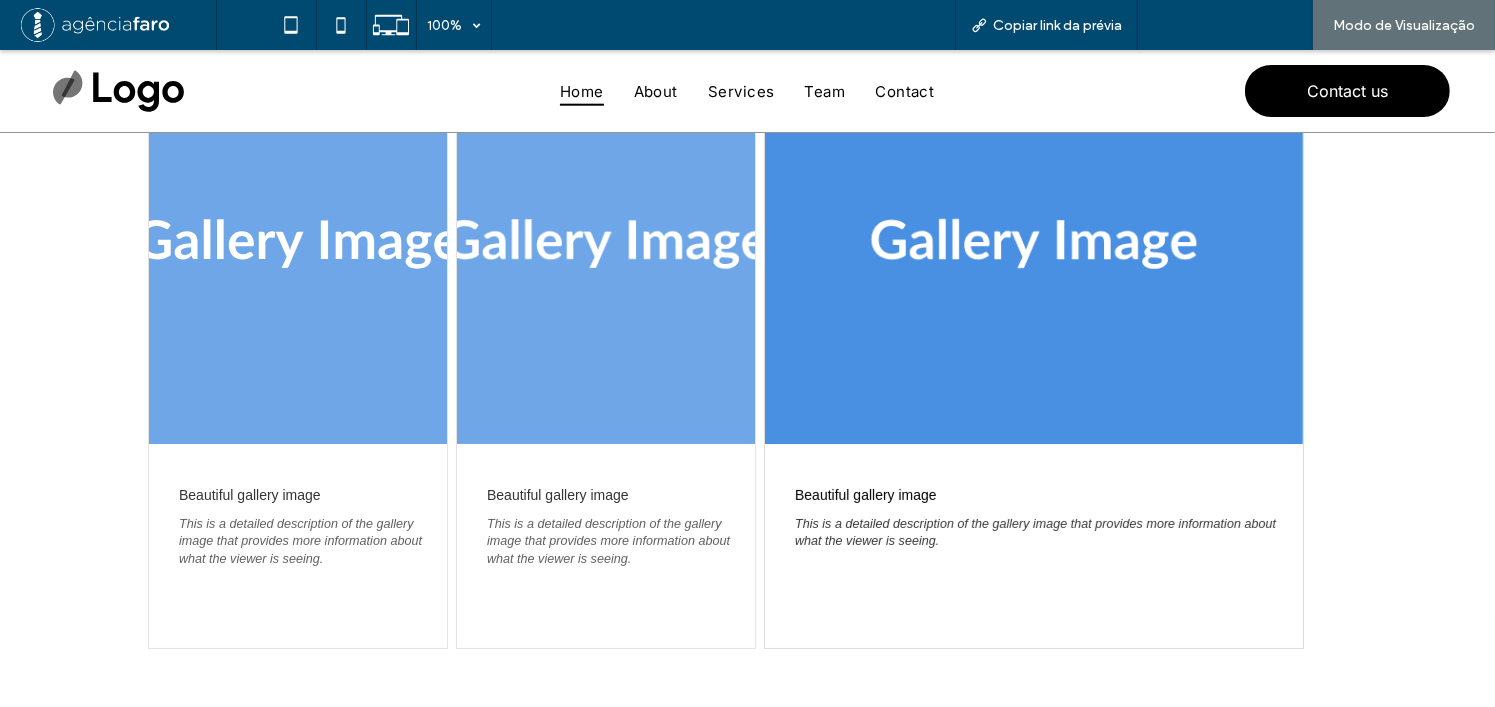 click on "Voltar para o editor" at bounding box center (1235, 25) 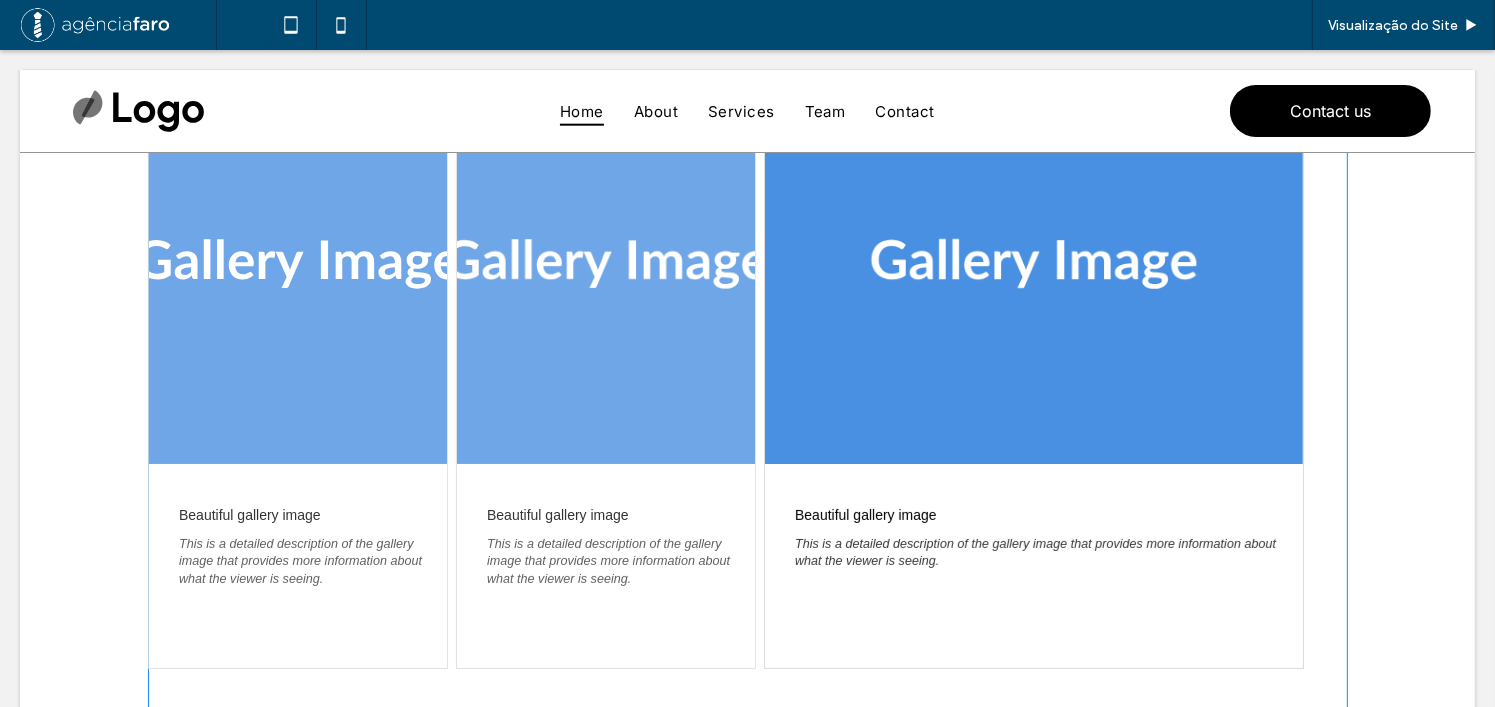 click at bounding box center (748, 422) 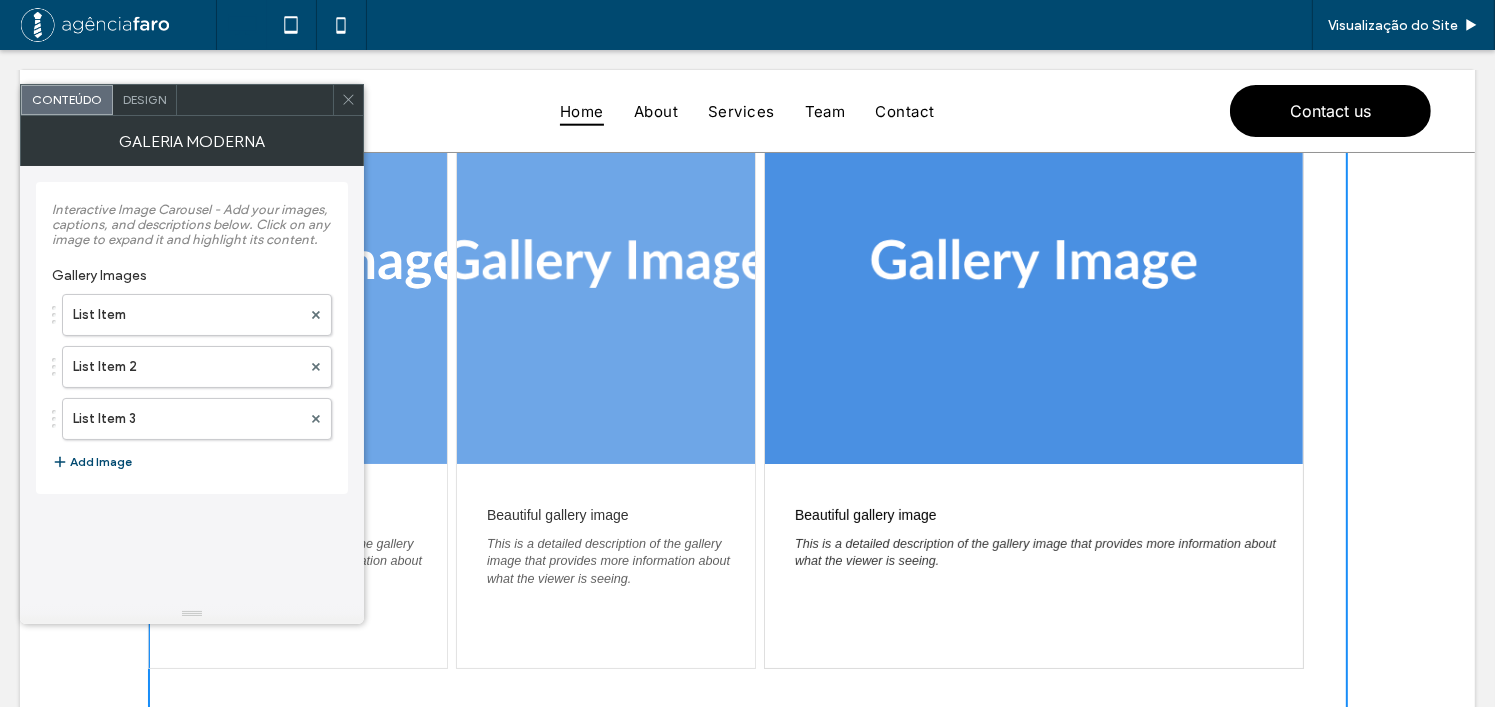 click on "Design" at bounding box center (145, 100) 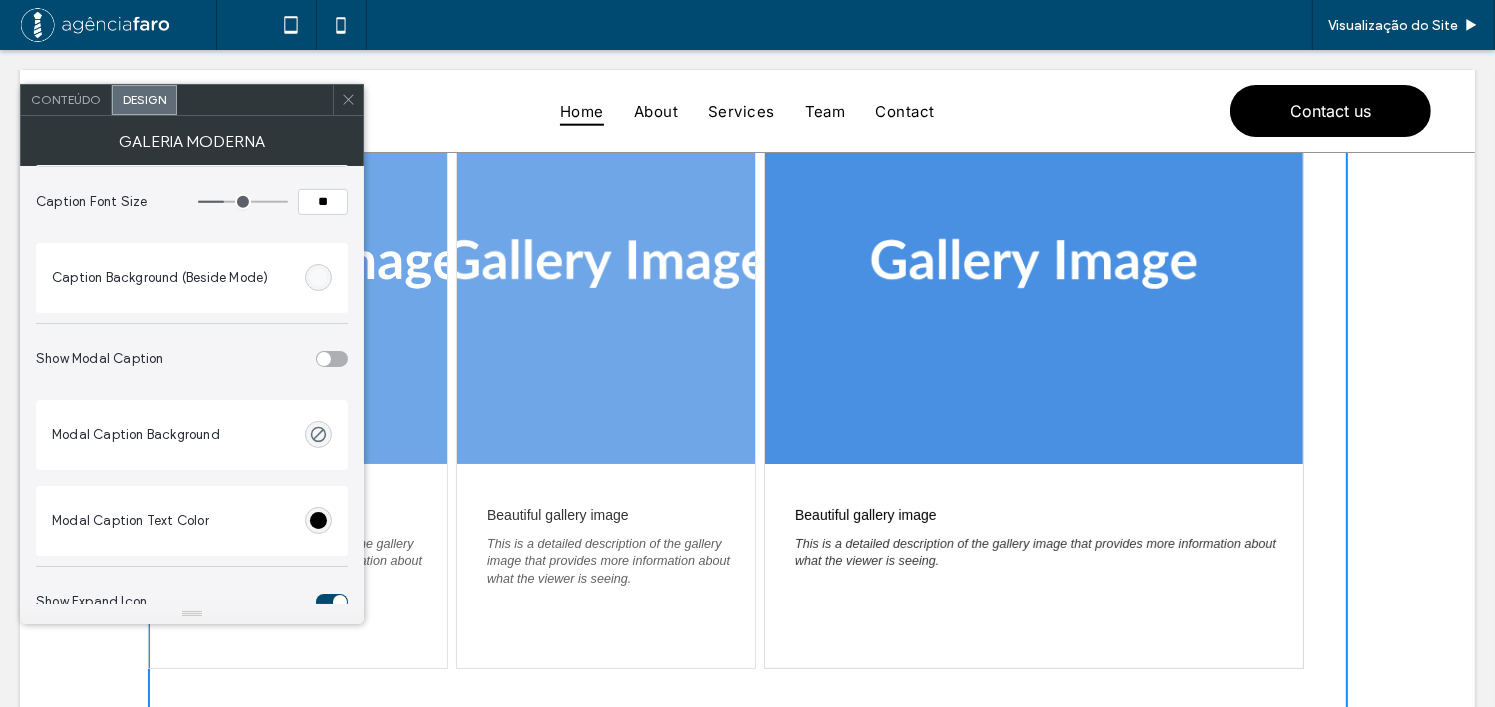 scroll, scrollTop: 935, scrollLeft: 0, axis: vertical 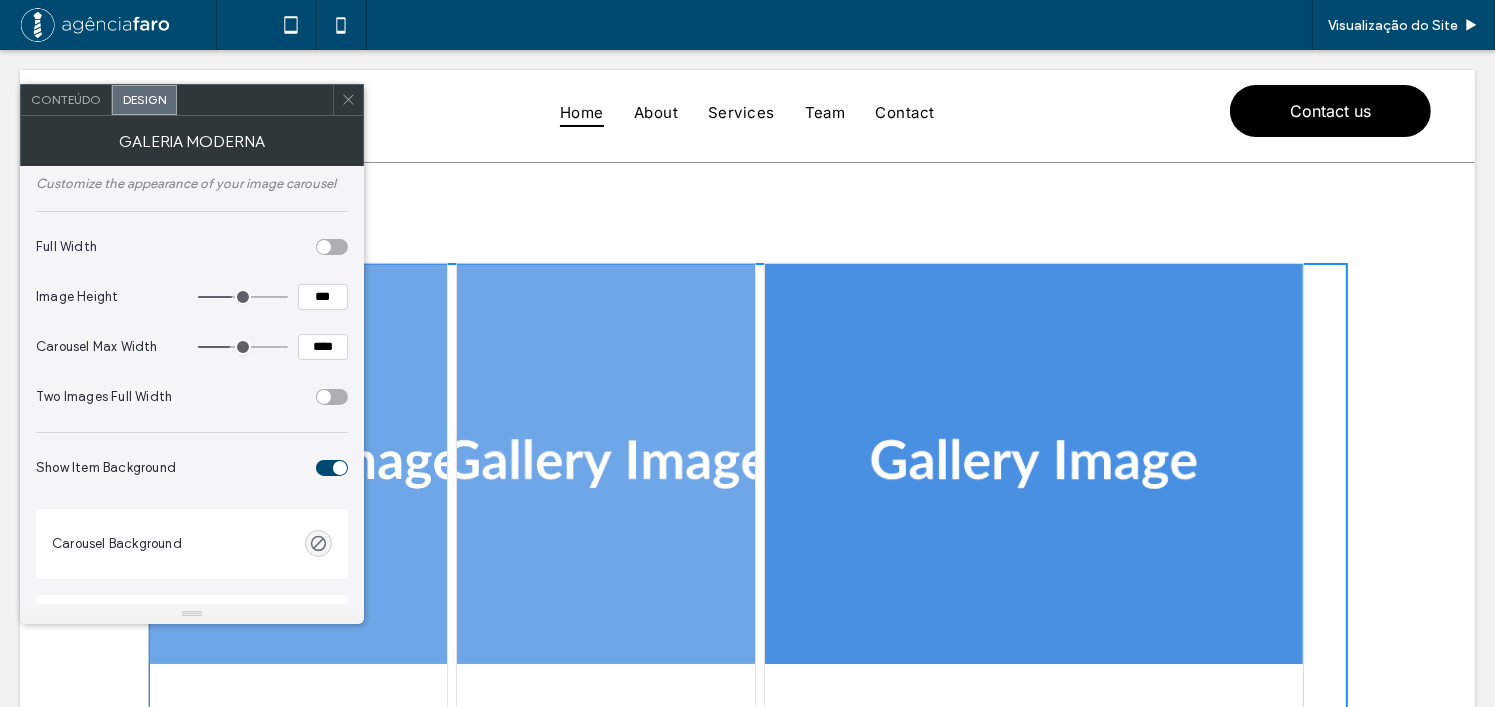 click at bounding box center (340, 468) 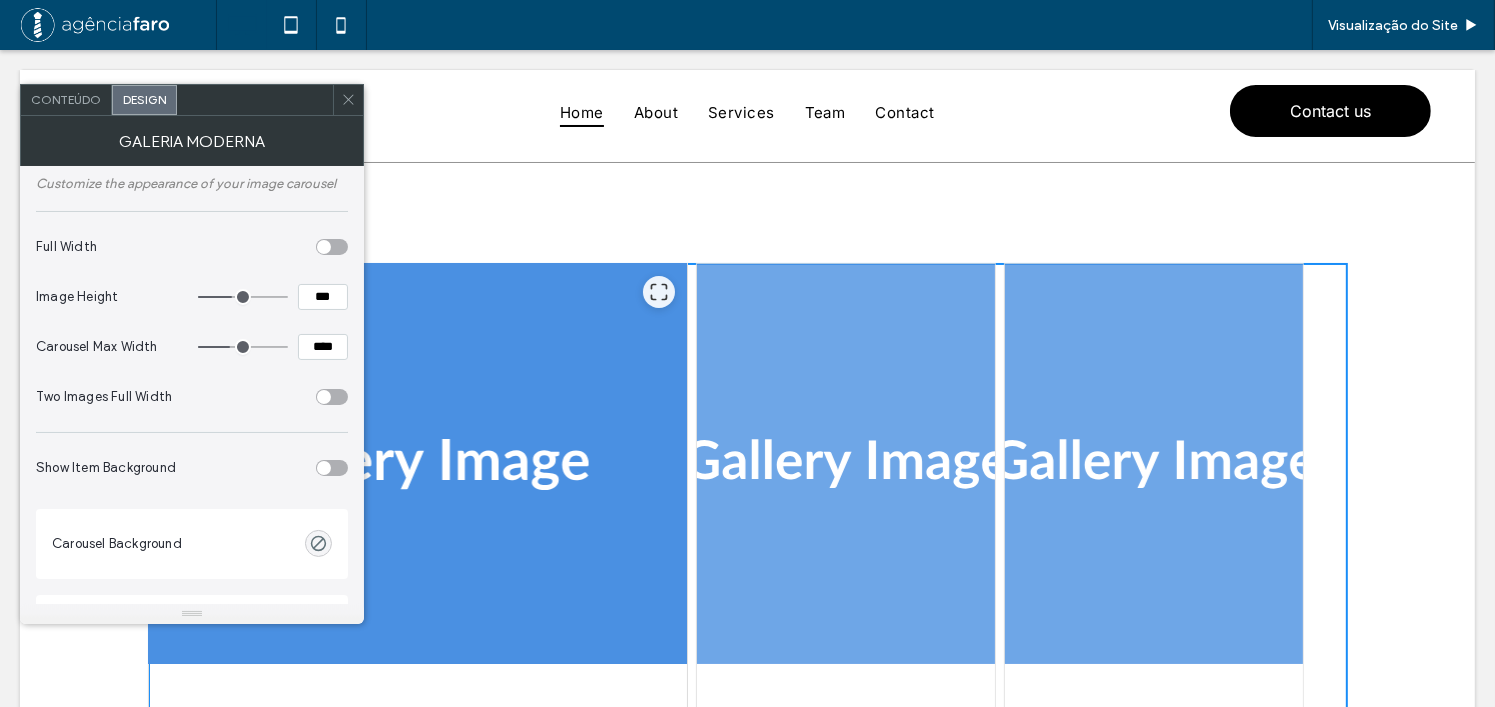 scroll, scrollTop: 300, scrollLeft: 0, axis: vertical 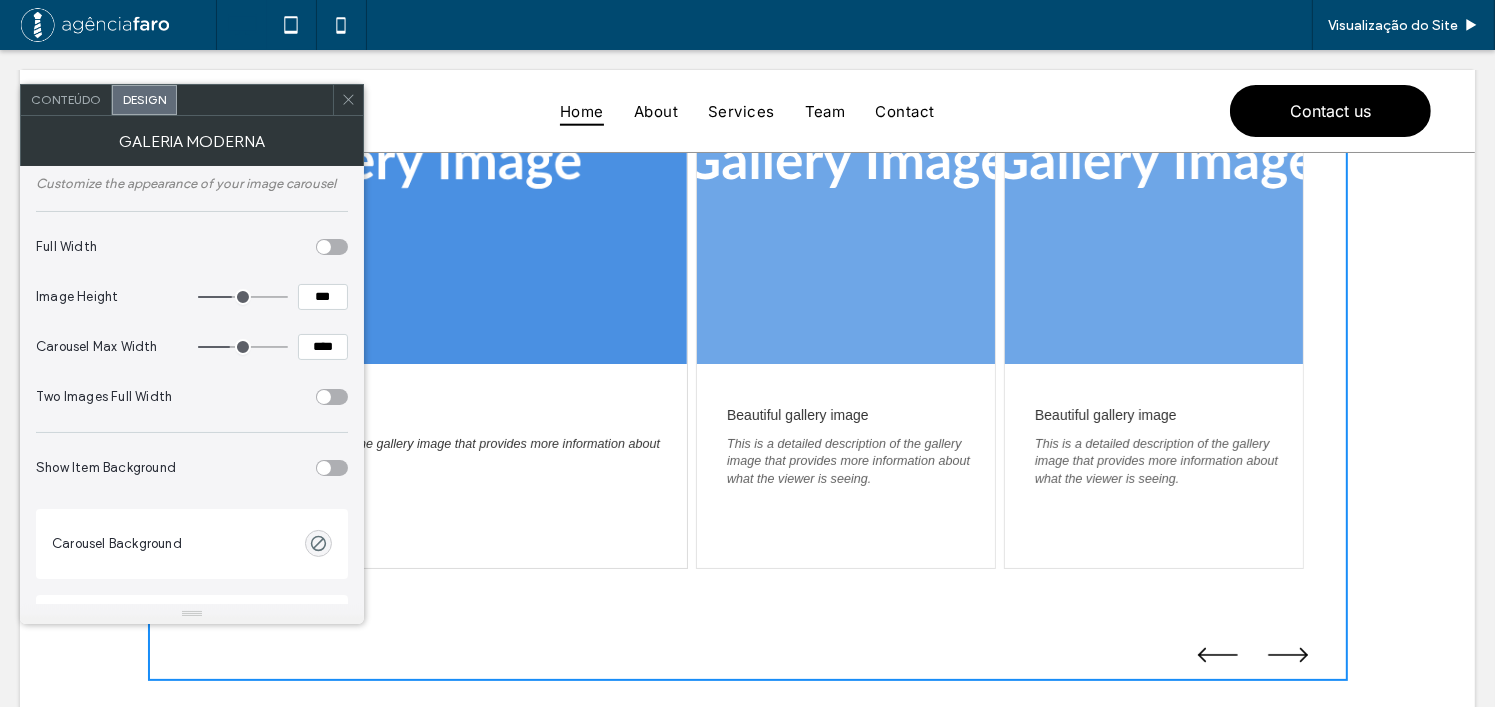 click on "Show Item Background" at bounding box center (192, 468) 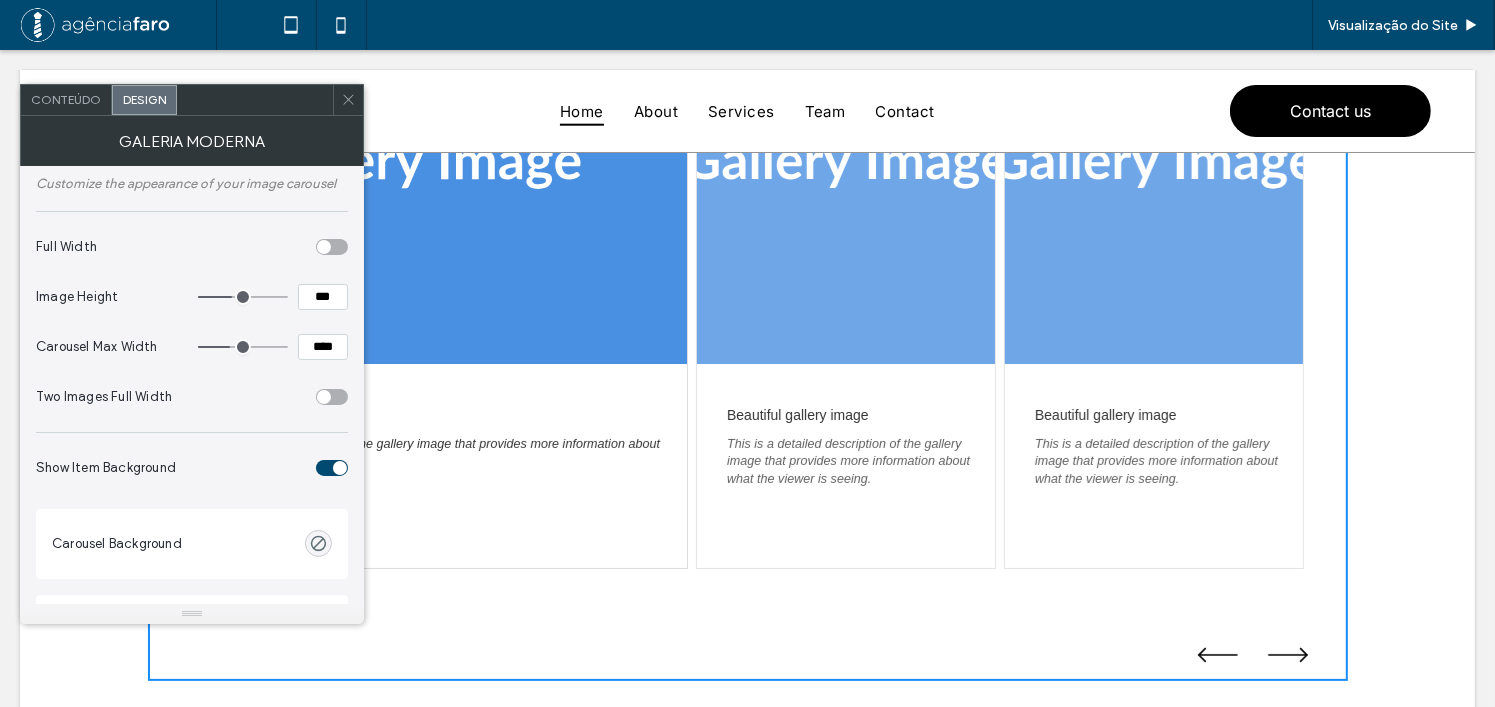 click at bounding box center [324, 397] 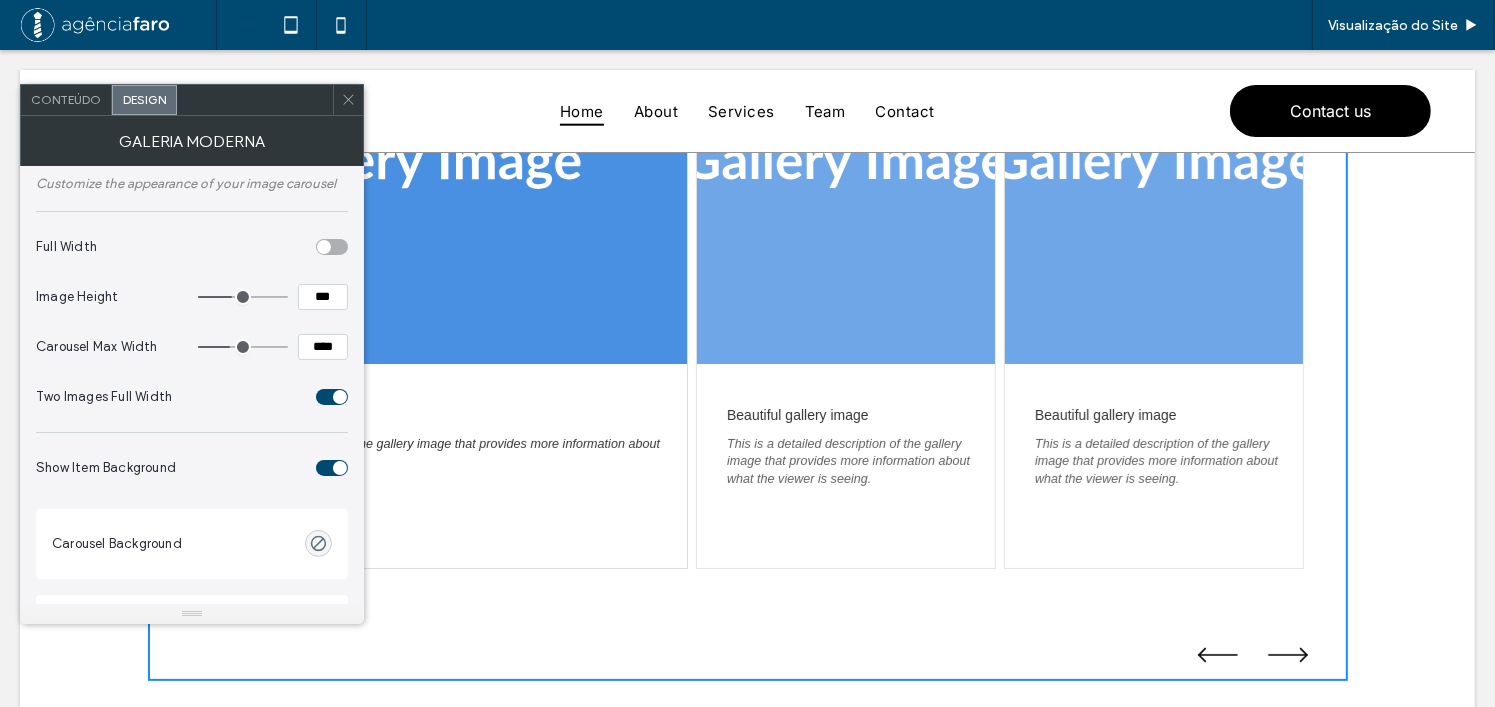 click on "Show Item Background" at bounding box center (192, 468) 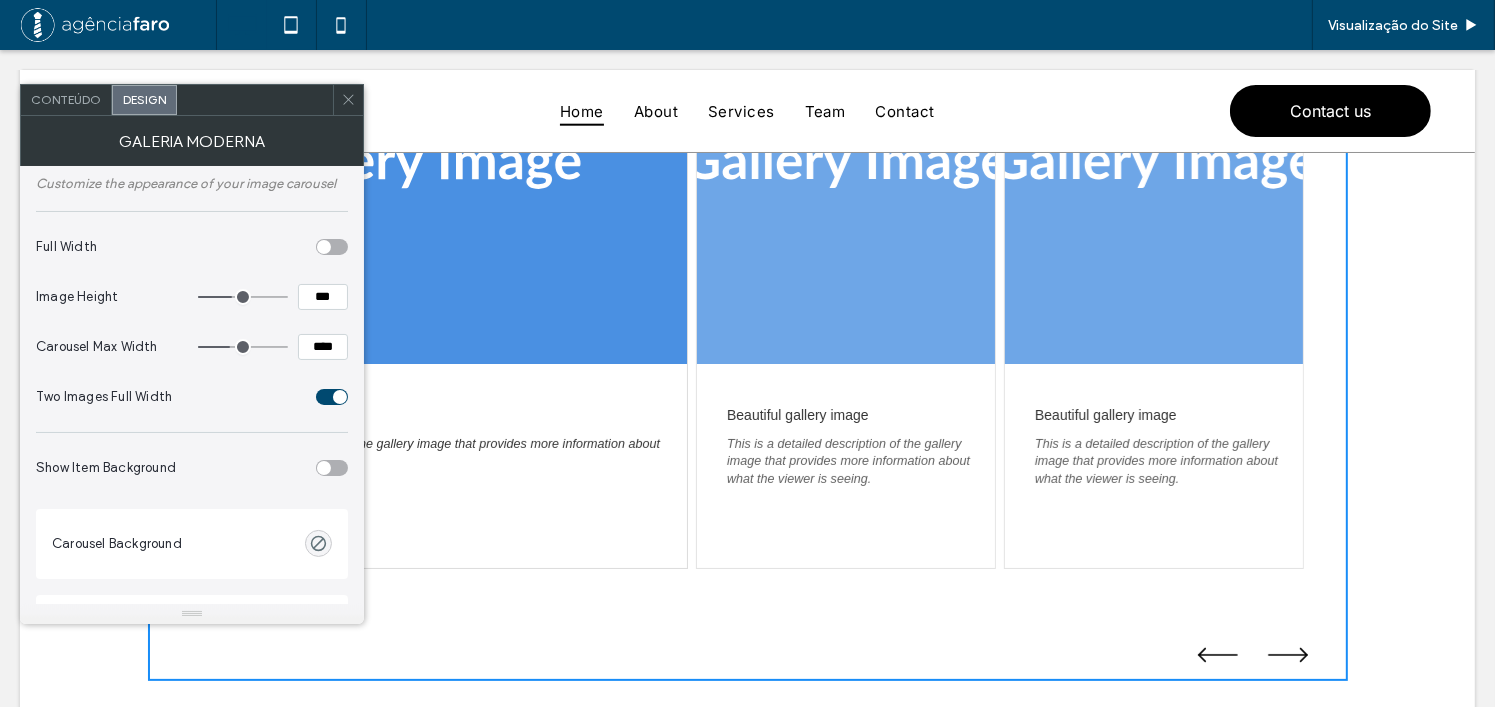 click at bounding box center (332, 397) 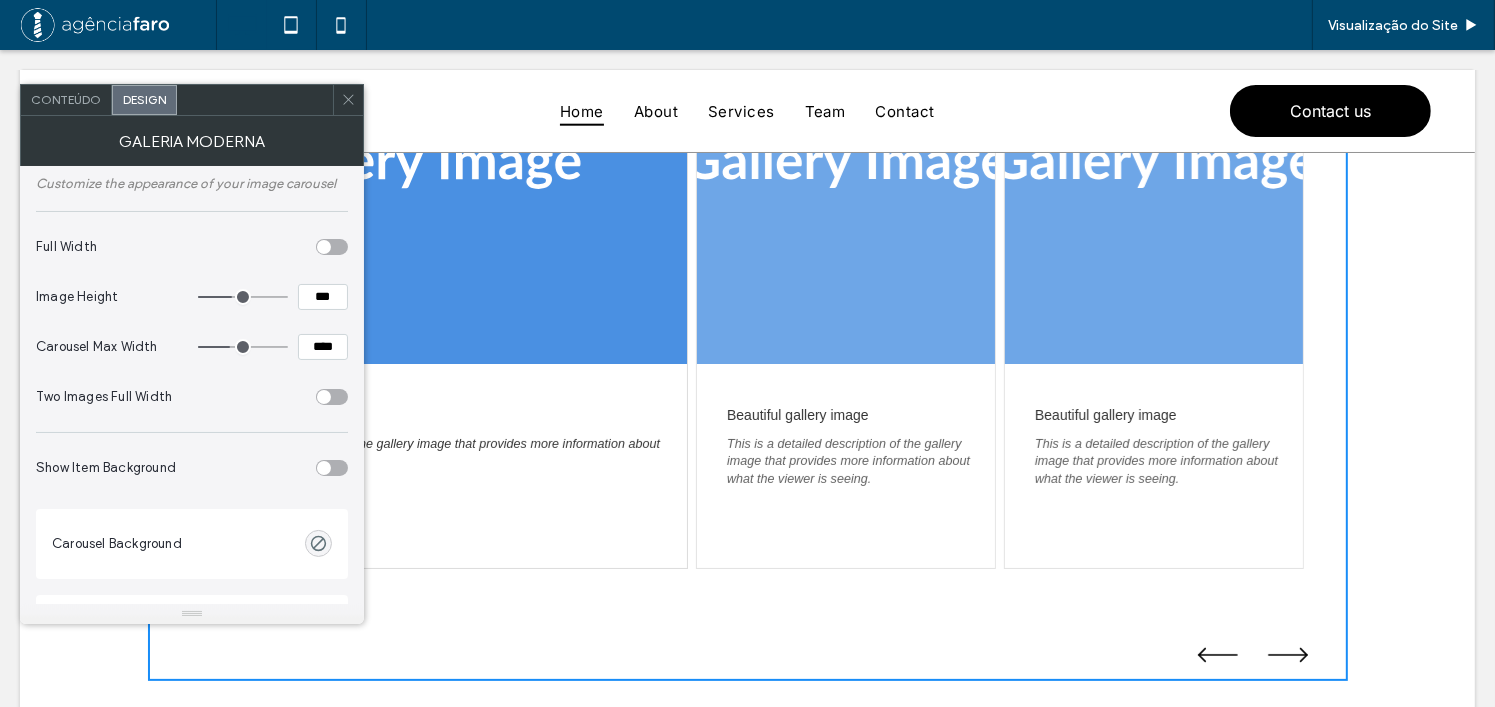 click at bounding box center (332, 397) 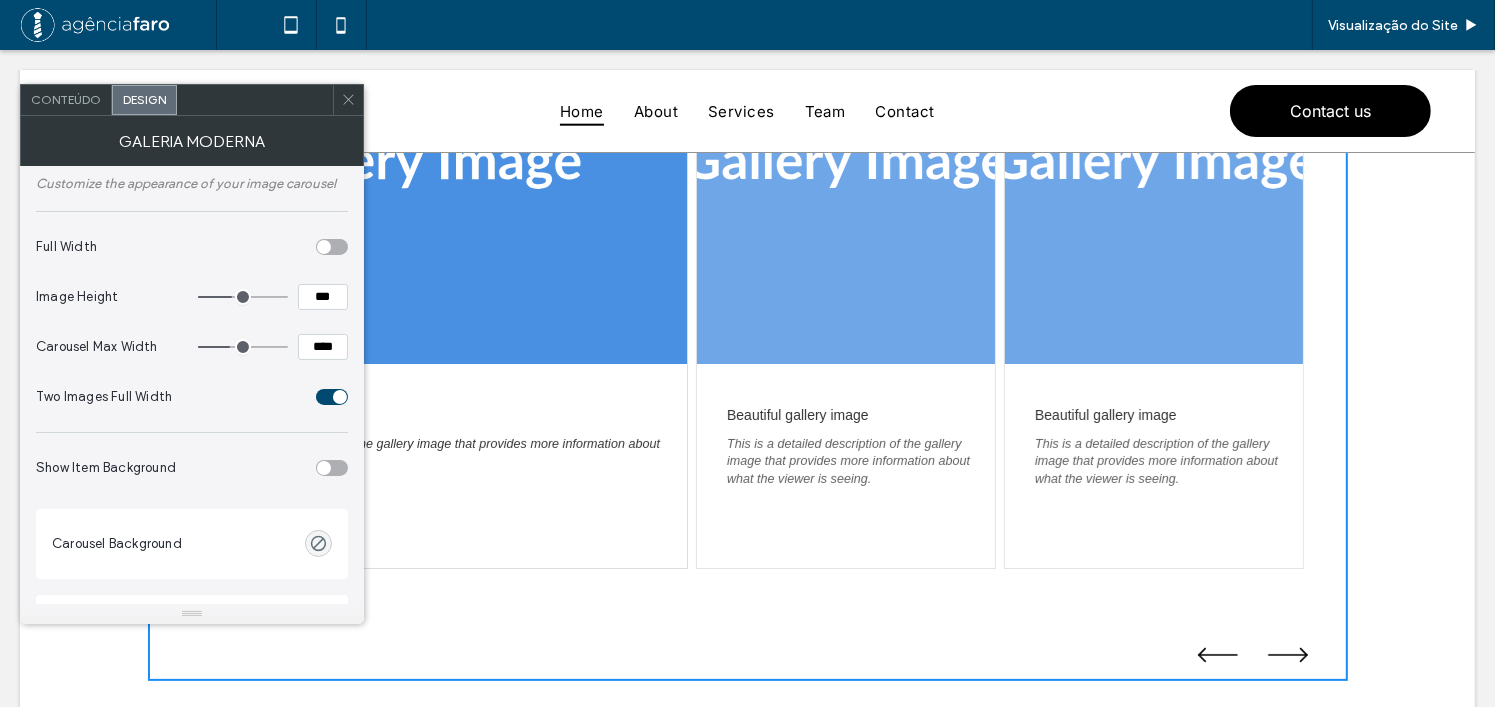 click at bounding box center [332, 397] 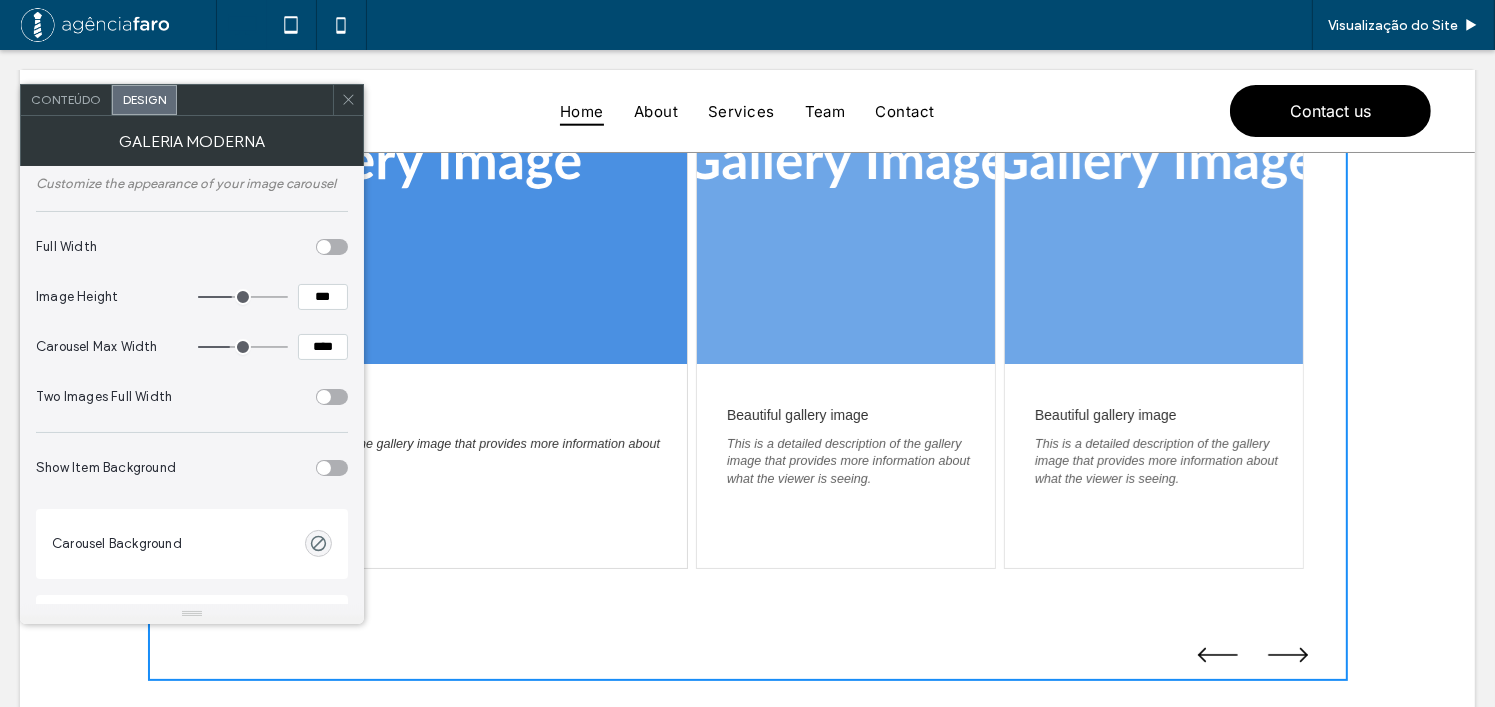 click at bounding box center [332, 397] 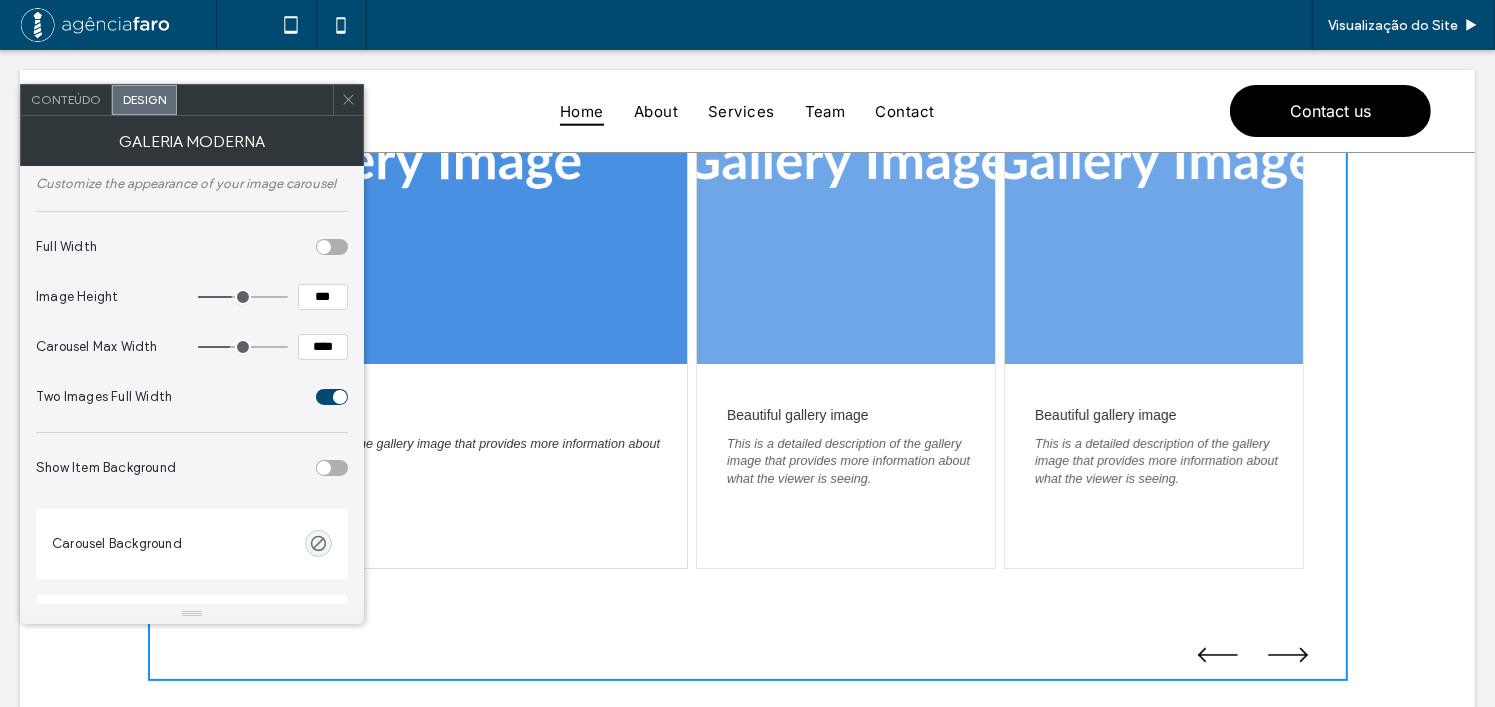 click on "Conteúdo" at bounding box center (66, 100) 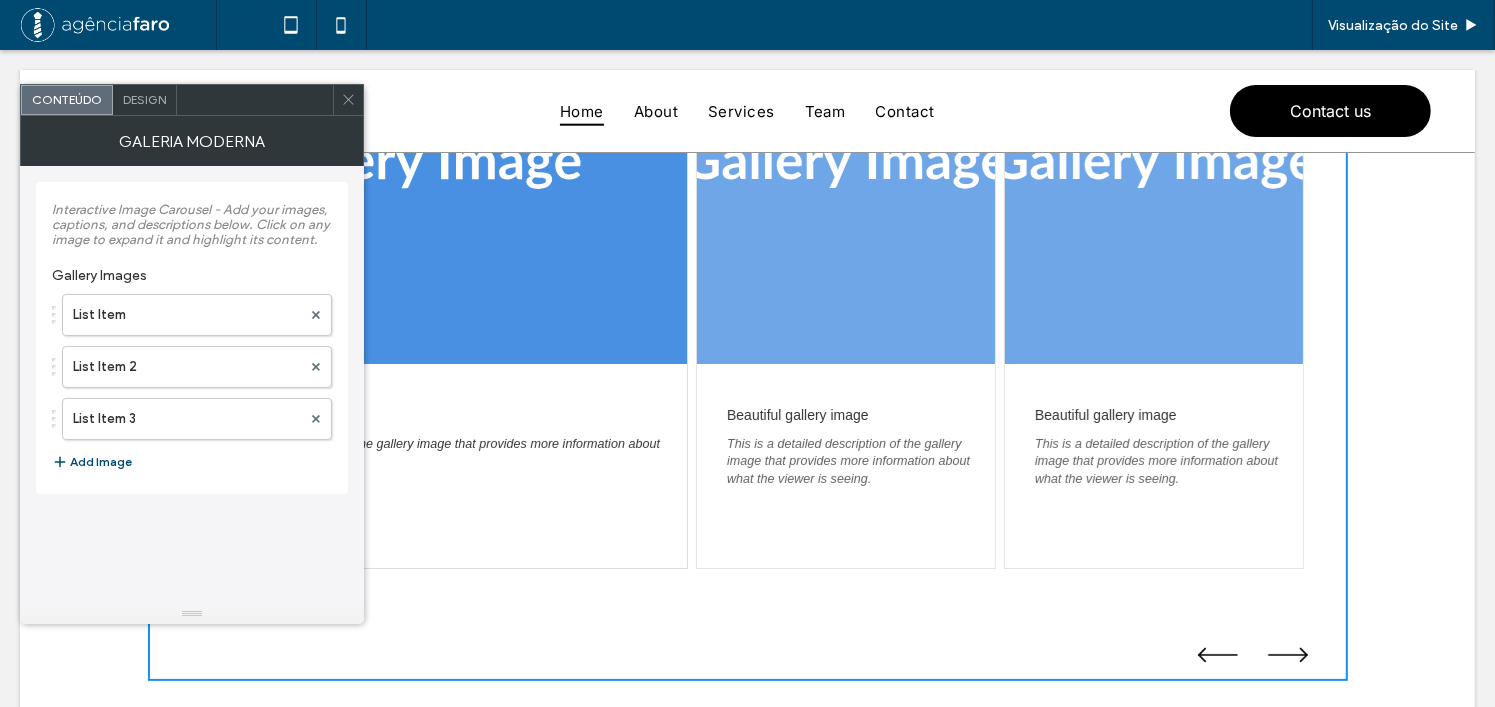 click 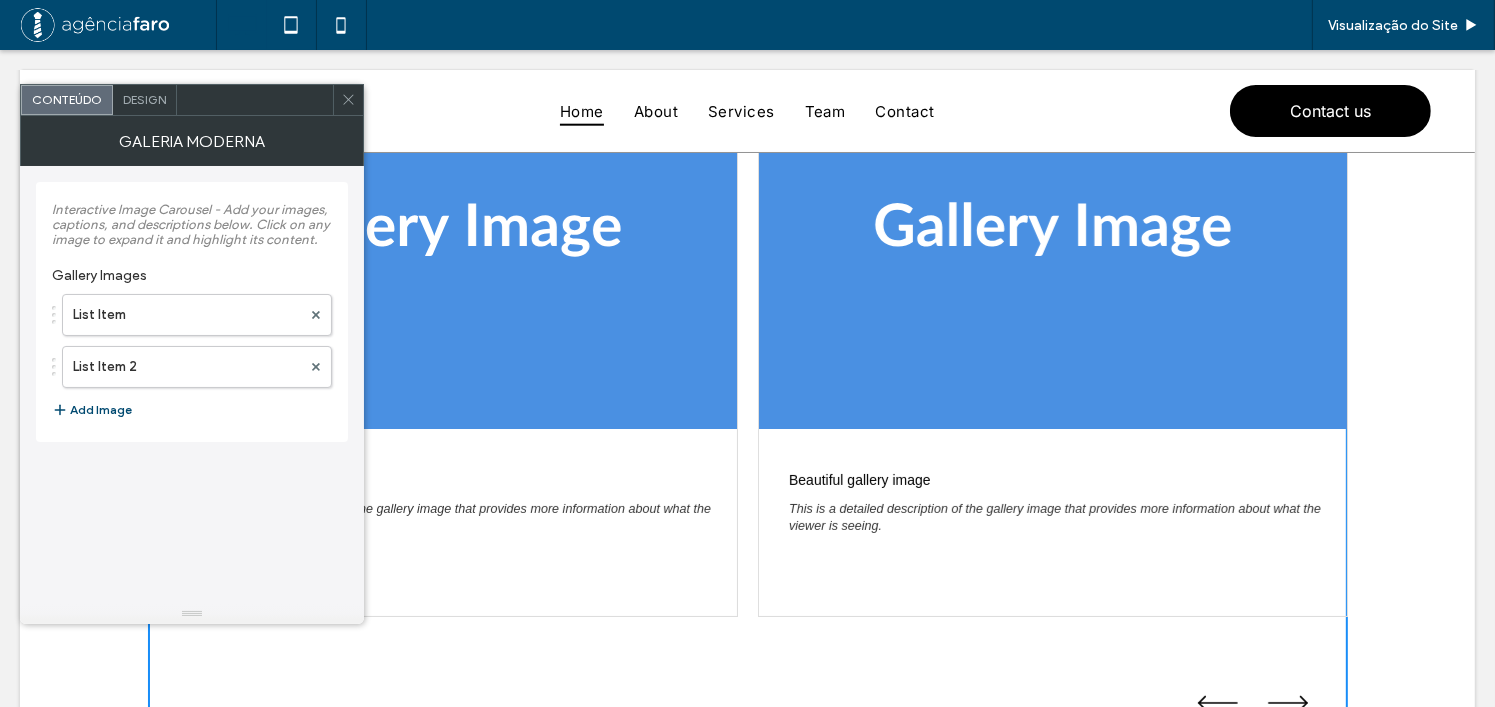 scroll, scrollTop: 200, scrollLeft: 0, axis: vertical 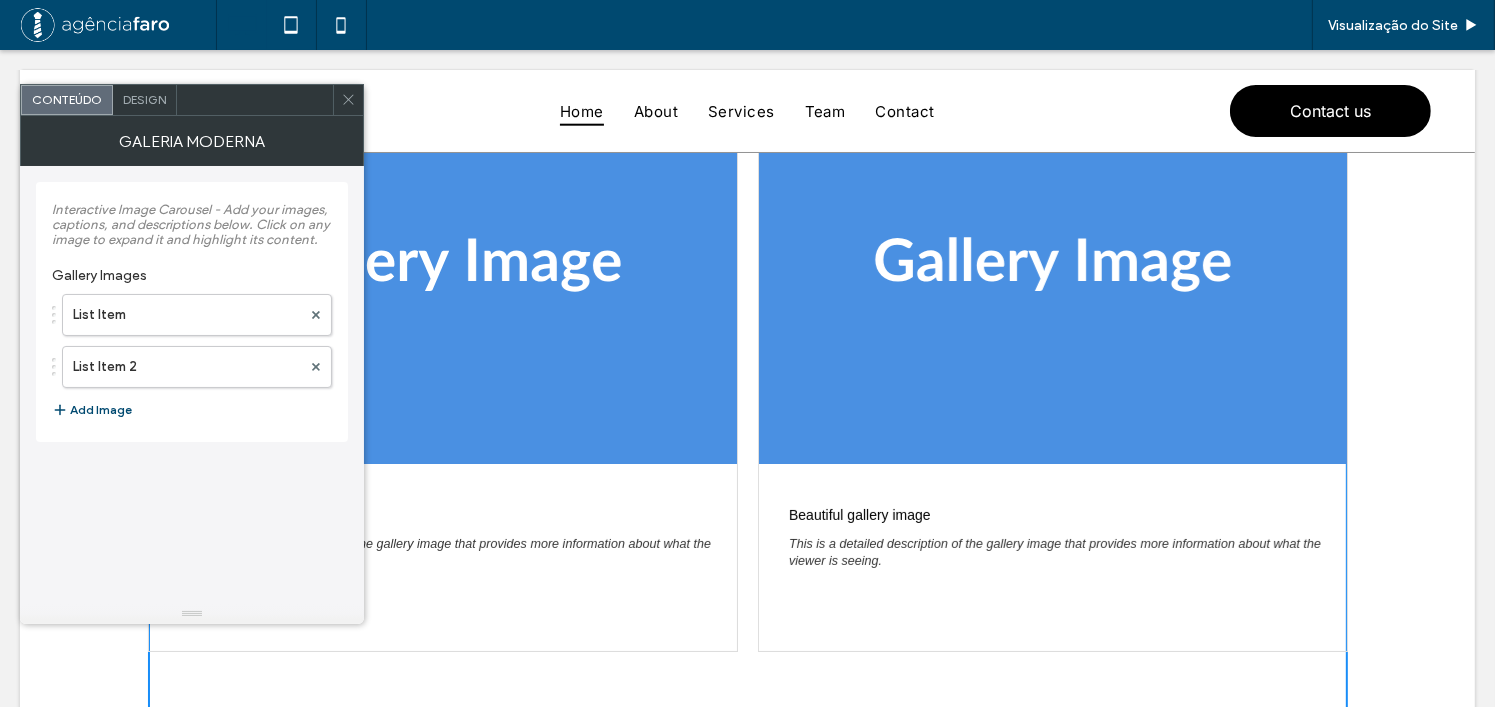 click on "Design" at bounding box center [144, 99] 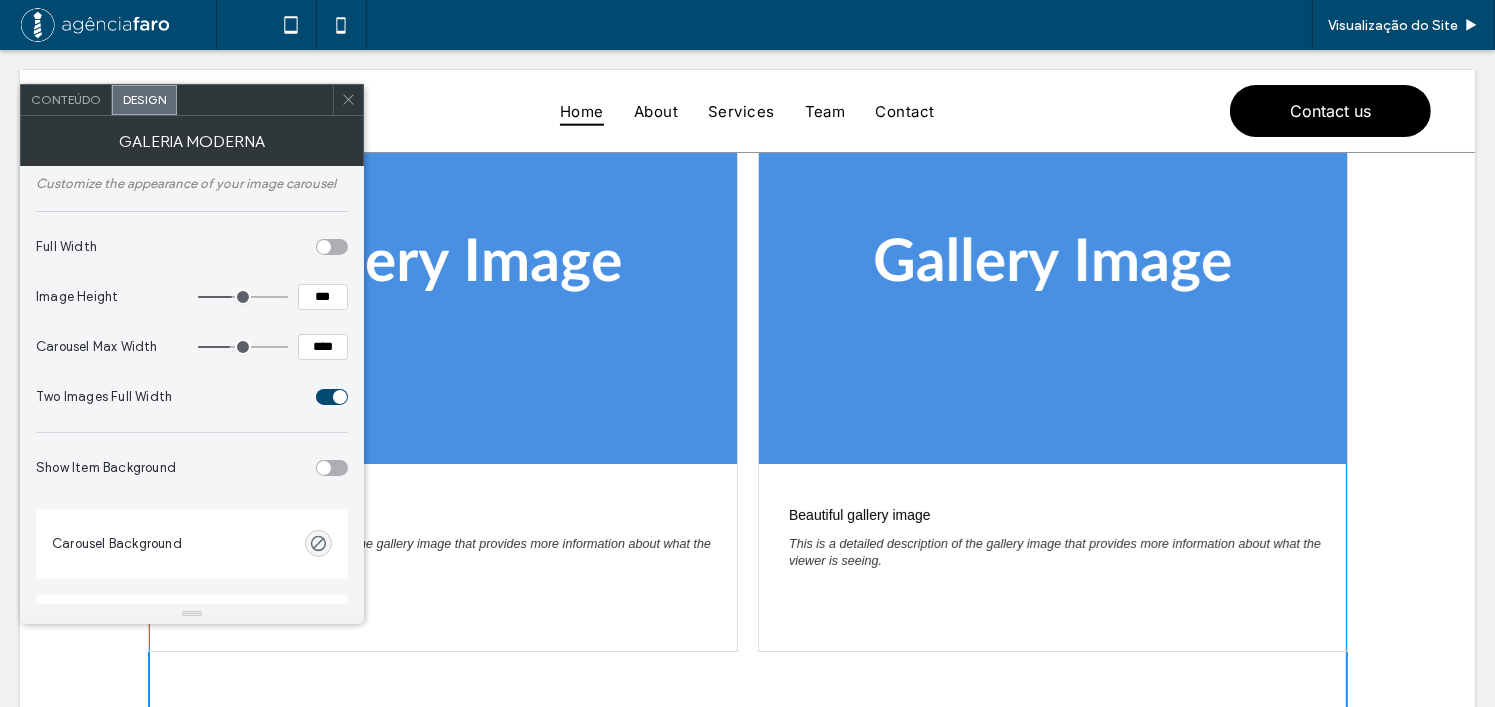 click at bounding box center [332, 397] 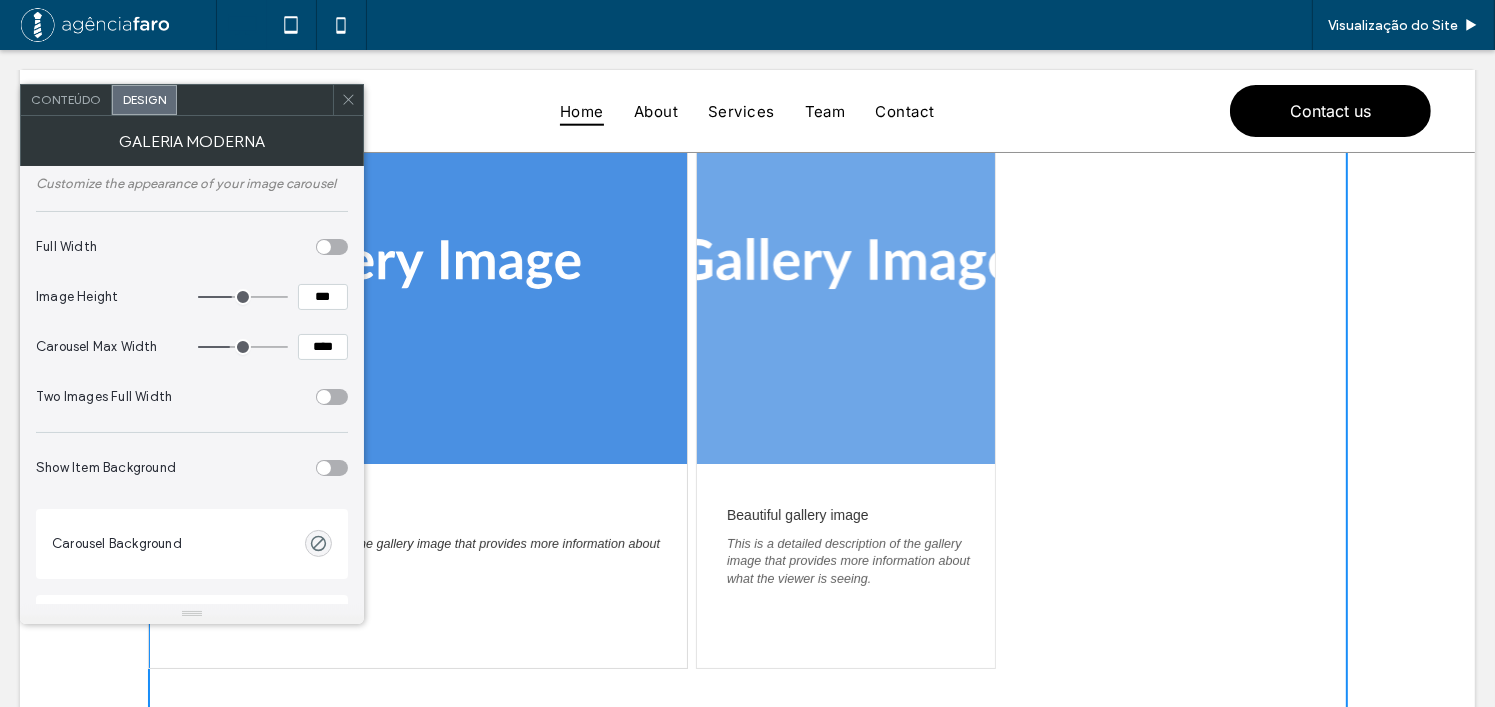 click at bounding box center (846, 264) 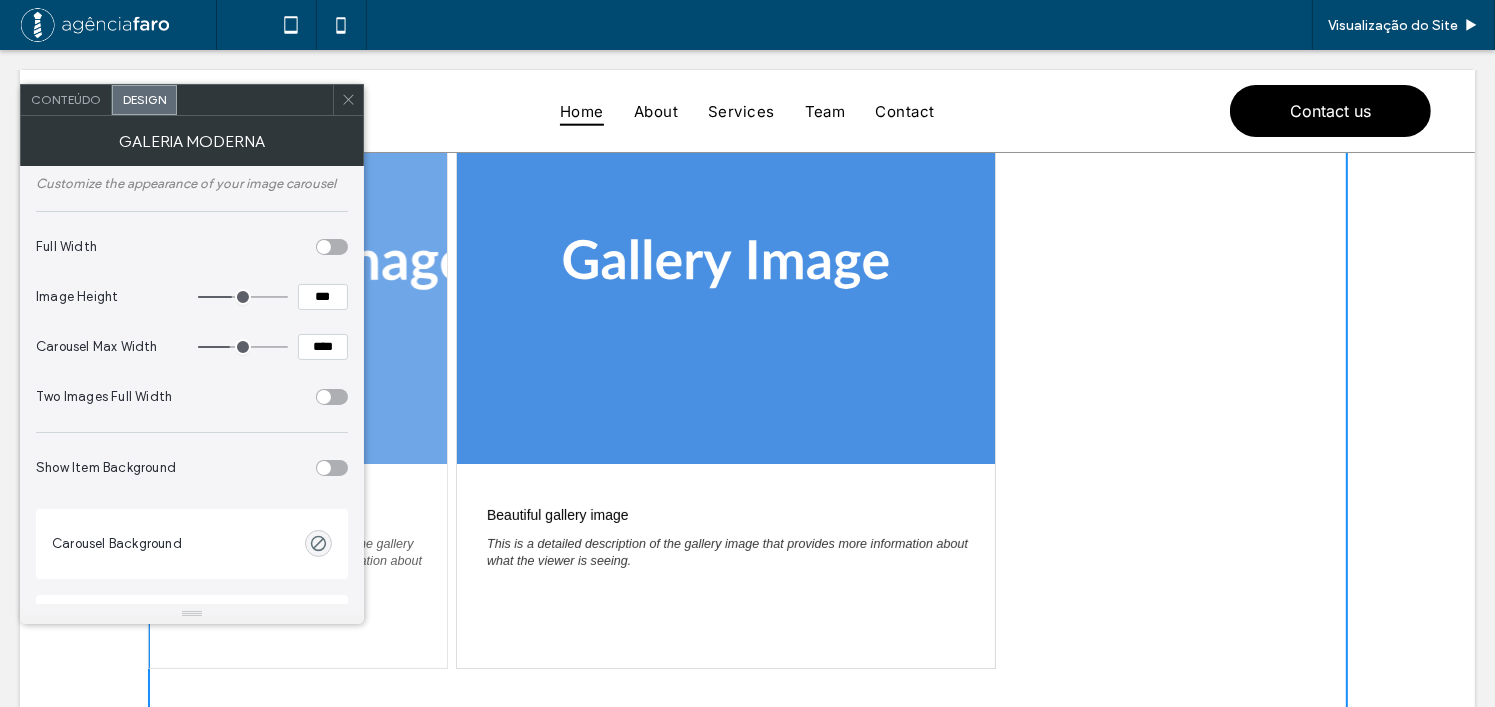 click at bounding box center (298, 264) 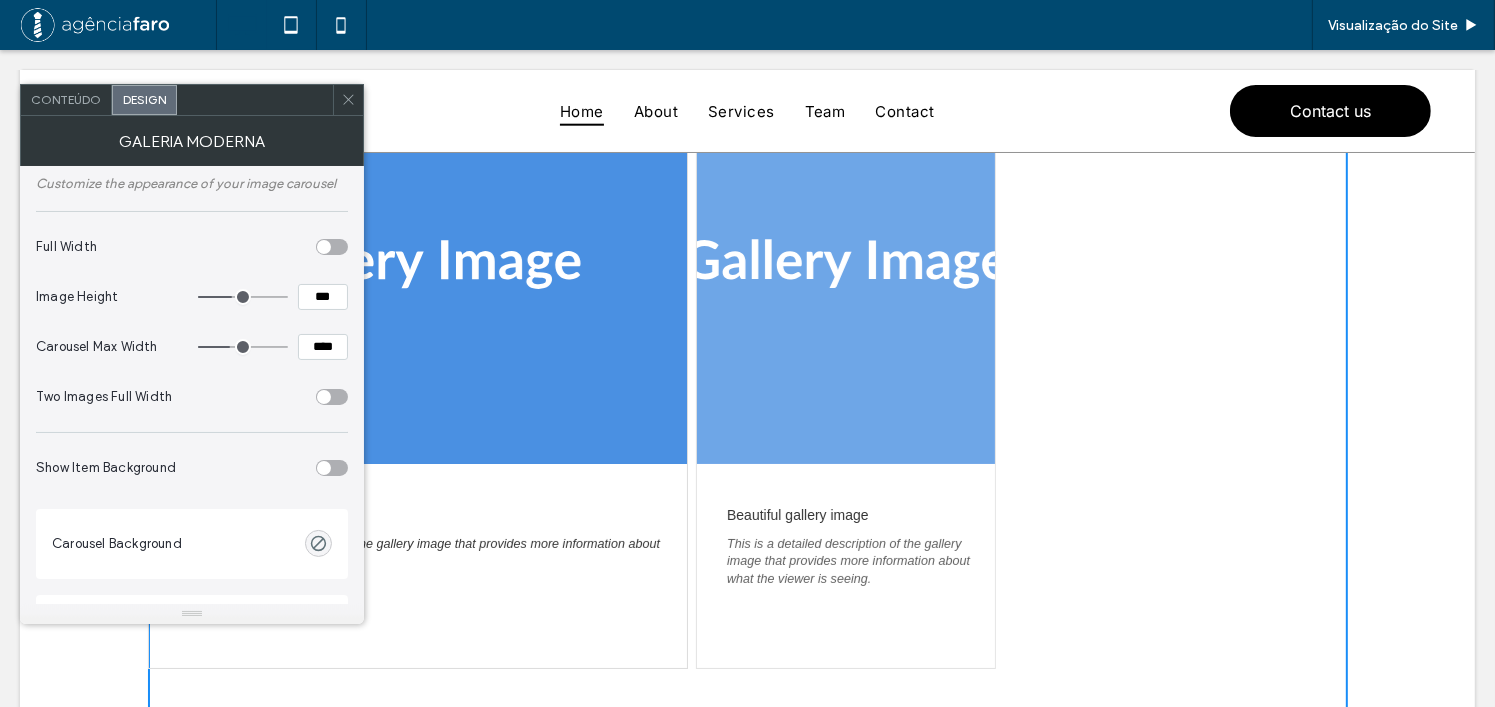 click on "Two Images Full Width" at bounding box center (104, 396) 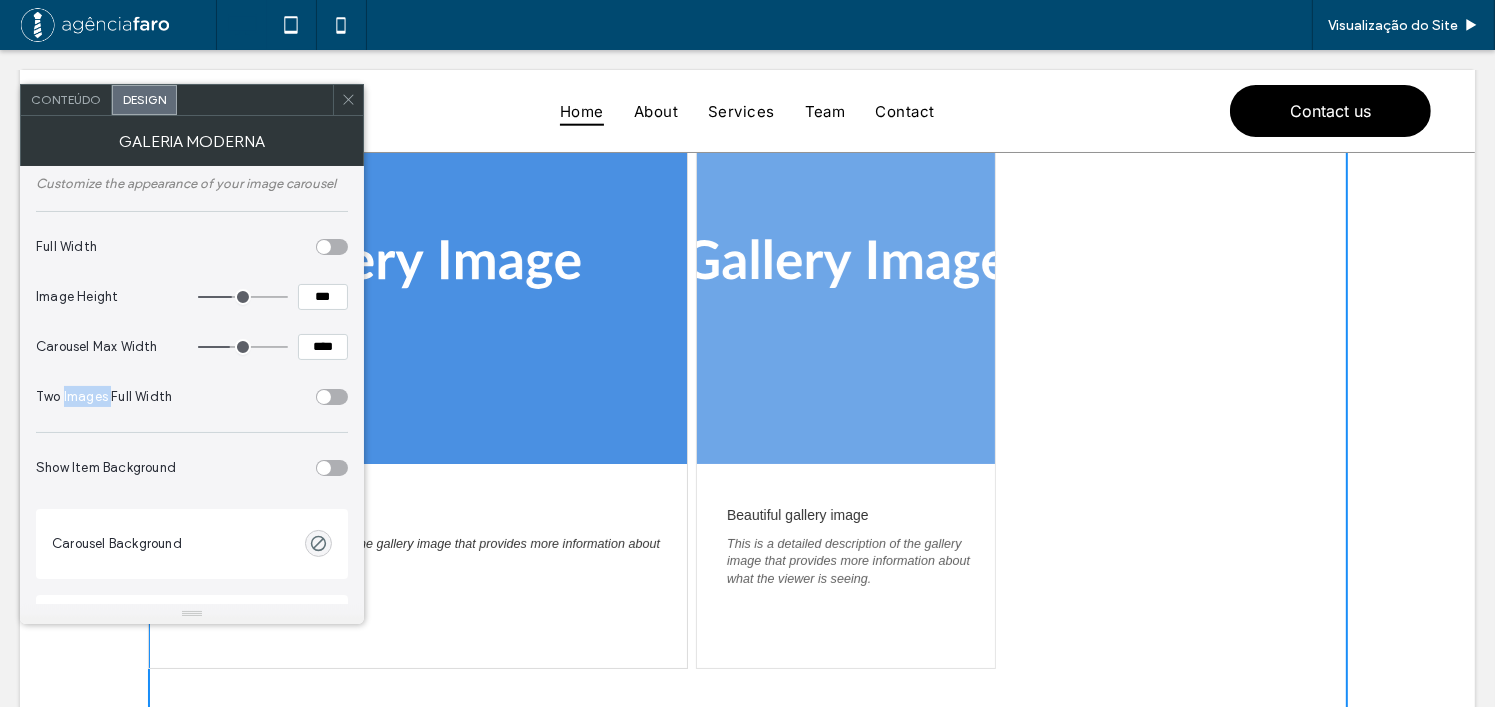 click on "Two Images Full Width" at bounding box center [104, 396] 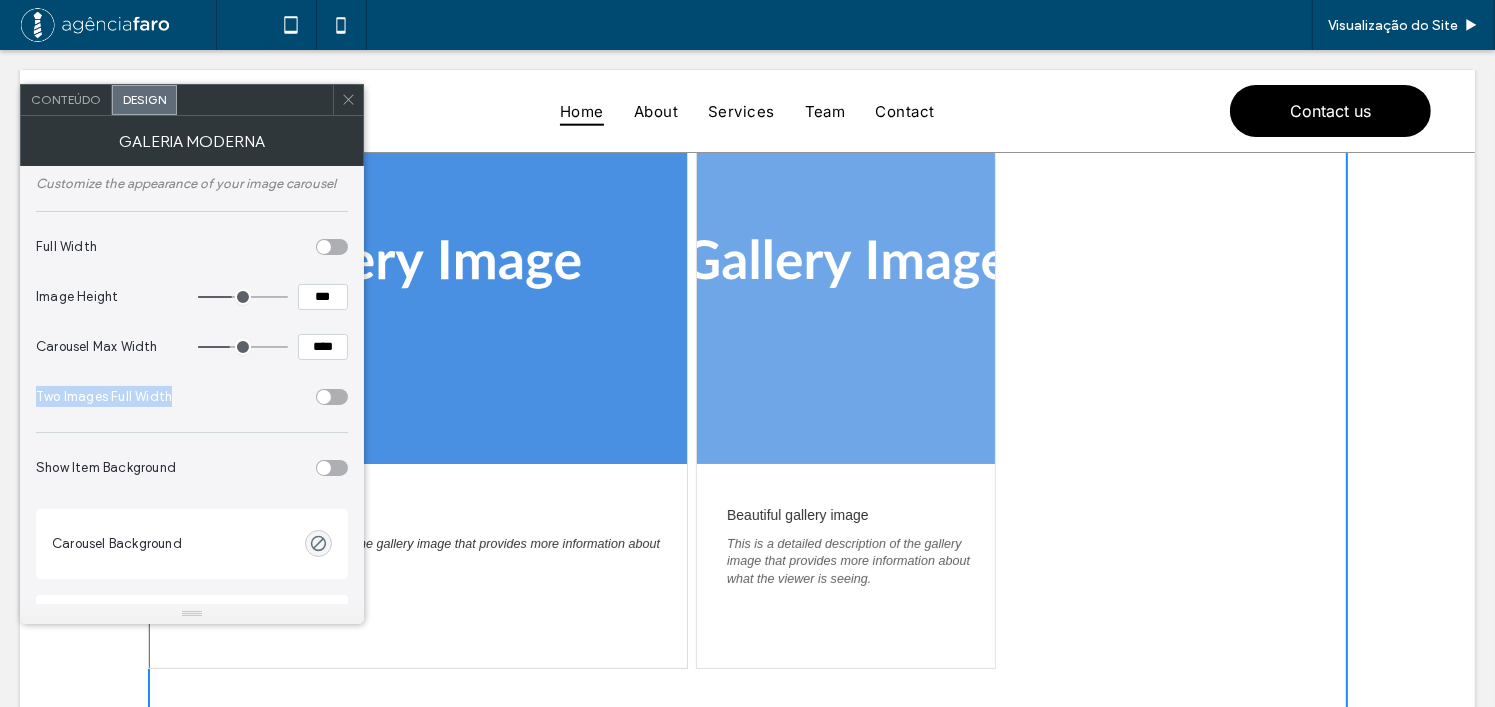 click on "Two Images Full Width" at bounding box center (104, 396) 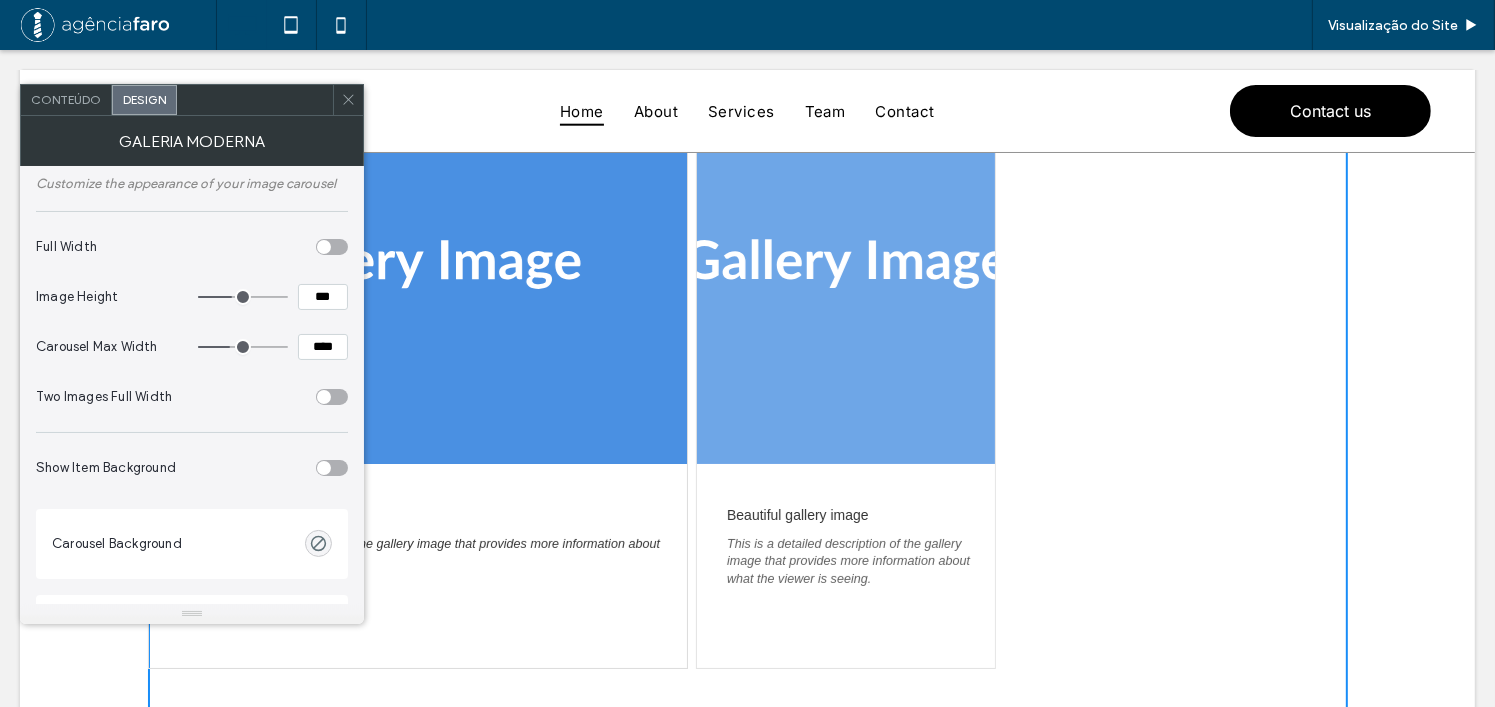 click at bounding box center [324, 397] 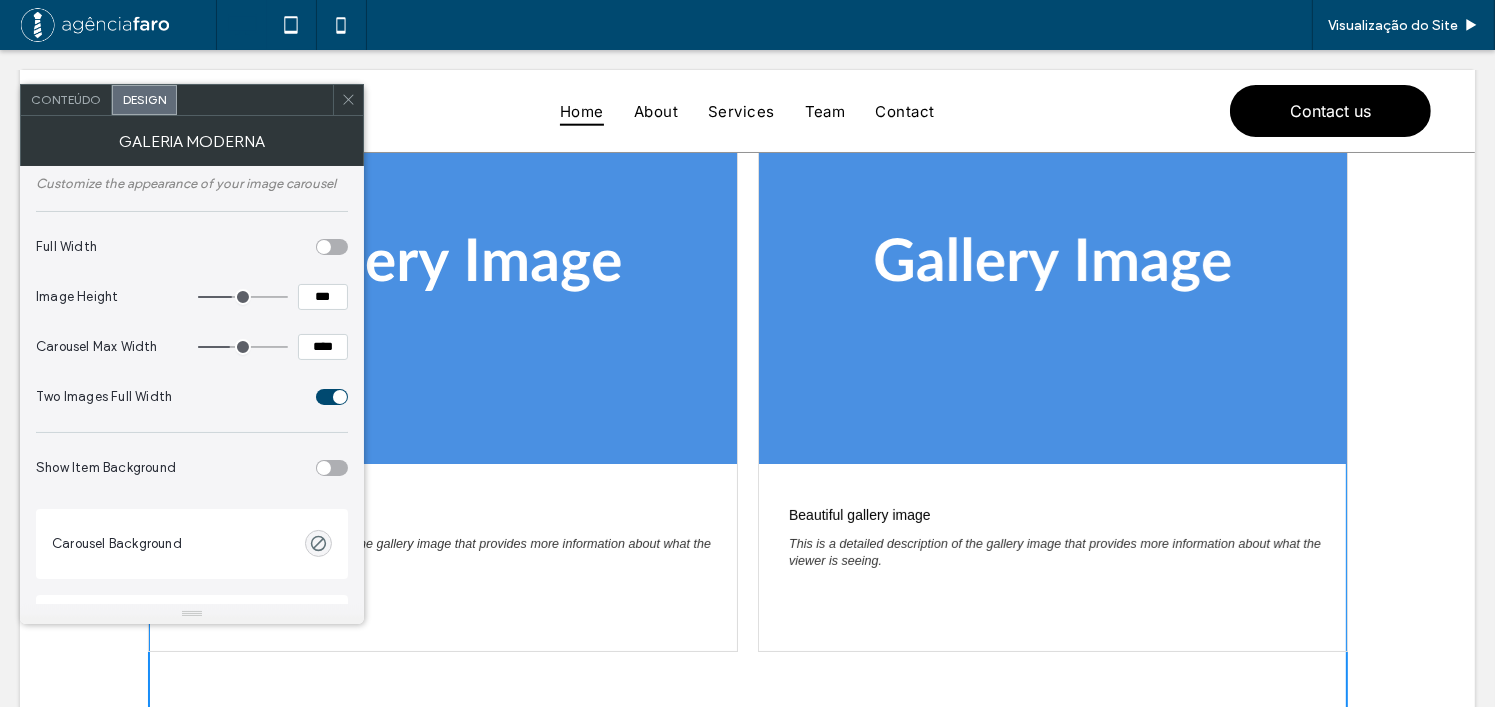 click on "Two Images Full Width" at bounding box center (192, 397) 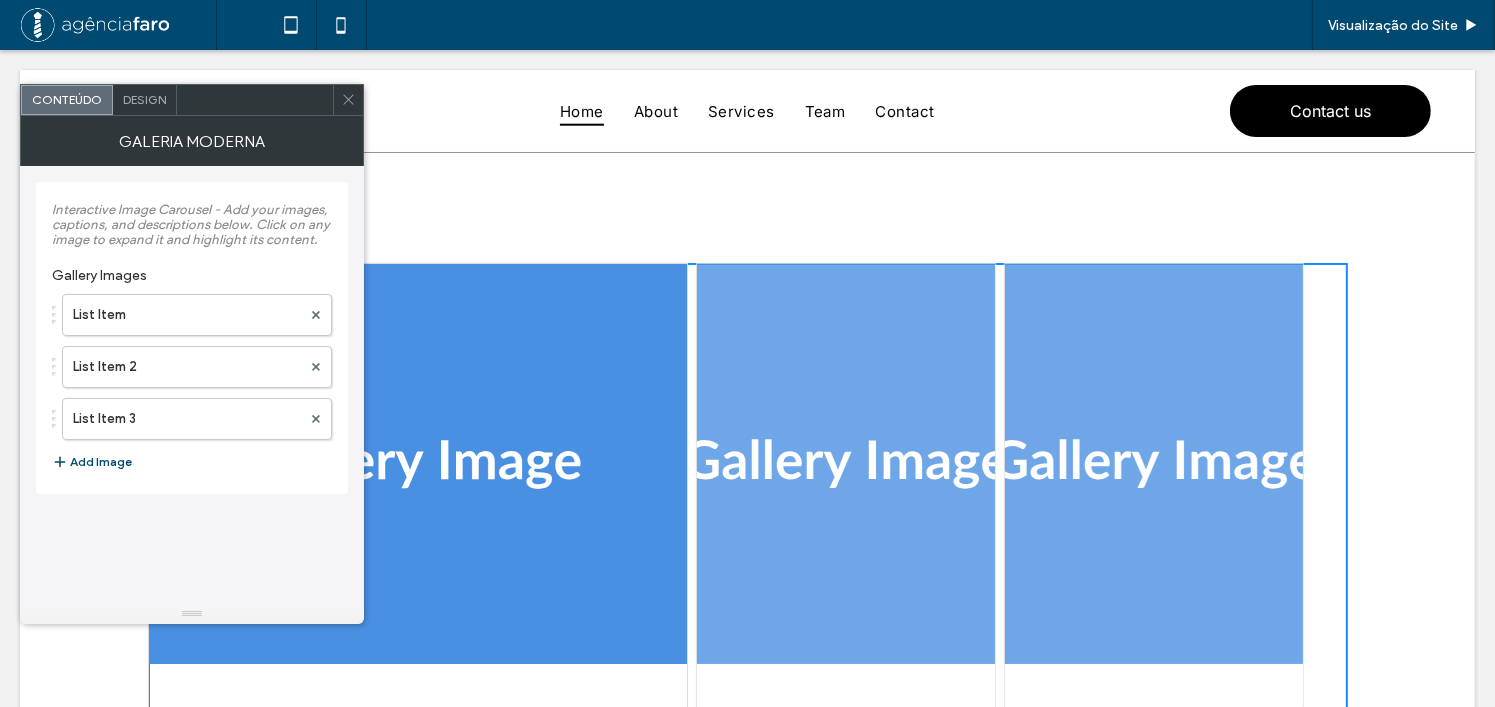 scroll, scrollTop: 200, scrollLeft: 0, axis: vertical 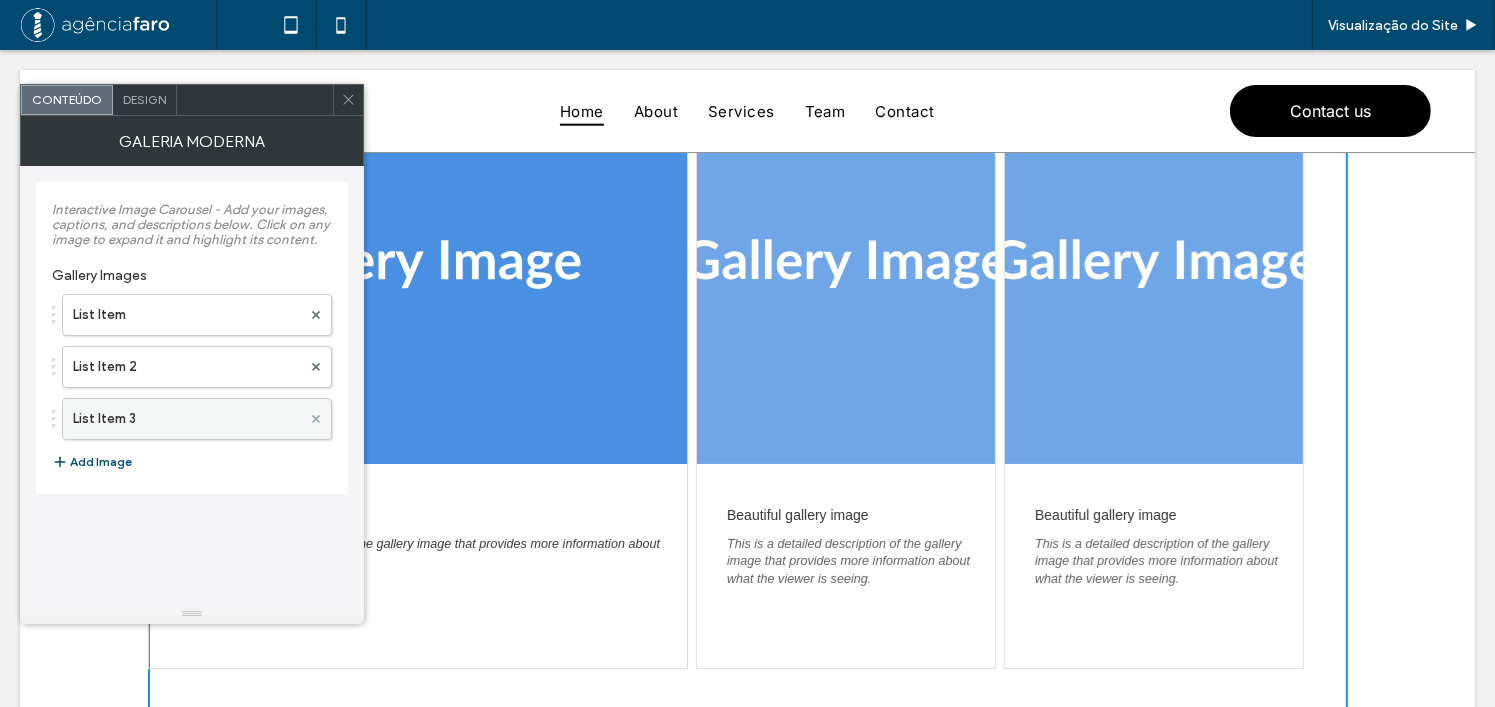 click 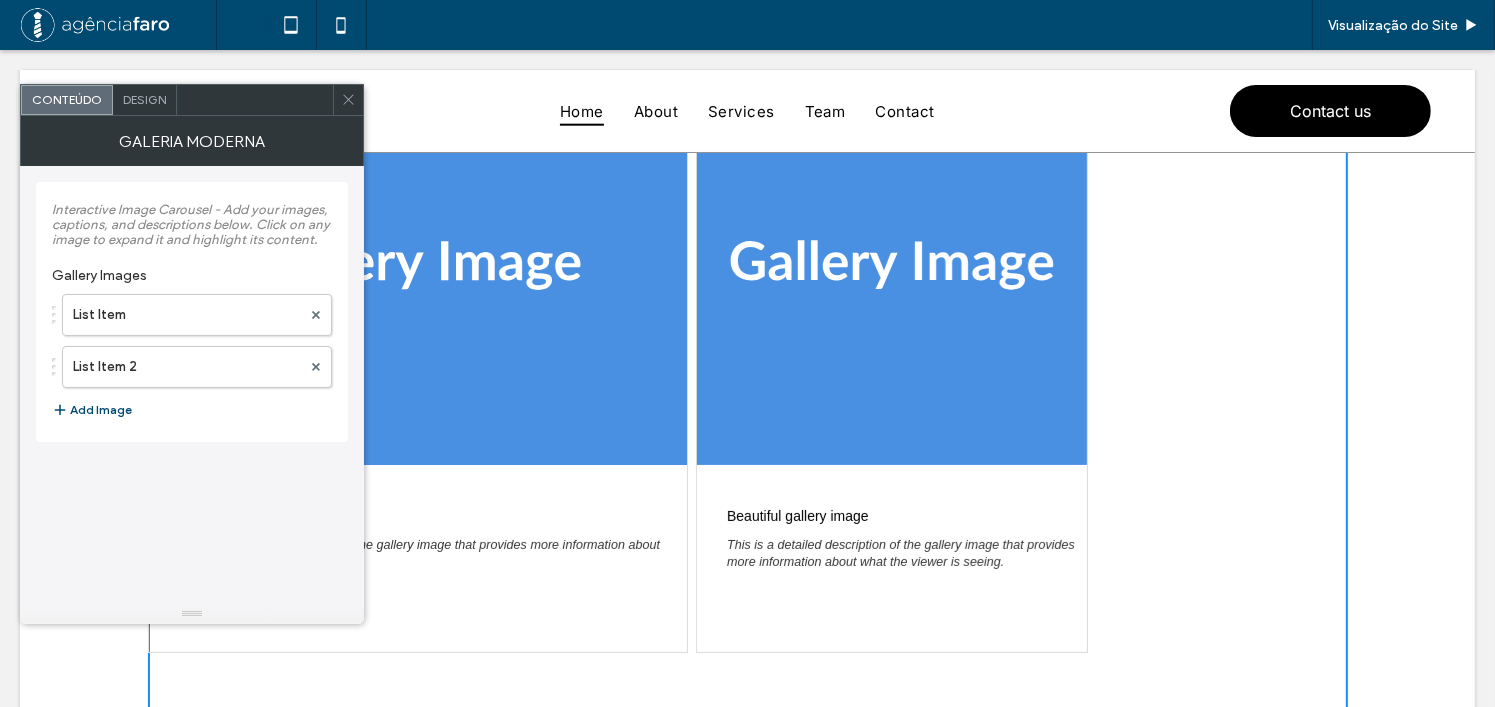 scroll, scrollTop: 200, scrollLeft: 0, axis: vertical 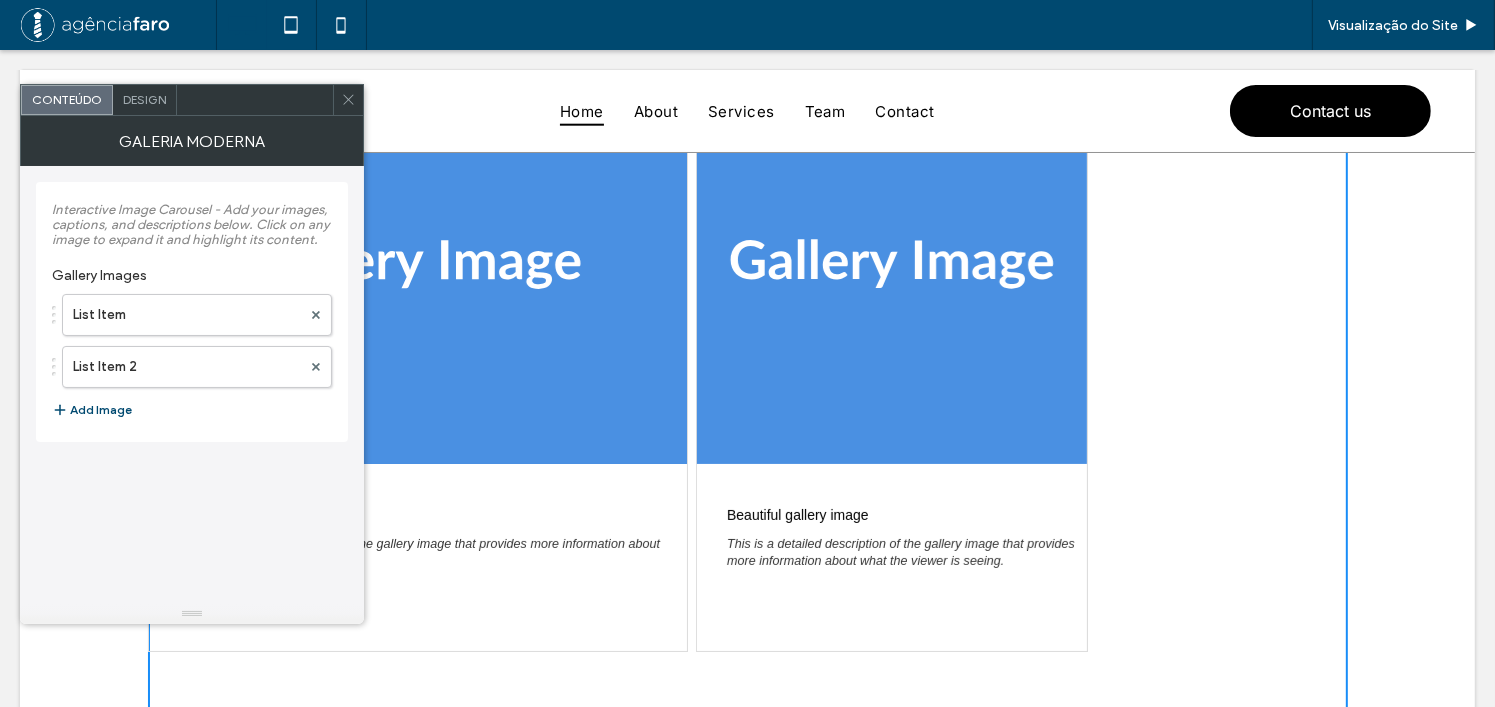 click on "Design" at bounding box center (145, 100) 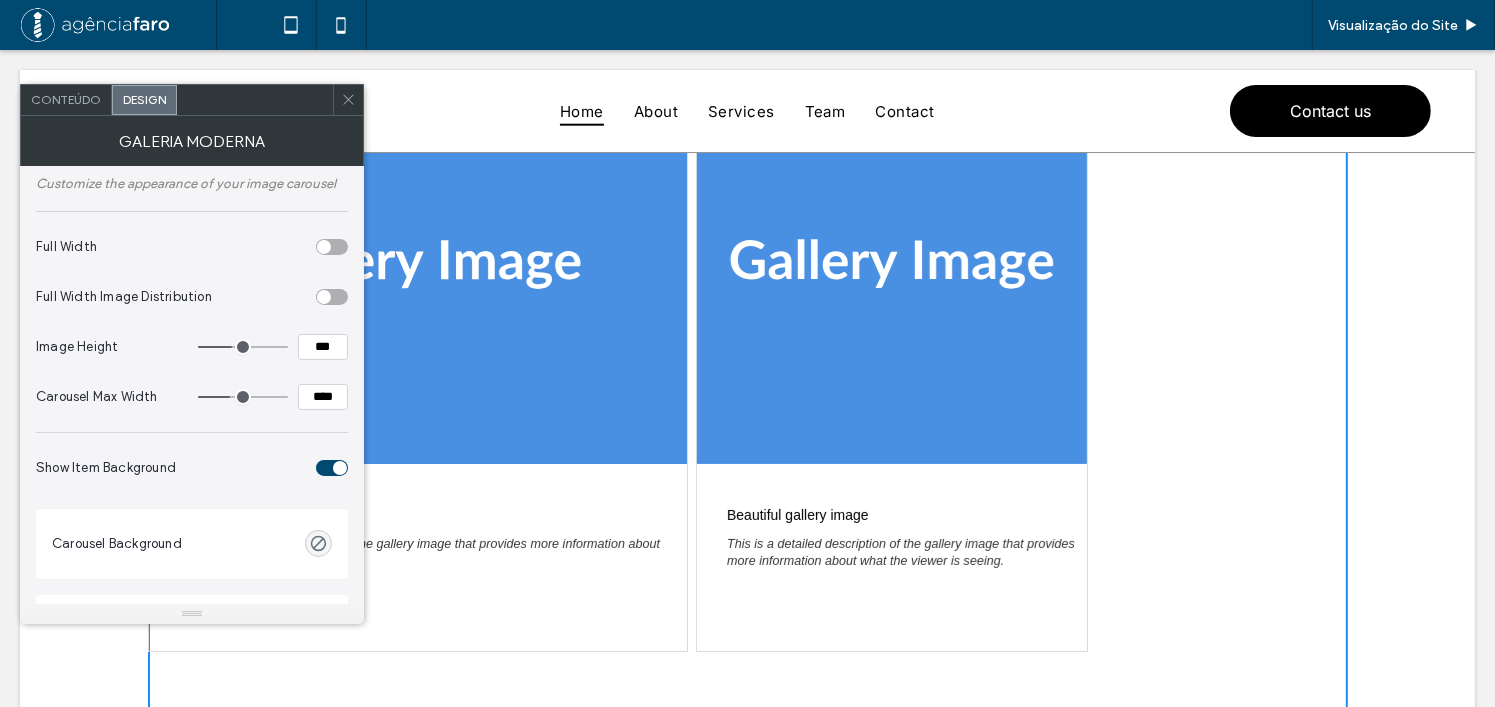 click at bounding box center [332, 297] 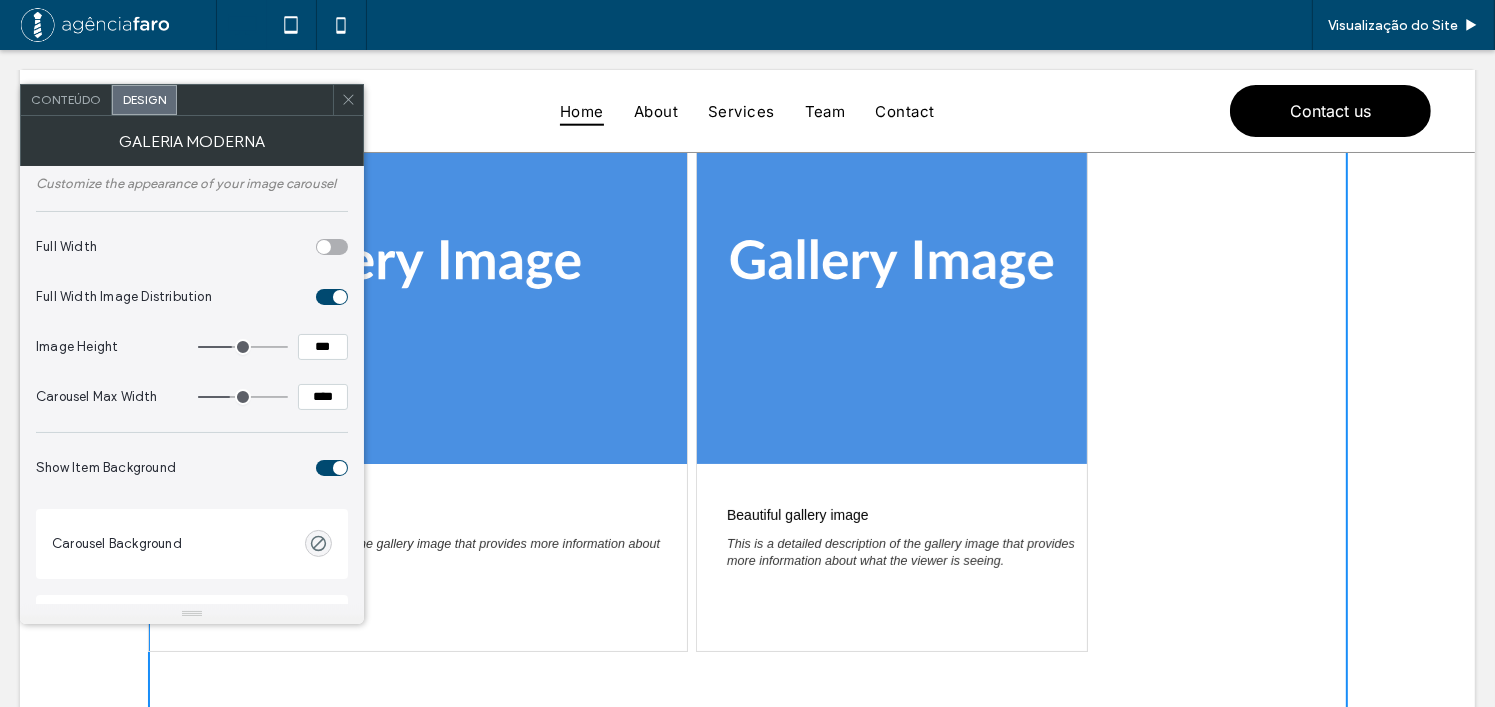 click at bounding box center [332, 247] 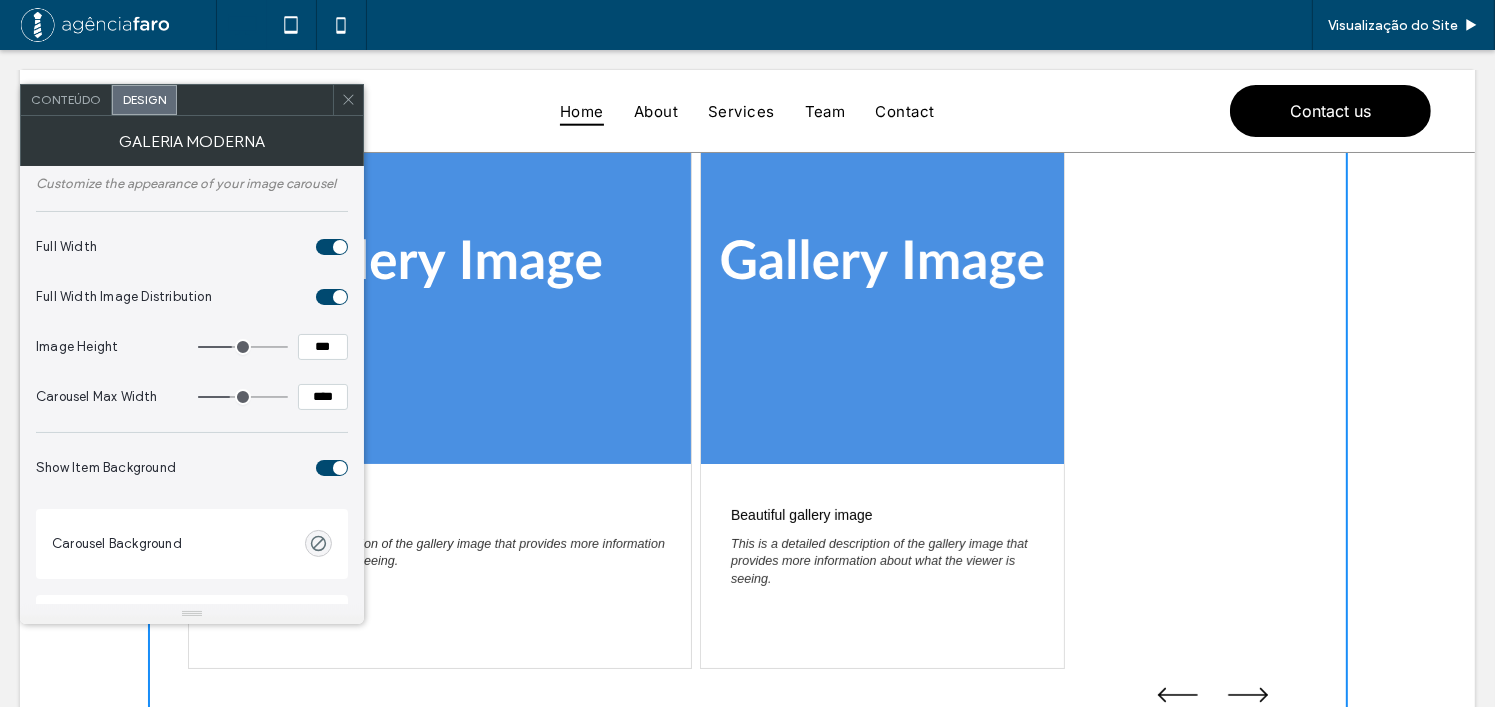 click at bounding box center [340, 247] 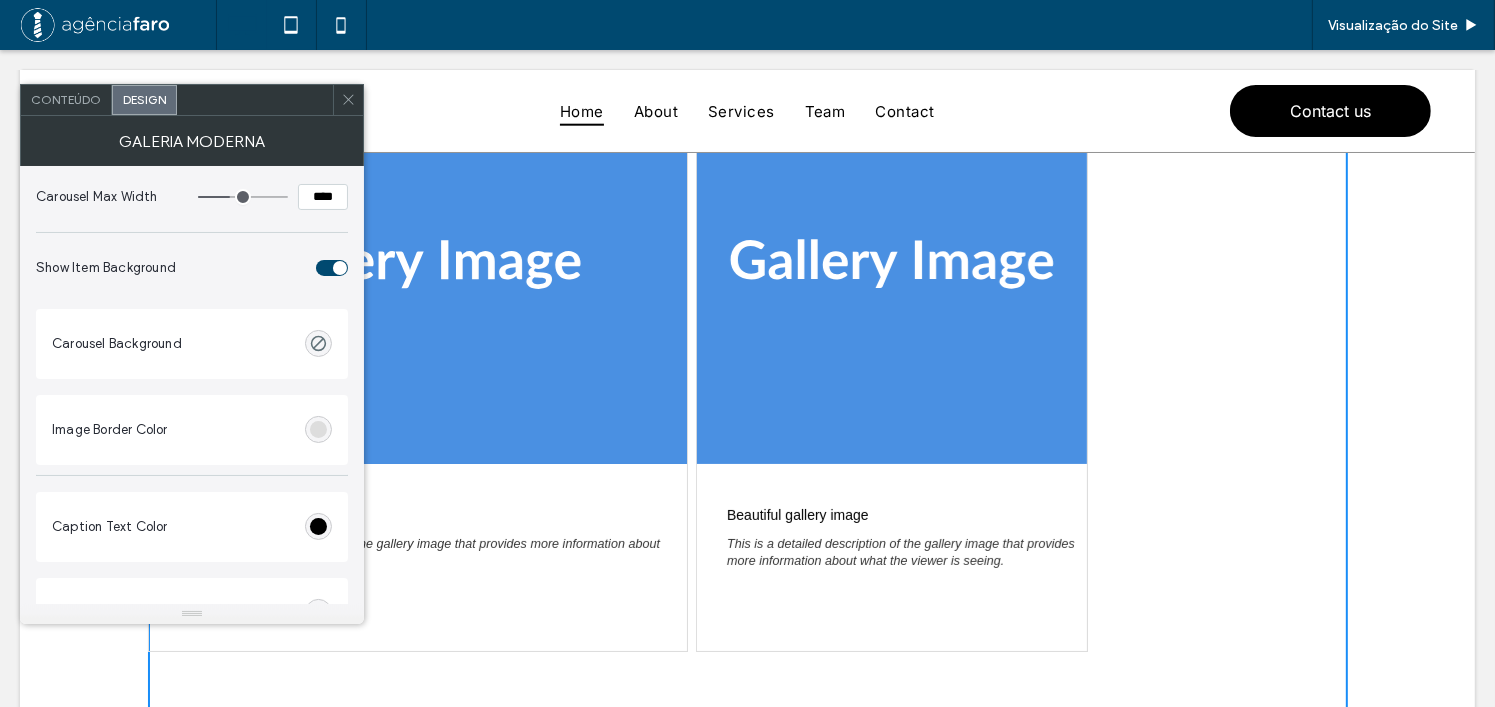 scroll, scrollTop: 0, scrollLeft: 0, axis: both 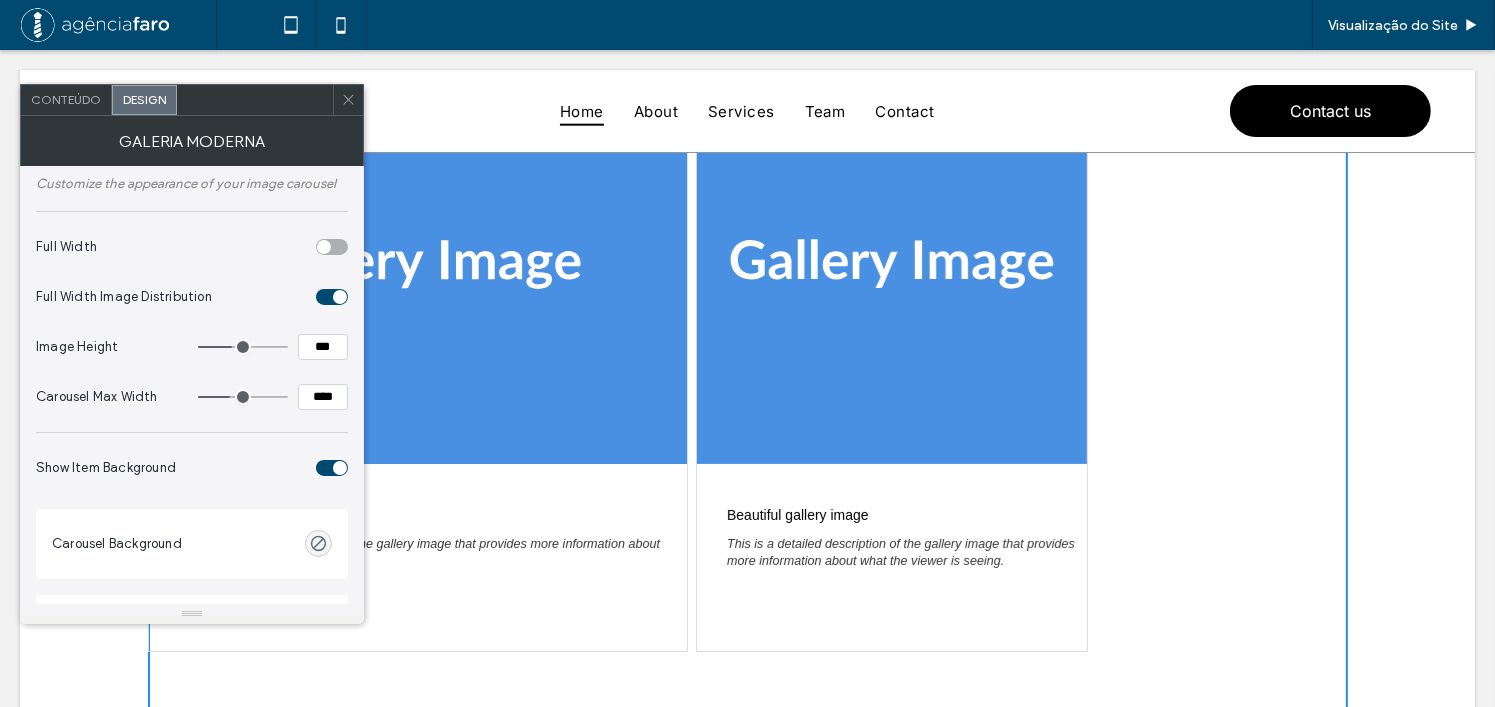 click at bounding box center (340, 297) 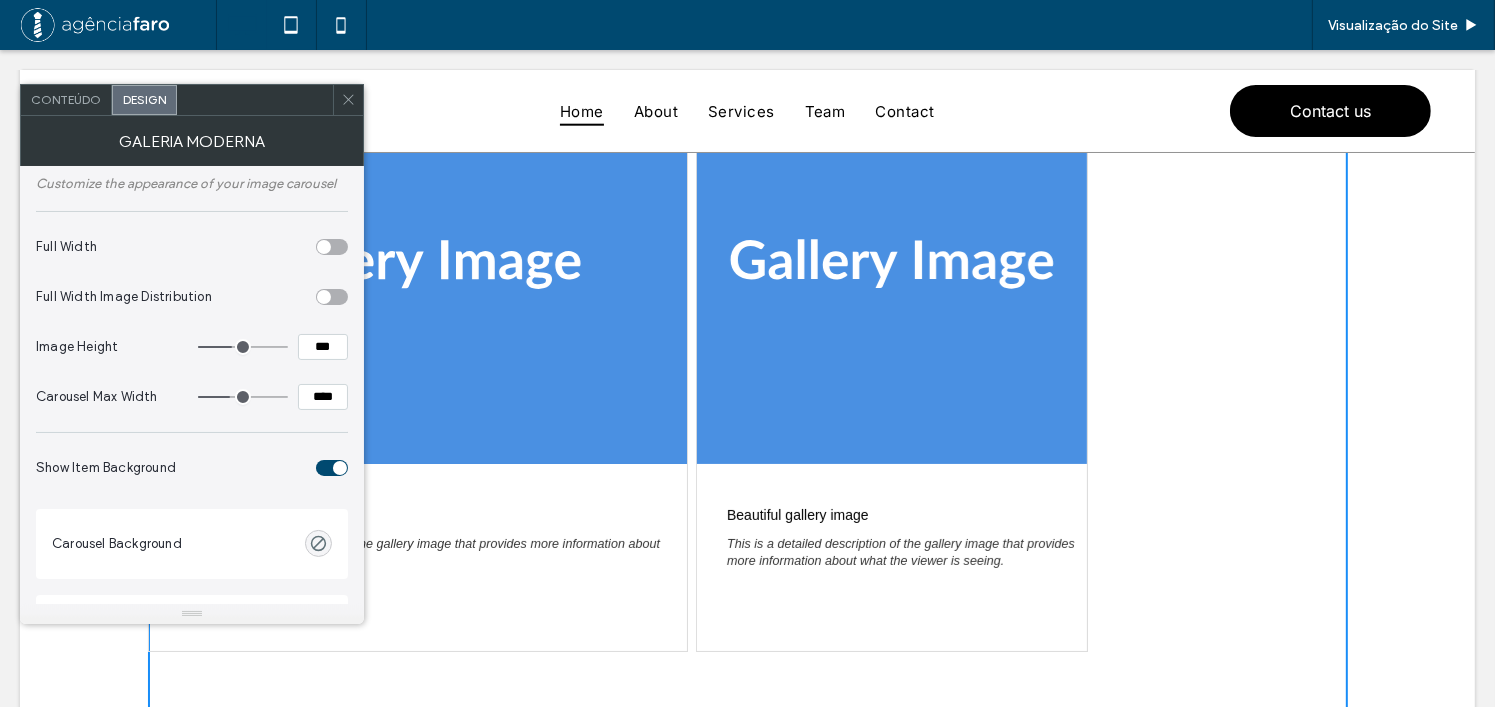 click at bounding box center (332, 247) 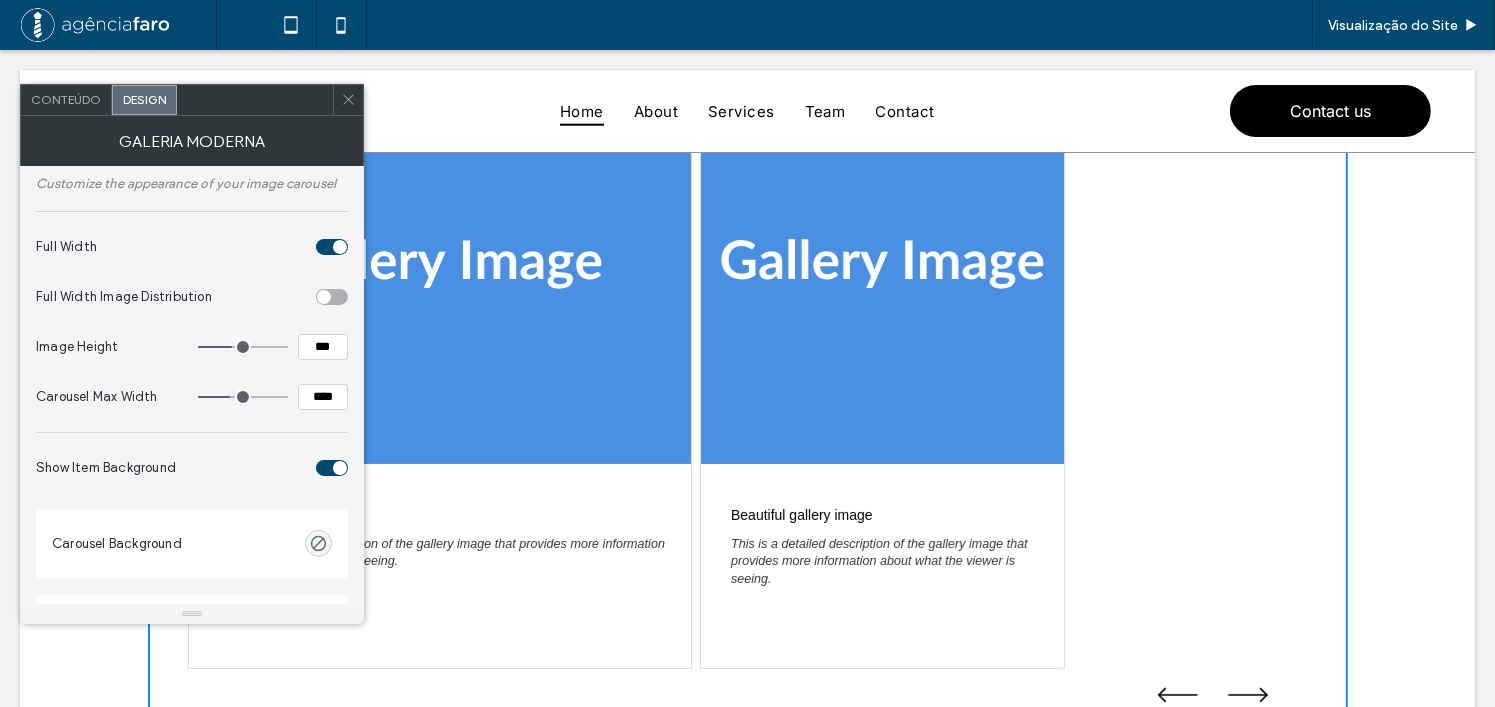 click at bounding box center [332, 297] 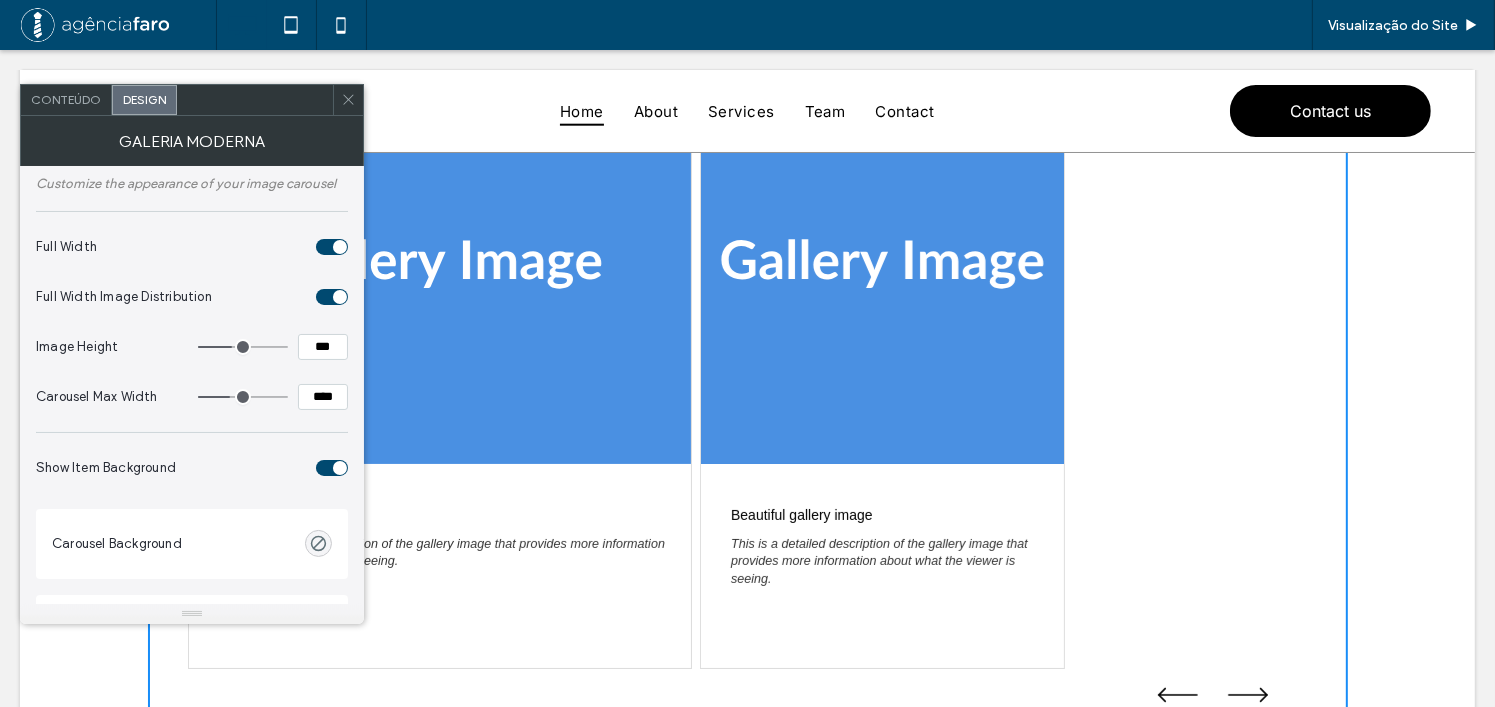 type on "****" 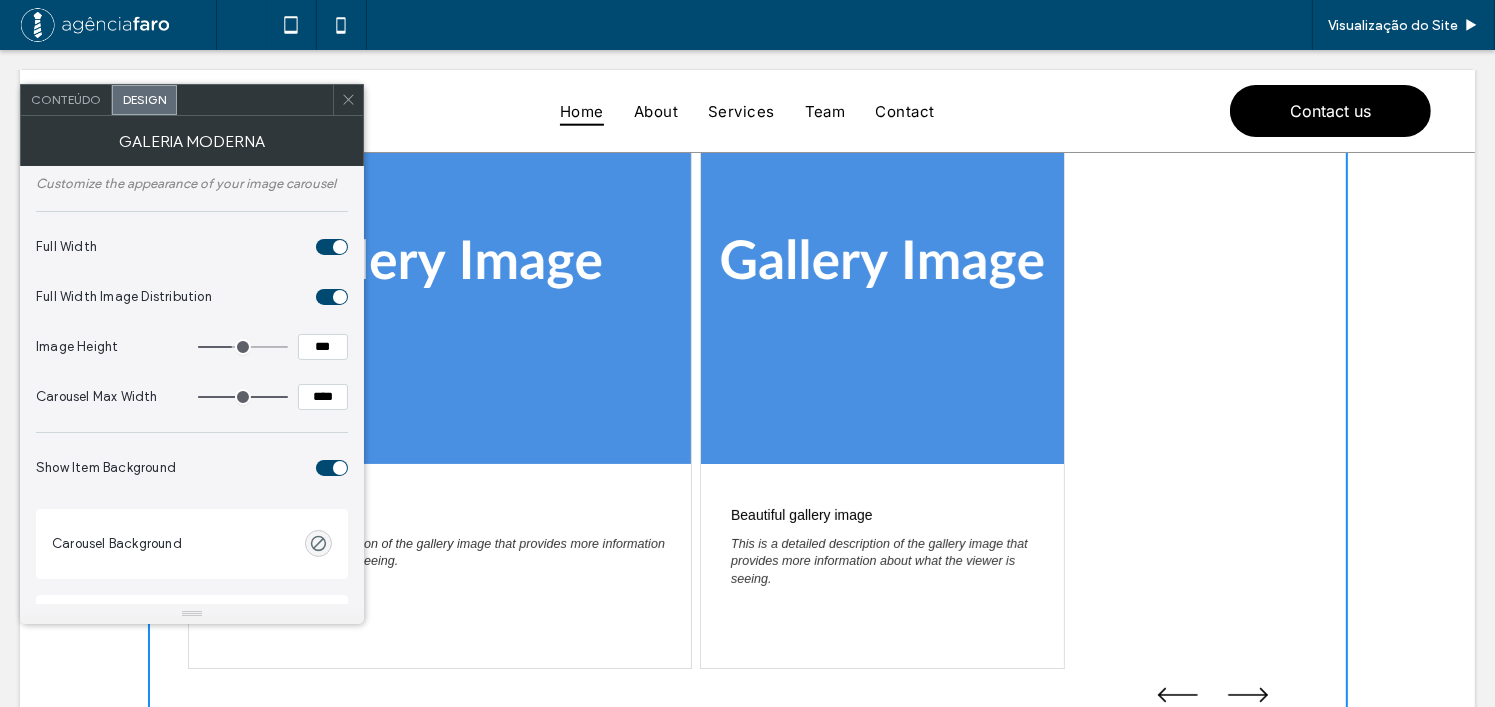 drag, startPoint x: 234, startPoint y: 399, endPoint x: 365, endPoint y: 350, distance: 139.86423 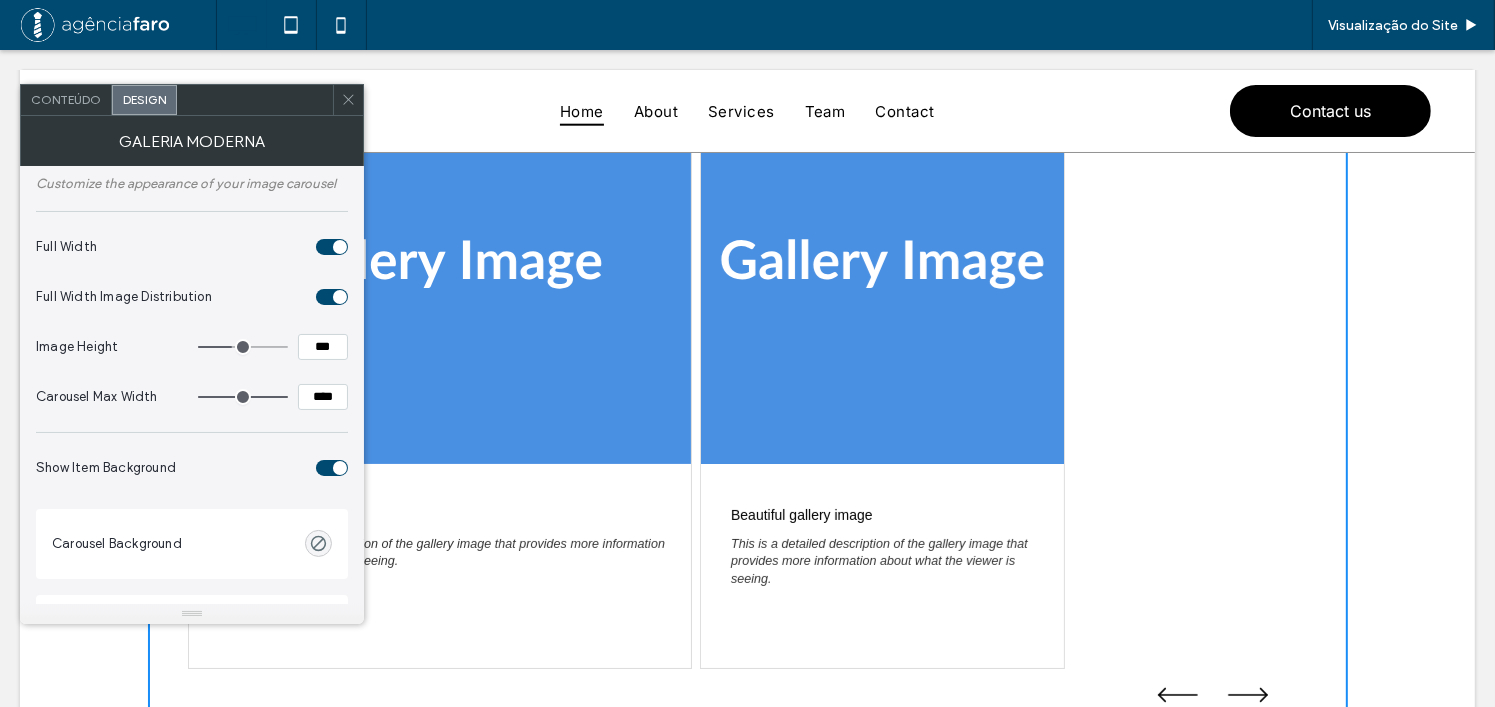 type on "****" 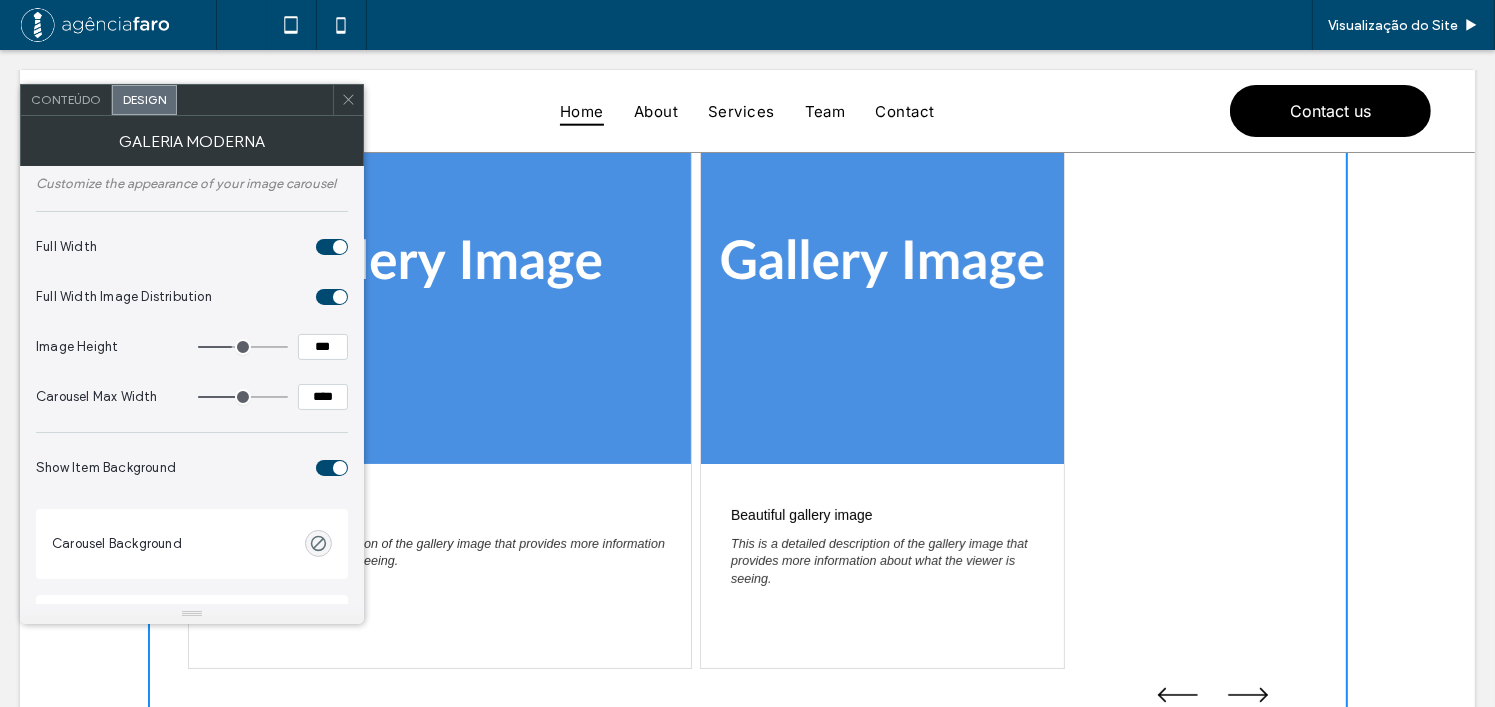 click at bounding box center [243, 397] 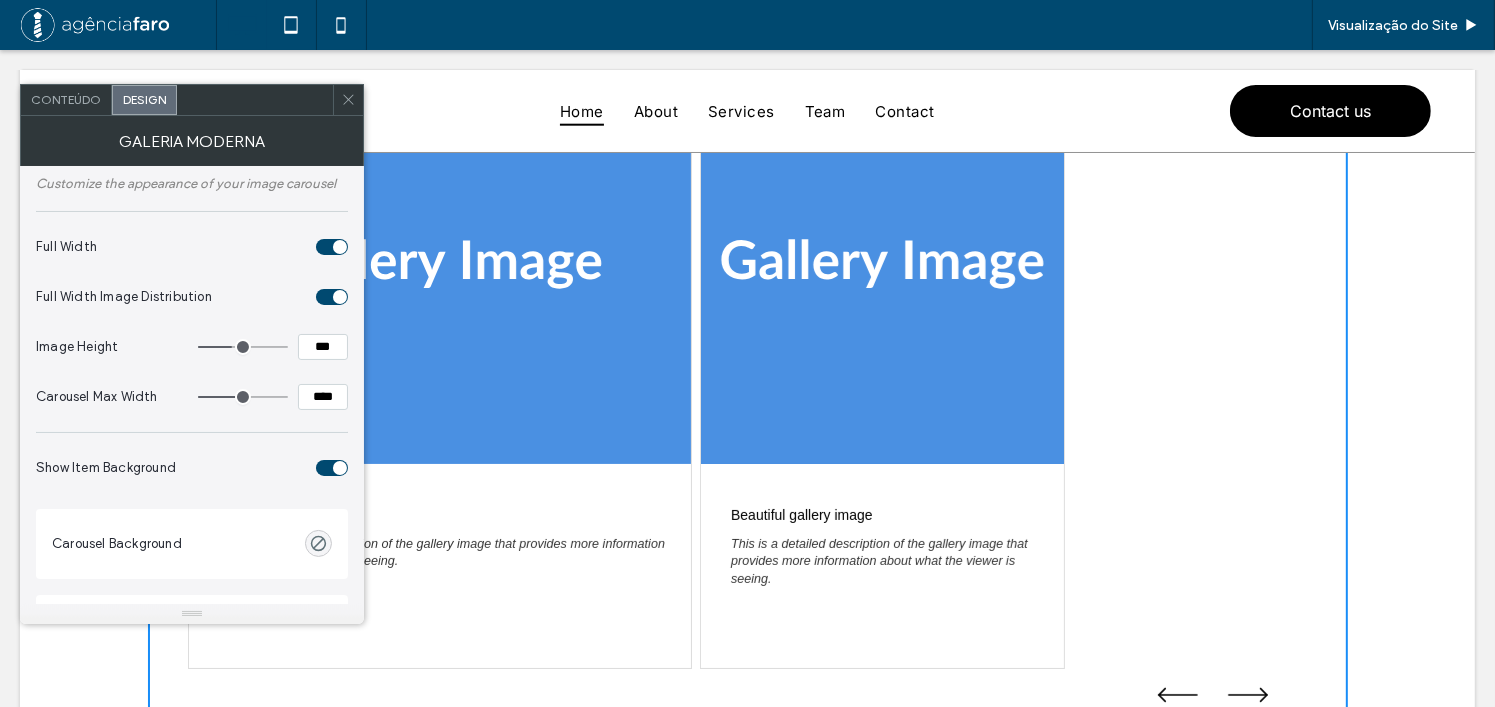 type on "****" 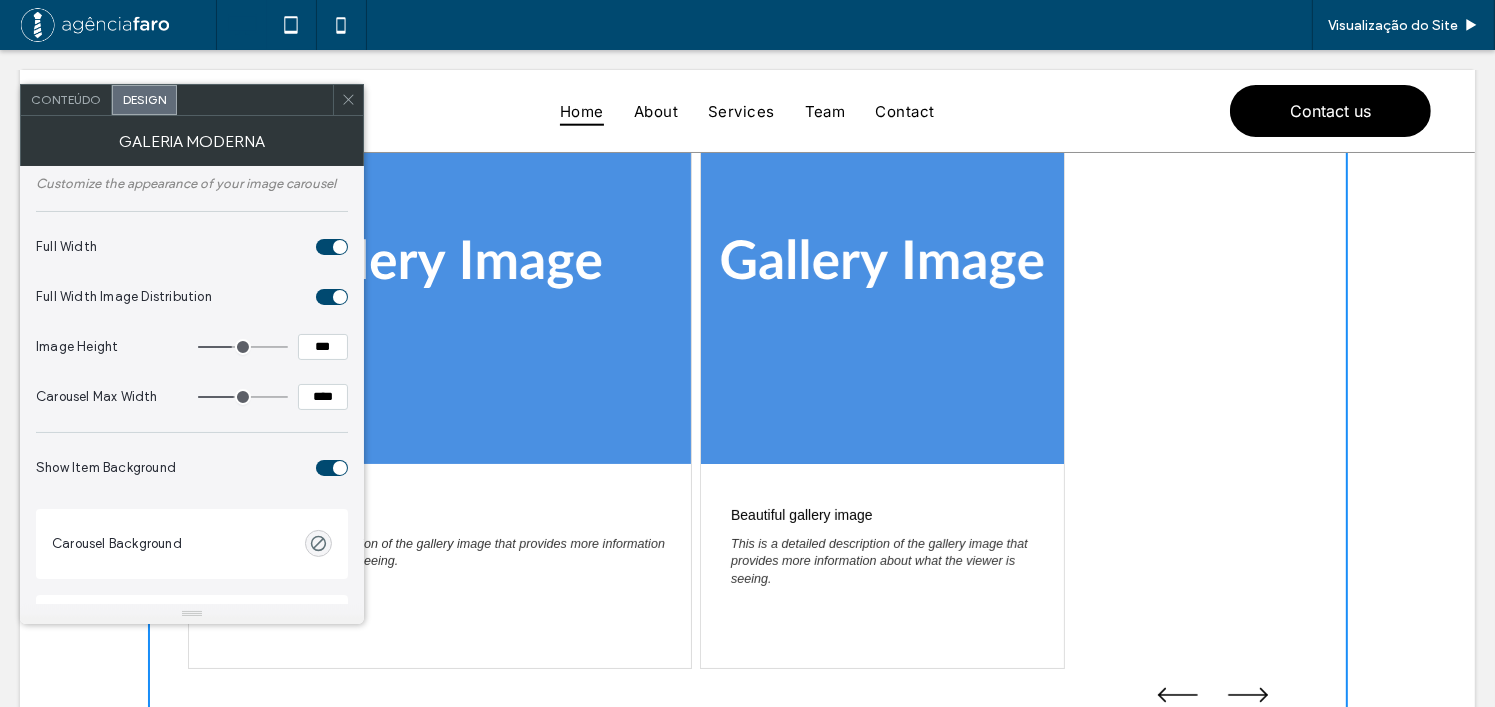 type on "****" 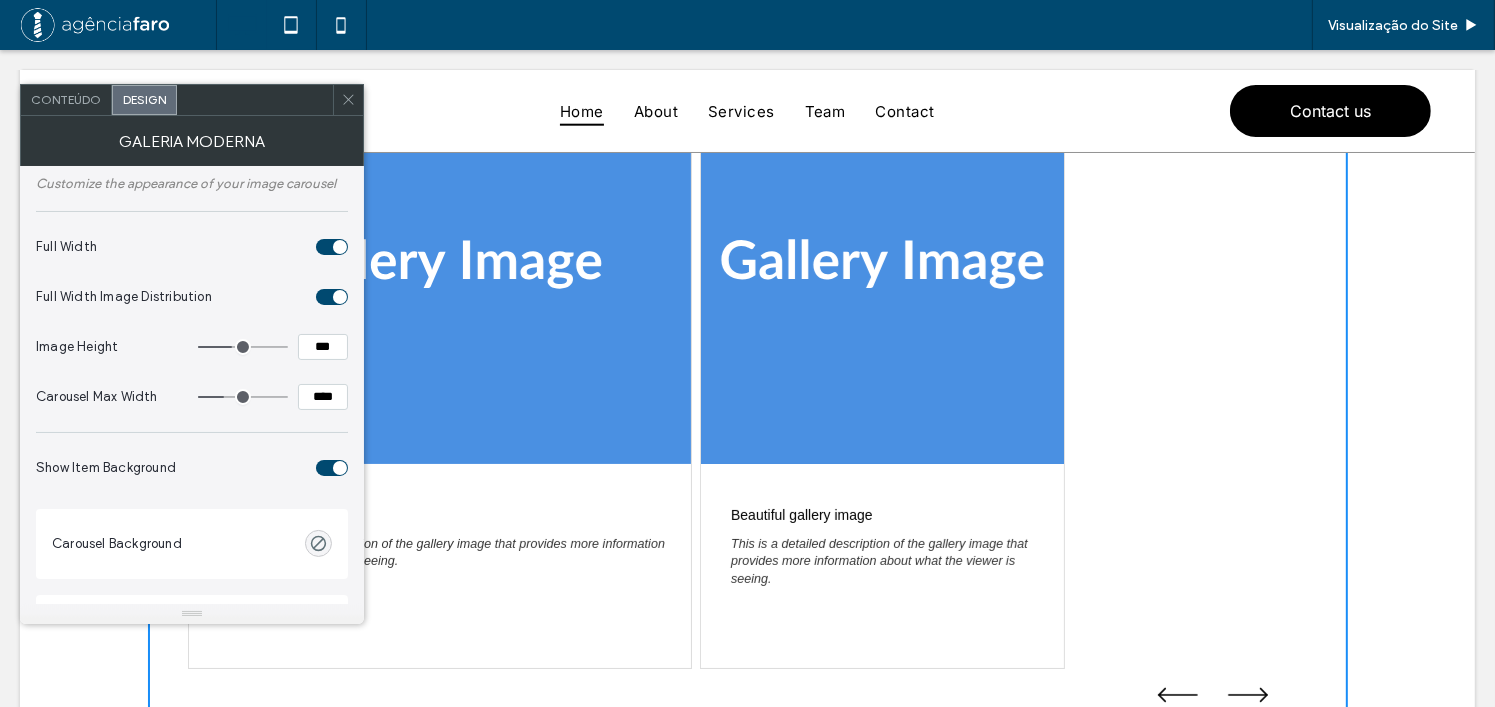 click at bounding box center [332, 247] 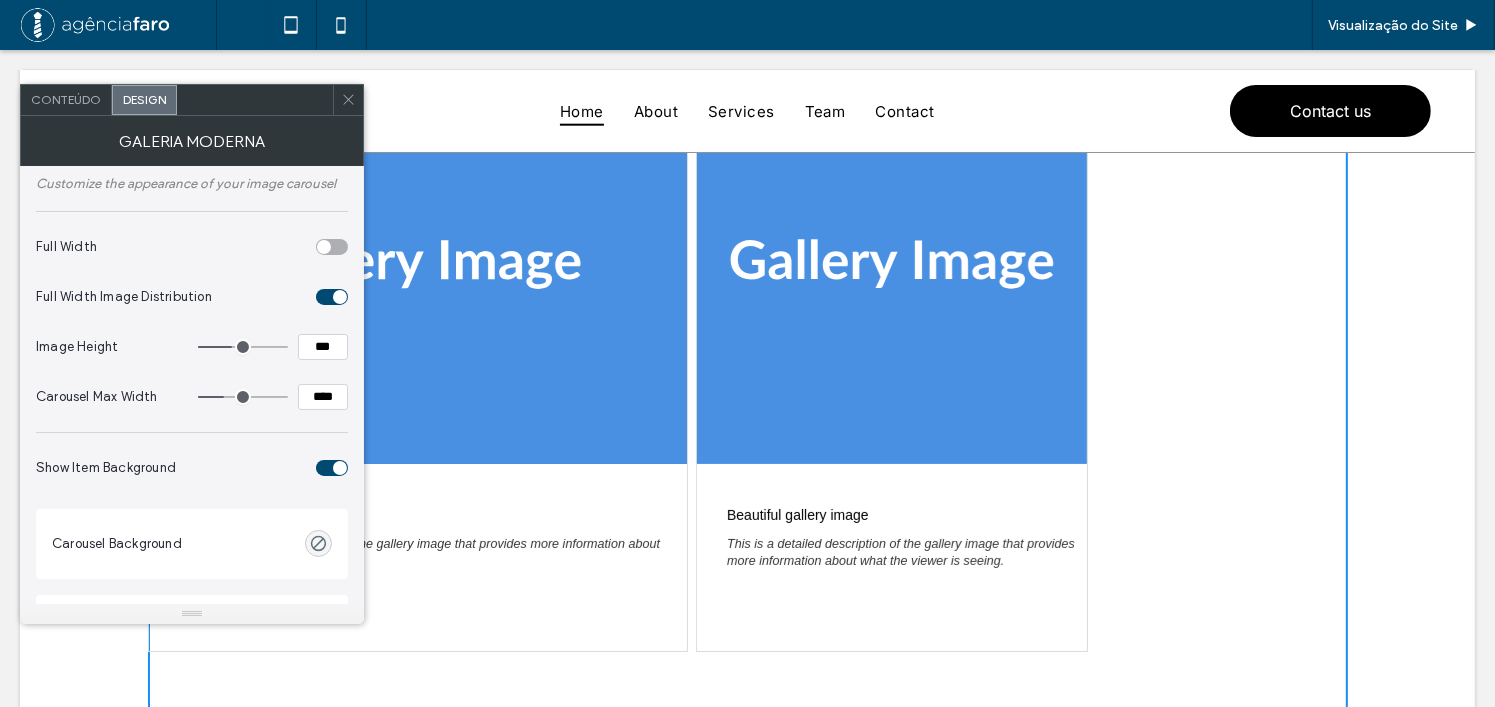 click at bounding box center [332, 297] 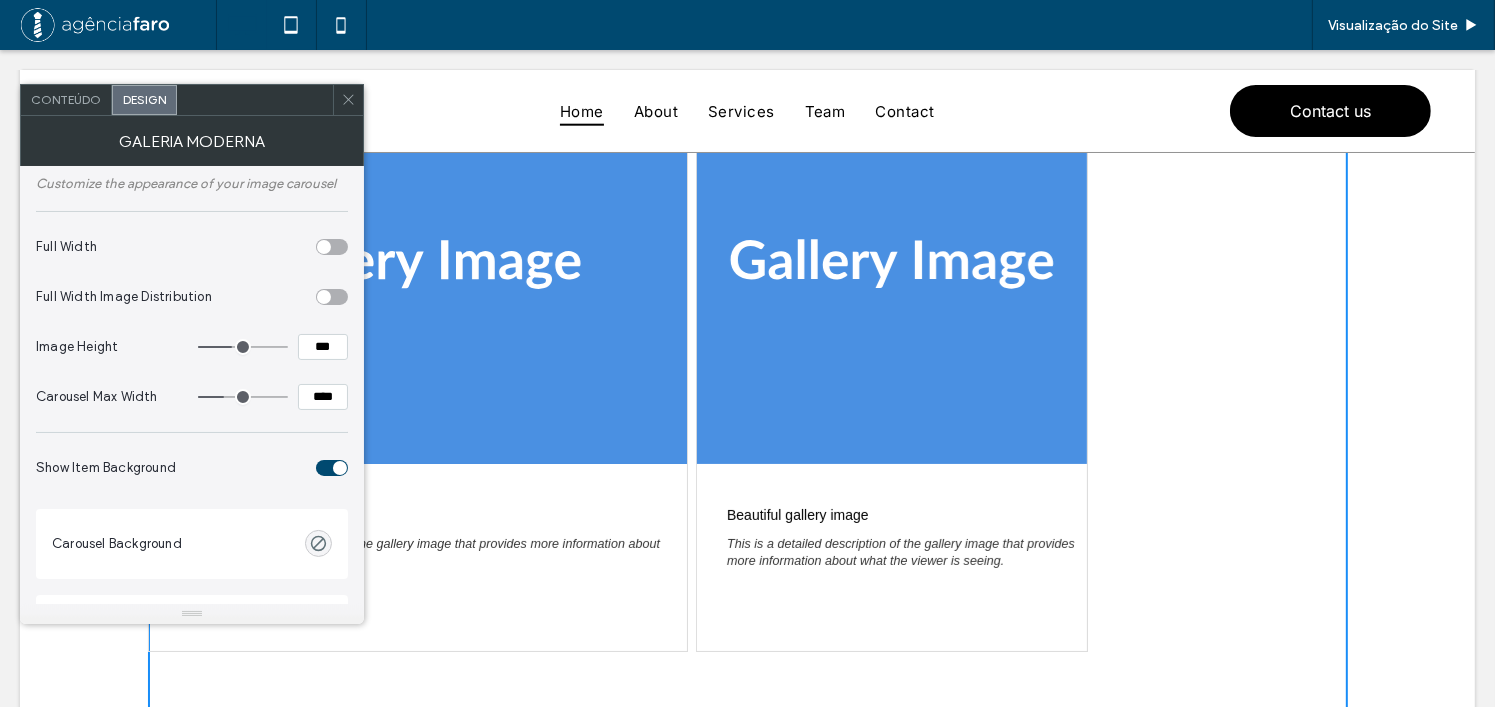 click at bounding box center [324, 247] 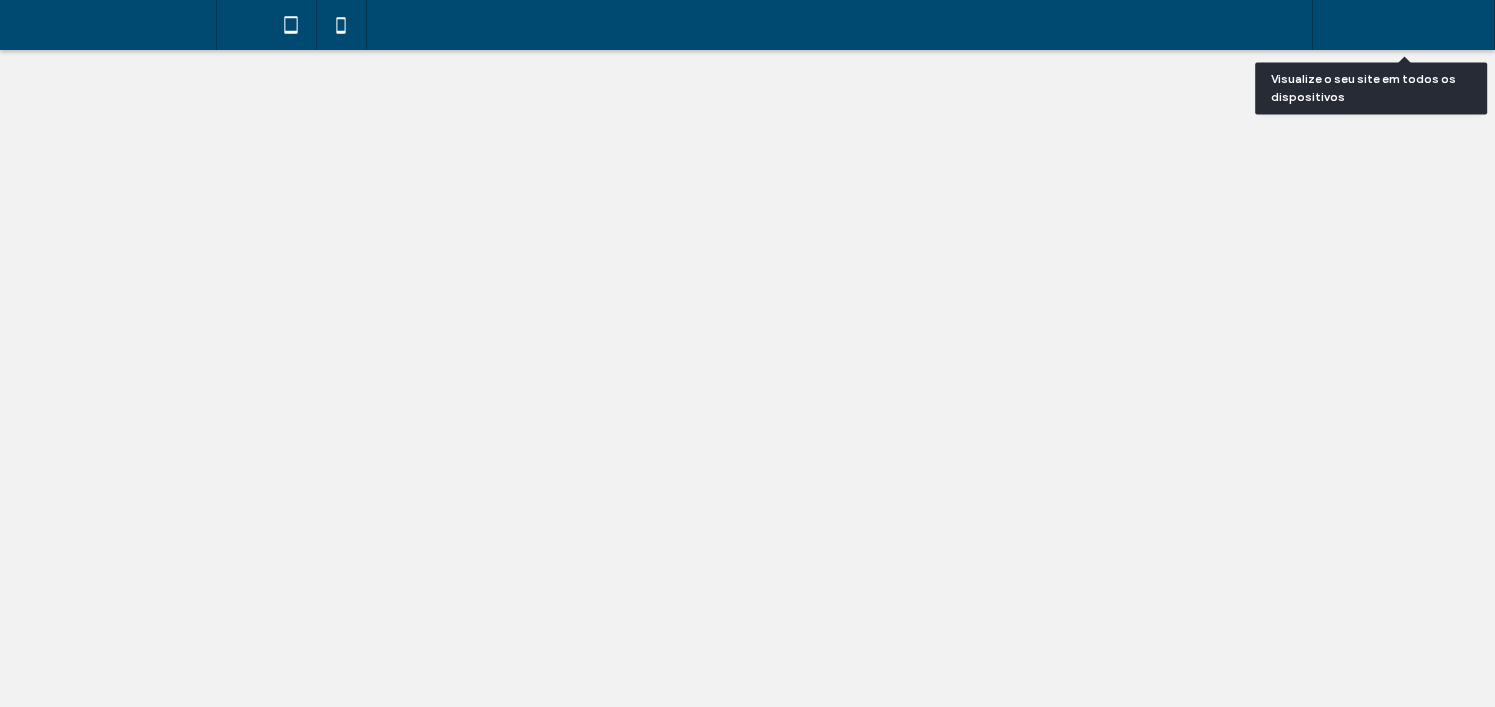 scroll, scrollTop: 0, scrollLeft: 0, axis: both 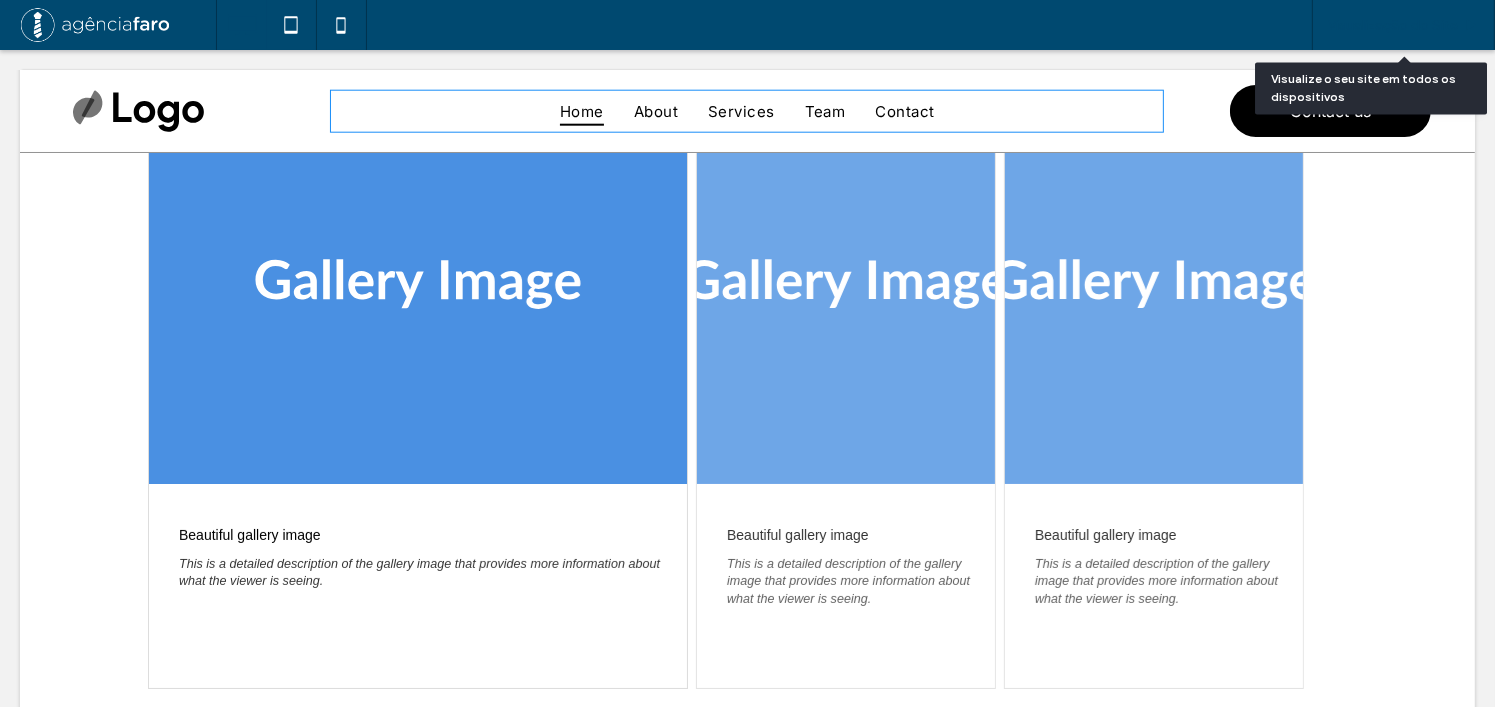 click on "Visualização do Site" at bounding box center (1393, 25) 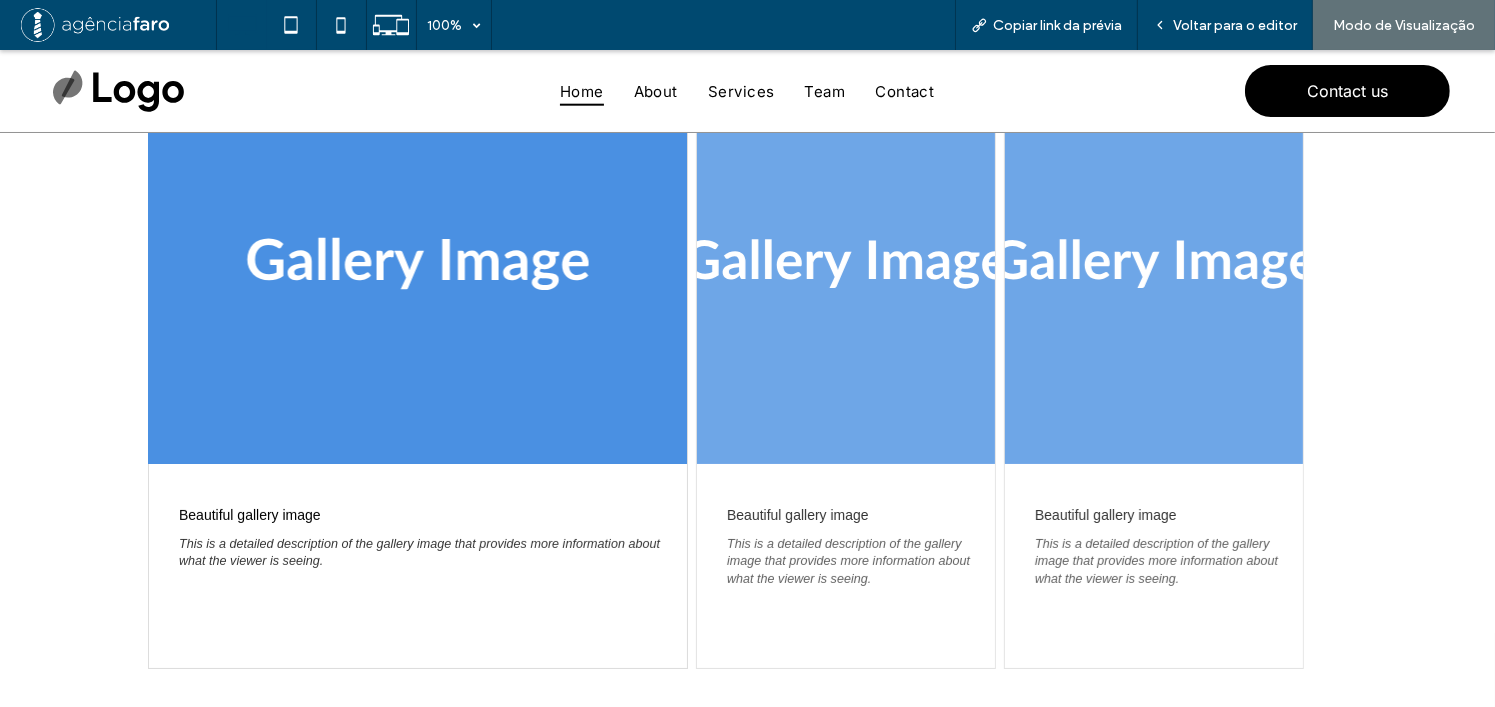 click at bounding box center [418, 264] 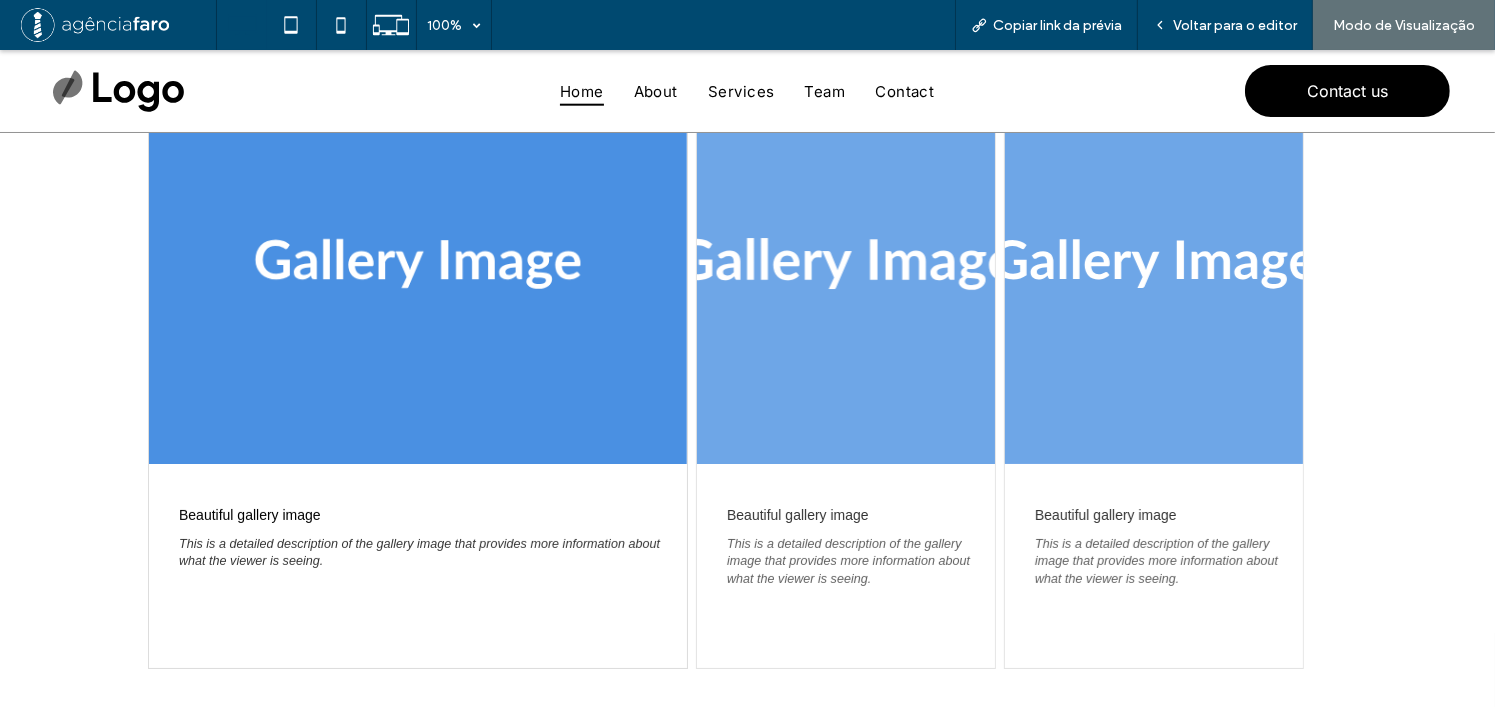 click at bounding box center (846, 264) 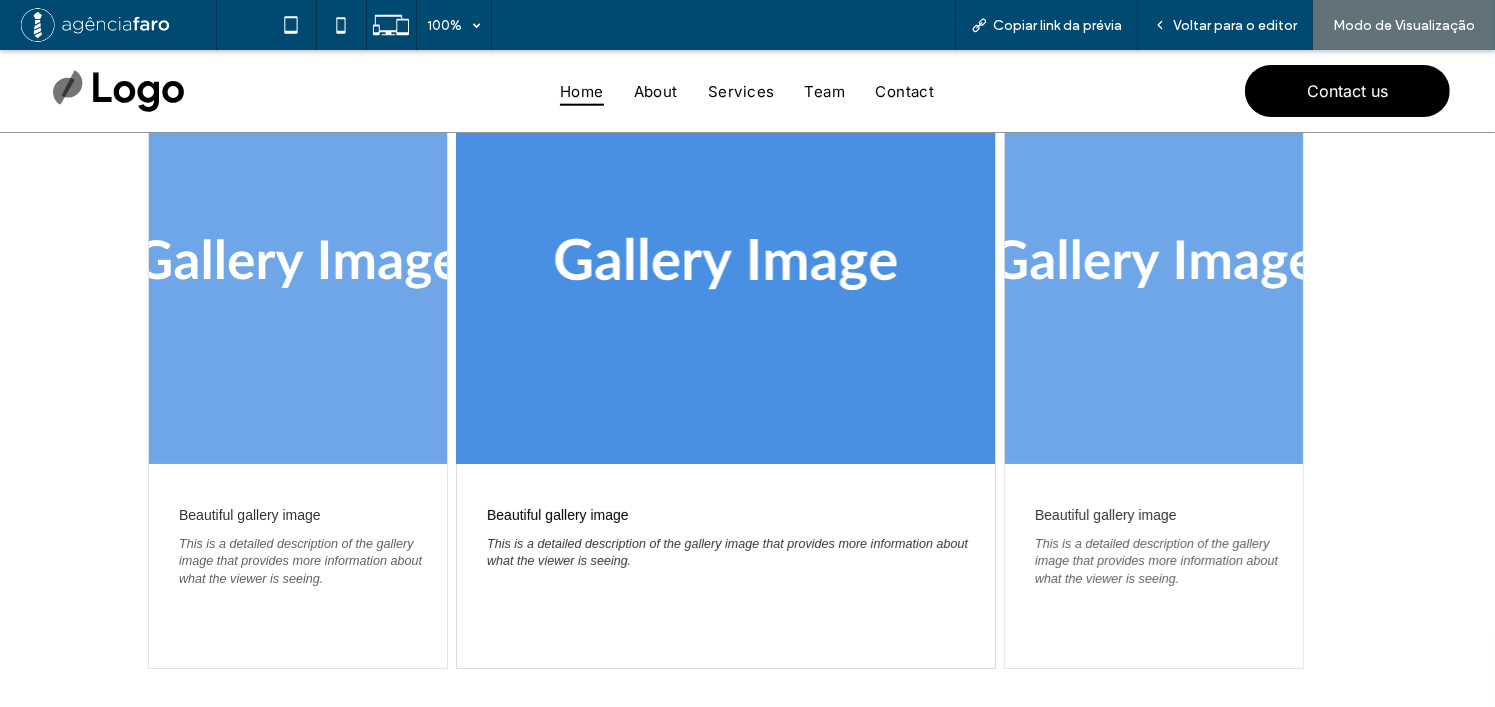 drag, startPoint x: 559, startPoint y: 357, endPoint x: 736, endPoint y: 345, distance: 177.40631 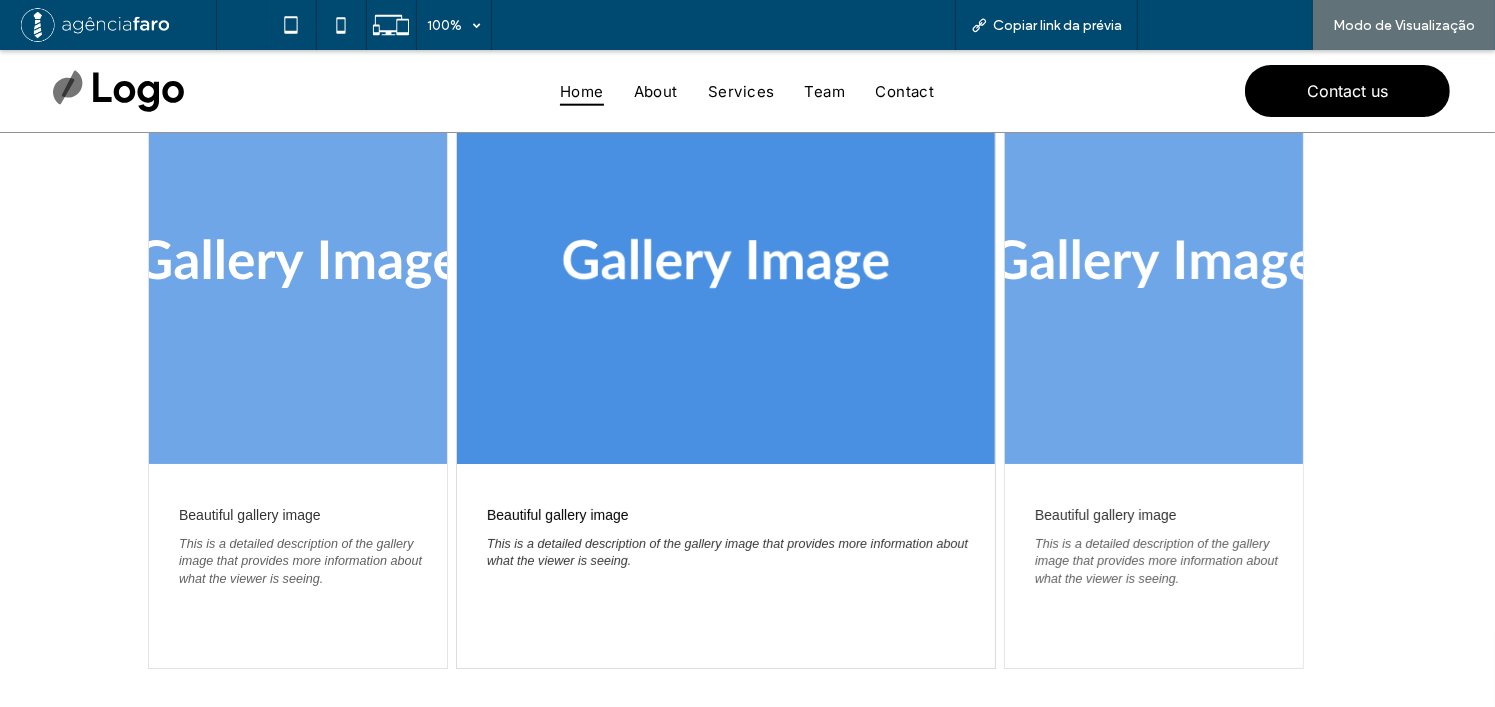 click on "Voltar para o editor" at bounding box center [1225, 25] 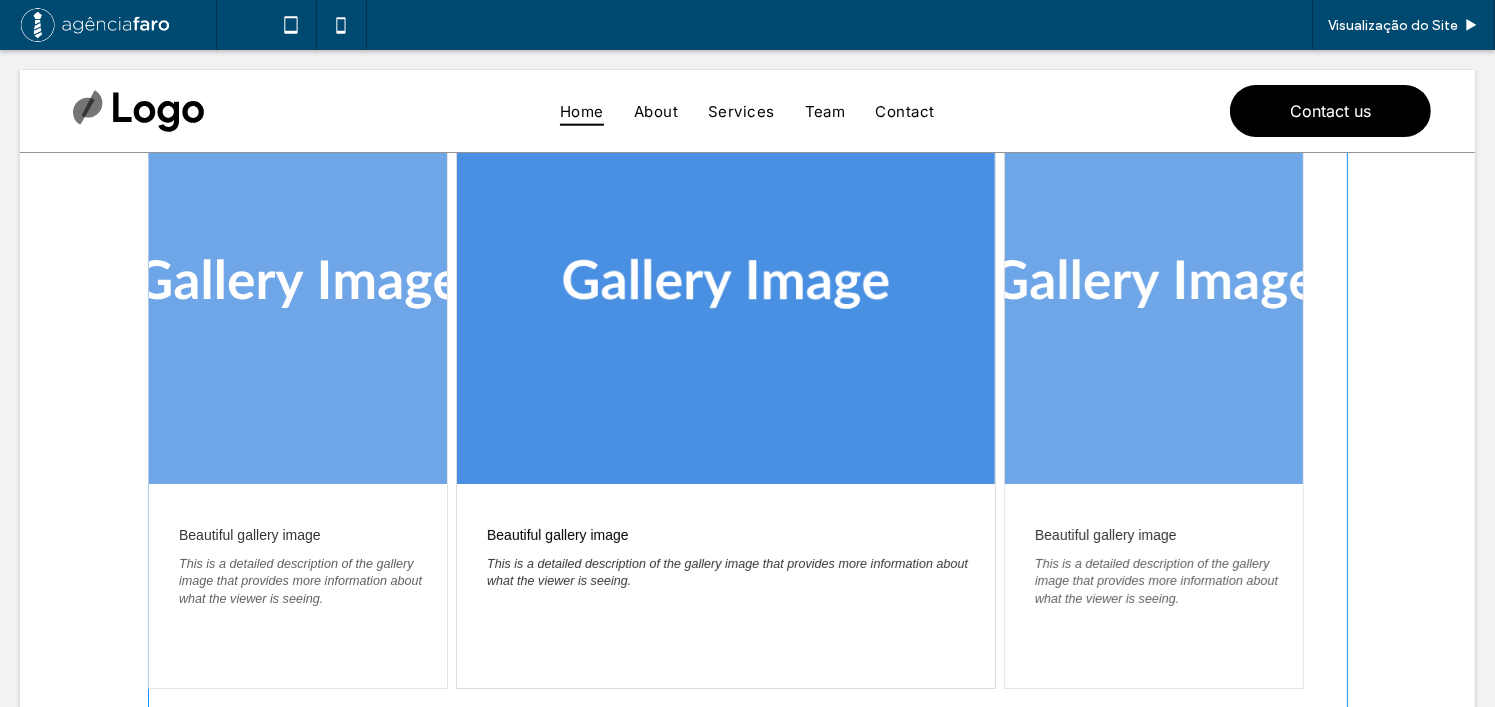 click at bounding box center (748, 442) 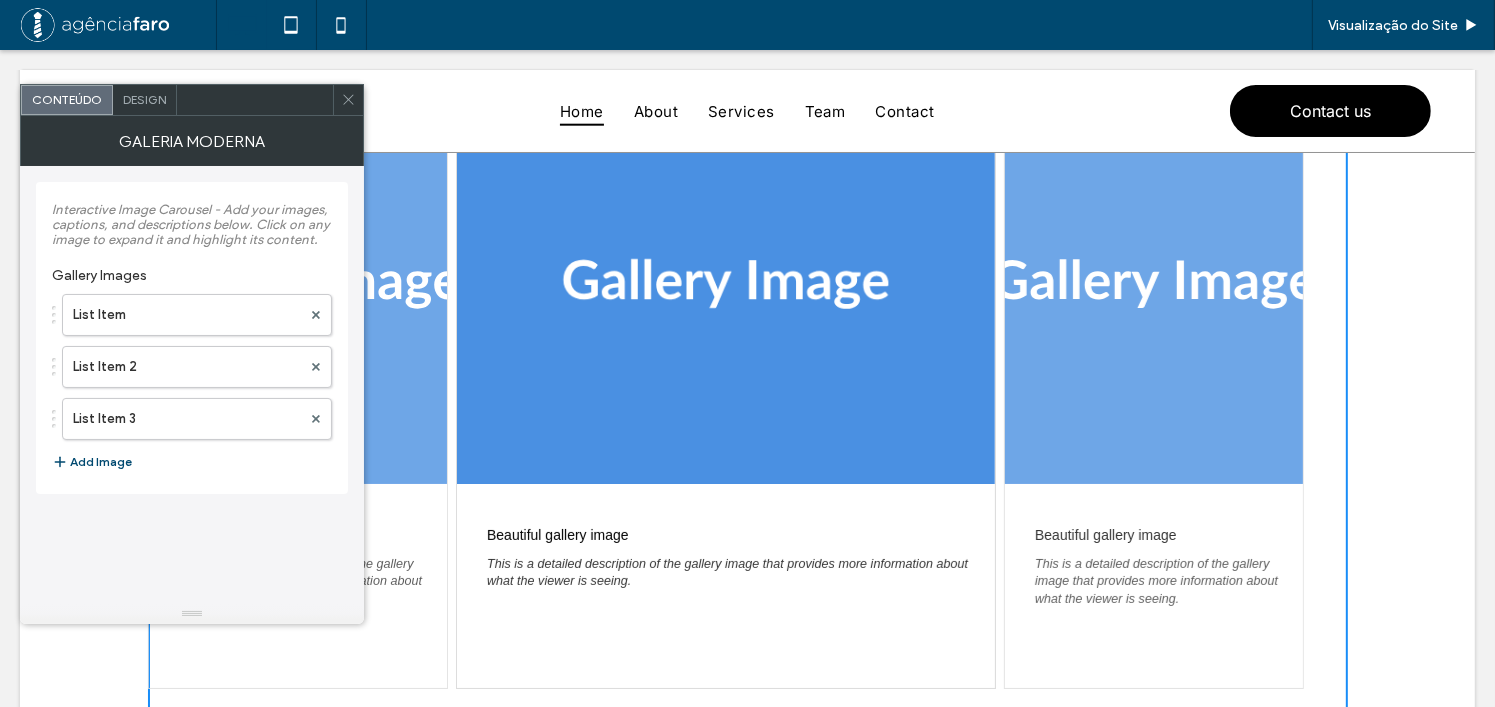 click on "Design" at bounding box center (144, 99) 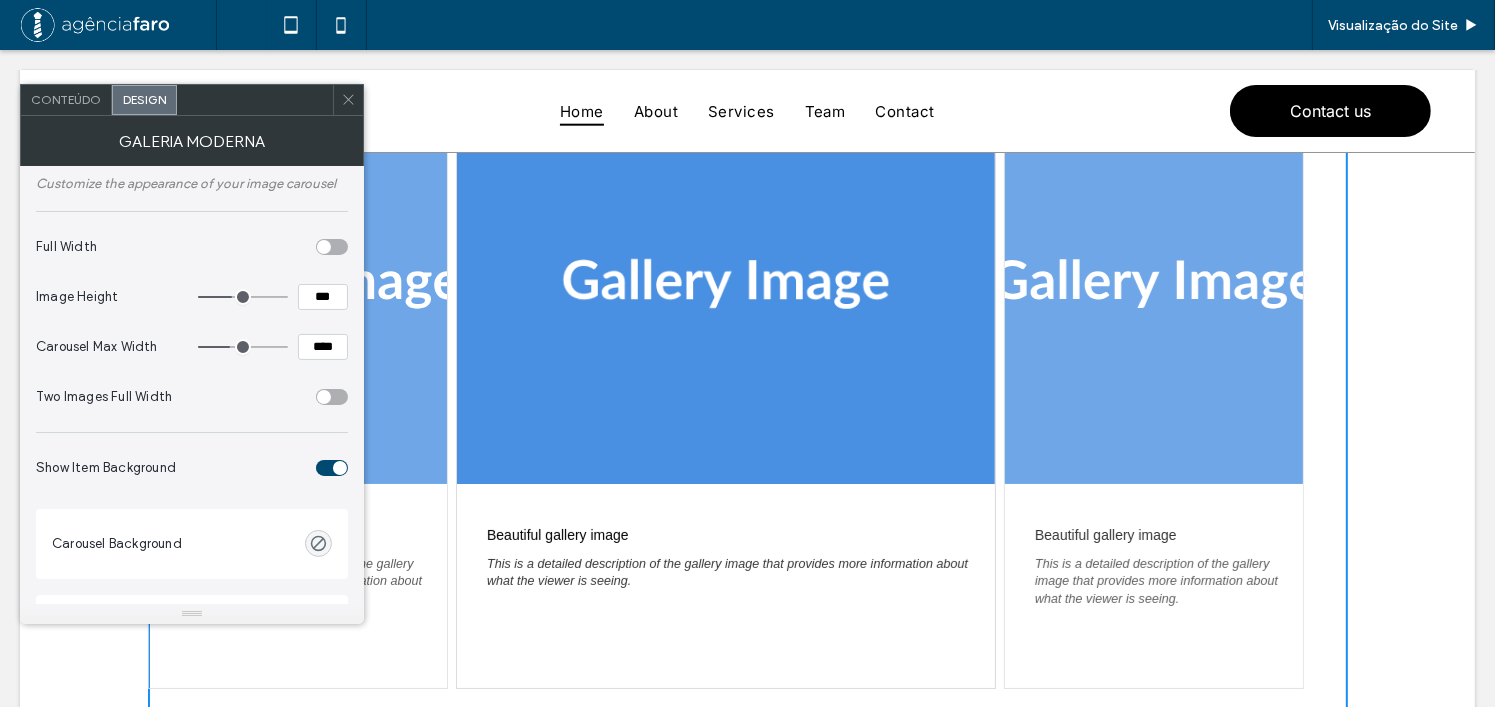 click at bounding box center (332, 397) 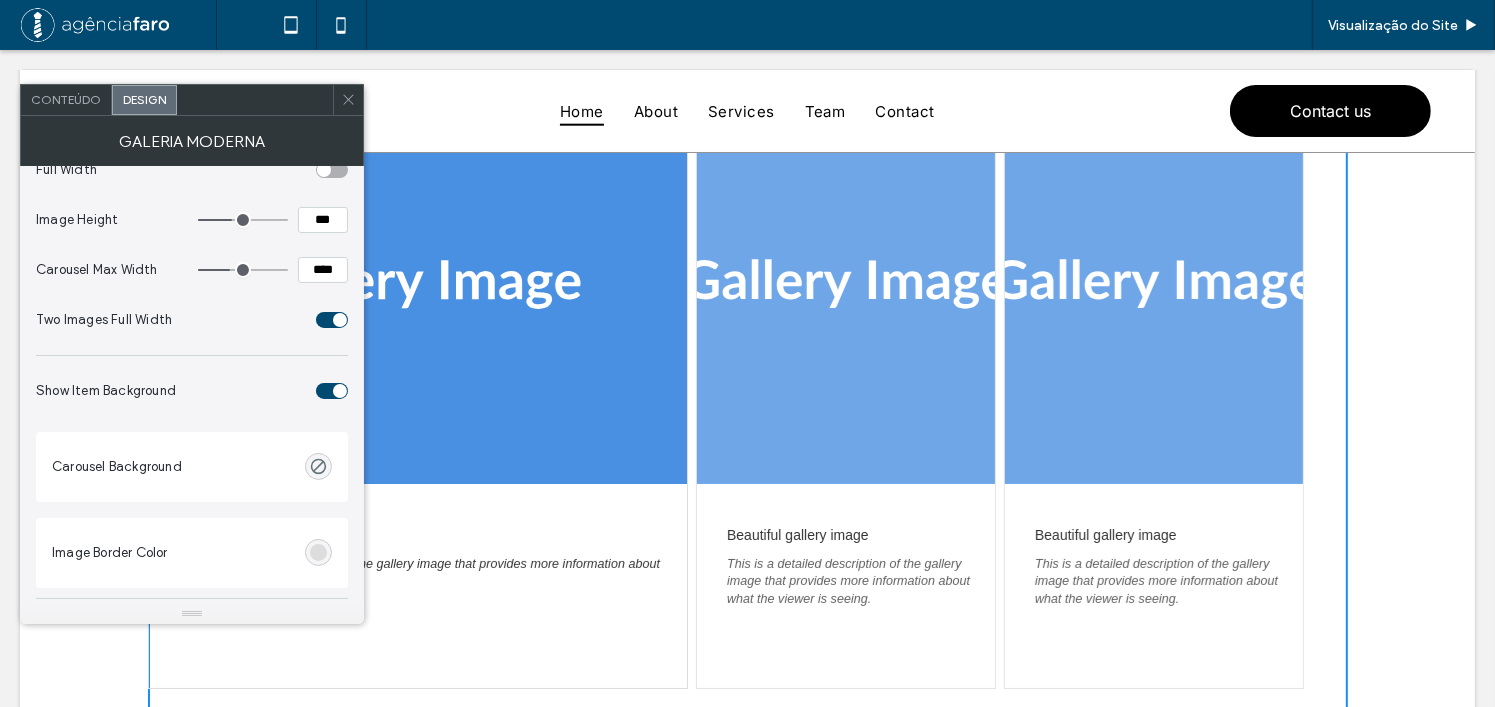 scroll, scrollTop: 0, scrollLeft: 0, axis: both 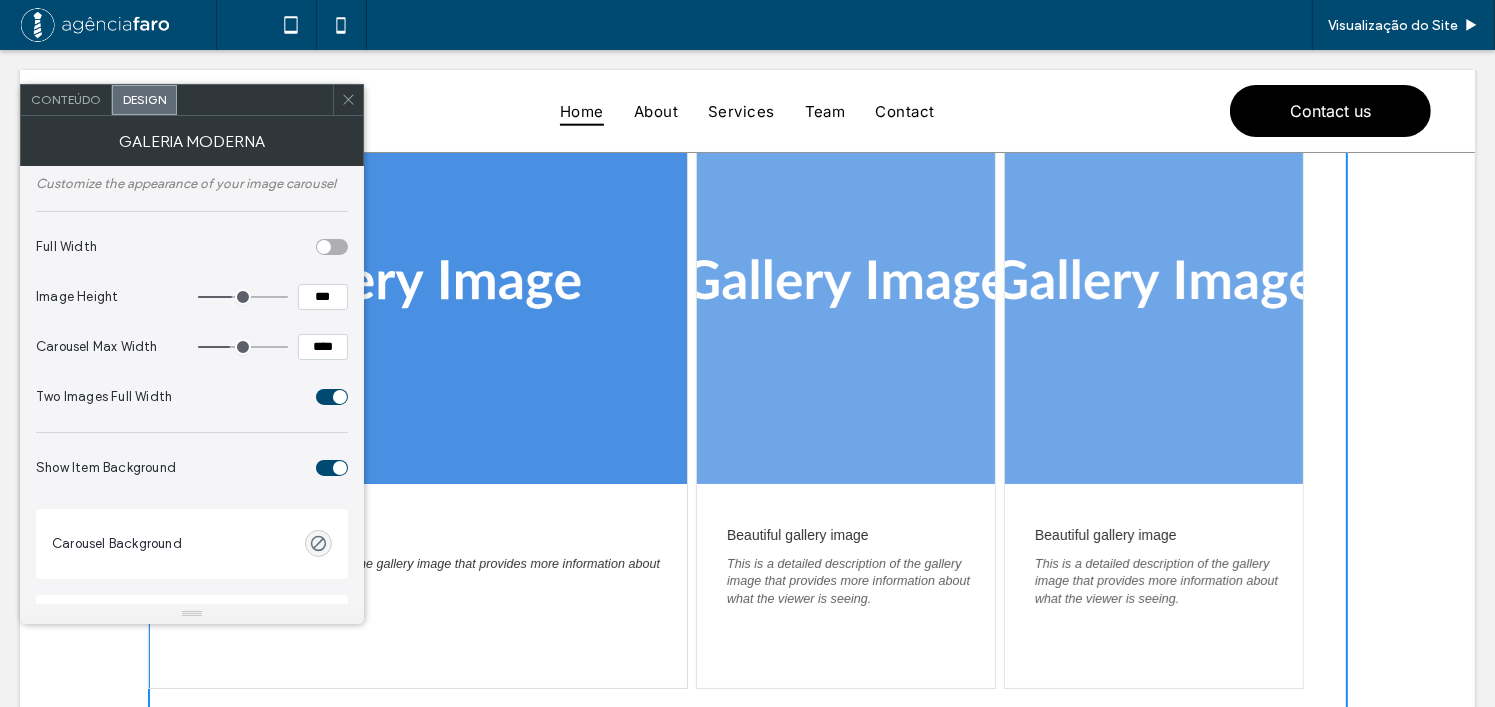 click on "Two Images Full Width" at bounding box center [192, 397] 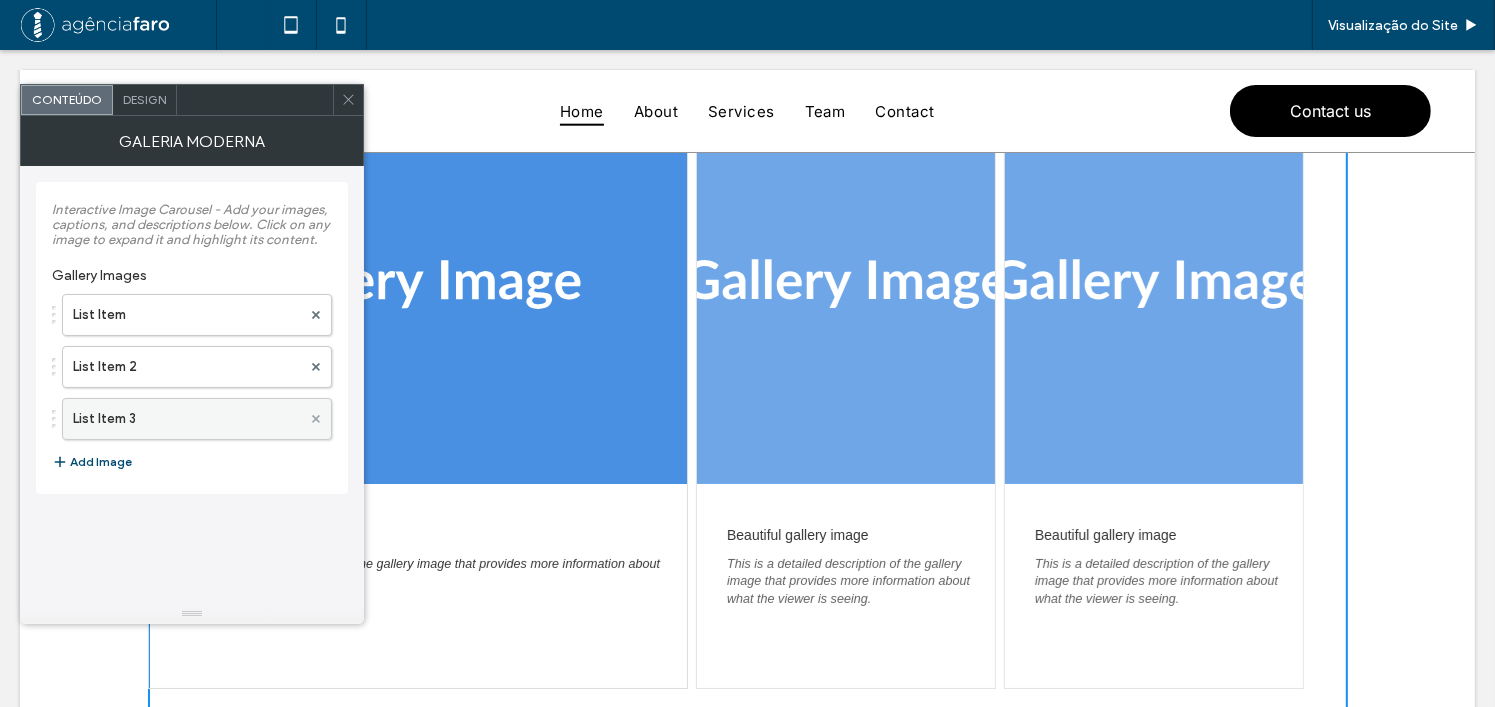 click 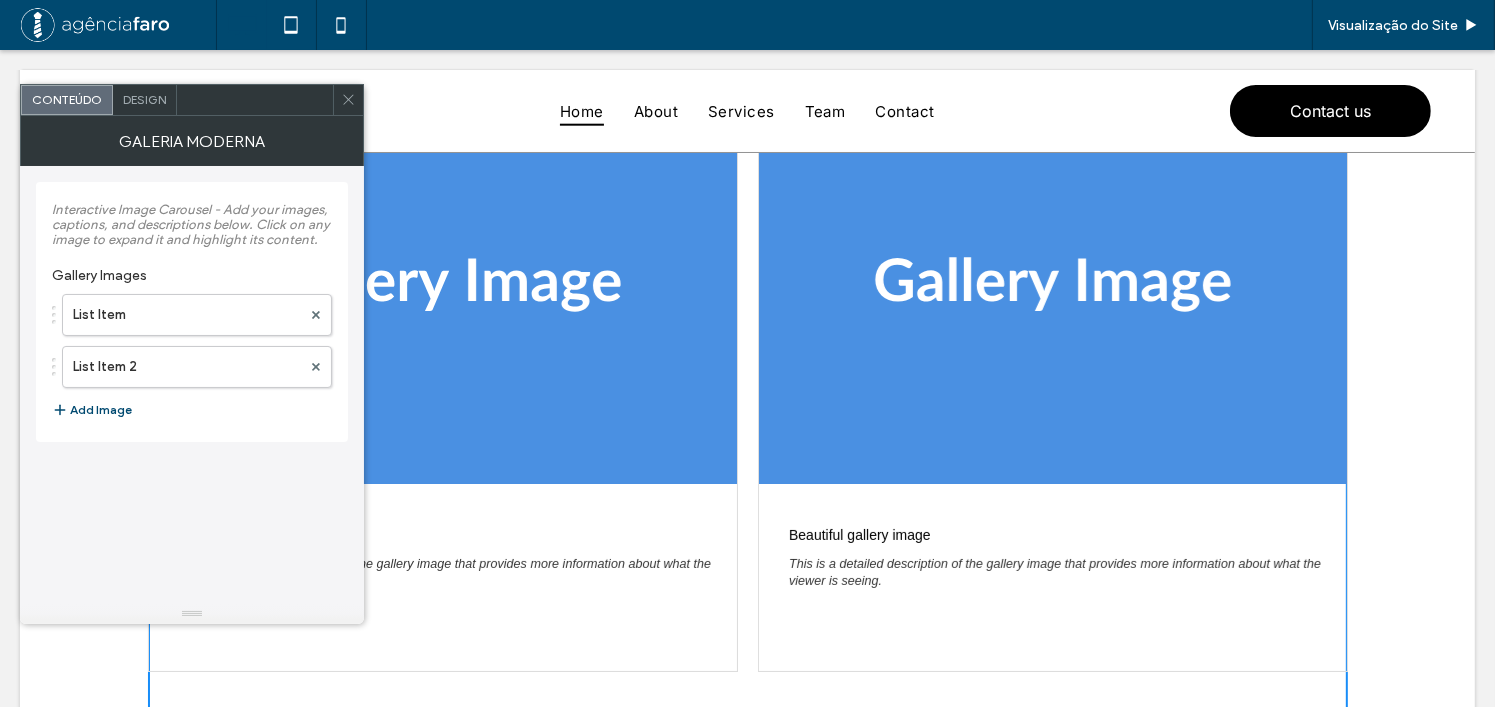 click at bounding box center [348, 100] 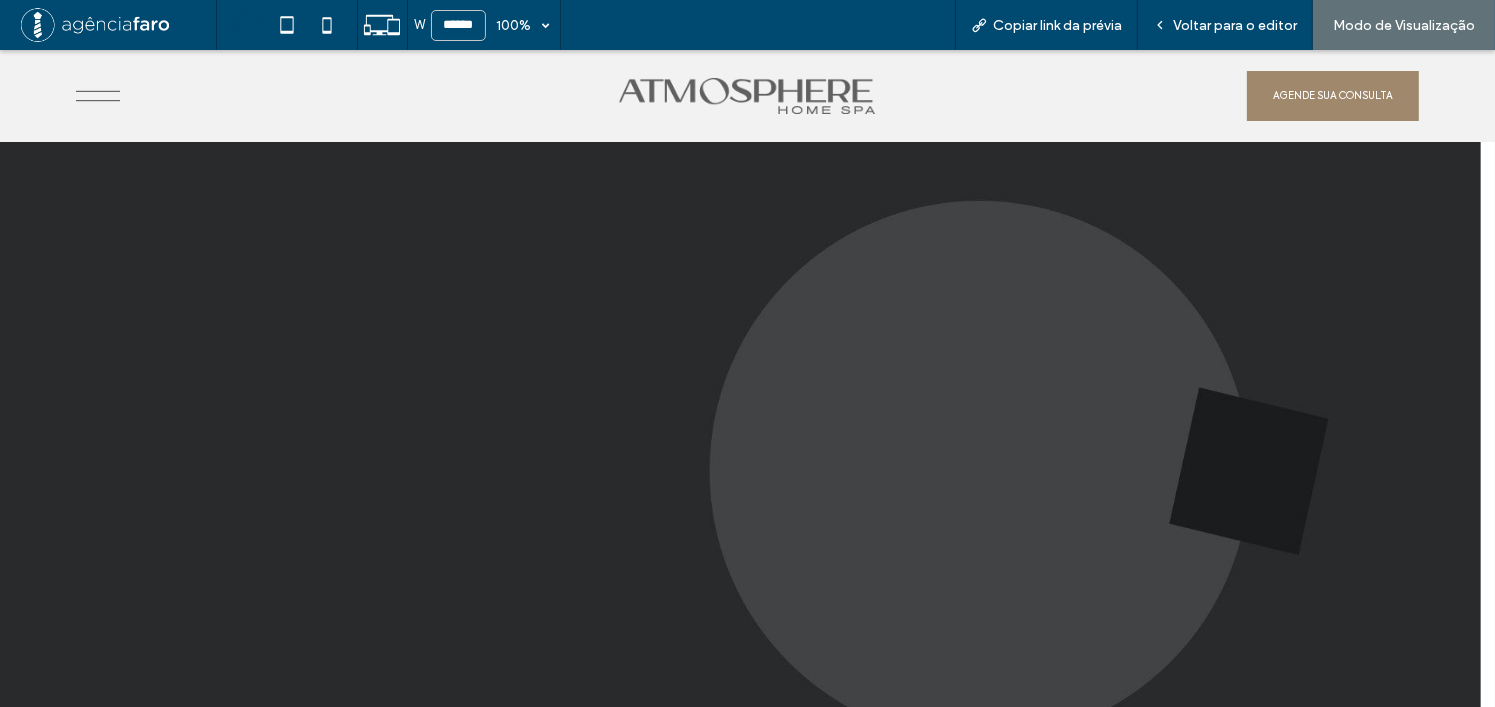 scroll, scrollTop: 1500, scrollLeft: 0, axis: vertical 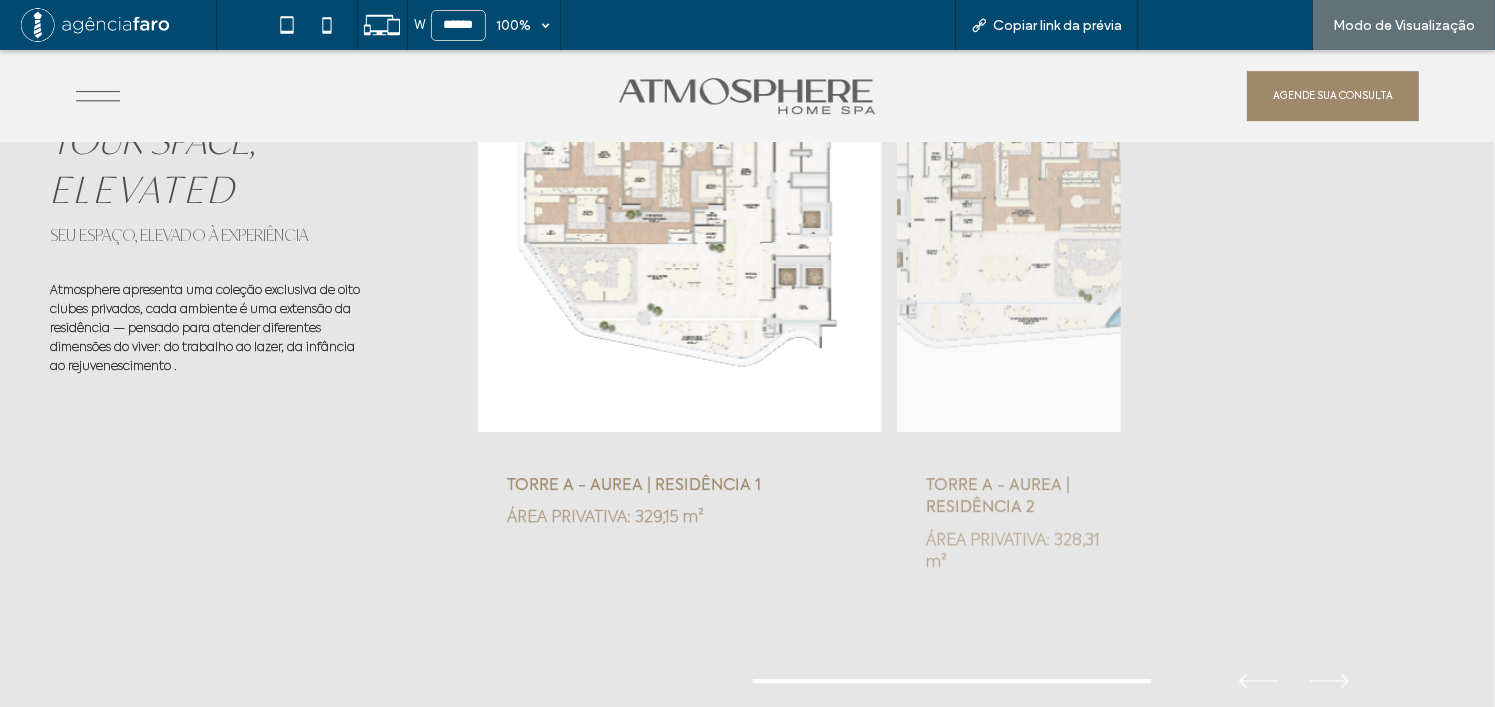 click on "Voltar para o editor" at bounding box center (1225, 25) 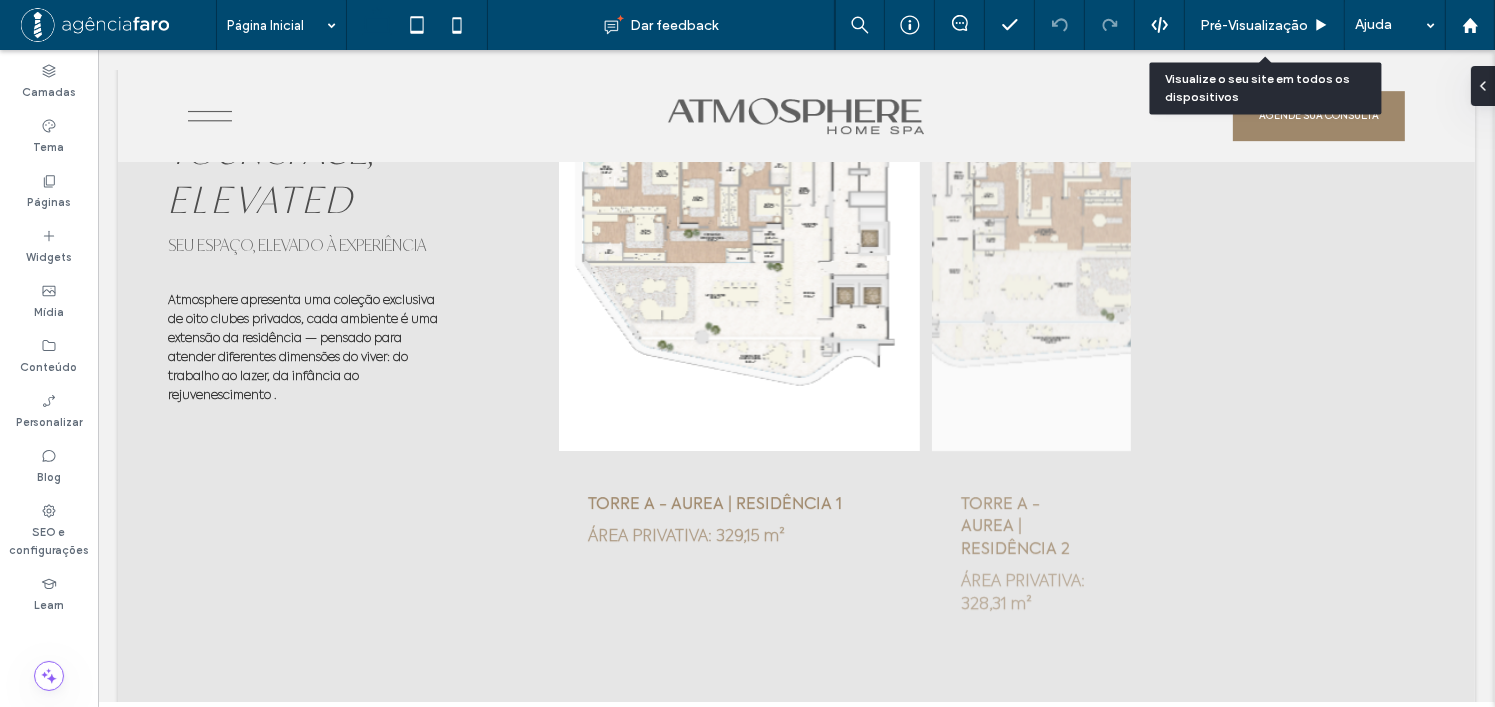scroll, scrollTop: 6267, scrollLeft: 0, axis: vertical 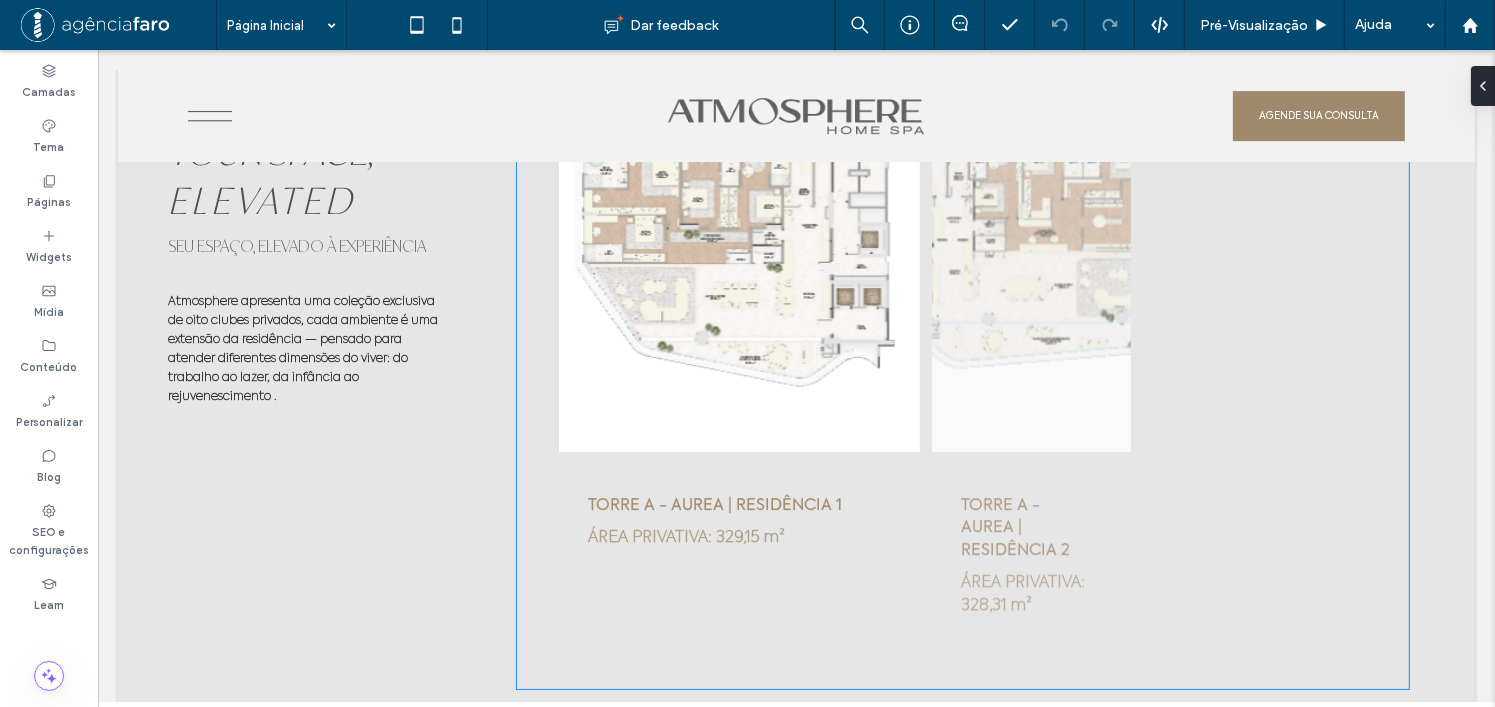 click on "TORRE A - AUREA | RESIDÊNCIA 2
ÁREA PRIVATIVA: 328,31 m²" at bounding box center (1030, 556) 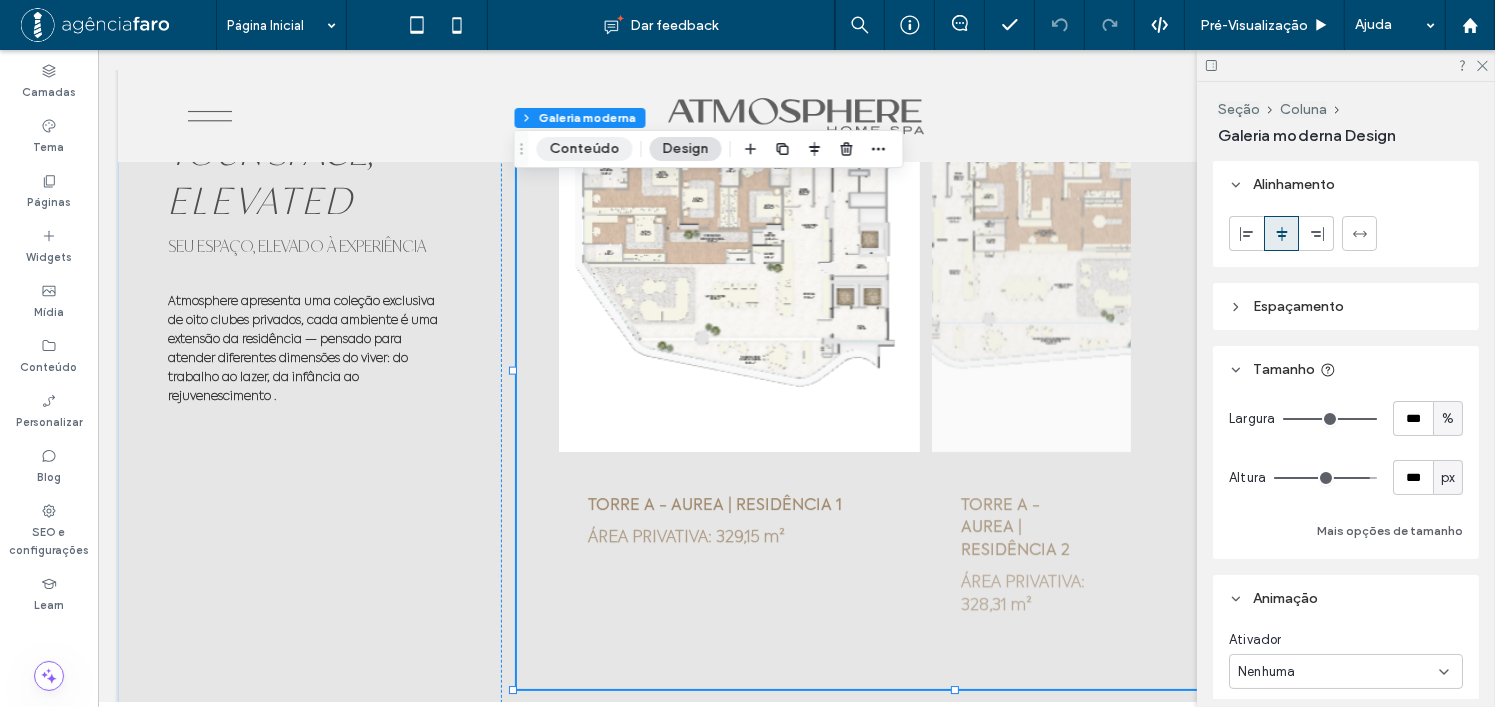 click on "Conteúdo" at bounding box center [585, 149] 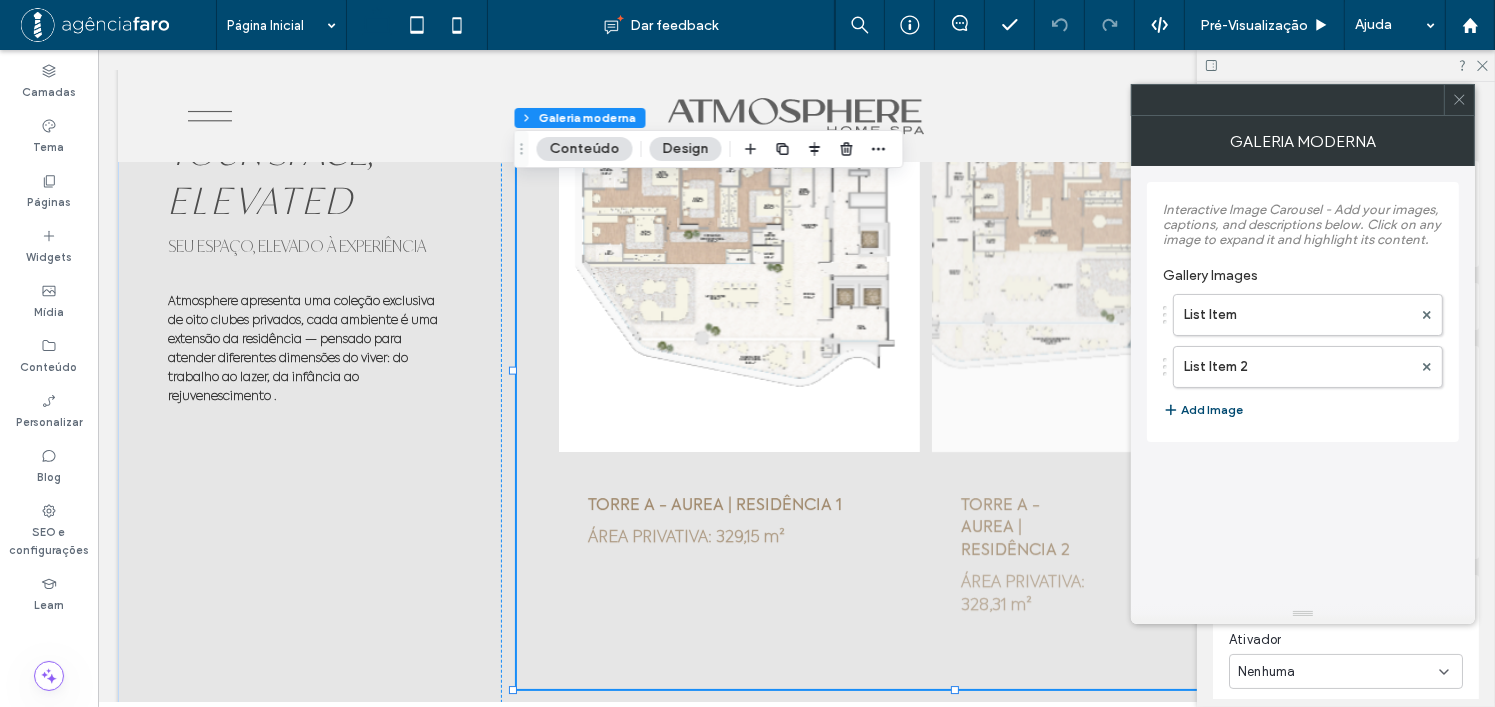 click on "Design" at bounding box center (686, 149) 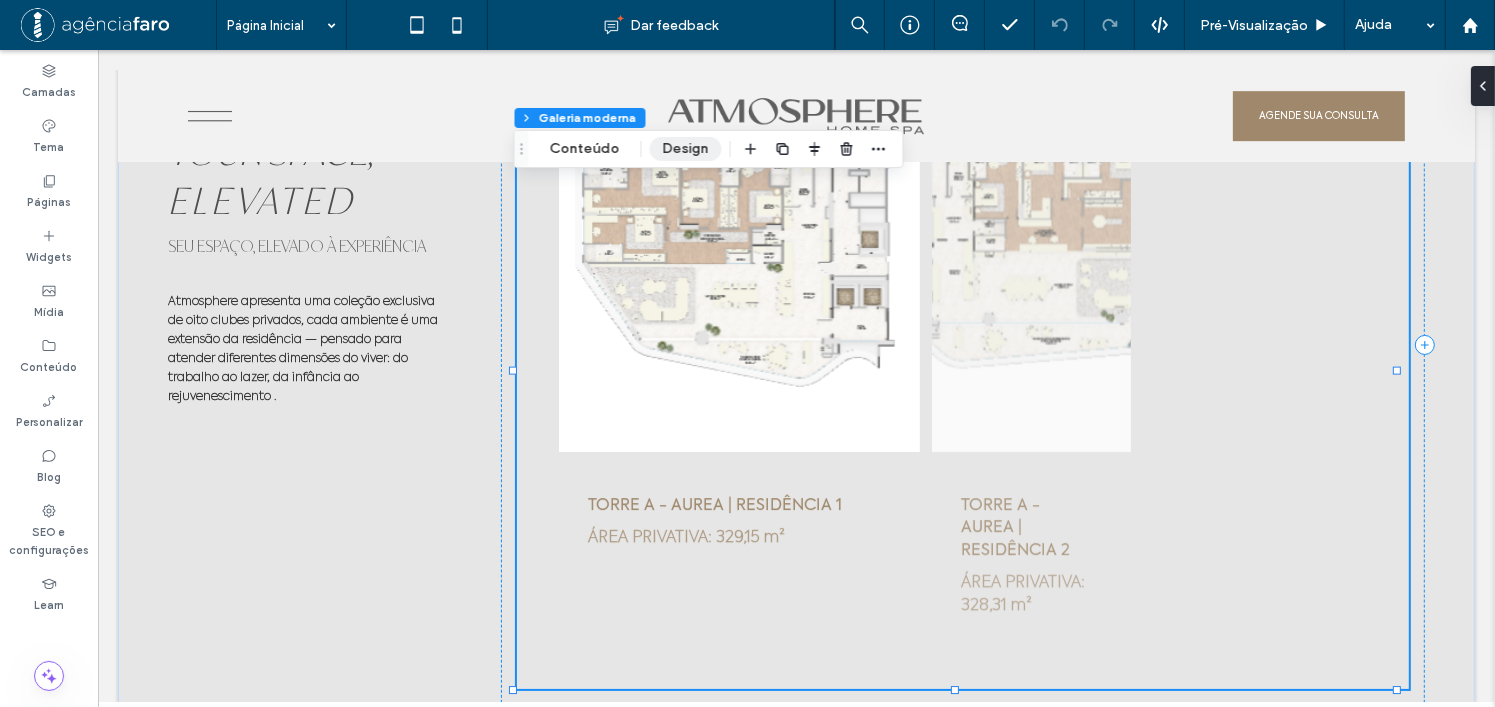 click on "Design" at bounding box center (686, 149) 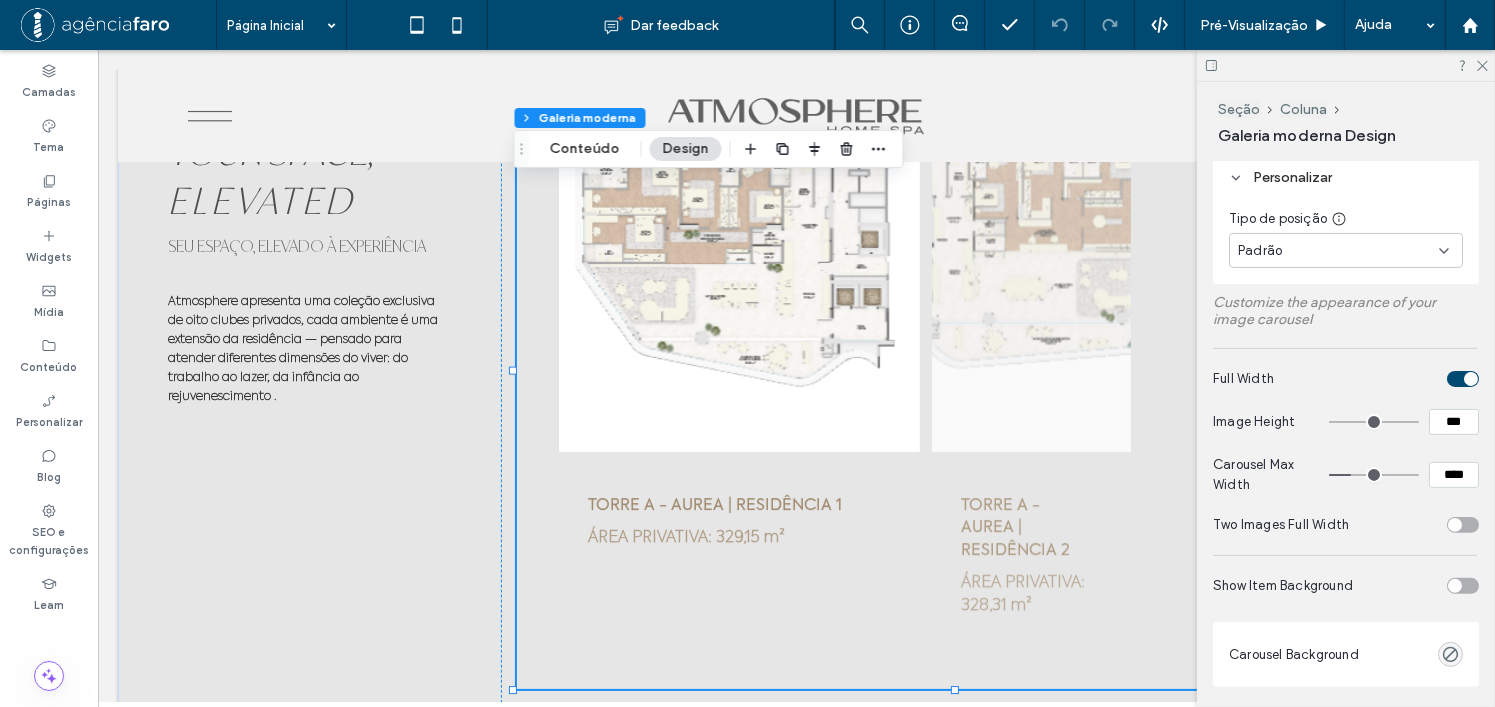 scroll, scrollTop: 800, scrollLeft: 0, axis: vertical 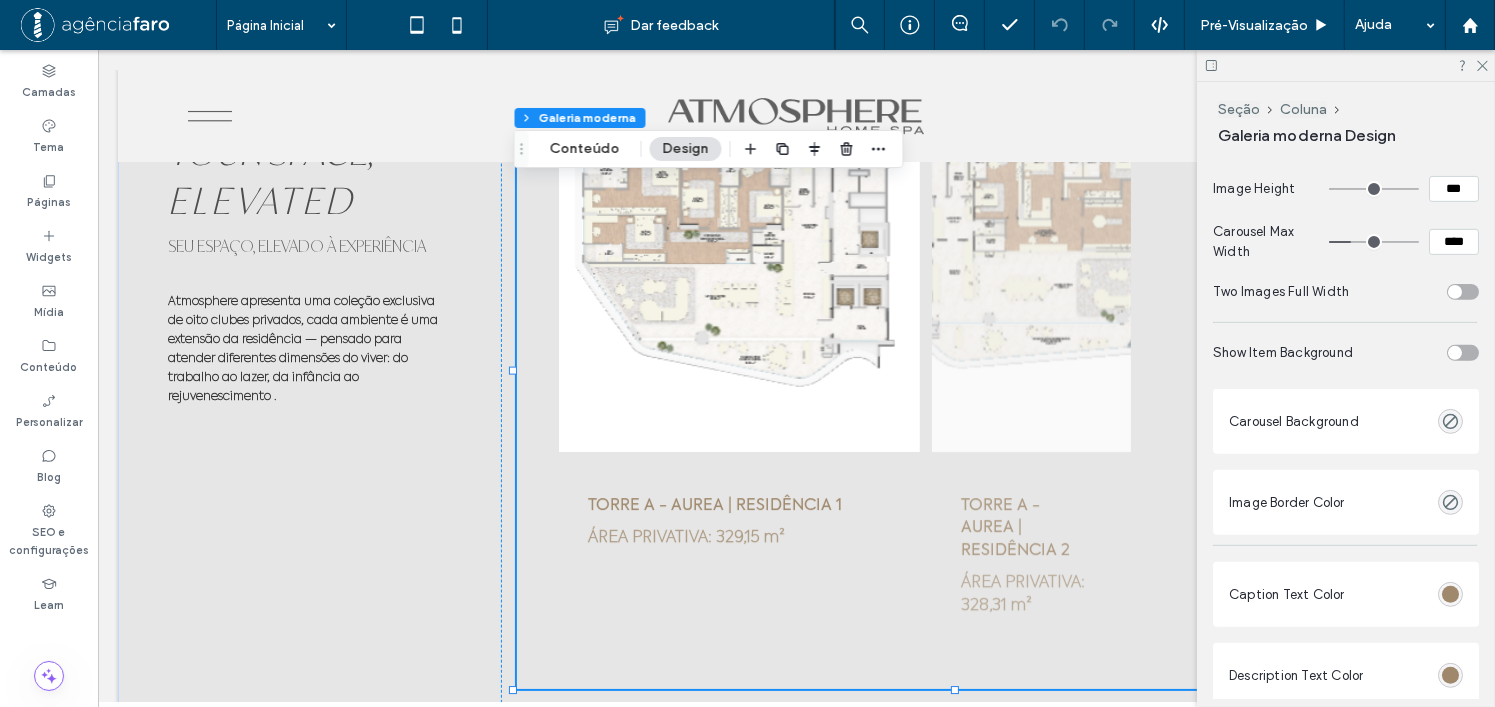 click at bounding box center (1455, 292) 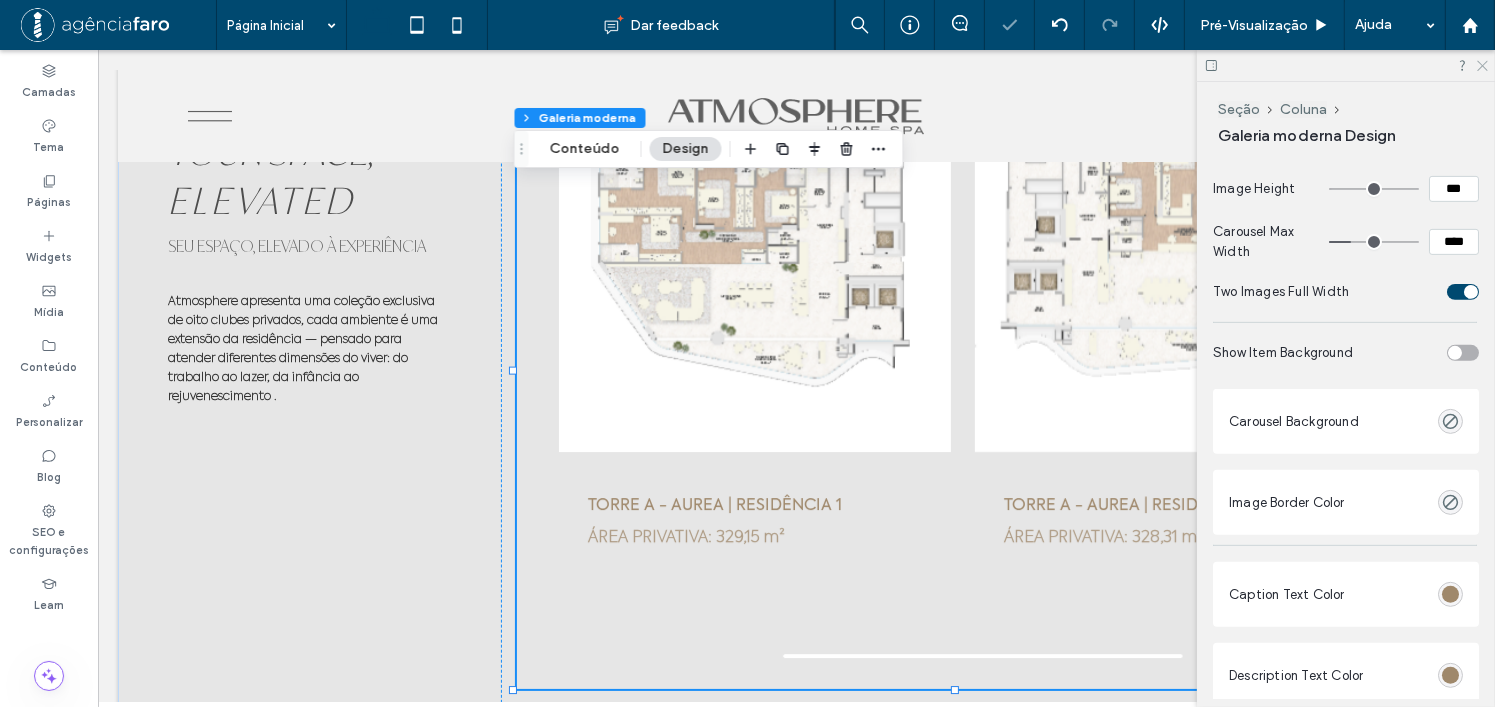 click 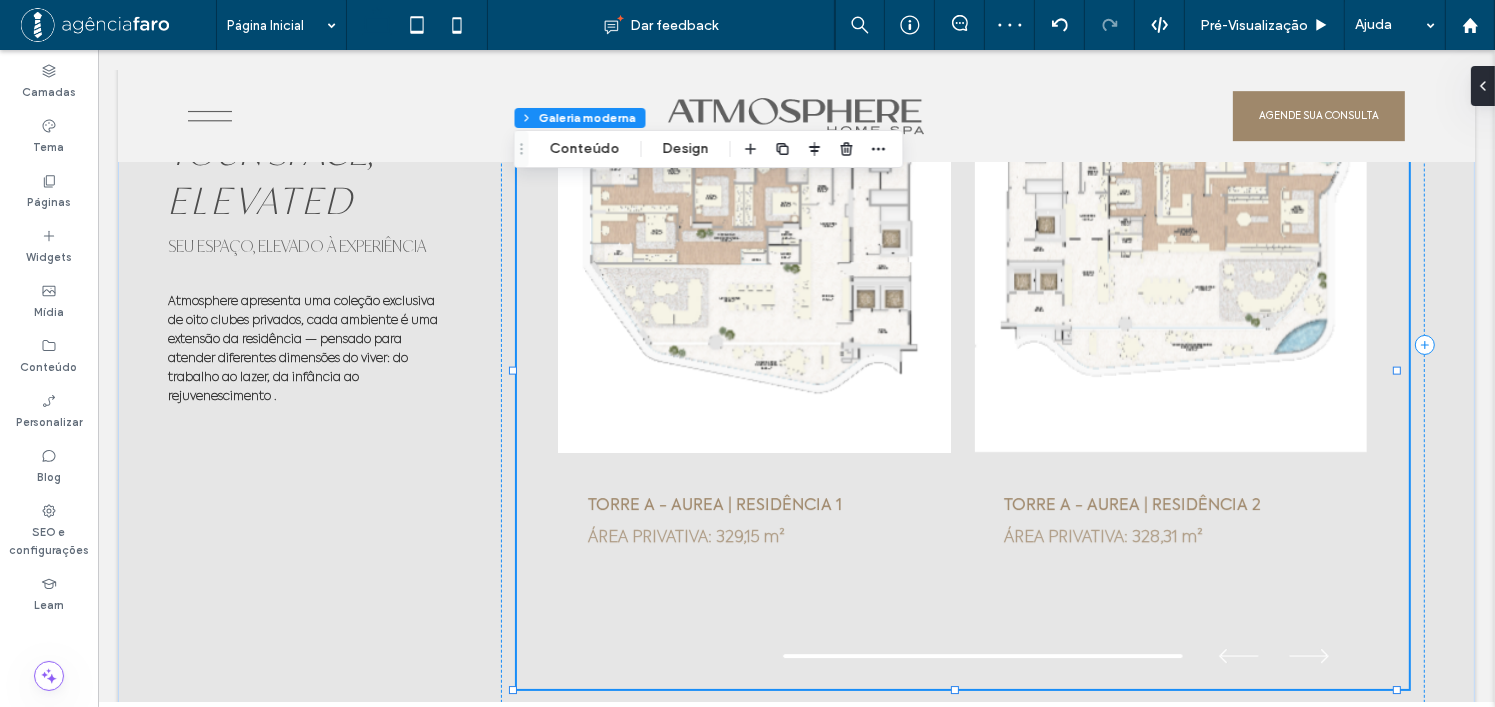 click at bounding box center (754, 253) 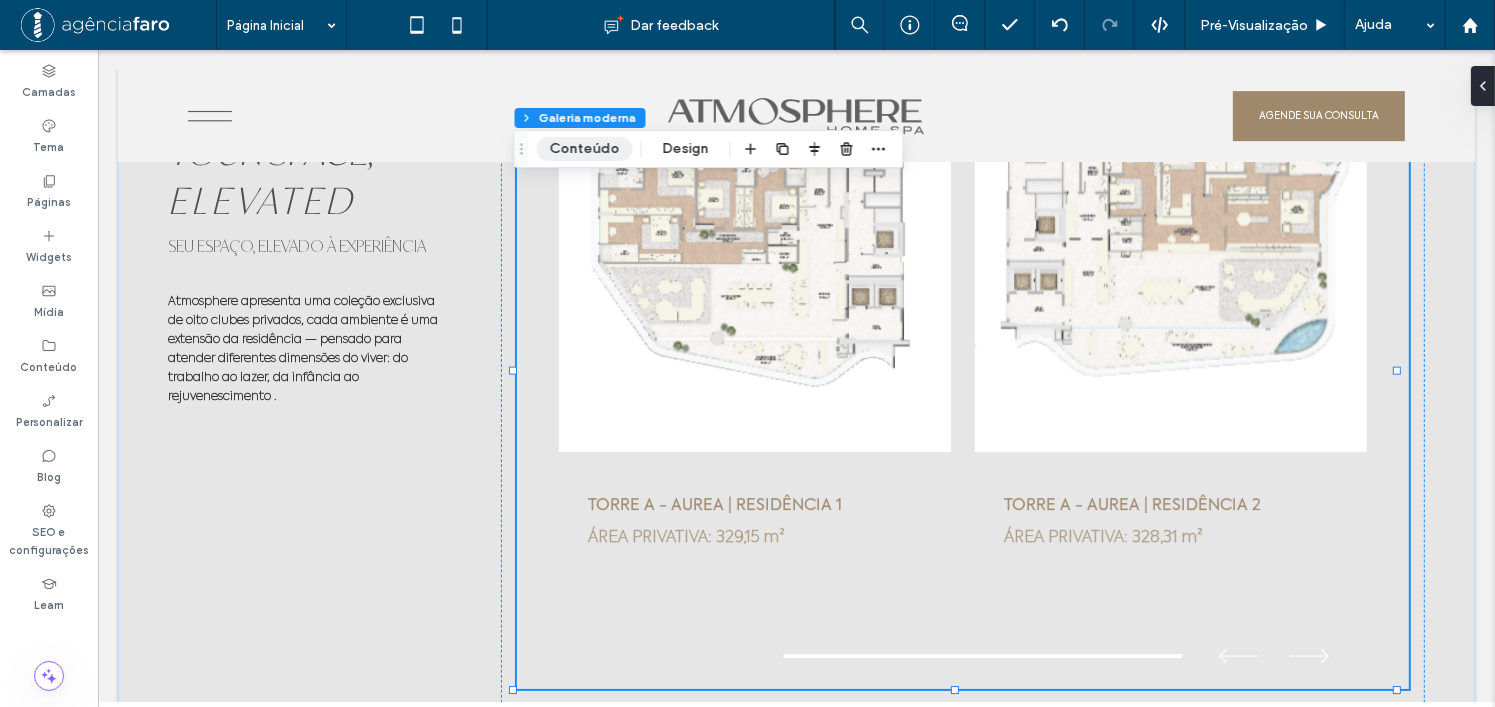 click on "Conteúdo" at bounding box center (585, 149) 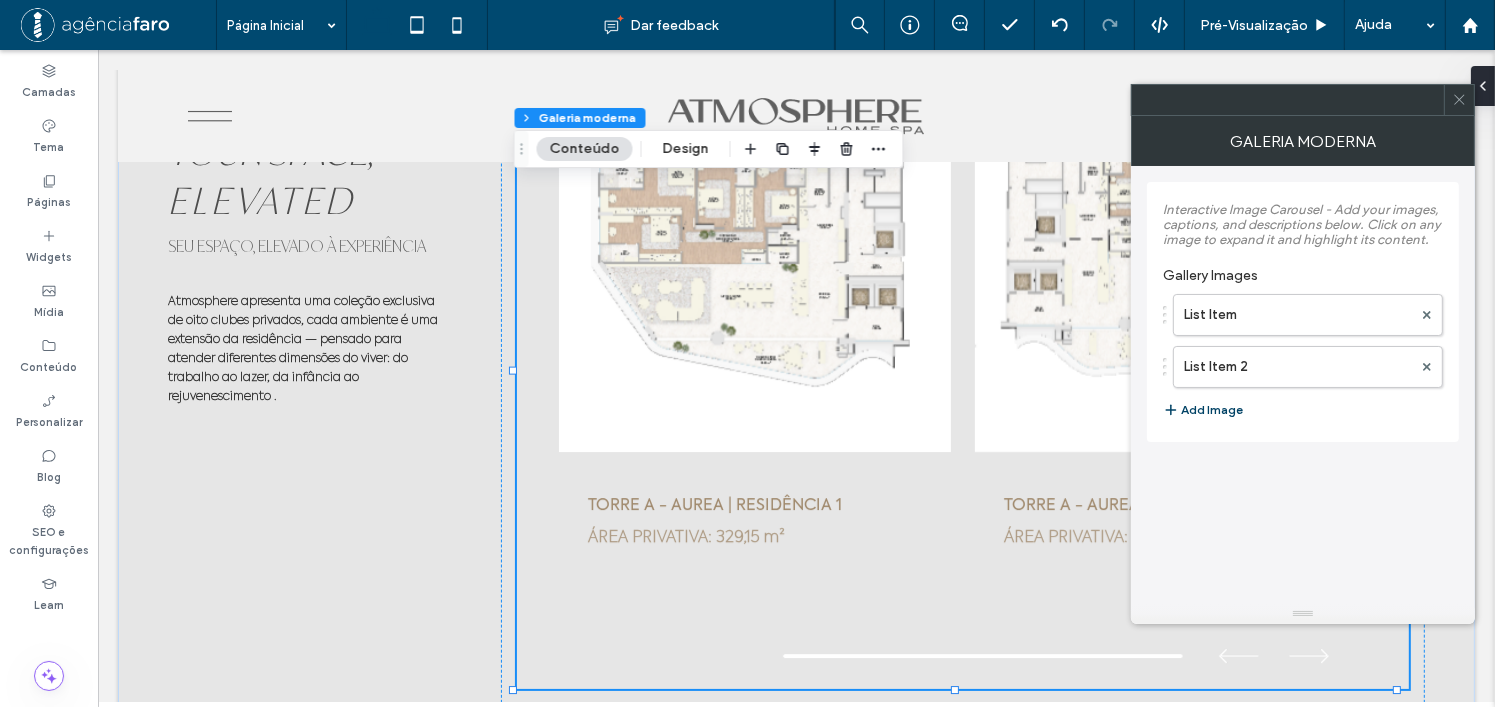 click on "Add Image" at bounding box center [1203, 410] 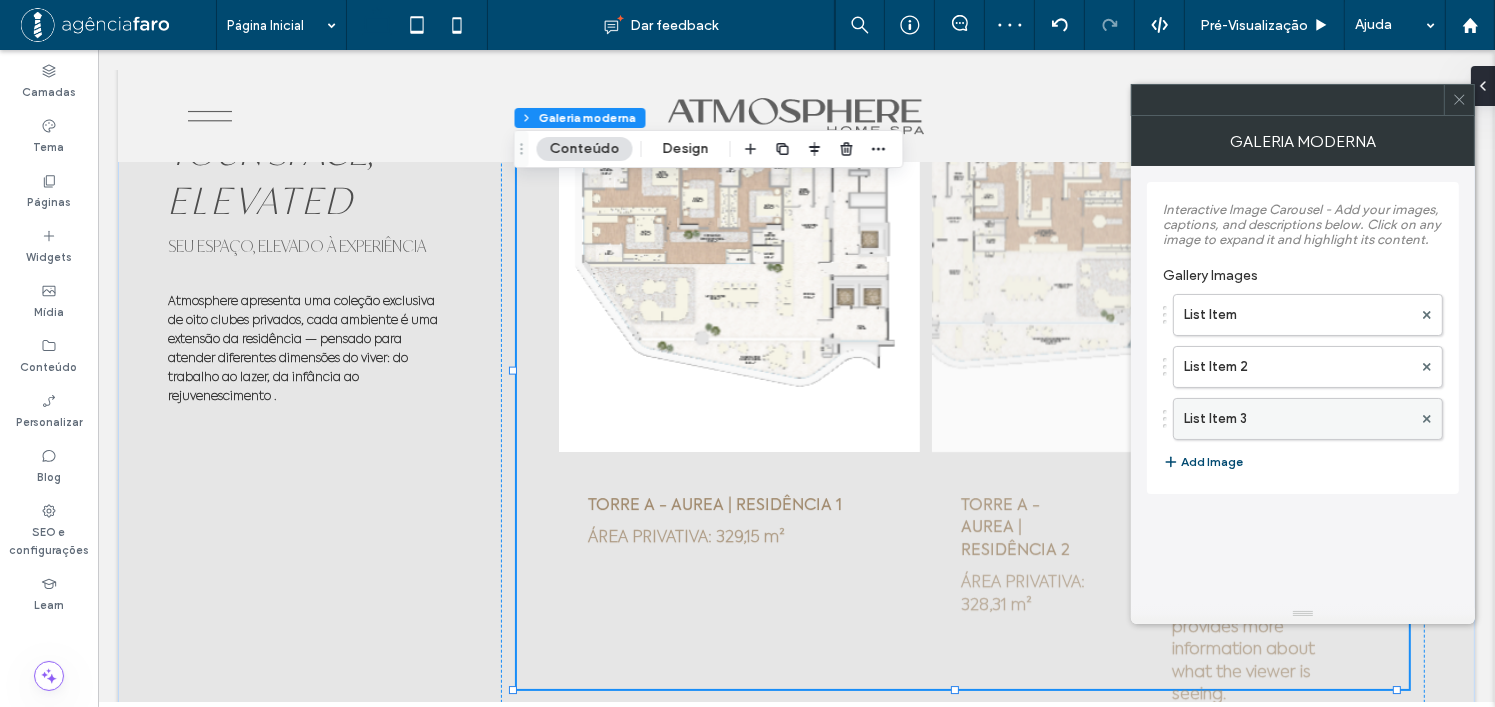 click at bounding box center [1427, 419] 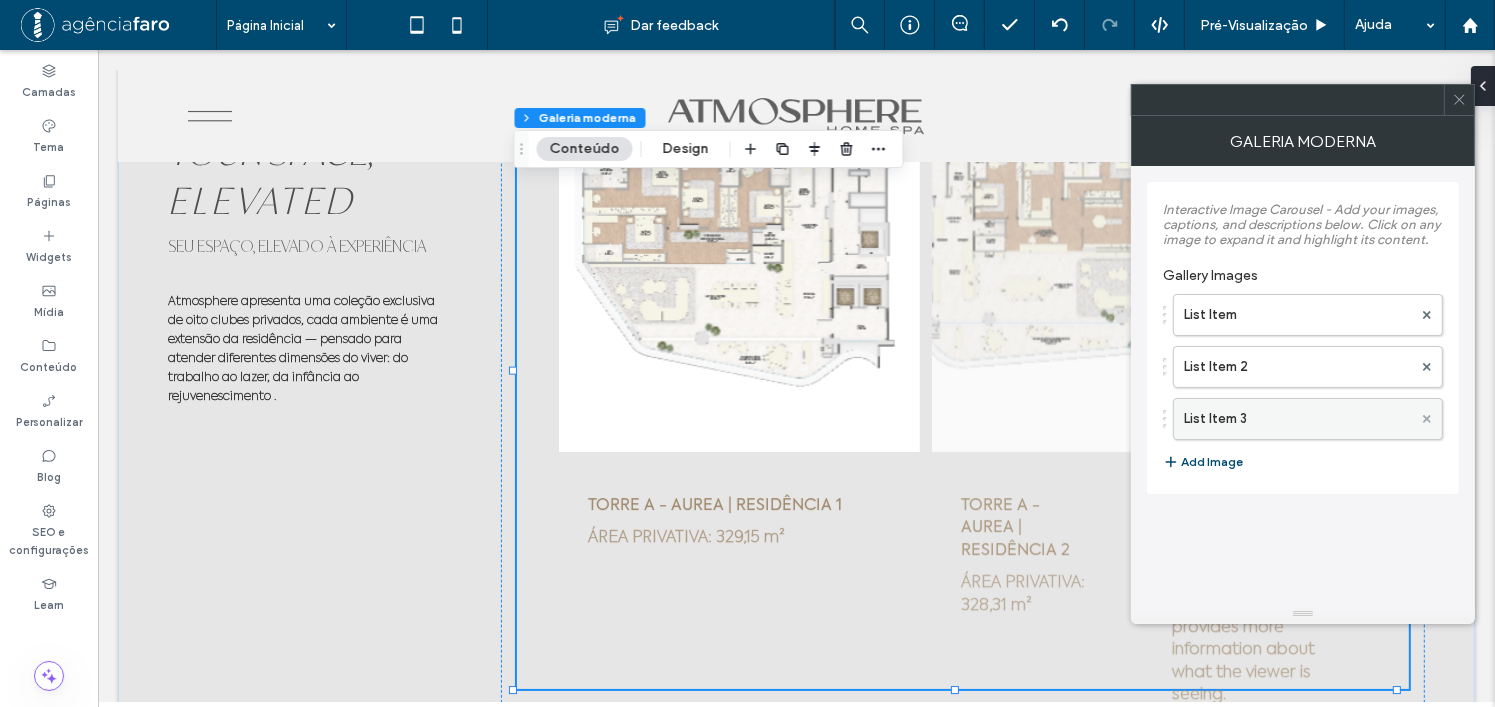 click 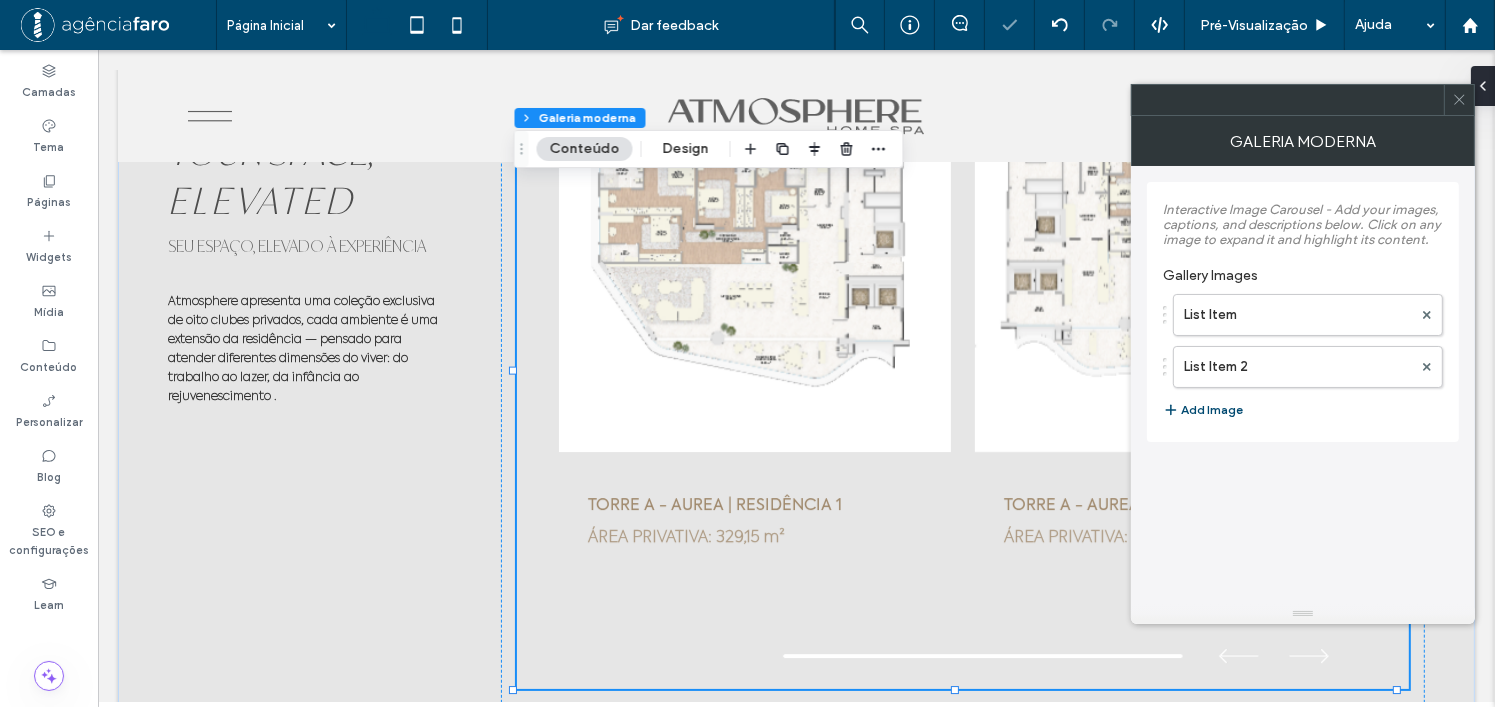 click 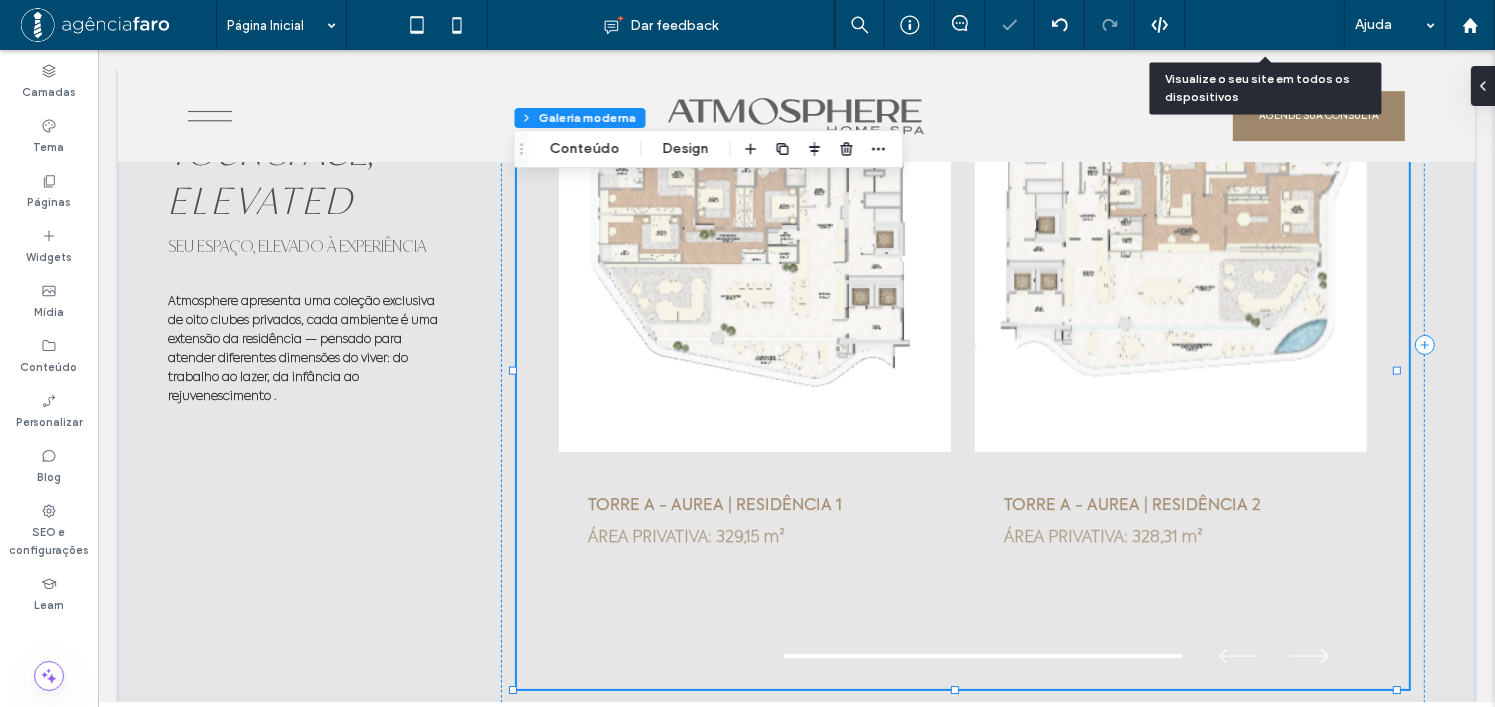 click on "Pré-Visualizaçāo" at bounding box center (1254, 25) 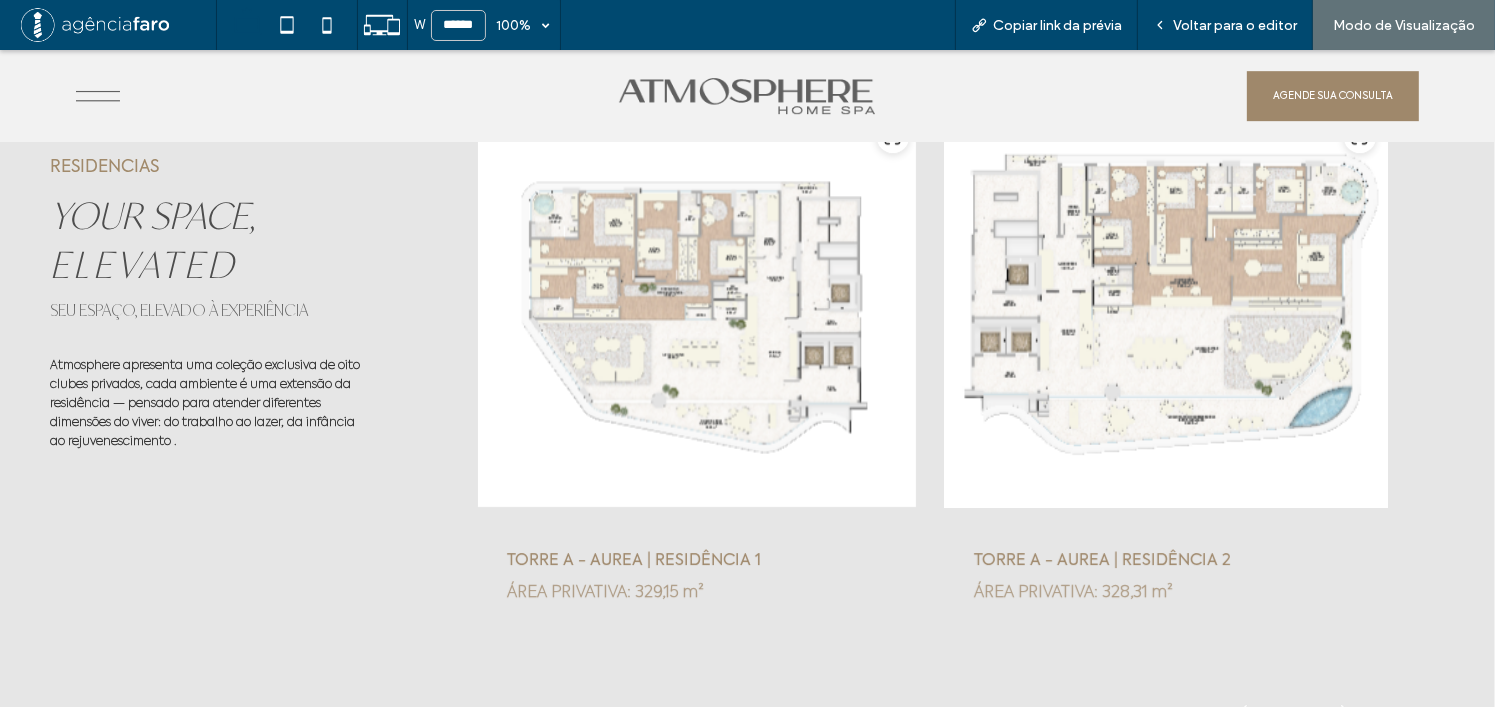 scroll, scrollTop: 6191, scrollLeft: 0, axis: vertical 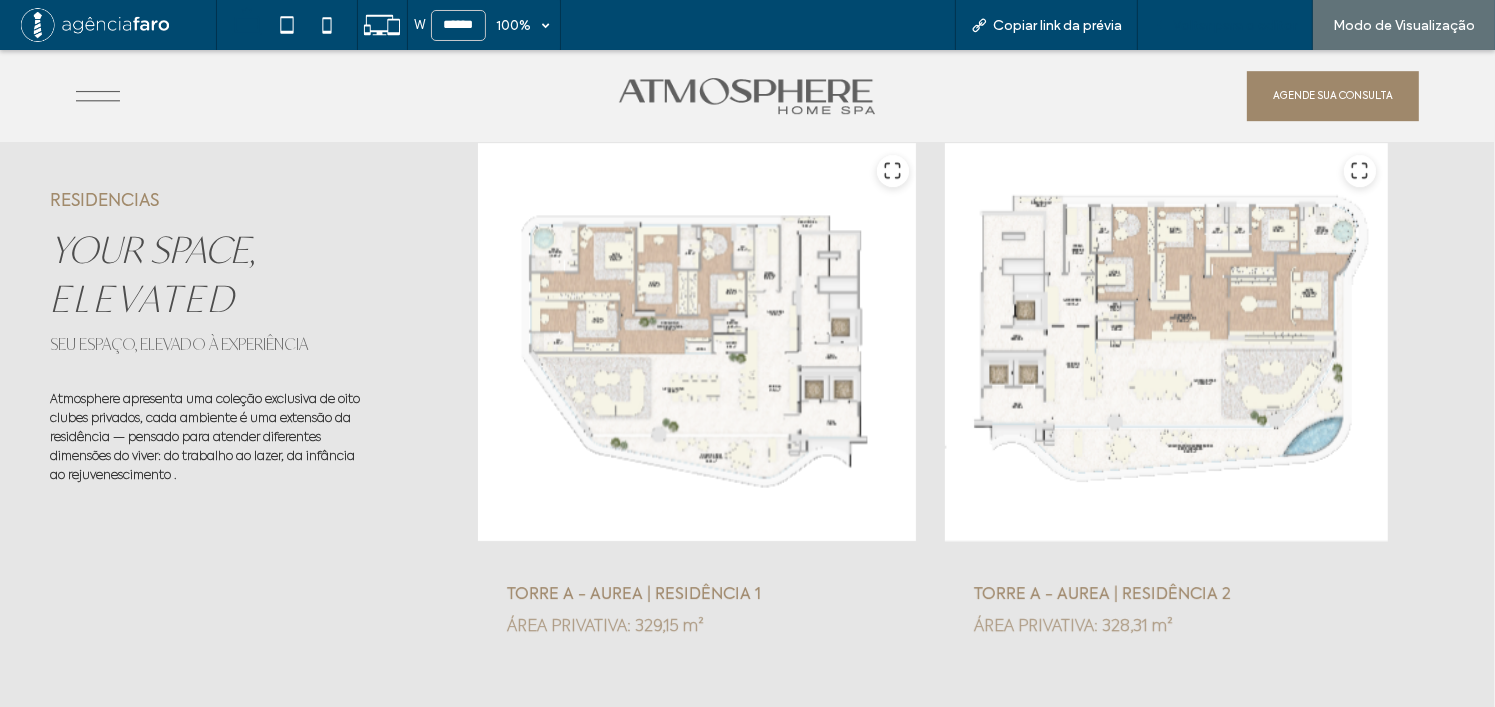 click on "Voltar para o editor" at bounding box center [1235, 25] 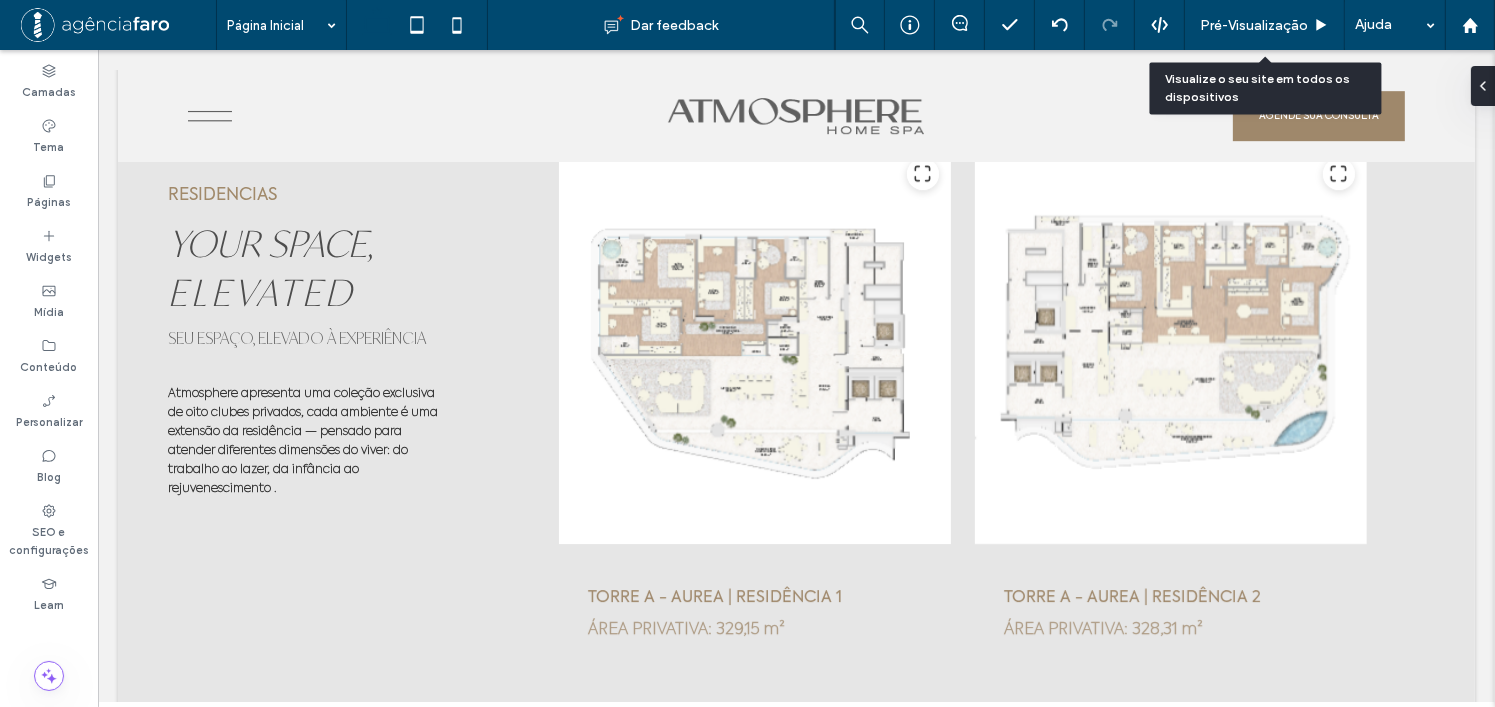 scroll, scrollTop: 6168, scrollLeft: 0, axis: vertical 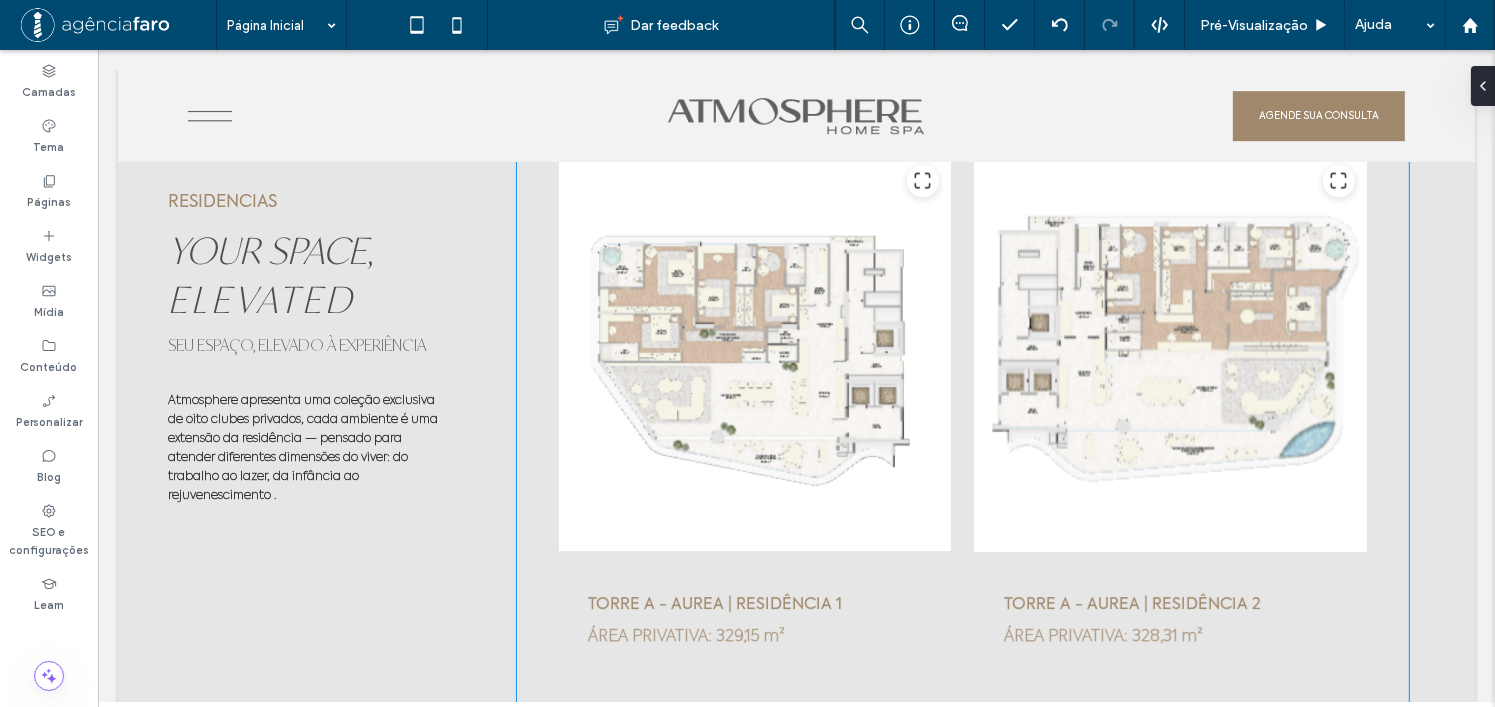 click at bounding box center [1170, 352] 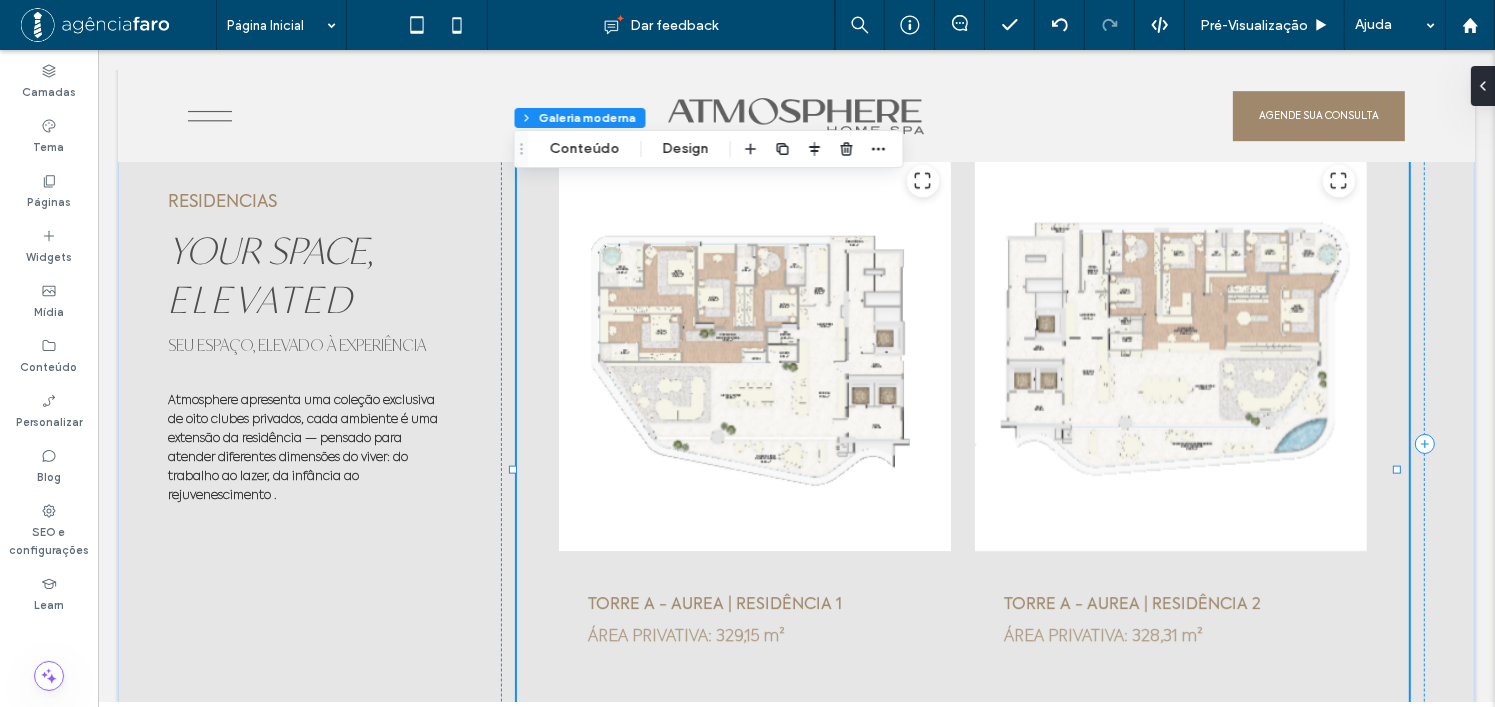 click on "Seção Coluna Galeria moderna Conteúdo Design" at bounding box center [709, 149] 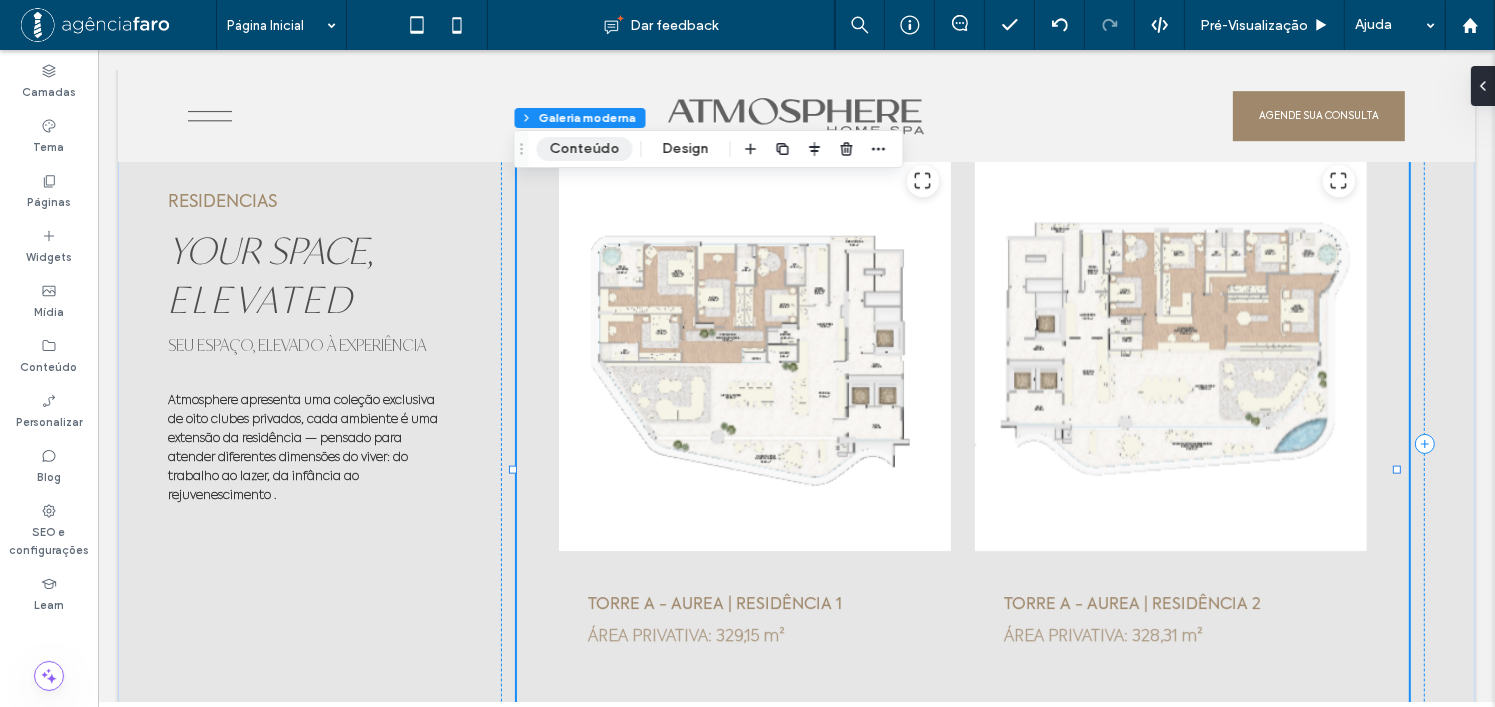 click on "Conteúdo" at bounding box center (585, 149) 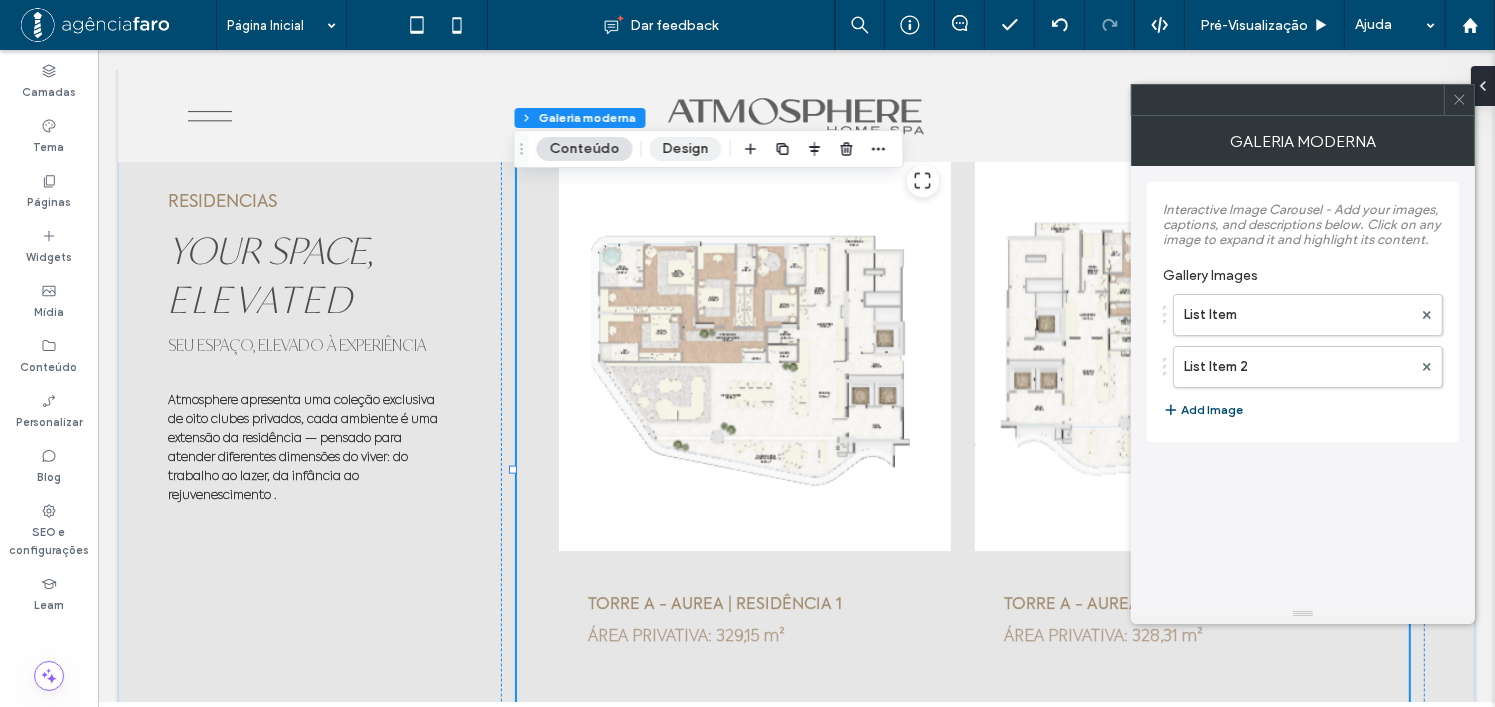 click on "Design" at bounding box center [686, 149] 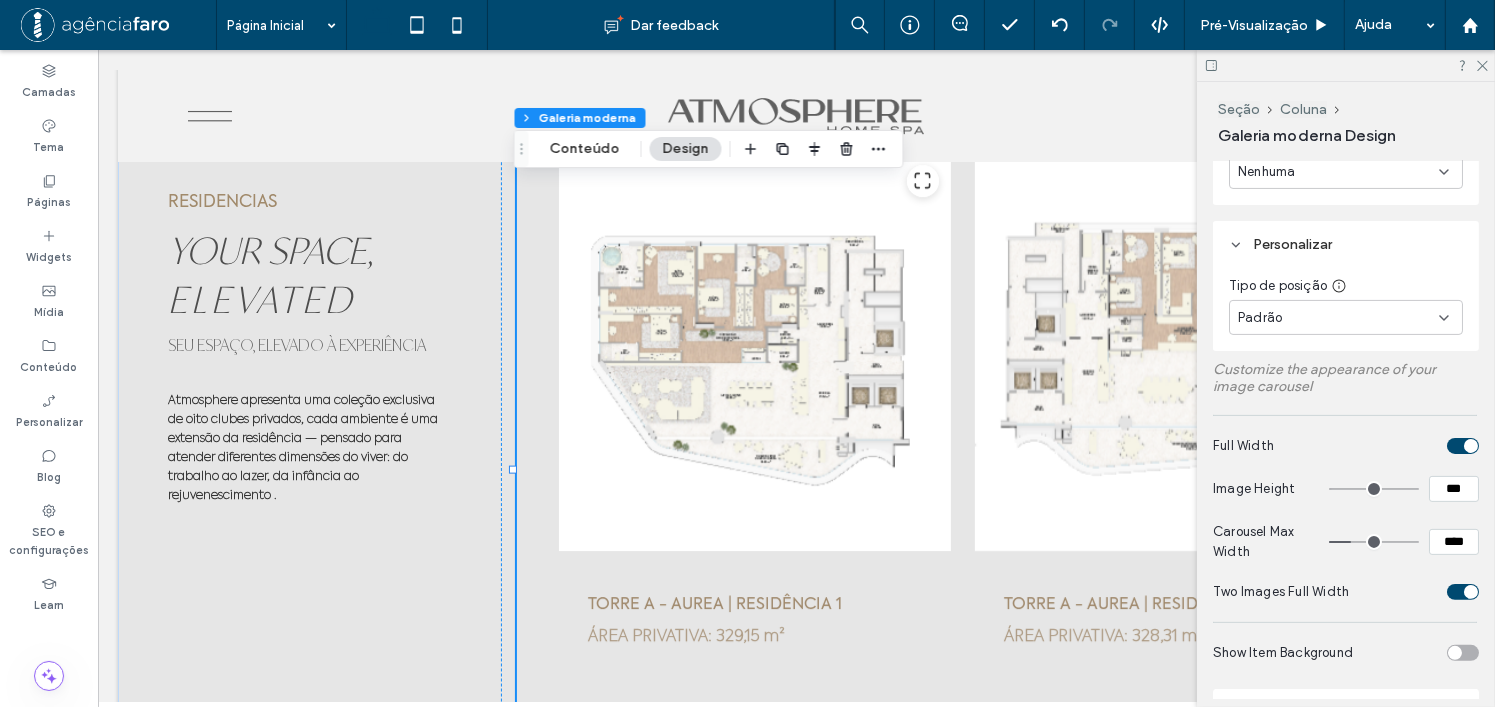 scroll, scrollTop: 700, scrollLeft: 0, axis: vertical 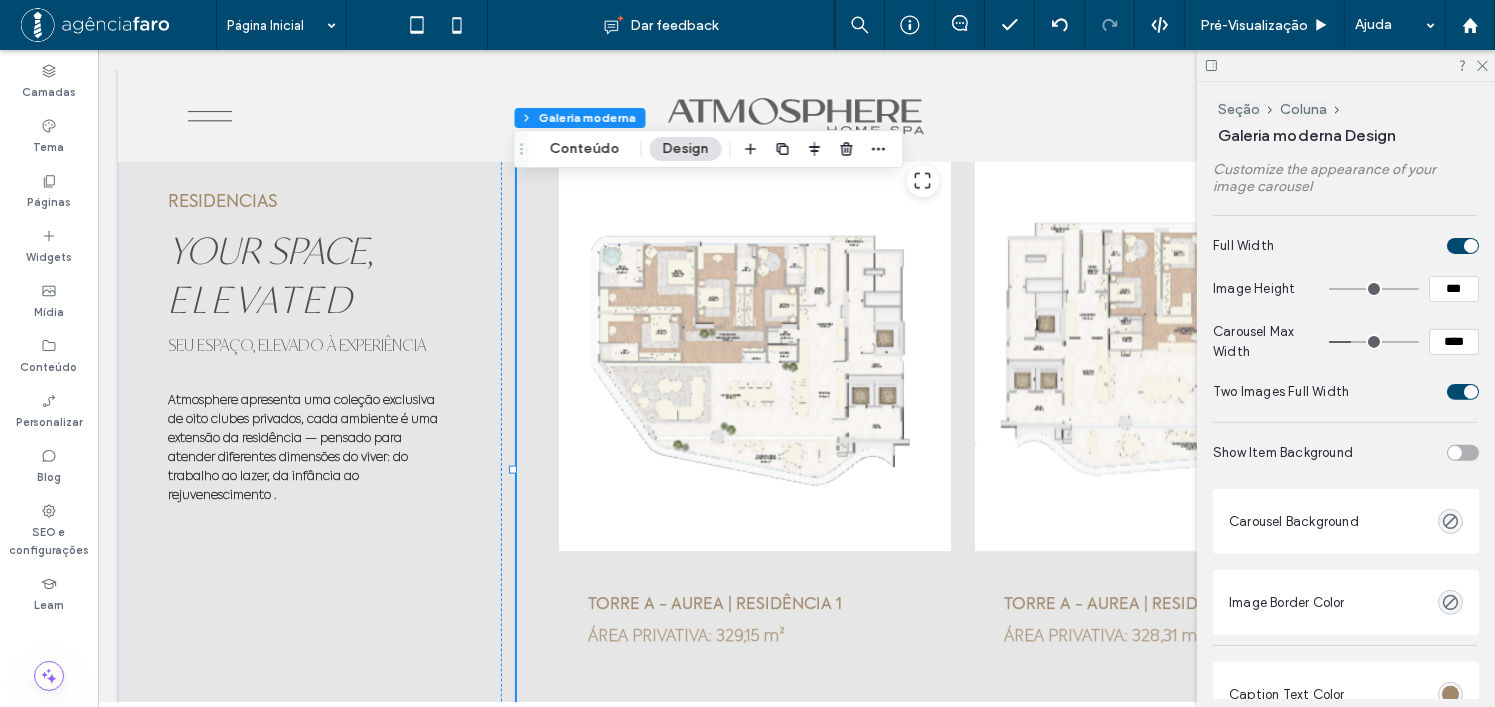 click at bounding box center (1471, 392) 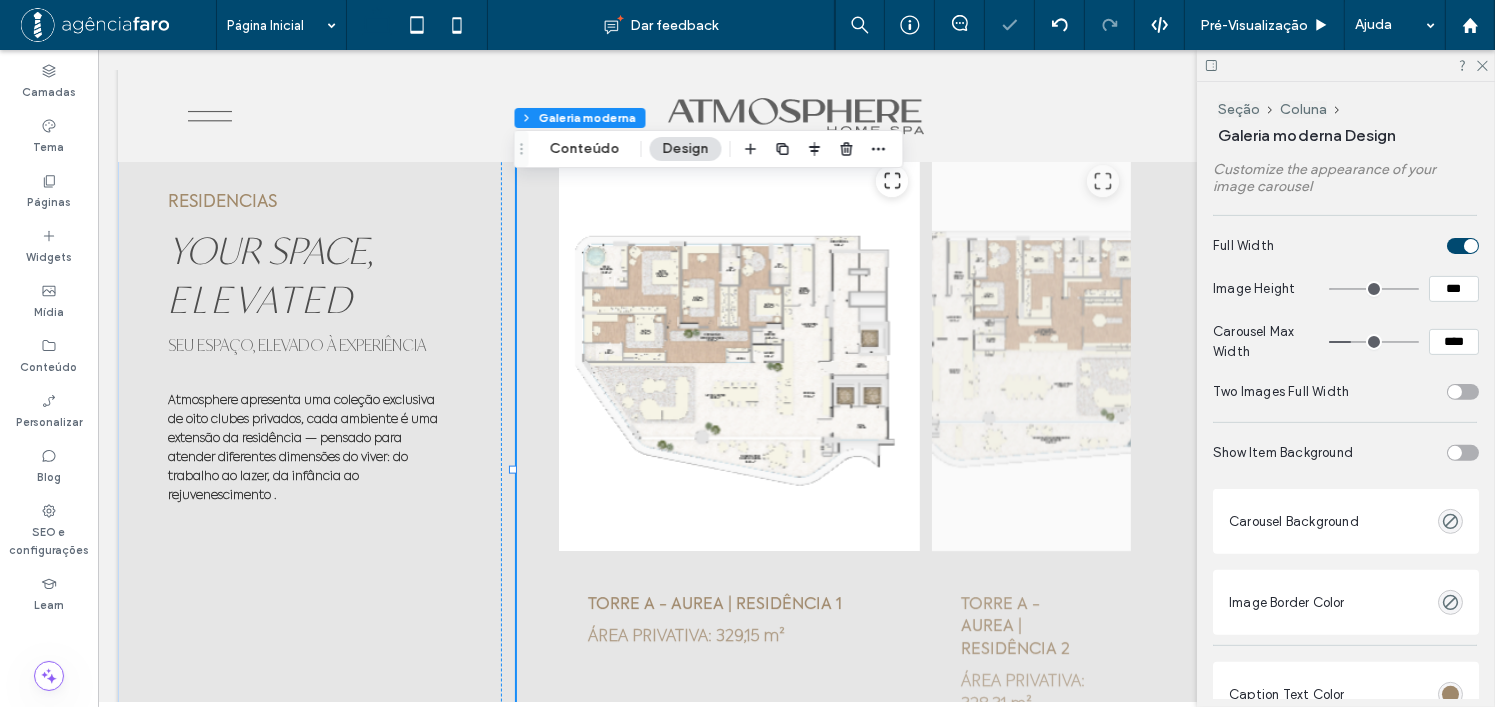 click at bounding box center [1463, 392] 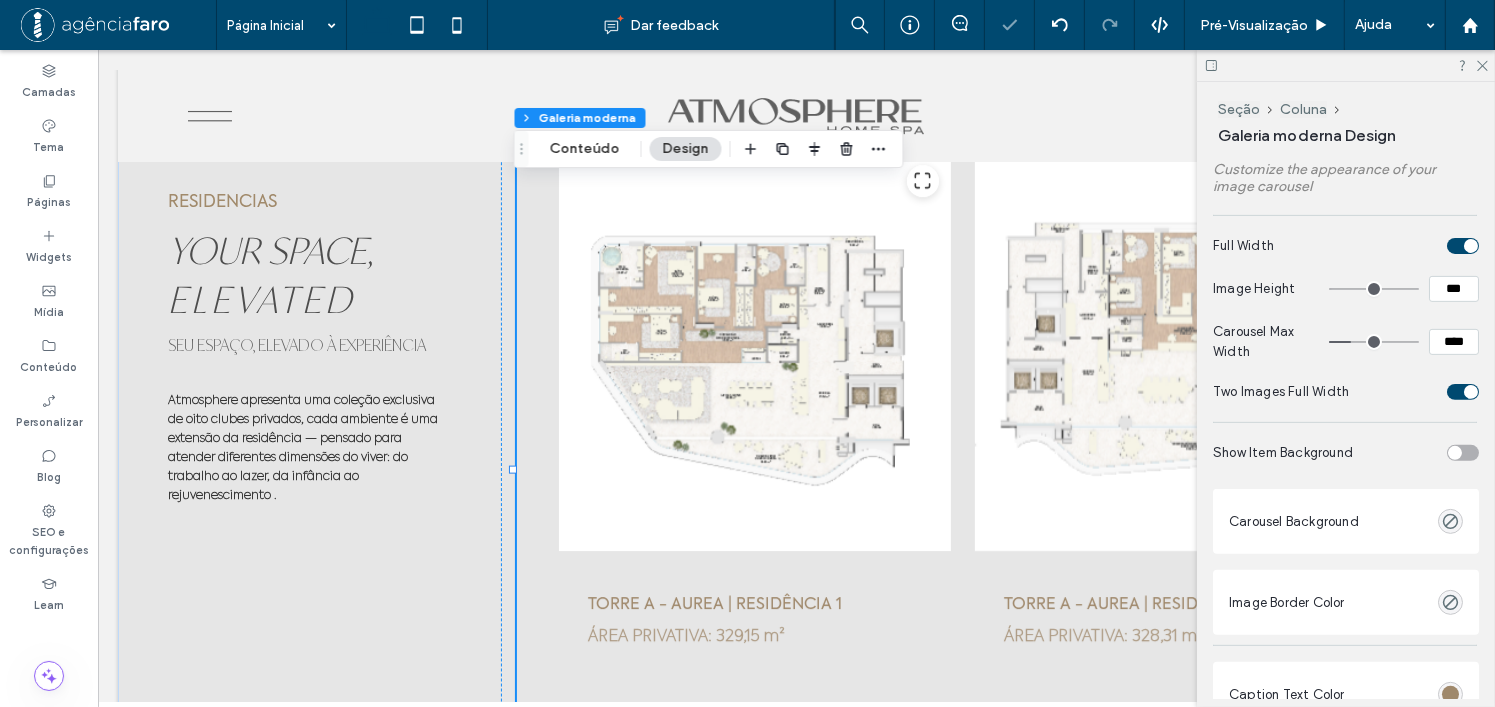 click on "Two Images Full Width" at bounding box center (1281, 391) 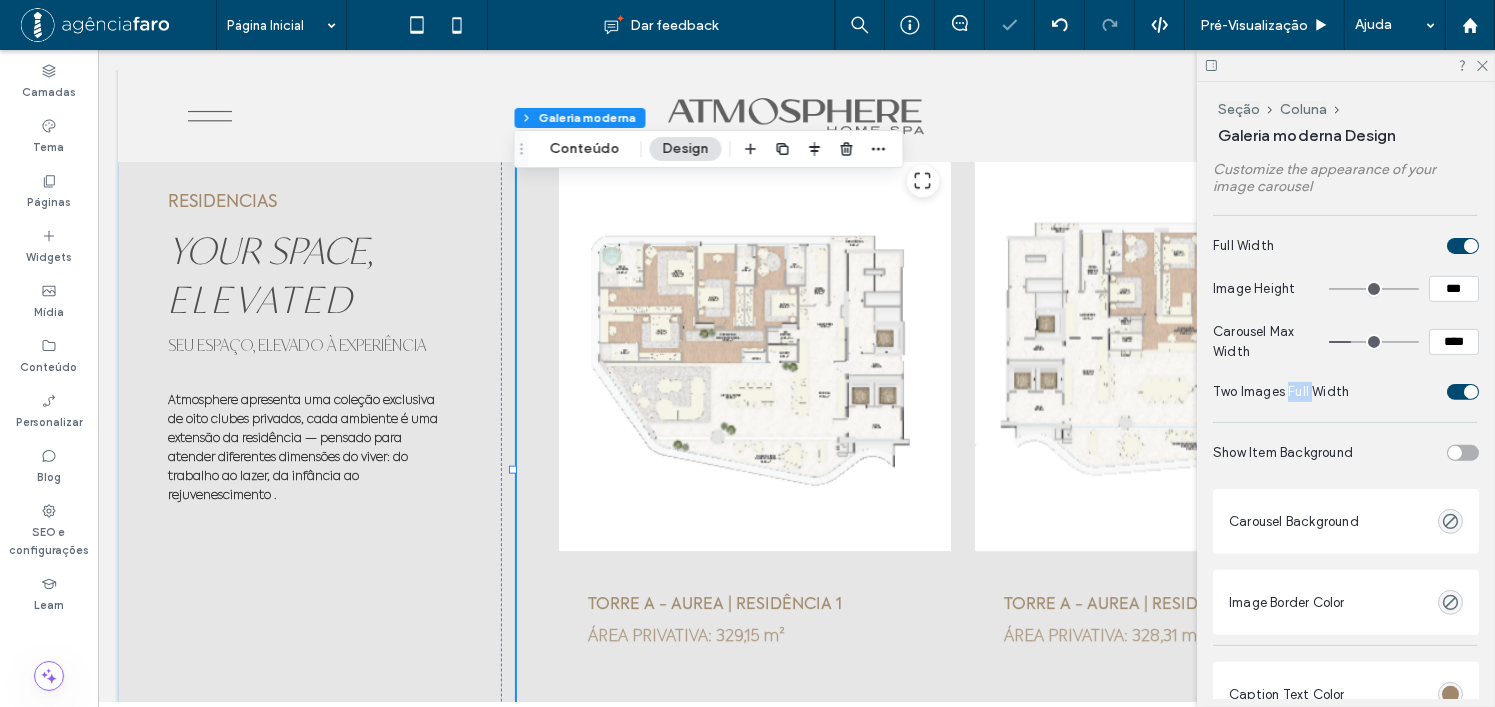 click on "Two Images Full Width" at bounding box center (1281, 391) 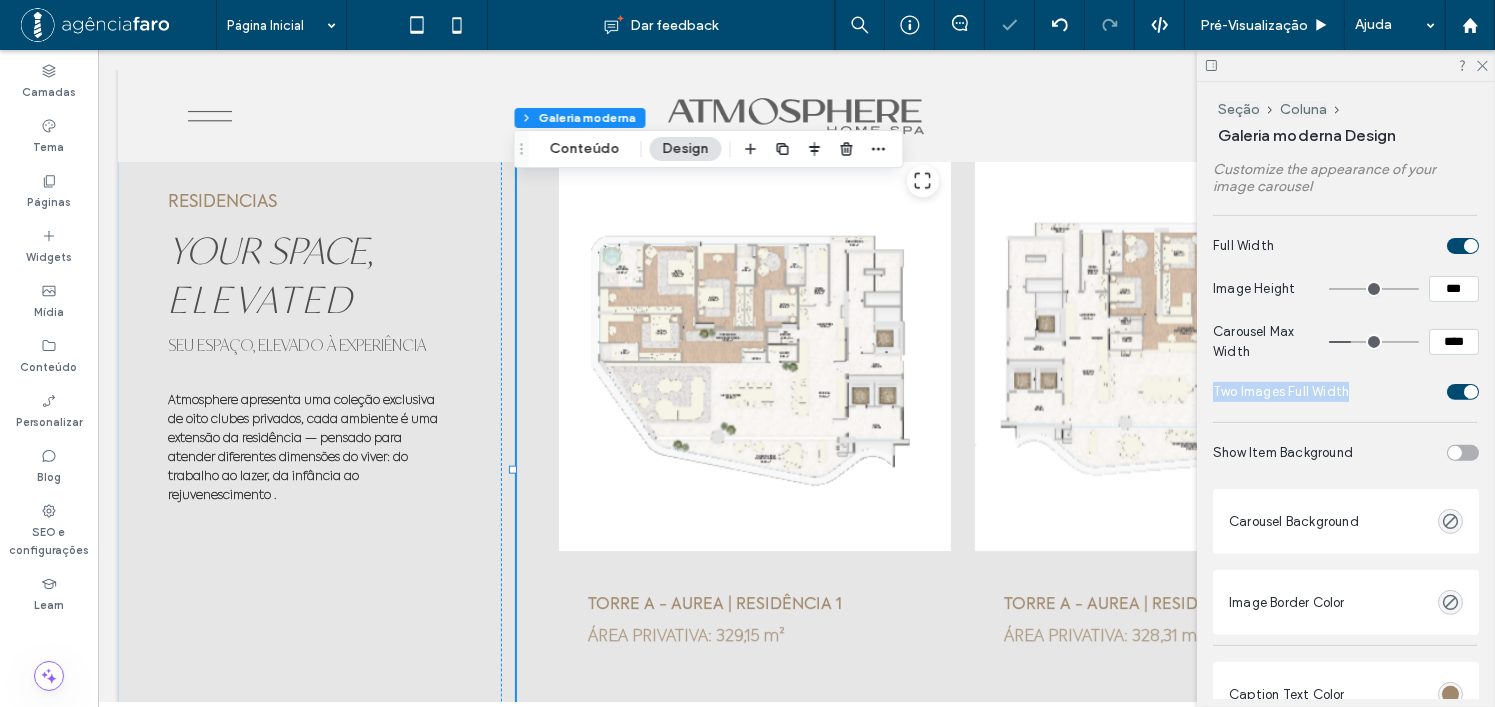 click on "Two Images Full Width" at bounding box center [1281, 391] 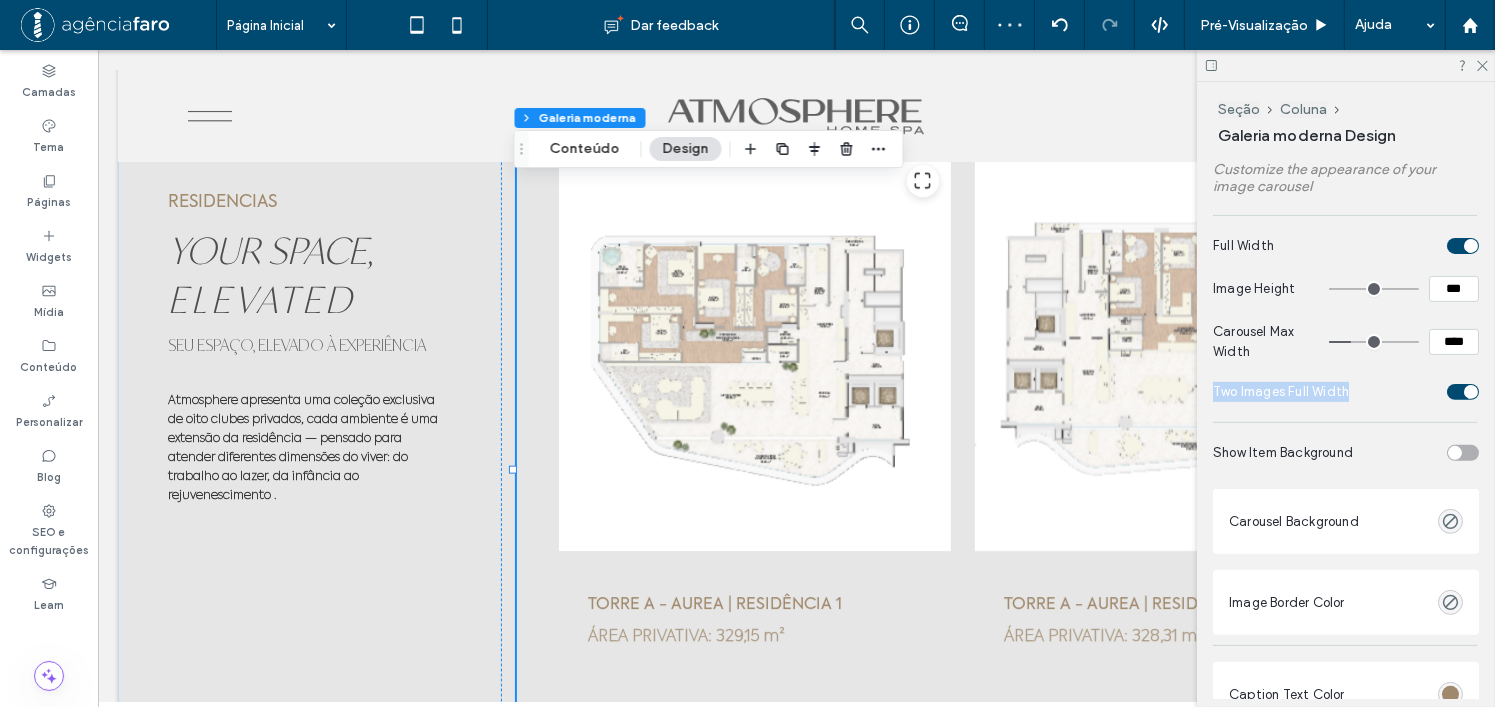 copy on "Two Images Full Width" 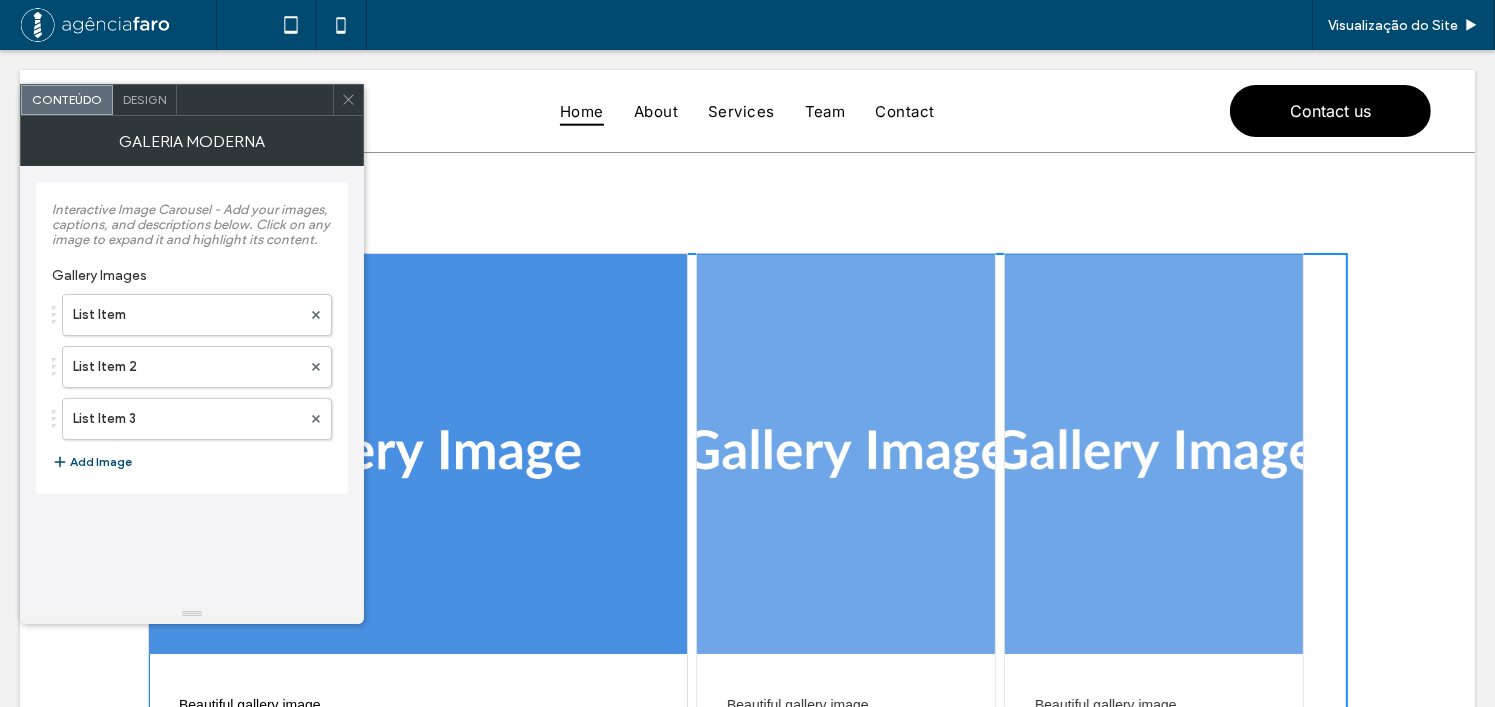 scroll, scrollTop: 200, scrollLeft: 0, axis: vertical 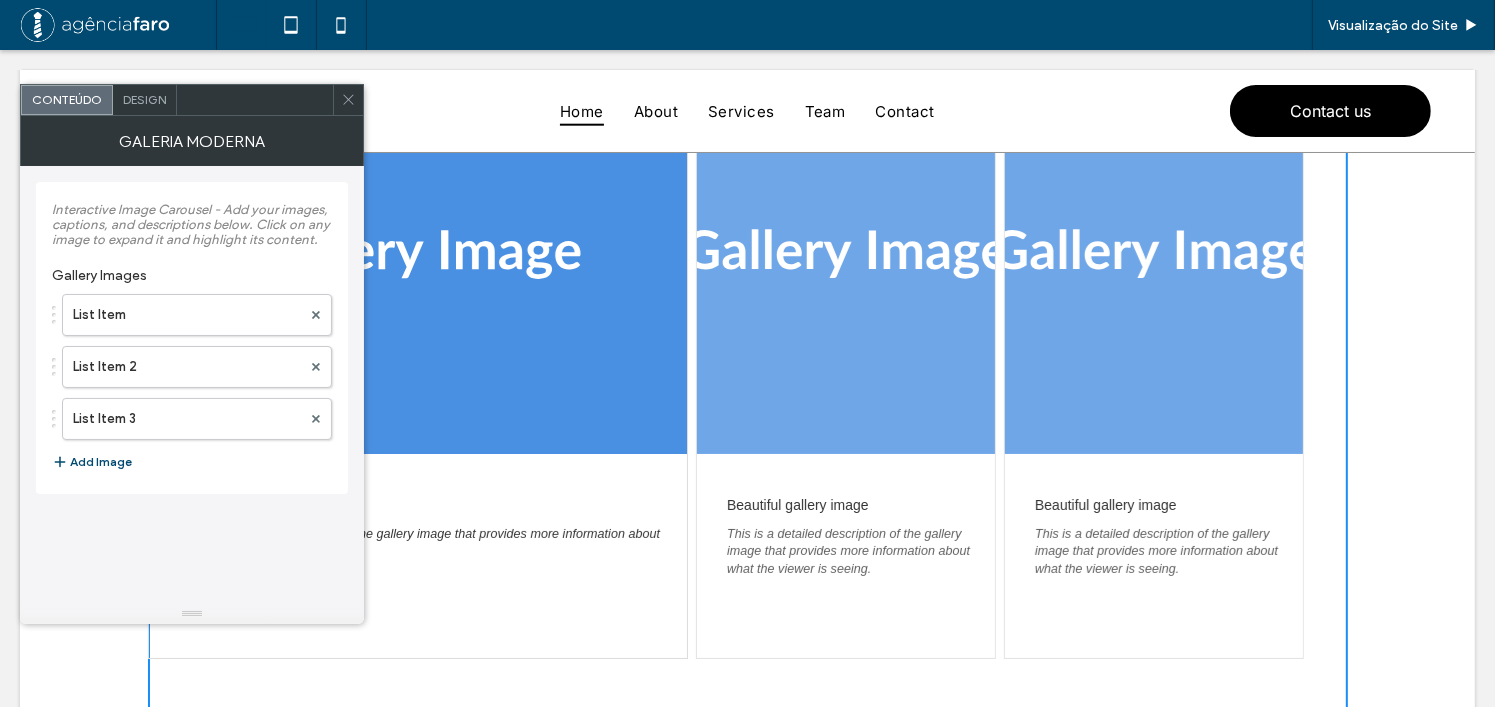 click on "Design" at bounding box center [144, 99] 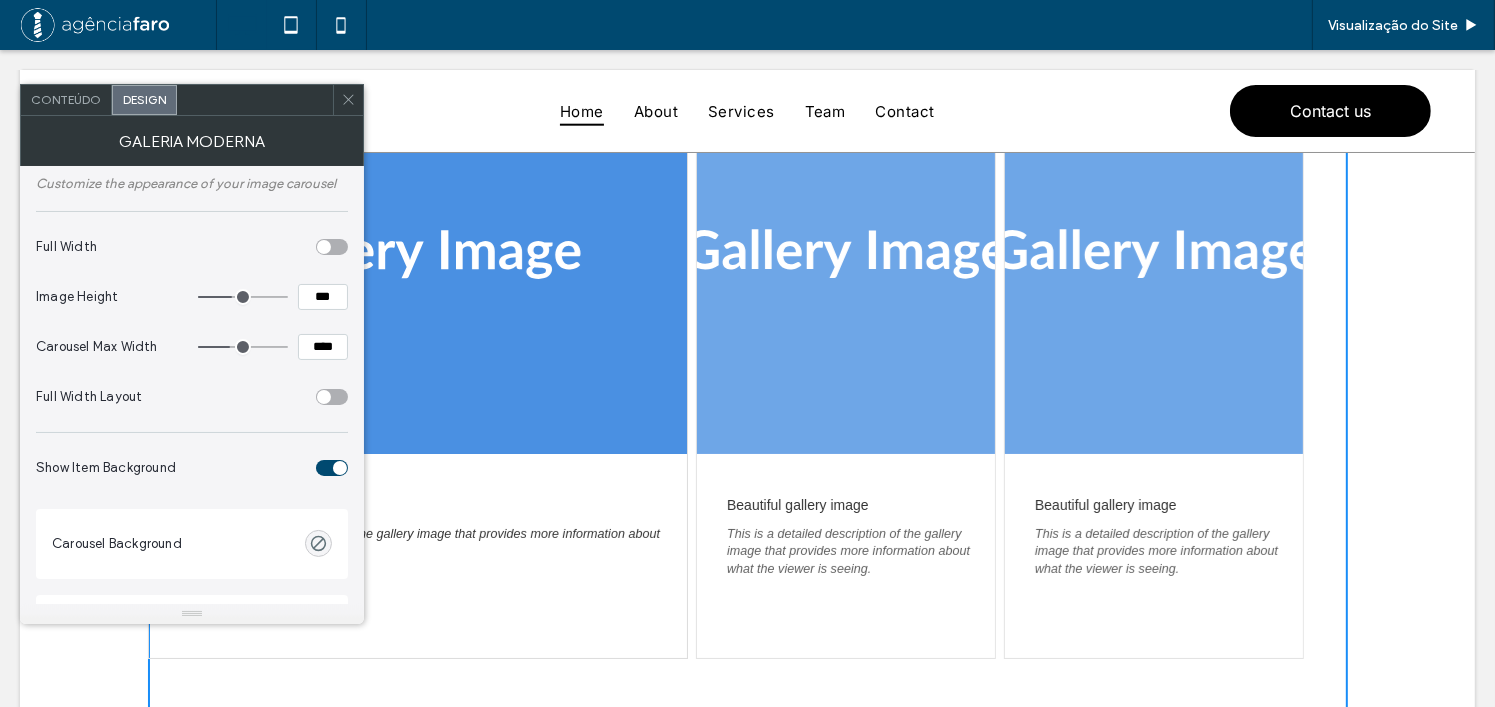 click at bounding box center [324, 247] 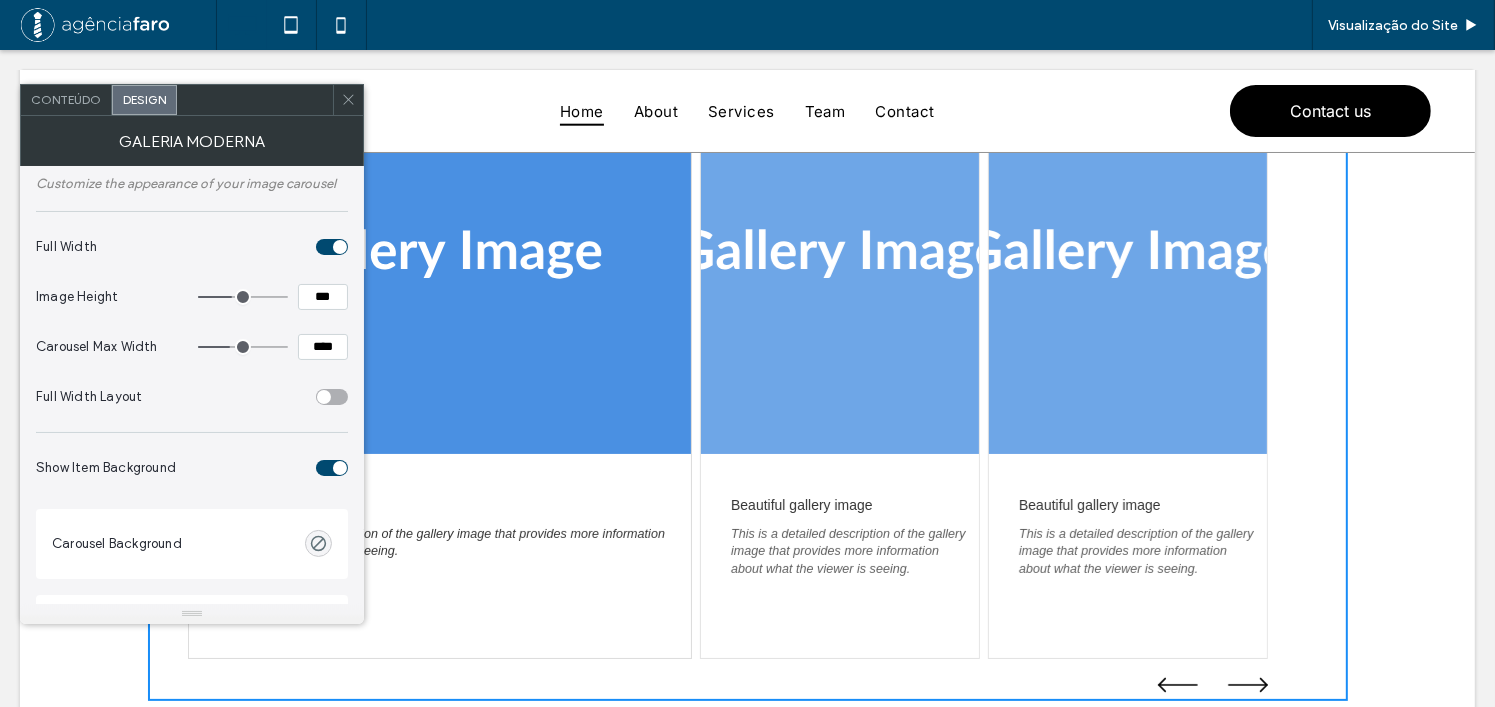 click at bounding box center [332, 247] 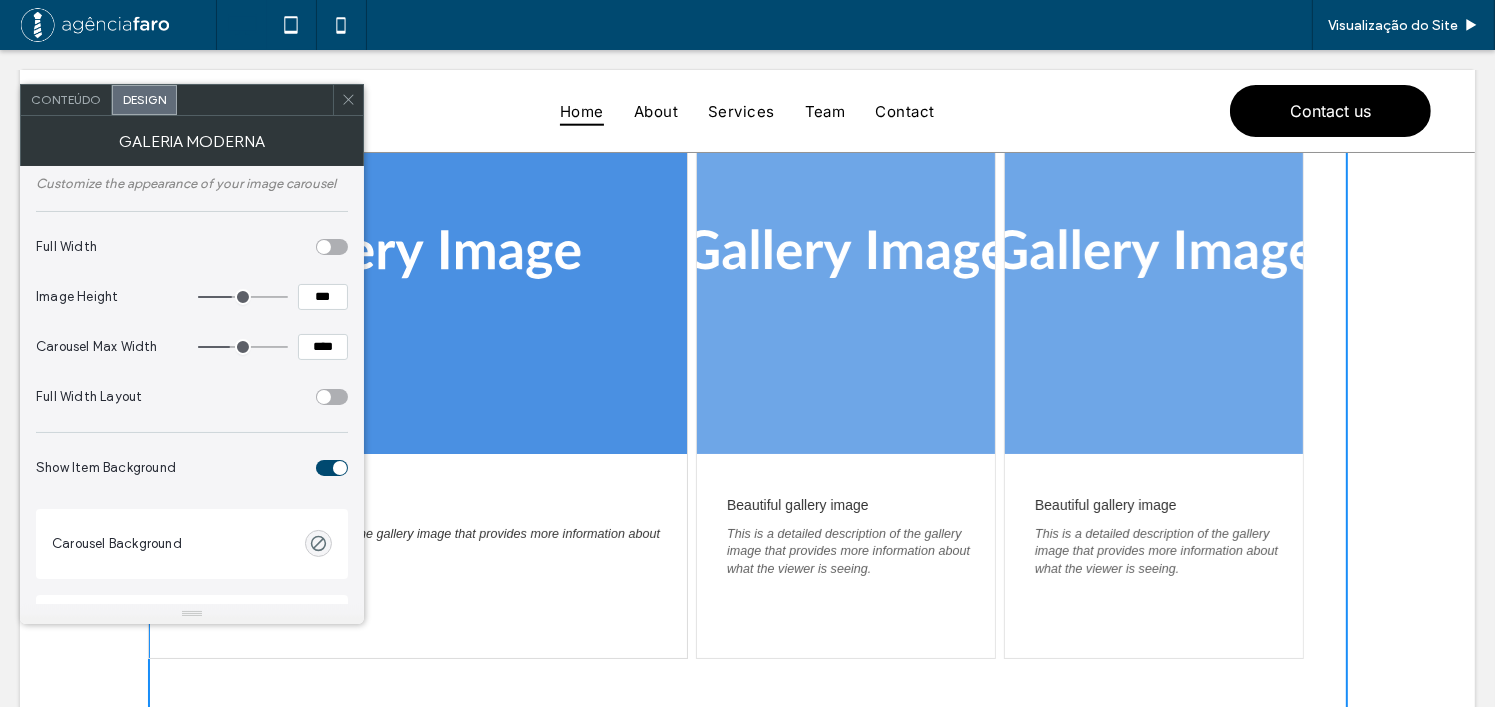 click at bounding box center [332, 397] 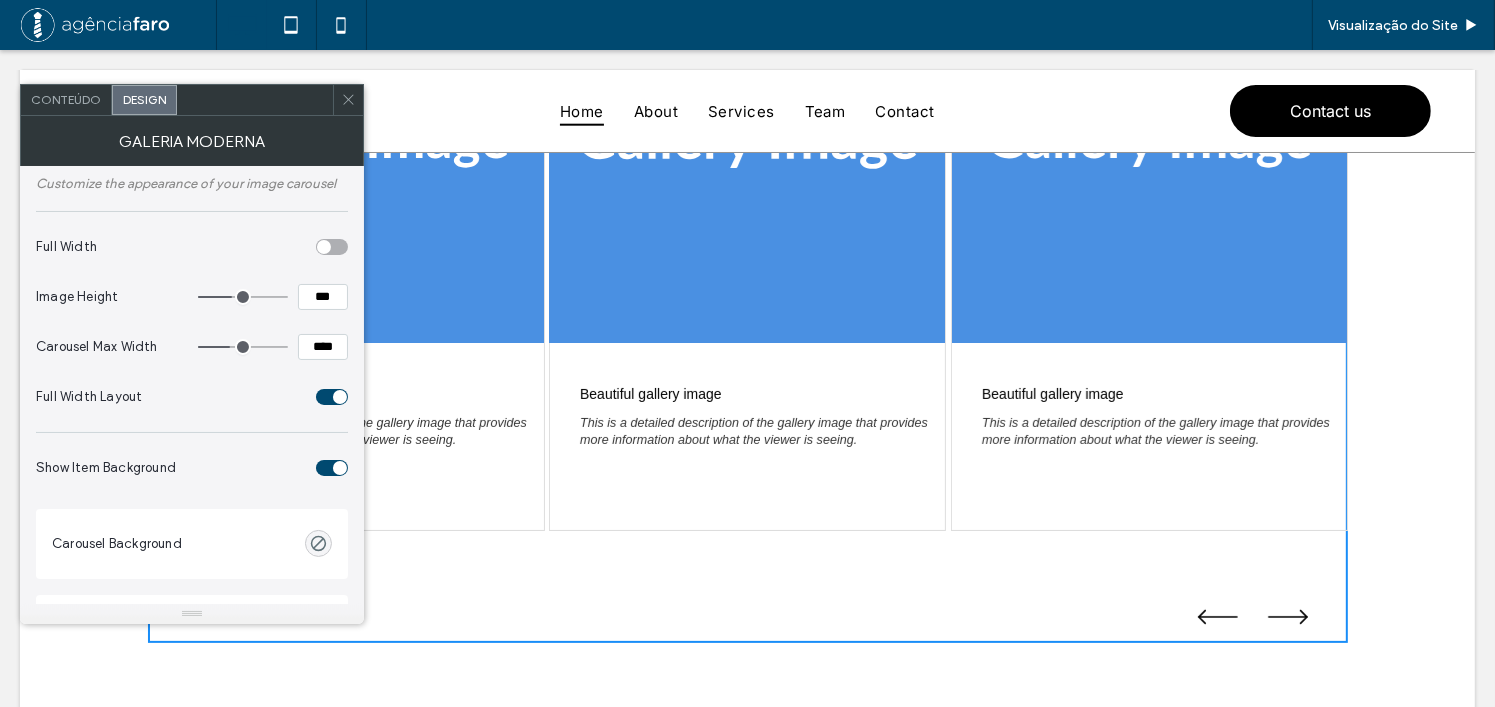 scroll, scrollTop: 100, scrollLeft: 0, axis: vertical 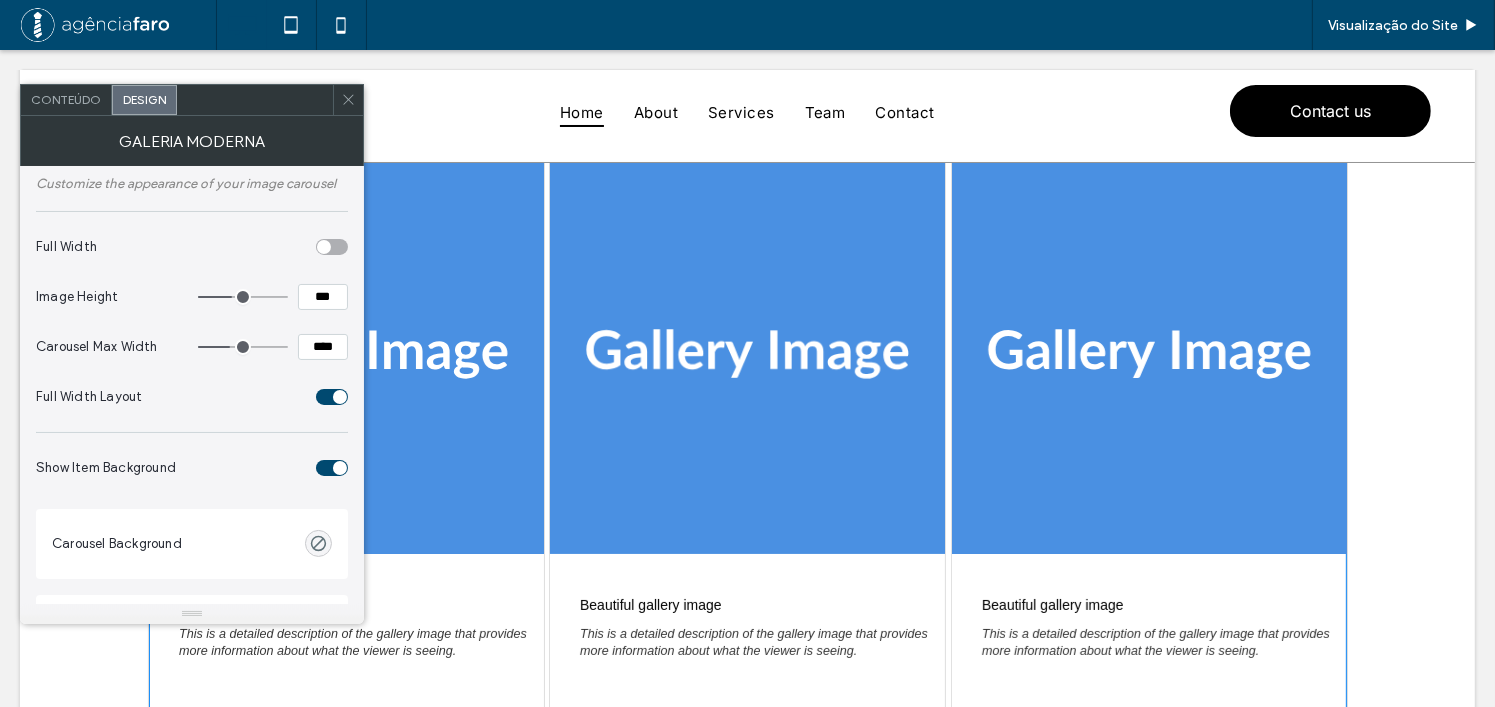 click at bounding box center [340, 397] 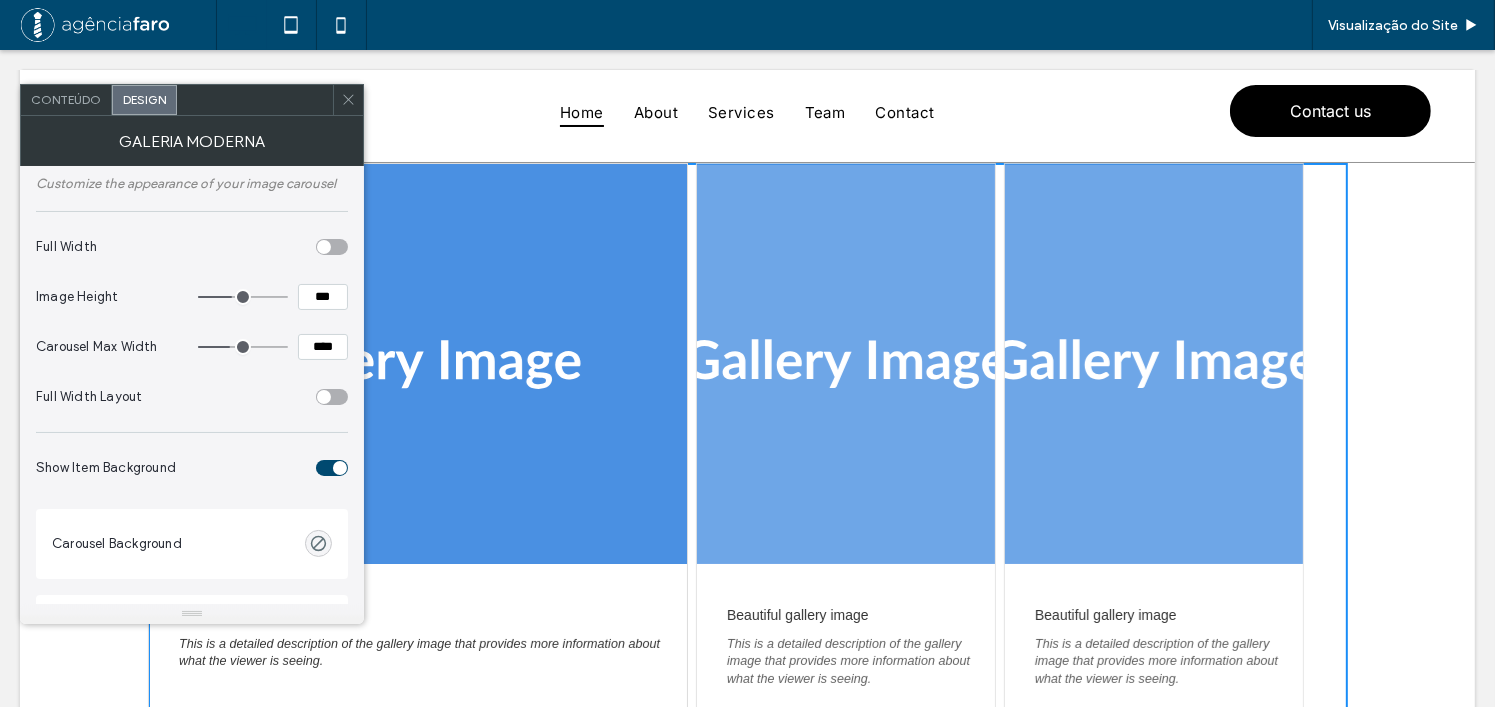 click at bounding box center (332, 397) 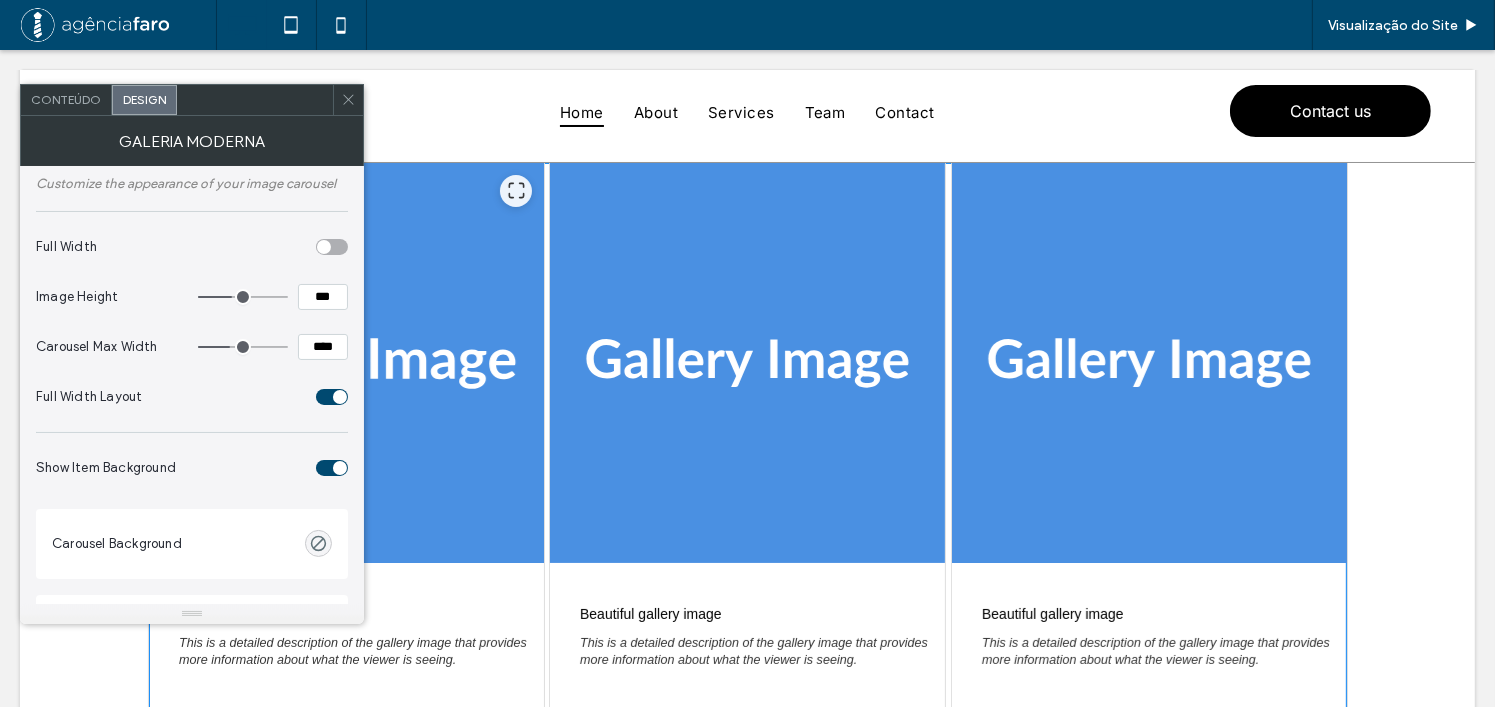 scroll, scrollTop: 100, scrollLeft: 0, axis: vertical 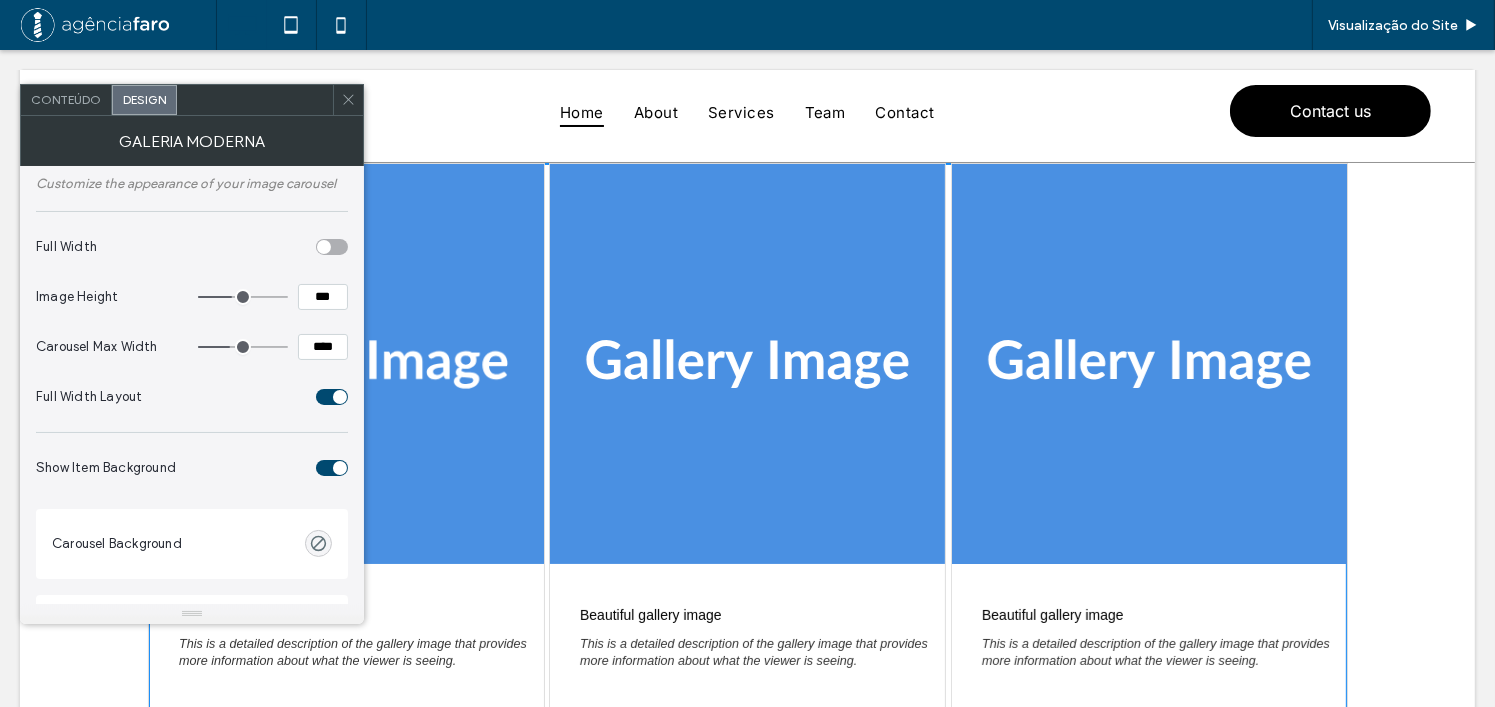 click 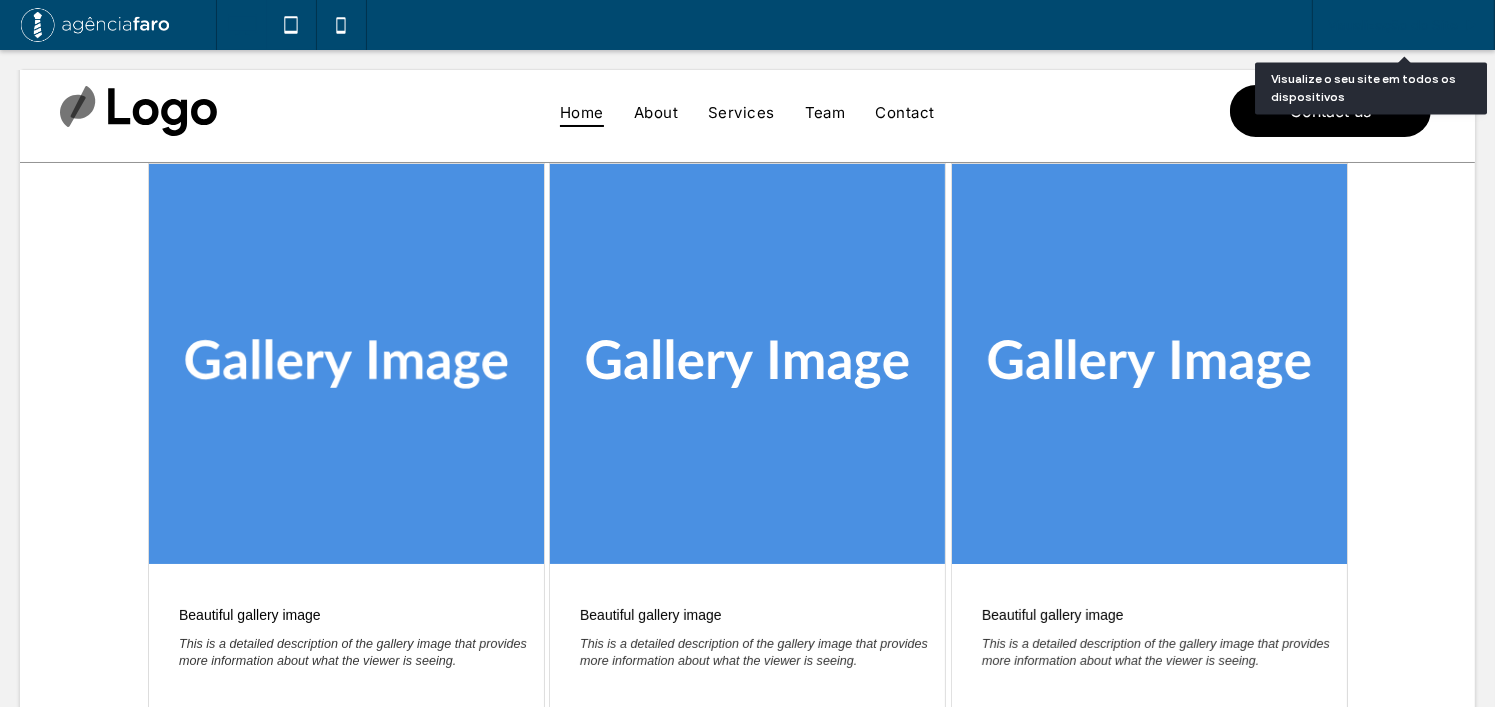 click on "Visualização do Site" at bounding box center (1393, 25) 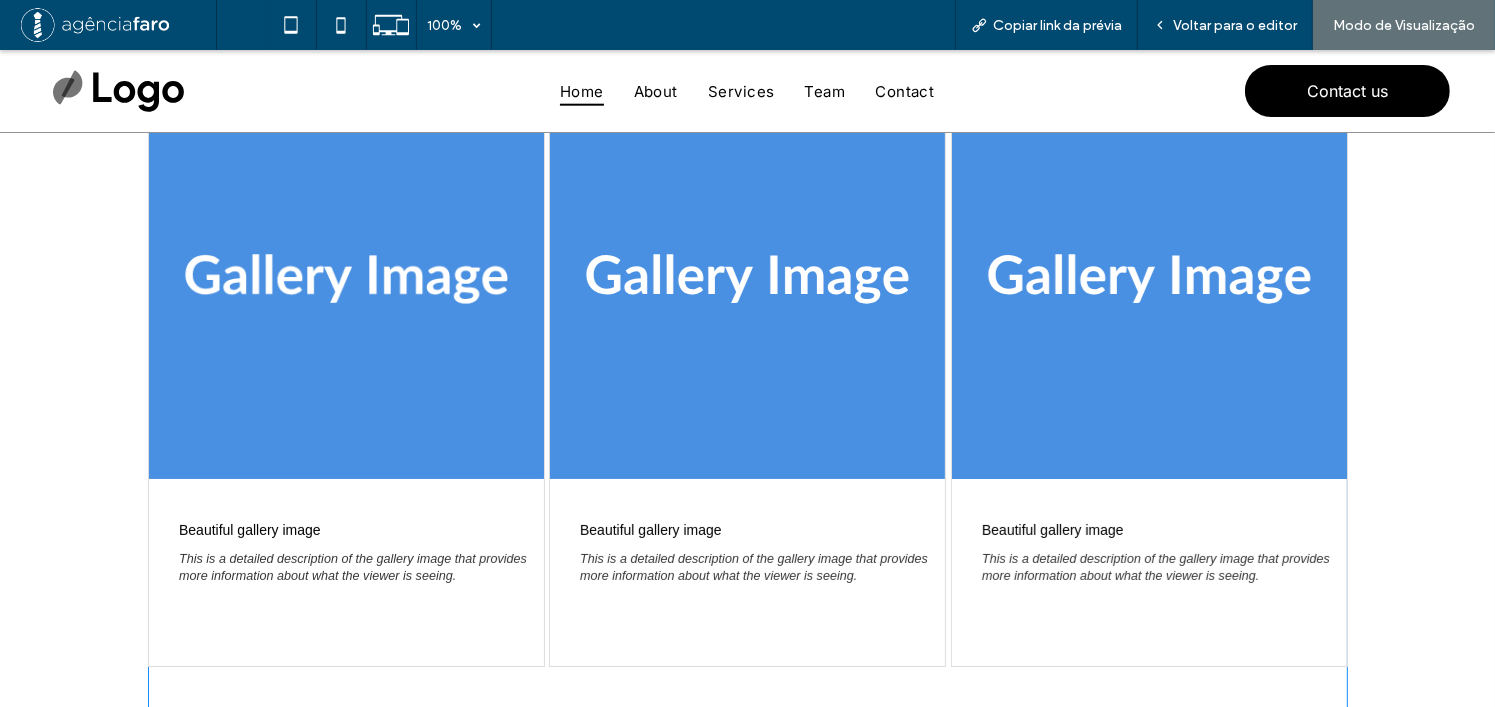 scroll, scrollTop: 200, scrollLeft: 0, axis: vertical 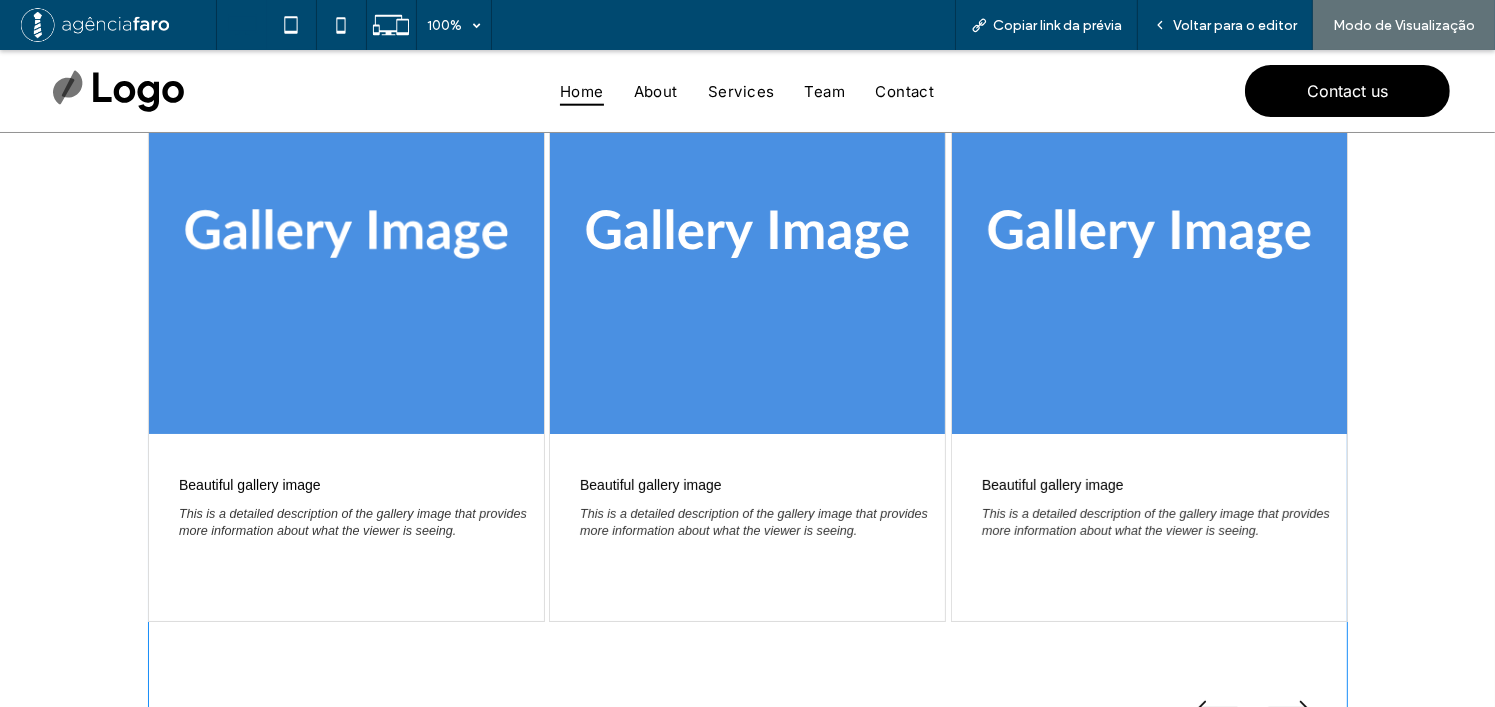 drag, startPoint x: 1071, startPoint y: 243, endPoint x: 828, endPoint y: 260, distance: 243.59392 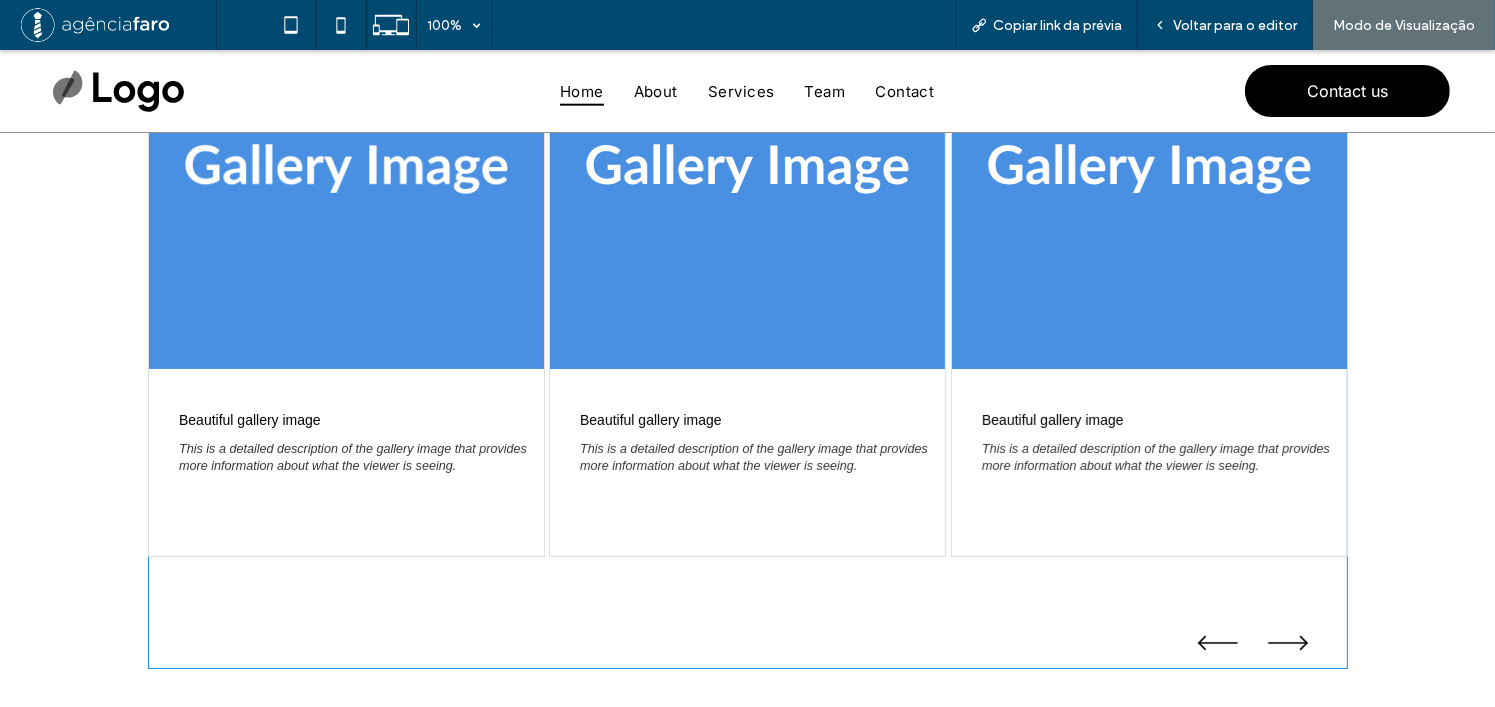 scroll, scrollTop: 300, scrollLeft: 0, axis: vertical 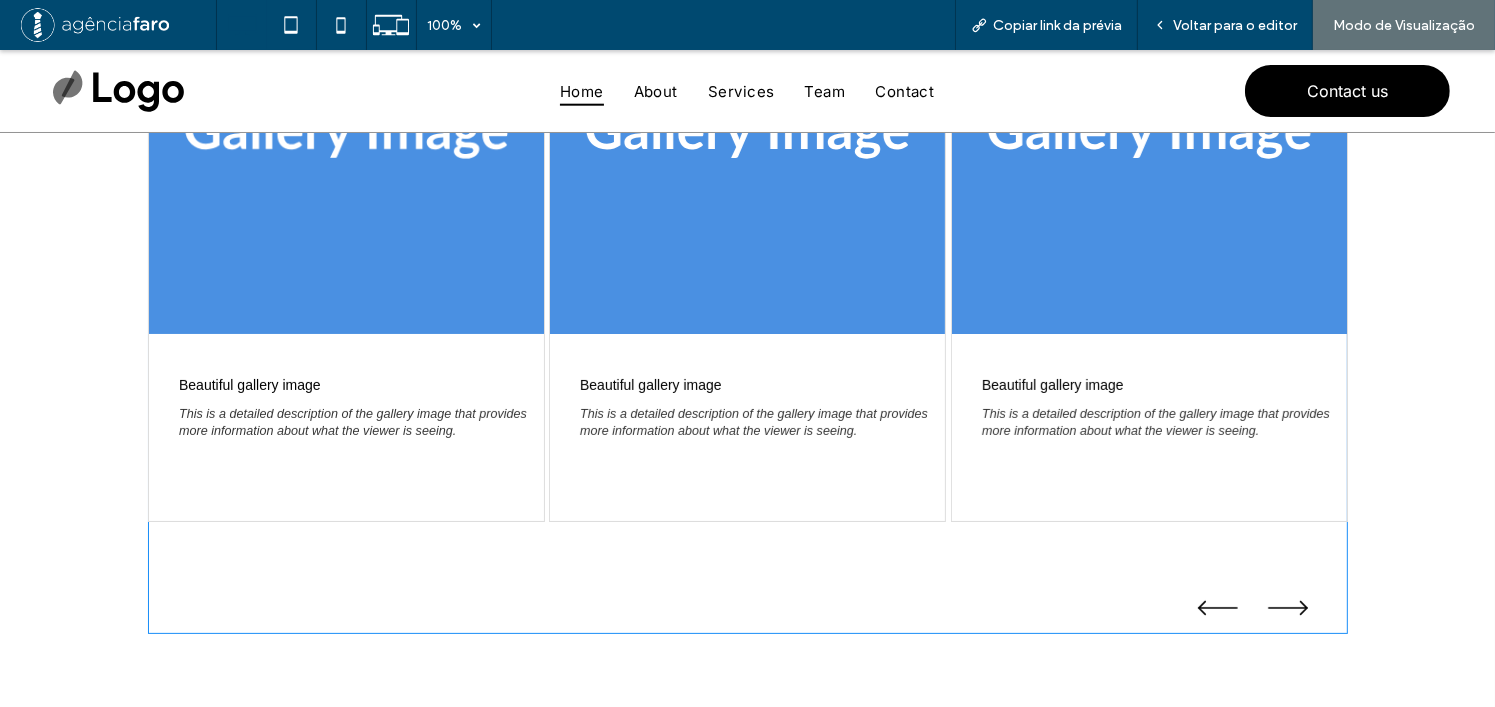 click at bounding box center [748, 283] 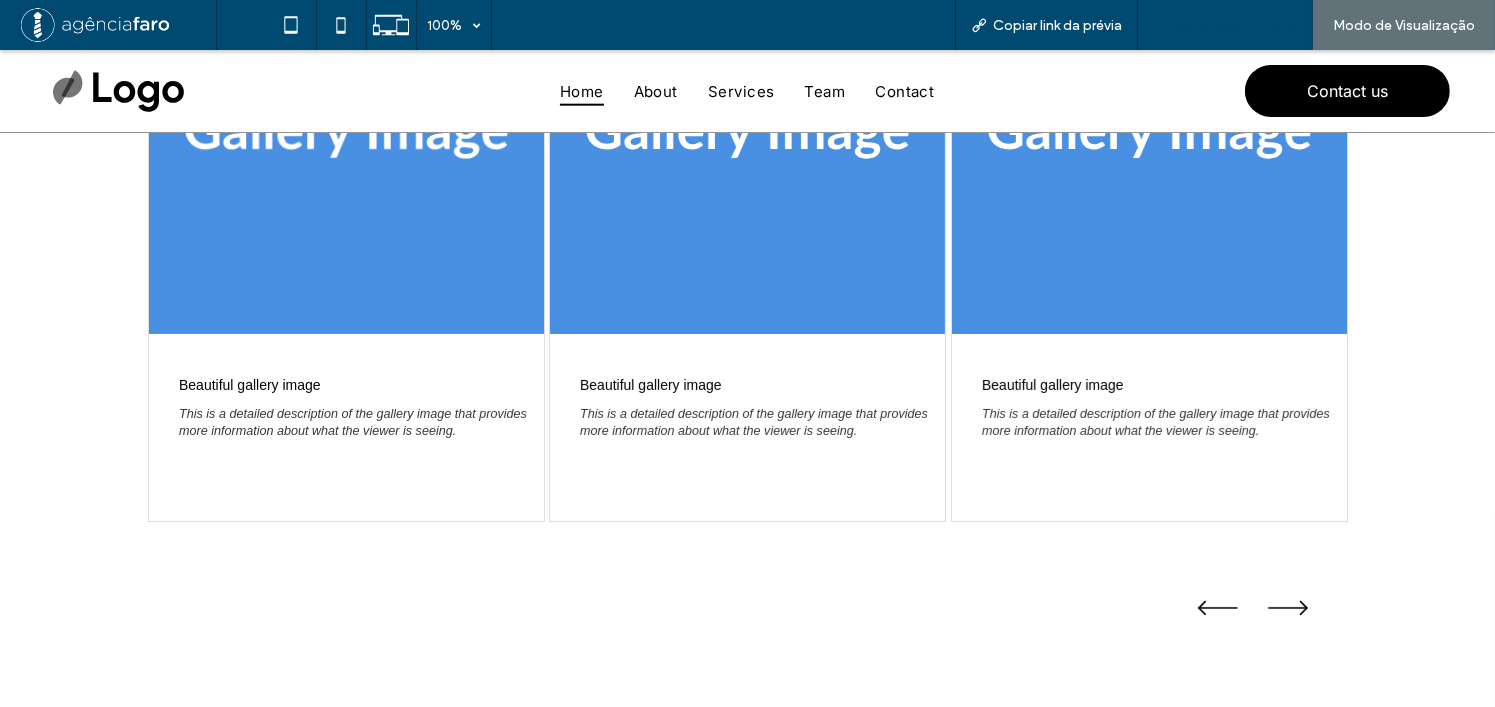 click on "Voltar para o editor" at bounding box center [1225, 25] 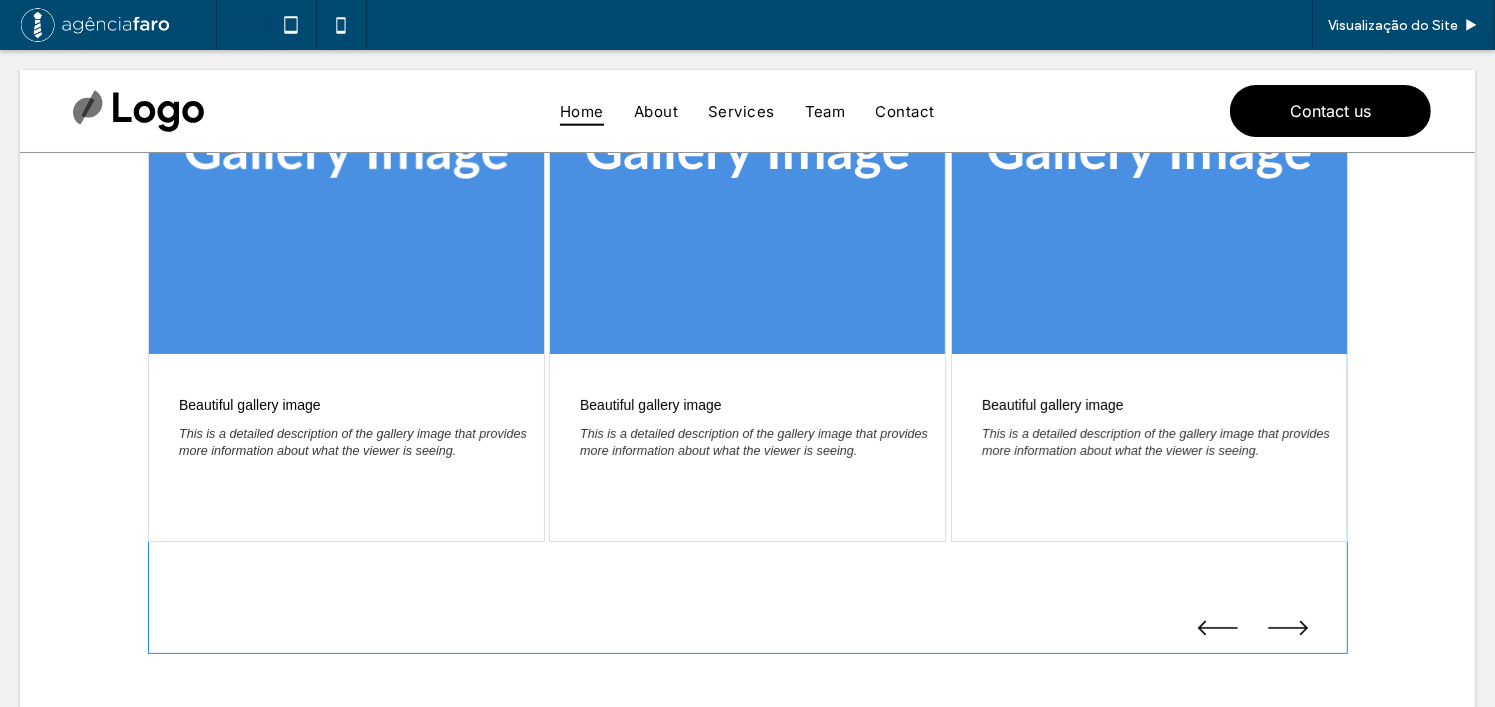 click at bounding box center (748, 303) 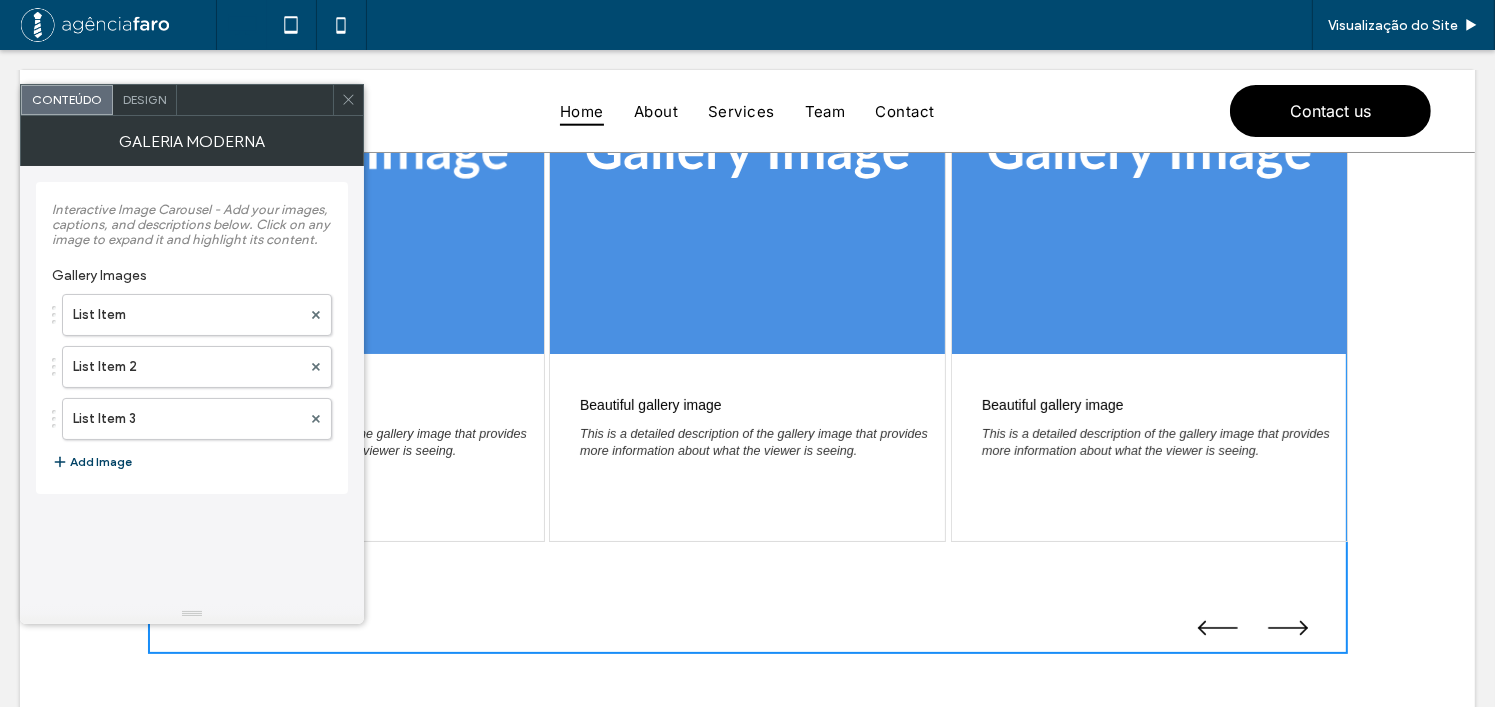 click on "Add Image" at bounding box center (92, 462) 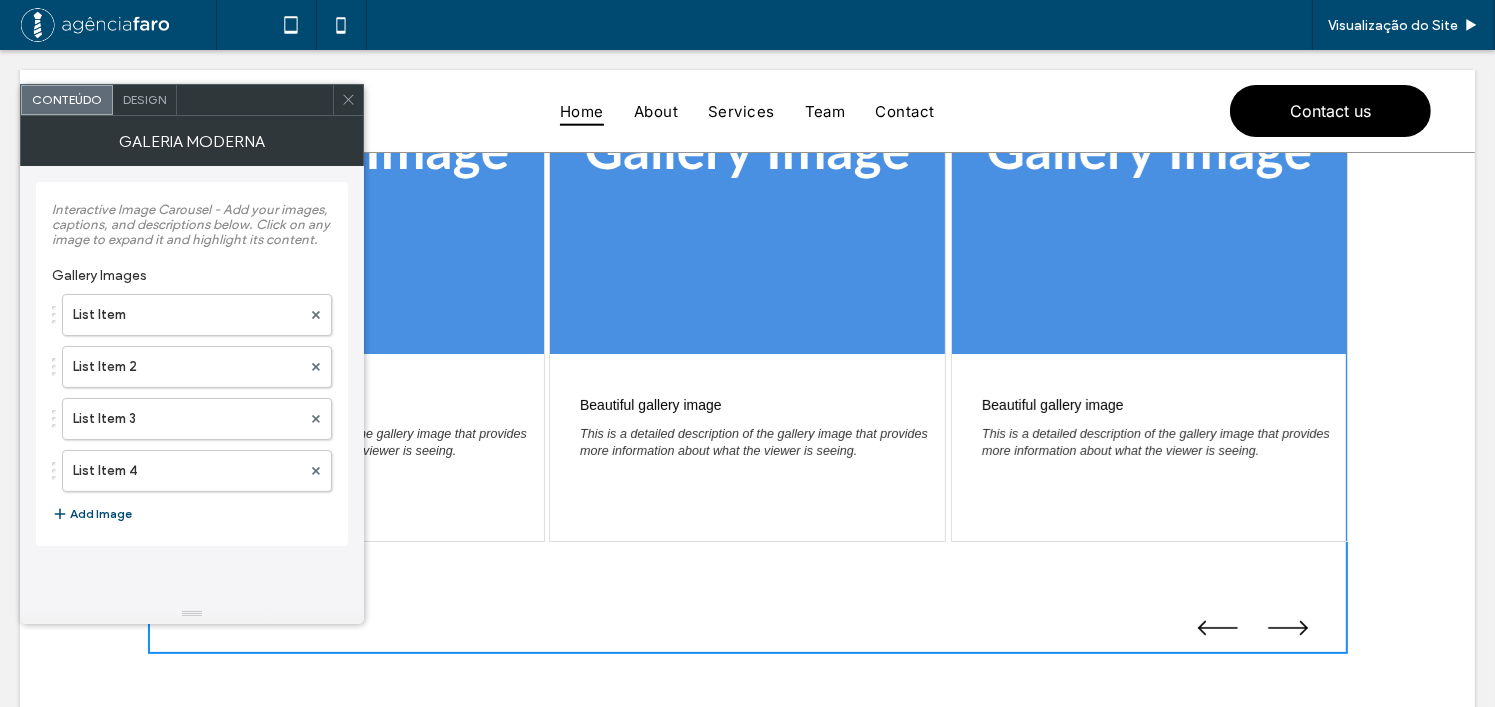 click on "List Item  List Item 2 List Item 3 List Item 4 Add Image" at bounding box center [192, 410] 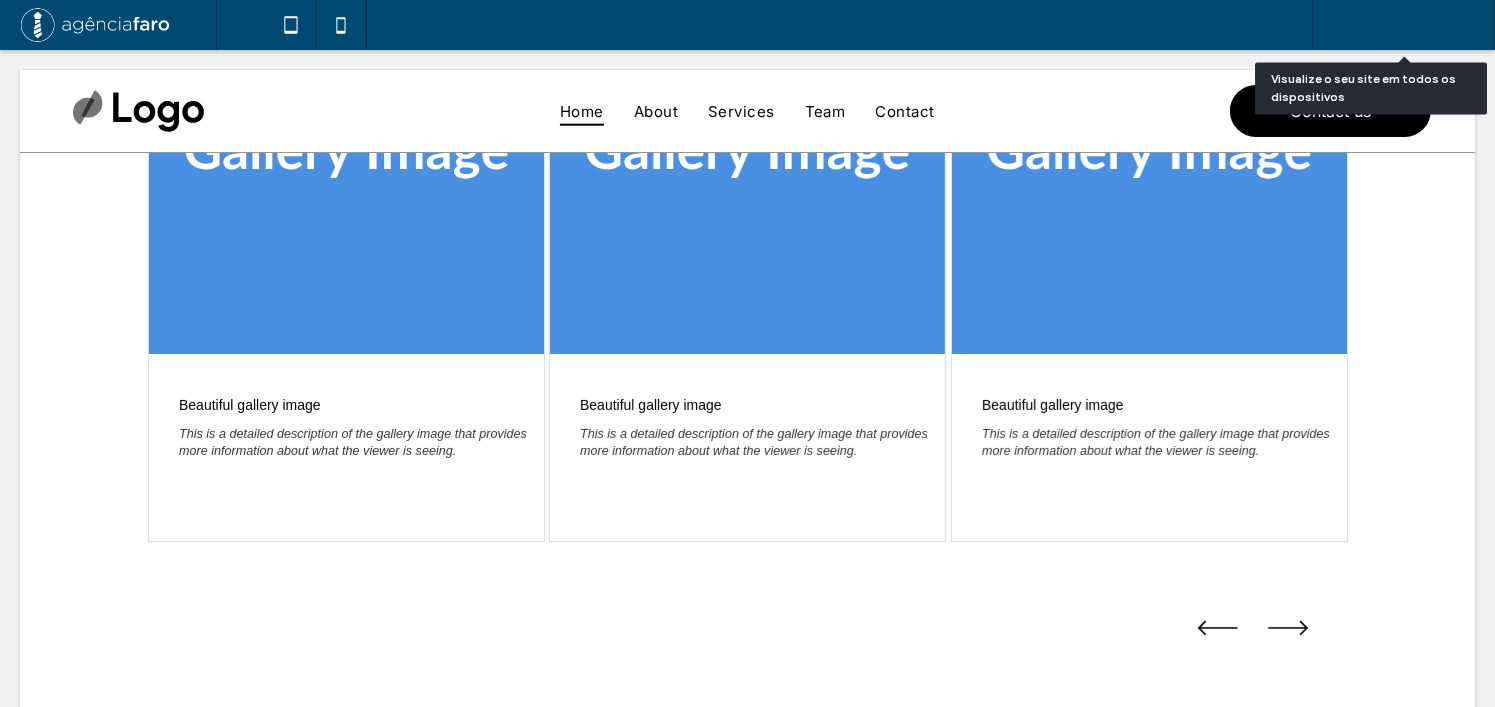 click on "Visualização do Site" at bounding box center [1403, 25] 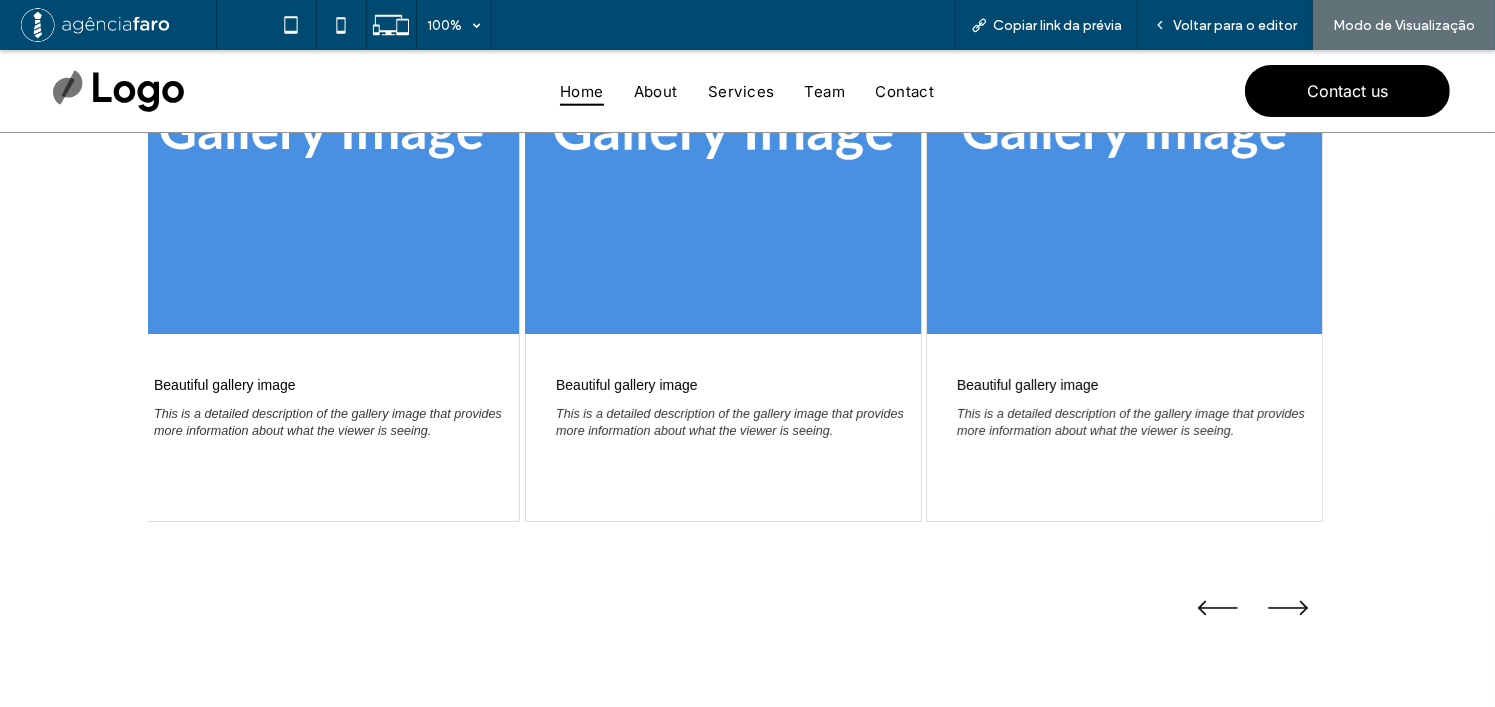 drag, startPoint x: 964, startPoint y: 286, endPoint x: 701, endPoint y: 278, distance: 263.12164 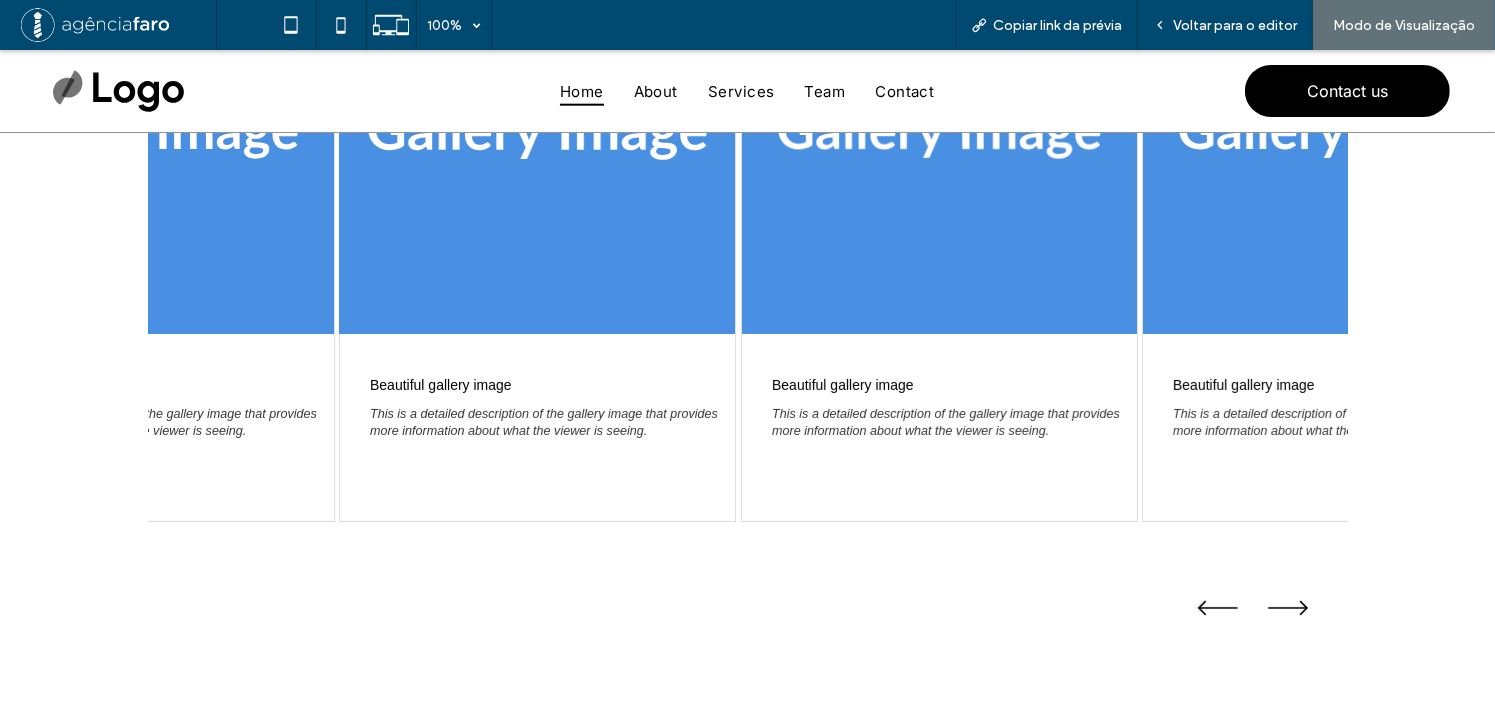 drag, startPoint x: 855, startPoint y: 273, endPoint x: 591, endPoint y: 278, distance: 264.04733 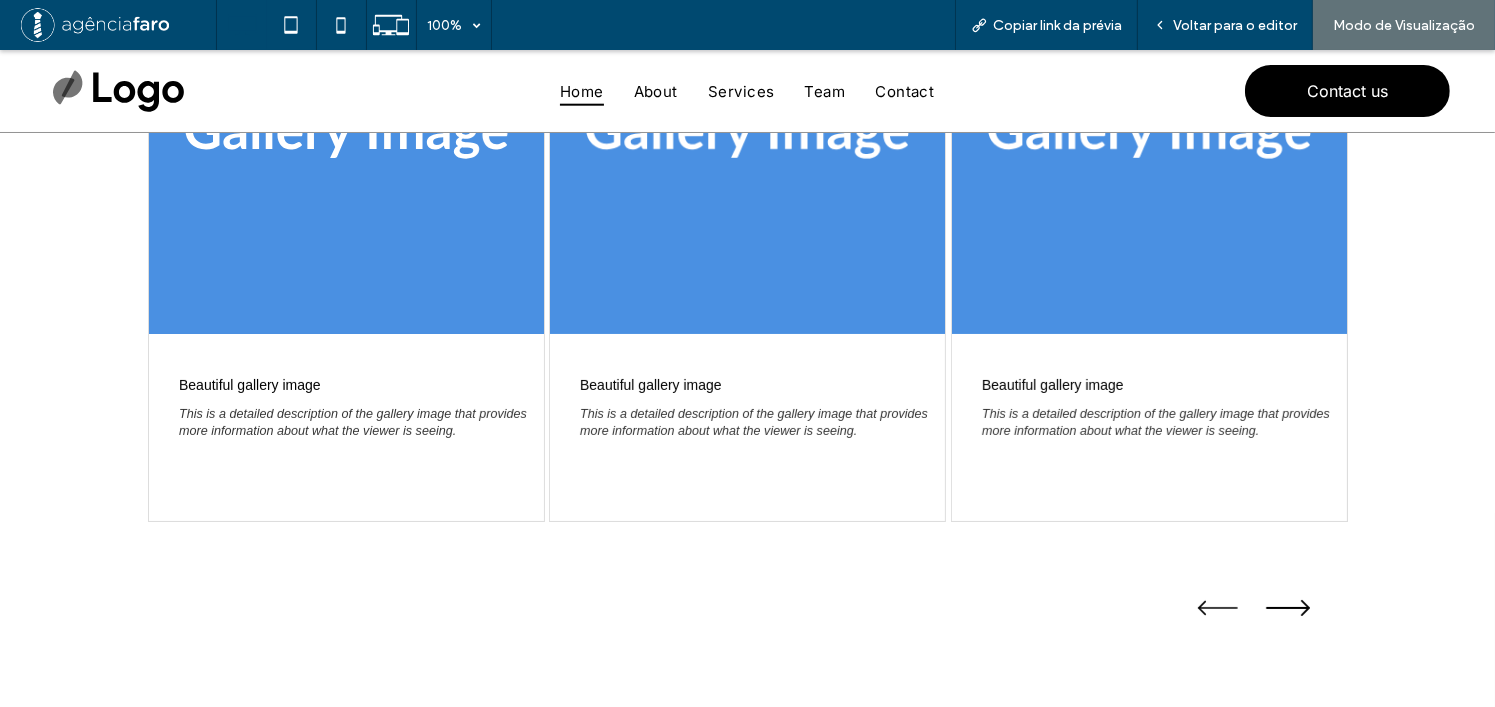 click at bounding box center (1288, 607) 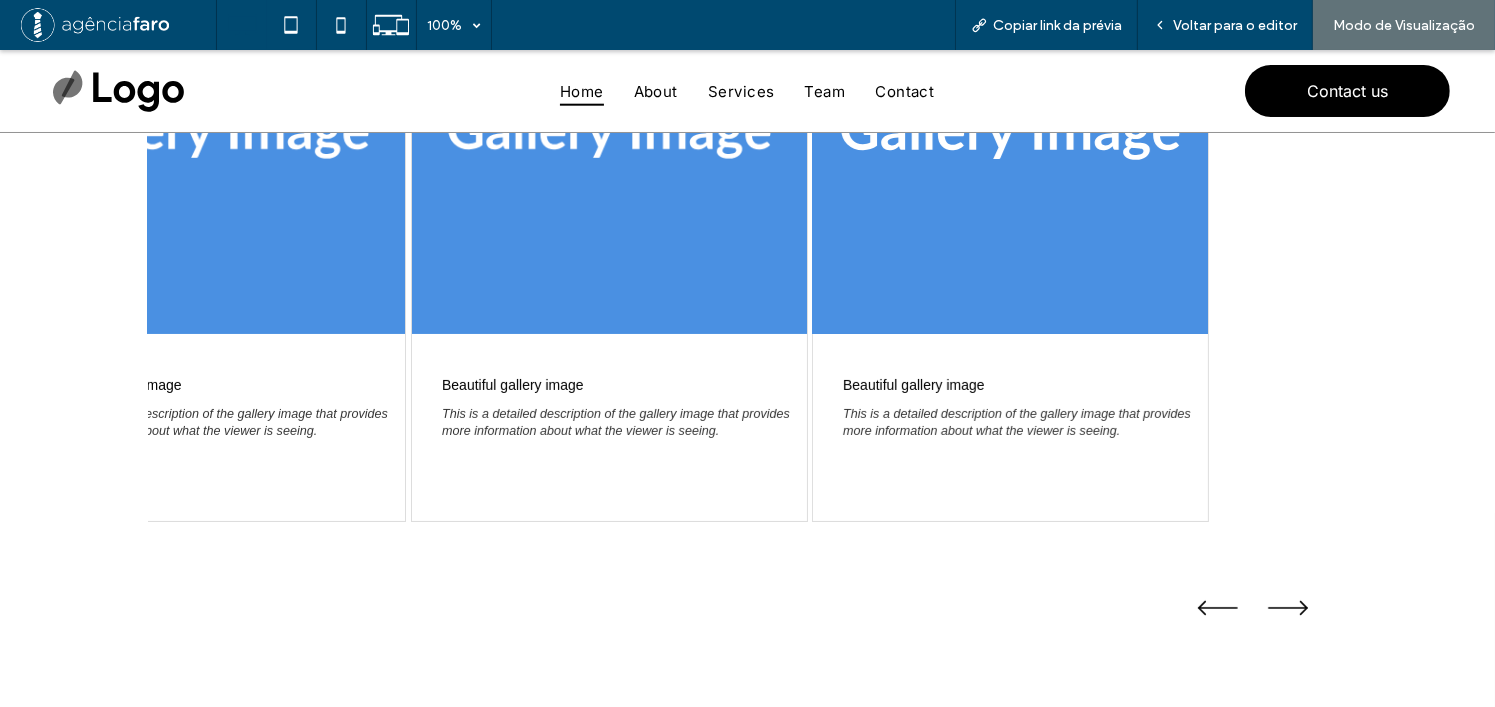 drag, startPoint x: 1071, startPoint y: 259, endPoint x: 723, endPoint y: 245, distance: 348.2815 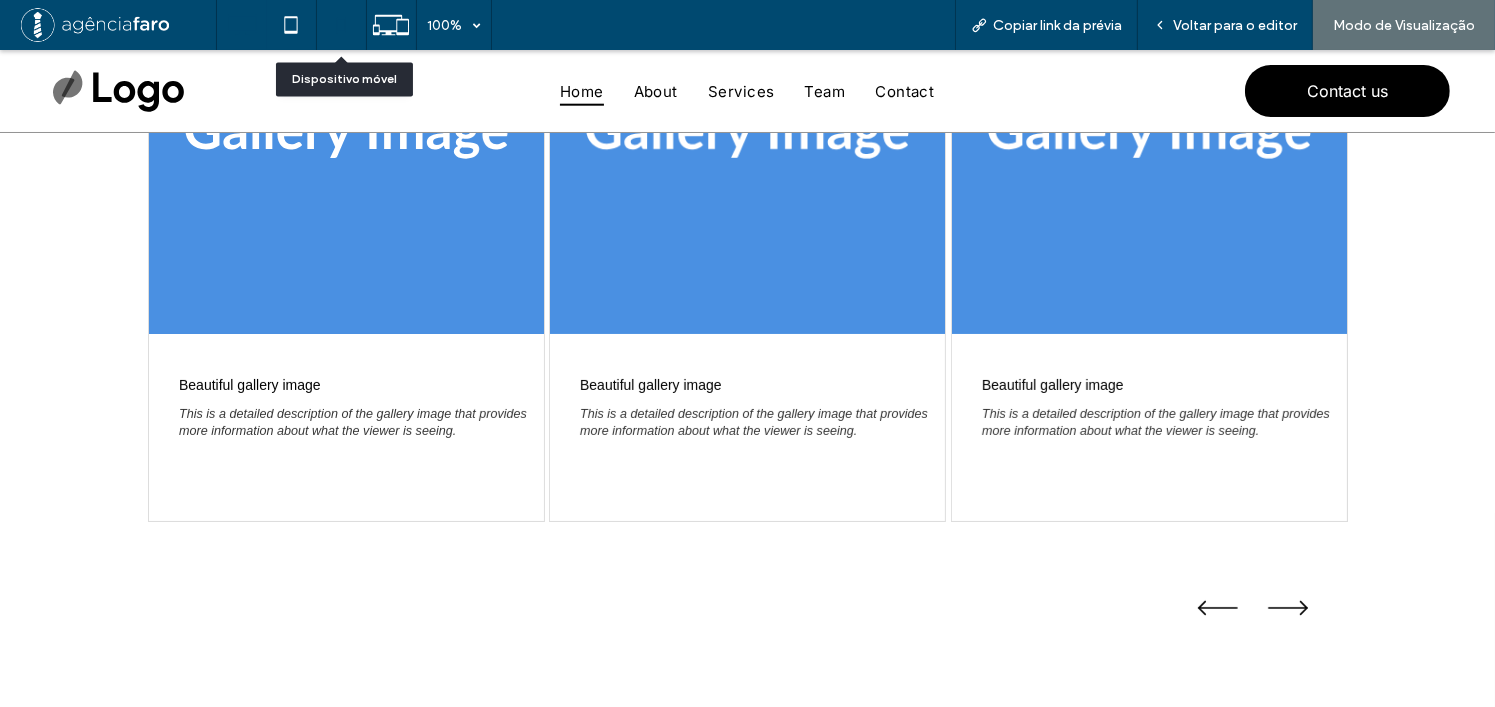 click 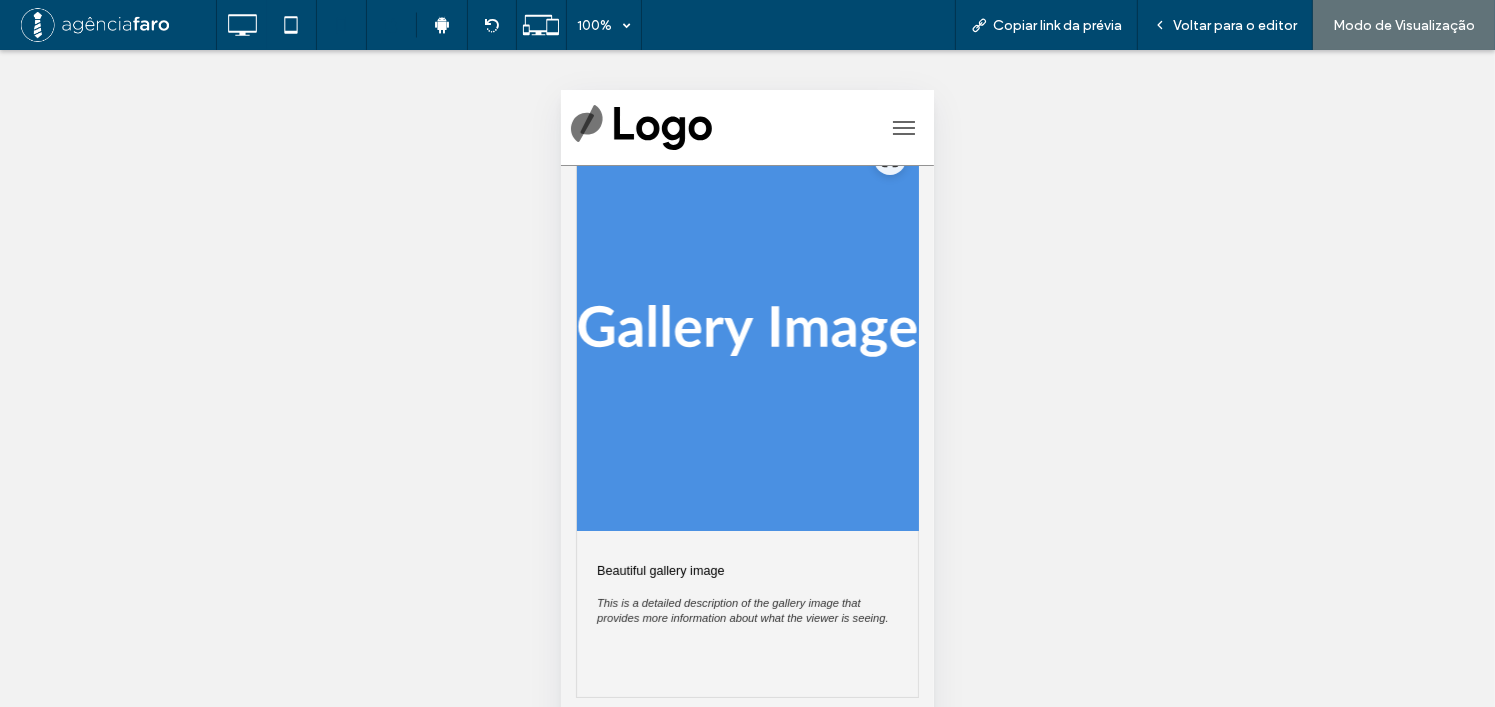 scroll, scrollTop: 100, scrollLeft: 0, axis: vertical 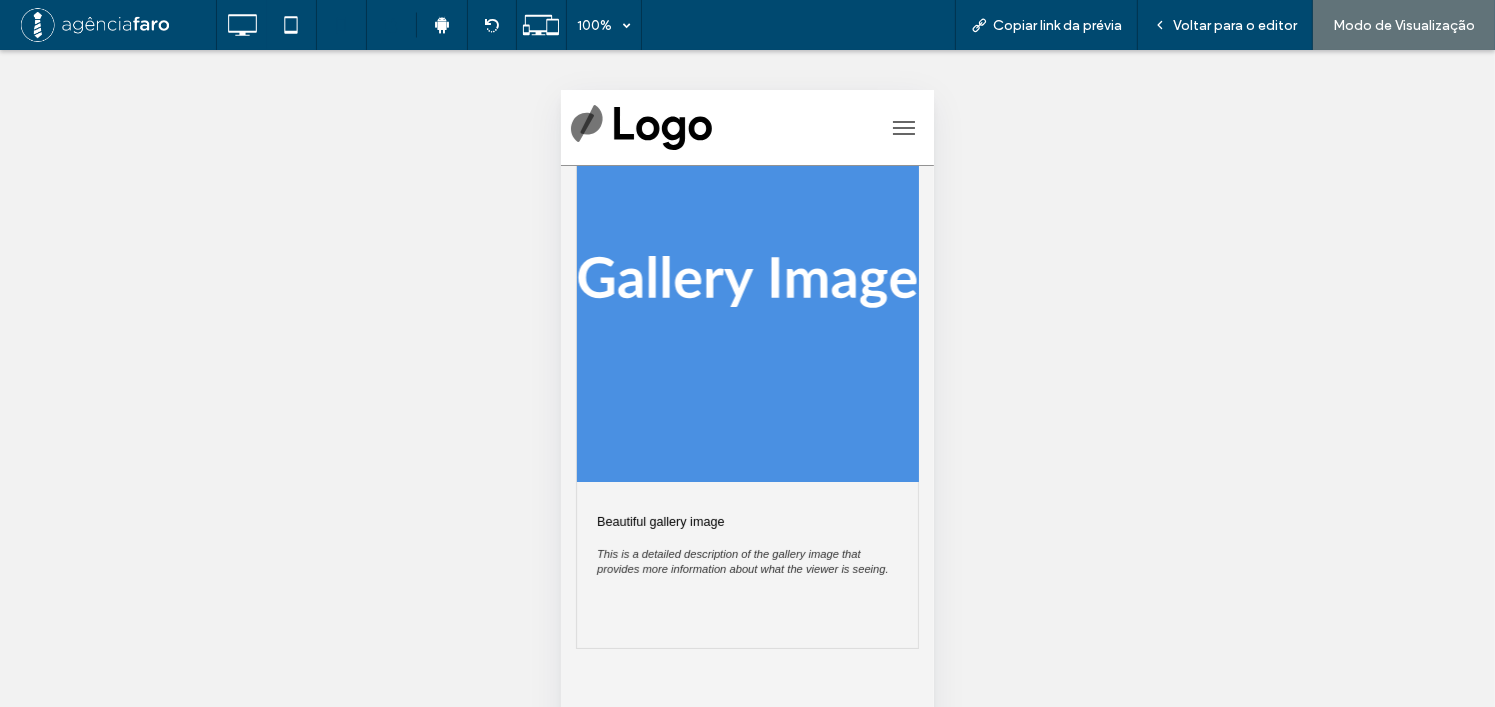click at bounding box center [746, 281] 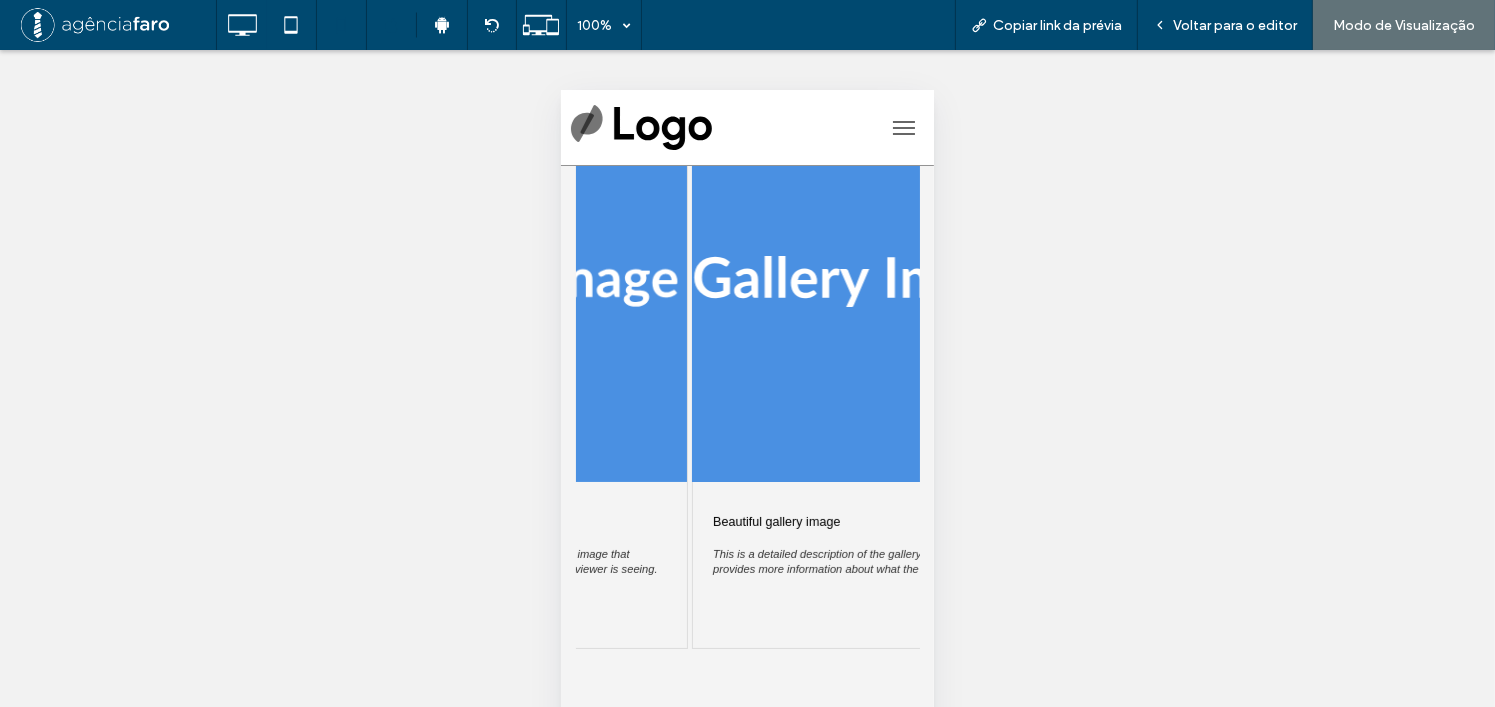 drag, startPoint x: 840, startPoint y: 341, endPoint x: 585, endPoint y: 354, distance: 255.33116 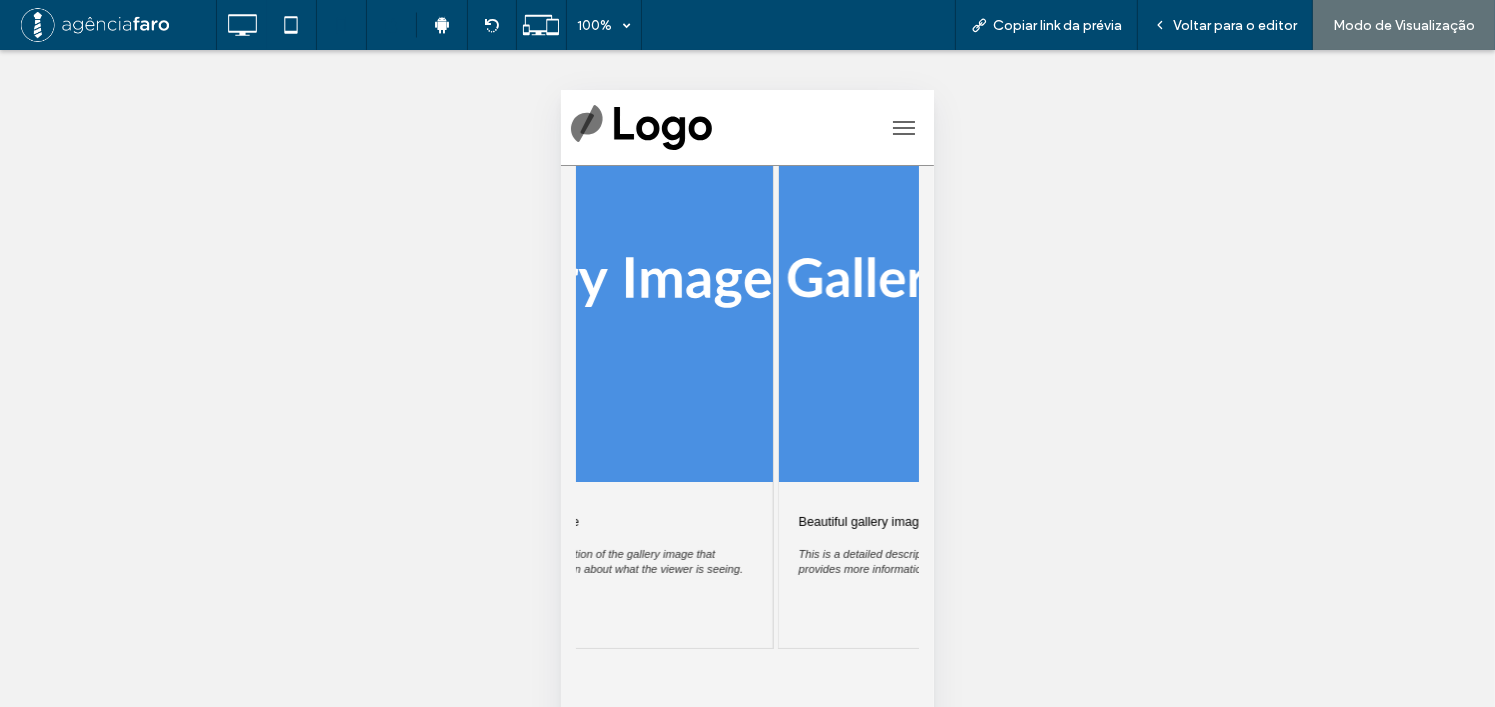drag, startPoint x: 663, startPoint y: 366, endPoint x: 762, endPoint y: 370, distance: 99.08077 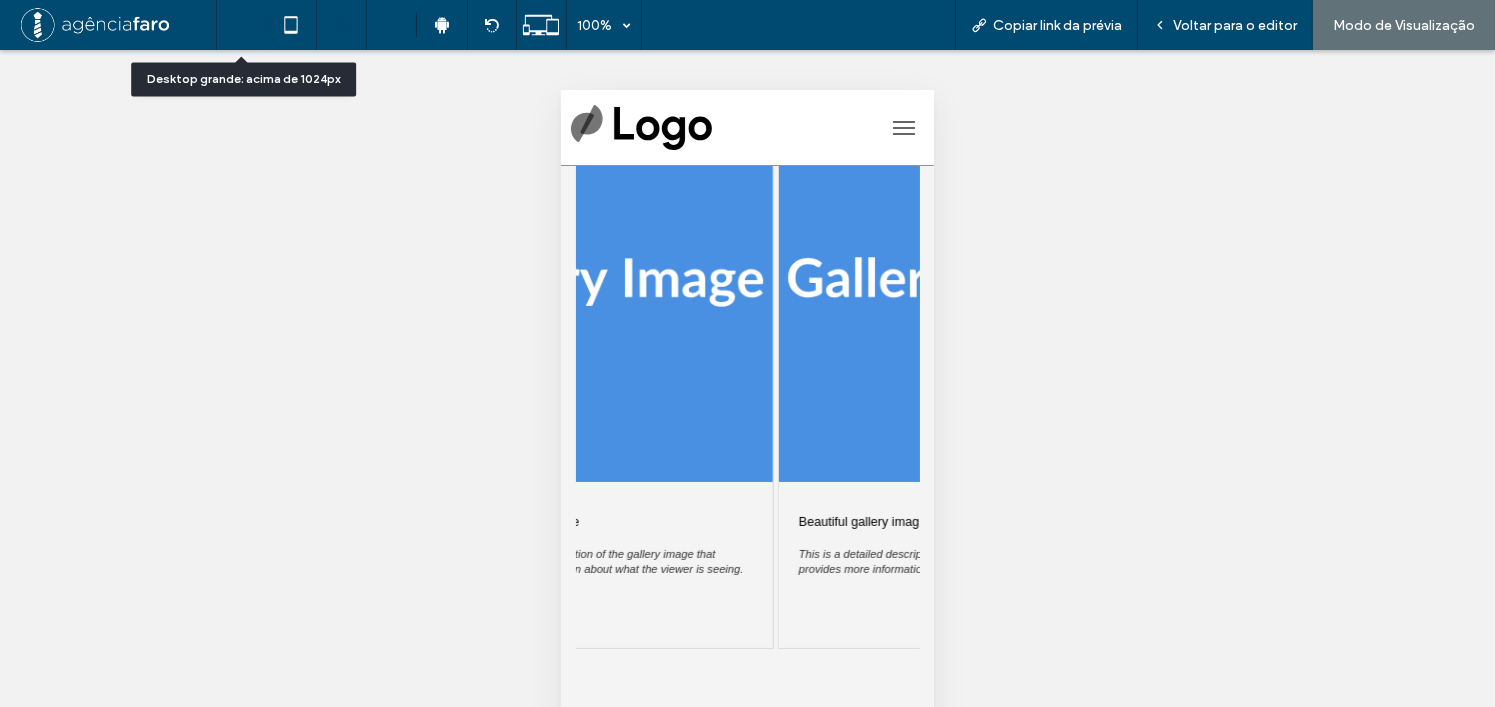 click 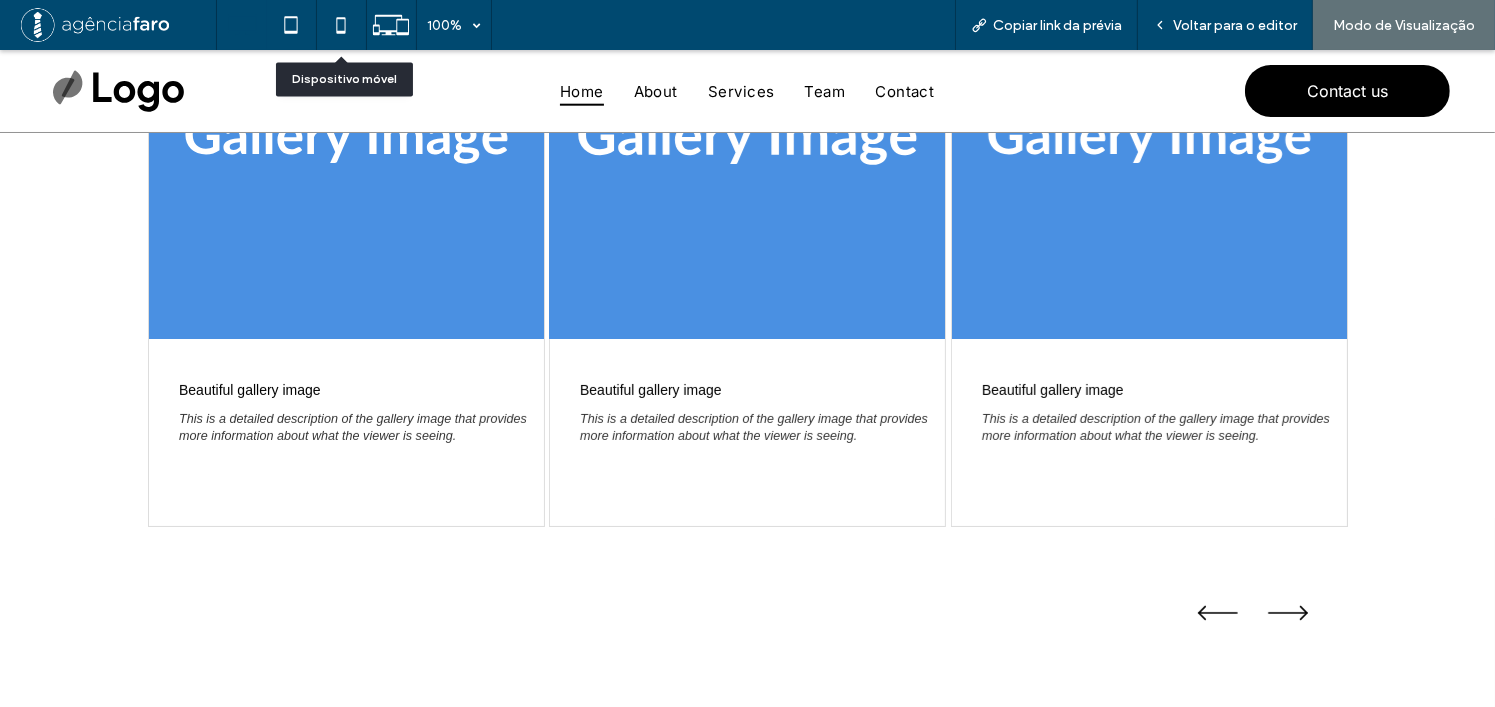 scroll, scrollTop: 300, scrollLeft: 0, axis: vertical 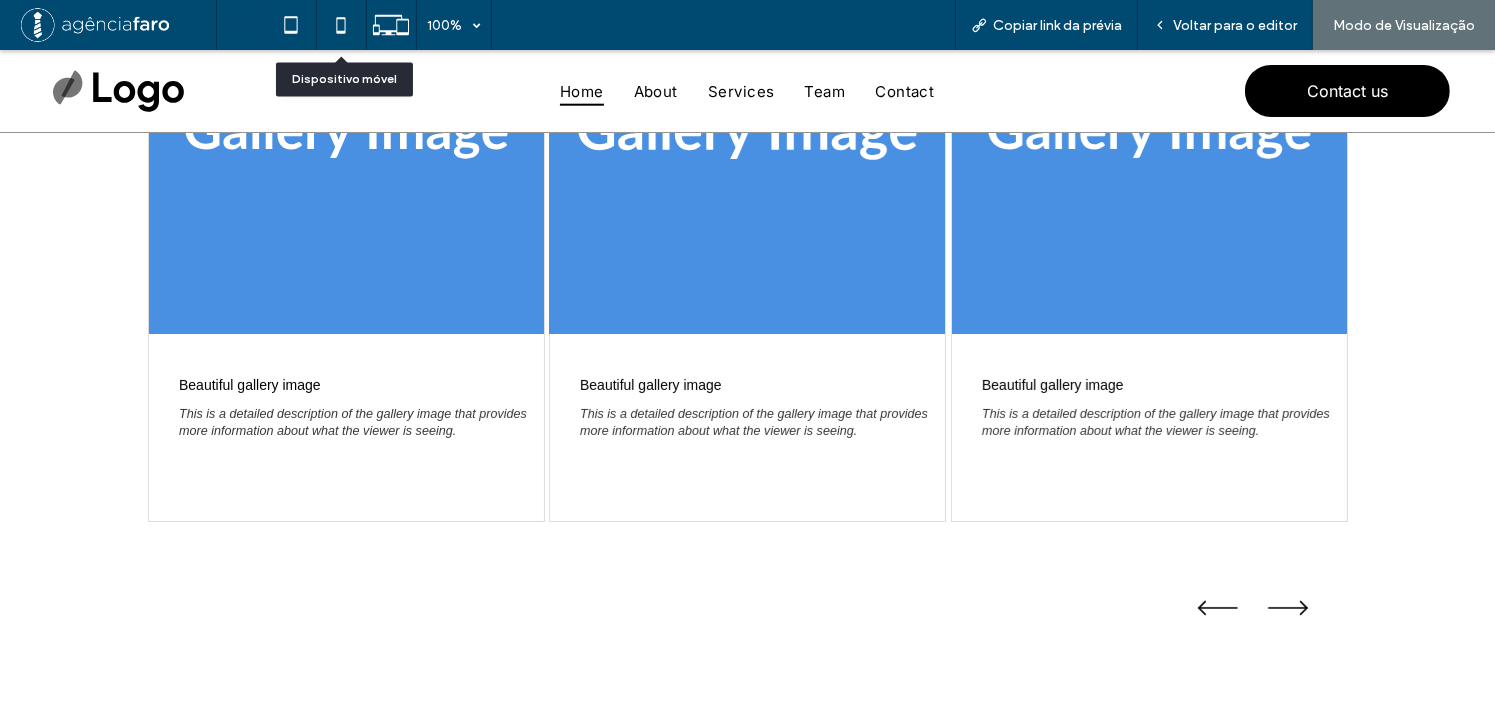 click at bounding box center (747, 134) 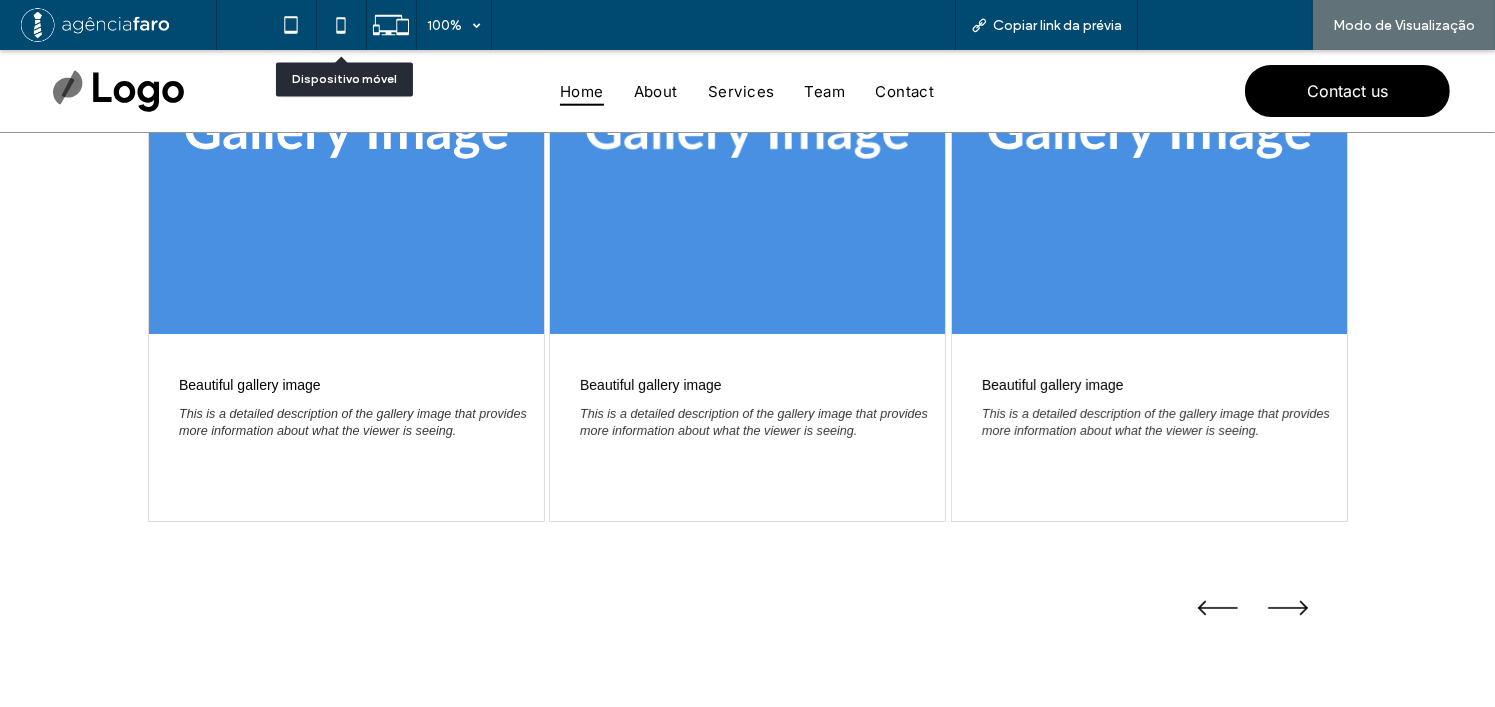 click on "Voltar para o editor" at bounding box center (1235, 25) 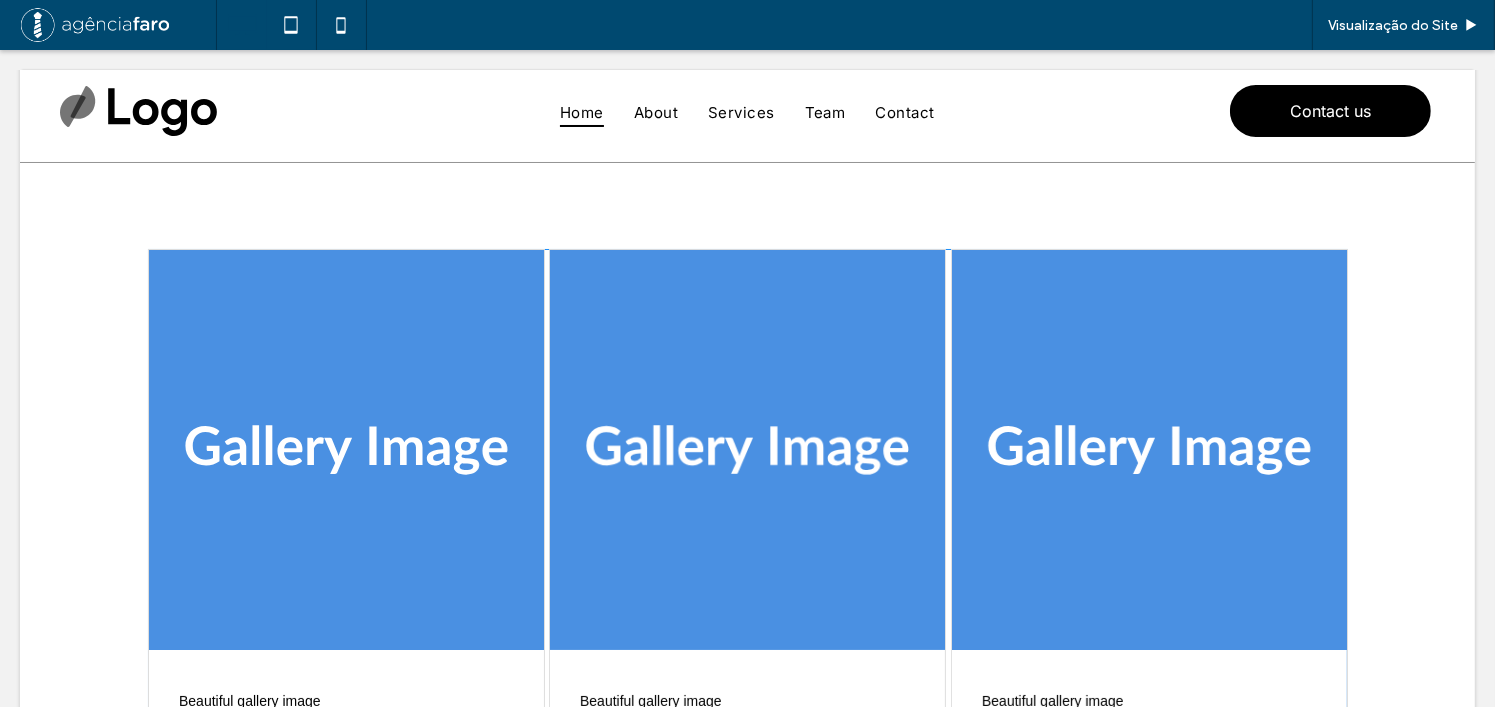 scroll, scrollTop: 0, scrollLeft: 0, axis: both 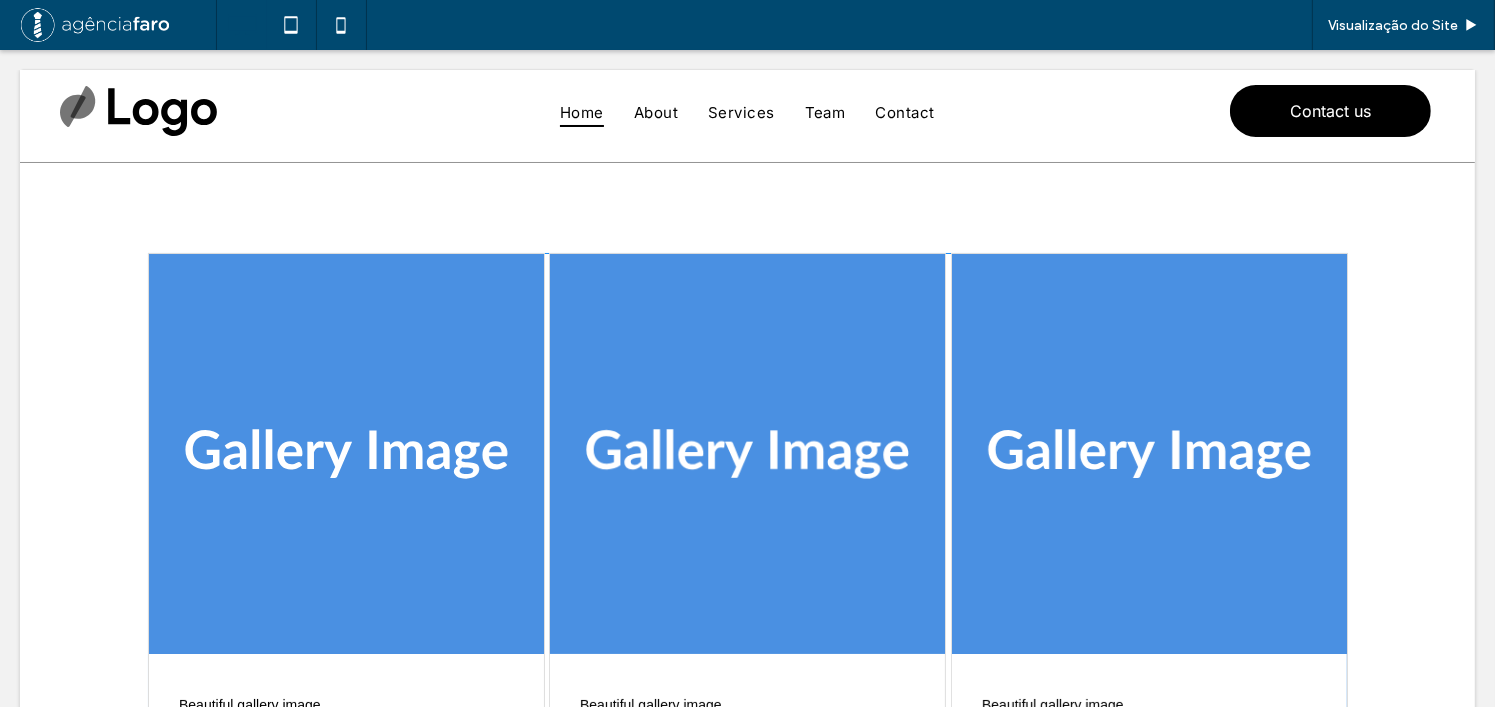 click at bounding box center (748, 603) 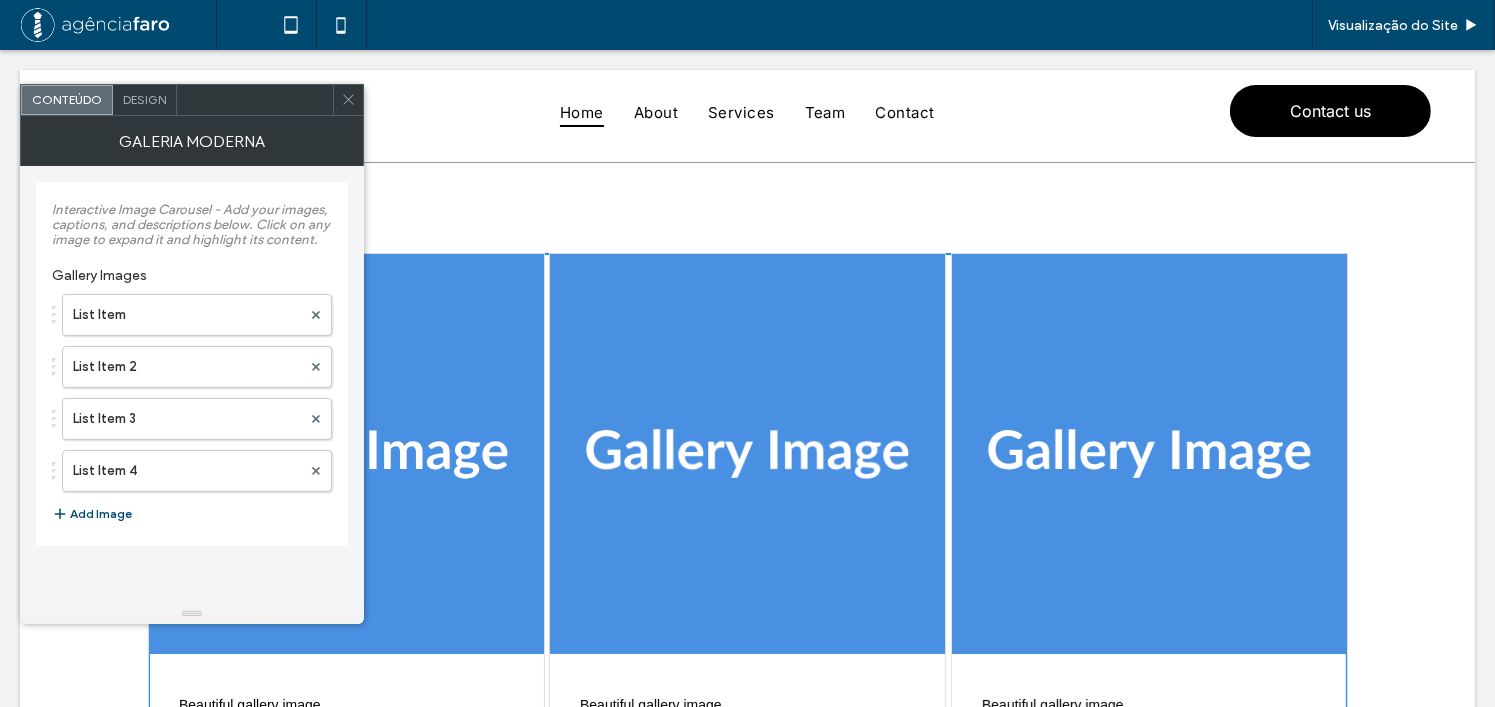 click on "Design" at bounding box center [145, 100] 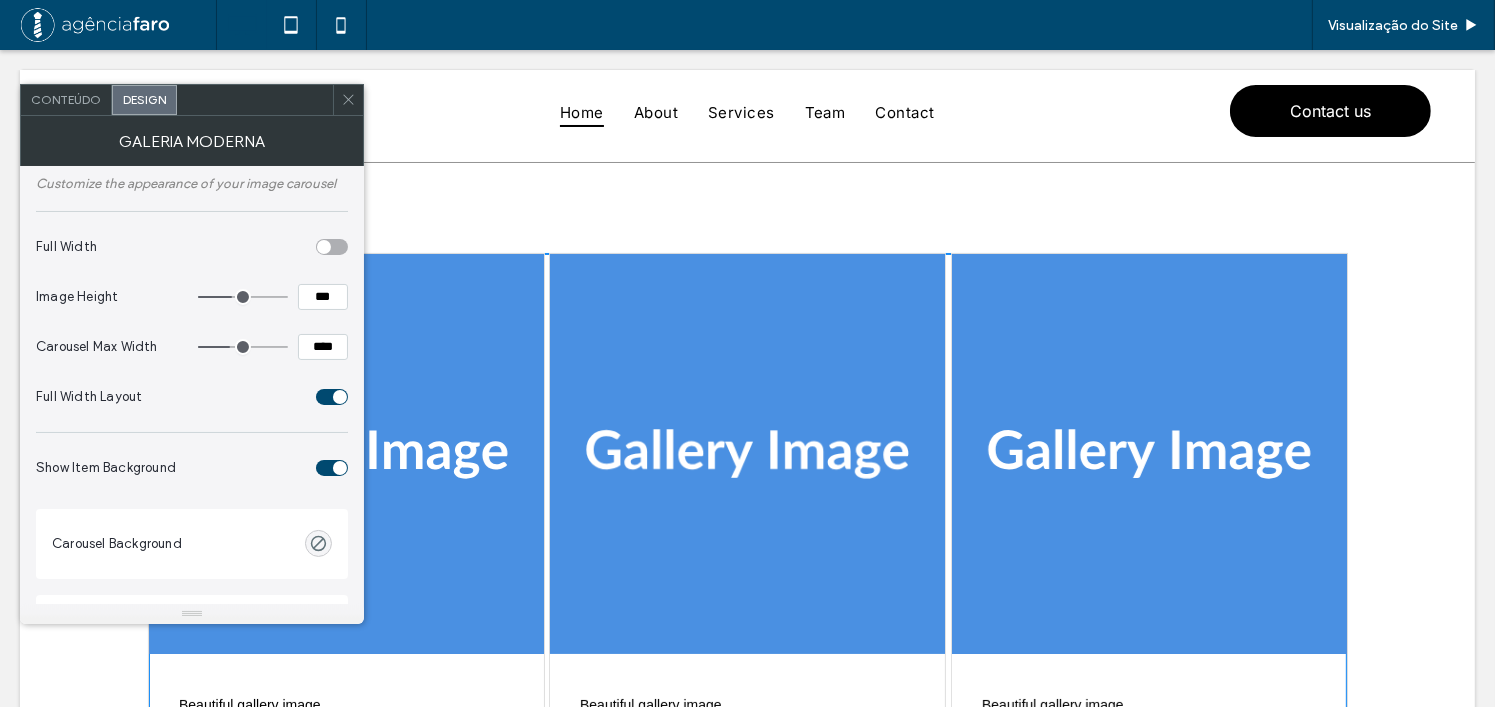 click at bounding box center (332, 397) 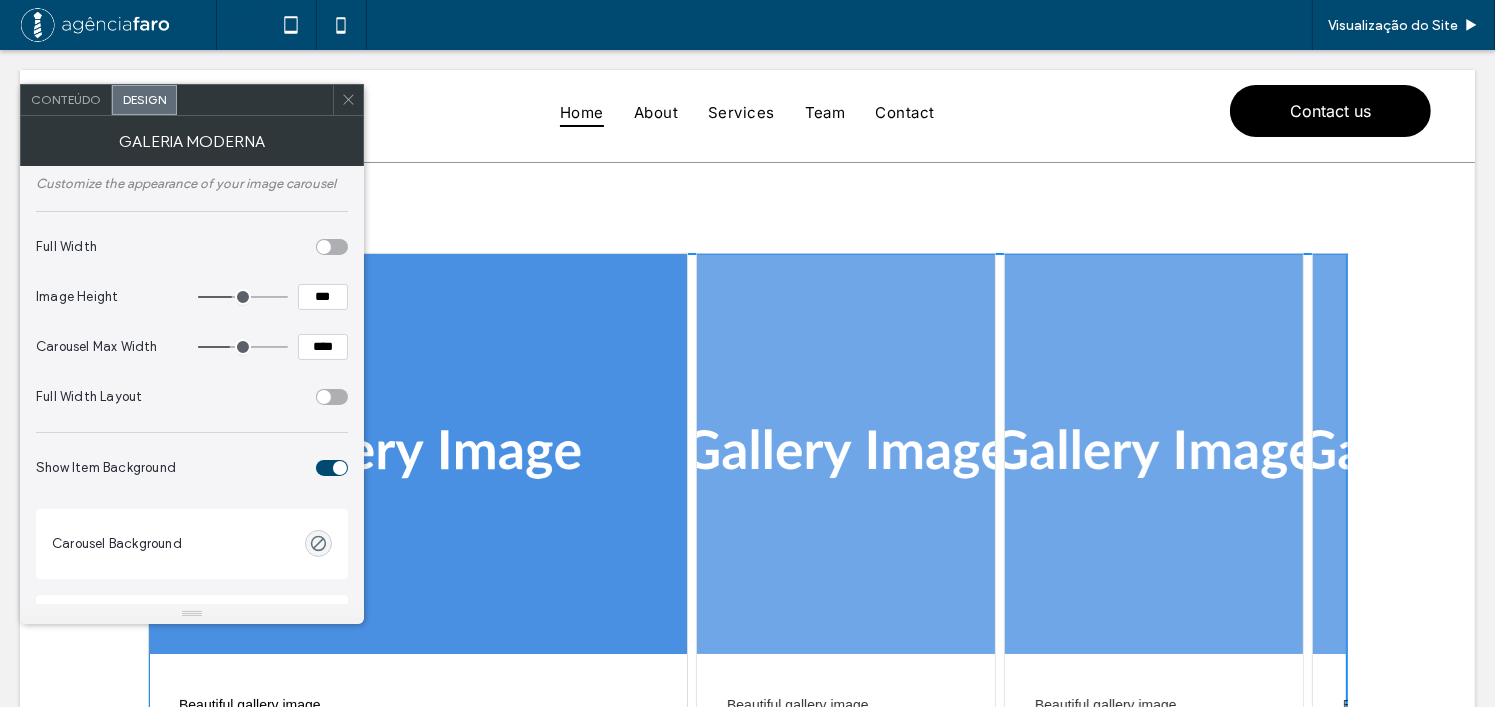 click at bounding box center [332, 397] 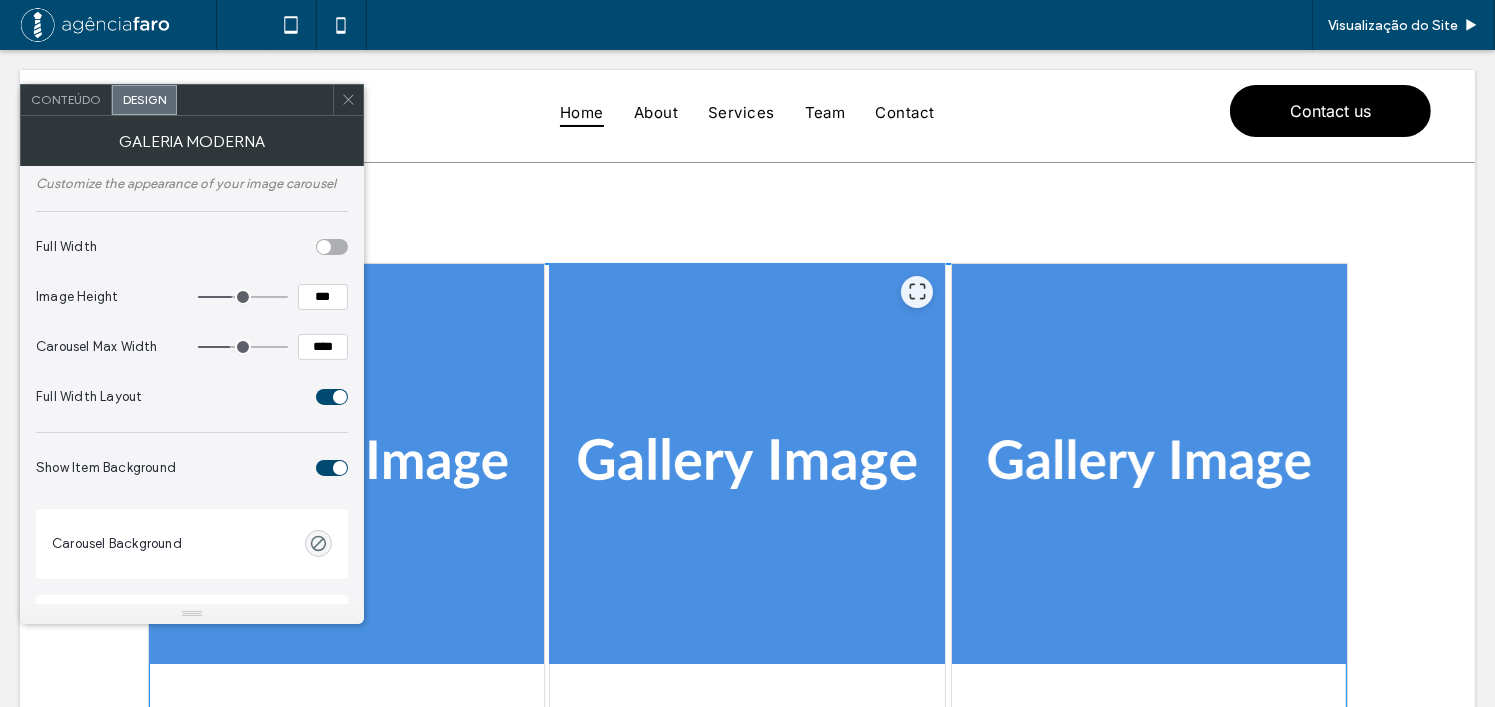 scroll, scrollTop: 200, scrollLeft: 0, axis: vertical 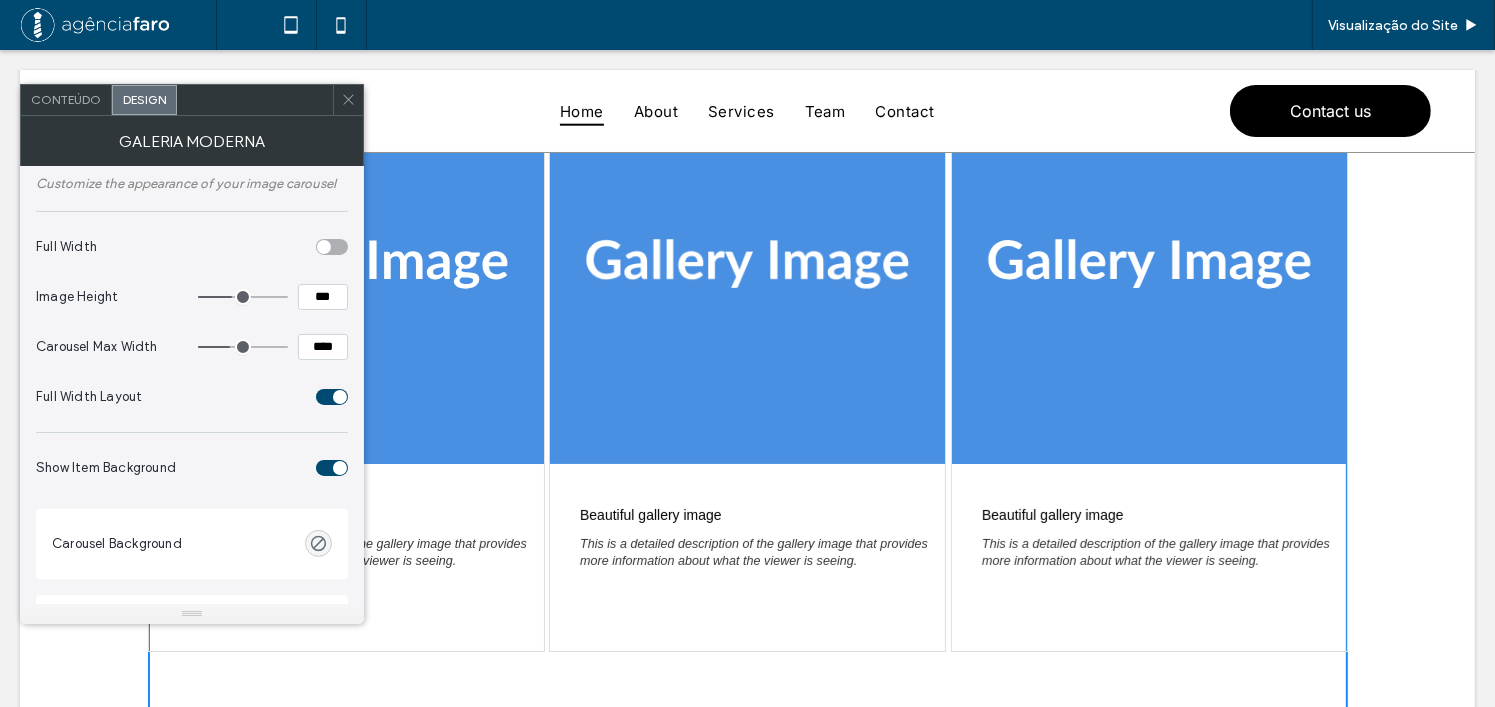 click at bounding box center (348, 100) 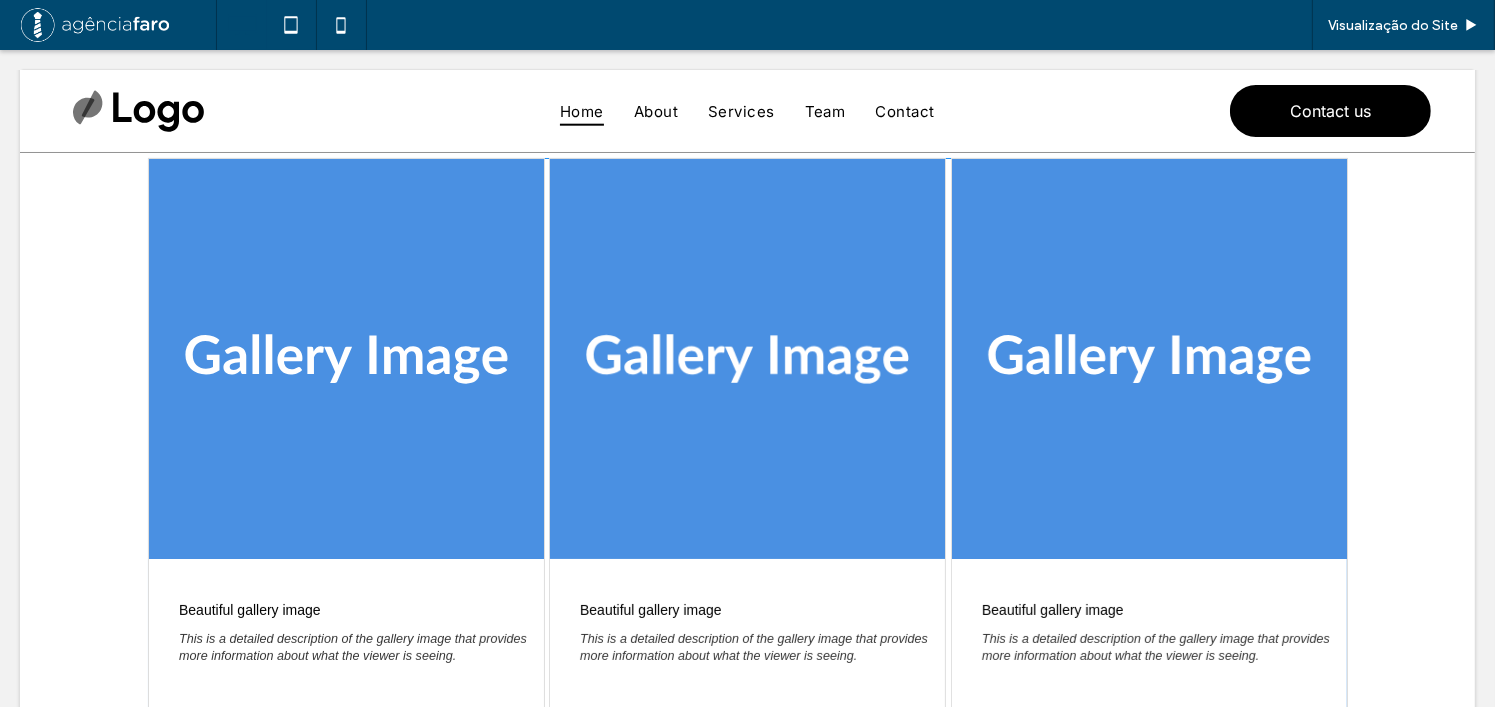scroll, scrollTop: 0, scrollLeft: 0, axis: both 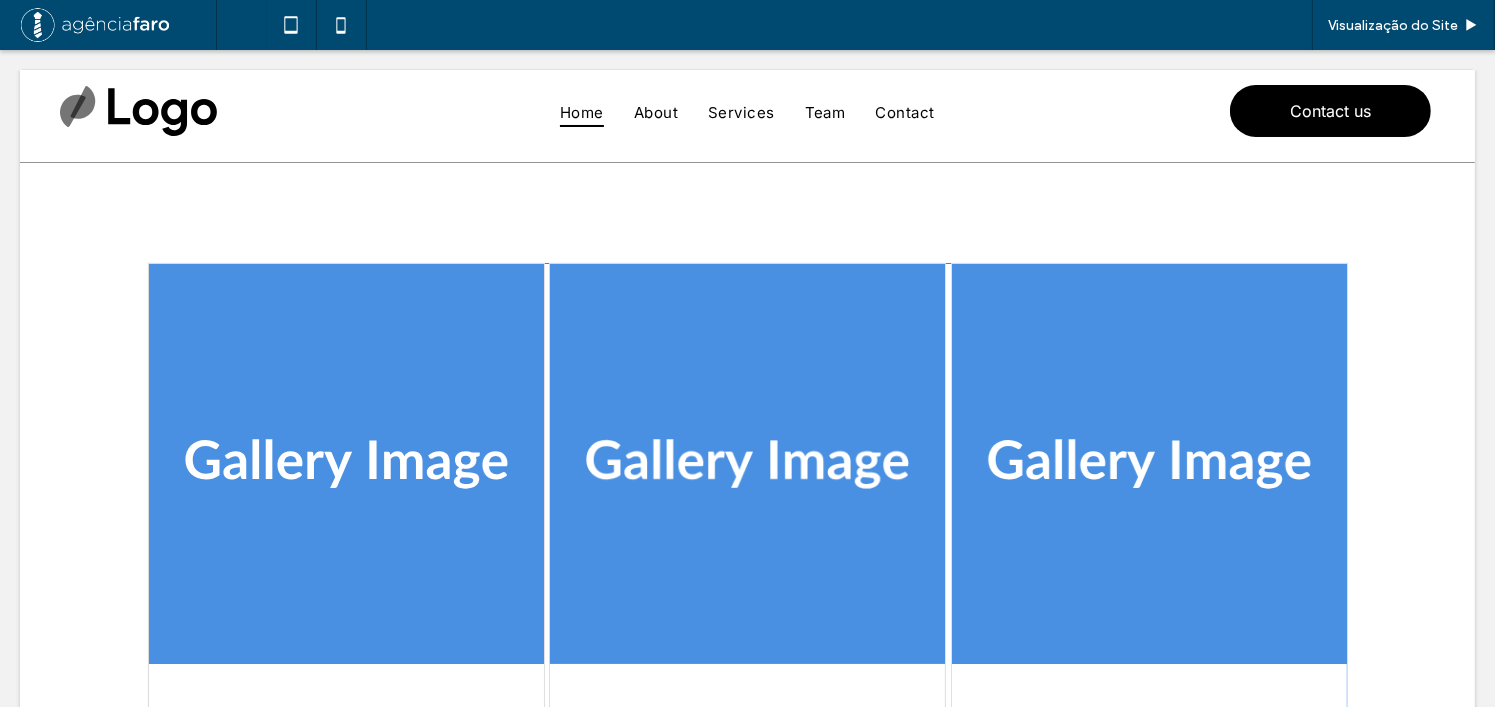 click at bounding box center (748, 613) 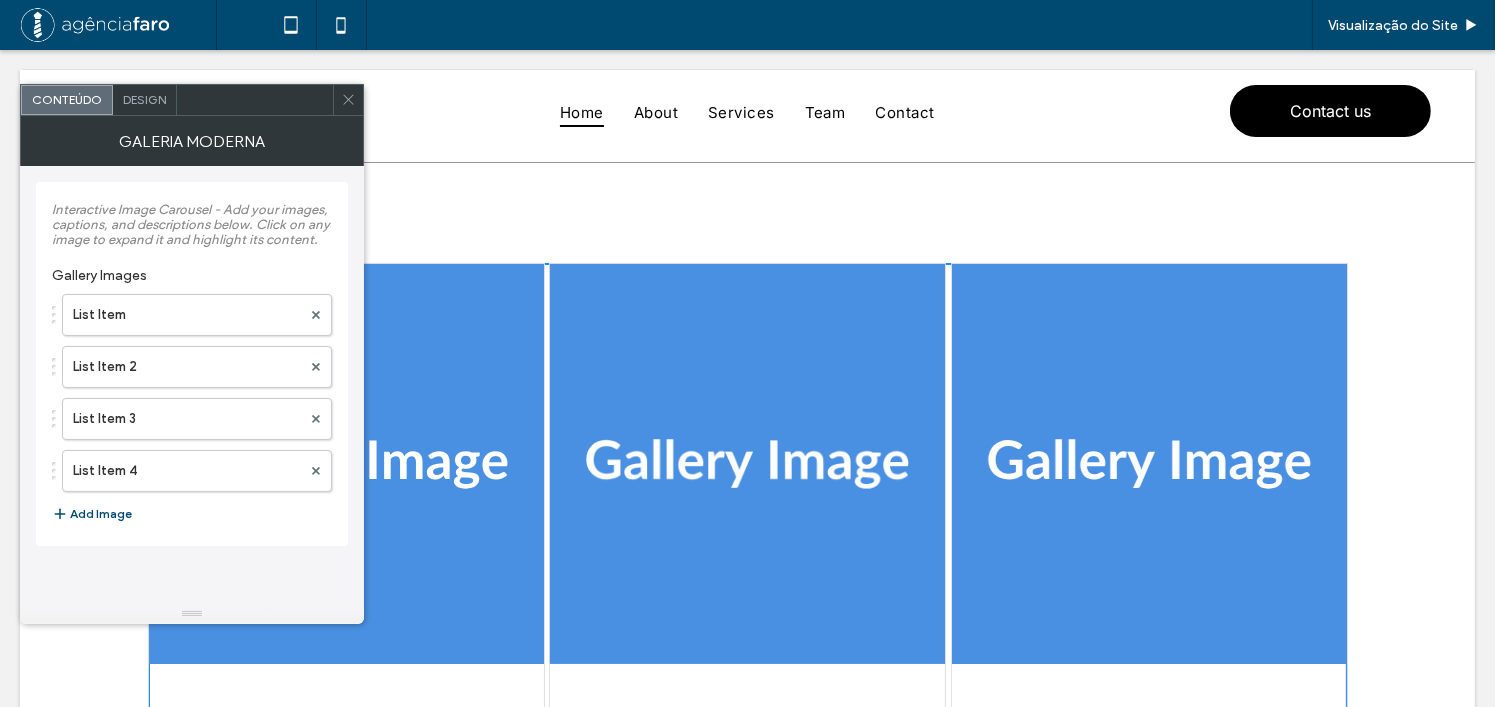 click 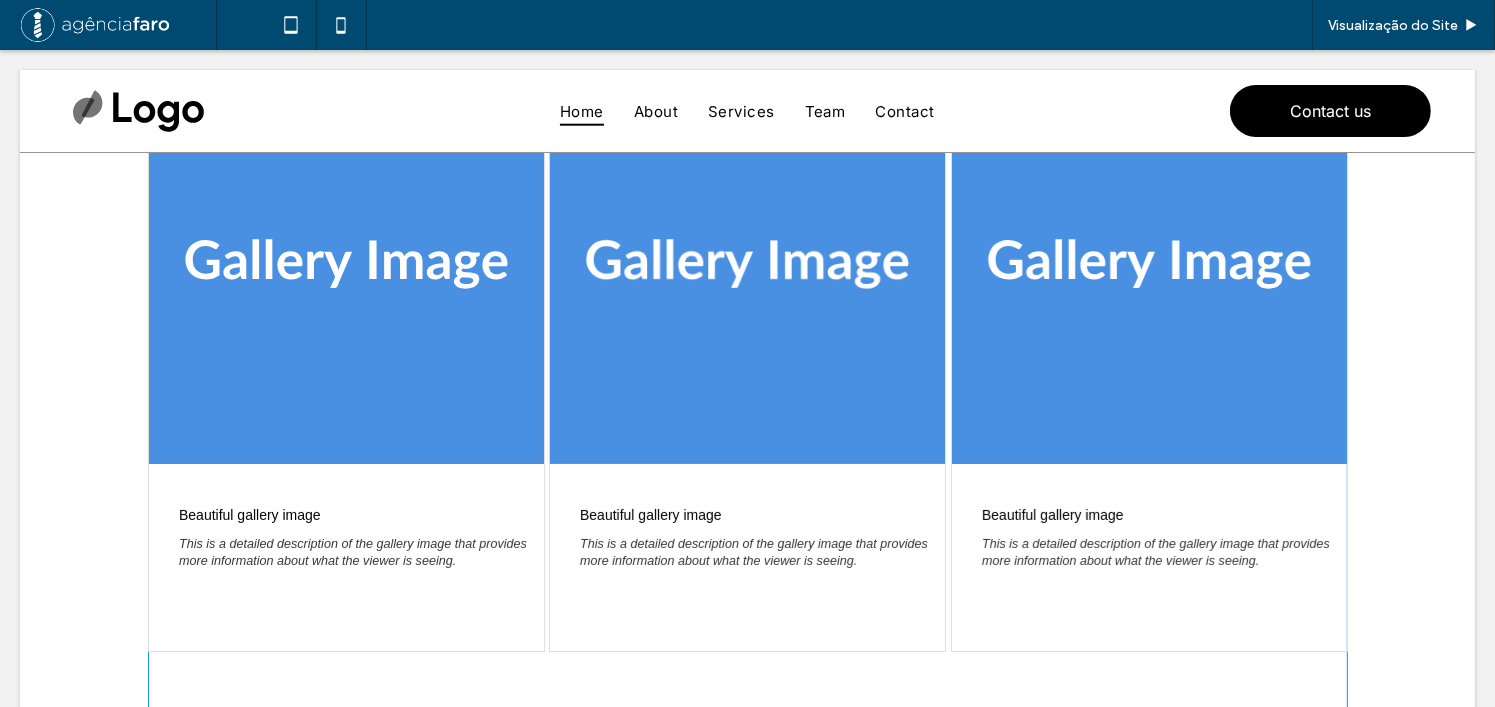 click at bounding box center (748, 413) 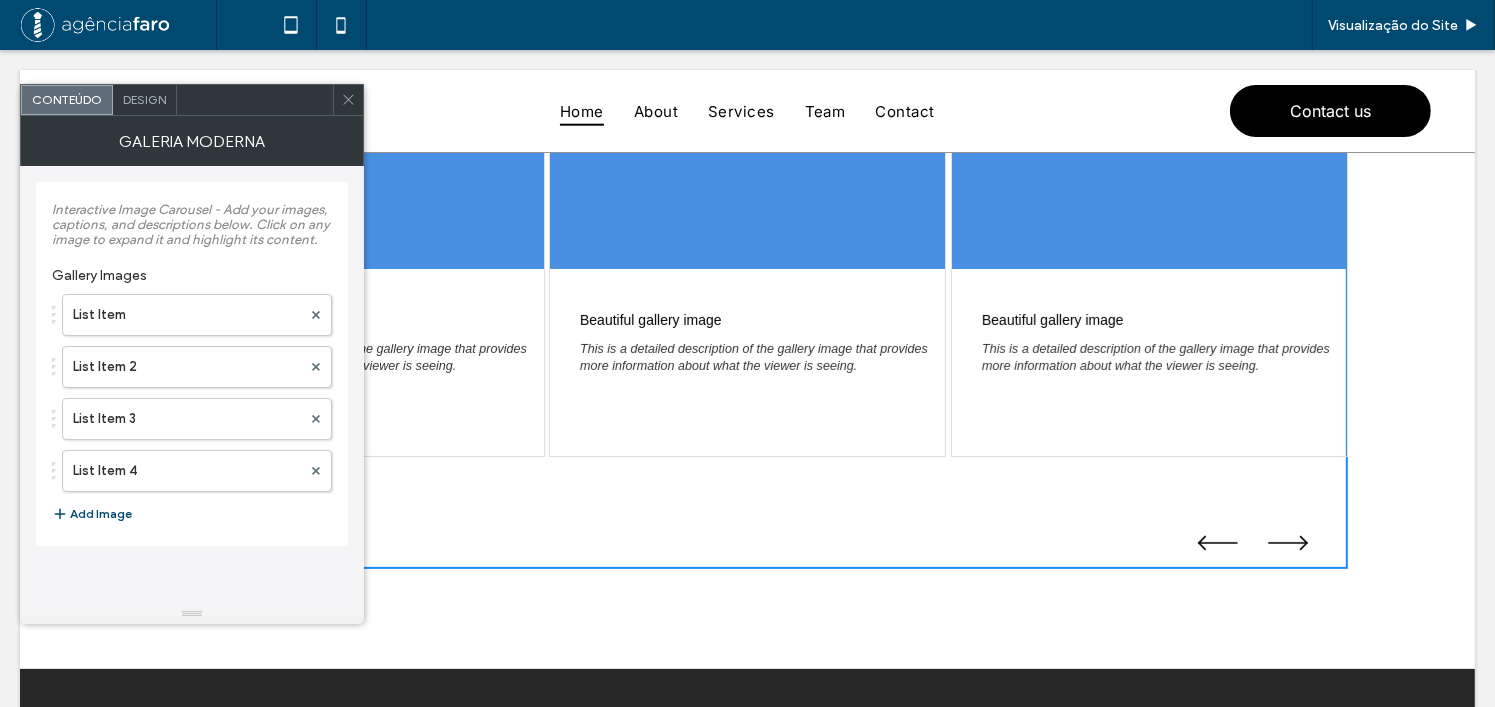 scroll, scrollTop: 400, scrollLeft: 0, axis: vertical 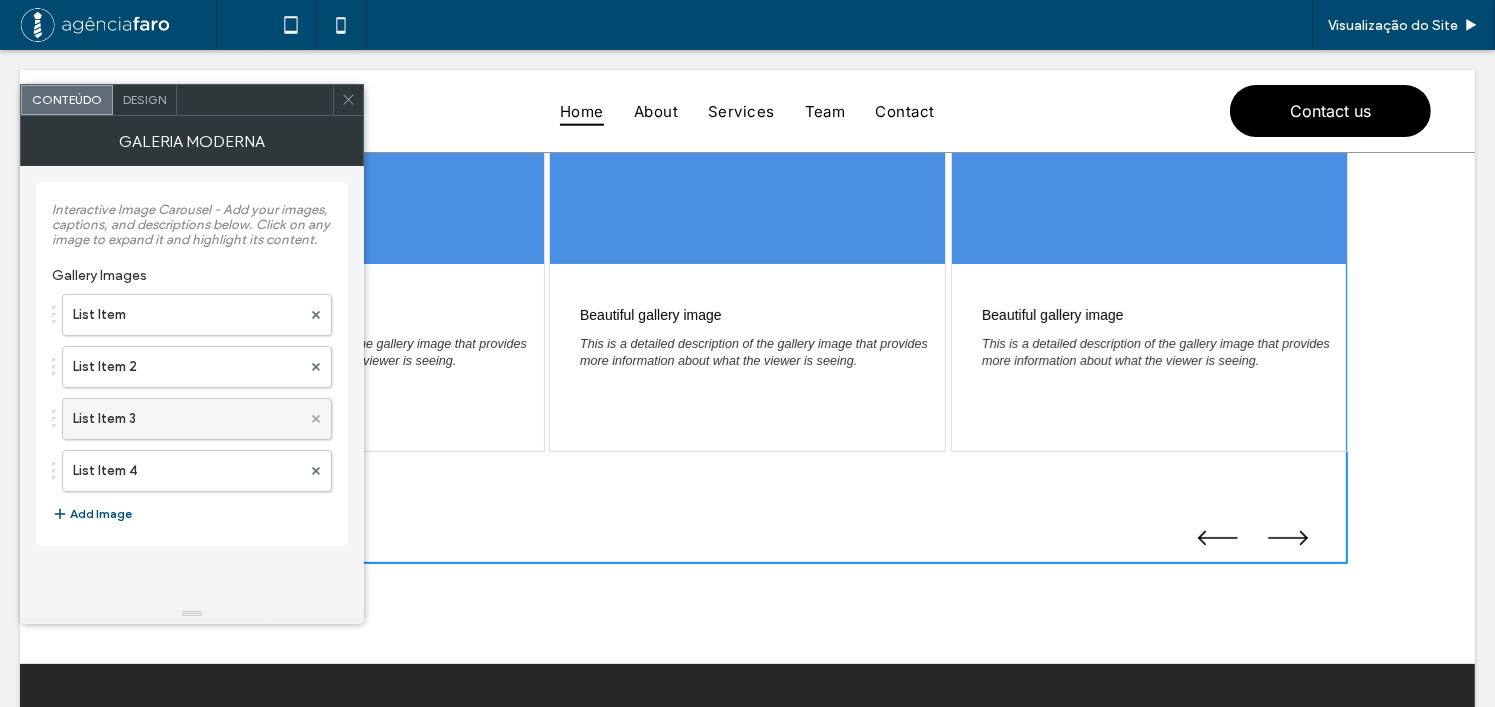 click at bounding box center [316, 419] 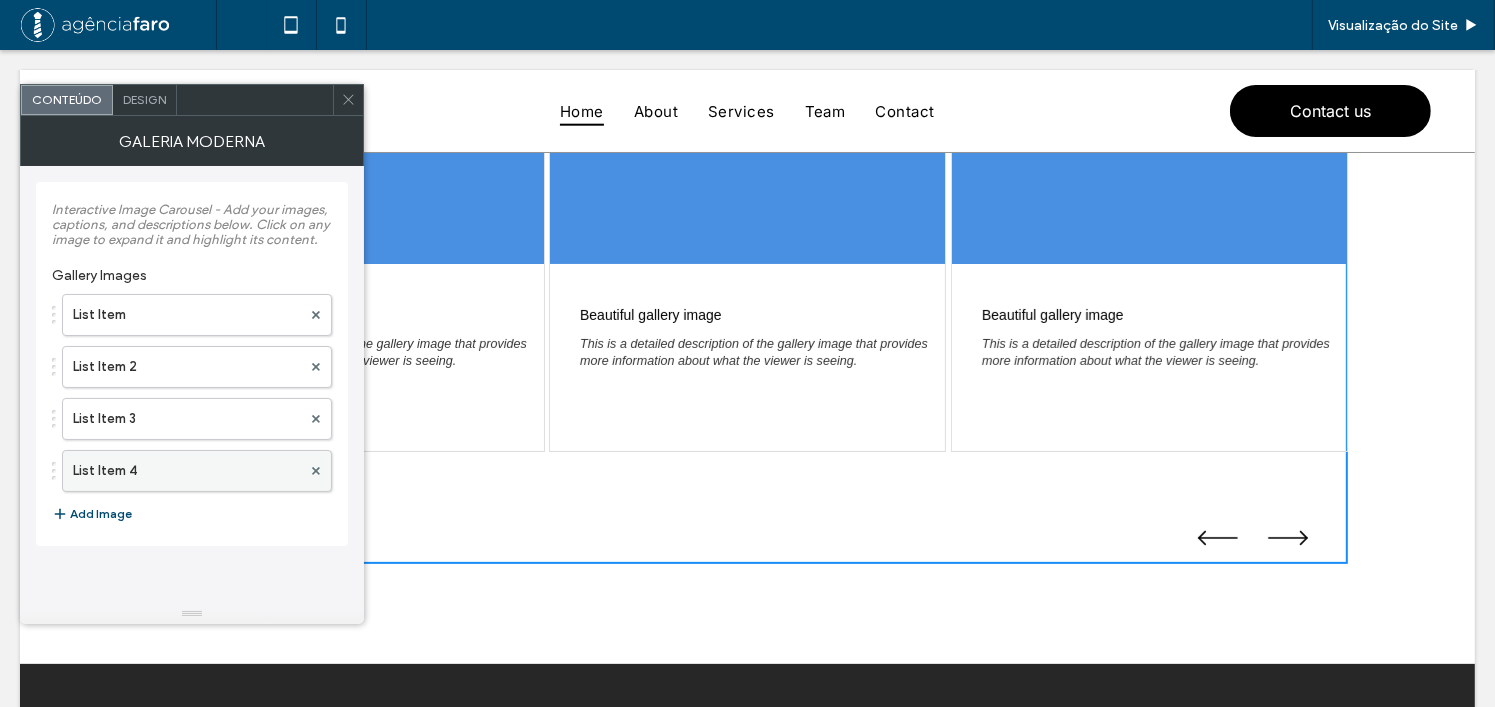 click at bounding box center (316, 471) 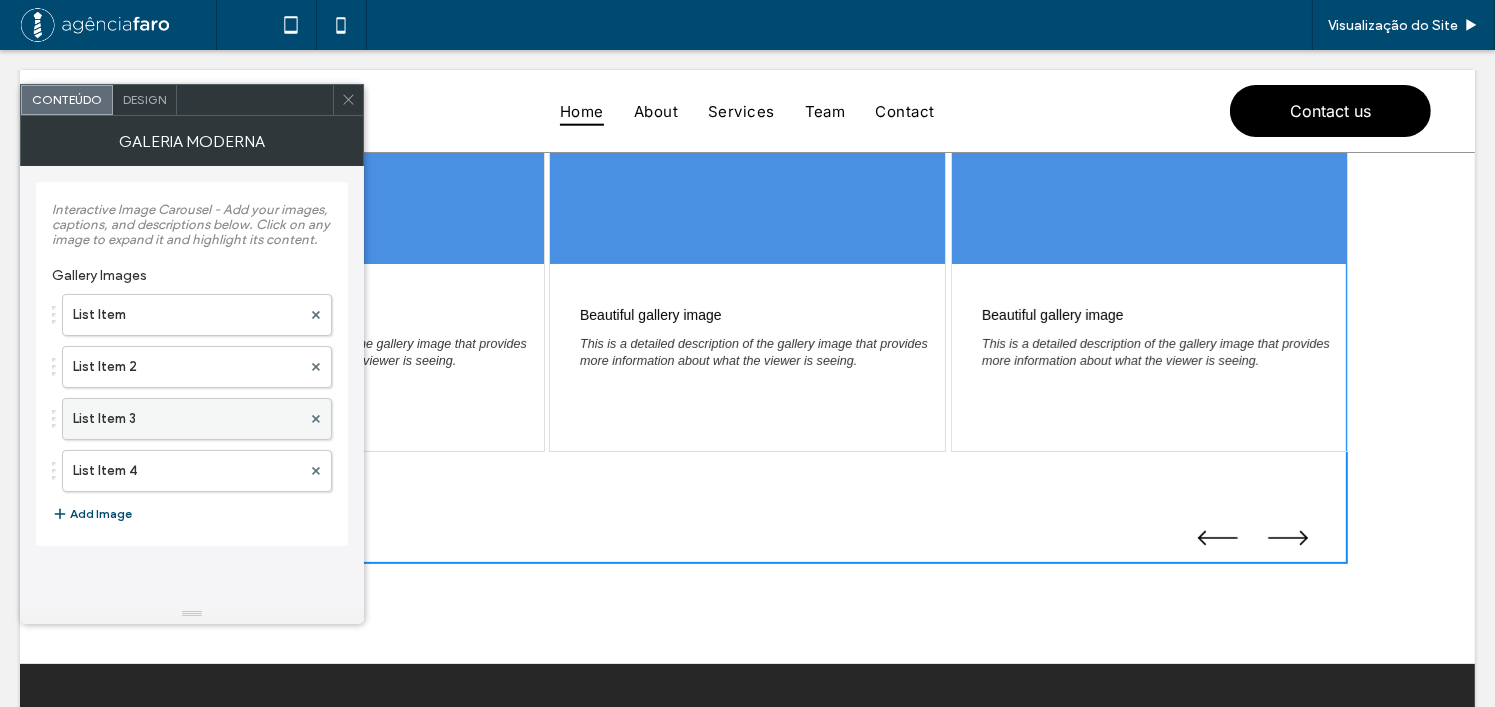click at bounding box center [316, 419] 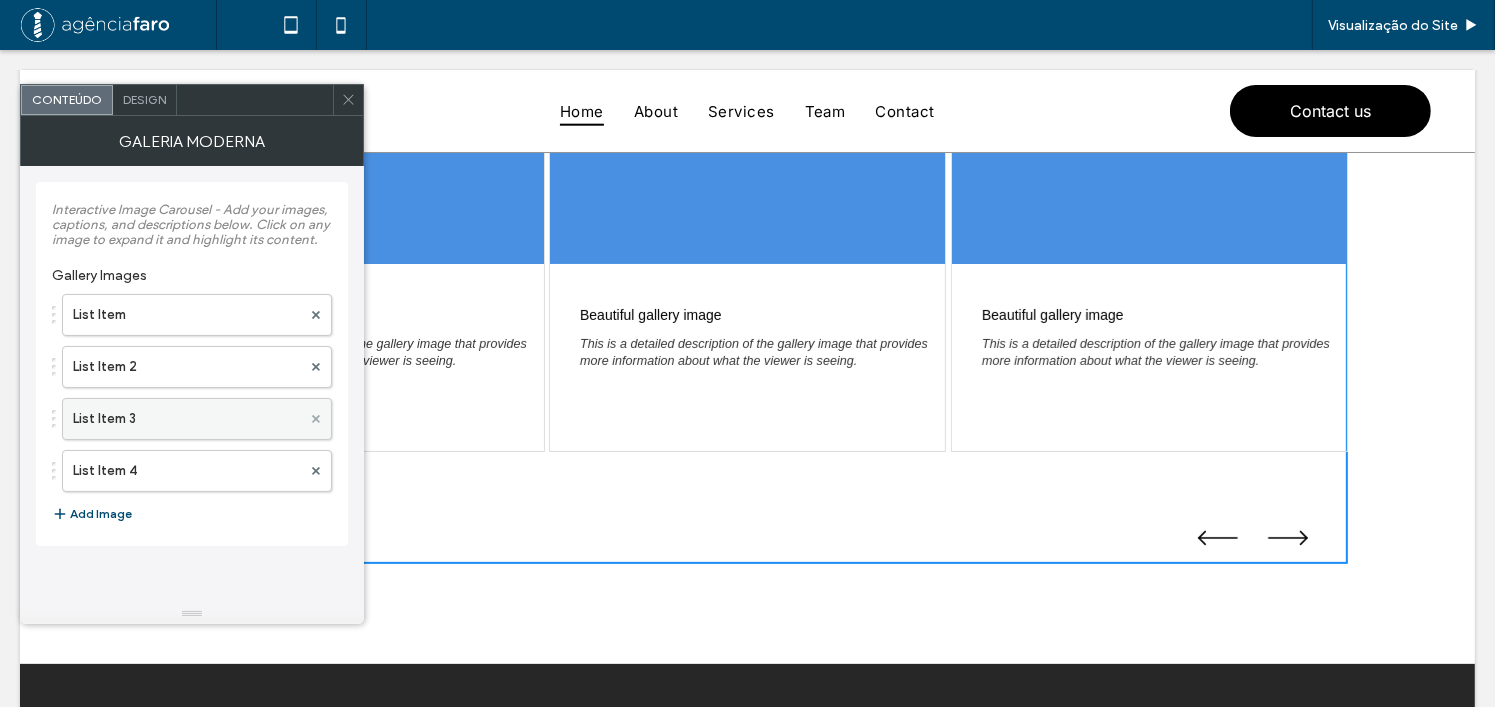 click 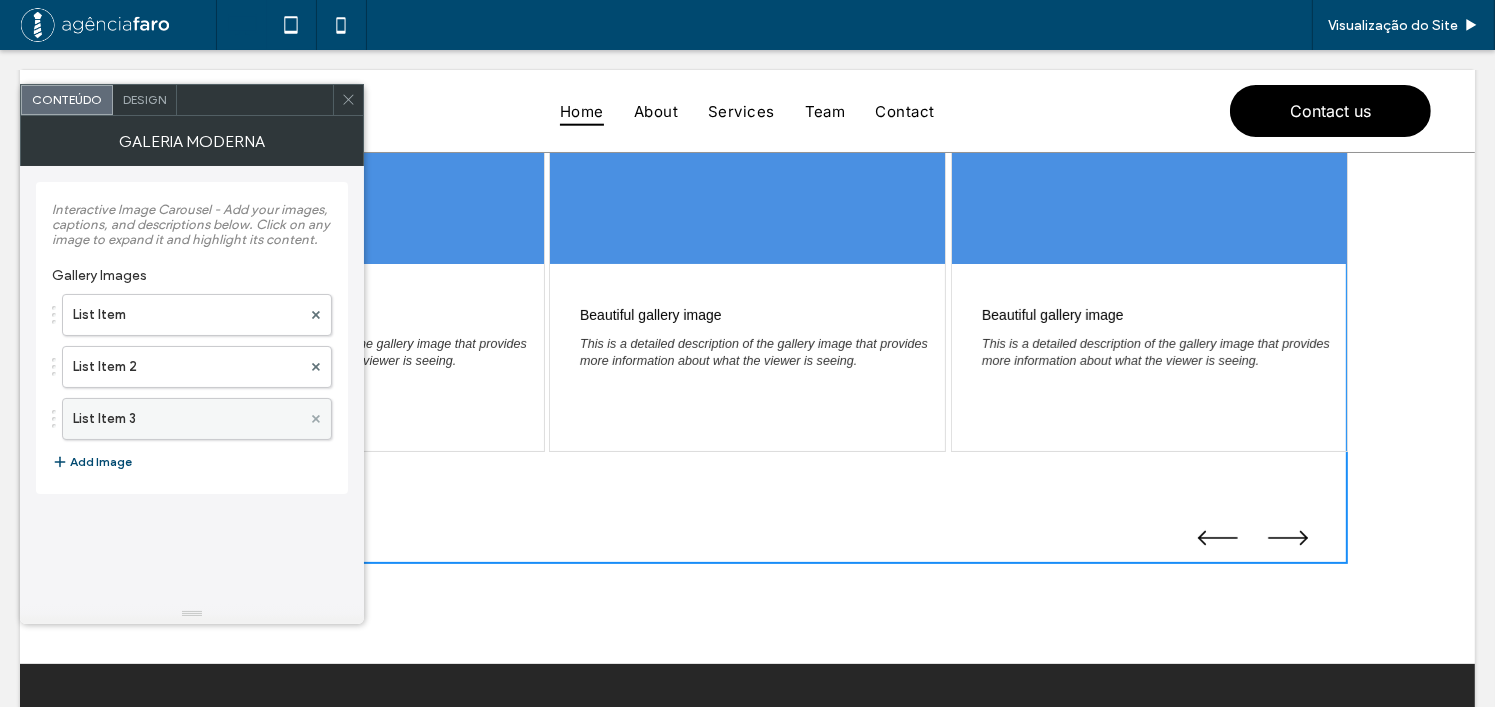 click 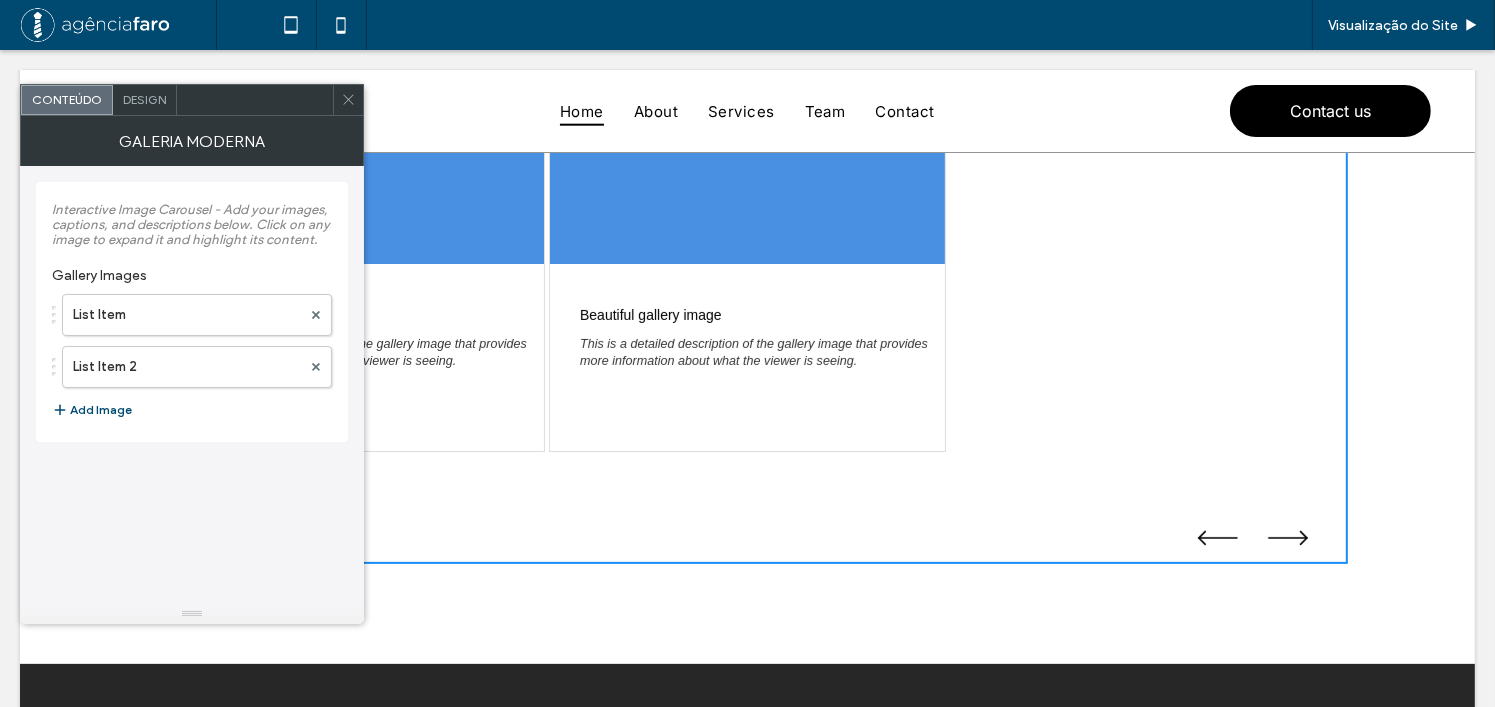 click 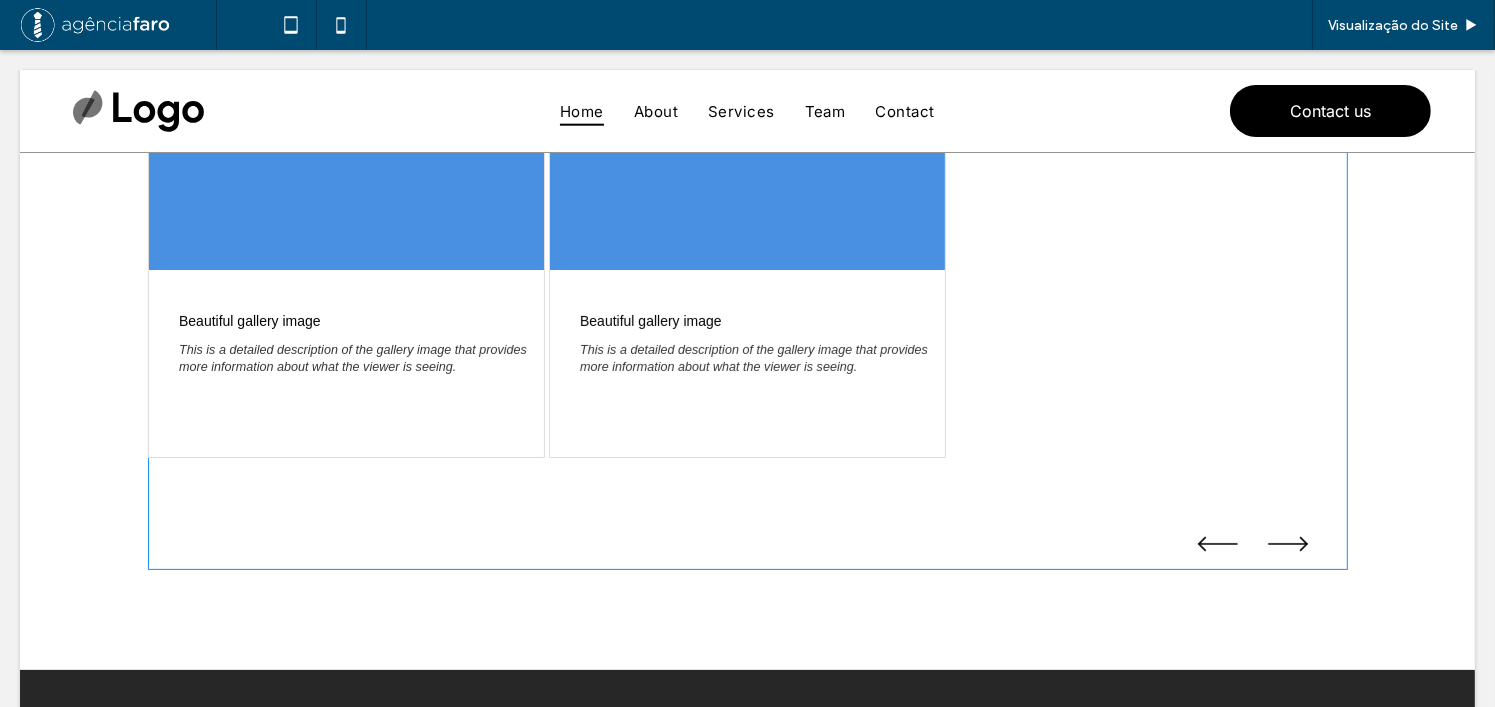 scroll, scrollTop: 400, scrollLeft: 0, axis: vertical 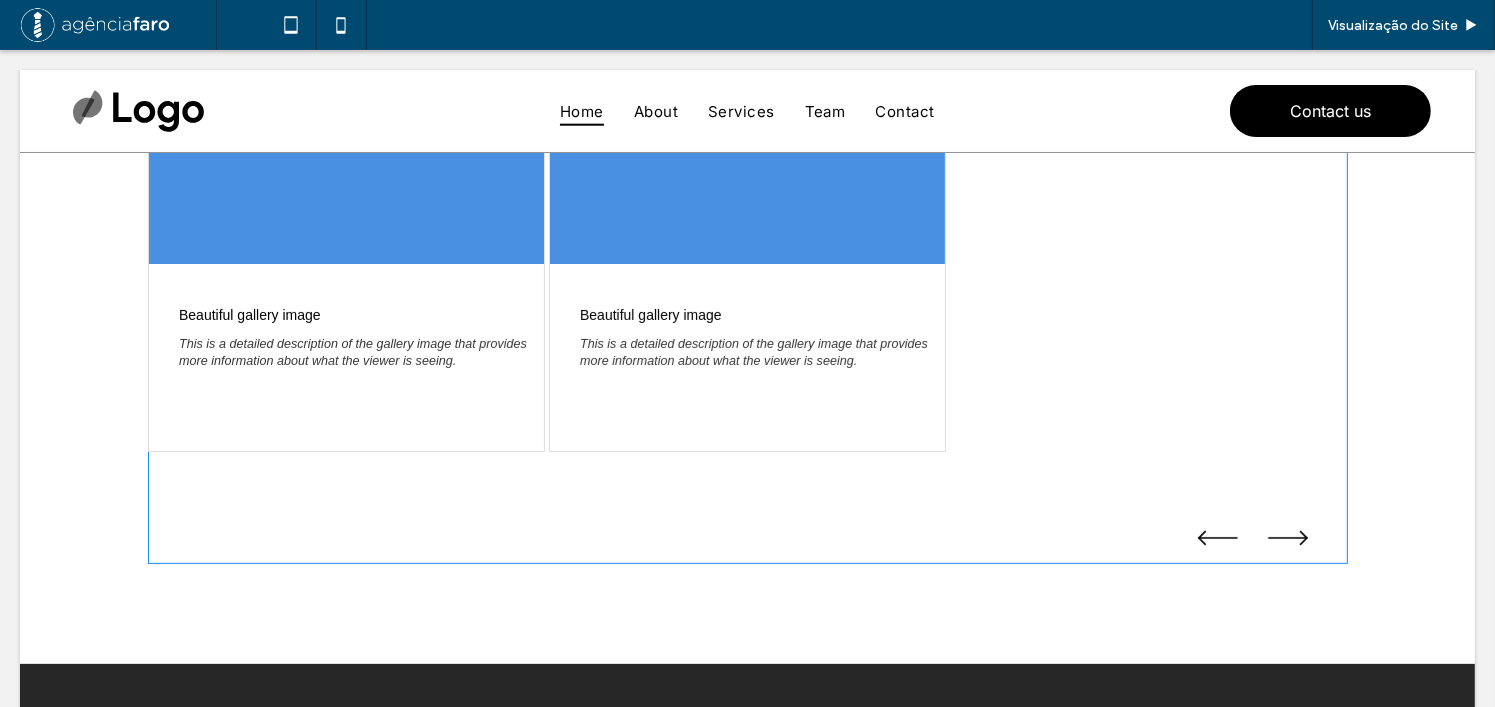 click at bounding box center (748, 213) 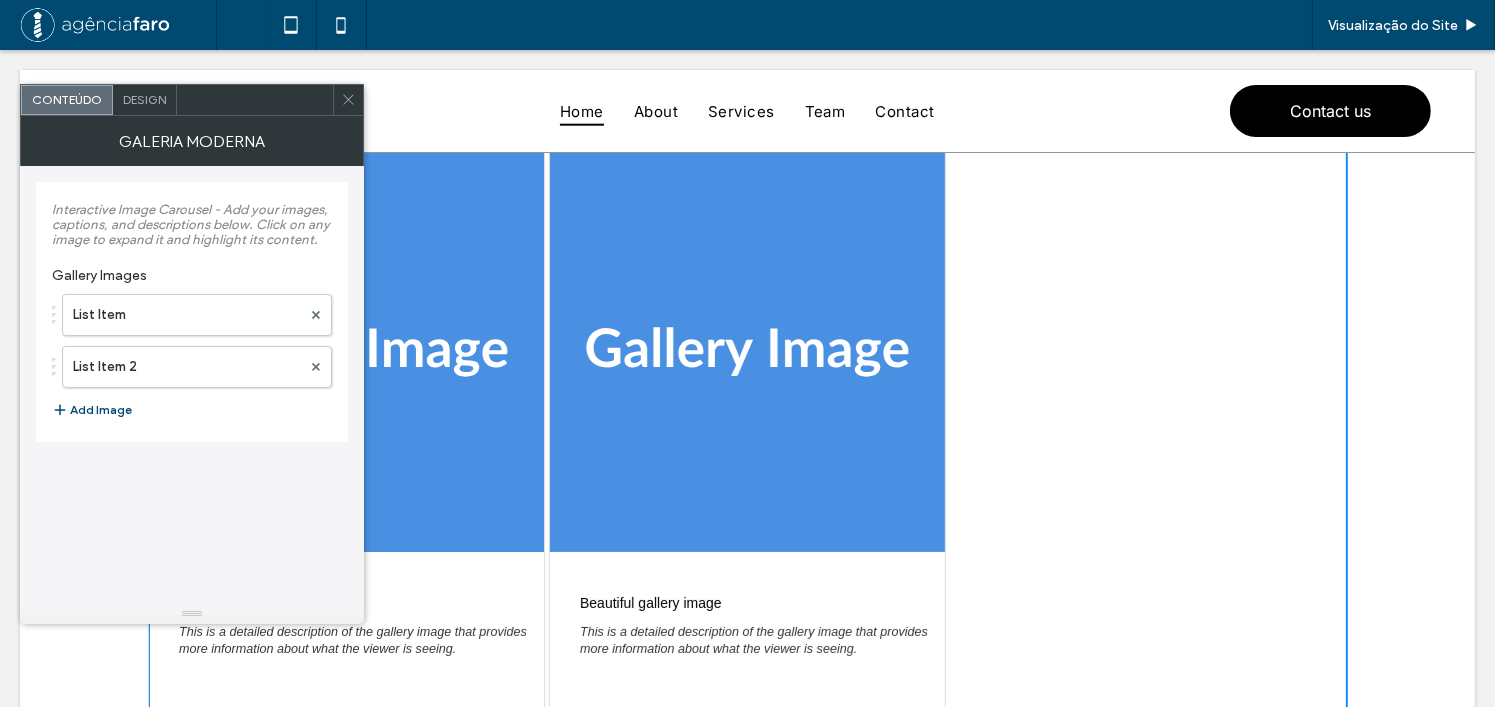 scroll, scrollTop: 100, scrollLeft: 0, axis: vertical 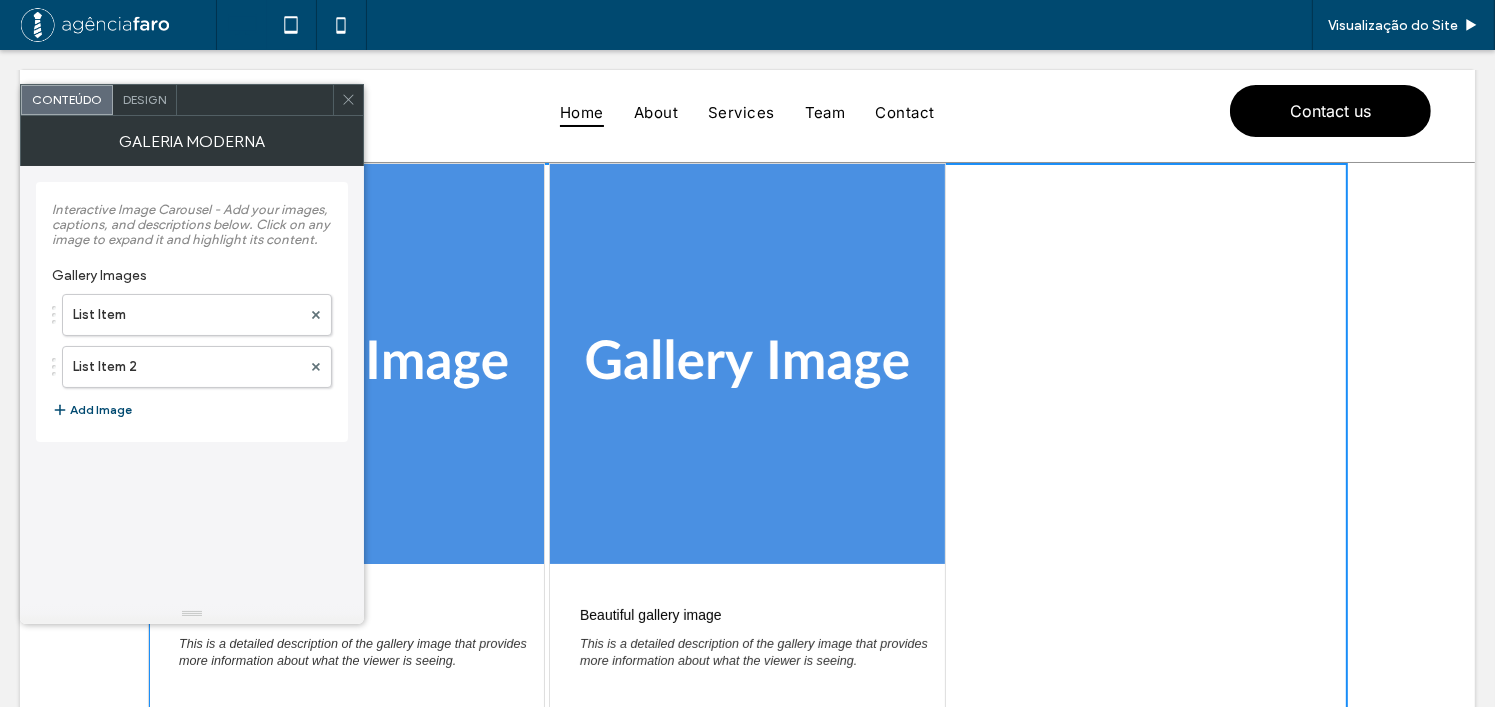 click on "Design" at bounding box center (144, 99) 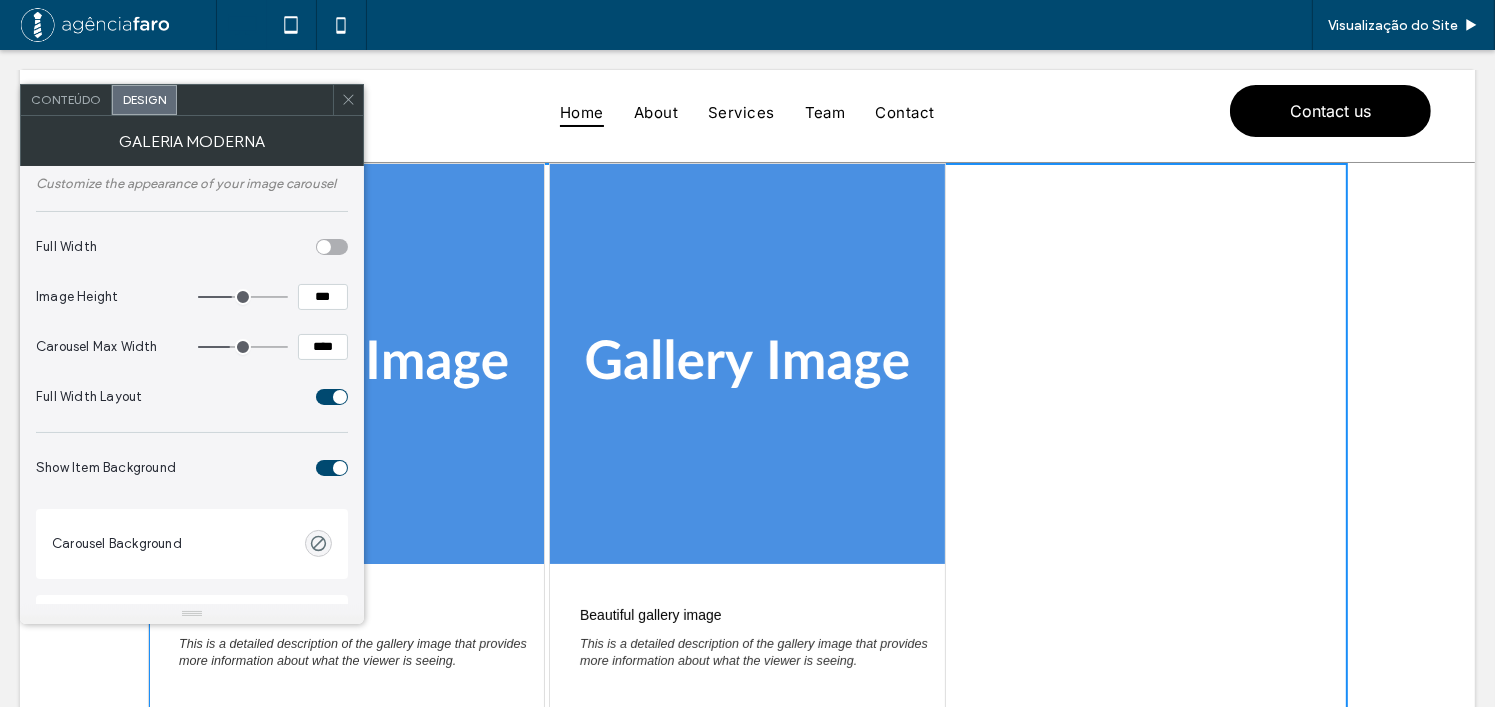 click on "Full Width Layout" at bounding box center (192, 397) 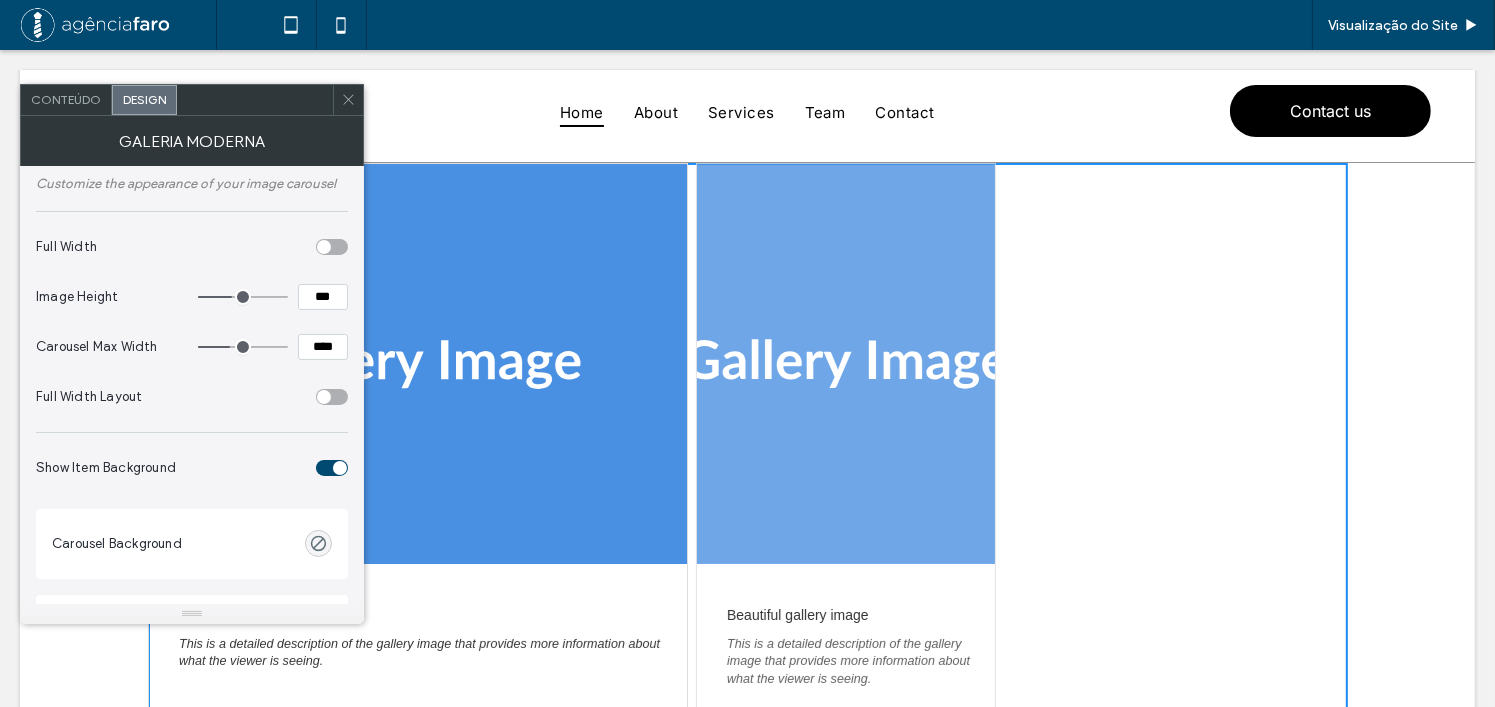click 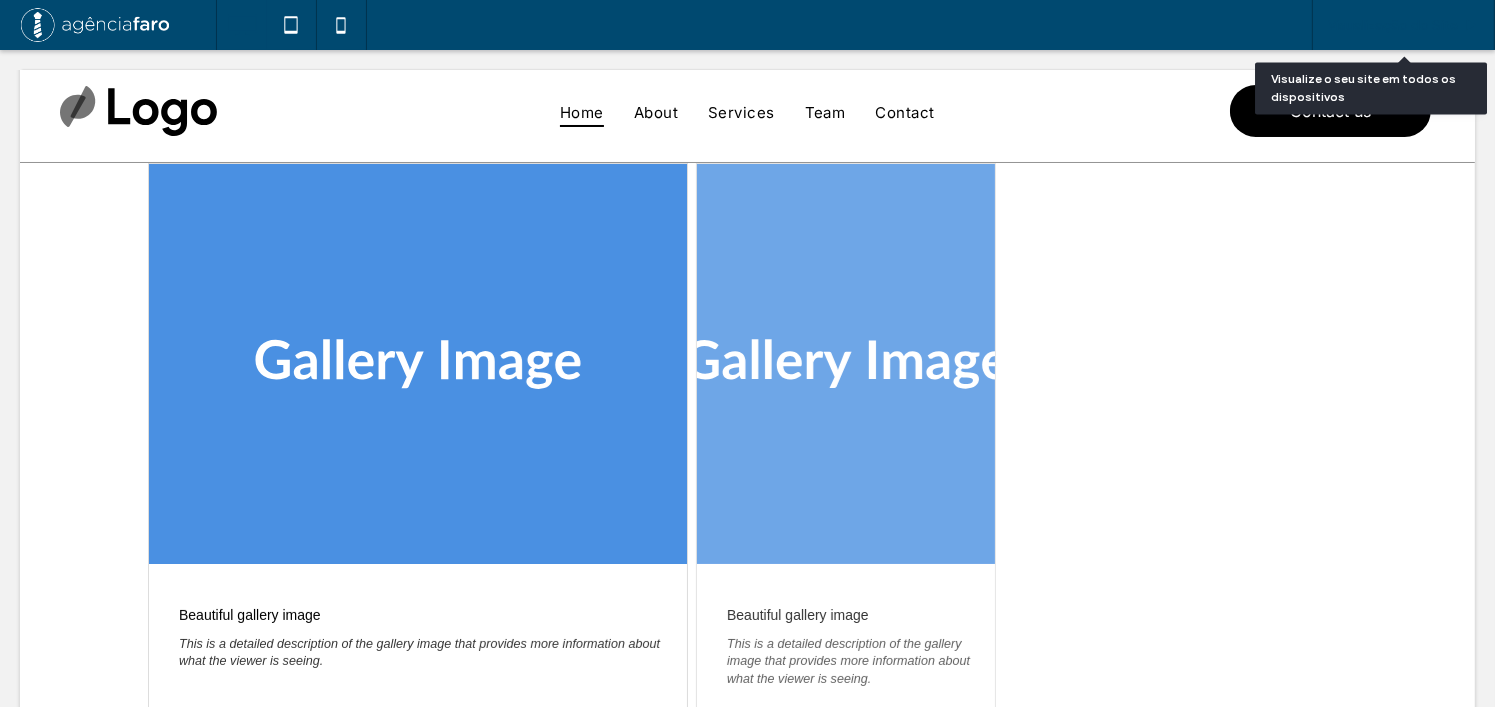 click on "Visualização do Site" at bounding box center [1393, 25] 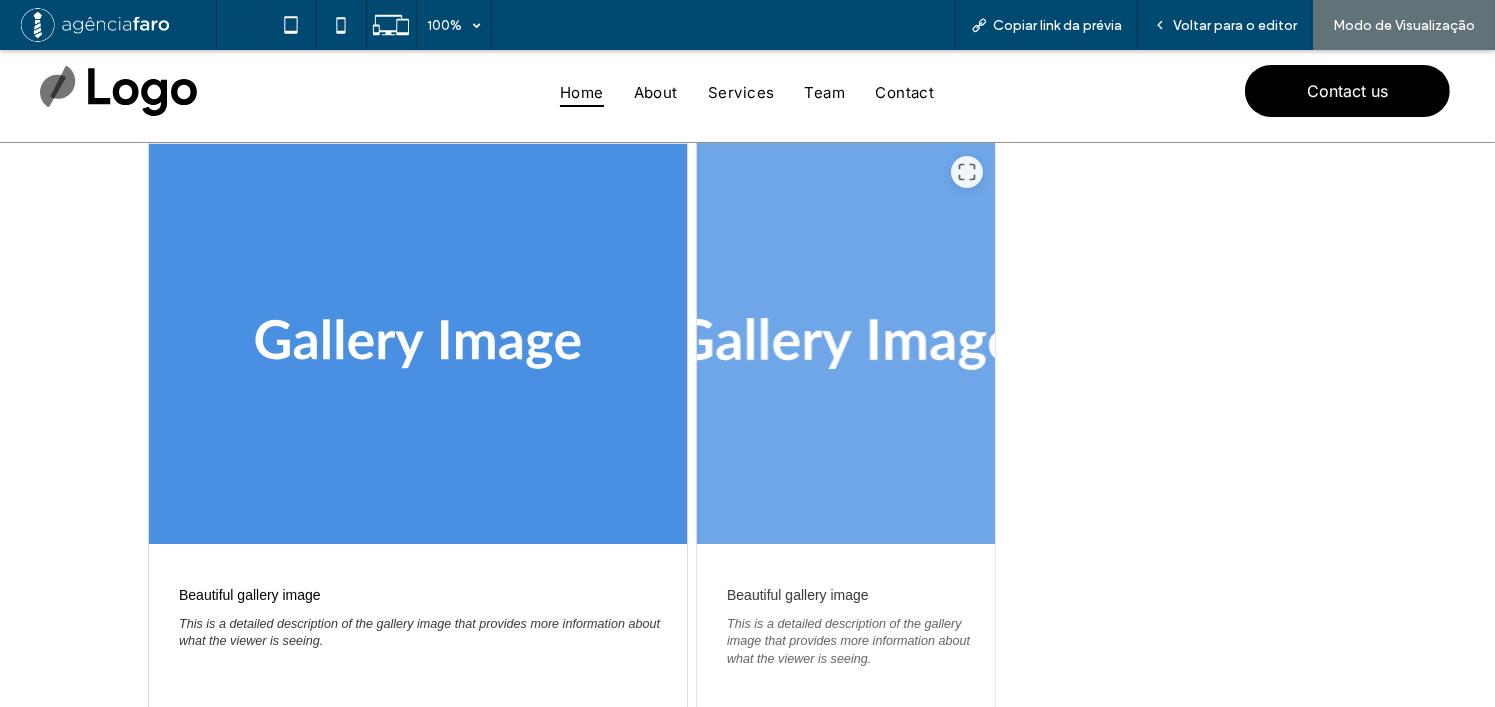 click at bounding box center [846, 344] 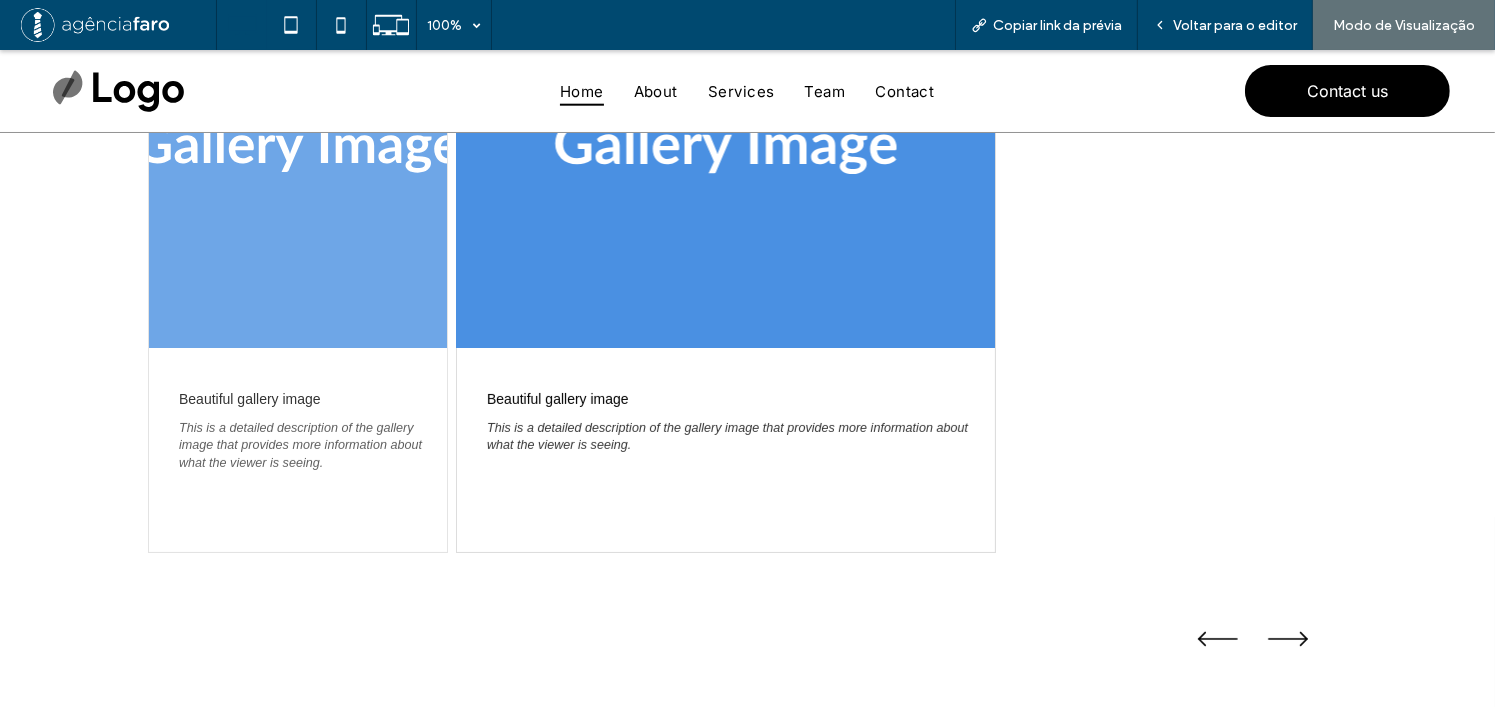 scroll, scrollTop: 300, scrollLeft: 0, axis: vertical 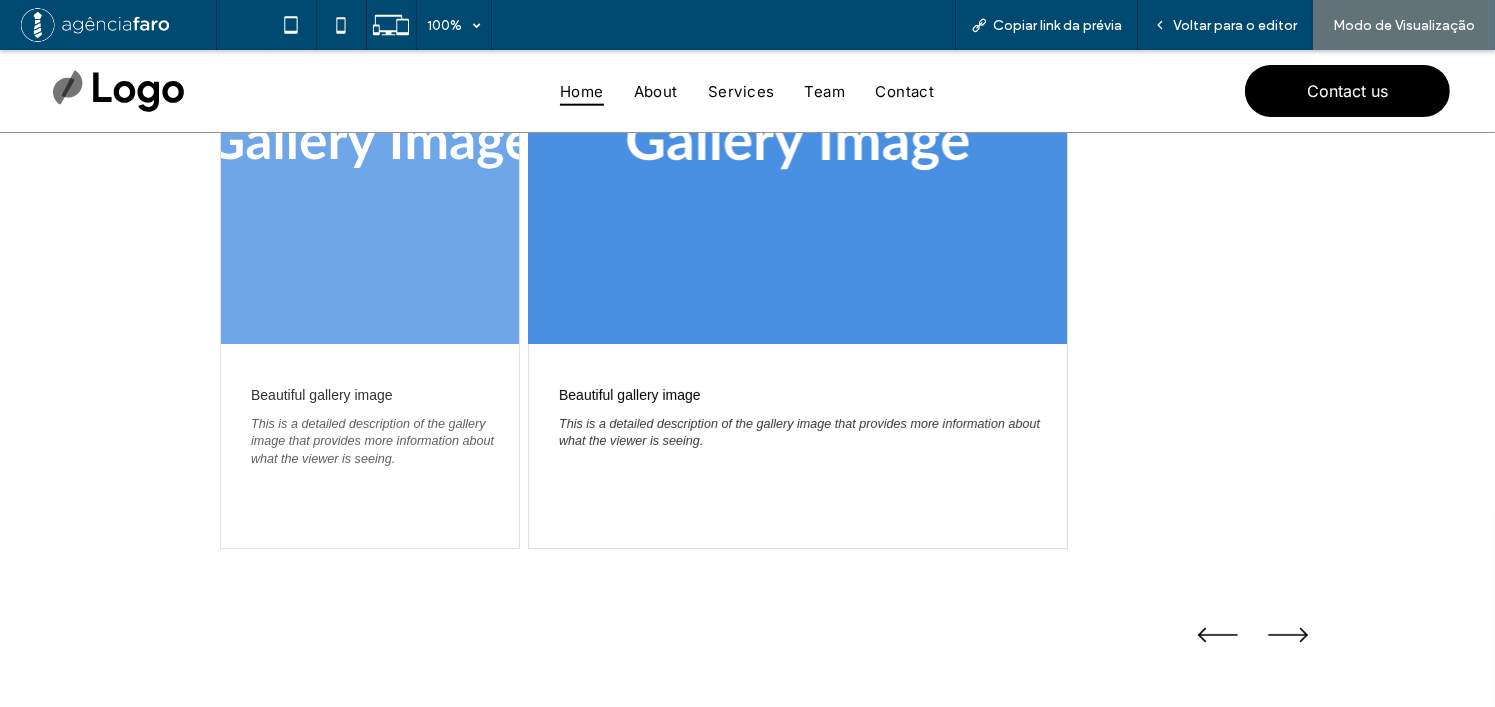 drag, startPoint x: 815, startPoint y: 329, endPoint x: 1075, endPoint y: 329, distance: 260 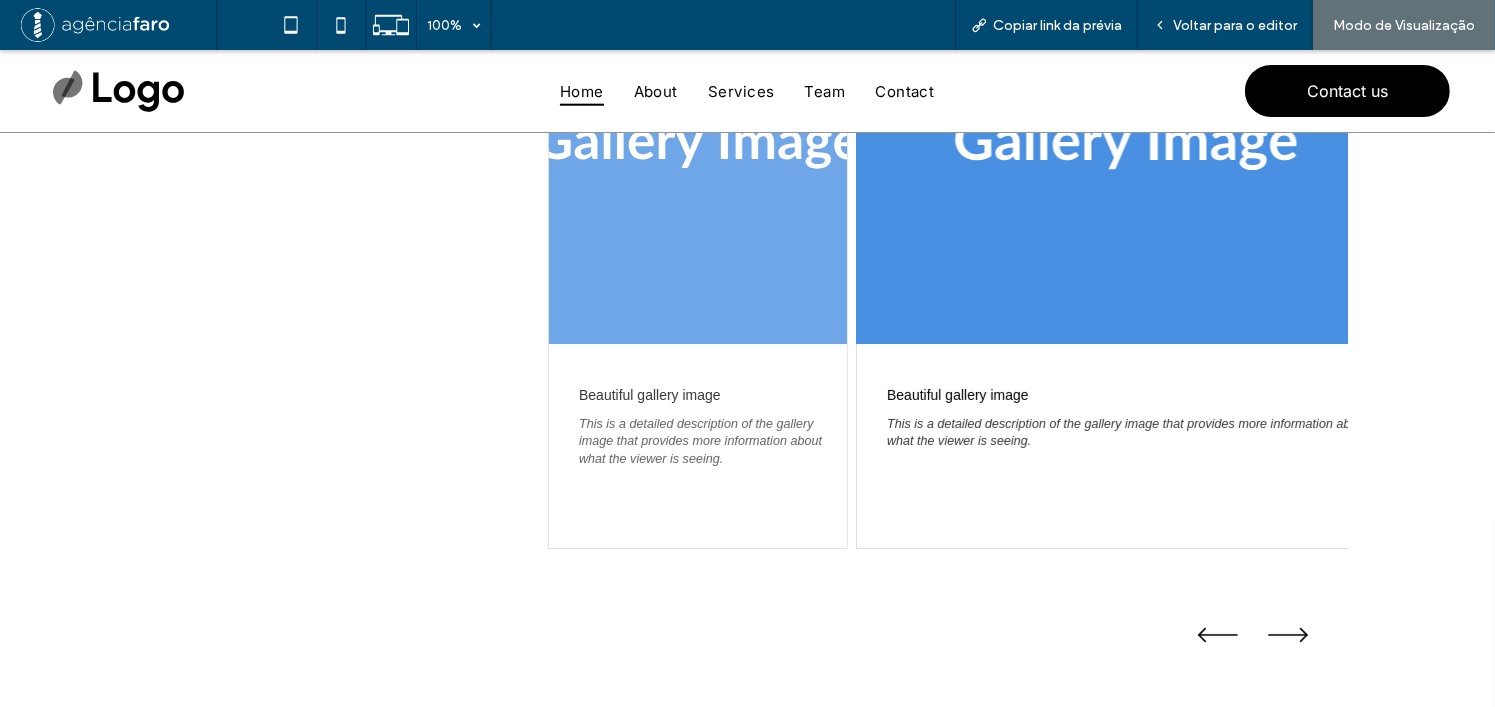 drag, startPoint x: 1085, startPoint y: 331, endPoint x: 692, endPoint y: 319, distance: 393.18317 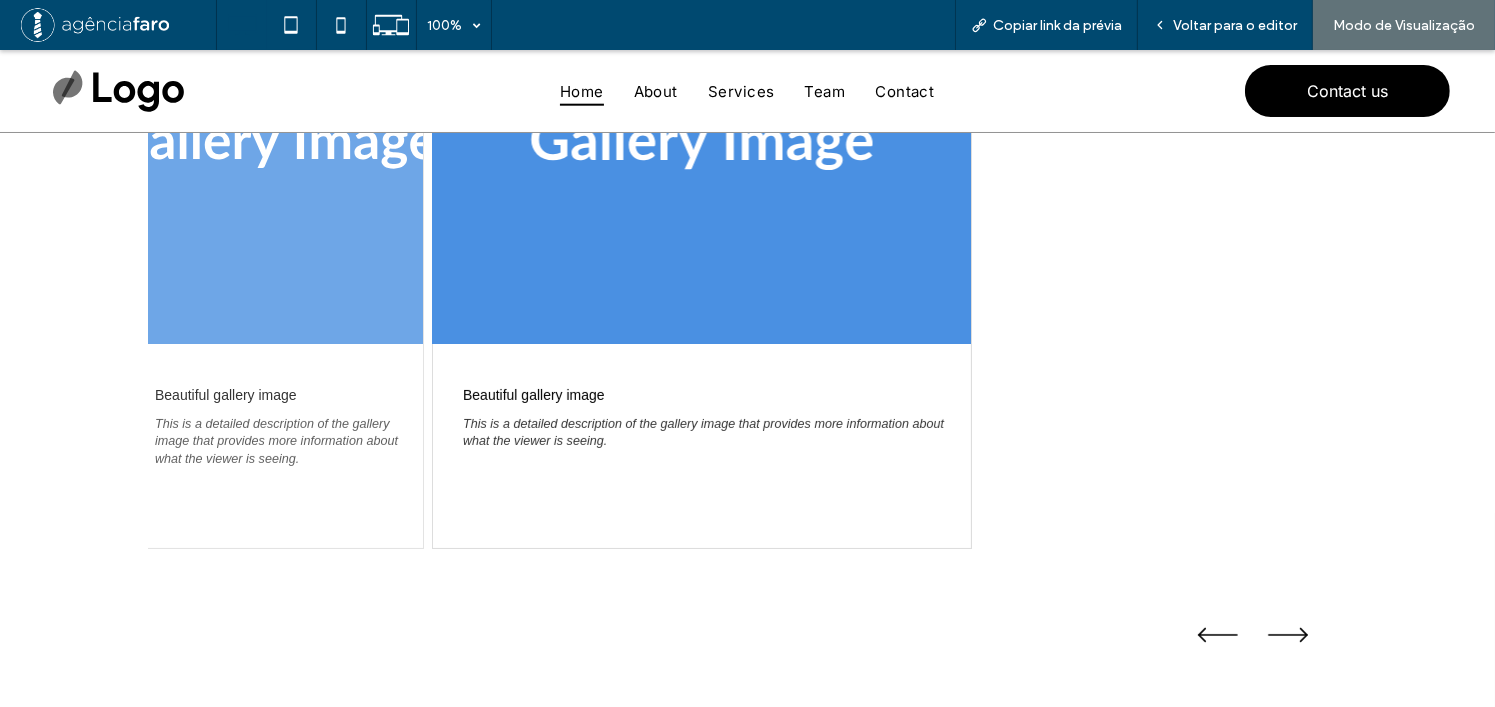 drag, startPoint x: 835, startPoint y: 323, endPoint x: 231, endPoint y: 338, distance: 604.1862 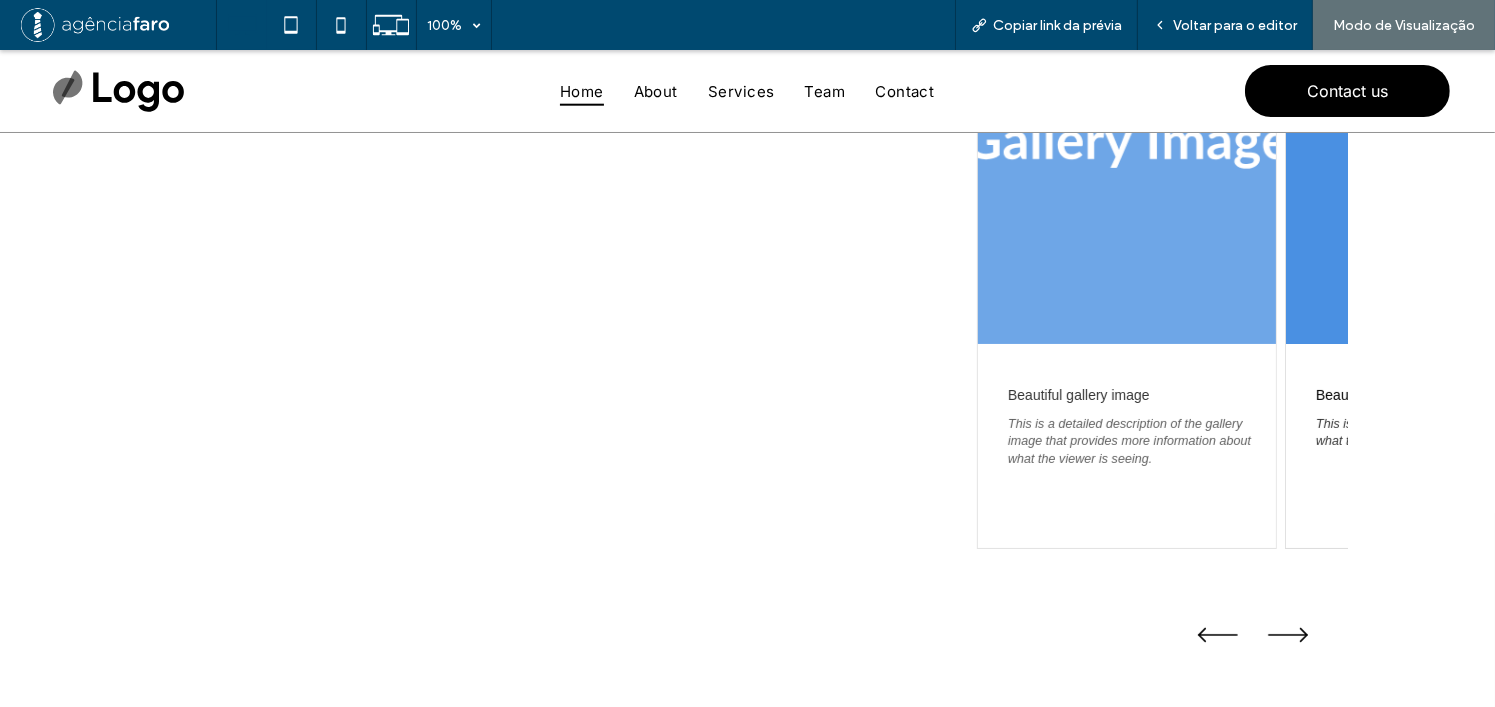 drag, startPoint x: 256, startPoint y: 327, endPoint x: 1324, endPoint y: 345, distance: 1068.1517 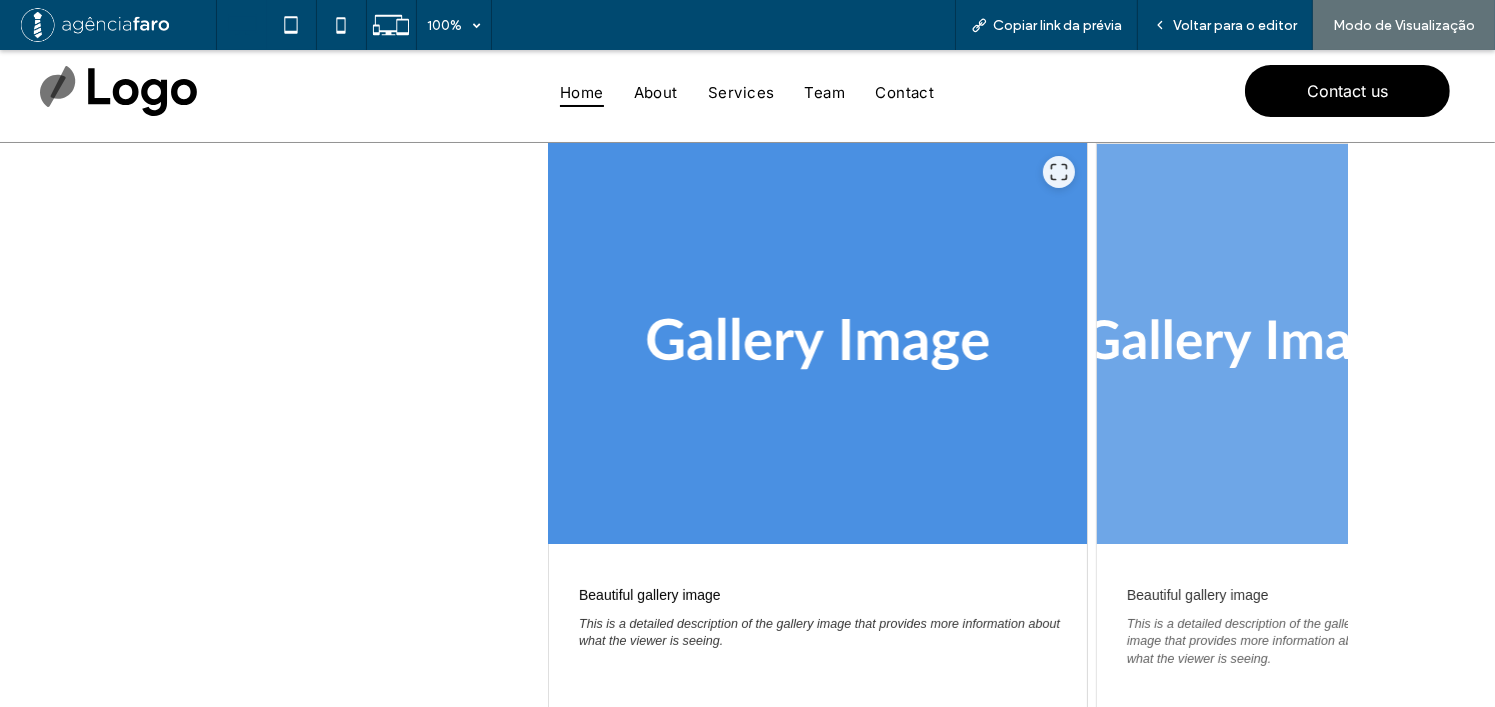 scroll, scrollTop: 100, scrollLeft: 0, axis: vertical 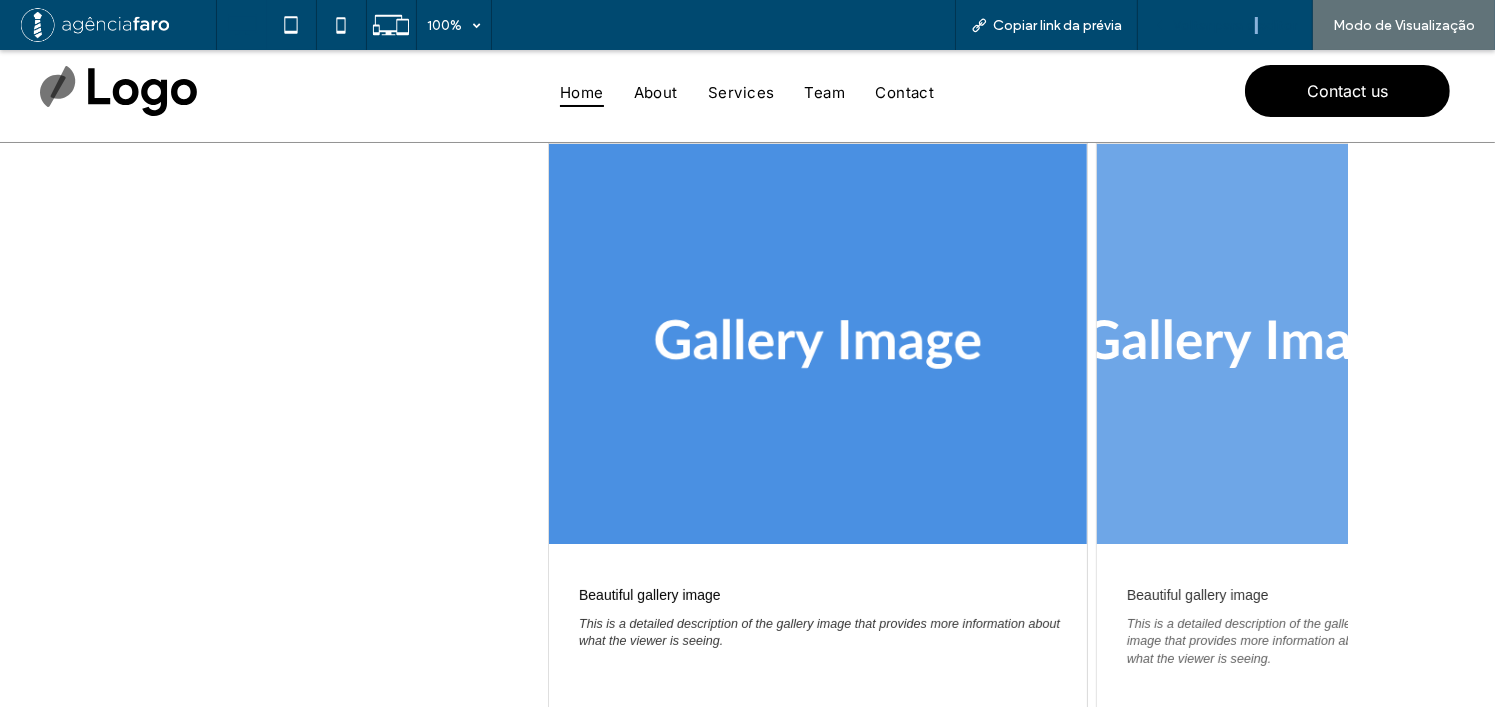 click on "Voltar para o editor" at bounding box center (1225, 25) 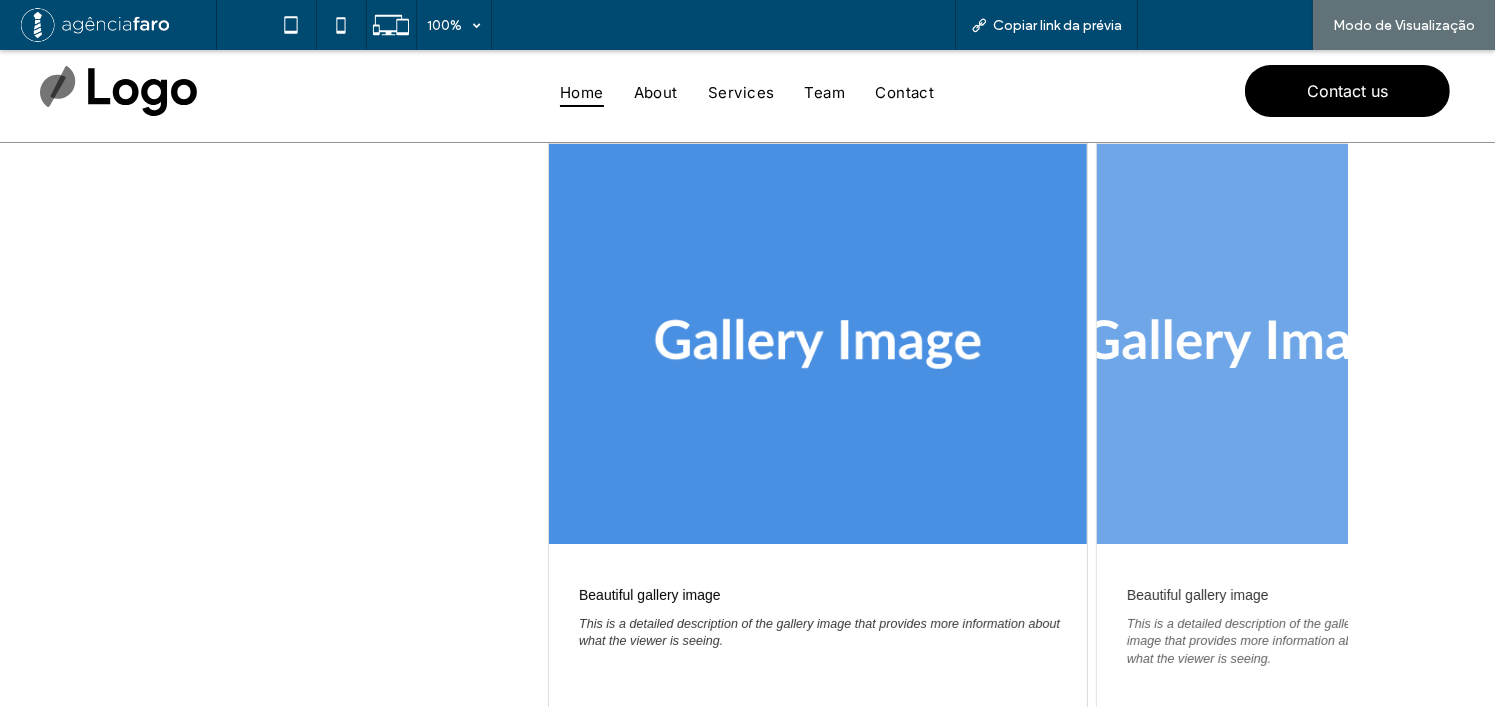 click on "Voltar para o editor" at bounding box center [1235, 25] 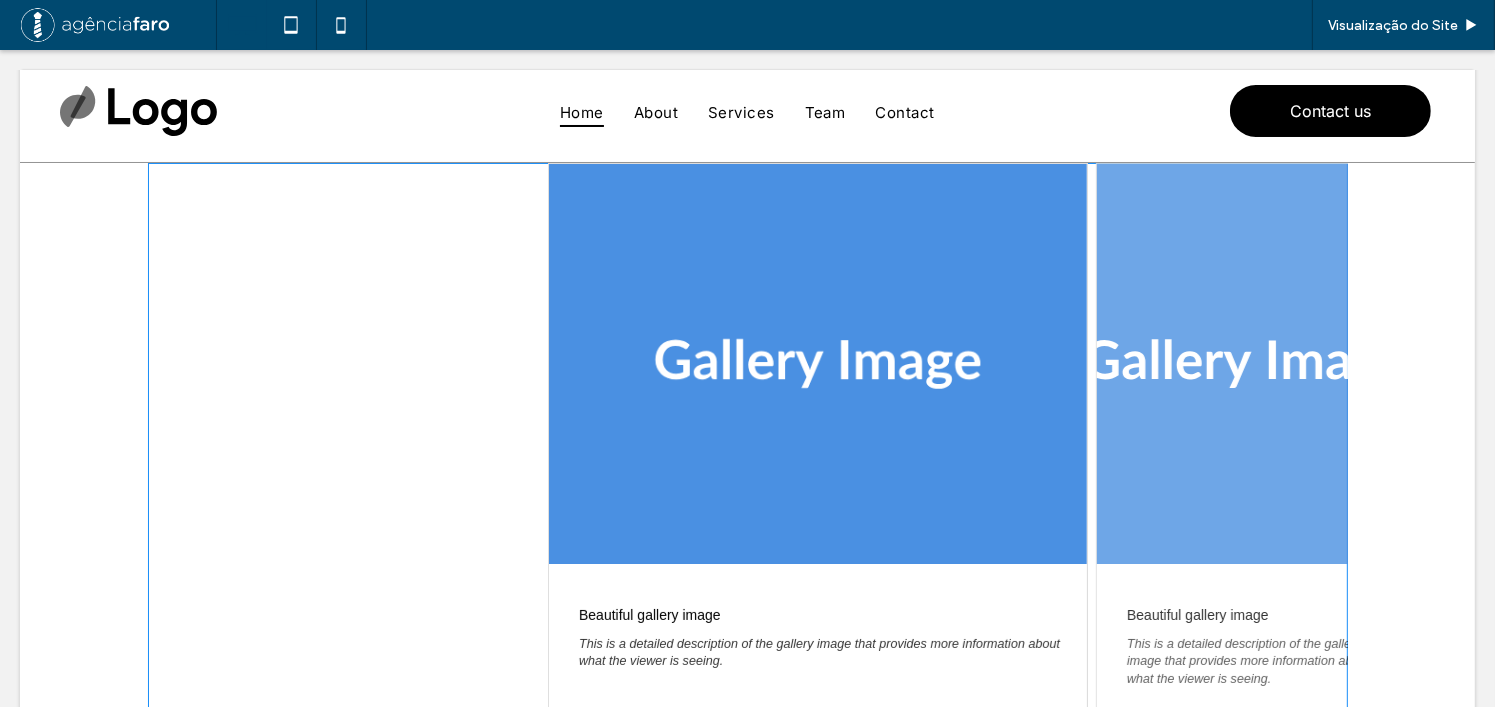 click at bounding box center [748, 522] 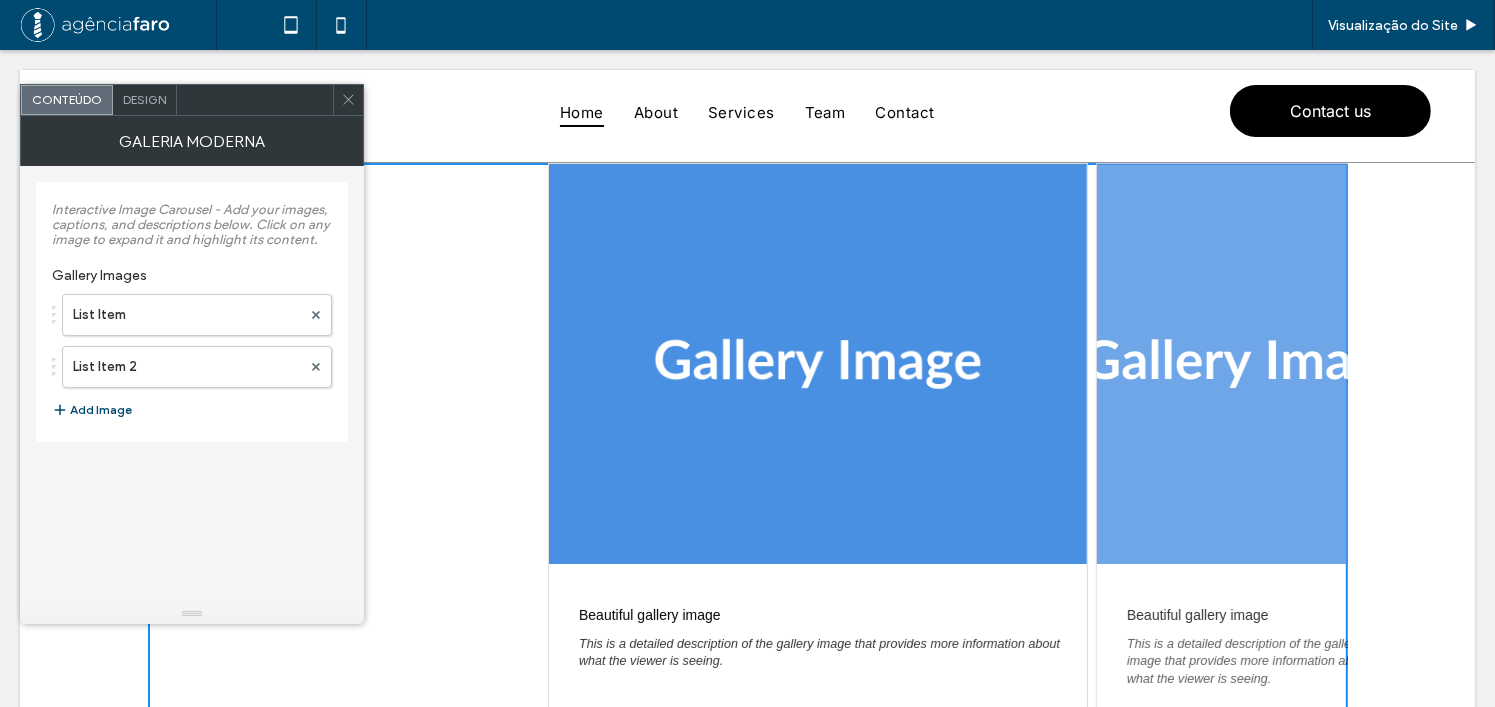 click on "Design" at bounding box center (144, 99) 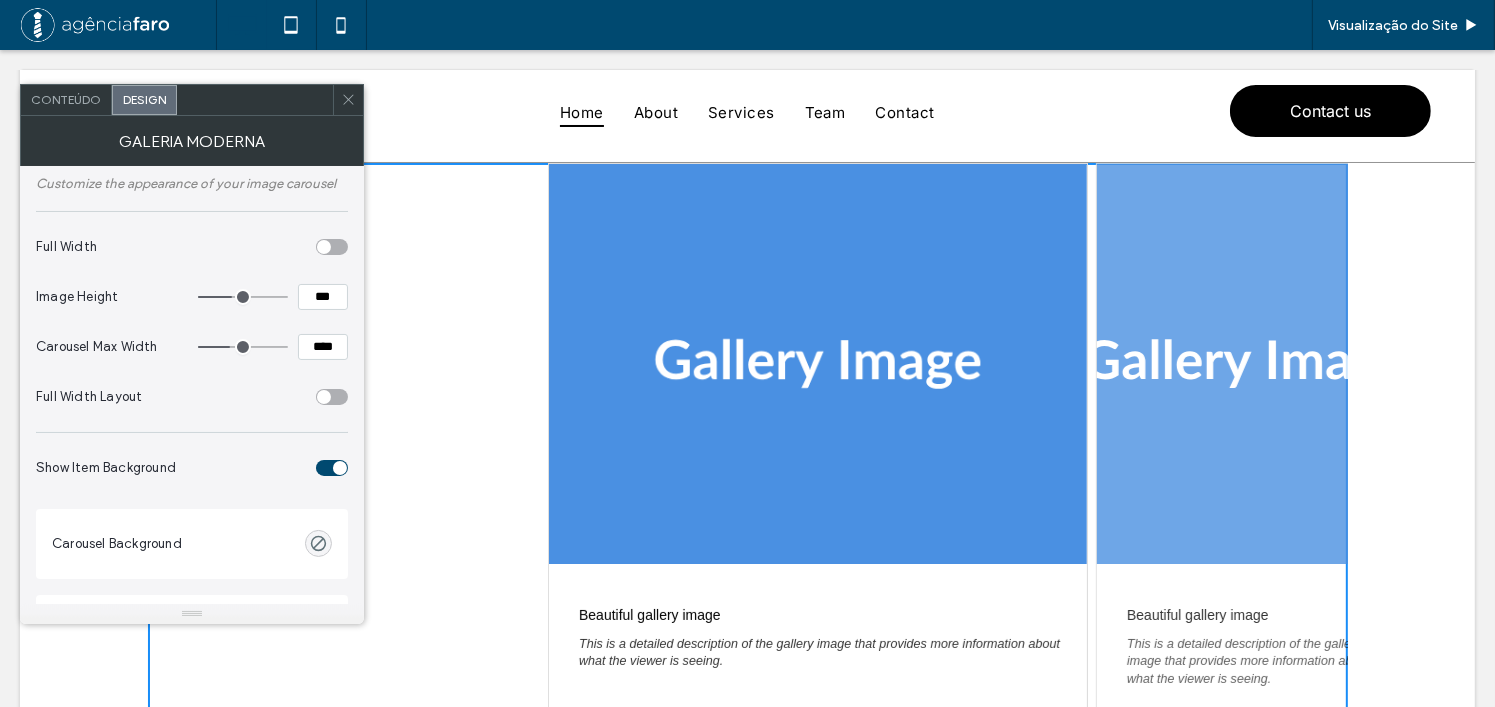 click at bounding box center (324, 397) 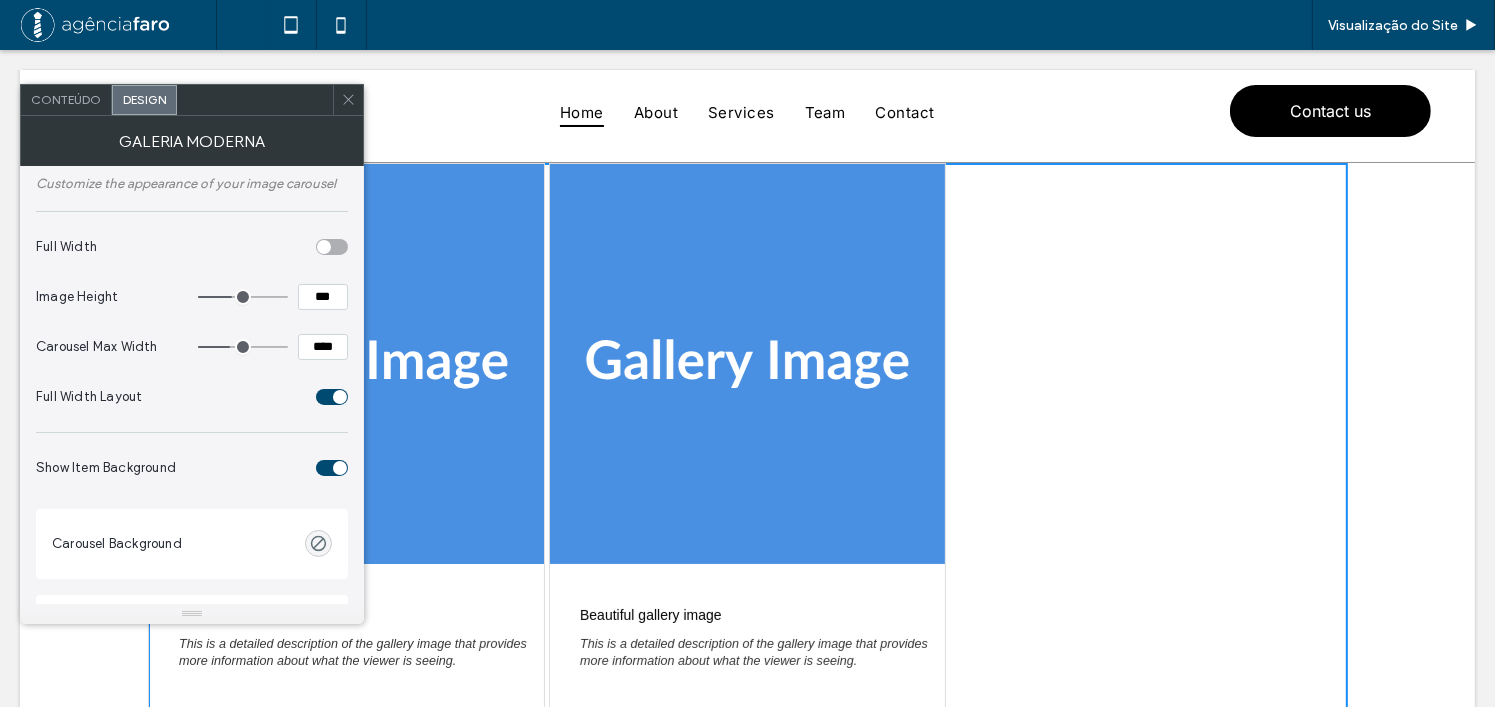drag, startPoint x: 349, startPoint y: 89, endPoint x: 1282, endPoint y: 19, distance: 935.62225 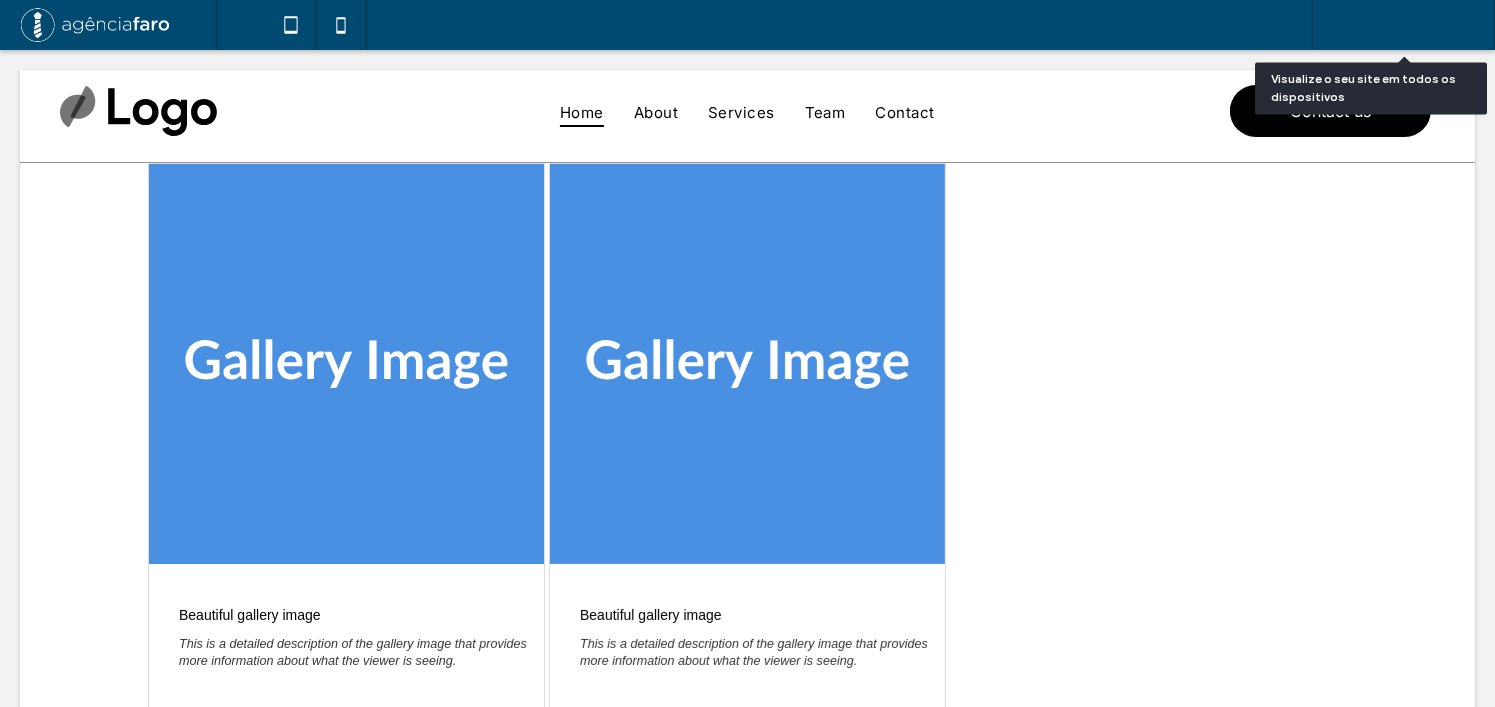 click on "Visualização do Site" at bounding box center (1393, 25) 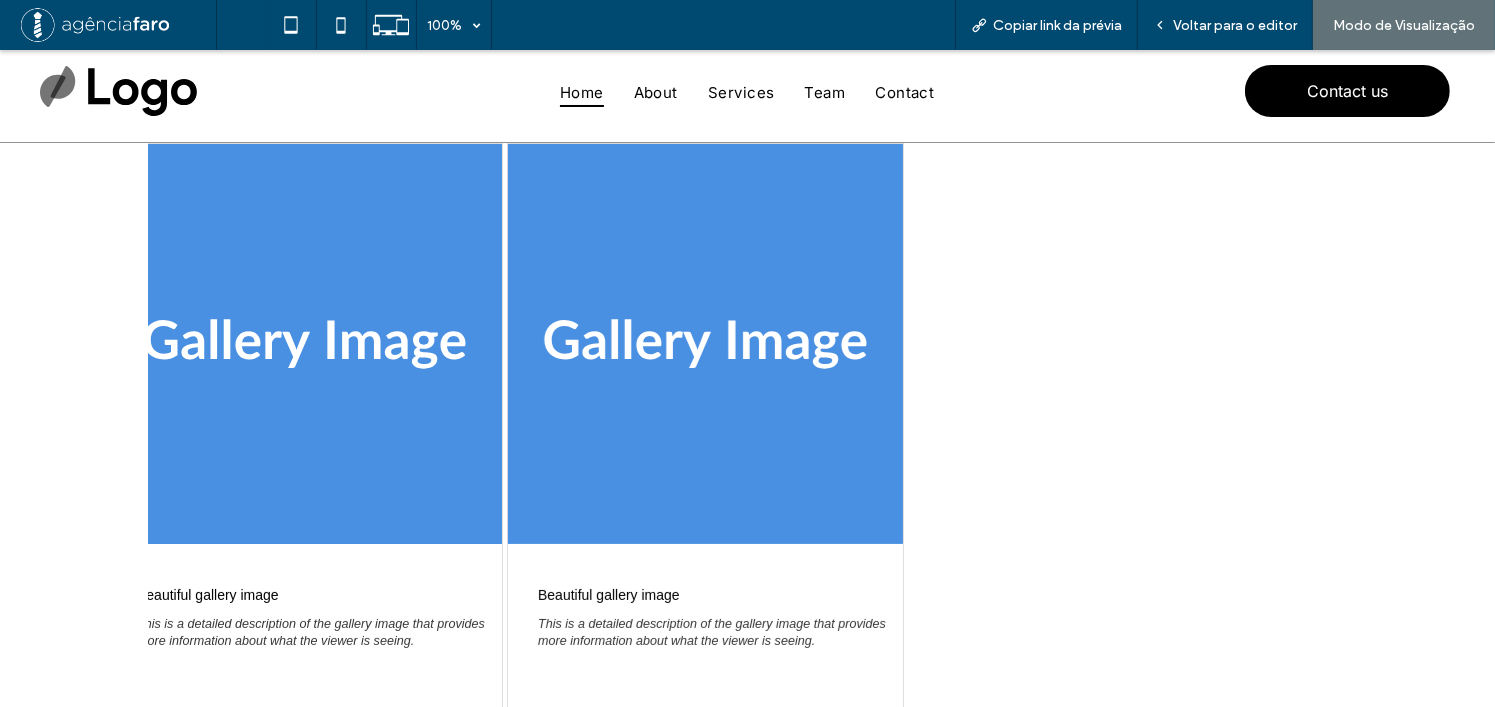 drag, startPoint x: 1049, startPoint y: 311, endPoint x: 722, endPoint y: 307, distance: 327.02448 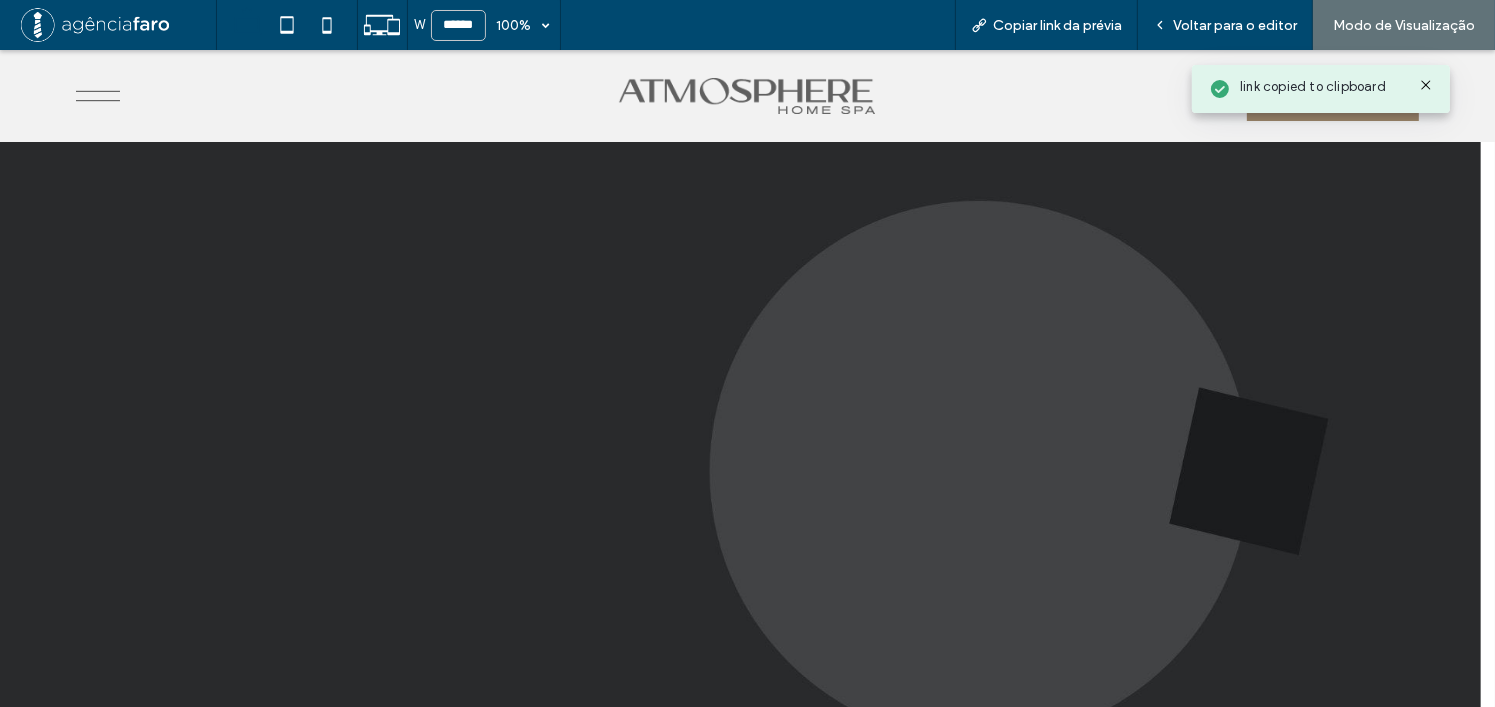 scroll, scrollTop: 0, scrollLeft: 0, axis: both 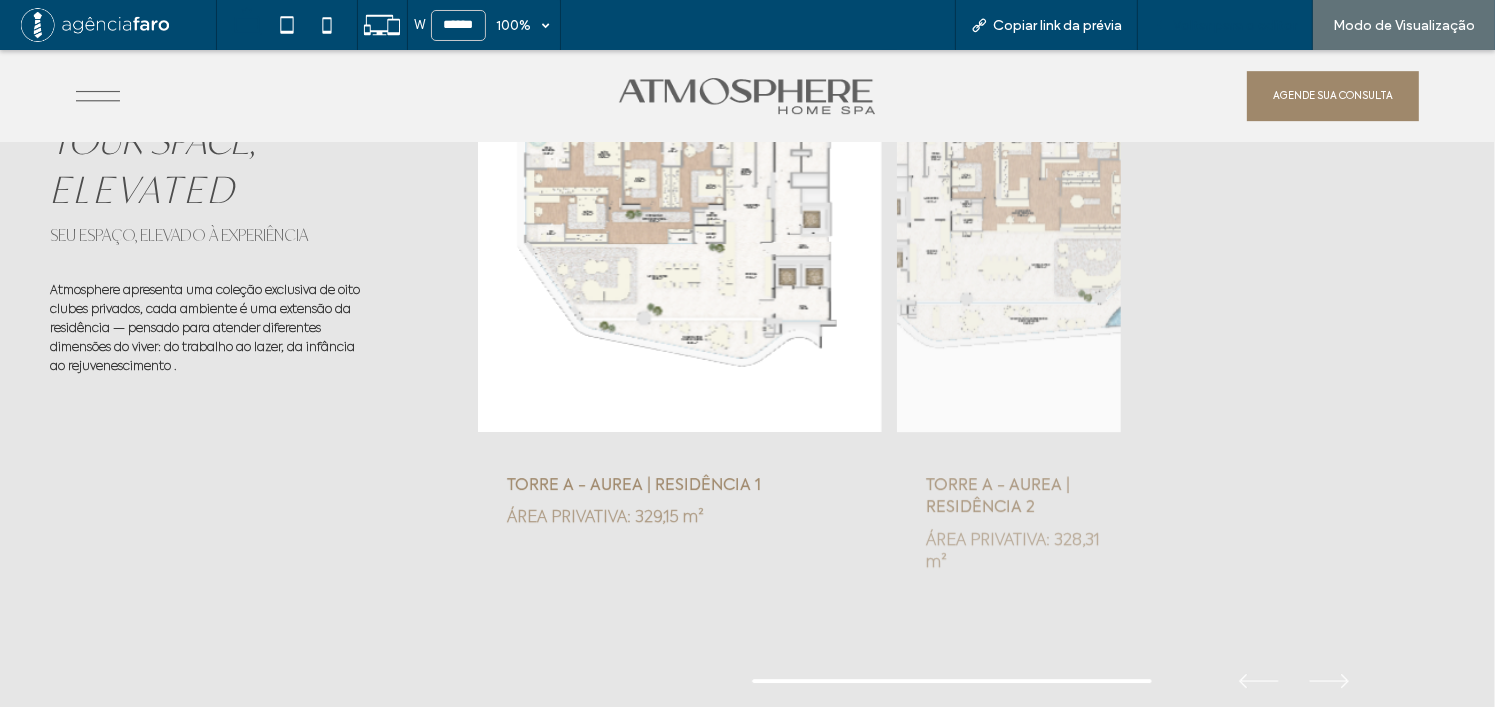 click on "Voltar para o editor" at bounding box center (1235, 25) 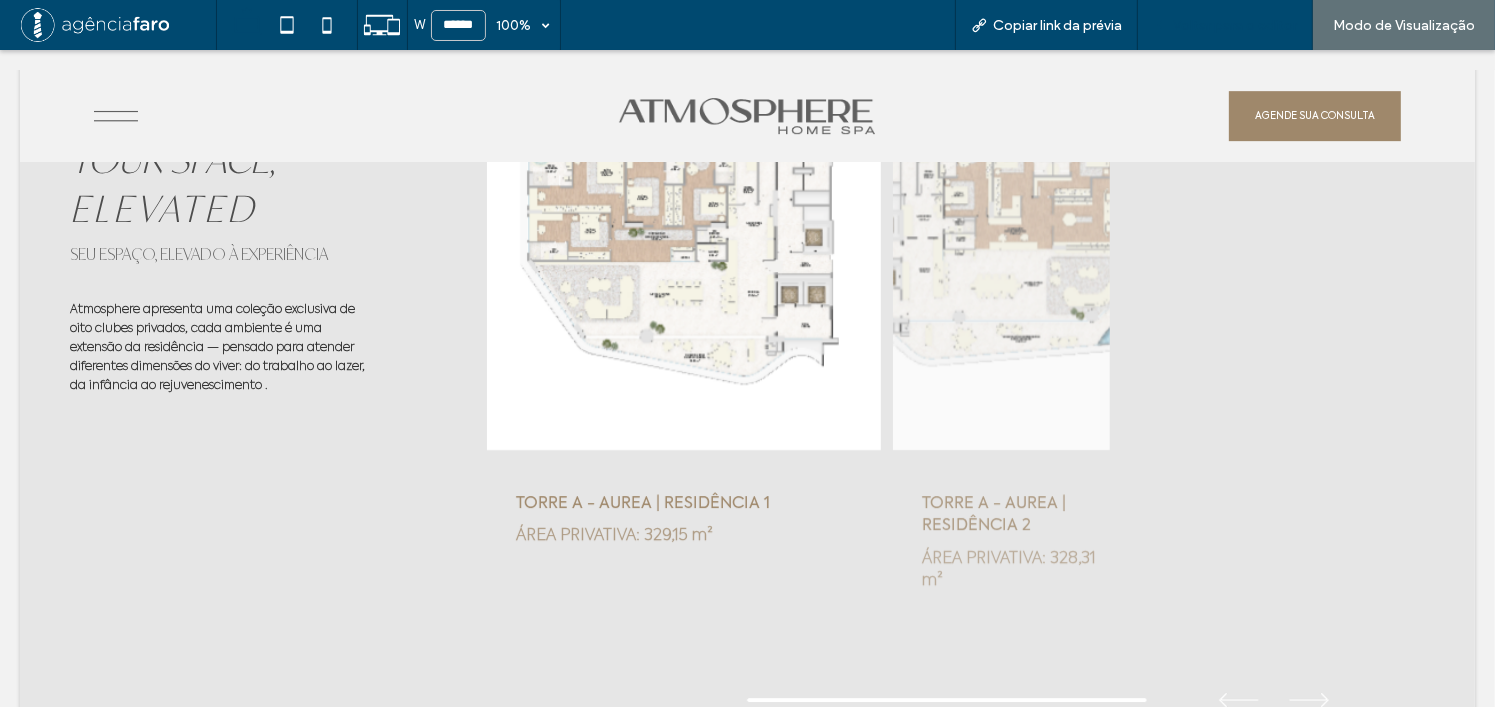 scroll, scrollTop: 6267, scrollLeft: 0, axis: vertical 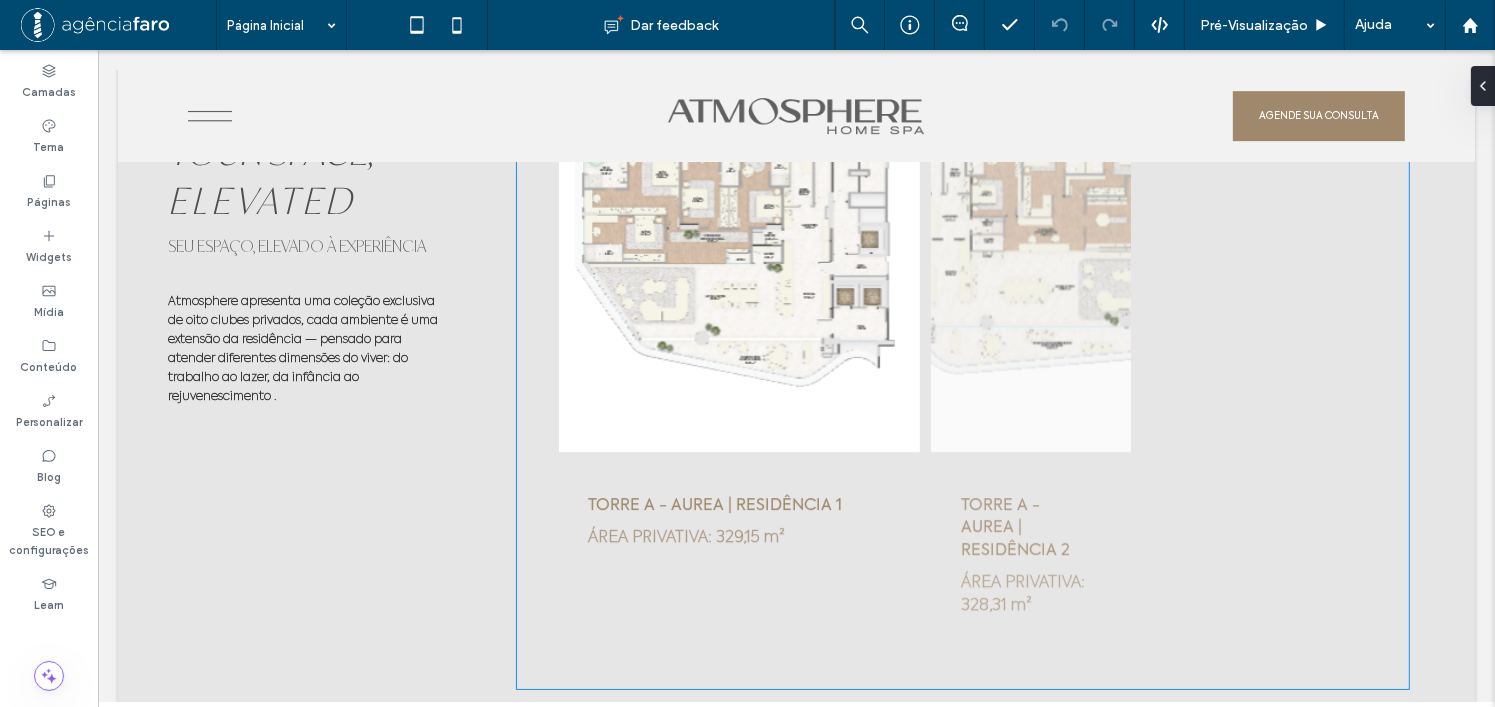click at bounding box center [1030, 253] 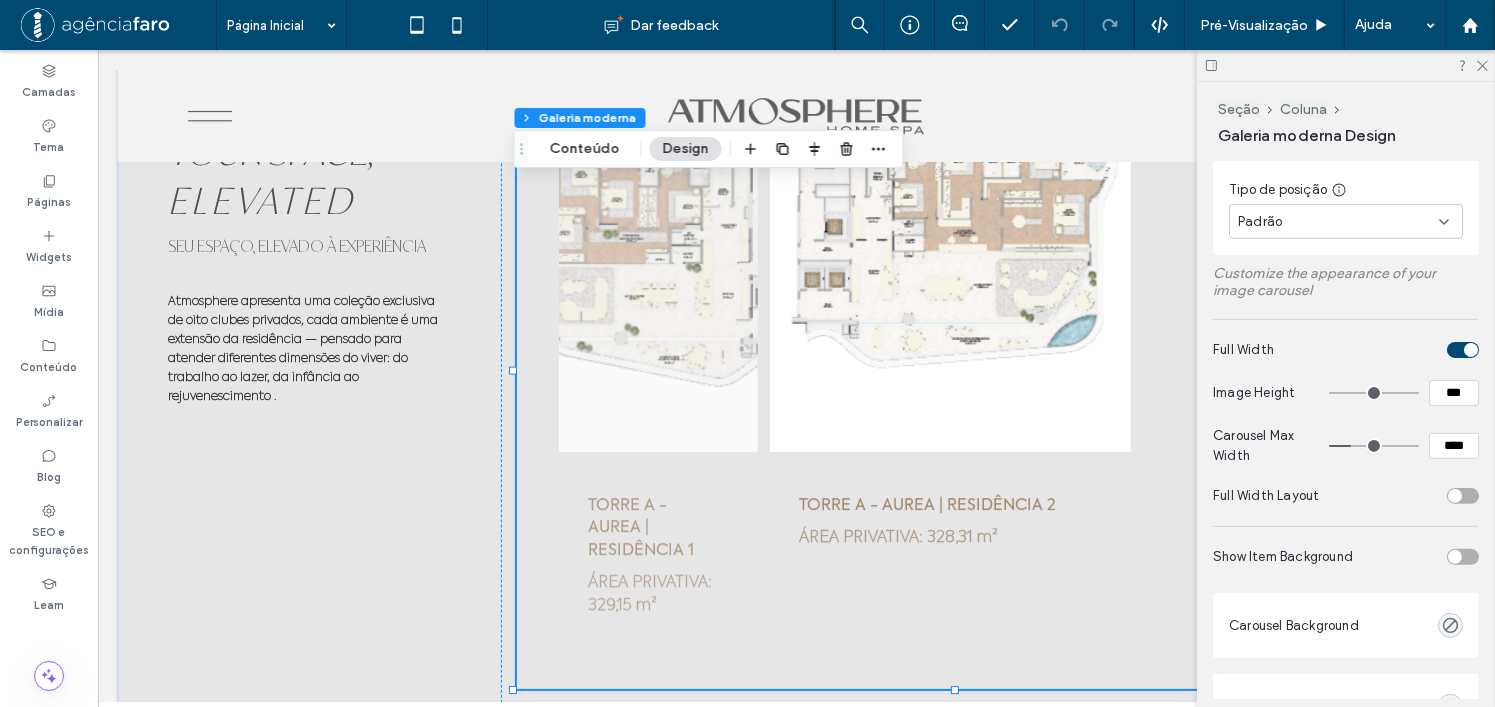 scroll, scrollTop: 600, scrollLeft: 0, axis: vertical 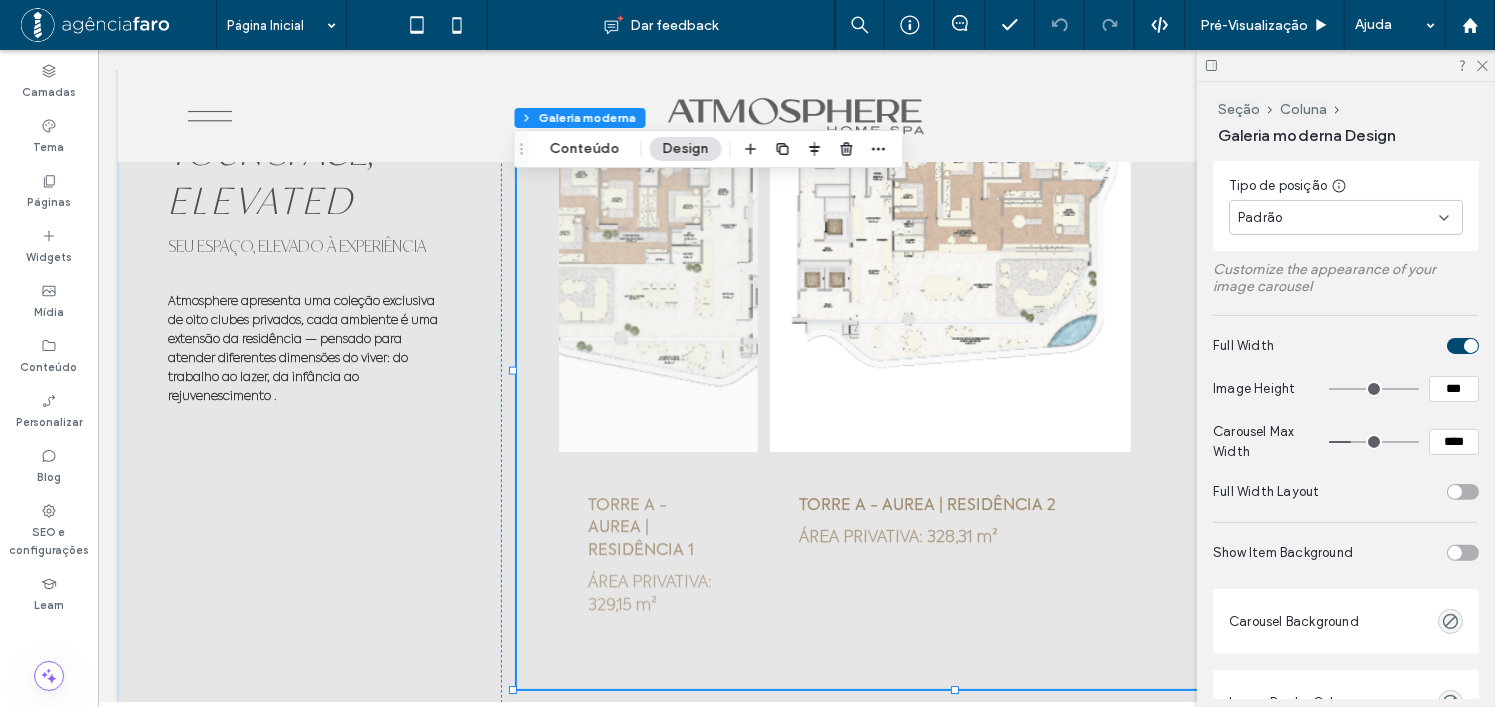 click at bounding box center (1455, 492) 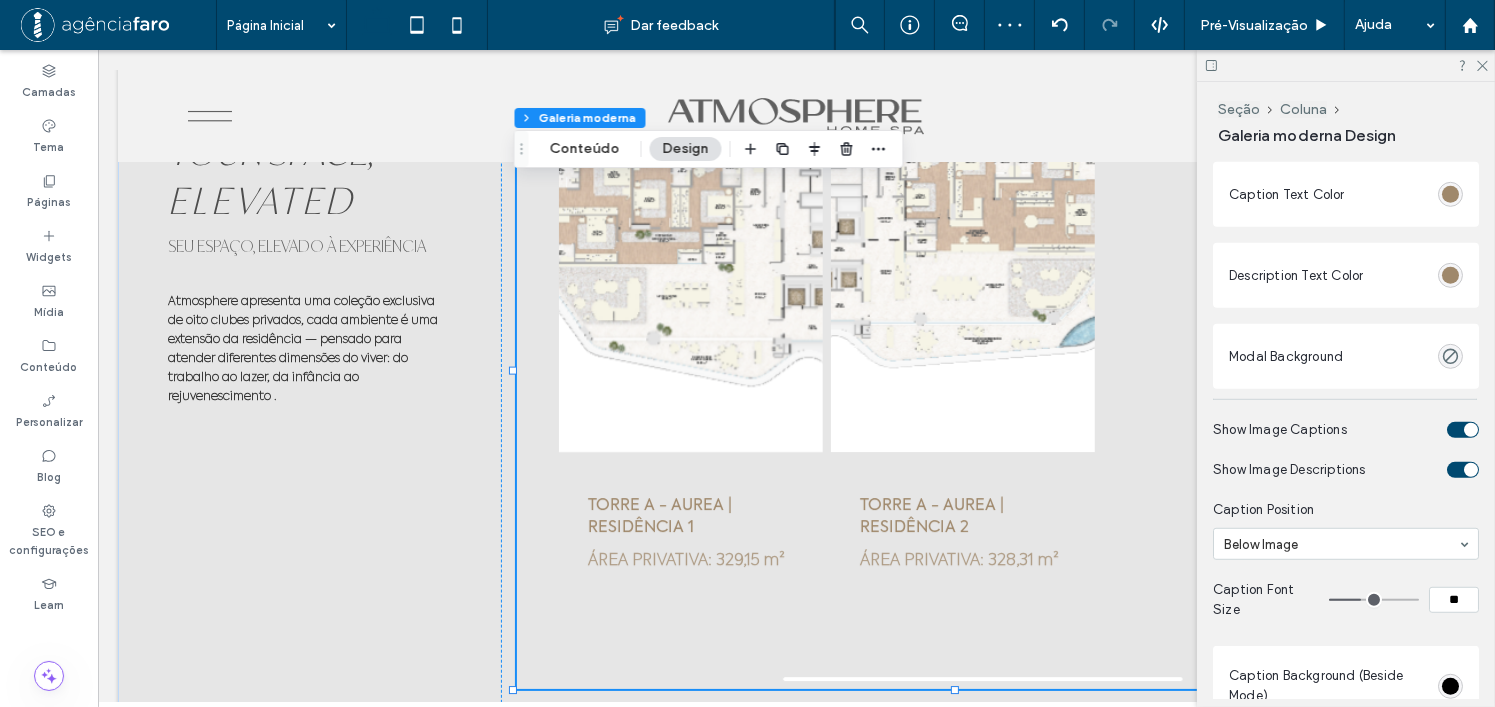 scroll, scrollTop: 800, scrollLeft: 0, axis: vertical 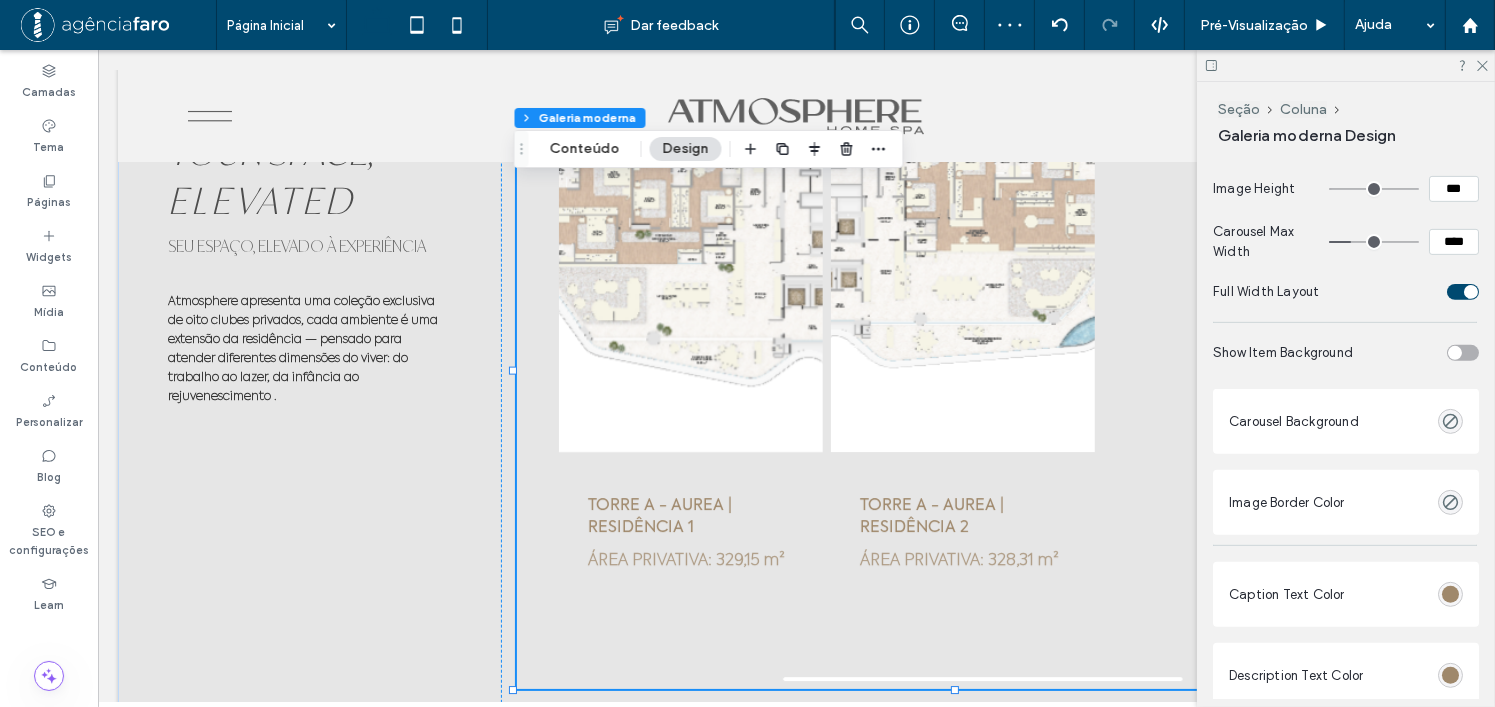 click at bounding box center [1463, 353] 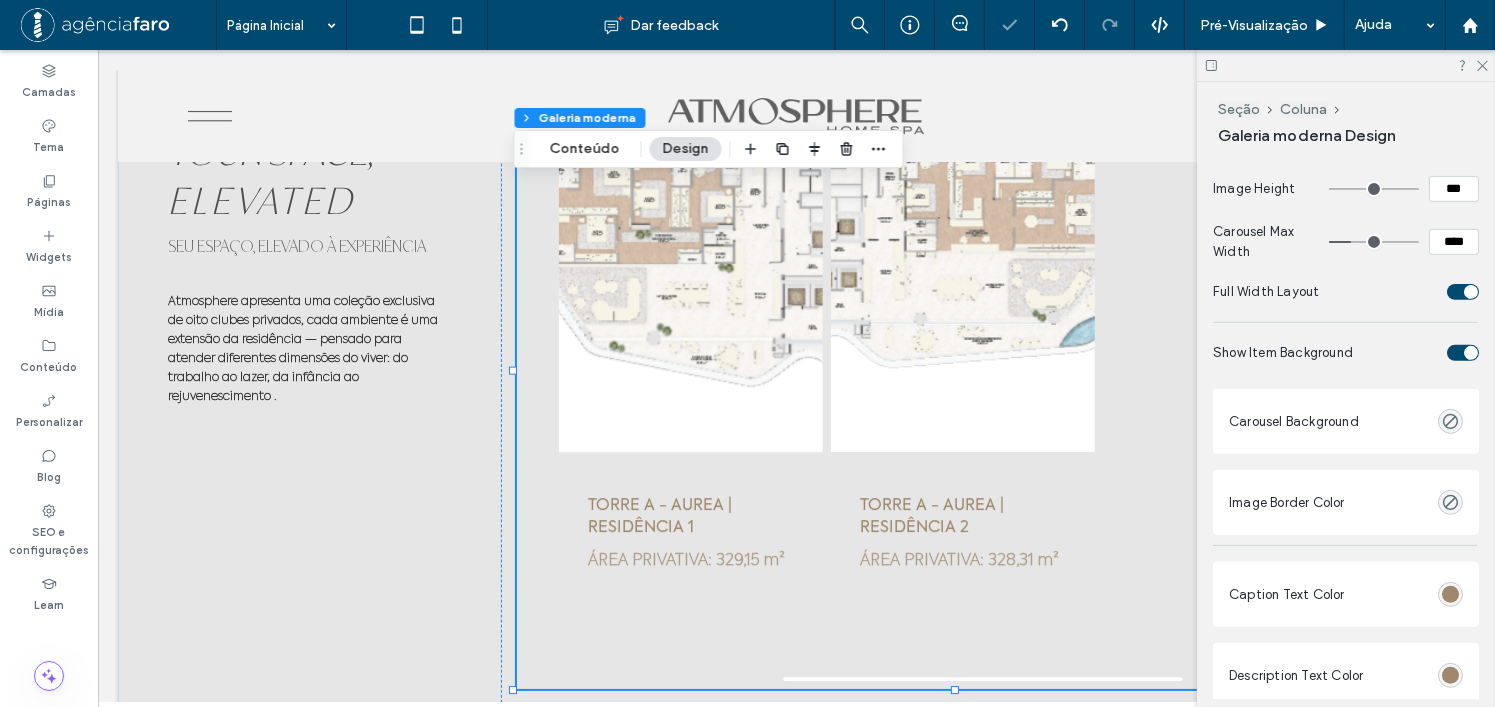click at bounding box center [1471, 353] 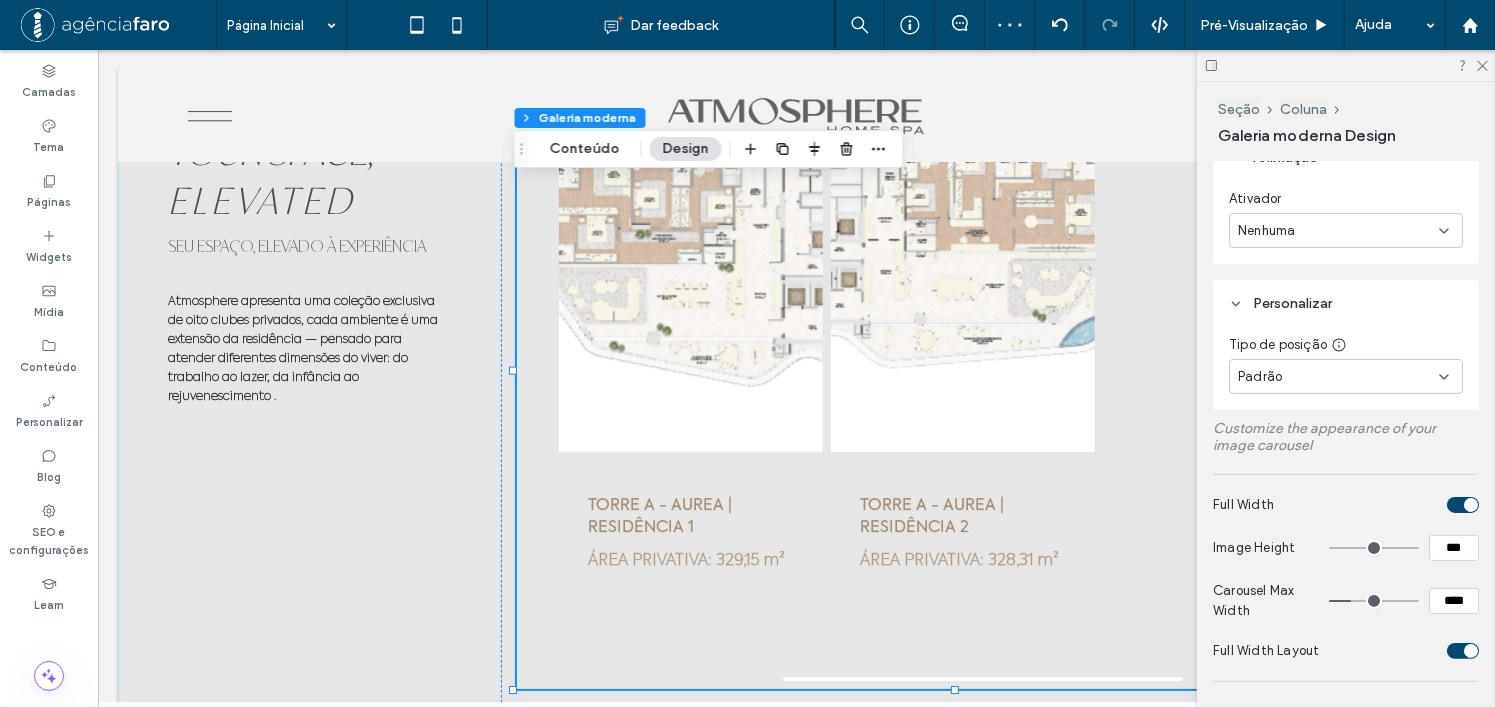 scroll, scrollTop: 600, scrollLeft: 0, axis: vertical 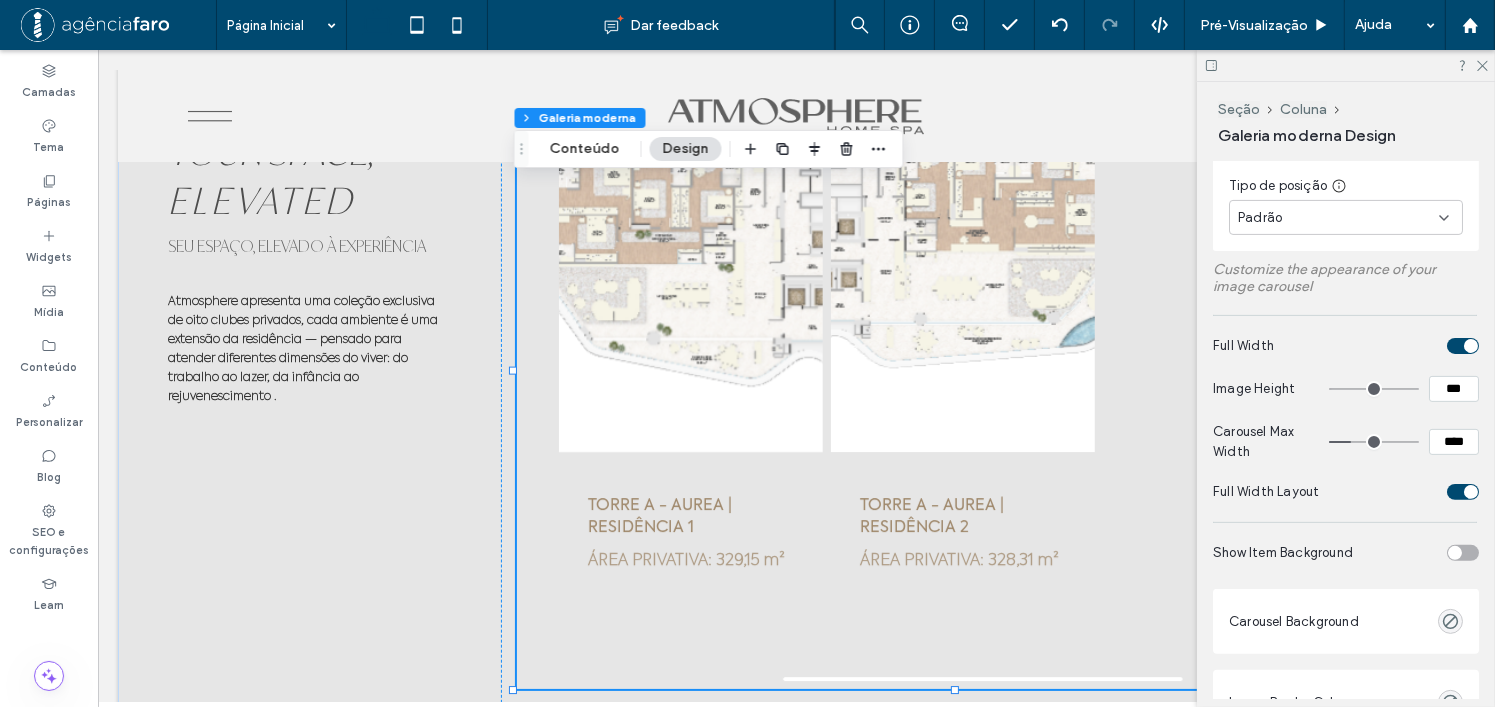 click on "Seção Coluna Galeria moderna Conteúdo Design" at bounding box center [709, 149] 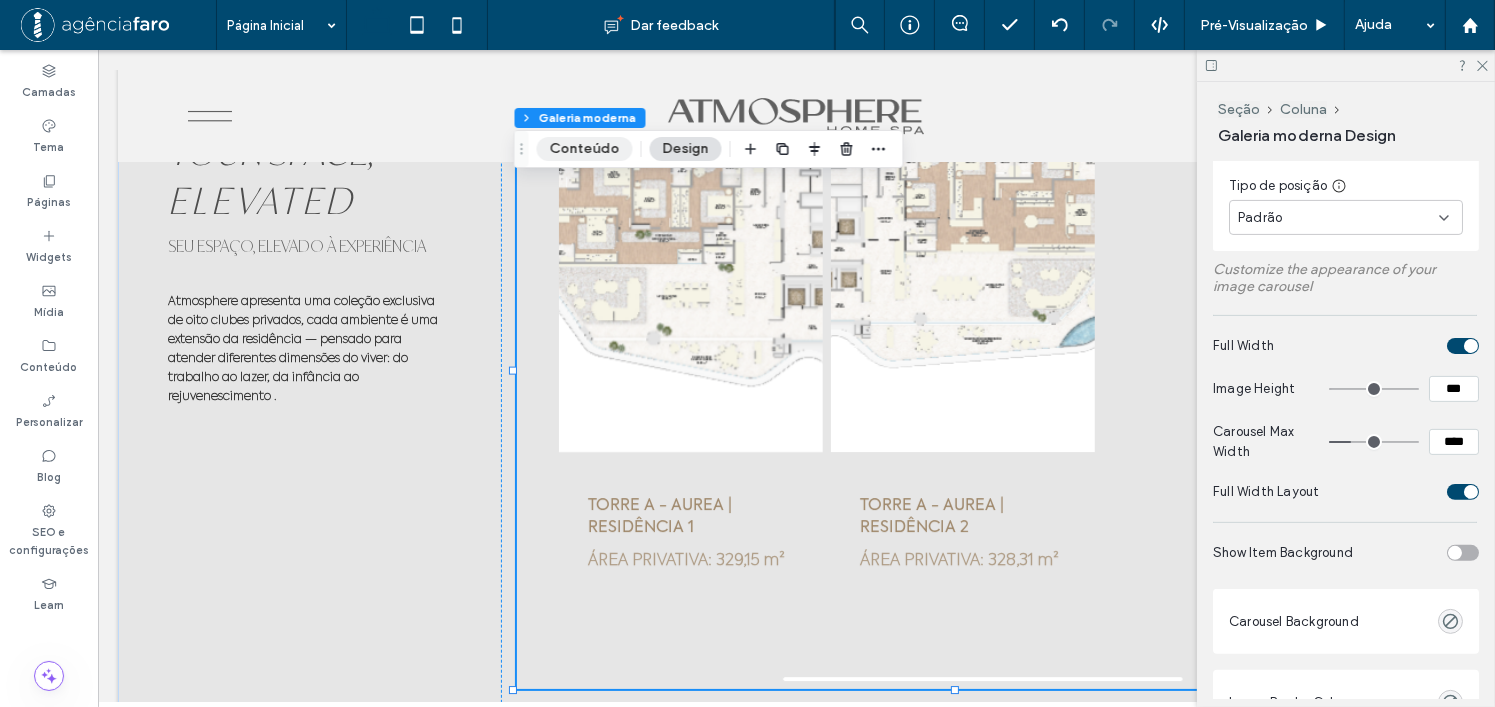 click on "Conteúdo" at bounding box center [585, 149] 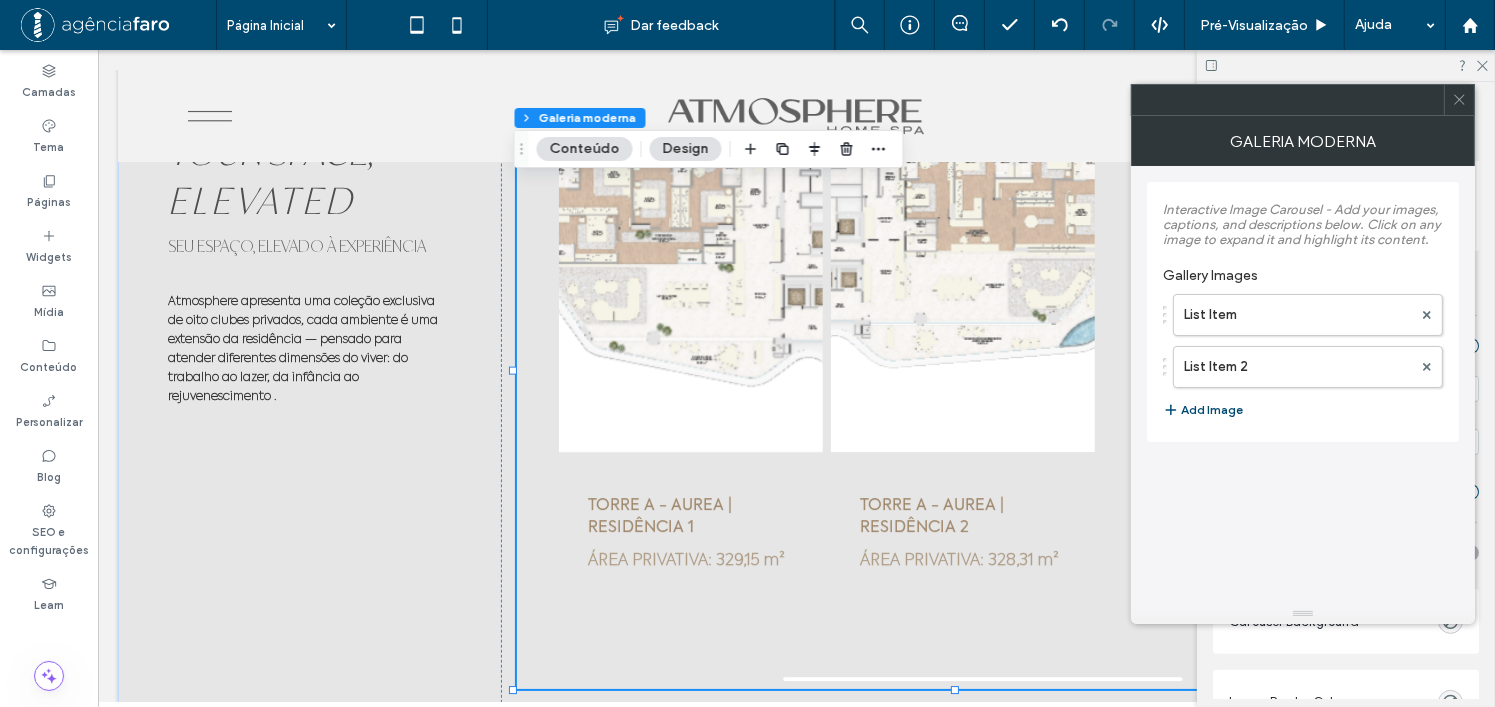 click on "Design" at bounding box center [686, 149] 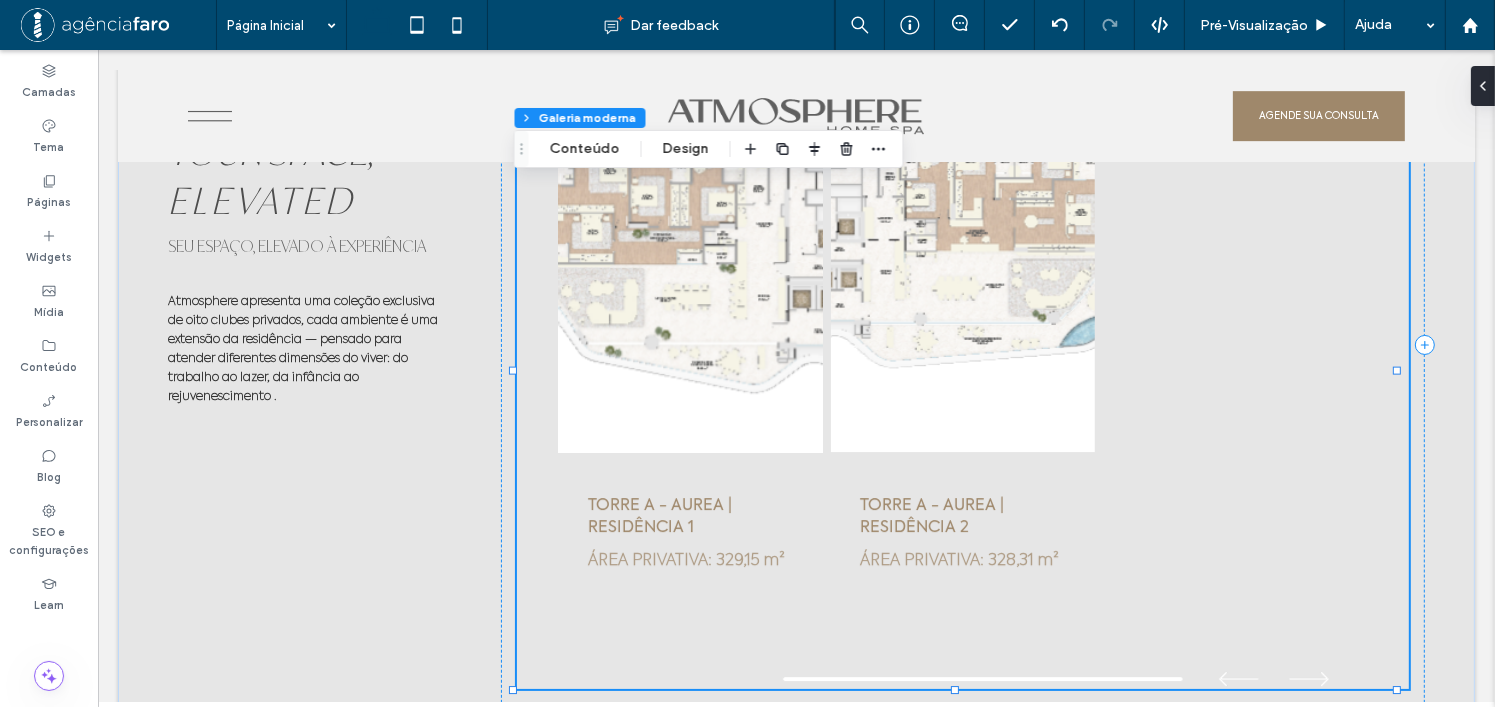 click at bounding box center [690, 253] 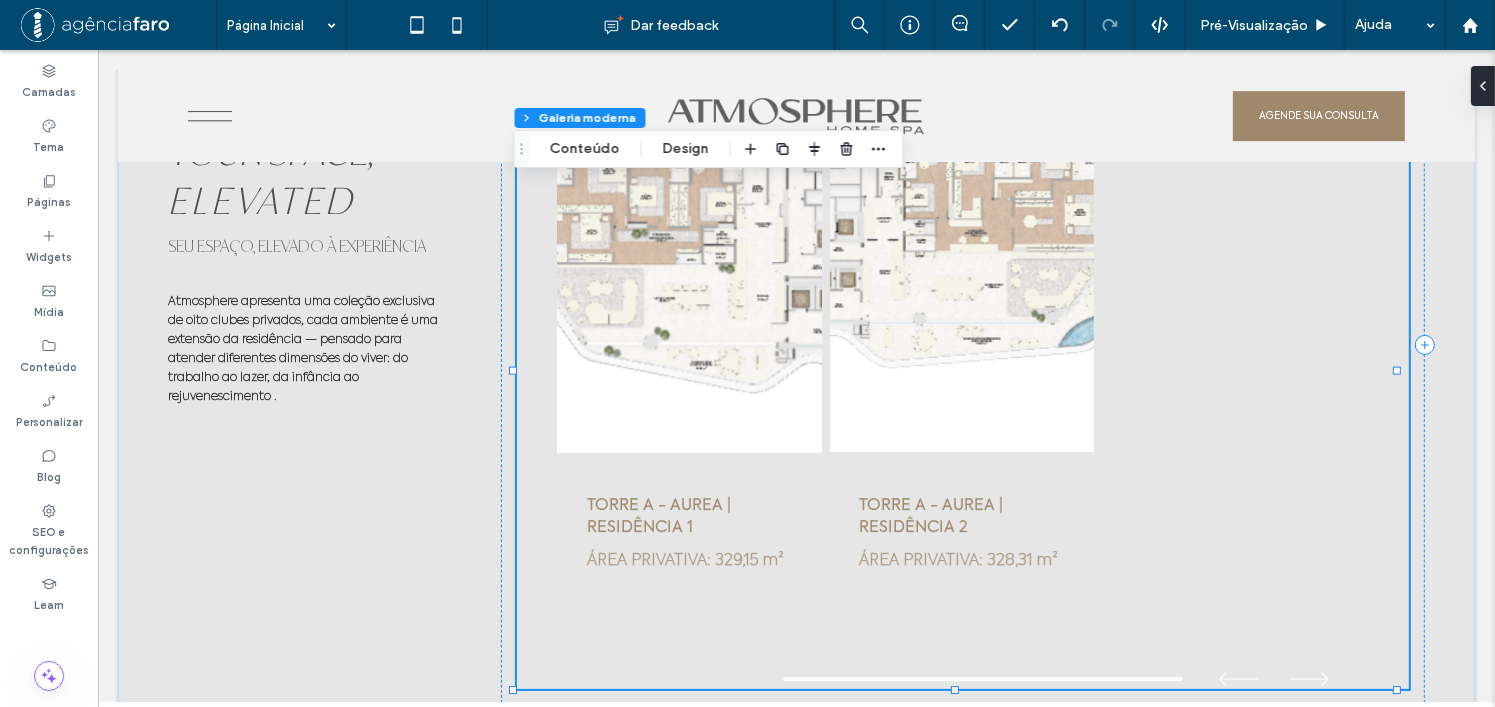 click at bounding box center (689, 253) 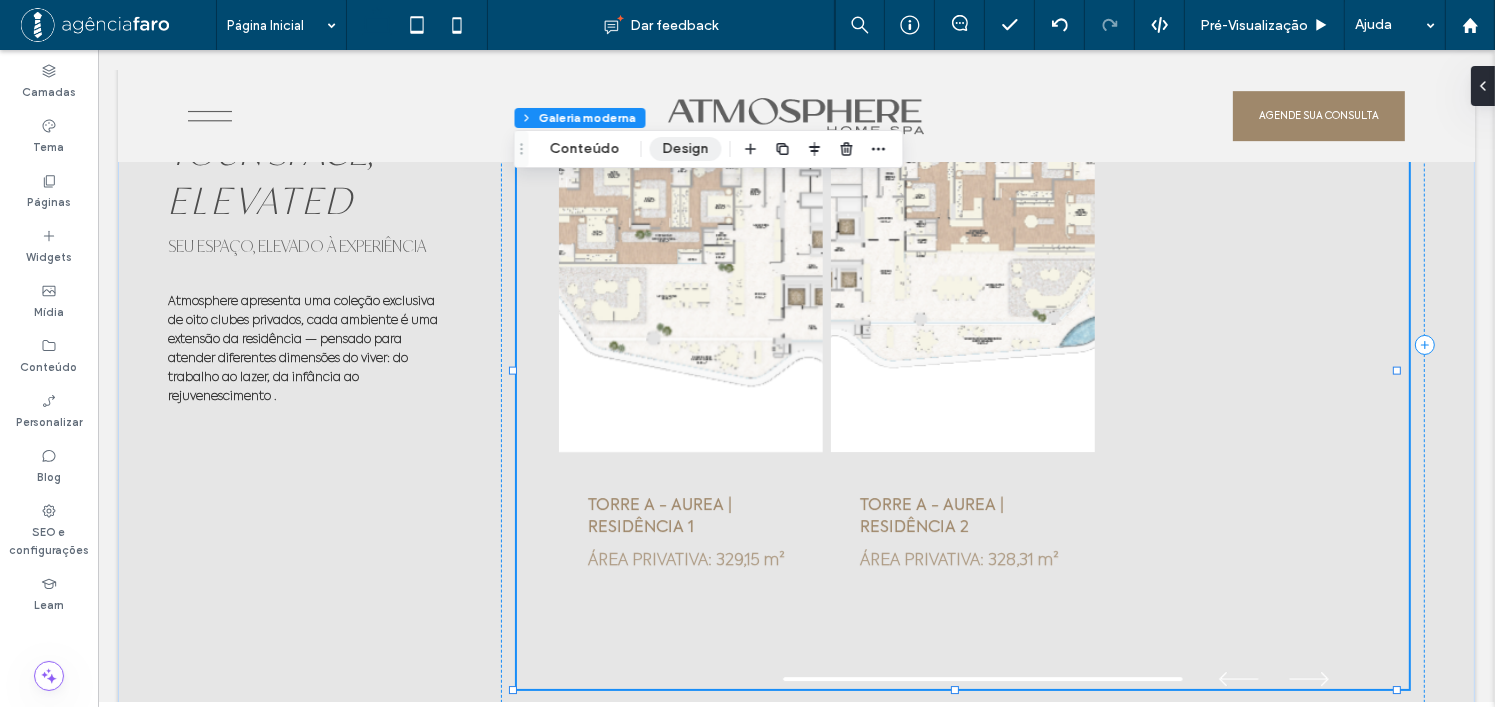 click on "Design" at bounding box center (686, 149) 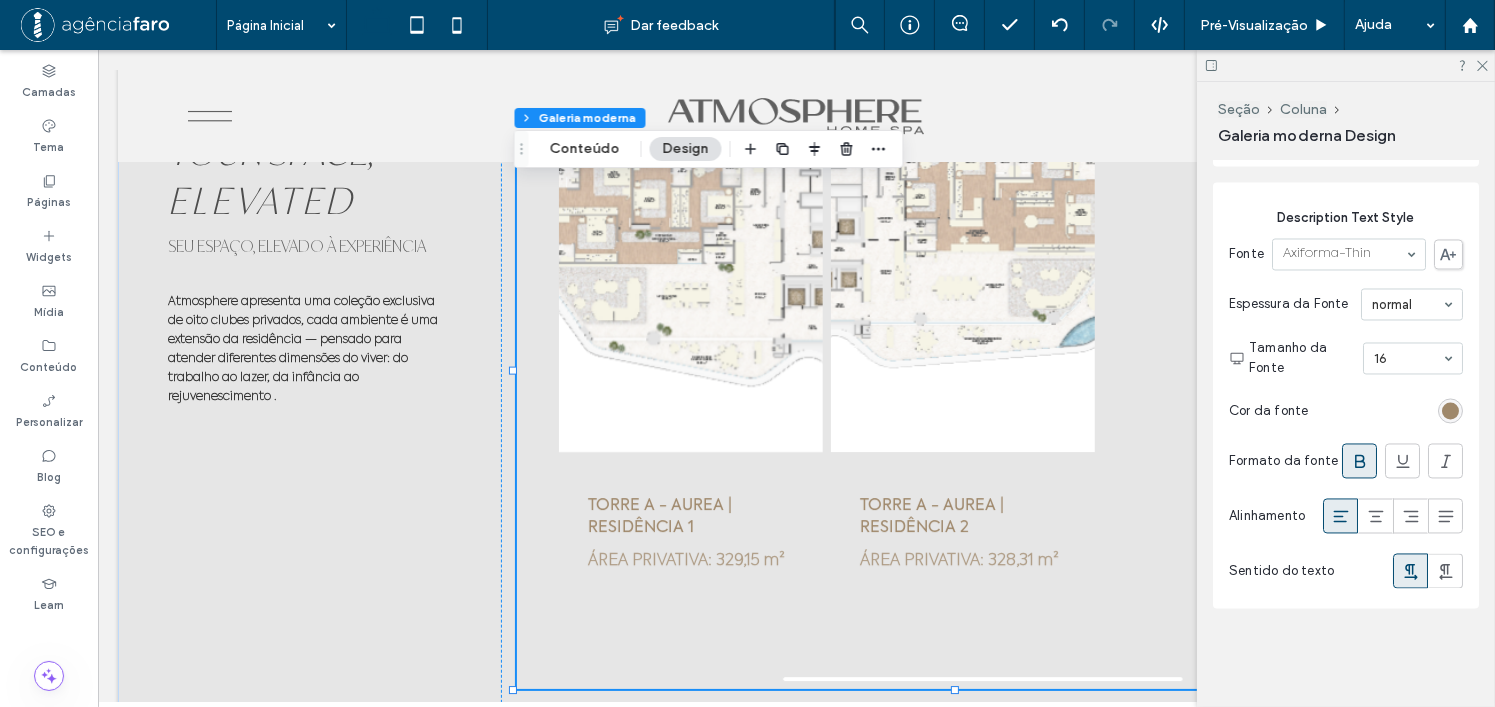 scroll, scrollTop: 3803, scrollLeft: 0, axis: vertical 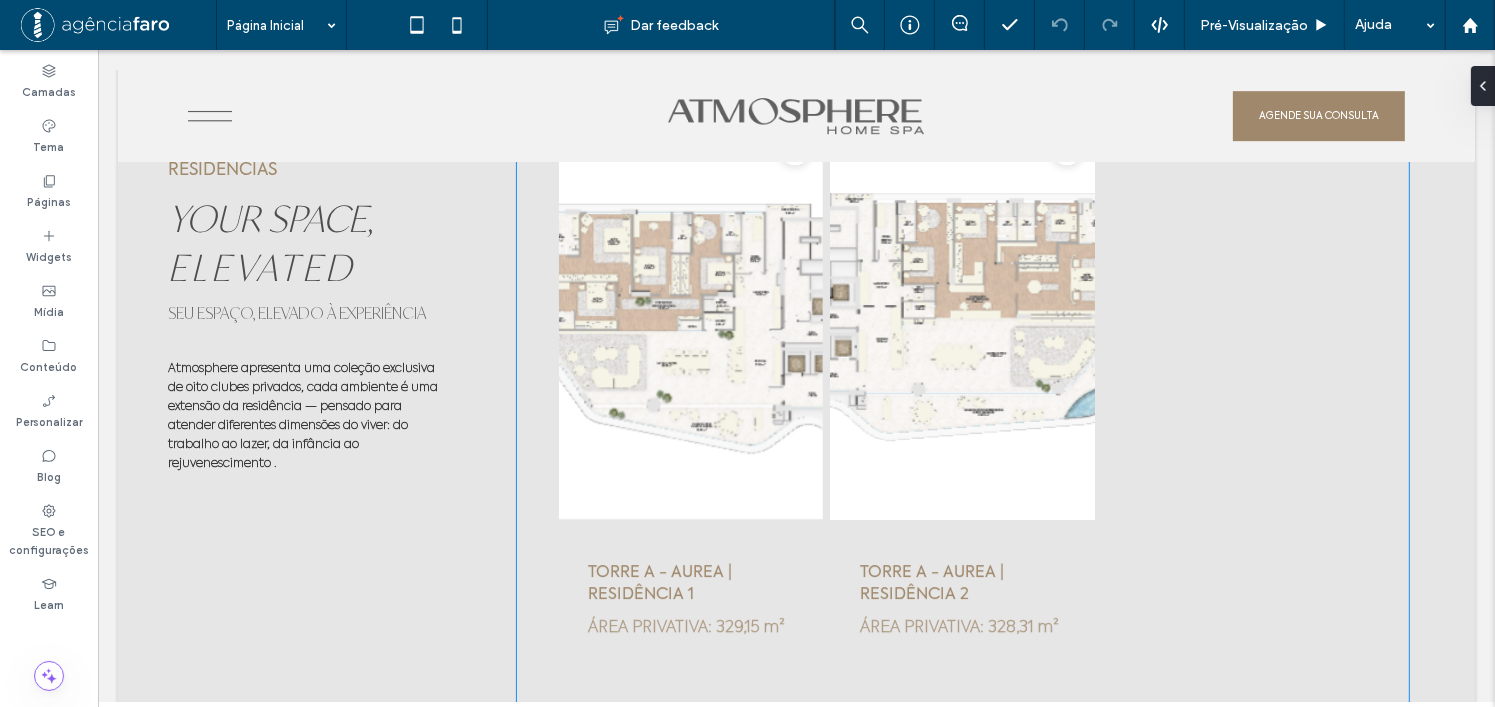 click at bounding box center [962, 320] 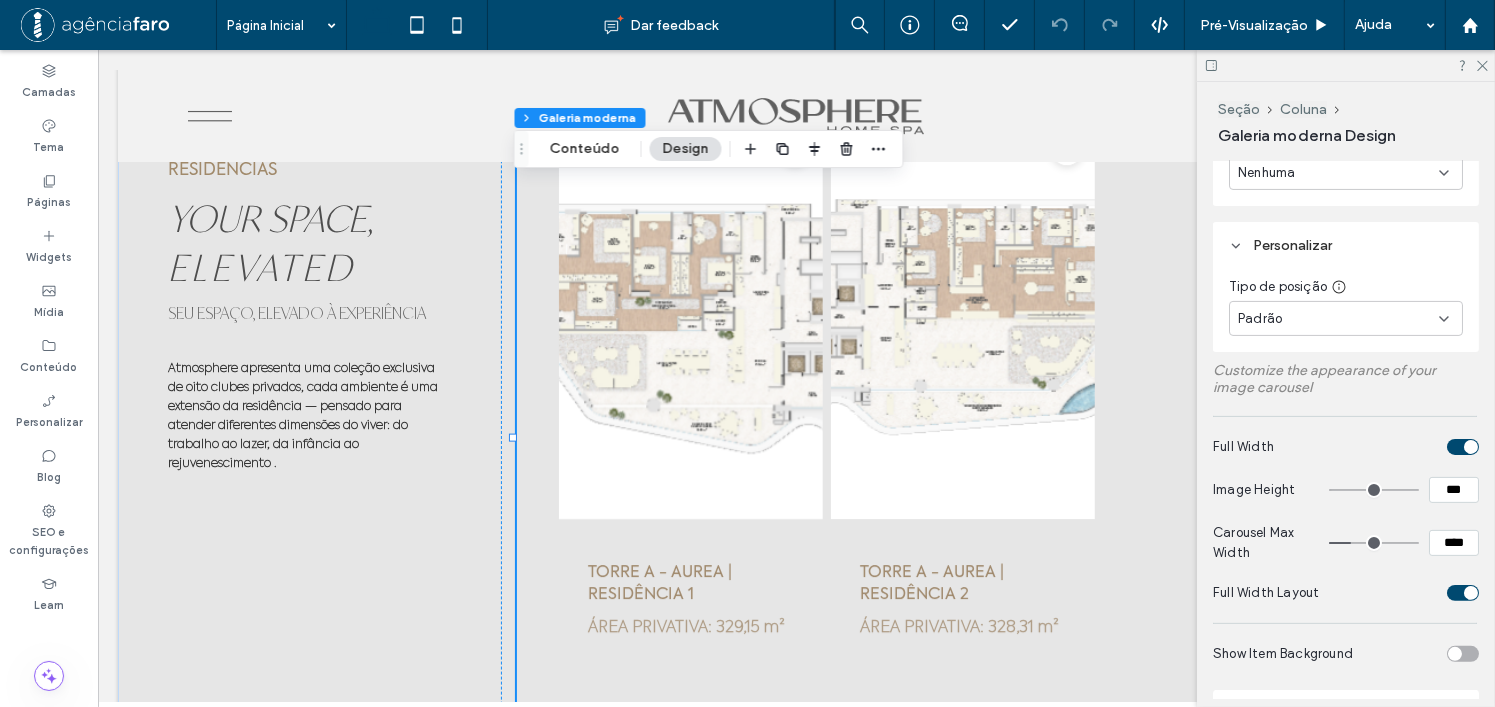 scroll, scrollTop: 500, scrollLeft: 0, axis: vertical 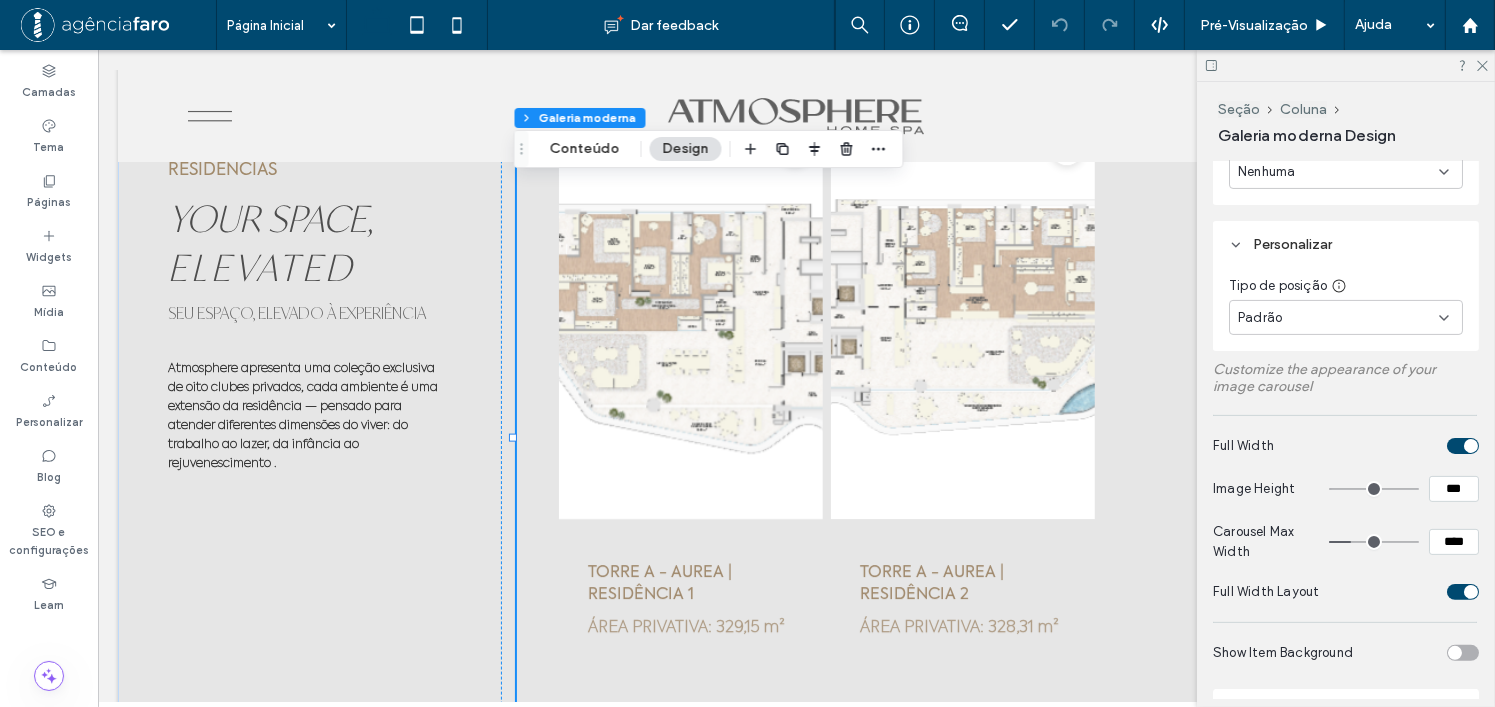 click at bounding box center (1471, 446) 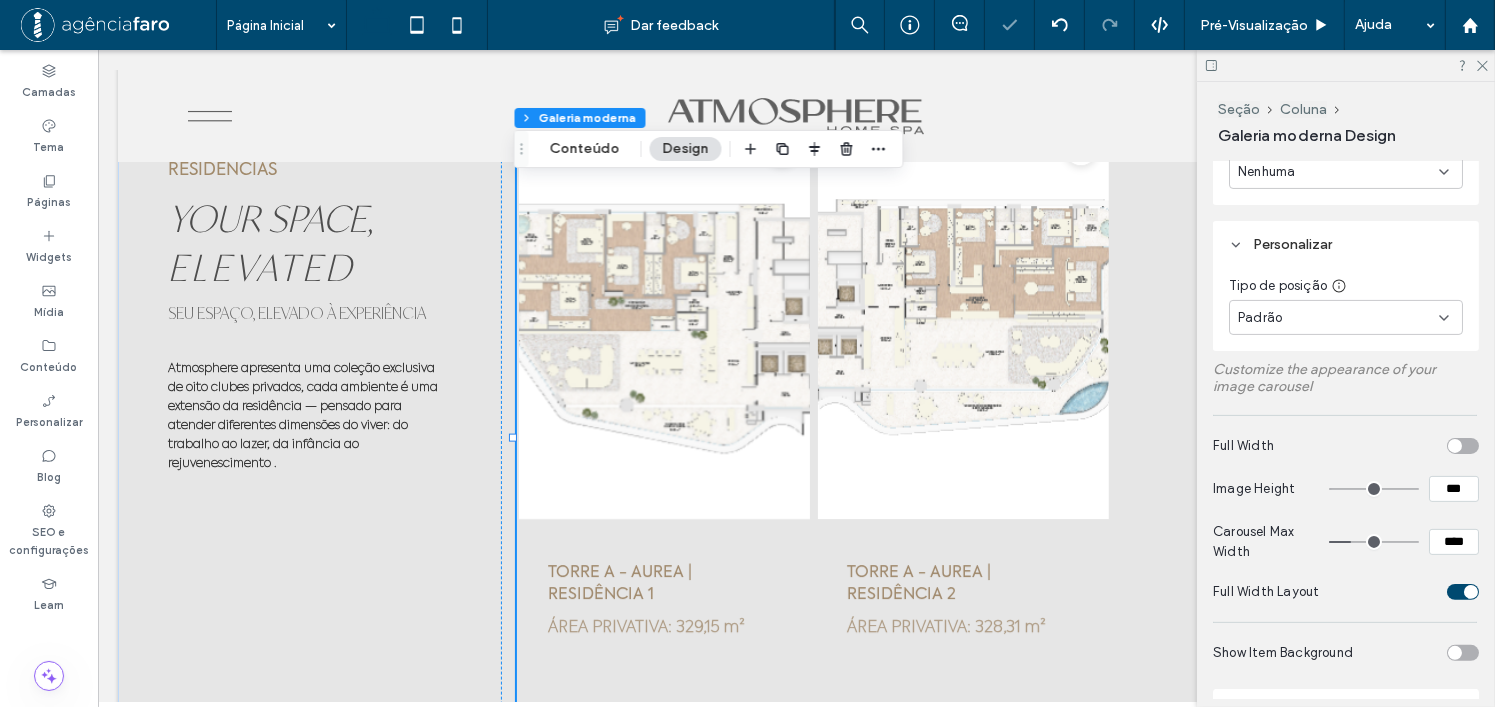 click at bounding box center (1463, 446) 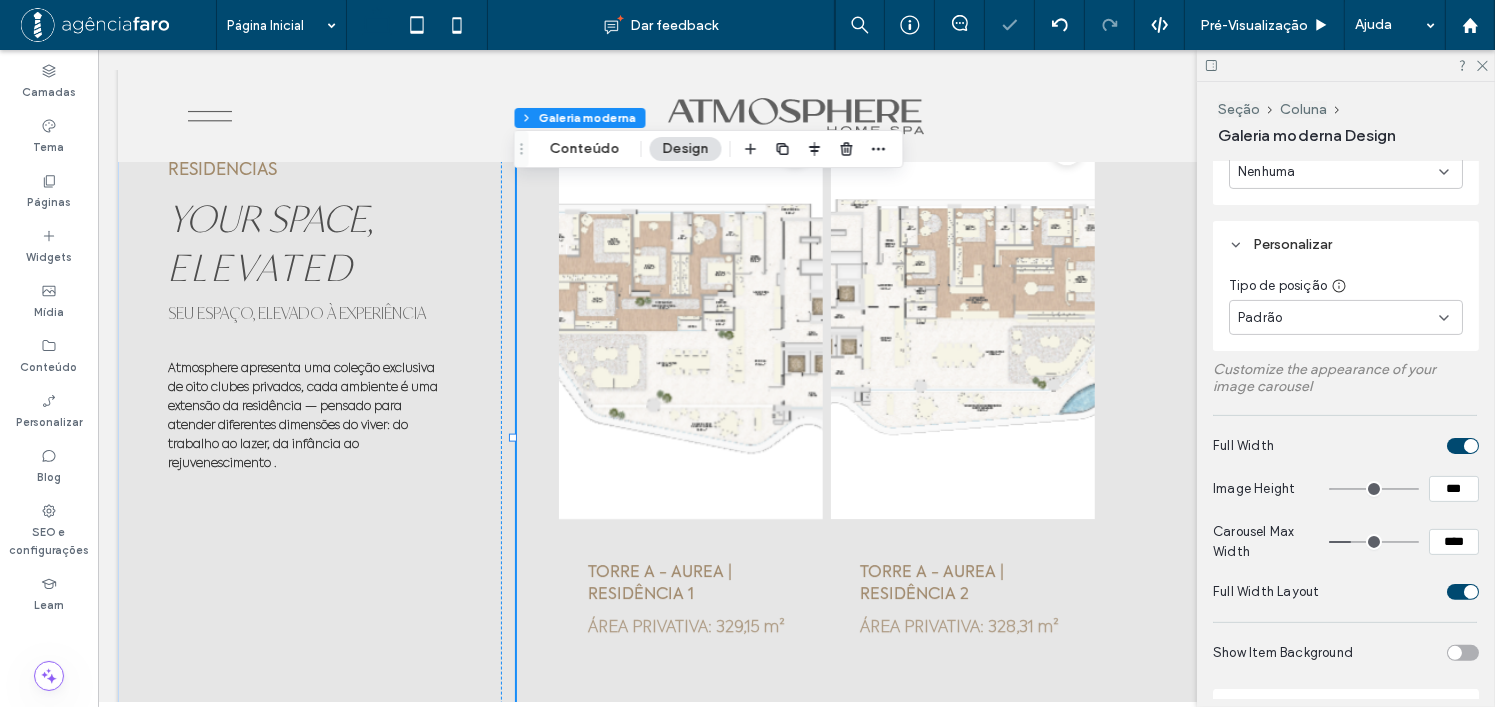 scroll, scrollTop: 600, scrollLeft: 0, axis: vertical 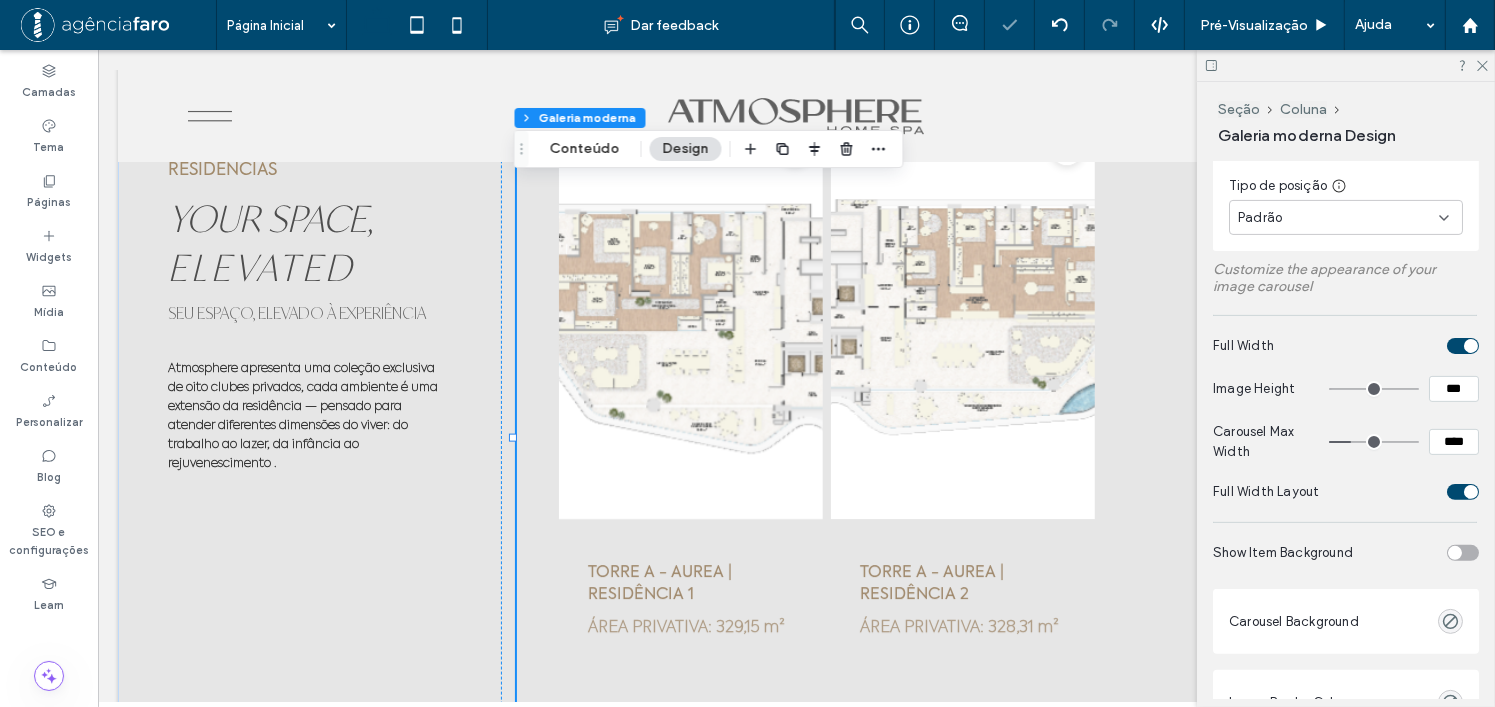 click at bounding box center [1471, 492] 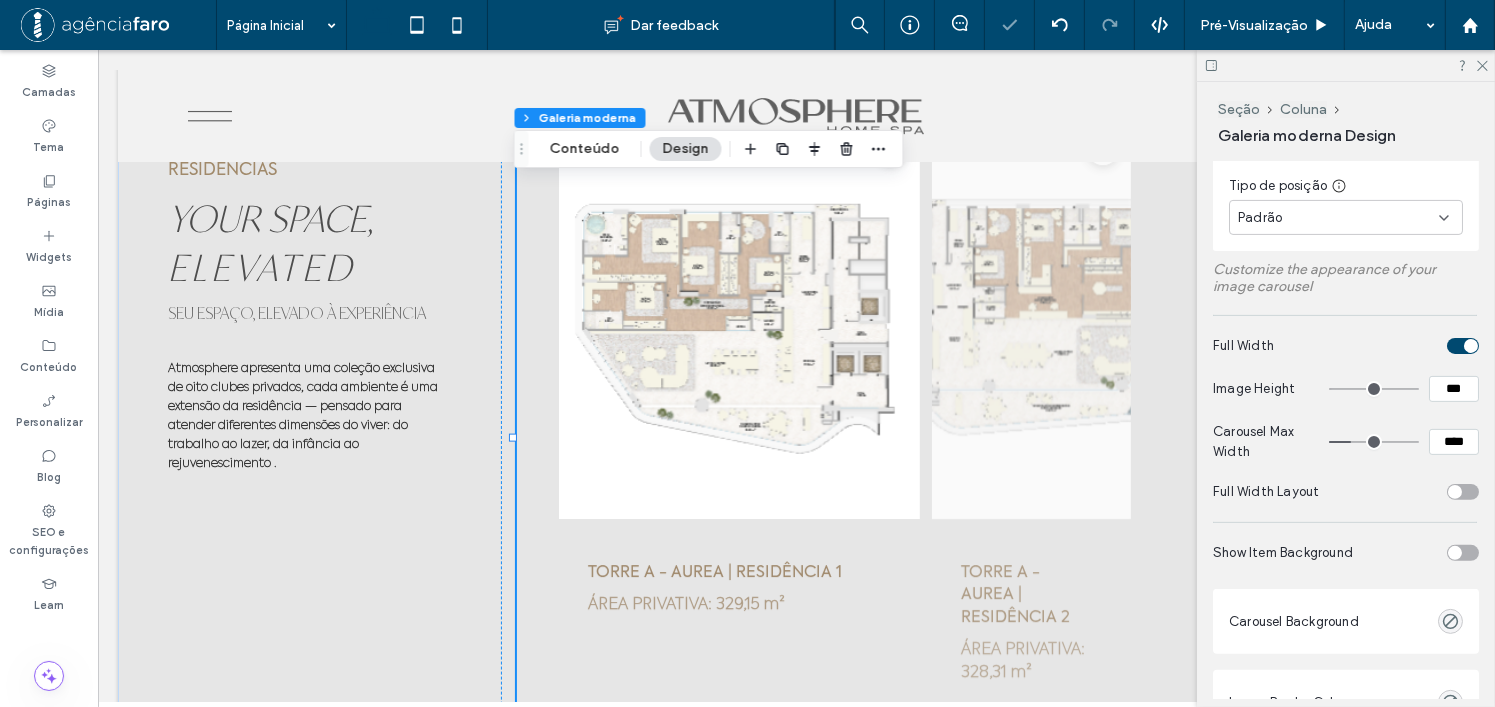 click at bounding box center [1463, 492] 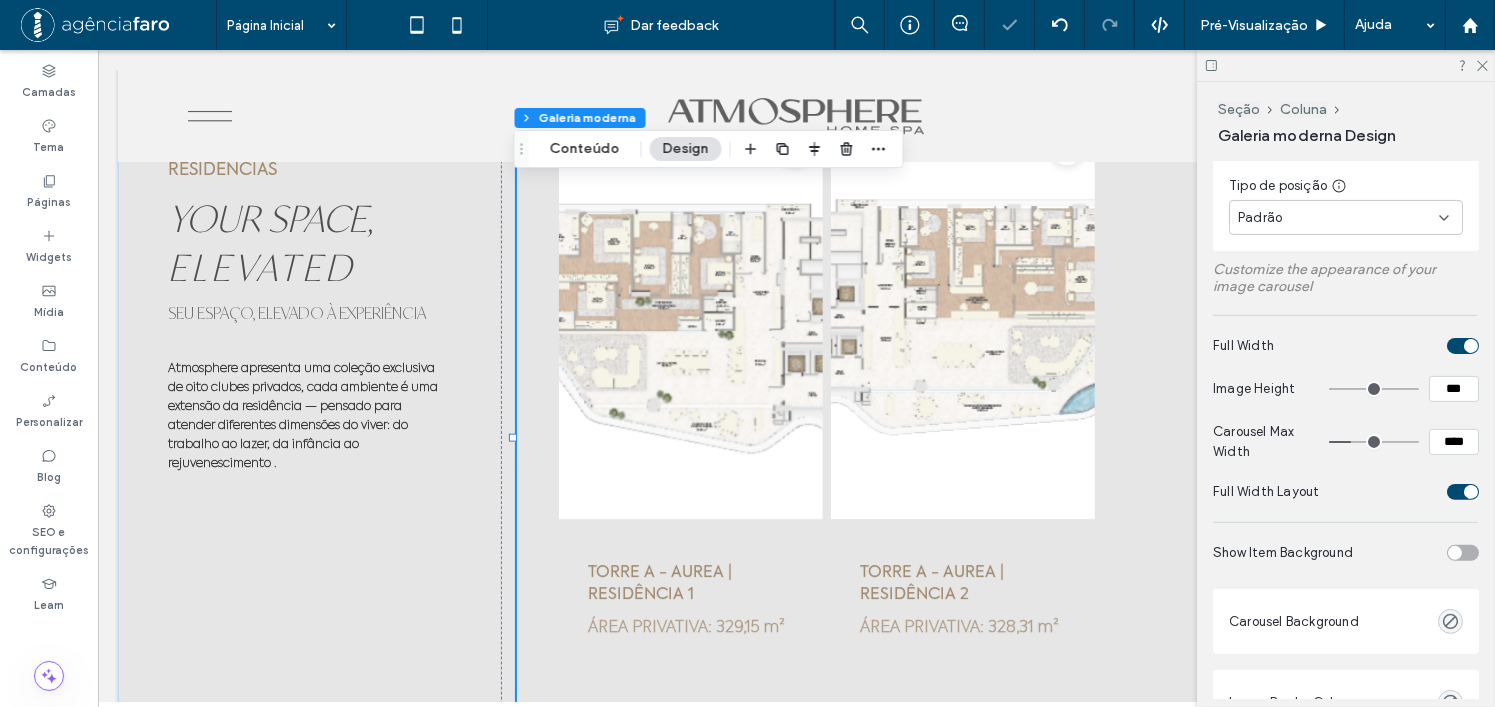 type on "****" 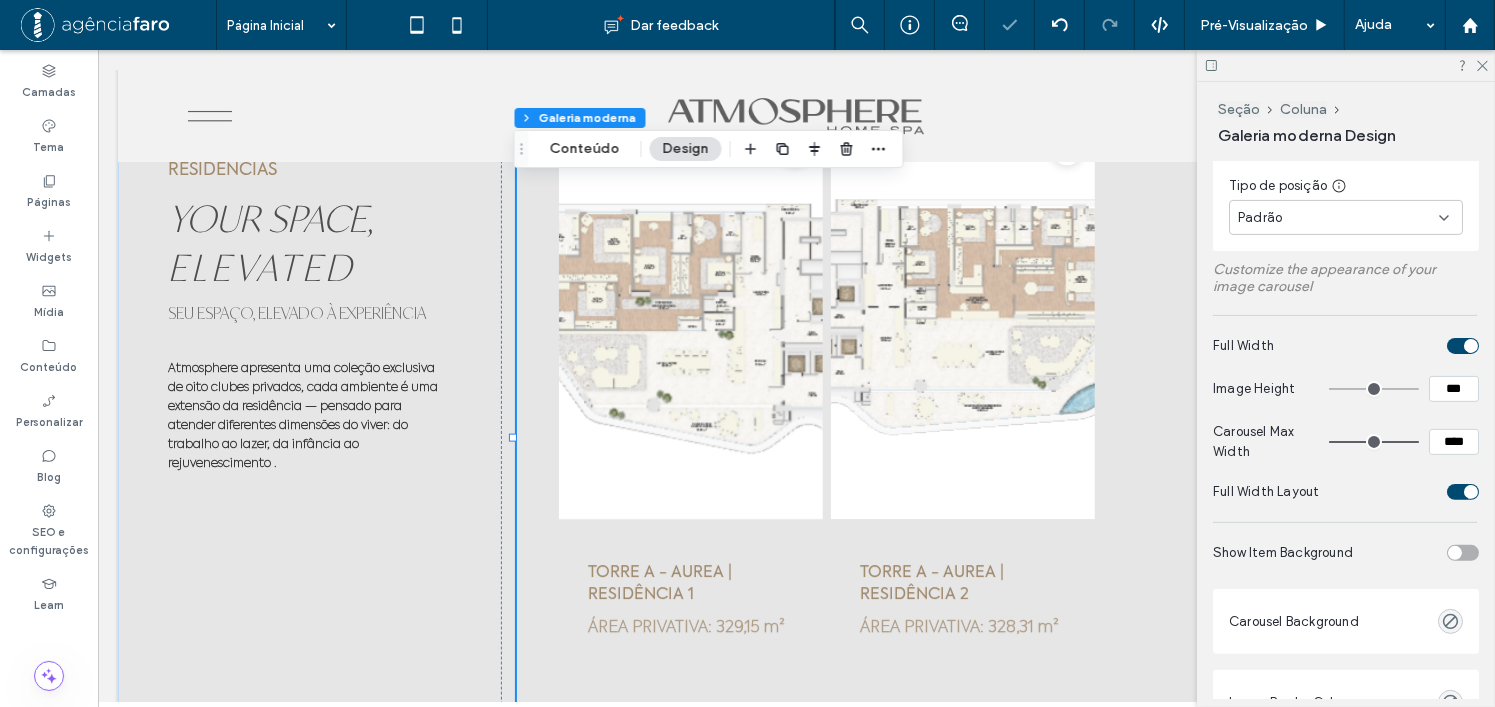 drag, startPoint x: 1343, startPoint y: 442, endPoint x: 1439, endPoint y: 438, distance: 96.0833 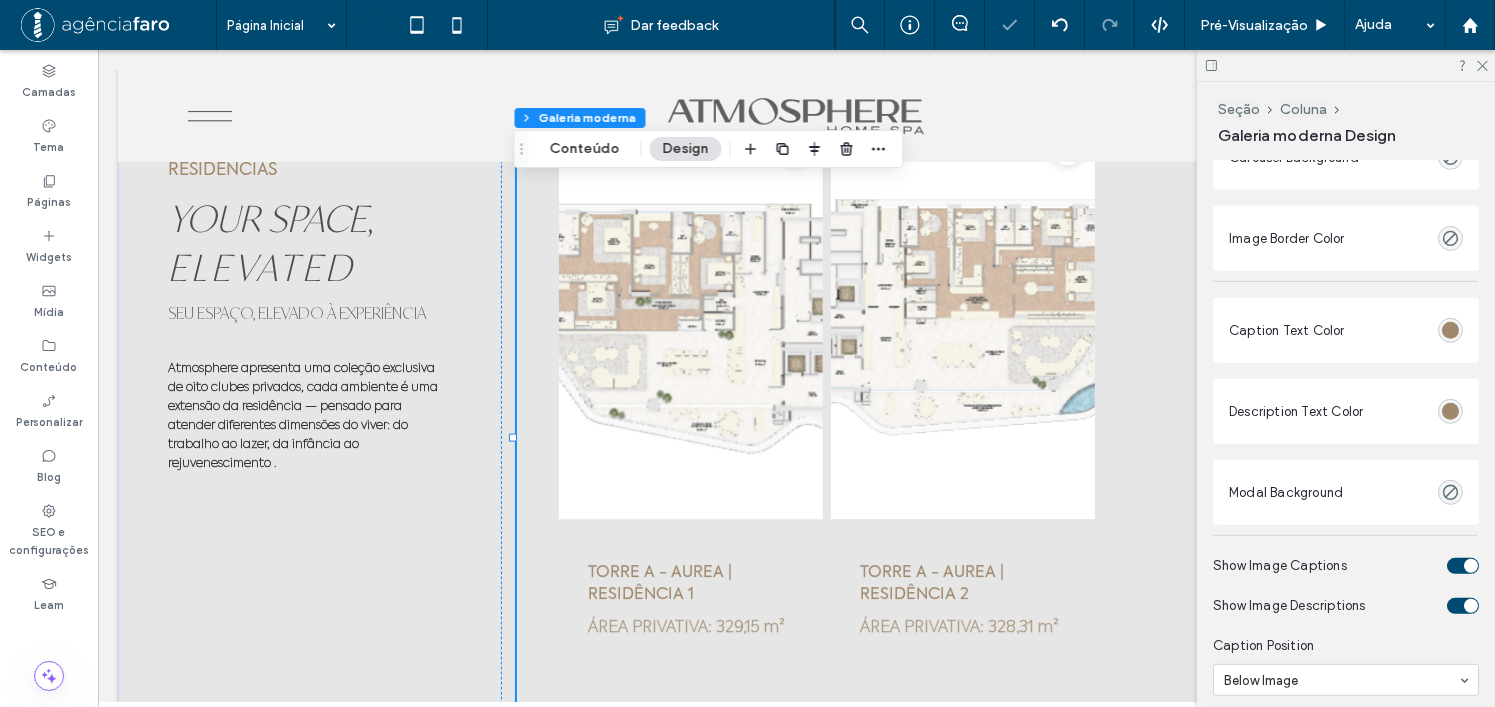 scroll, scrollTop: 1300, scrollLeft: 0, axis: vertical 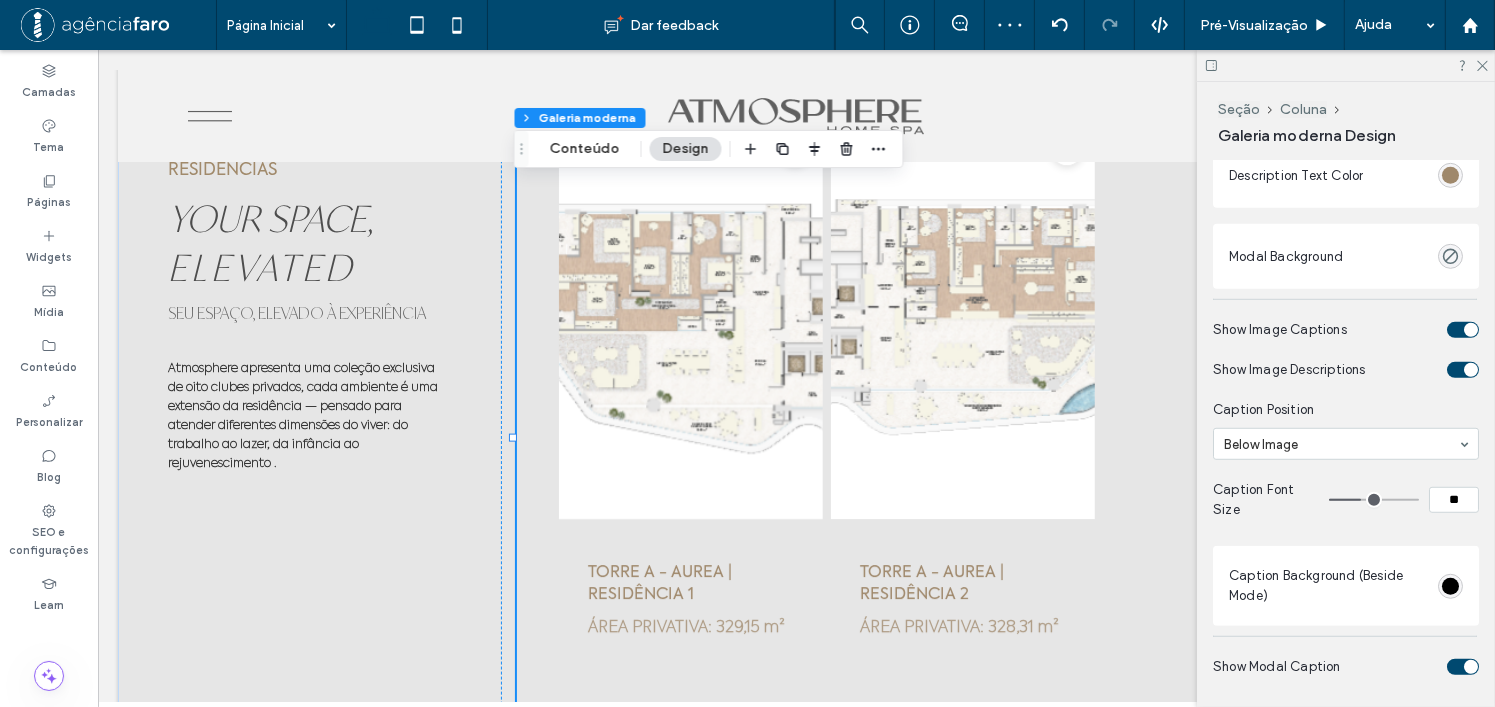 click on "Show Image Descriptions" at bounding box center [1346, 370] 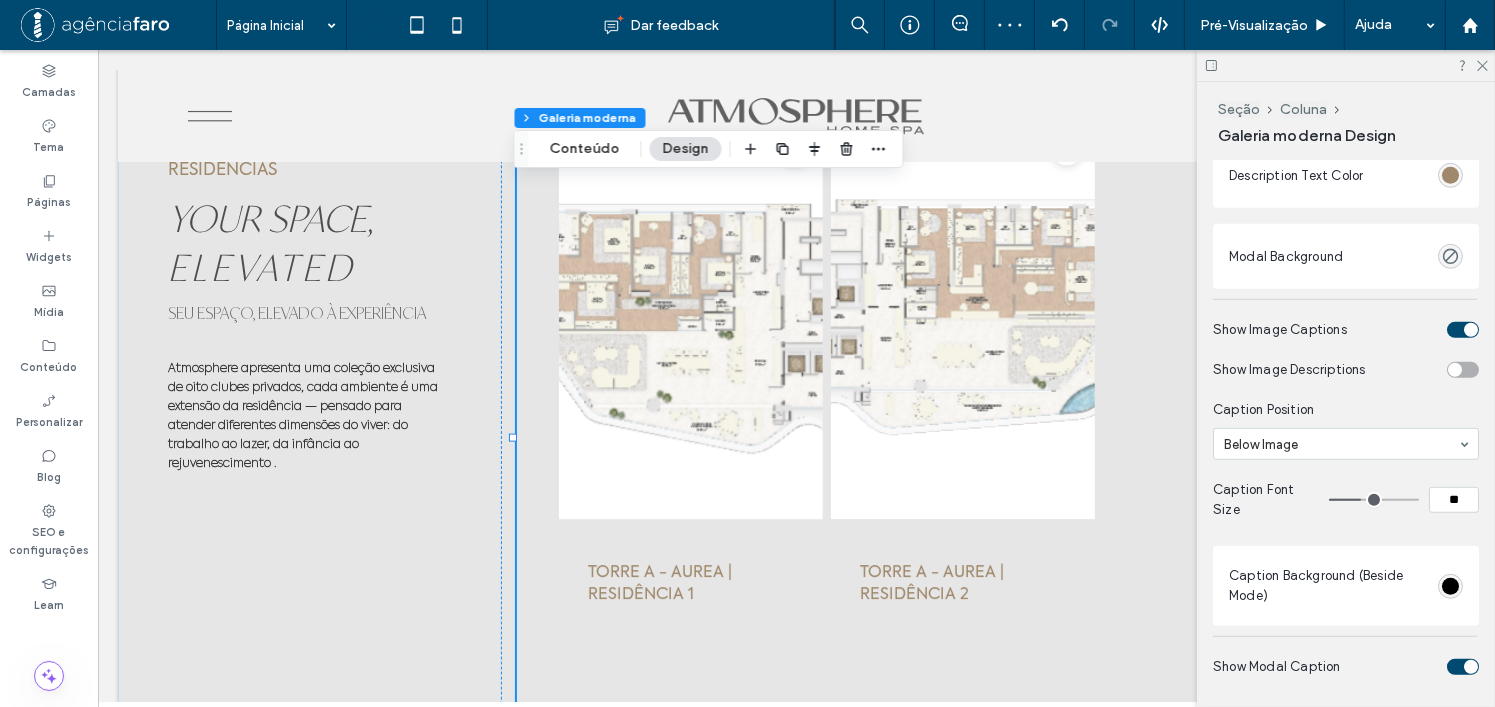 click at bounding box center (1463, 330) 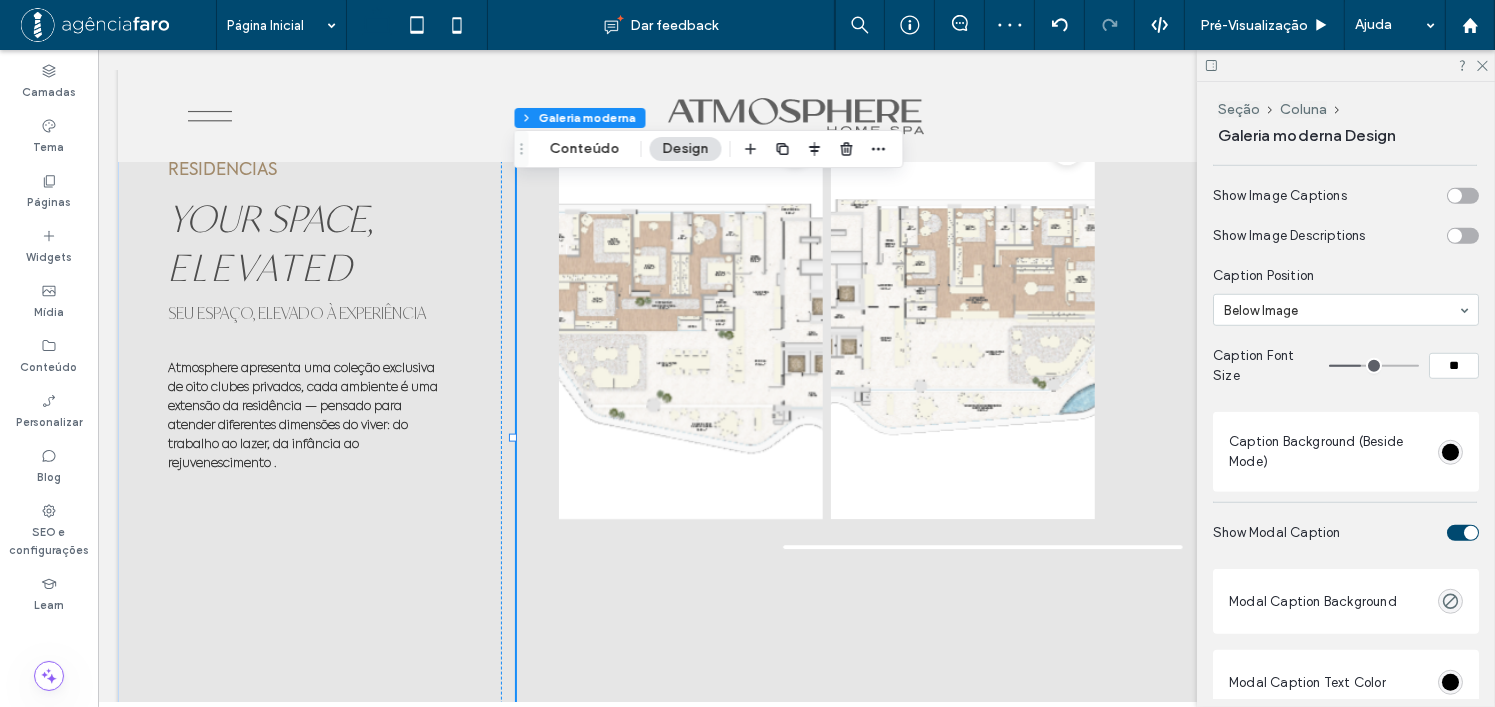 scroll, scrollTop: 1300, scrollLeft: 0, axis: vertical 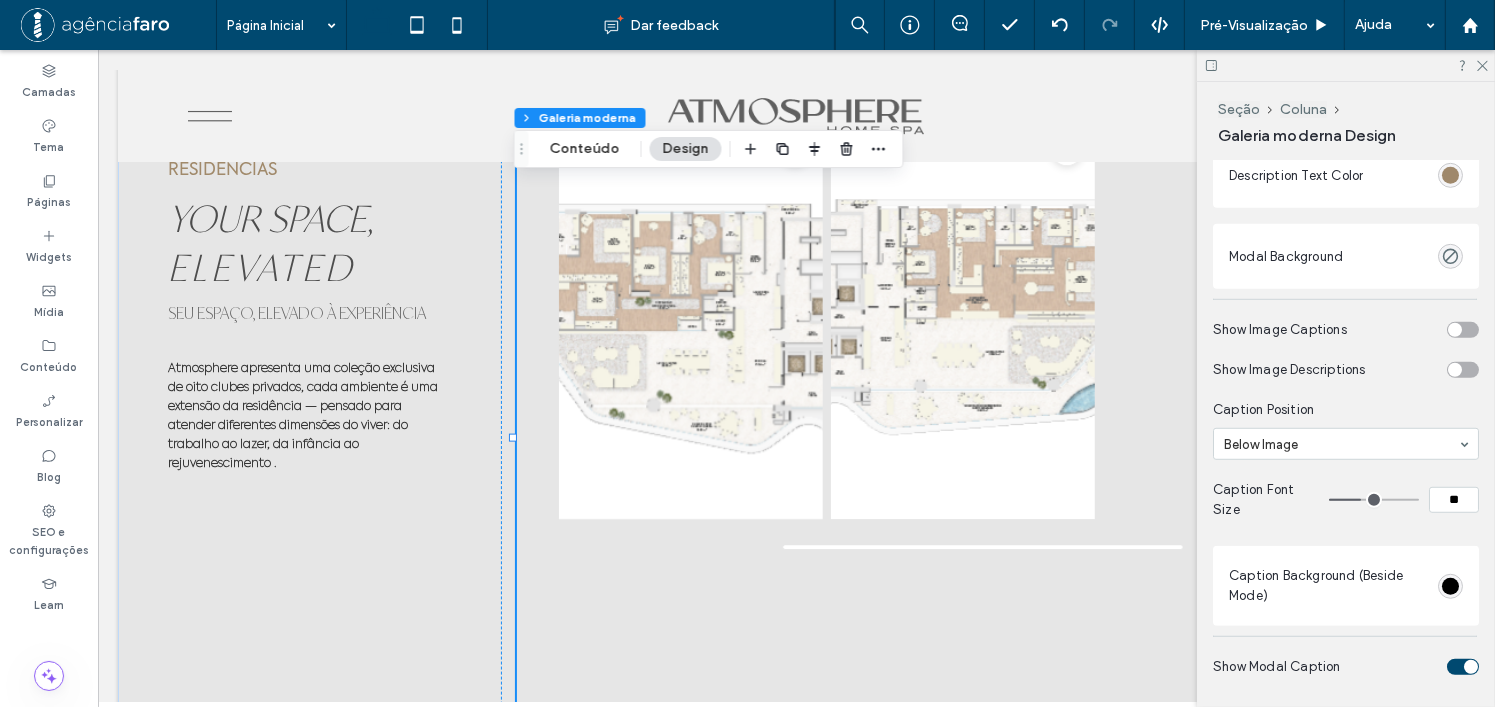 click at bounding box center [1463, 330] 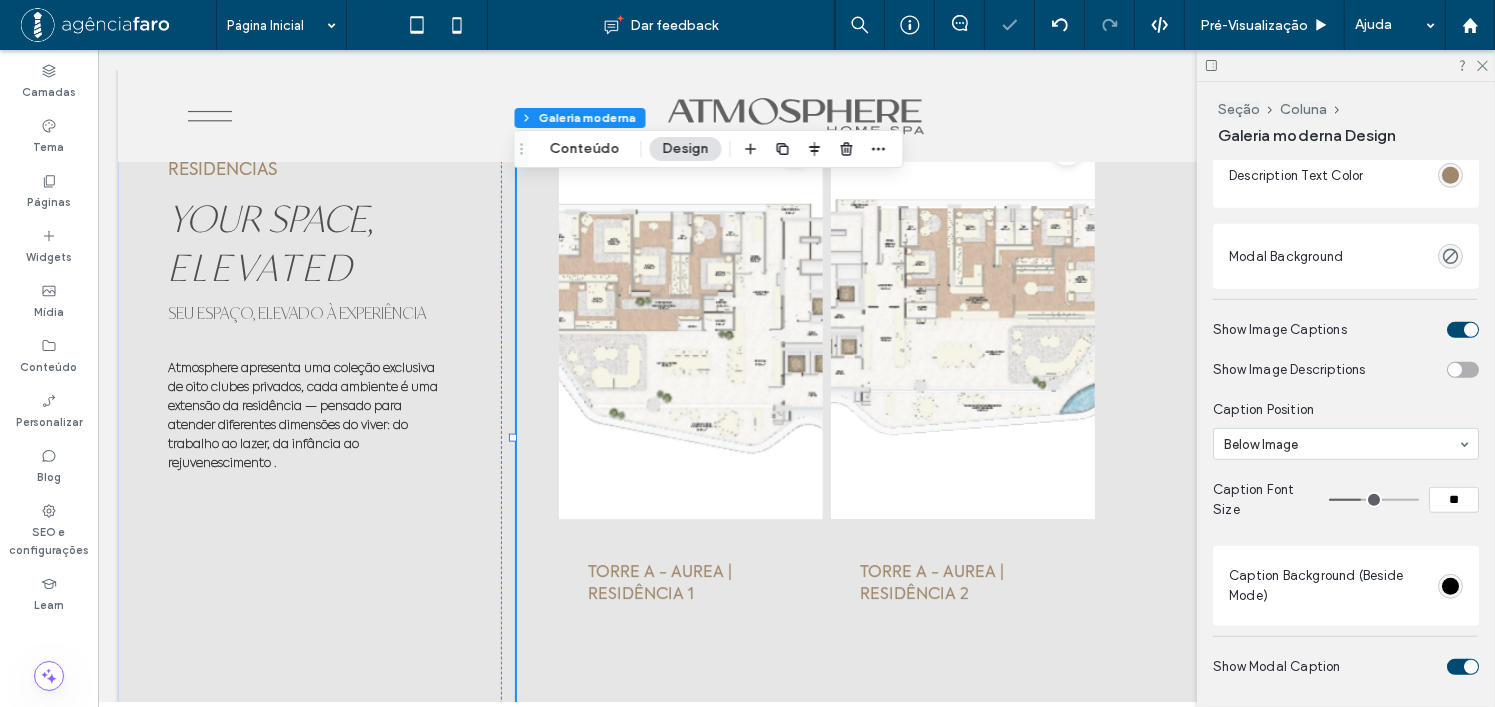 click at bounding box center [1463, 370] 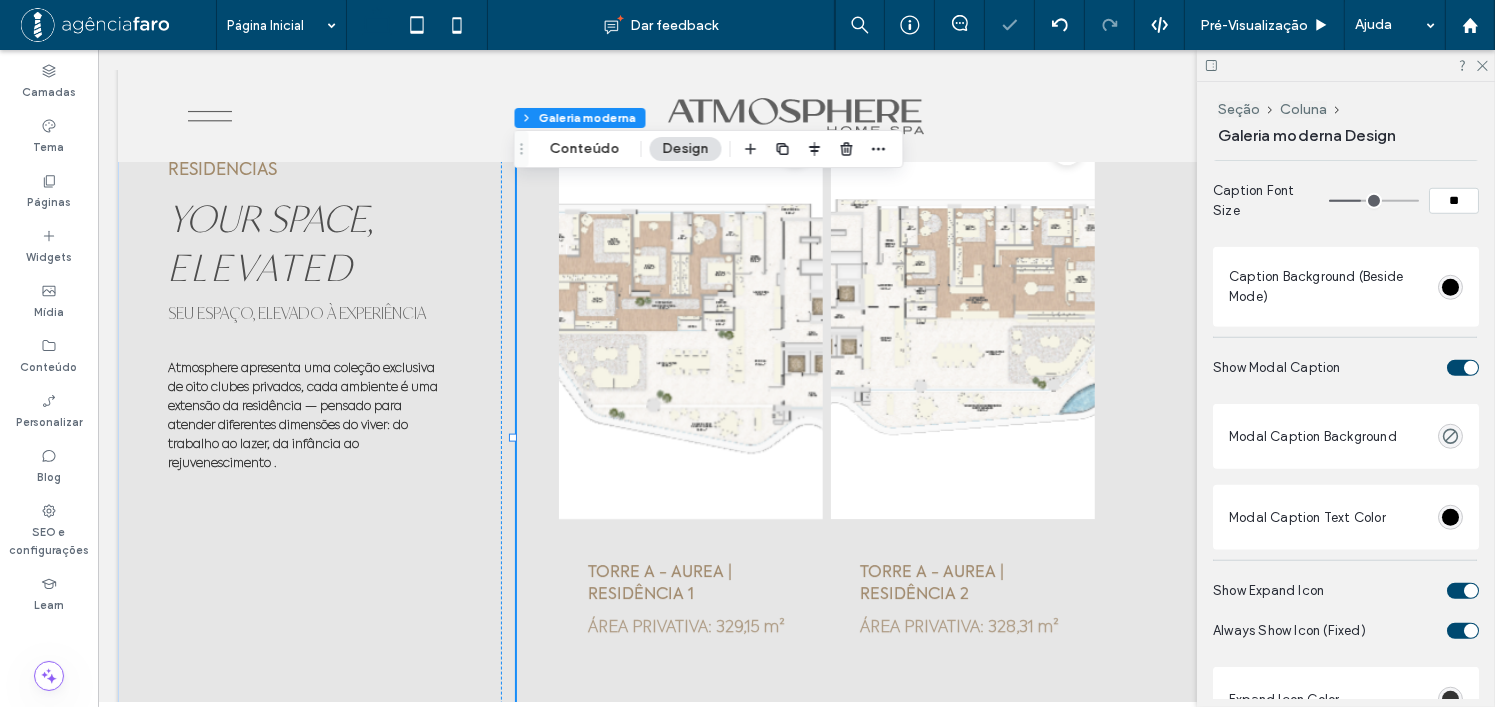 scroll, scrollTop: 1600, scrollLeft: 0, axis: vertical 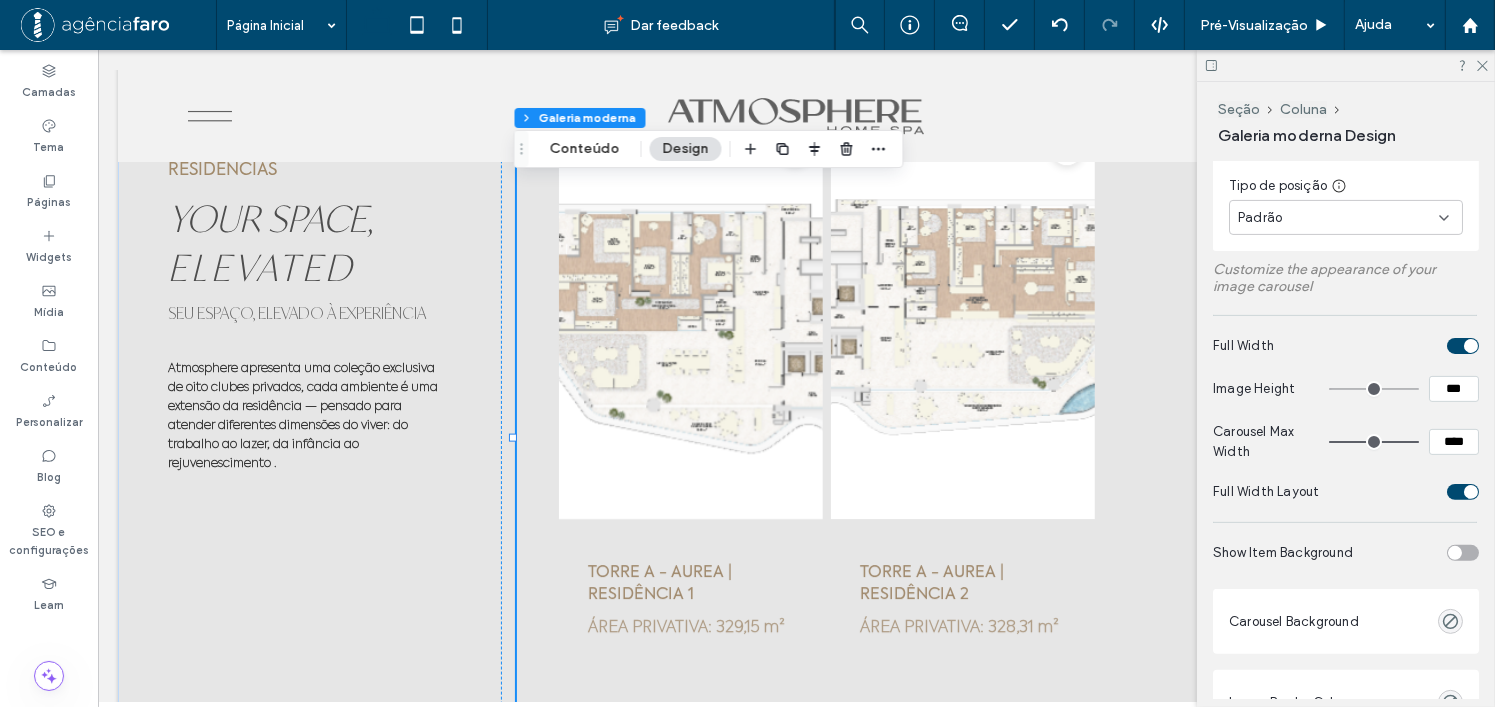 click at bounding box center (1471, 346) 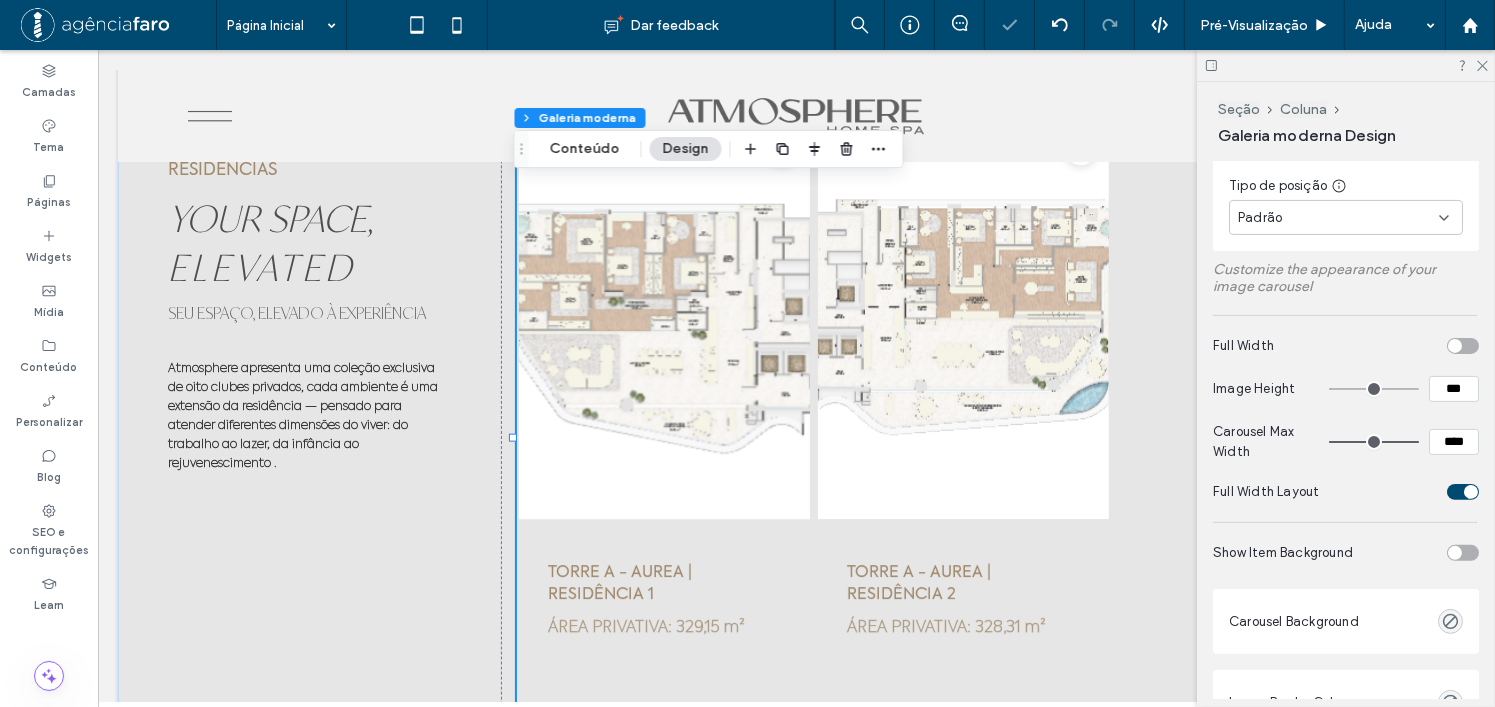 click at bounding box center (1463, 492) 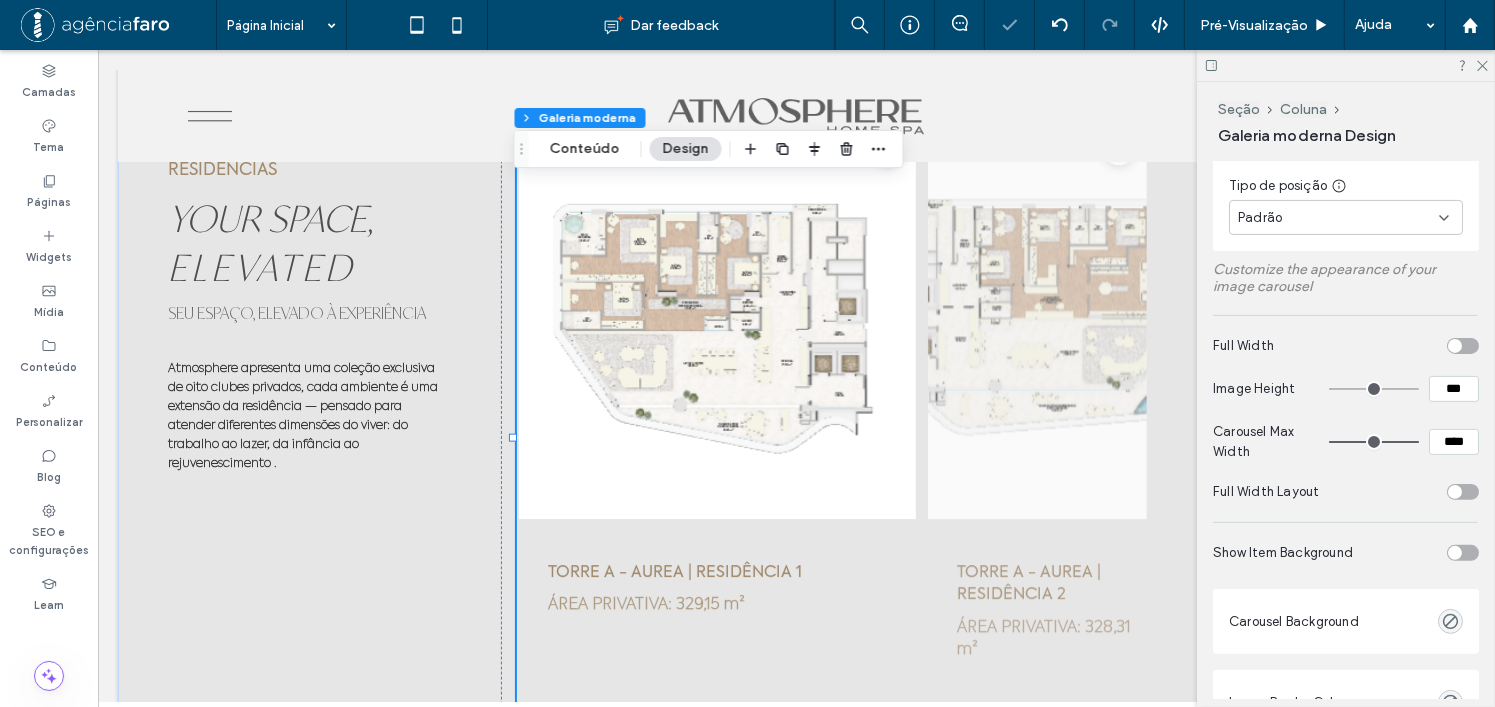 click at bounding box center [1455, 492] 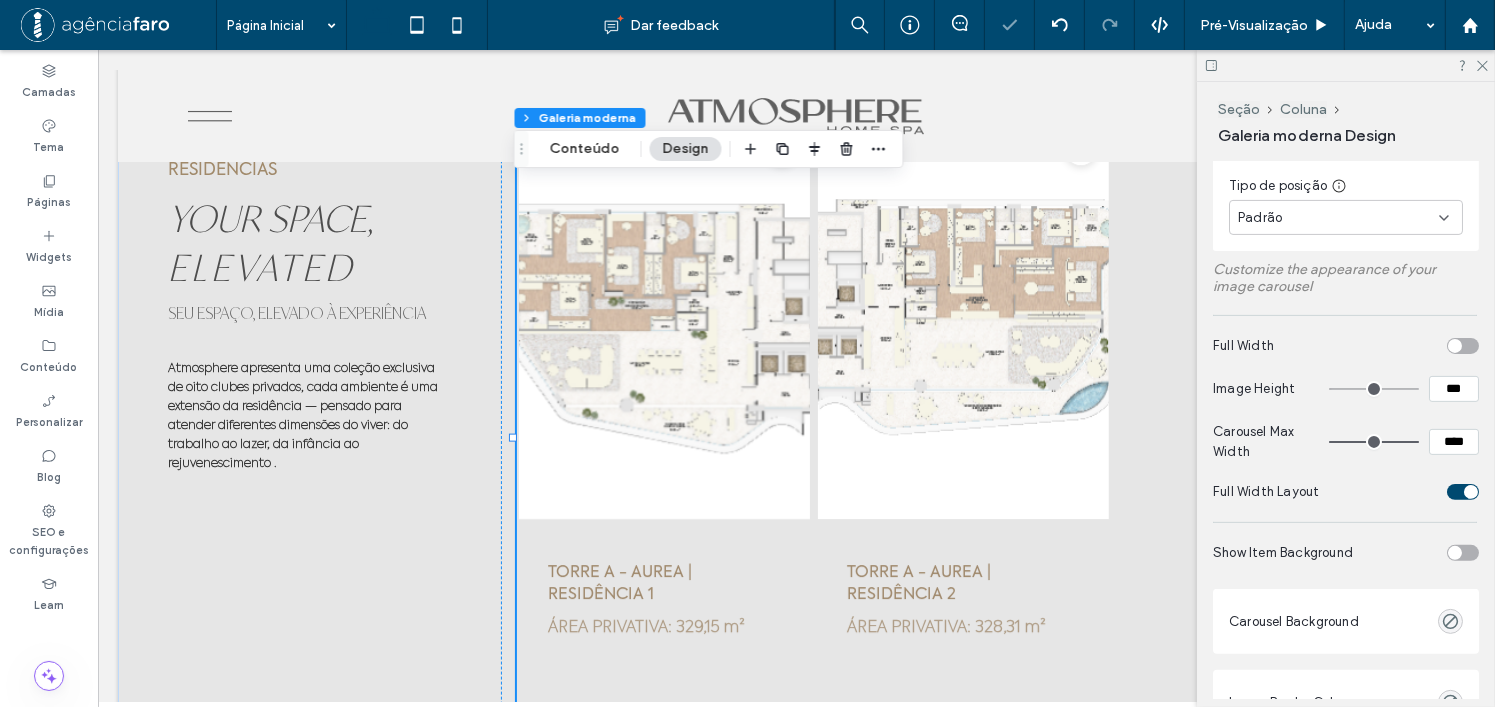 click at bounding box center [1463, 492] 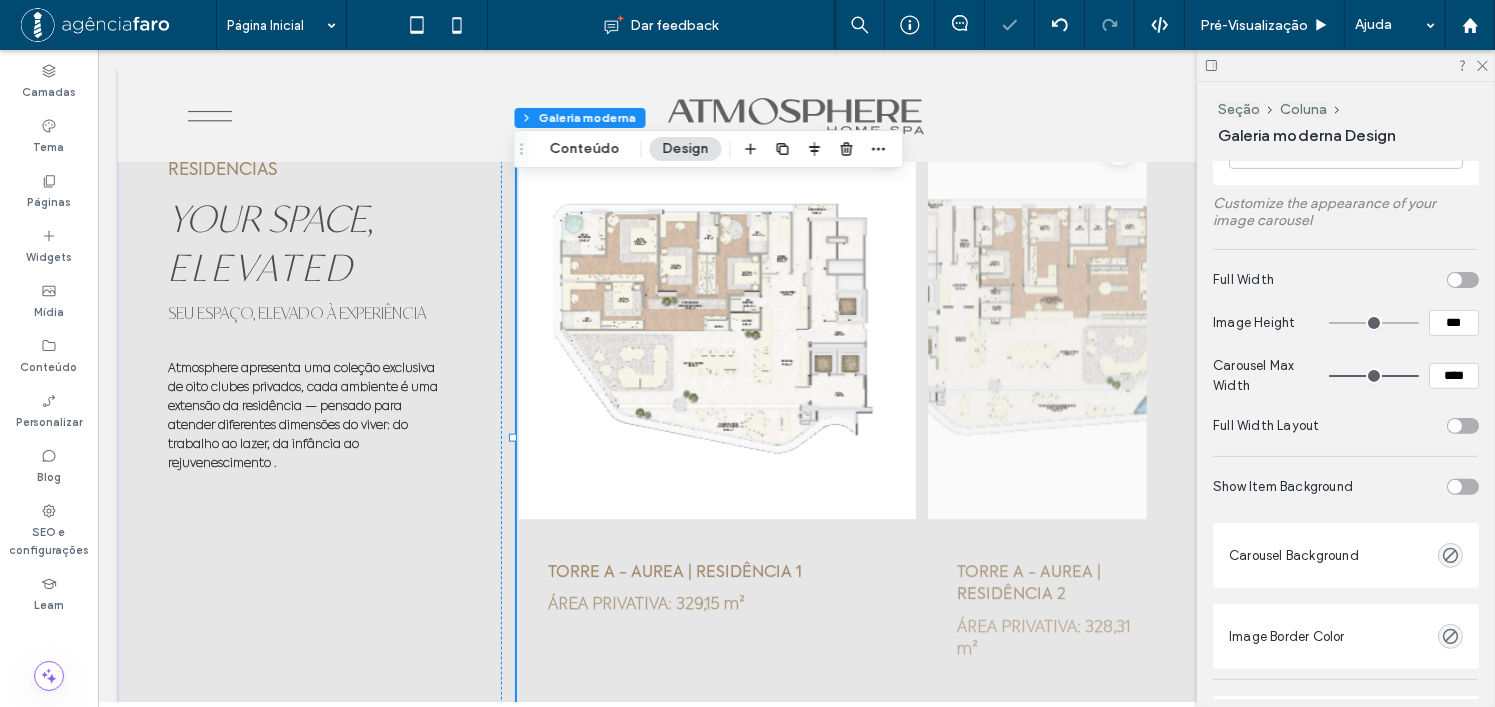 scroll, scrollTop: 700, scrollLeft: 0, axis: vertical 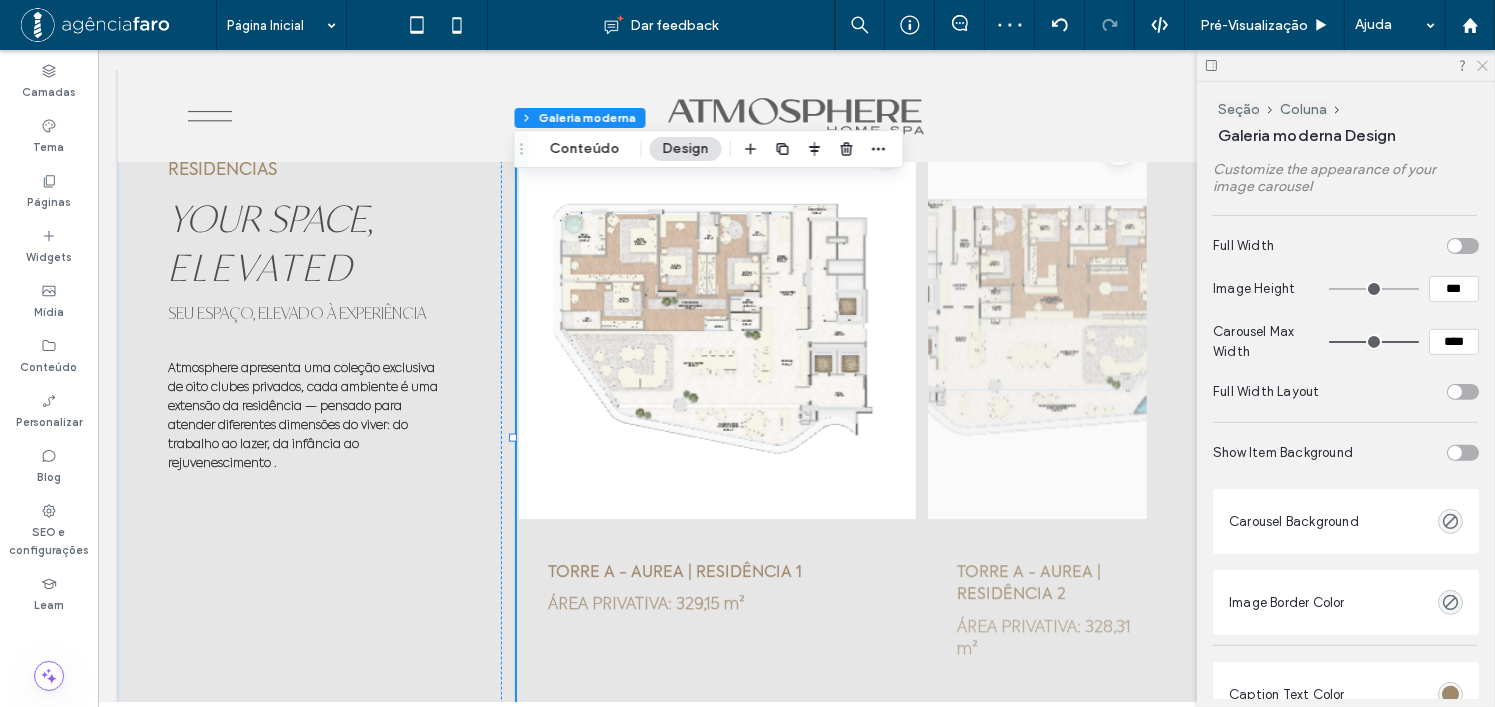 click 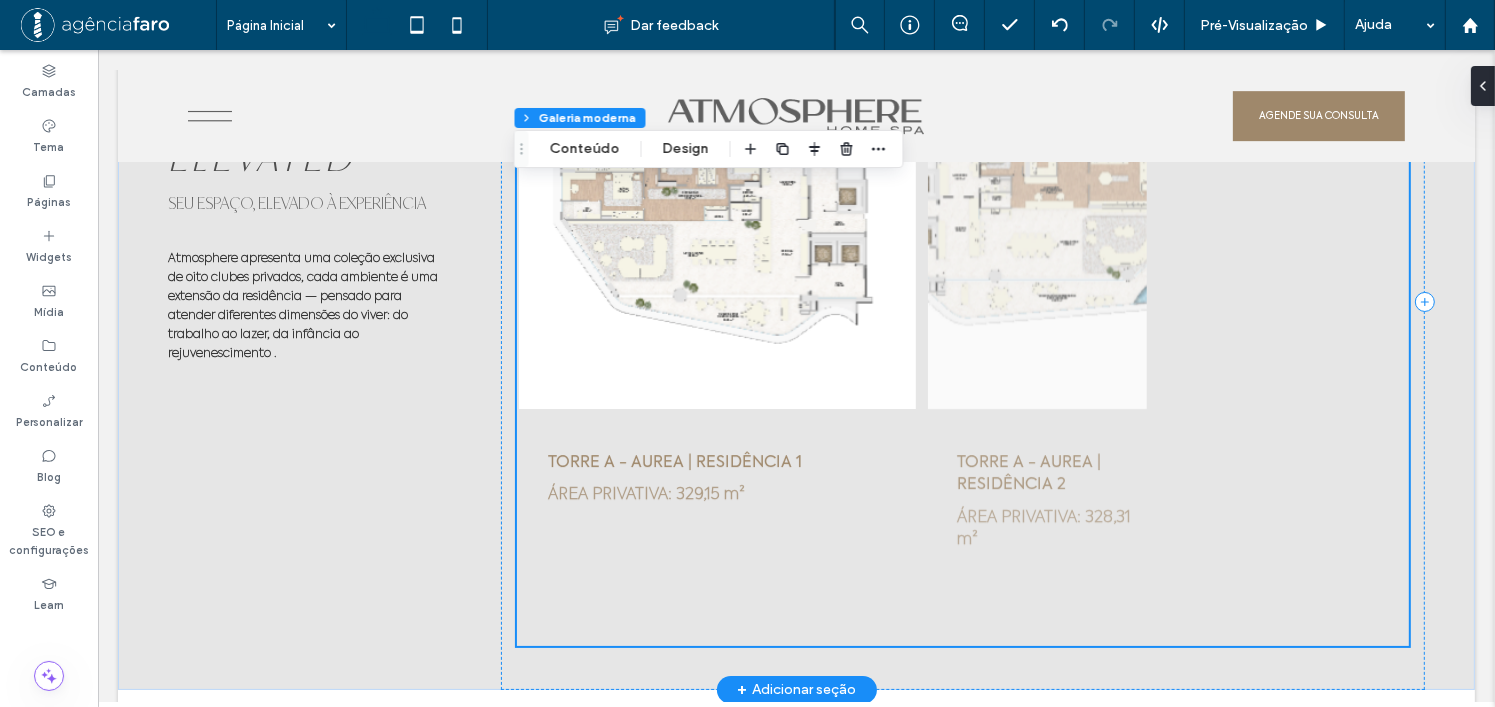 scroll, scrollTop: 6500, scrollLeft: 0, axis: vertical 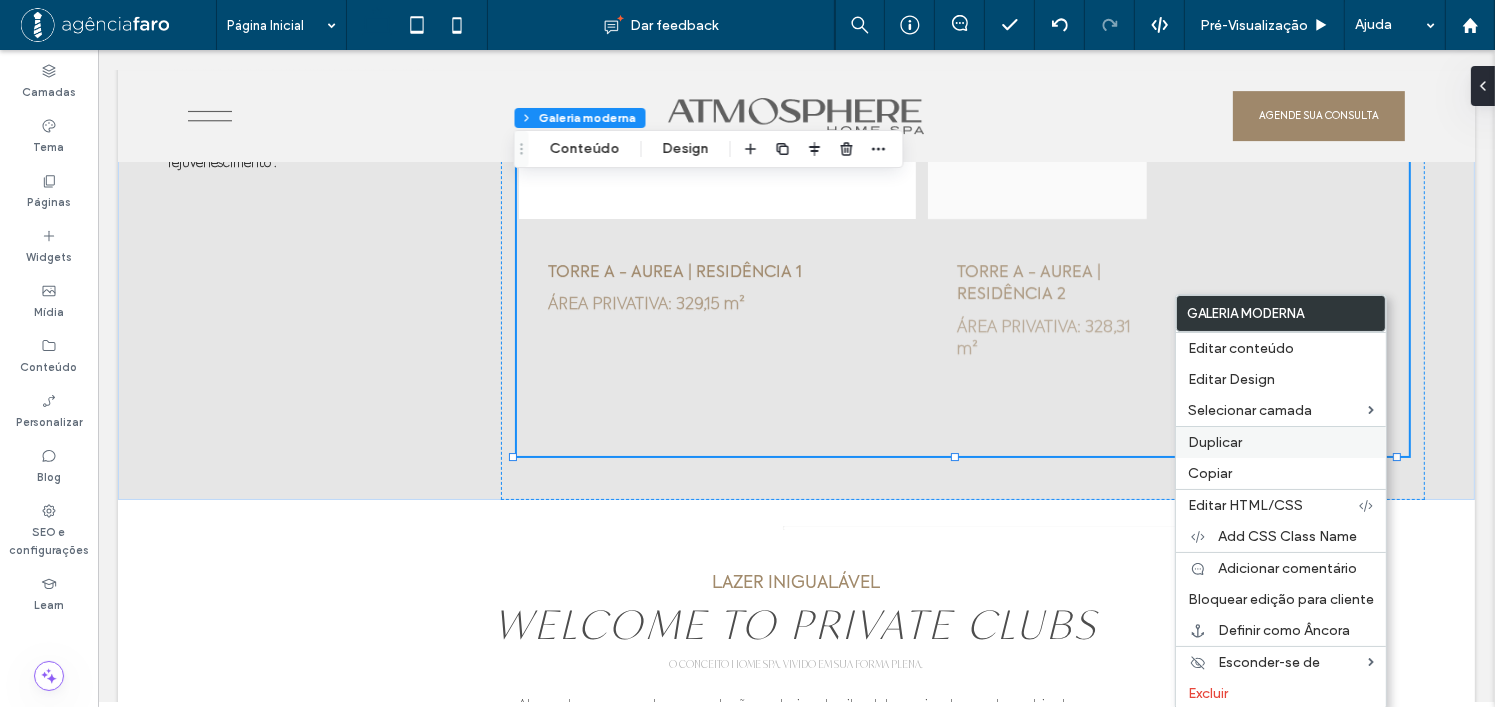 click on "Duplicar" at bounding box center (1215, 442) 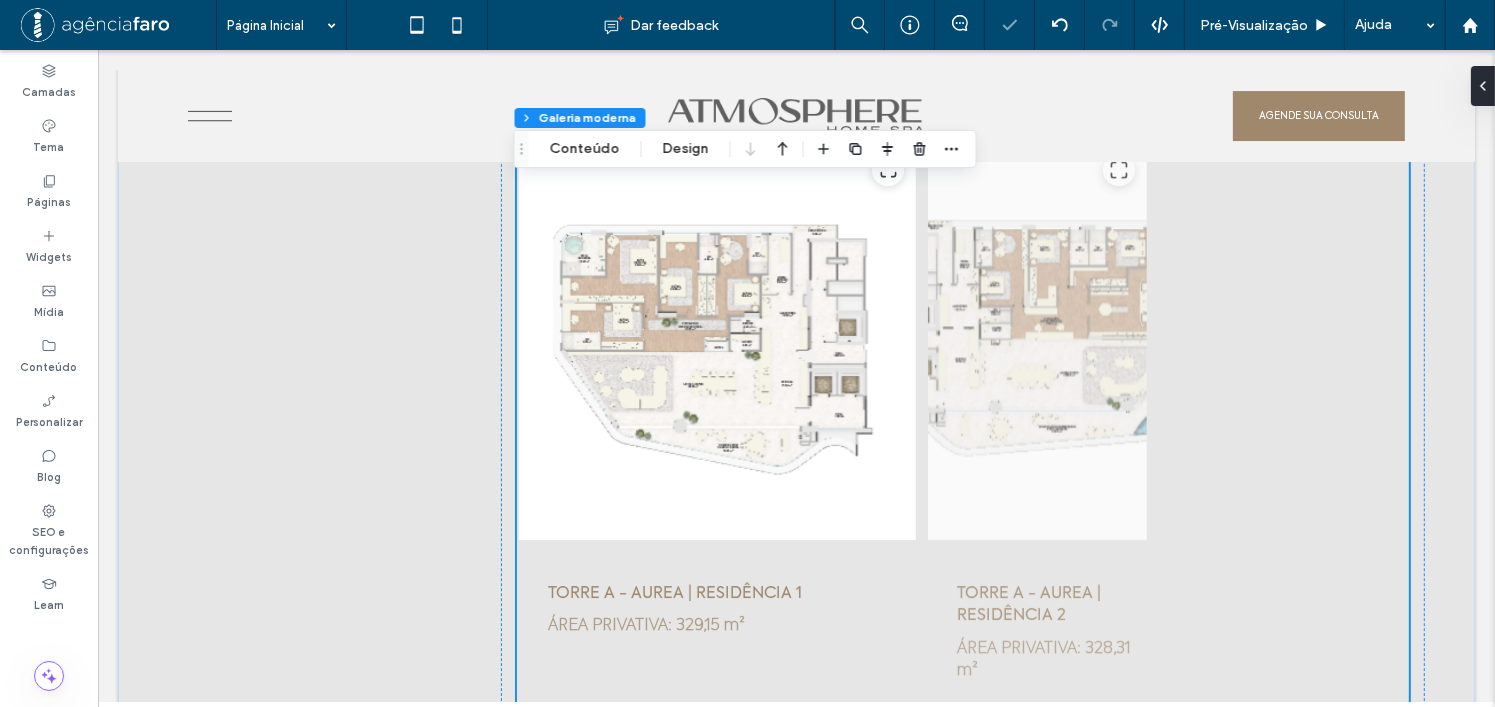 type on "*" 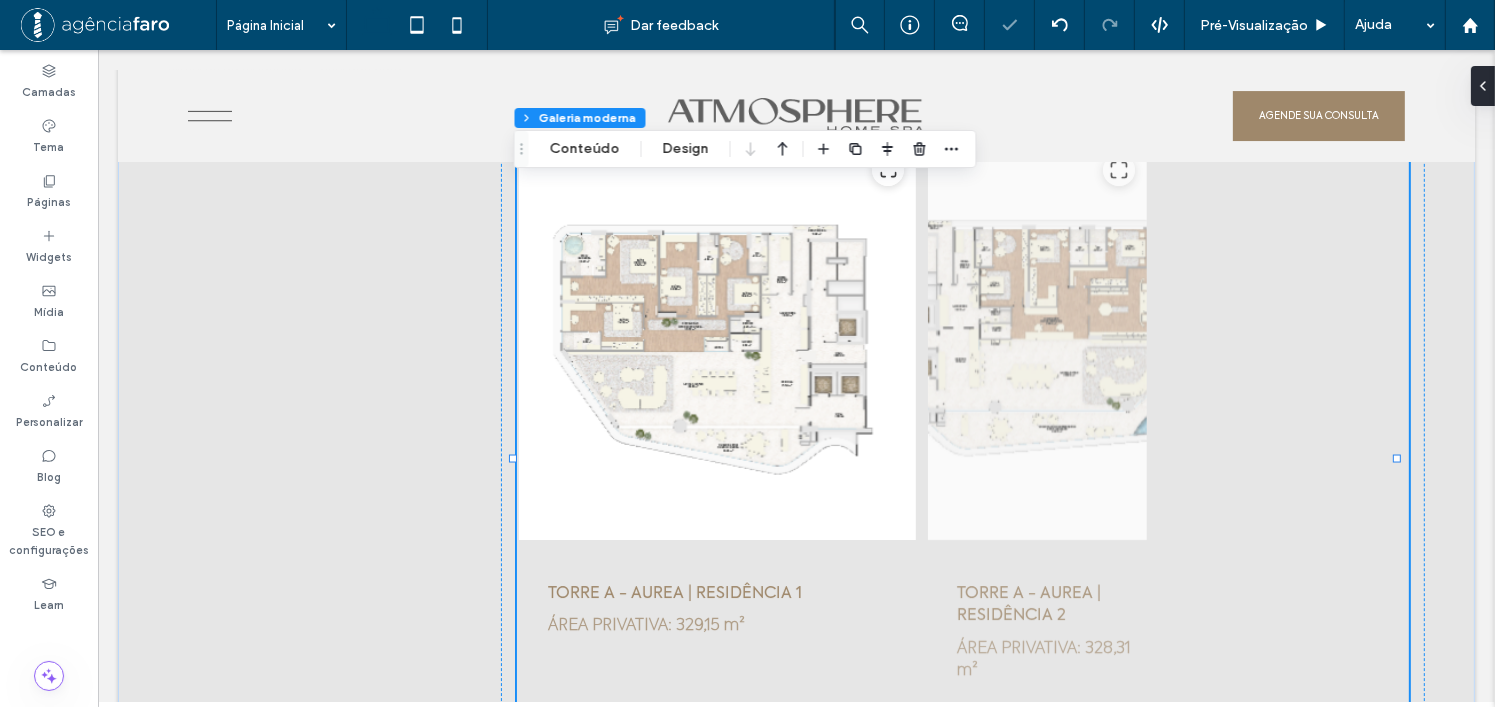 scroll, scrollTop: 6855, scrollLeft: 0, axis: vertical 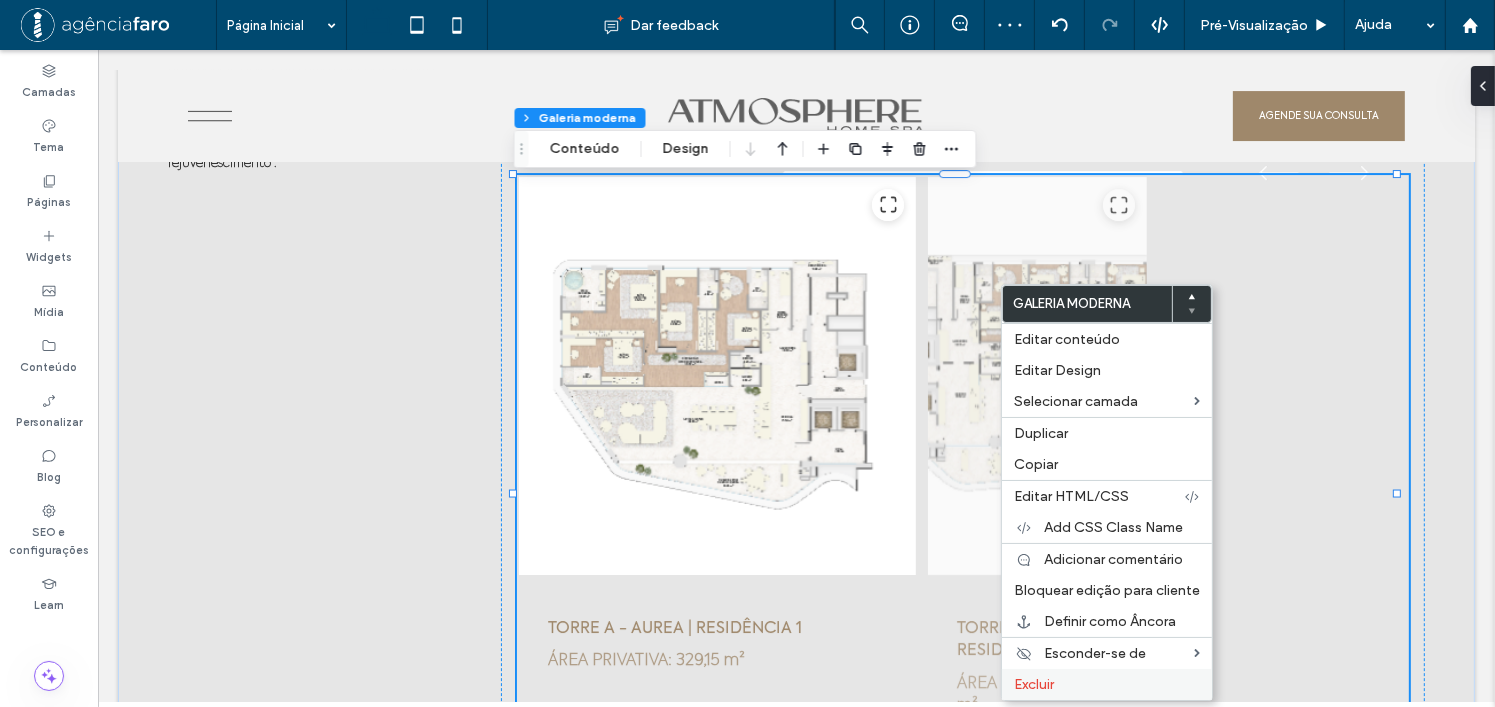 click on "Excluir" at bounding box center (1107, 684) 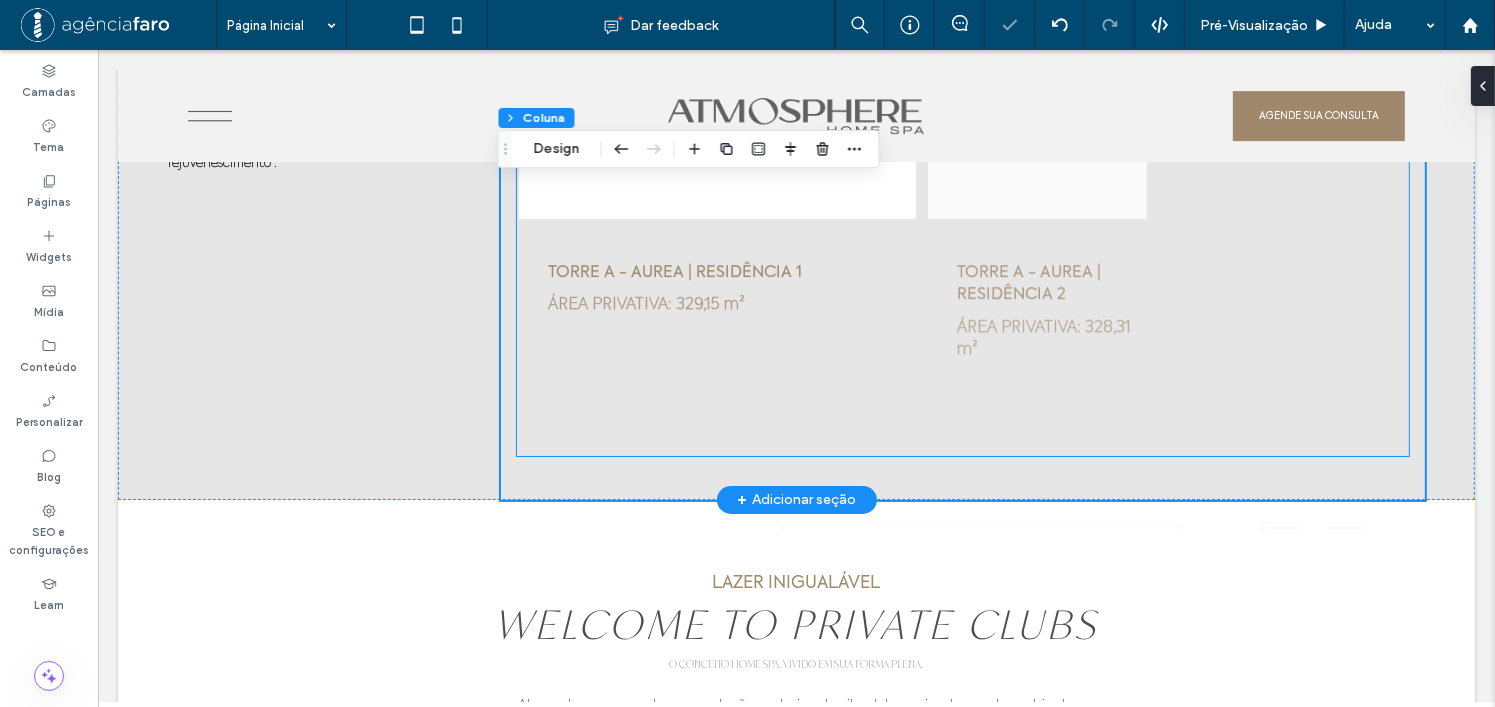 scroll, scrollTop: 6200, scrollLeft: 0, axis: vertical 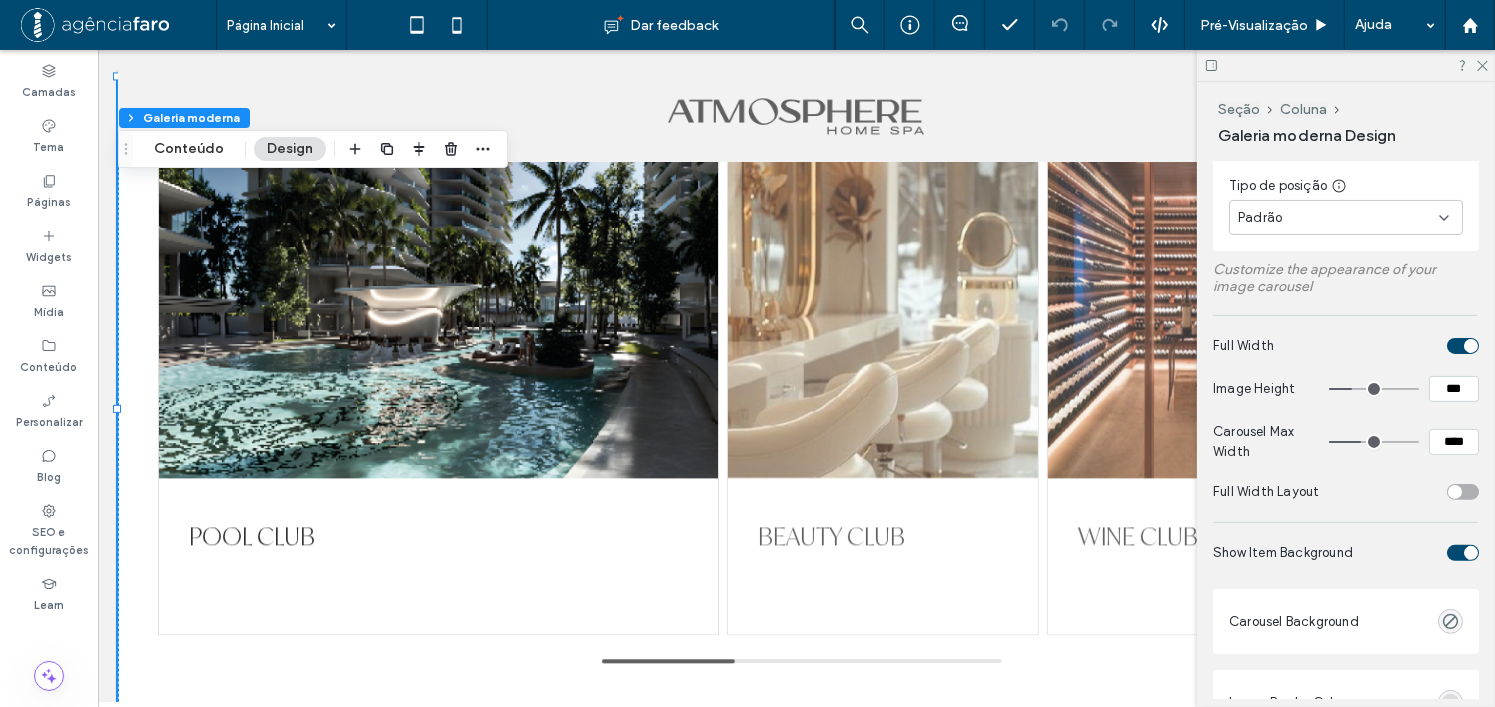 click at bounding box center [1455, 492] 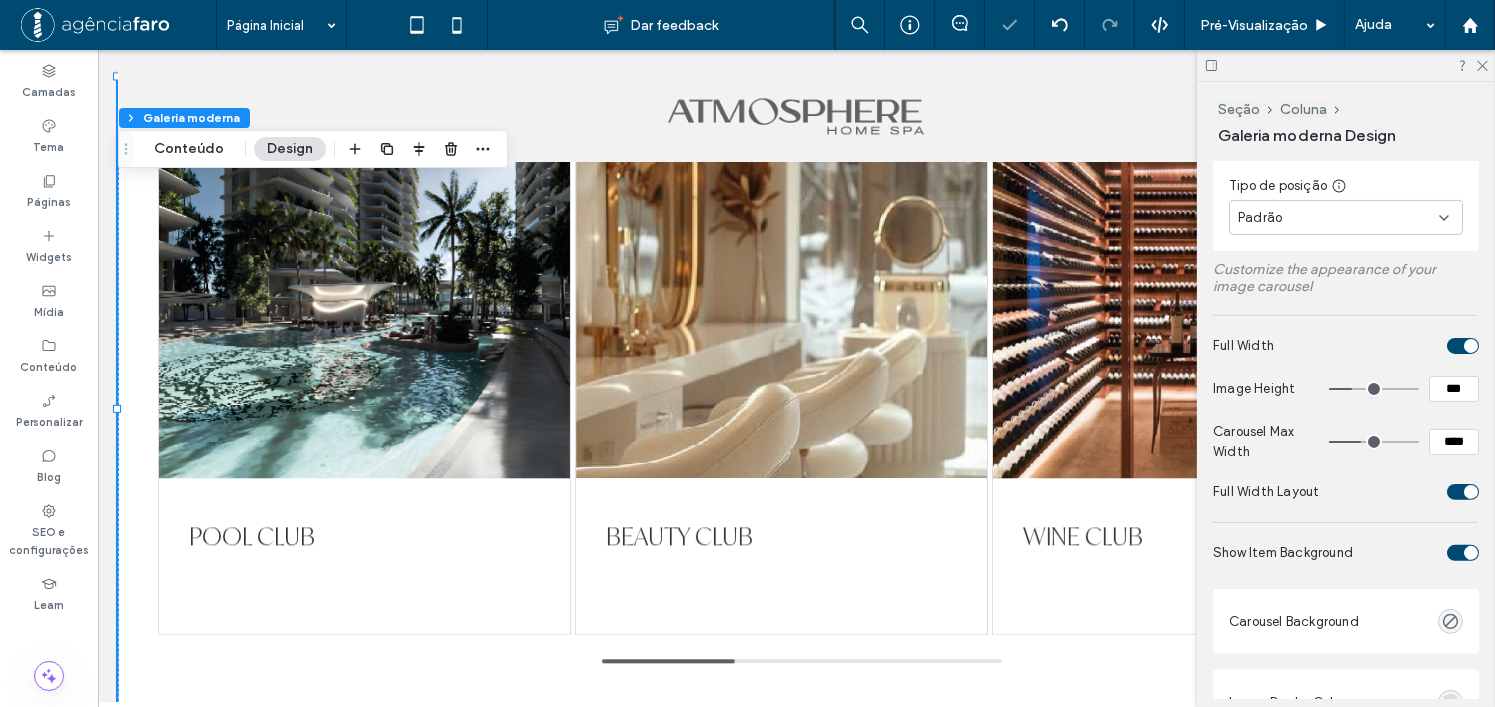 click at bounding box center [1463, 492] 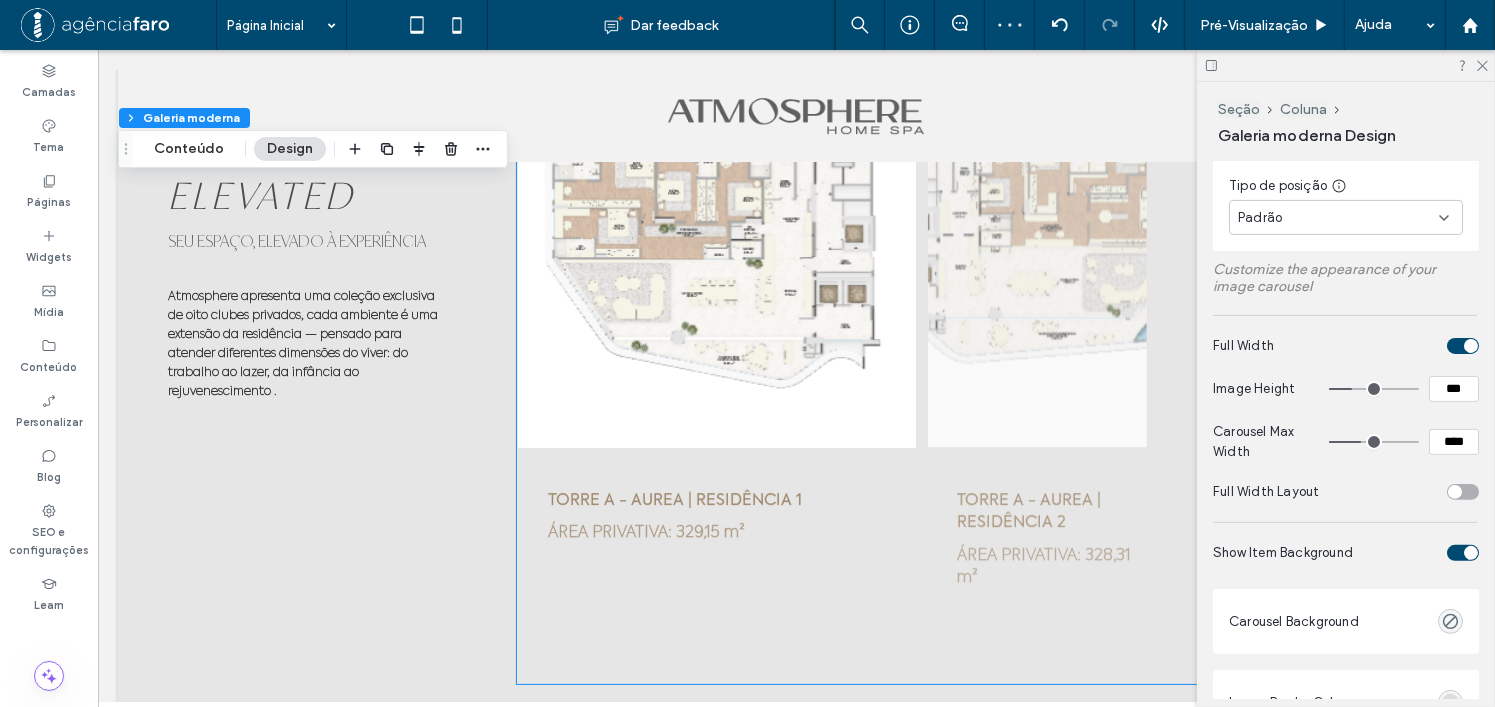 scroll, scrollTop: 6400, scrollLeft: 0, axis: vertical 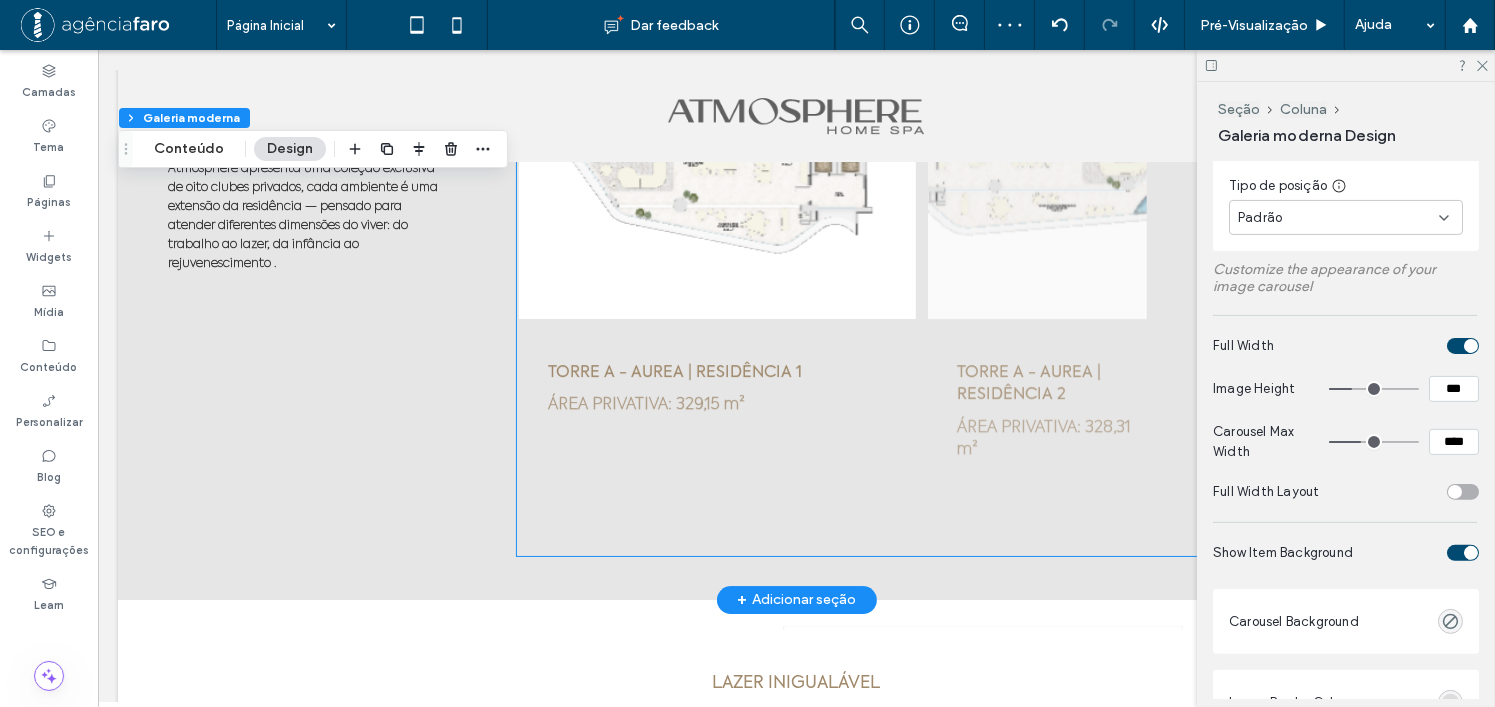 click on "ÁREA PRIVATIVA: 329,15 m²" at bounding box center [716, 415] 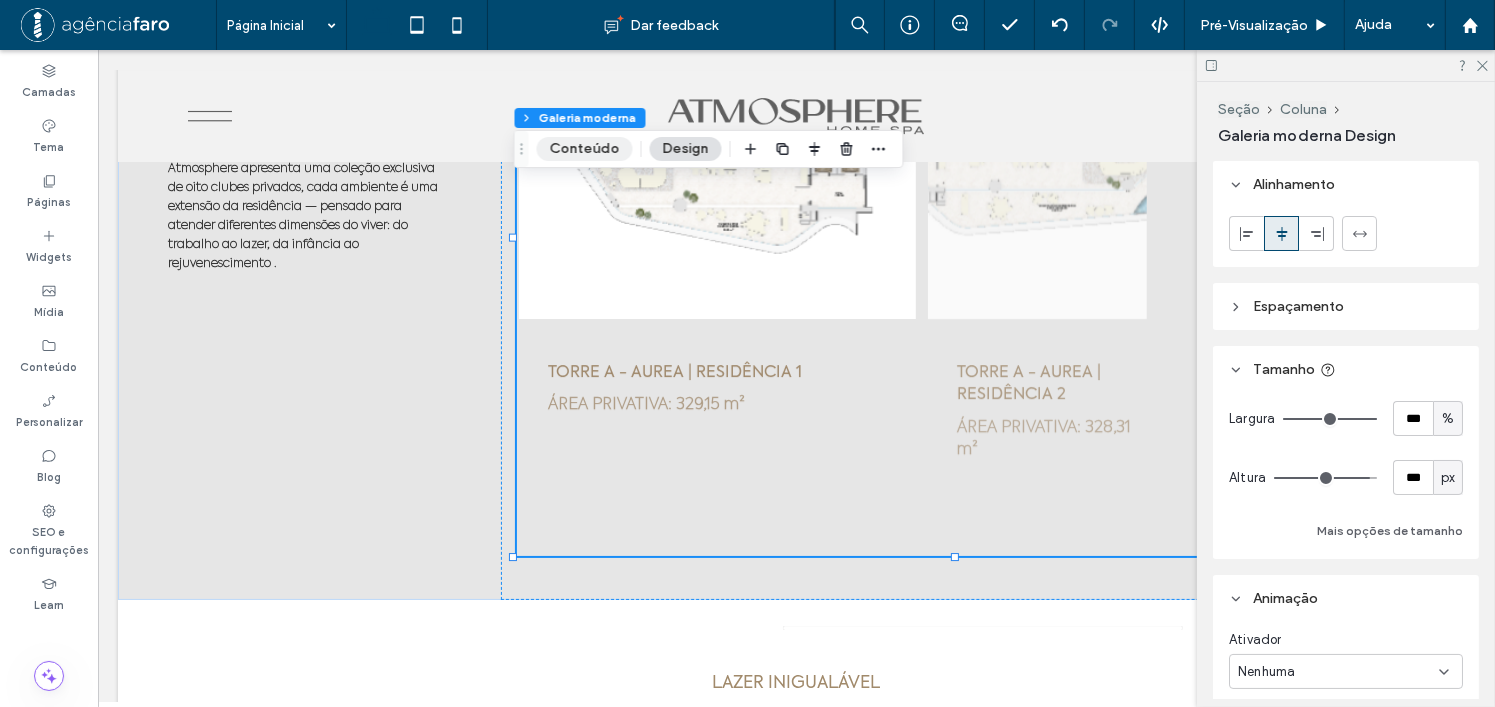 click on "Conteúdo" at bounding box center [585, 149] 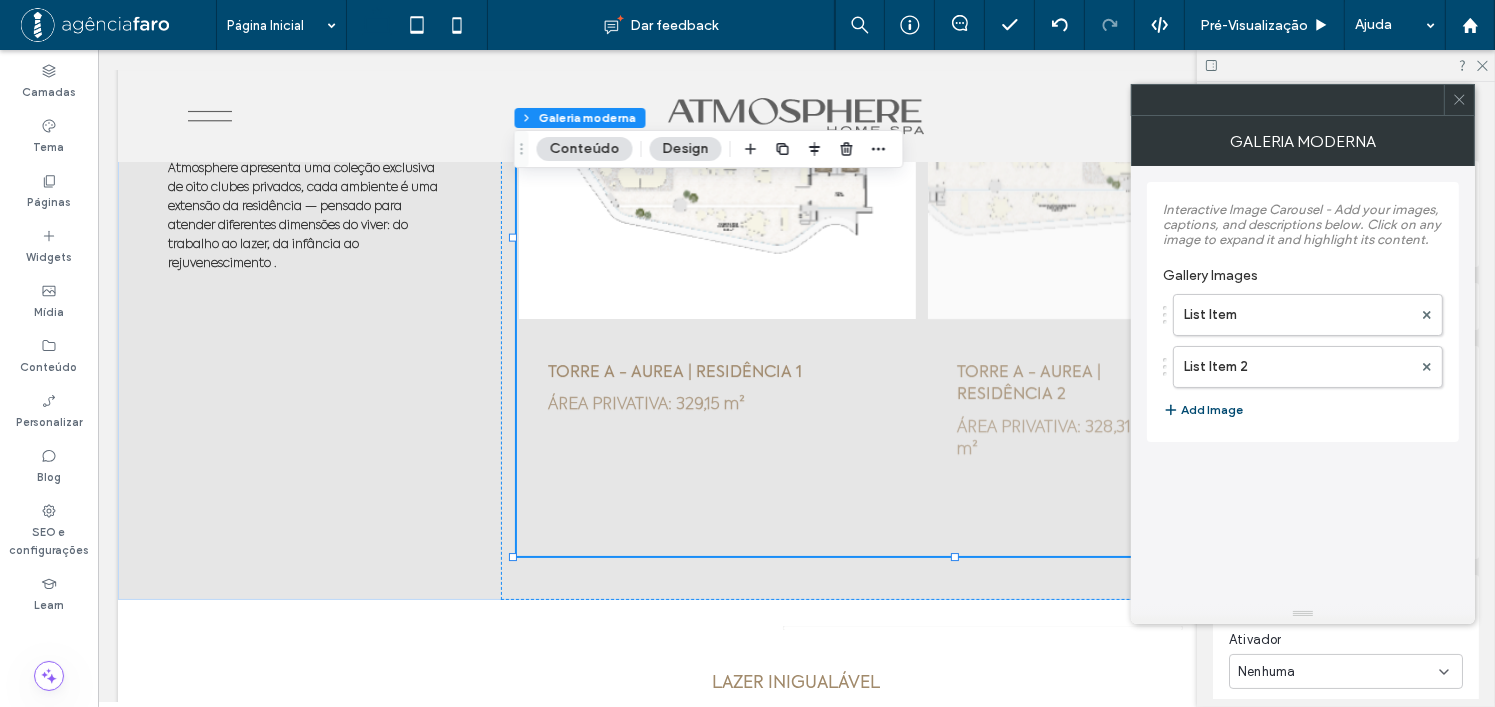 click on "Design" at bounding box center [686, 149] 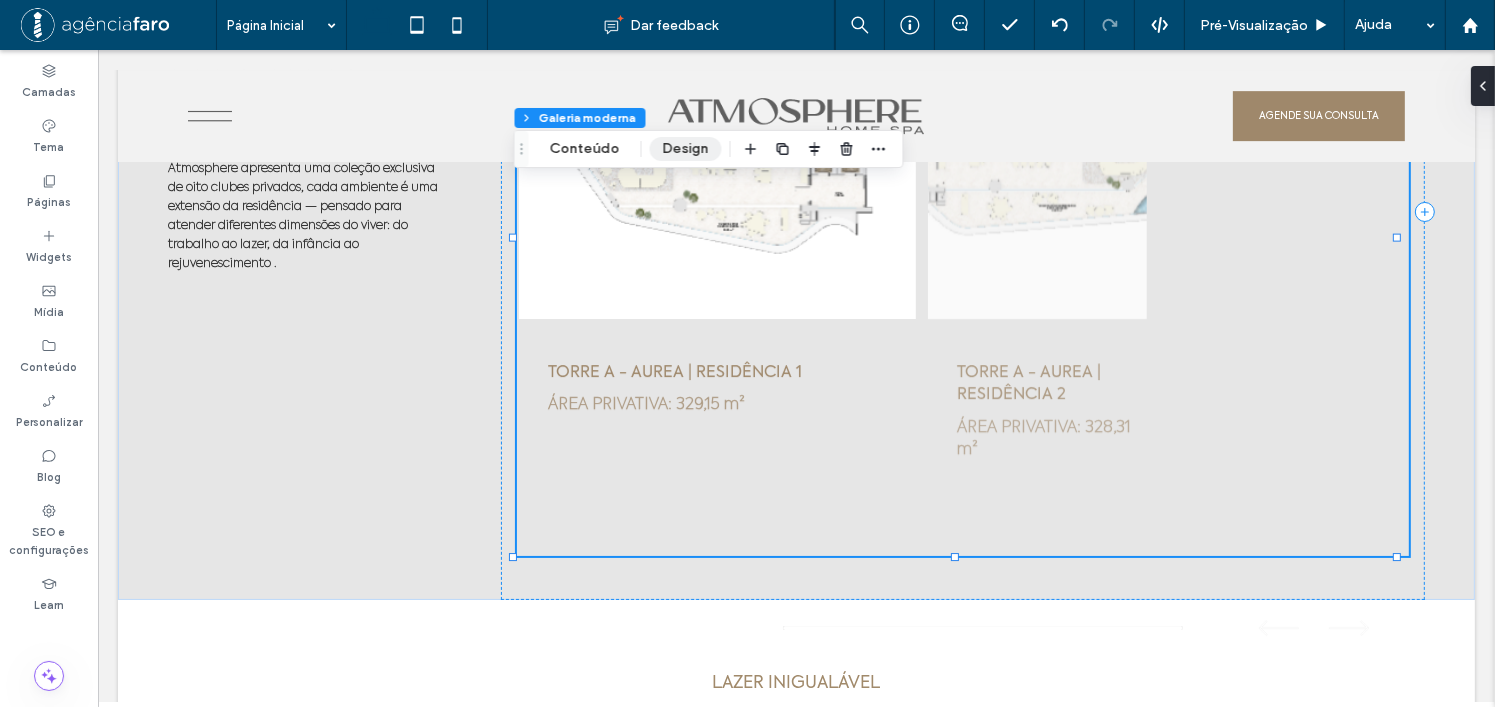 click on "Design" at bounding box center (686, 149) 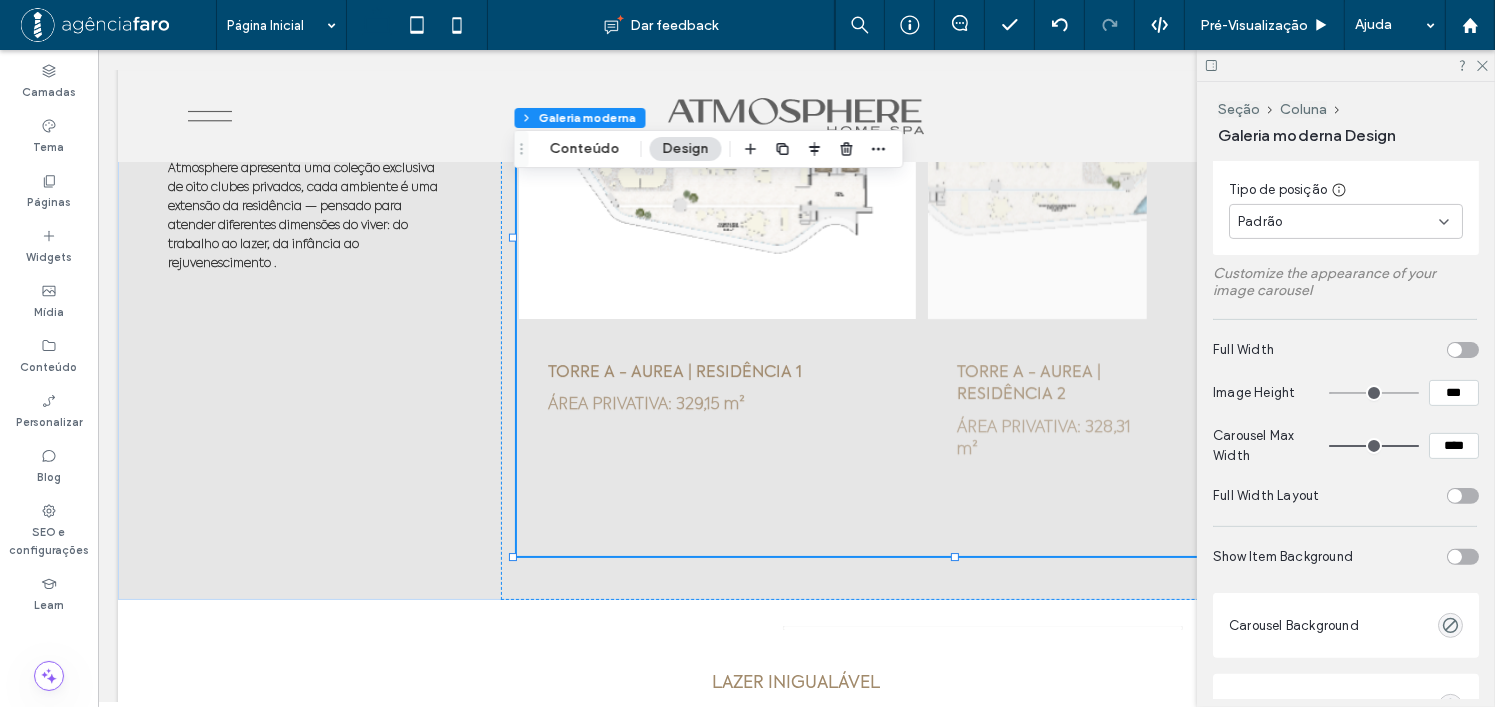 scroll, scrollTop: 600, scrollLeft: 0, axis: vertical 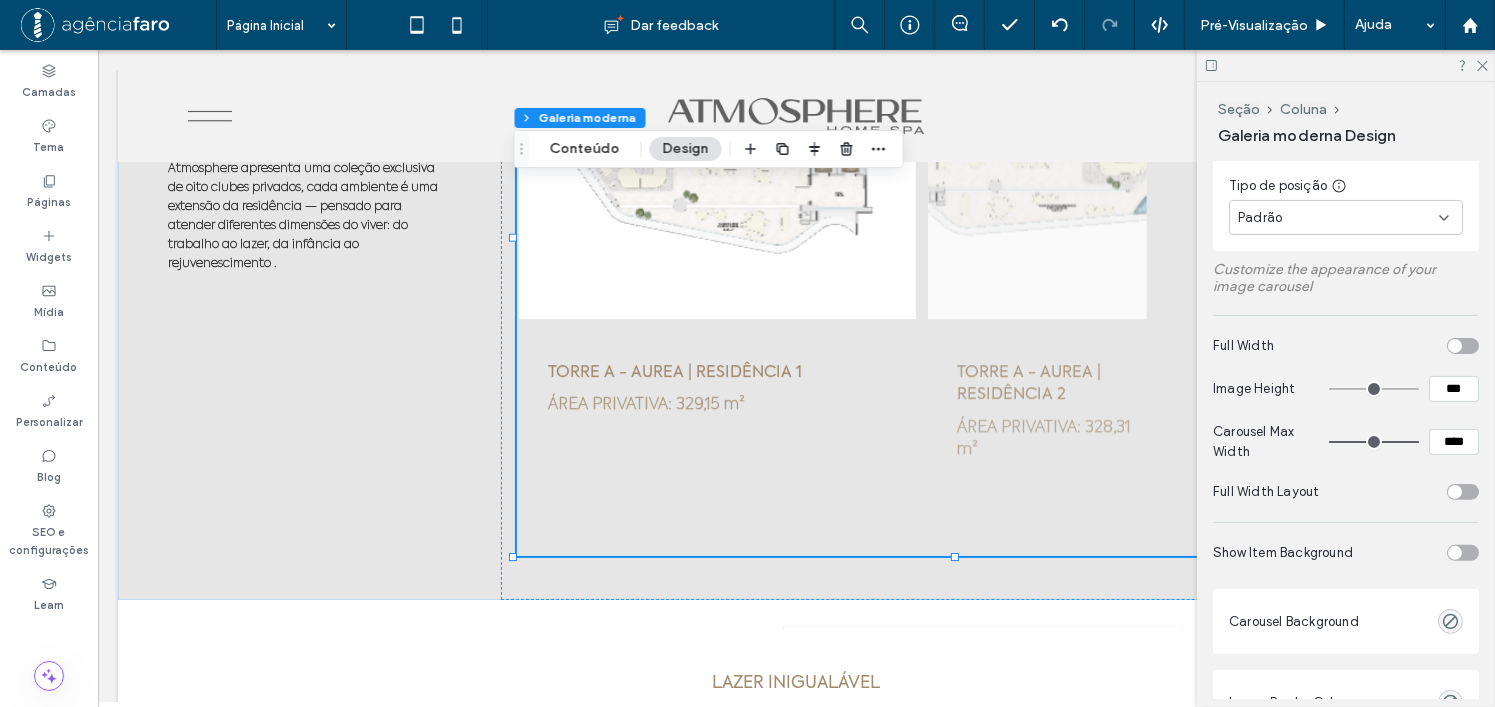 click at bounding box center (1455, 492) 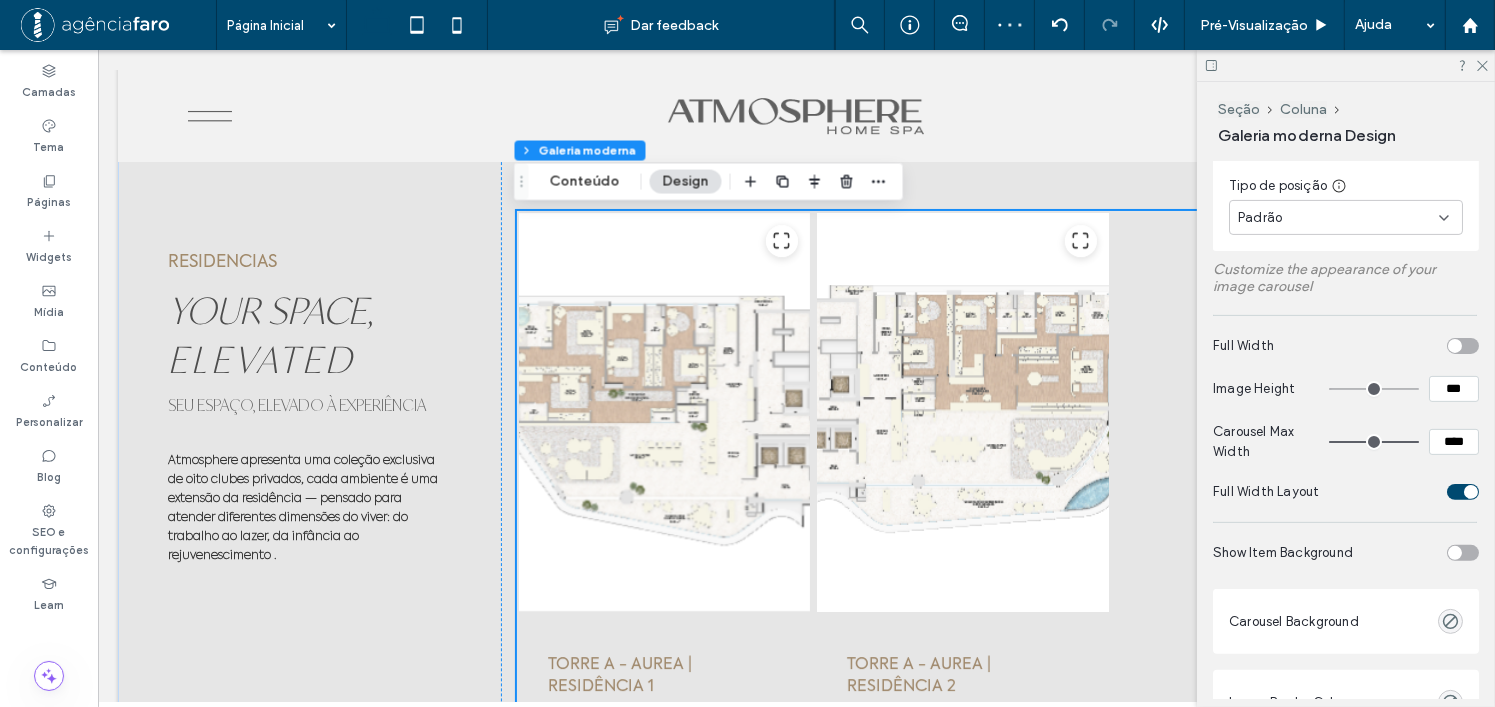scroll, scrollTop: 6100, scrollLeft: 0, axis: vertical 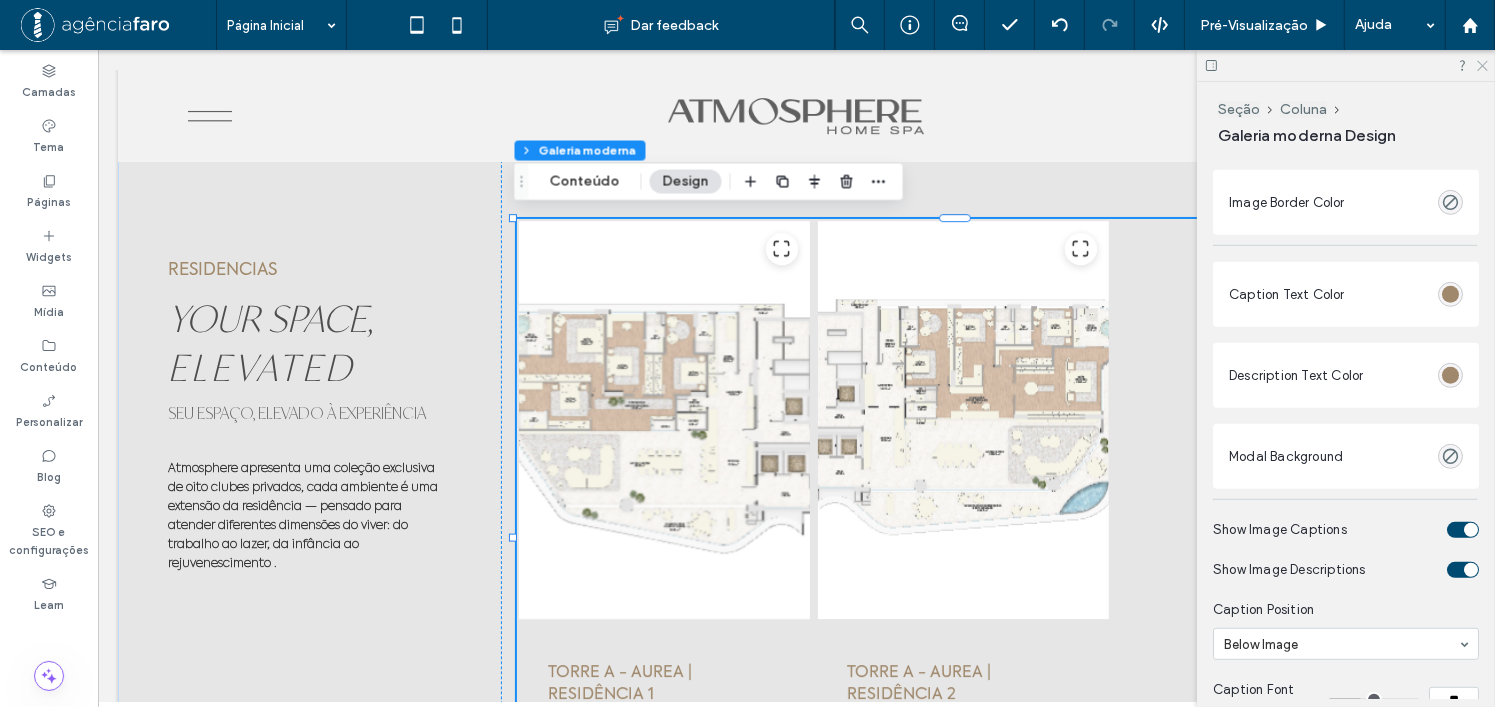 drag, startPoint x: 1477, startPoint y: 67, endPoint x: 1329, endPoint y: 89, distance: 149.6262 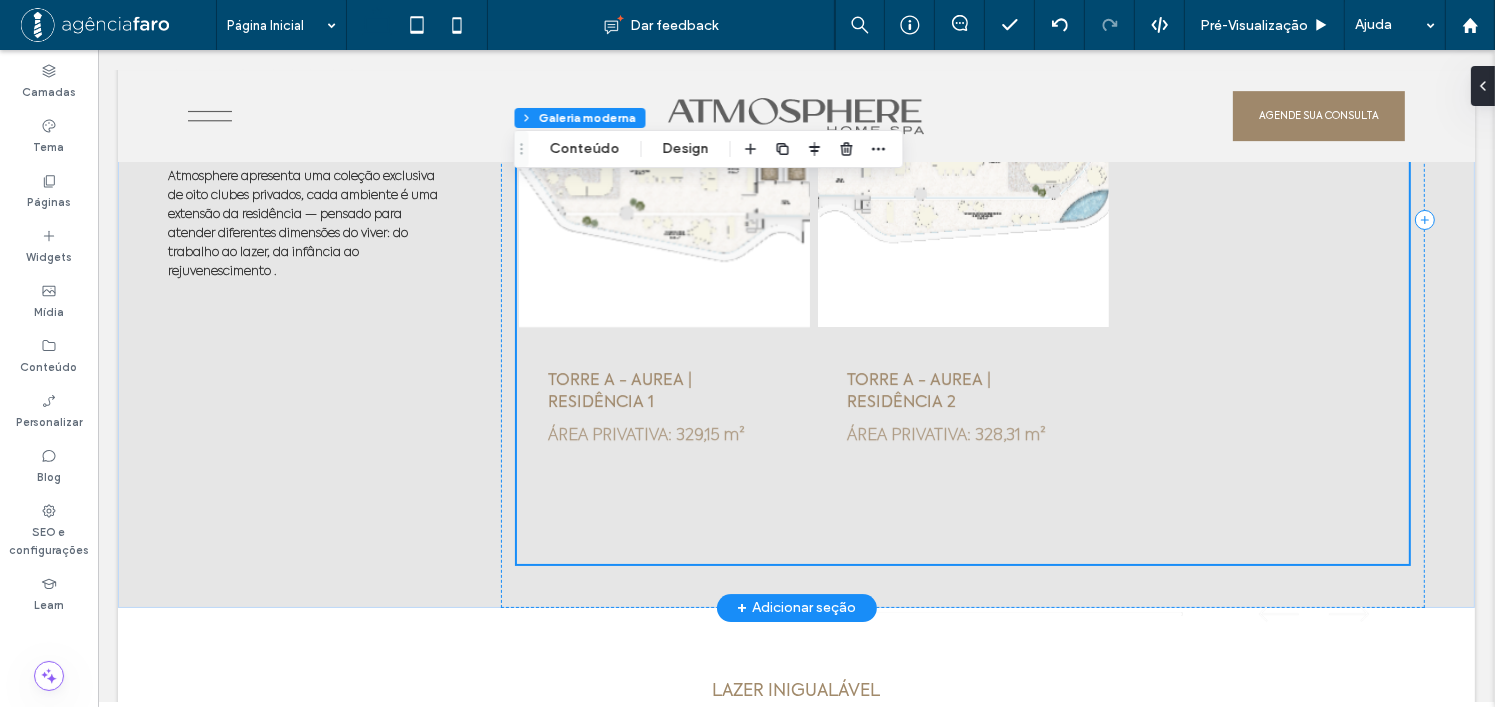scroll, scrollTop: 6400, scrollLeft: 0, axis: vertical 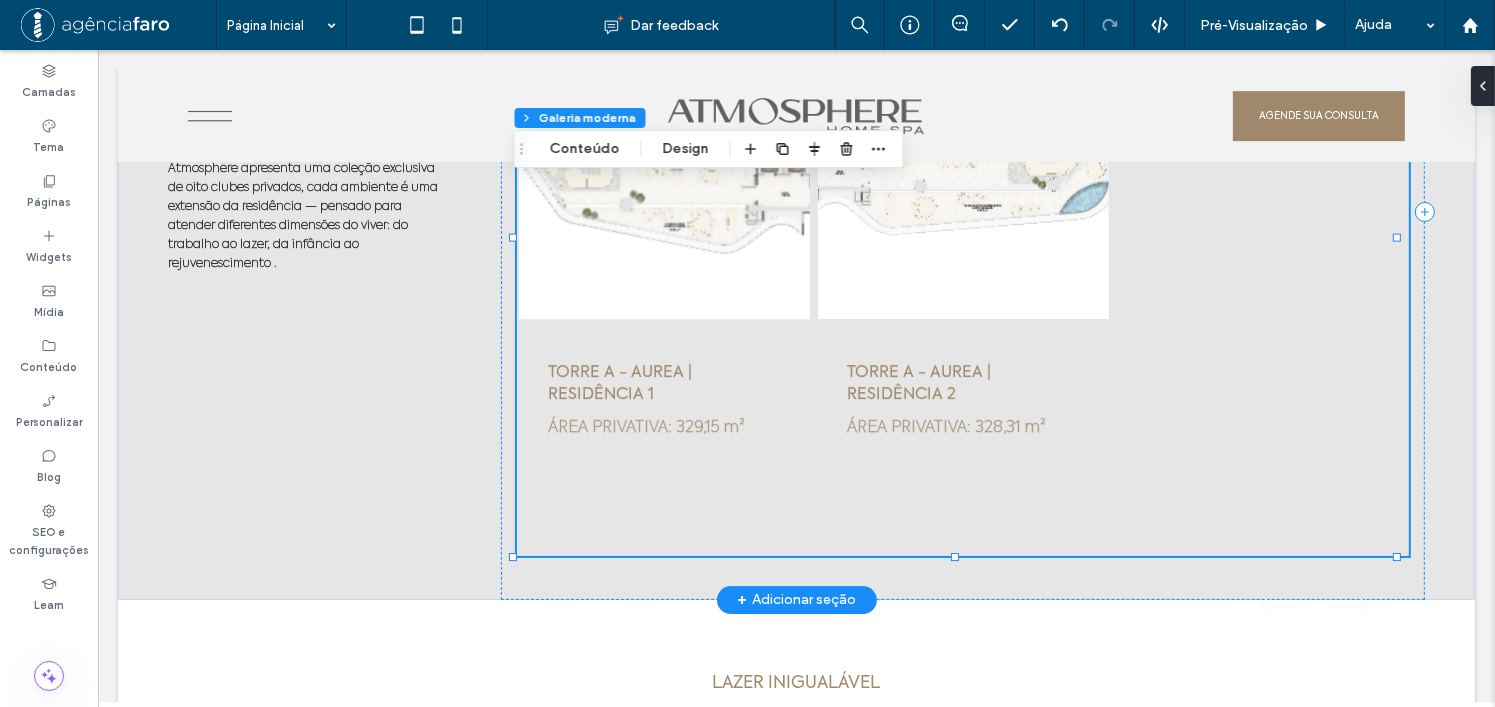 click on "TORRE A - AUREA | RESIDÊNCIA 1
ÁREA PRIVATIVA: 329,15 m²
TORRE A - AUREA | RESIDÊNCIA 2
ÁREA PRIVATIVA: 328,31 m²" at bounding box center (962, 219) 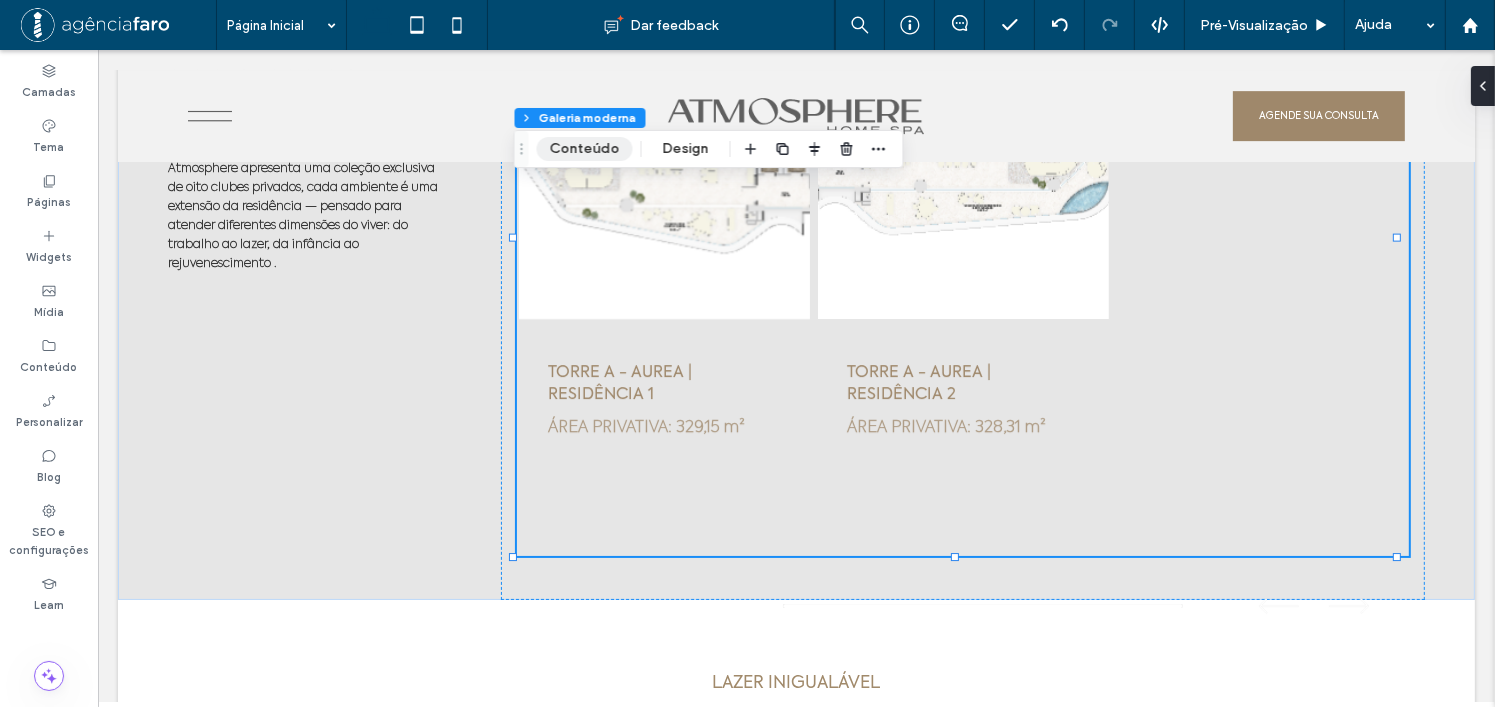 click on "Conteúdo" at bounding box center (585, 149) 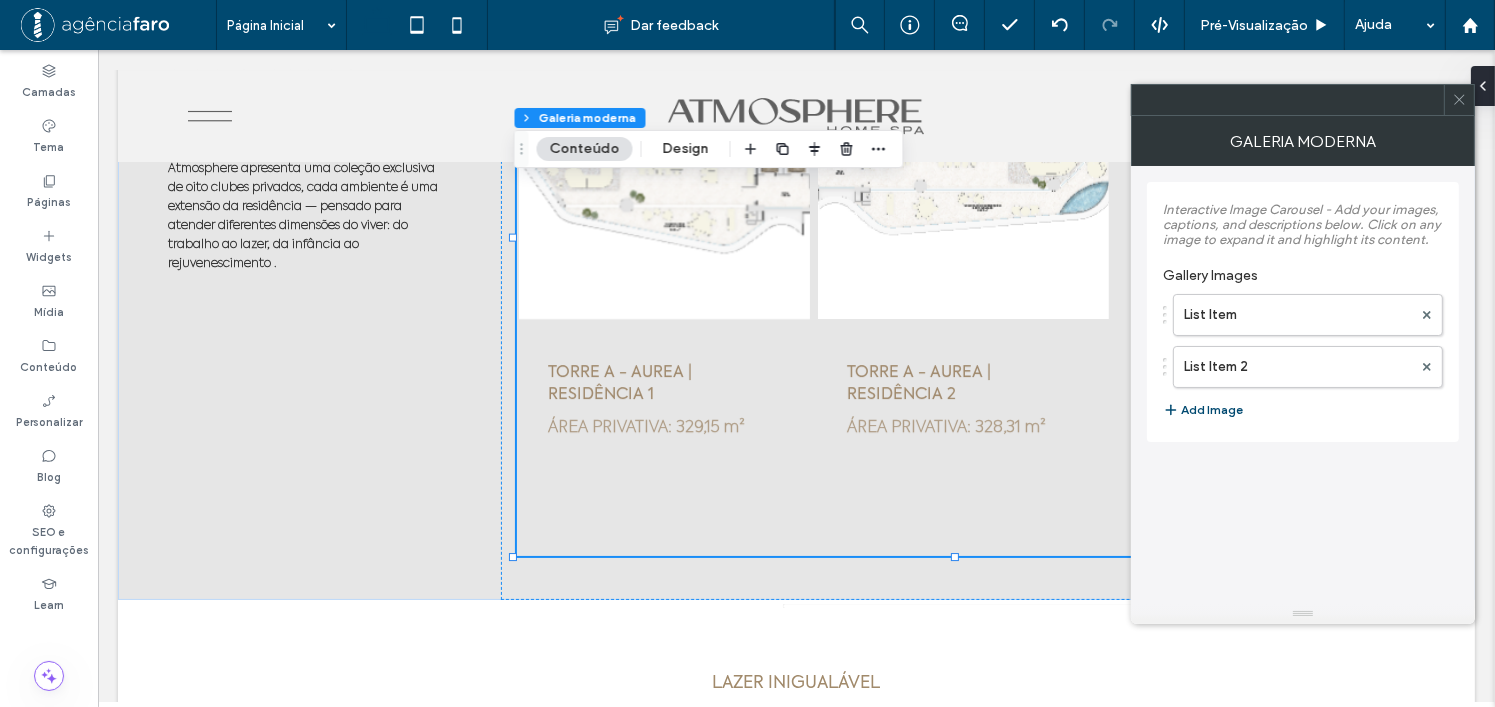 click on "Conteúdo" at bounding box center (585, 149) 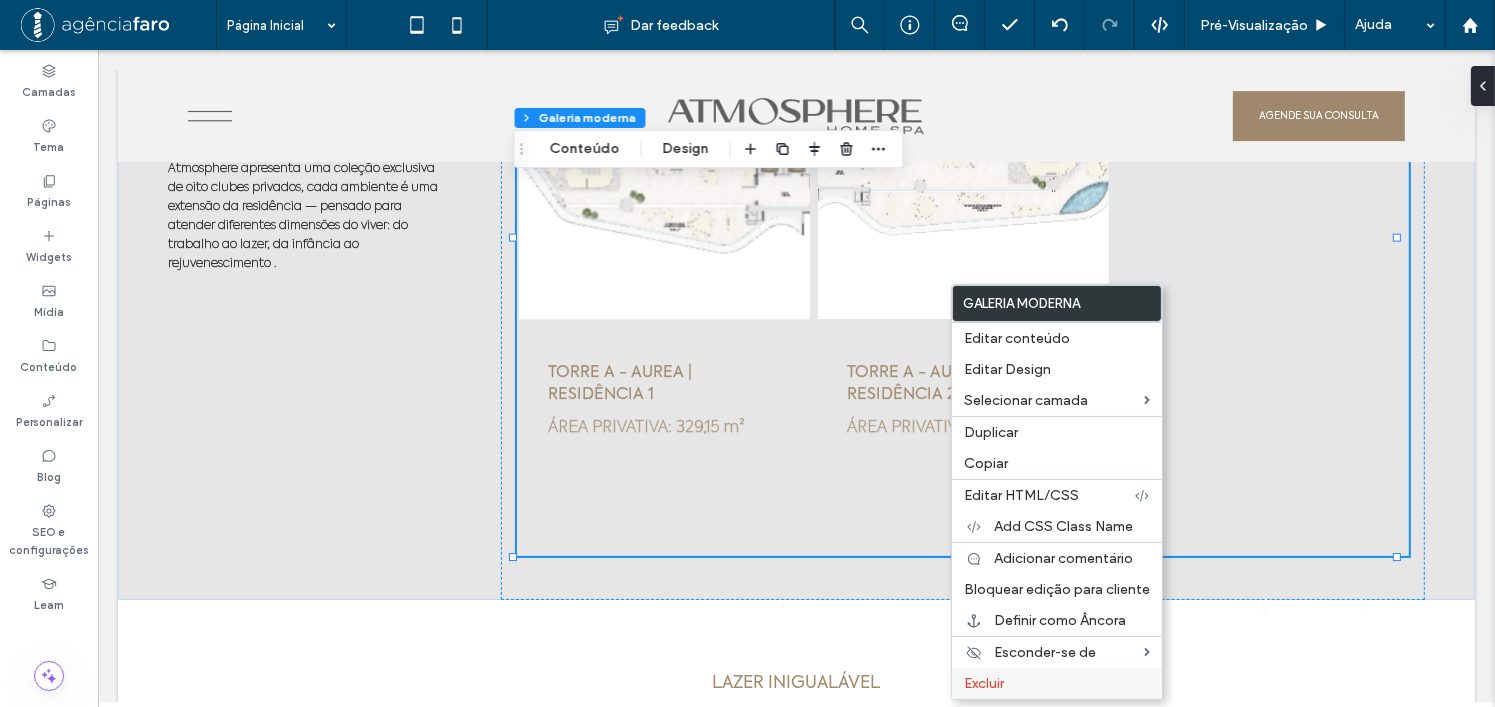 click on "Excluir" at bounding box center [984, 683] 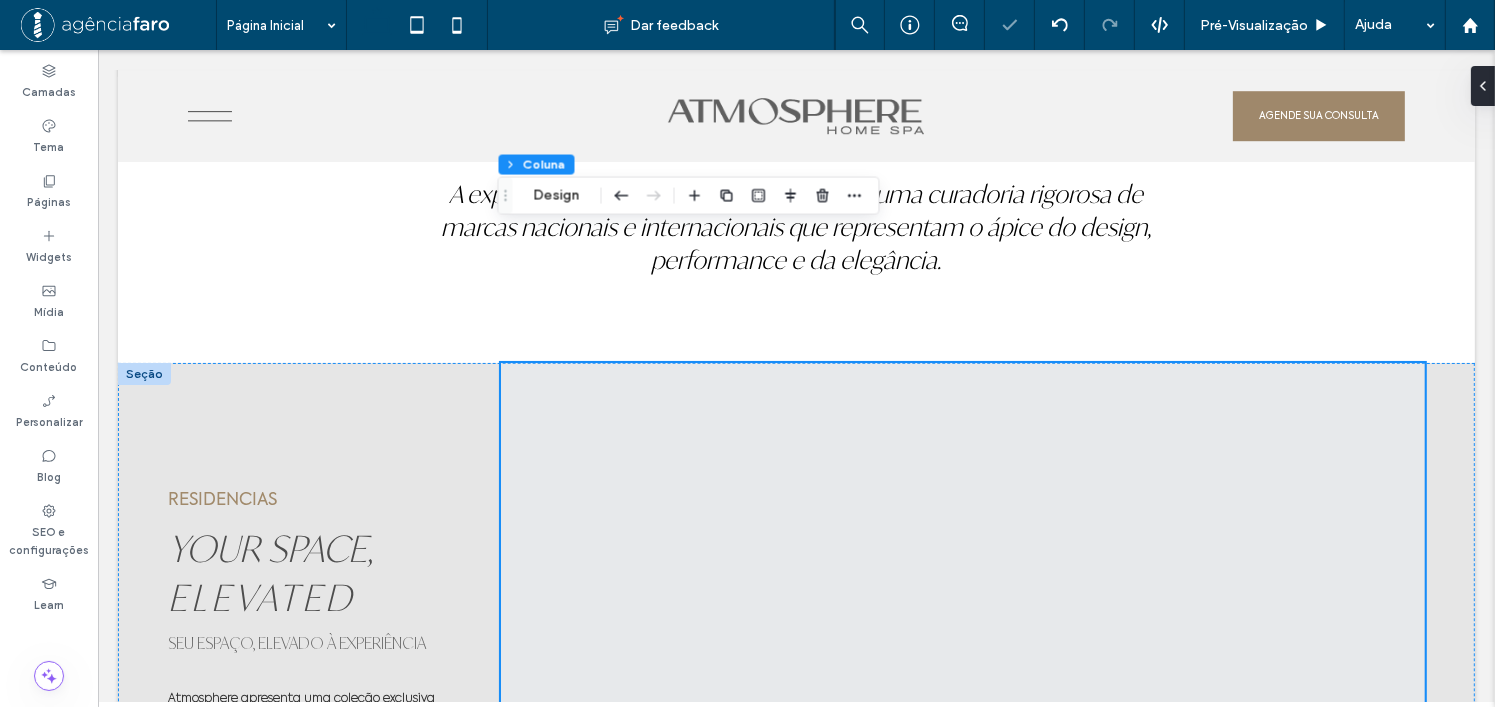 scroll, scrollTop: 5692, scrollLeft: 0, axis: vertical 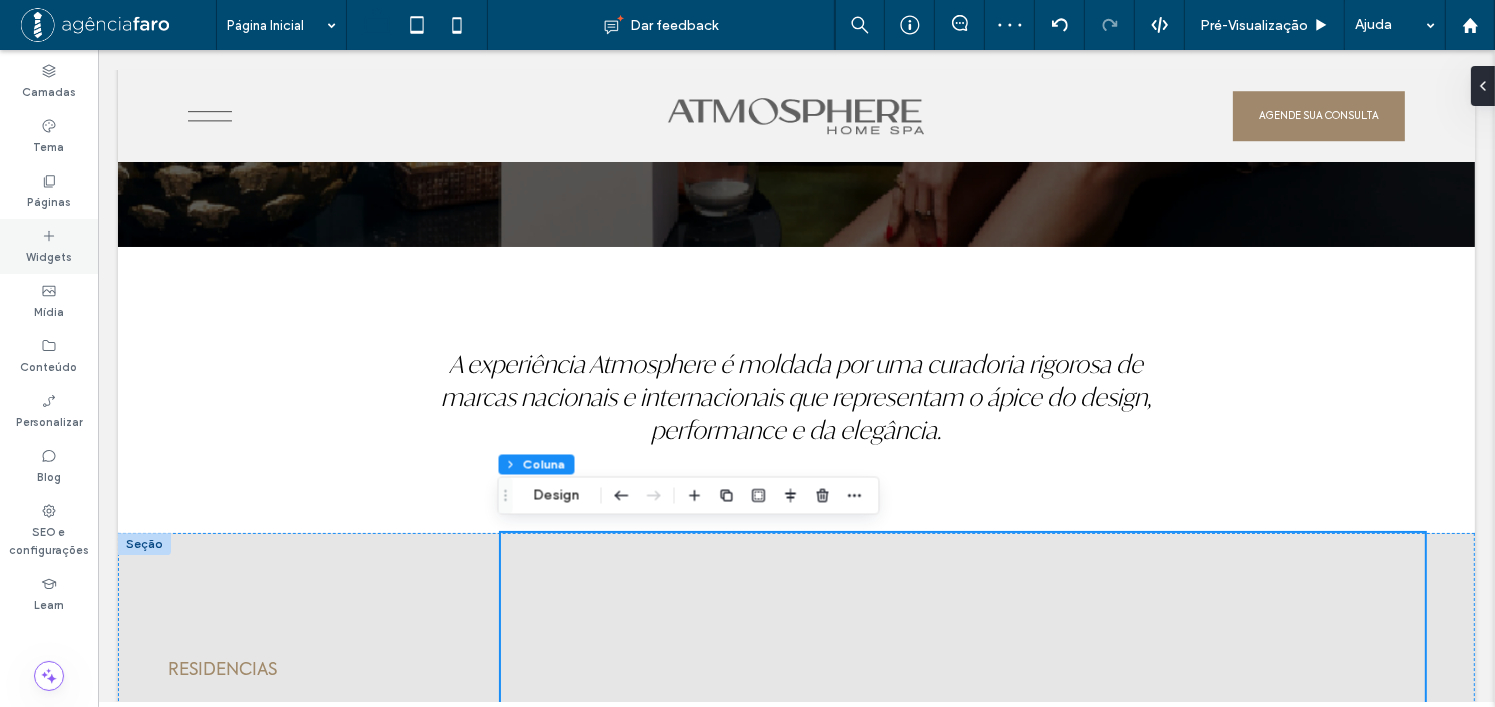 click on "Widgets" at bounding box center (49, 255) 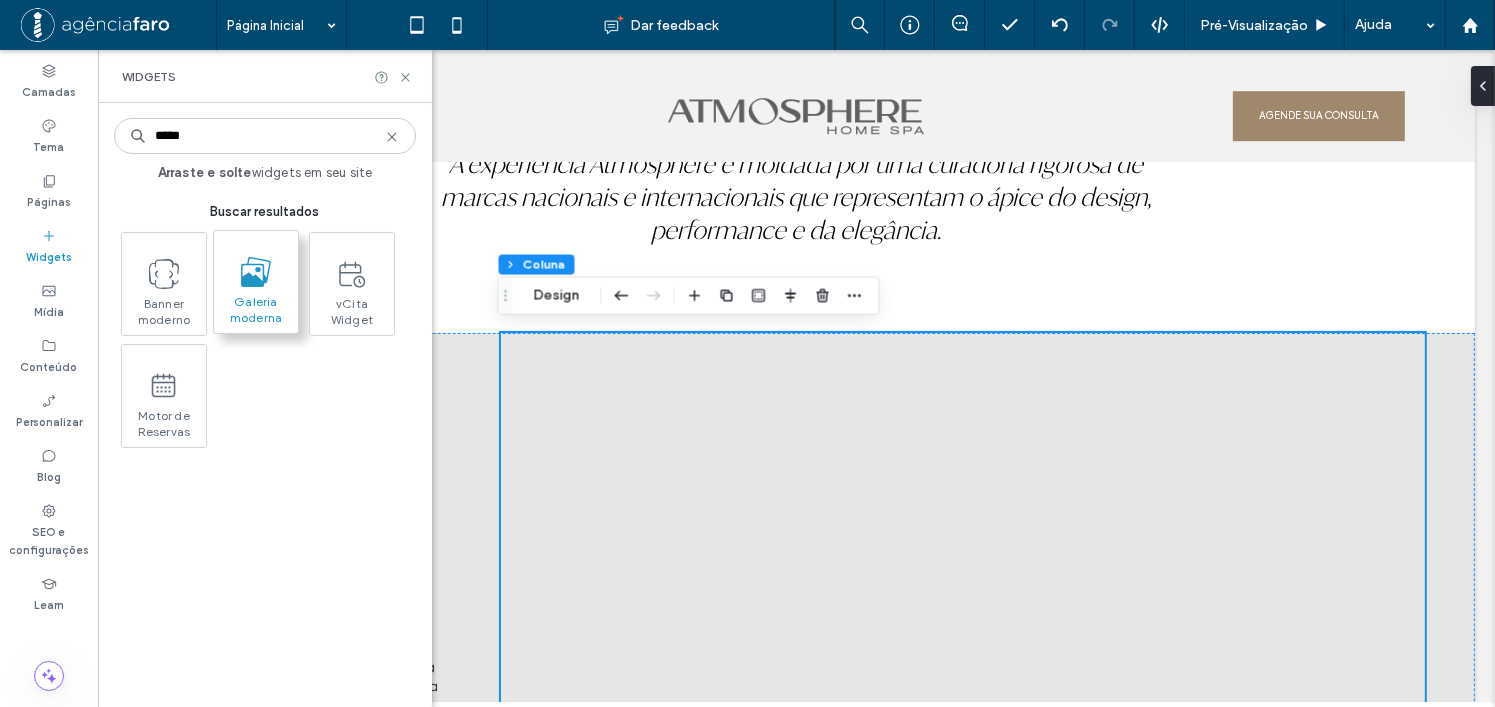 type on "*****" 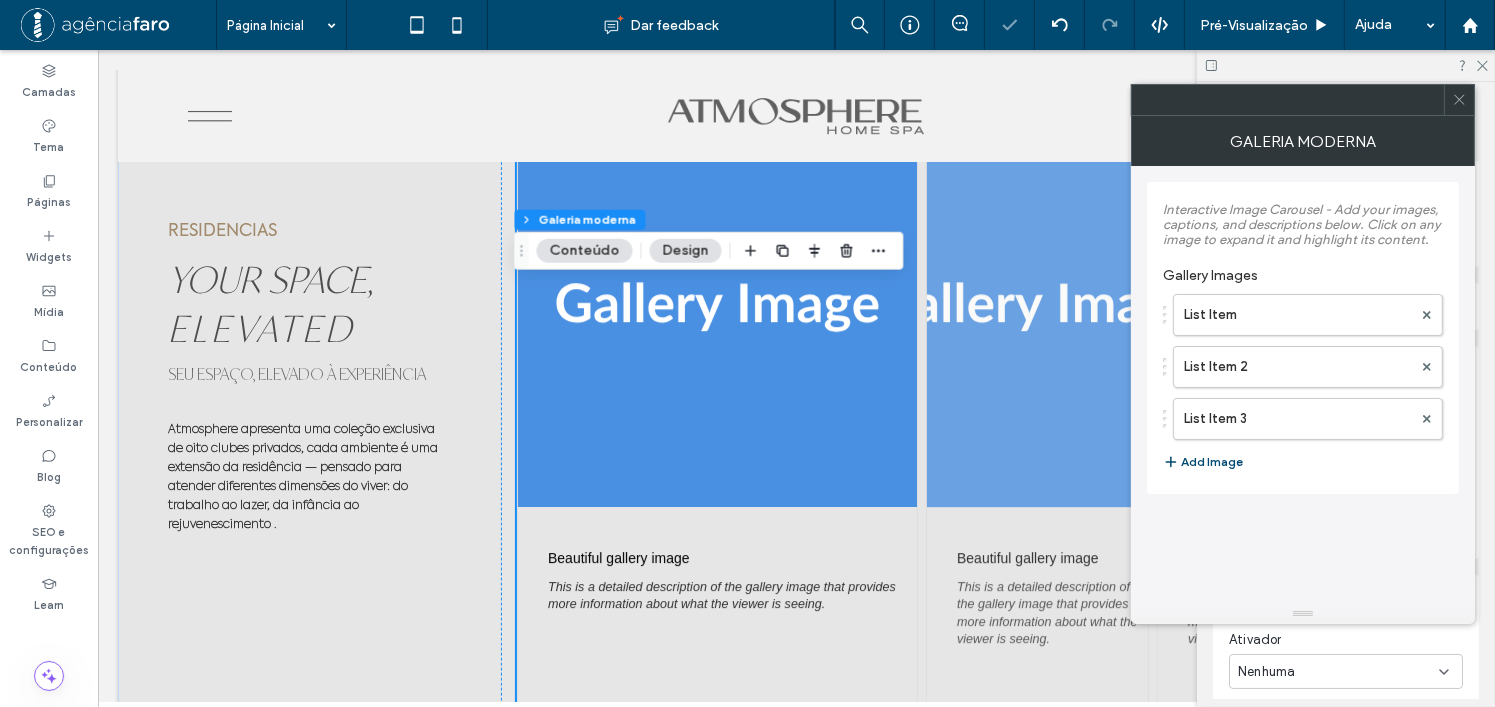 scroll, scrollTop: 6249, scrollLeft: 0, axis: vertical 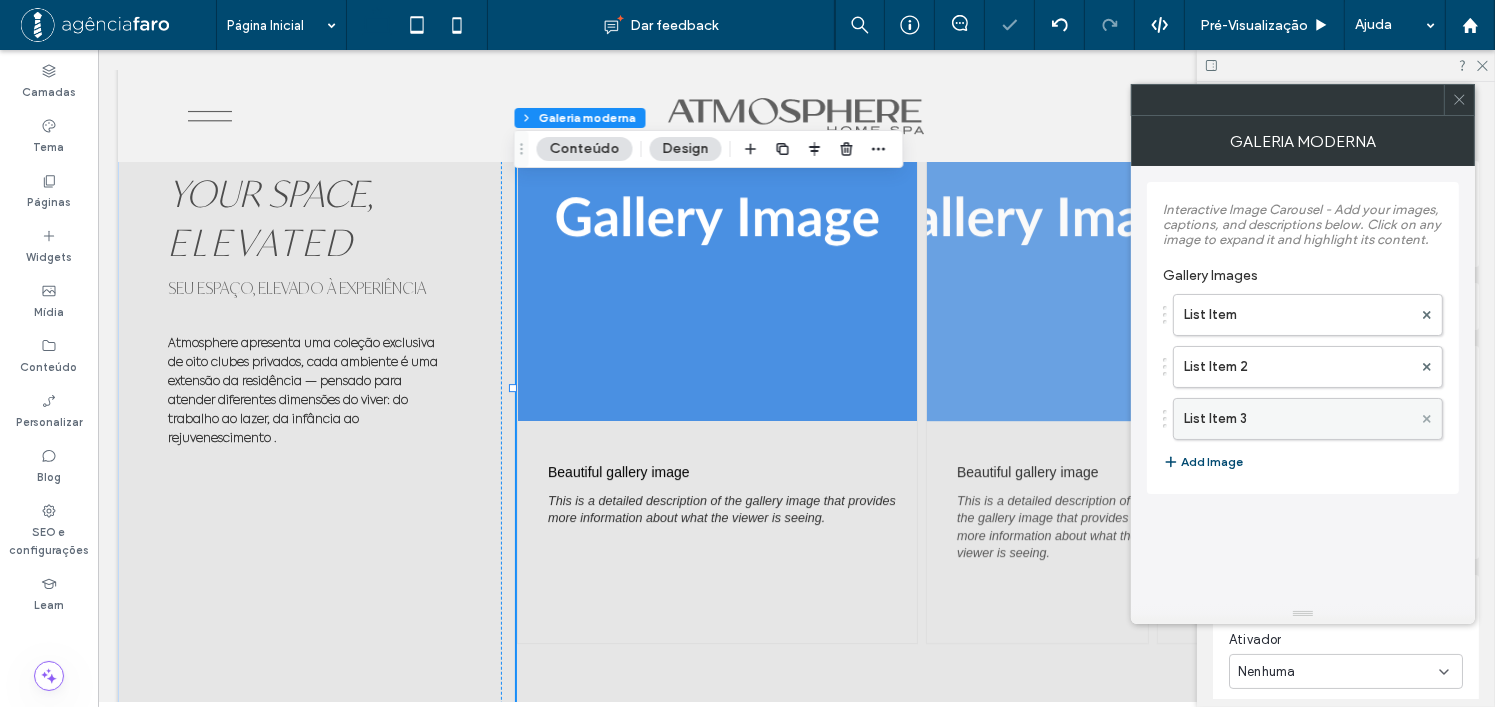 click at bounding box center [1427, 419] 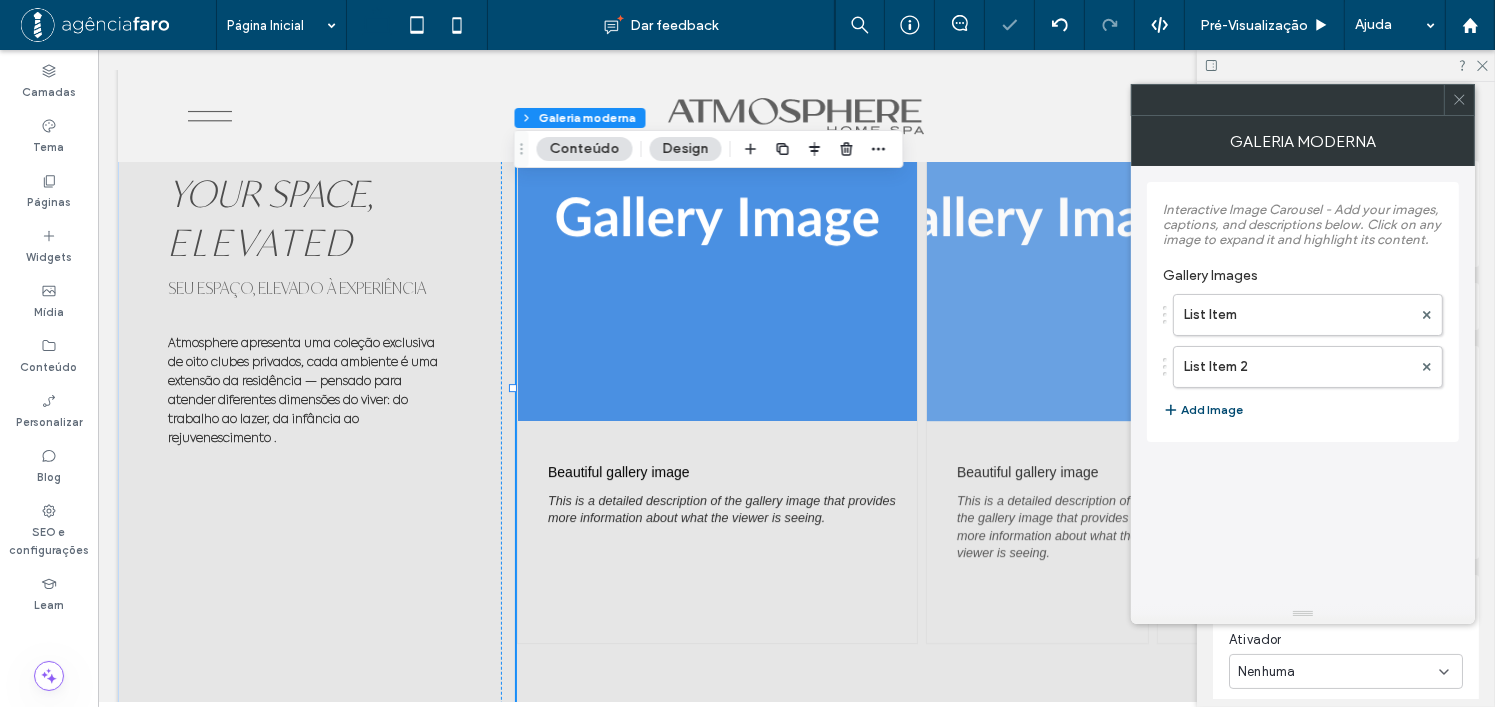 scroll, scrollTop: 6249, scrollLeft: 0, axis: vertical 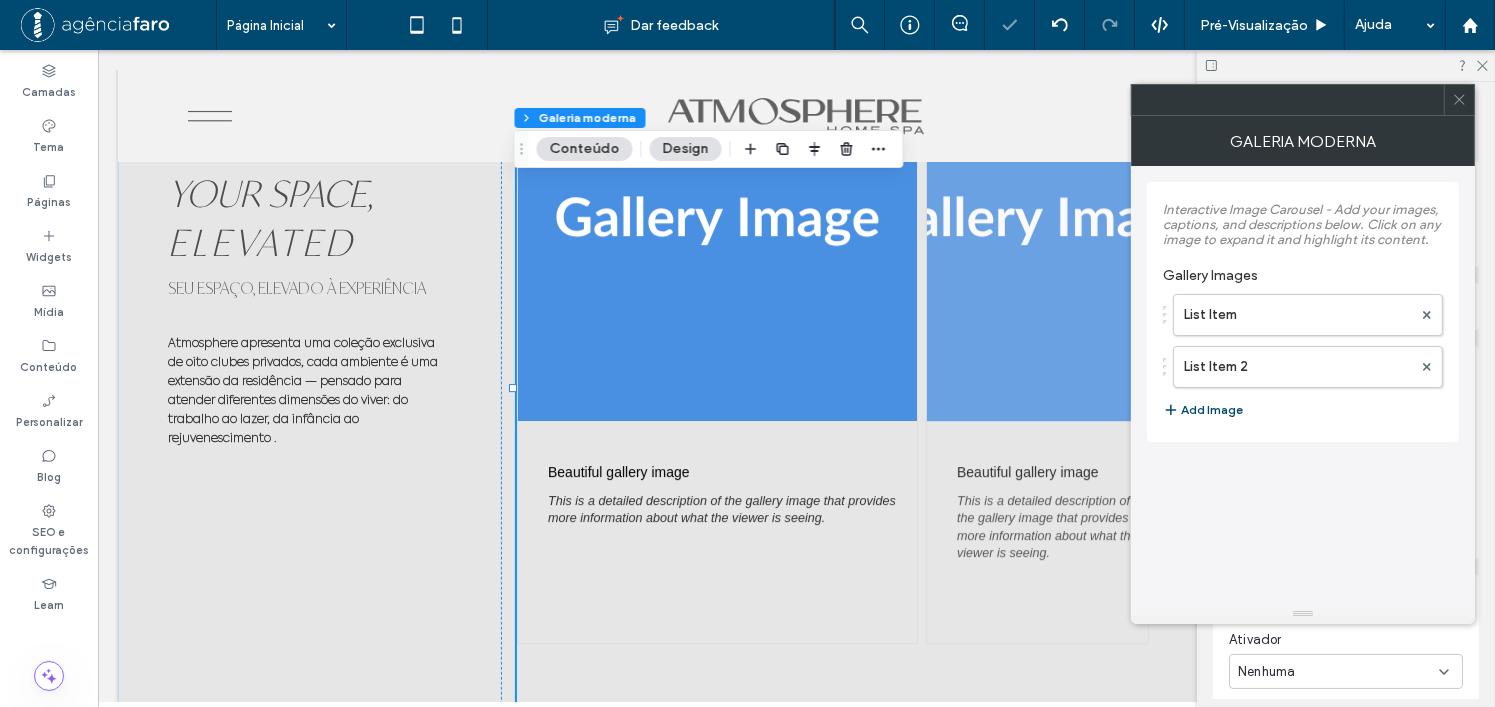 click 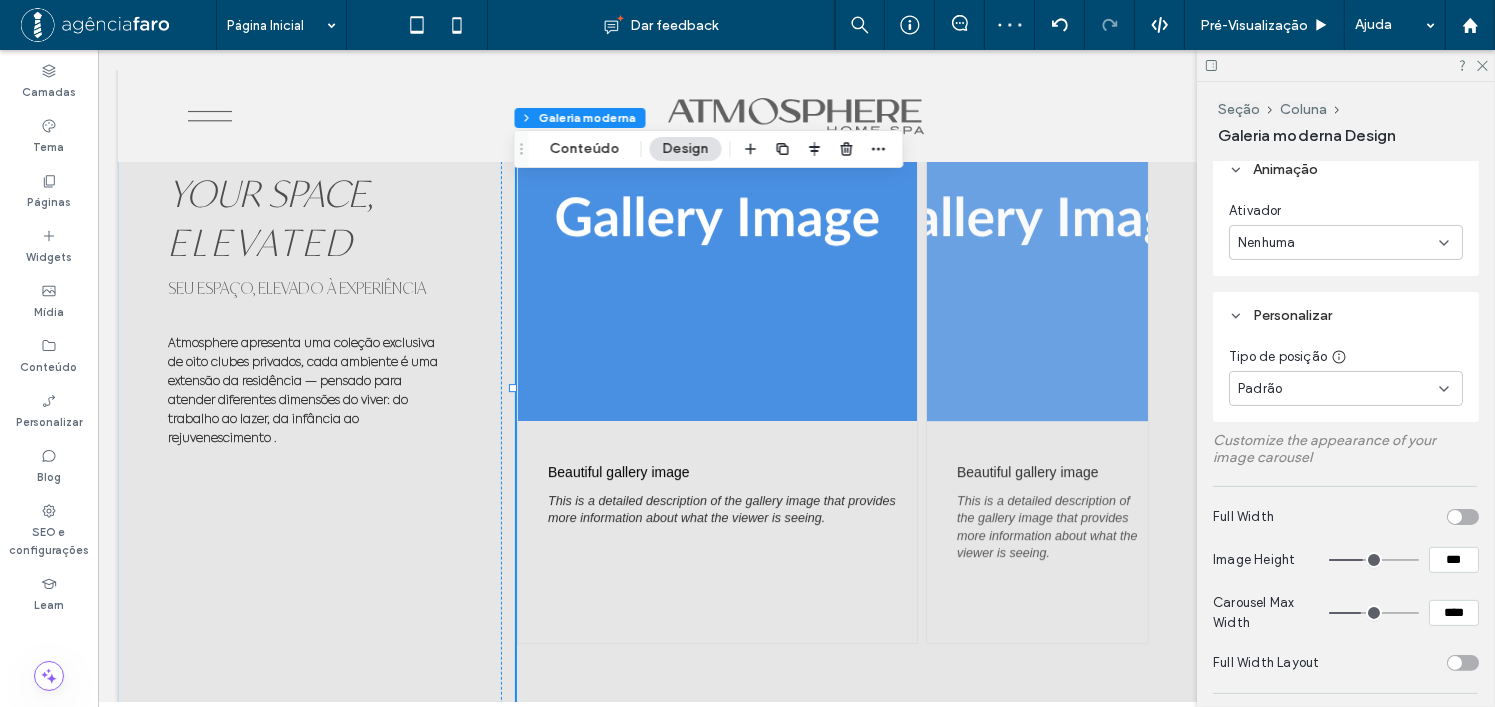 scroll, scrollTop: 600, scrollLeft: 0, axis: vertical 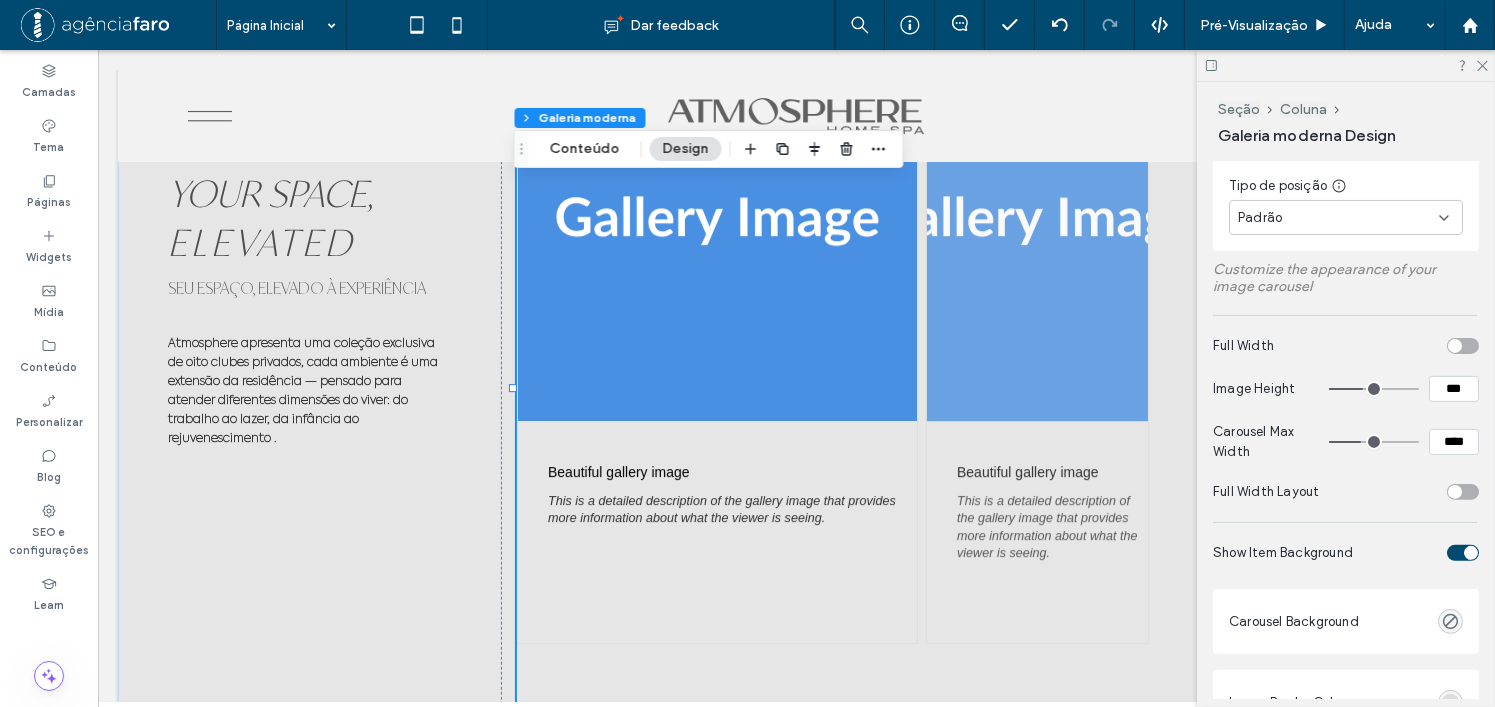 click at bounding box center (1463, 492) 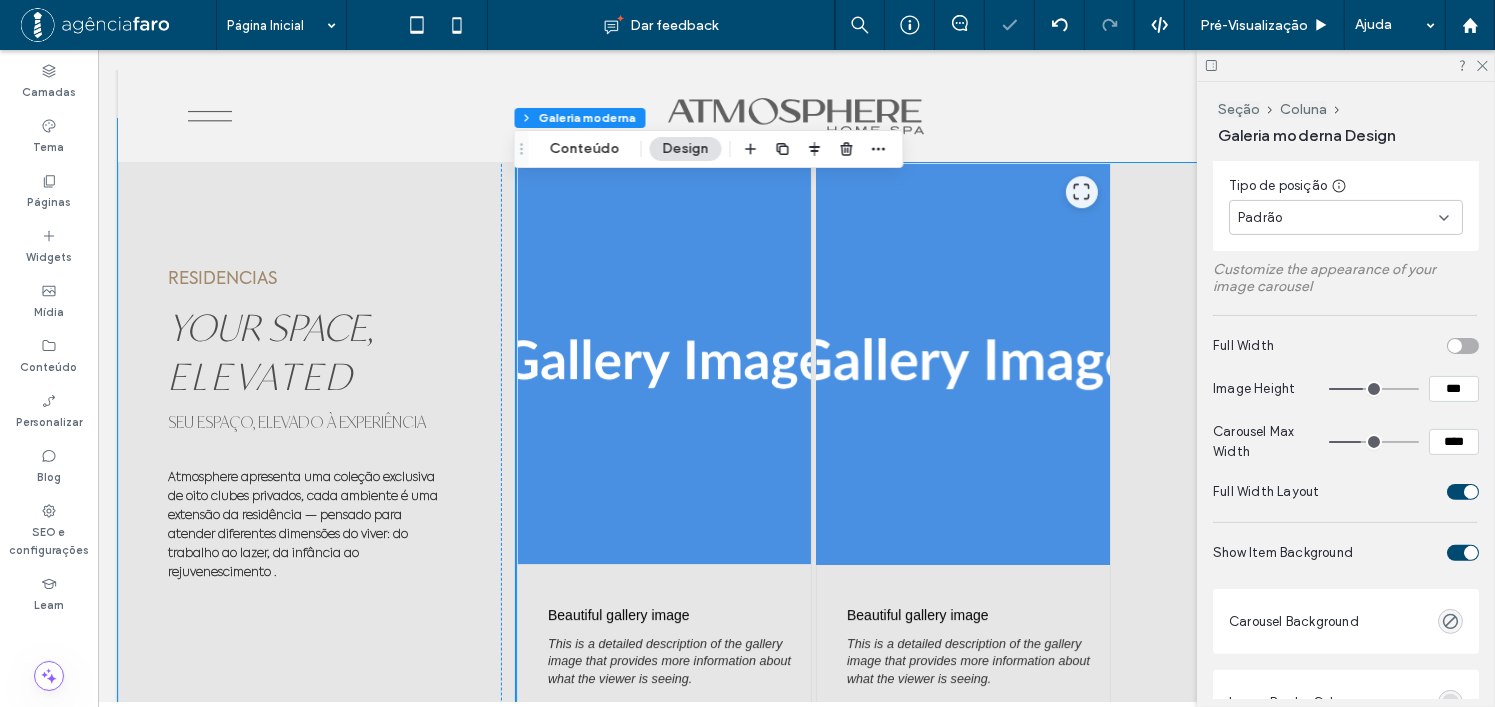 scroll, scrollTop: 5940, scrollLeft: 0, axis: vertical 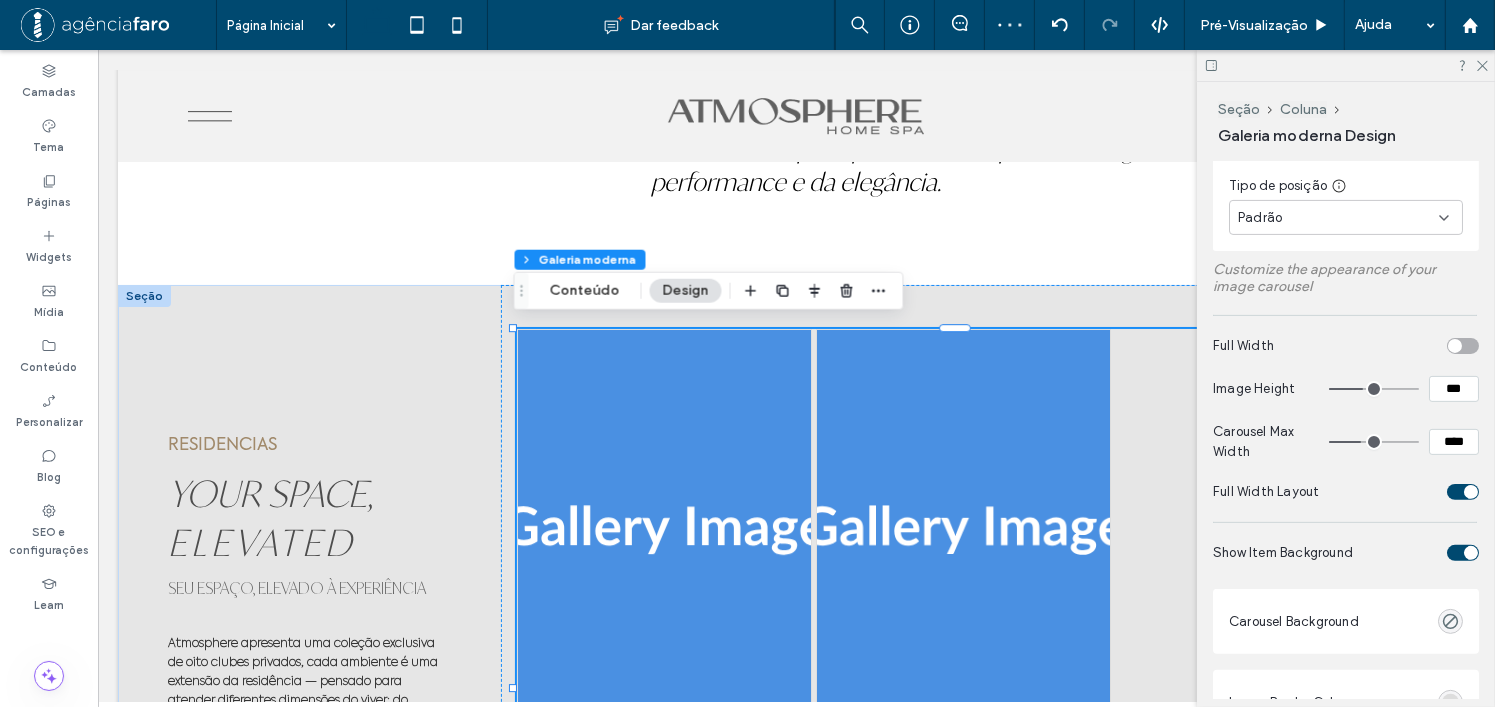click at bounding box center [1463, 346] 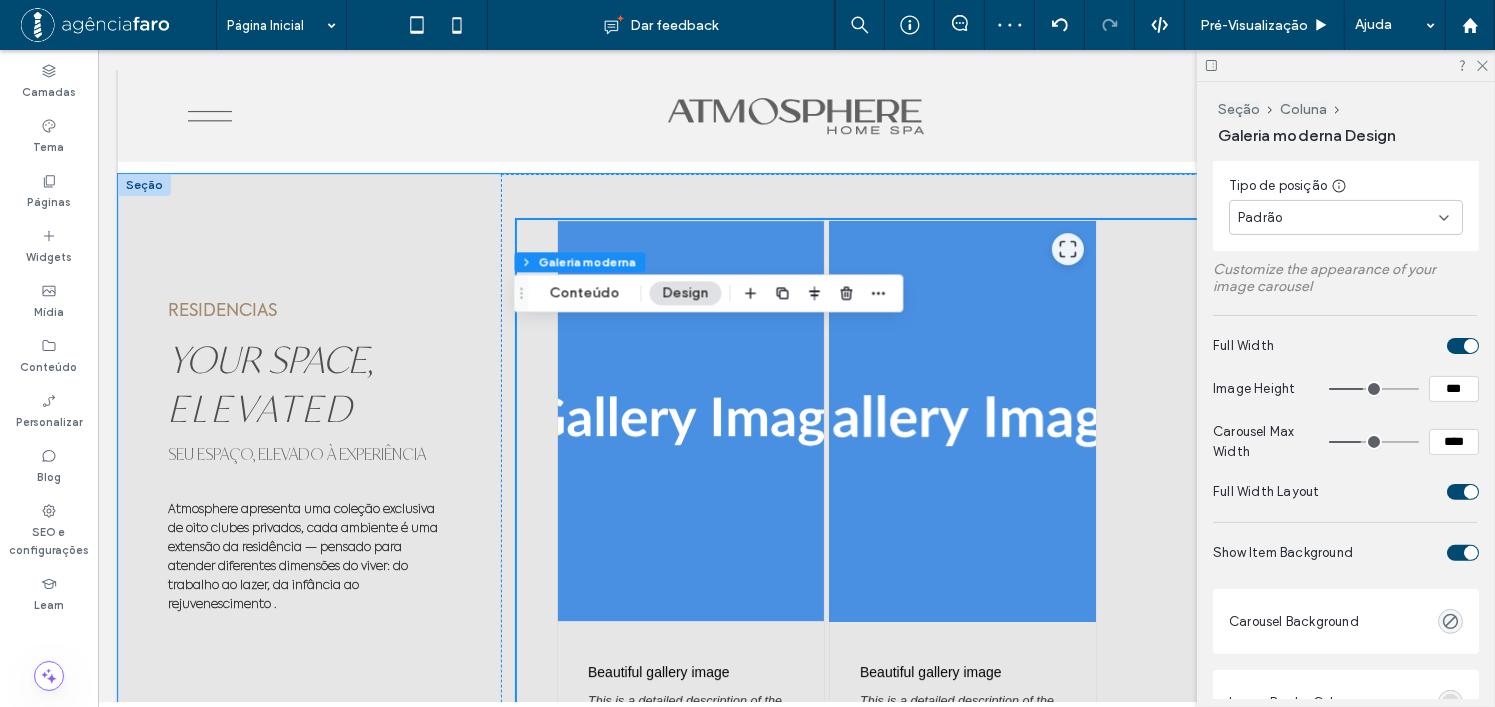 scroll, scrollTop: 6140, scrollLeft: 0, axis: vertical 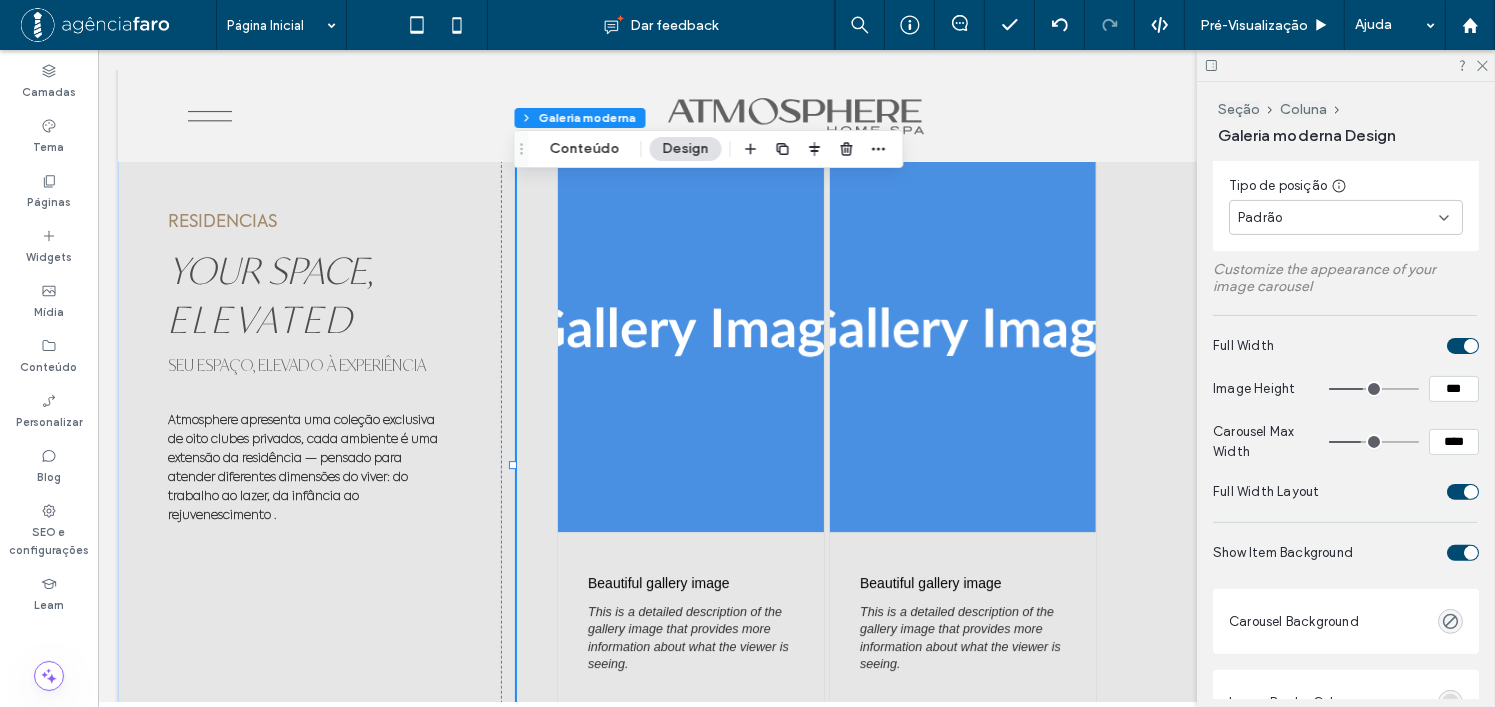 type on "****" 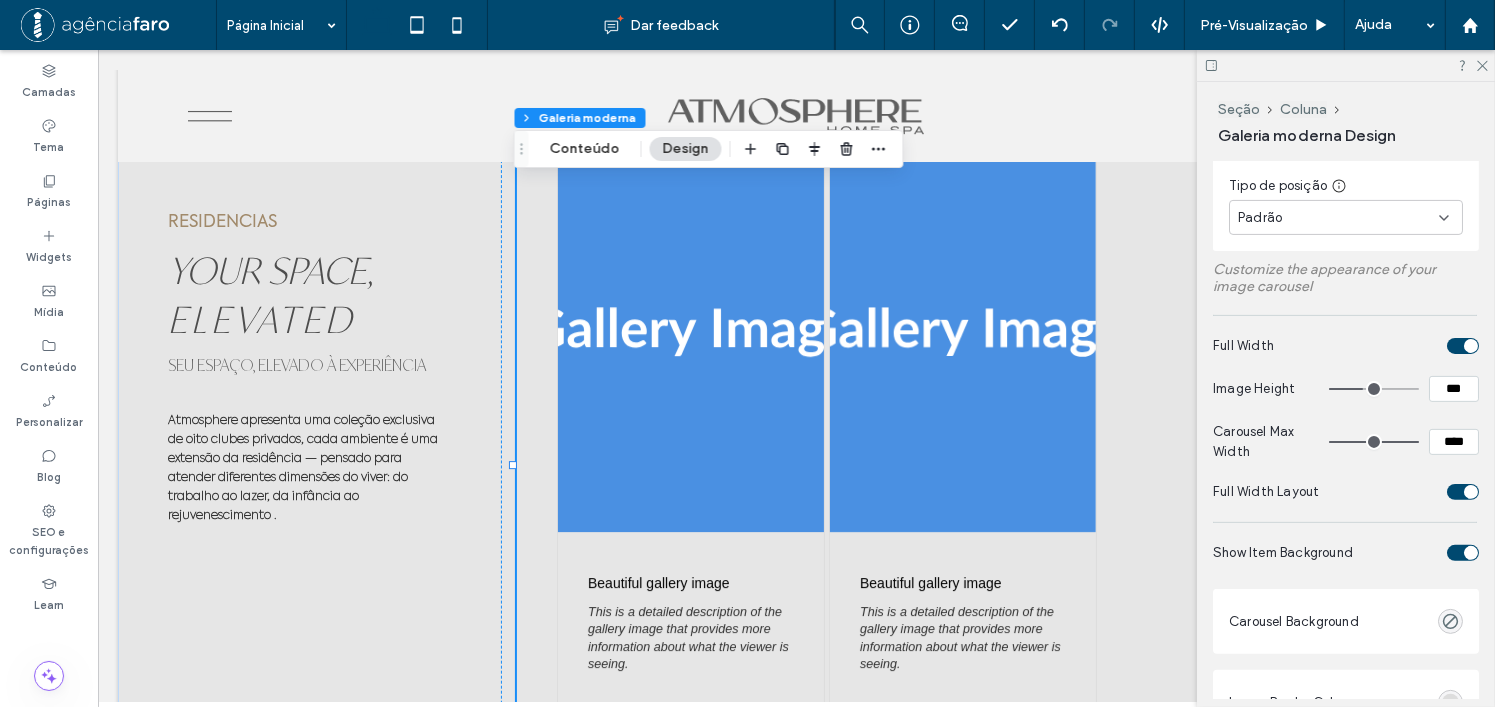 drag, startPoint x: 1353, startPoint y: 444, endPoint x: 1494, endPoint y: 440, distance: 141.05673 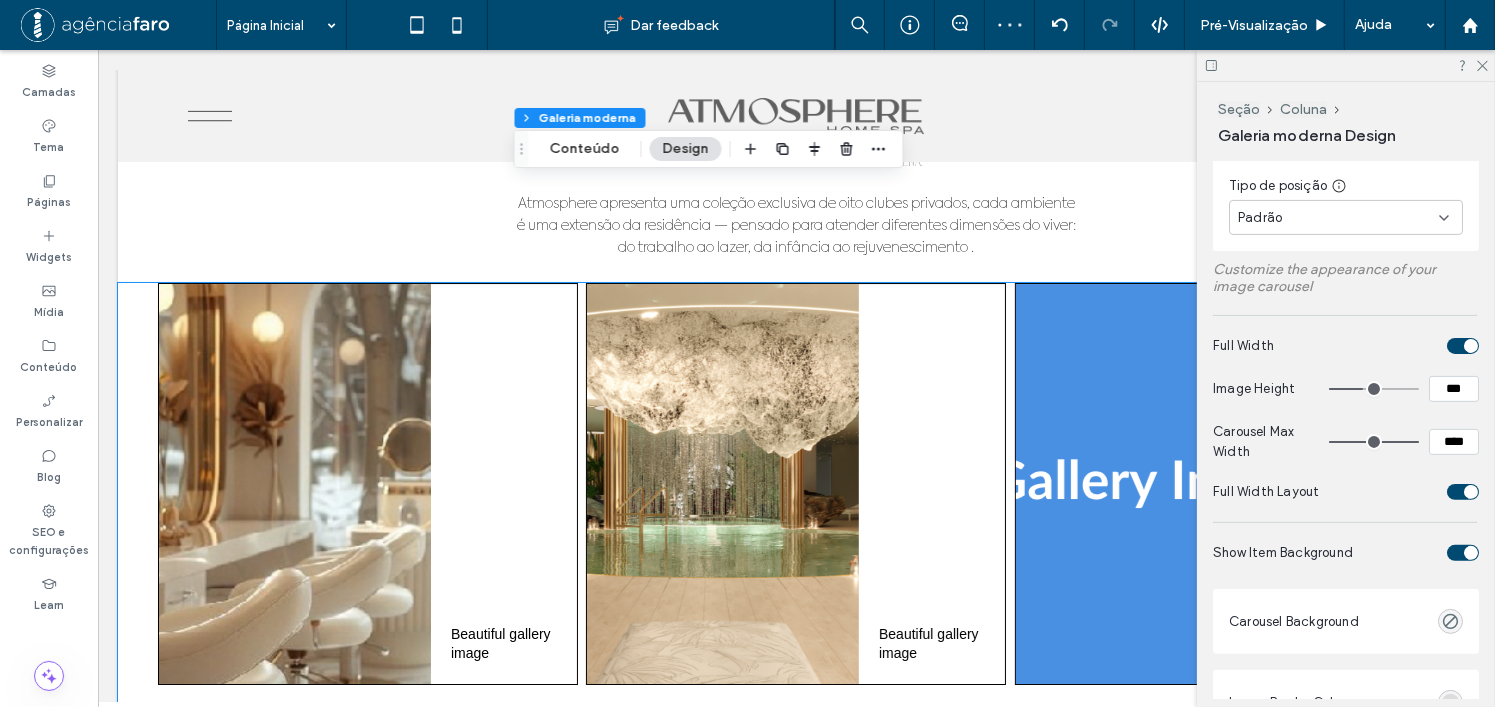 scroll, scrollTop: 7140, scrollLeft: 0, axis: vertical 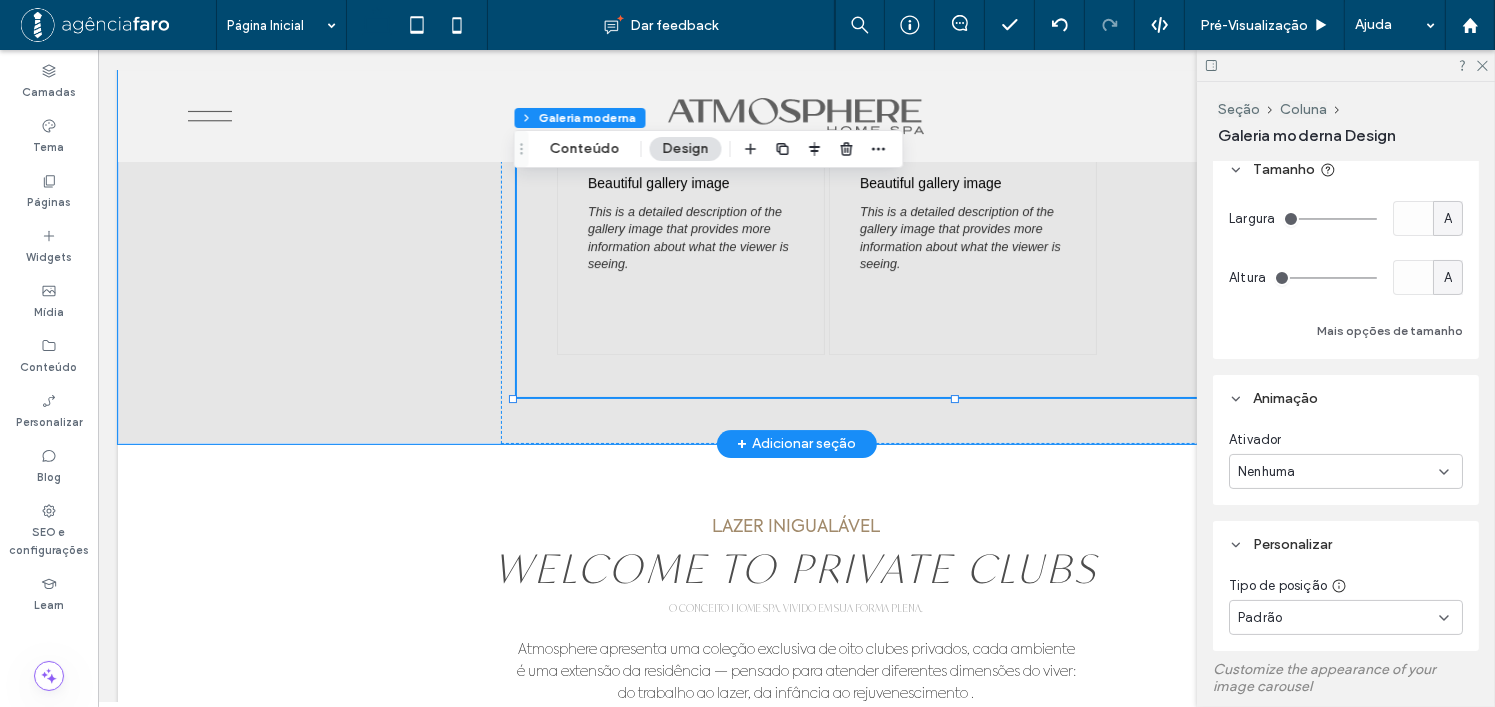 click at bounding box center (962, 376) 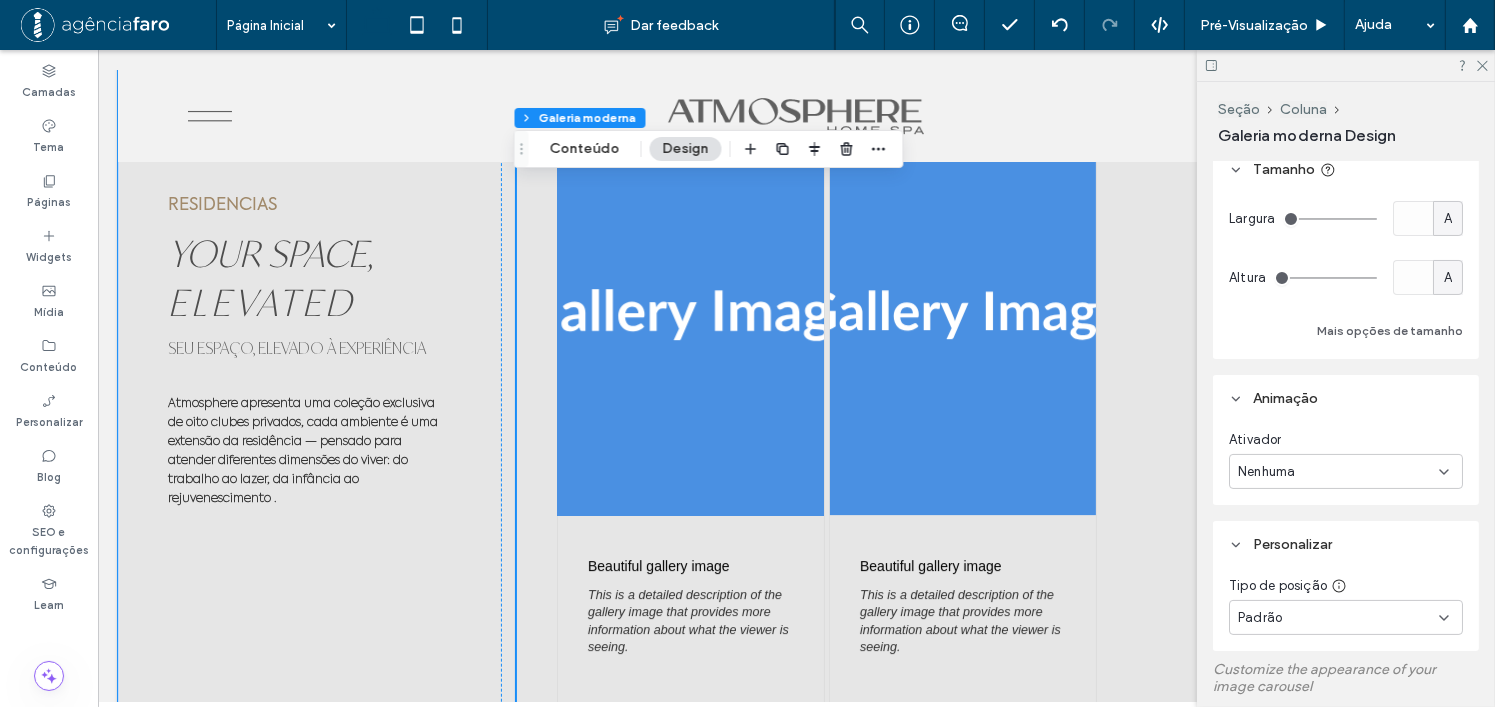 scroll, scrollTop: 6140, scrollLeft: 0, axis: vertical 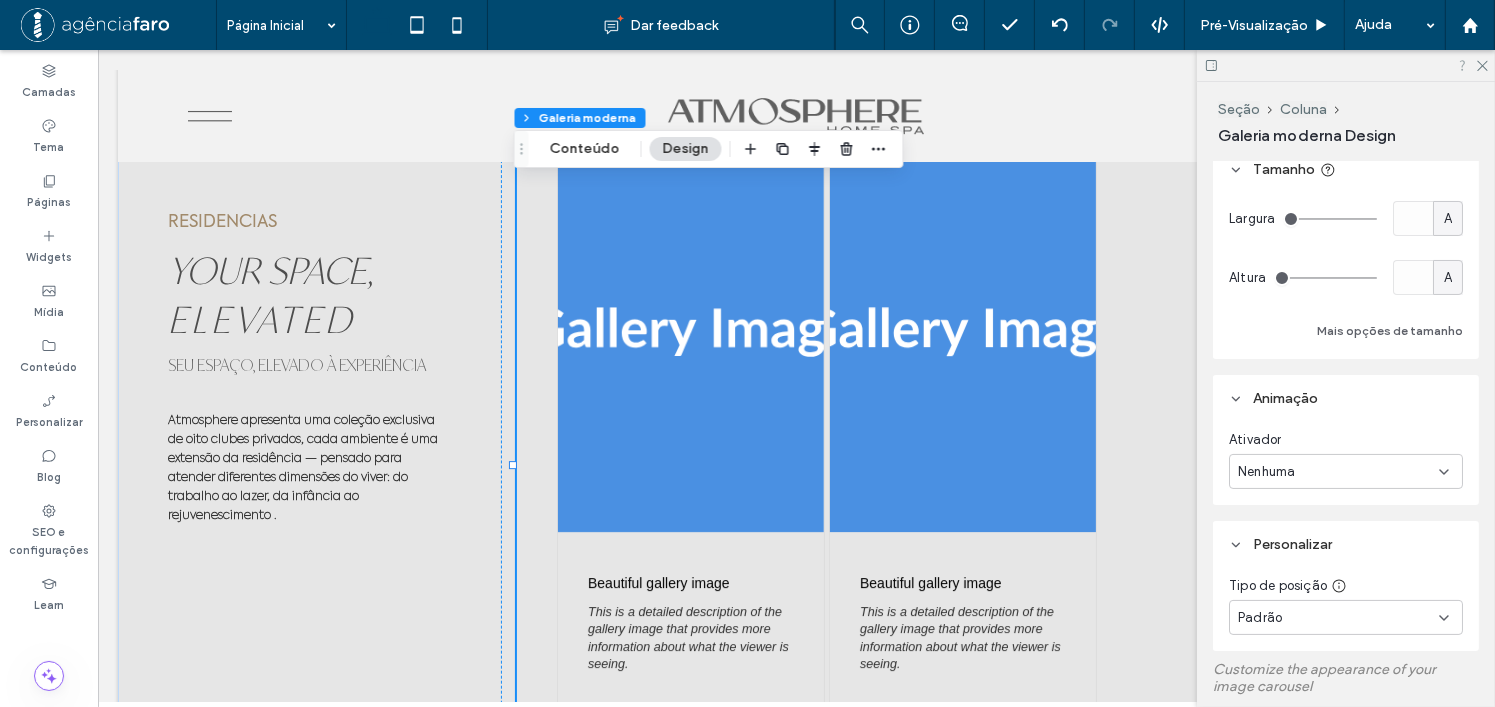 click 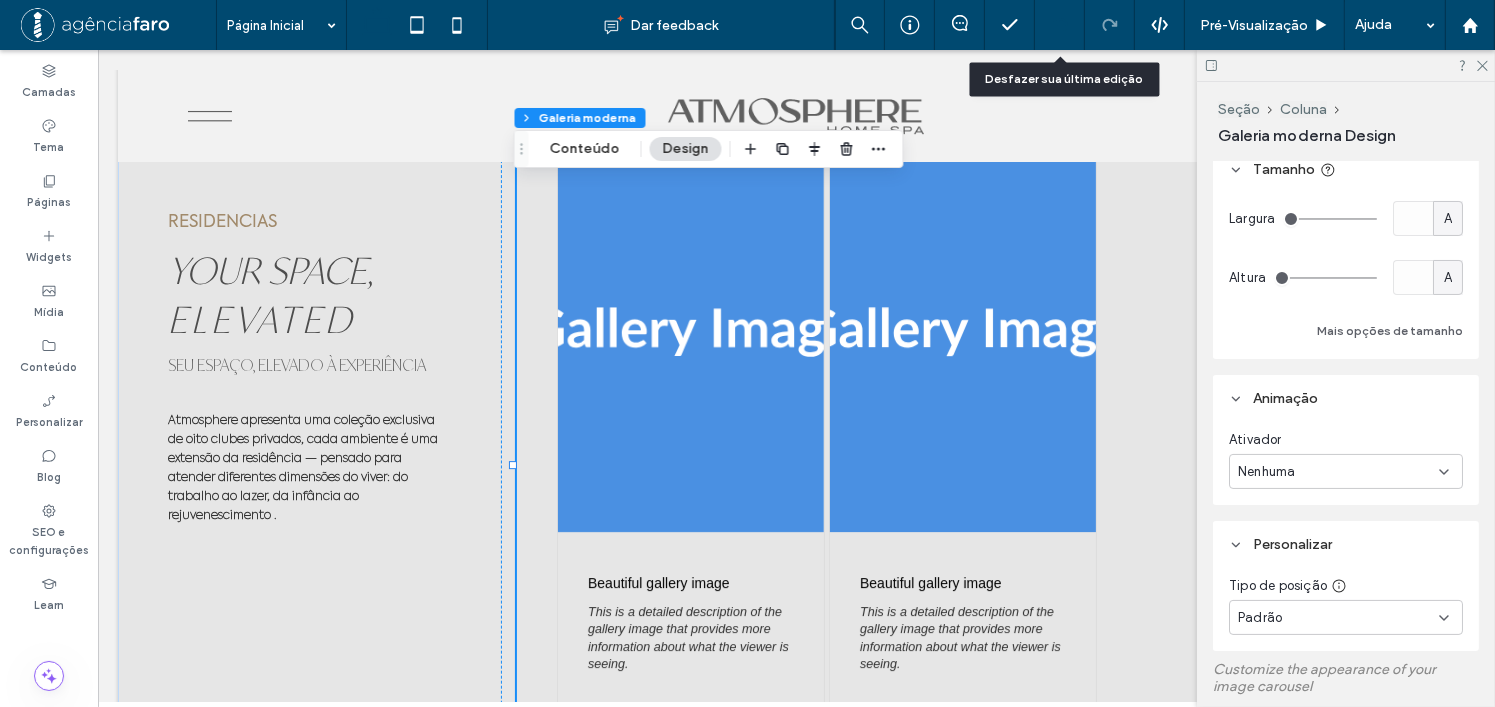 click 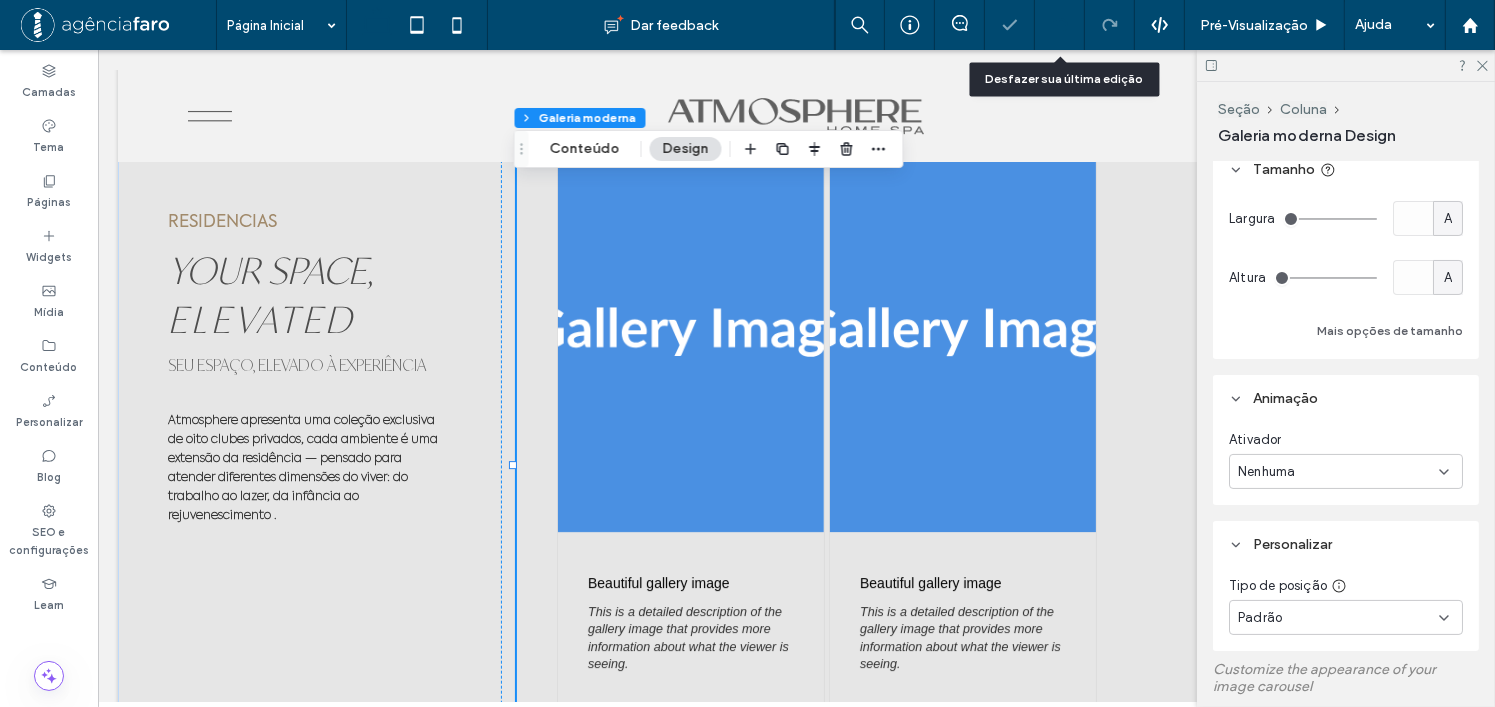 click on "Página Inicial Dar feedback Pré-Visualizaçāo Ajuda
Design Panel Comentários do site Comentários do site Automatize novos comentários Notifique sua equipe instantaneamente quando alguém adicionar ou atualizar um comentário em um site. Ver exemplos do Zap
Camadas Tema Páginas Widgets Mídia Conteúdo Personalizar Blog SEO e configurações Learn
Seção Coluna Galeria moderna Conteúdo Design Seção Coluna Galeria moderna Design Alinhamento Espaçamento Definir margens e preenchimento 0px 0% 0px 0% * px 0px * px 0px A" at bounding box center (747, 353) 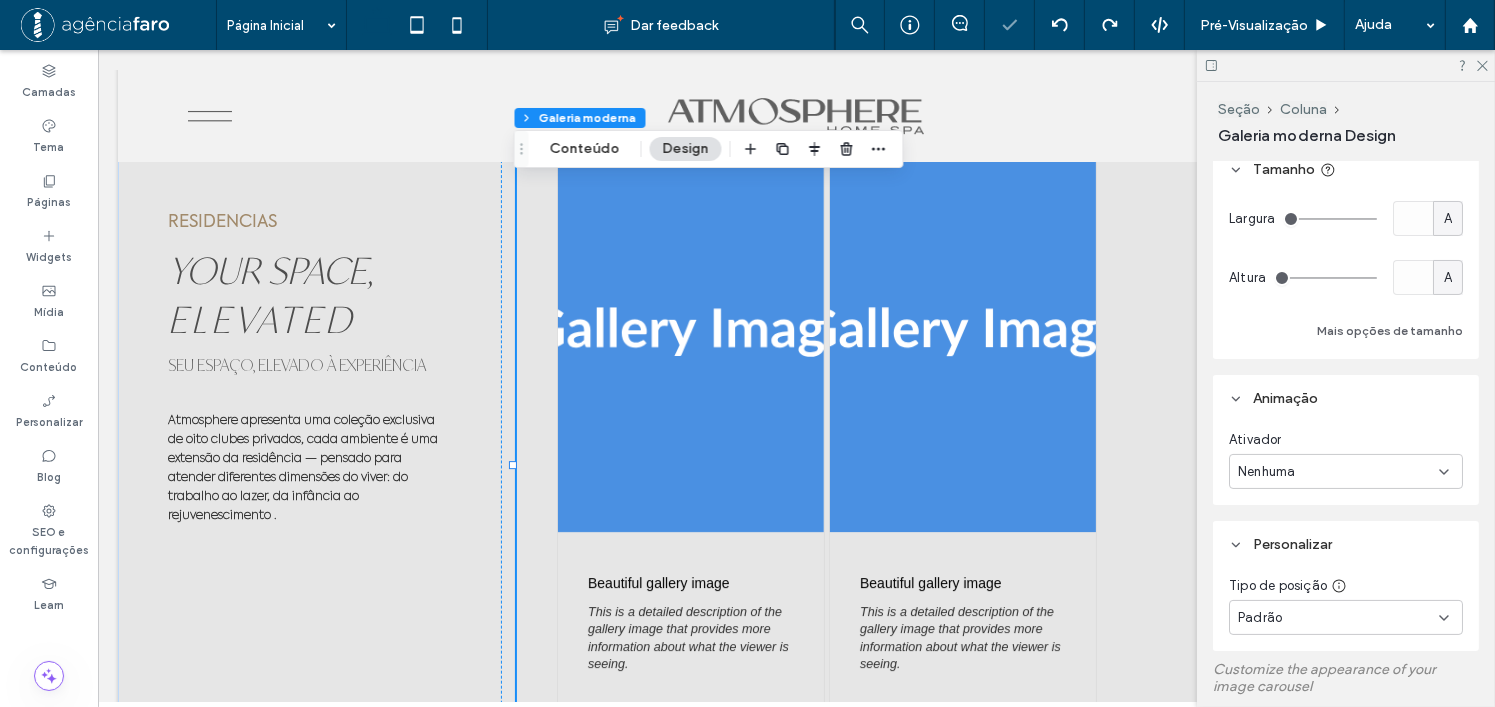 click at bounding box center [747, 353] 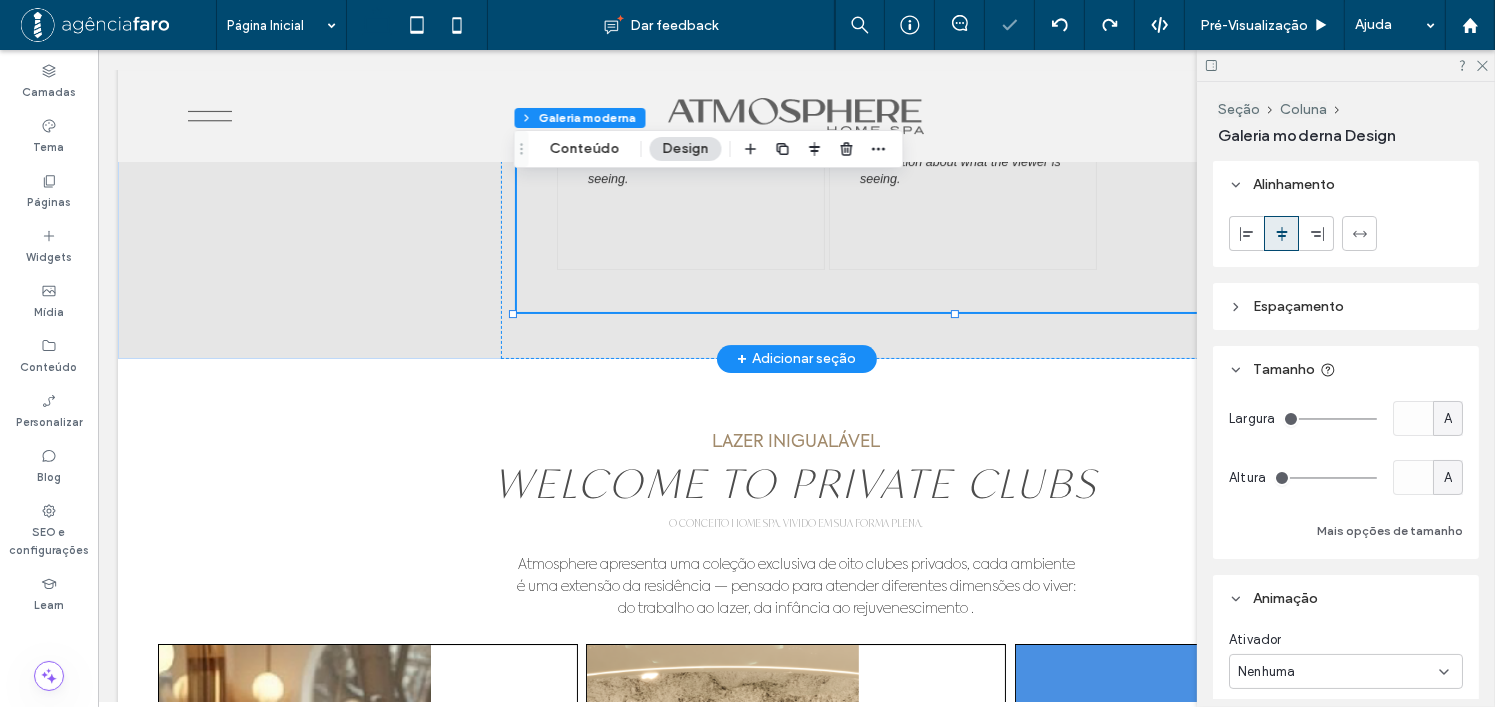 scroll, scrollTop: 6331, scrollLeft: 0, axis: vertical 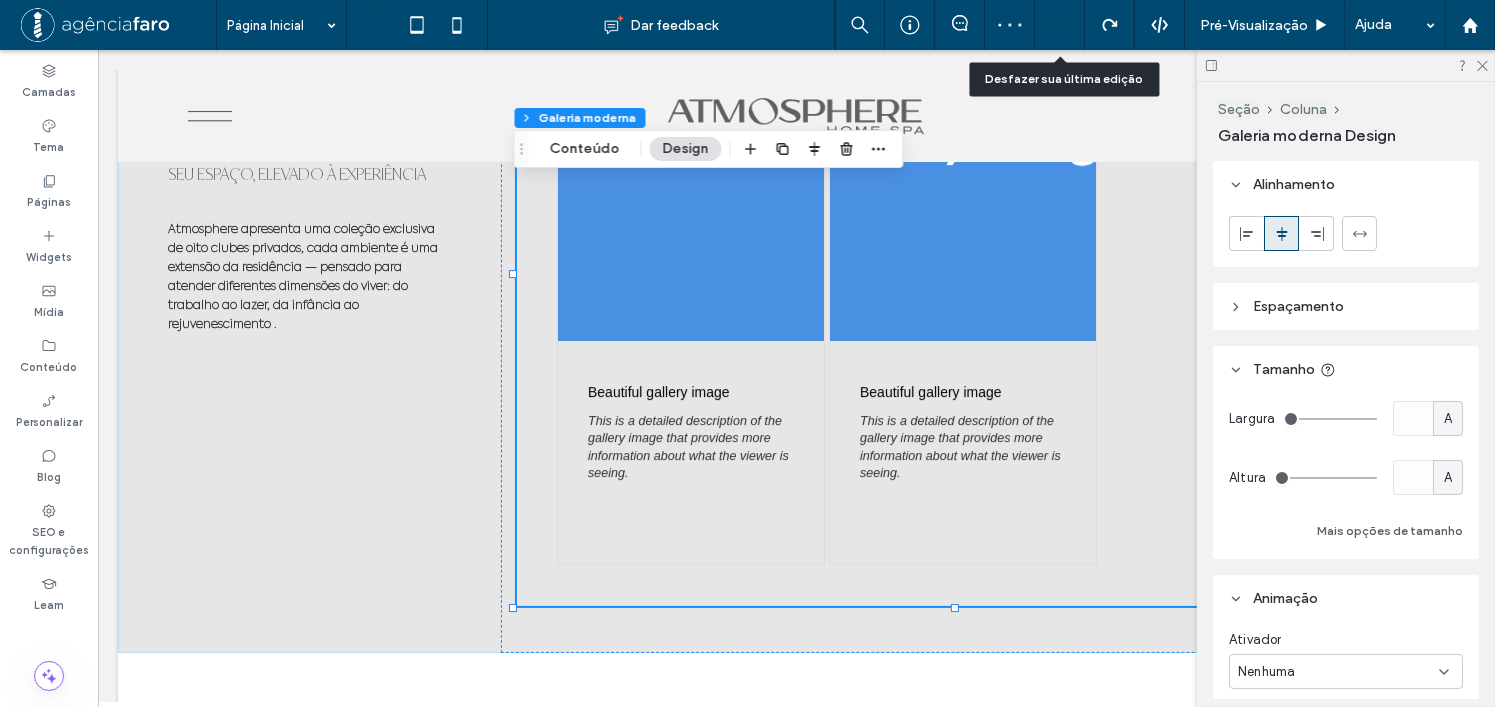 click 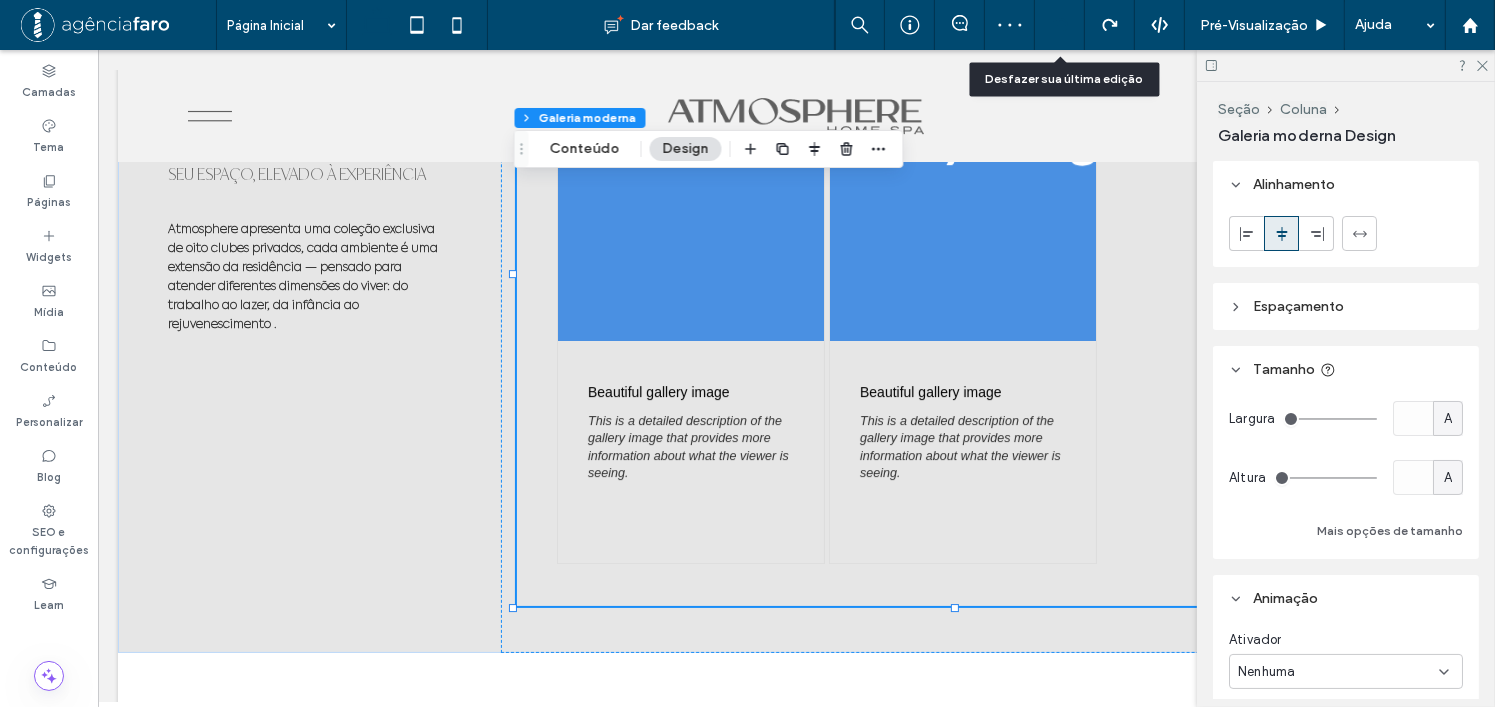 click 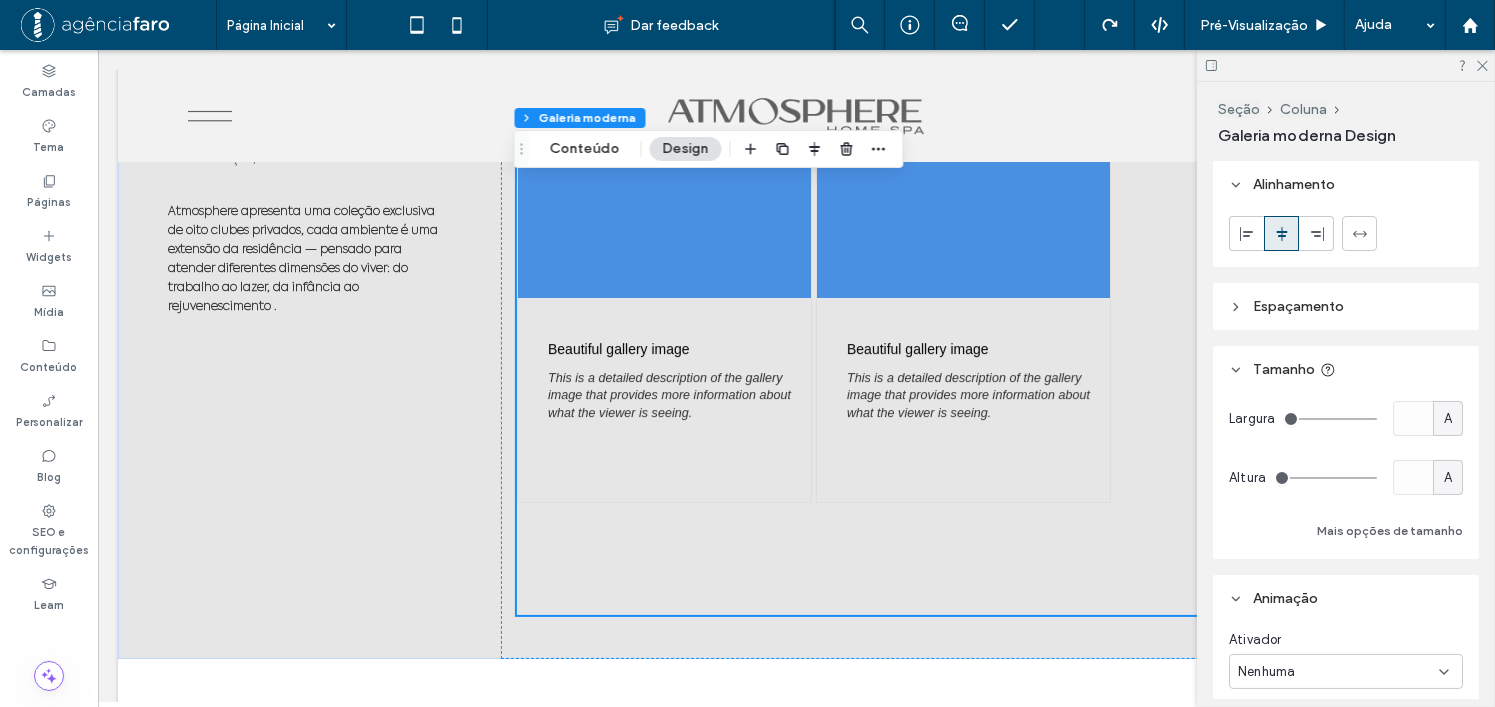 scroll, scrollTop: 6355, scrollLeft: 0, axis: vertical 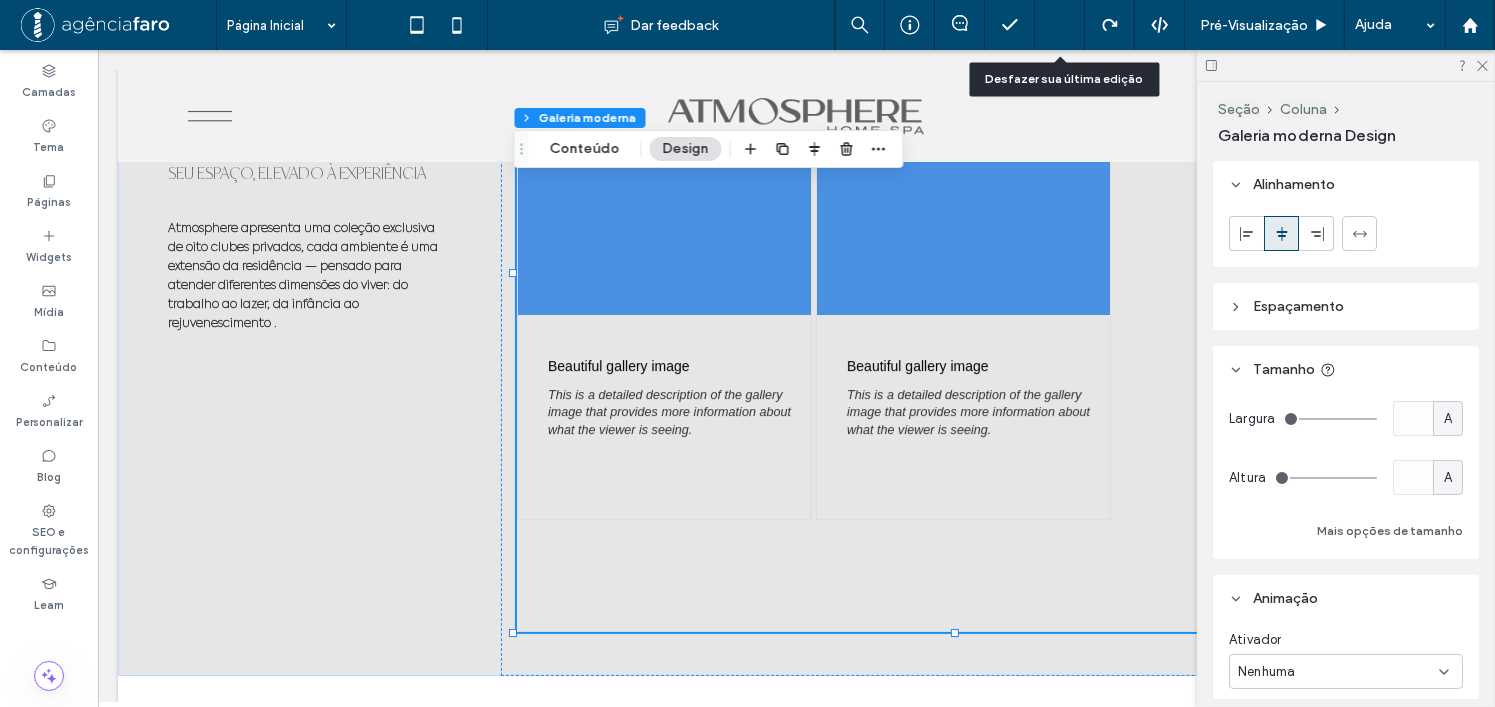 click 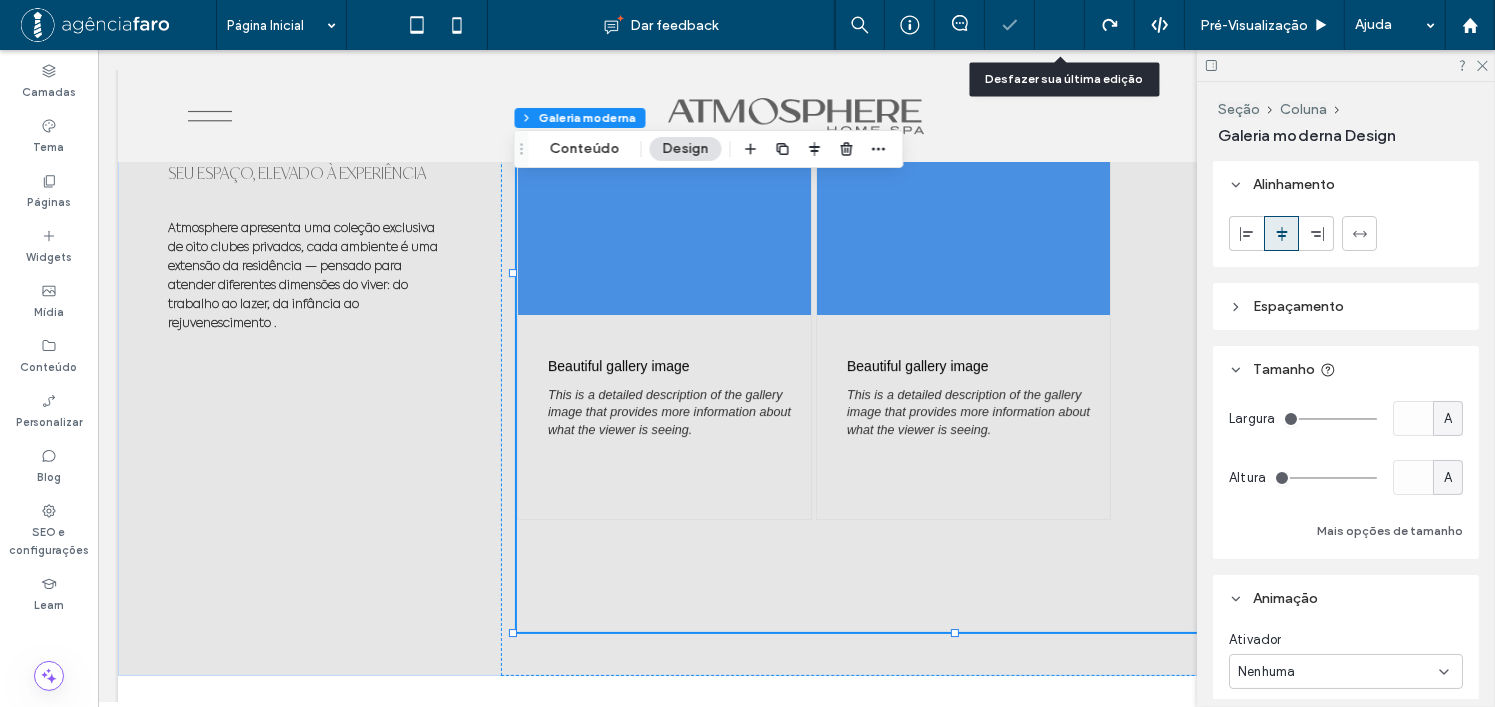 click at bounding box center [1060, 25] 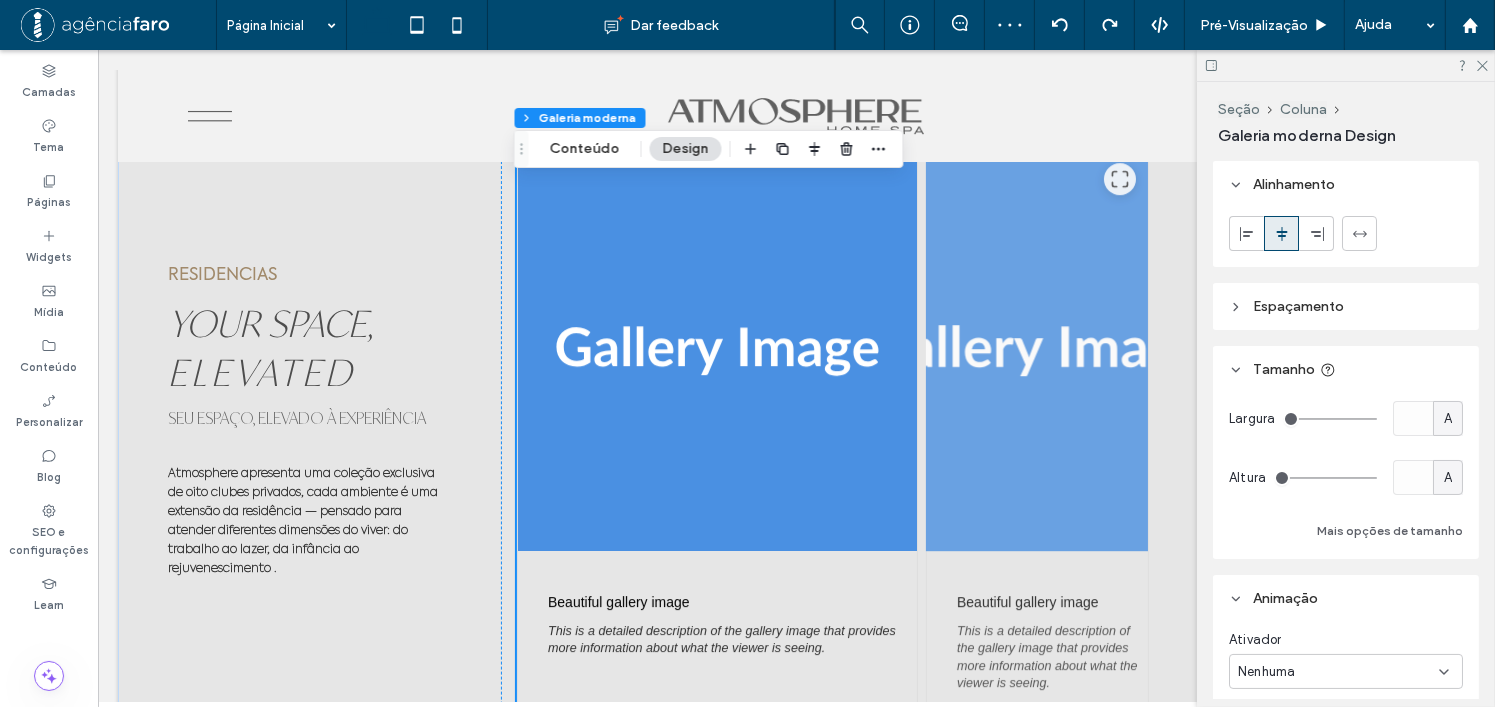 scroll, scrollTop: 6064, scrollLeft: 0, axis: vertical 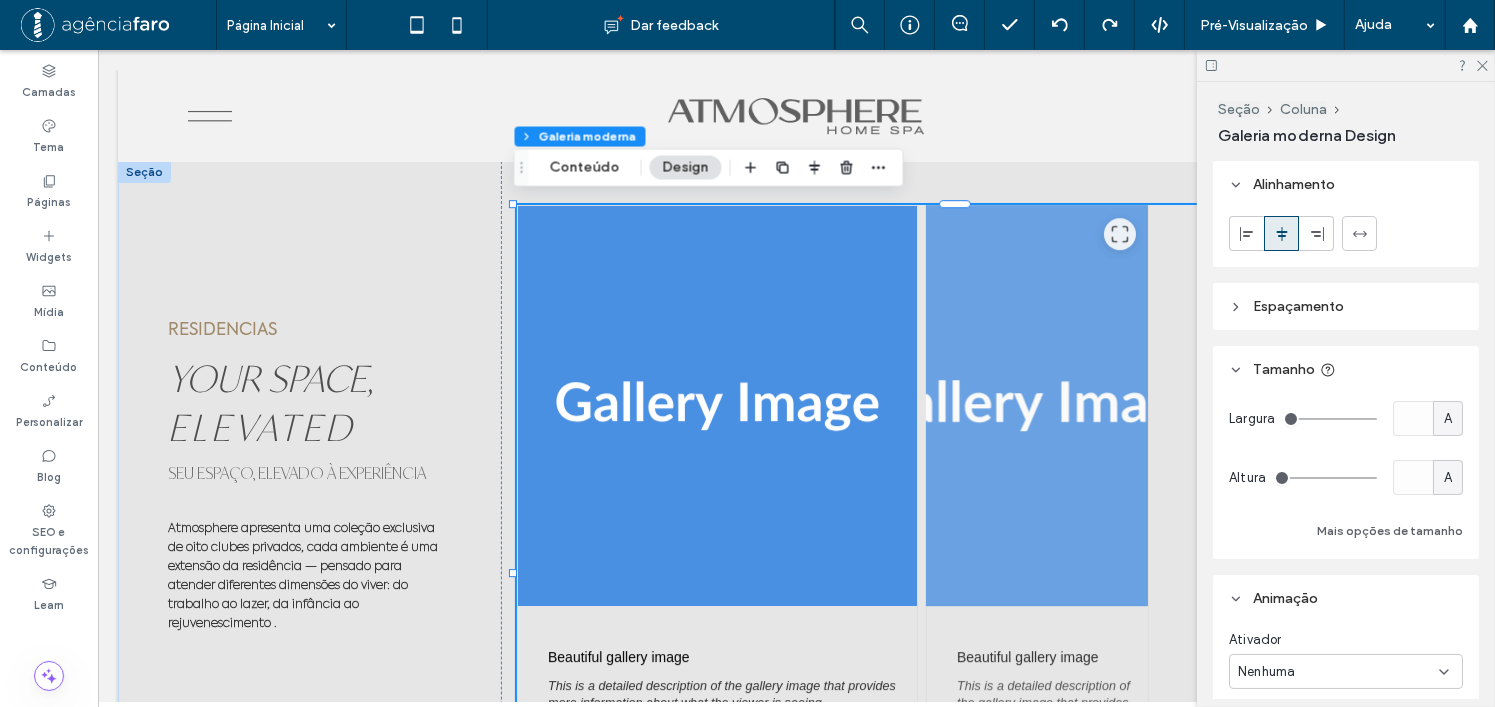 click at bounding box center (1036, 406) 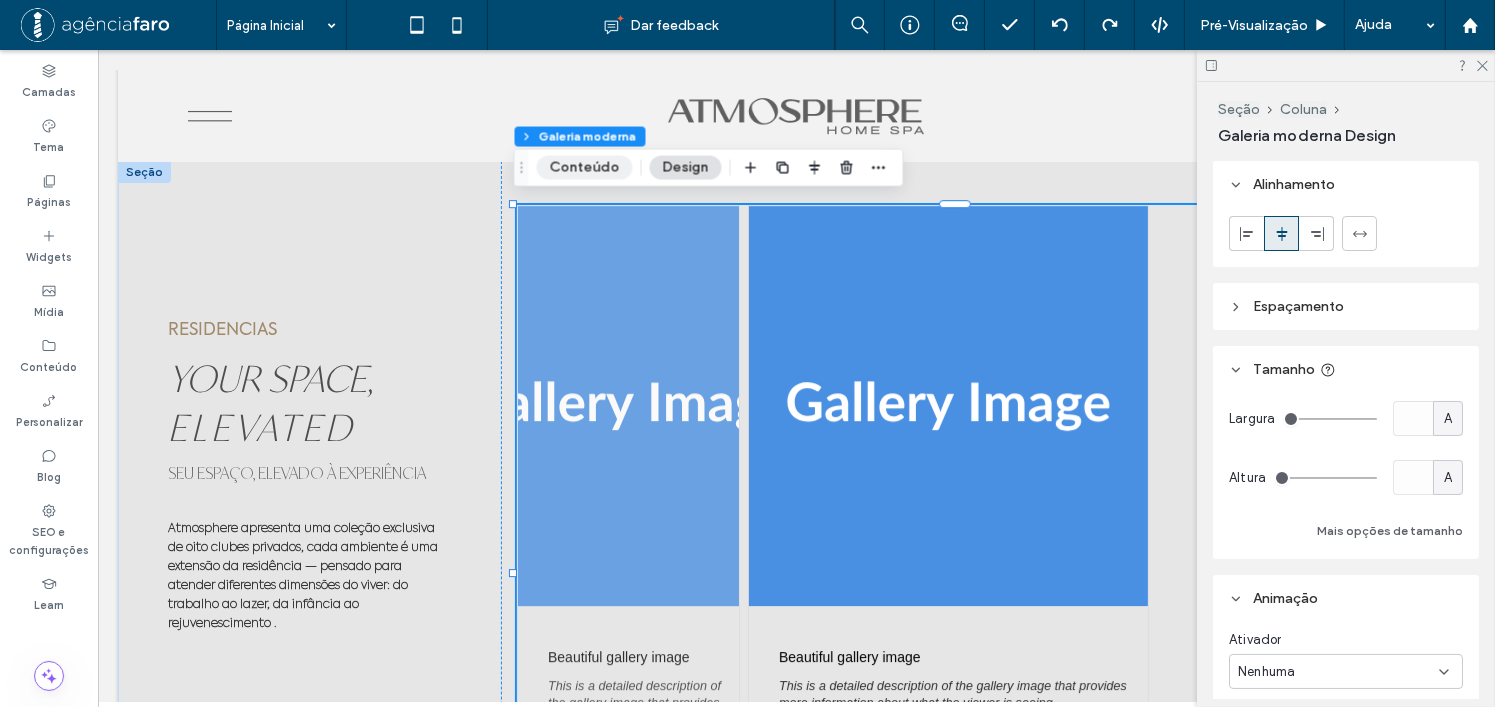 drag, startPoint x: 603, startPoint y: 164, endPoint x: 595, endPoint y: 177, distance: 15.264338 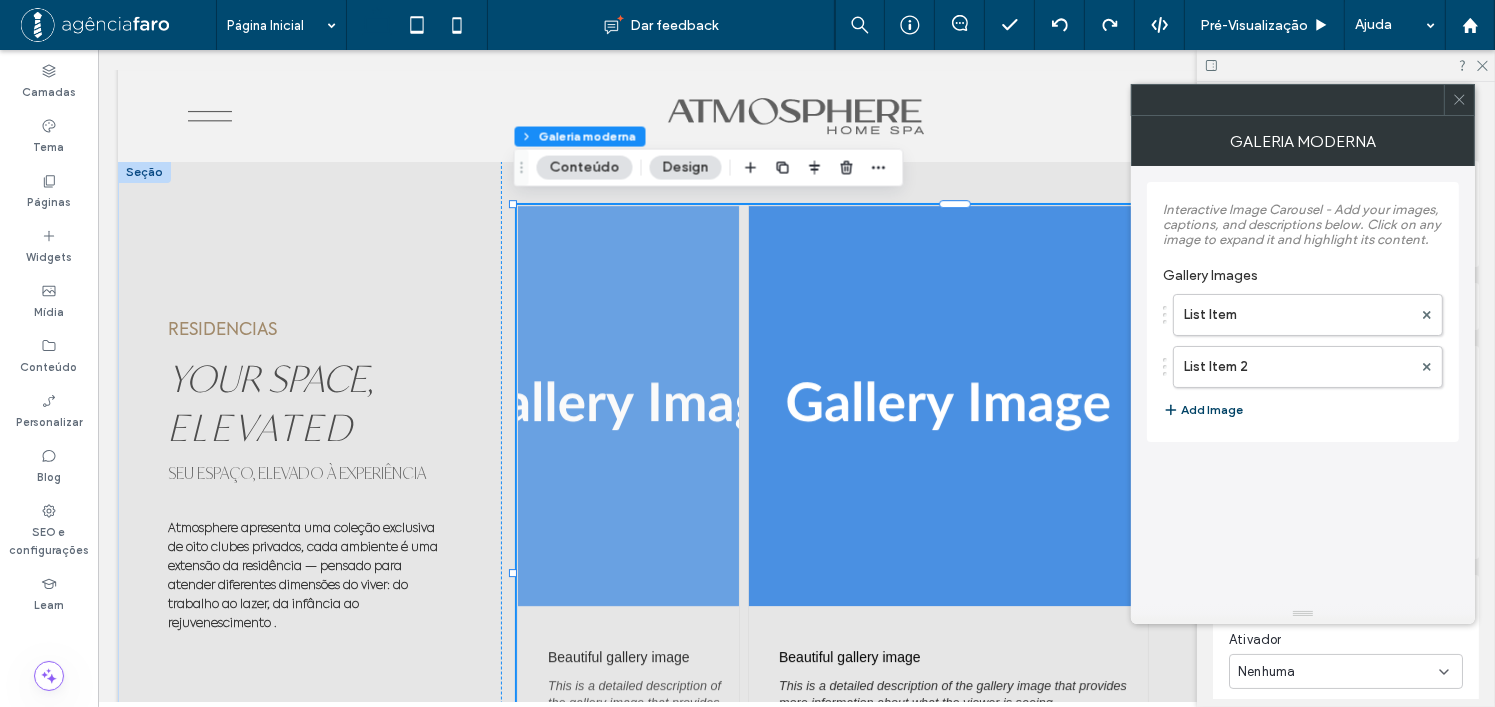 drag, startPoint x: 1219, startPoint y: 408, endPoint x: 876, endPoint y: 338, distance: 350.07 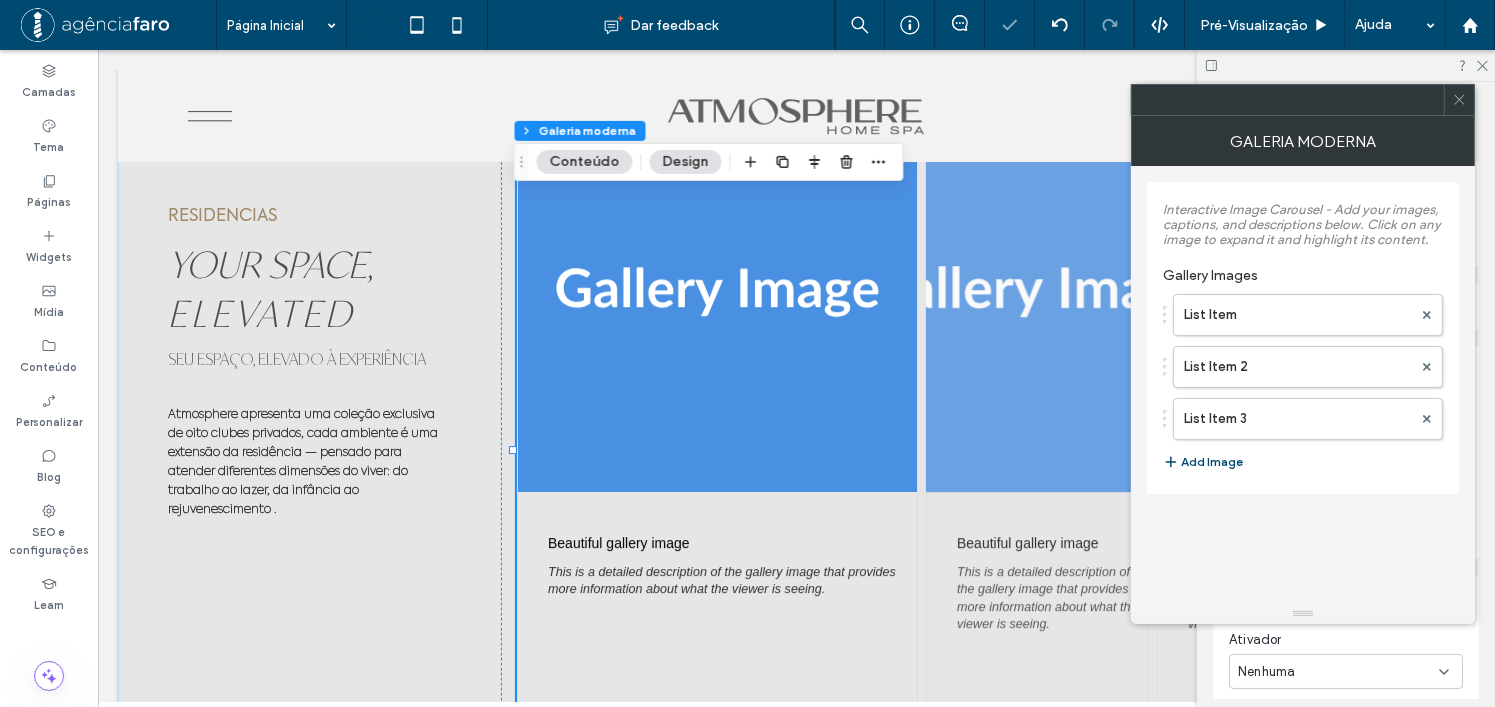 scroll, scrollTop: 6264, scrollLeft: 0, axis: vertical 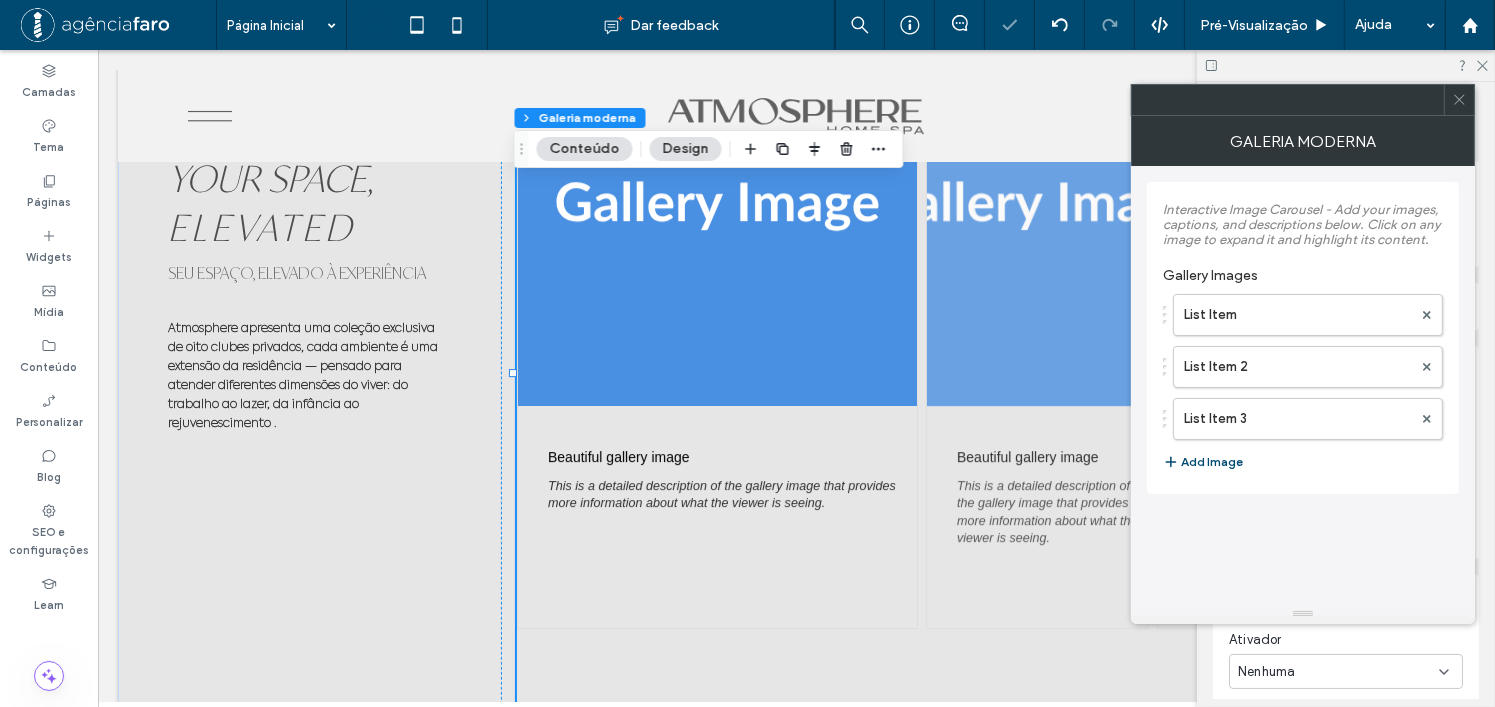click 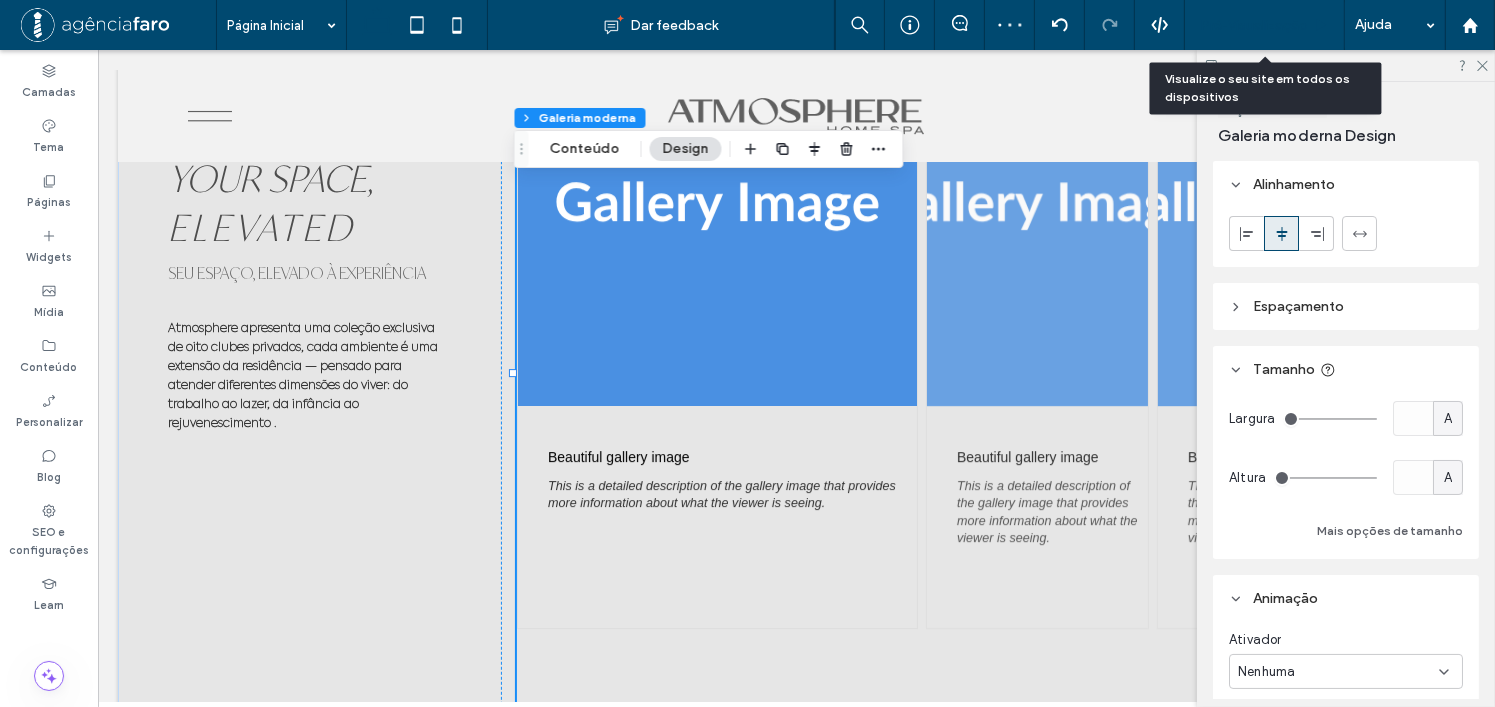 click on "Pré-Visualizaçāo" at bounding box center [1254, 25] 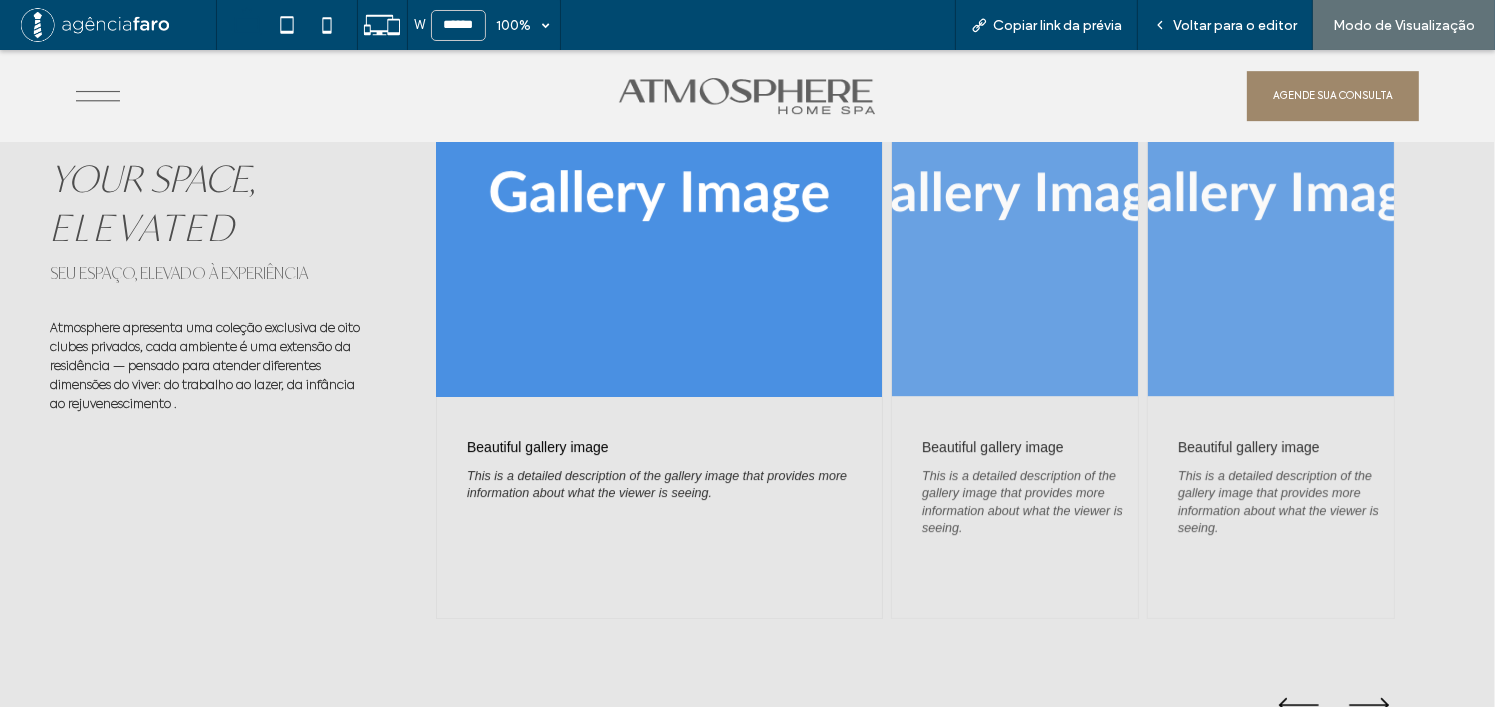 scroll, scrollTop: 6187, scrollLeft: 0, axis: vertical 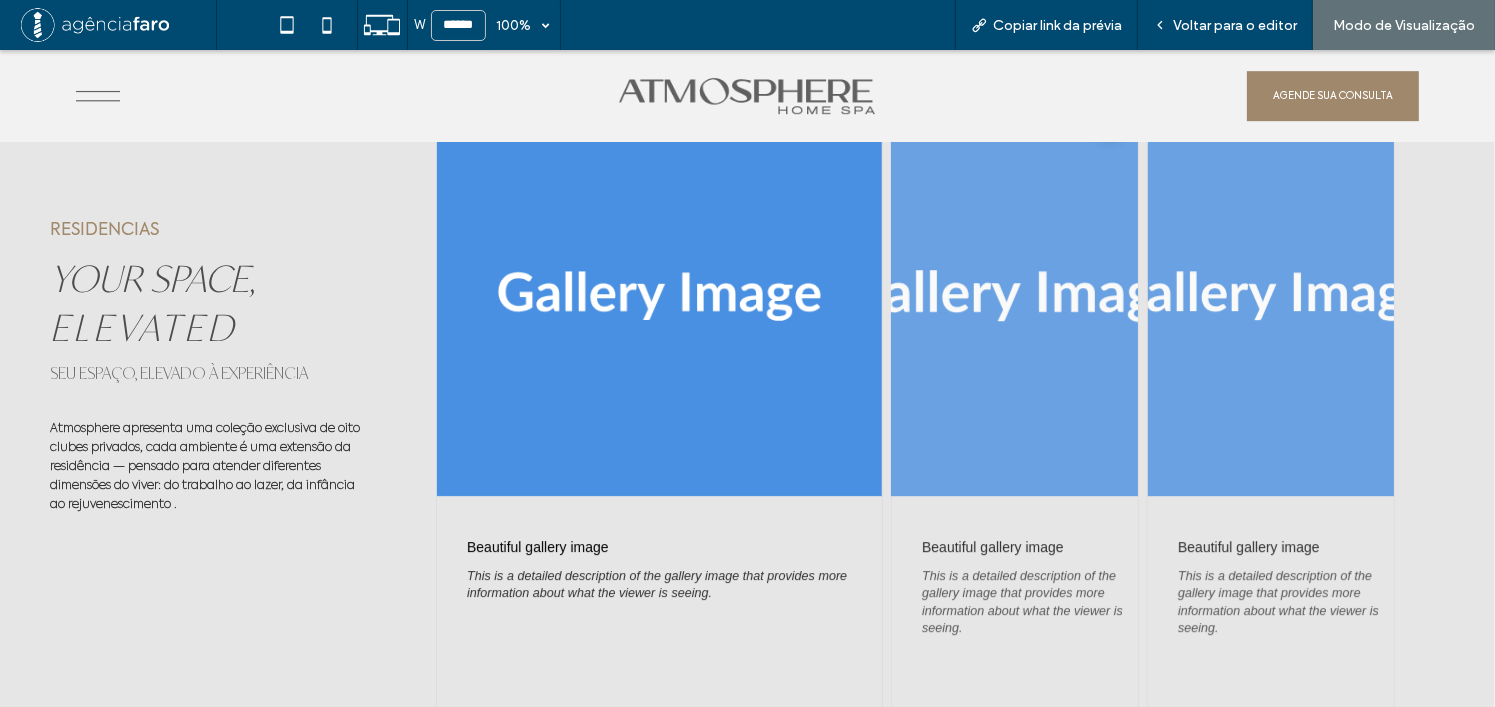 click at bounding box center (1015, 296) 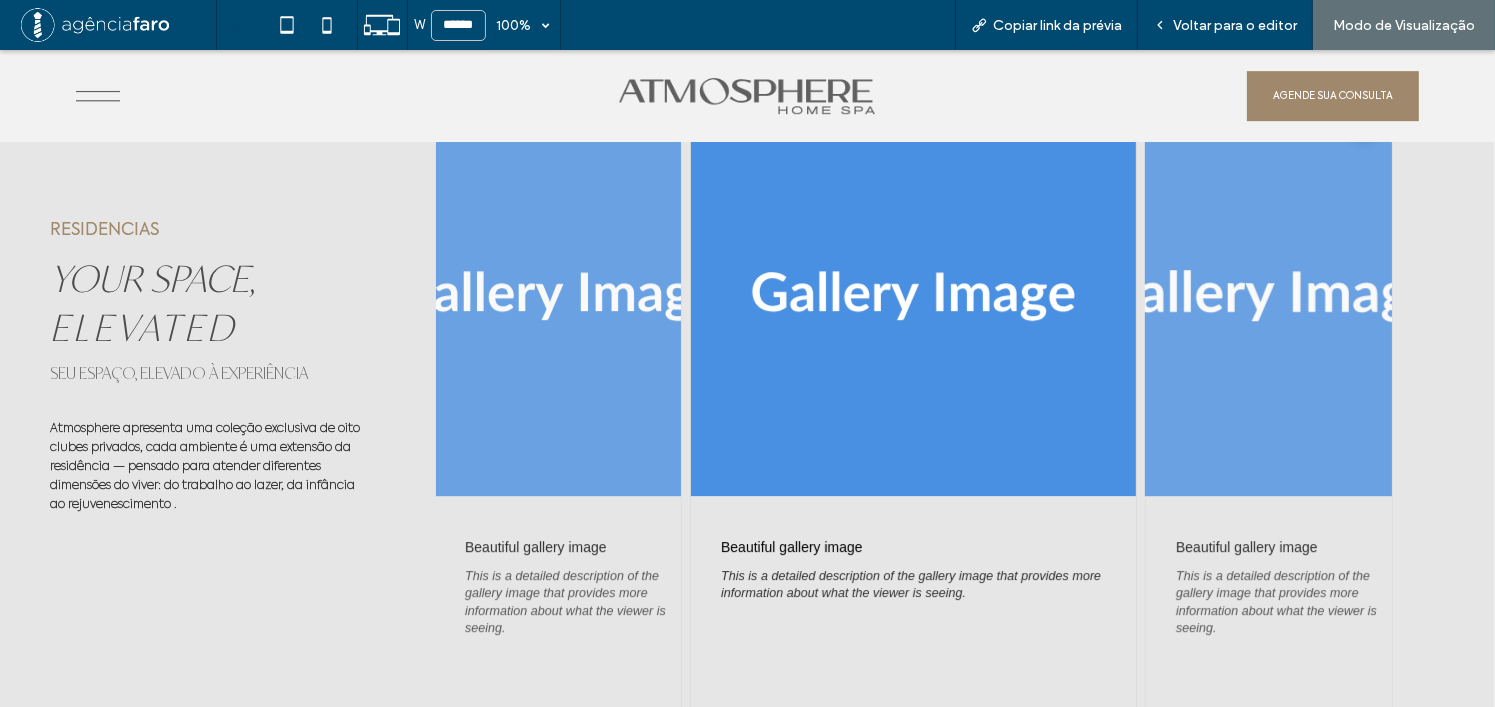 click at bounding box center (1269, 296) 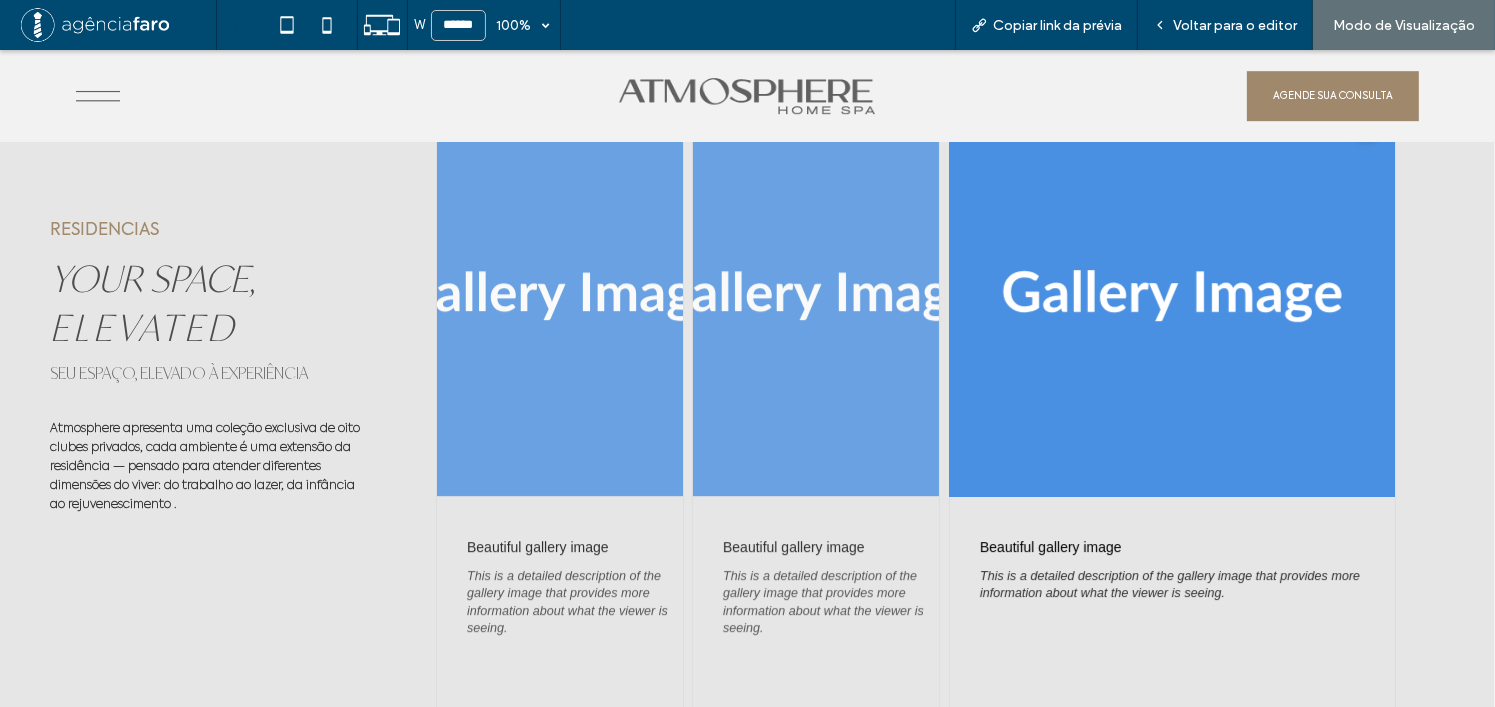 click at bounding box center [1171, 296] 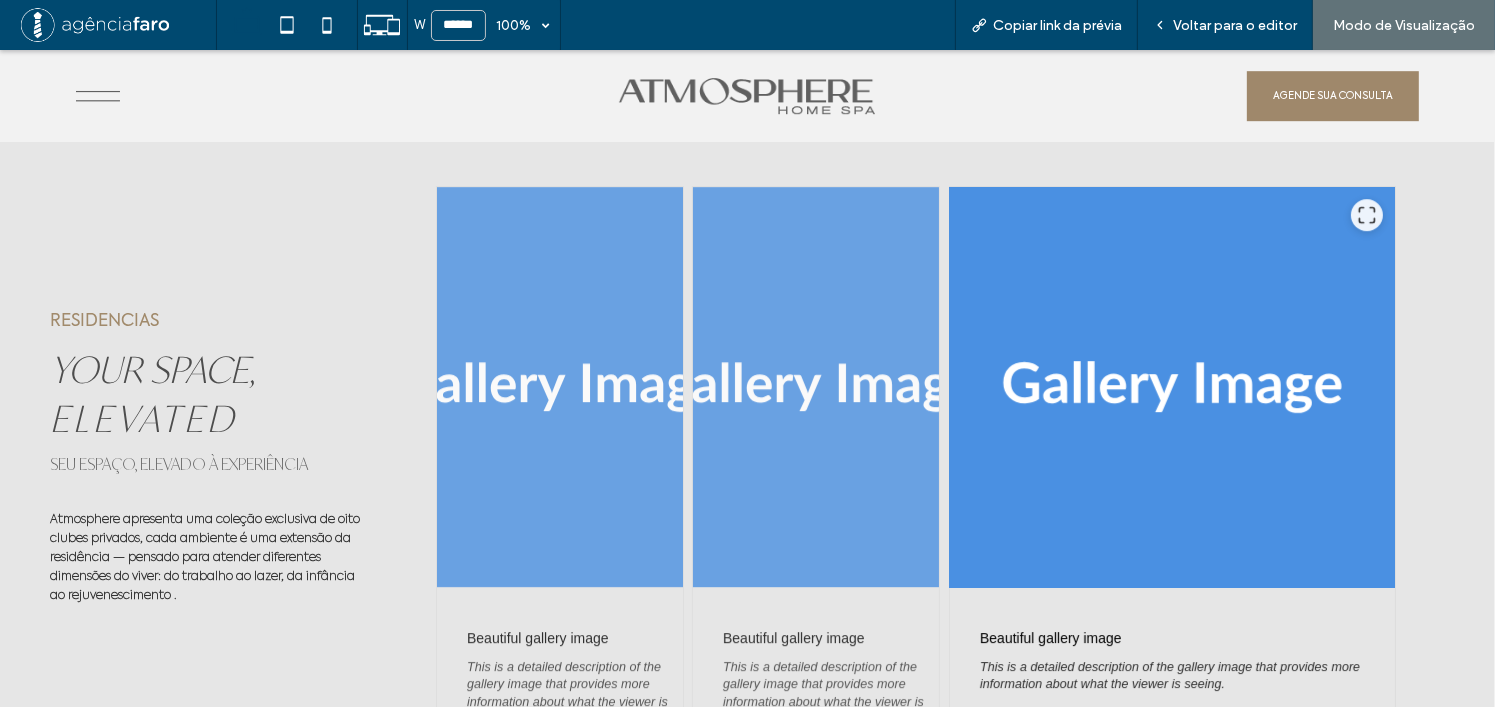 scroll, scrollTop: 5987, scrollLeft: 0, axis: vertical 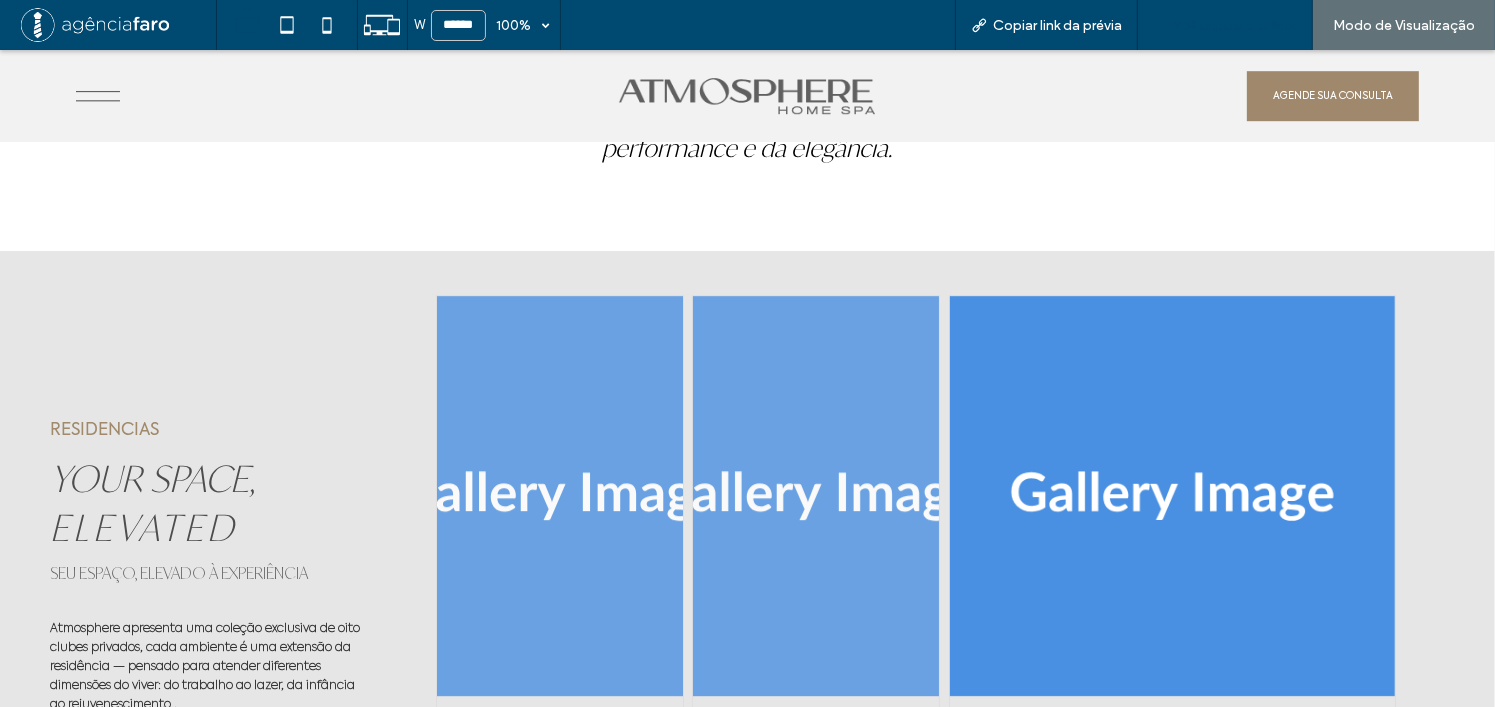 click on "Voltar para o editor" at bounding box center [1225, 25] 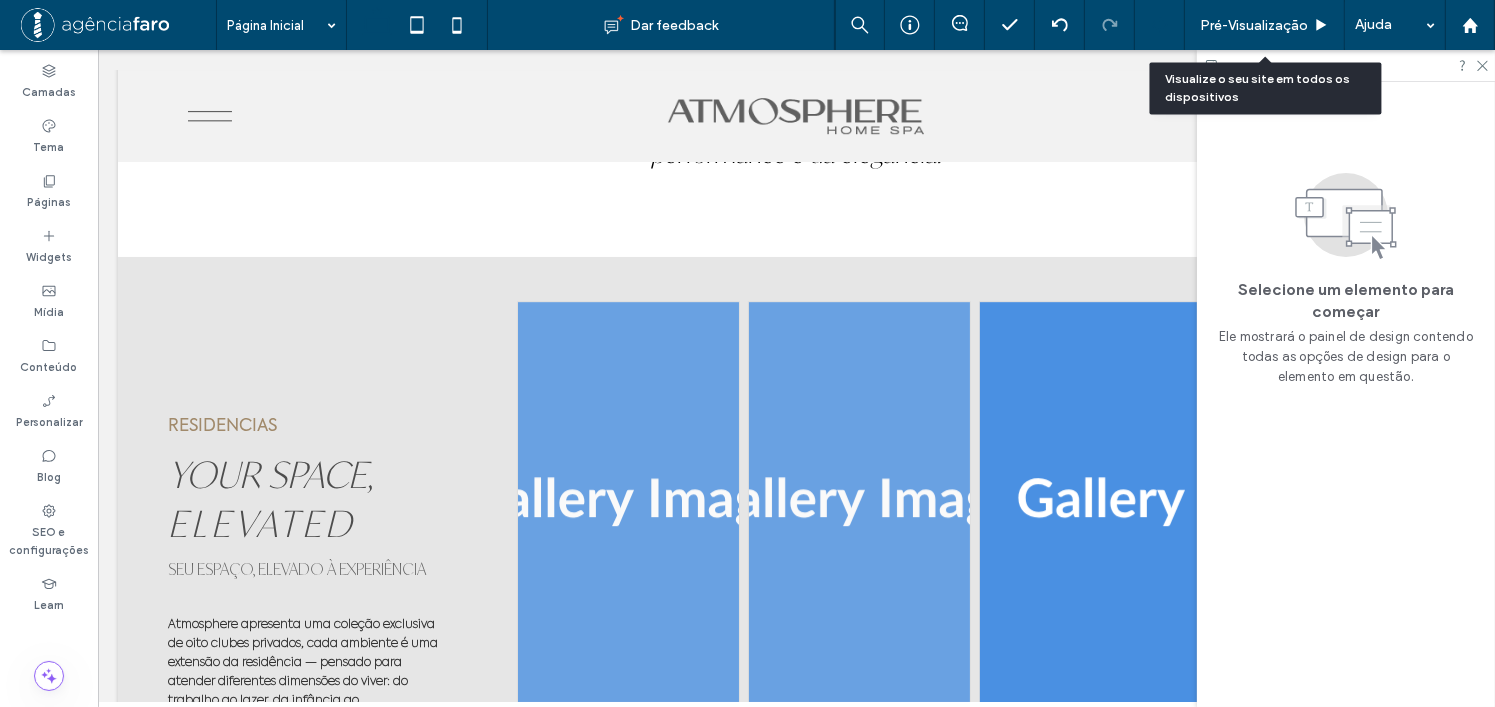 scroll, scrollTop: 5964, scrollLeft: 0, axis: vertical 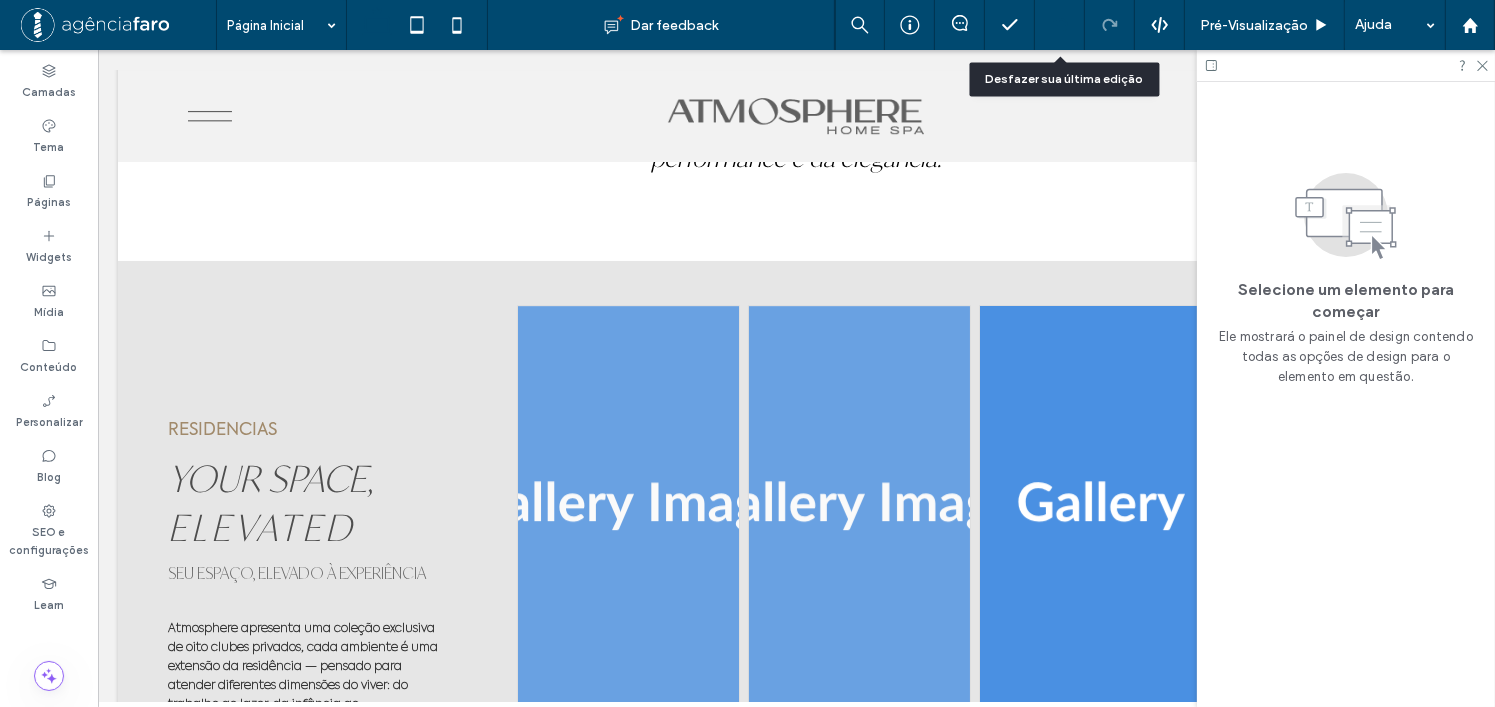 click at bounding box center [1059, 25] 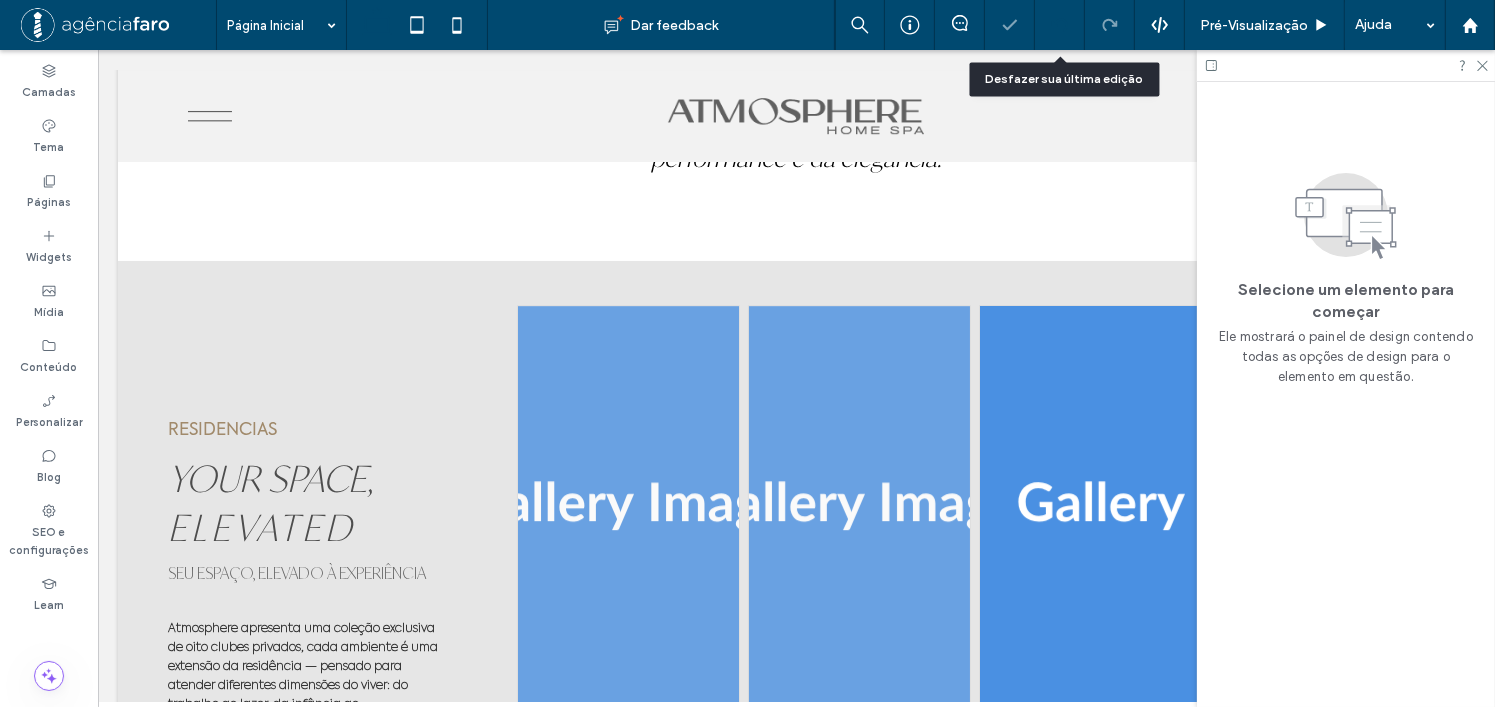 click at bounding box center (1059, 25) 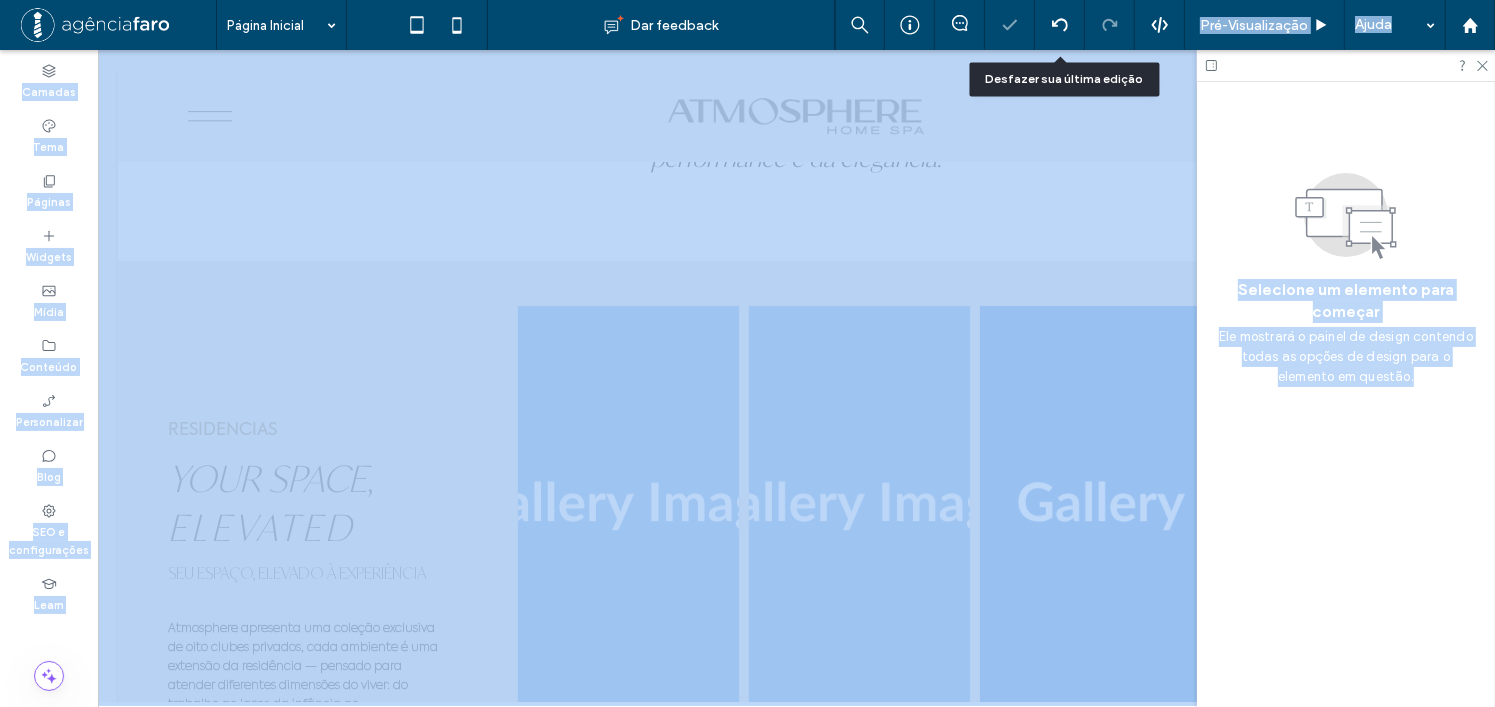 click on "Página Inicial Dar feedback Pré-Visualizaçāo Ajuda
Design Panel Comentários do site Comentários do site Automatize novos comentários Notifique sua equipe instantaneamente quando alguém adicionar ou atualizar um comentário em um site. Ver exemplos do Zap
Camadas Tema Páginas Widgets Mídia Conteúdo Personalizar Blog SEO e configurações Learn
Selecione um elemento para começar Ele mostrará o painel de design contendo todas as opções de design para o elemento em questão." at bounding box center [747, 353] 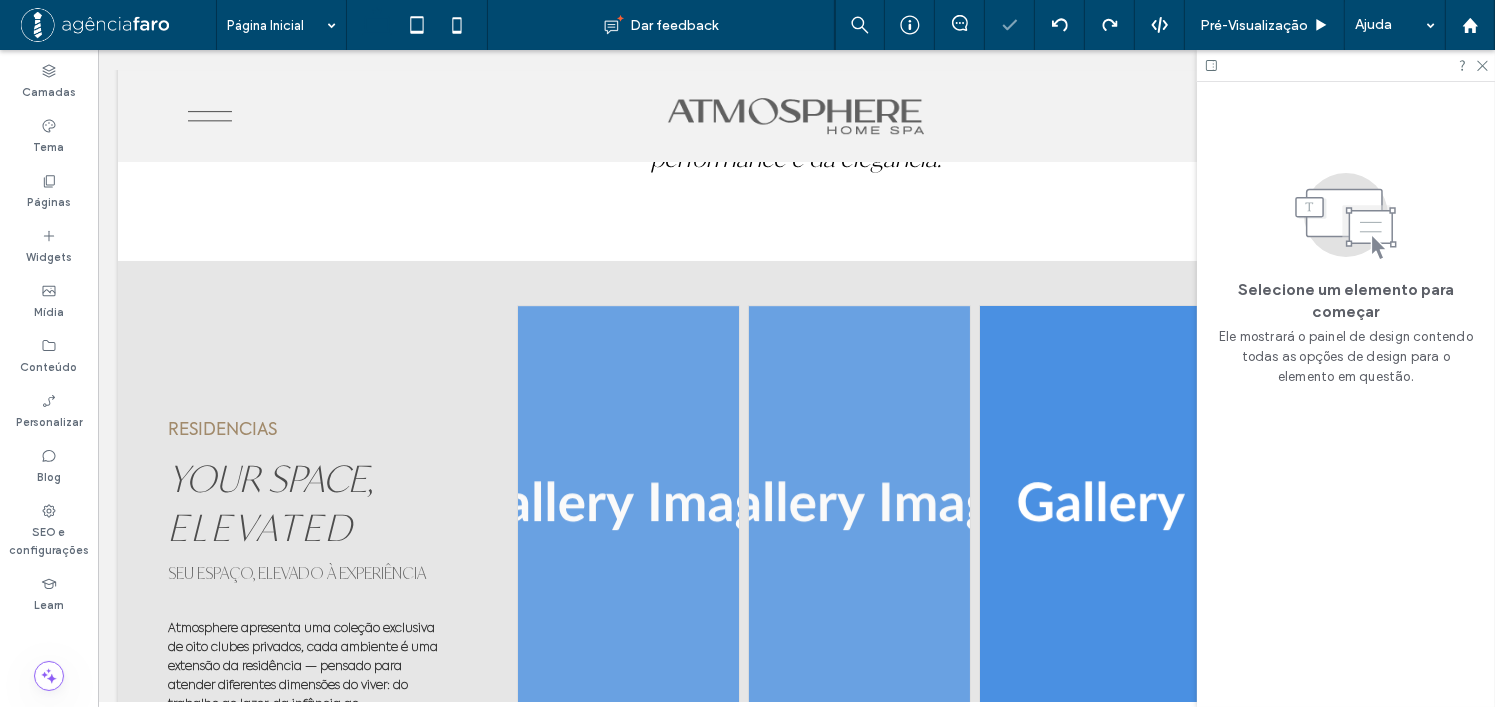 click at bounding box center (747, 353) 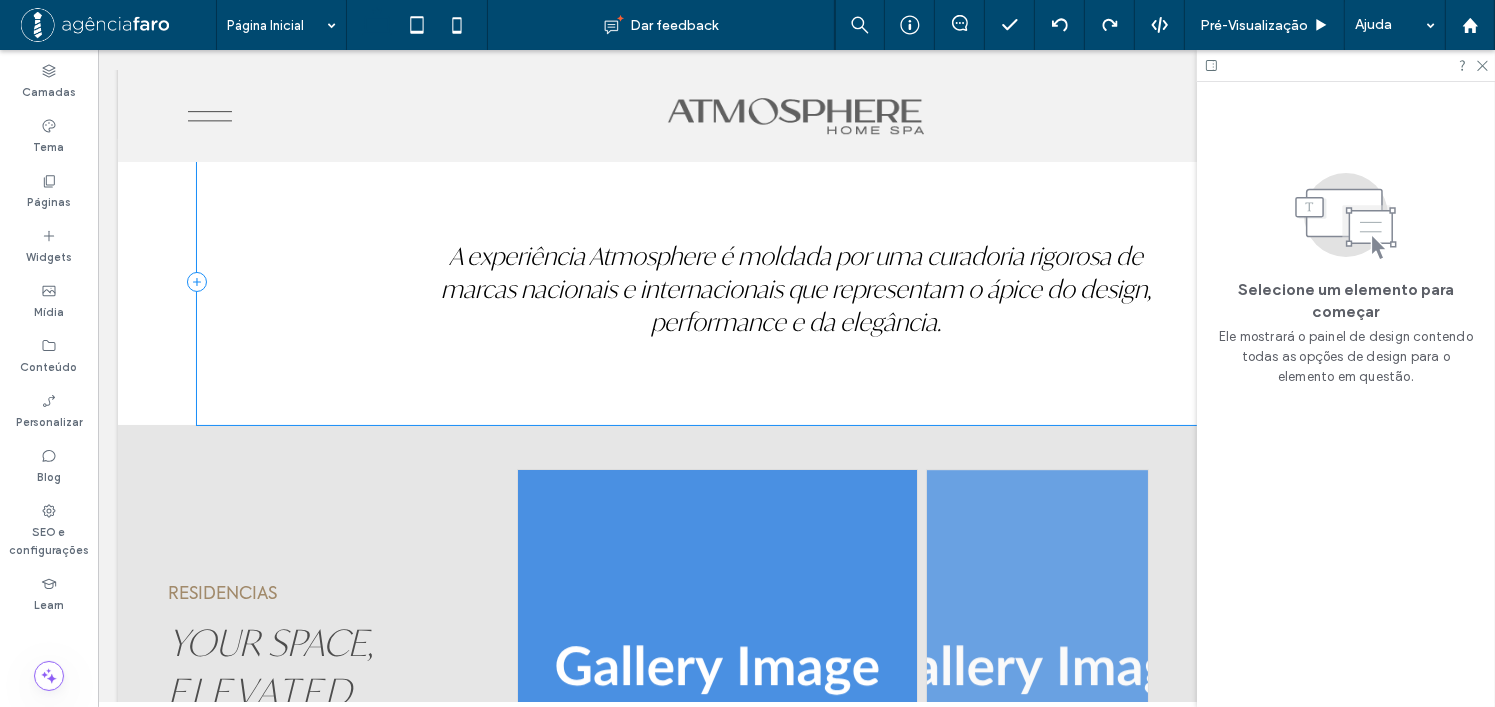 scroll, scrollTop: 6200, scrollLeft: 0, axis: vertical 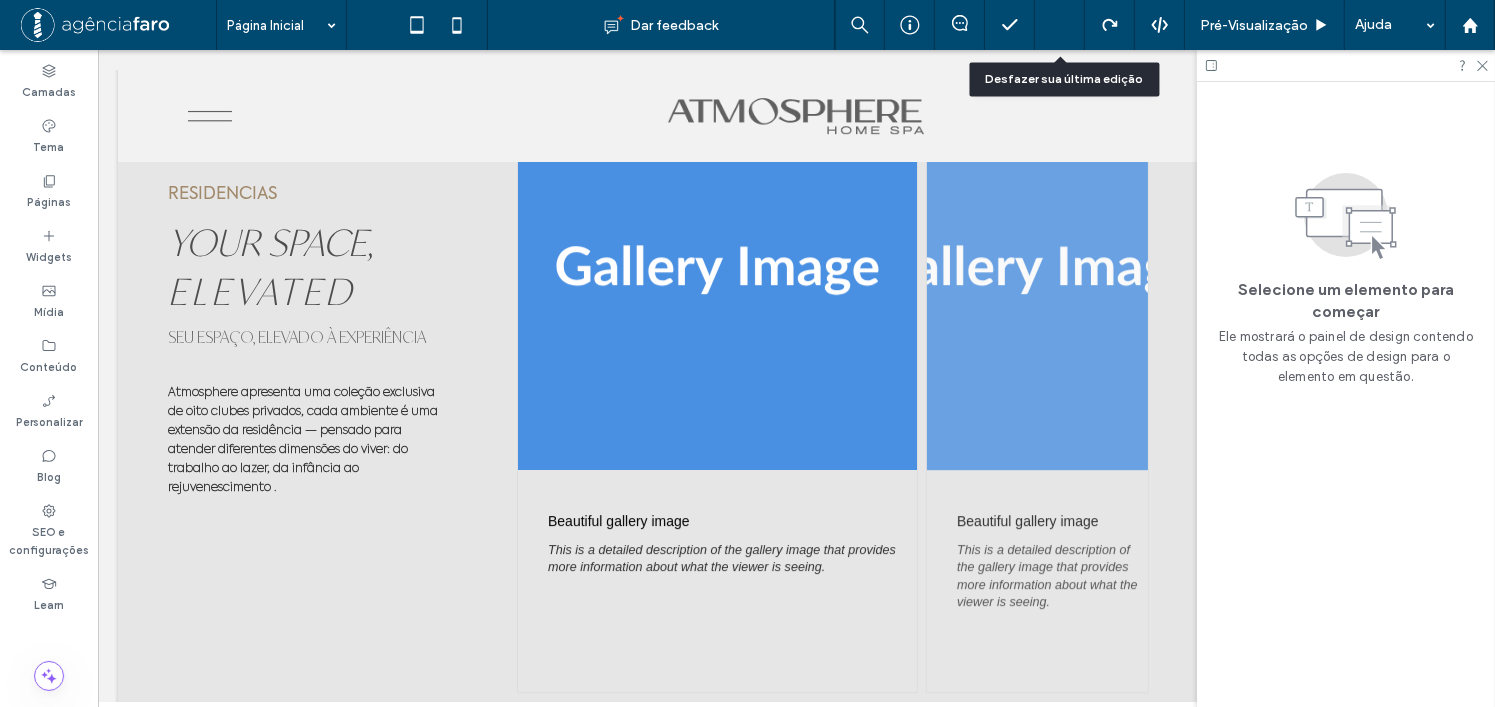 click at bounding box center [1060, 25] 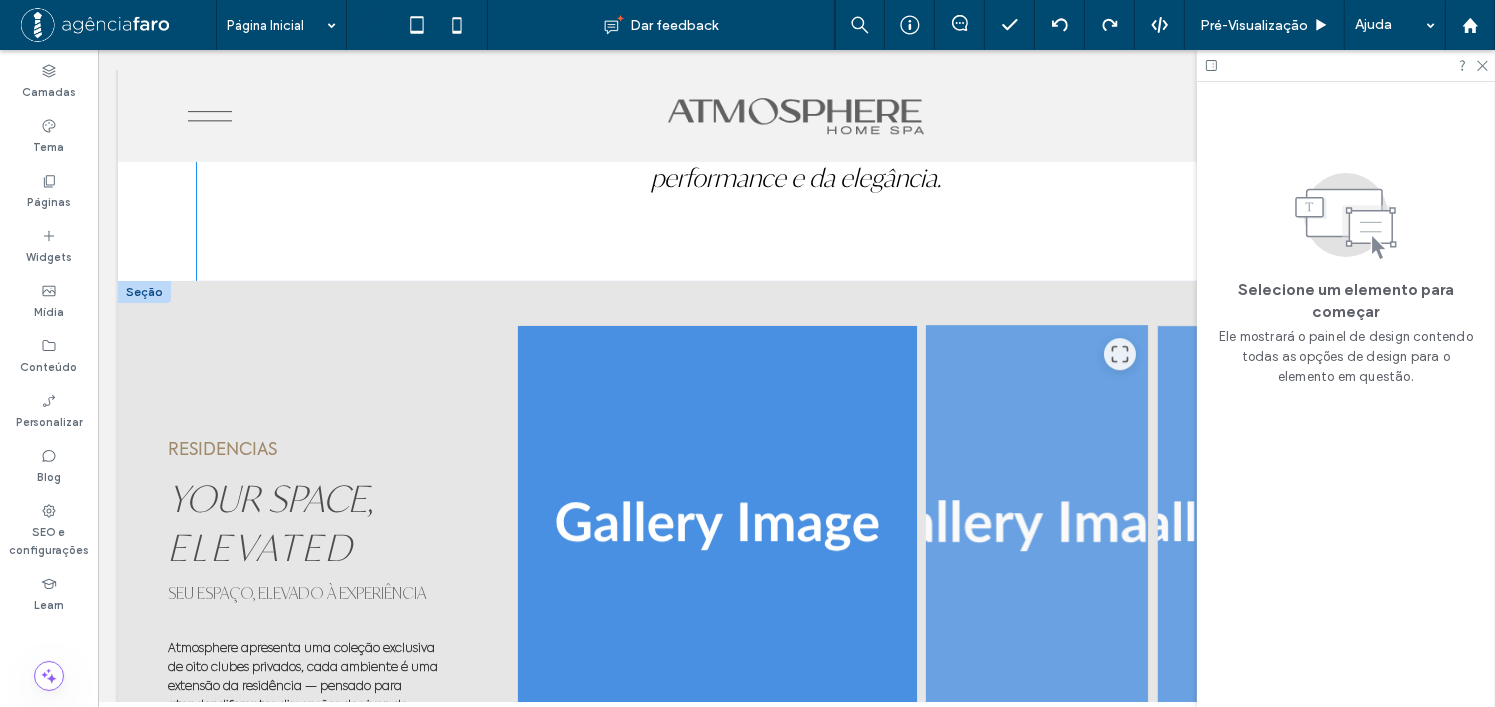 scroll, scrollTop: 6200, scrollLeft: 0, axis: vertical 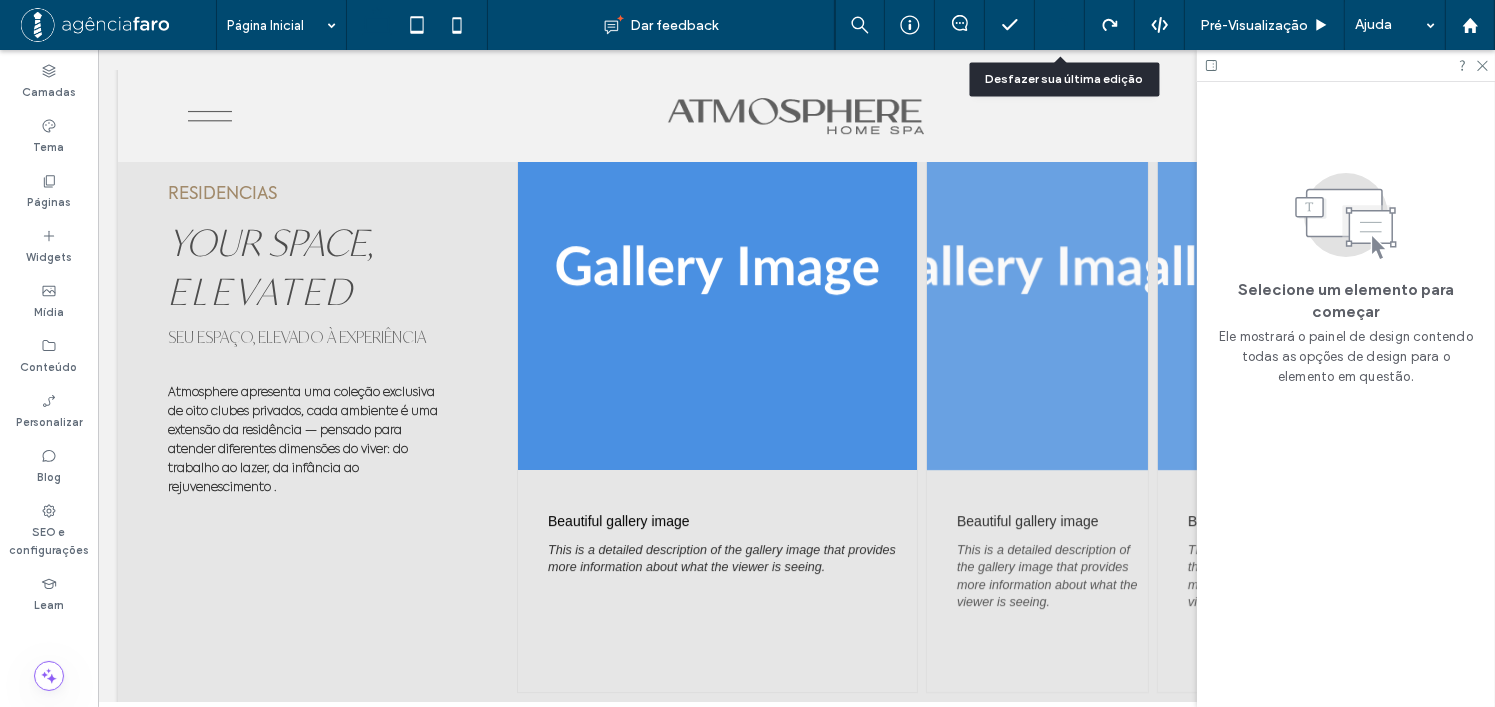 click at bounding box center [1060, 25] 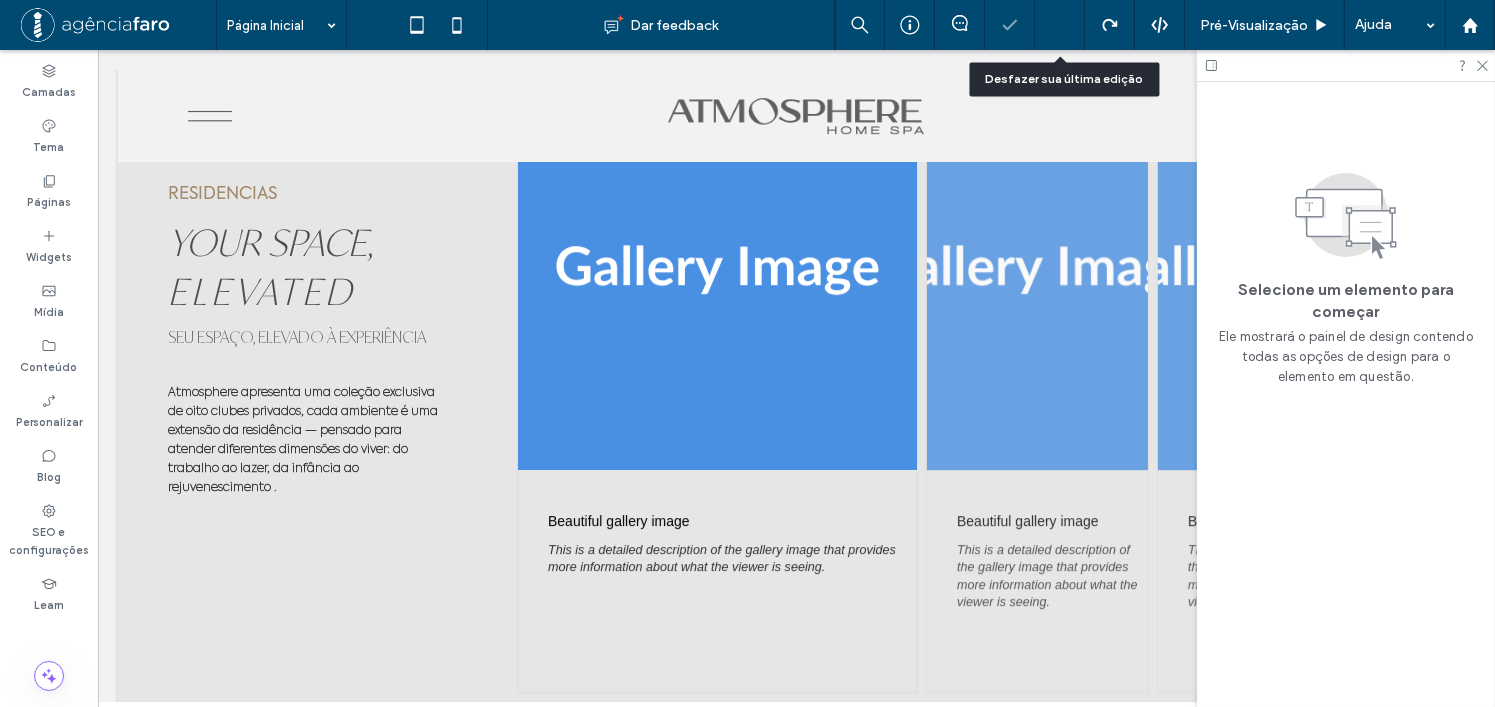 click 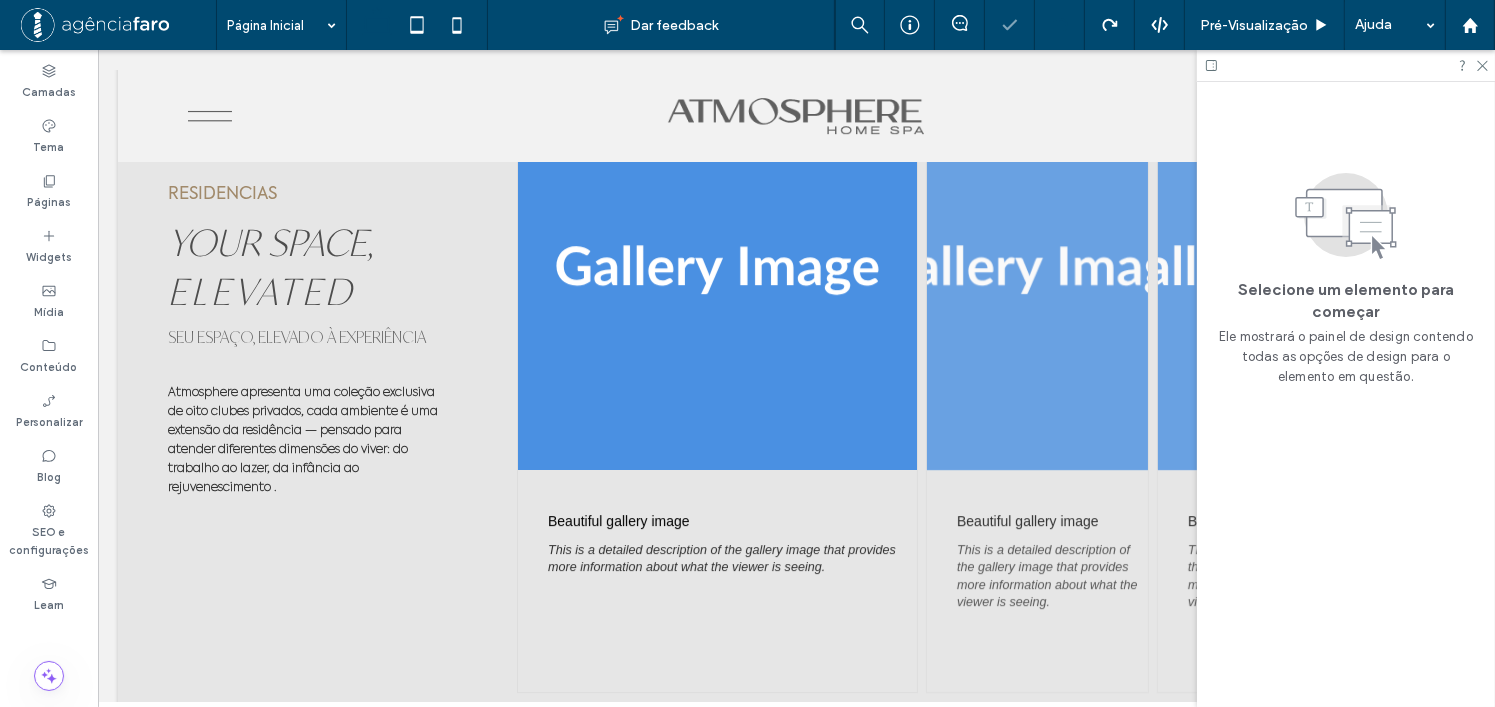 click at bounding box center [747, 353] 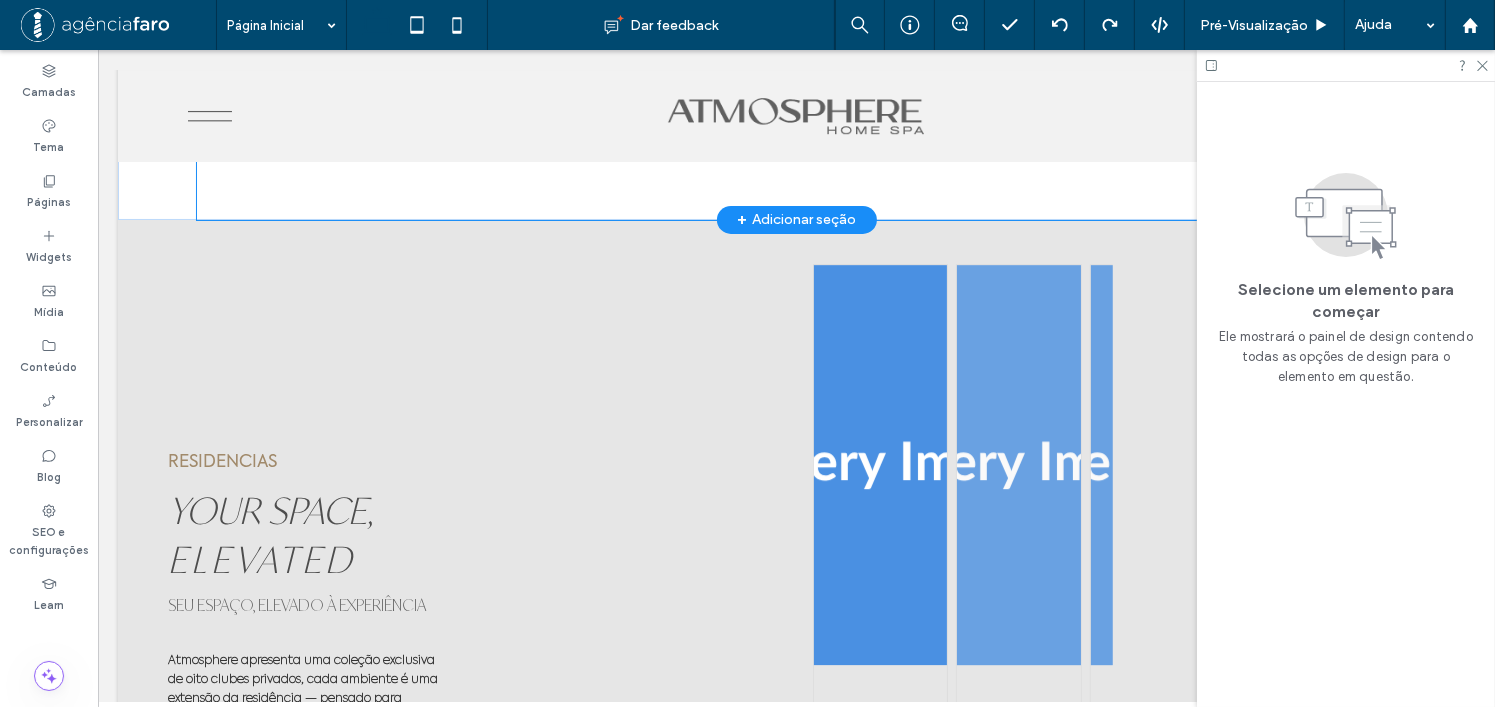 scroll, scrollTop: 6200, scrollLeft: 0, axis: vertical 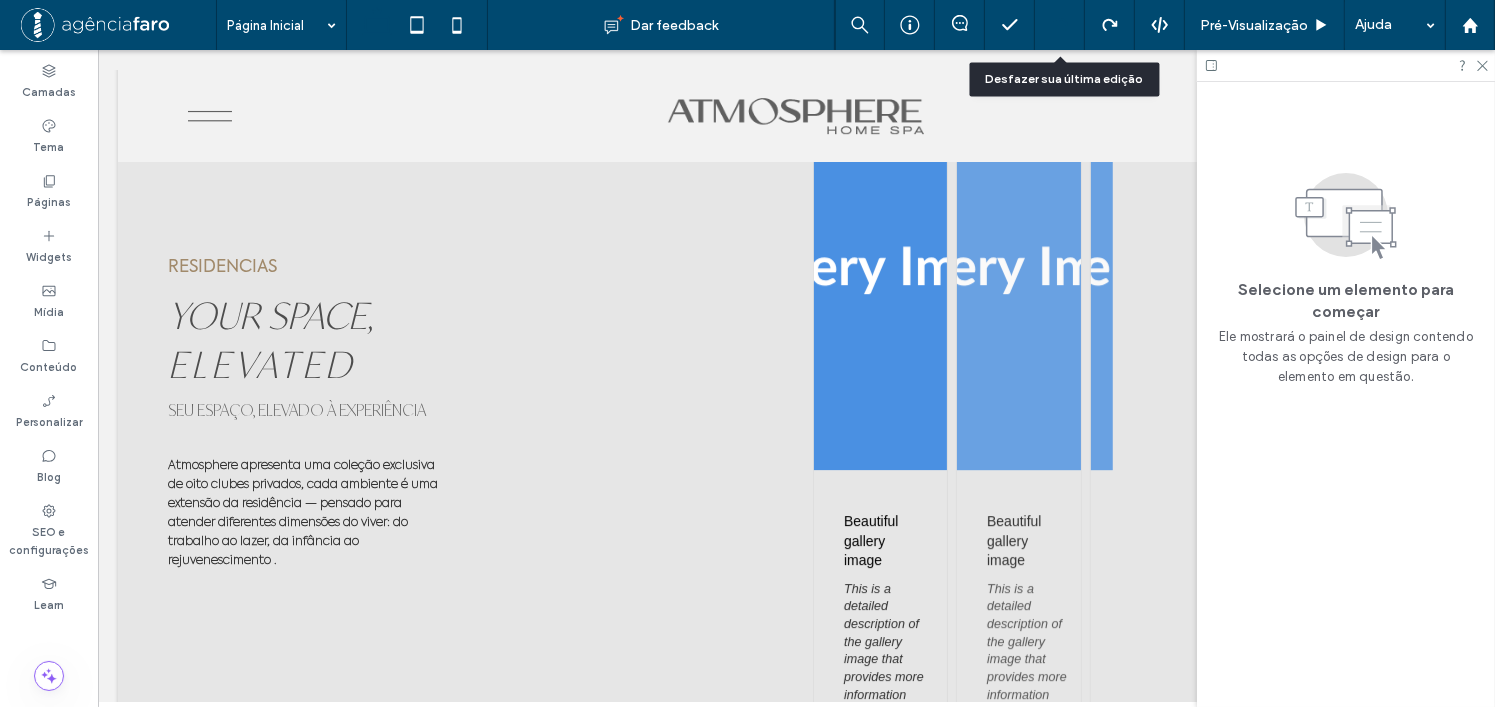 click 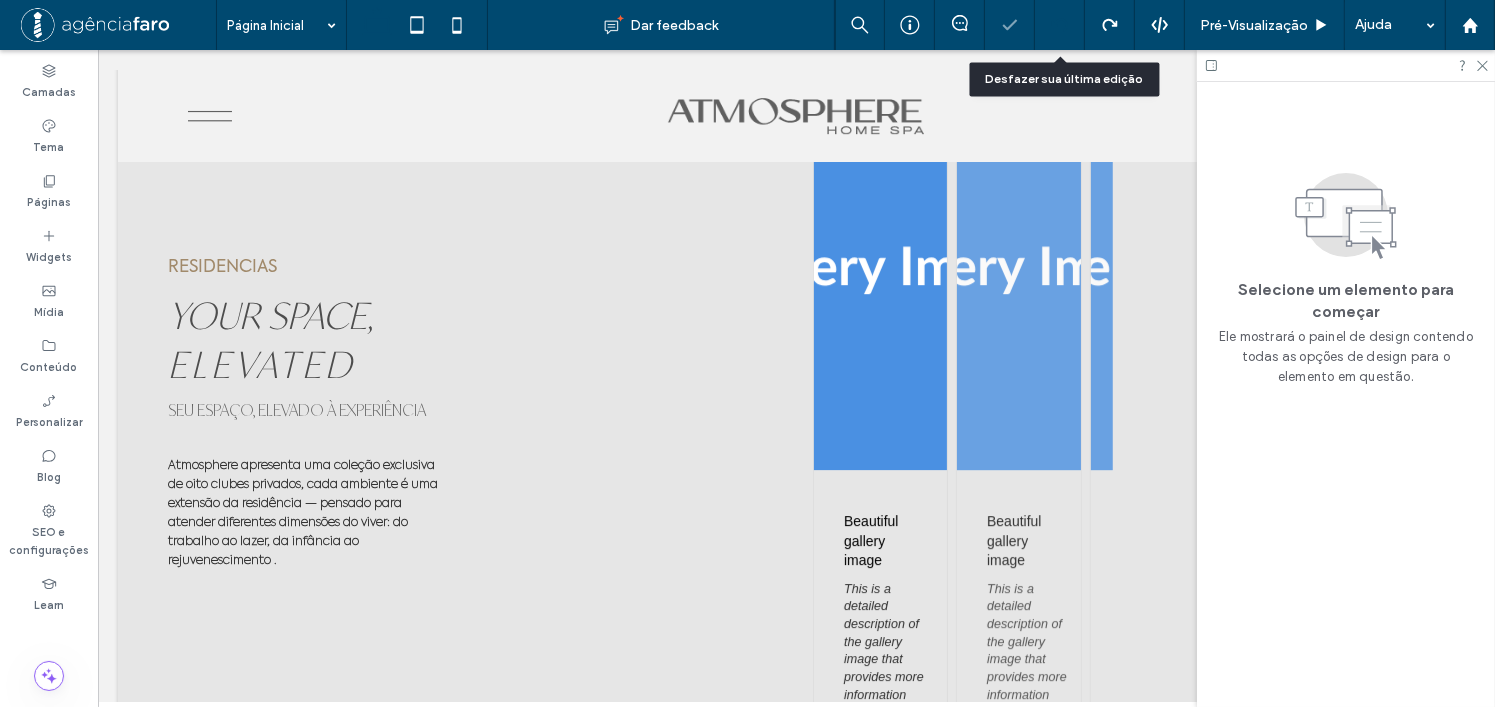 click 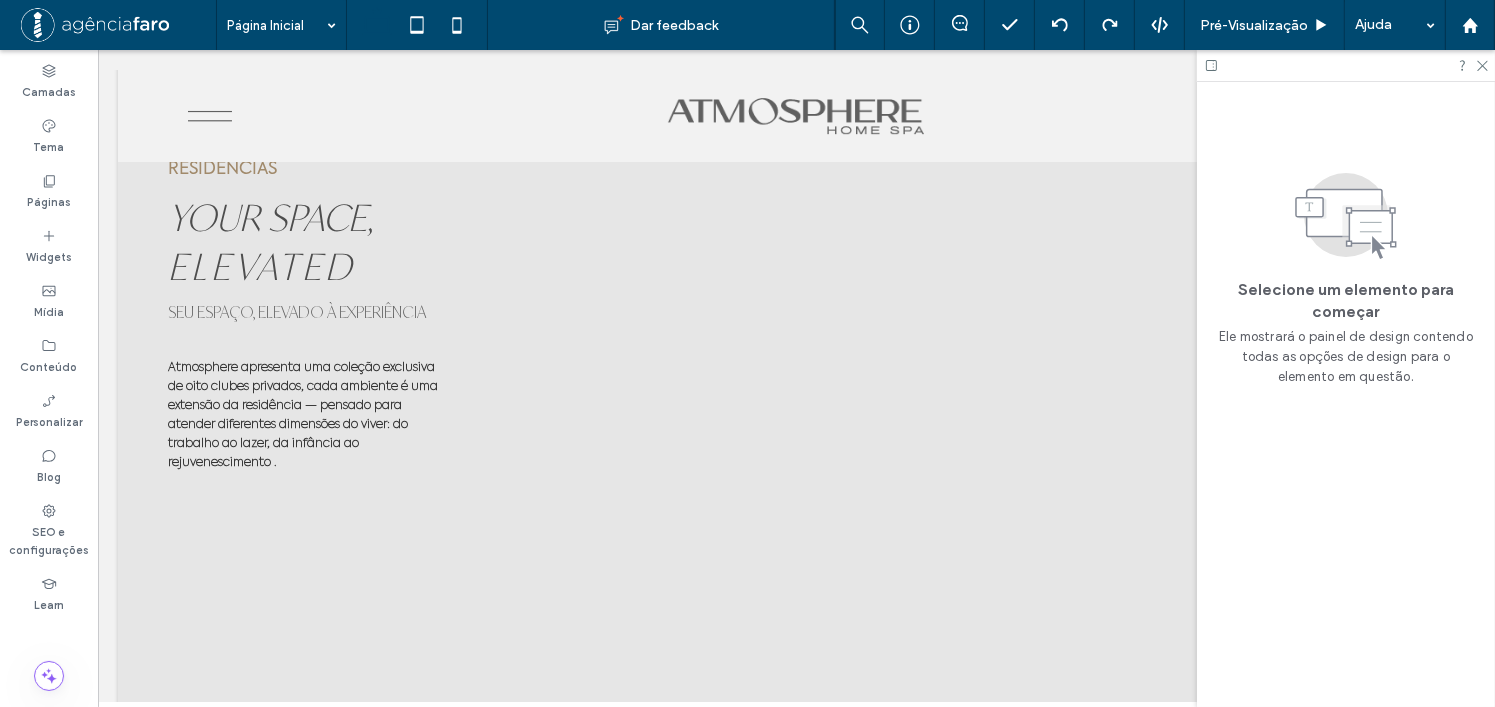 scroll, scrollTop: 6400, scrollLeft: 0, axis: vertical 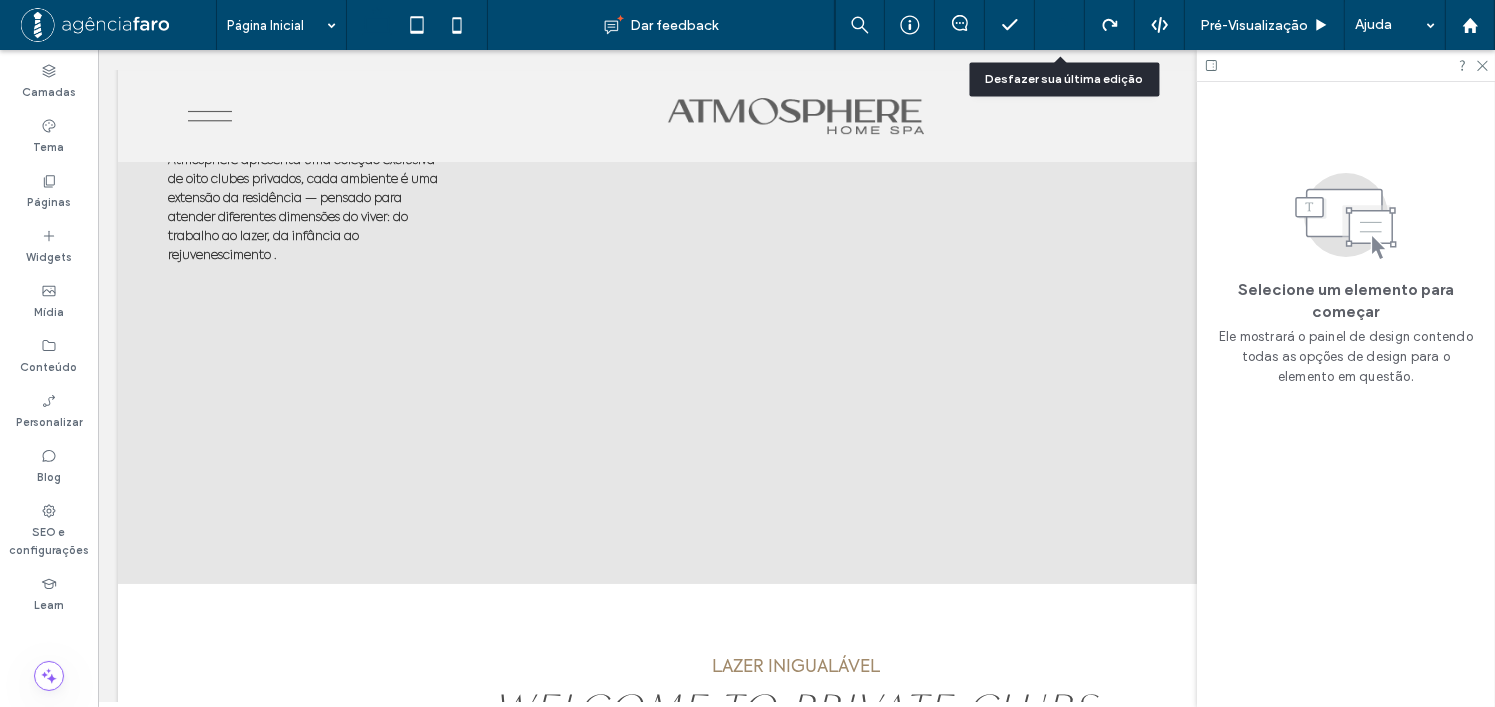 click at bounding box center [1059, 25] 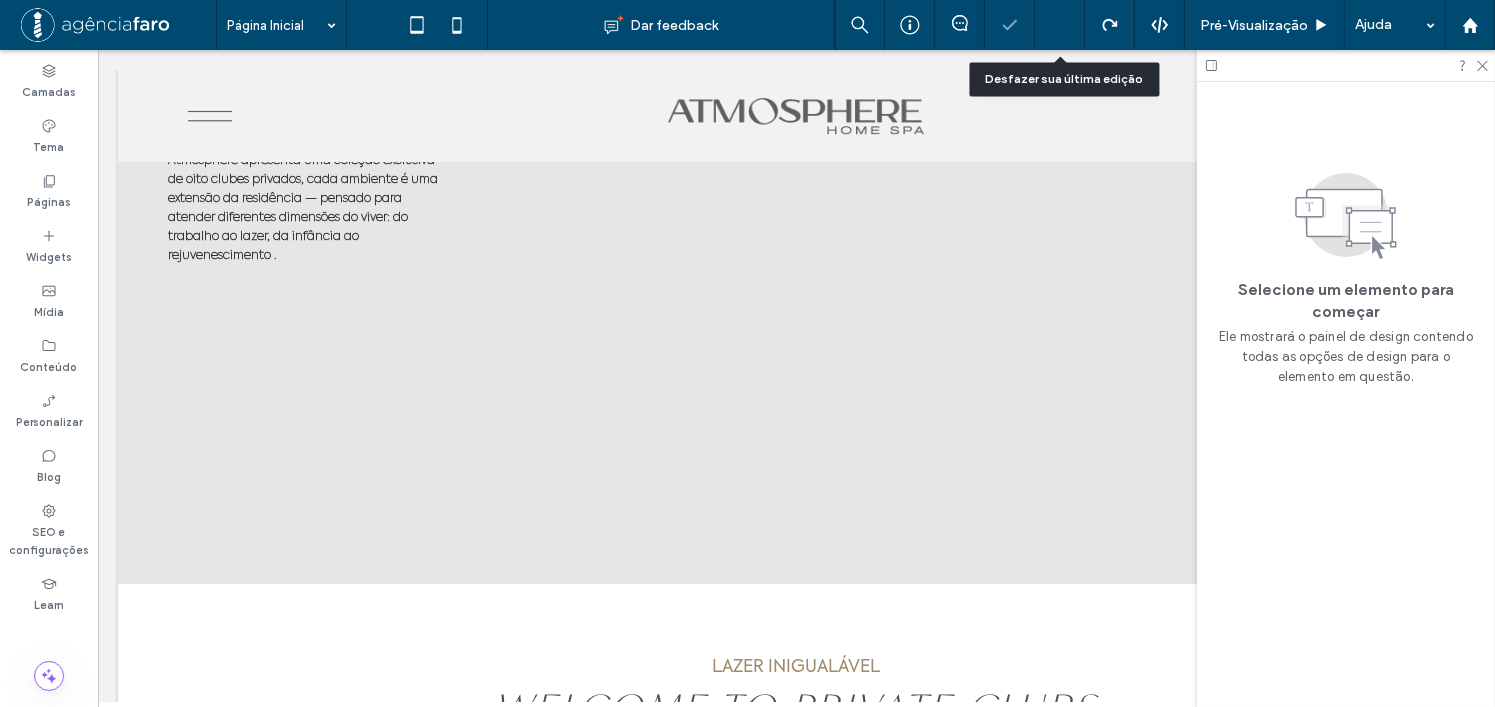 click at bounding box center (1059, 25) 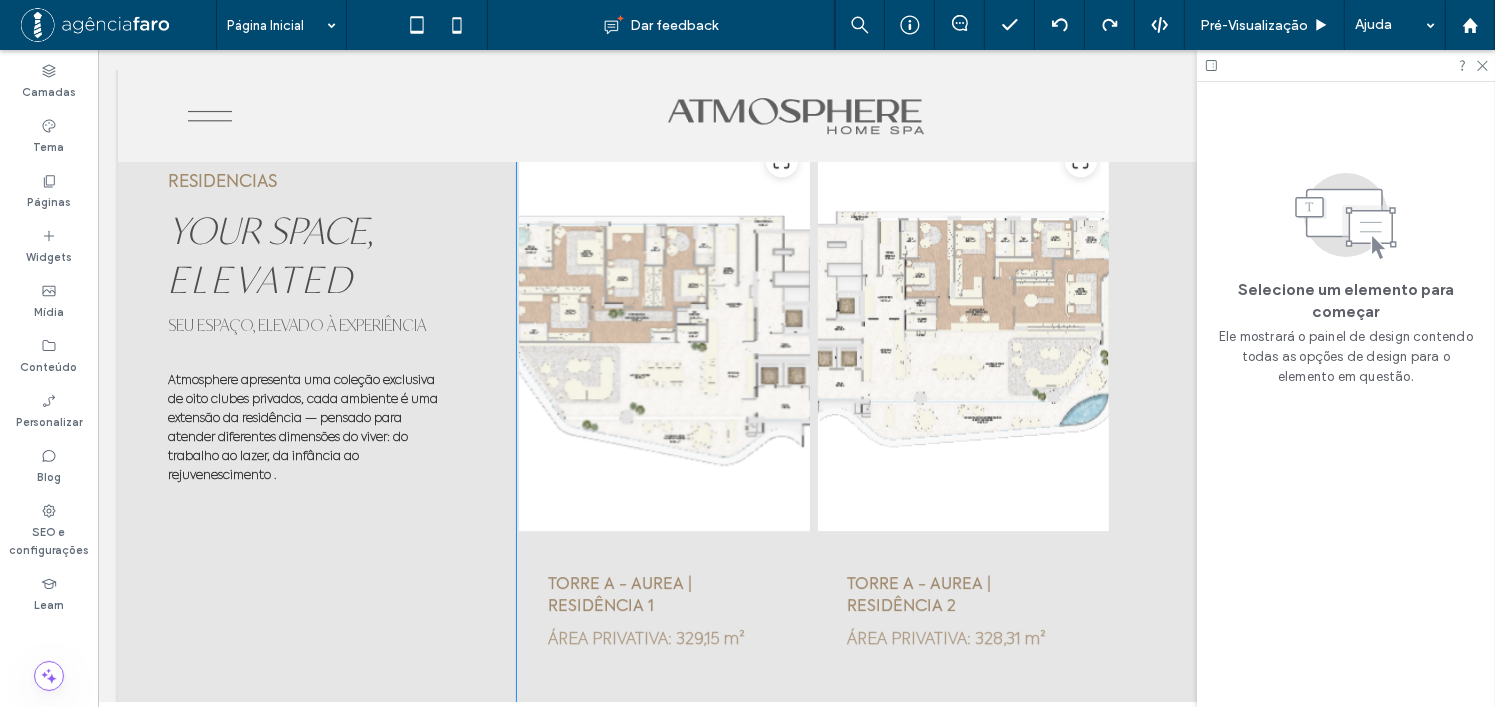 scroll, scrollTop: 6400, scrollLeft: 0, axis: vertical 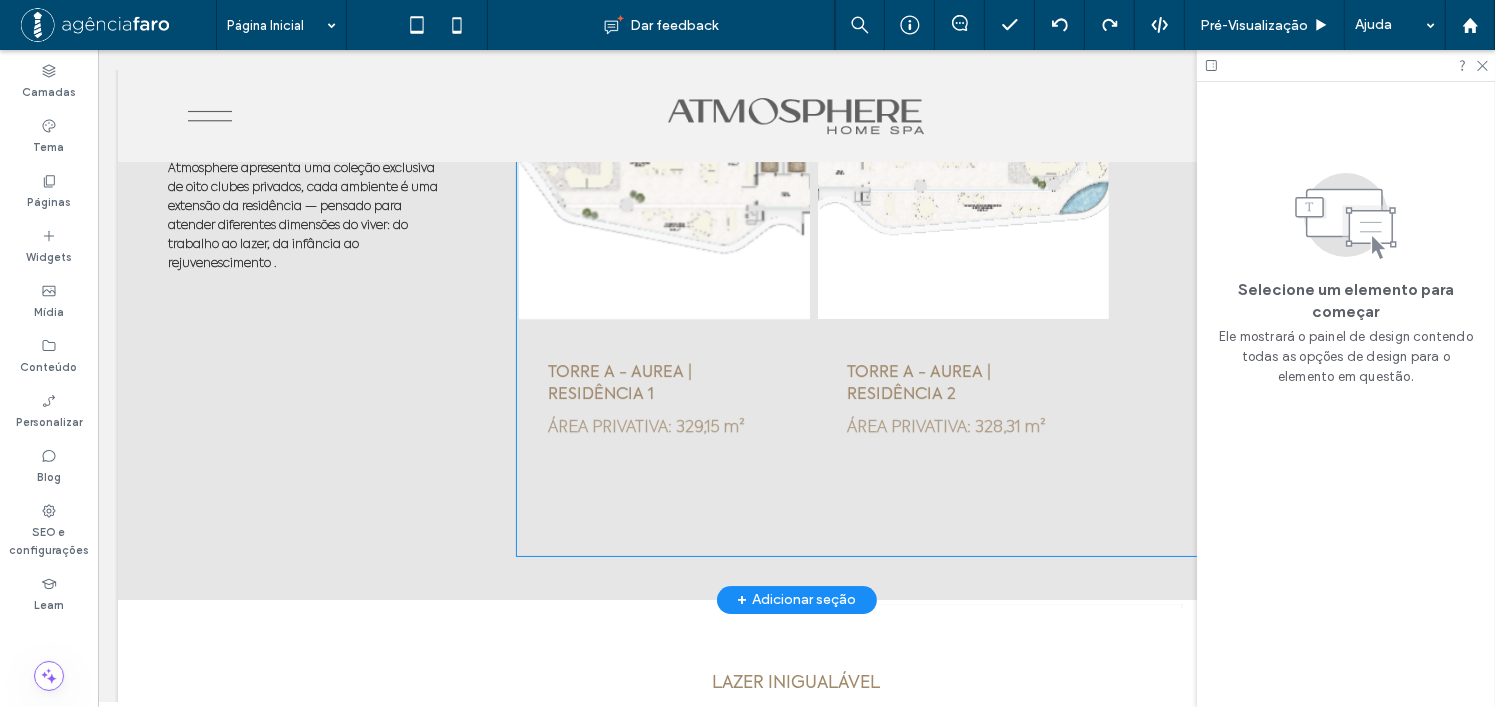 click on "TORRE A - AUREA | RESIDÊNCIA 2
ÁREA PRIVATIVA: 328,31 m²" at bounding box center (962, 400) 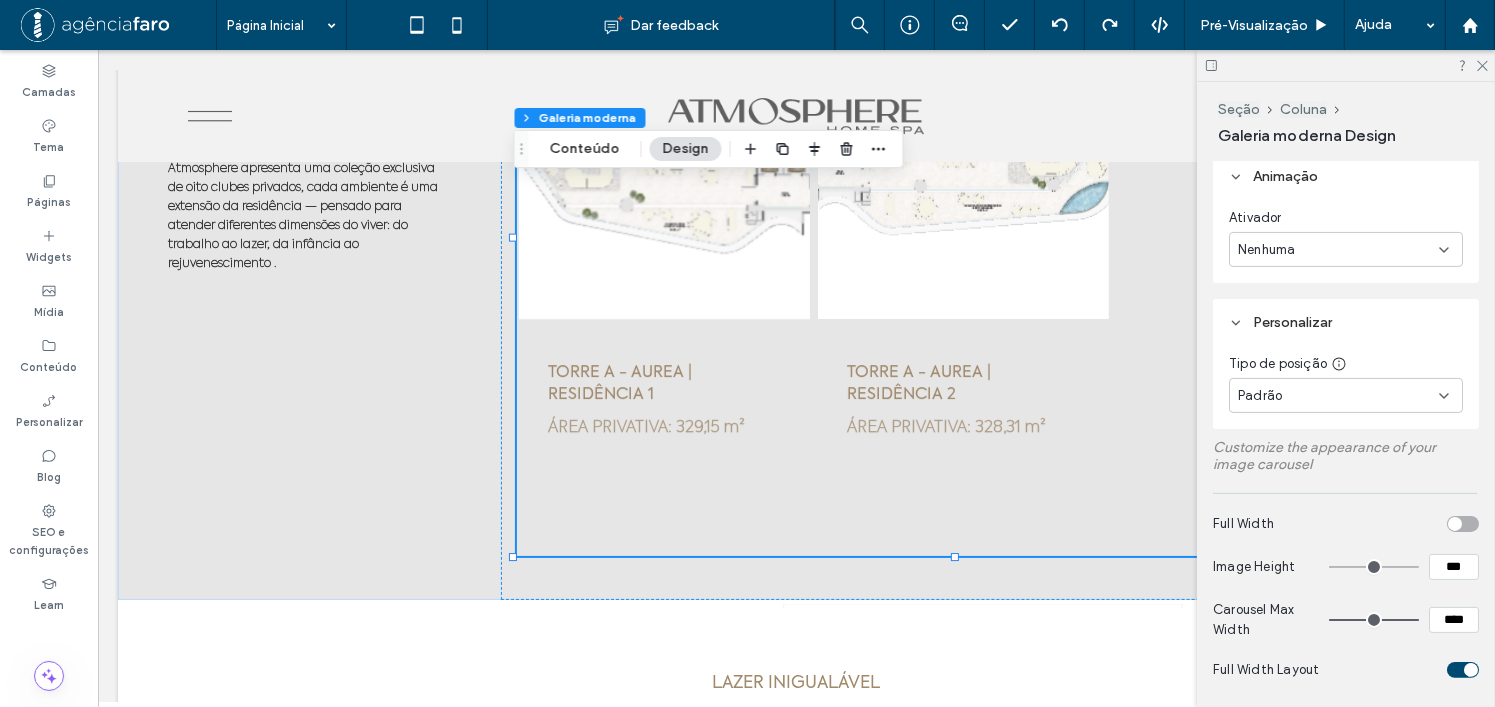 scroll, scrollTop: 500, scrollLeft: 0, axis: vertical 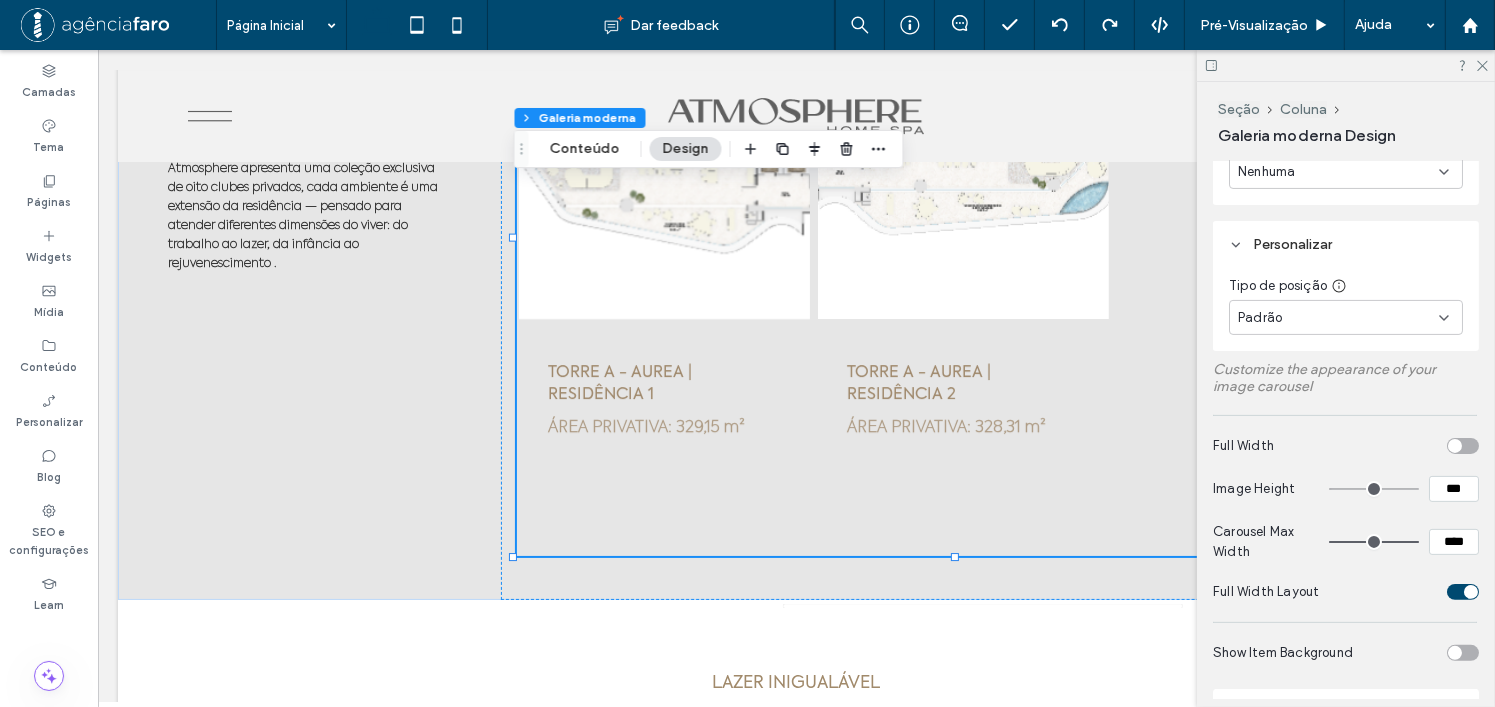click on "Full Width Layout" at bounding box center [1266, 591] 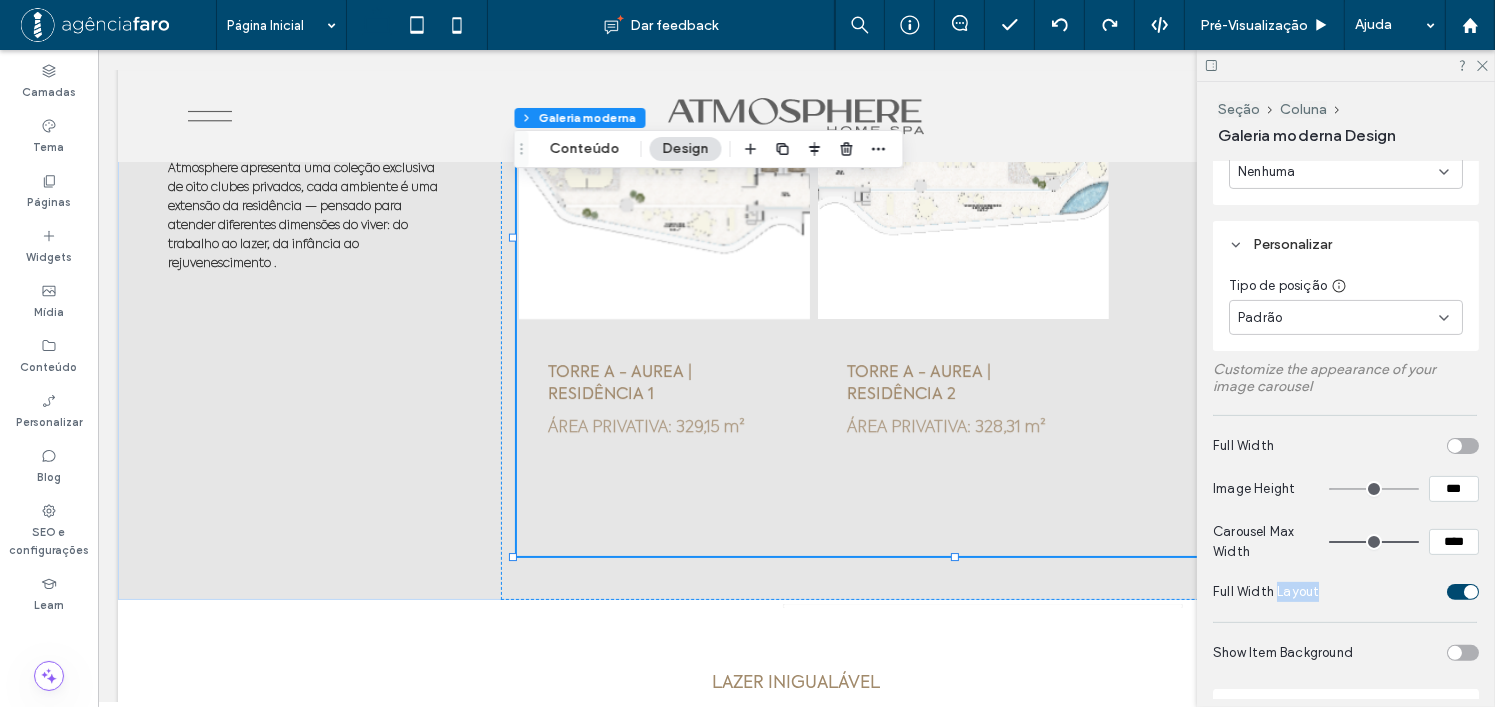 click on "Full Width Layout" at bounding box center (1266, 591) 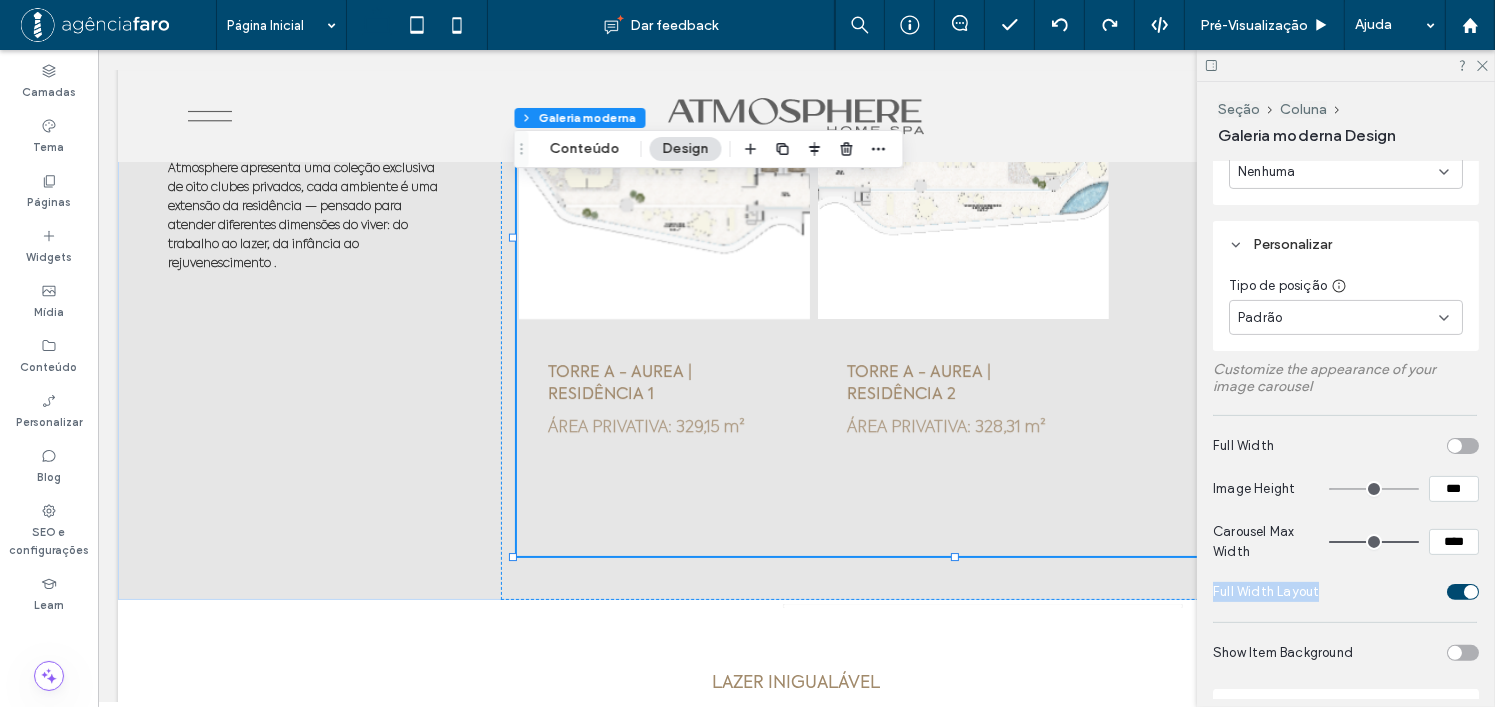 click on "Full Width Layout" at bounding box center (1266, 591) 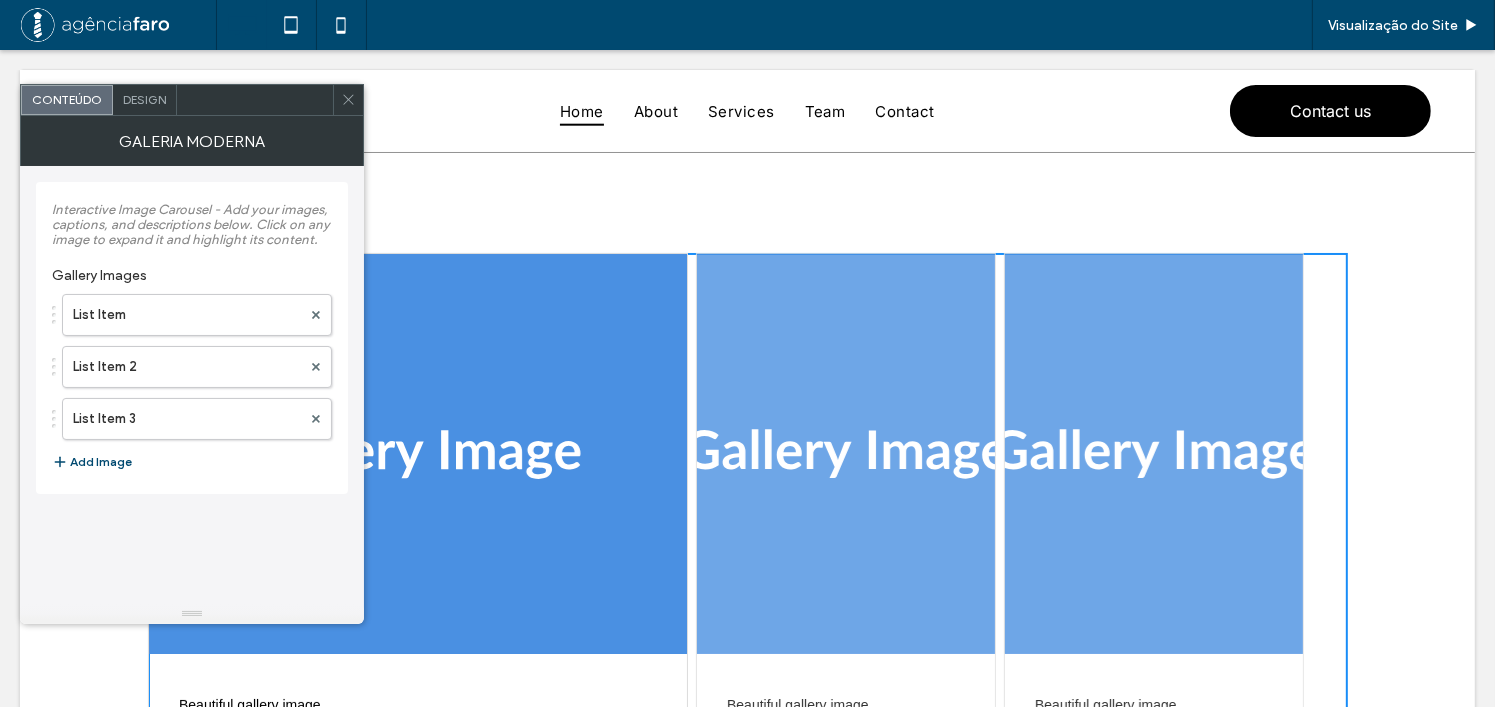 scroll, scrollTop: 200, scrollLeft: 0, axis: vertical 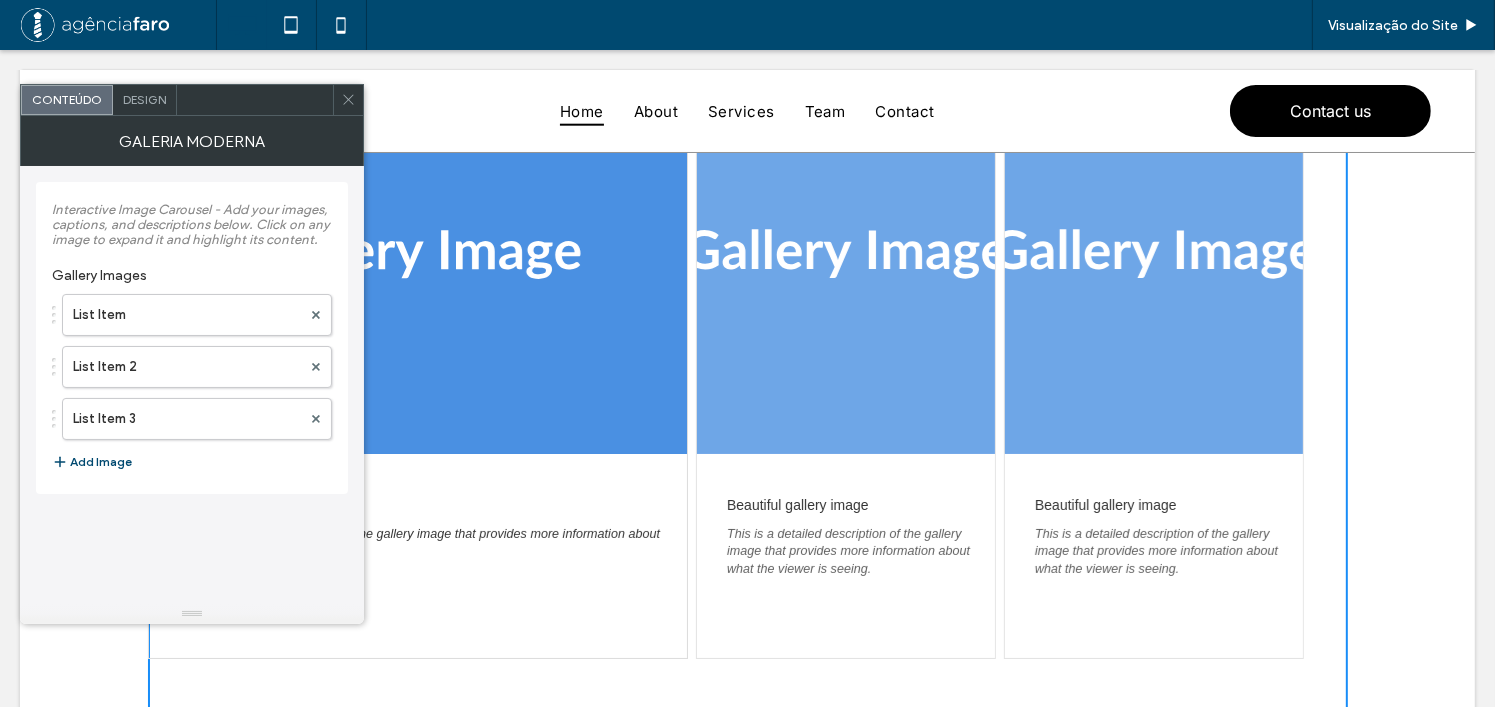 click on "Design" at bounding box center [144, 99] 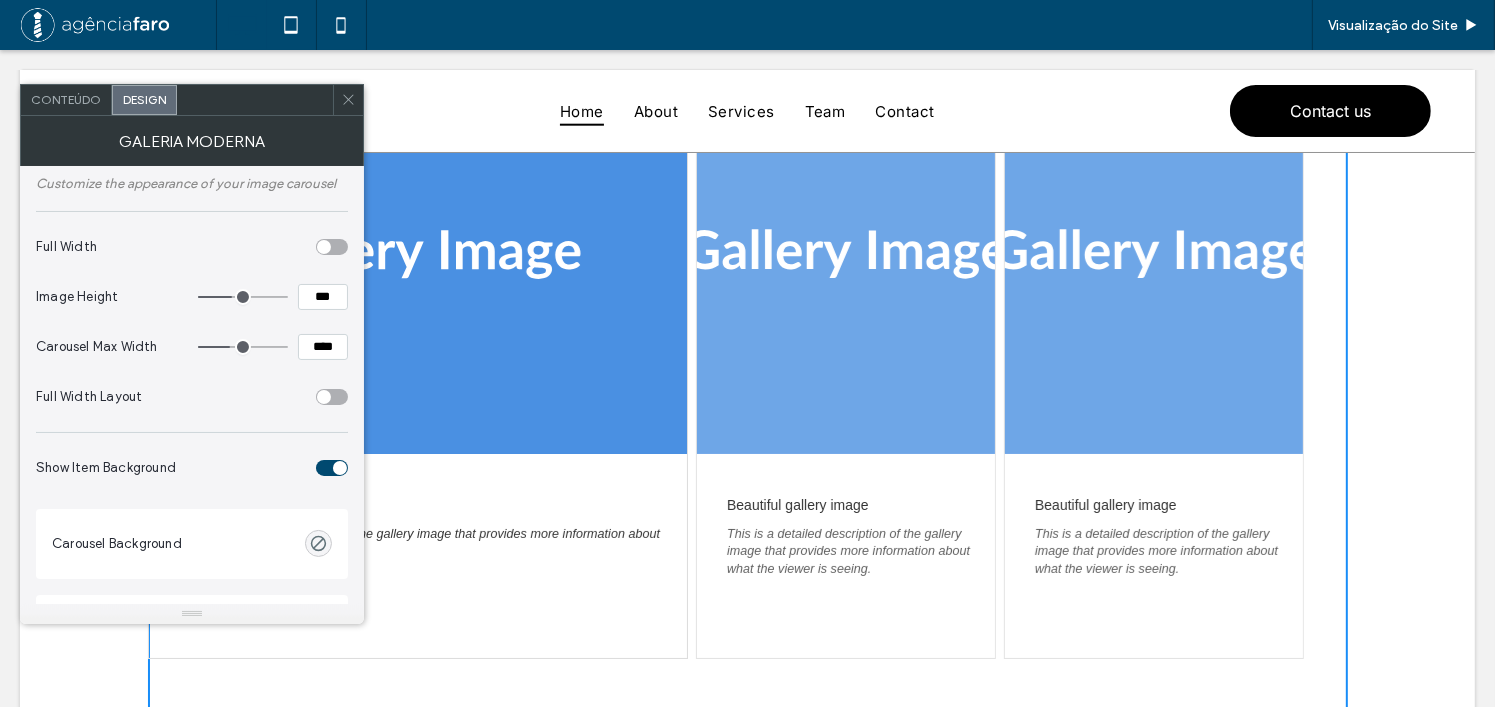click at bounding box center [324, 397] 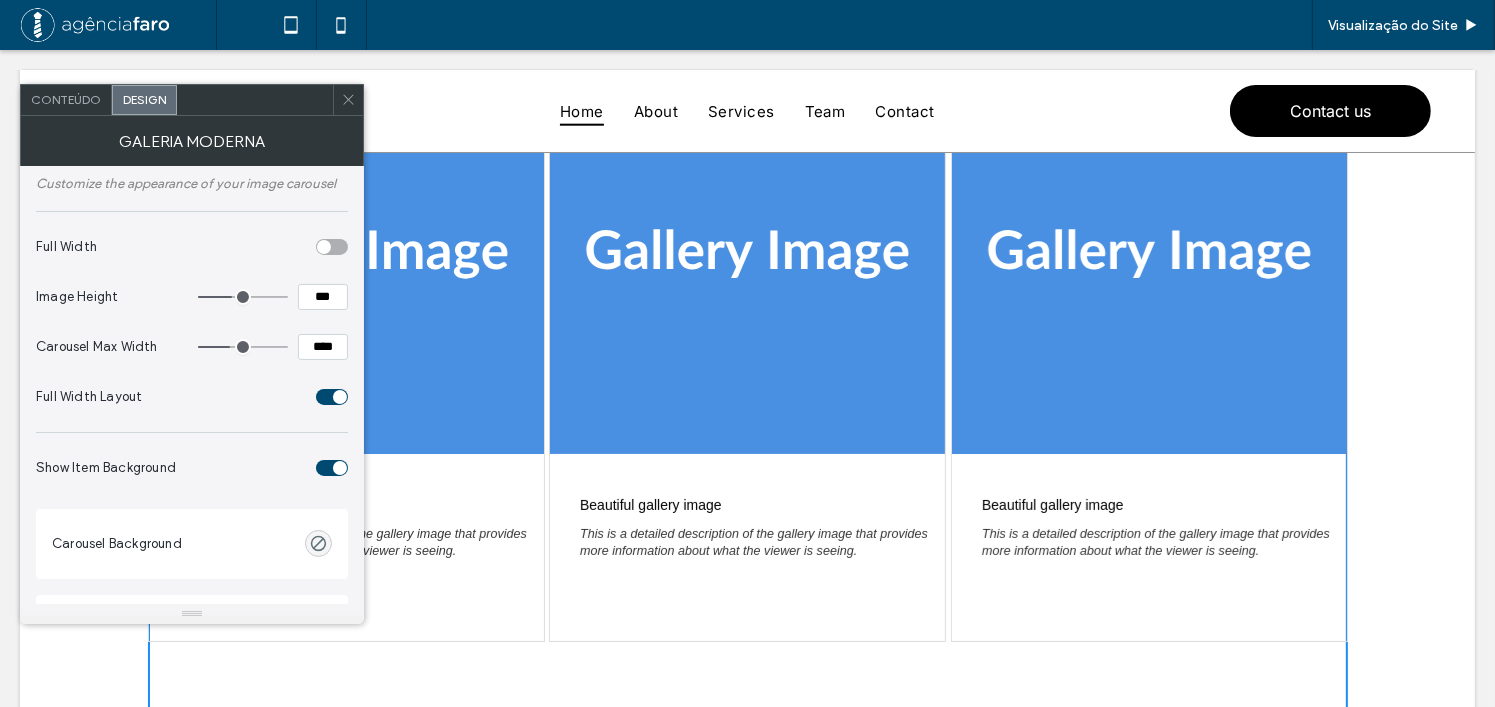 click 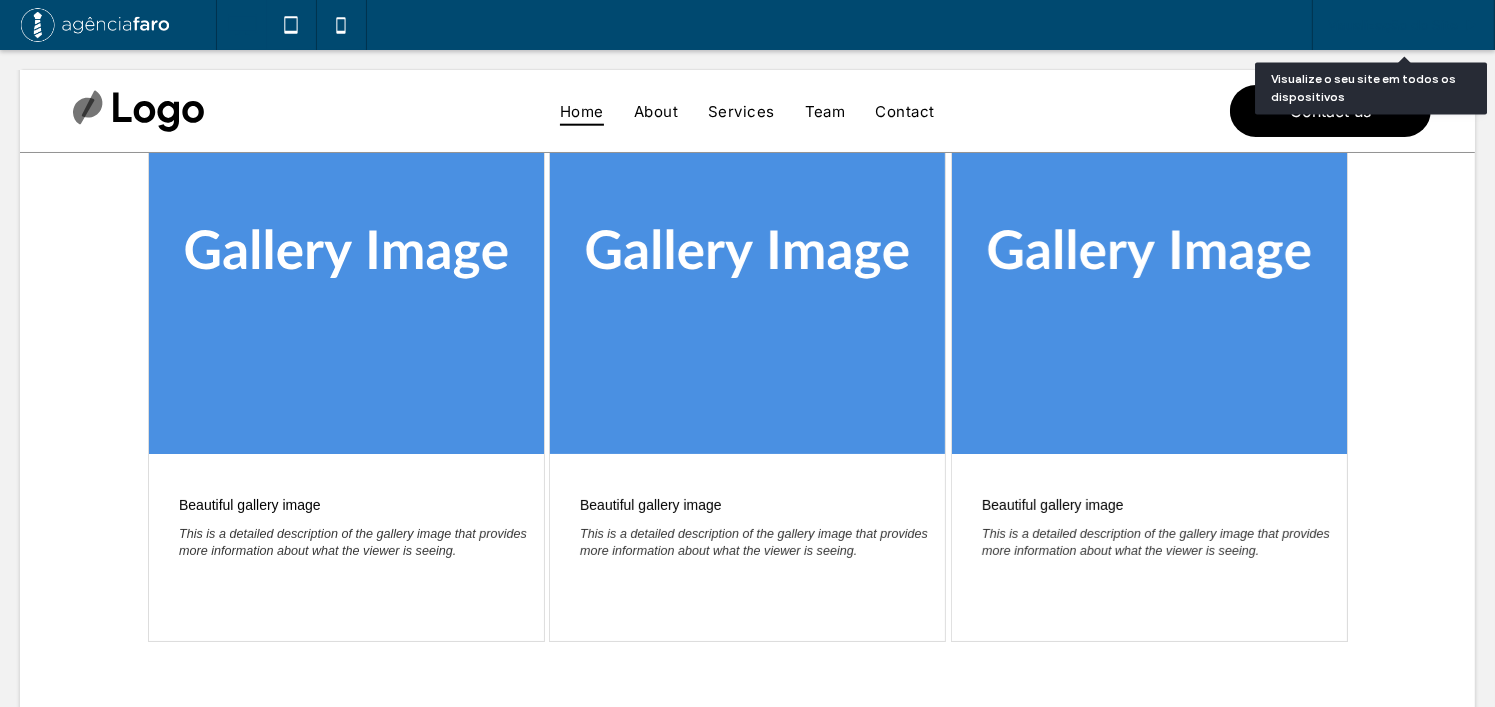 click on "Visualização do Site" at bounding box center [1393, 25] 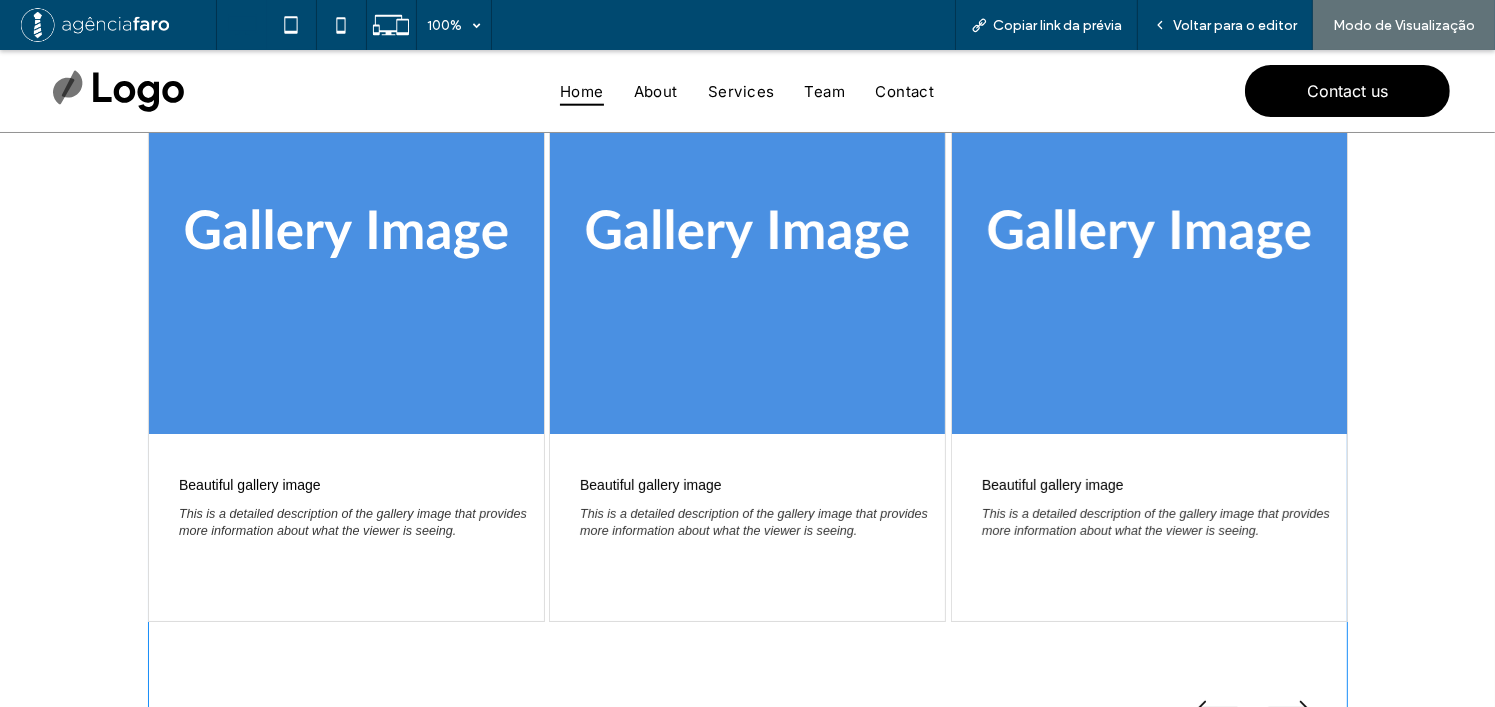 scroll, scrollTop: 400, scrollLeft: 0, axis: vertical 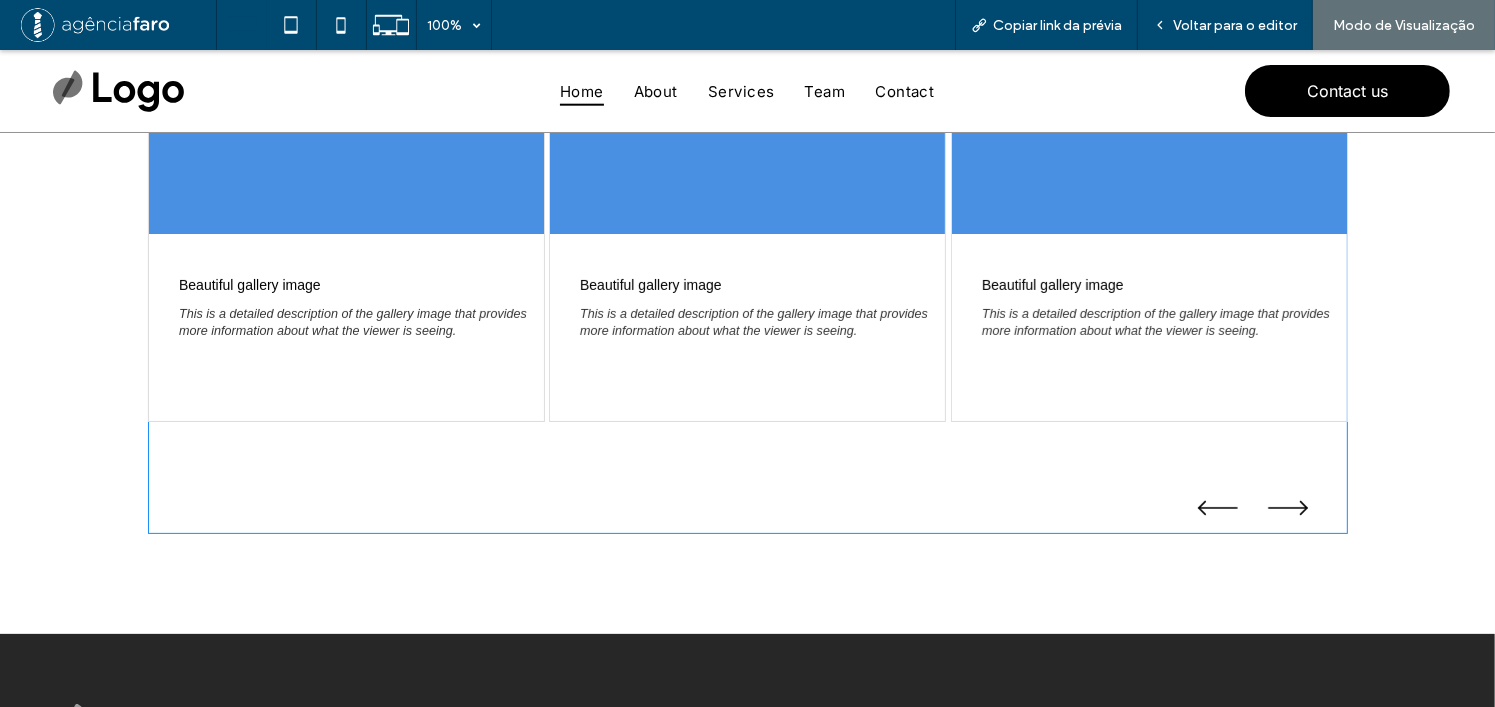 click at bounding box center [748, 183] 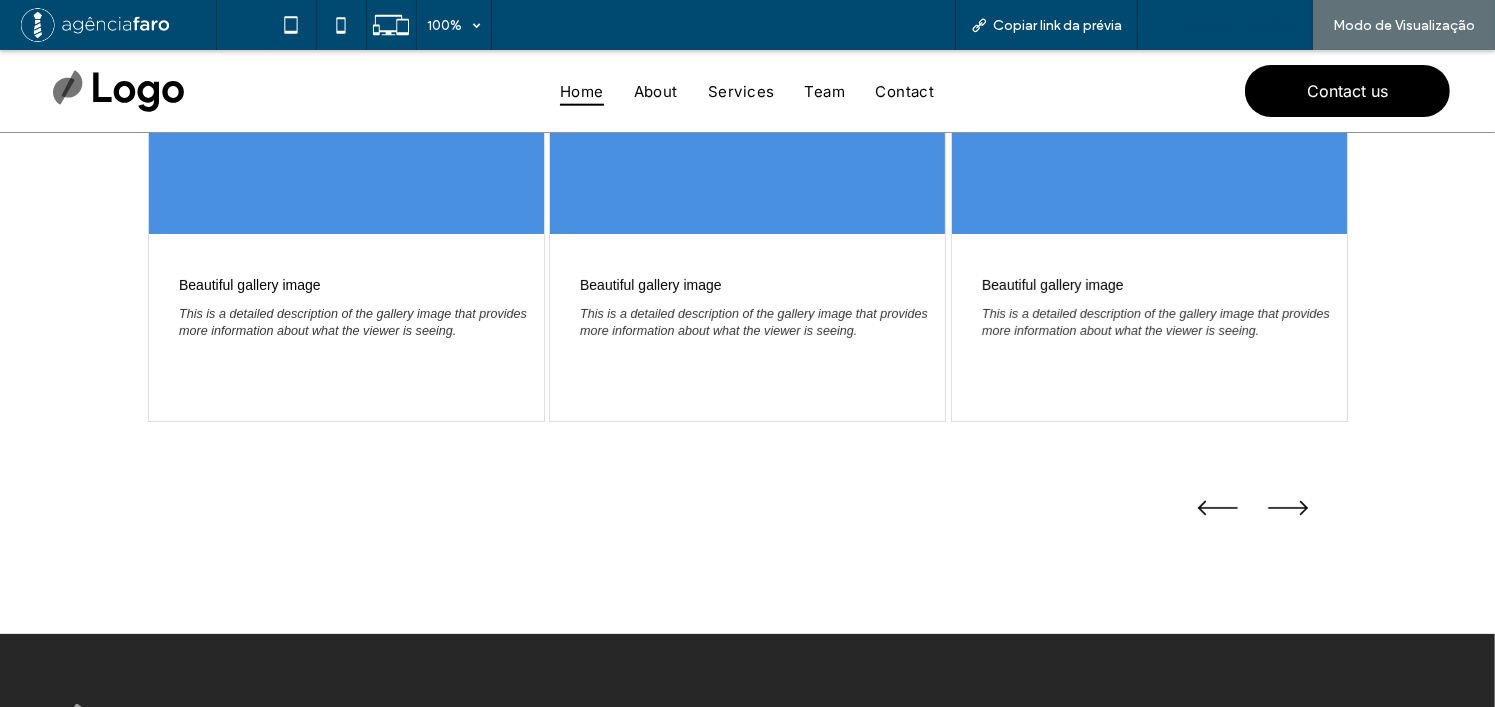click on "Voltar para o editor" at bounding box center [1235, 25] 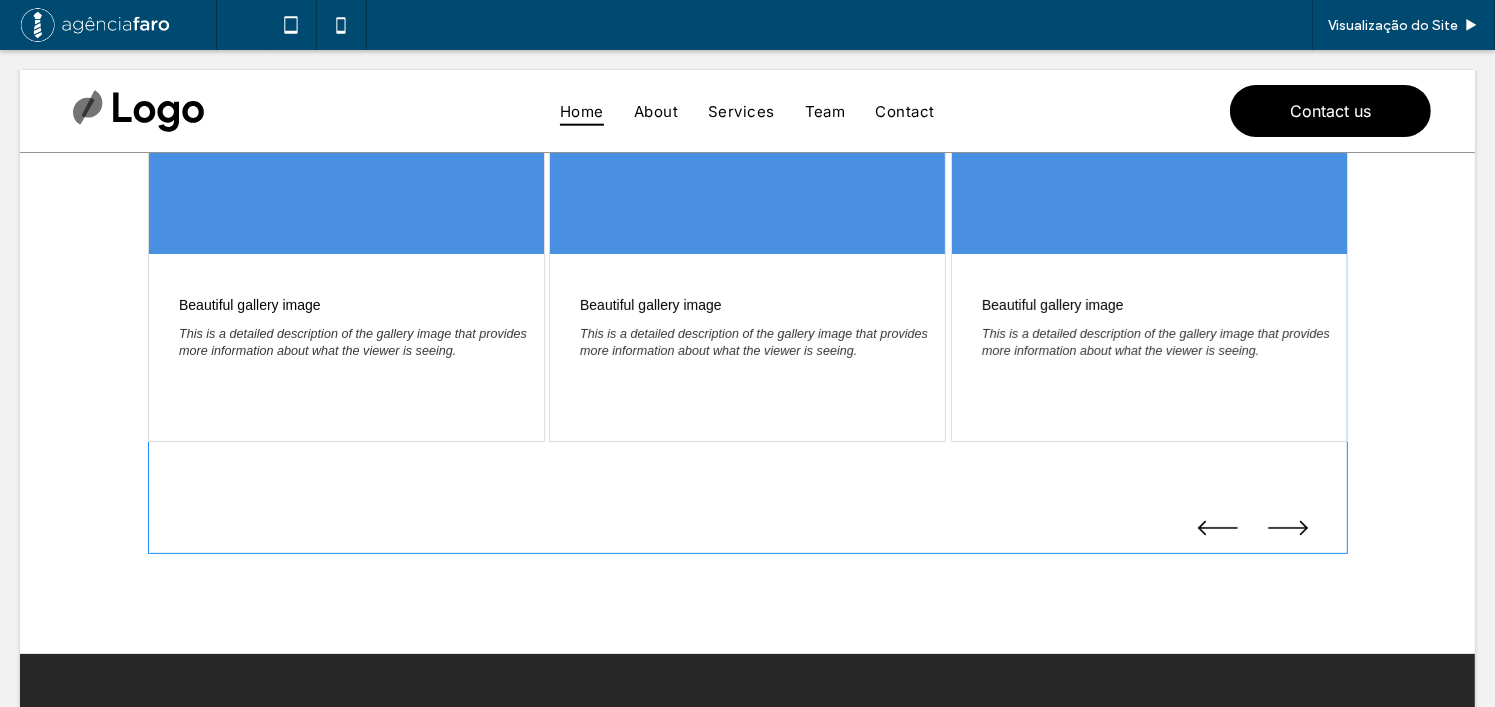 click at bounding box center [748, 203] 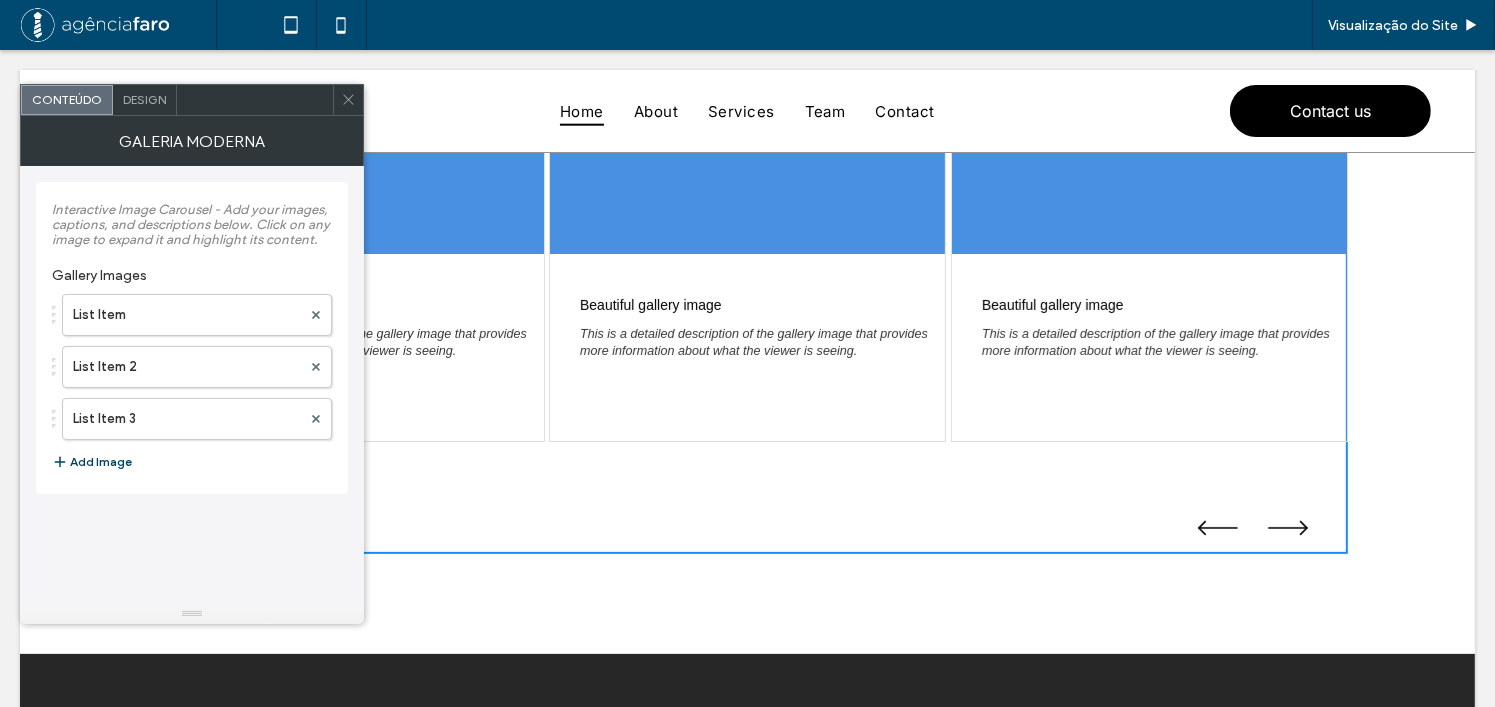 click on "Add Image" at bounding box center (92, 462) 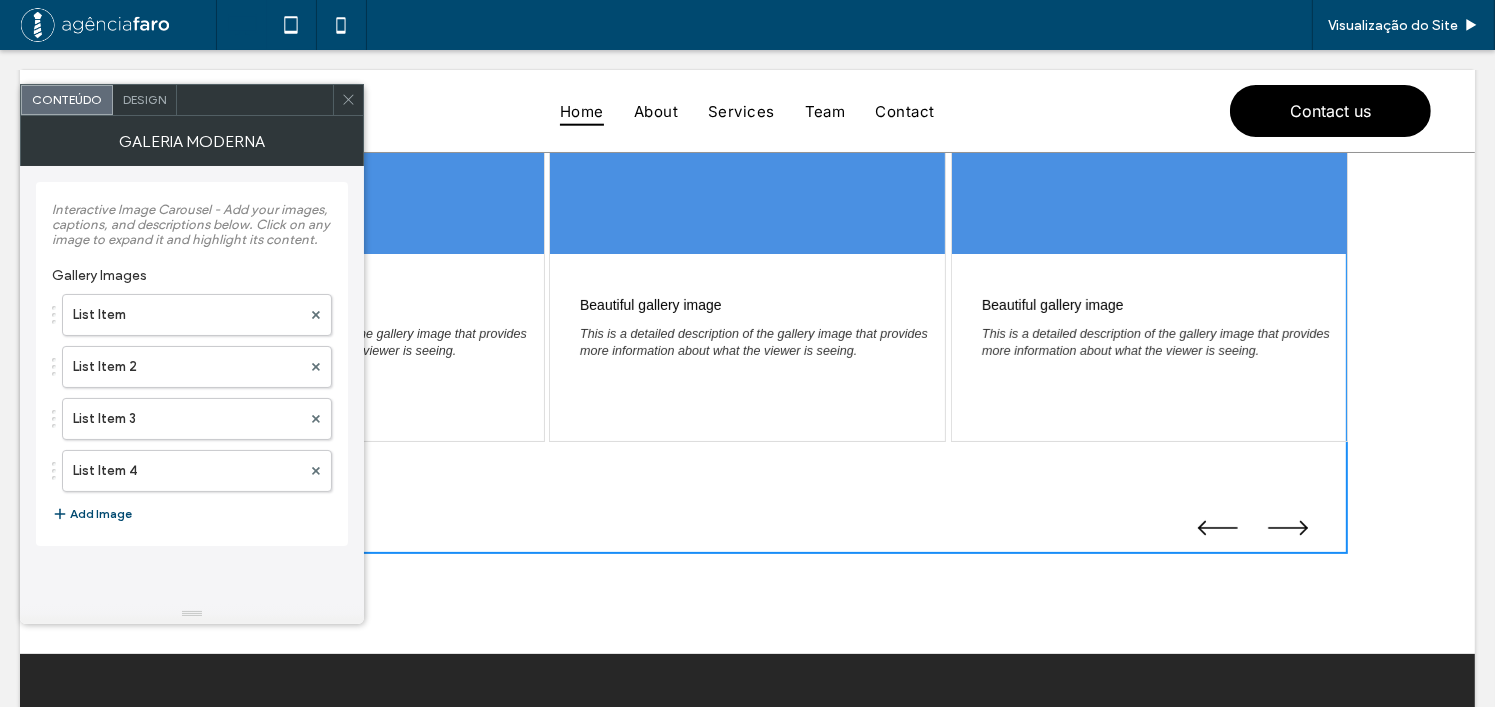 drag, startPoint x: 344, startPoint y: 102, endPoint x: 868, endPoint y: 44, distance: 527.20013 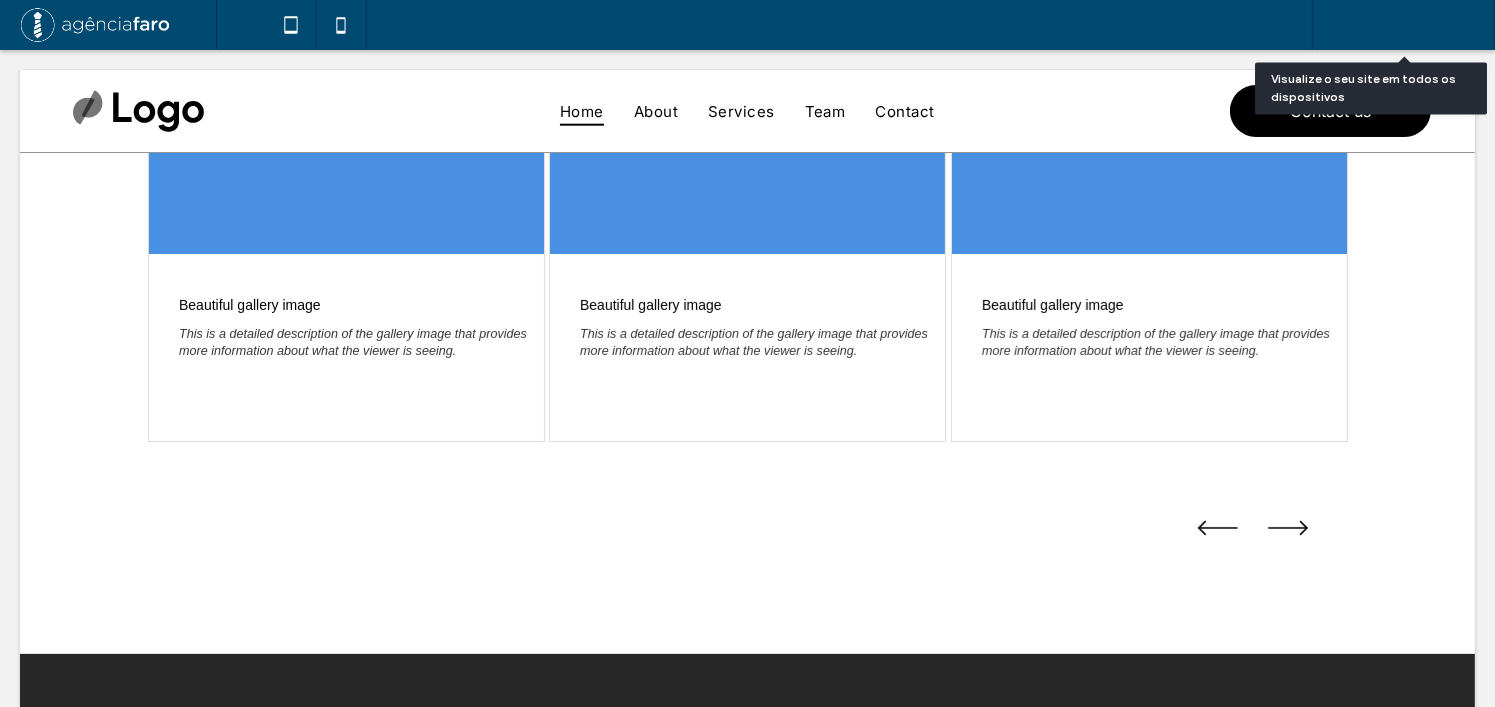 click on "Visualização do Site" at bounding box center [1403, 25] 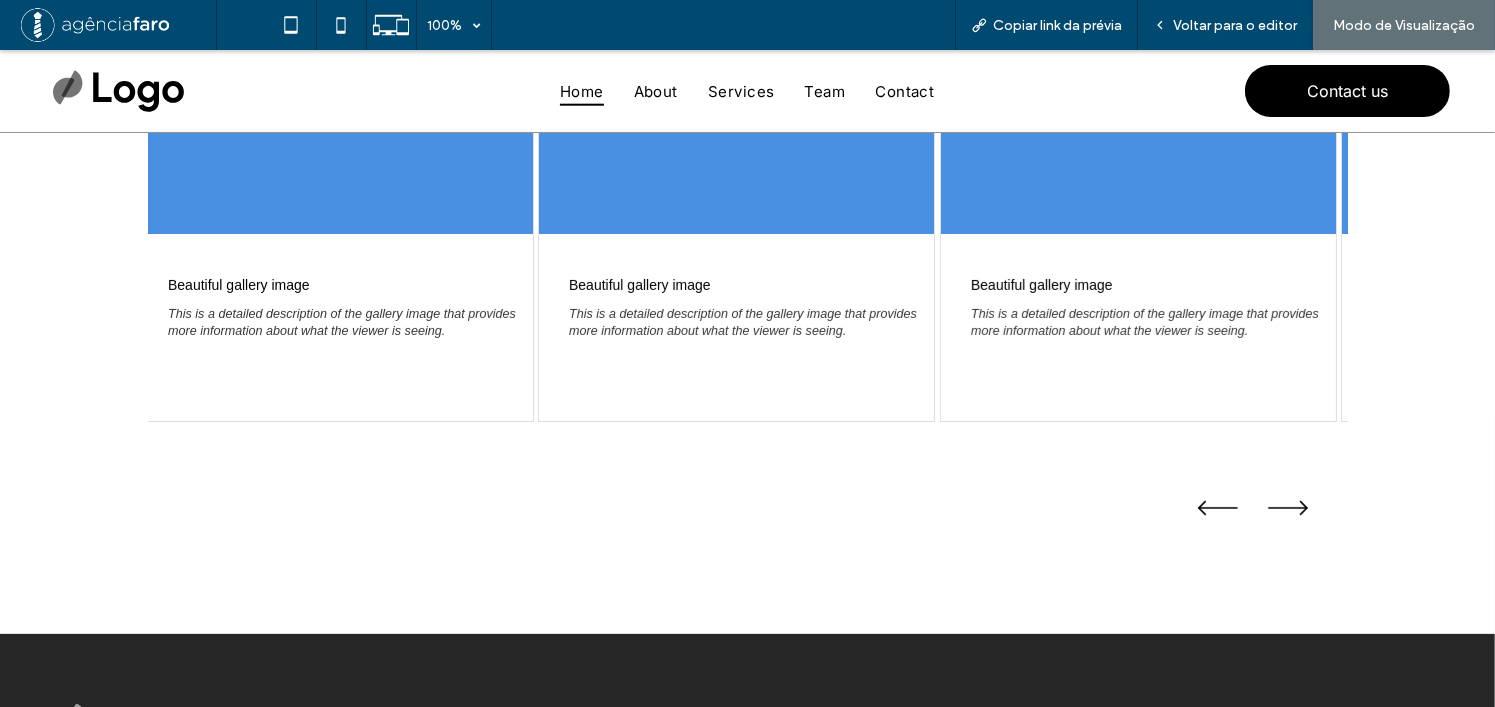 drag, startPoint x: 1056, startPoint y: 298, endPoint x: 551, endPoint y: 283, distance: 505.22272 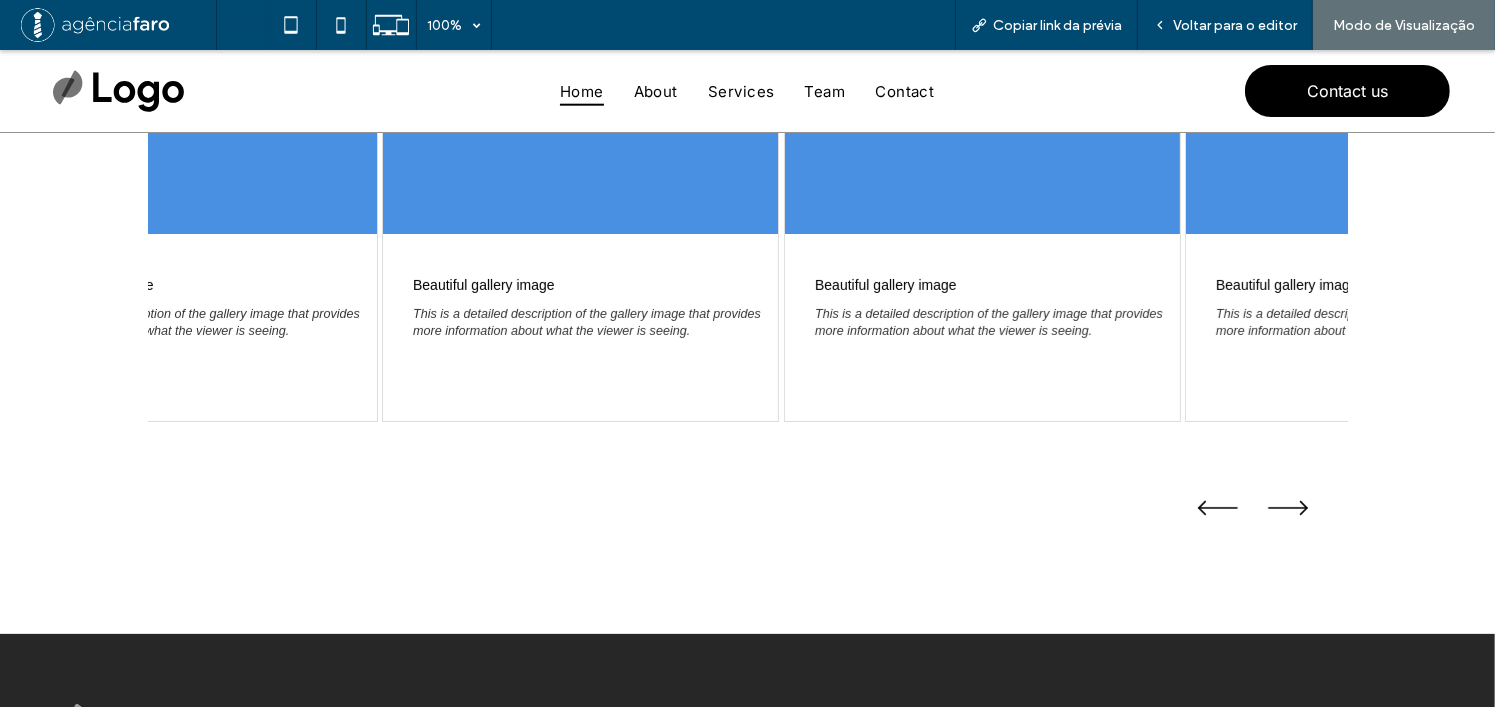 drag, startPoint x: 939, startPoint y: 283, endPoint x: 519, endPoint y: 250, distance: 421.29443 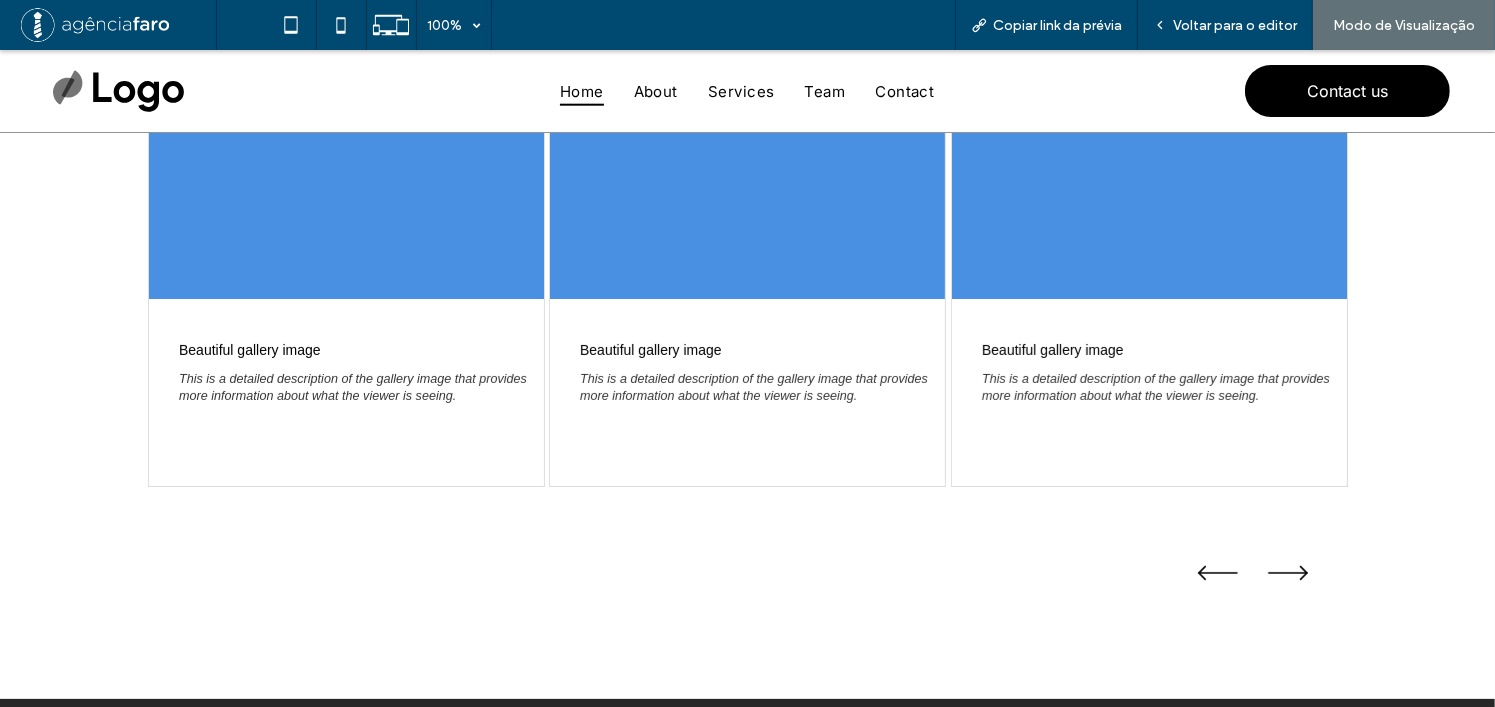 scroll, scrollTop: 300, scrollLeft: 0, axis: vertical 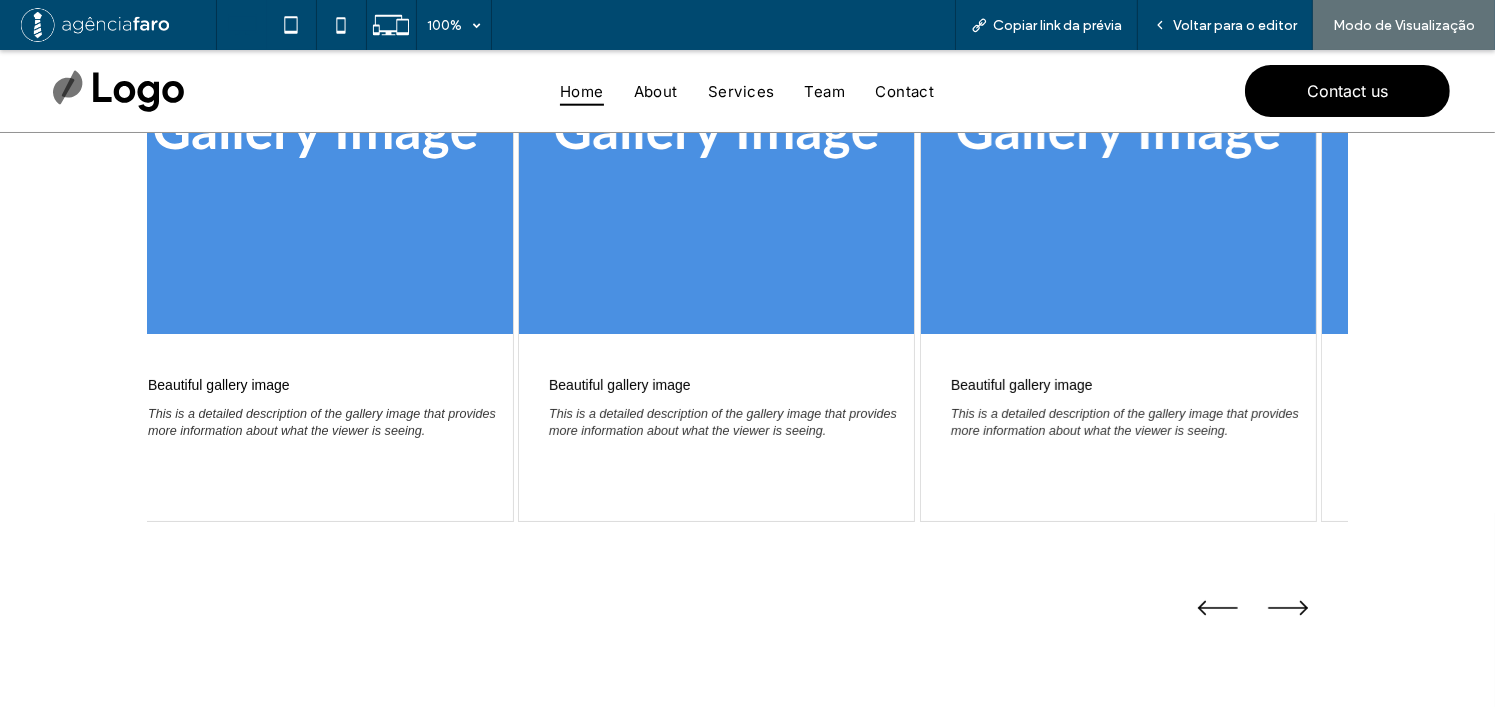 drag, startPoint x: 1087, startPoint y: 351, endPoint x: 818, endPoint y: 335, distance: 269.4754 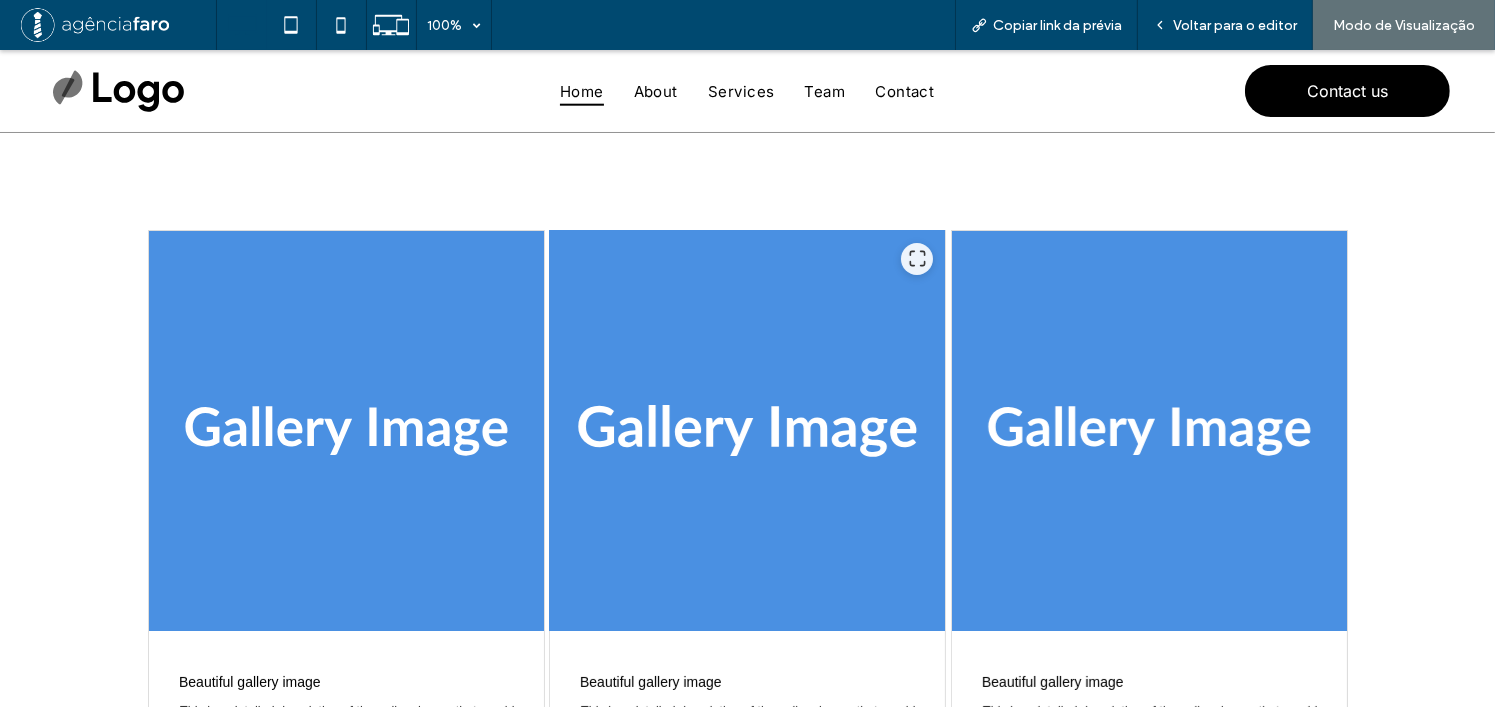 scroll, scrollTop: 0, scrollLeft: 0, axis: both 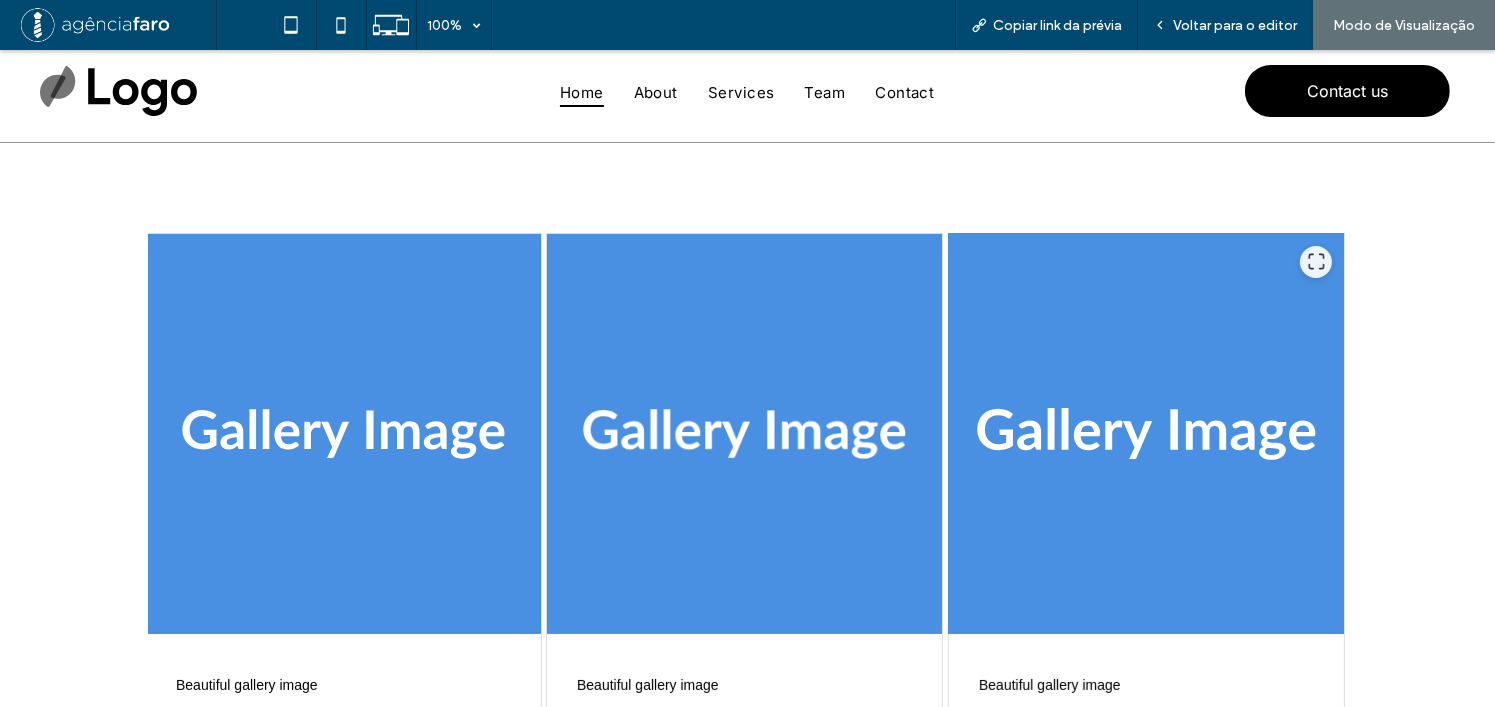 drag, startPoint x: 1042, startPoint y: 354, endPoint x: 741, endPoint y: 347, distance: 301.0814 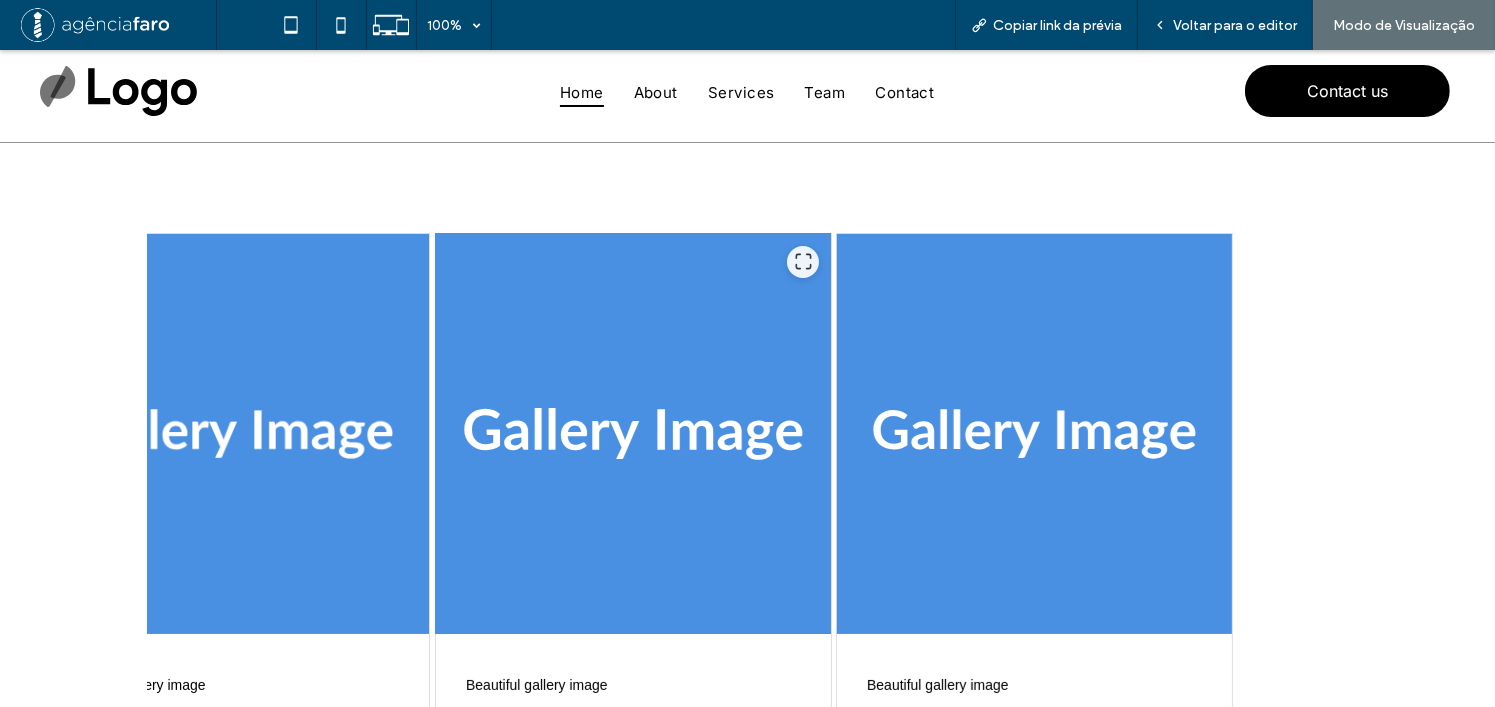 drag, startPoint x: 1038, startPoint y: 362, endPoint x: 516, endPoint y: 374, distance: 522.13794 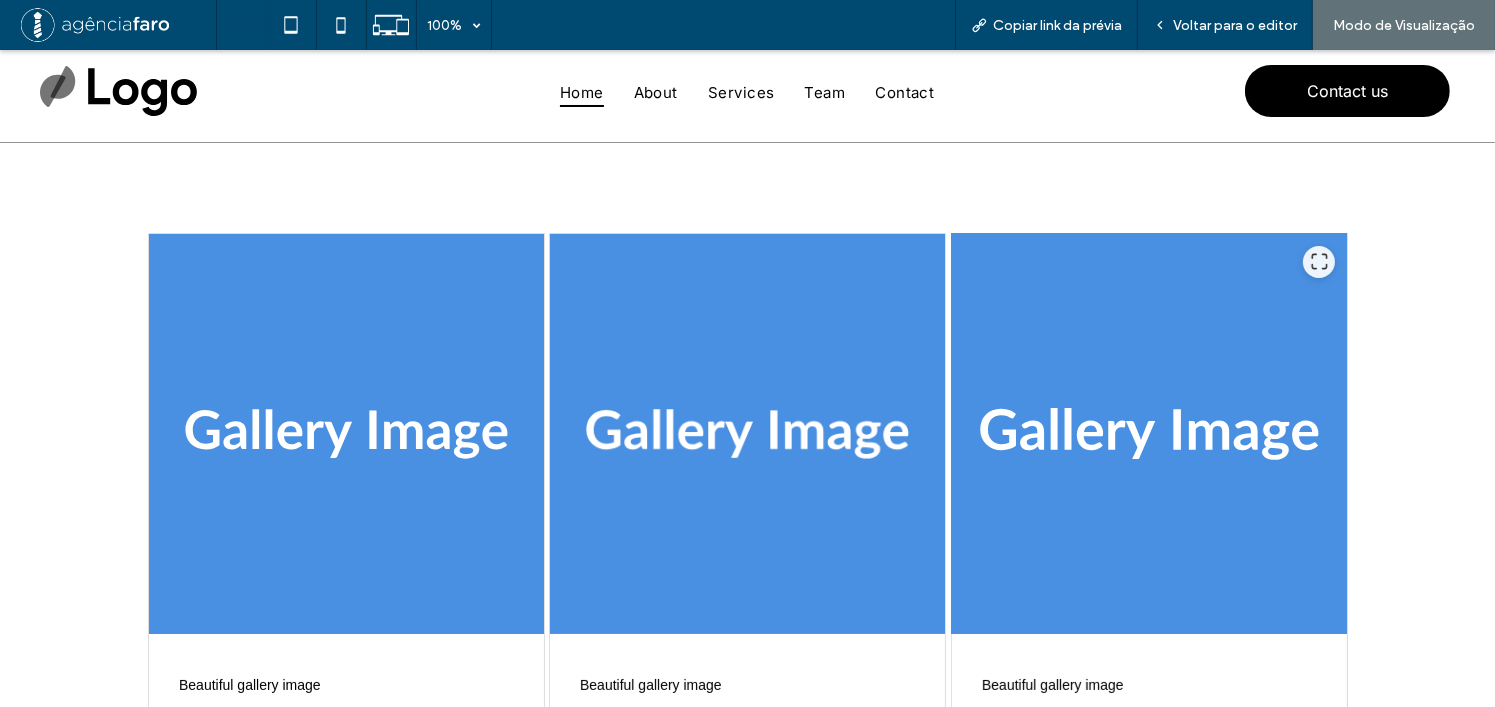 drag, startPoint x: 1095, startPoint y: 388, endPoint x: 511, endPoint y: 339, distance: 586.05206 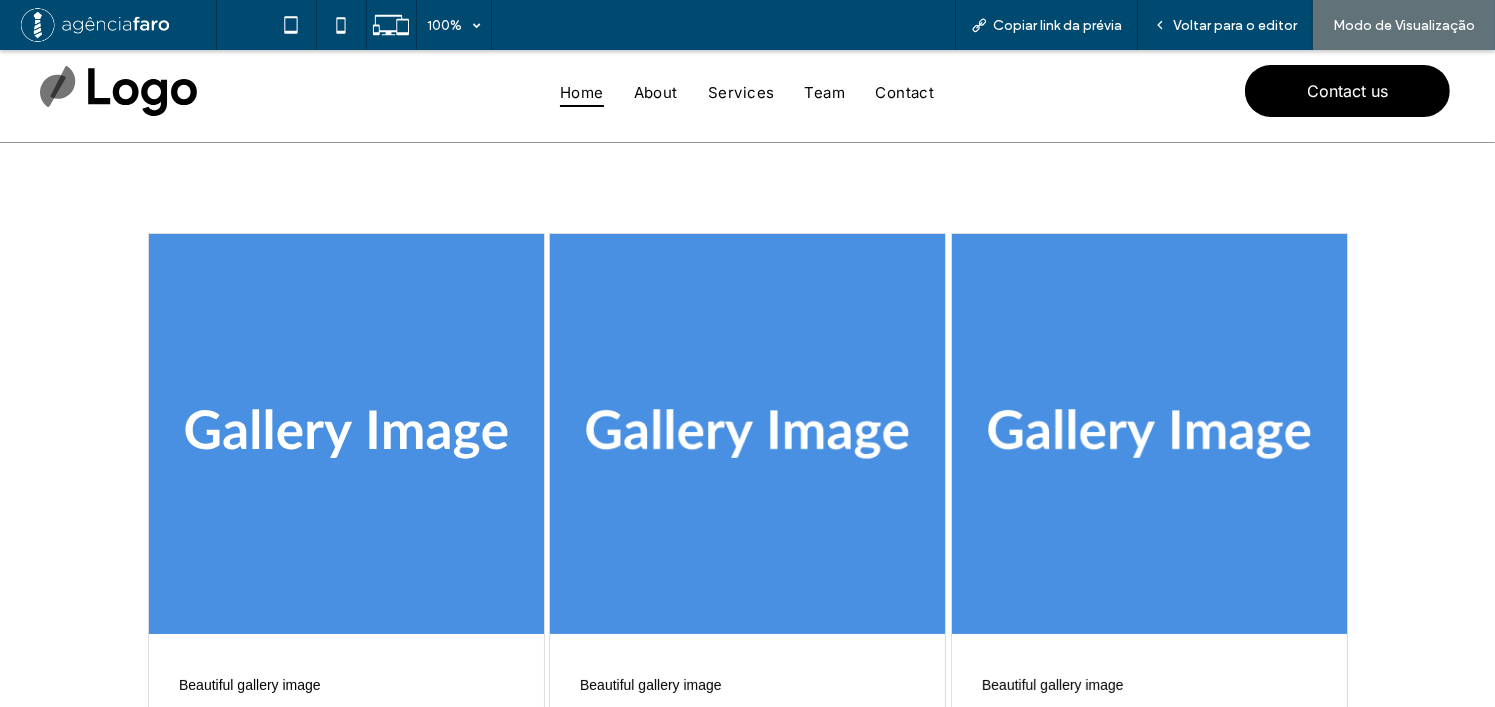 click at bounding box center [747, 434] 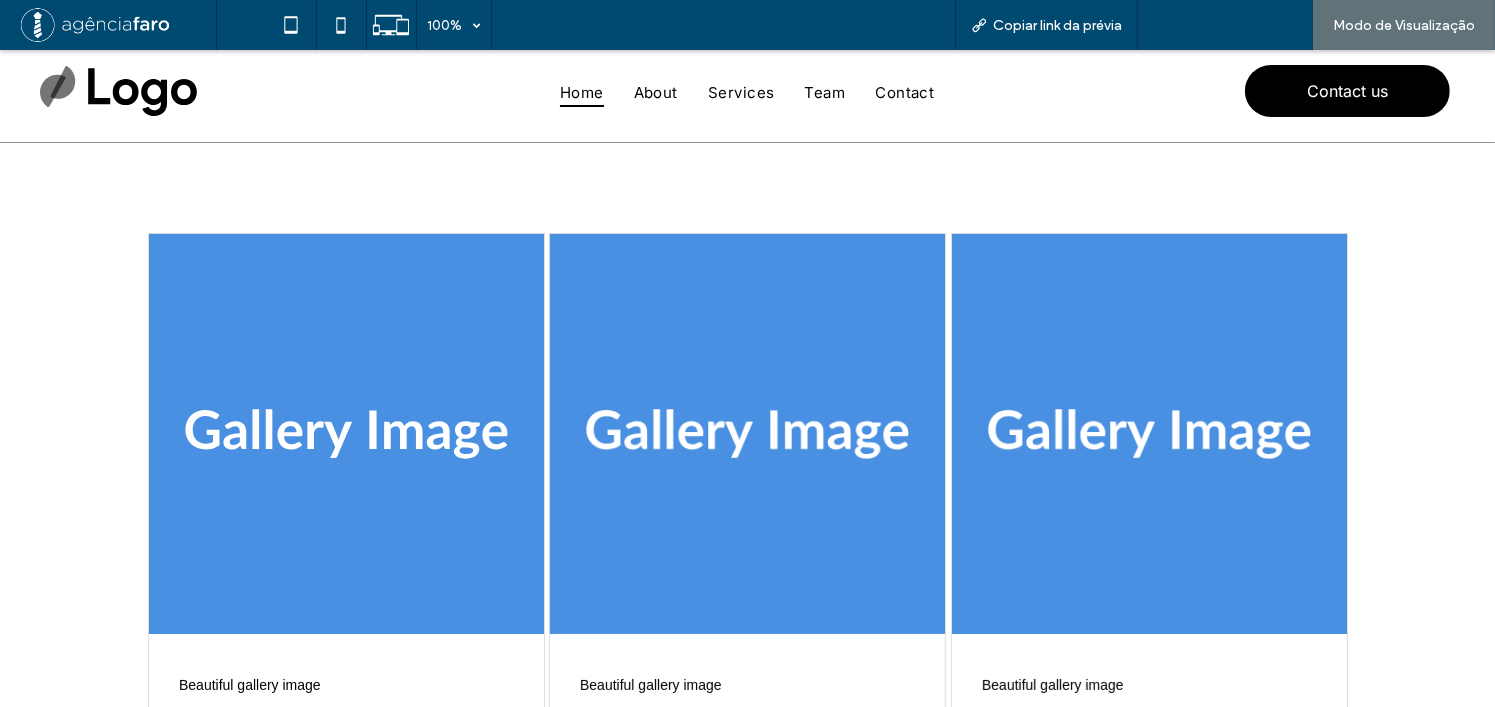 click on "Voltar para o editor" at bounding box center [1235, 25] 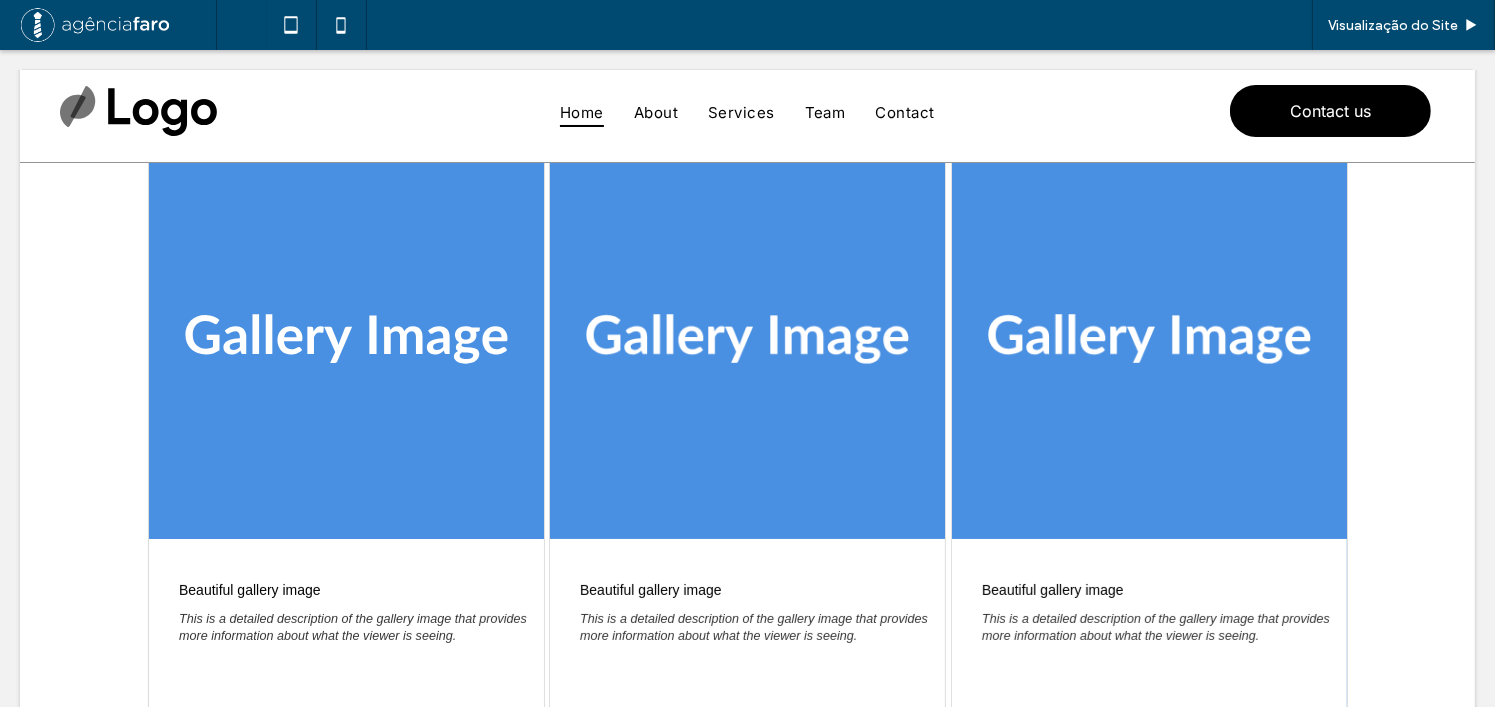 scroll, scrollTop: 200, scrollLeft: 0, axis: vertical 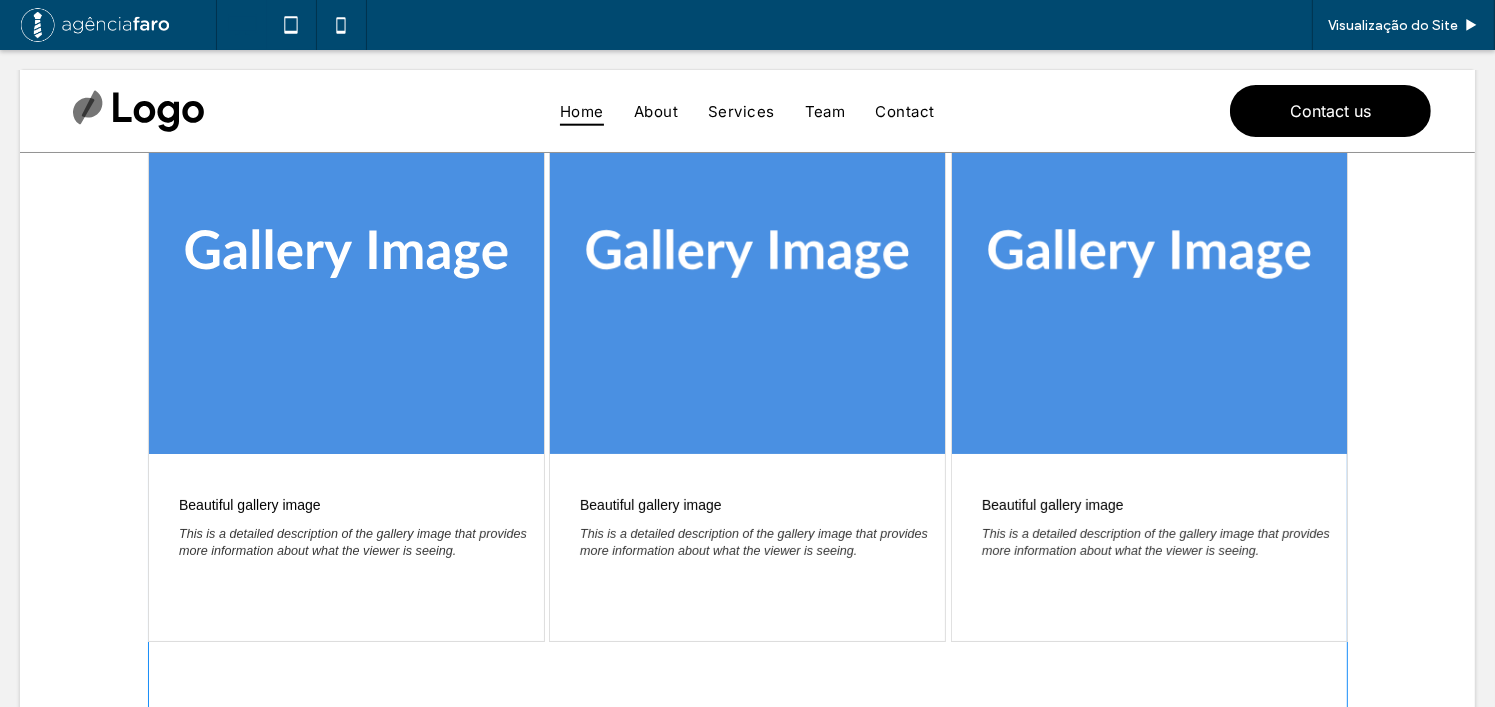 click at bounding box center [748, 403] 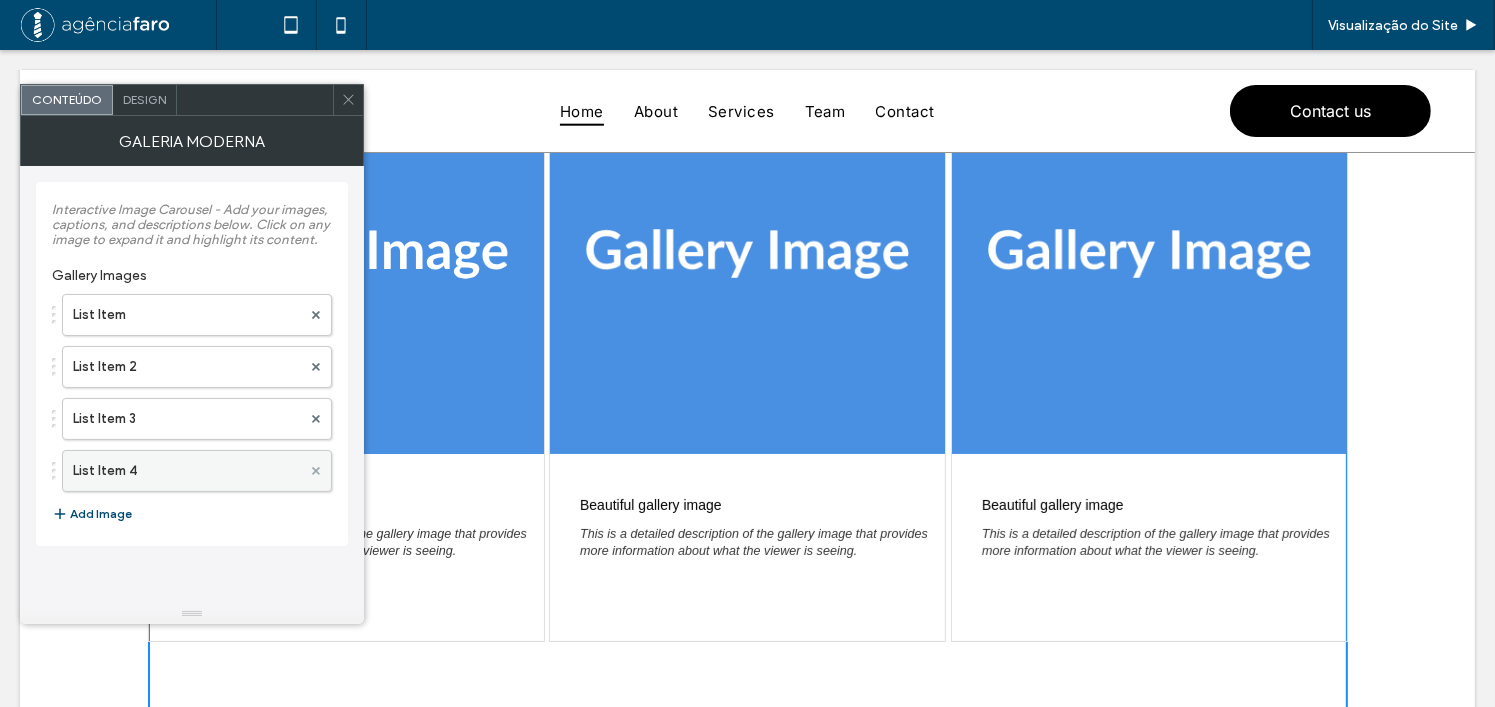 click 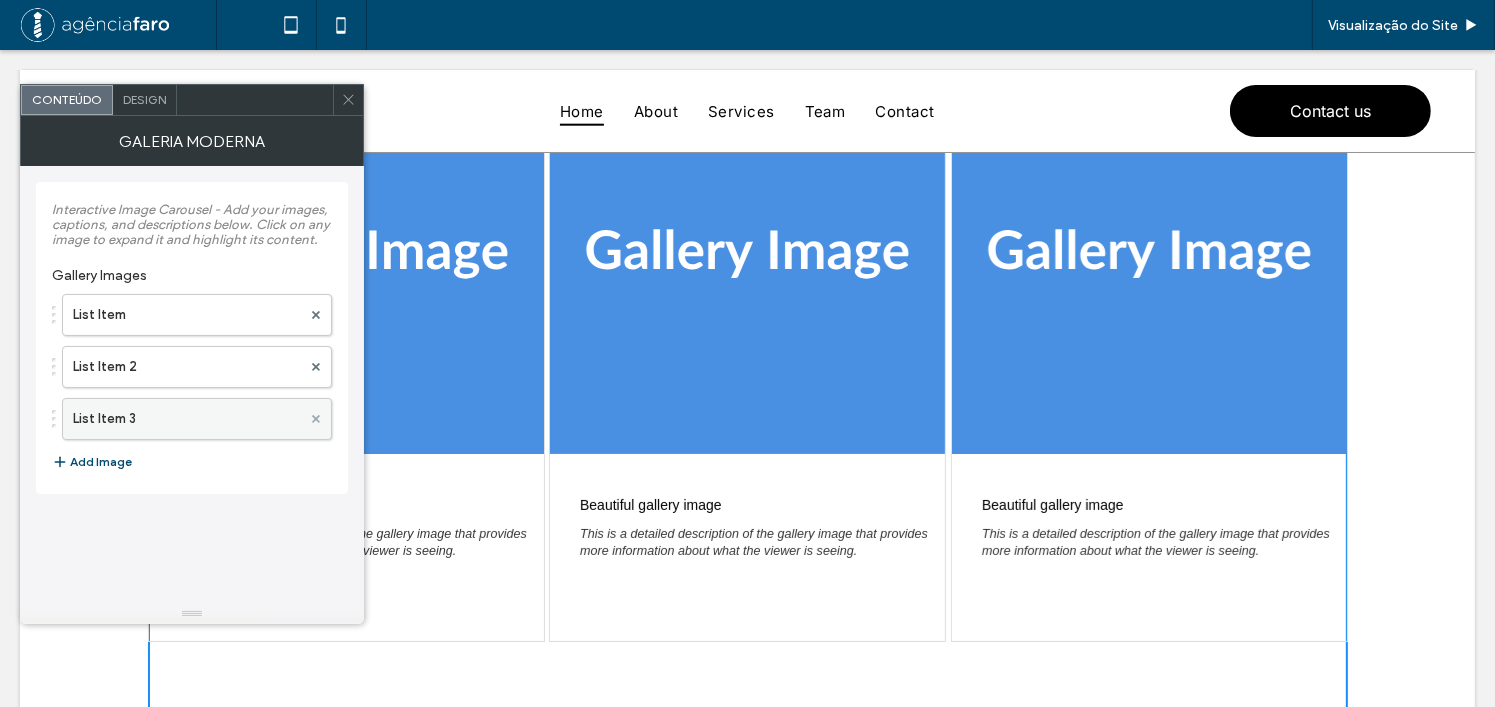 click 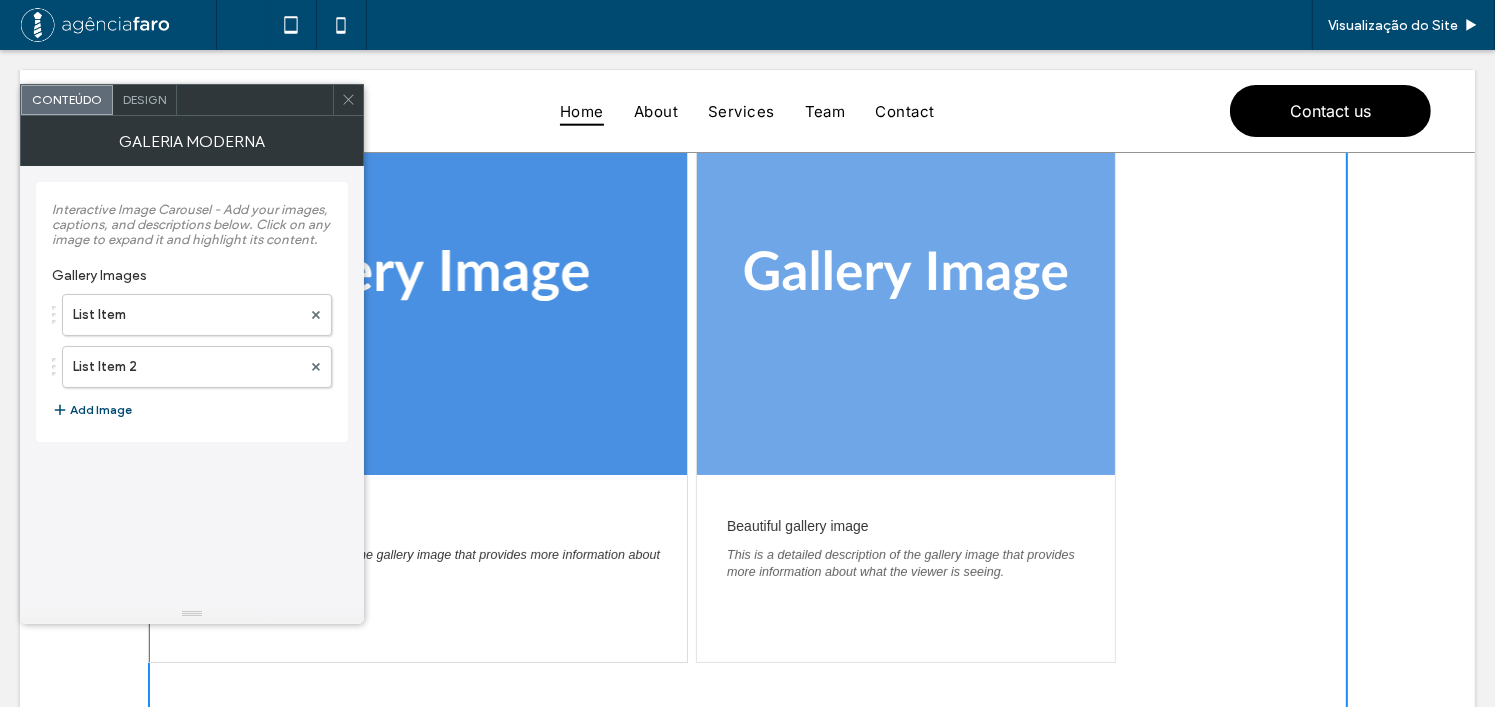 scroll, scrollTop: 0, scrollLeft: 0, axis: both 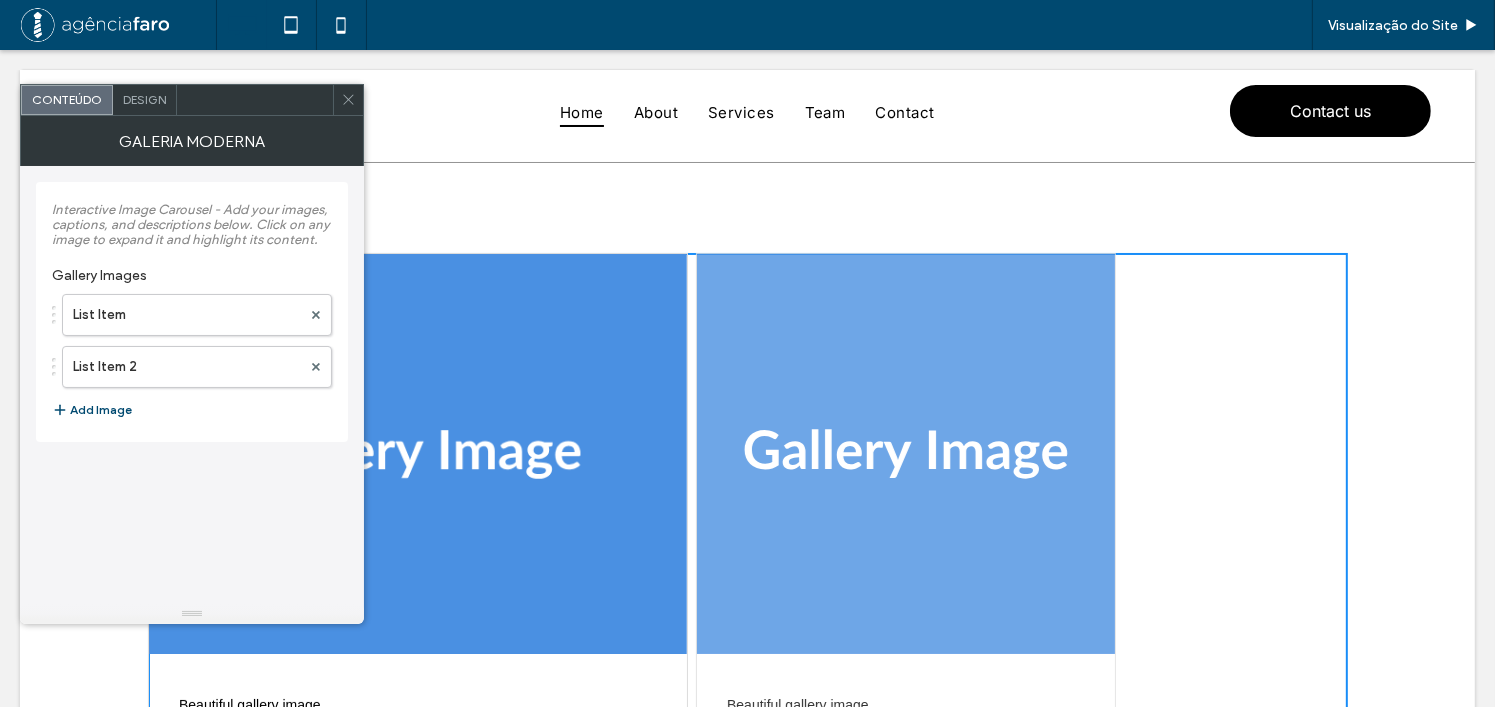 click 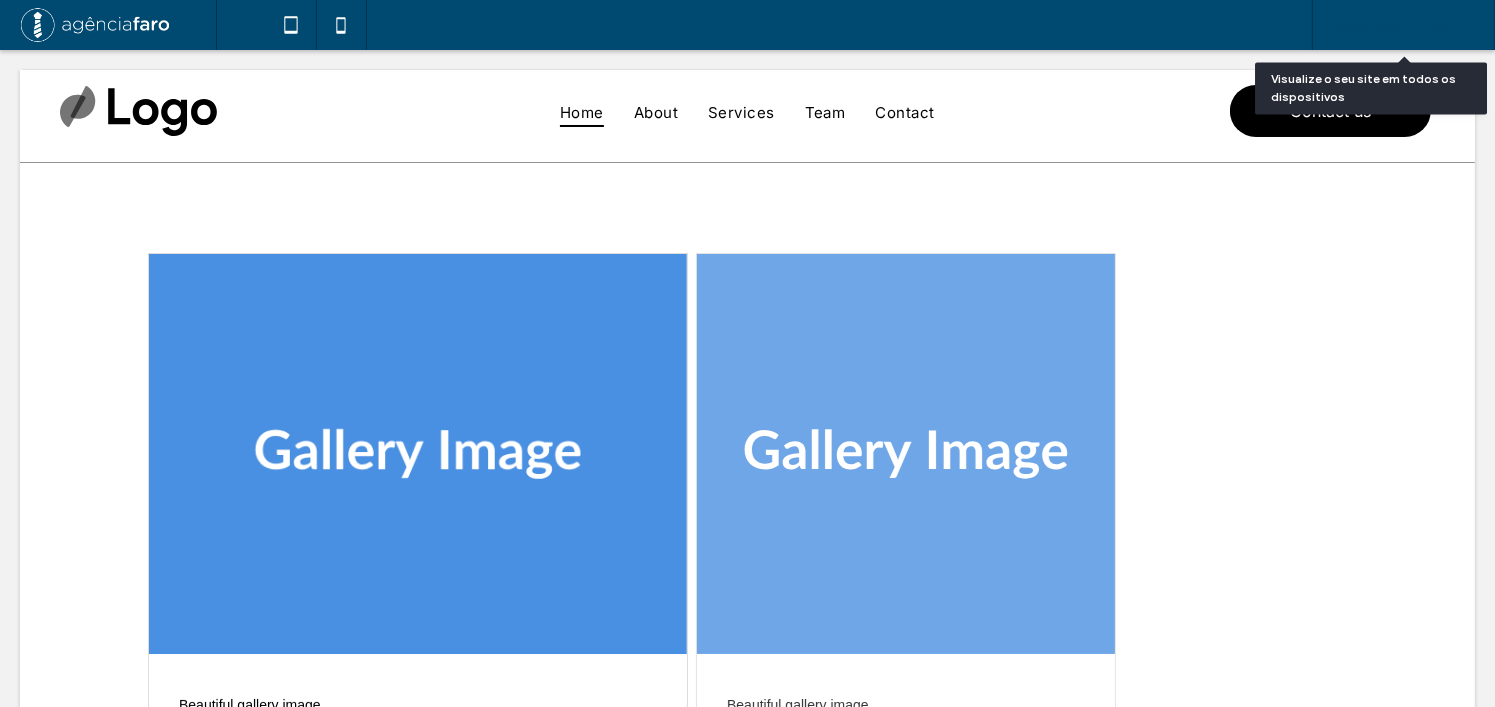 click on "Visualização do Site" at bounding box center [1393, 25] 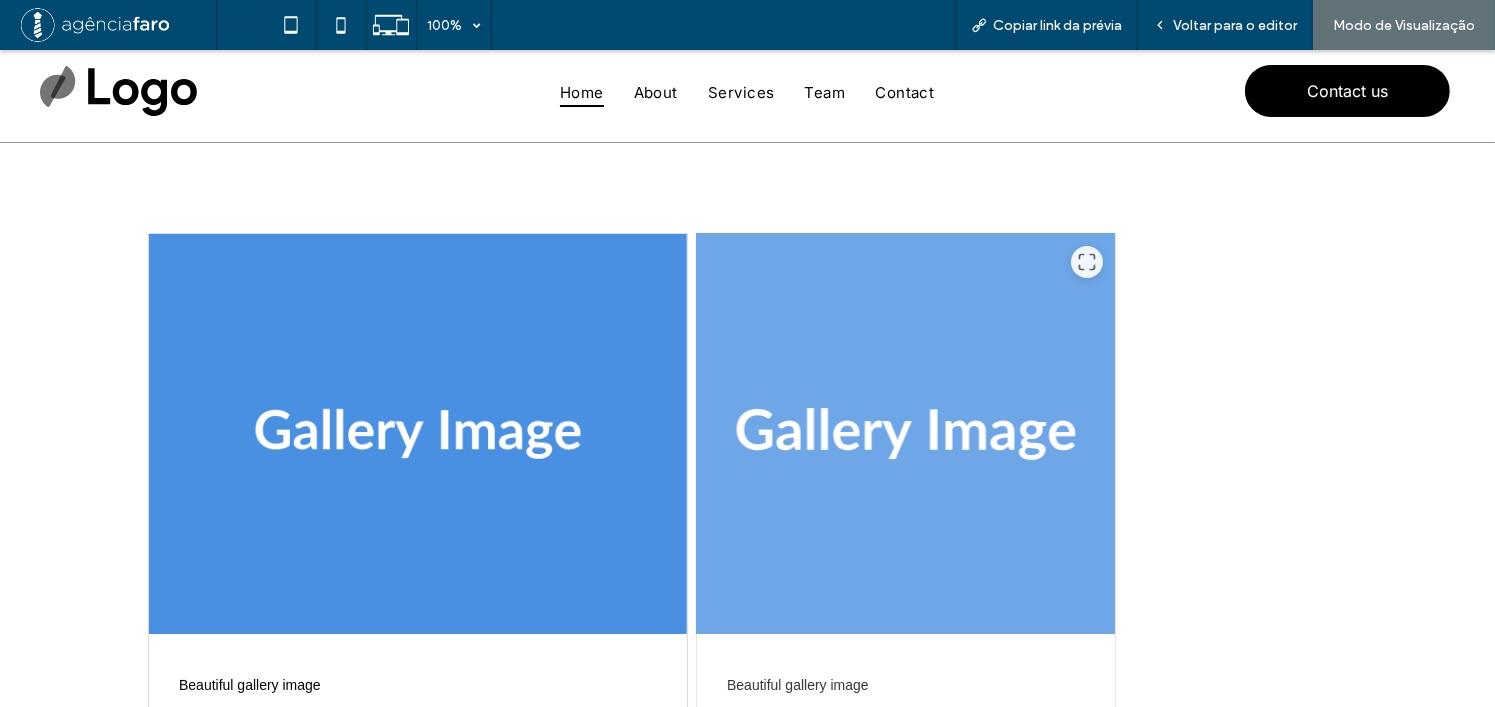 click at bounding box center (906, 434) 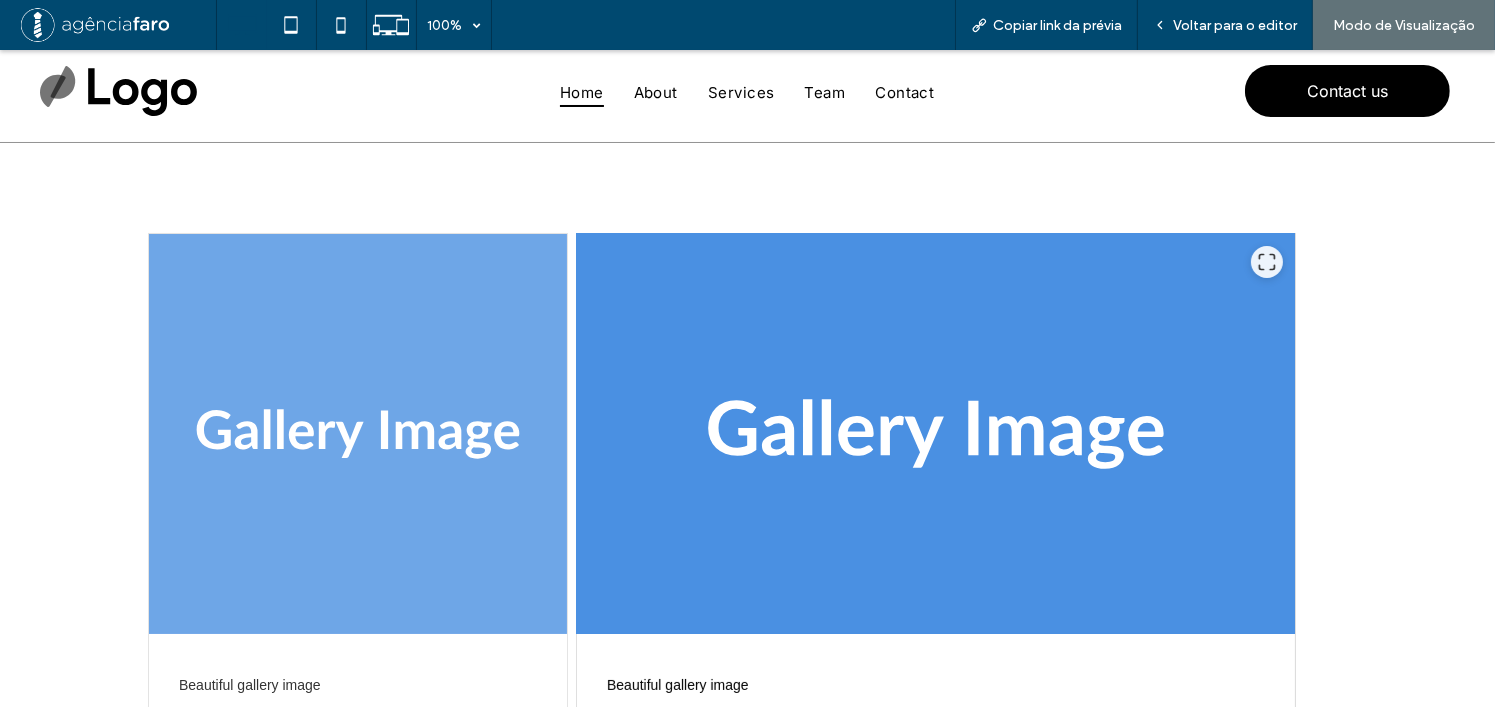 scroll, scrollTop: 109, scrollLeft: 0, axis: vertical 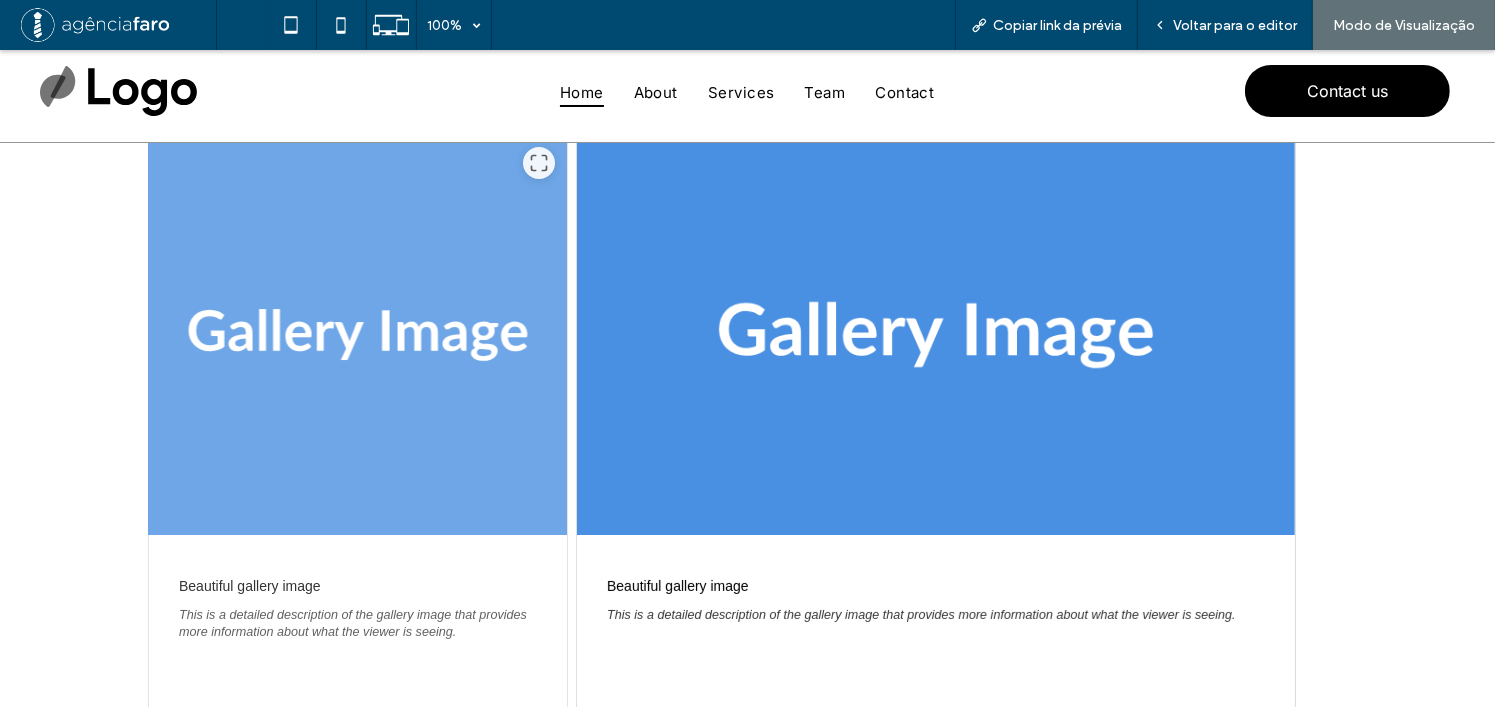 click at bounding box center [358, 335] 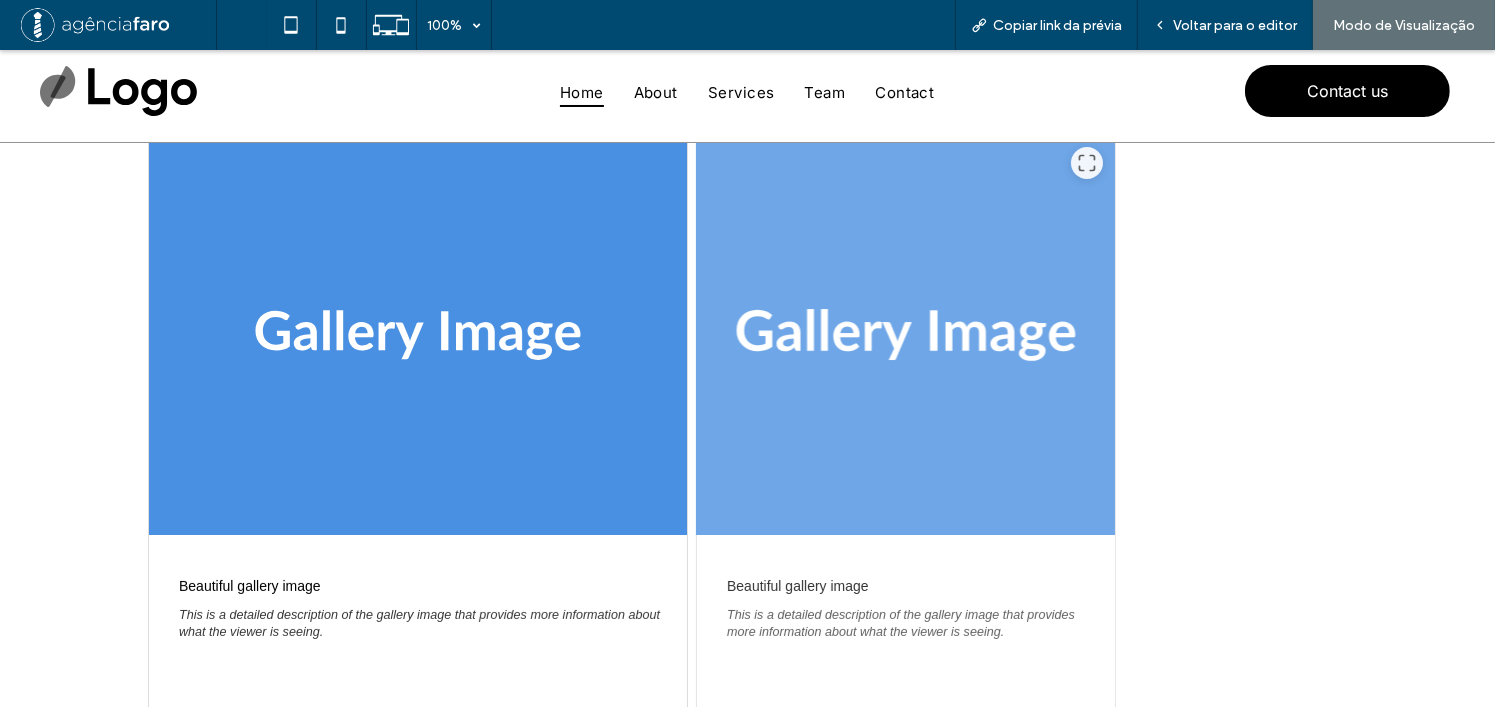 click at bounding box center (906, 335) 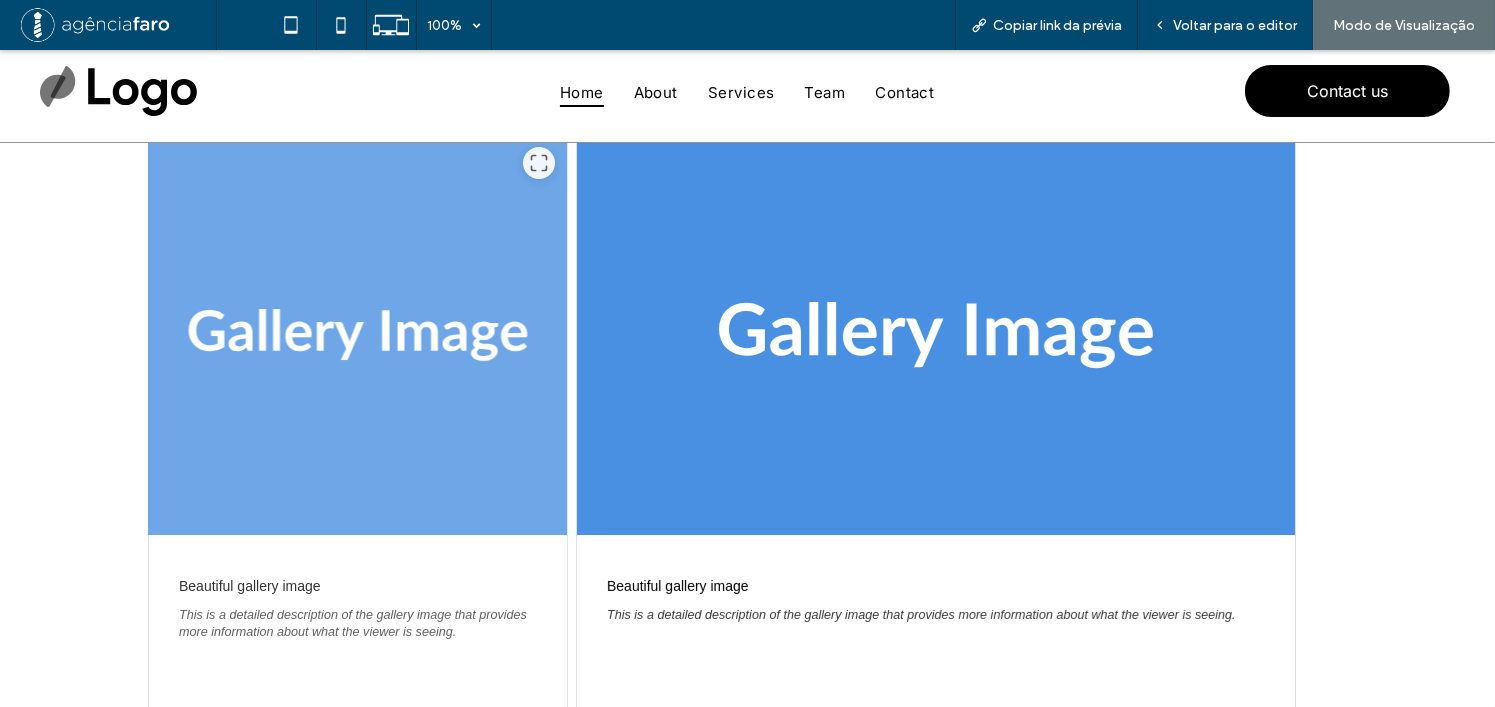 click at bounding box center [358, 335] 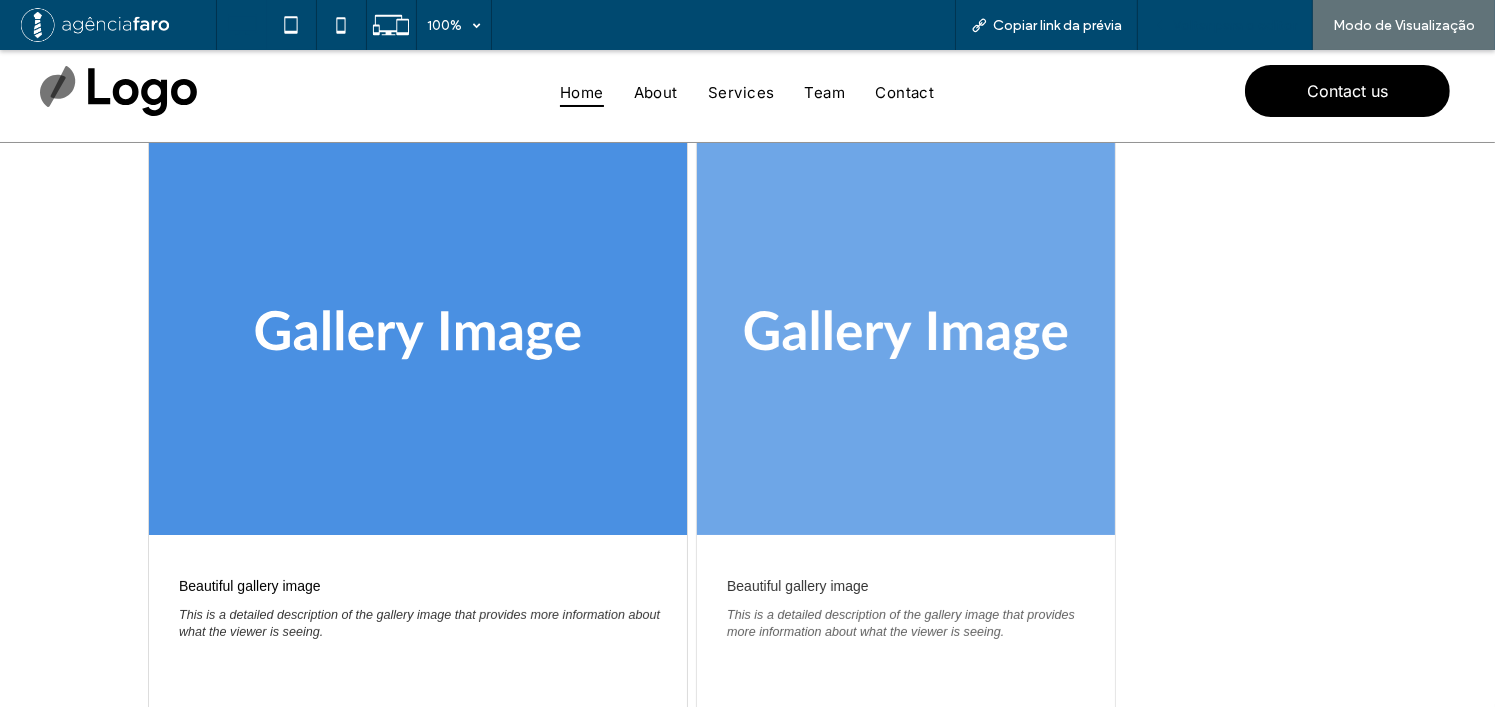 click on "Voltar para o editor" at bounding box center [1225, 25] 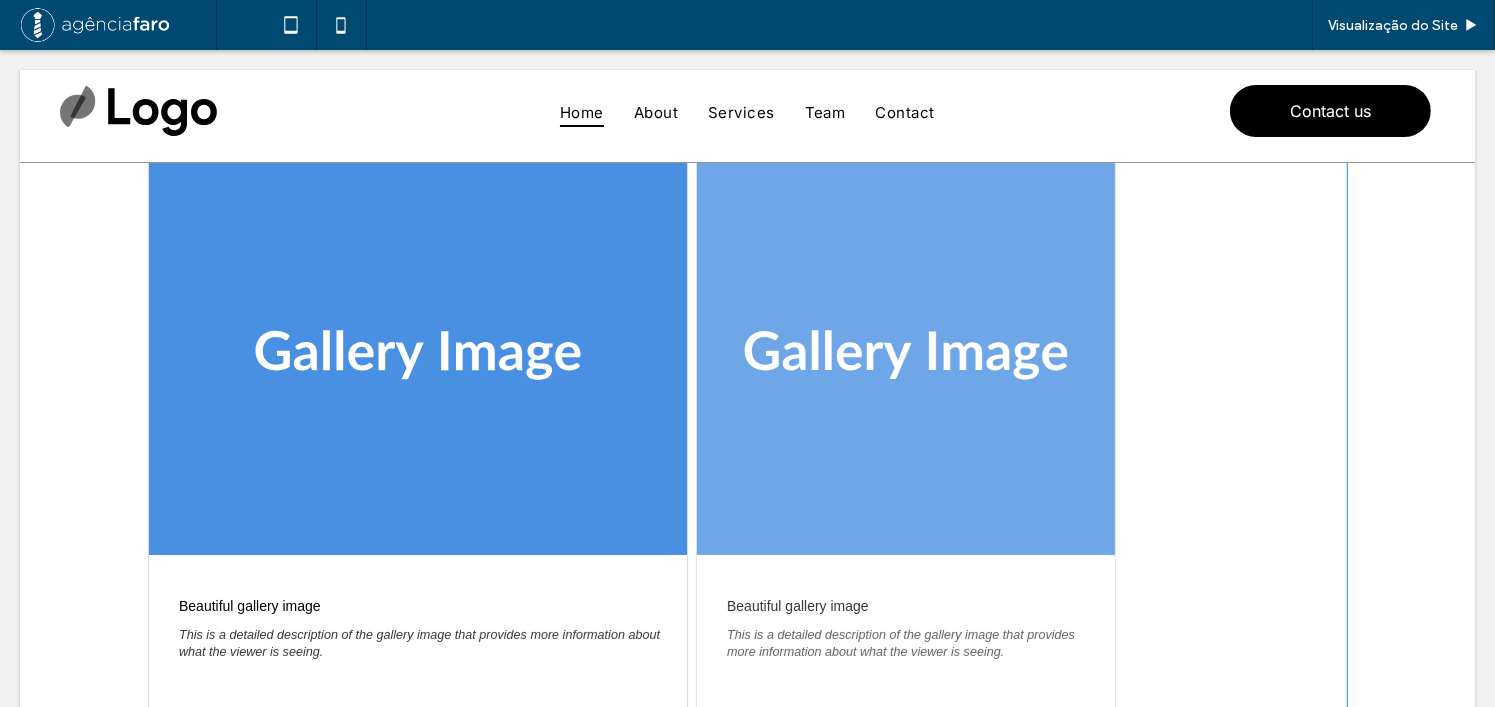click at bounding box center [748, 504] 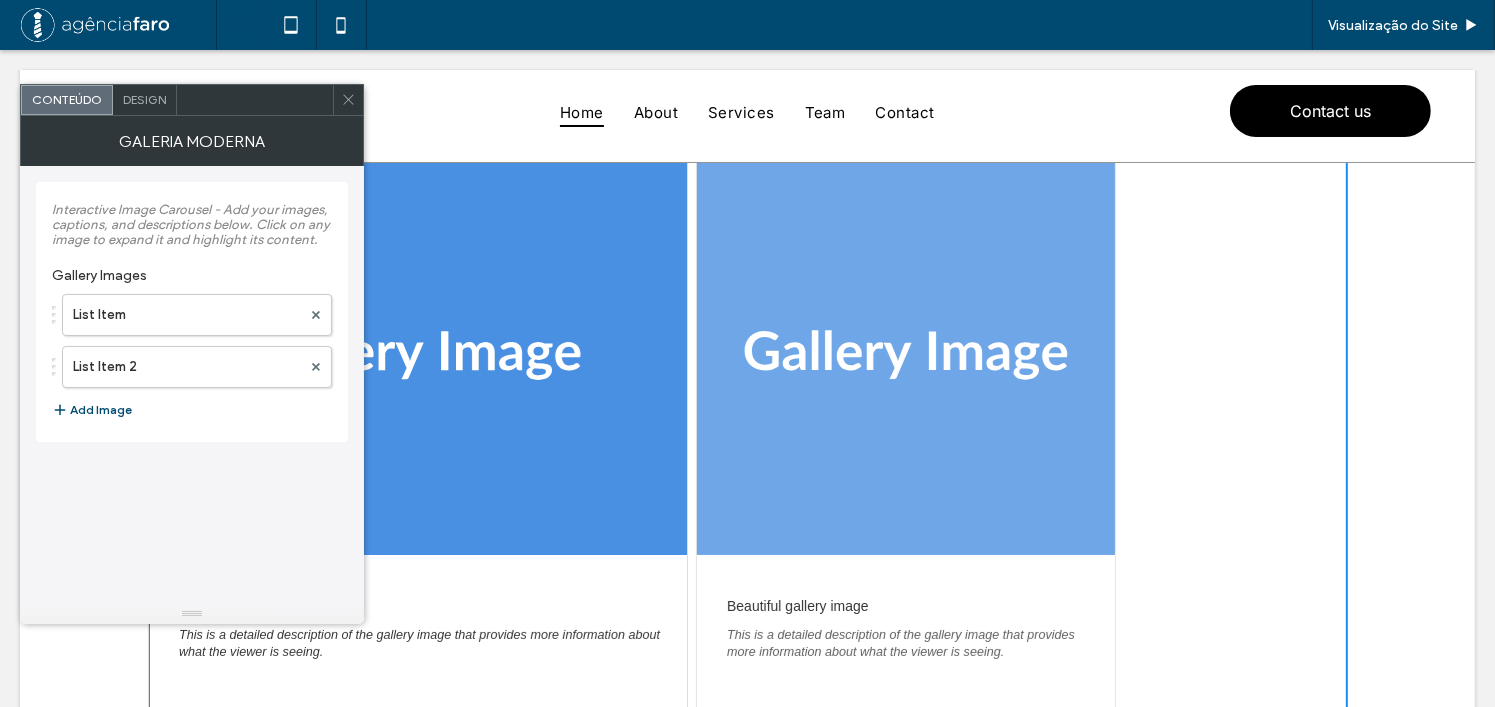 click on "Design" at bounding box center (145, 100) 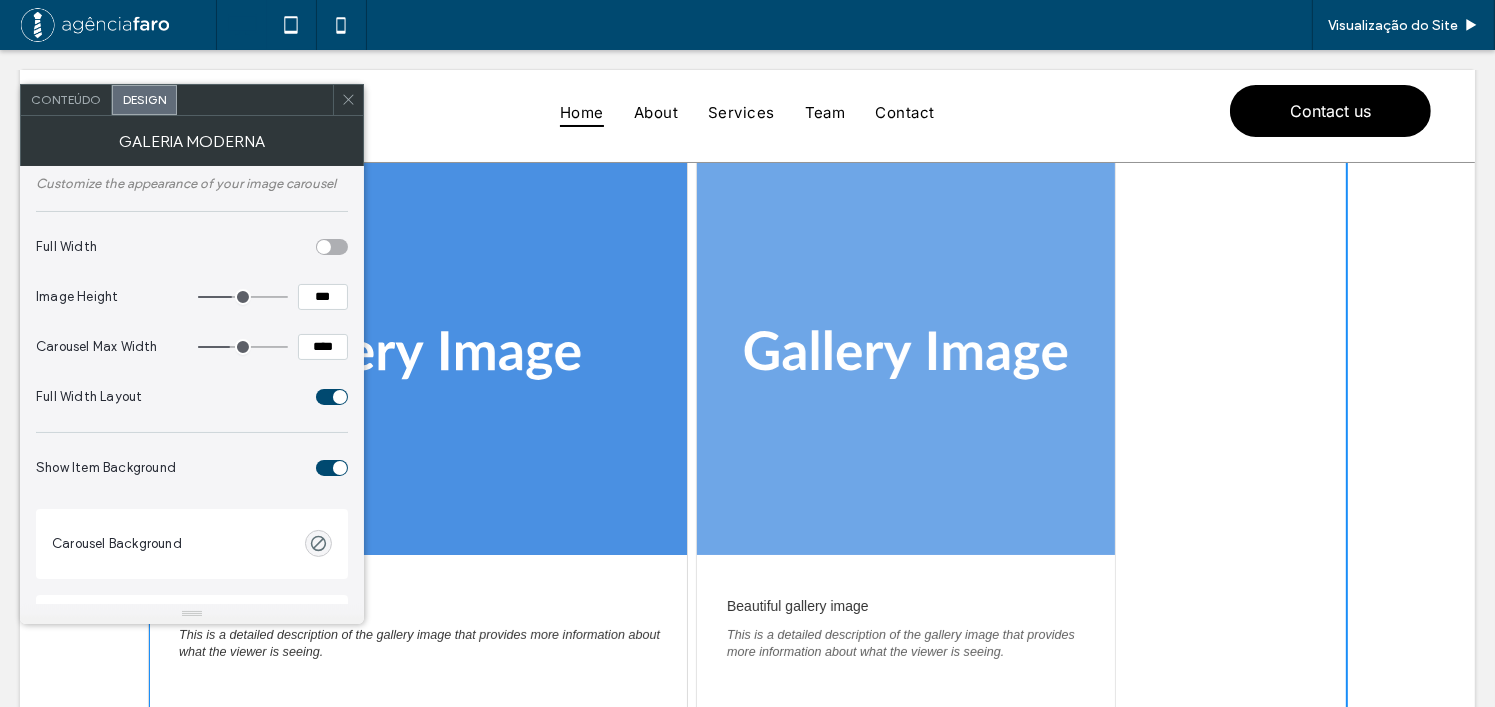 click at bounding box center [332, 247] 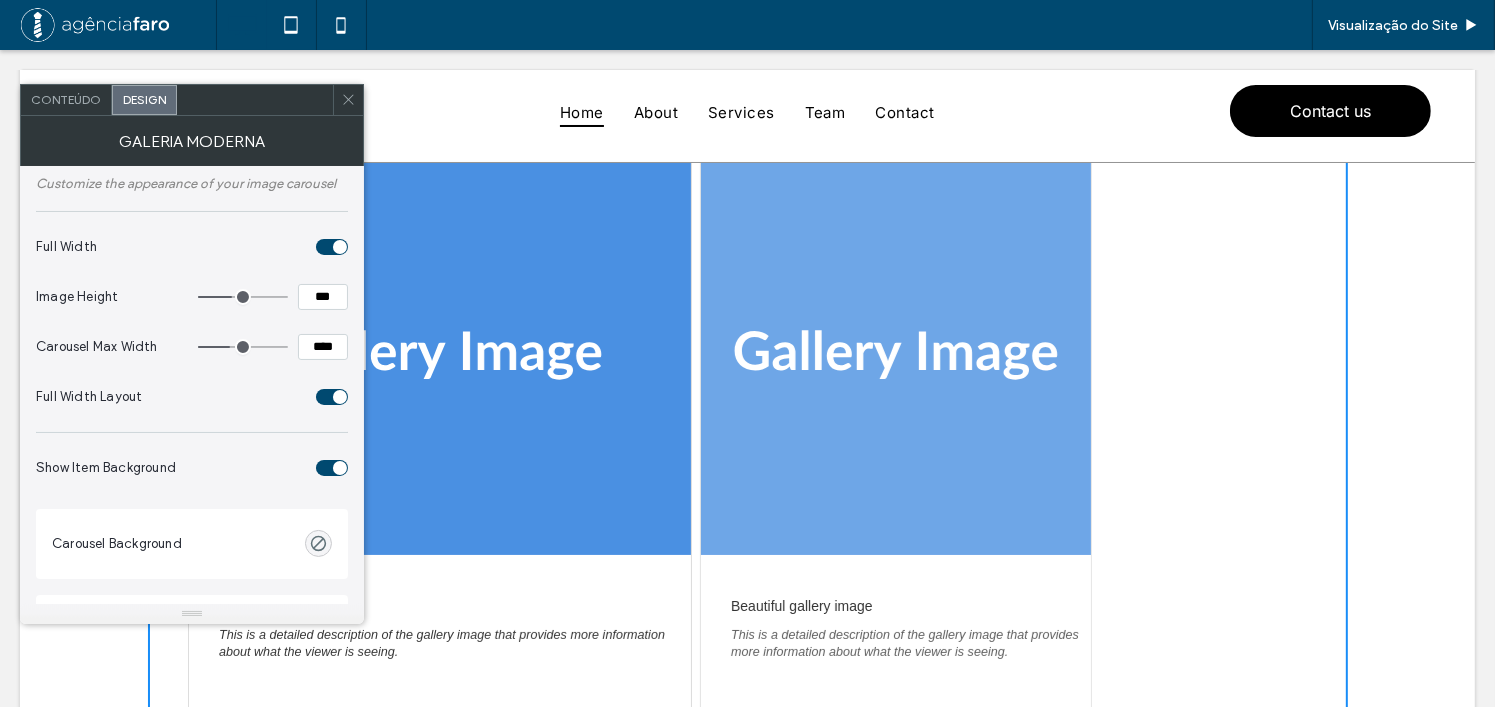 click at bounding box center (340, 247) 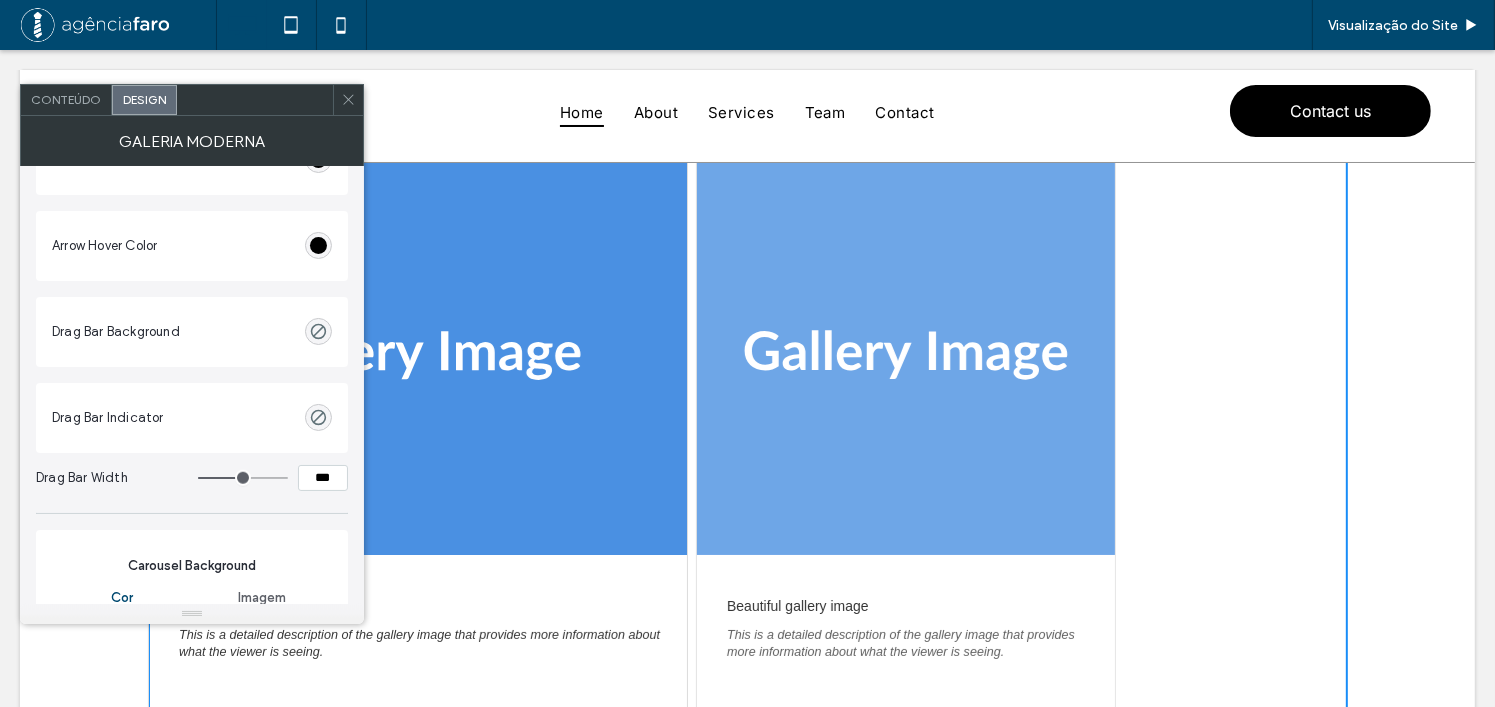 scroll, scrollTop: 1900, scrollLeft: 0, axis: vertical 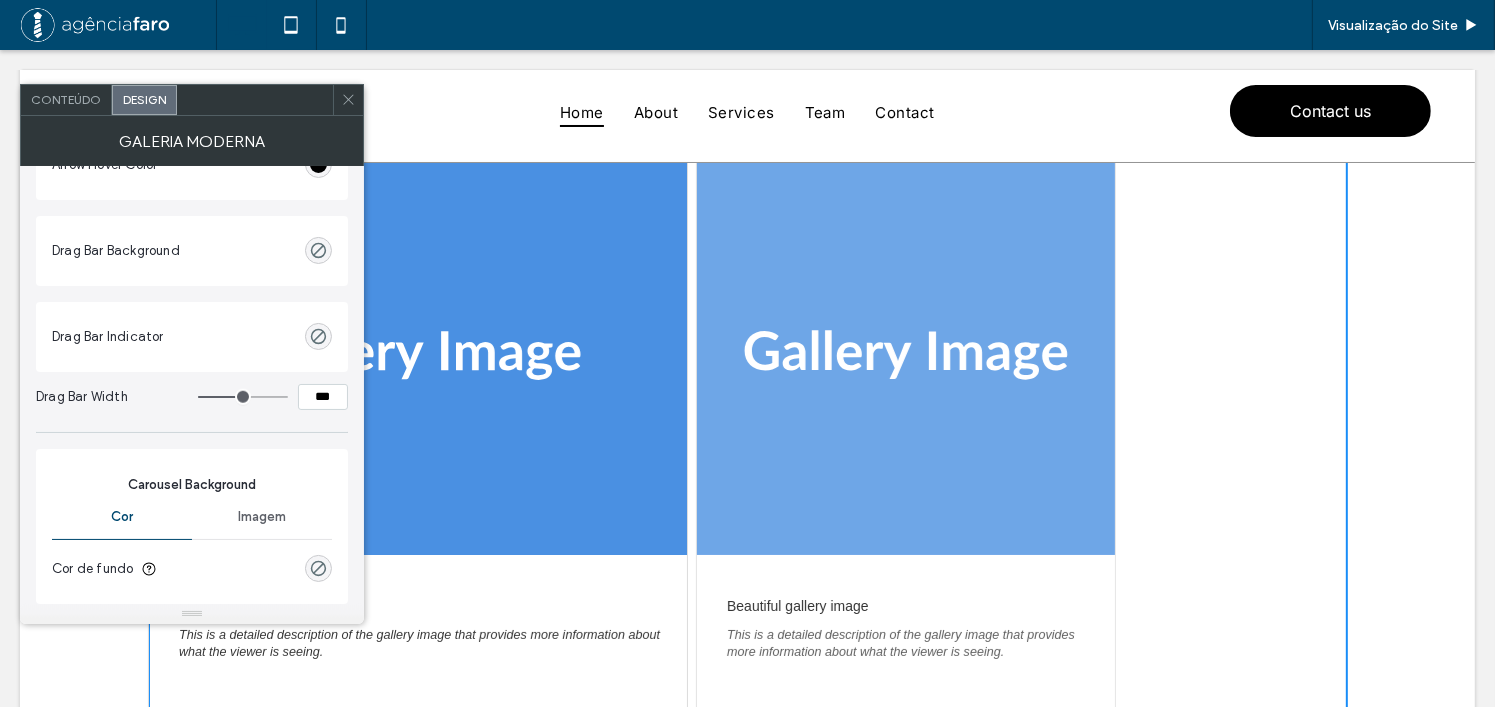 click 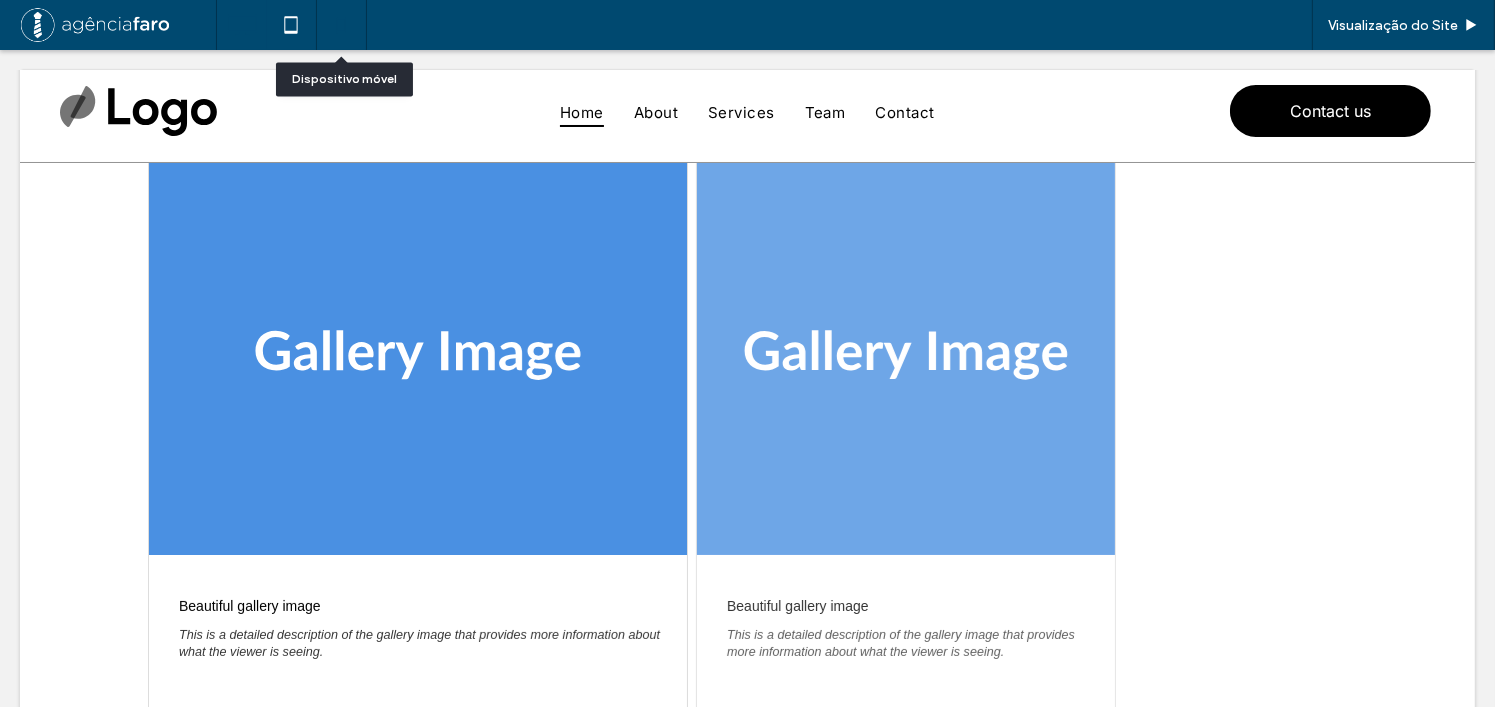 click 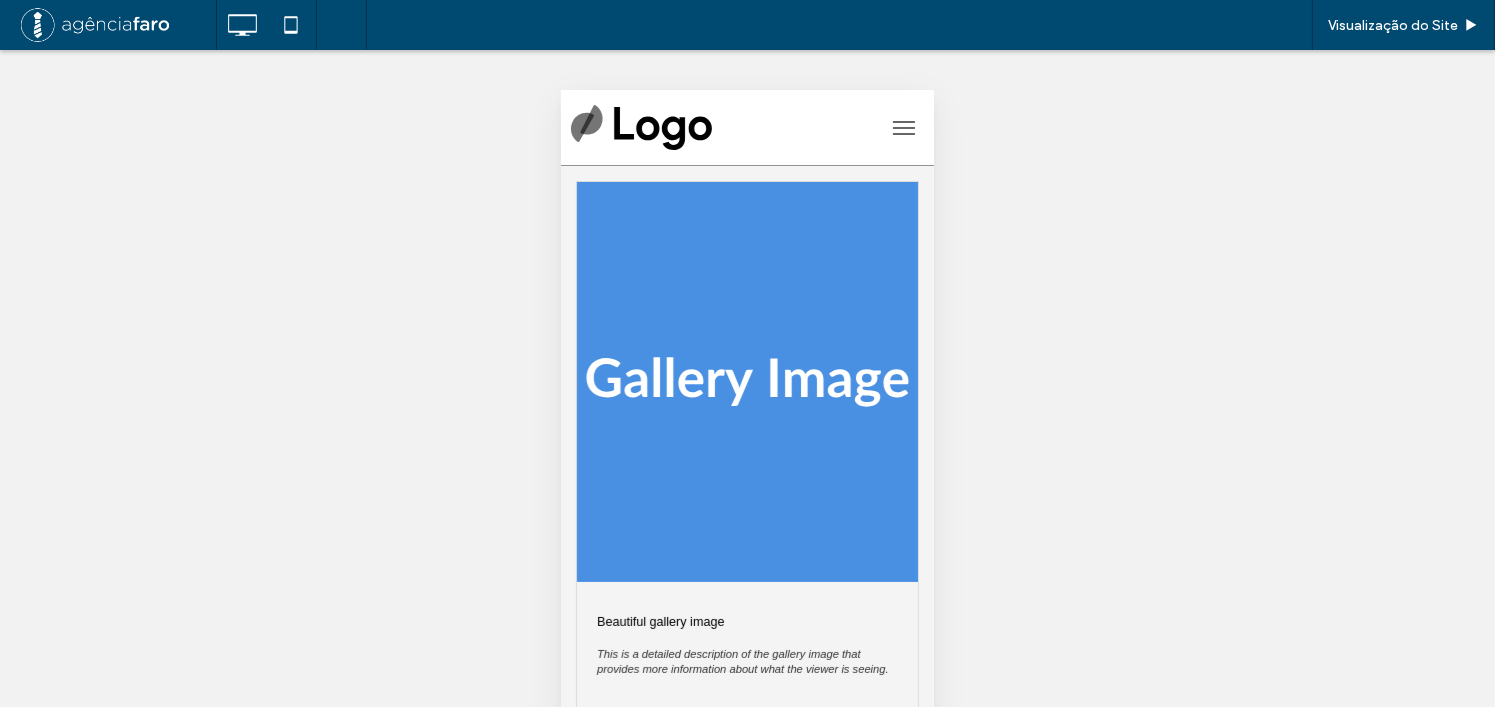scroll, scrollTop: 0, scrollLeft: 0, axis: both 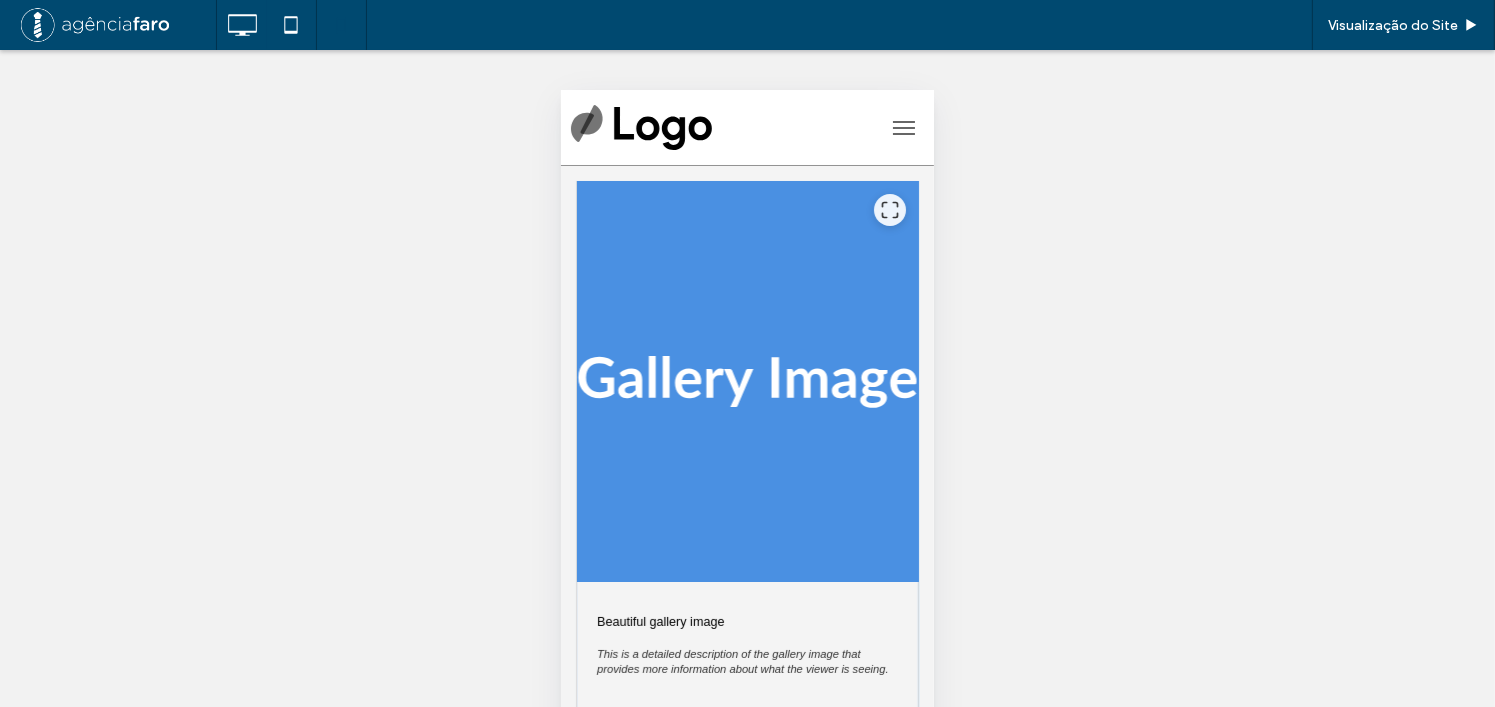 drag, startPoint x: 812, startPoint y: 461, endPoint x: 644, endPoint y: 470, distance: 168.2409 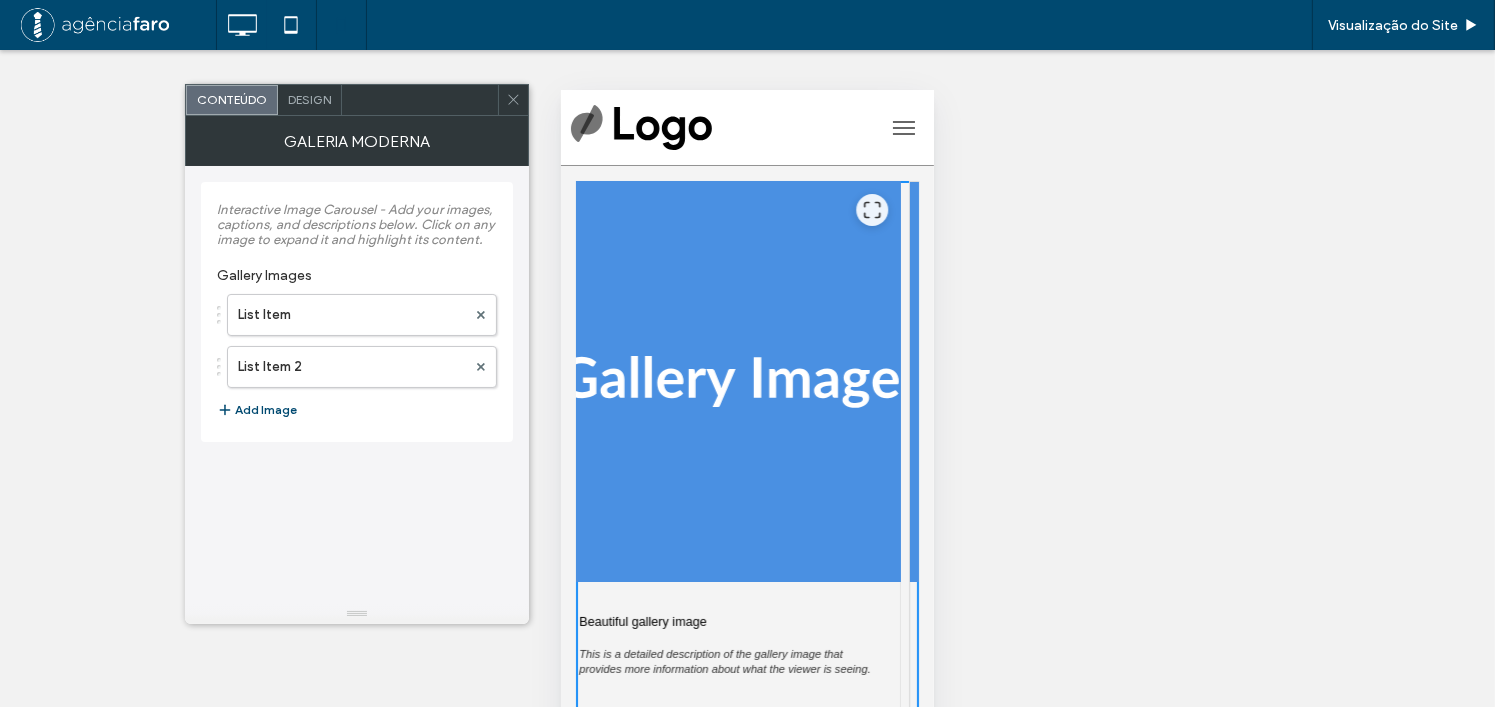 drag, startPoint x: 677, startPoint y: 470, endPoint x: 616, endPoint y: 469, distance: 61.008198 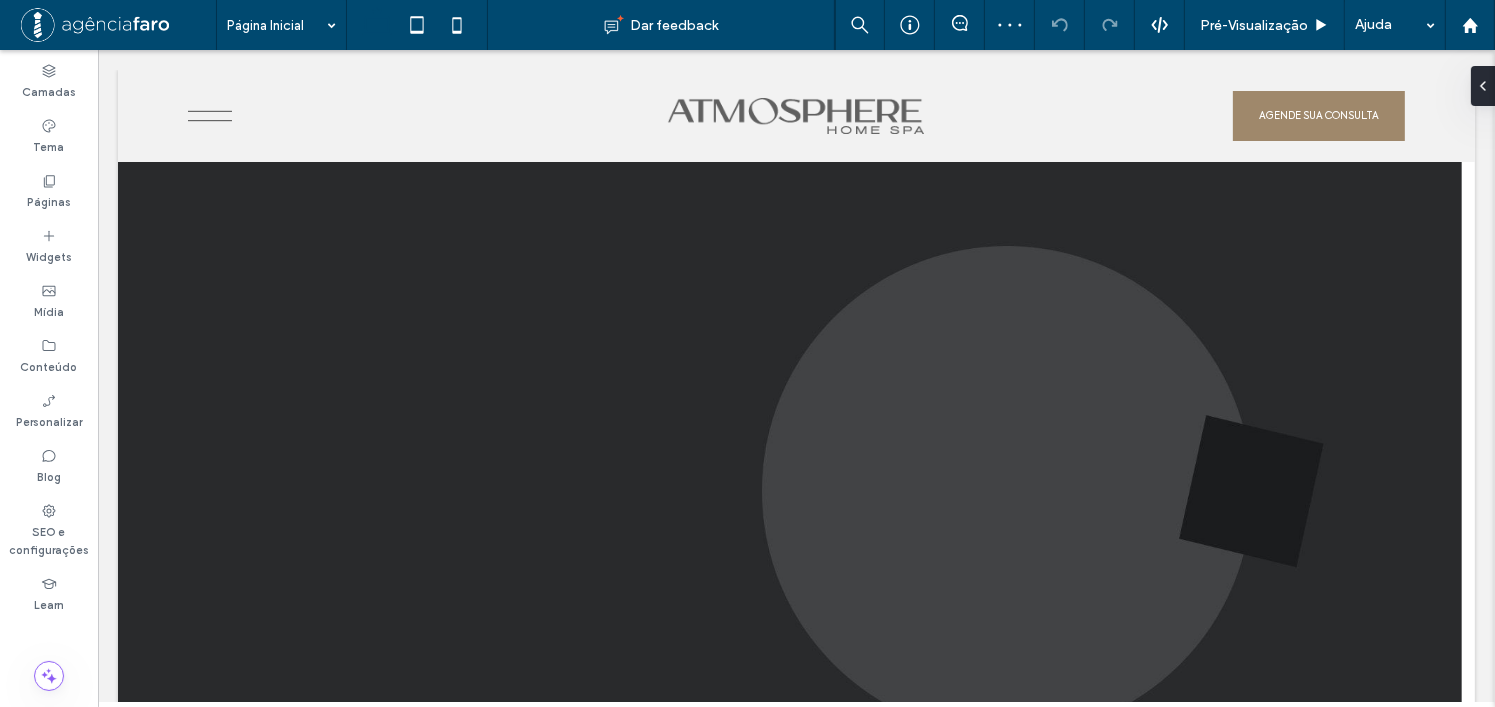 scroll, scrollTop: 3568, scrollLeft: 0, axis: vertical 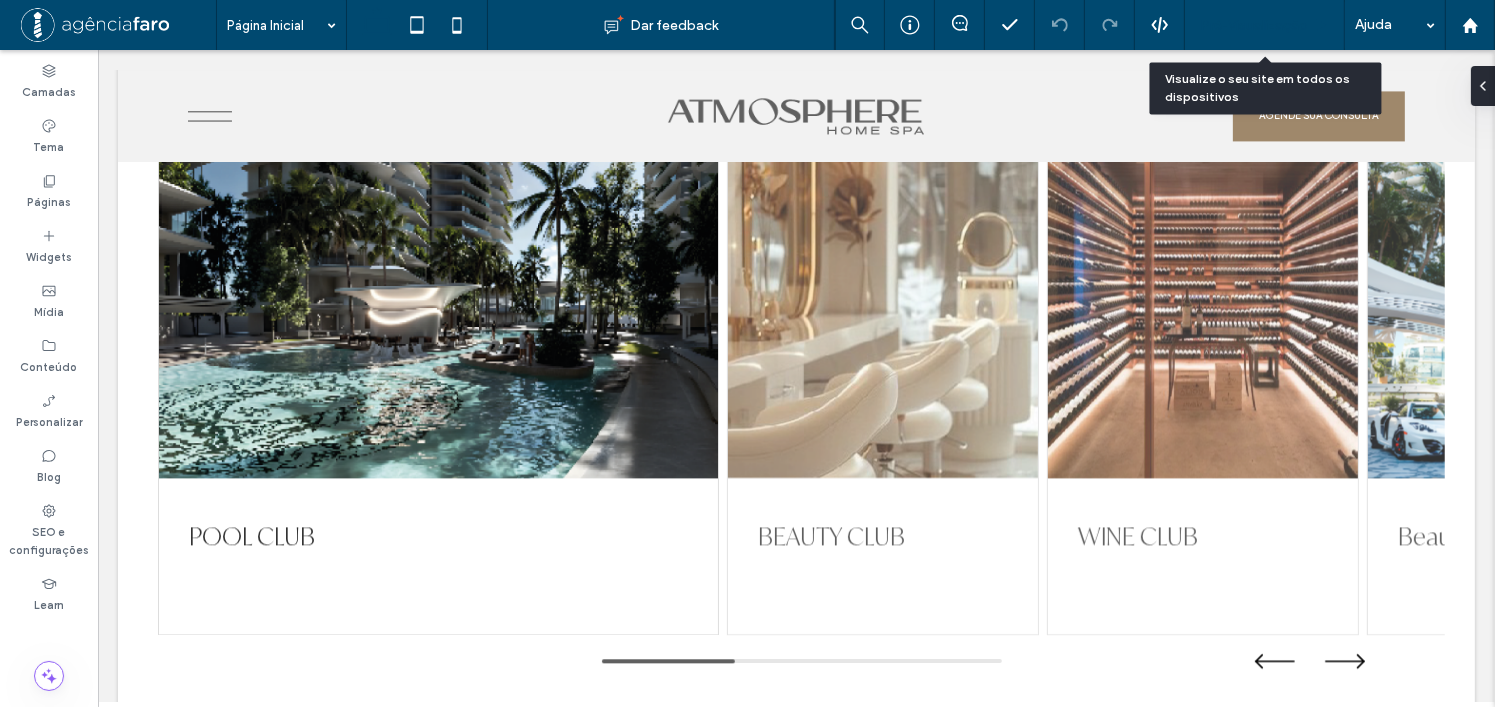 click on "Pré-Visualizaçāo" at bounding box center [1265, 25] 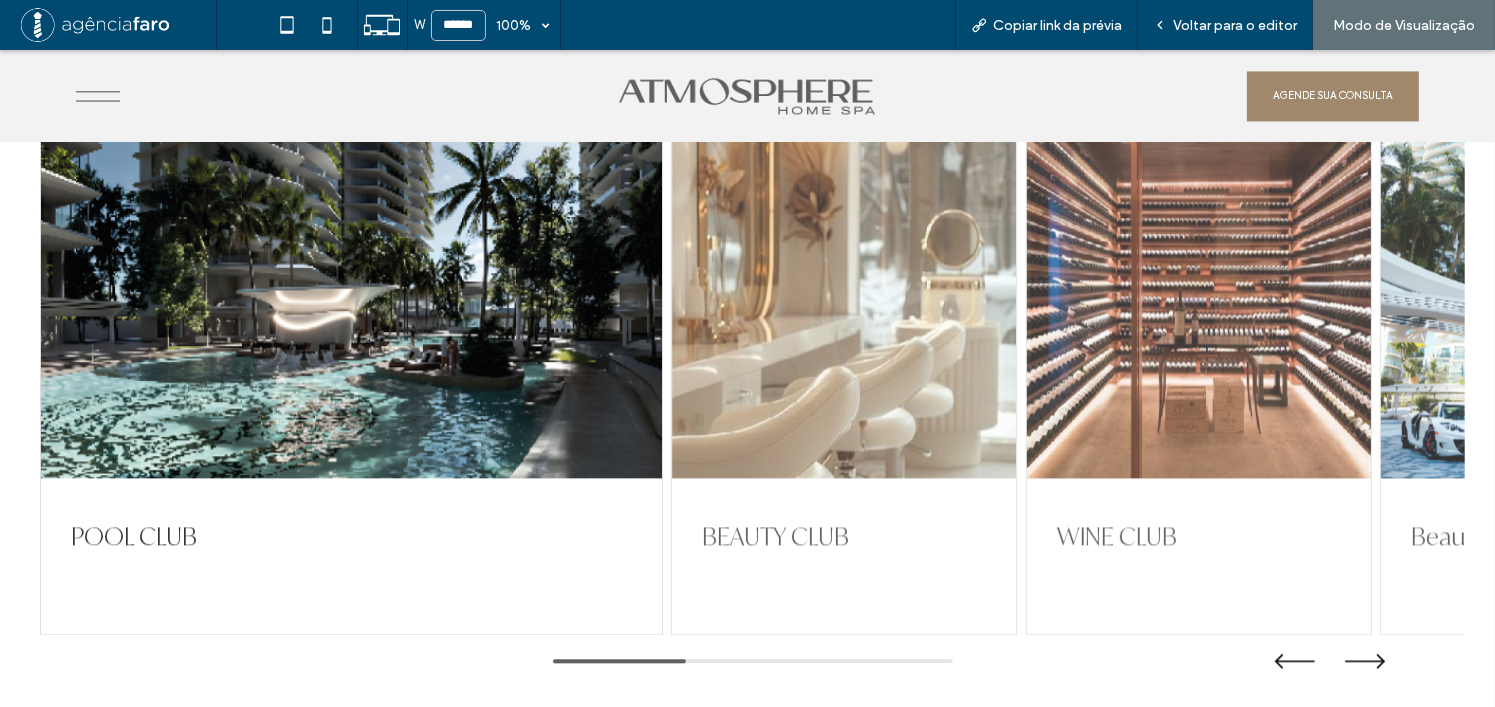 scroll, scrollTop: 4319, scrollLeft: 0, axis: vertical 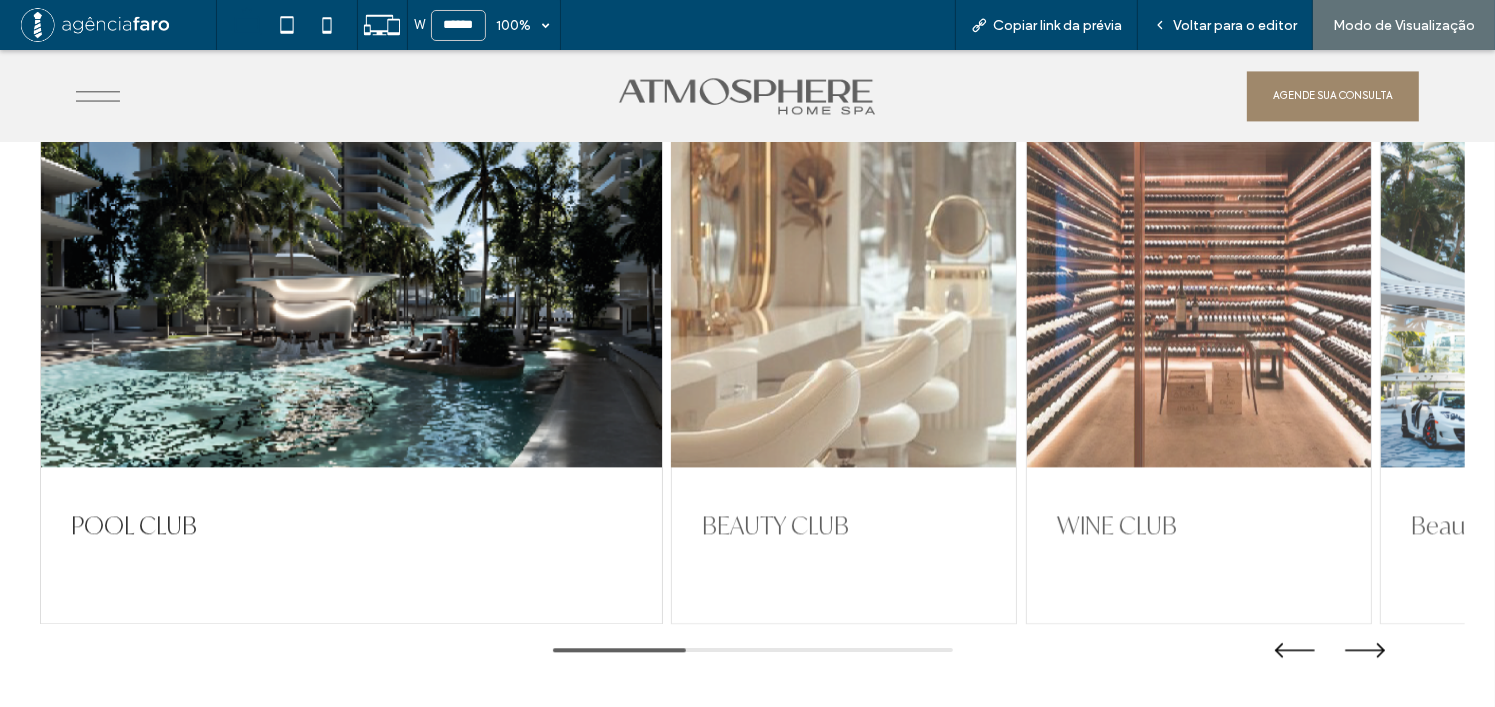 click at bounding box center [844, 267] 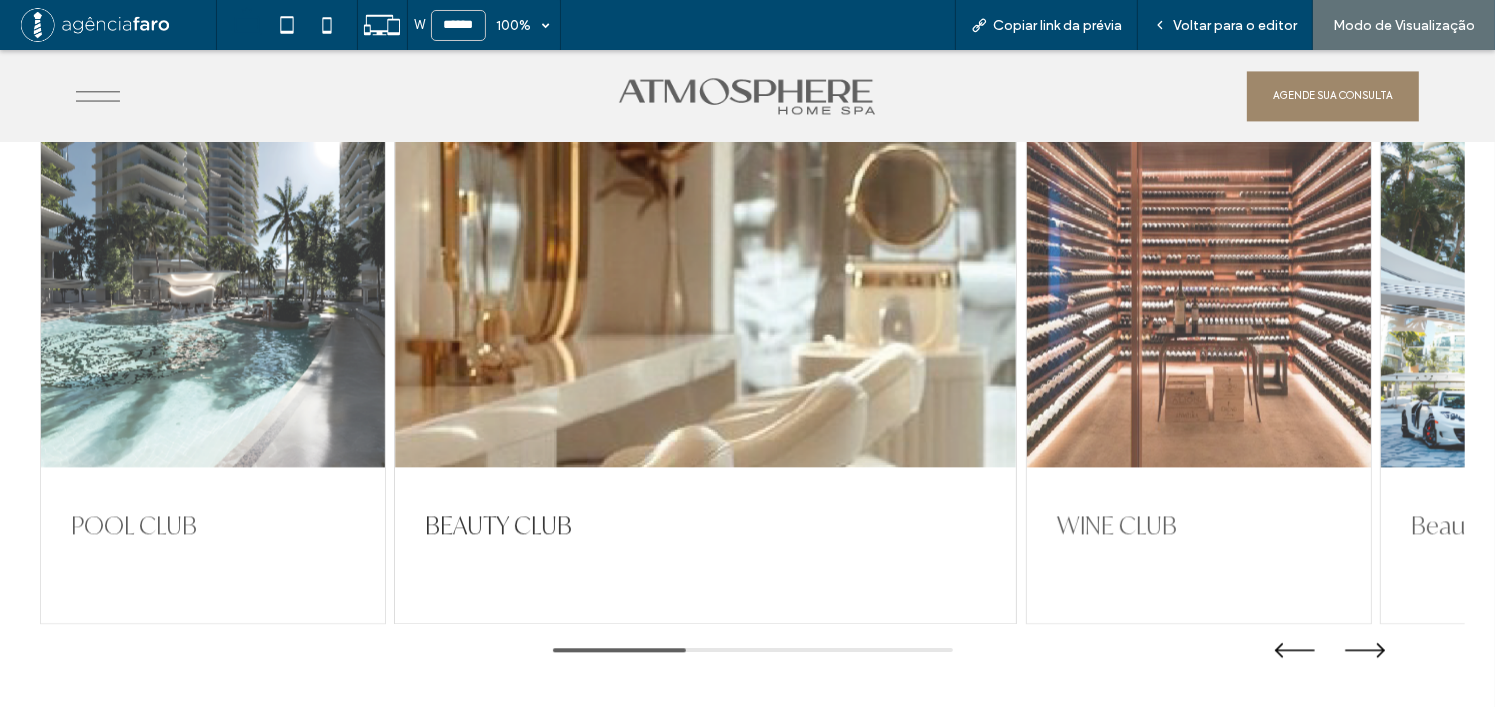 click at bounding box center [1199, 267] 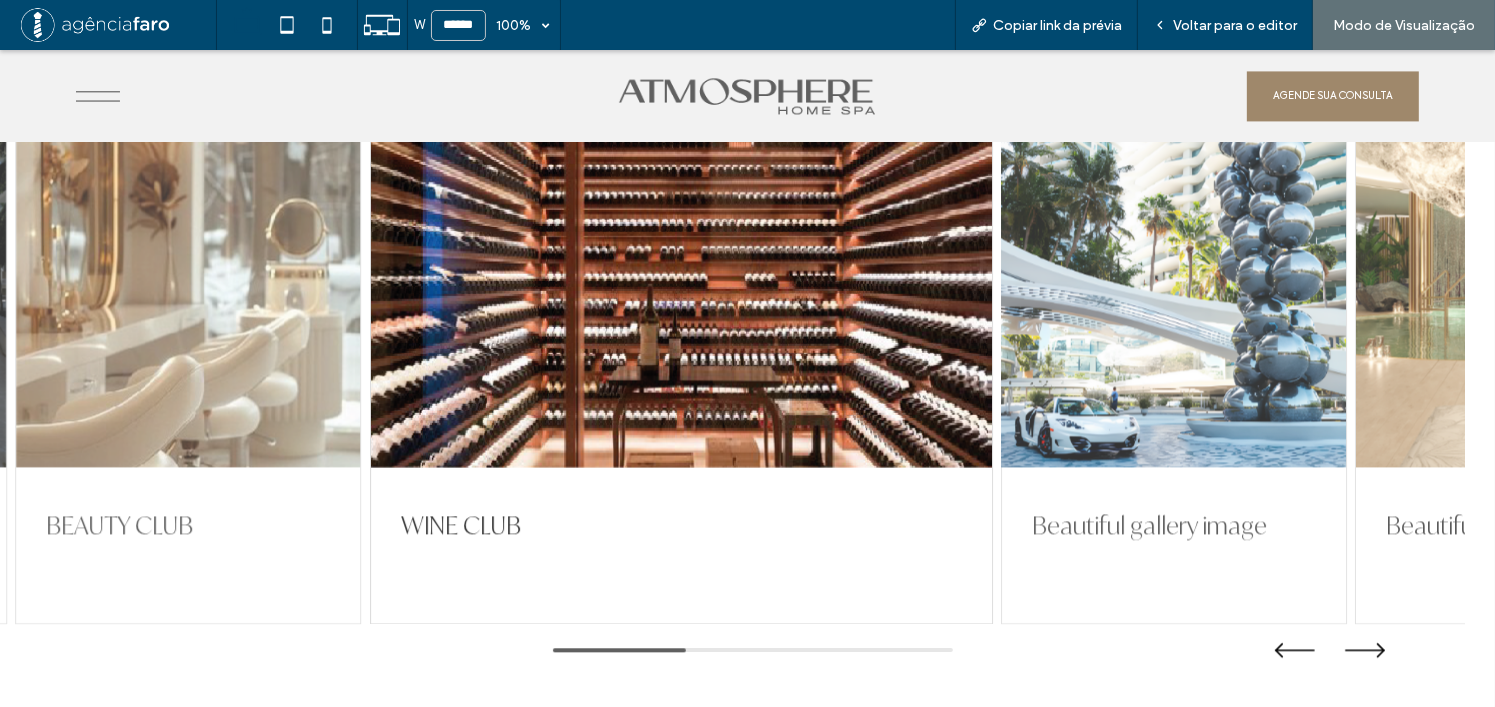 drag, startPoint x: 1205, startPoint y: 294, endPoint x: 809, endPoint y: 285, distance: 396.10226 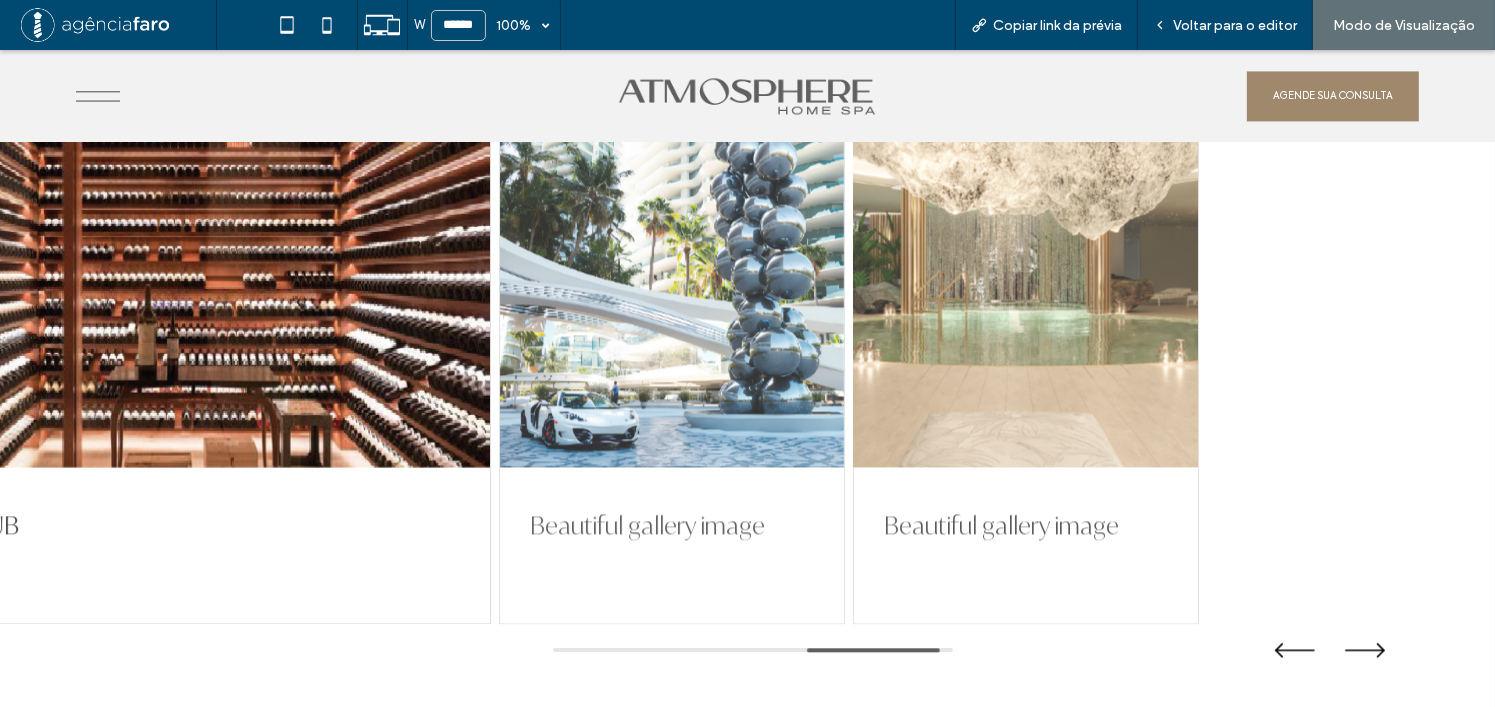 click at bounding box center [1026, 267] 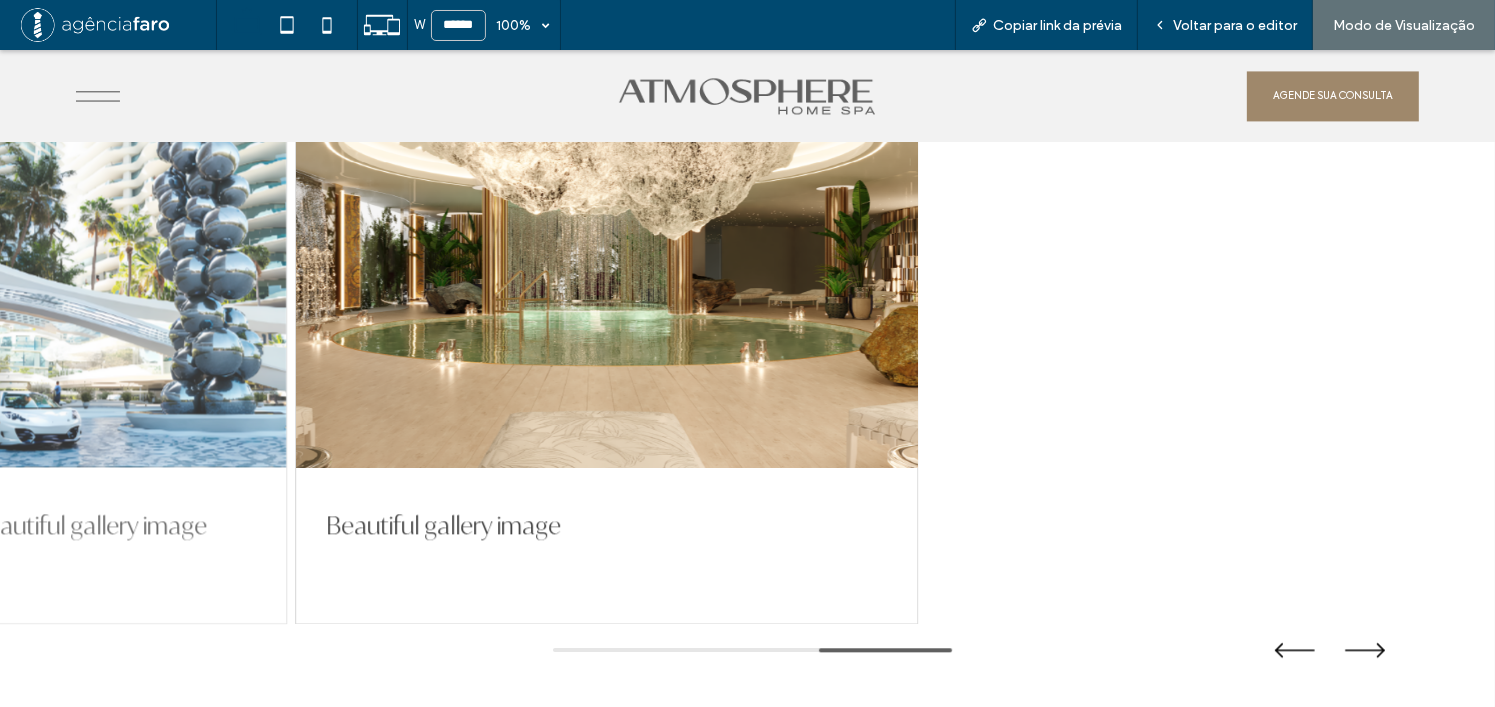 drag, startPoint x: 683, startPoint y: 276, endPoint x: 606, endPoint y: 286, distance: 77.64664 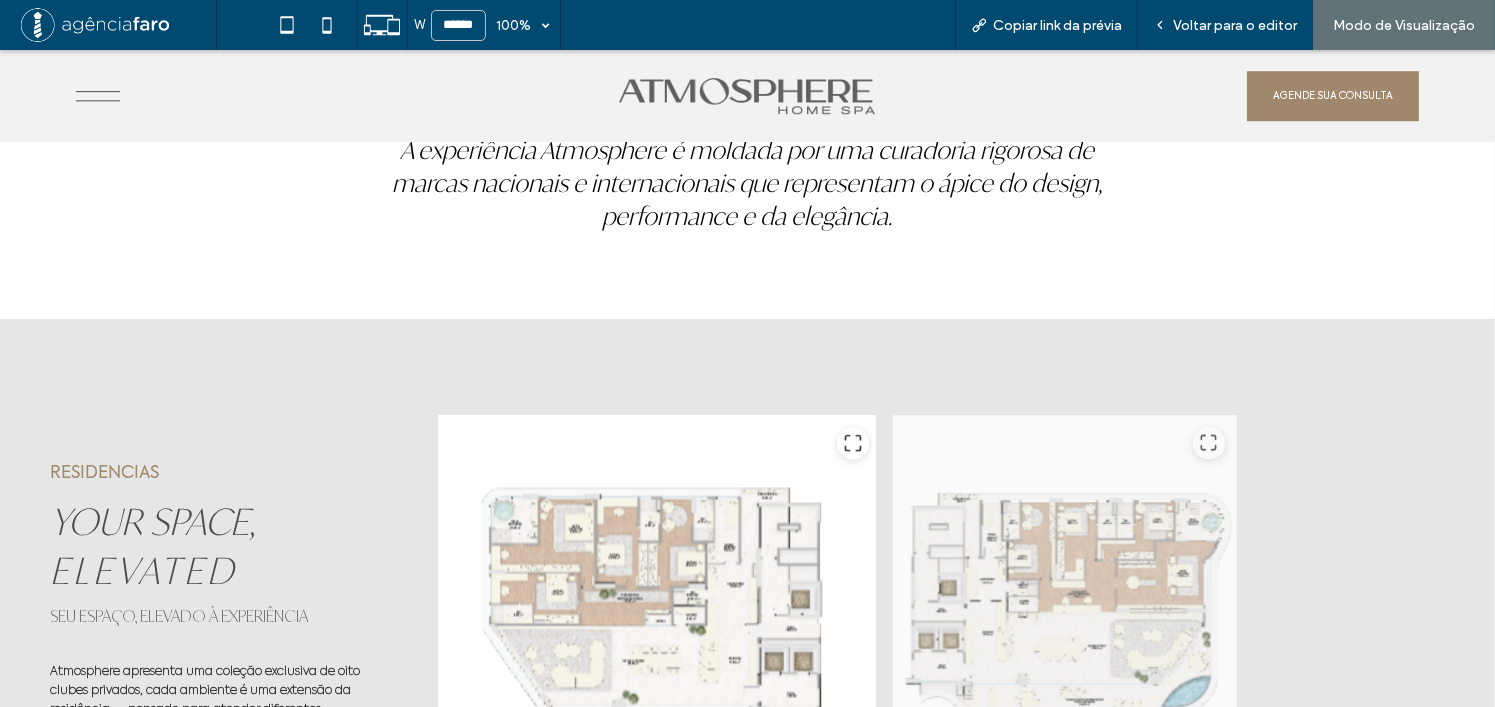 scroll, scrollTop: 6319, scrollLeft: 0, axis: vertical 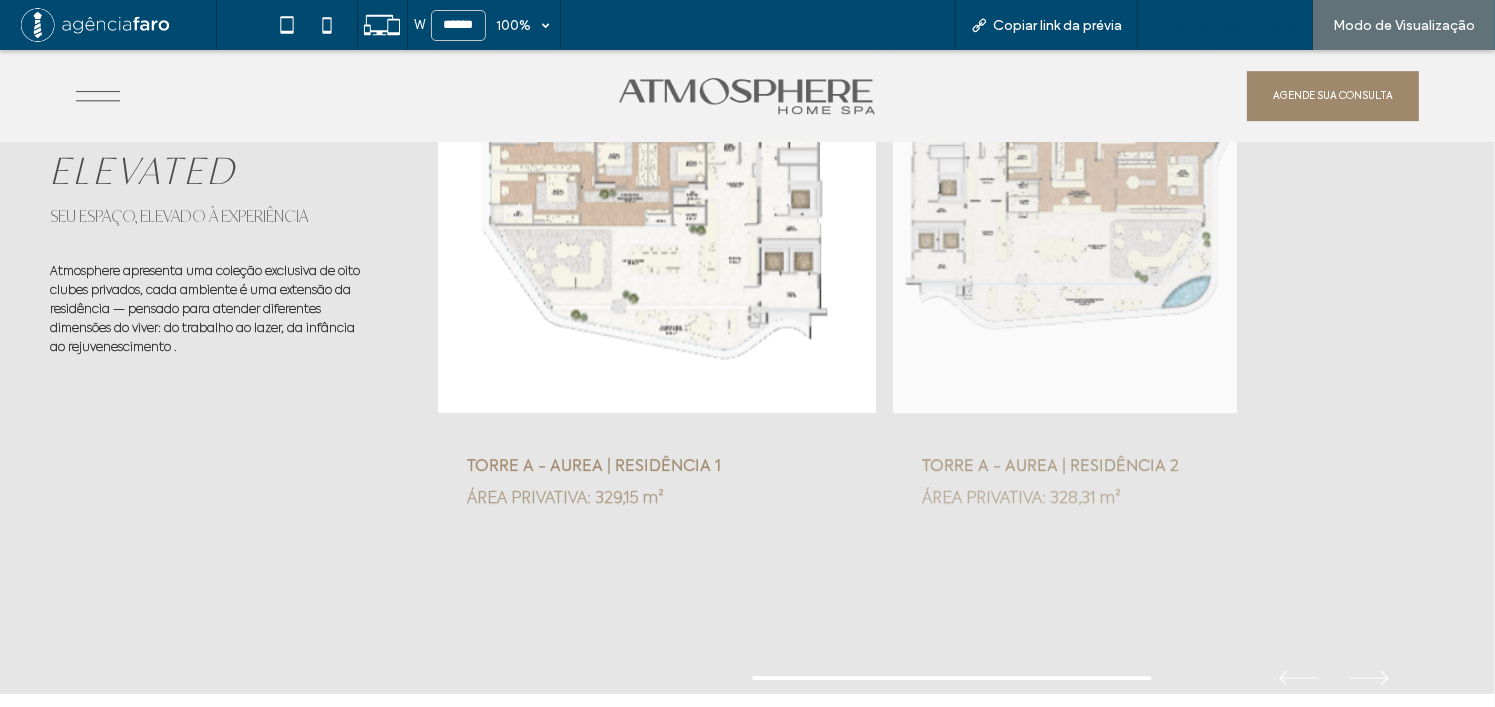 click on "Voltar para o editor" at bounding box center [1225, 25] 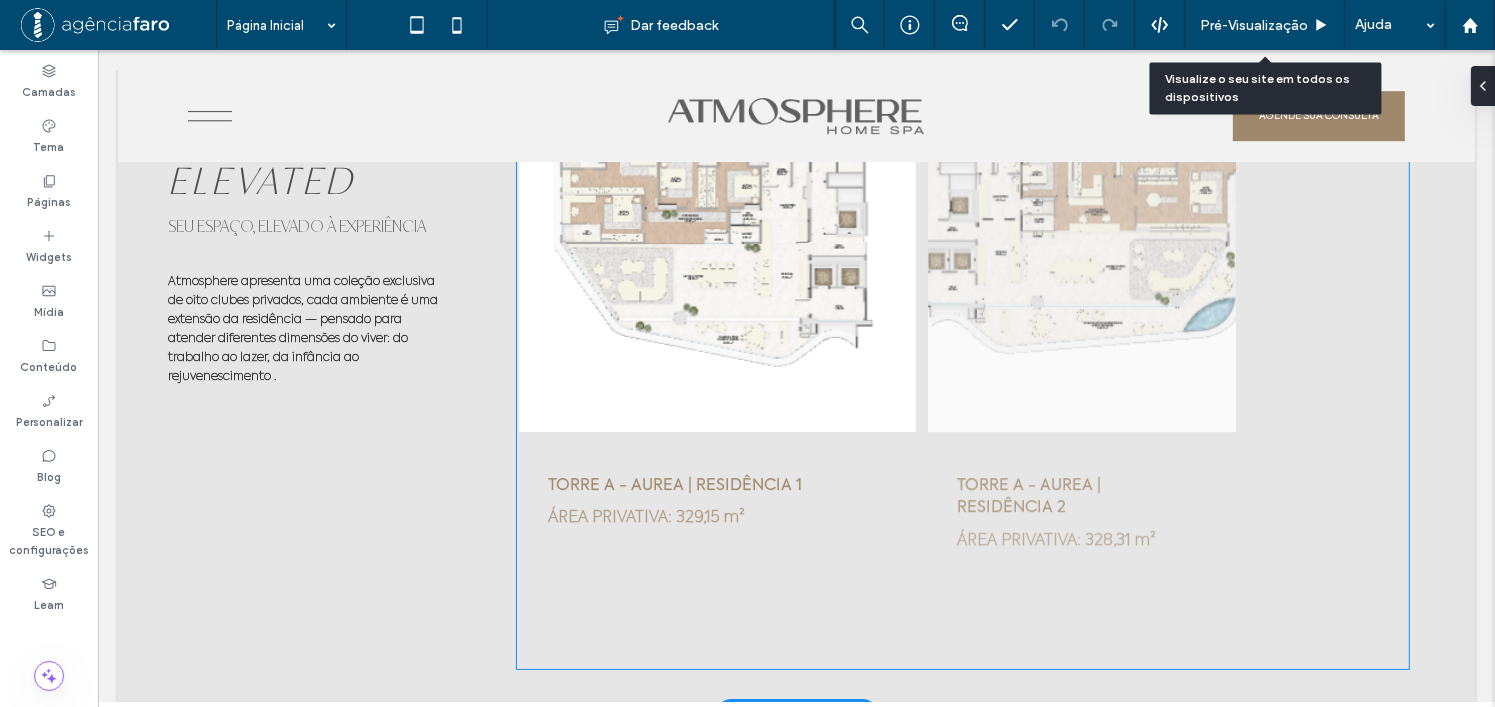 scroll, scrollTop: 6286, scrollLeft: 0, axis: vertical 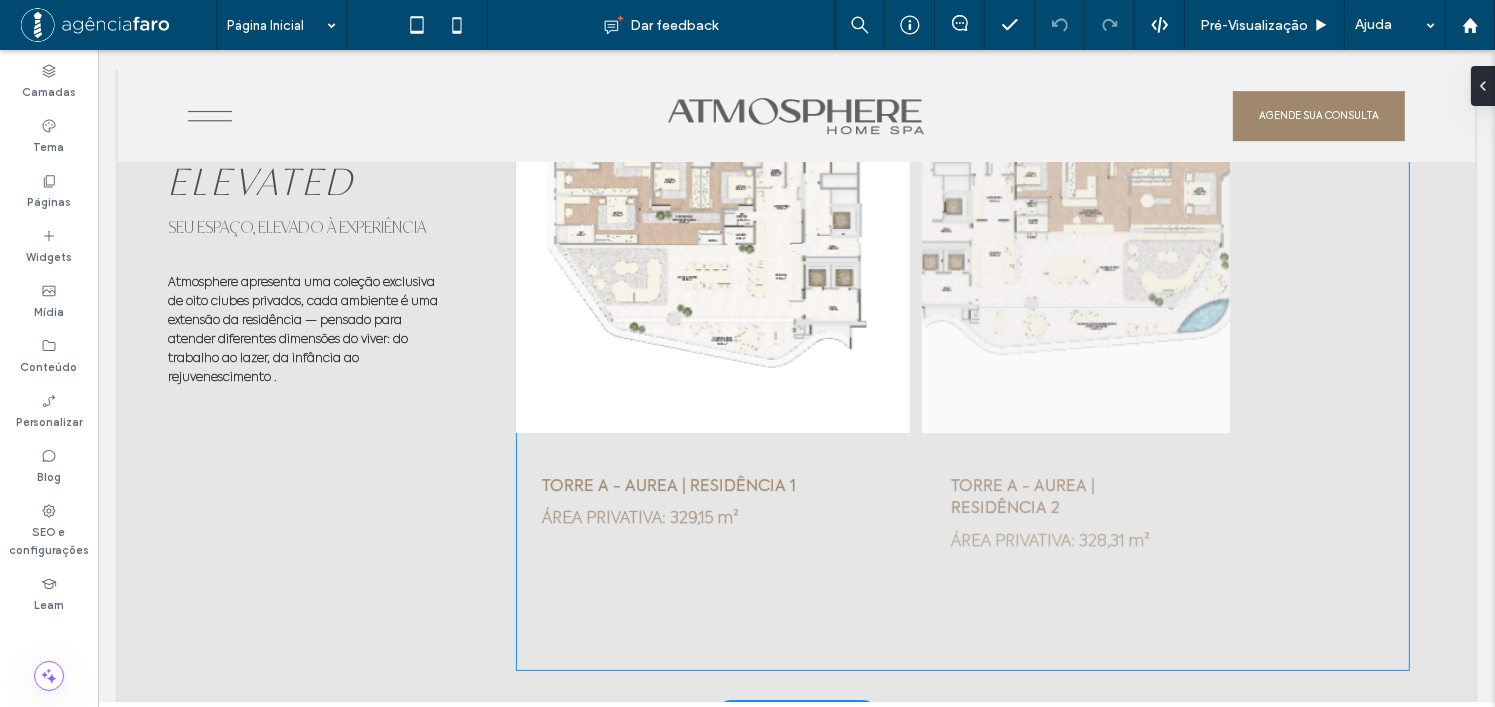 click at bounding box center [1075, 234] 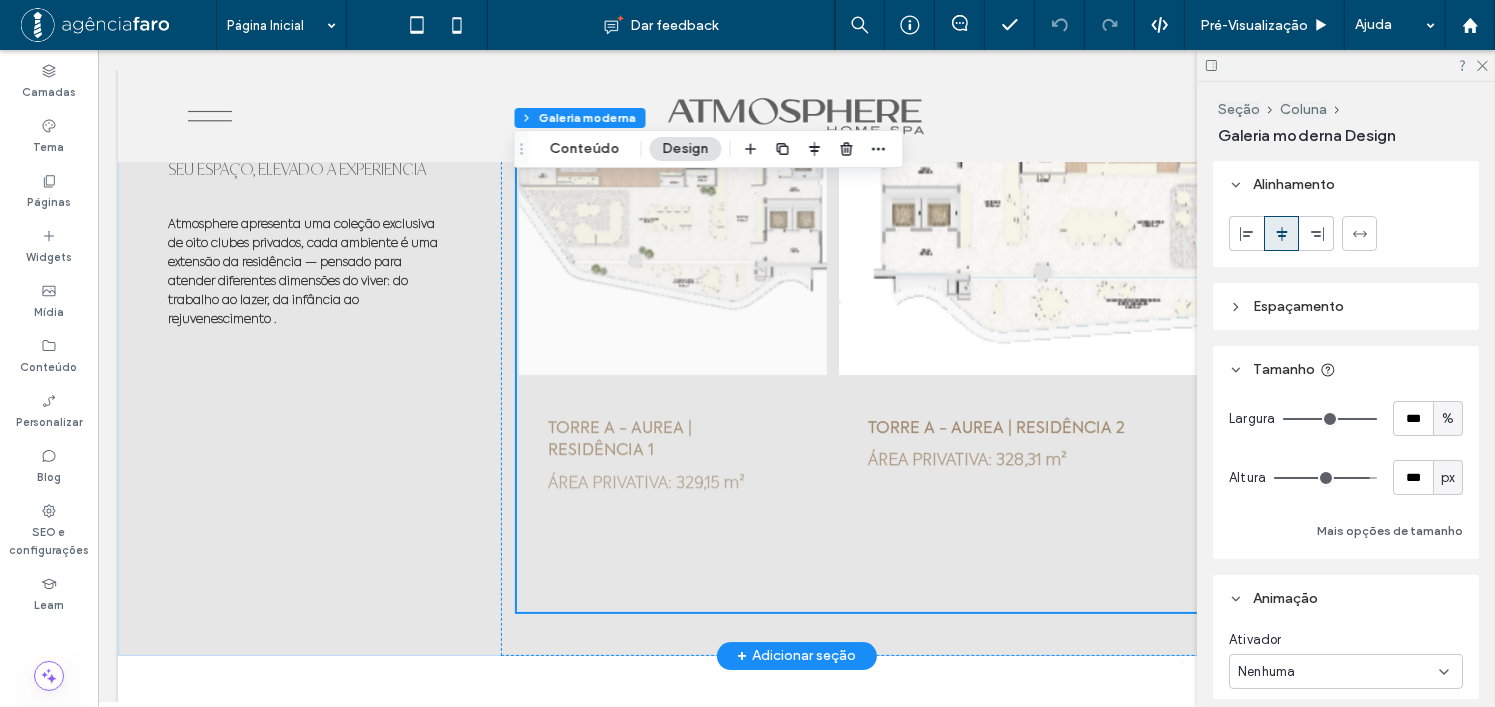 scroll, scrollTop: 6486, scrollLeft: 0, axis: vertical 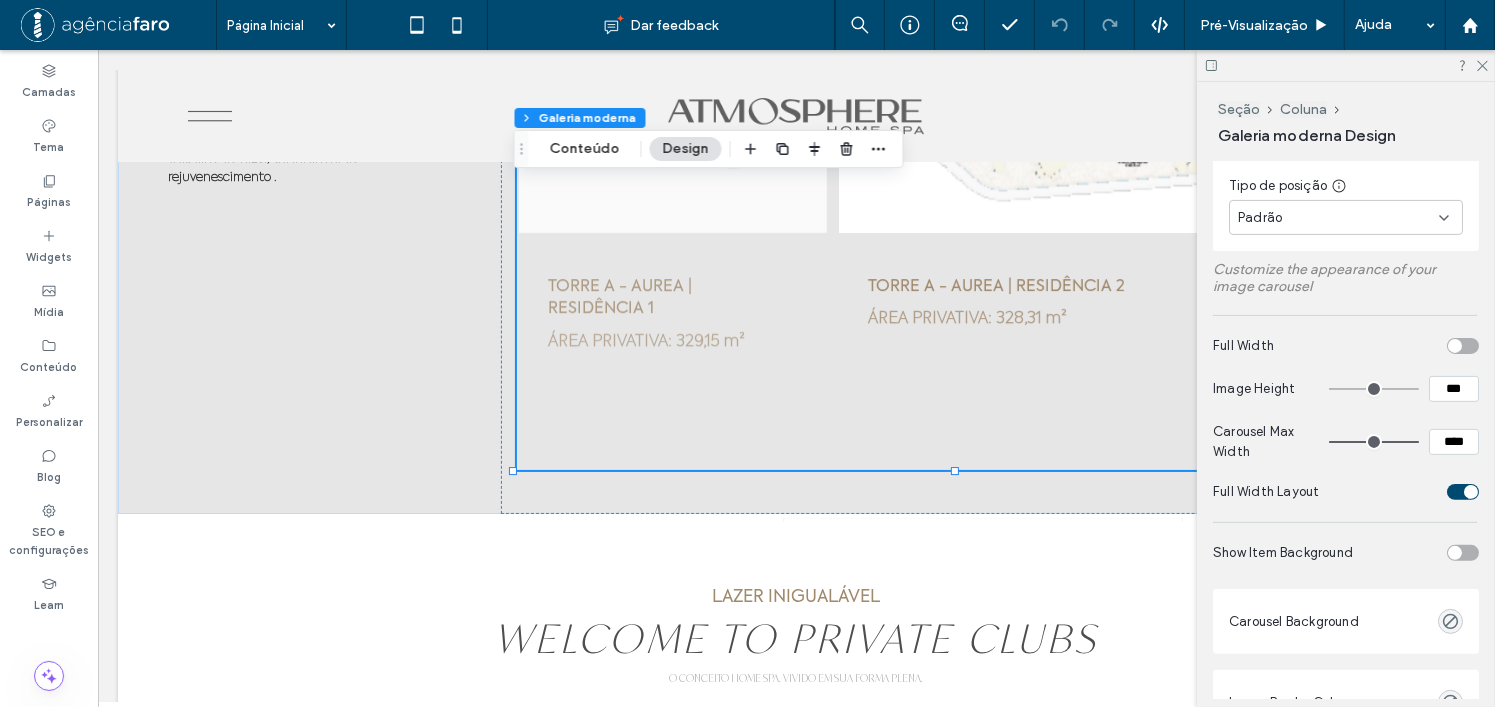 click at bounding box center [1471, 492] 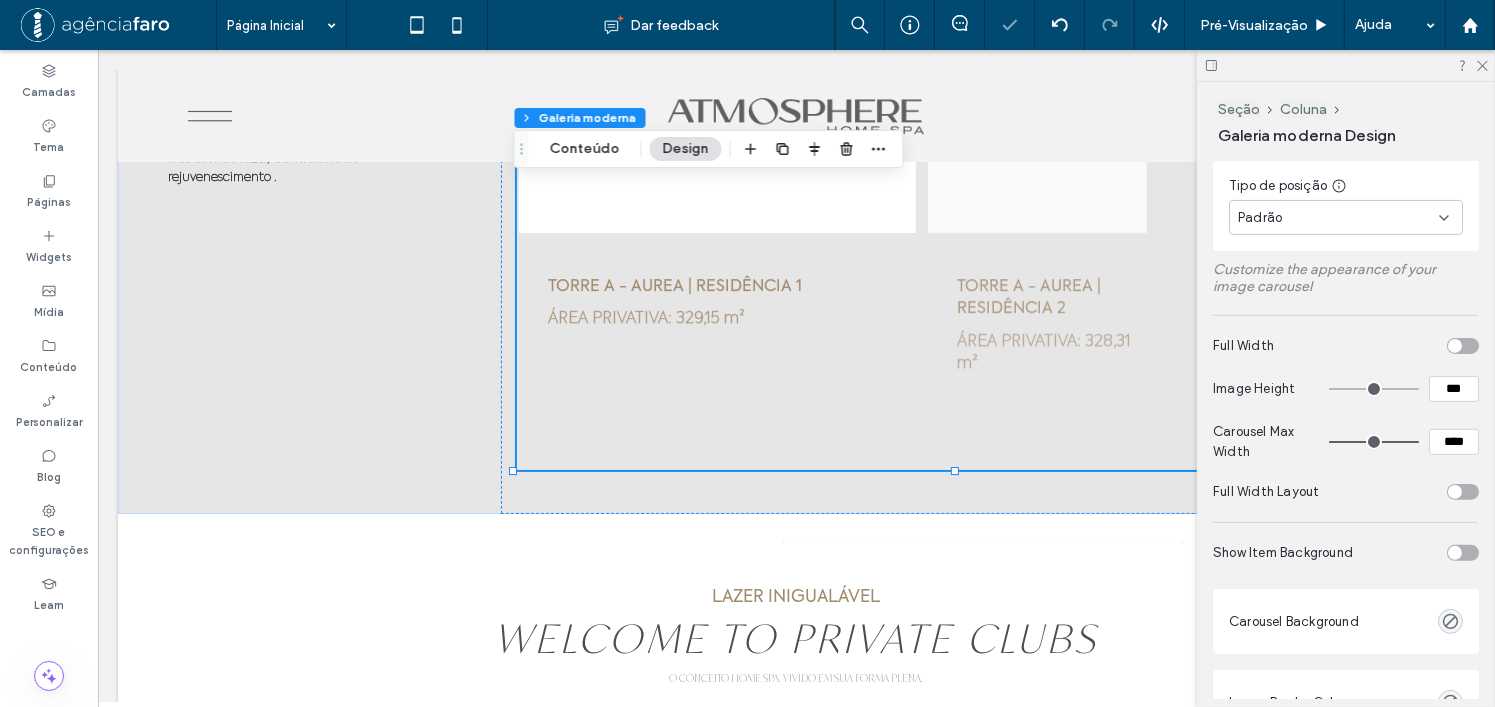 click at bounding box center (1463, 492) 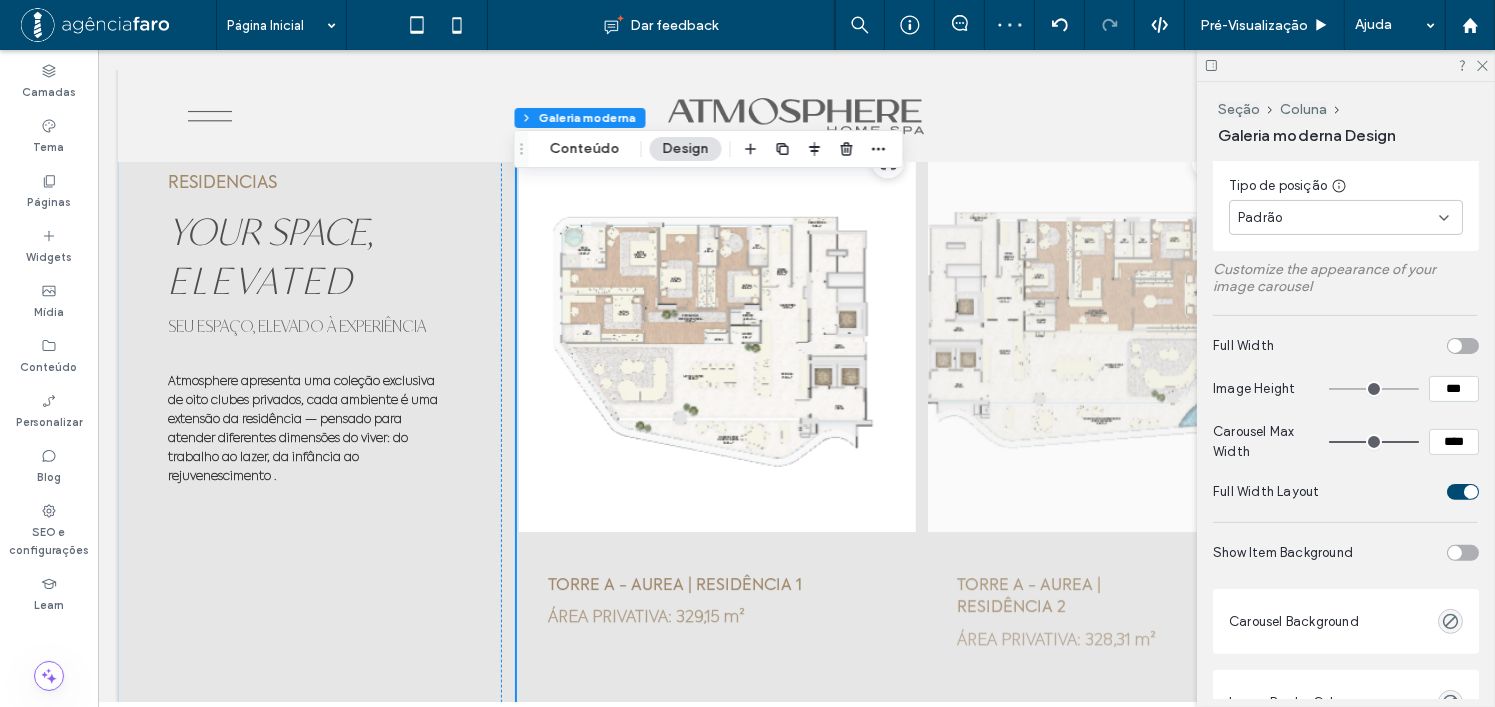 scroll, scrollTop: 6186, scrollLeft: 0, axis: vertical 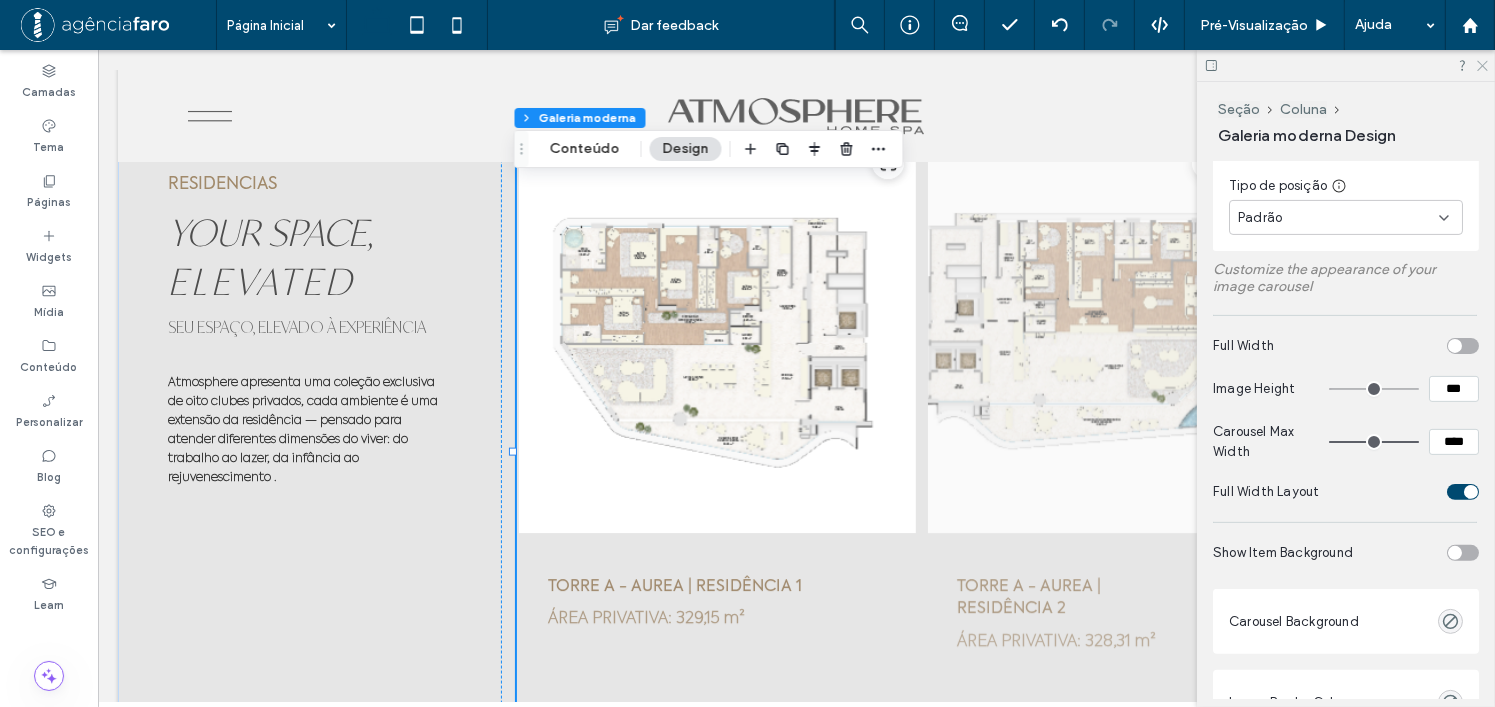 click 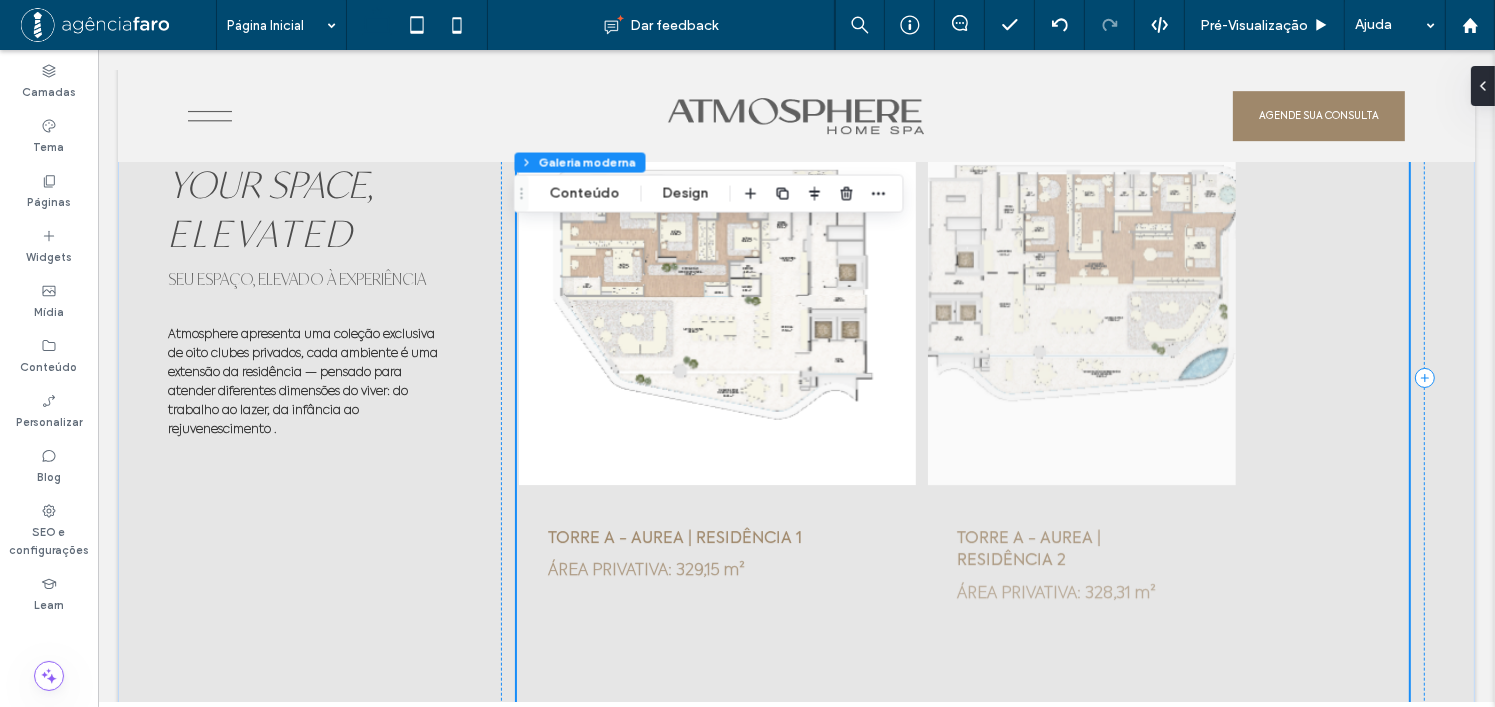 scroll, scrollTop: 6386, scrollLeft: 0, axis: vertical 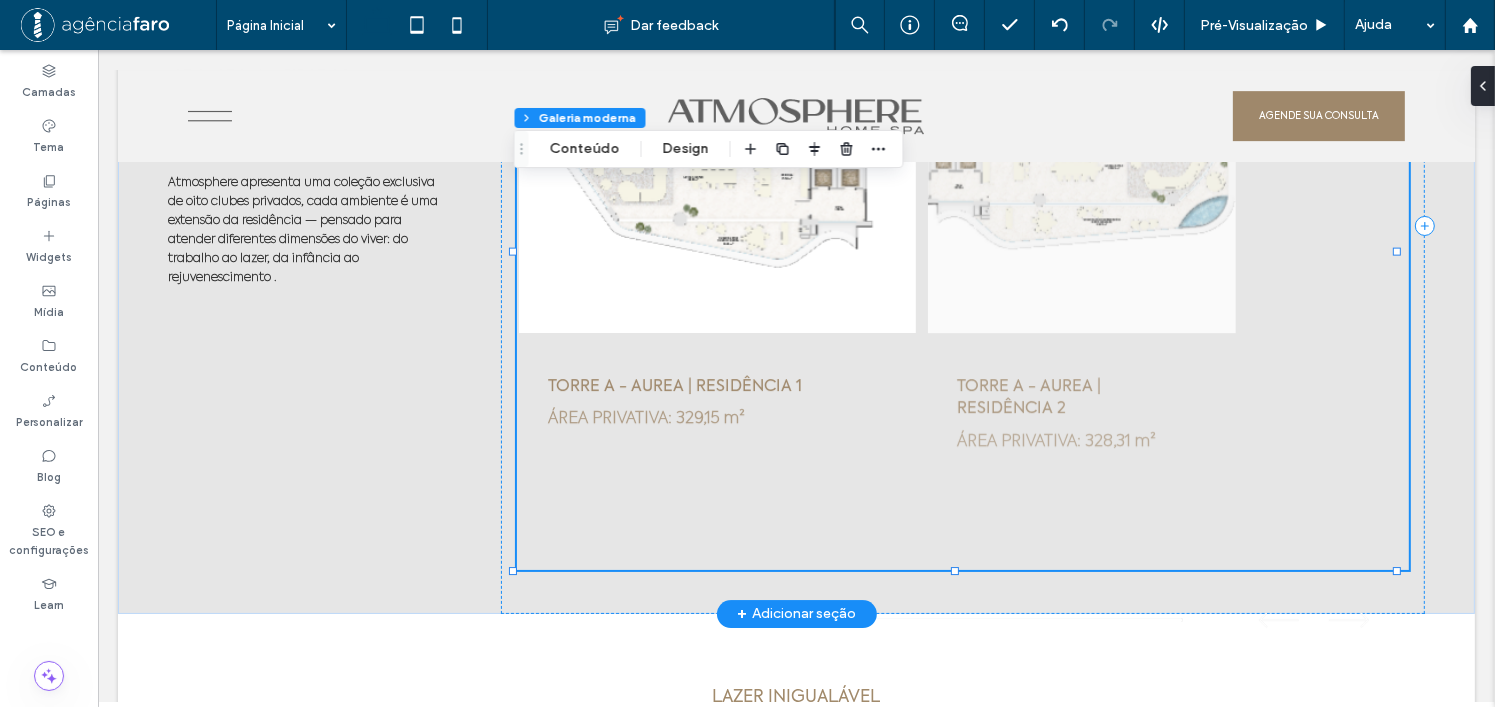 click on "TORRE A - AUREA | RESIDÊNCIA 1
ÁREA PRIVATIVA: 329,15 m²
TORRE A - AUREA | RESIDÊNCIA 2
ÁREA PRIVATIVA: 328,31 m²" at bounding box center [962, 233] 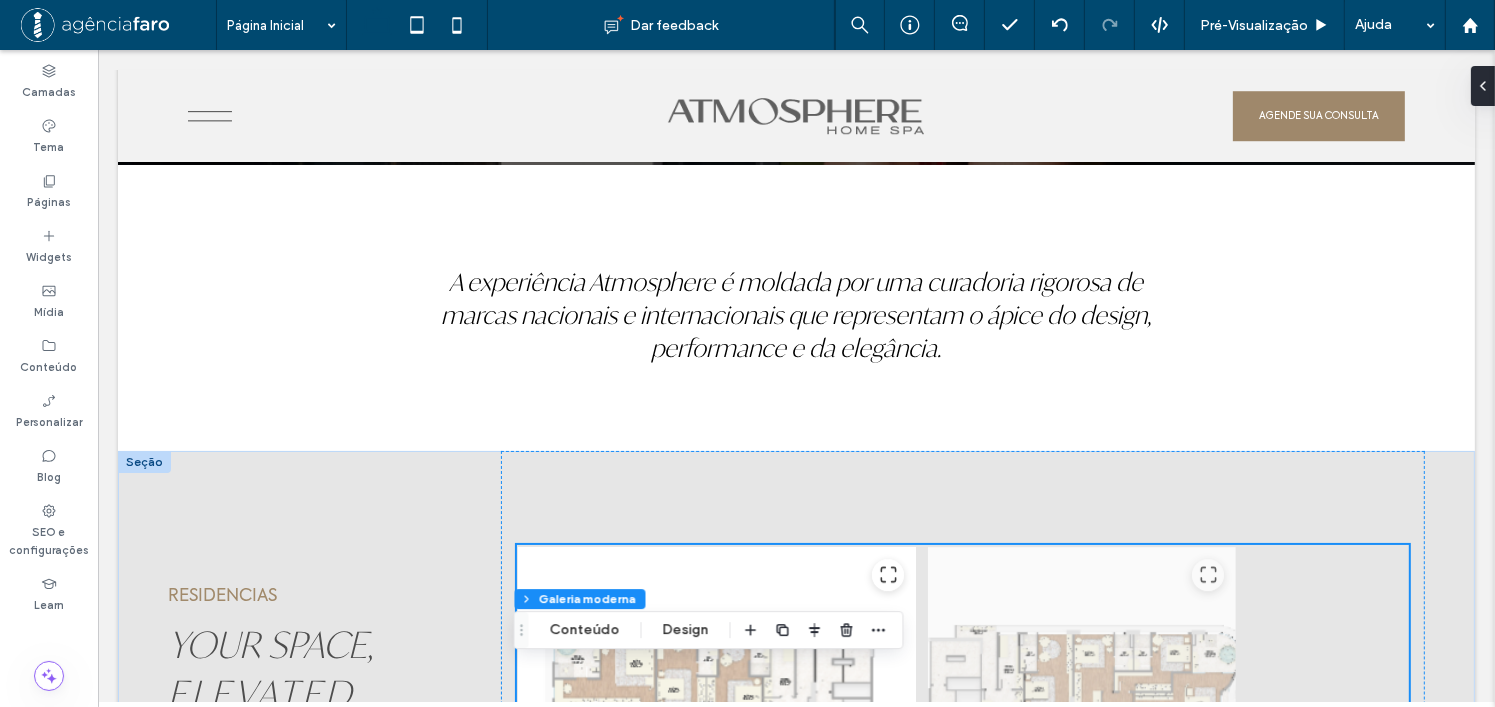 scroll, scrollTop: 5986, scrollLeft: 0, axis: vertical 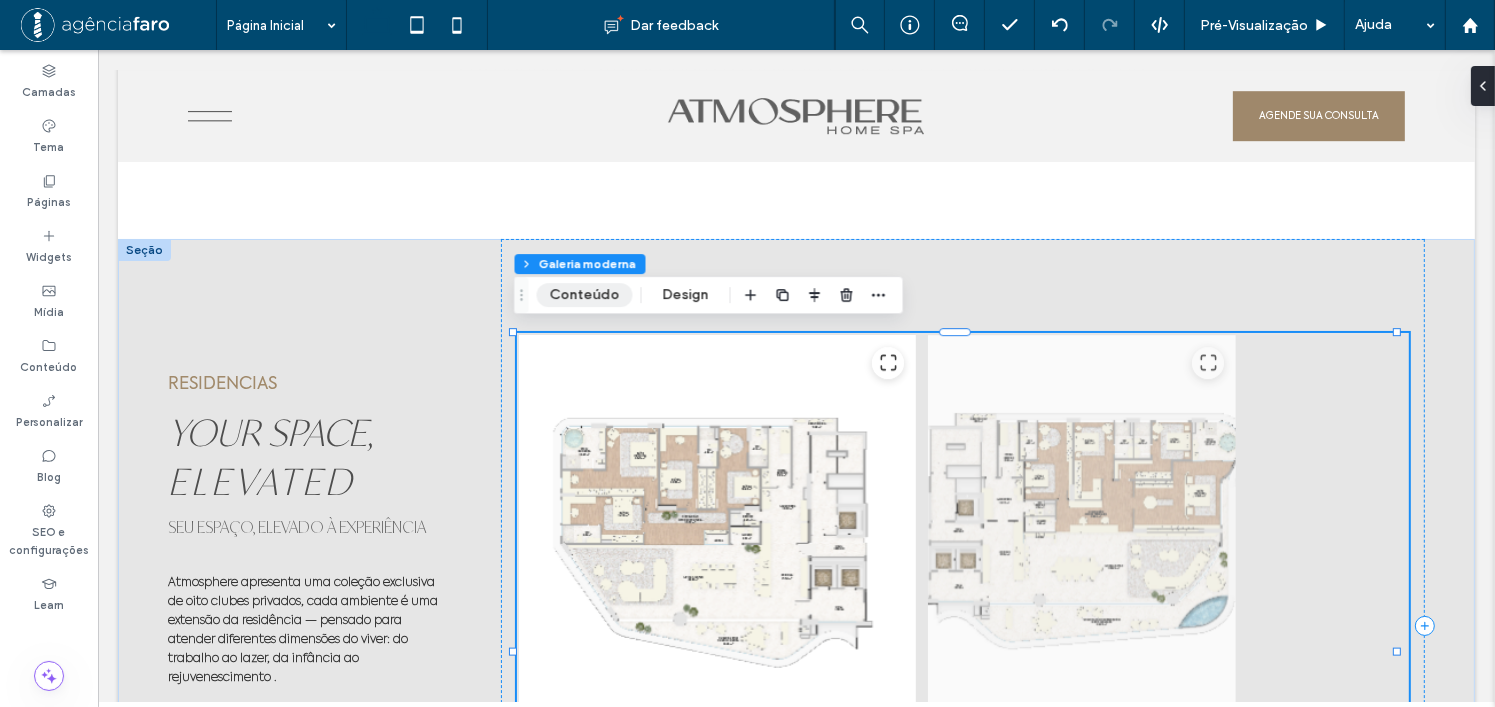 click on "Conteúdo" at bounding box center (585, 295) 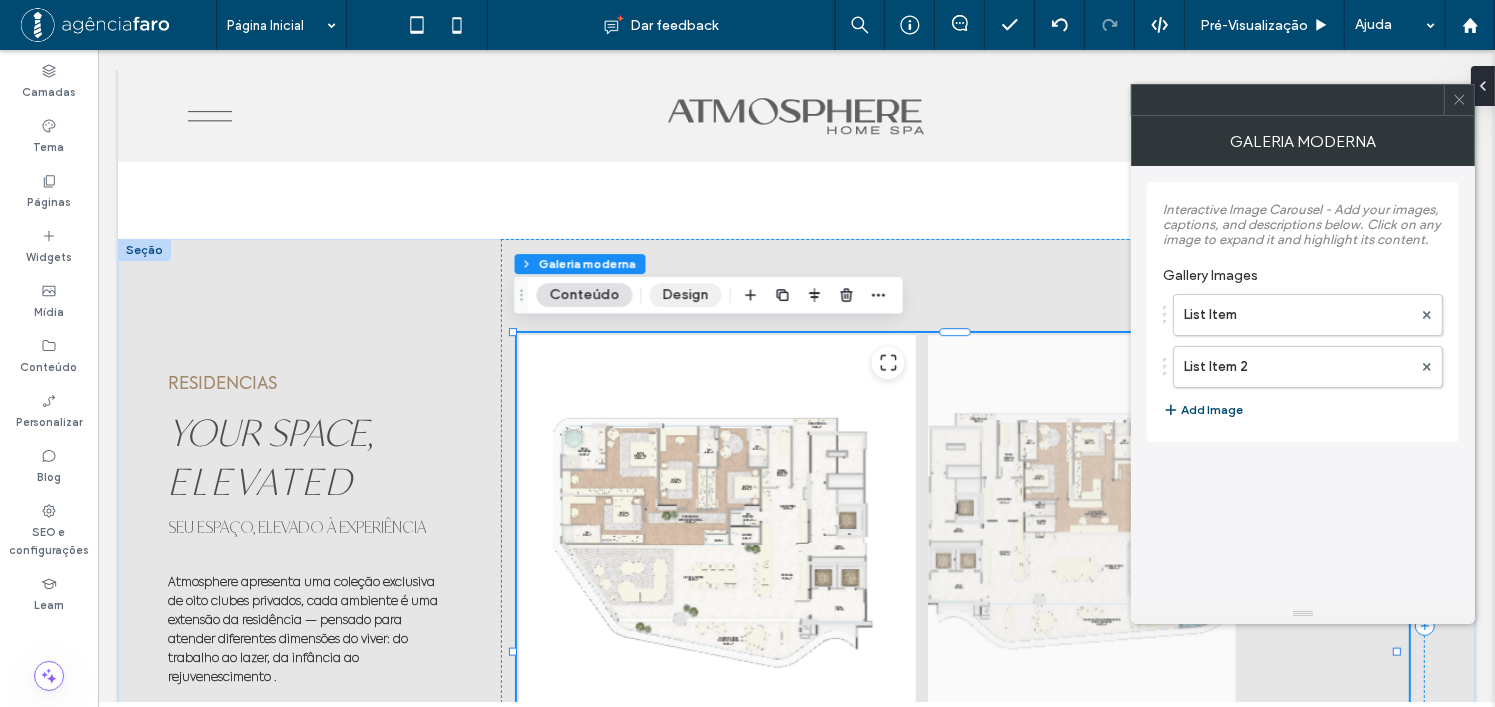 click on "Design" at bounding box center [686, 295] 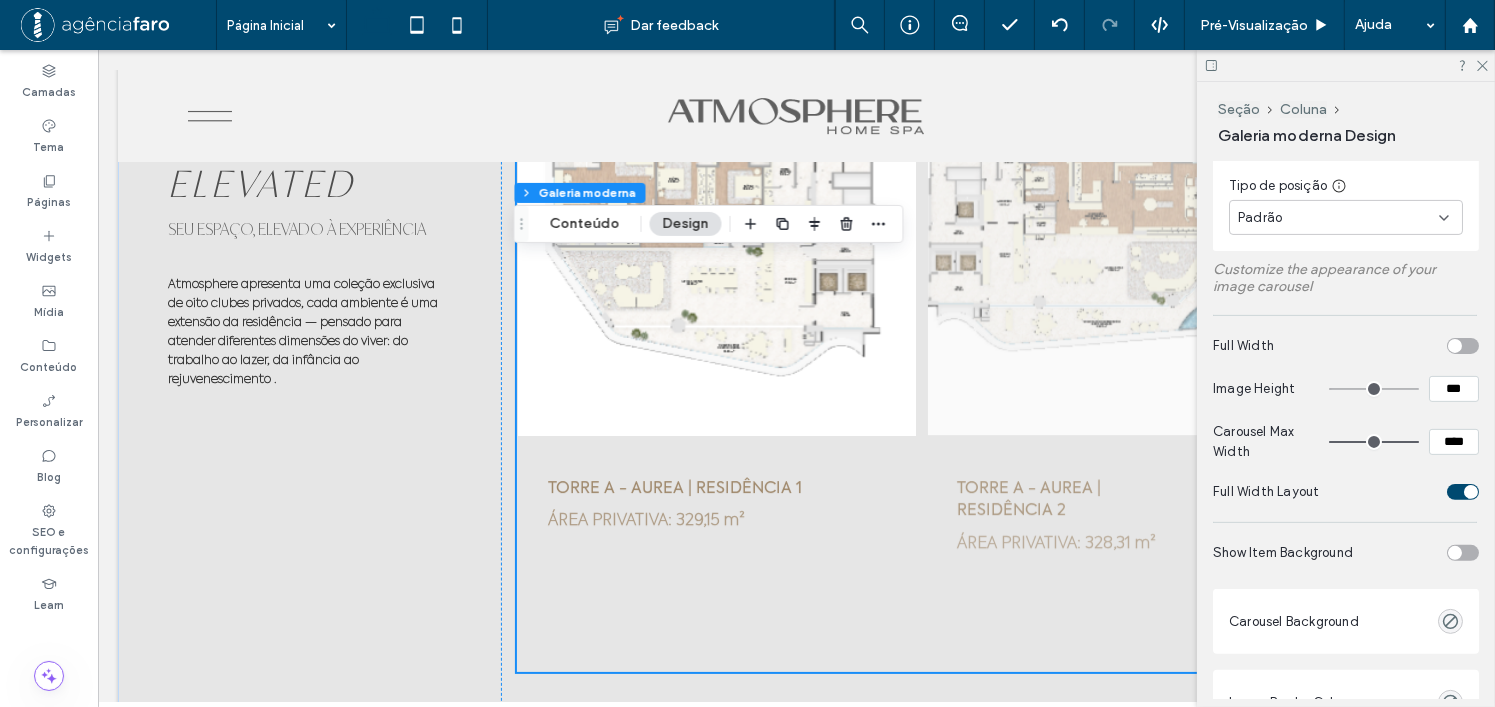 scroll, scrollTop: 6286, scrollLeft: 0, axis: vertical 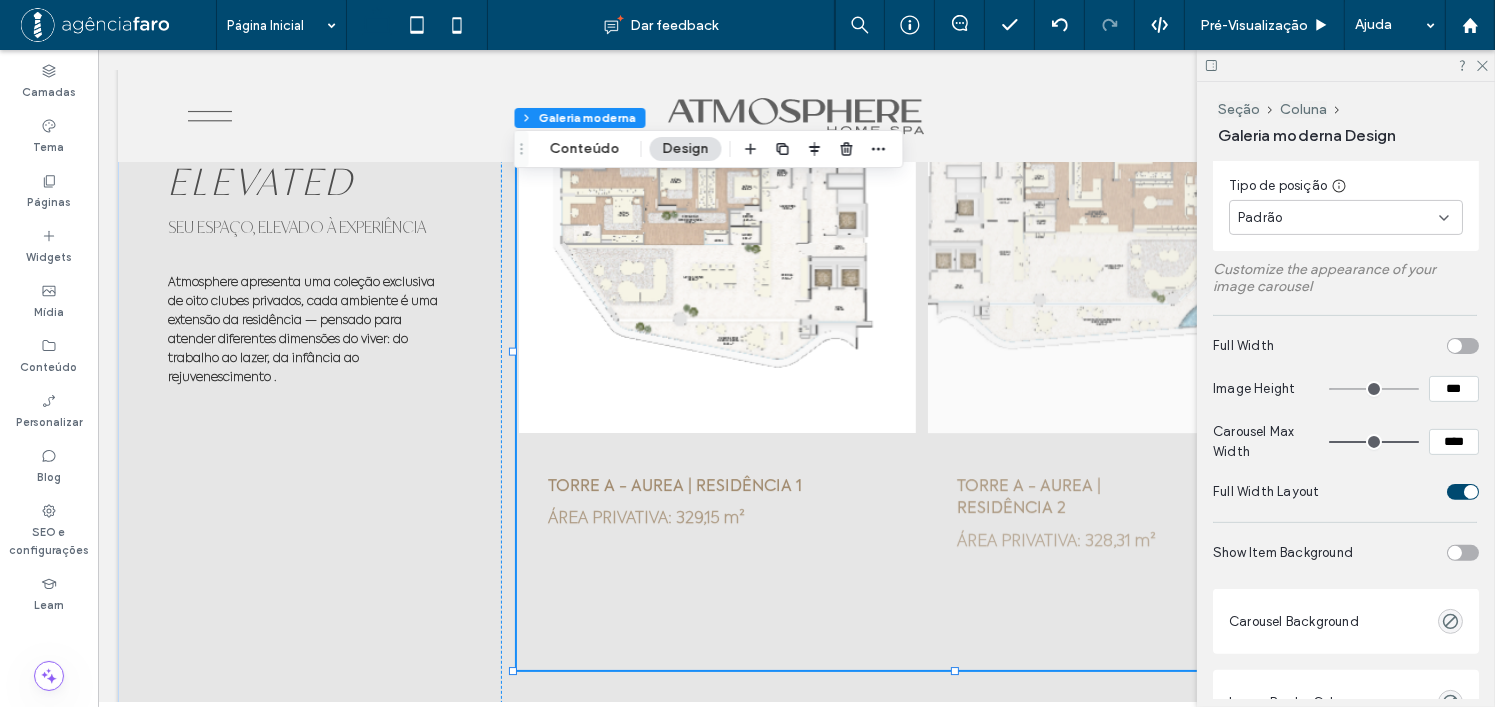 click on "Full Width" at bounding box center [1346, 346] 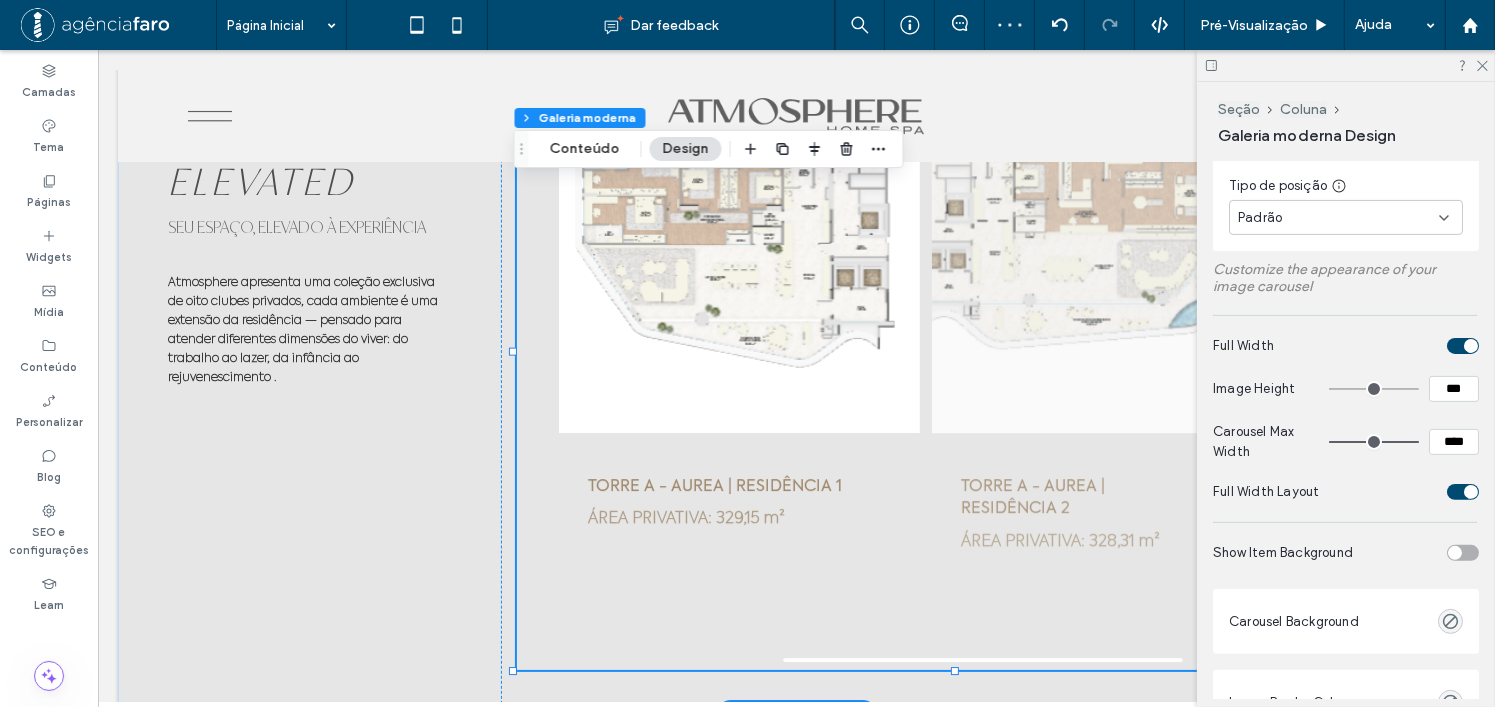 click on "ÁREA PRIVATIVA: 329,15 m²" at bounding box center [738, 529] 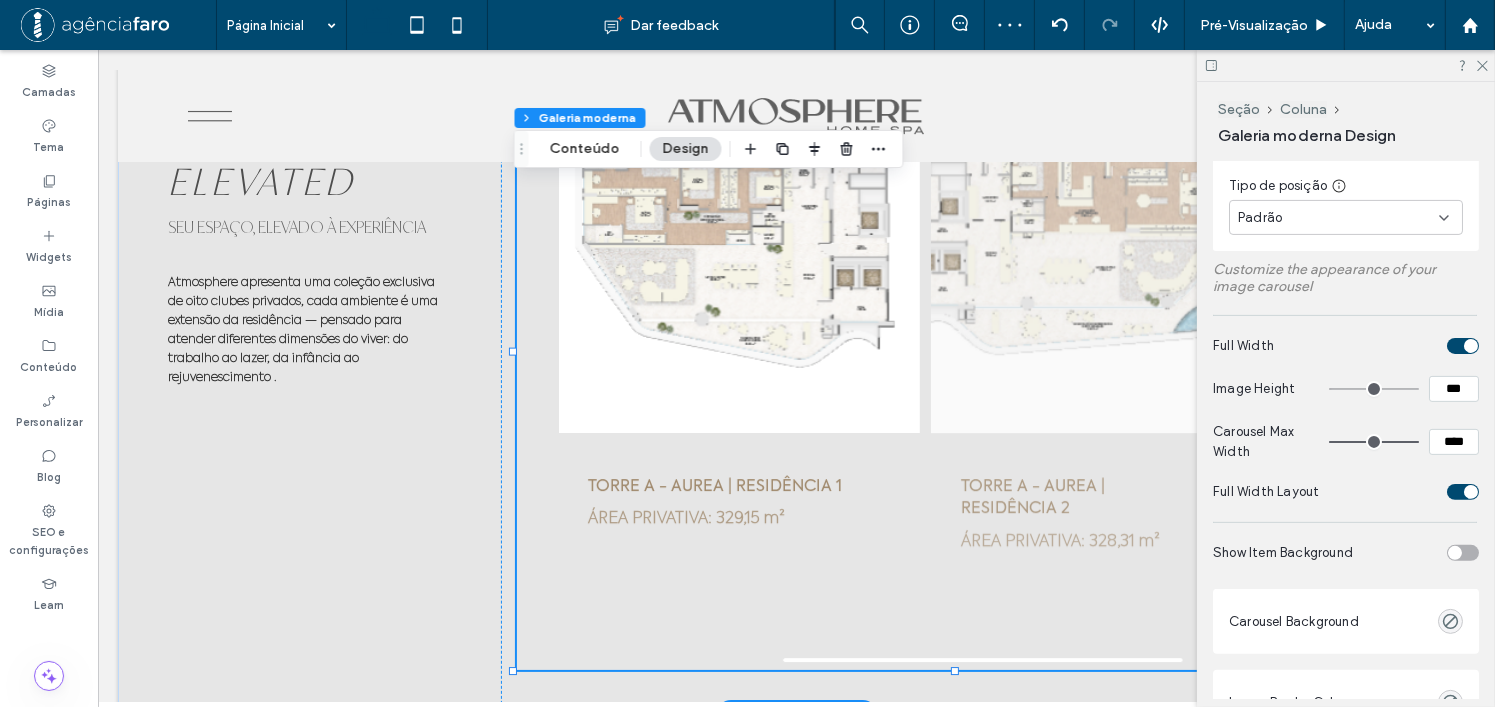click at bounding box center [1071, 234] 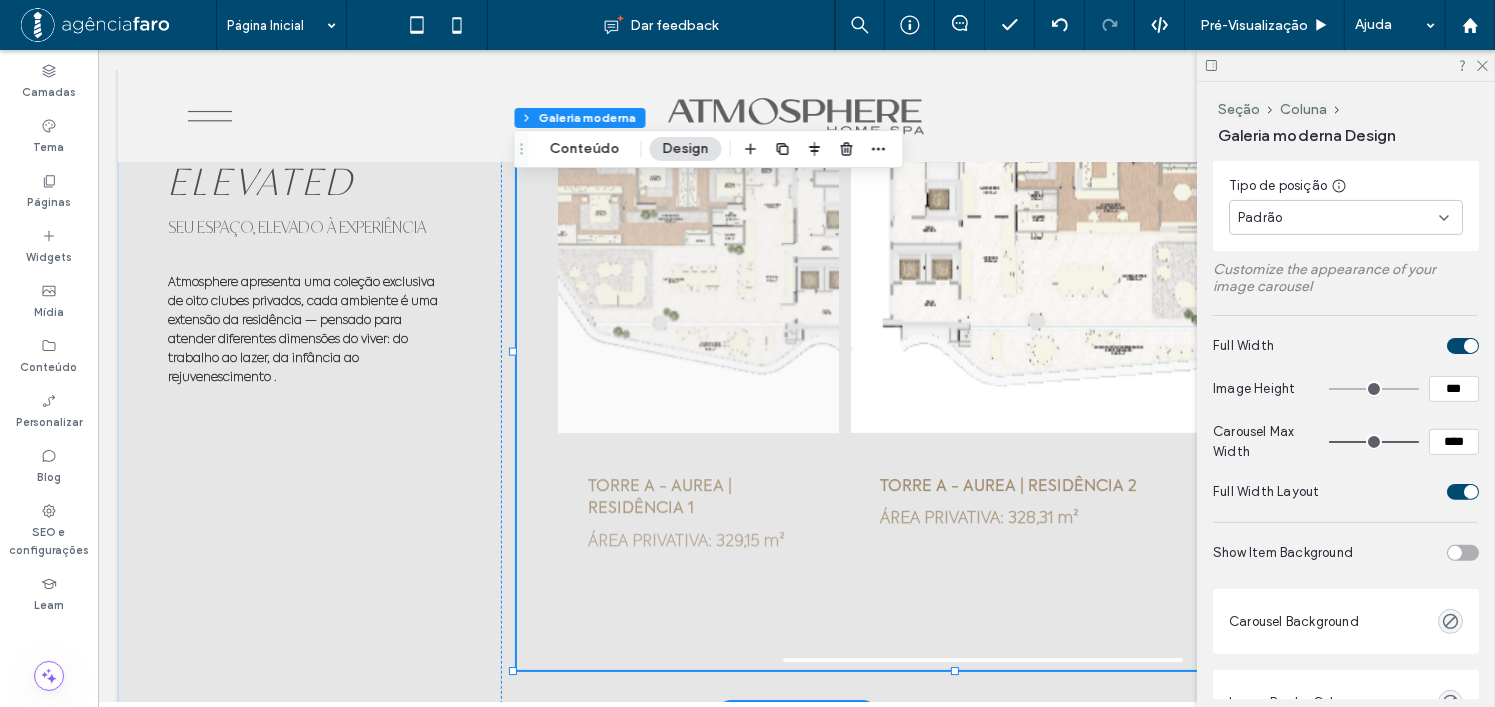 click at bounding box center [698, 234] 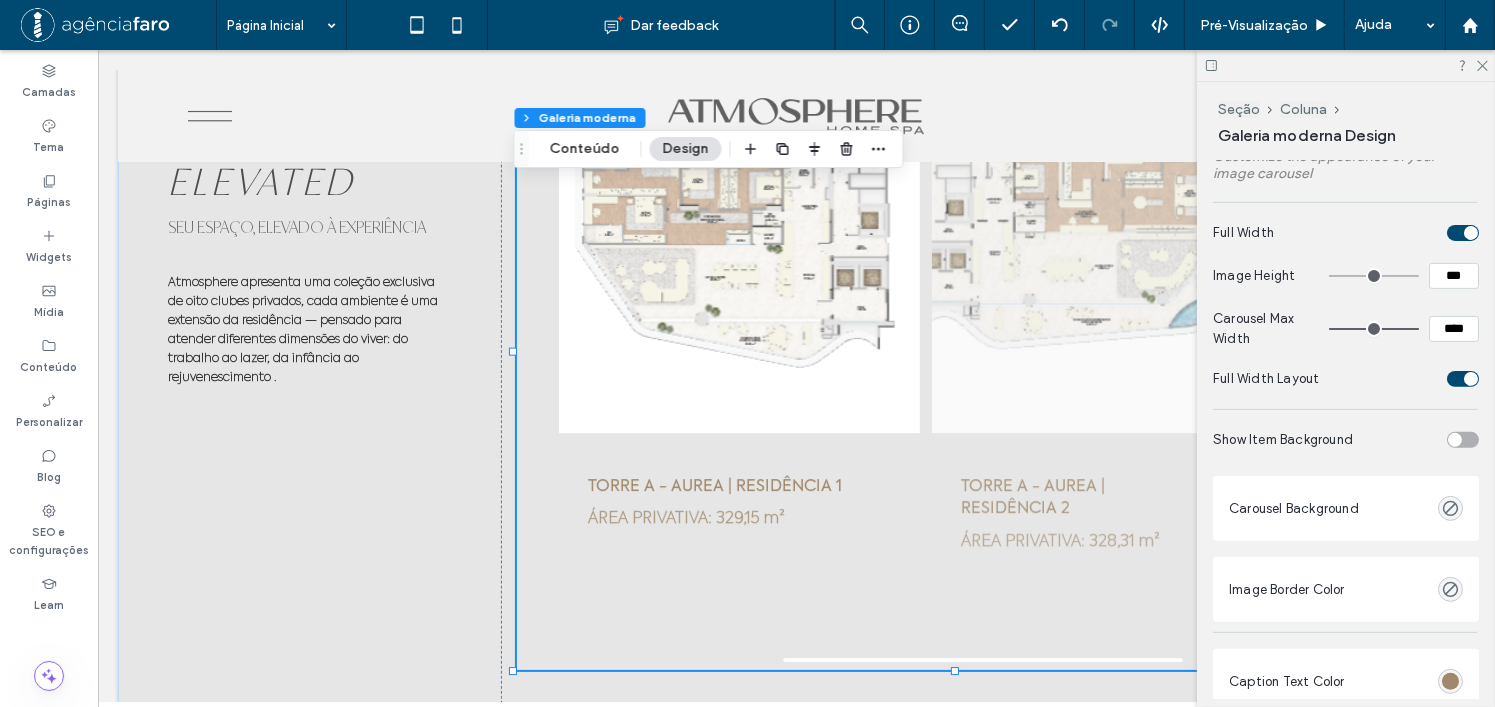 scroll, scrollTop: 800, scrollLeft: 0, axis: vertical 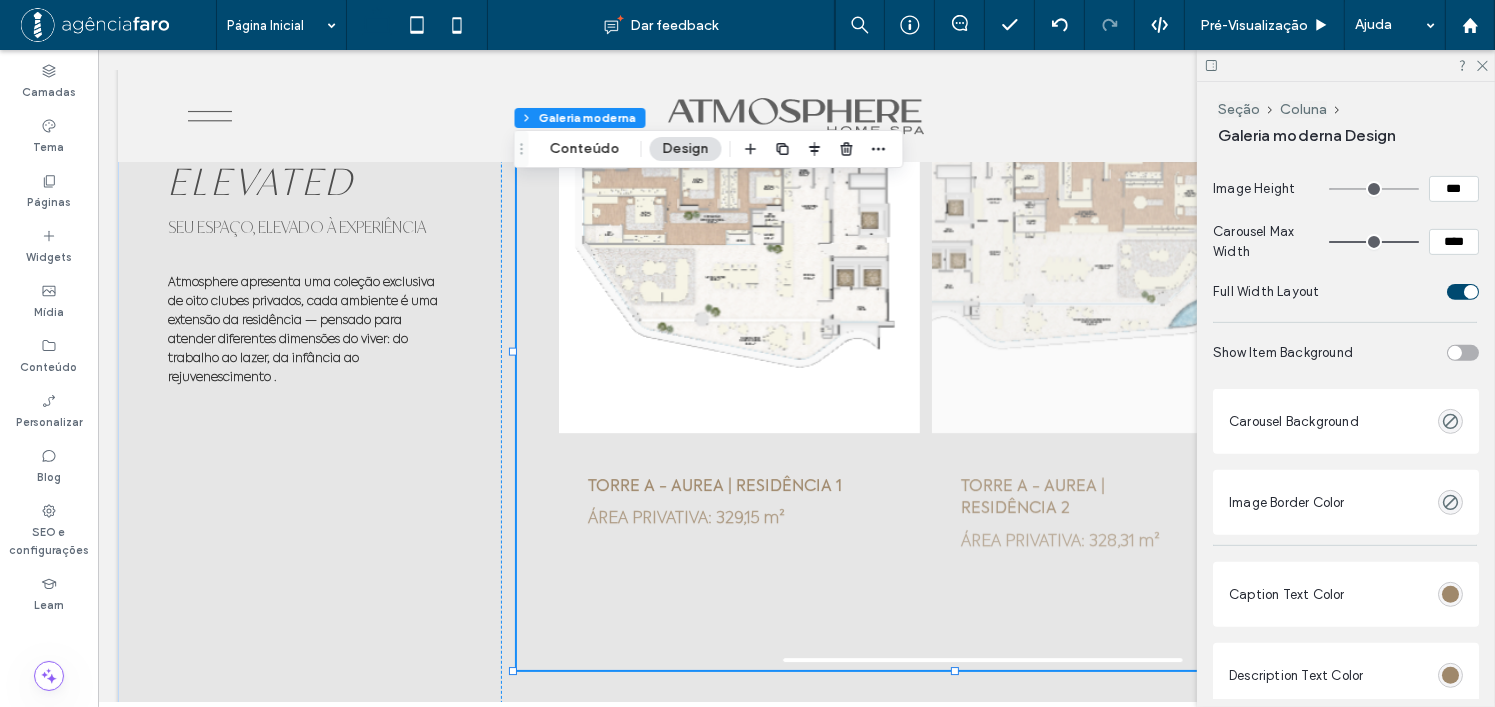 click at bounding box center [1463, 353] 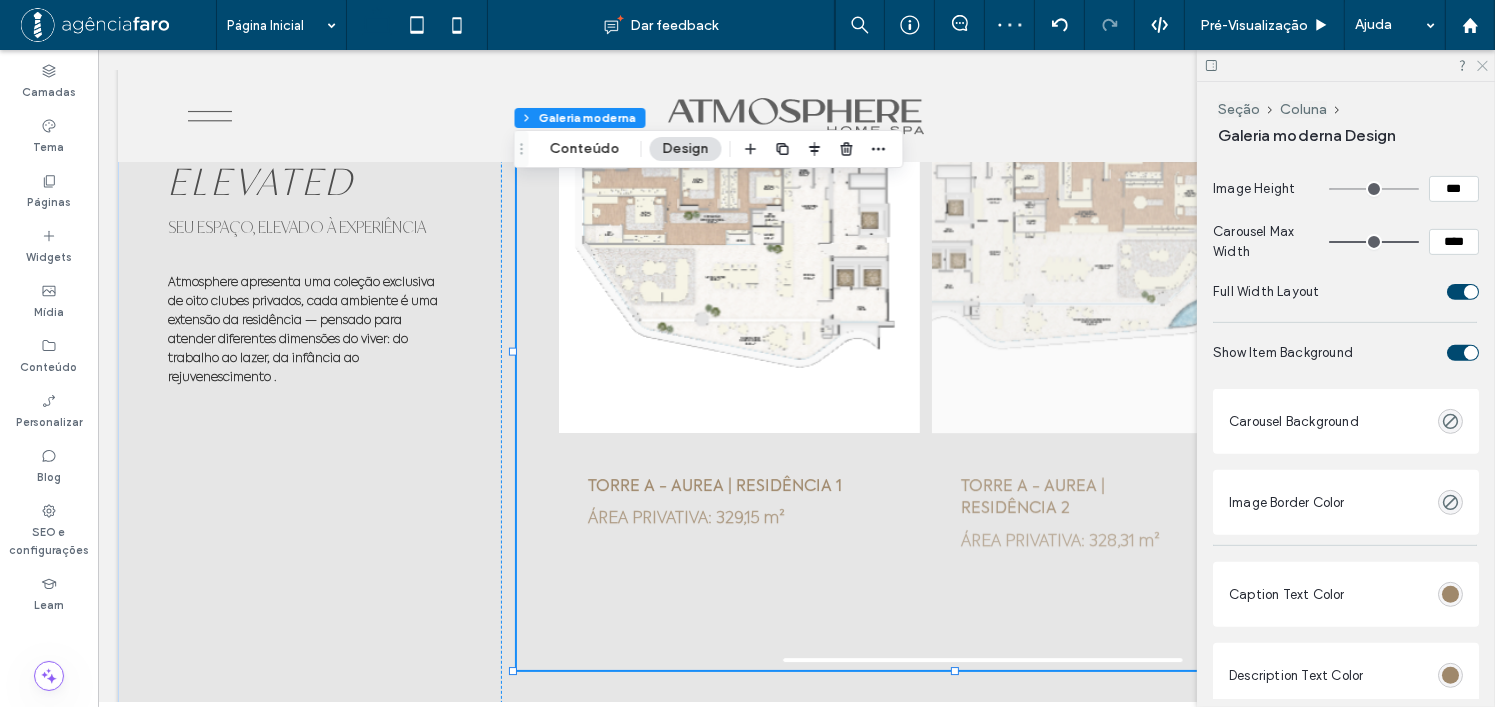 click 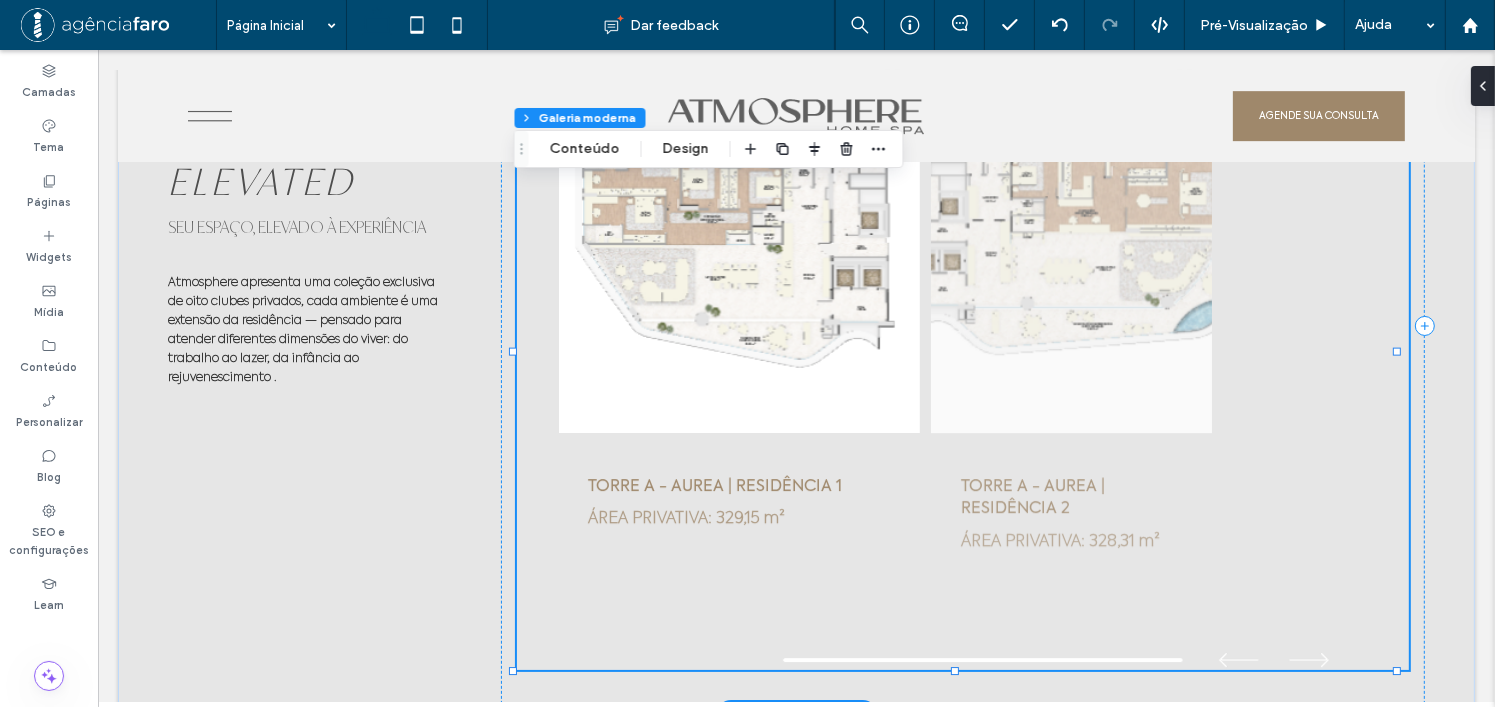 click at bounding box center [1071, 234] 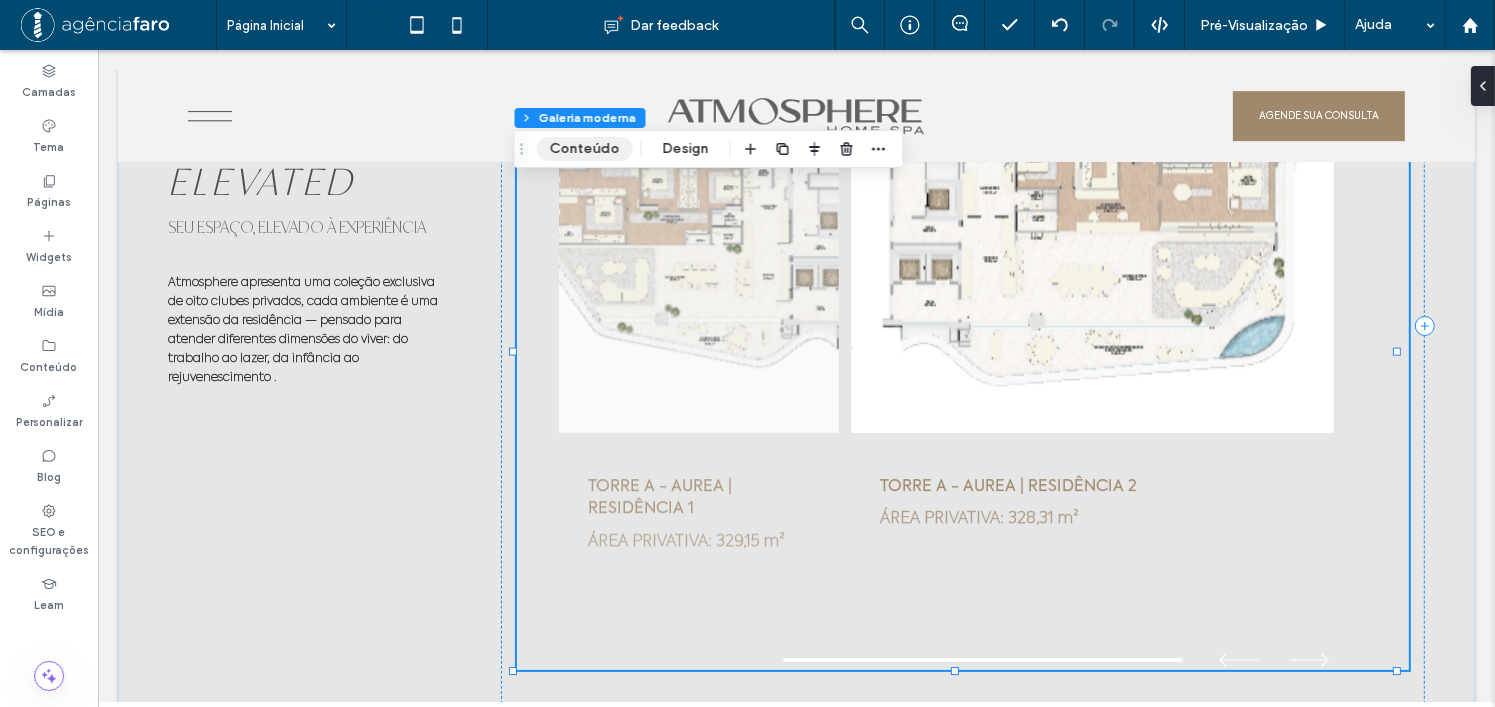 click on "Conteúdo" at bounding box center (585, 149) 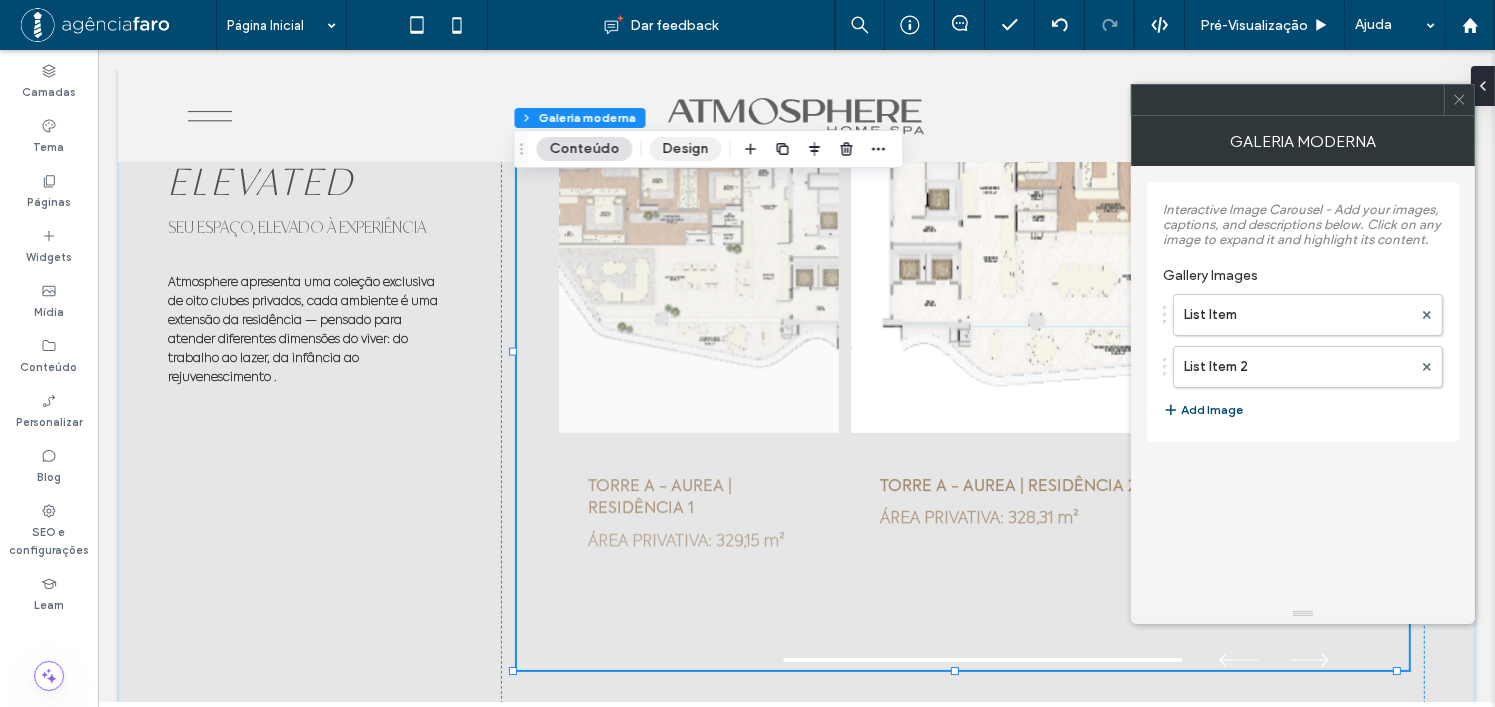 click on "Design" at bounding box center [686, 149] 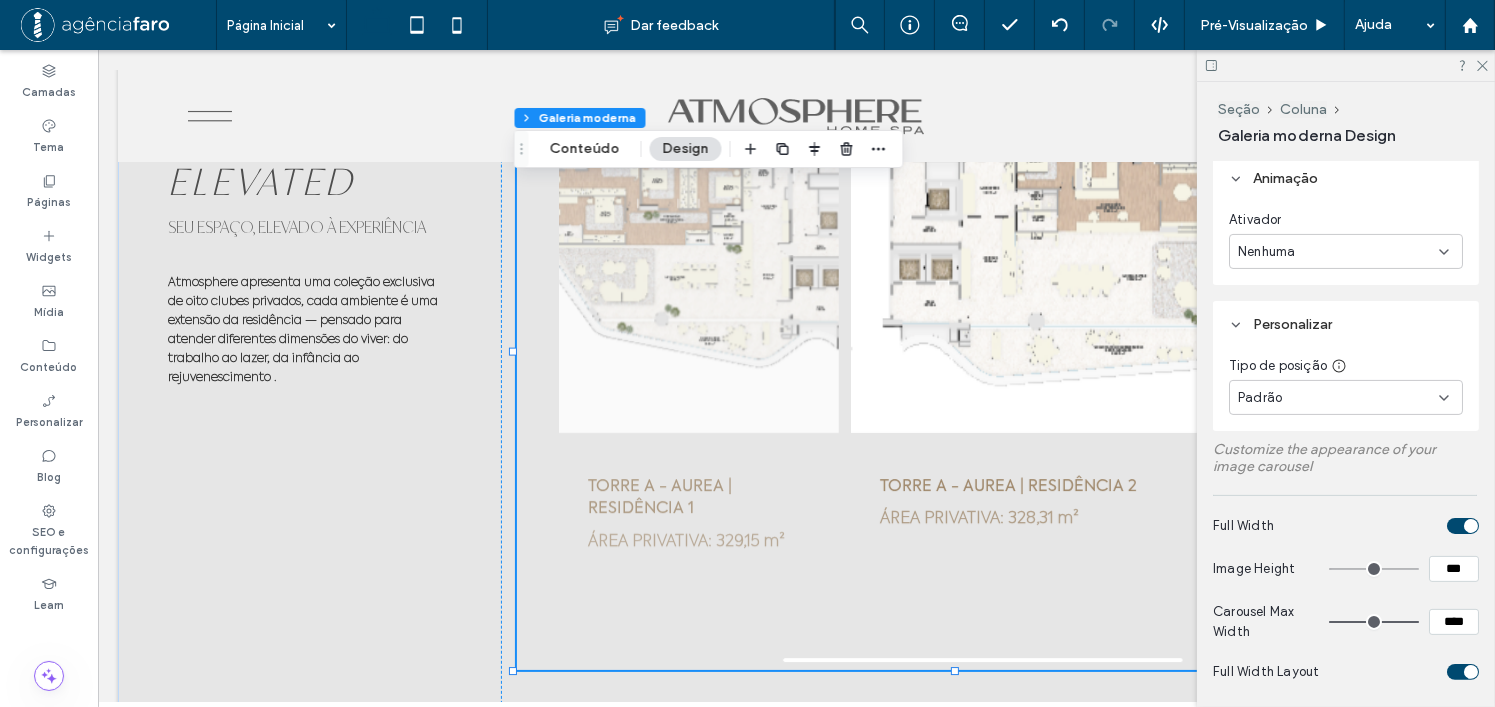 scroll, scrollTop: 600, scrollLeft: 0, axis: vertical 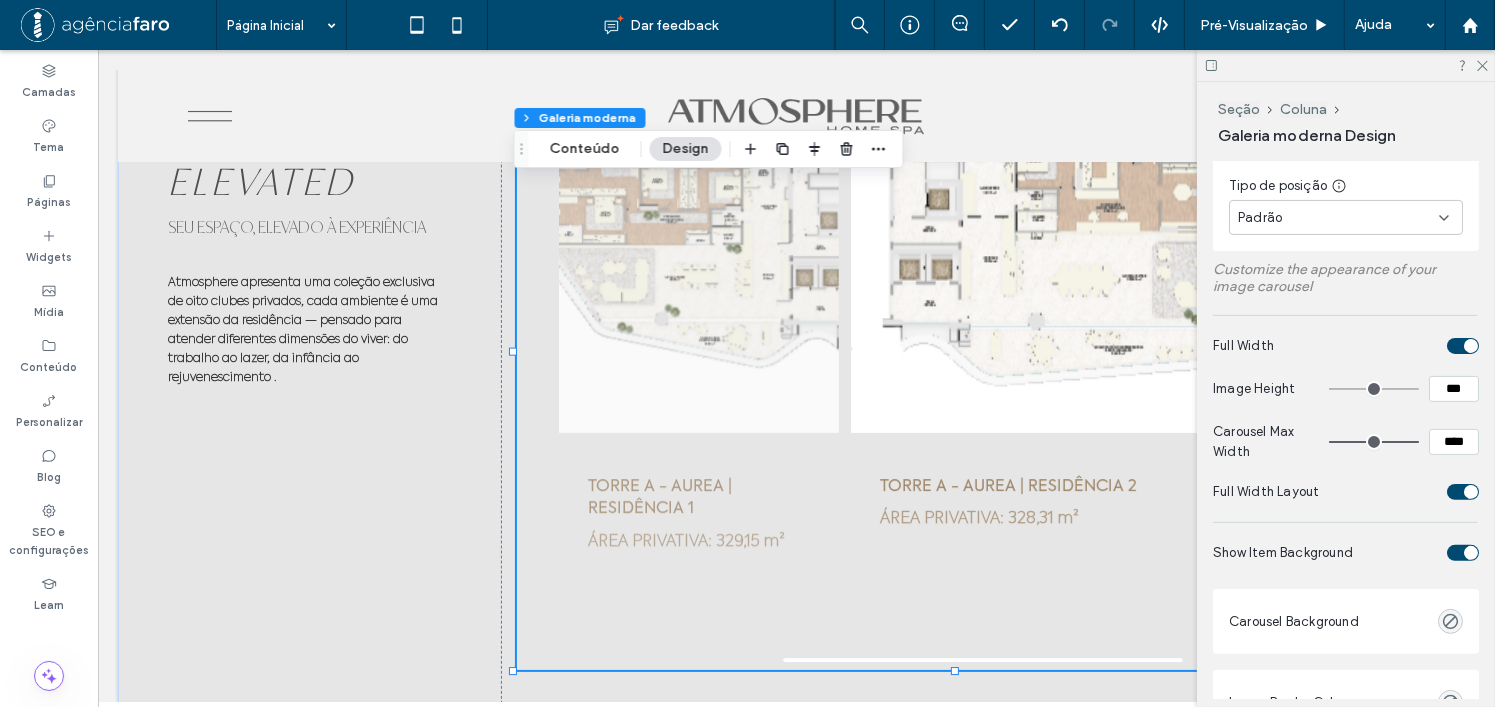 click on "Customize the appearance of your image carousel Full Width Image Height *** Carousel Max Width **** Full Width Layout Show Item Background Carousel Background Image Border Color Caption Text Color Description Text Color Modal Background Show Image Captions Show Image Descriptions Caption Position Below Image Caption Font Size ** Caption Background (Beside Mode) Show Modal Caption Modal Caption Background Modal Caption Text Color Show Expand Icon Always Show Icon (Fixed) Expand Icon Color Expand Icon Background Expand Icon Size ** Show Navigation Tools Arrow Color Arrow Hover Color Drag Bar Background Drag Bar Indicator Drag Bar Width *** Carousel Background Cor Imagem Cor de fundo Image Border Borda *** Carousel Corners Raio do canto * px Image Corners Raio do canto * px Caption Text Style Fonte axiforma-book Espessura da Fonte Normal Tamanho da Fonte 16 Cor da fonte Formato da fonte Alinhamento Sentido do texto Description Text Style Fonte Axiforma-Thin Espessura da Fonte normal Tamanho da Fonte 16" at bounding box center (1346, 2026) 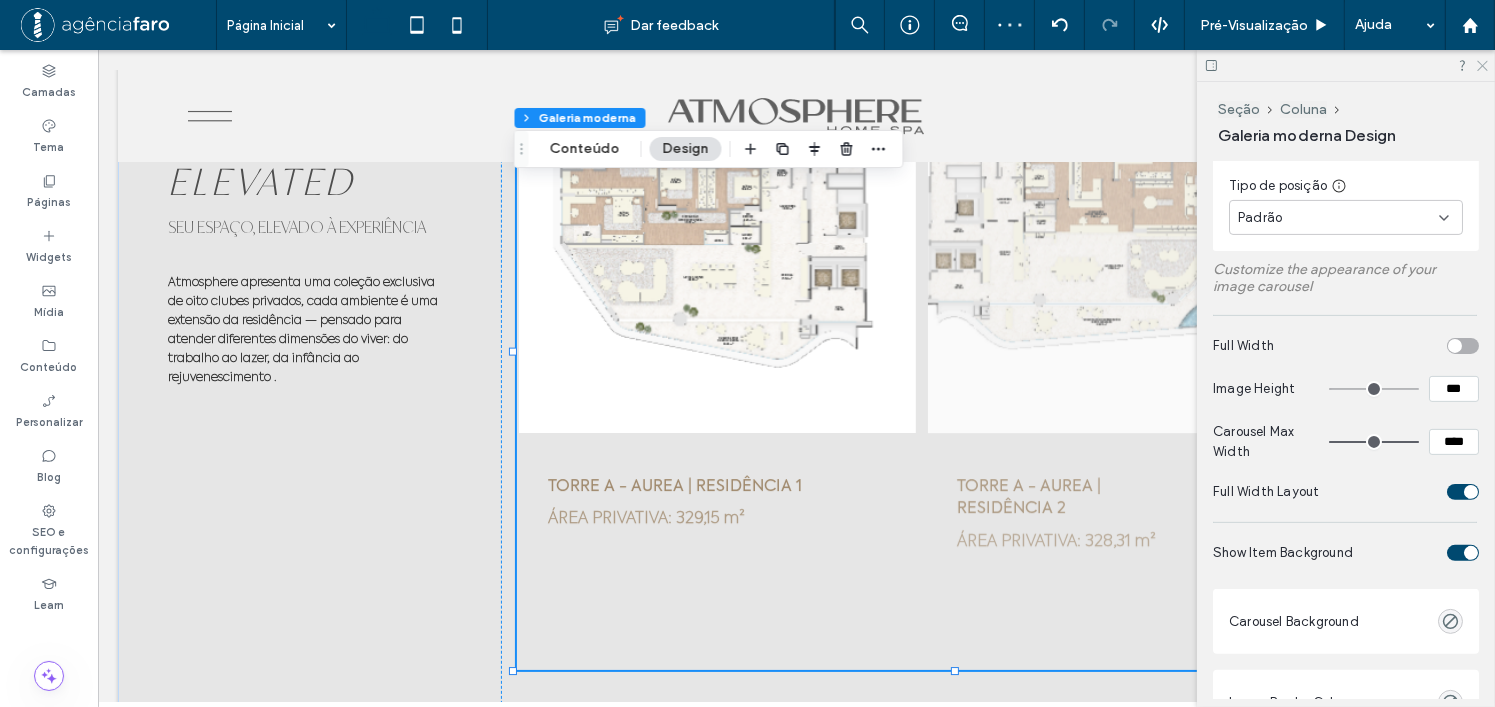 click 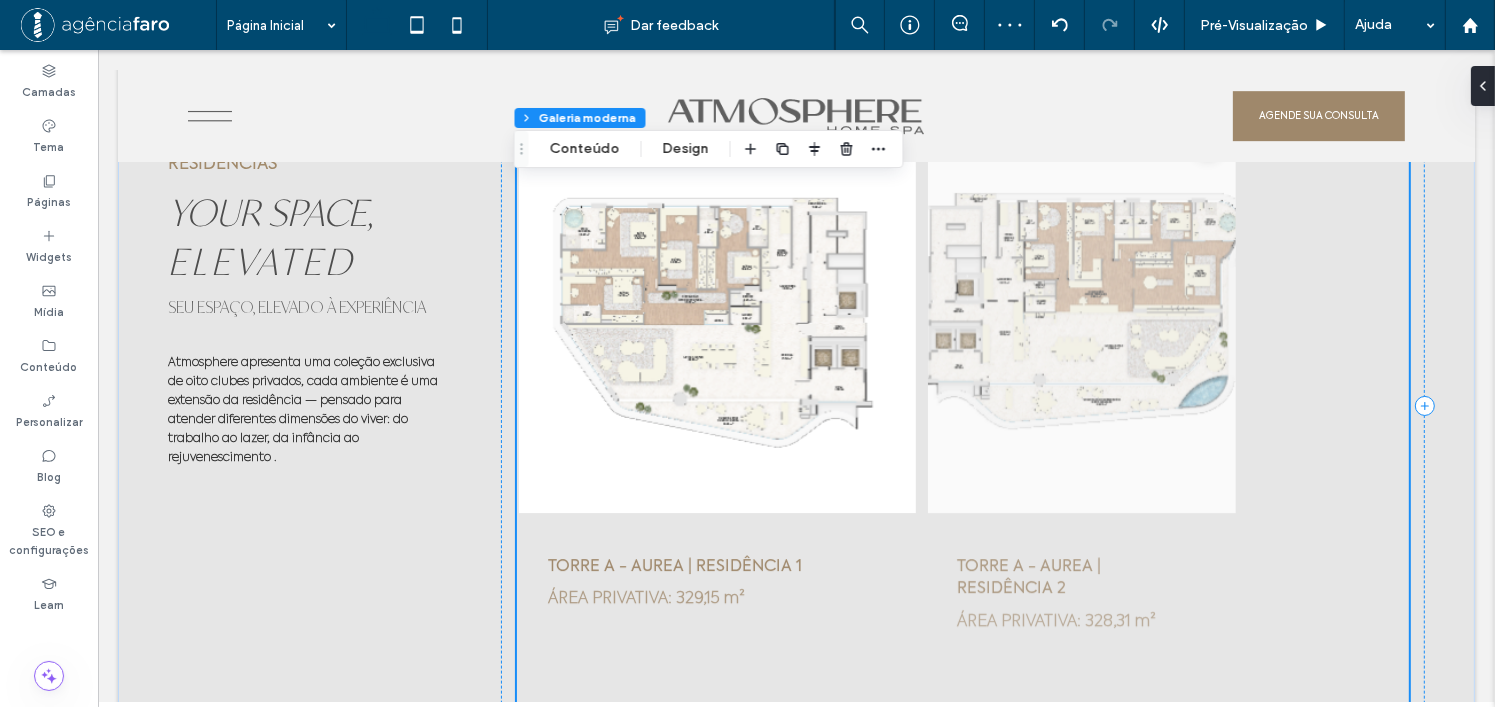 scroll, scrollTop: 6086, scrollLeft: 0, axis: vertical 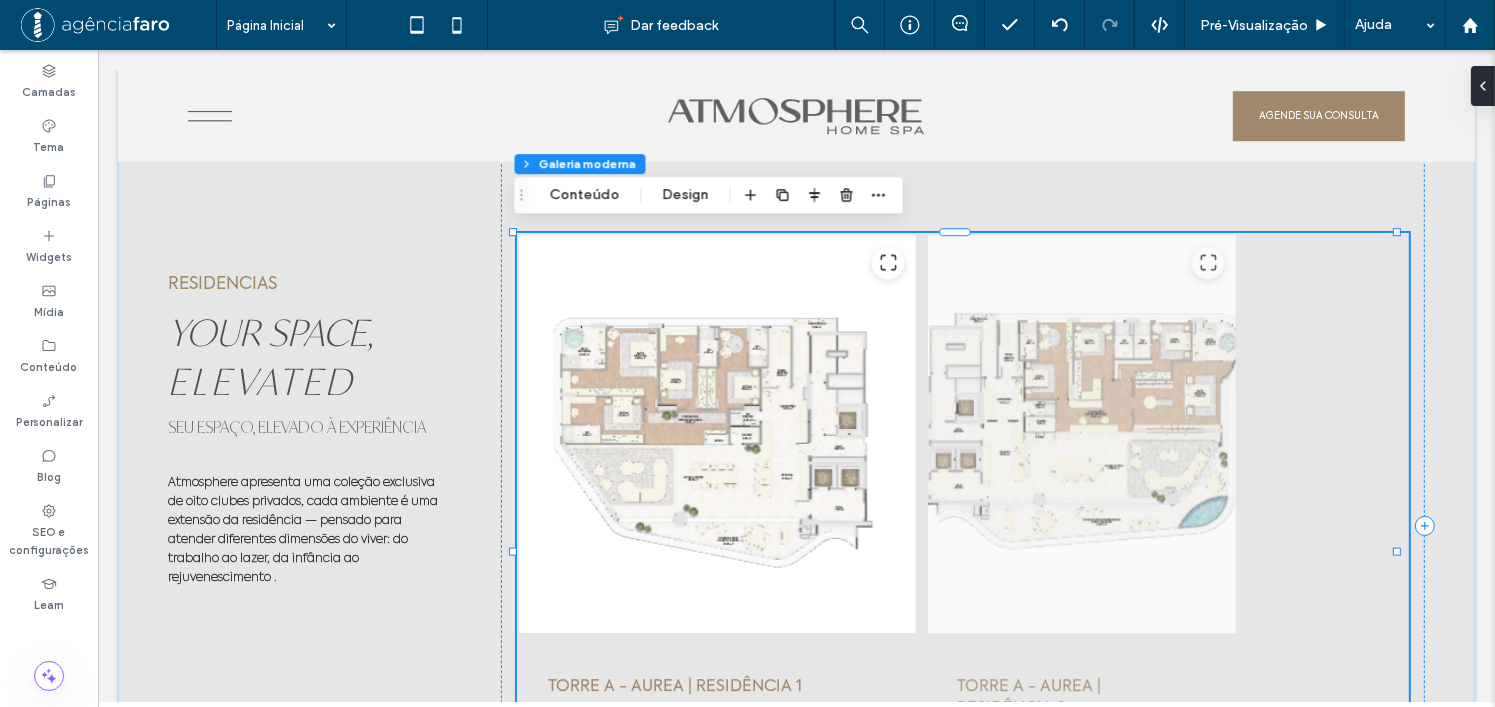 click on "TORRE A - AUREA | RESIDÊNCIA 1
ÁREA PRIVATIVA: 329,15 m²
TORRE A - AUREA | RESIDÊNCIA 2
ÁREA PRIVATIVA: 328,31 m²" at bounding box center (962, 533) 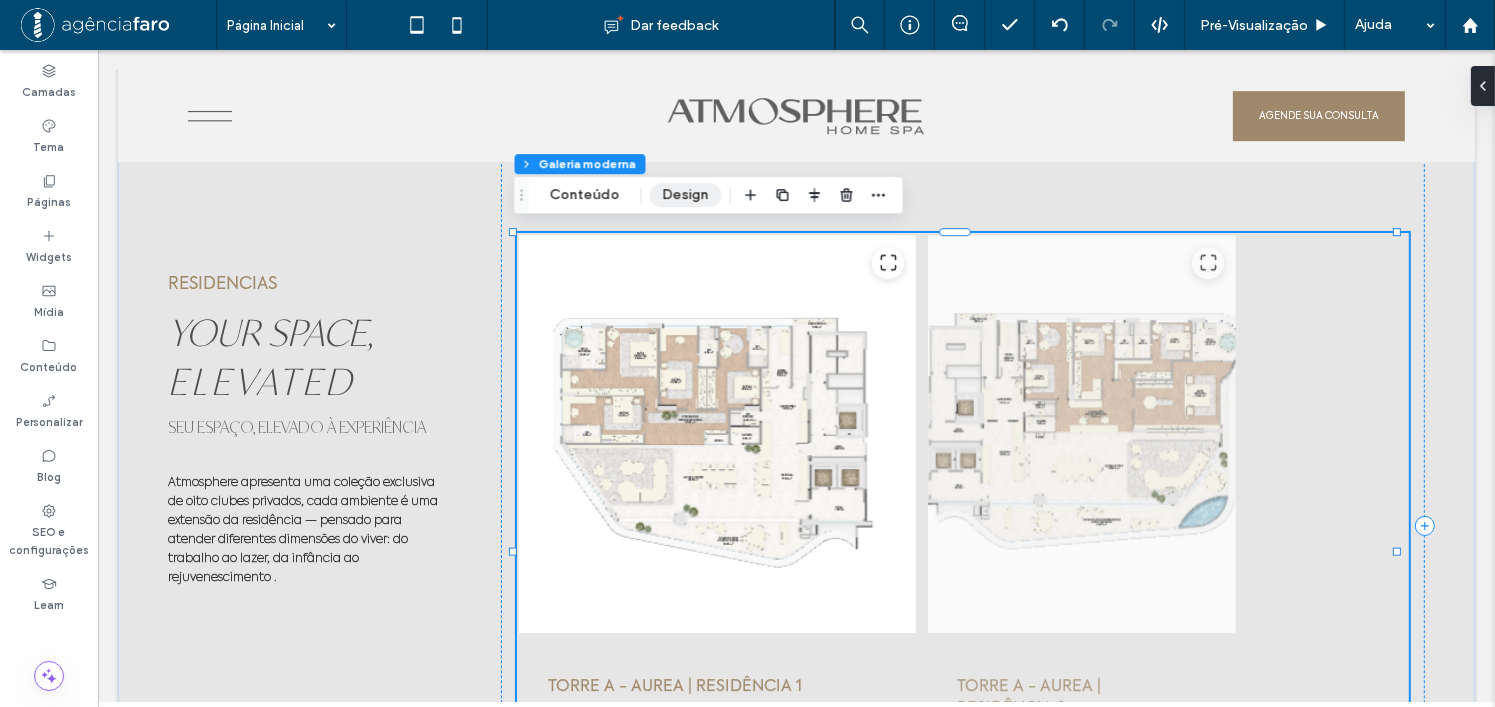 click on "Design" at bounding box center (686, 195) 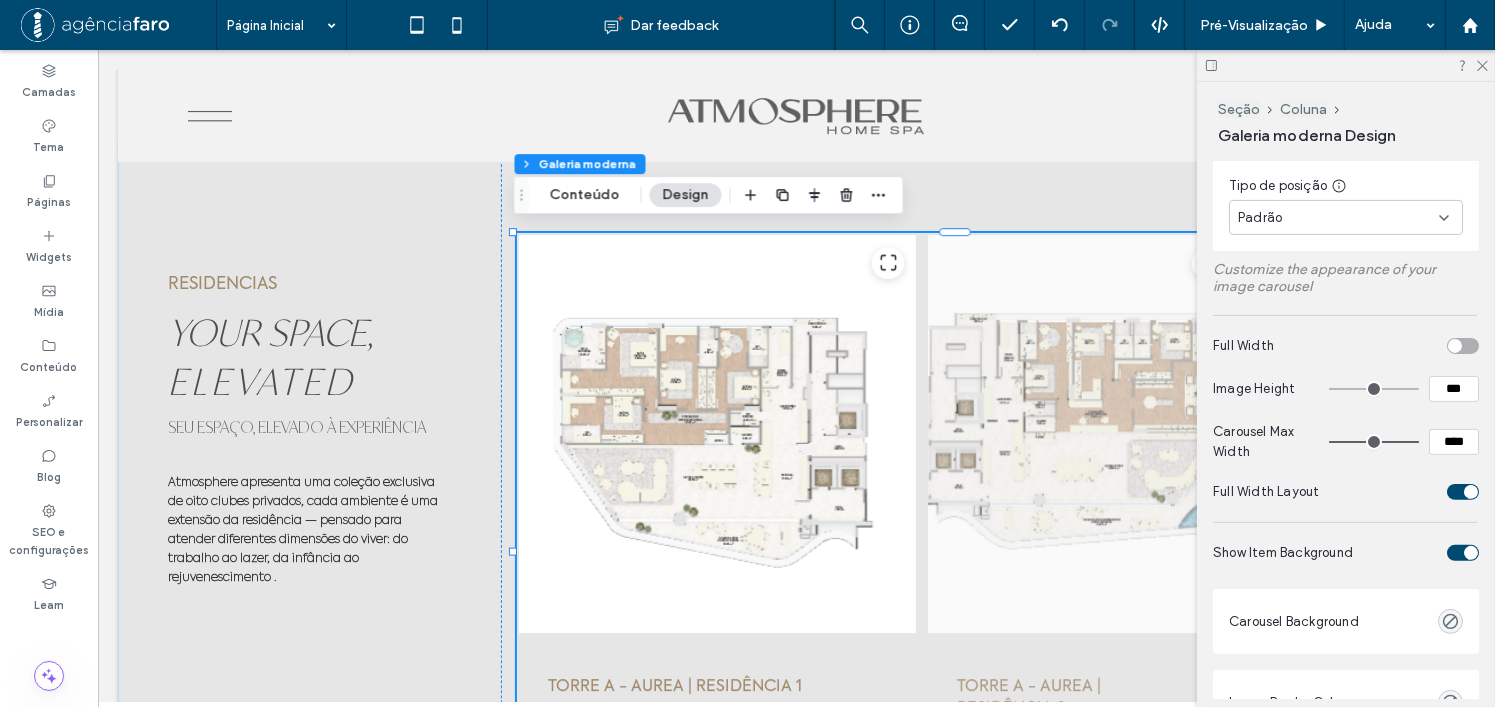 click at bounding box center (1471, 492) 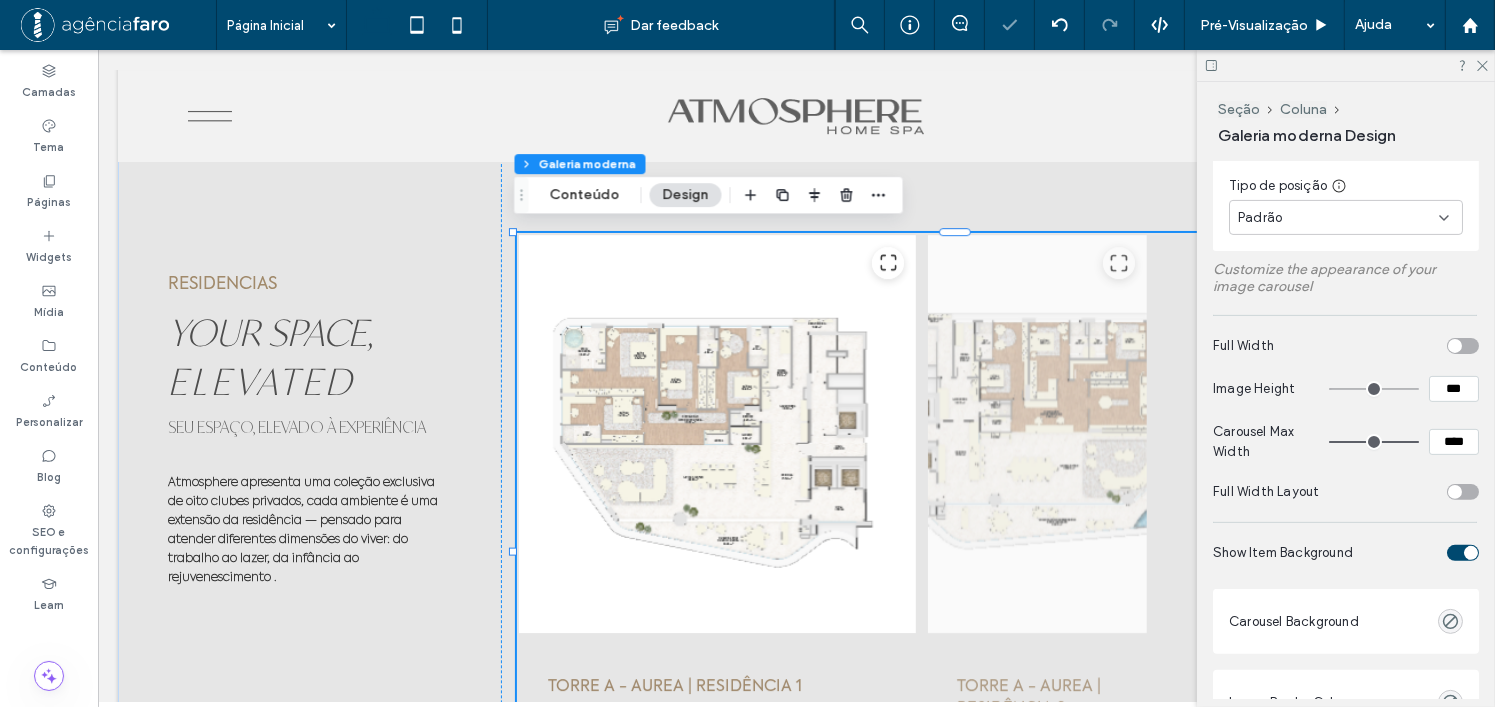 click at bounding box center (1463, 492) 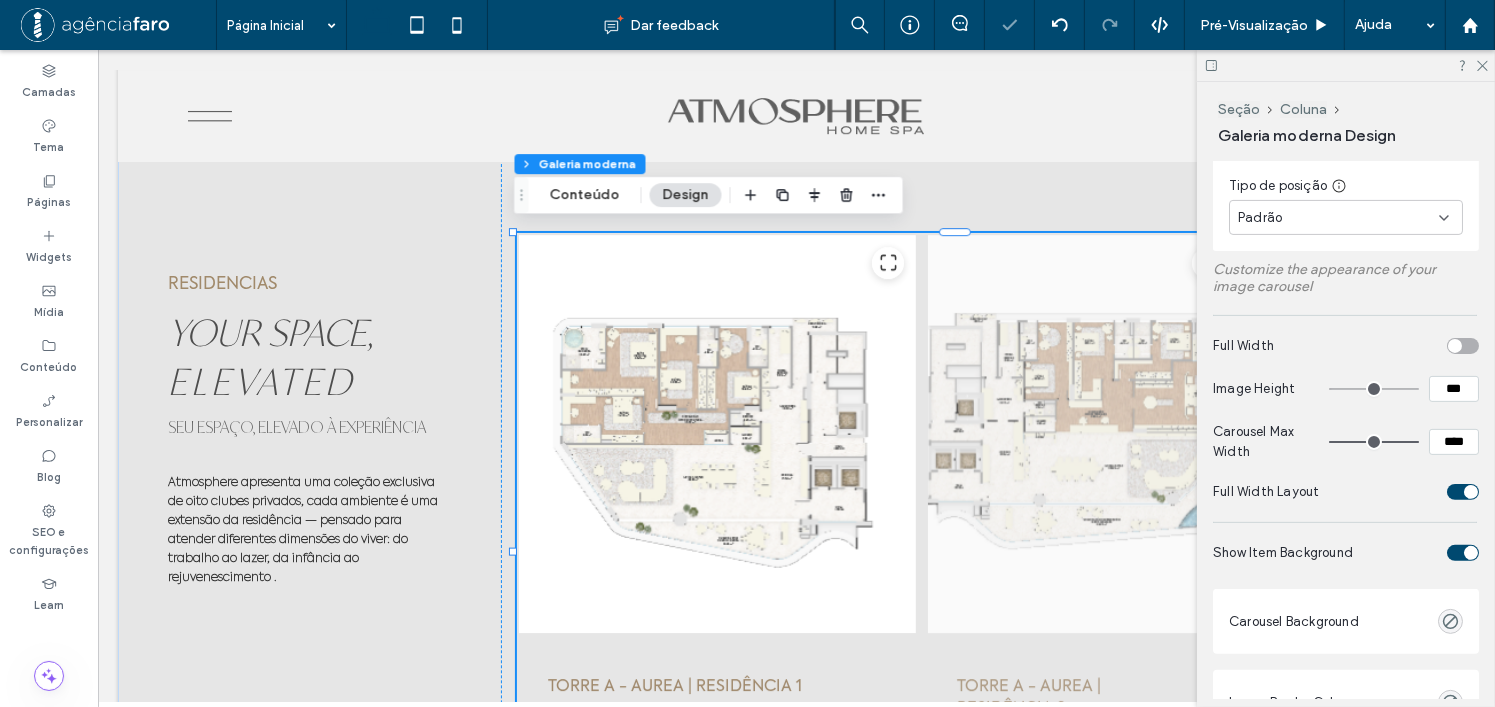 click at bounding box center (1471, 553) 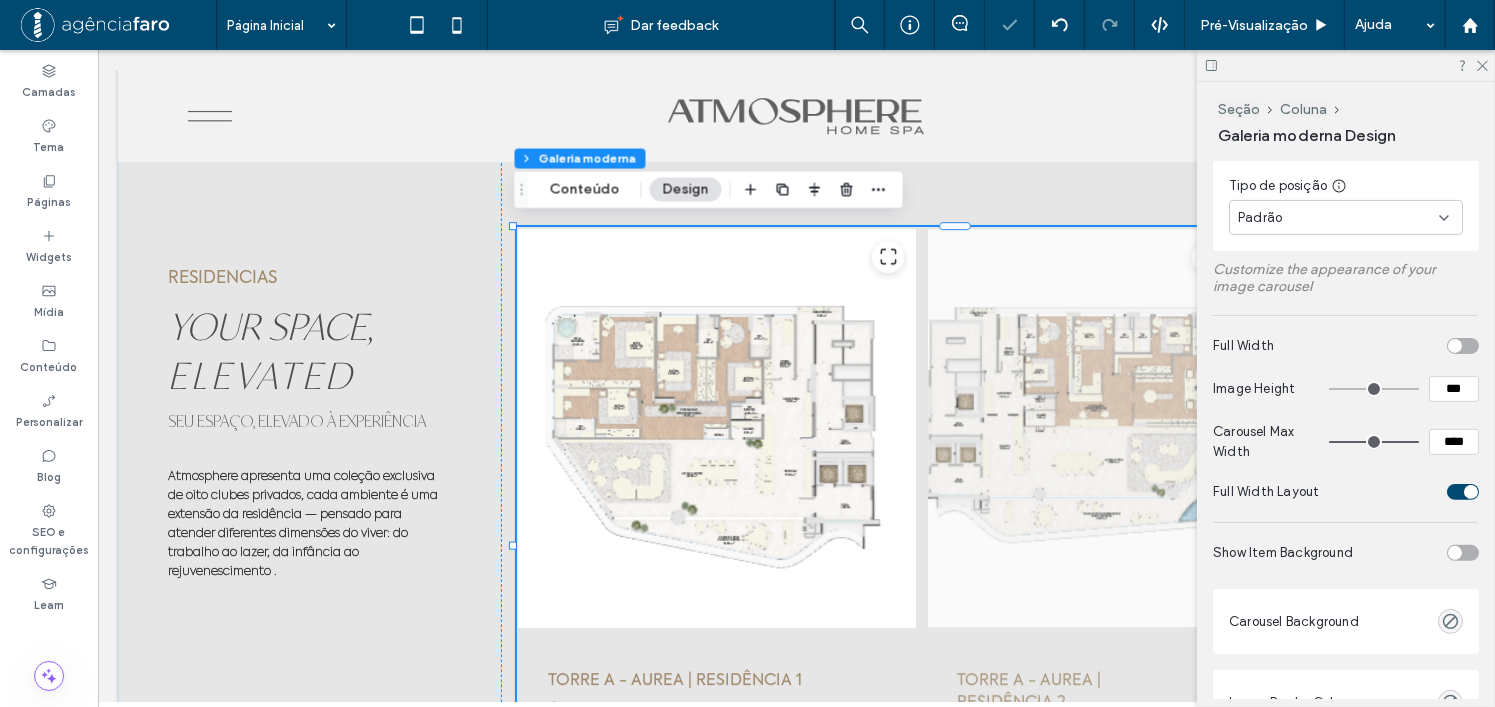 scroll, scrollTop: 6186, scrollLeft: 0, axis: vertical 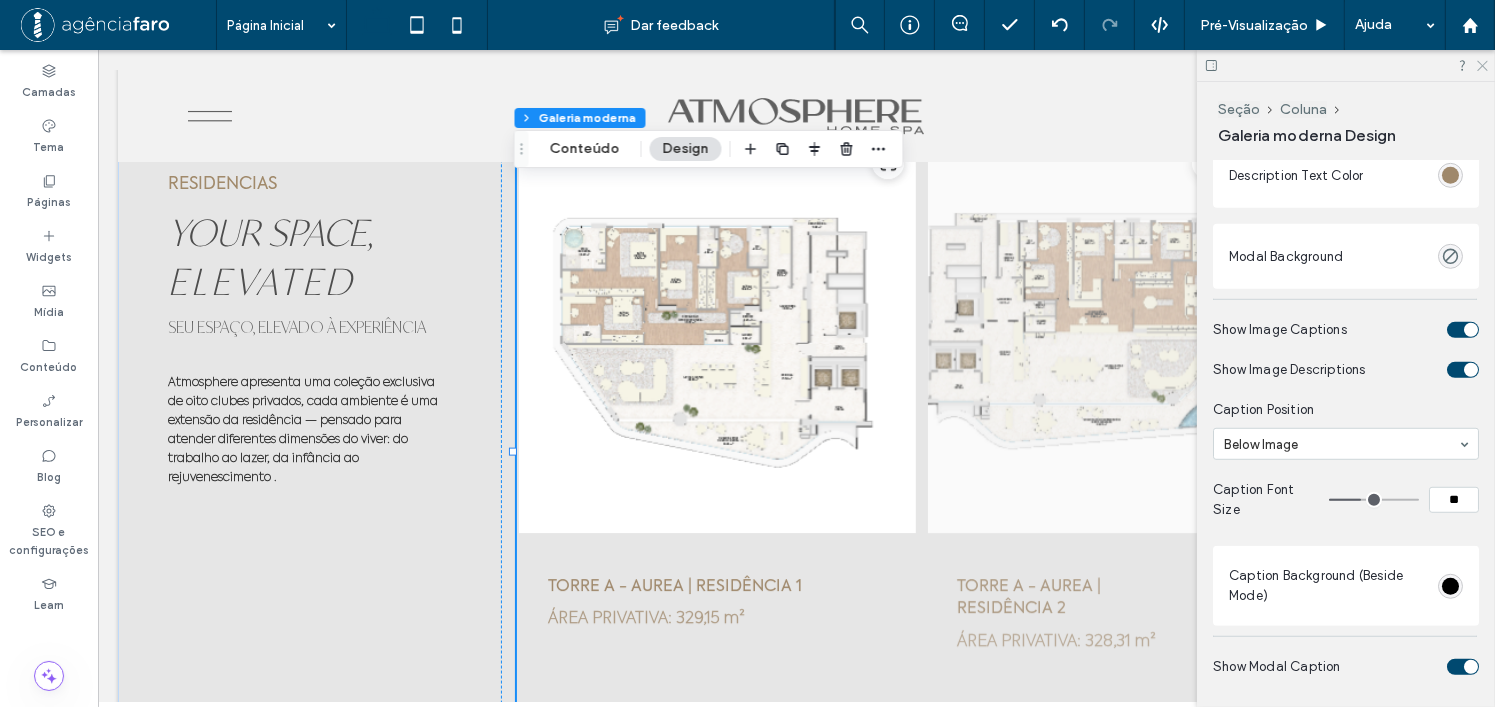 click 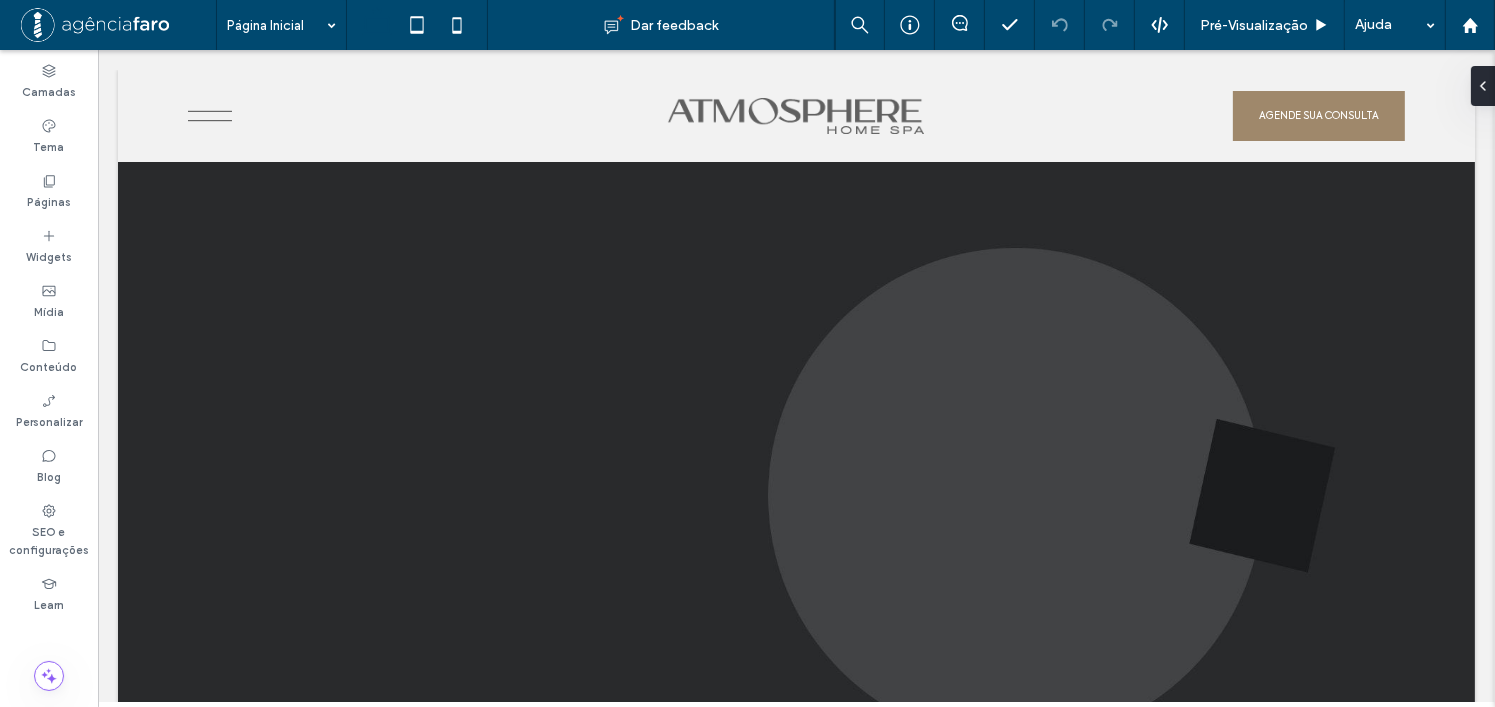 scroll, scrollTop: 0, scrollLeft: 0, axis: both 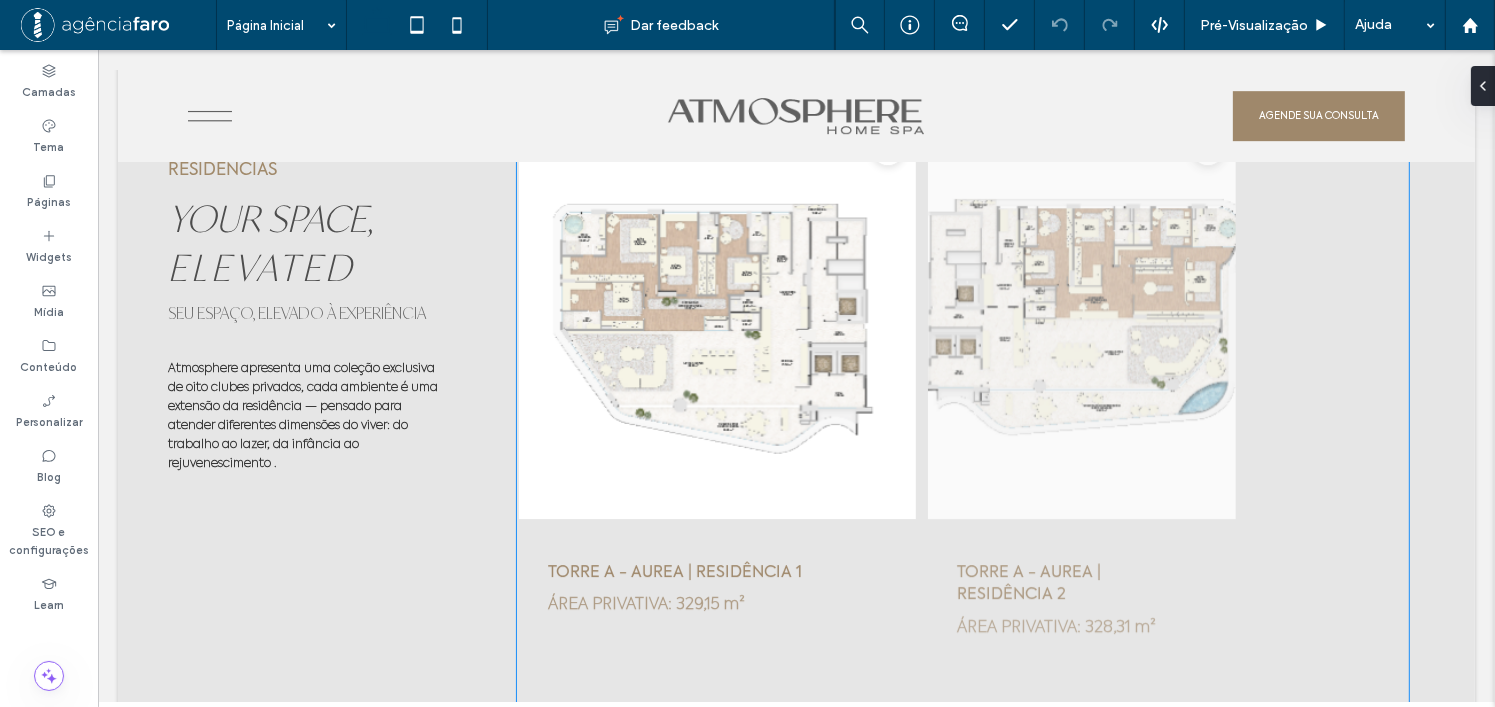 click at bounding box center (1081, 320) 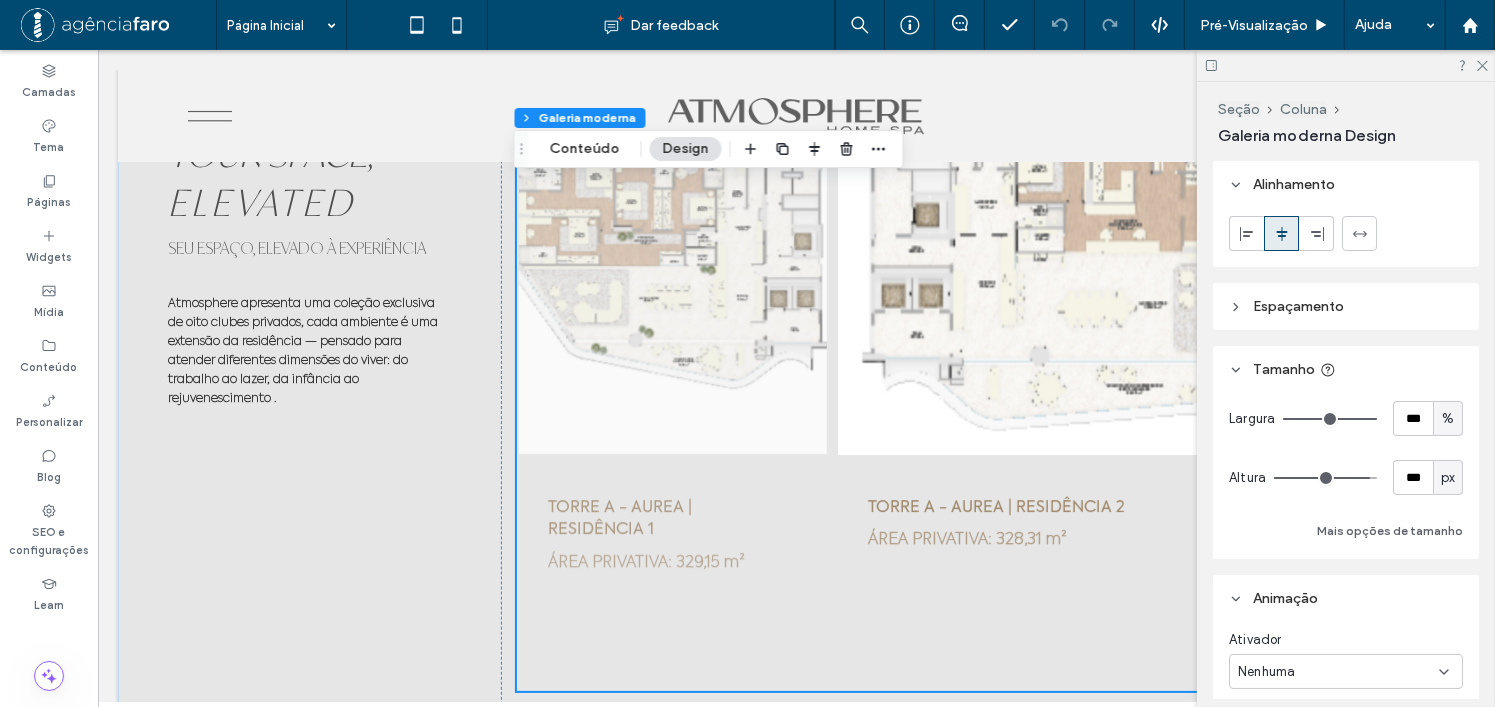 scroll, scrollTop: 6300, scrollLeft: 0, axis: vertical 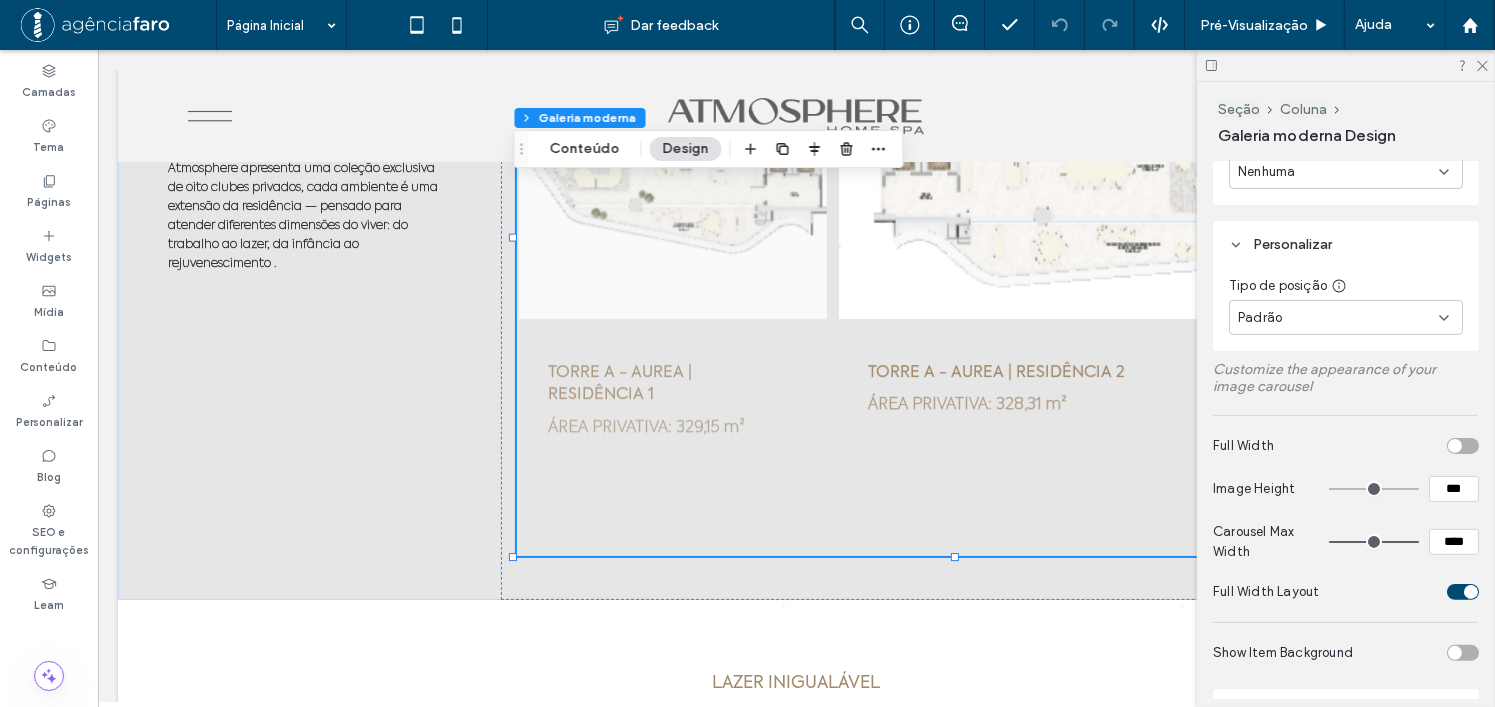 click at bounding box center [1455, 446] 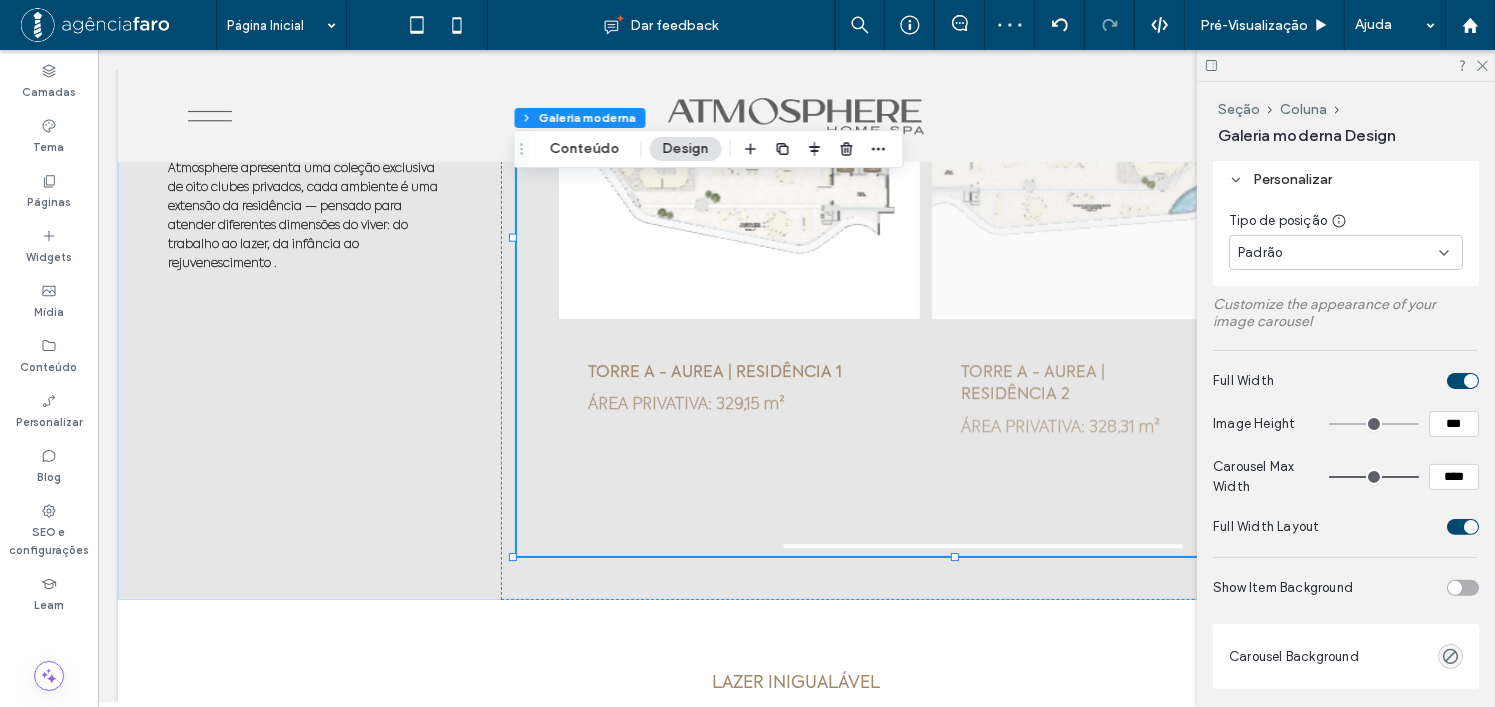 scroll, scrollTop: 600, scrollLeft: 0, axis: vertical 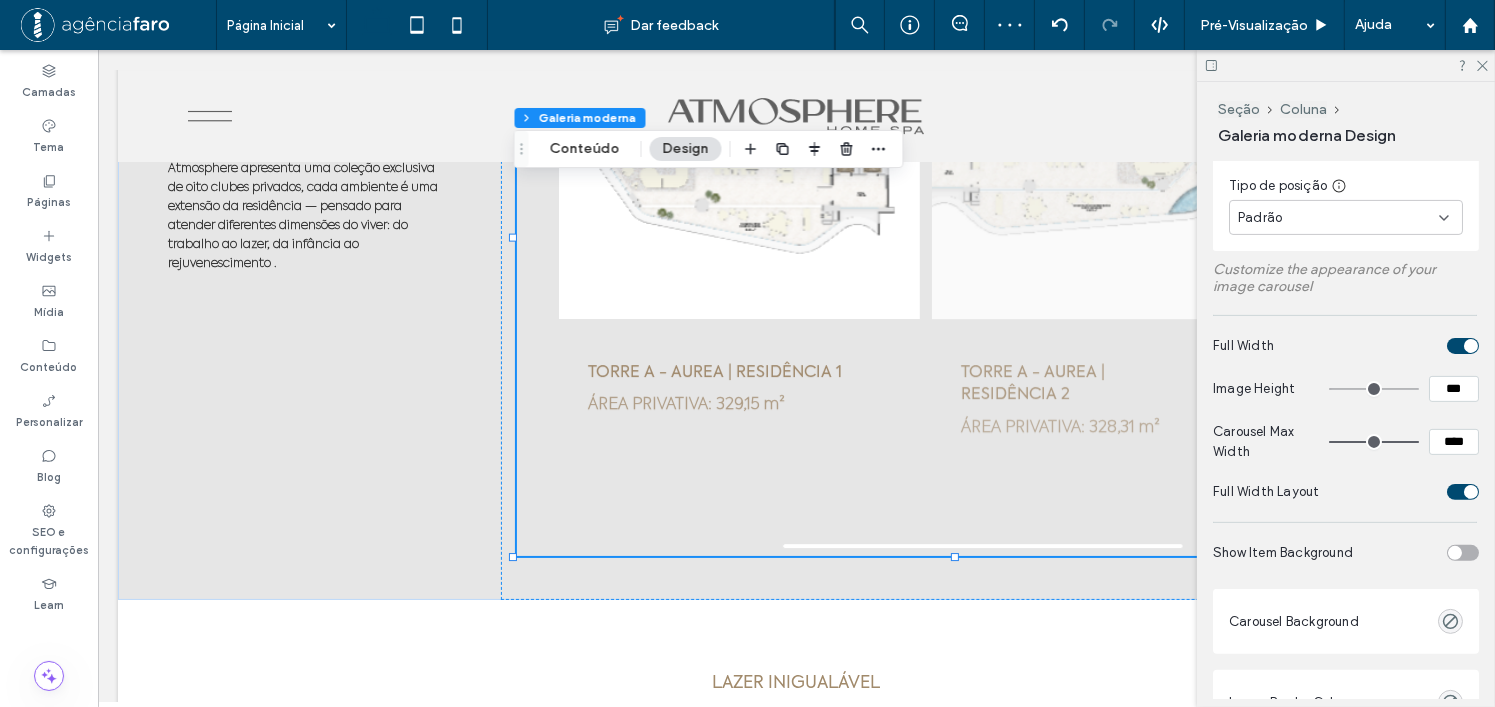 click at bounding box center (1455, 553) 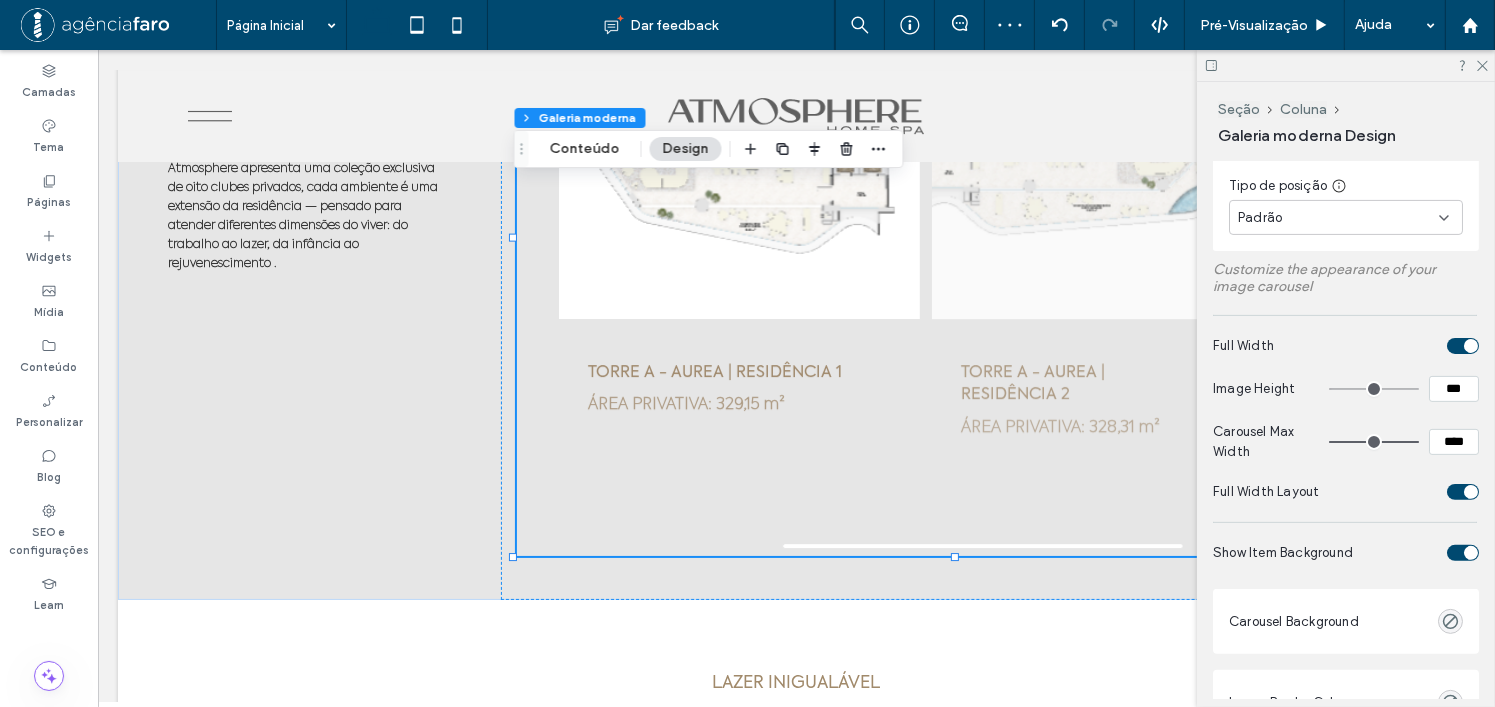 click at bounding box center [1463, 553] 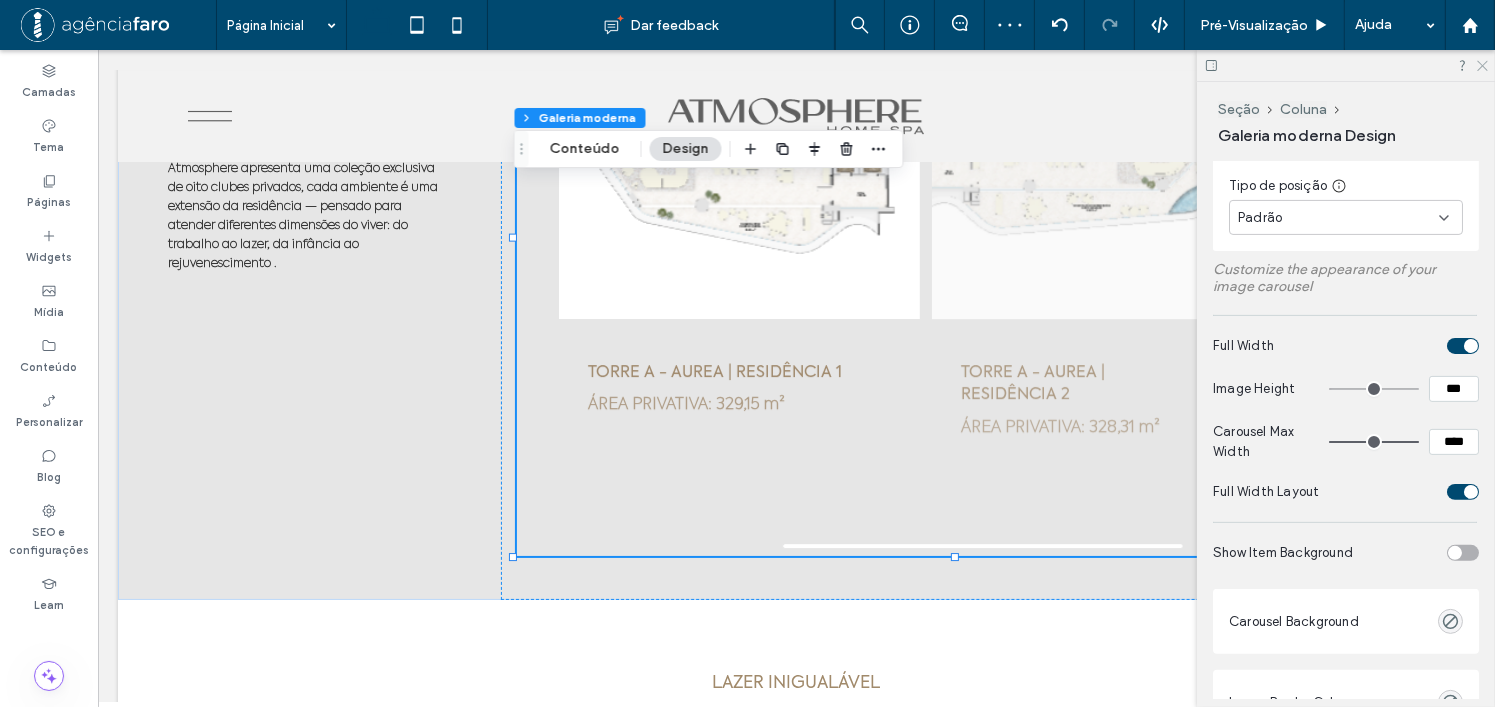 click 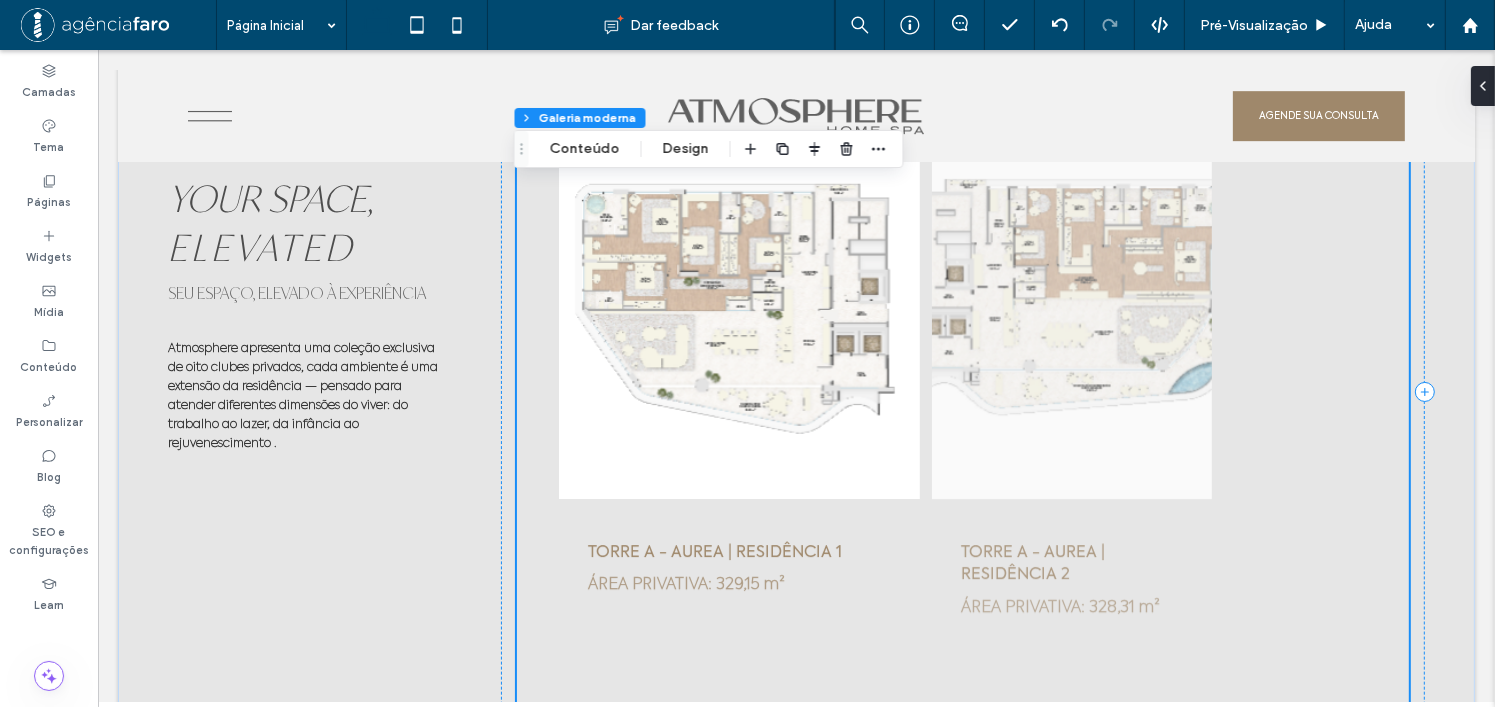 scroll, scrollTop: 6200, scrollLeft: 0, axis: vertical 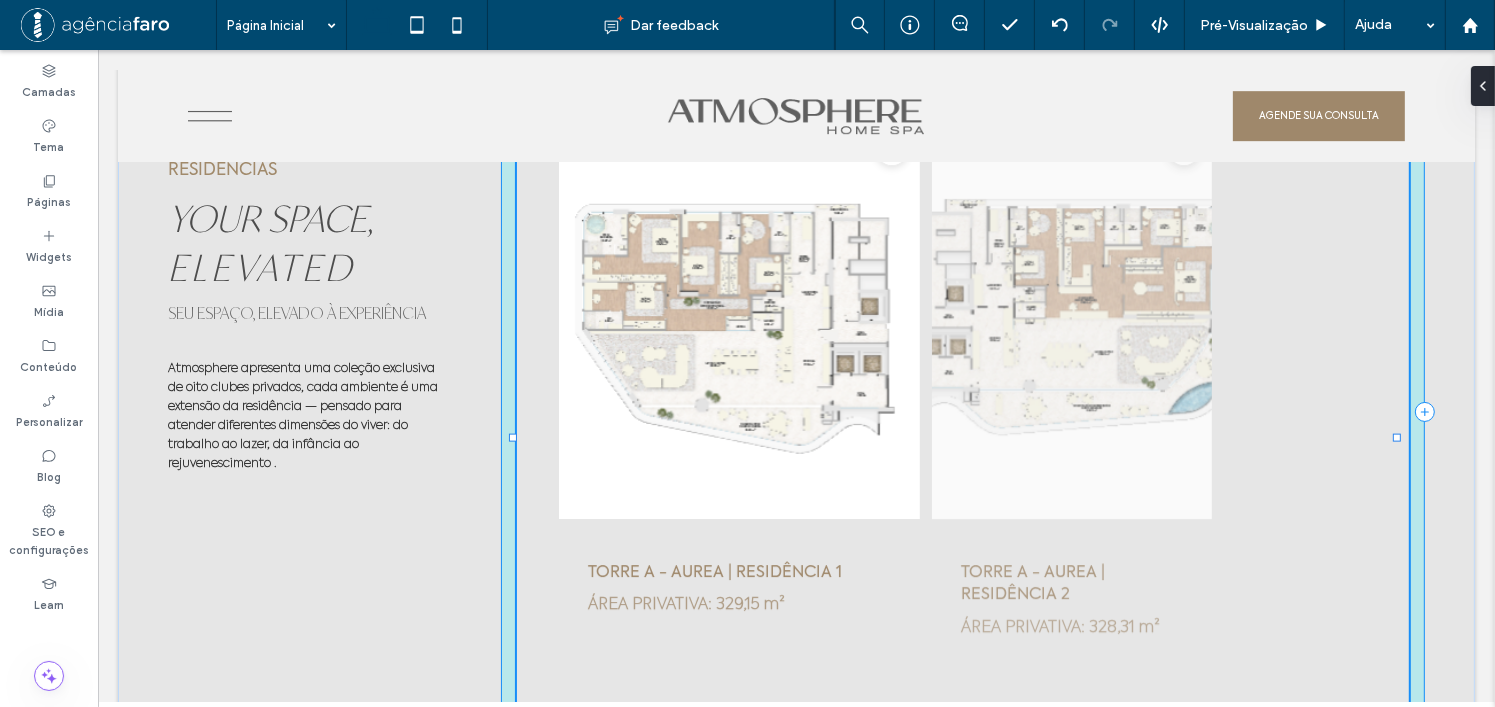 drag, startPoint x: 1398, startPoint y: 432, endPoint x: 1493, endPoint y: 431, distance: 95.005264 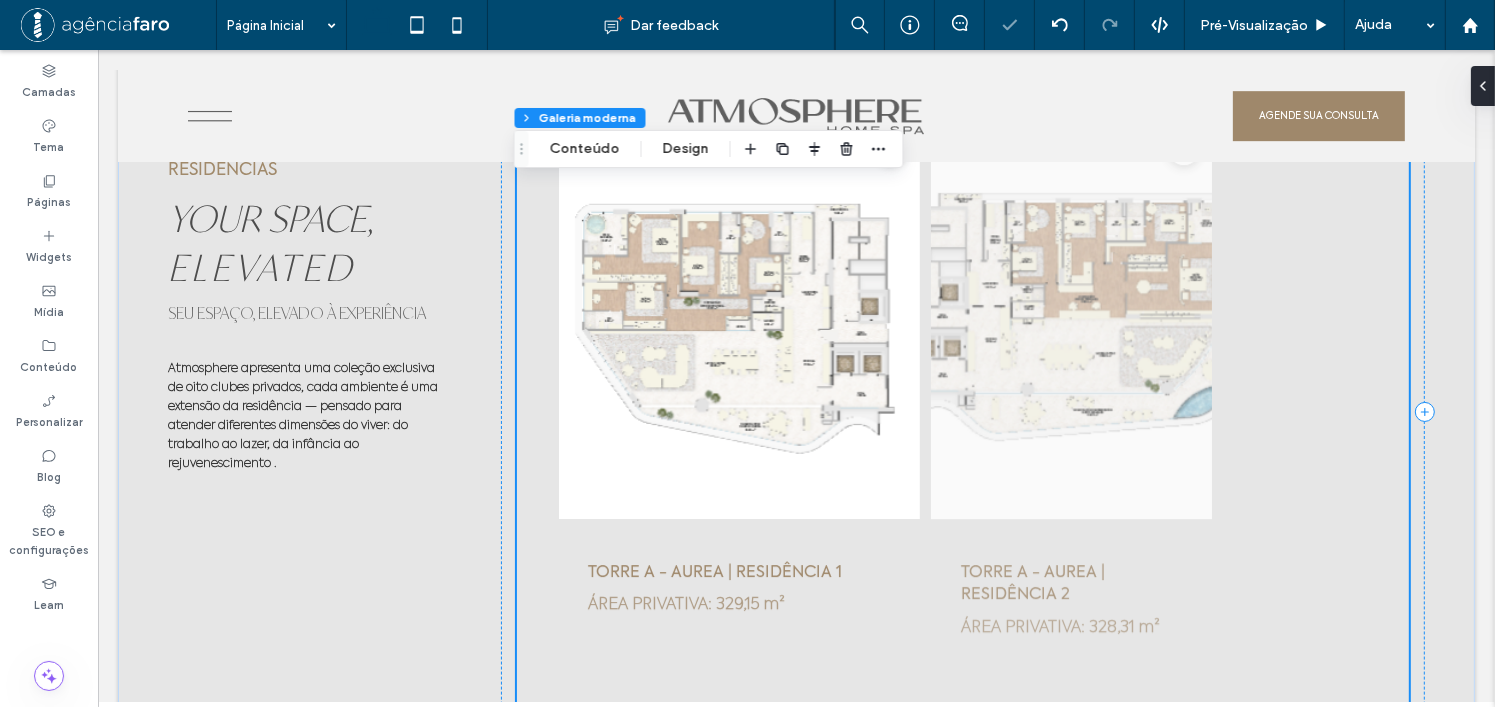 scroll, scrollTop: 6400, scrollLeft: 0, axis: vertical 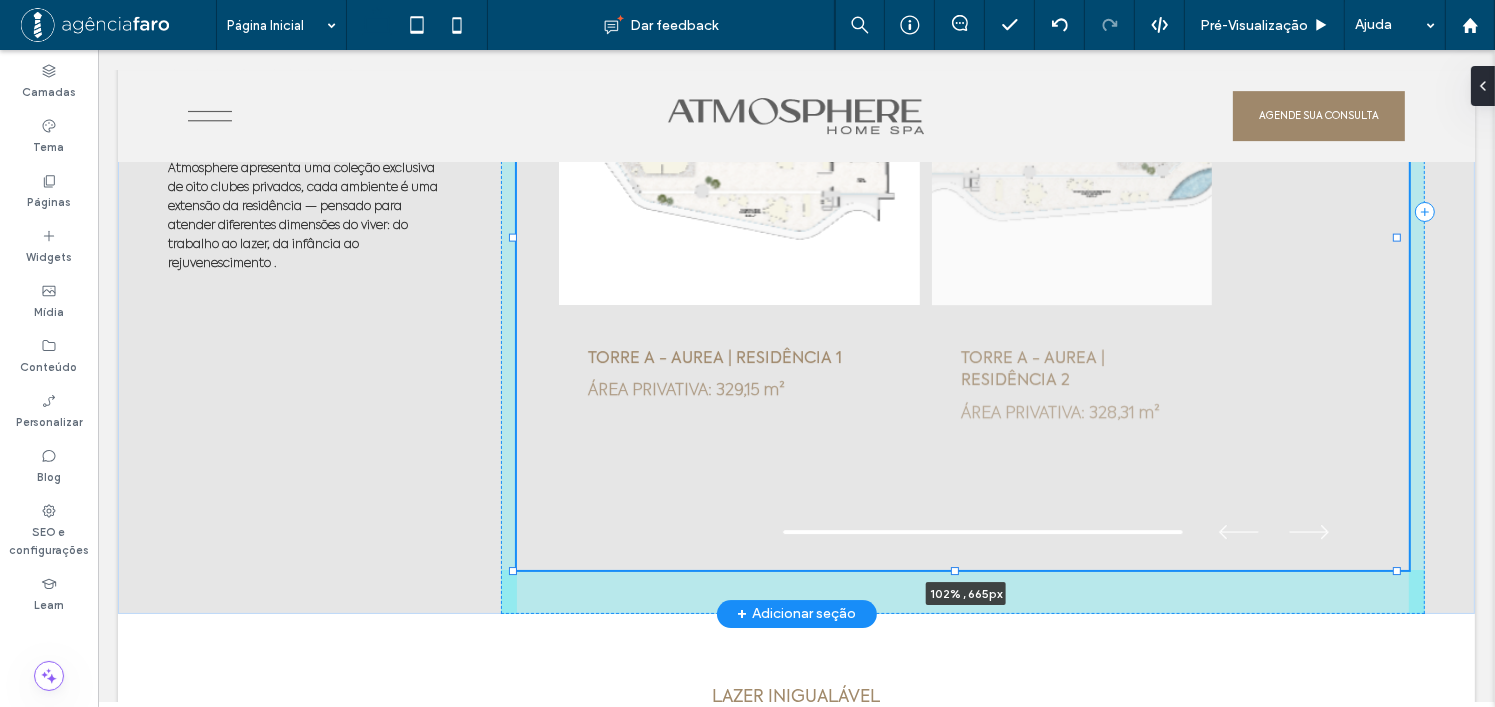 drag, startPoint x: 1391, startPoint y: 551, endPoint x: 1399, endPoint y: 565, distance: 16.124516 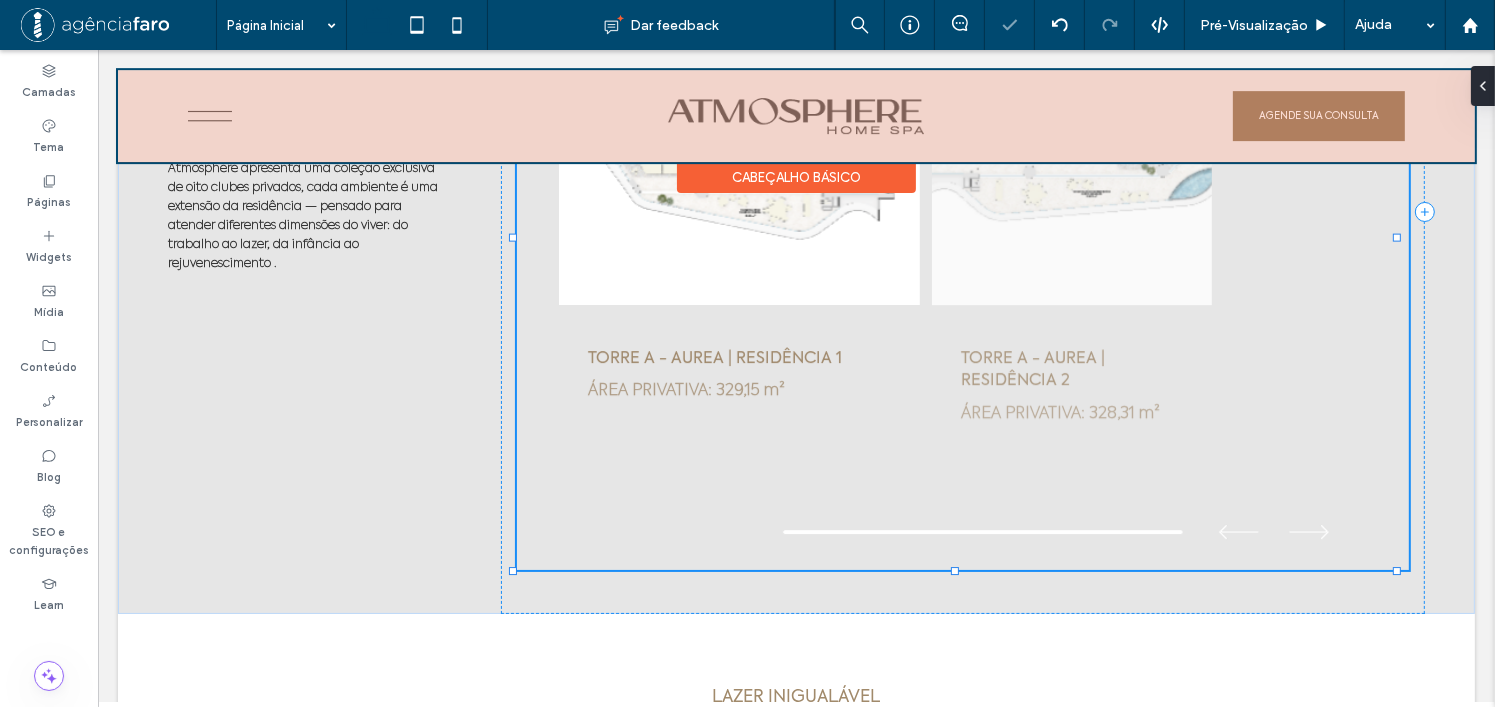 scroll, scrollTop: 600, scrollLeft: 0, axis: vertical 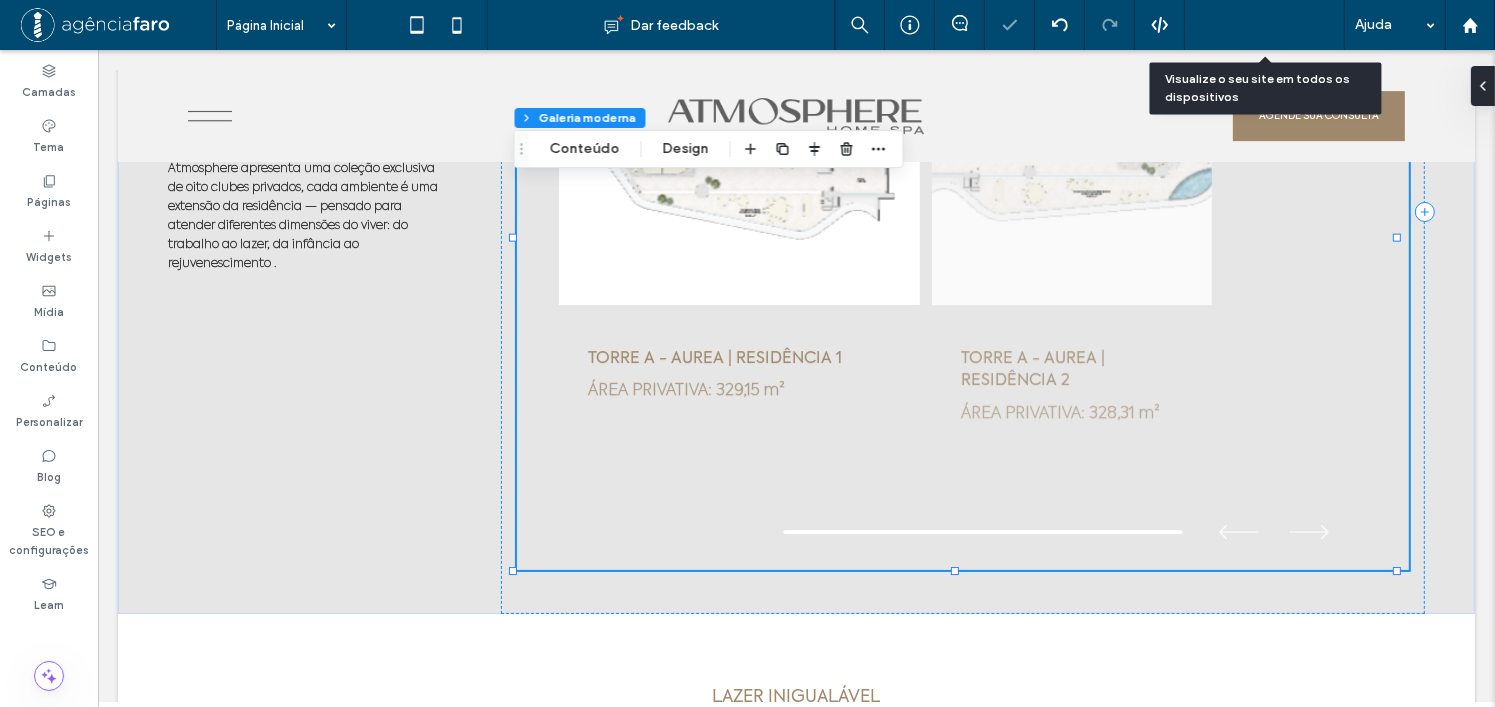 click on "Pré-Visualizaçāo" at bounding box center [1254, 25] 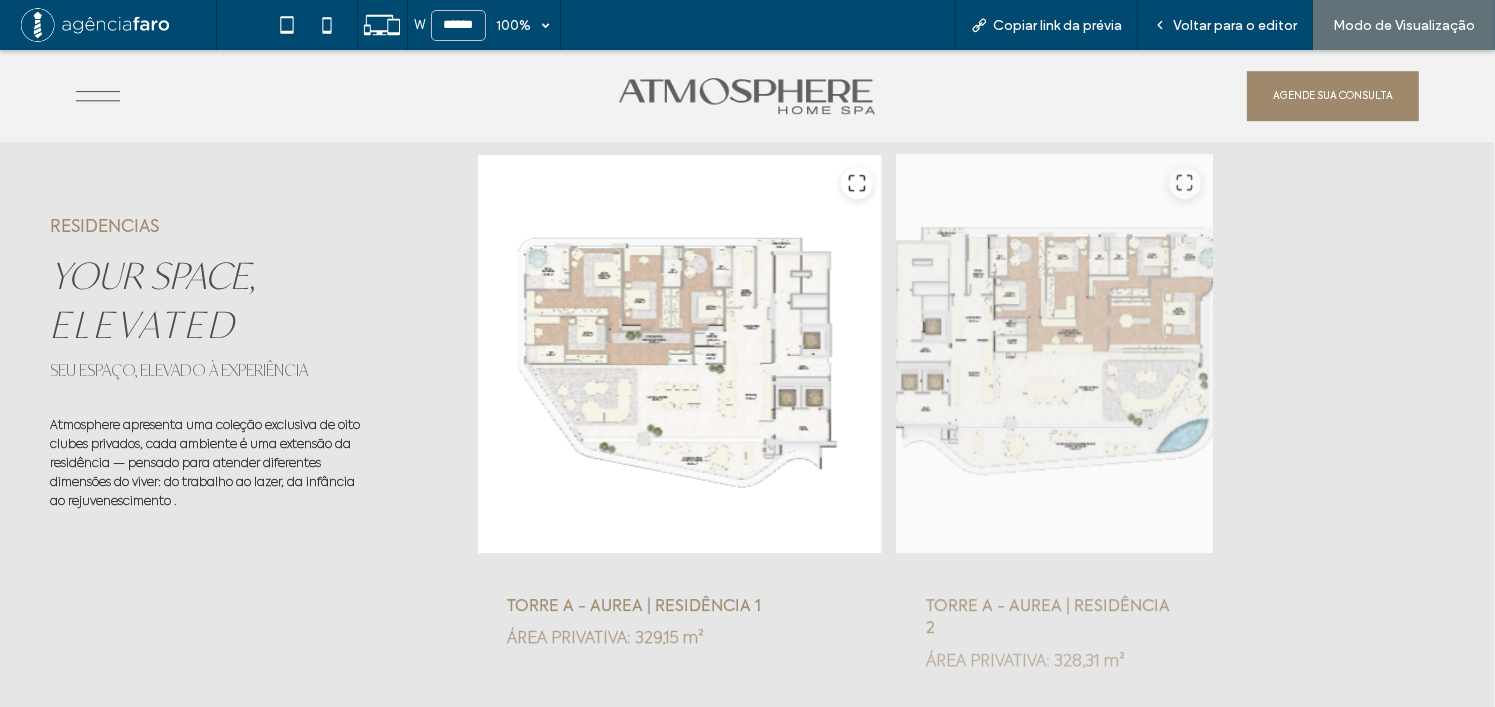 scroll, scrollTop: 6338, scrollLeft: 0, axis: vertical 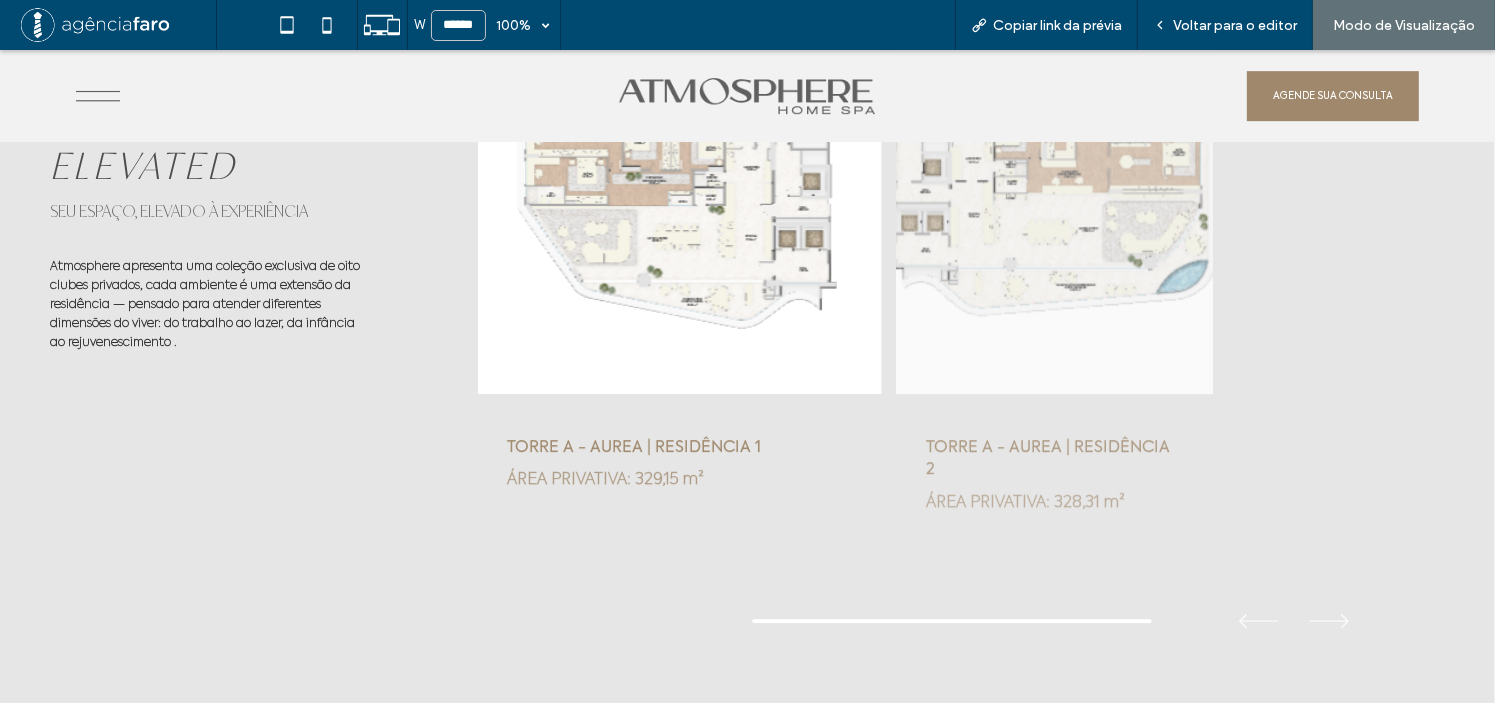 click at bounding box center (1055, 195) 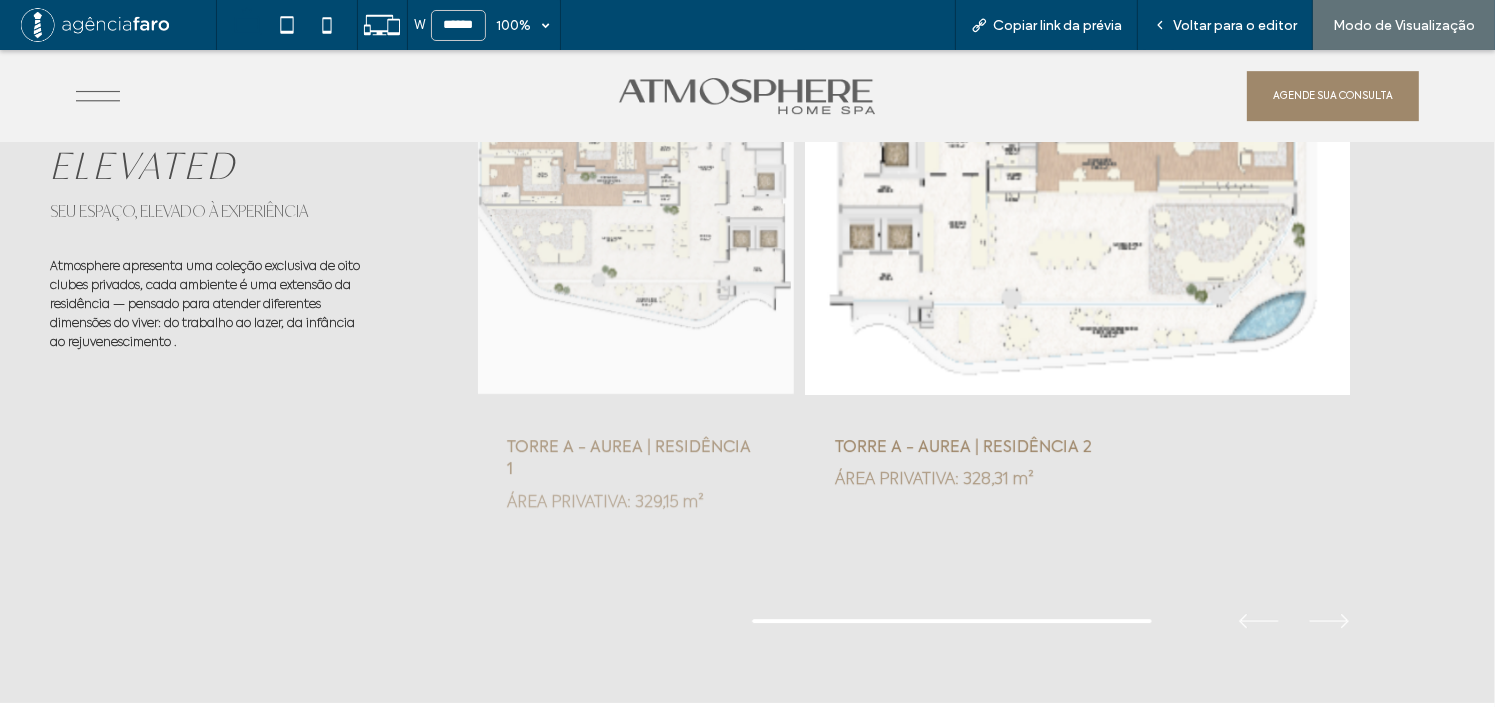 scroll, scrollTop: 6138, scrollLeft: 0, axis: vertical 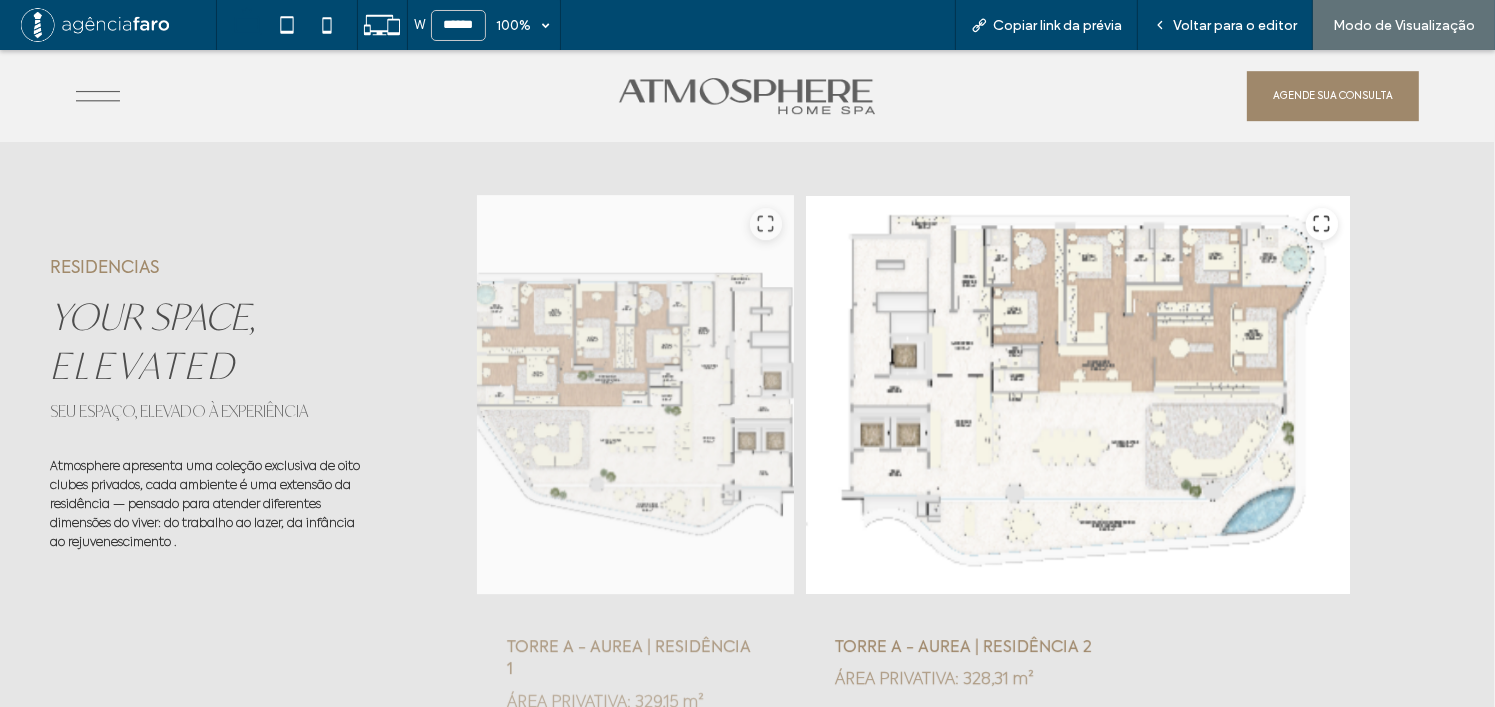 click at bounding box center [636, 395] 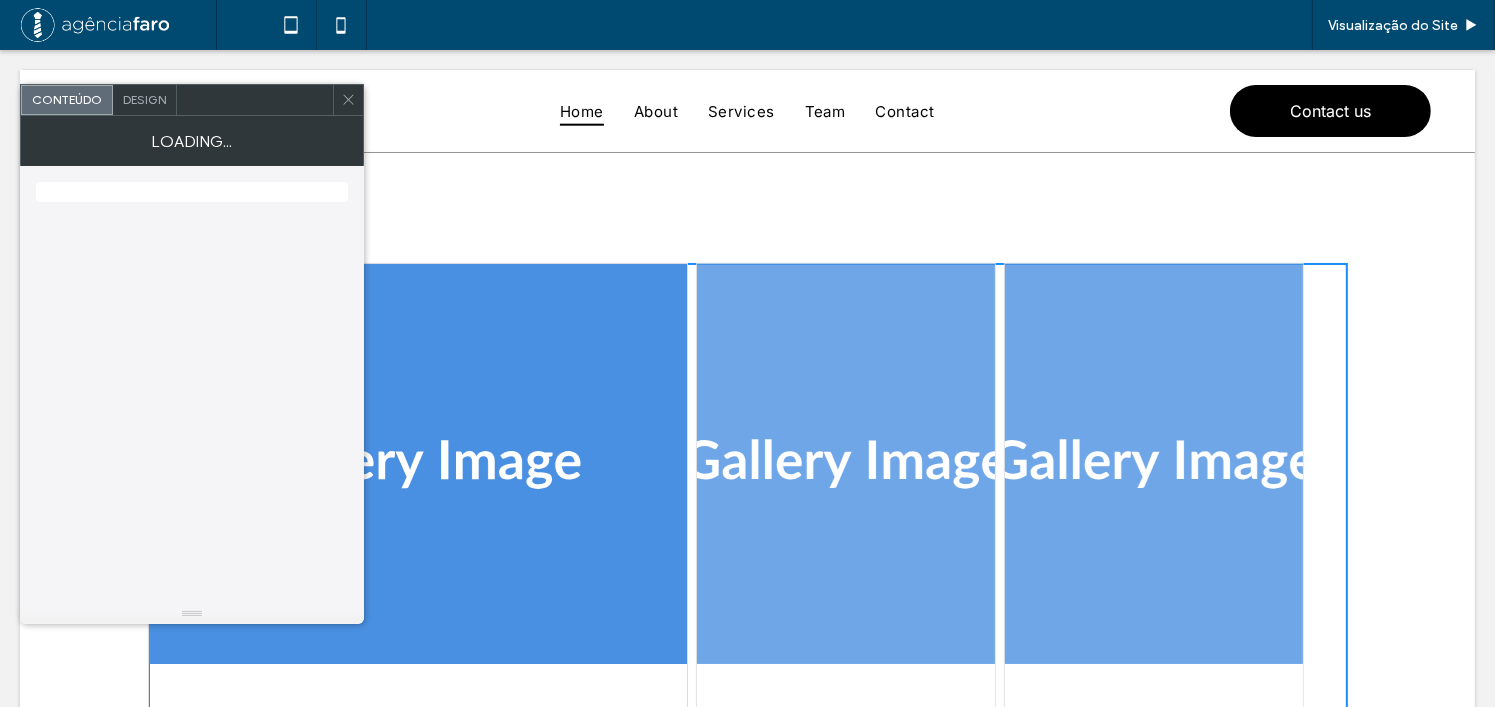 scroll, scrollTop: 300, scrollLeft: 0, axis: vertical 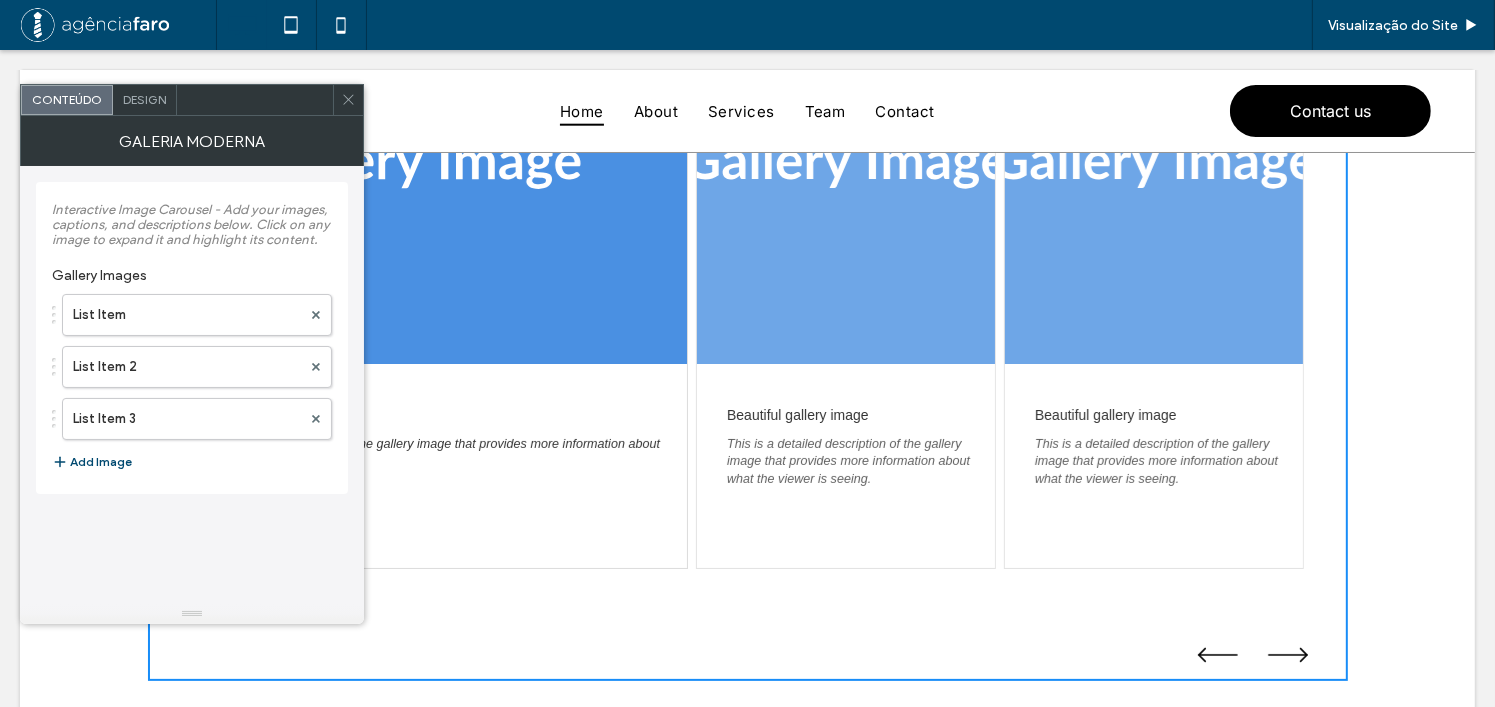 click on "Design" at bounding box center (144, 99) 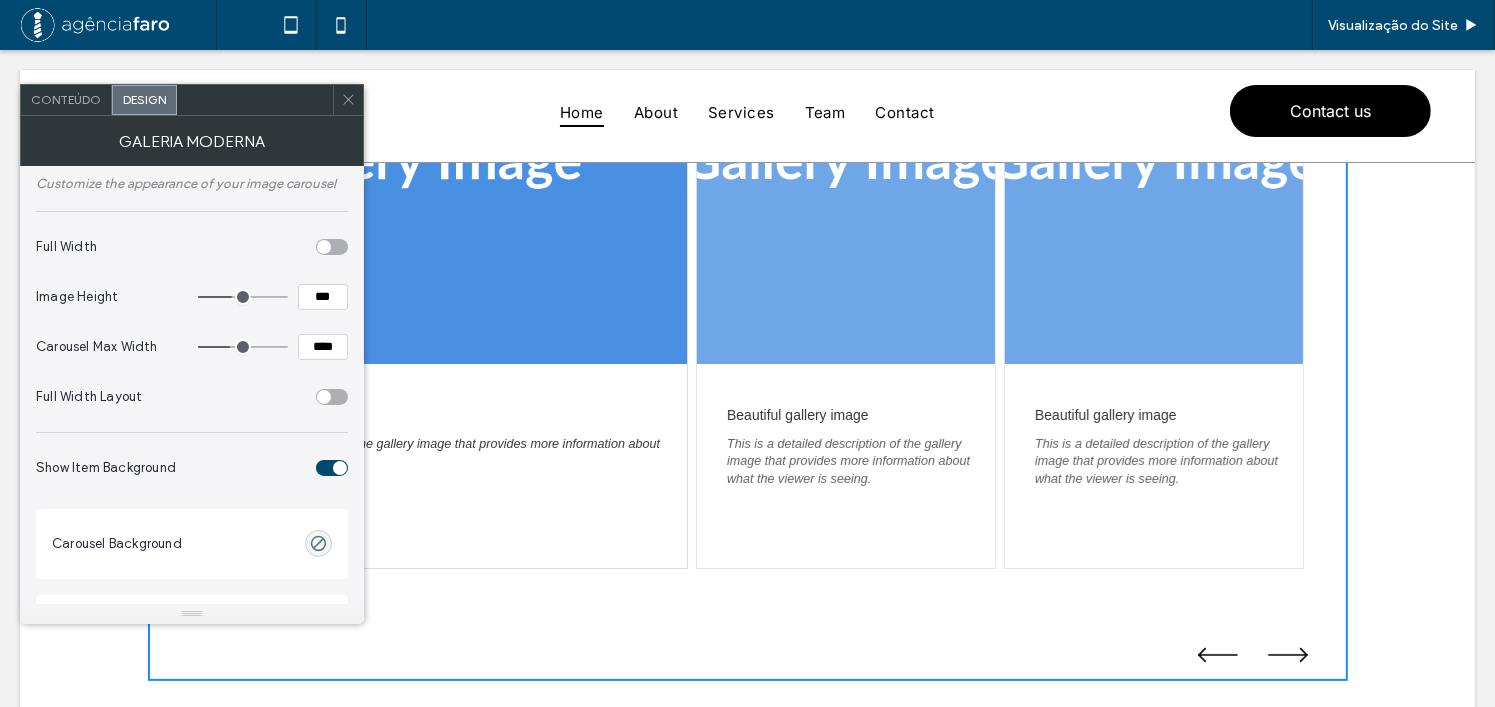 scroll, scrollTop: 0, scrollLeft: 0, axis: both 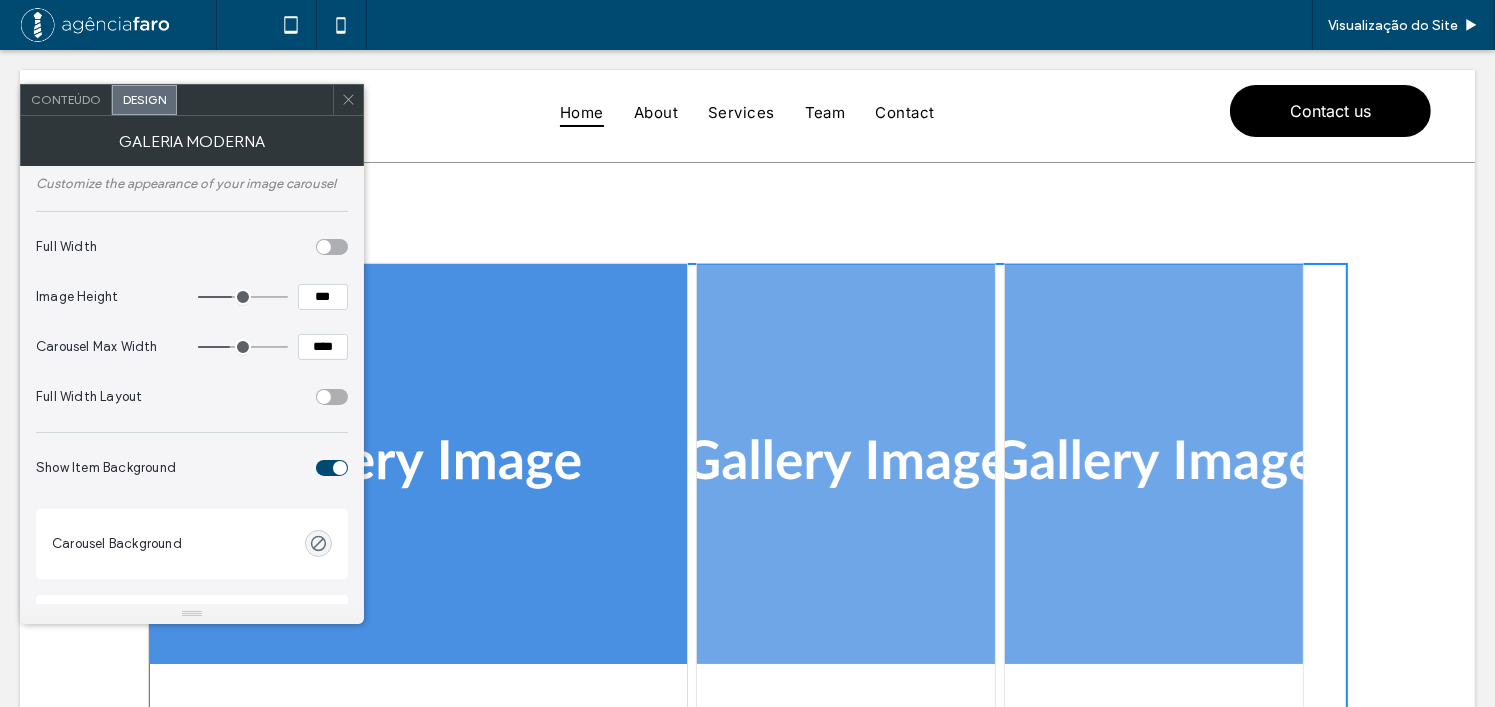 click at bounding box center [324, 397] 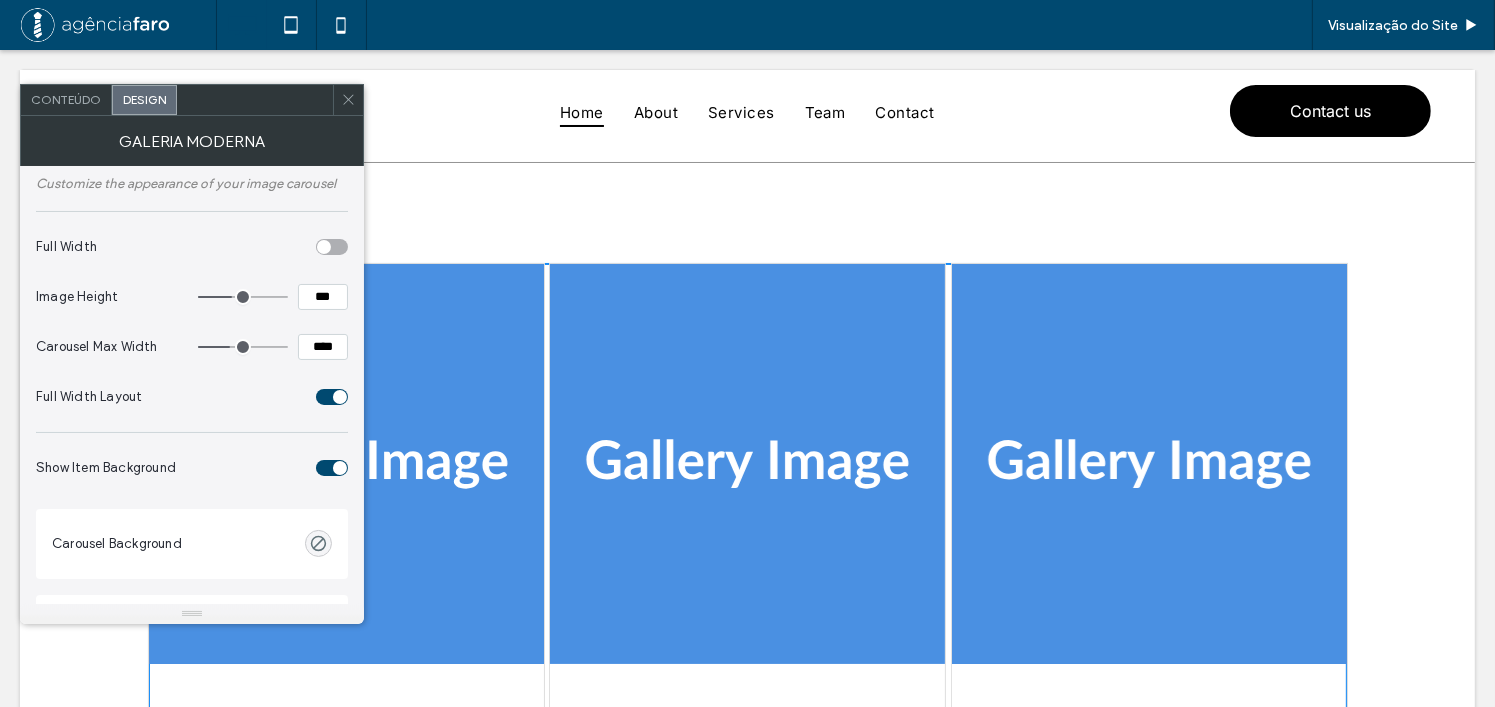 click 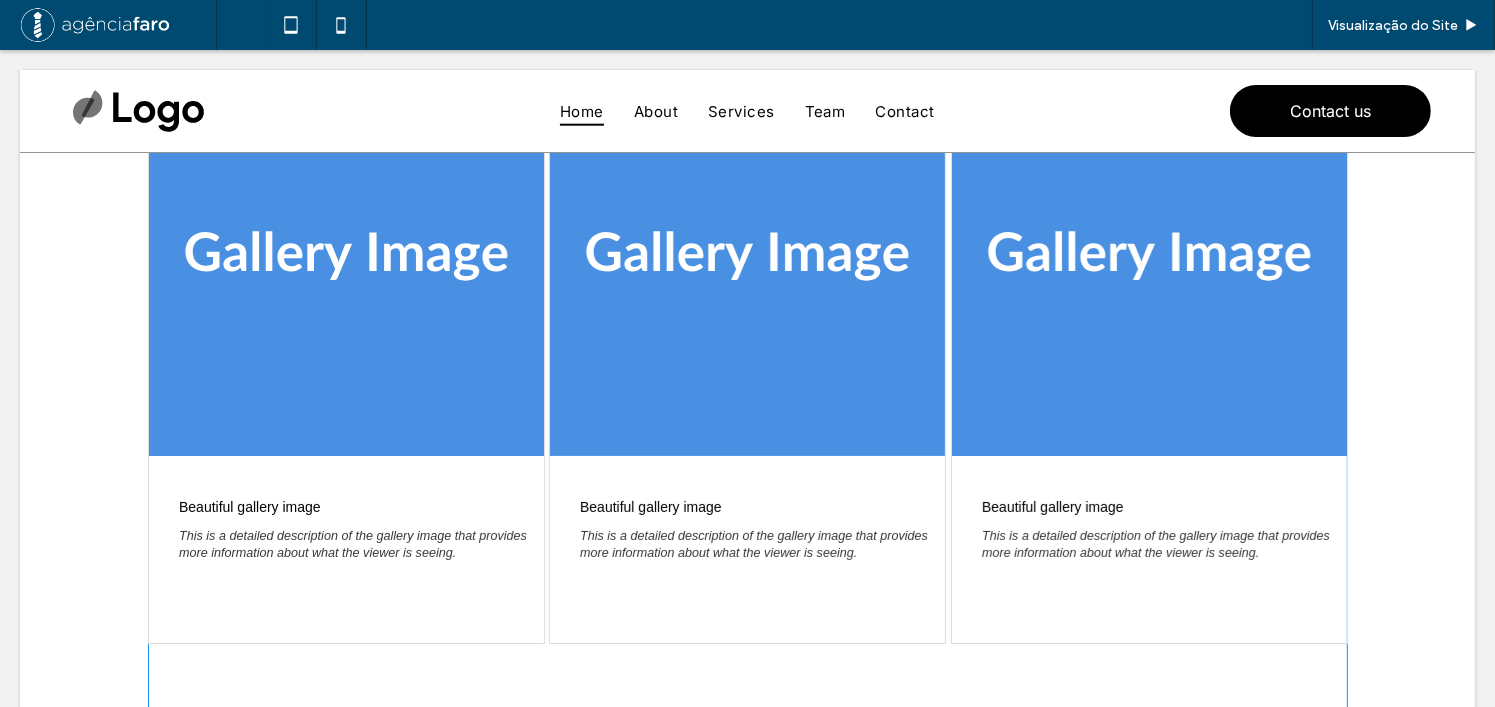 scroll, scrollTop: 100, scrollLeft: 0, axis: vertical 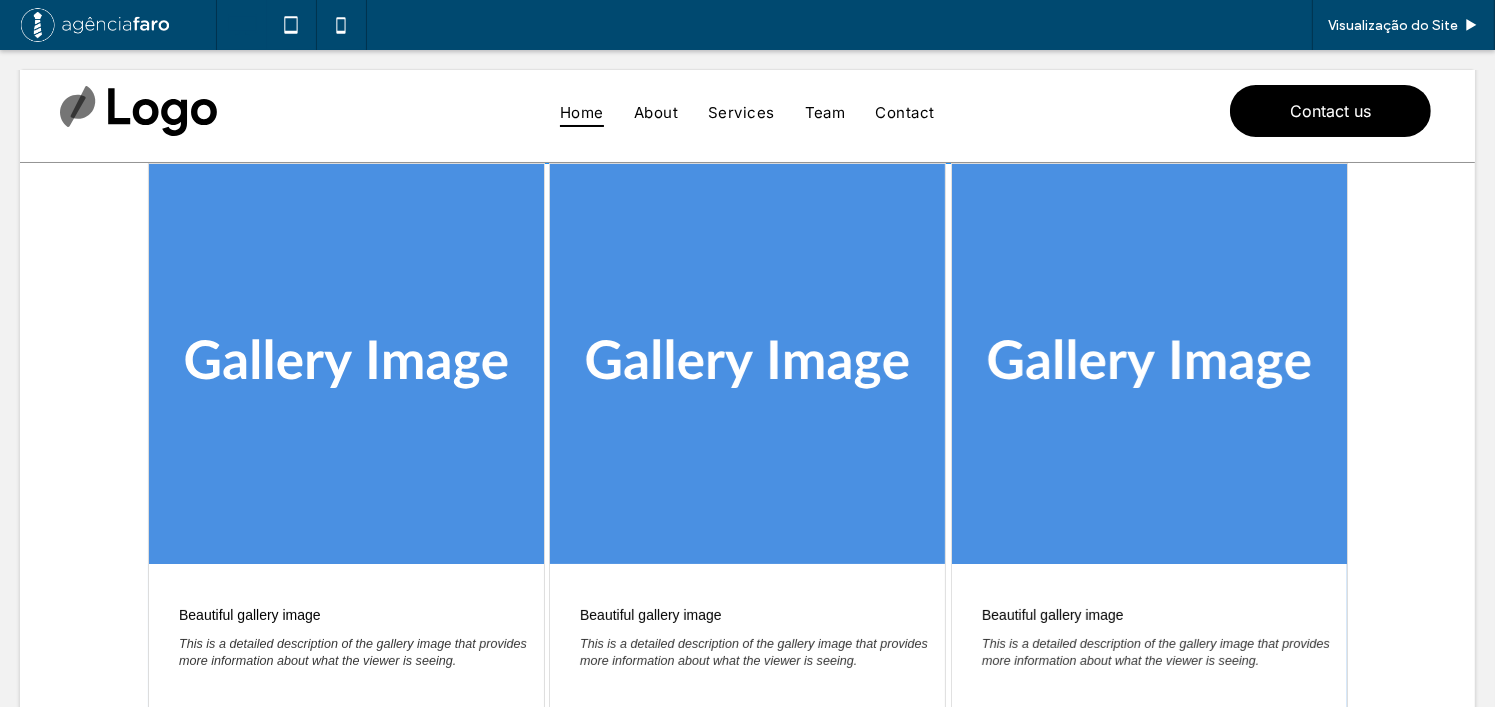 click at bounding box center [748, 513] 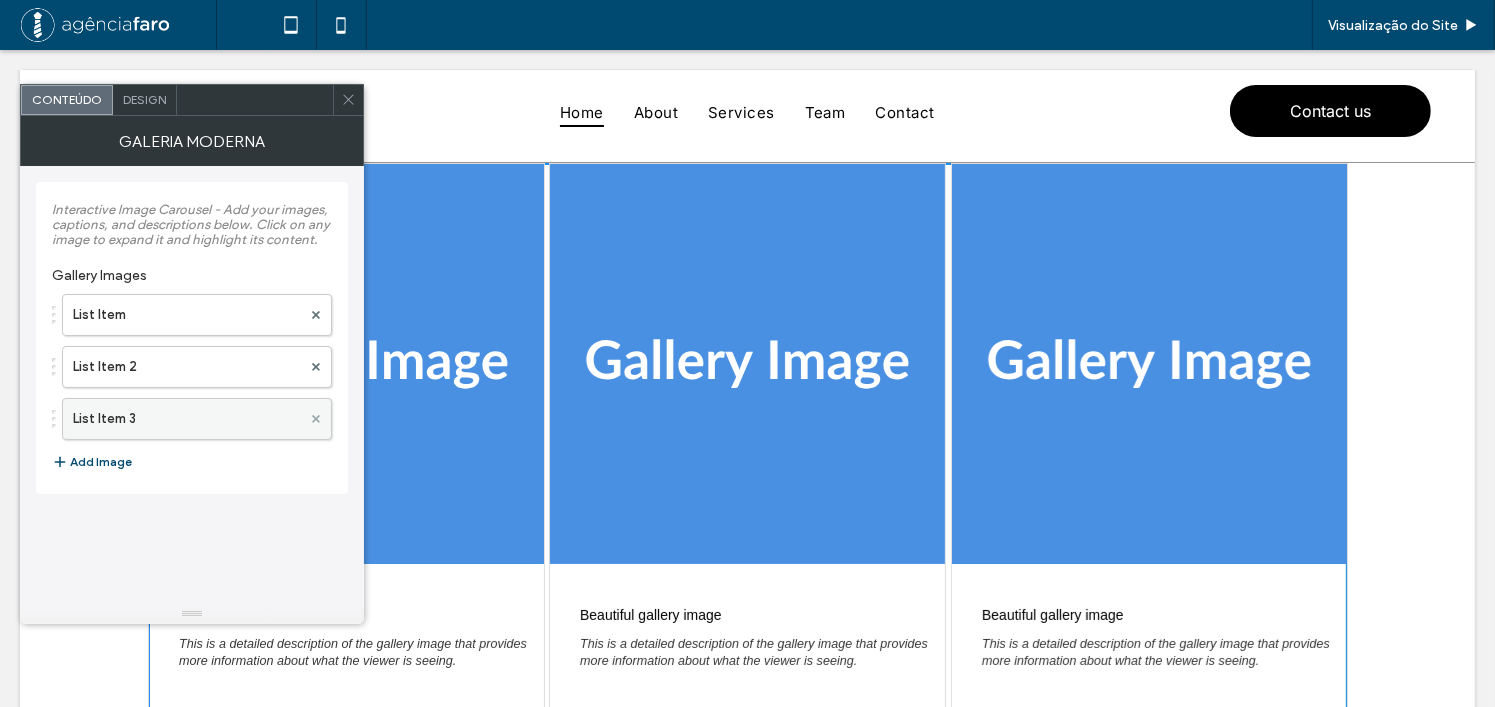 click 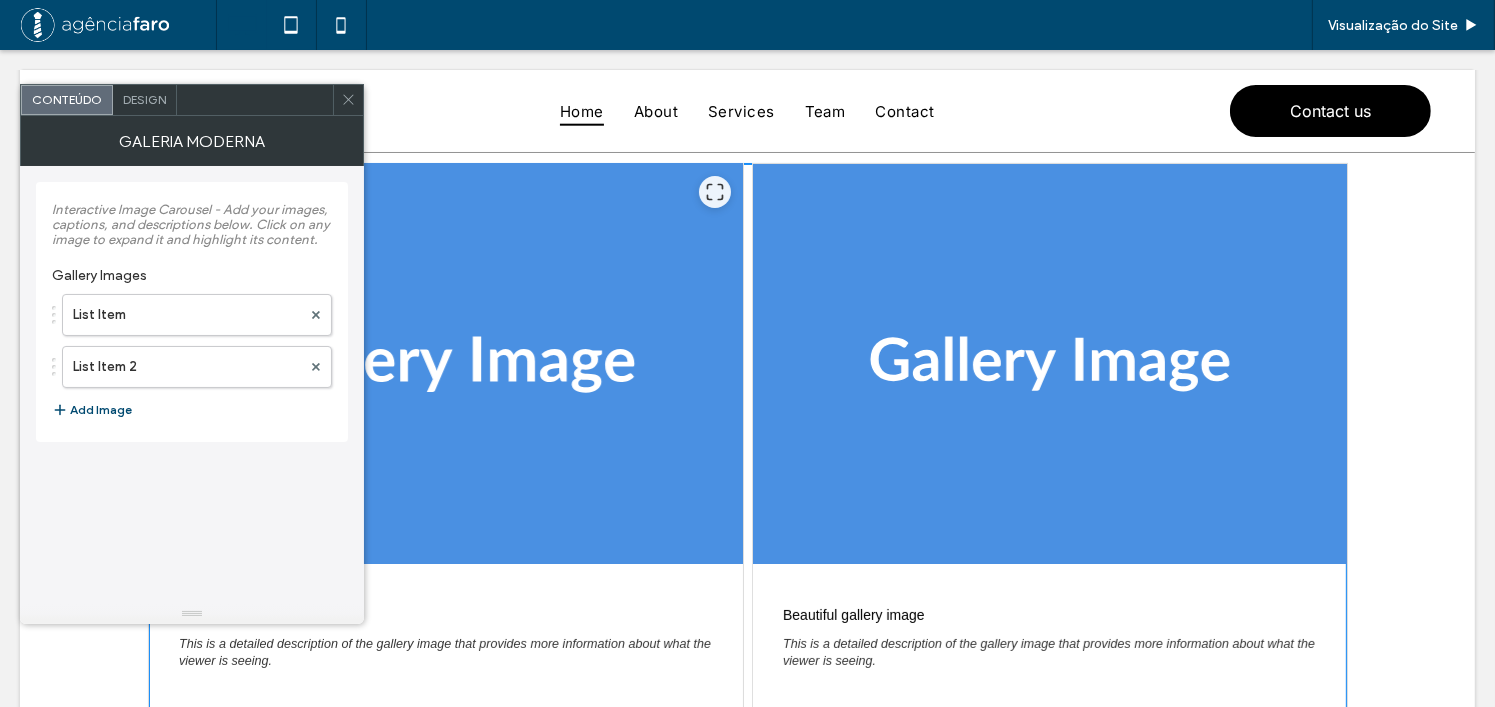 scroll, scrollTop: 300, scrollLeft: 0, axis: vertical 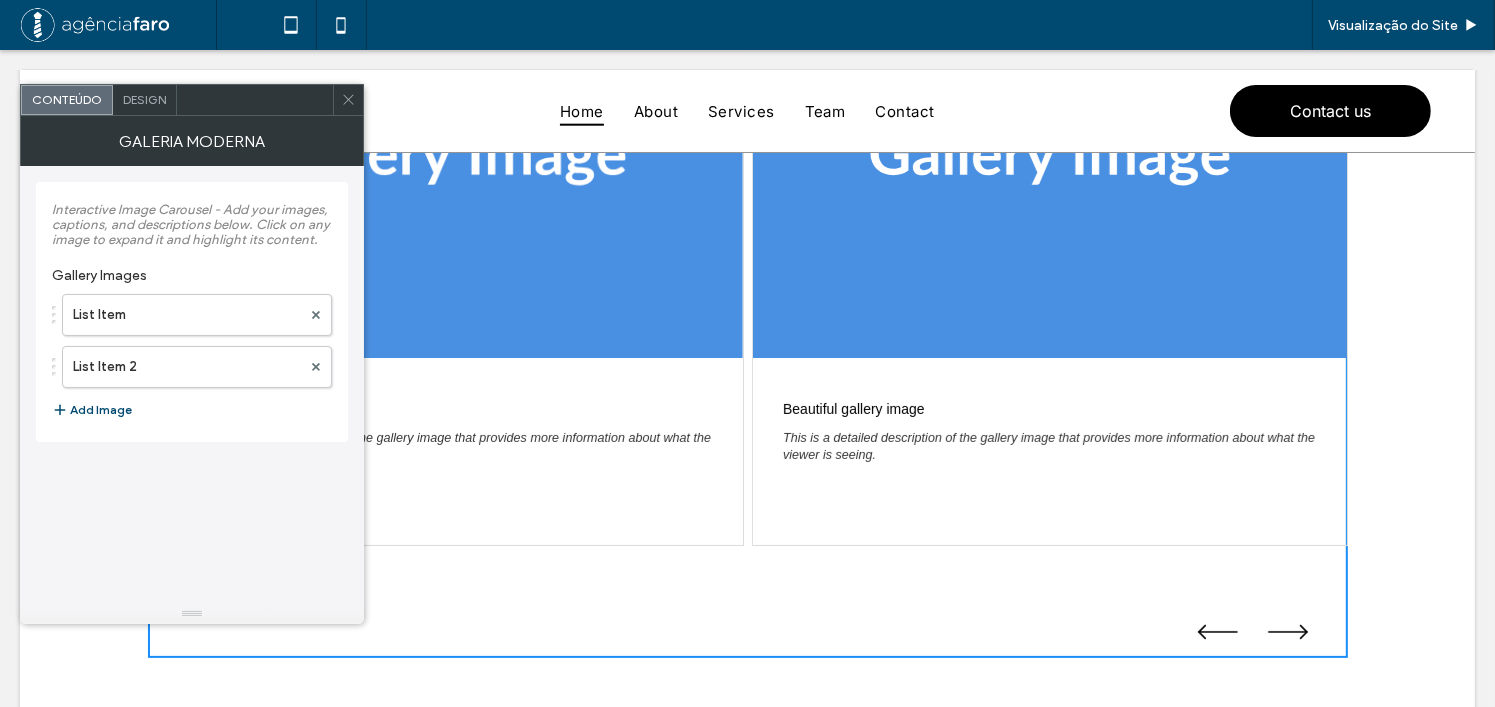 click 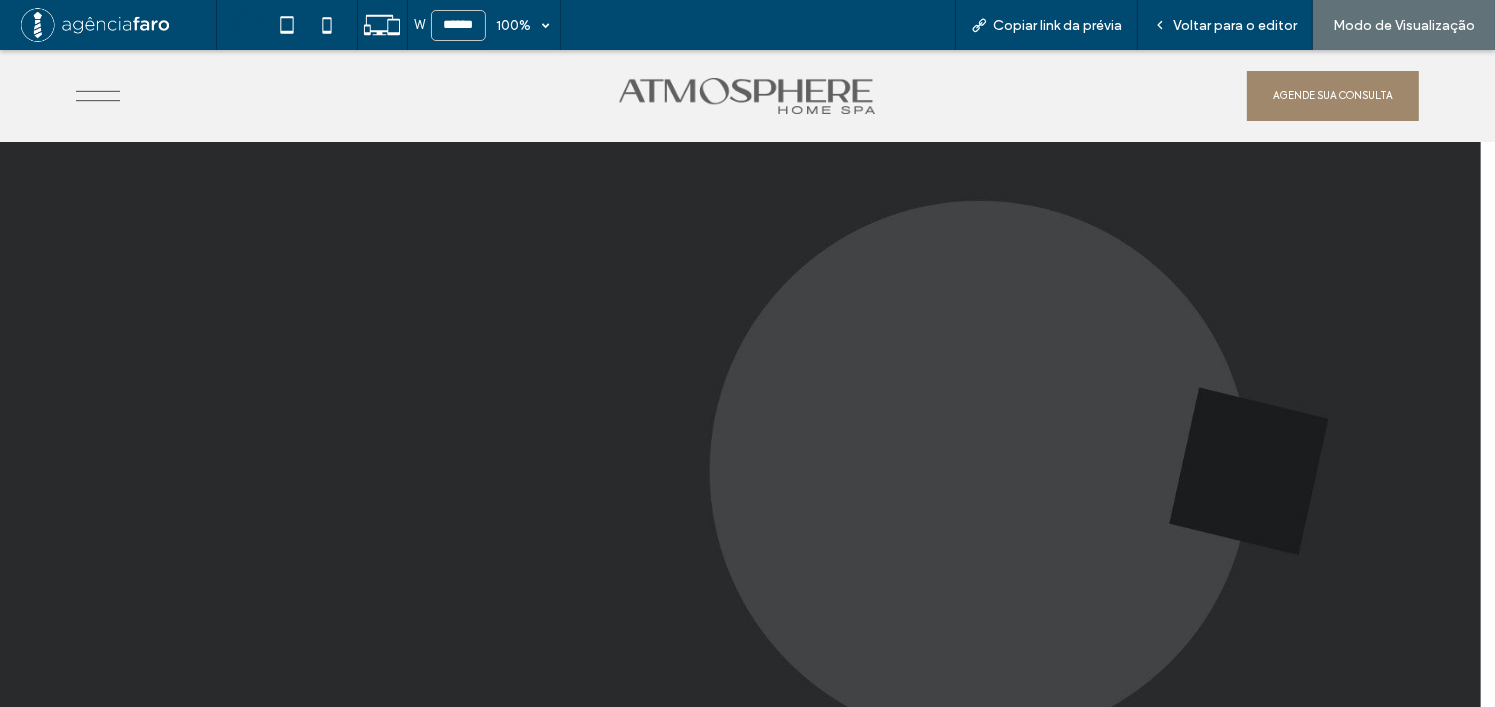 scroll, scrollTop: 2200, scrollLeft: 0, axis: vertical 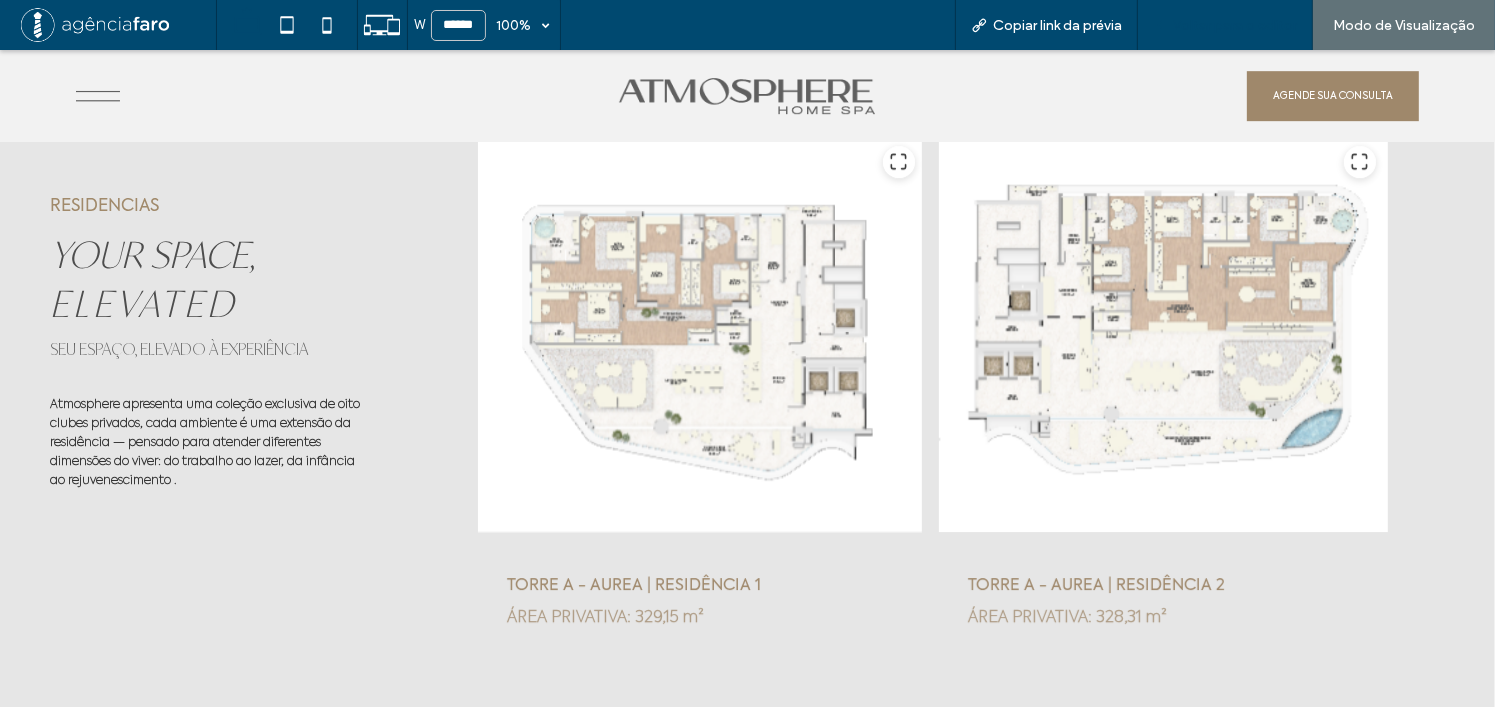 click on "Voltar para o editor" at bounding box center (1235, 25) 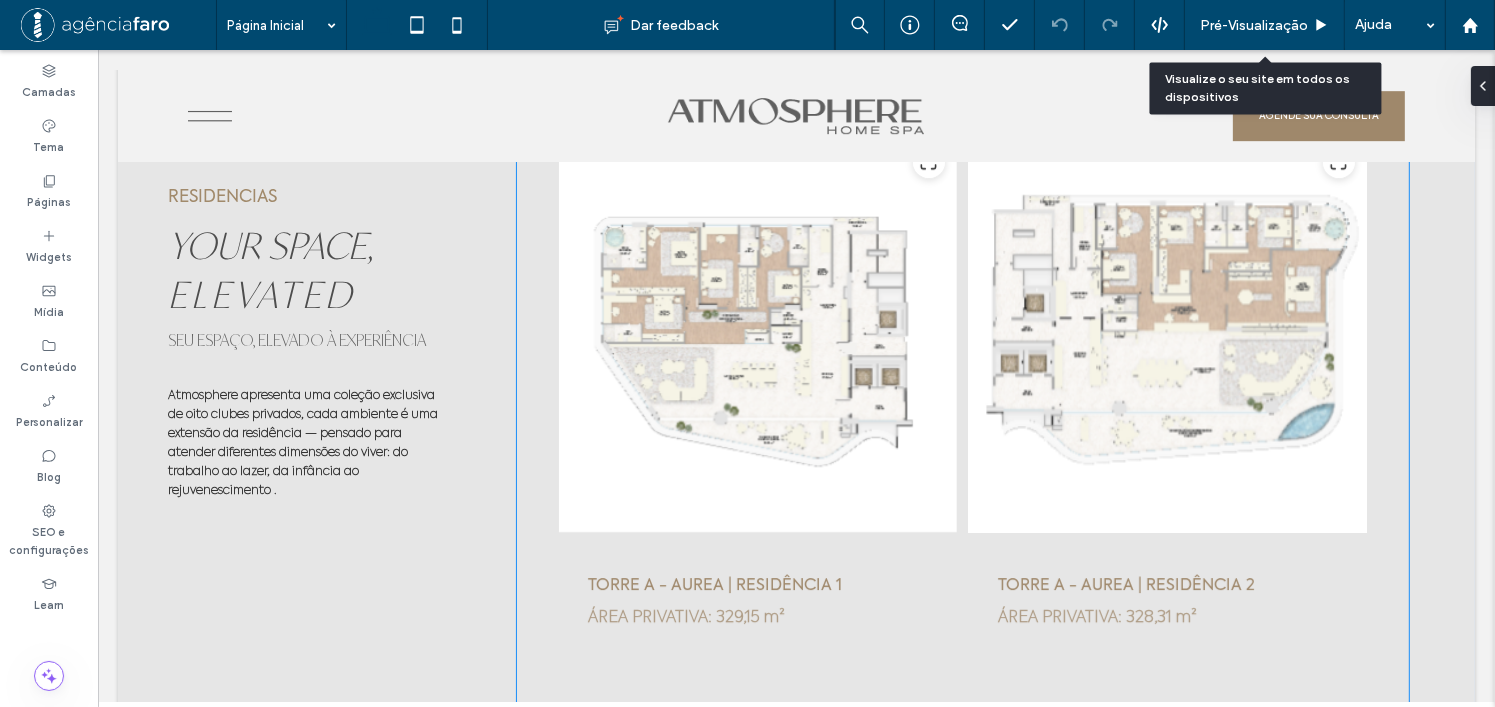 scroll, scrollTop: 6167, scrollLeft: 0, axis: vertical 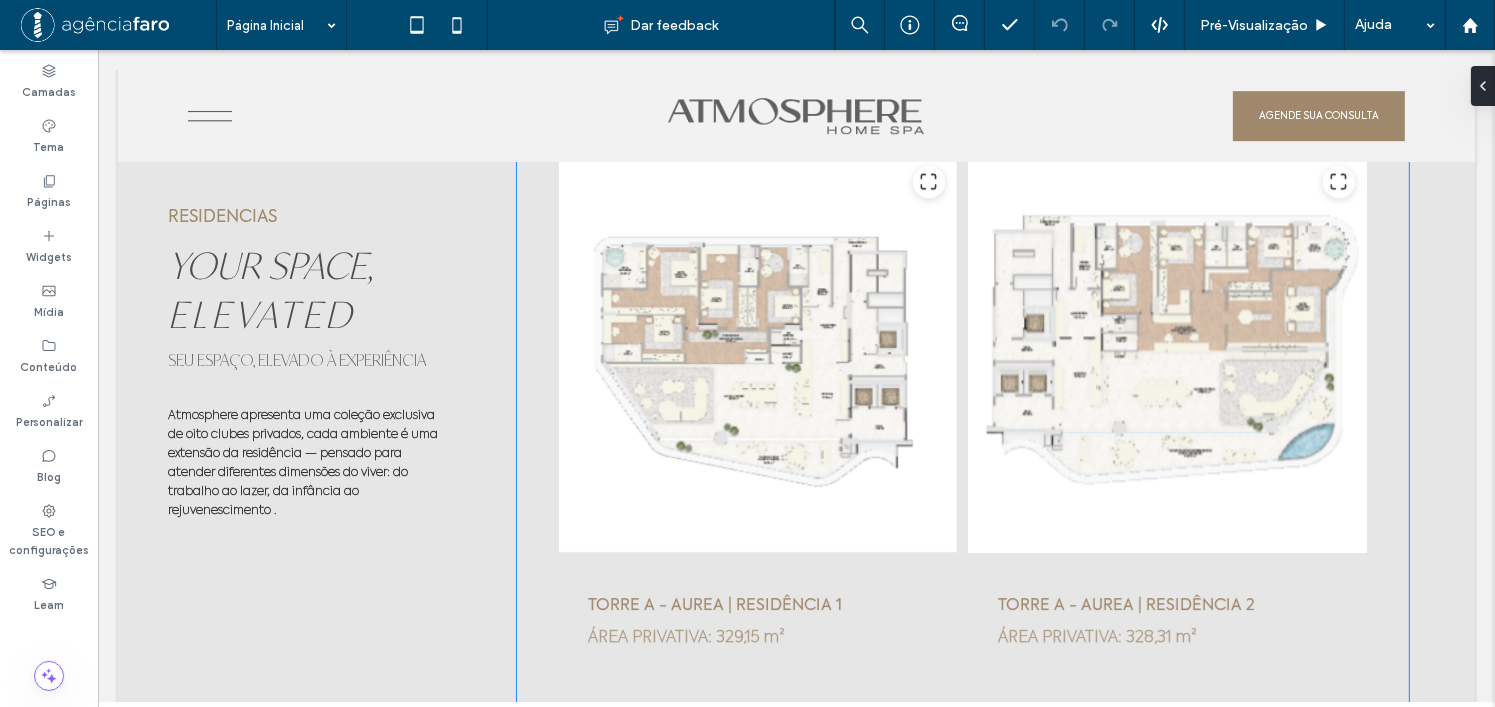 click at bounding box center (1167, 353) 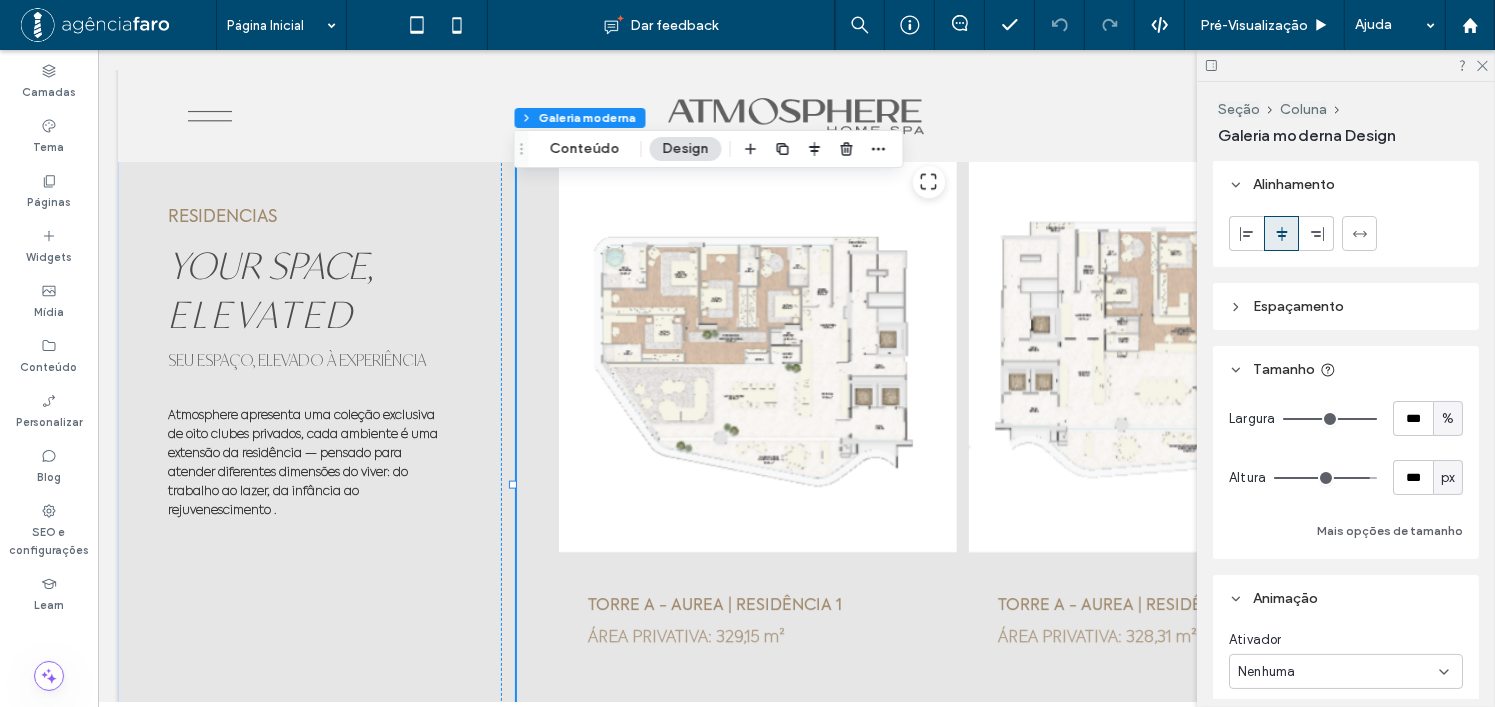 type on "*" 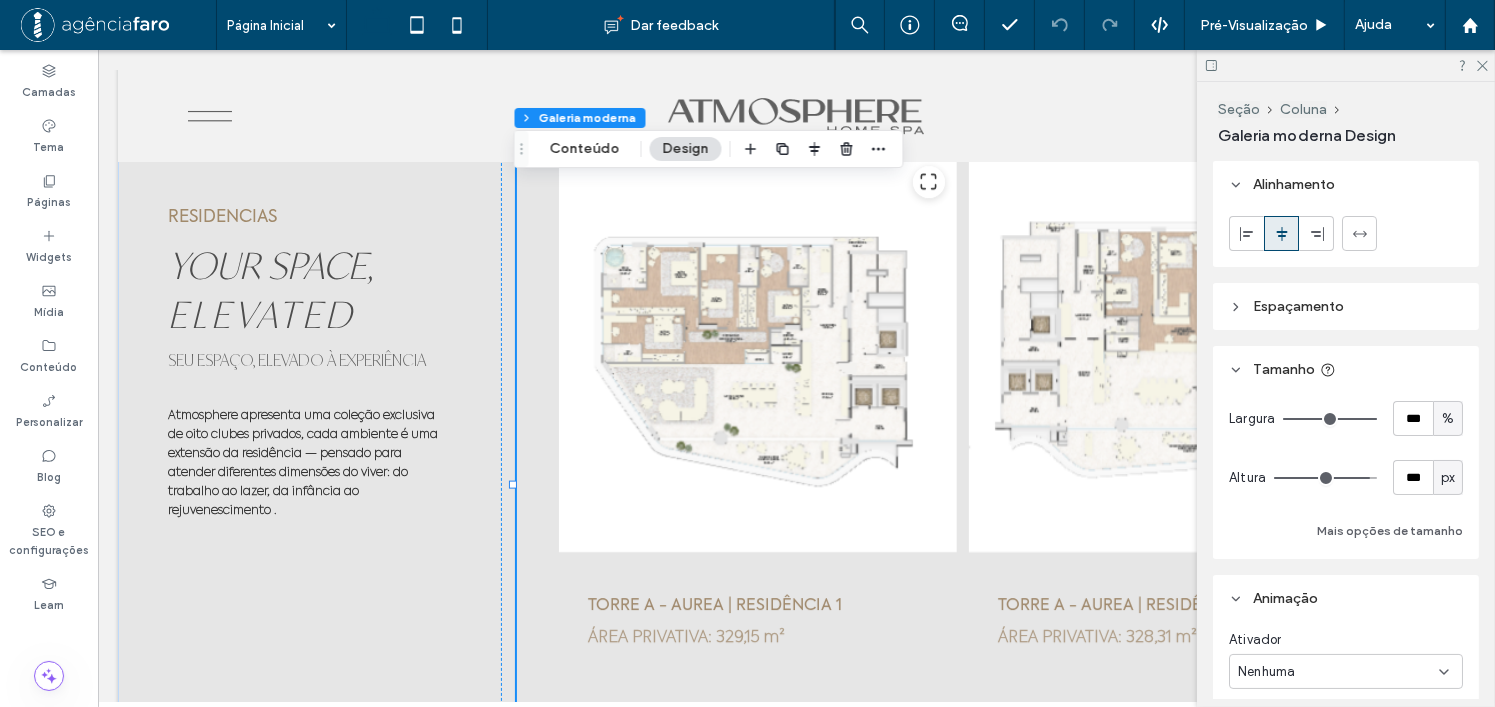 drag, startPoint x: 578, startPoint y: 155, endPoint x: 1494, endPoint y: 367, distance: 940.21277 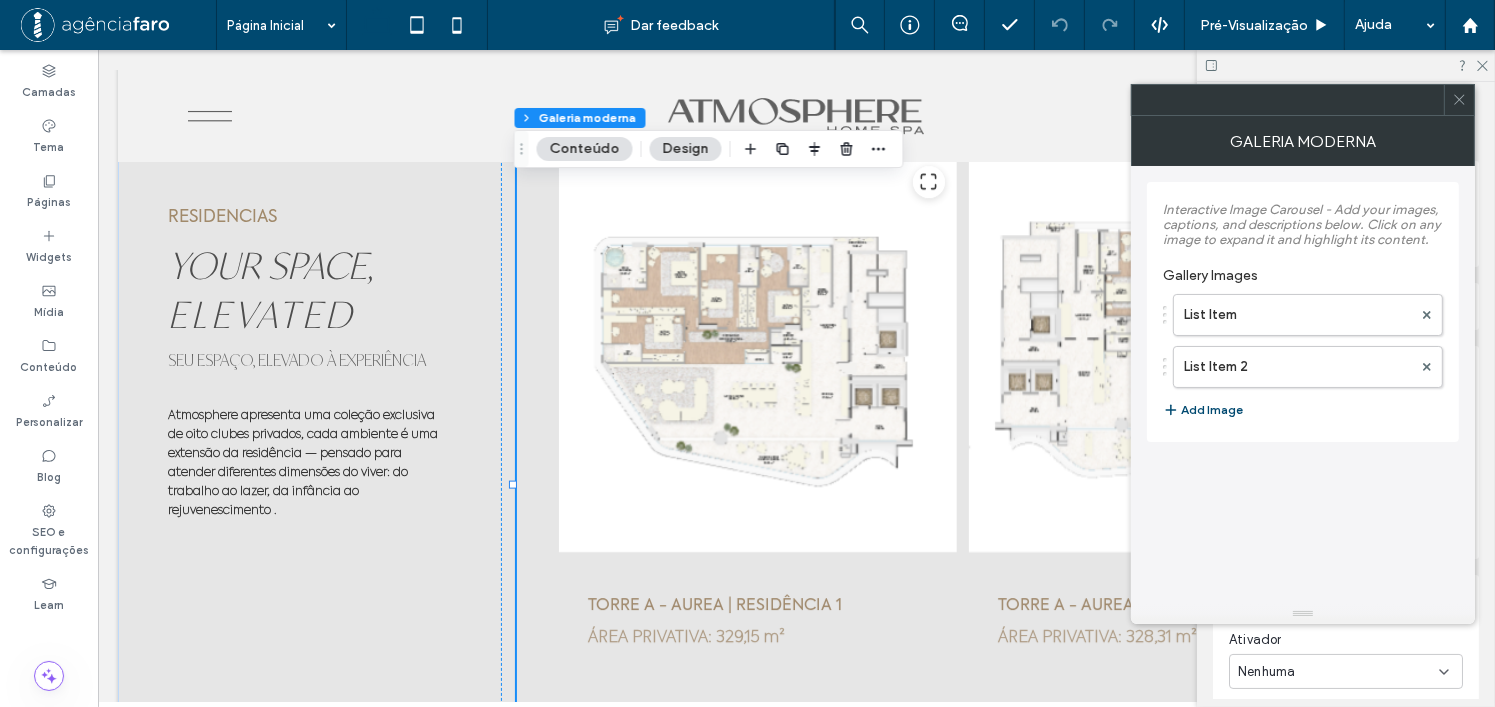 click on "List Item  List Item 2 Add Image" at bounding box center [1303, 358] 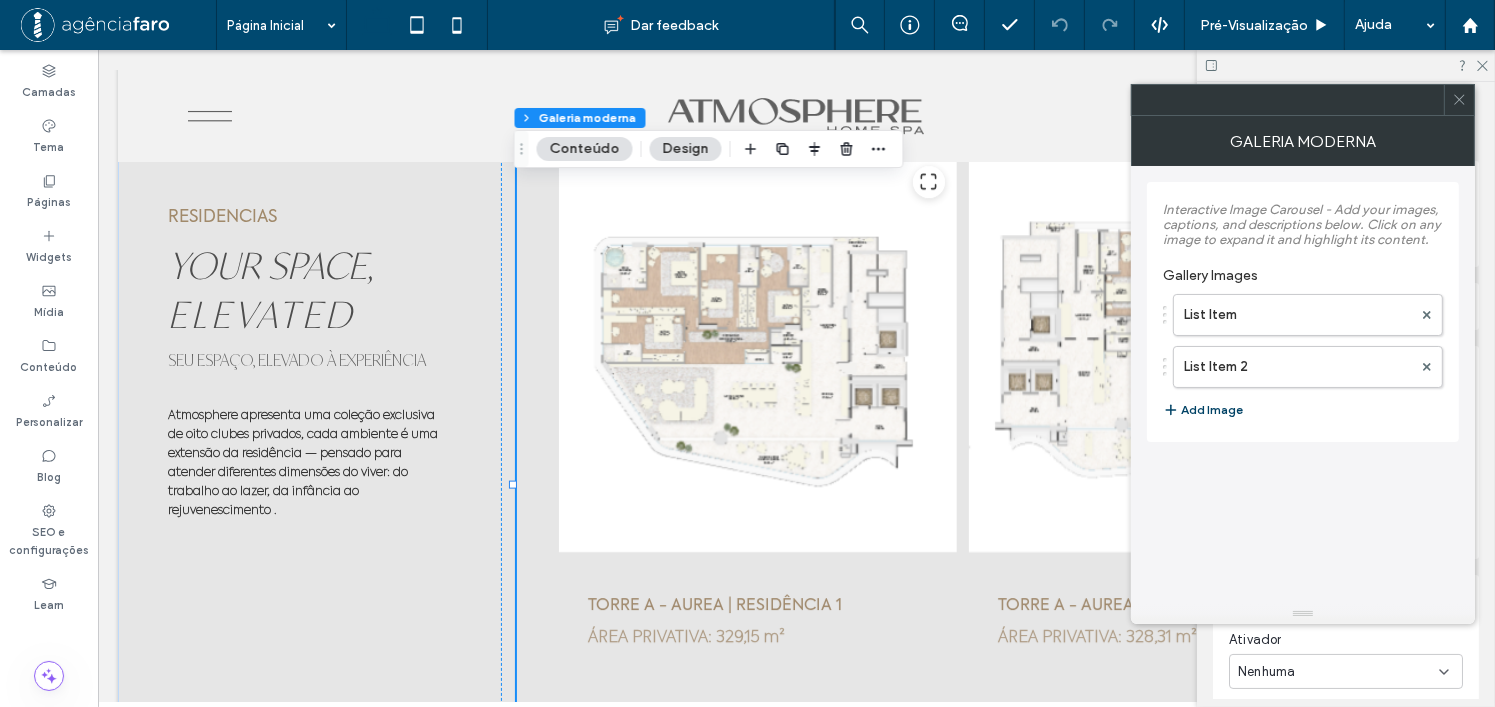 click on "Add Image" at bounding box center [1203, 410] 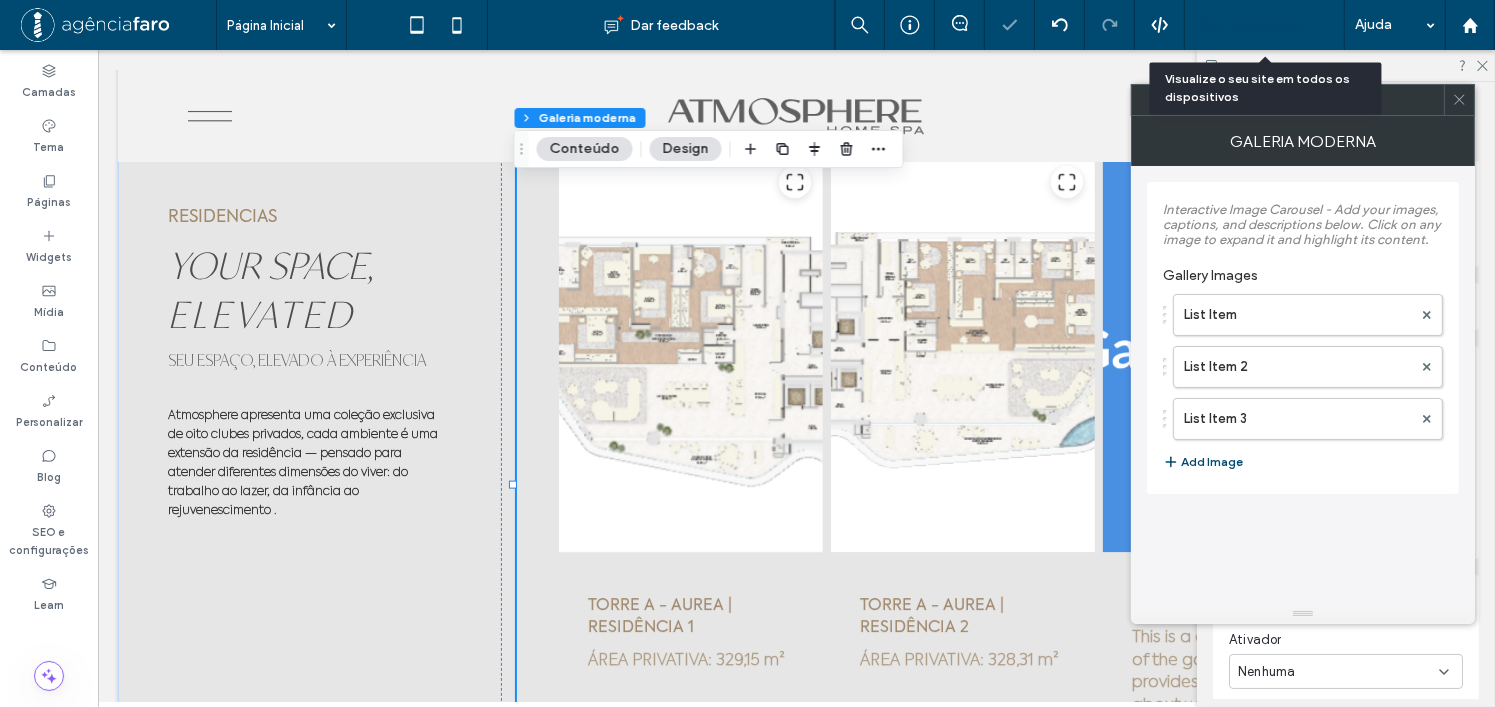 click on "Pré-Visualizaçāo" at bounding box center (1254, 25) 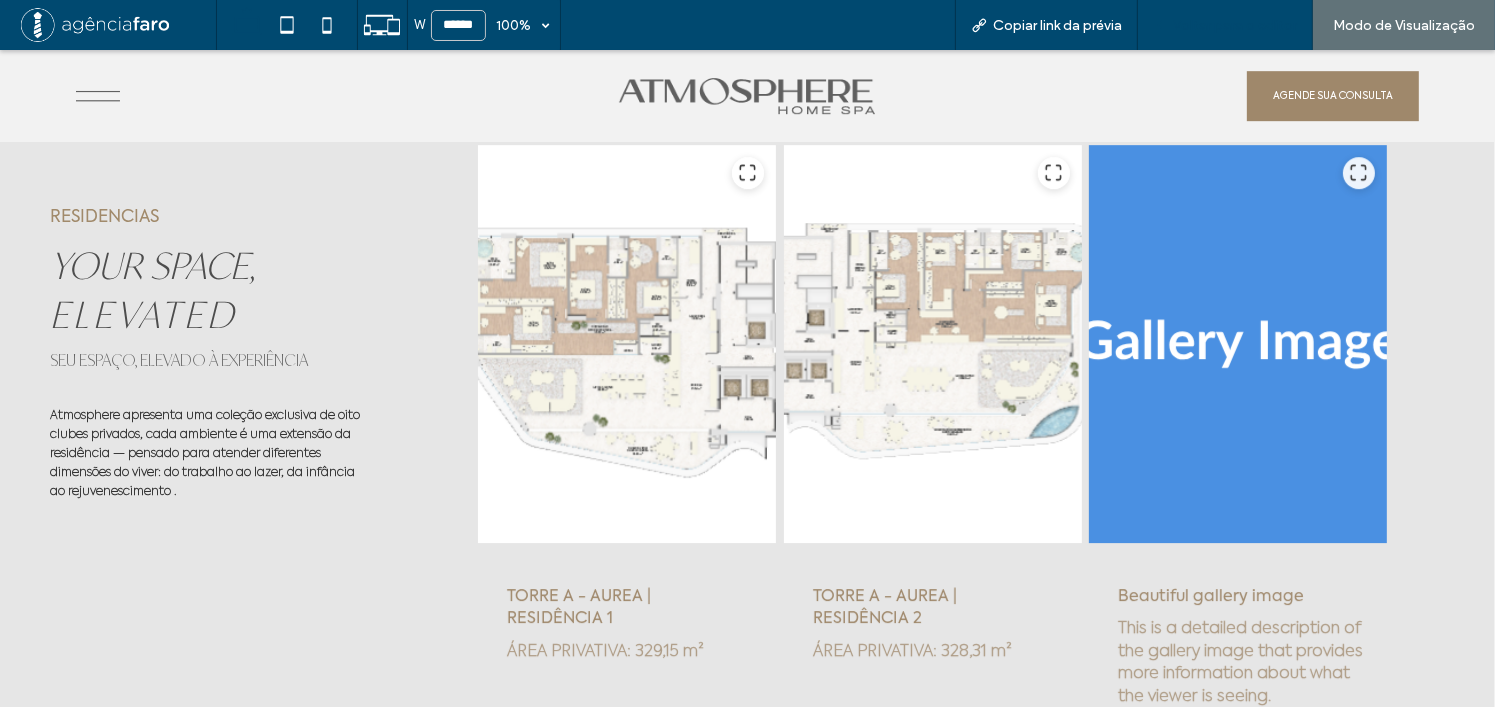 scroll, scrollTop: 6190, scrollLeft: 0, axis: vertical 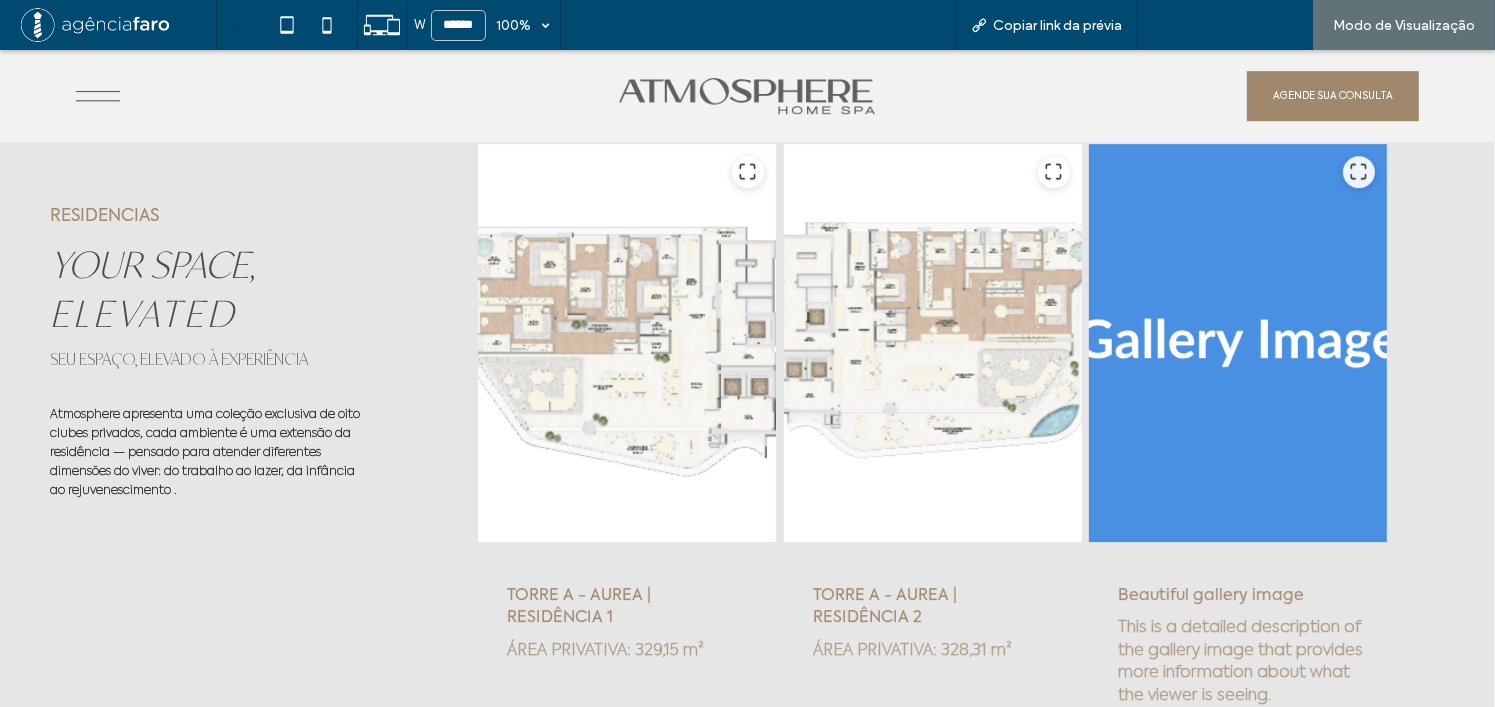 click on "Voltar para o editor" at bounding box center [1235, 25] 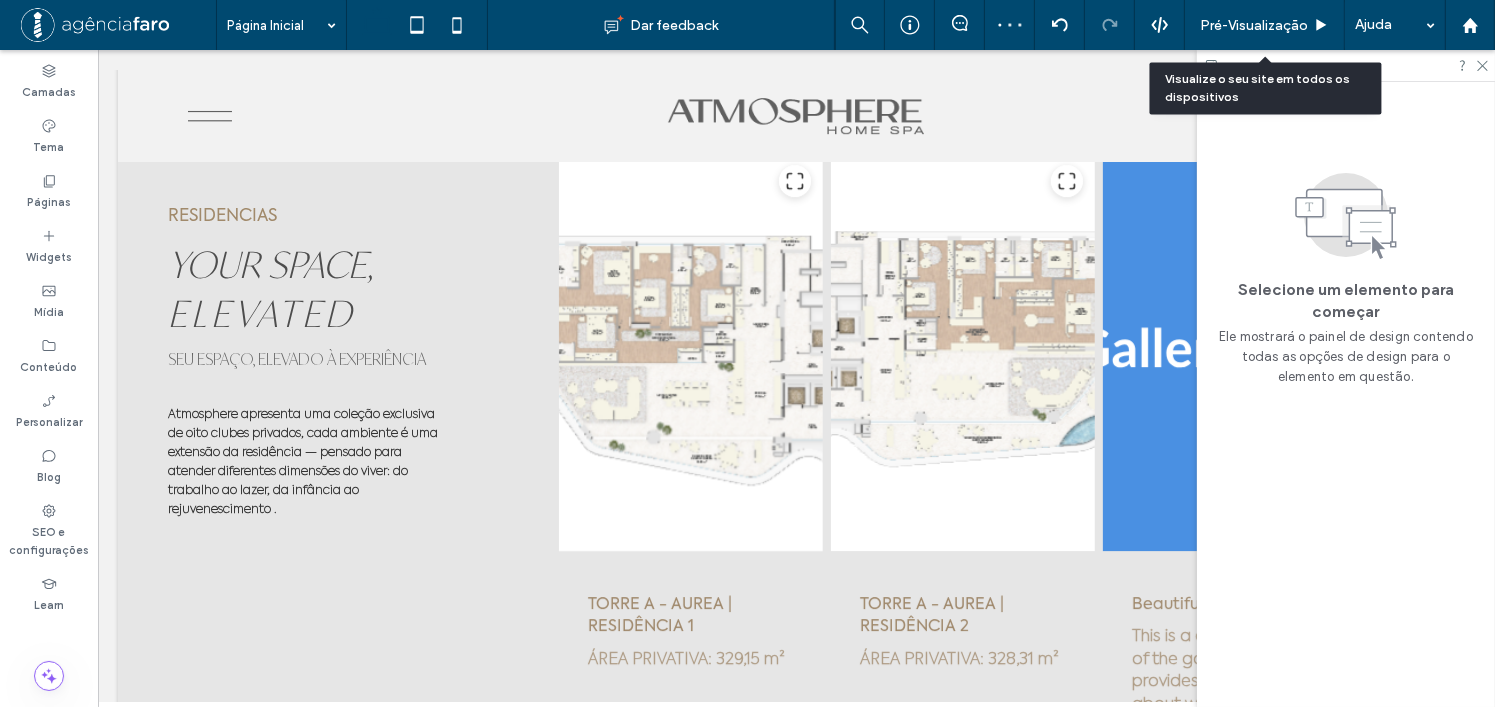 scroll, scrollTop: 6167, scrollLeft: 0, axis: vertical 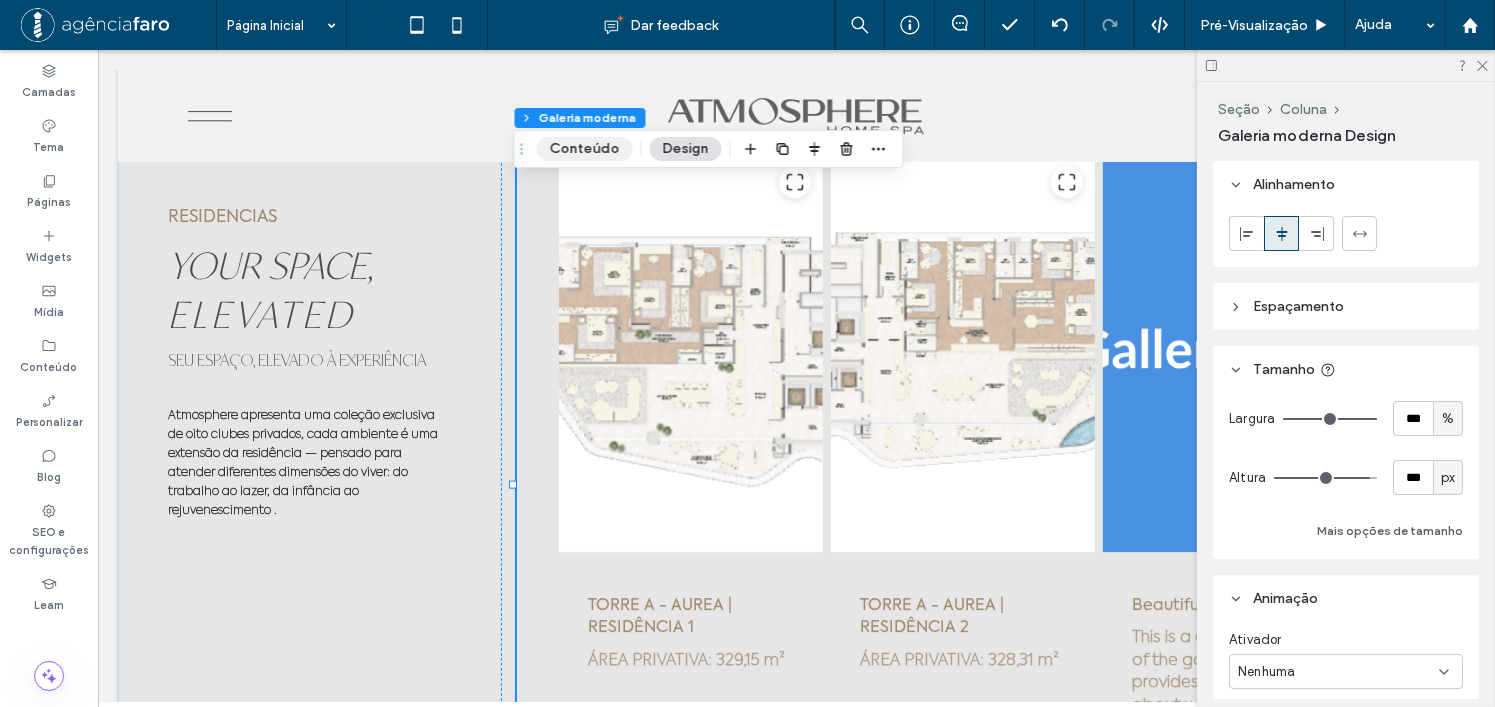 click on "Conteúdo" at bounding box center [585, 149] 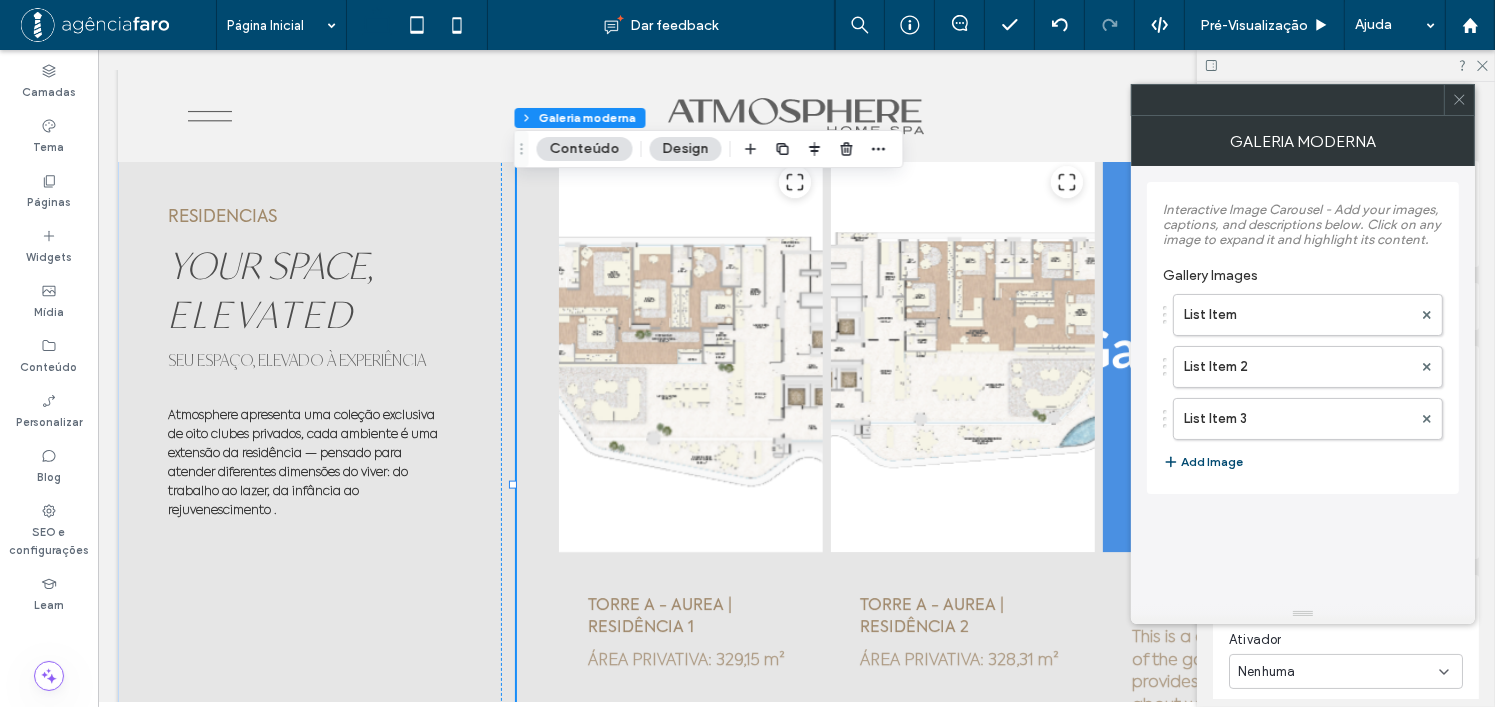 click on "Seção Coluna Galeria moderna Conteúdo Design" at bounding box center (709, 149) 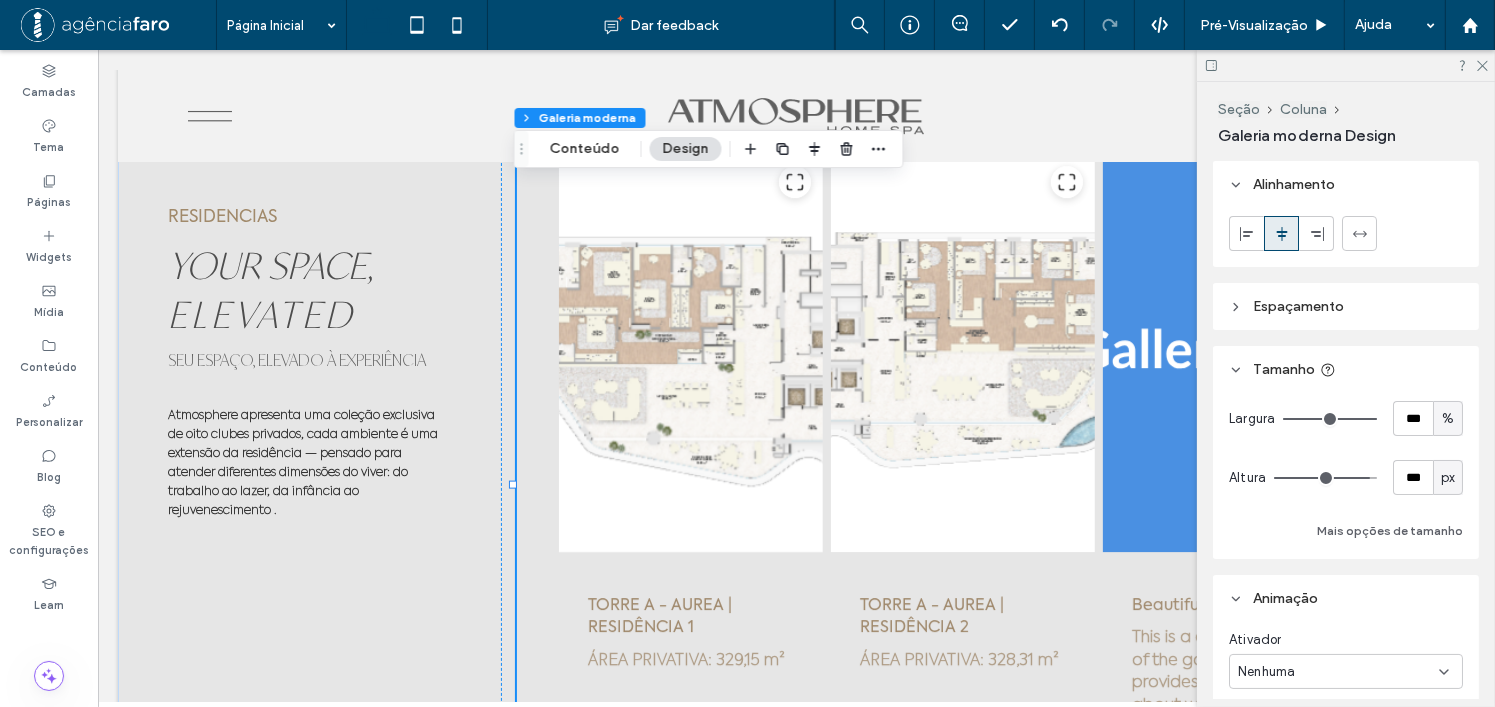 click on "Design" at bounding box center (686, 149) 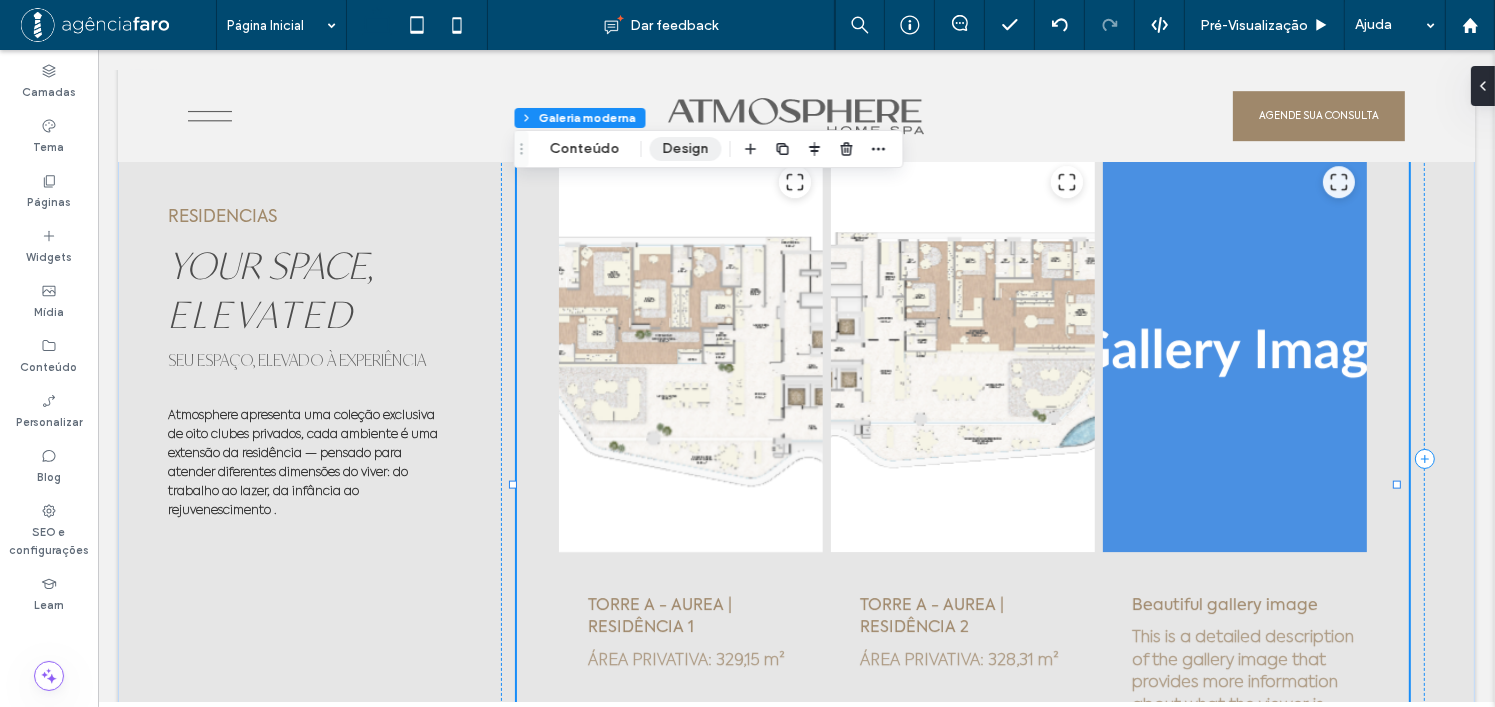 click on "Design" at bounding box center [686, 149] 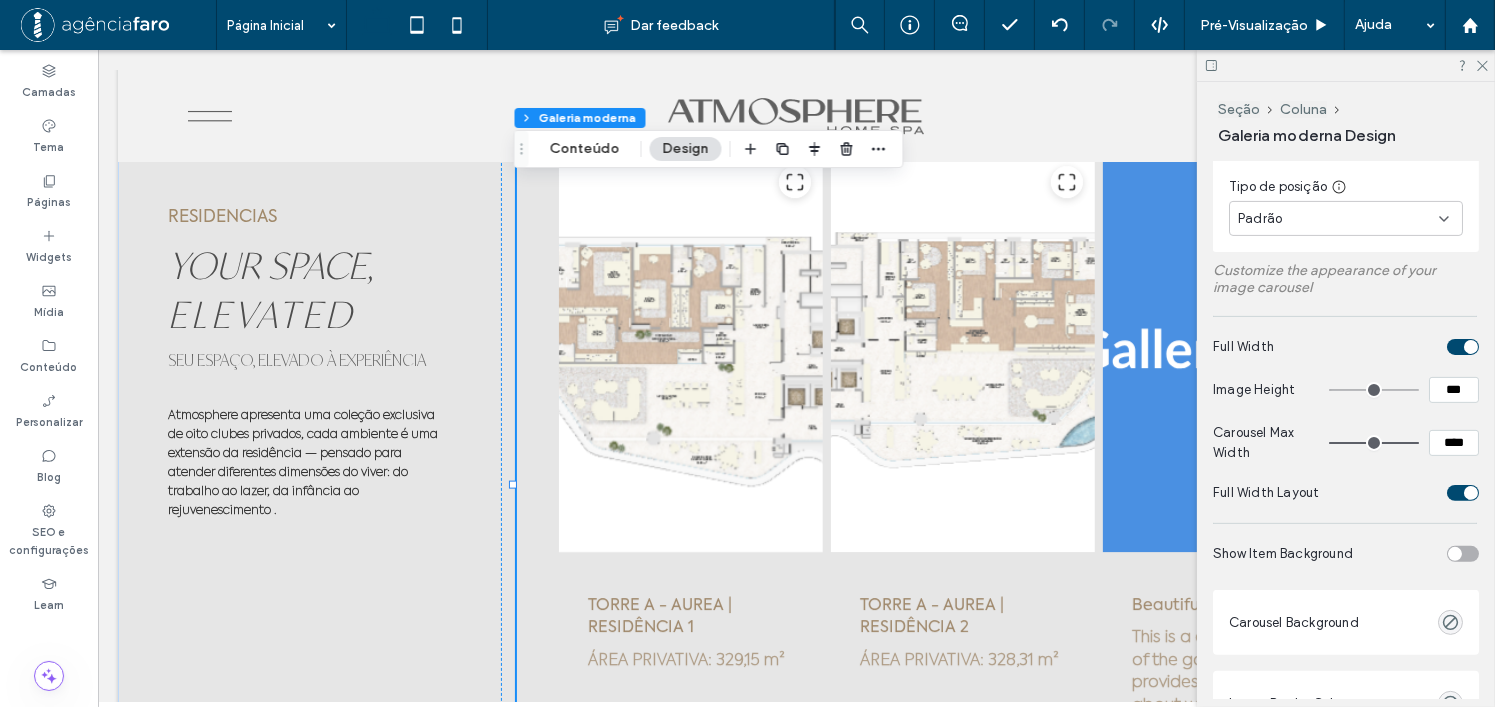 scroll, scrollTop: 600, scrollLeft: 0, axis: vertical 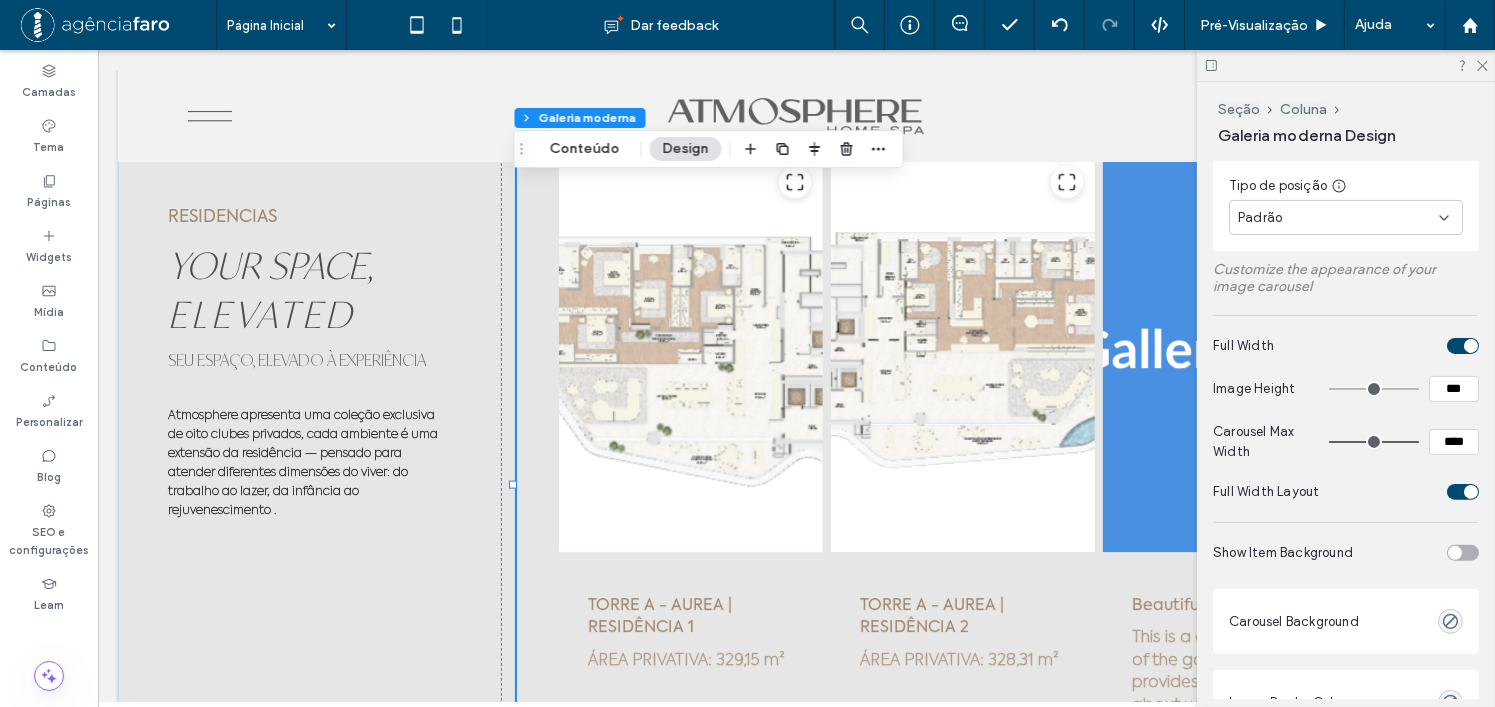 click at bounding box center [1463, 346] 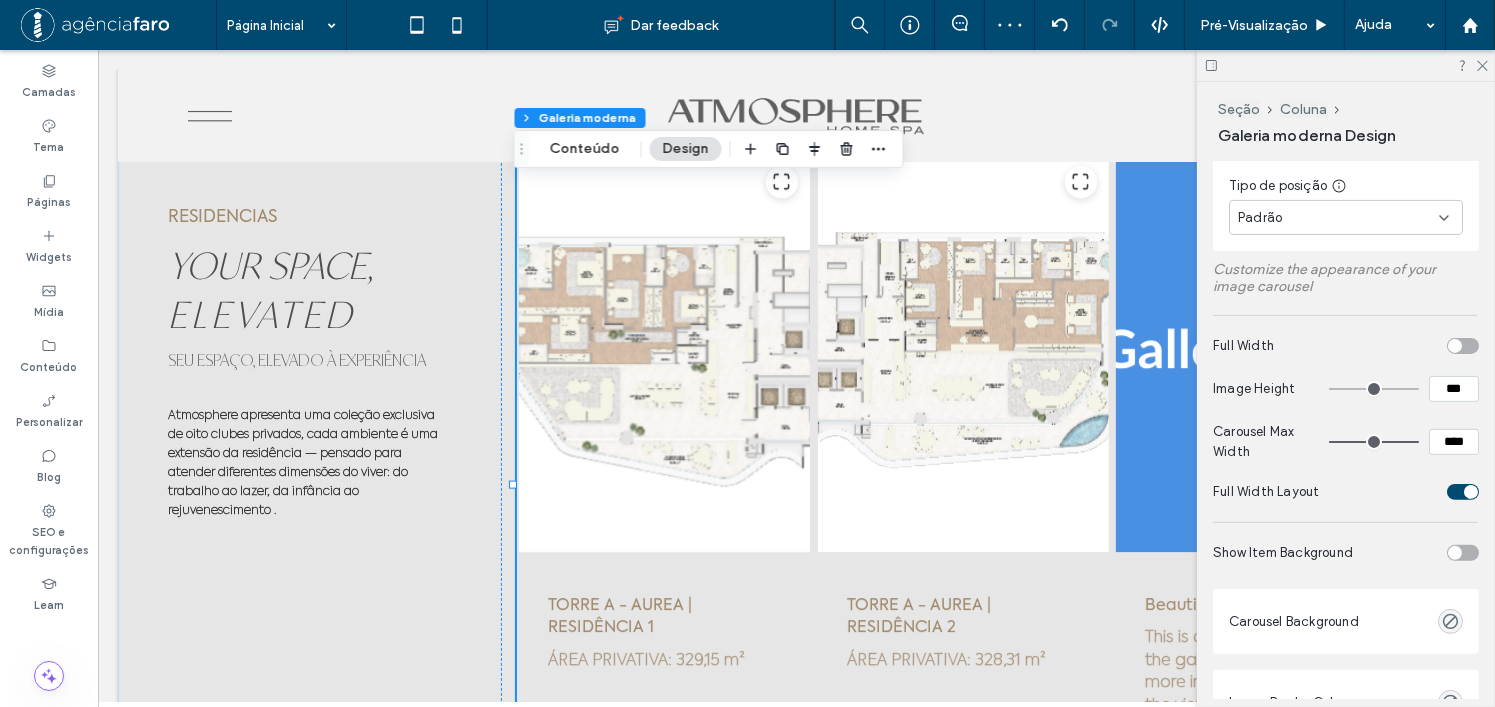 click at bounding box center [1471, 492] 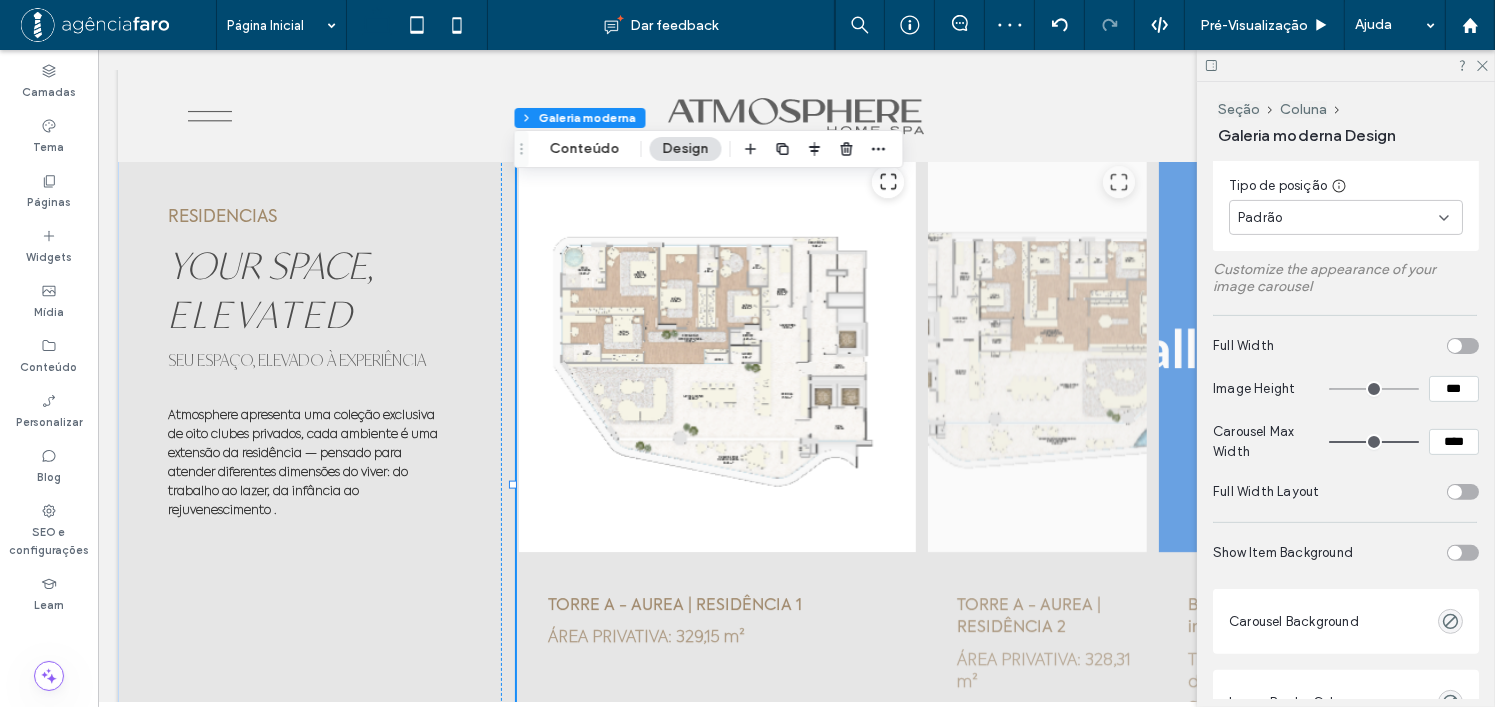 click at bounding box center [1463, 492] 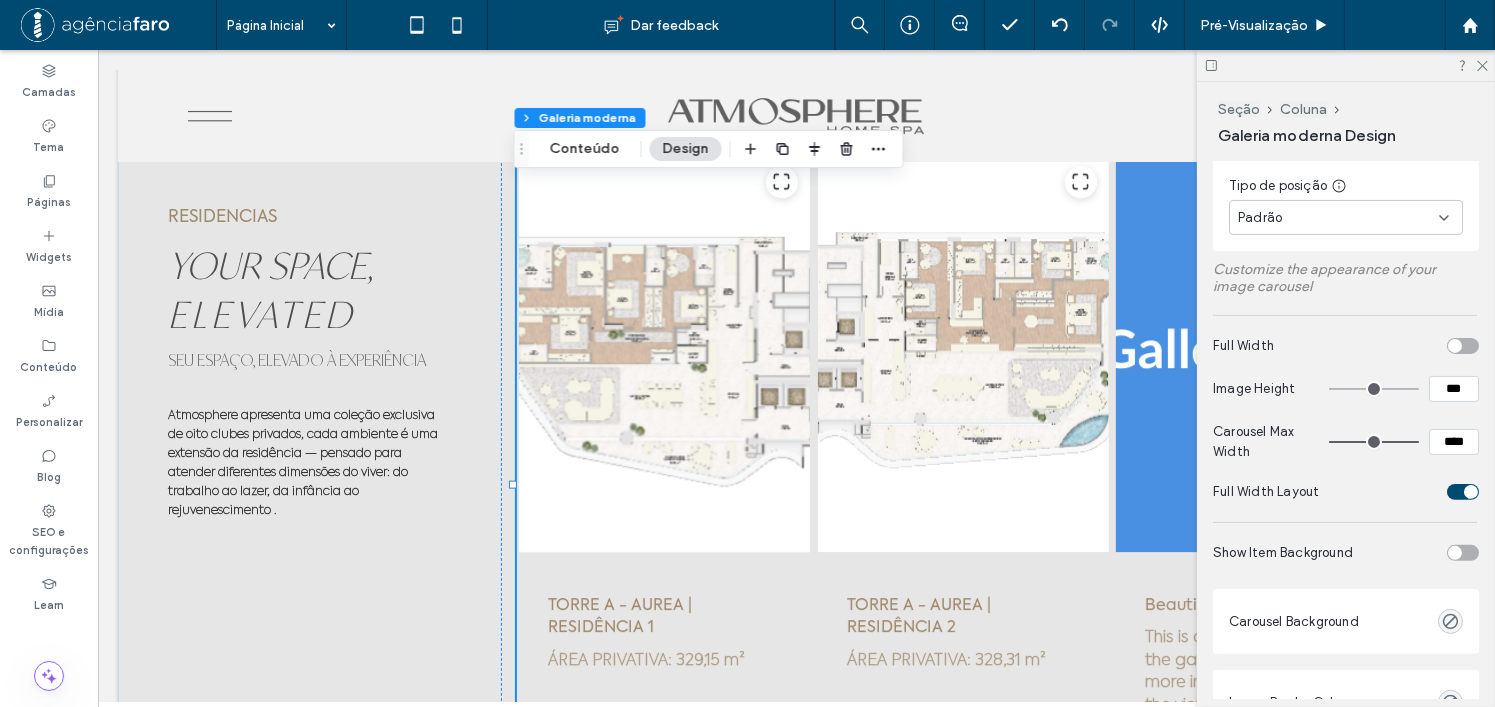 drag, startPoint x: 1485, startPoint y: 66, endPoint x: 1367, endPoint y: 36, distance: 121.75385 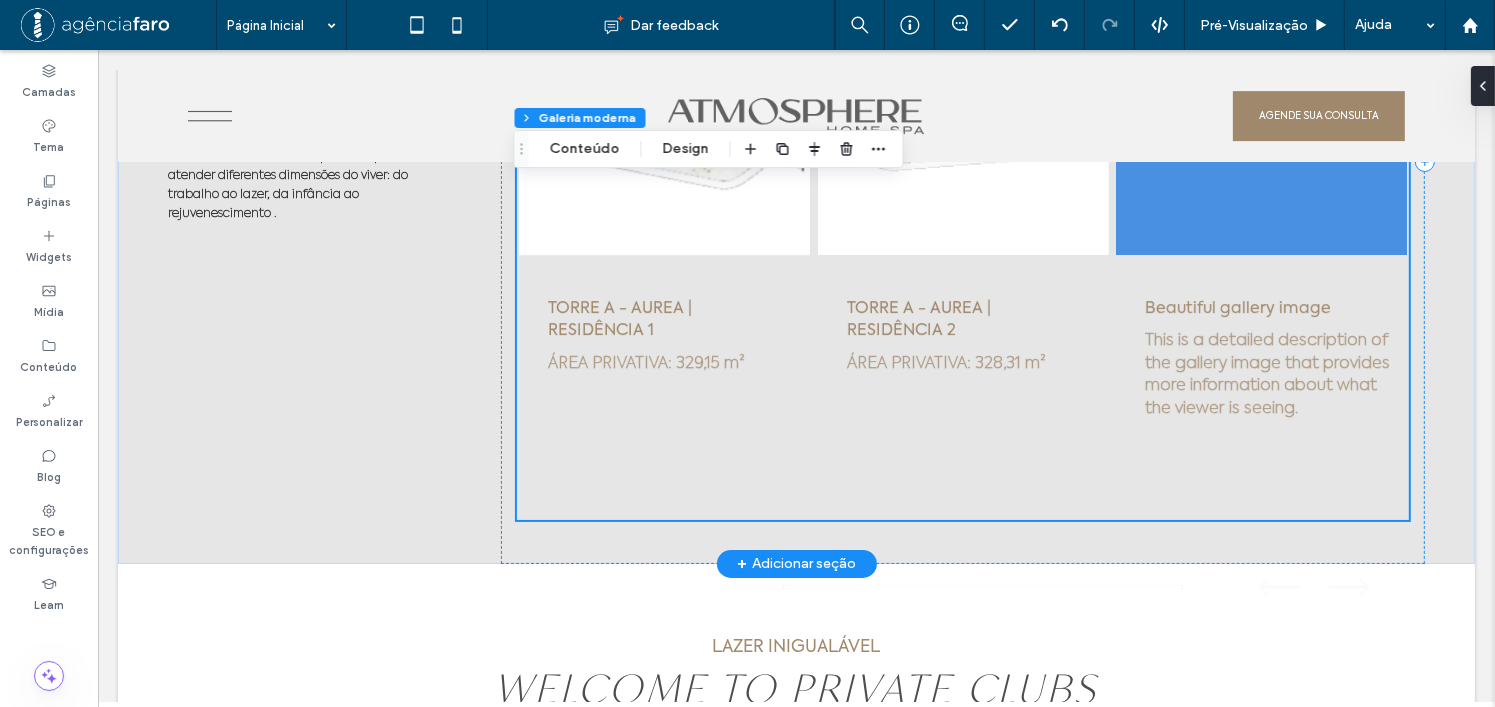 scroll, scrollTop: 6467, scrollLeft: 0, axis: vertical 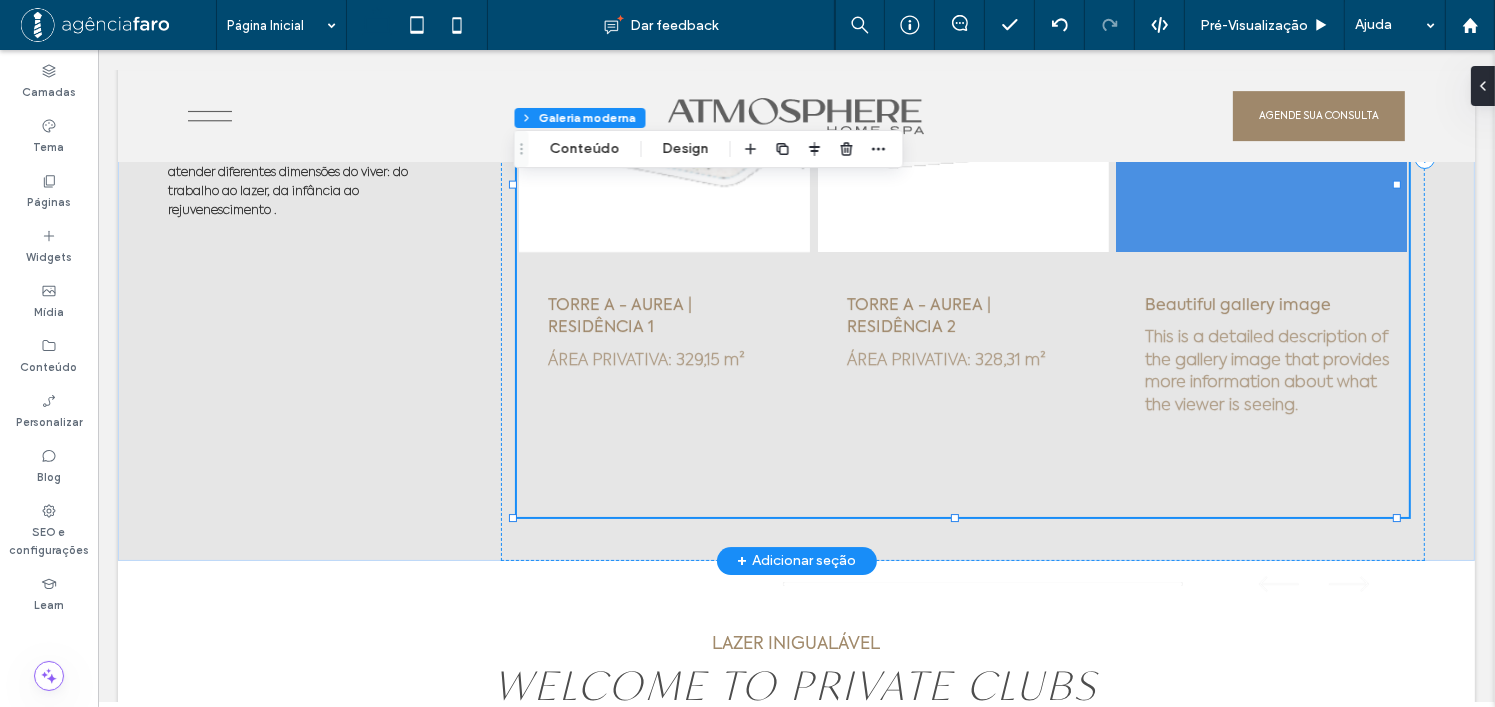 click on "Beautiful gallery image
This is a detailed description of the gallery image that provides more information about what the viewer is seeing." at bounding box center (1260, 175) 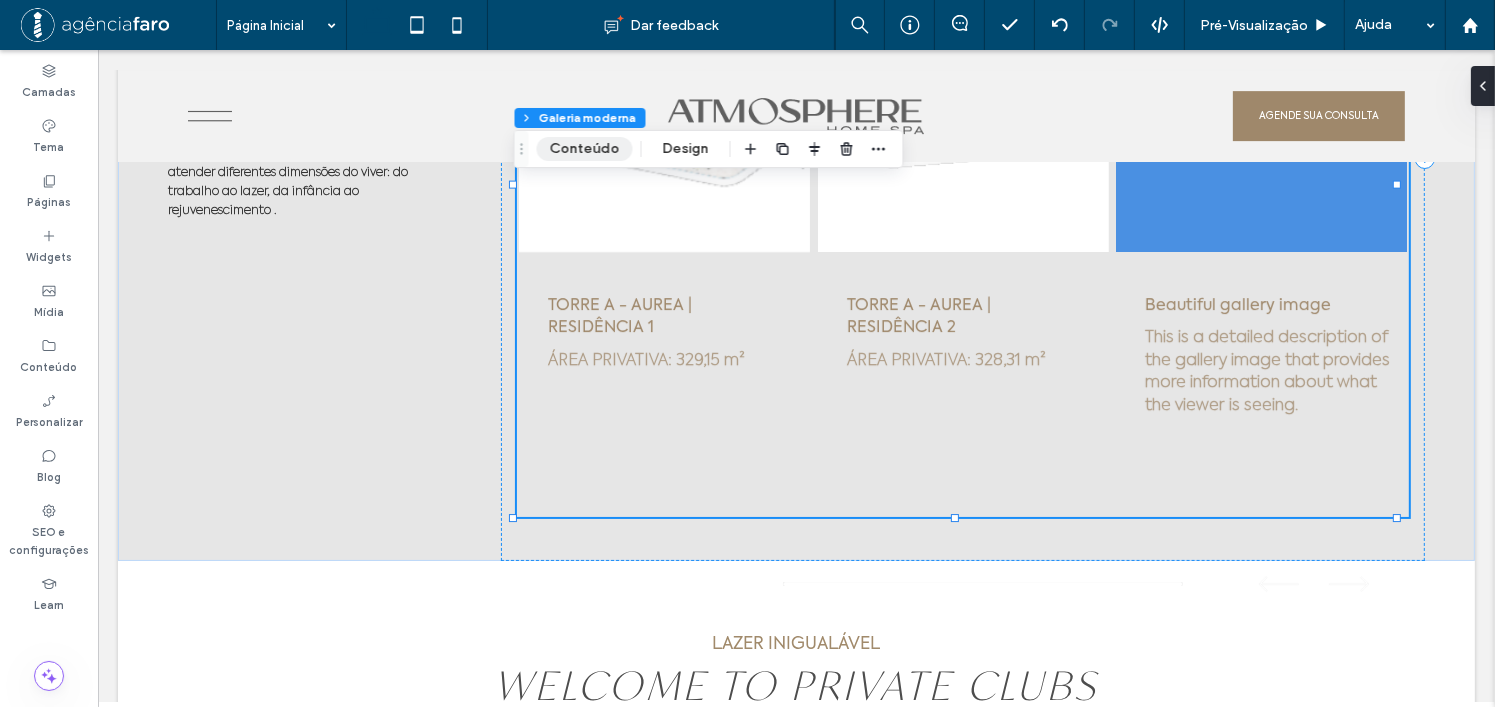 click on "Conteúdo" at bounding box center (585, 149) 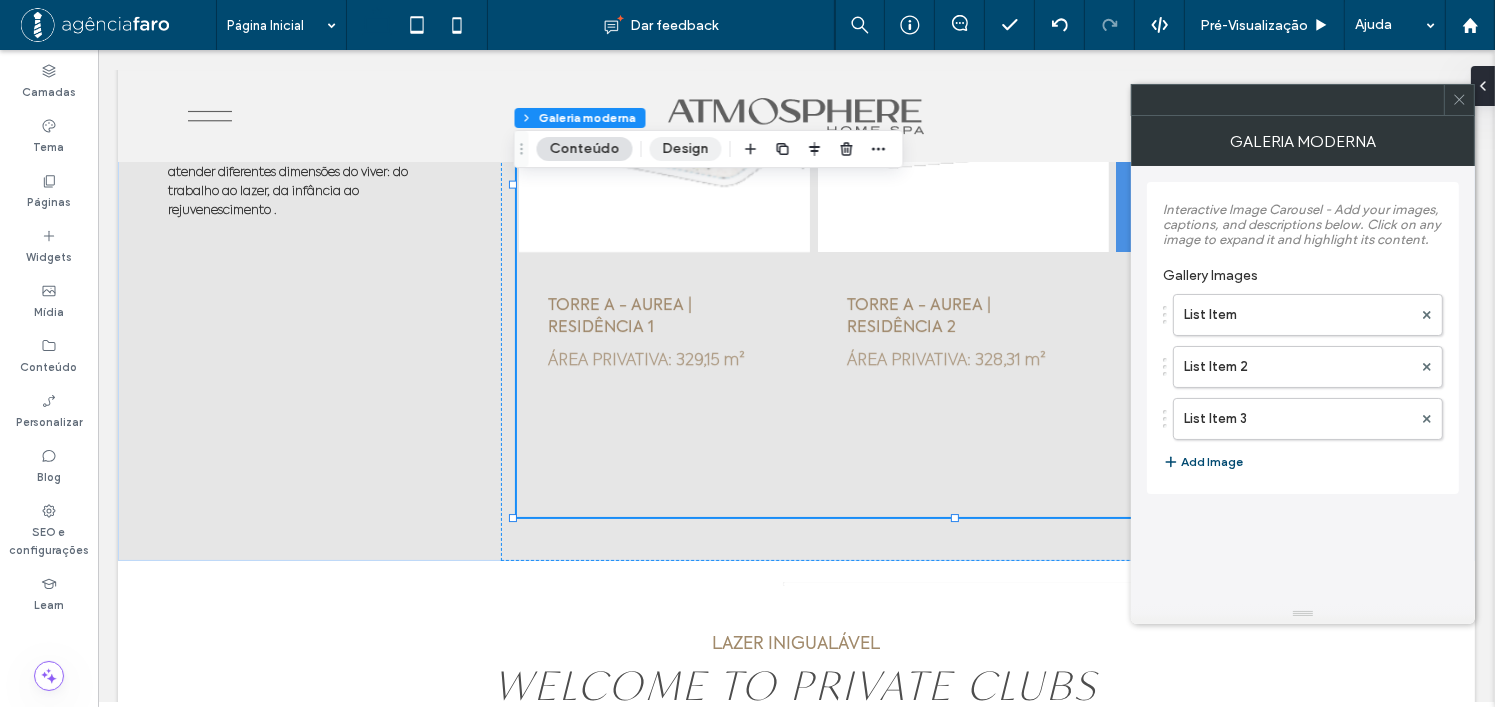click on "Design" at bounding box center [686, 149] 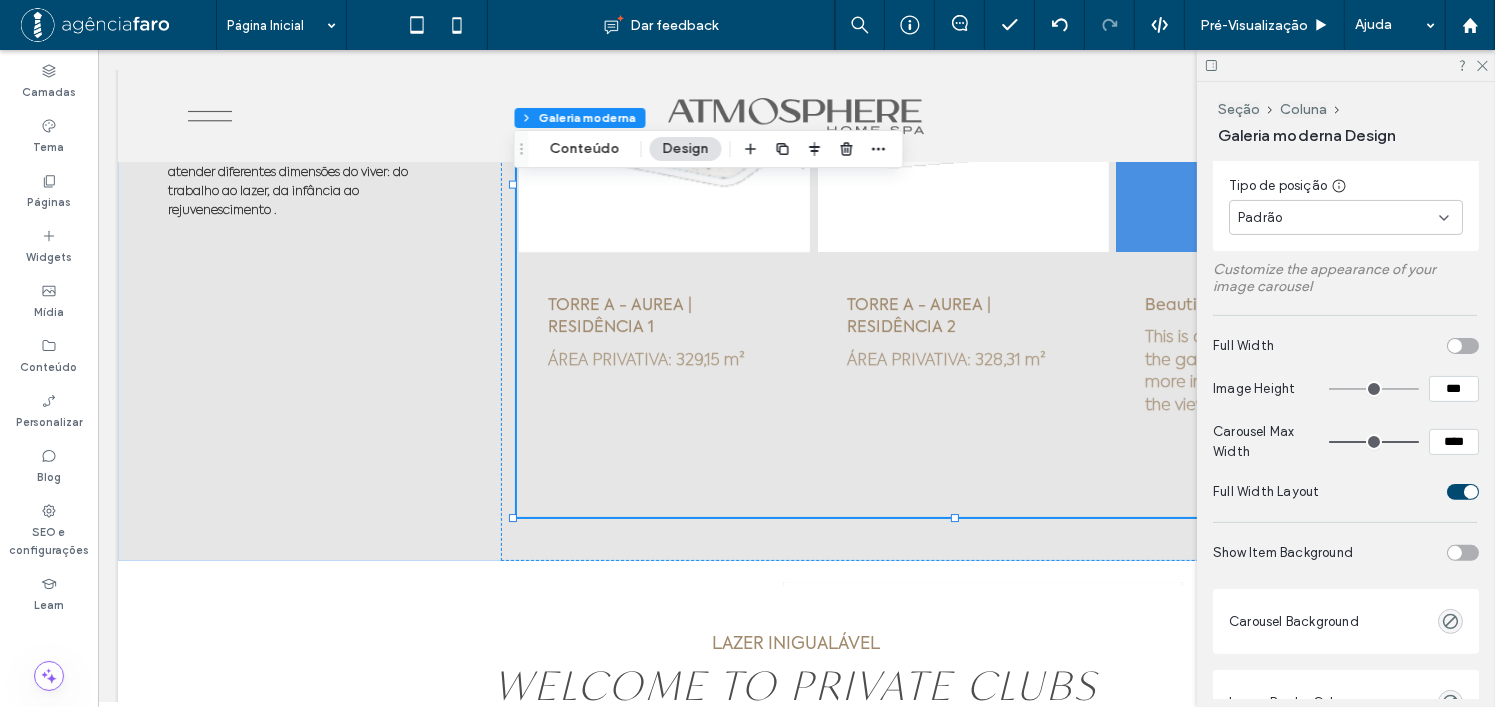 click at bounding box center [1463, 346] 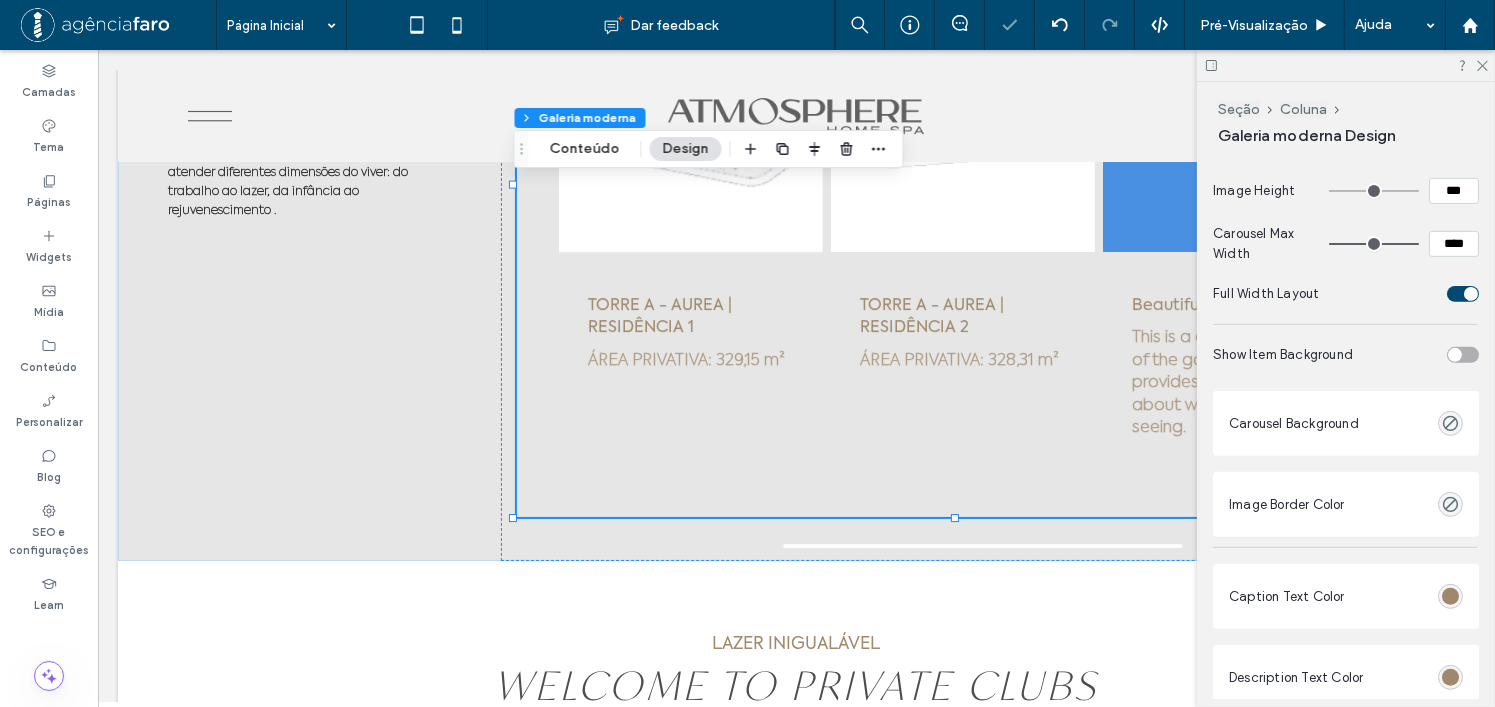 scroll, scrollTop: 800, scrollLeft: 0, axis: vertical 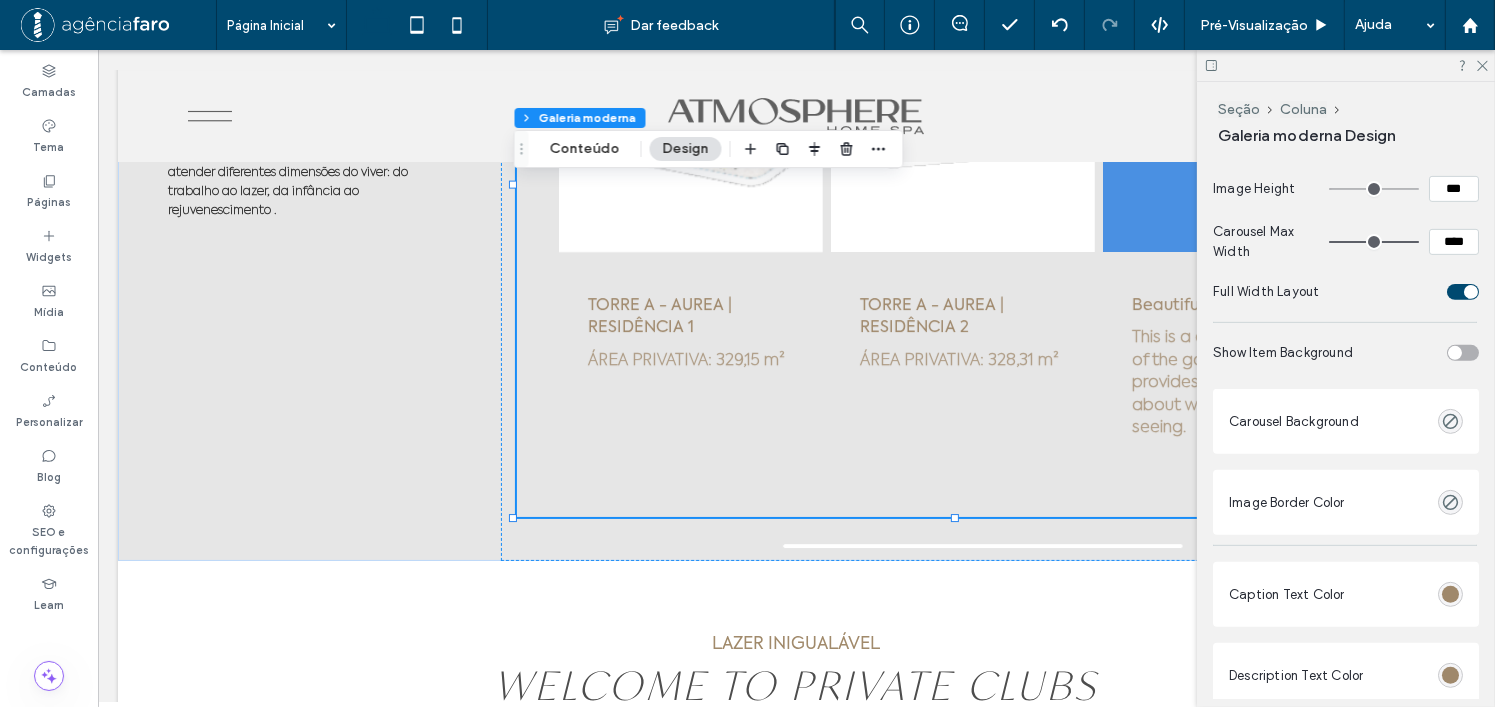 drag, startPoint x: 1485, startPoint y: 69, endPoint x: 1387, endPoint y: 69, distance: 98 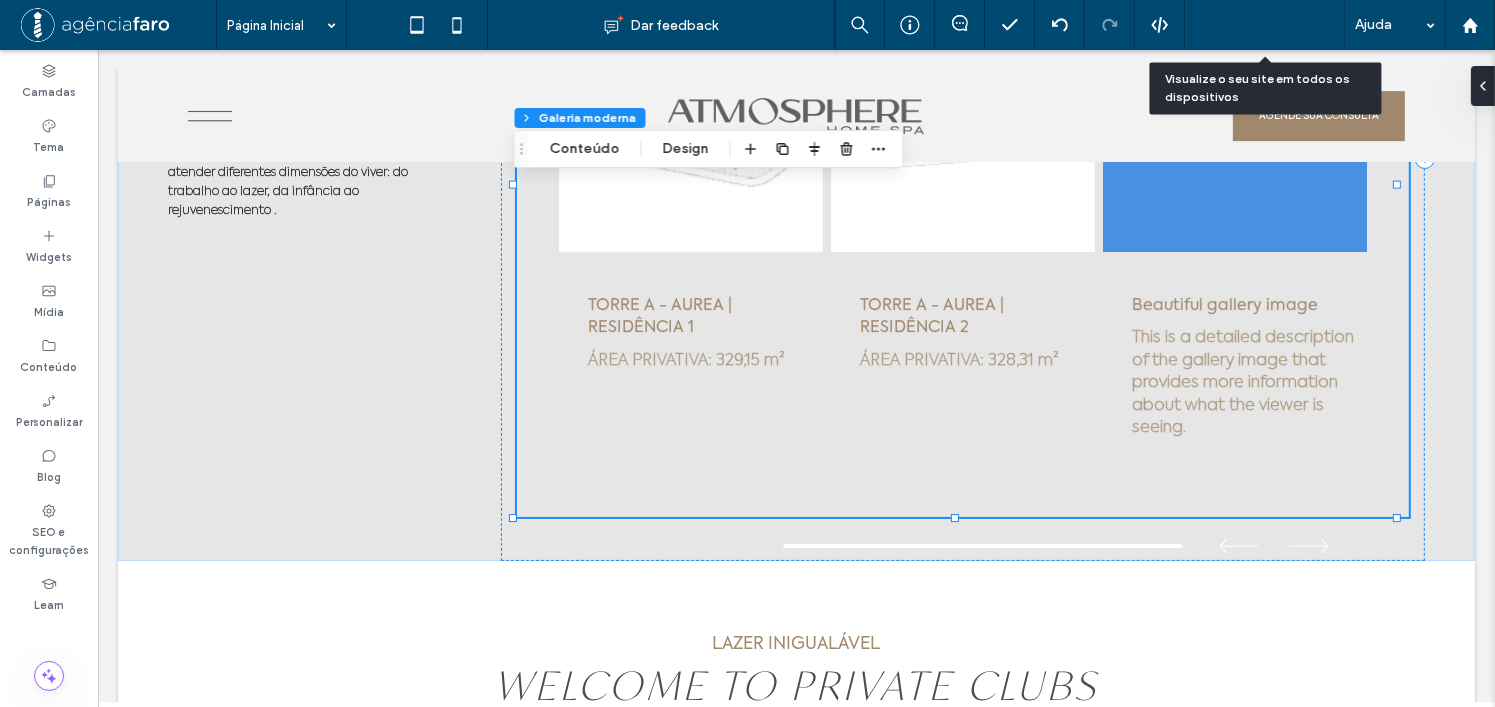 click on "Pré-Visualizaçāo" at bounding box center [1265, 25] 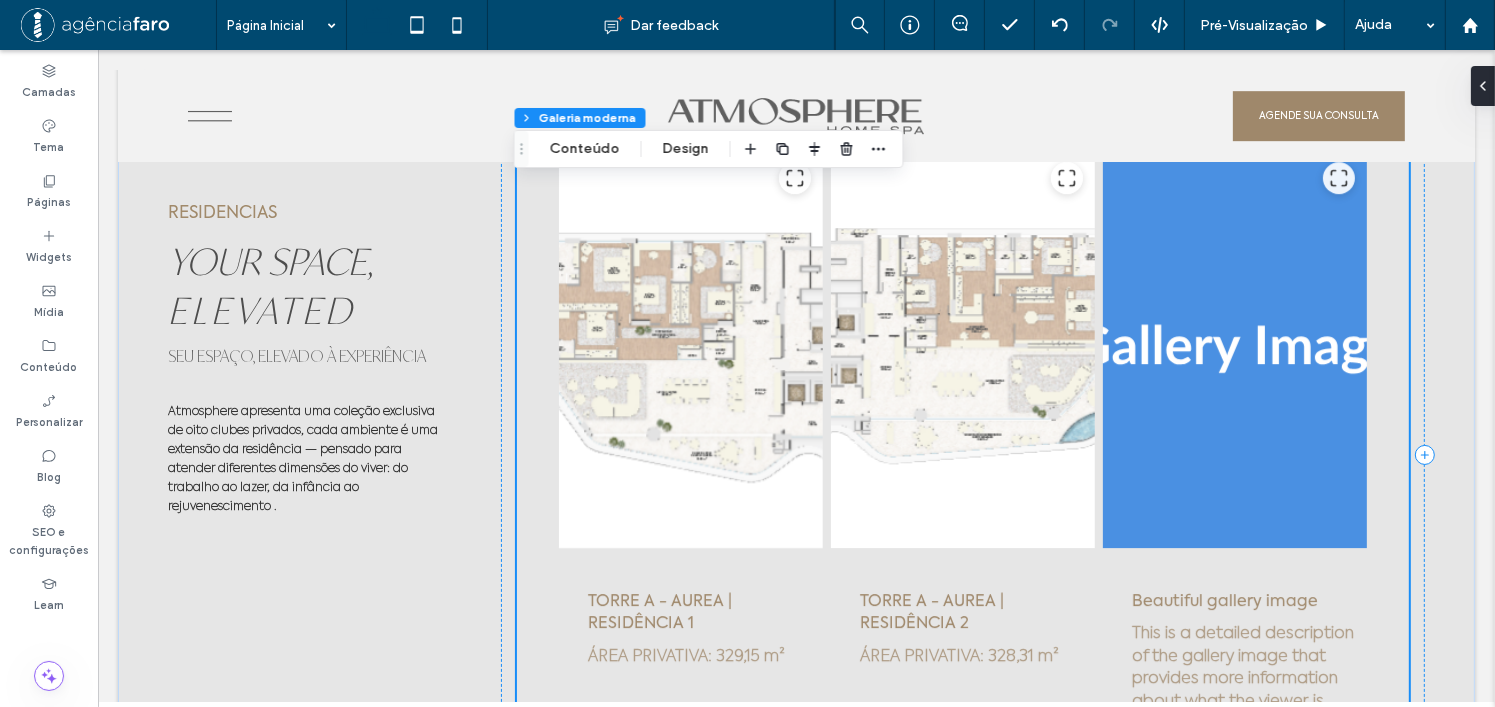 scroll, scrollTop: 6167, scrollLeft: 0, axis: vertical 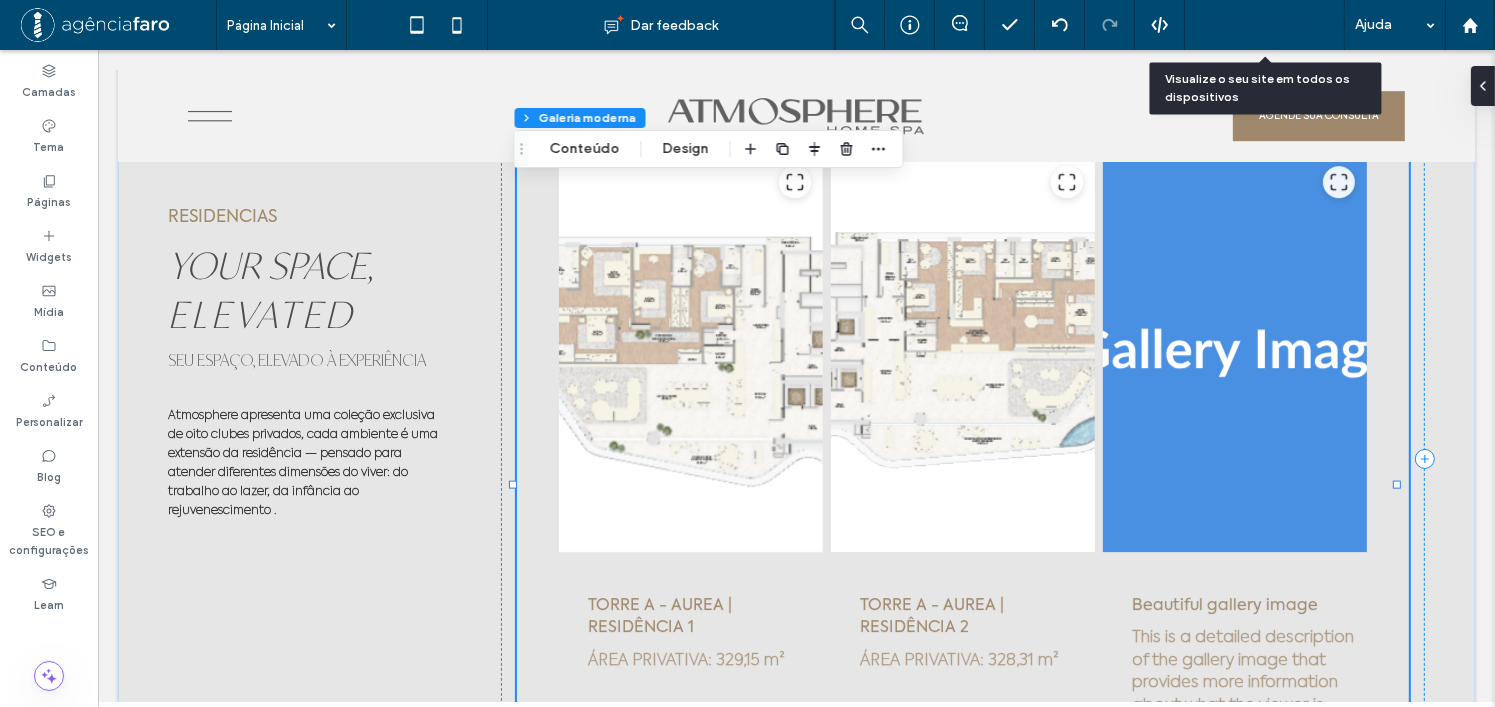 click on "Pré-Visualizaçāo" at bounding box center [1254, 25] 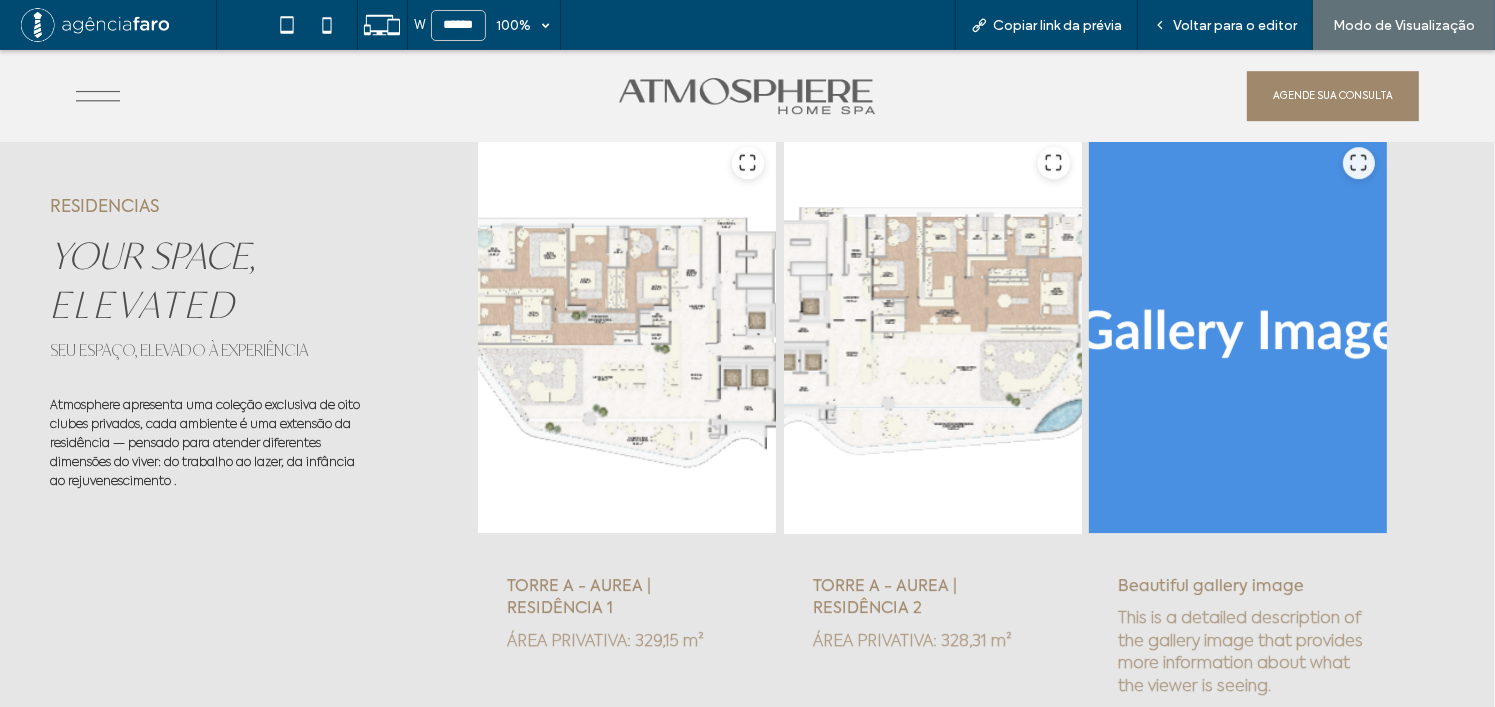 scroll, scrollTop: 6190, scrollLeft: 0, axis: vertical 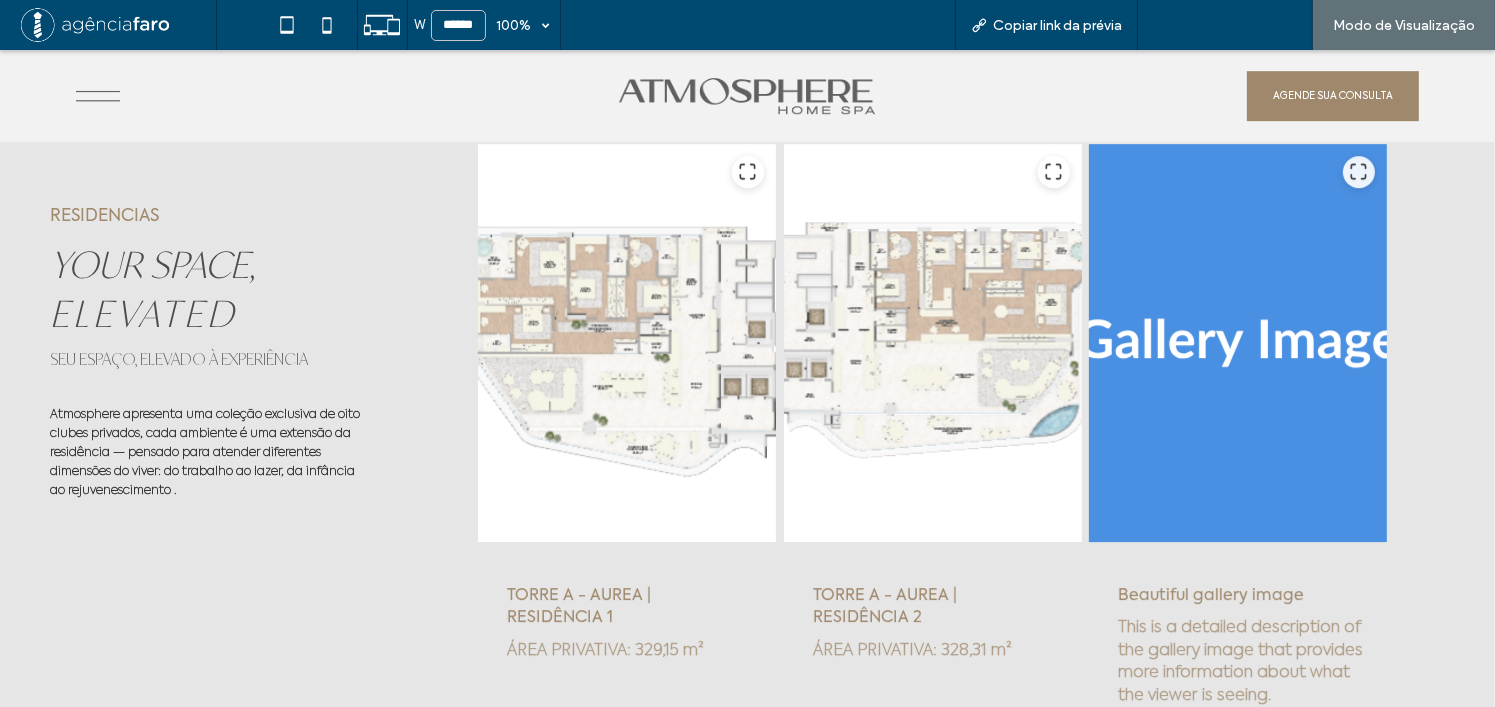 click on "Voltar para o editor" at bounding box center (1235, 25) 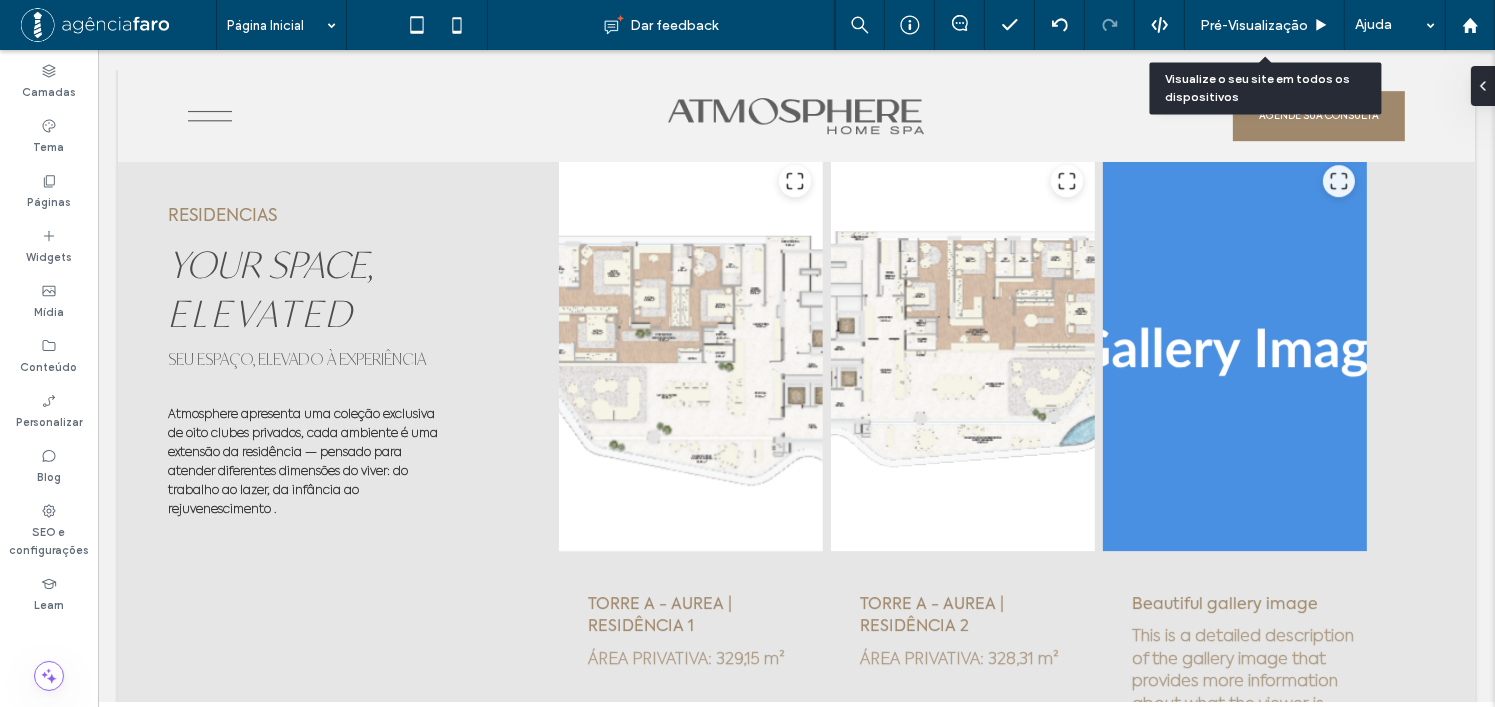 scroll, scrollTop: 6167, scrollLeft: 0, axis: vertical 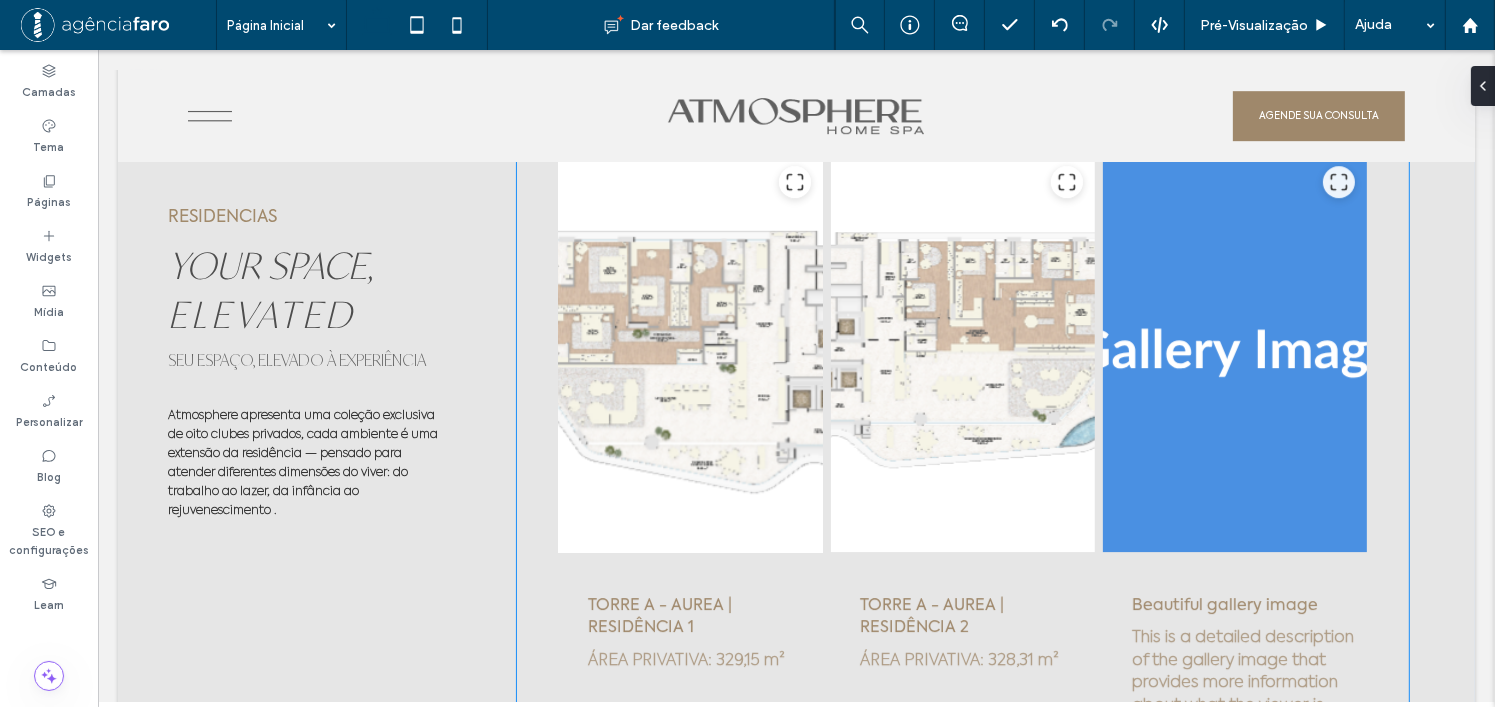 click at bounding box center (690, 353) 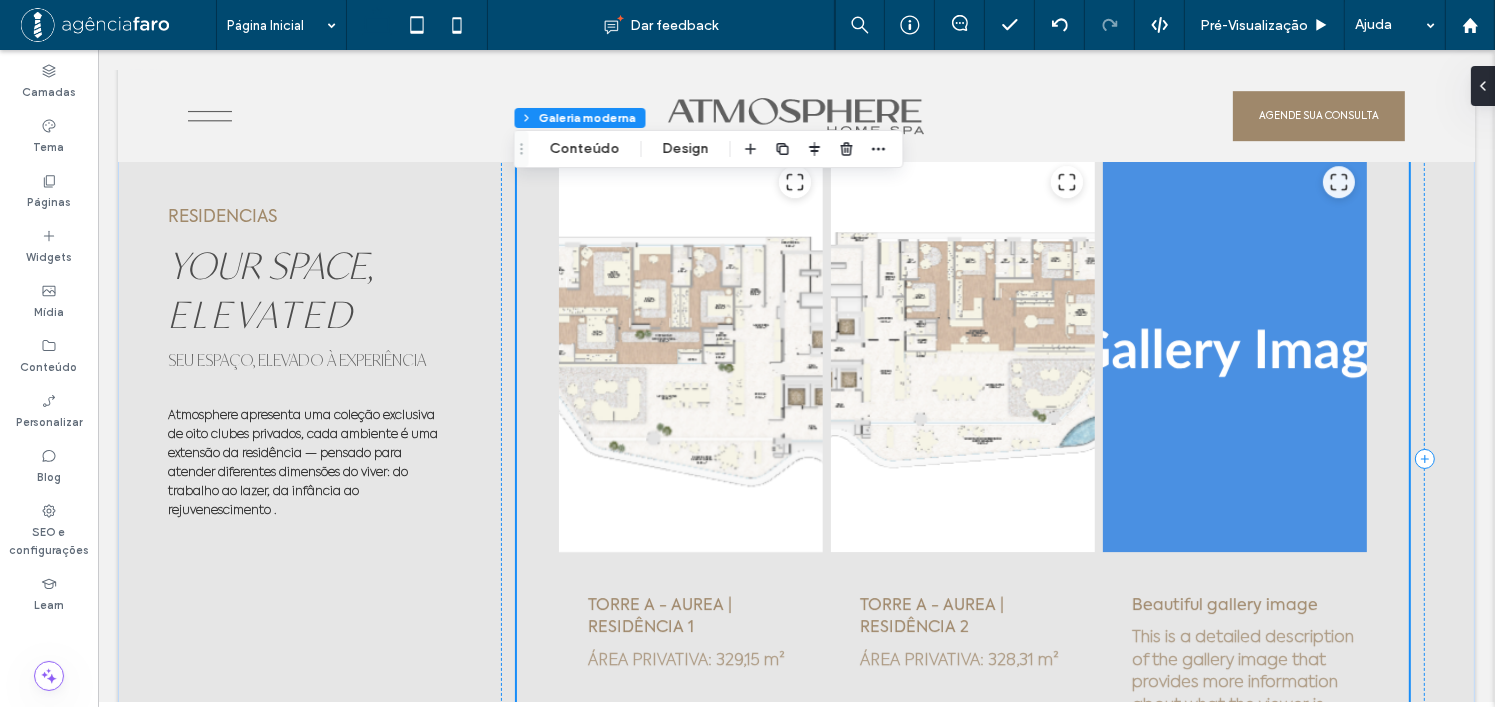 scroll, scrollTop: 6367, scrollLeft: 0, axis: vertical 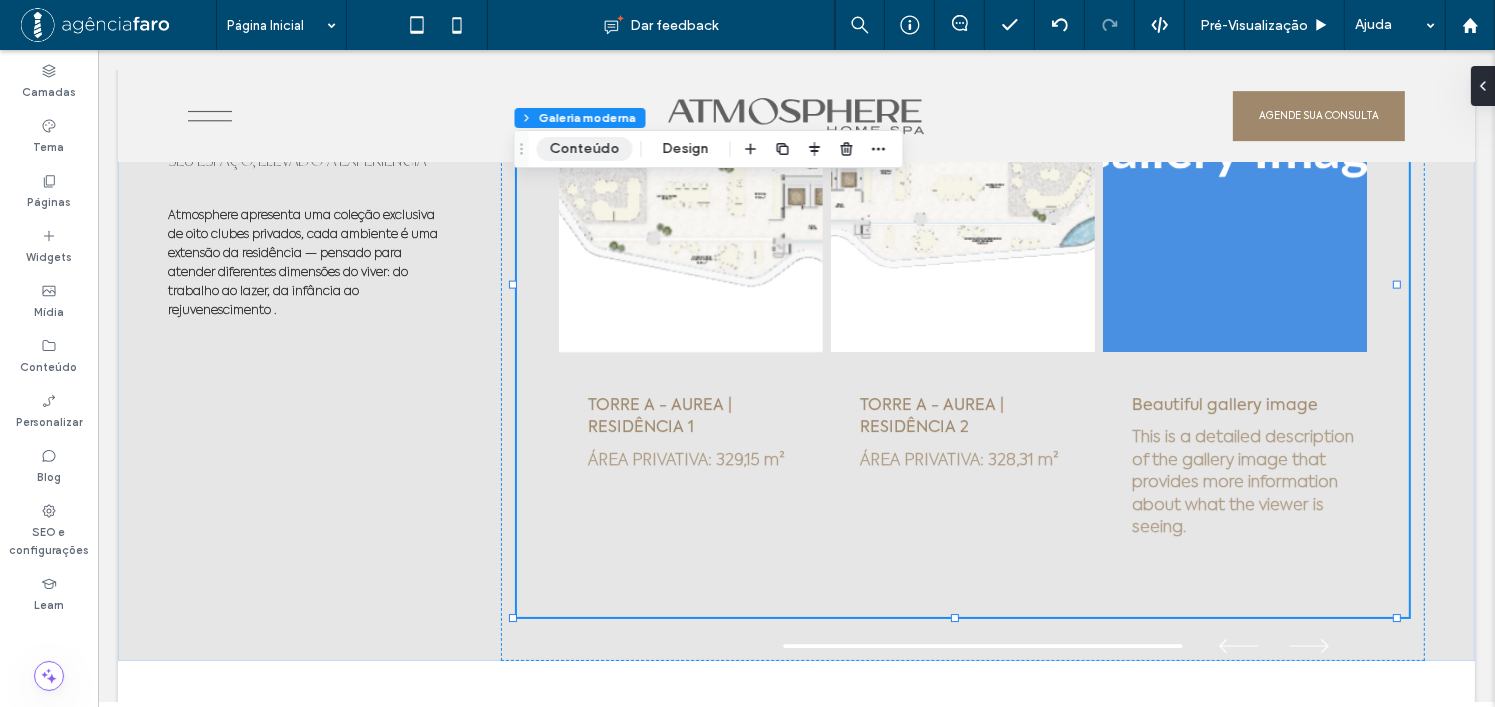 click on "Conteúdo" at bounding box center [585, 149] 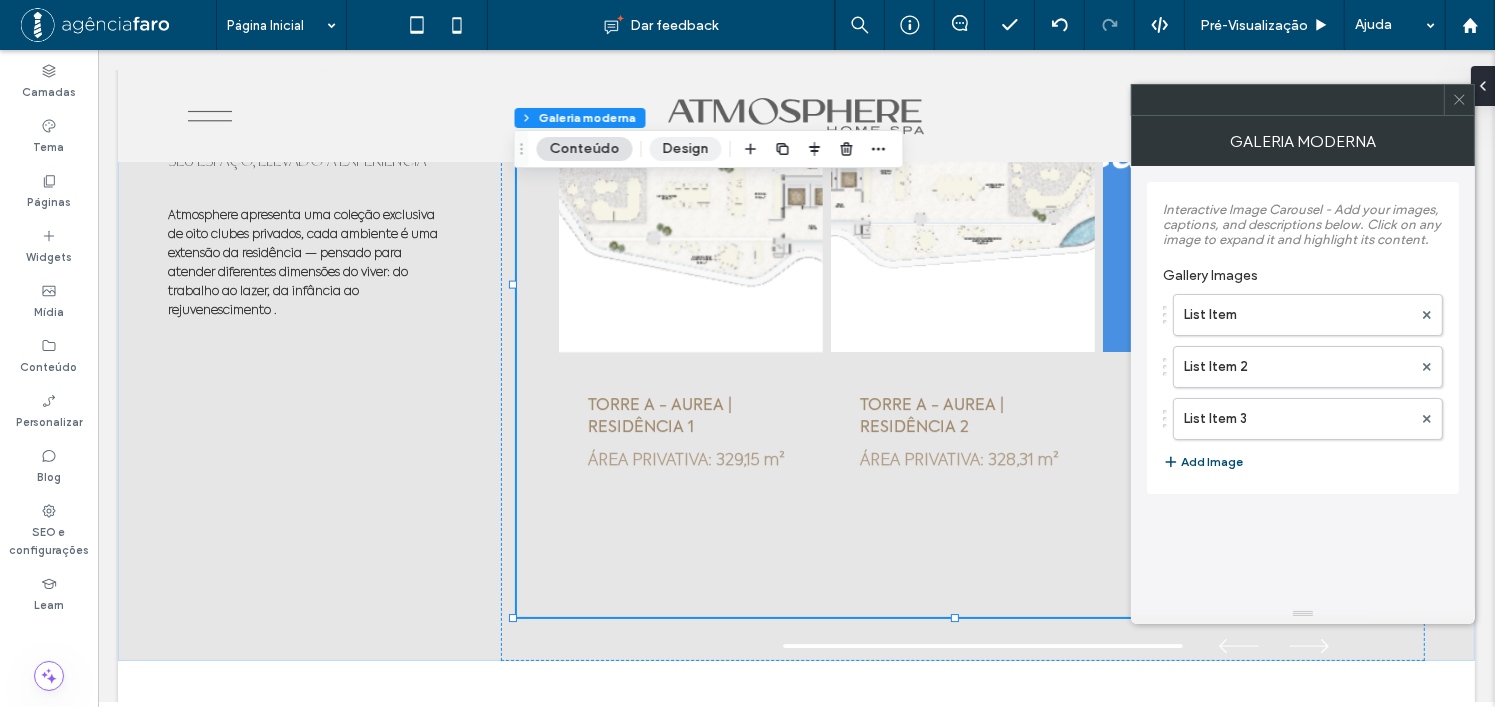 click on "Design" at bounding box center (686, 149) 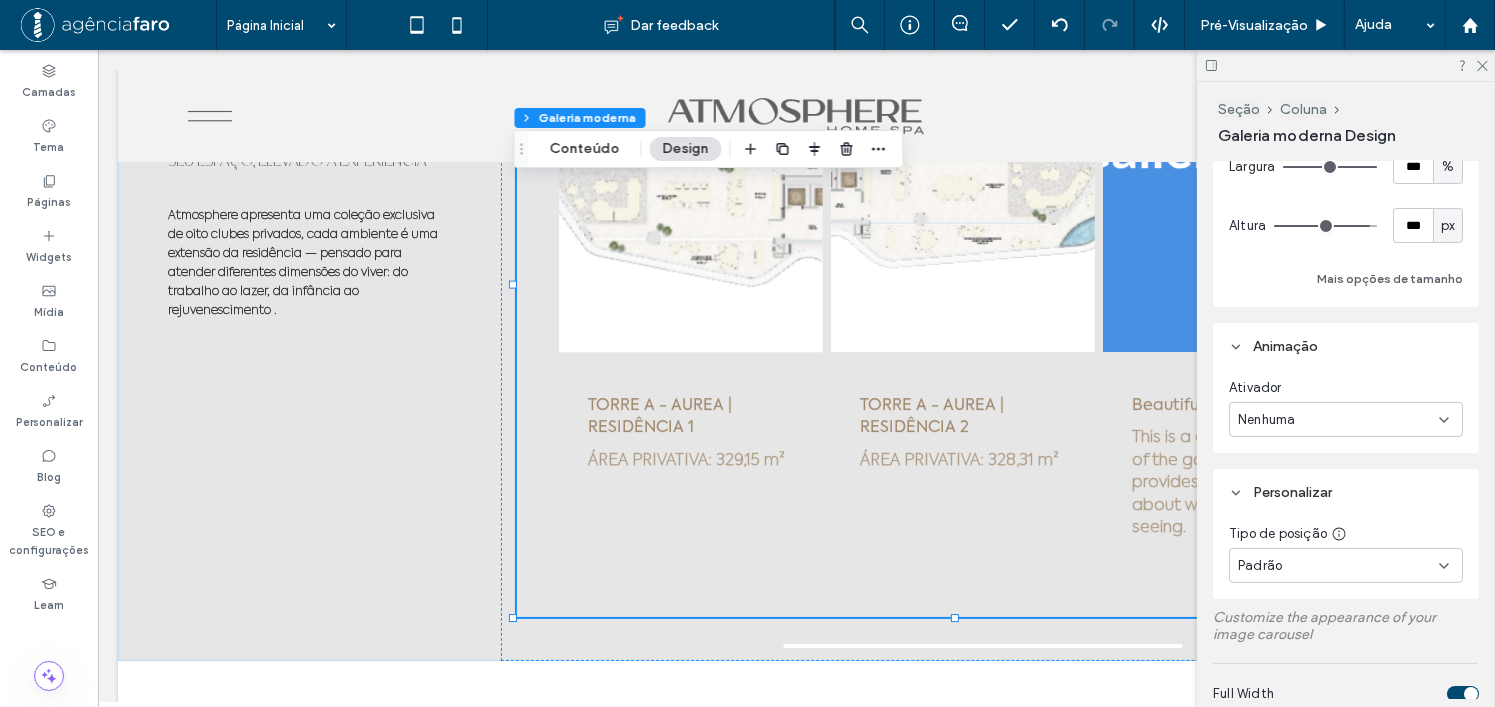scroll, scrollTop: 100, scrollLeft: 0, axis: vertical 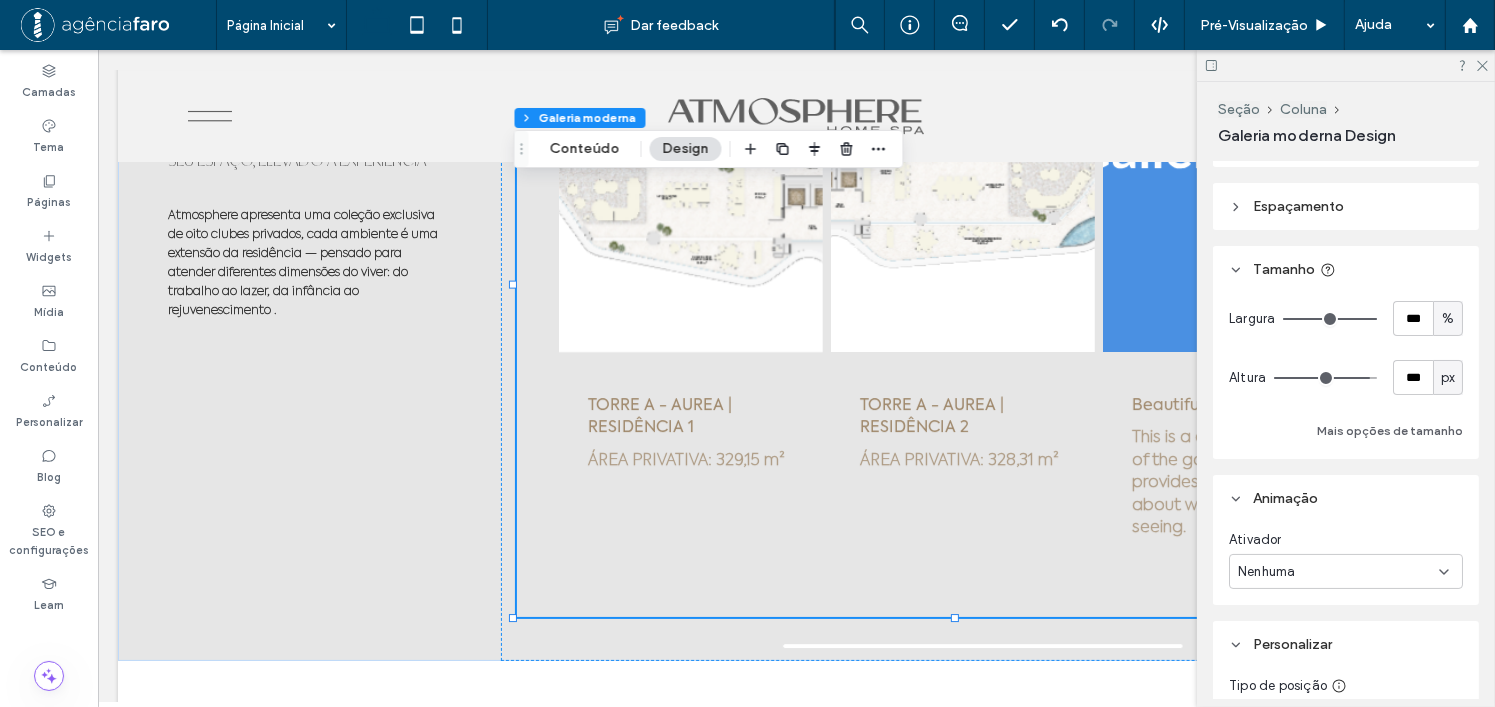 click on "Espaçamento" at bounding box center (1346, 206) 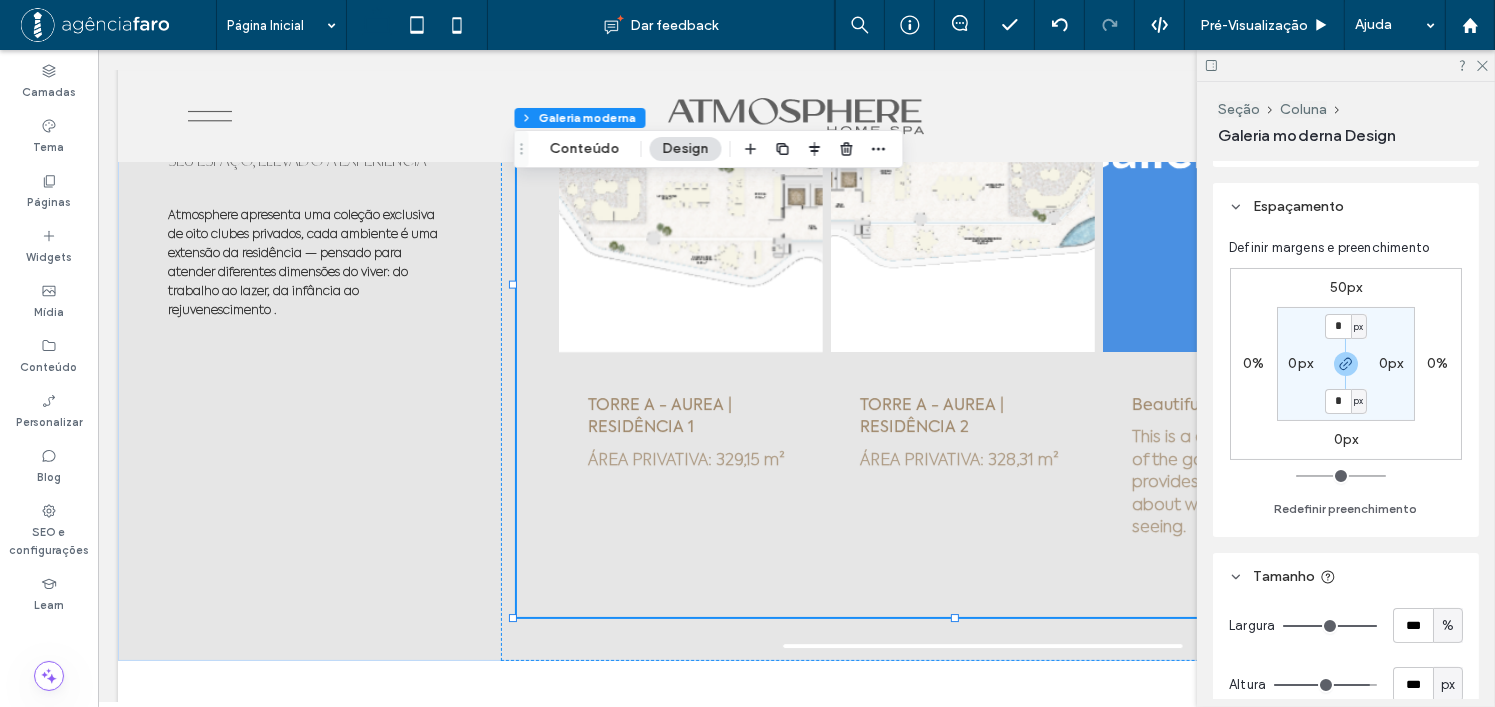 click at bounding box center (1346, 65) 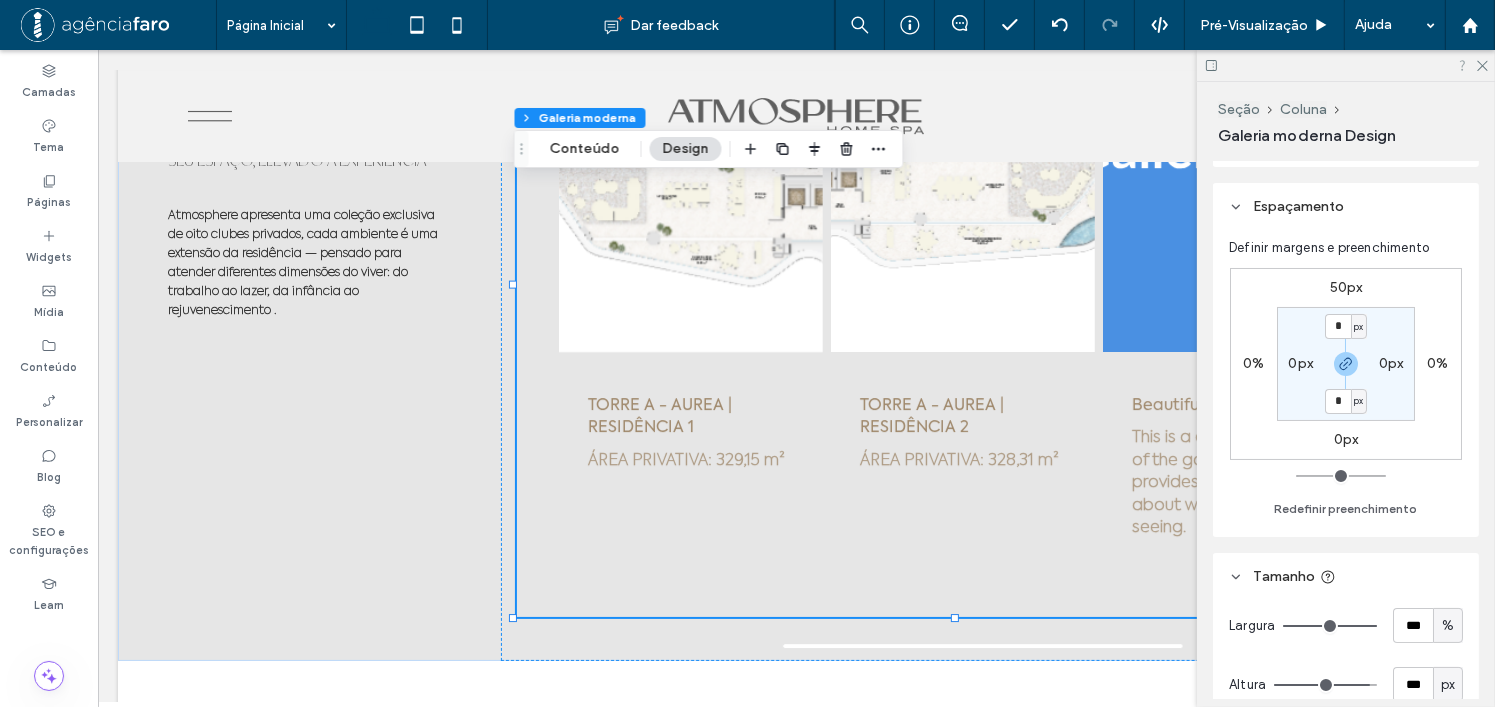 click at bounding box center [1346, 65] 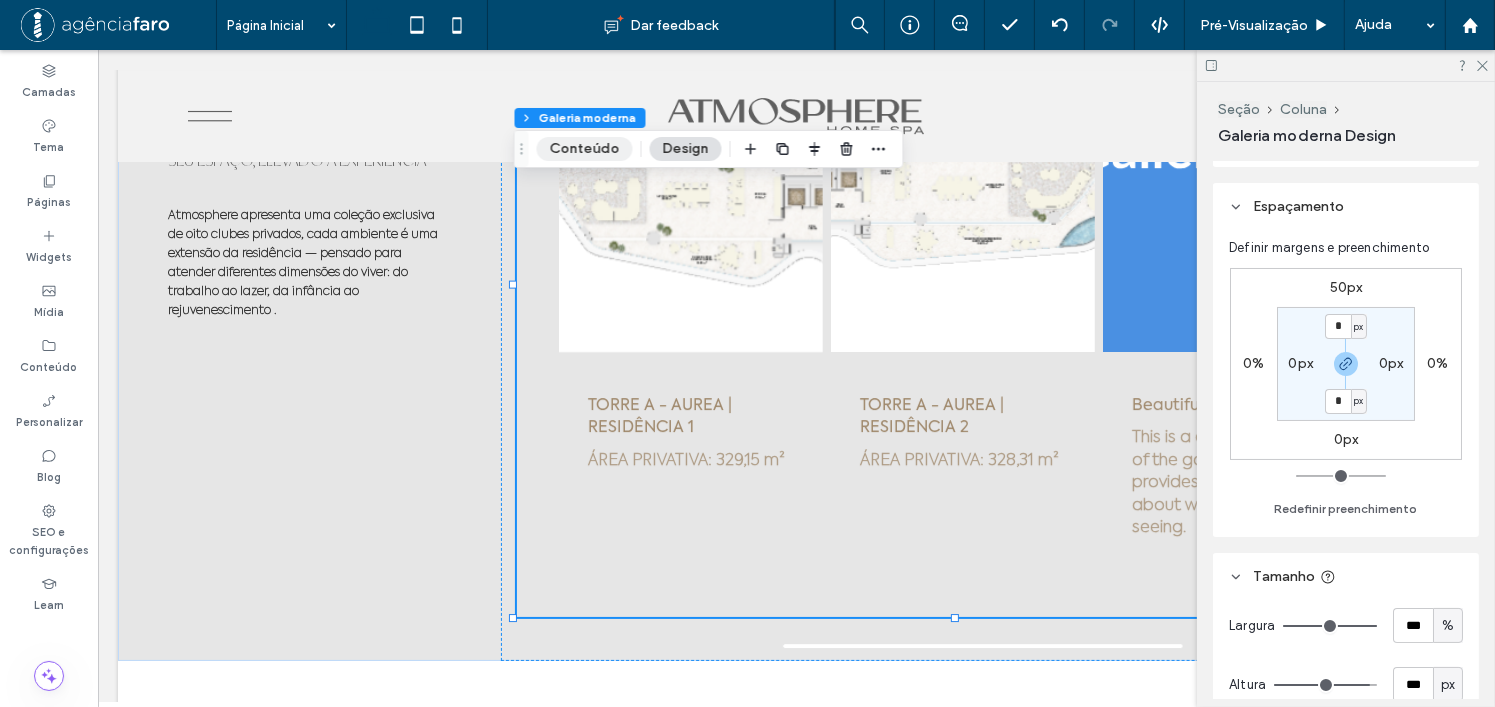 click on "Conteúdo" at bounding box center [585, 149] 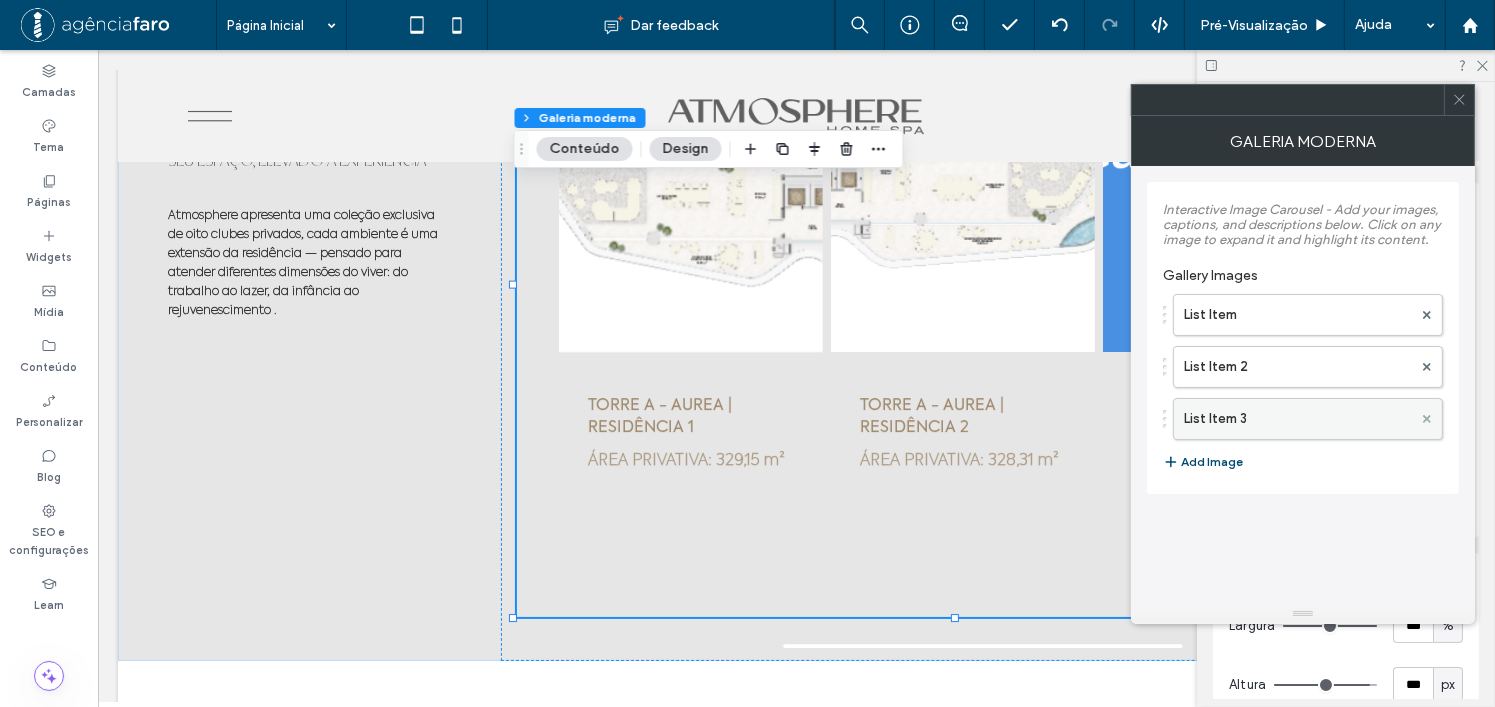 click 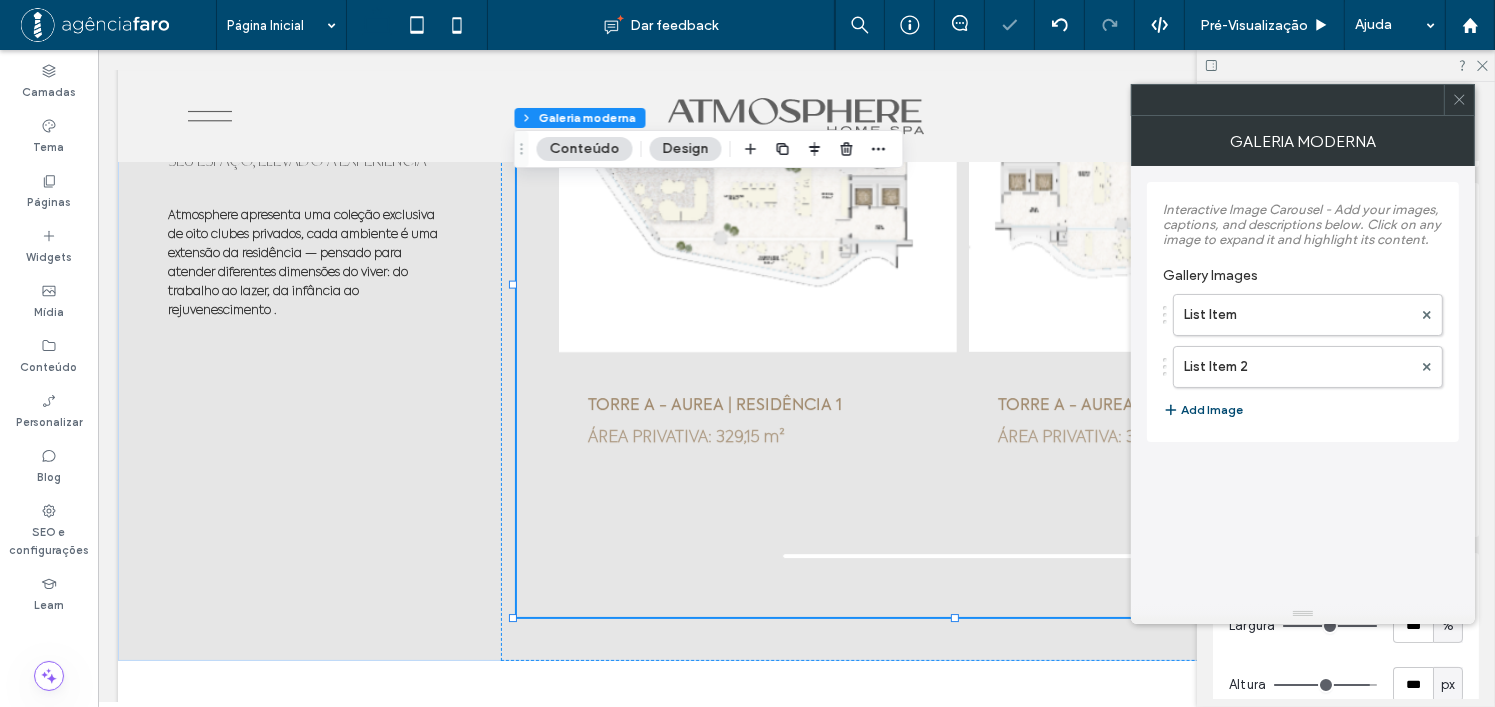 click on "Seção Coluna Galeria moderna Design Alinhamento Espaçamento Definir margens e preenchimento 50px 0% 0px 0% * px 0px * px 0px Redefinir preenchimento Tamanho Largura *** % Altura *** px Mais opções de tamanho Animaçāo Ativador Nenhuma Personalizar Tipo de posição Padrão Customize the appearance of your image carousel Full Width Image Height *** Carousel Max Width **** Full Width Layout Show Item Background Carousel Background Image Border Color Caption Text Color Description Text Color Modal Background Show Image Captions Show Image Descriptions Caption Position Below Image Caption Font Size ** Caption Background (Beside Mode) Show Modal Caption Modal Caption Background Modal Caption Text Color Show Expand Icon Always Show Icon (Fixed) Expand Icon Color Expand Icon Background Expand Icon Size ** Show Navigation Tools Arrow Color Arrow Hover Color Drag Bar Background Drag Bar Indicator Drag Bar Width *** Carousel Background Cor Imagem Cor de fundo Image Border Borda *** Carousel Corners Raio do canto" at bounding box center (1346, 394) 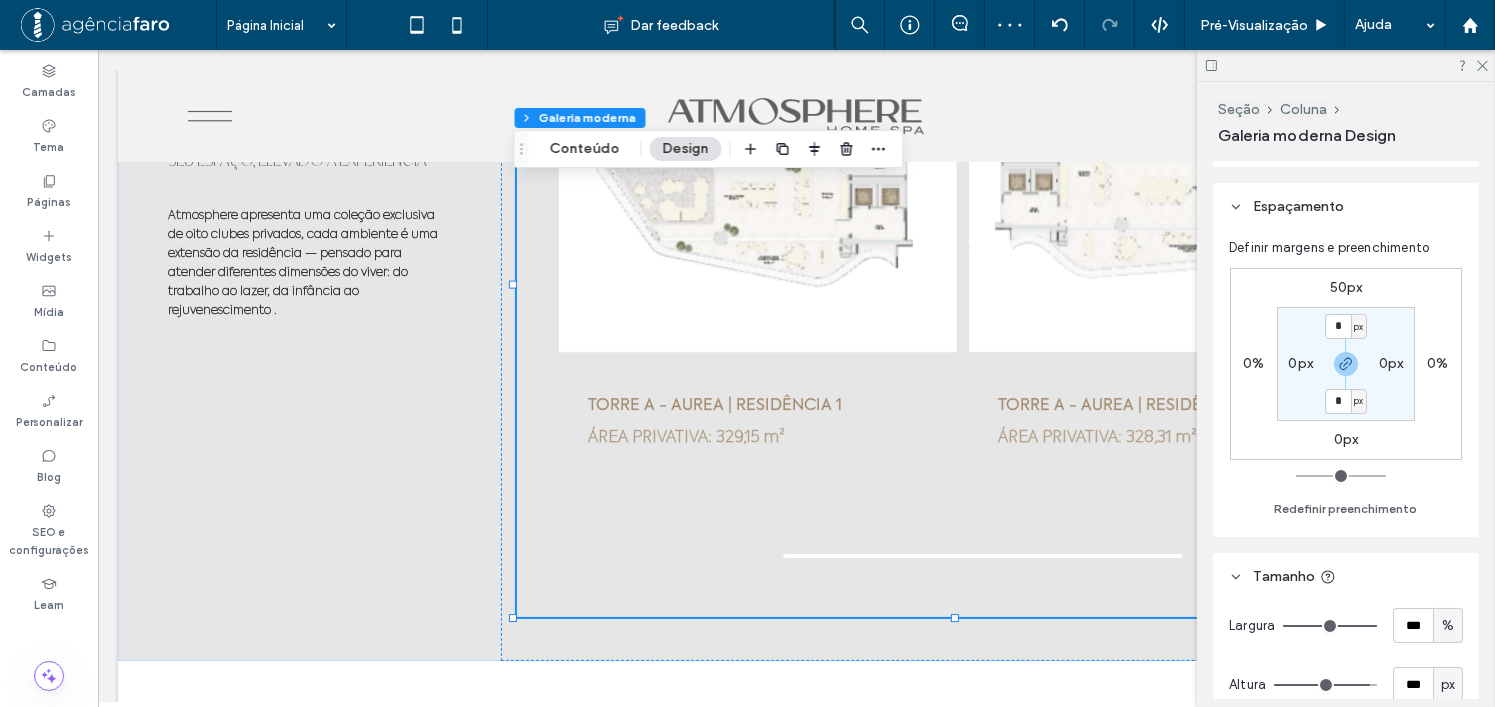 click at bounding box center [1346, 65] 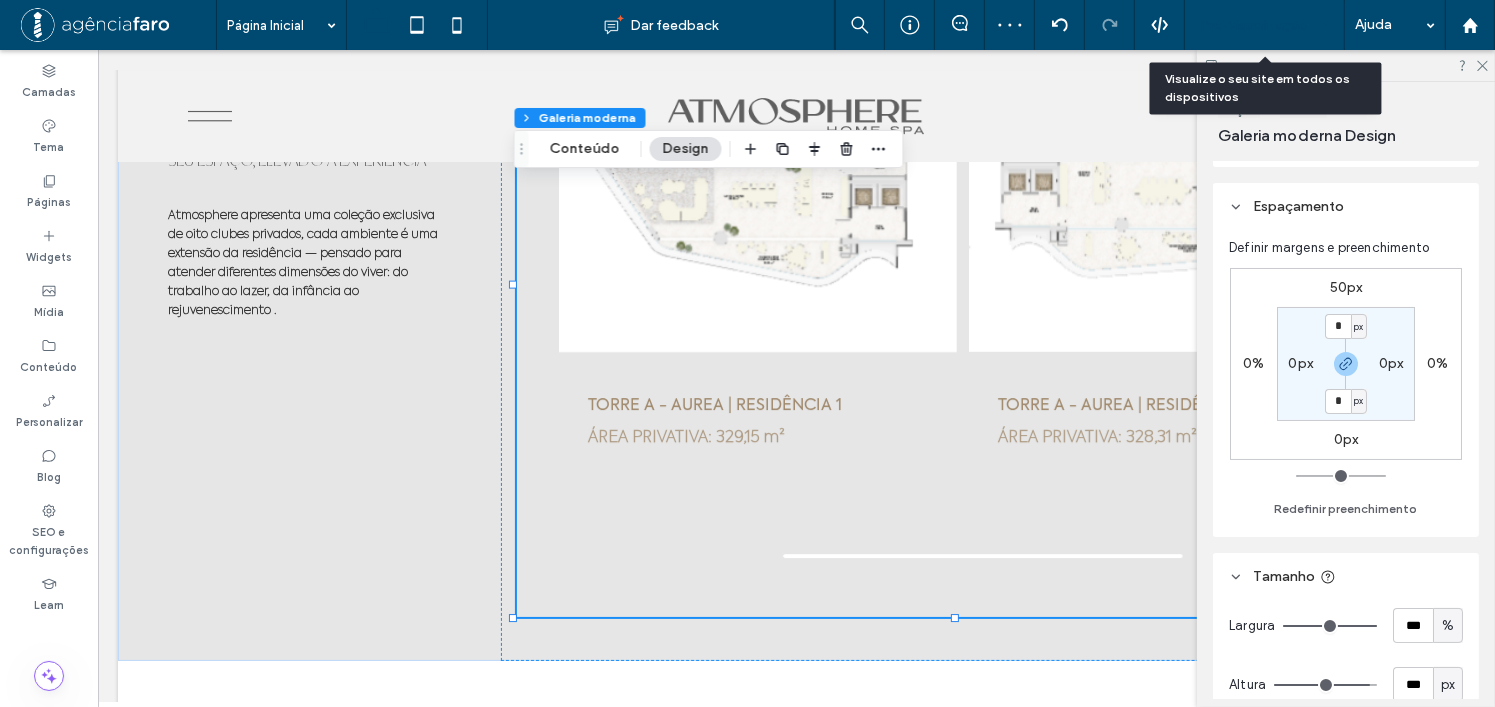 click on "Pré-Visualizaçāo" at bounding box center (1254, 25) 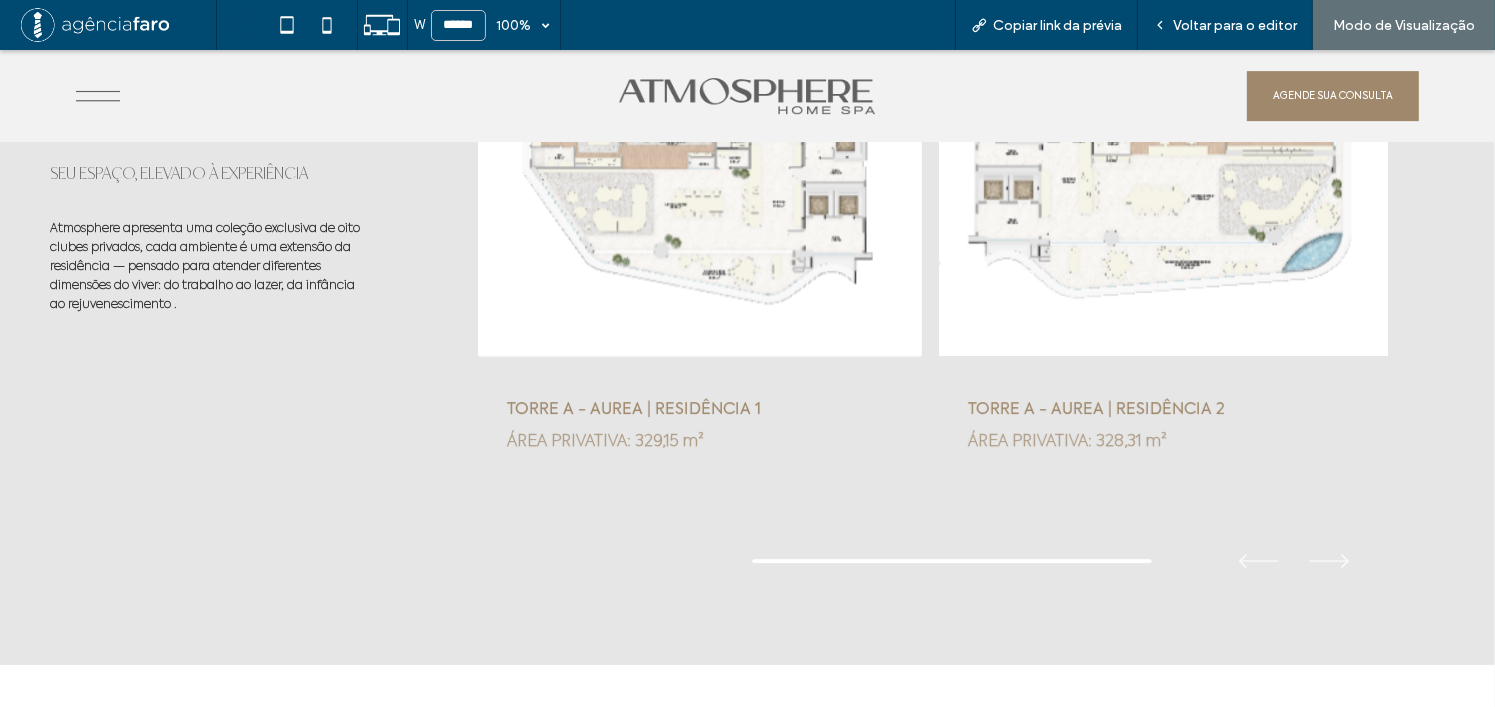 scroll, scrollTop: 6091, scrollLeft: 0, axis: vertical 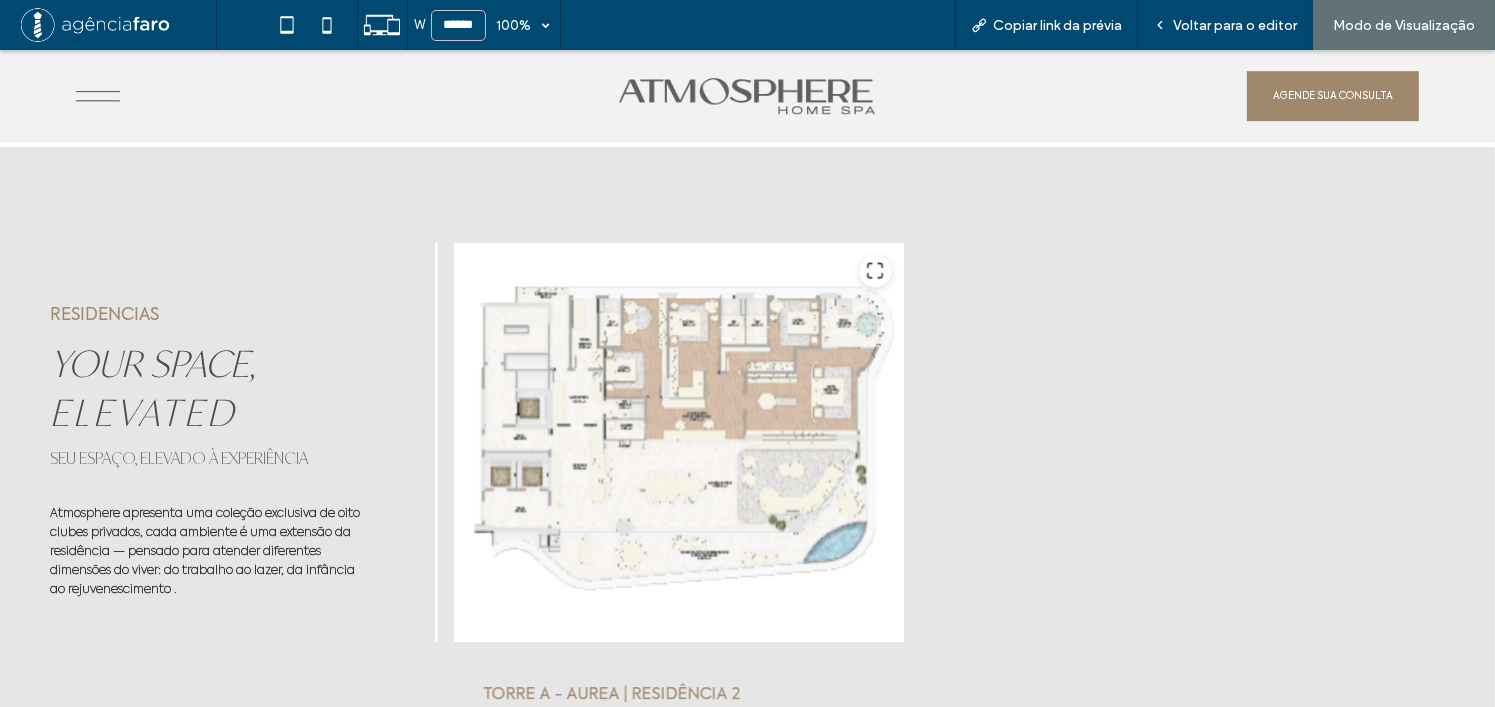 drag, startPoint x: 1109, startPoint y: 396, endPoint x: 630, endPoint y: 429, distance: 480.1354 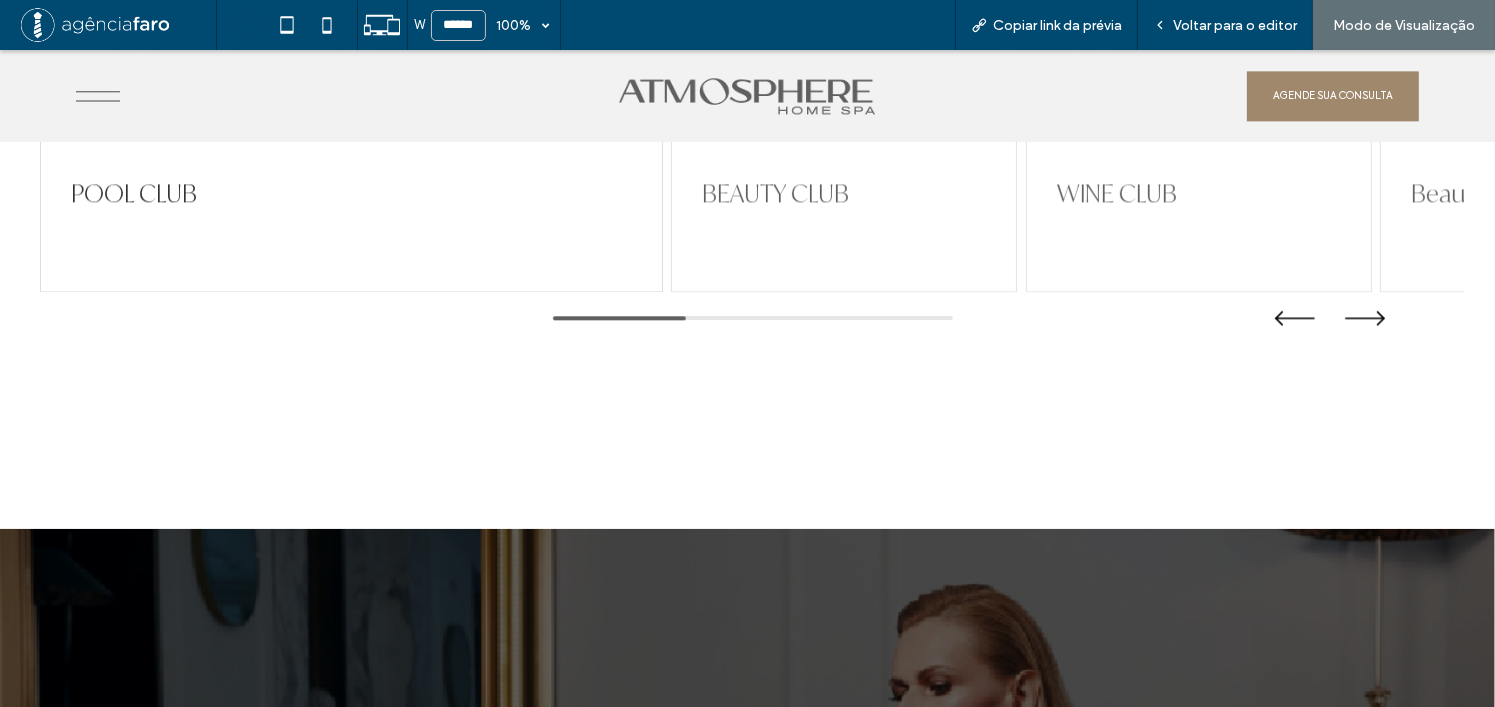 scroll, scrollTop: 4391, scrollLeft: 0, axis: vertical 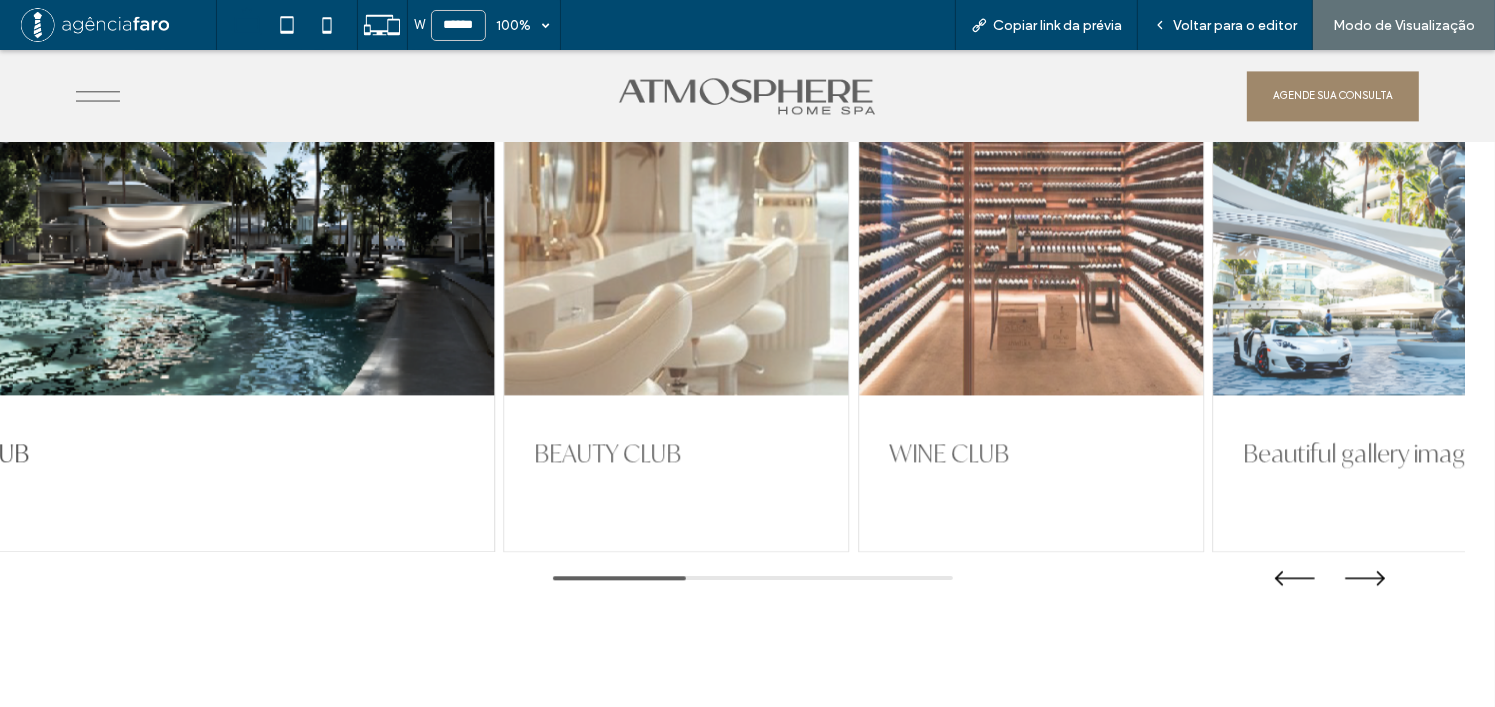 drag, startPoint x: 1077, startPoint y: 267, endPoint x: 946, endPoint y: 282, distance: 131.85599 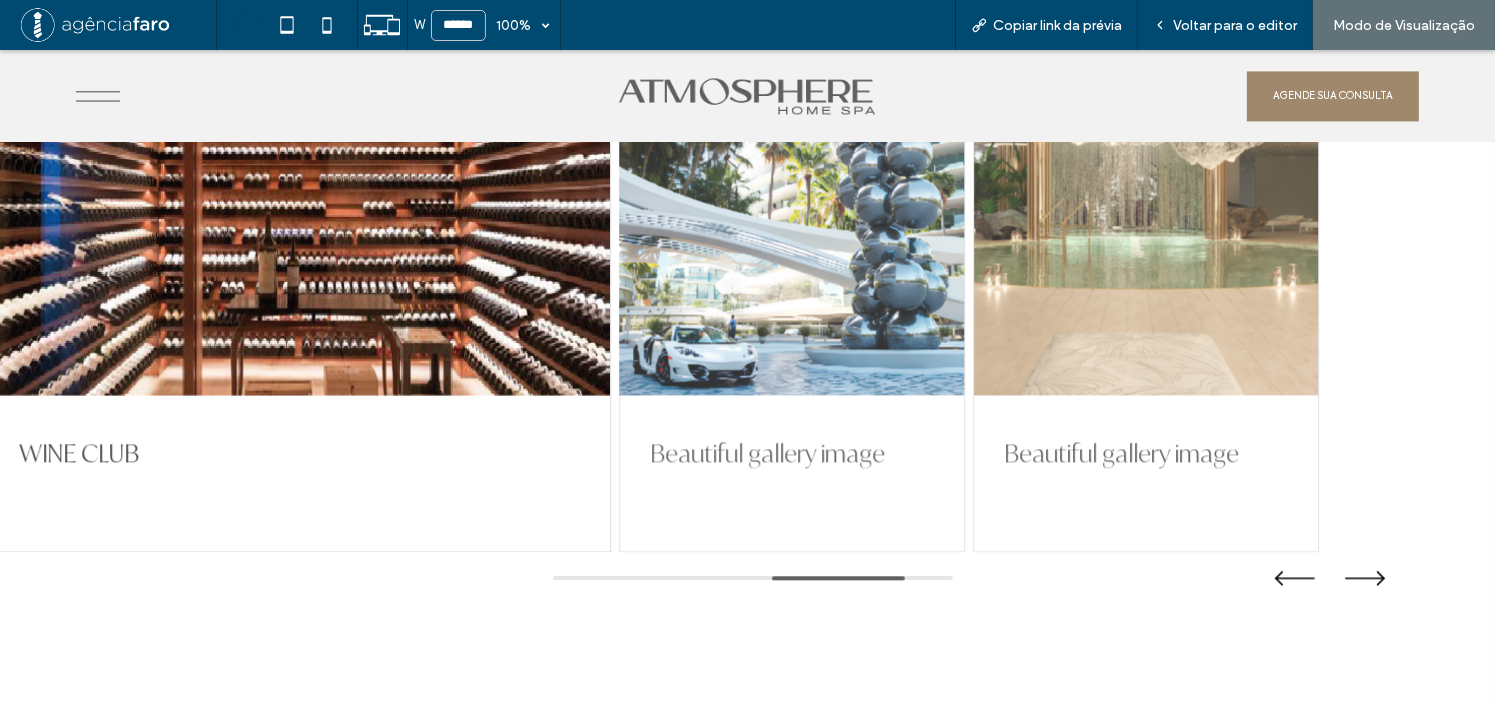 click at bounding box center [792, 195] 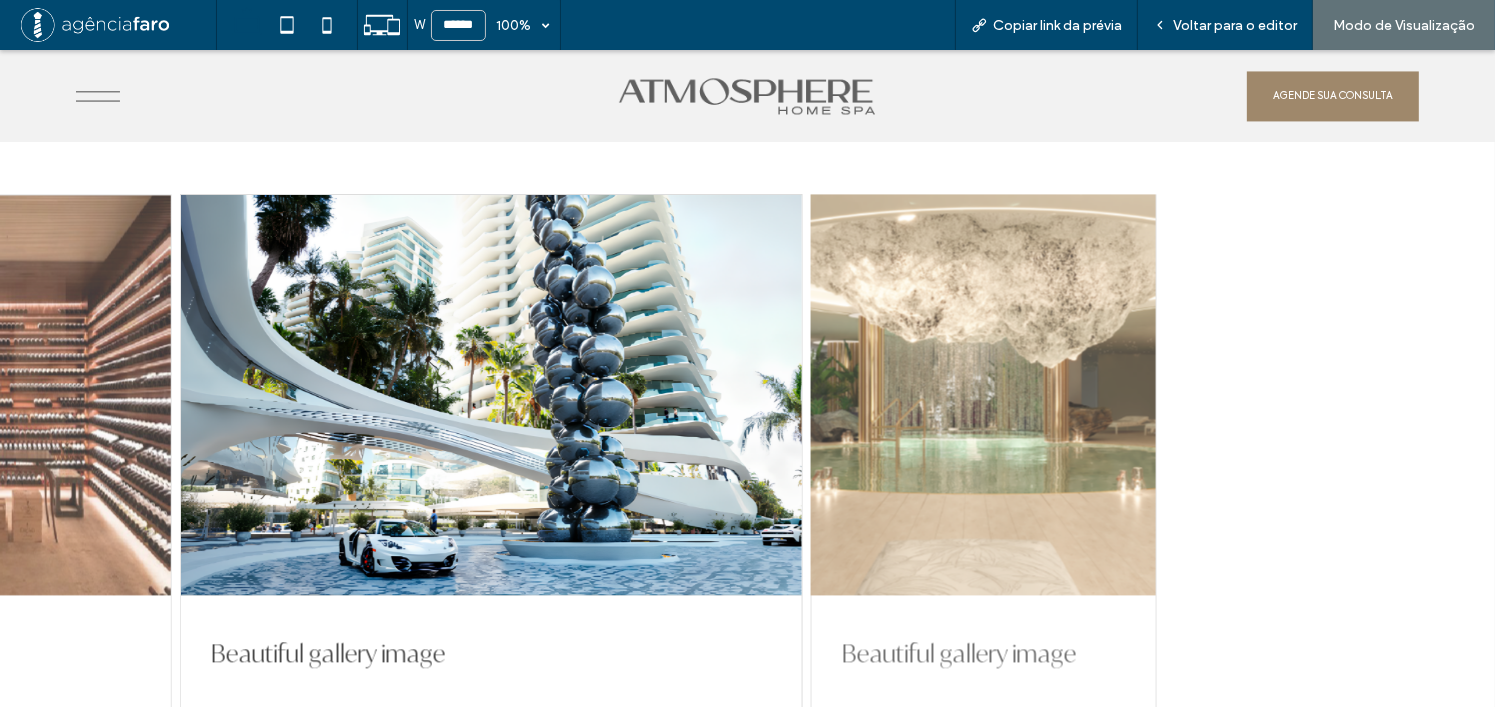click at bounding box center (984, 395) 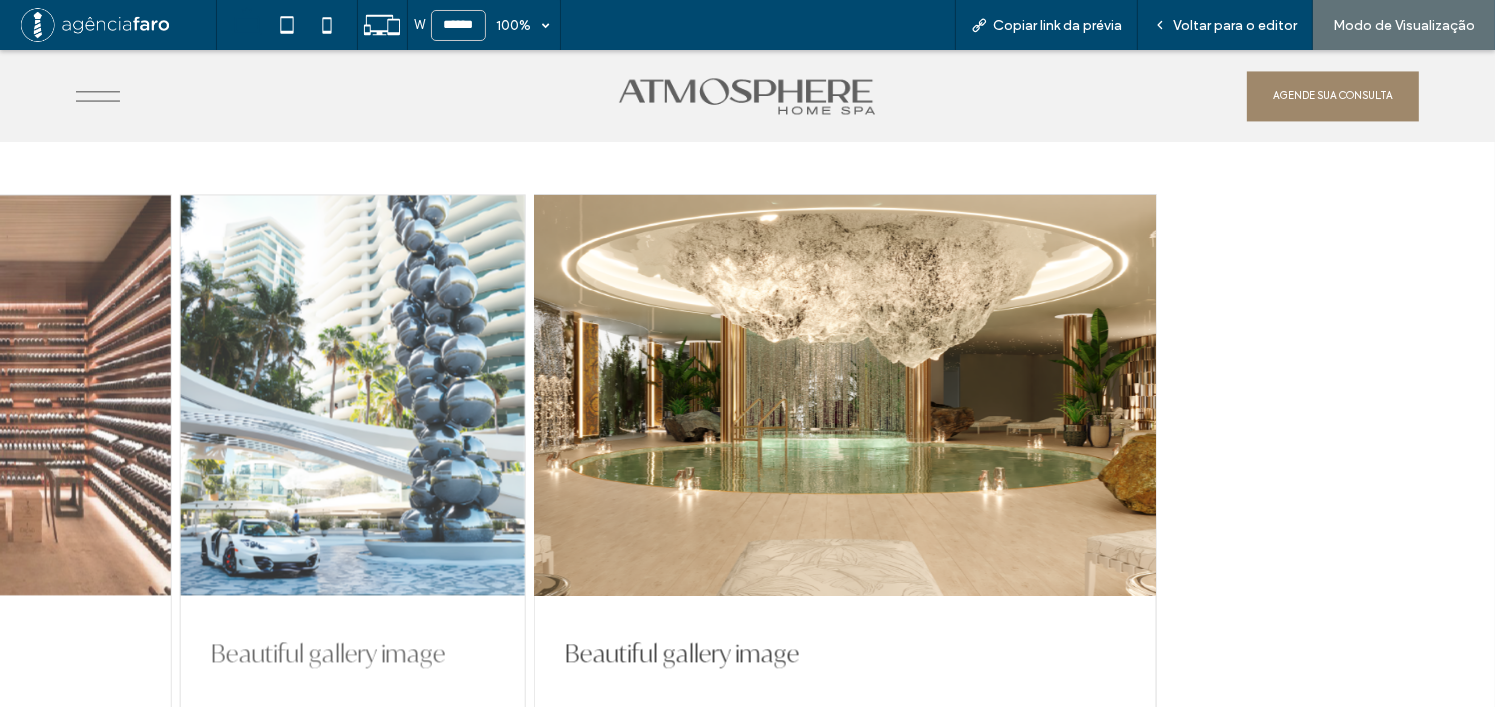 scroll, scrollTop: 4291, scrollLeft: 0, axis: vertical 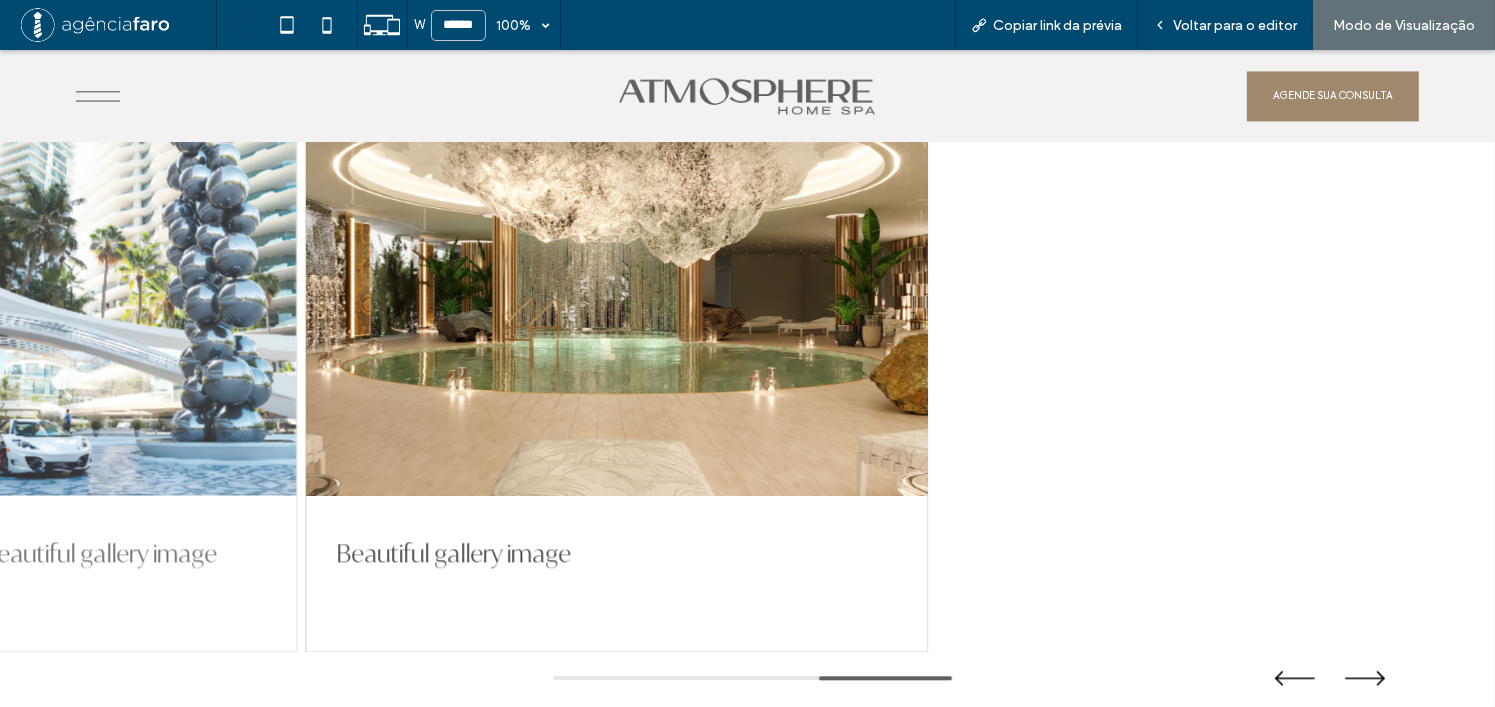drag, startPoint x: 957, startPoint y: 319, endPoint x: 767, endPoint y: 316, distance: 190.02368 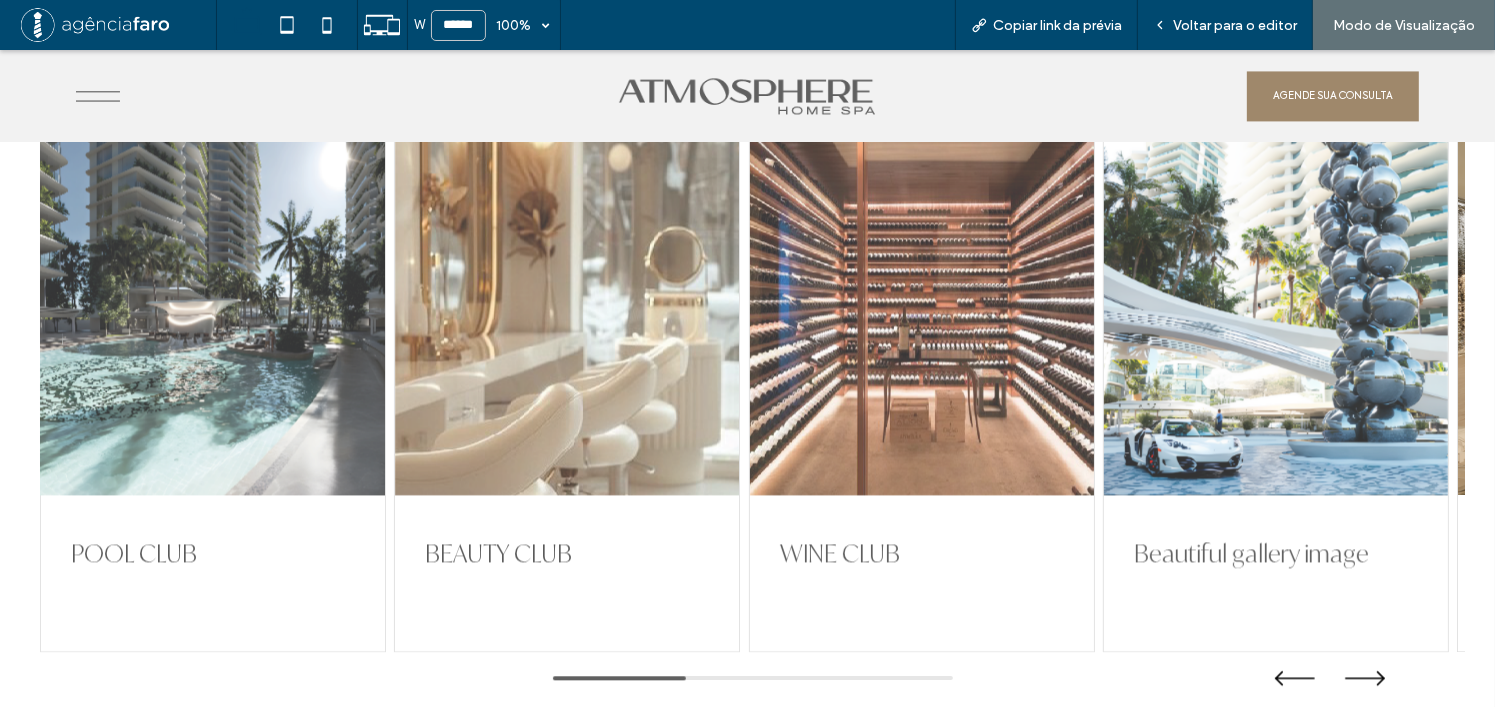 click at bounding box center [213, 295] 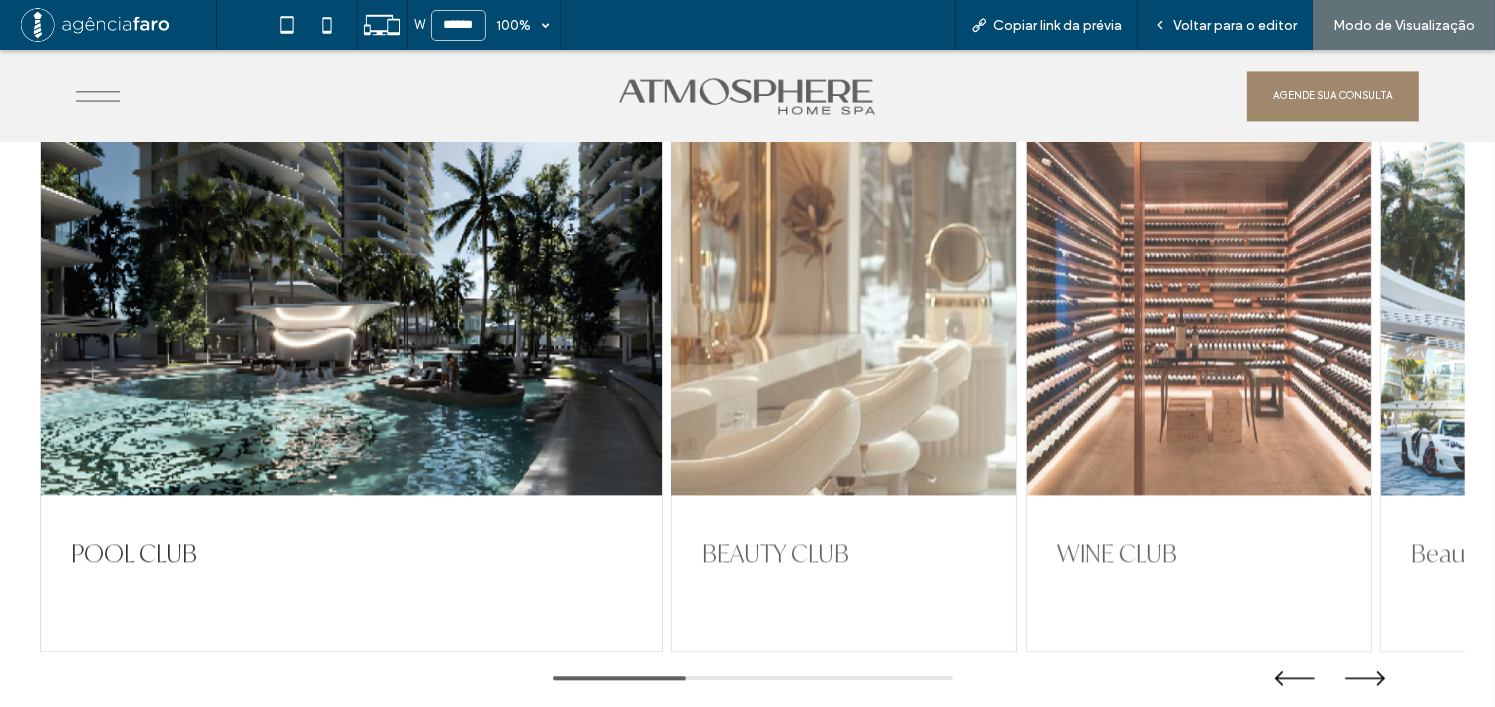 click at bounding box center (844, 295) 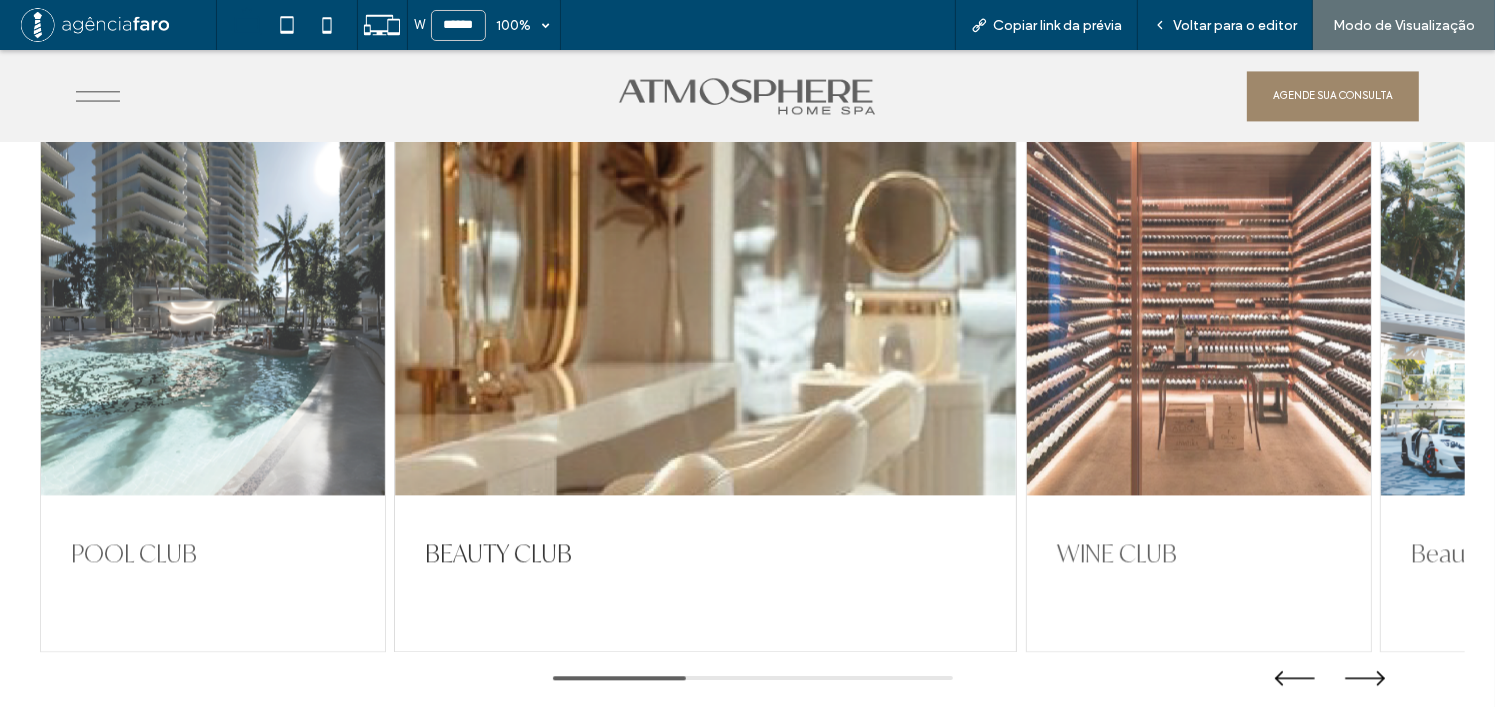 click at bounding box center (1199, 295) 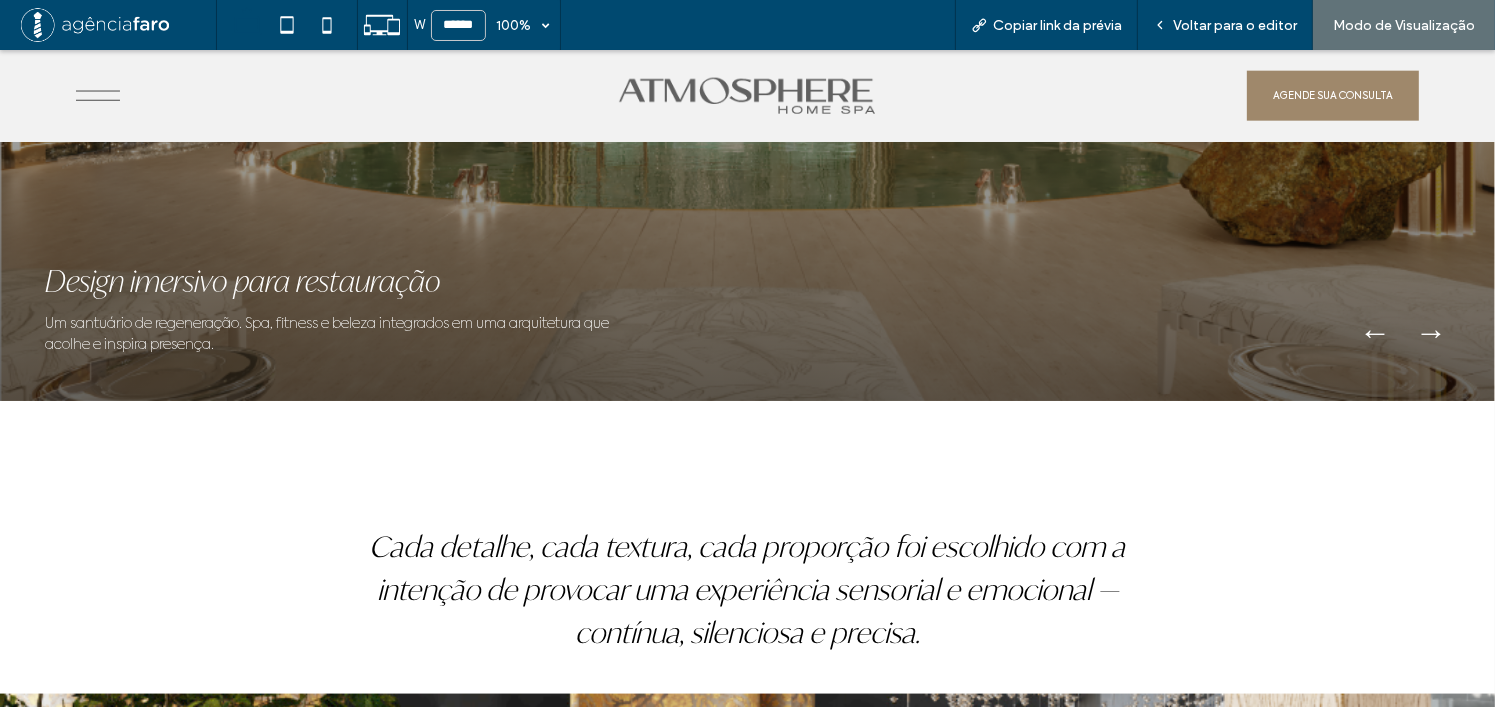 scroll, scrollTop: 2291, scrollLeft: 0, axis: vertical 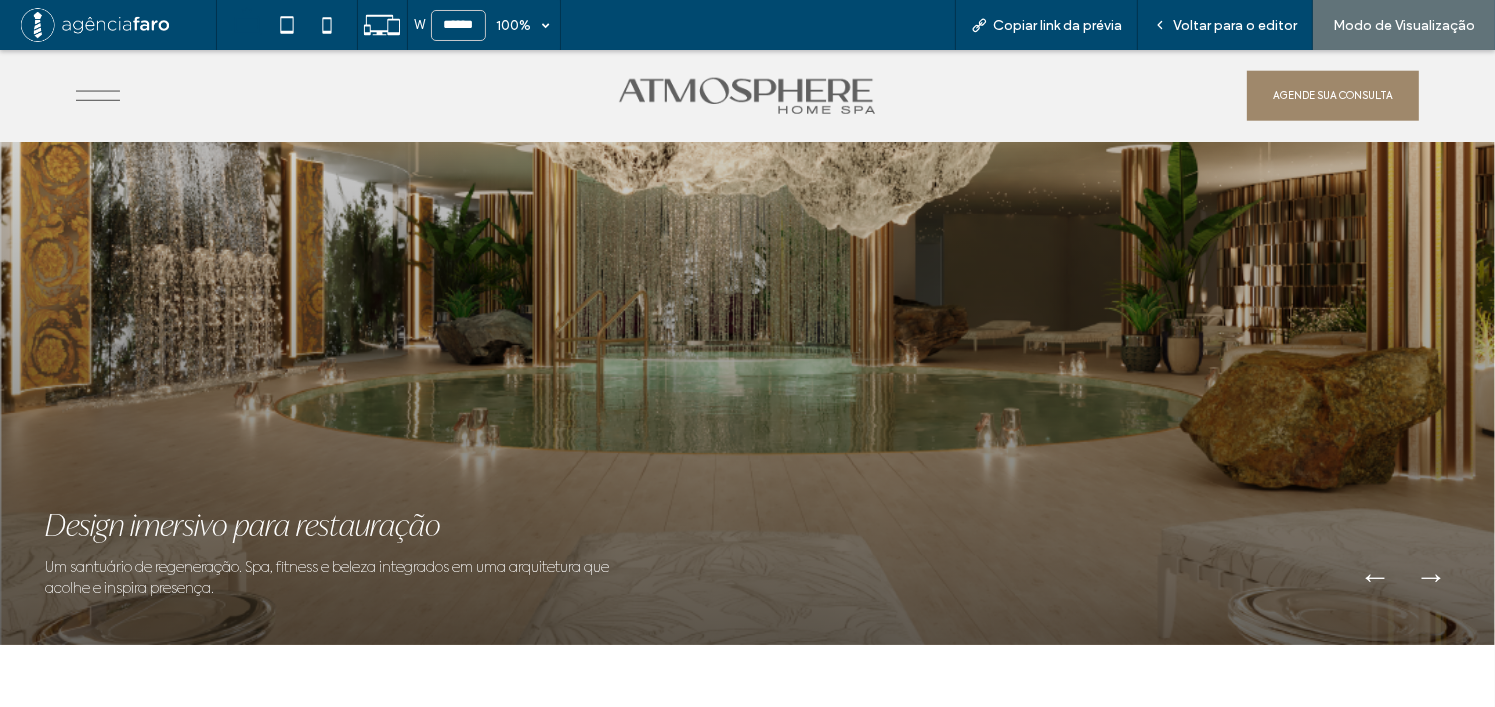 drag, startPoint x: 1151, startPoint y: 342, endPoint x: 751, endPoint y: 349, distance: 400.06125 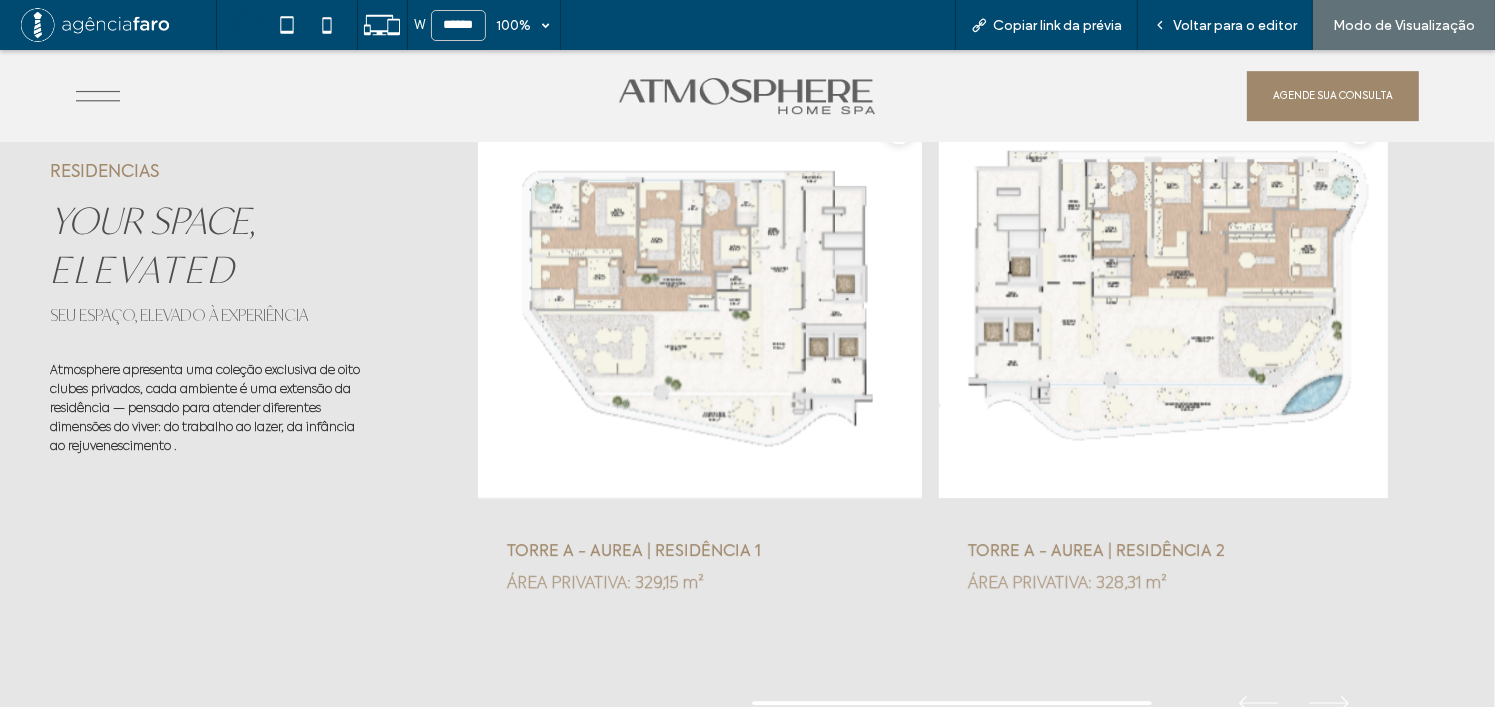 scroll, scrollTop: 6091, scrollLeft: 0, axis: vertical 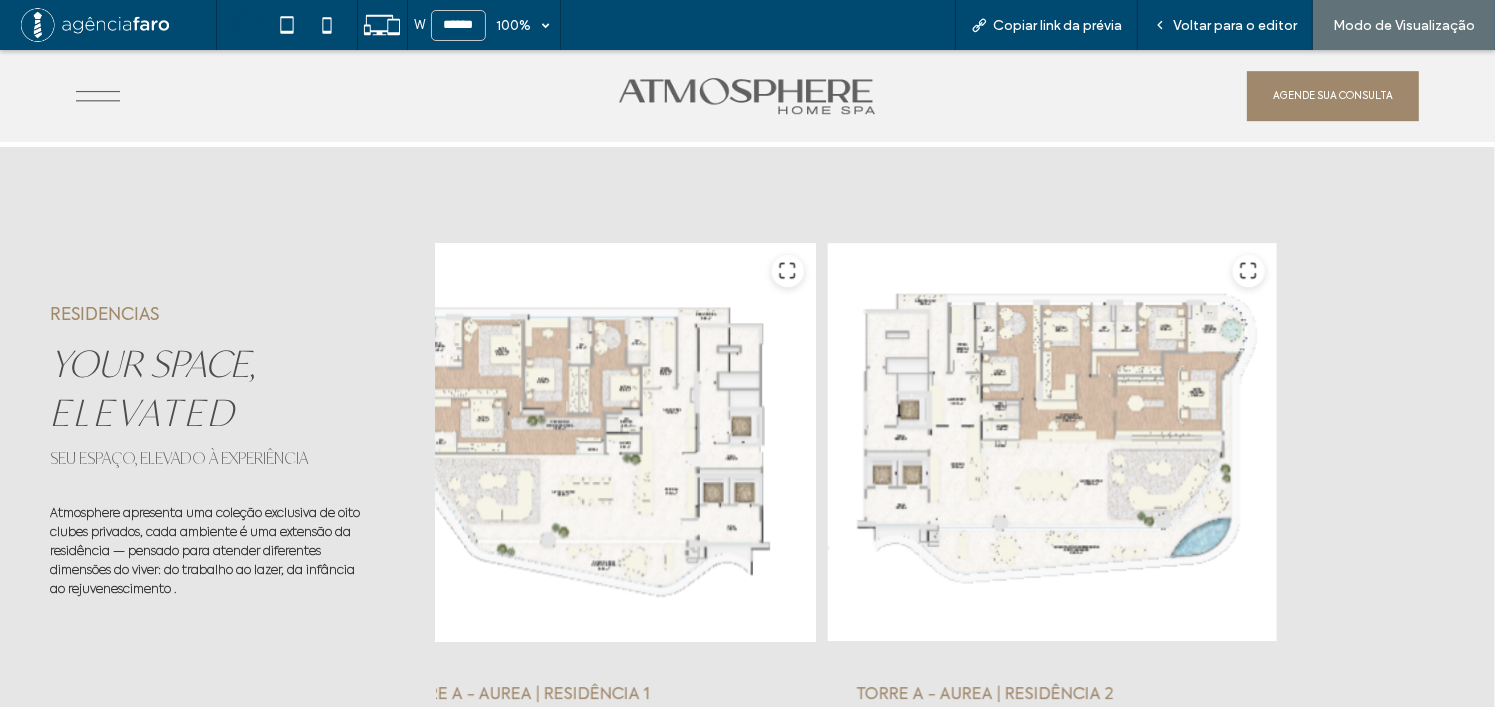 drag, startPoint x: 765, startPoint y: 344, endPoint x: 501, endPoint y: 343, distance: 264.0019 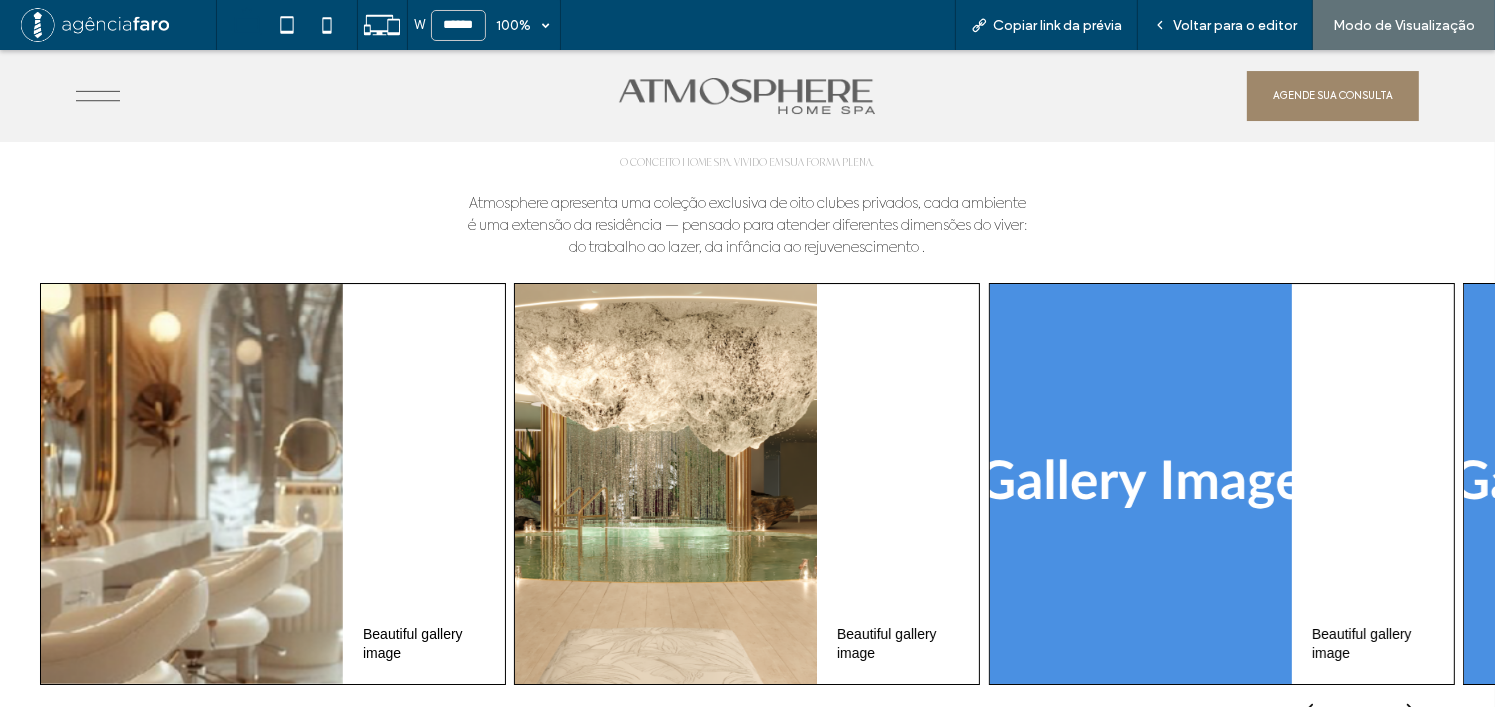 scroll, scrollTop: 7291, scrollLeft: 0, axis: vertical 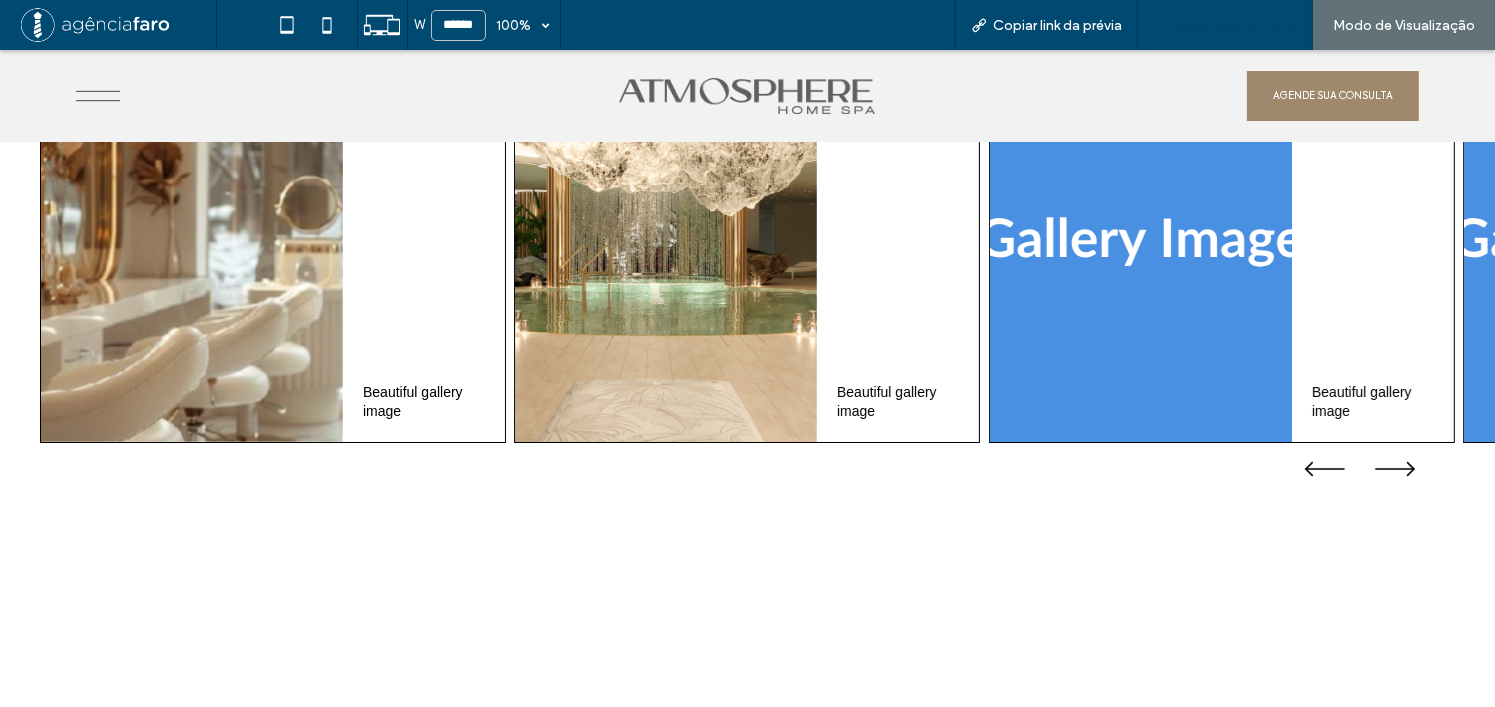 click on "Voltar para o editor" at bounding box center (1225, 25) 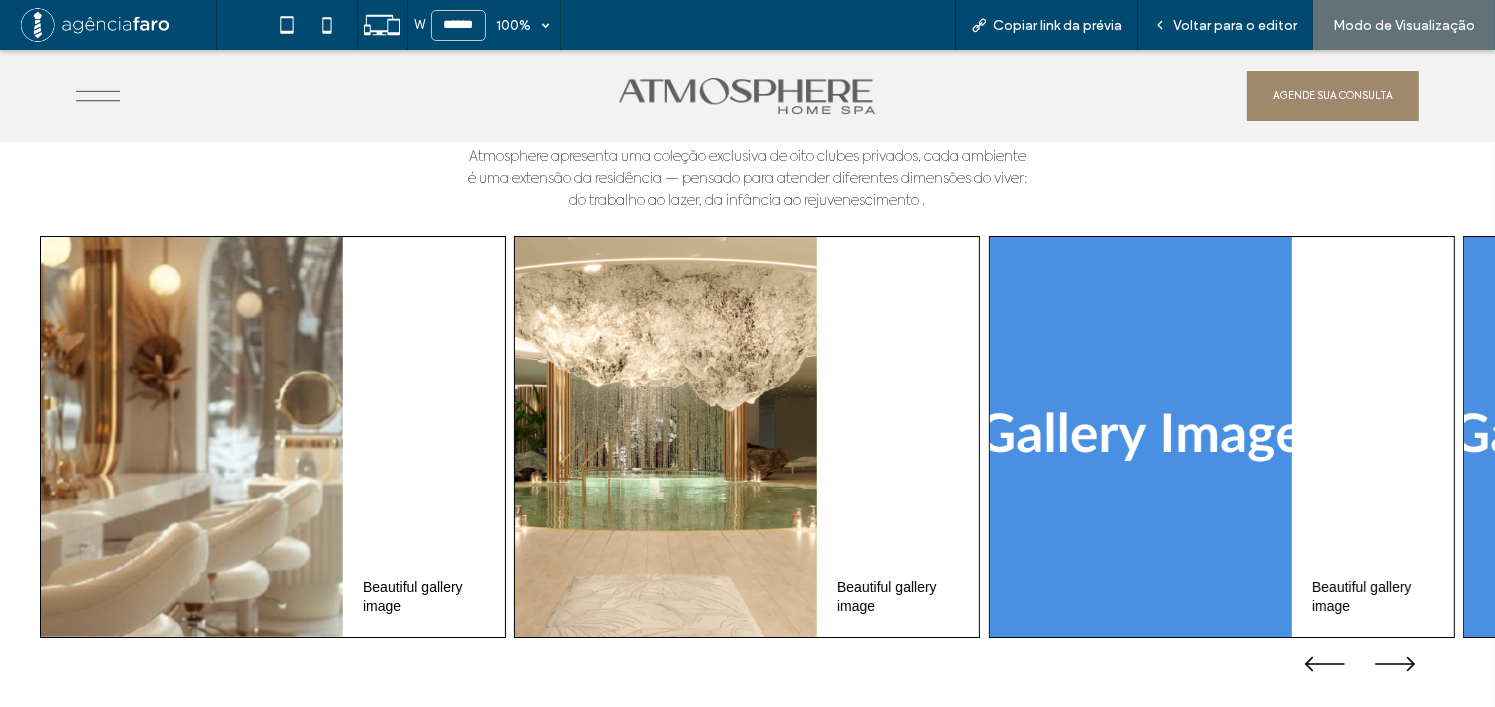 scroll, scrollTop: 7091, scrollLeft: 0, axis: vertical 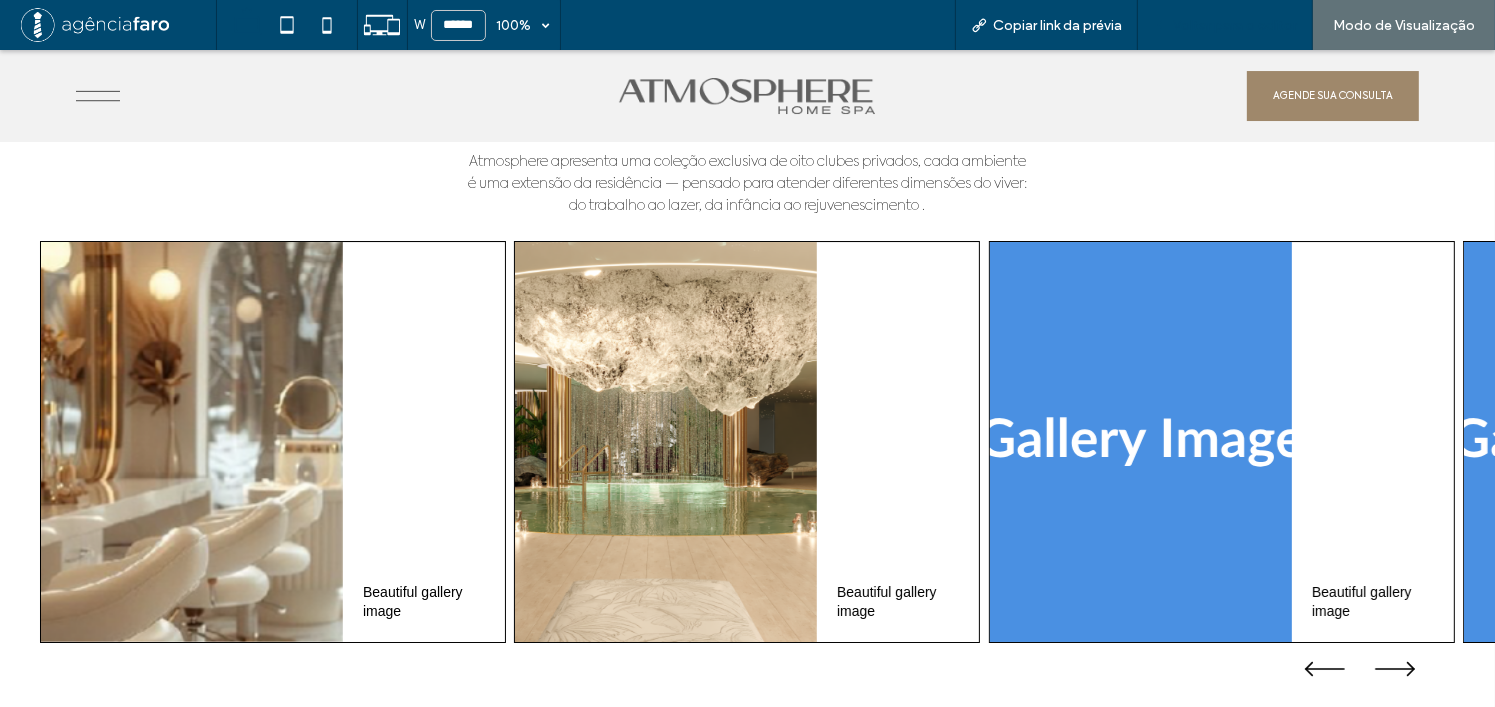 click on "Voltar para o editor" at bounding box center [1235, 25] 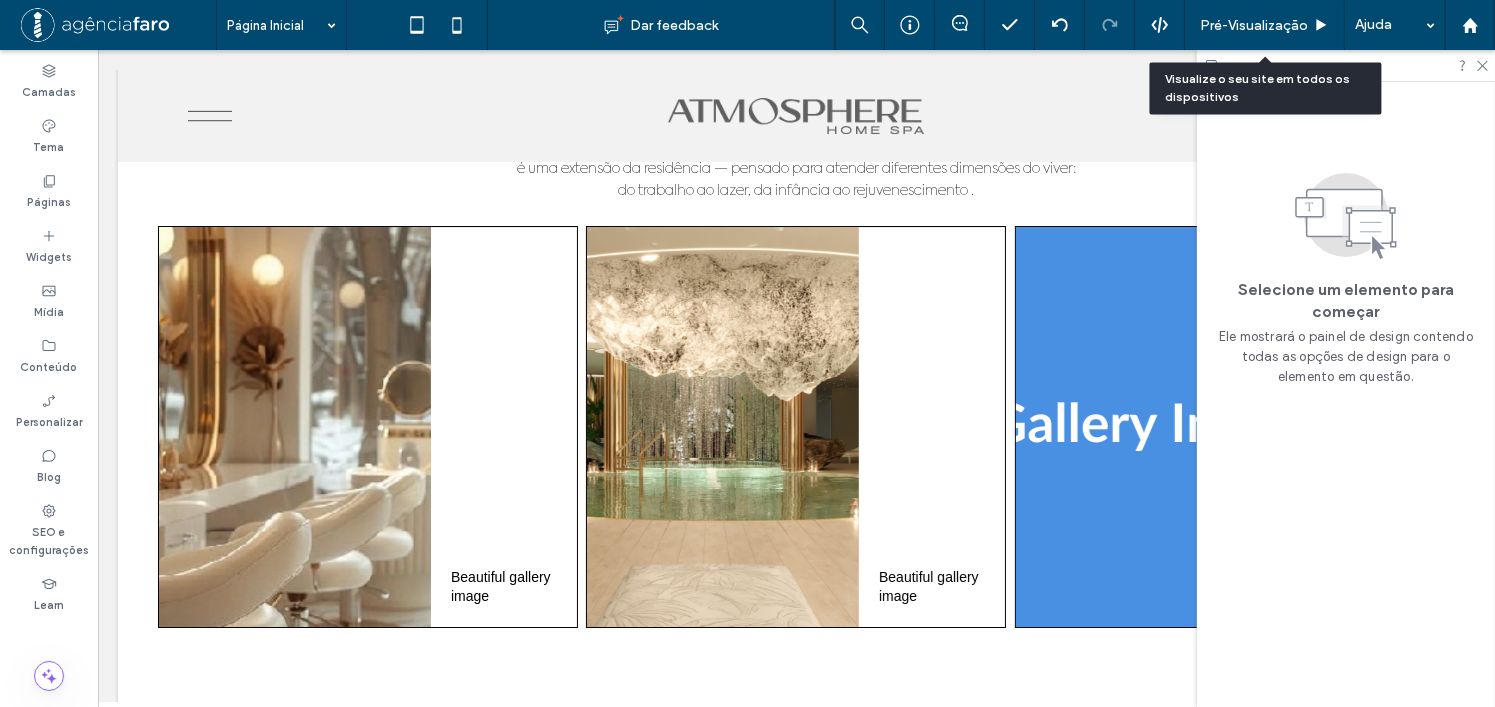 scroll, scrollTop: 7064, scrollLeft: 0, axis: vertical 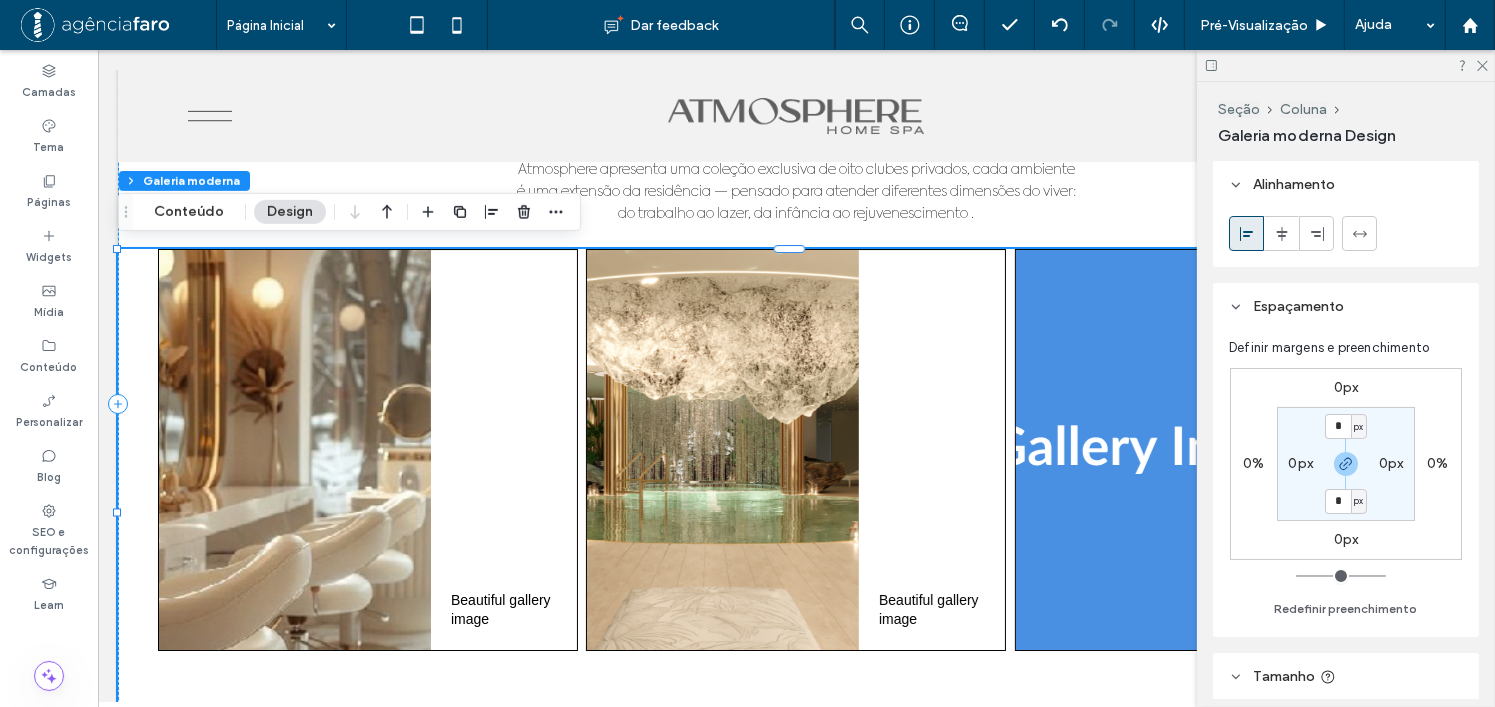click on "Beautiful gallery image" at bounding box center (931, 450) 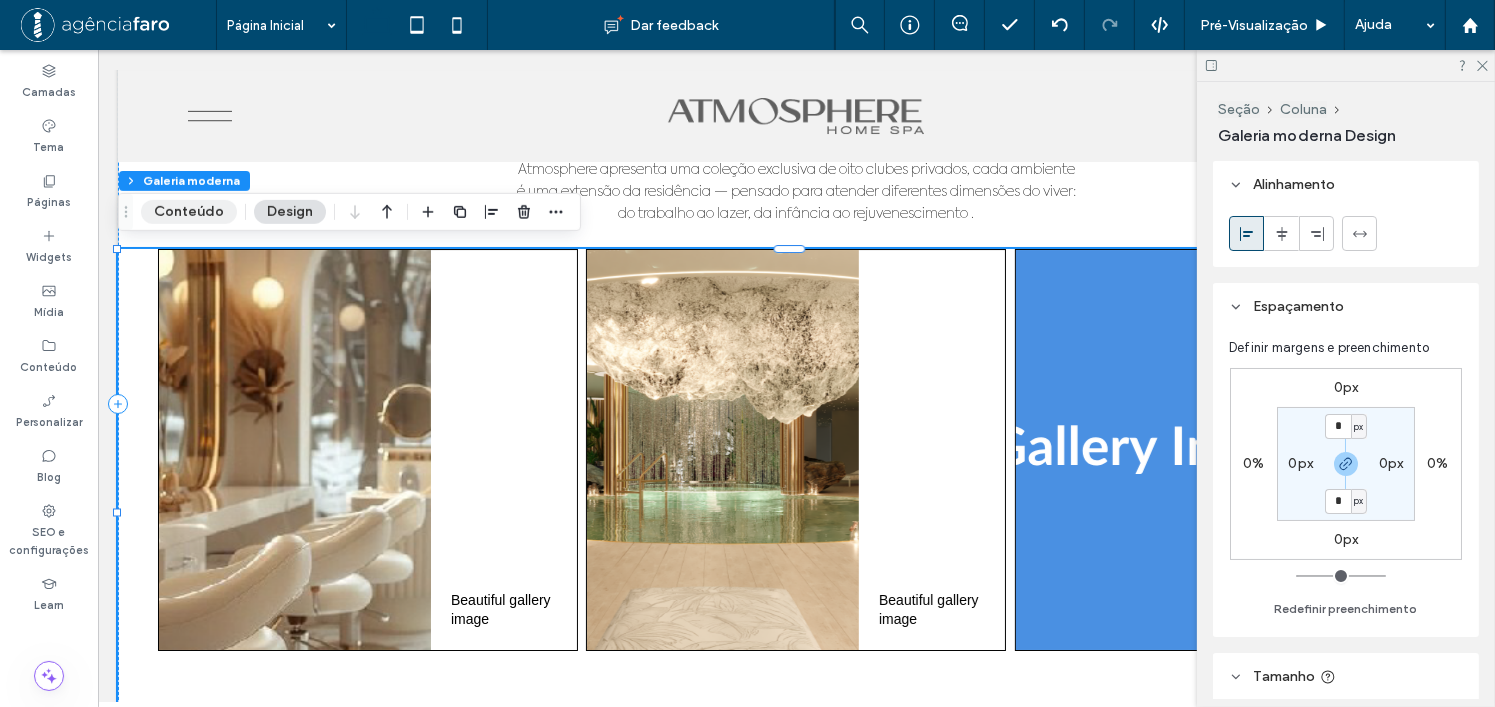 click on "Conteúdo" at bounding box center [189, 212] 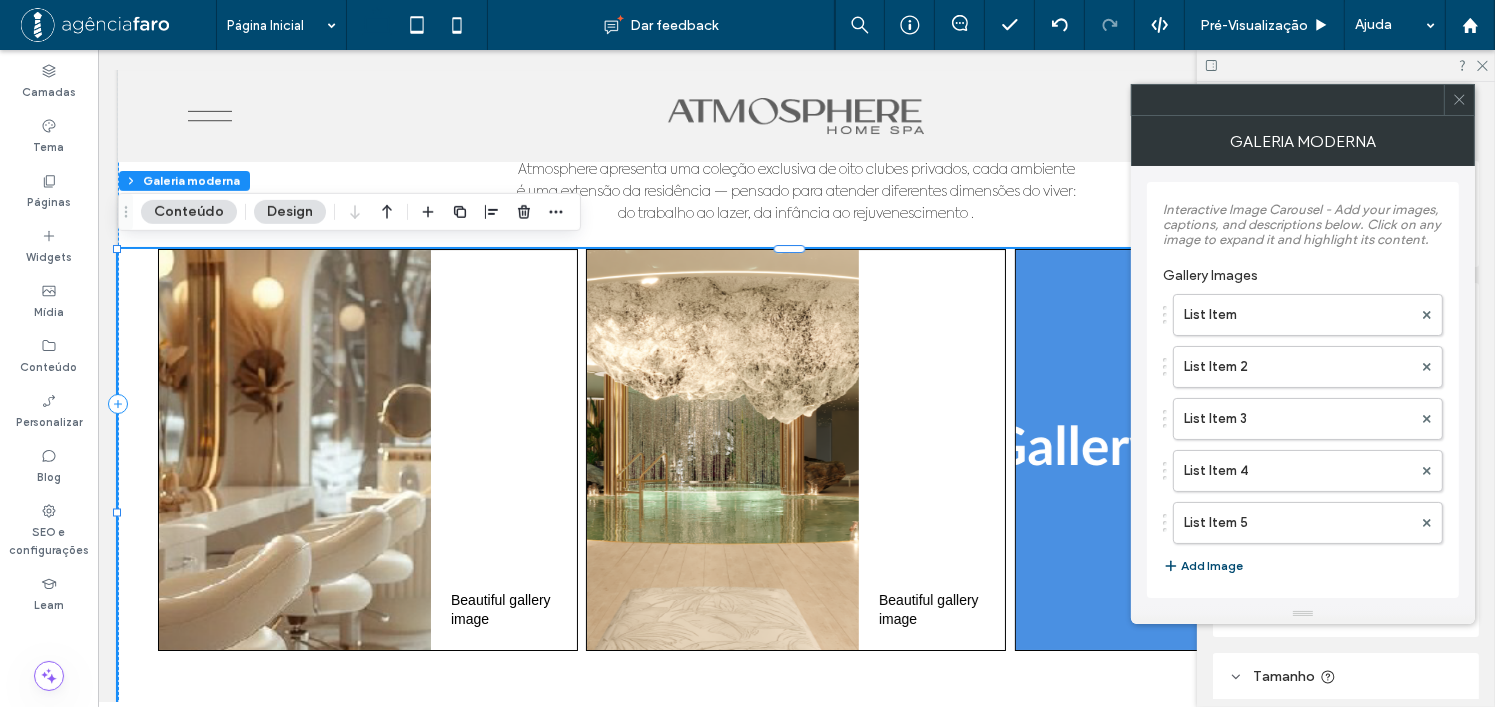 click on "Design" at bounding box center [290, 212] 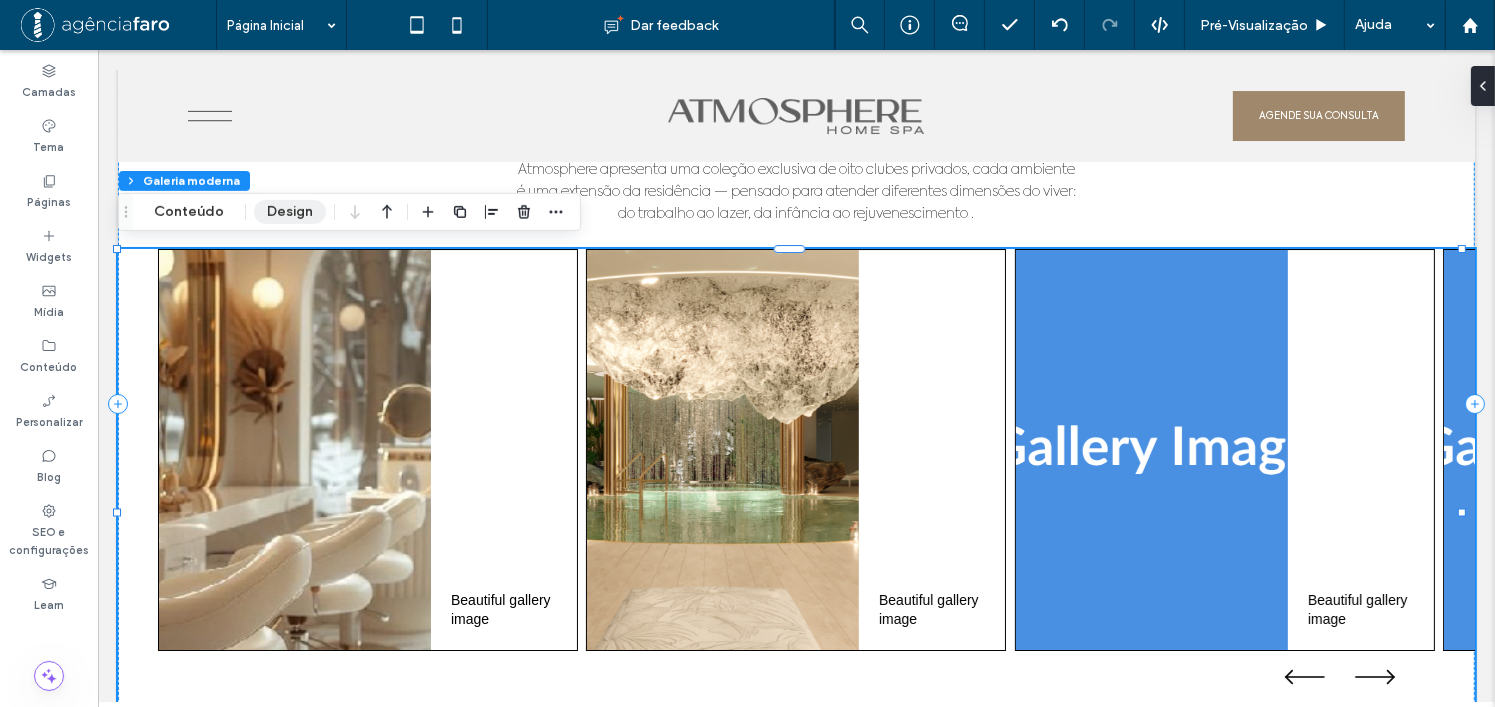 click on "Design" at bounding box center (290, 212) 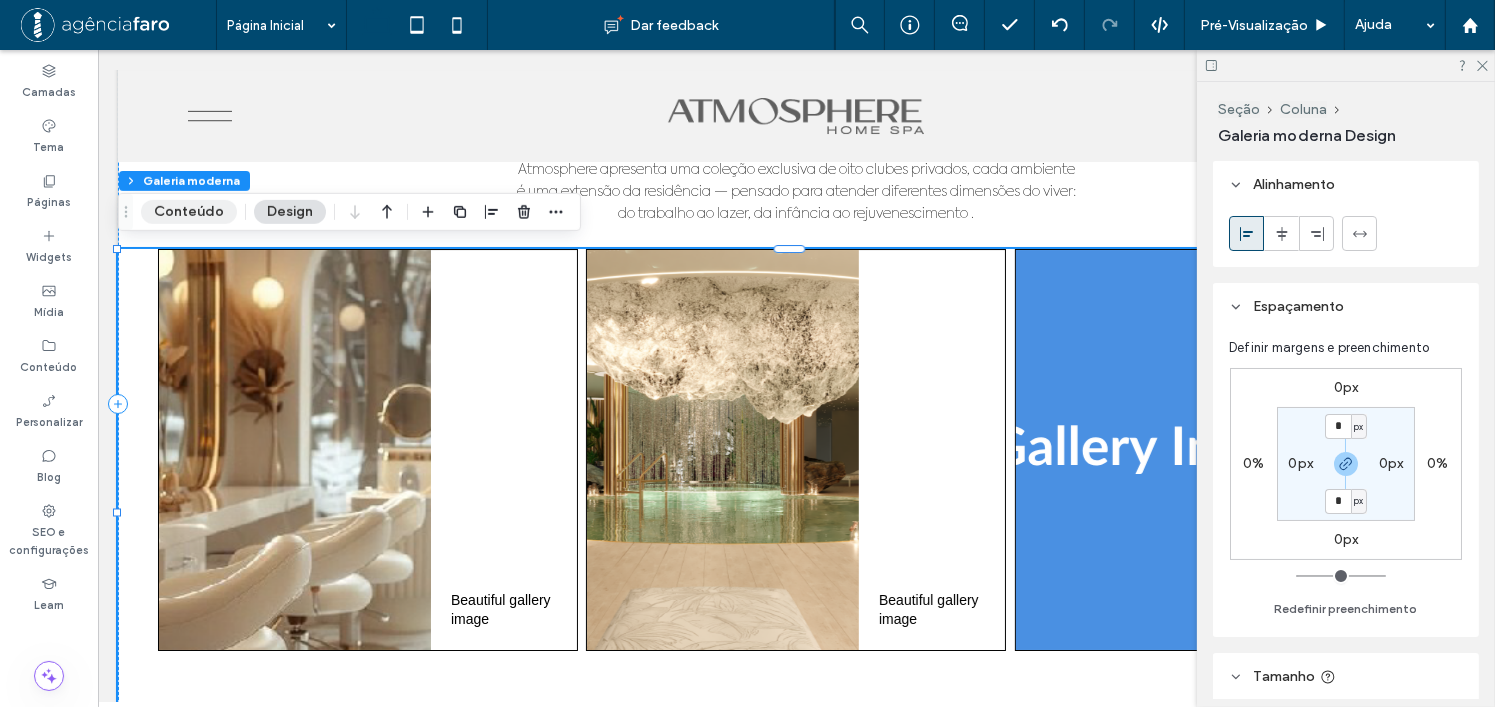 click on "Conteúdo" at bounding box center [189, 212] 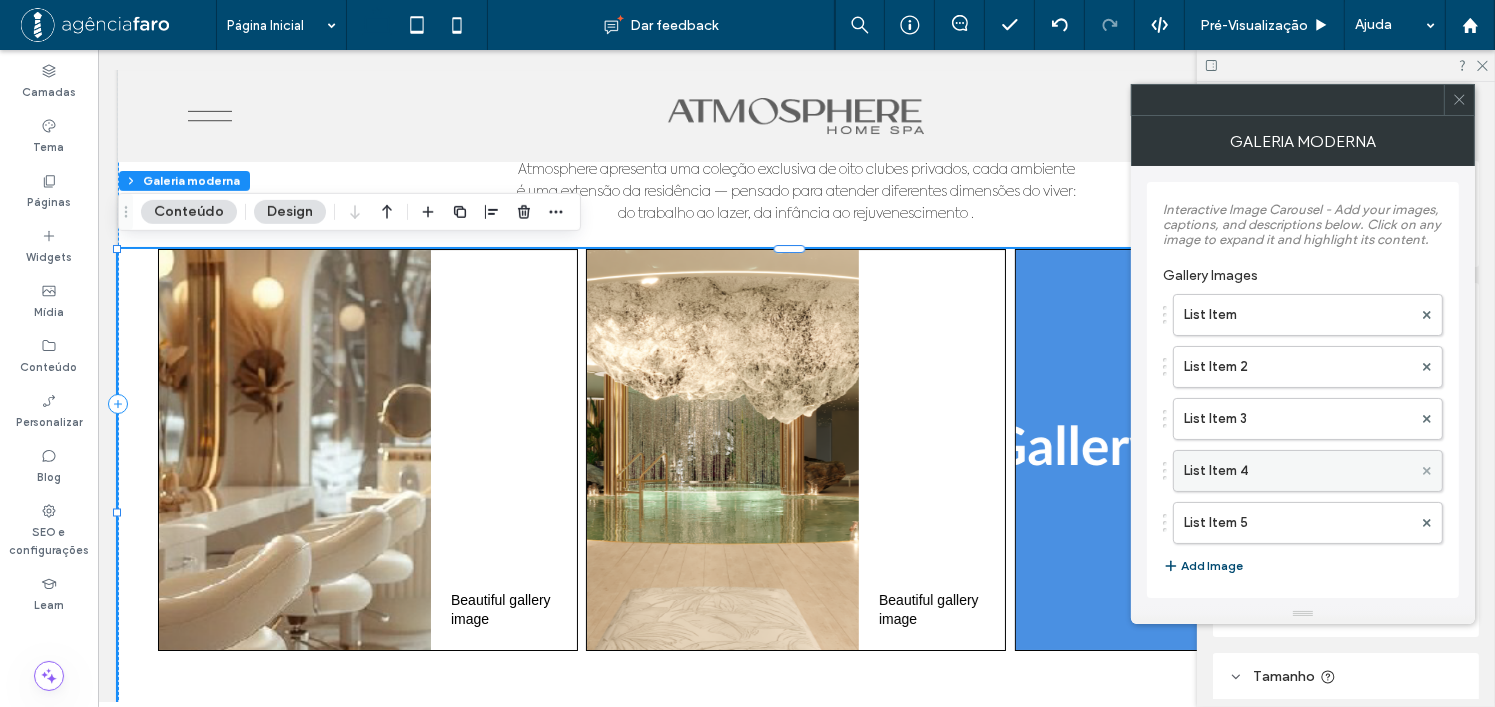 click 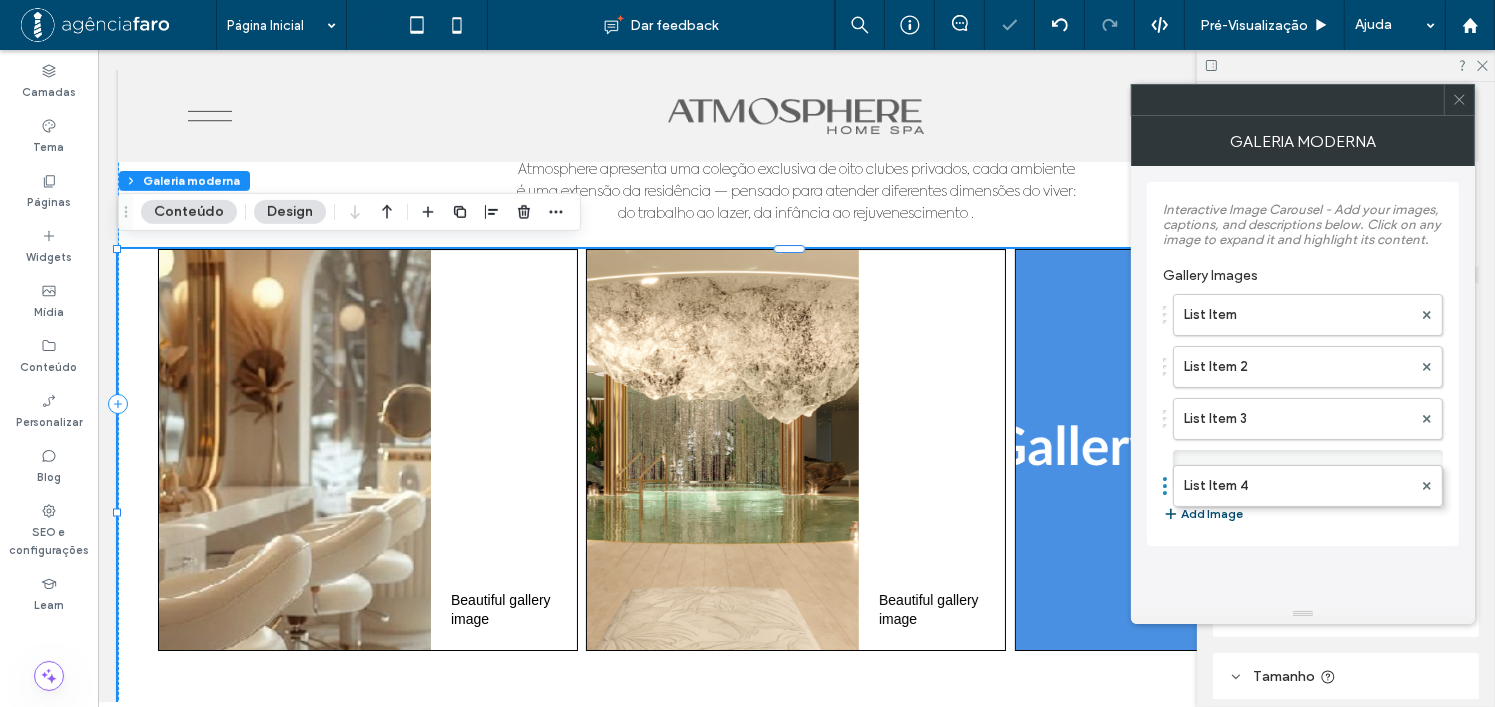 drag, startPoint x: 1435, startPoint y: 467, endPoint x: 1420, endPoint y: 471, distance: 15.524175 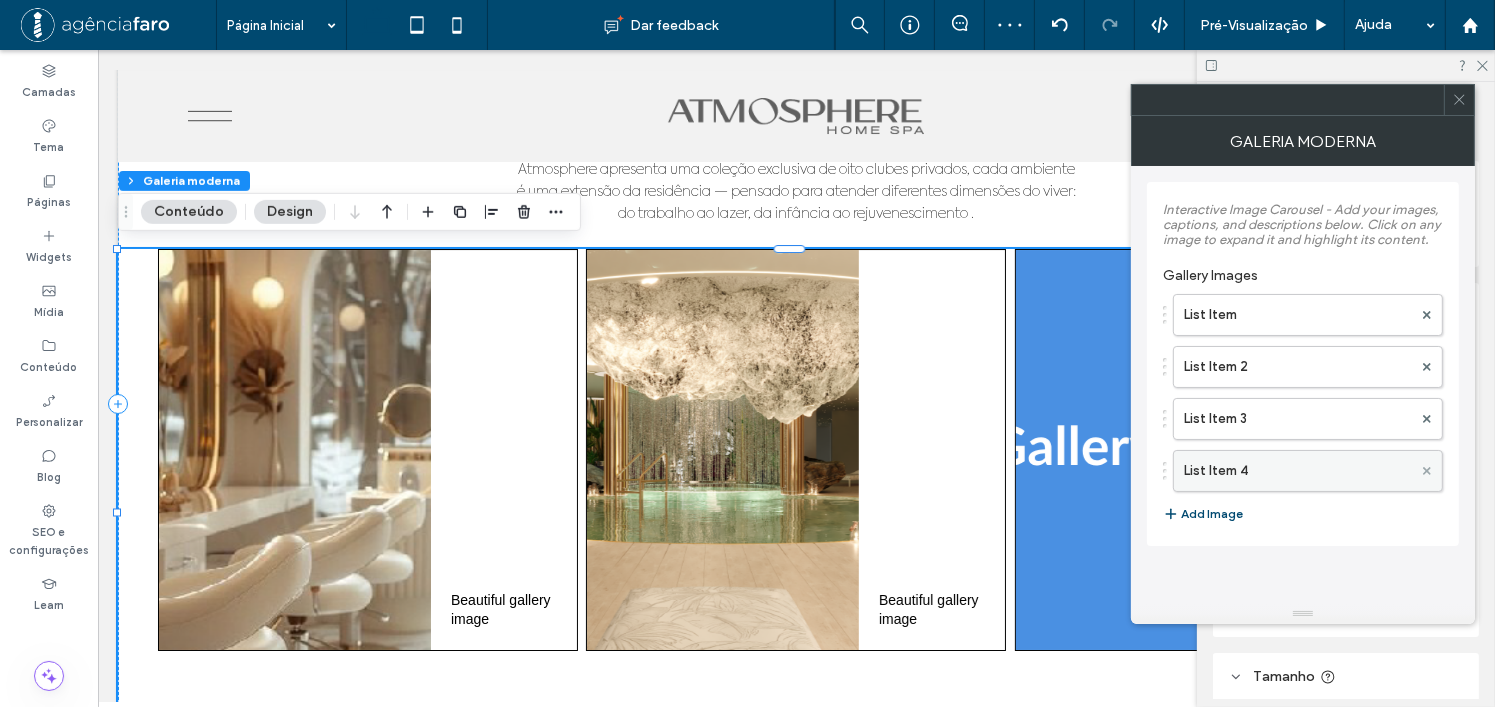 click 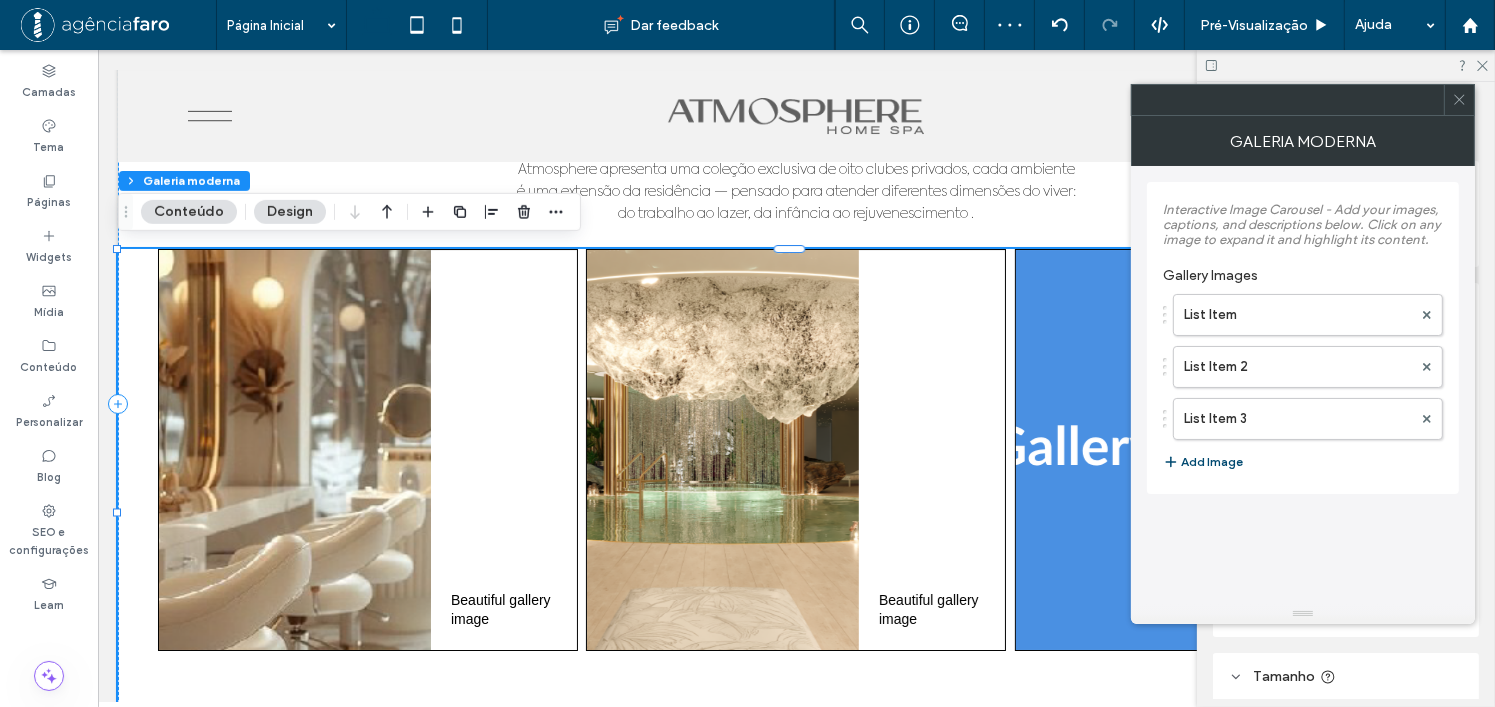 click on "Design" at bounding box center (290, 212) 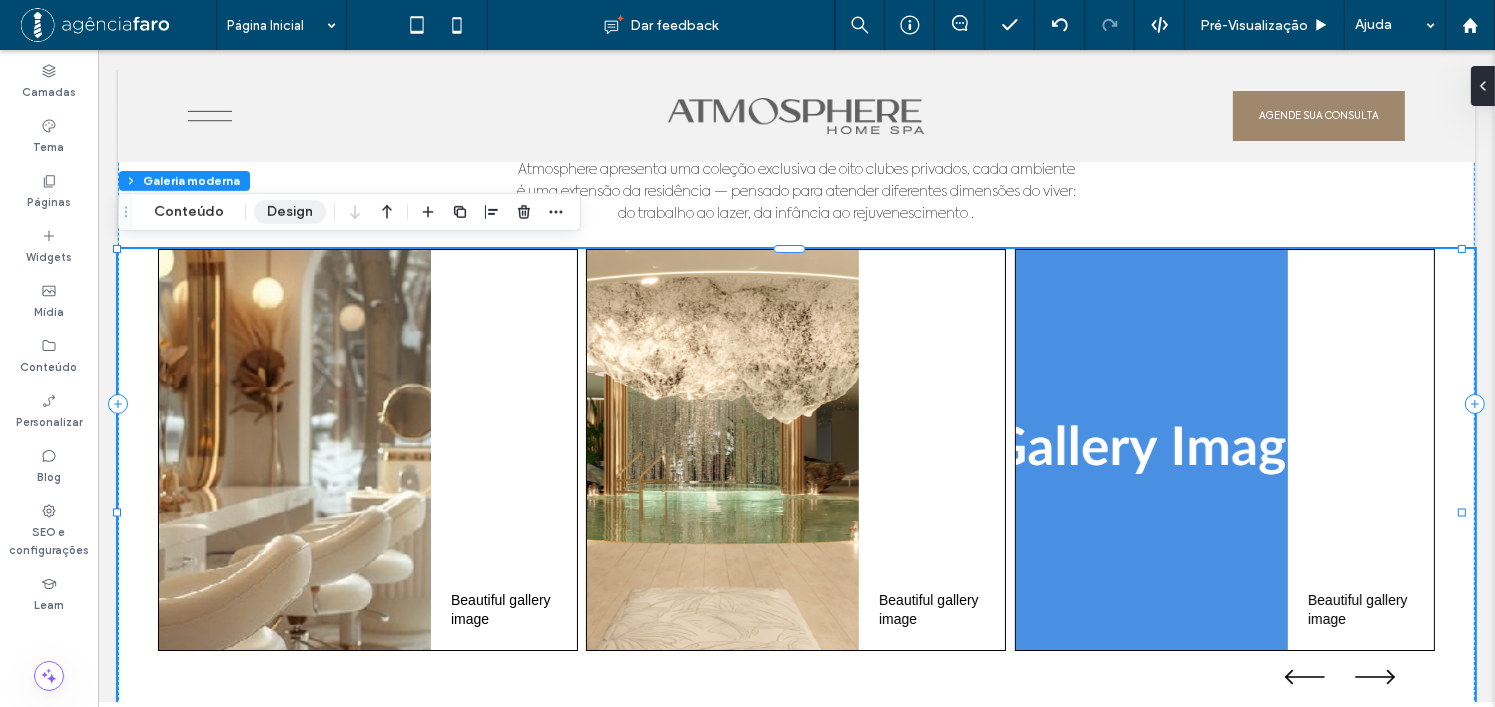 click on "Design" at bounding box center [290, 212] 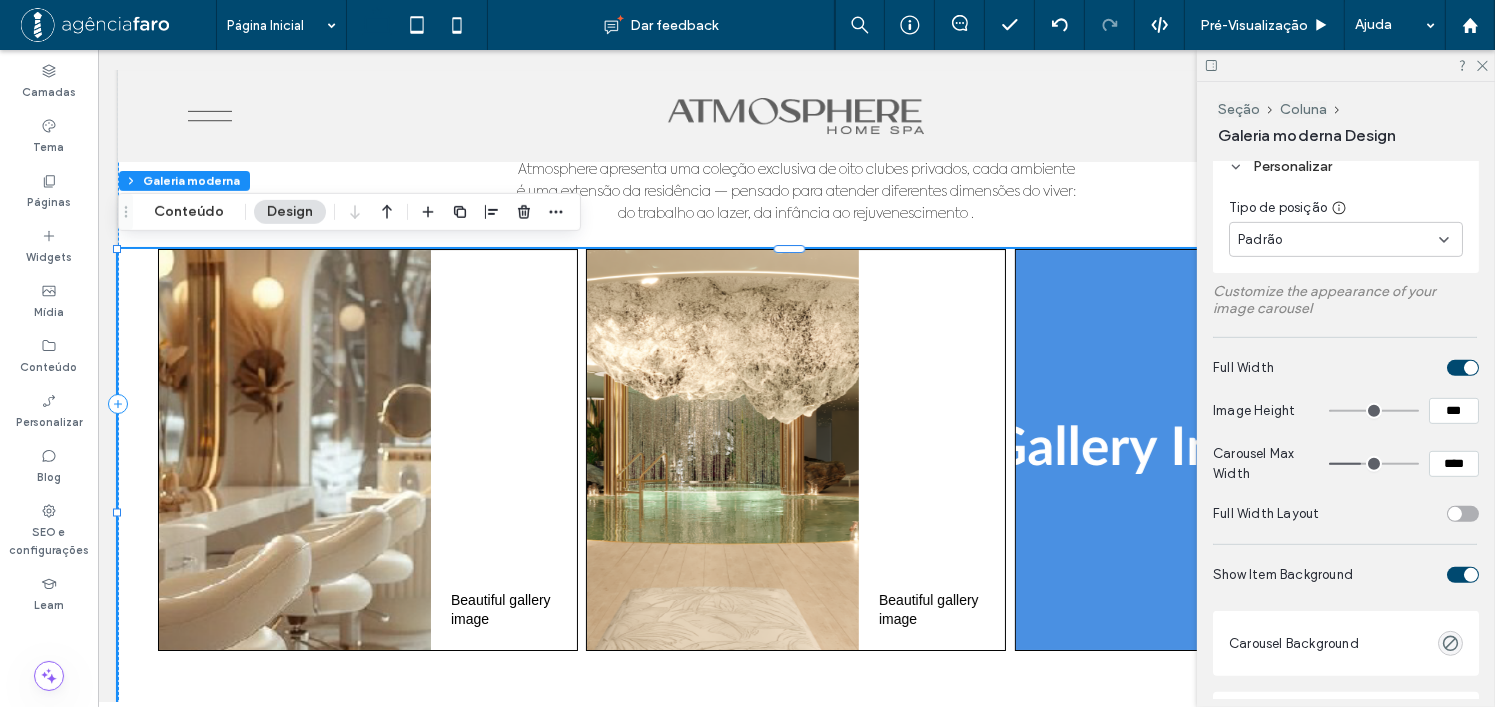 scroll, scrollTop: 1000, scrollLeft: 0, axis: vertical 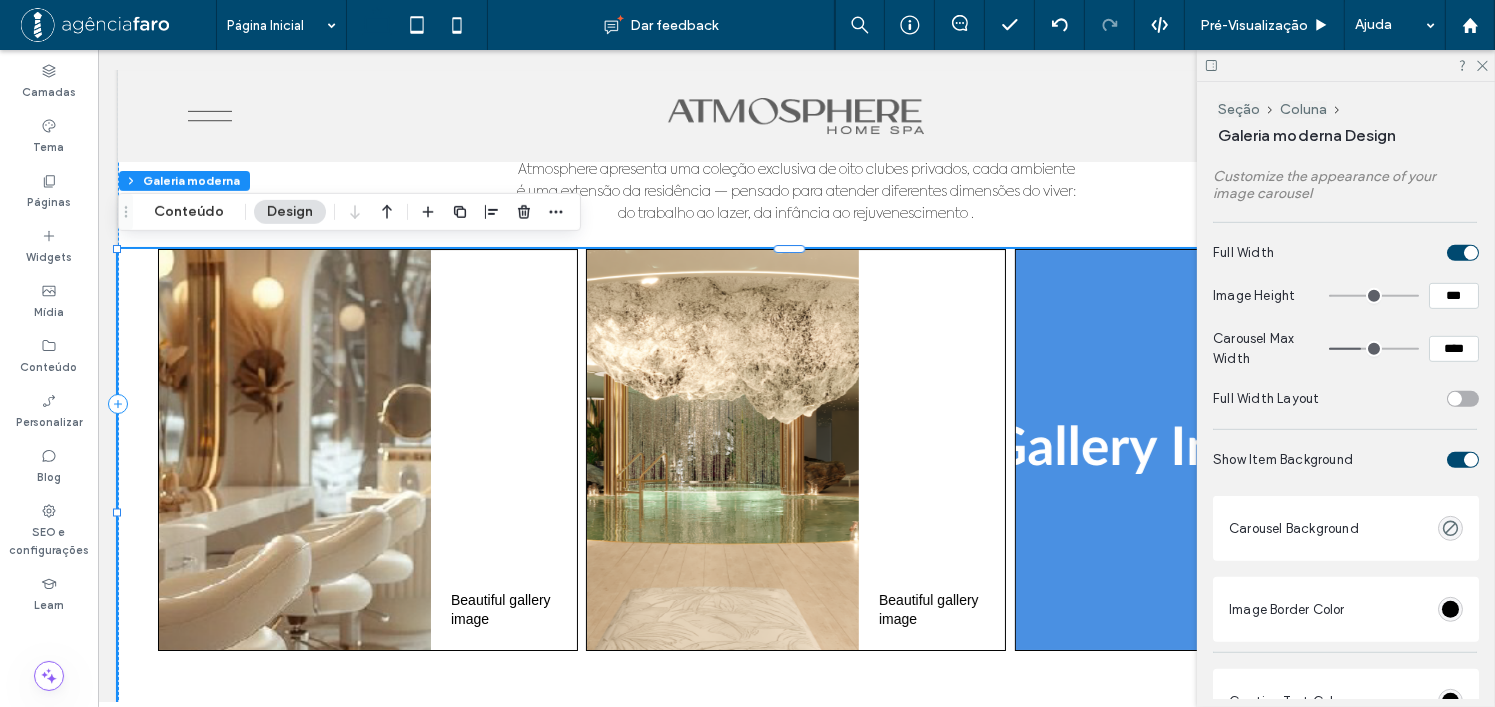 click at bounding box center (1463, 399) 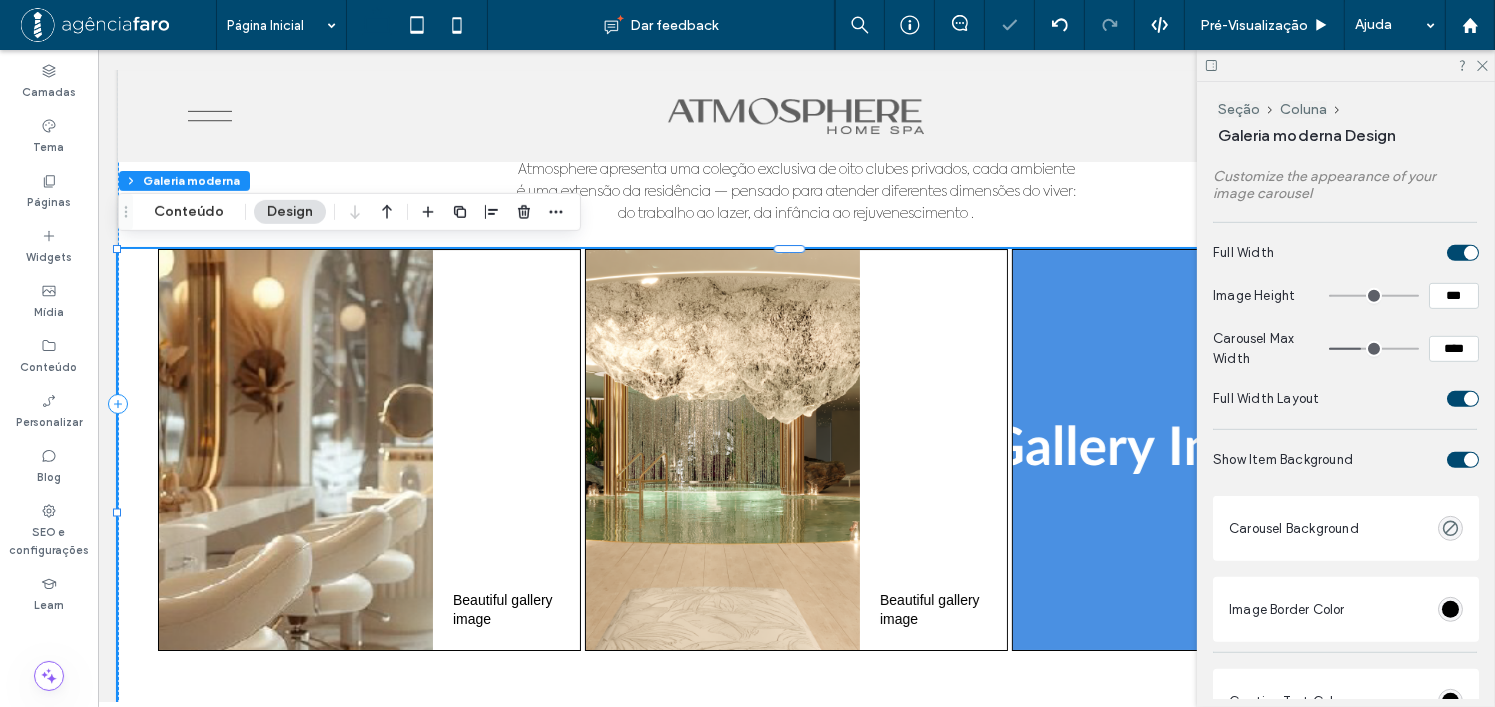 click at bounding box center (1463, 399) 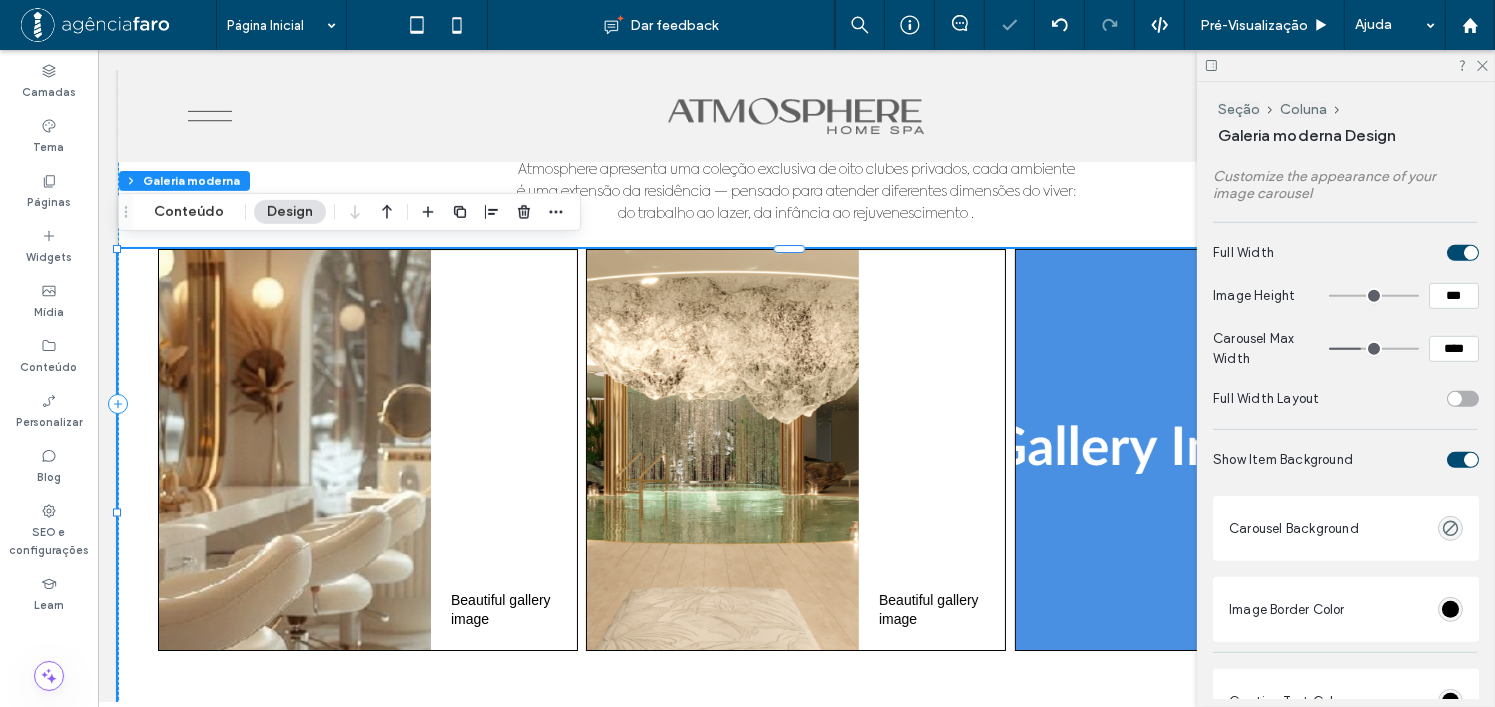 click at bounding box center [1463, 399] 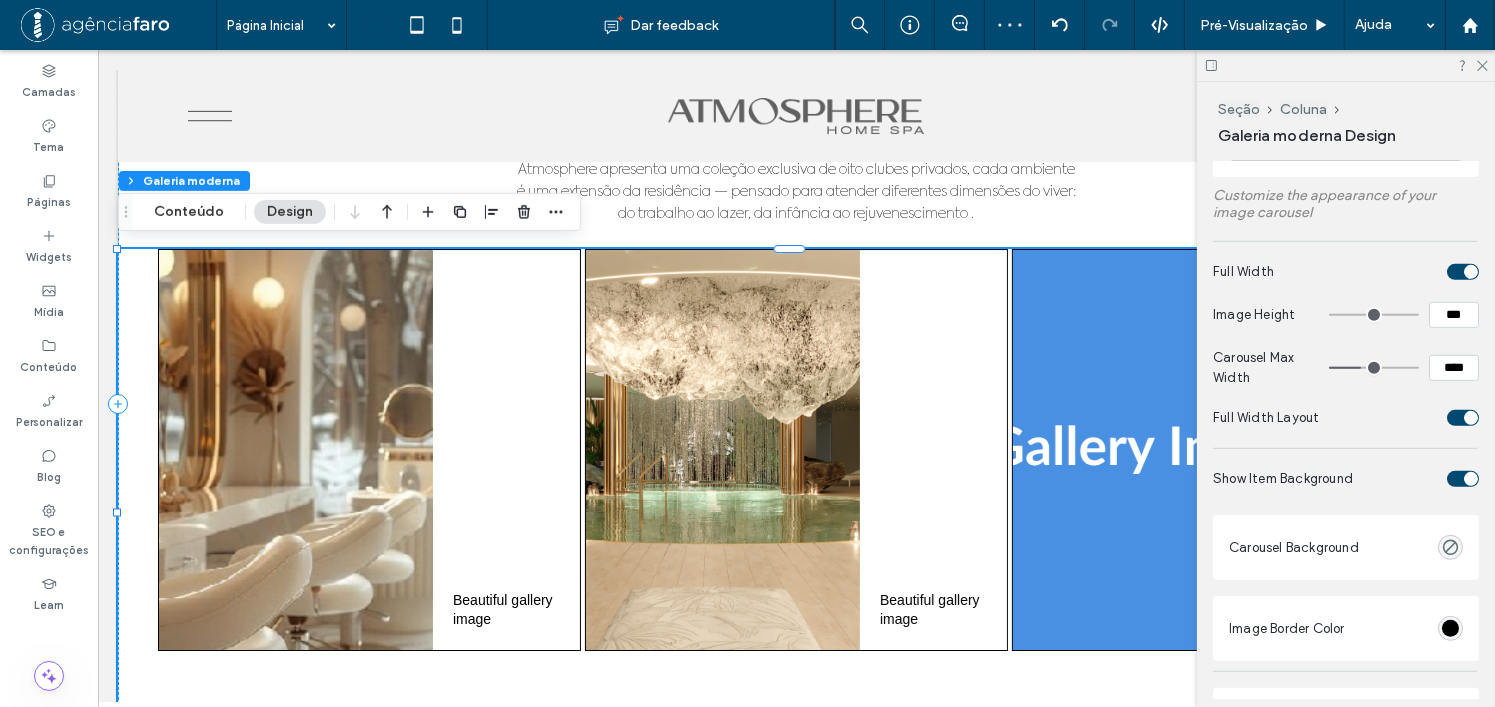 scroll, scrollTop: 800, scrollLeft: 0, axis: vertical 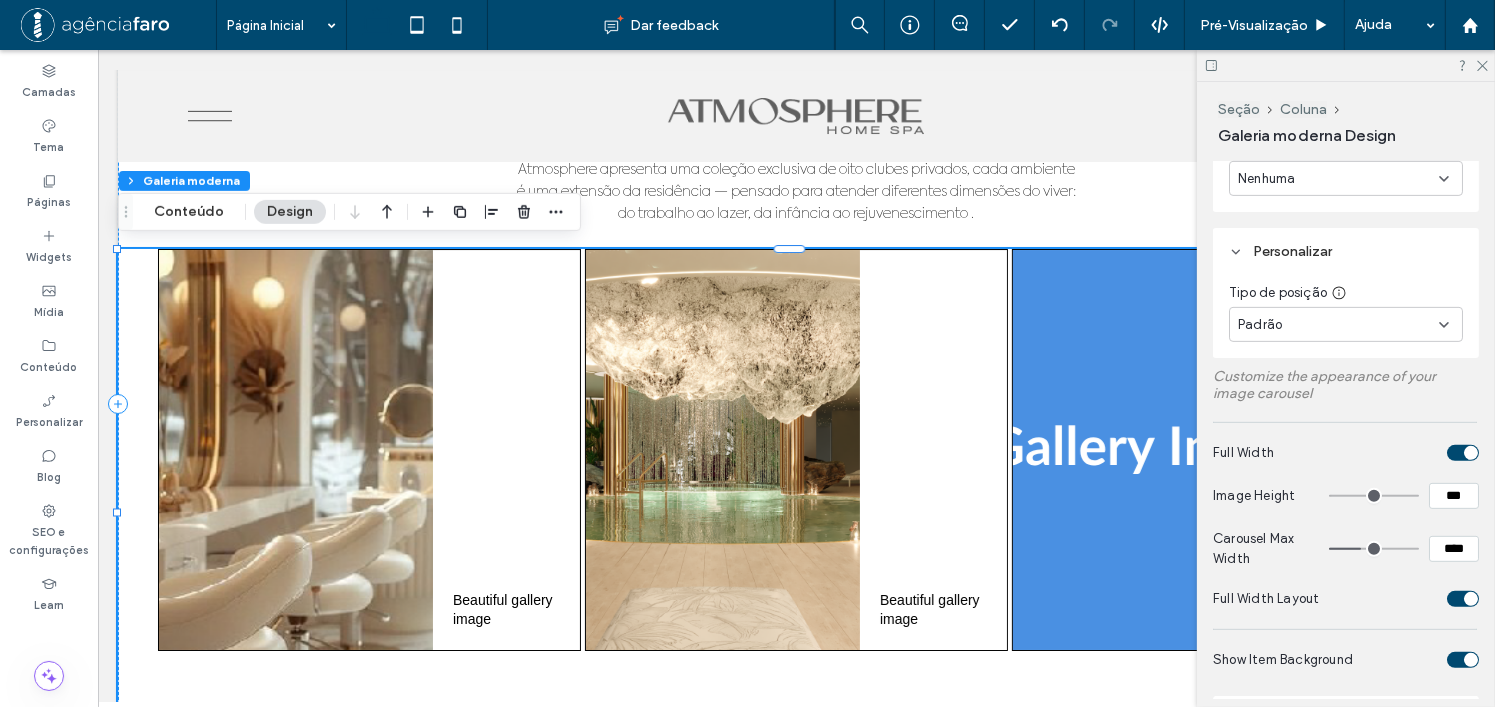 click at bounding box center [1471, 453] 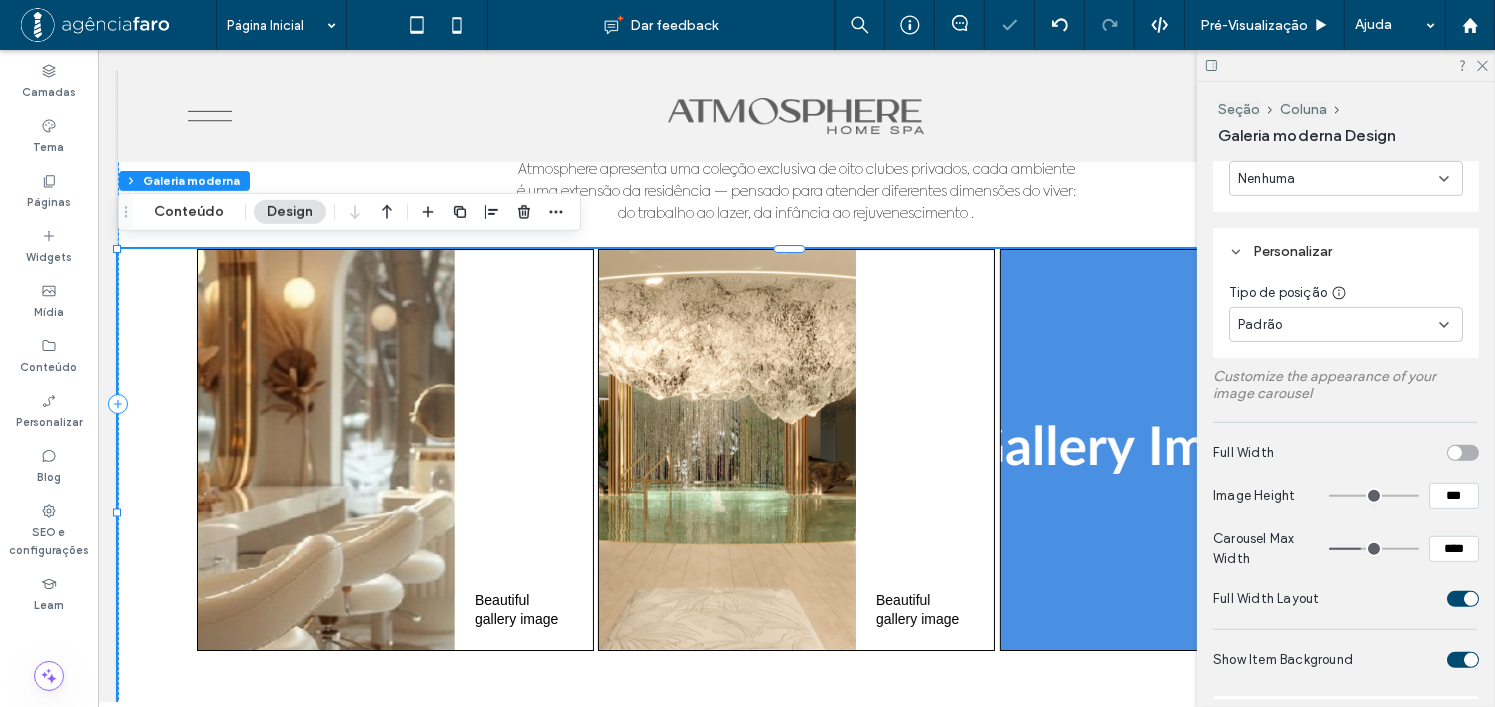 click at bounding box center (1463, 453) 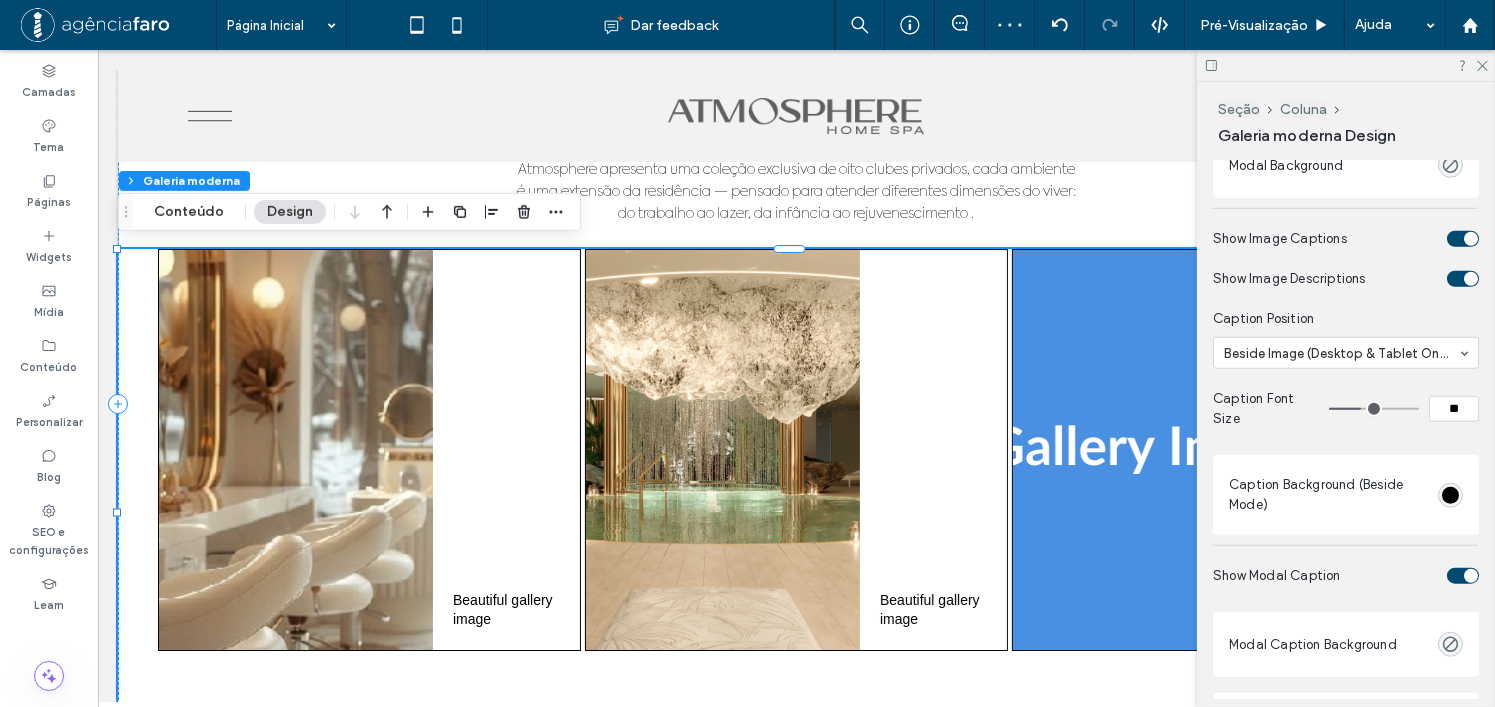 scroll, scrollTop: 1800, scrollLeft: 0, axis: vertical 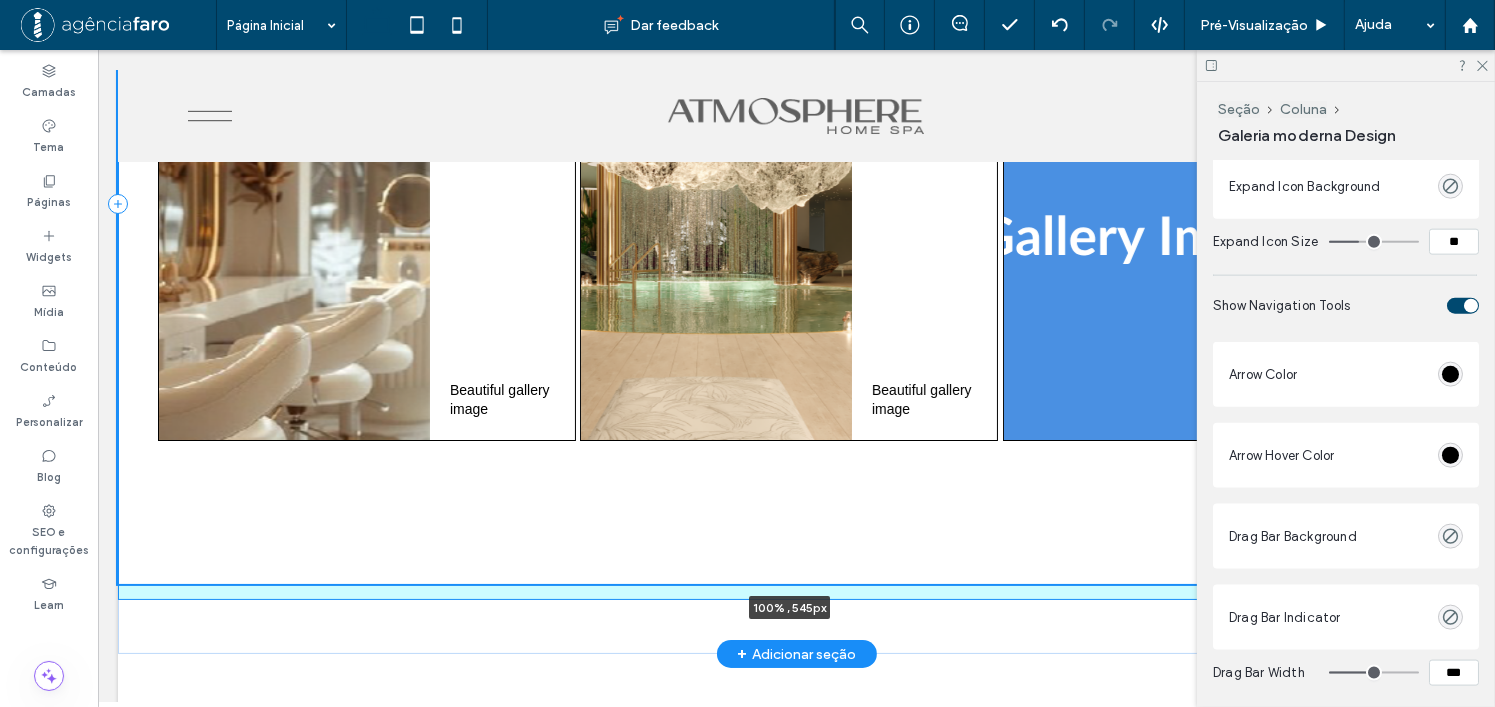 drag, startPoint x: 791, startPoint y: 567, endPoint x: 809, endPoint y: 577, distance: 20.59126 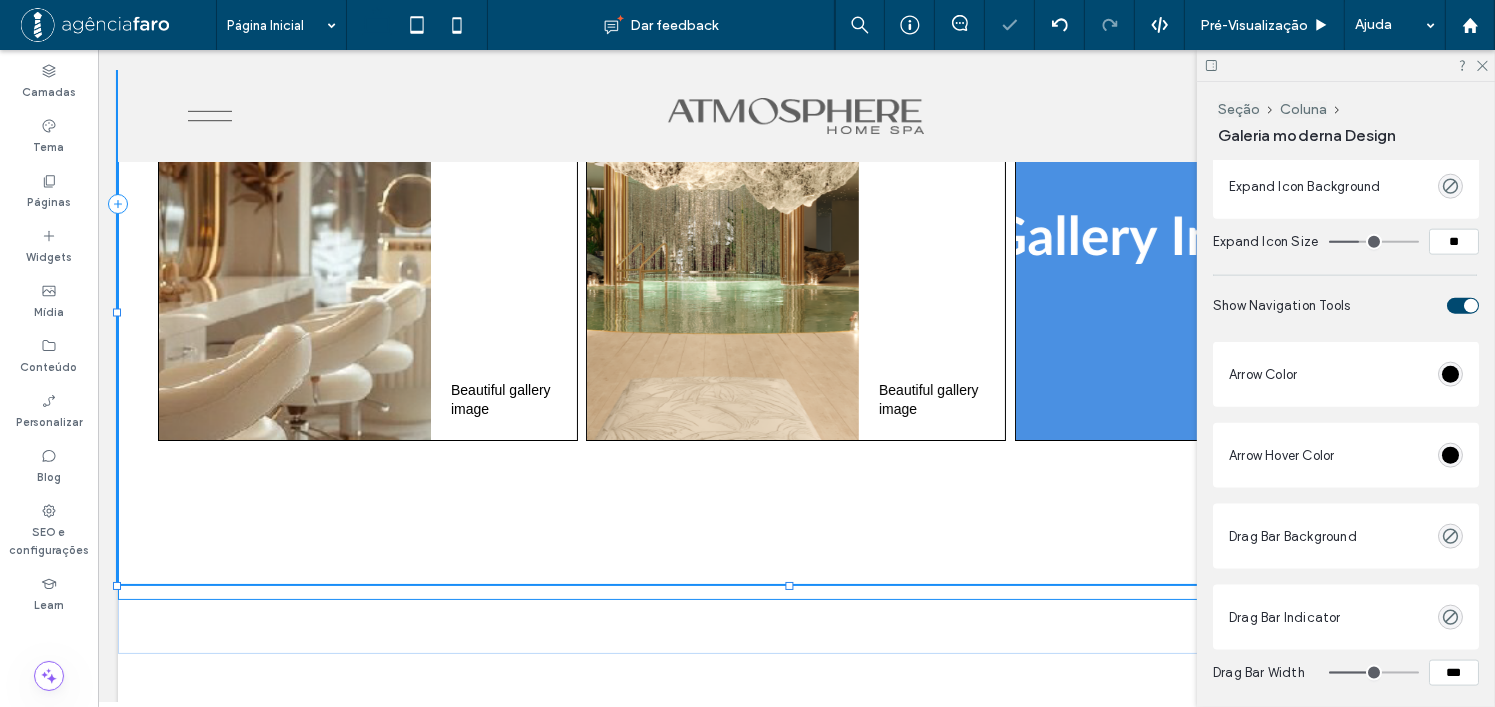 scroll, scrollTop: 2500, scrollLeft: 0, axis: vertical 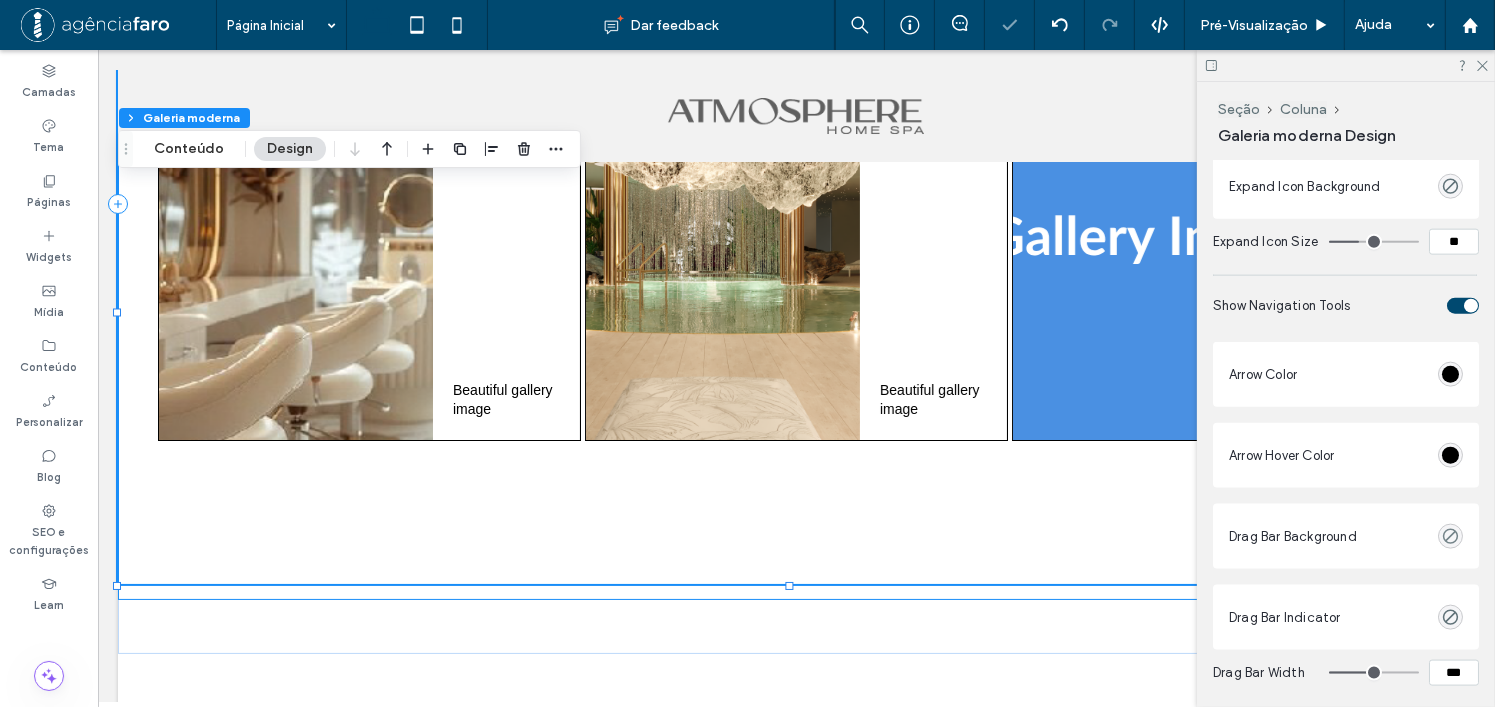 click at bounding box center (1450, 536) 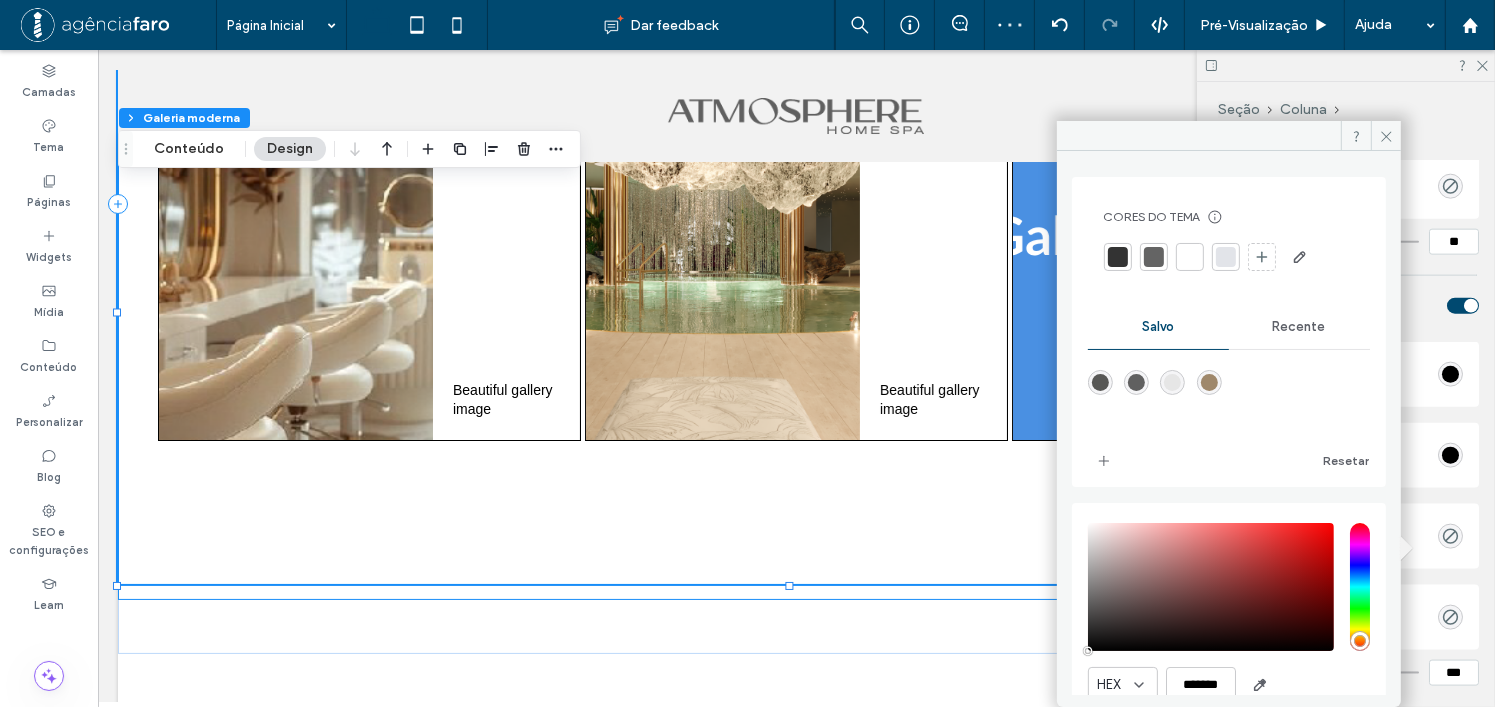 click at bounding box center (1172, 382) 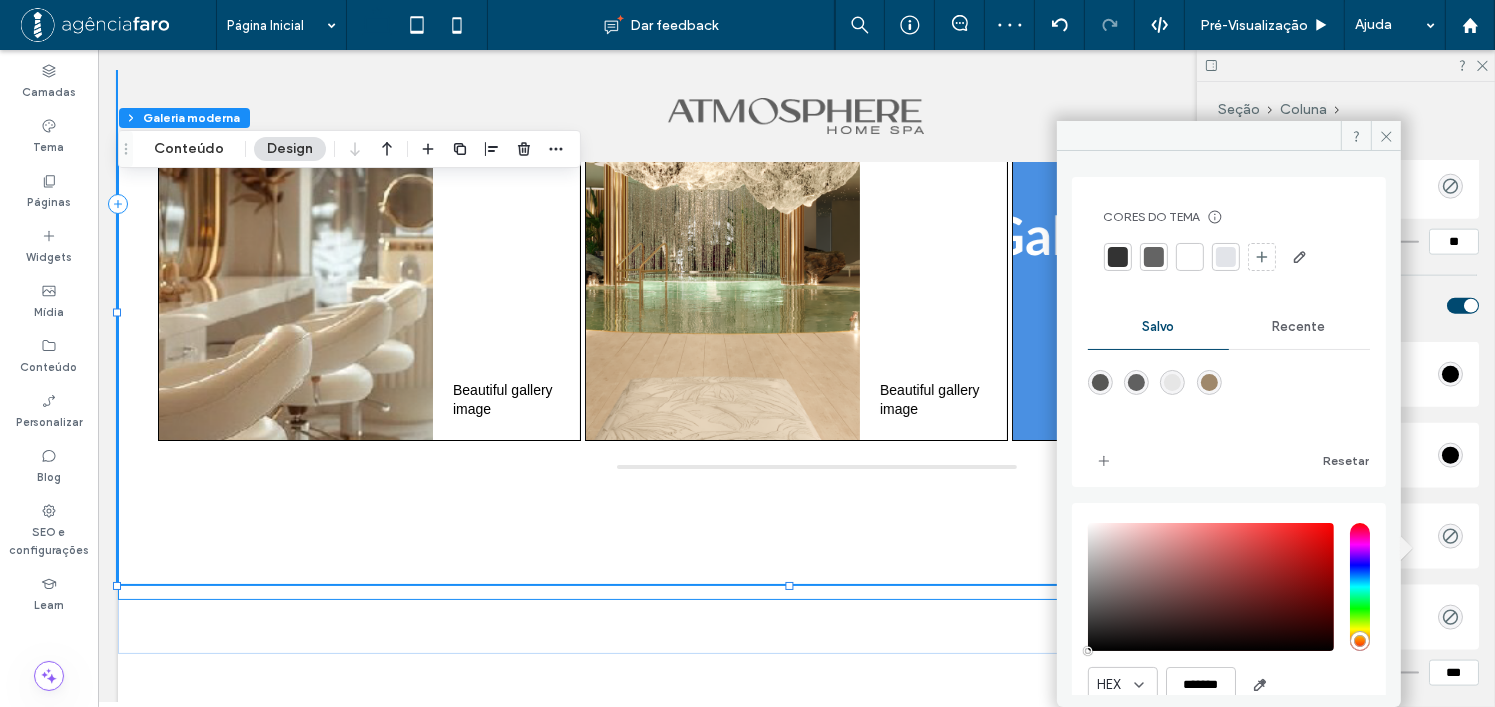type on "*******" 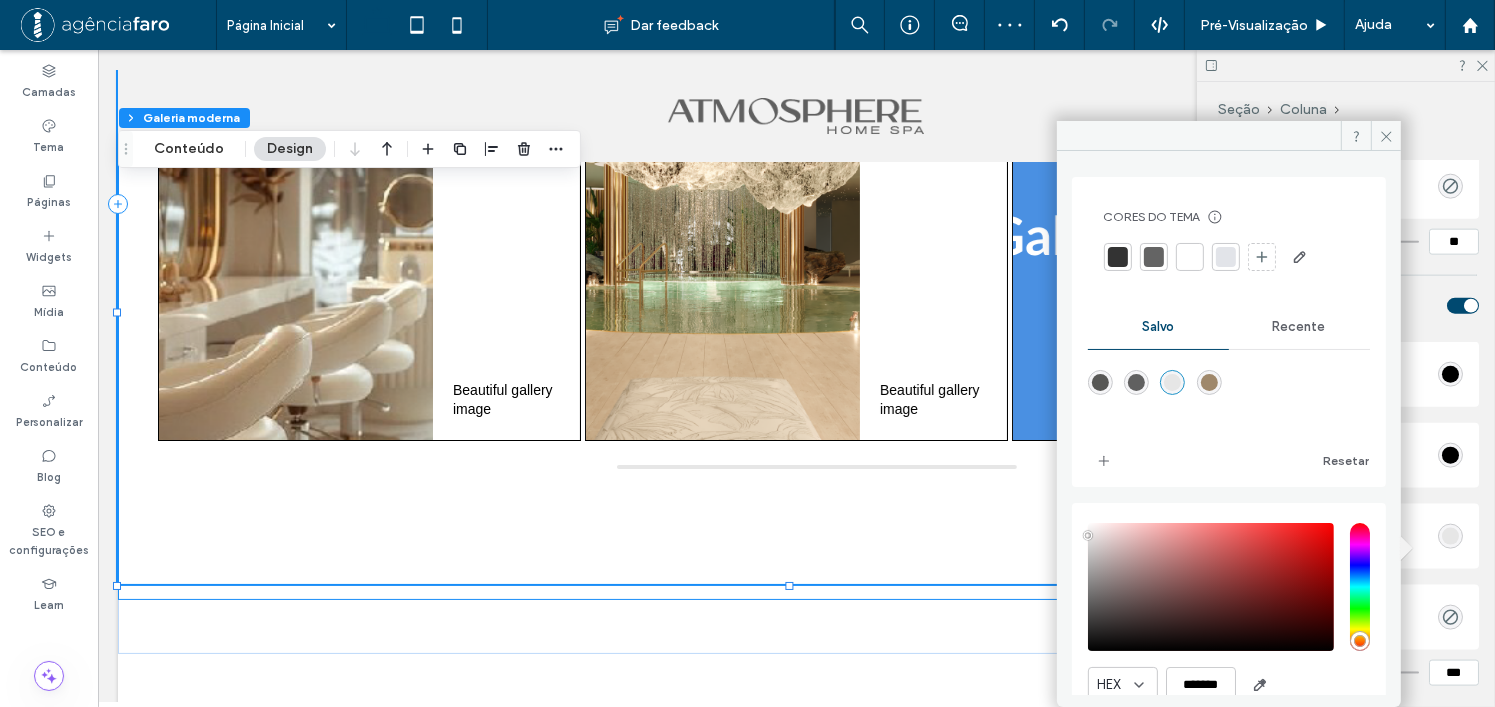 click at bounding box center [1209, 382] 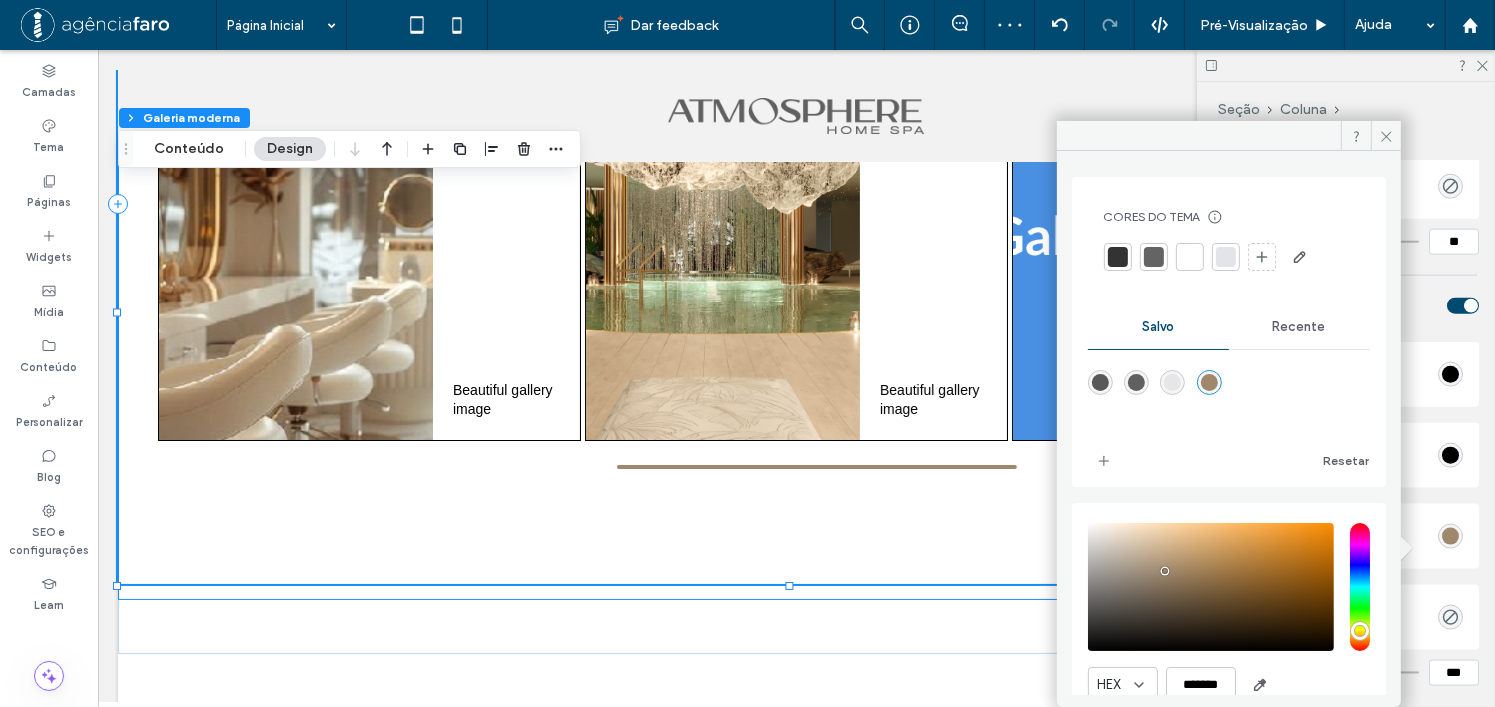 click at bounding box center [1100, 382] 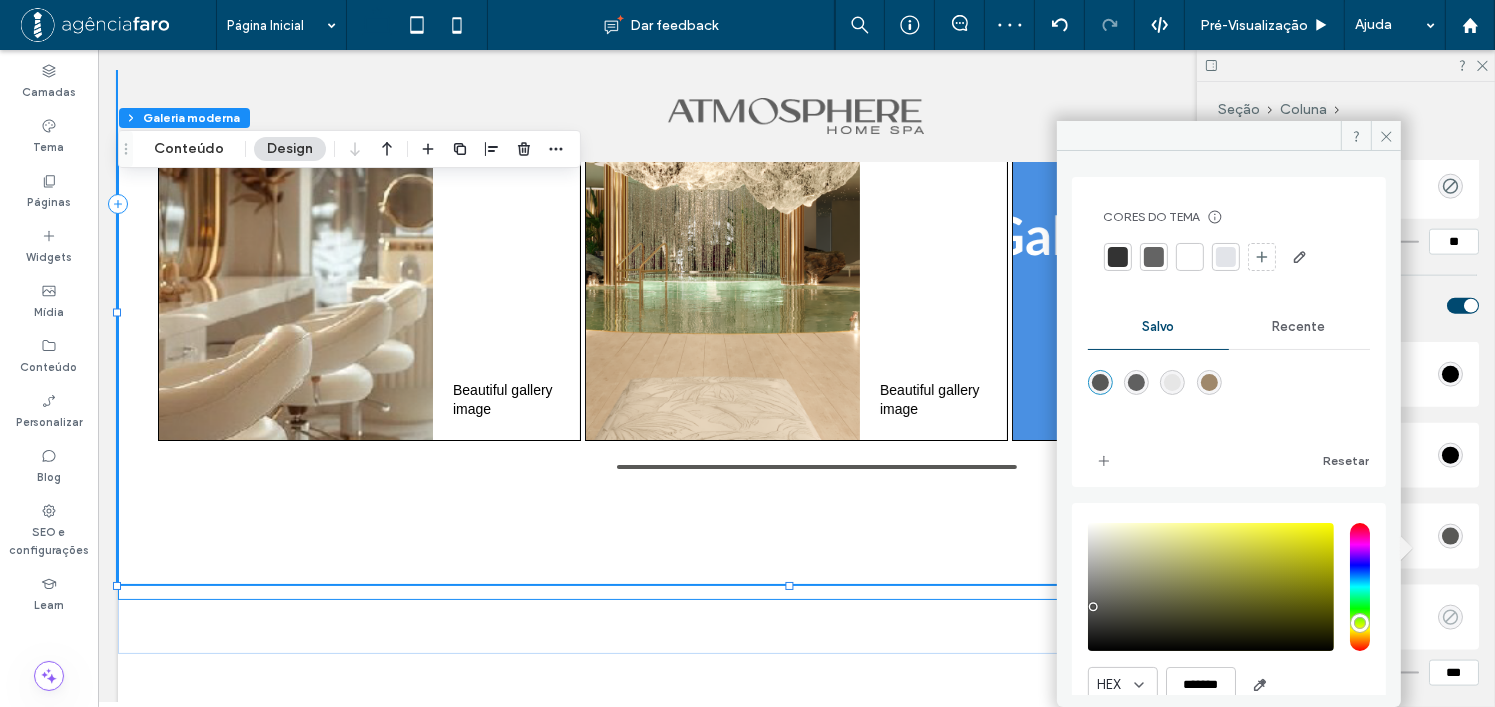 click at bounding box center (1450, 617) 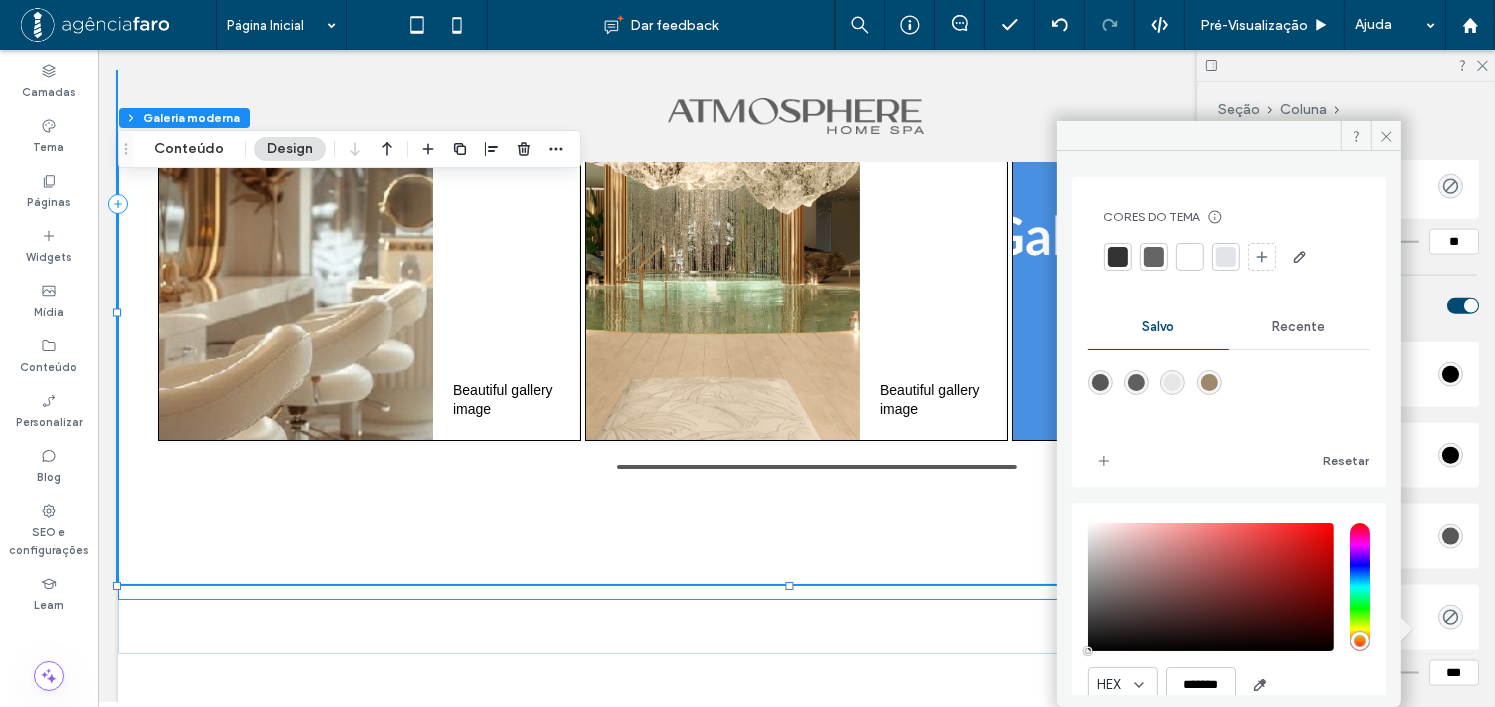 click at bounding box center [1172, 382] 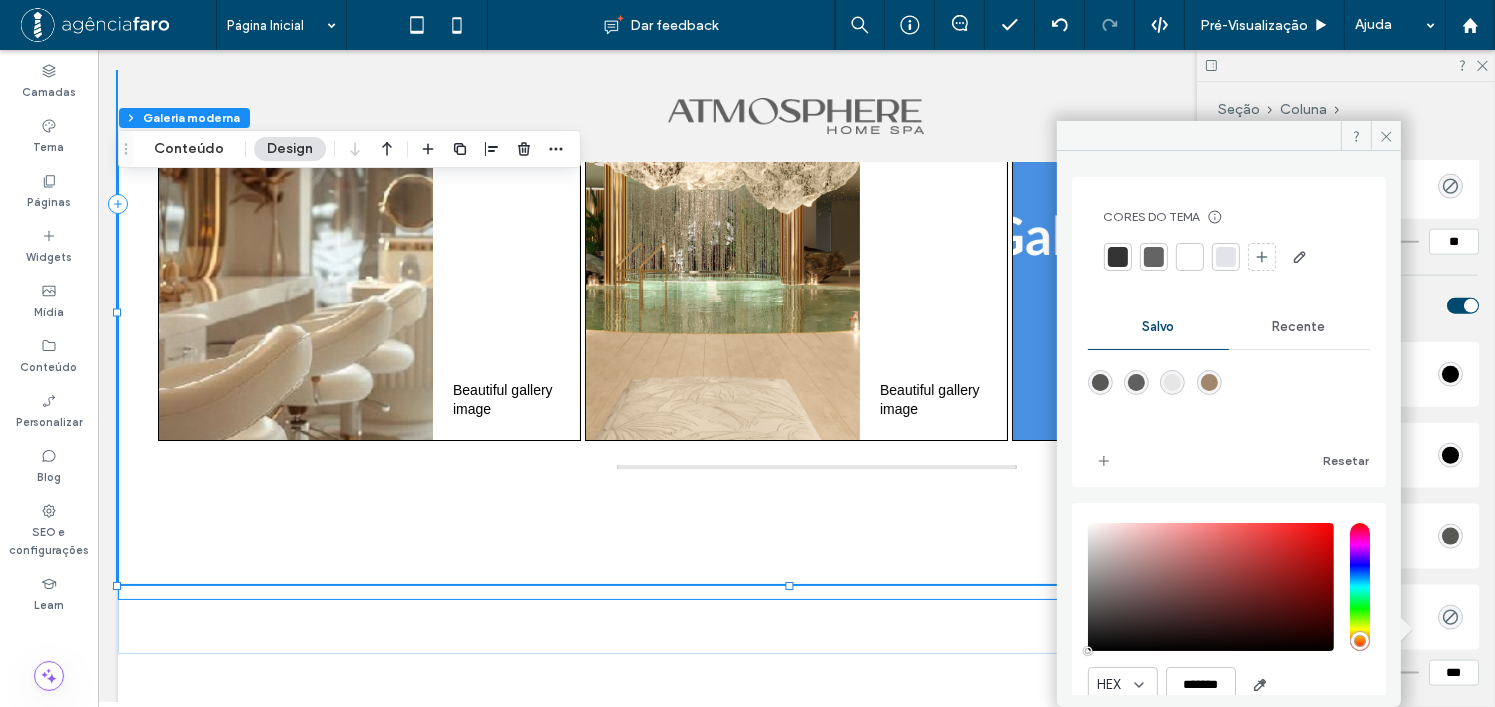 type on "*******" 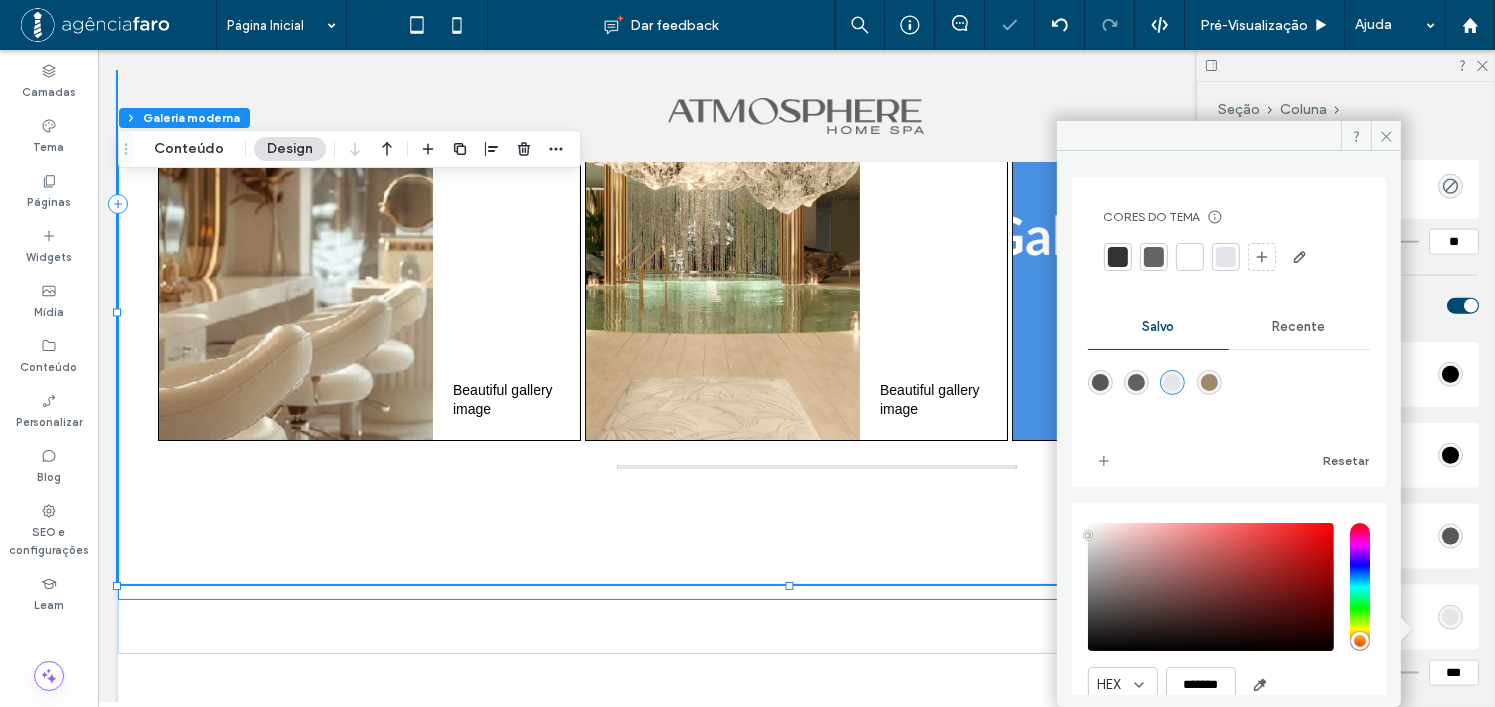 click at bounding box center (1100, 382) 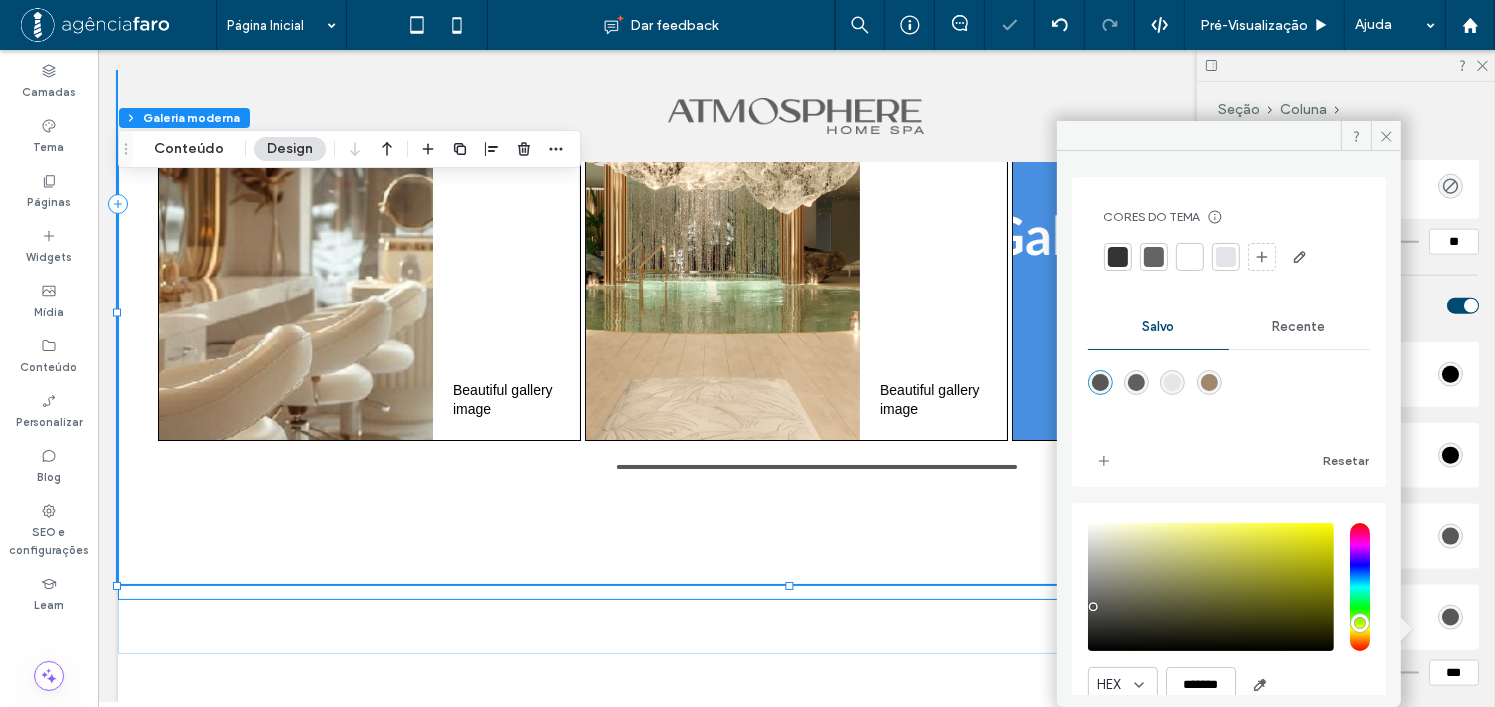 click on "Drag Bar Background" at bounding box center [1346, 536] 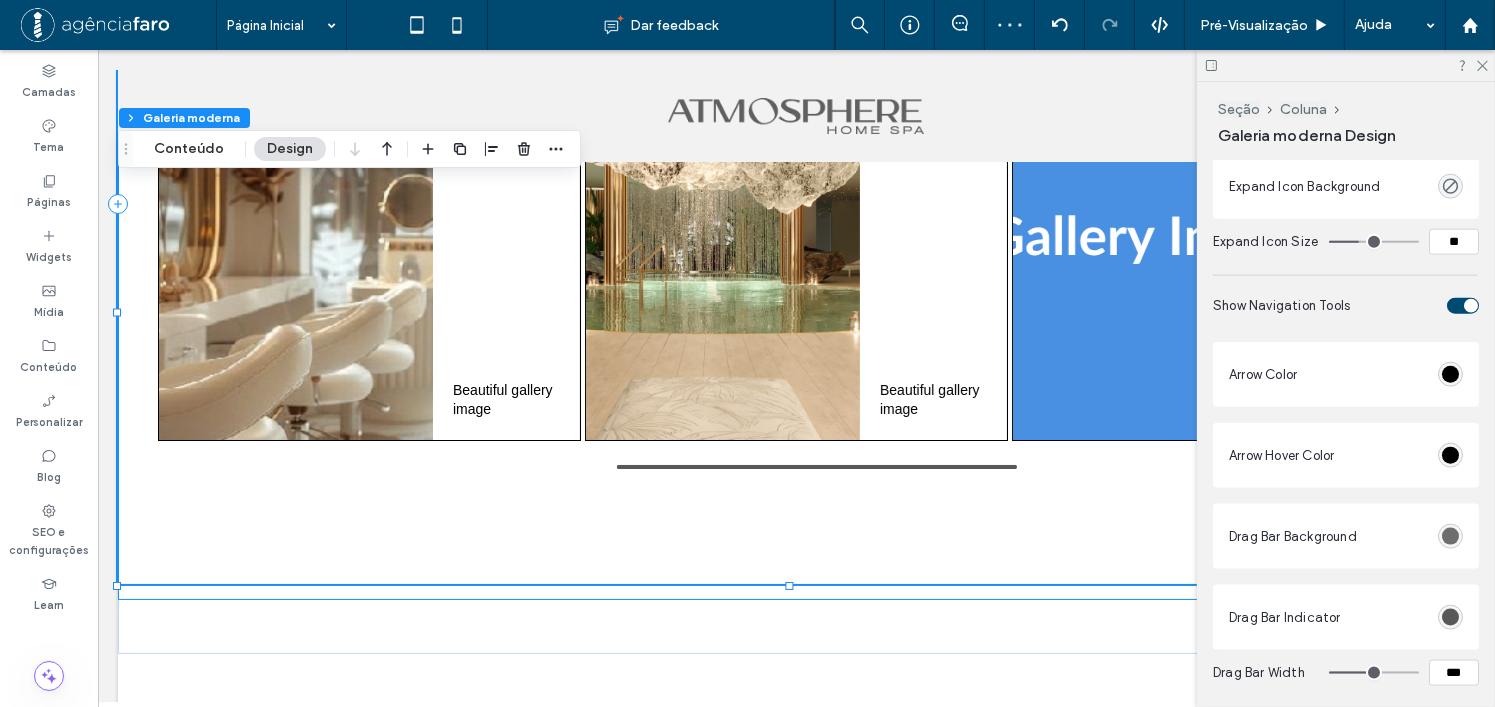 click at bounding box center (1450, 536) 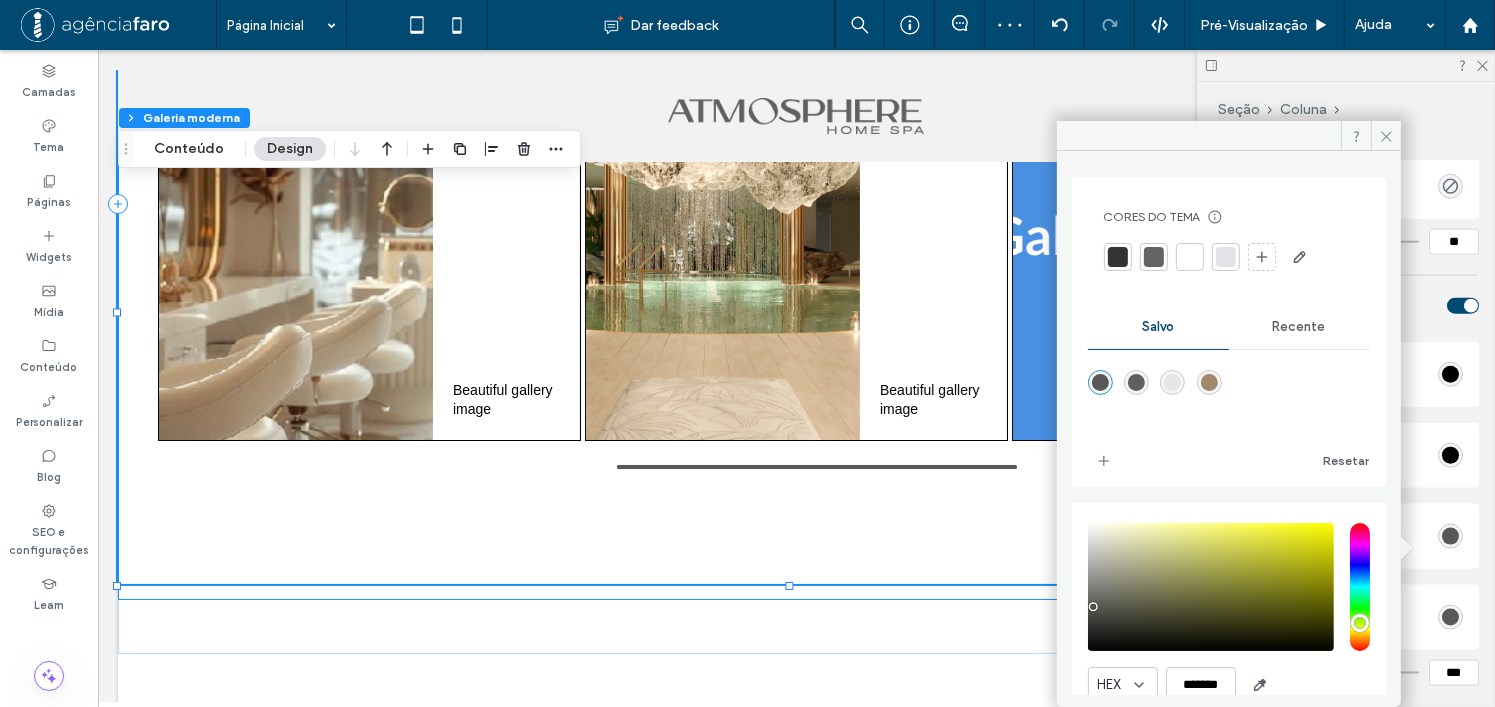 click at bounding box center (1173, 383) 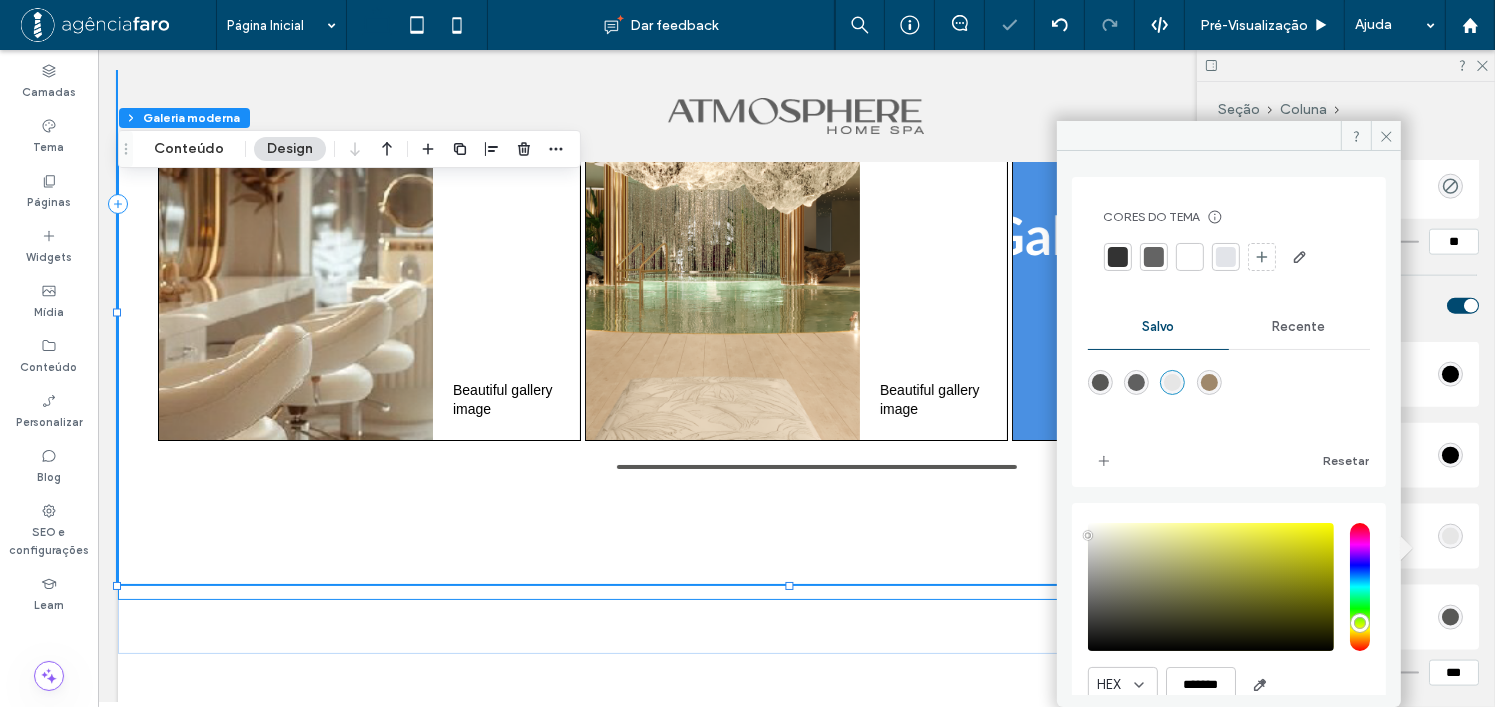 click on "Customize the appearance of your image carousel Full Width Image Height *** Carousel Max Width **** Full Width Layout Show Item Background Carousel Background Image Border Color Caption Text Color Description Text Color Modal Background Show Image Captions Show Image Descriptions Caption Position Beside Image (Desktop & Tablet Only) Caption Font Size ** Caption Background (Beside Mode) Show Modal Caption Modal Caption Background Modal Caption Text Color Show Expand Icon Always Show Icon (Fixed) Expand Icon Color Expand Icon Background Expand Icon Size ** Show Navigation Tools Arrow Color Arrow Hover Color Drag Bar Background Drag Bar Indicator Drag Bar Width *** Carousel Background Cor Imagem Cor de fundo Image Border Borda *** Carousel Corners Raio do canto * px Image Corners Raio do canto * px Caption Text Style Fonte Aboreto Espessura da Fonte normal Tamanho da Fonte 14 Cor da fonte Formato da fonte Alinhamento Sentido do texto Description Text Style Fonte Manrope Espessura da Fonte Light Tamanho da Fonte" at bounding box center [1346, 433] 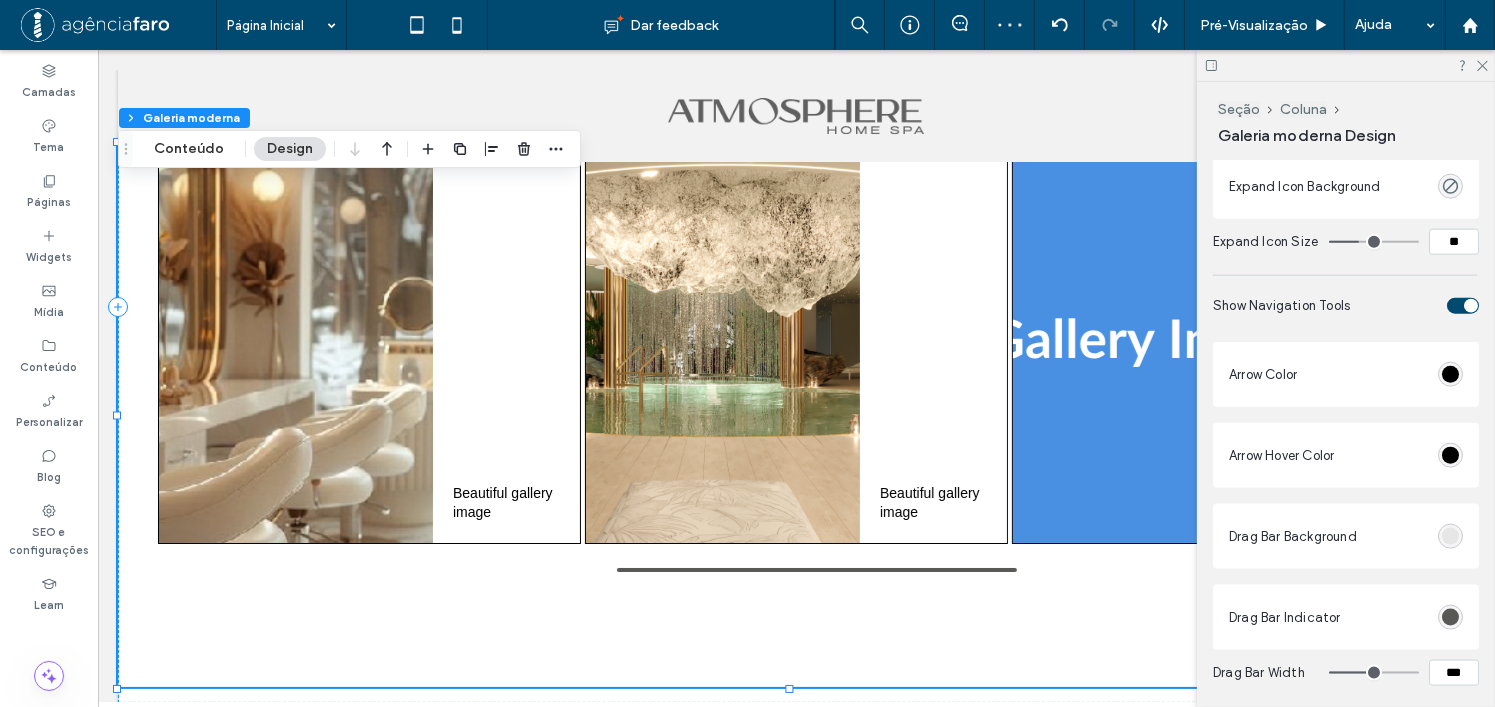 scroll, scrollTop: 7074, scrollLeft: 0, axis: vertical 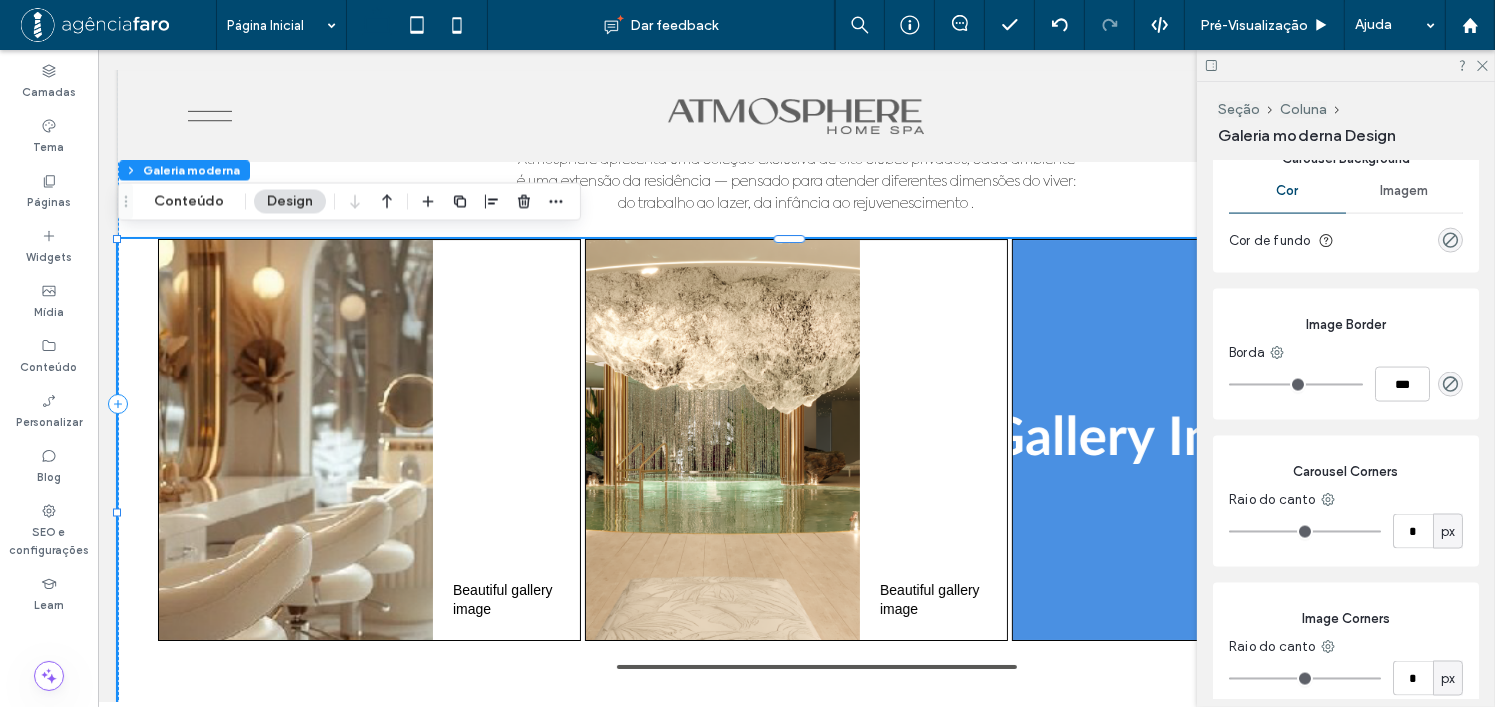 type on "*" 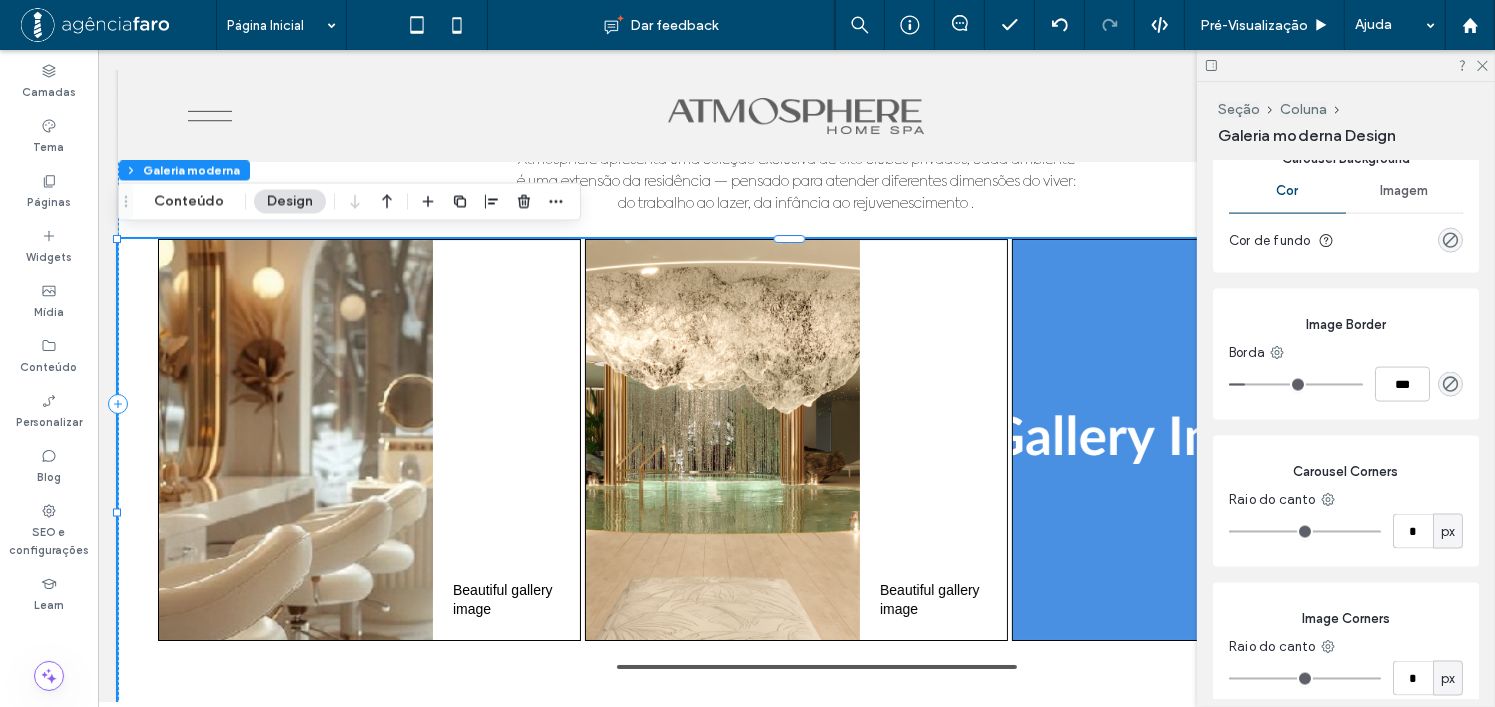 drag, startPoint x: 1235, startPoint y: 395, endPoint x: 1249, endPoint y: 409, distance: 19.79899 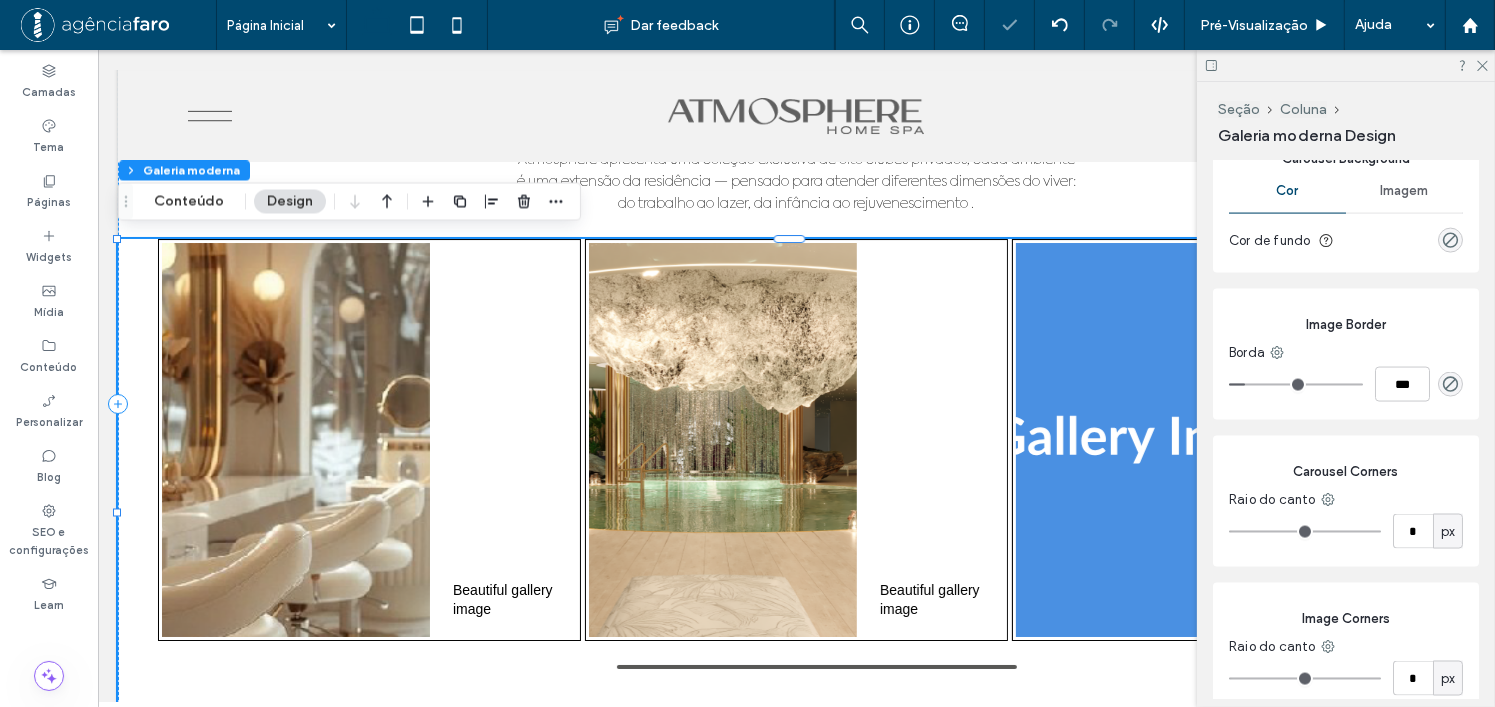 click on "***" at bounding box center [1346, 384] 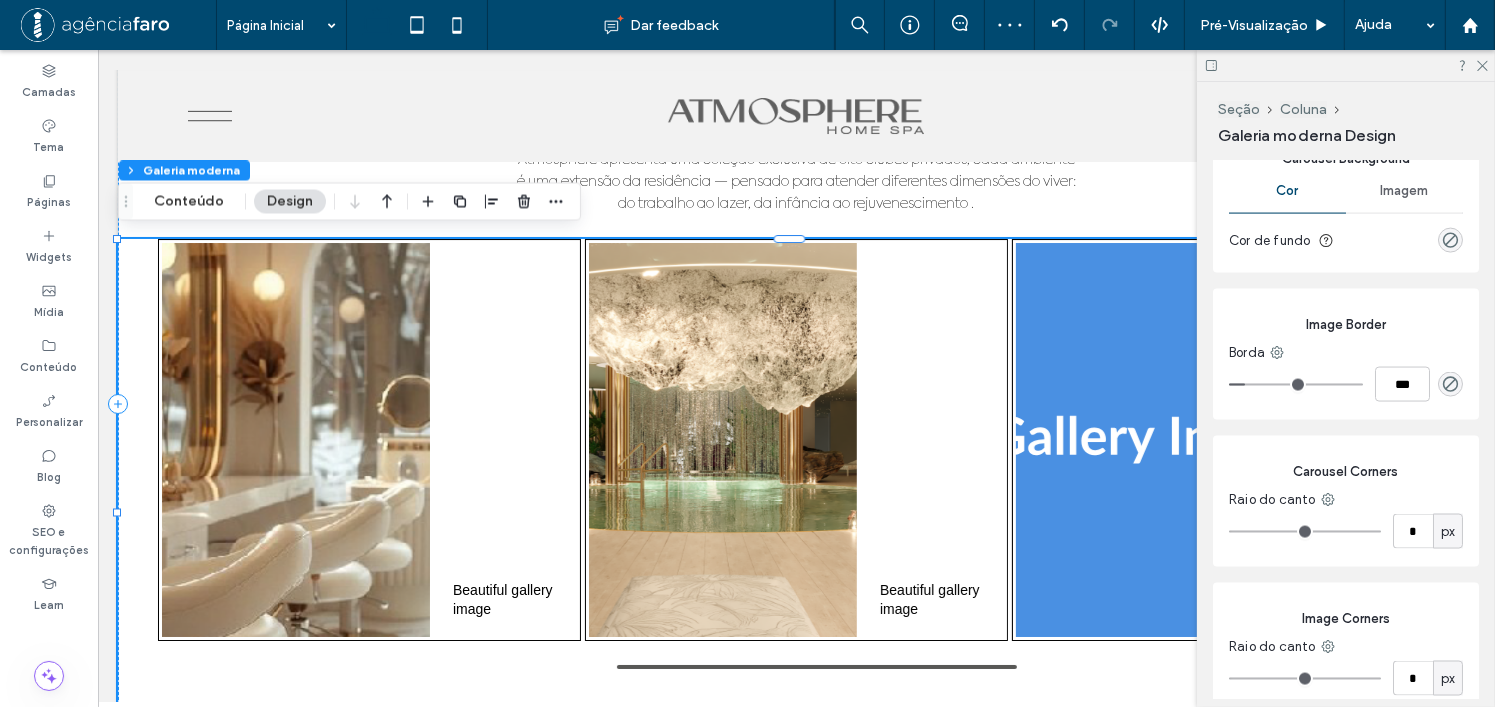 type on "*" 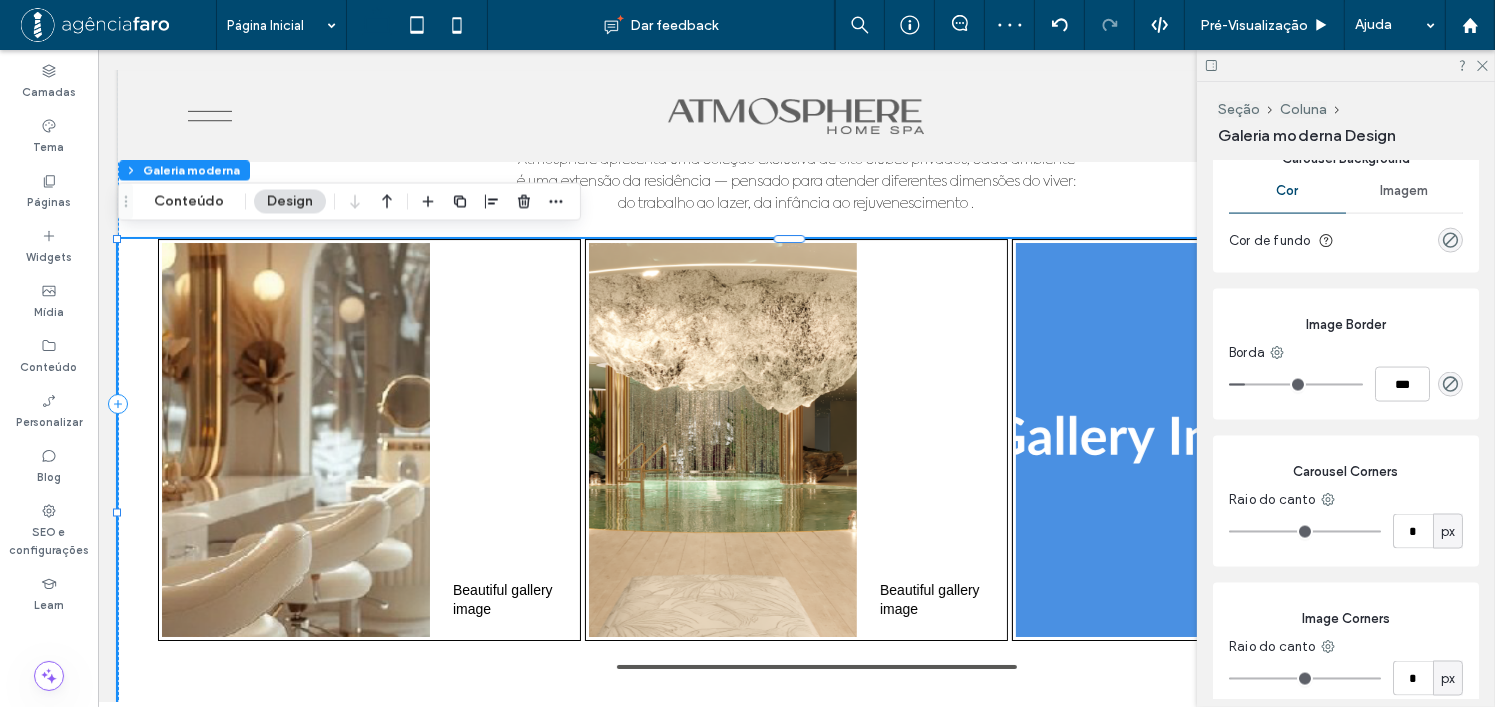type on "***" 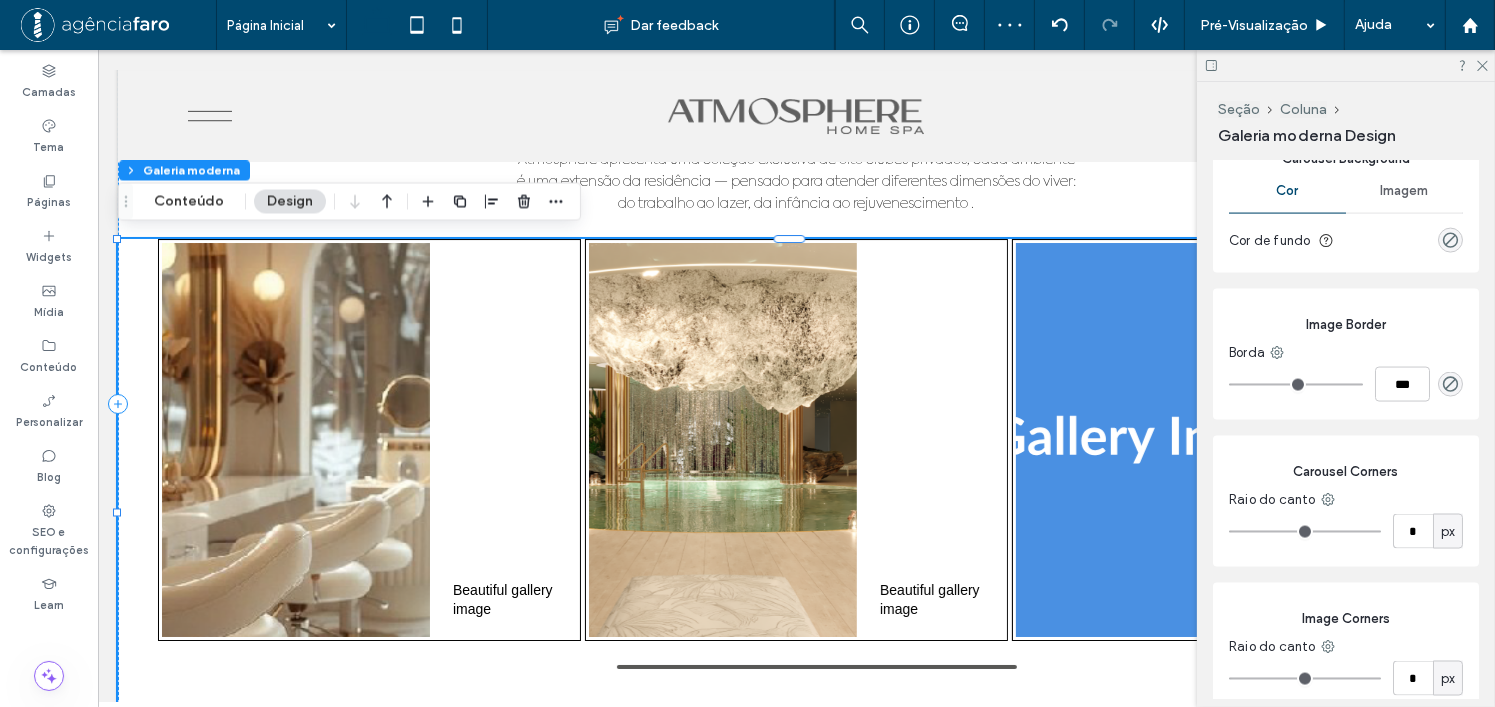 drag, startPoint x: 1248, startPoint y: 398, endPoint x: 1201, endPoint y: 391, distance: 47.518417 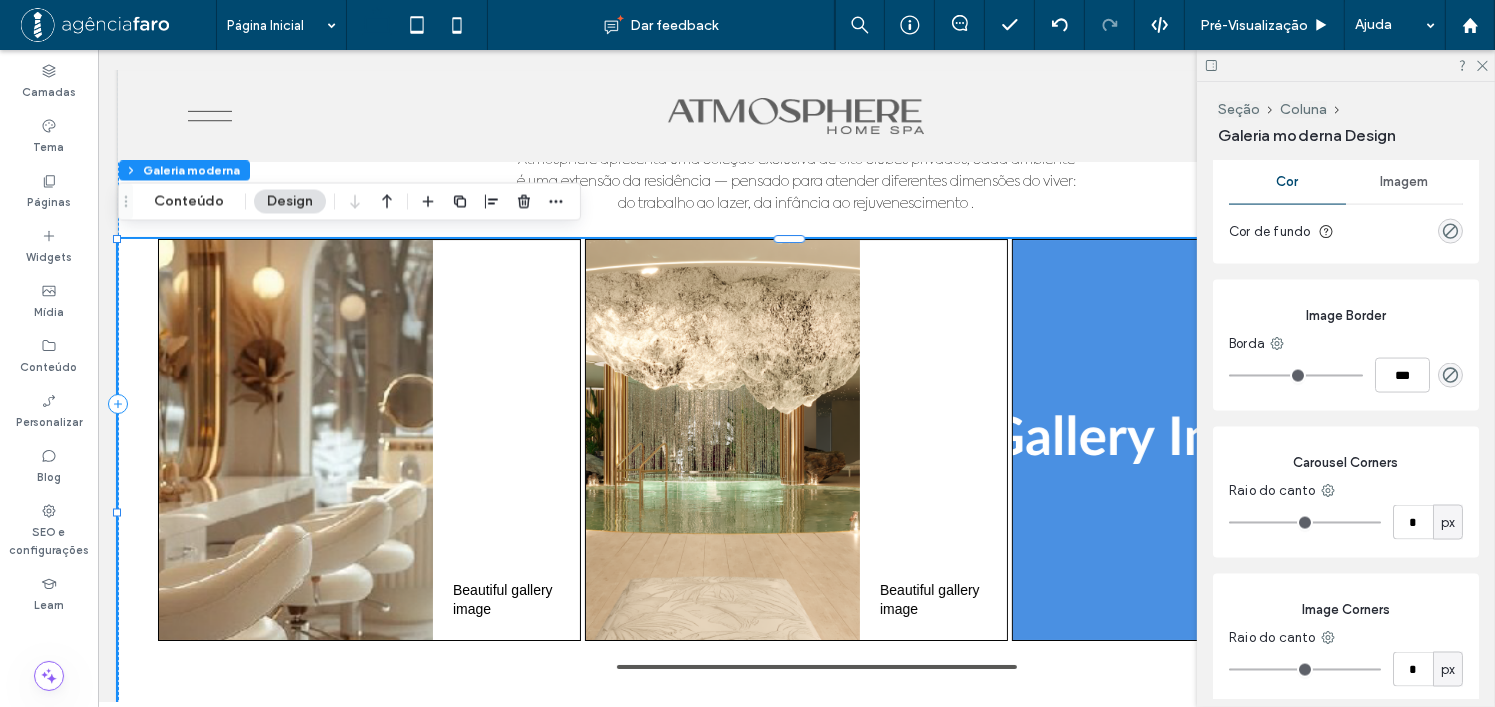 scroll, scrollTop: 3009, scrollLeft: 0, axis: vertical 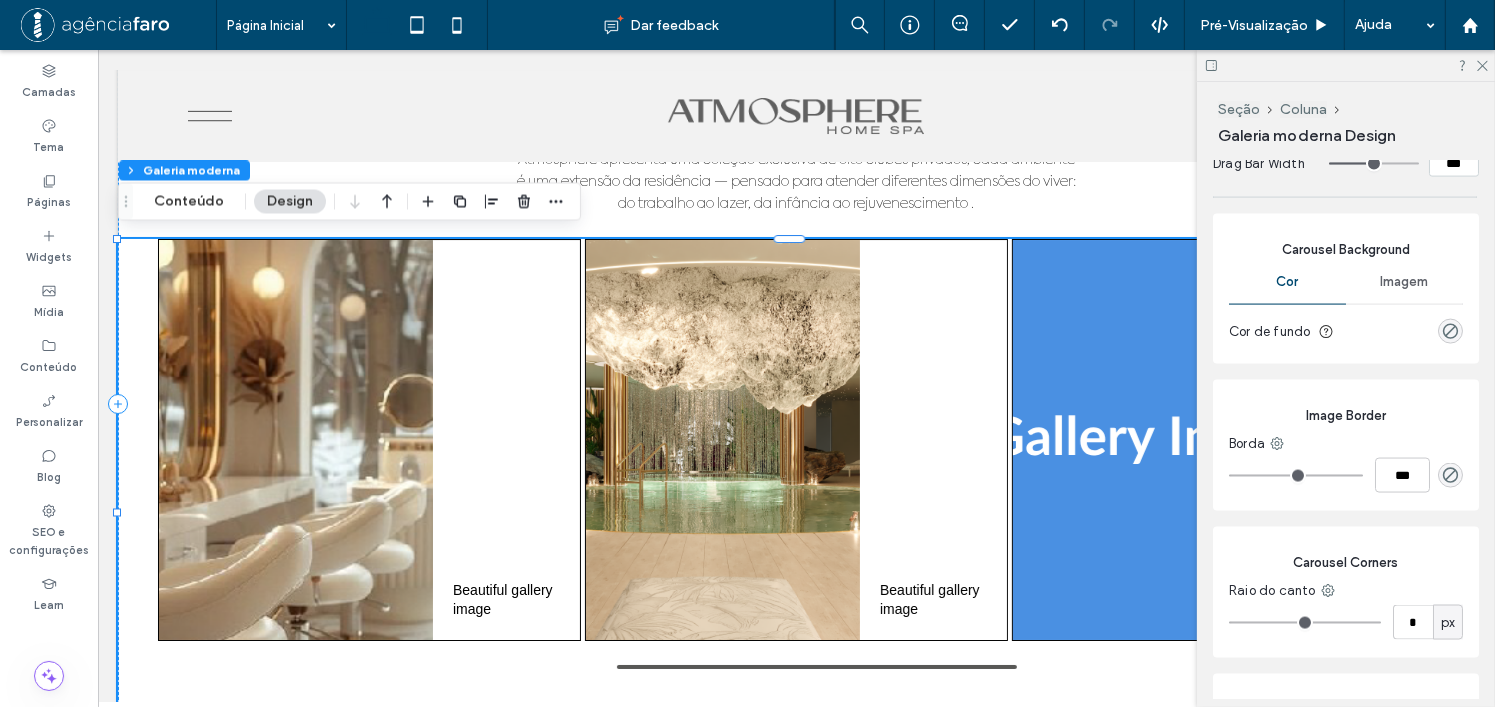 click on "***" at bounding box center [1346, 475] 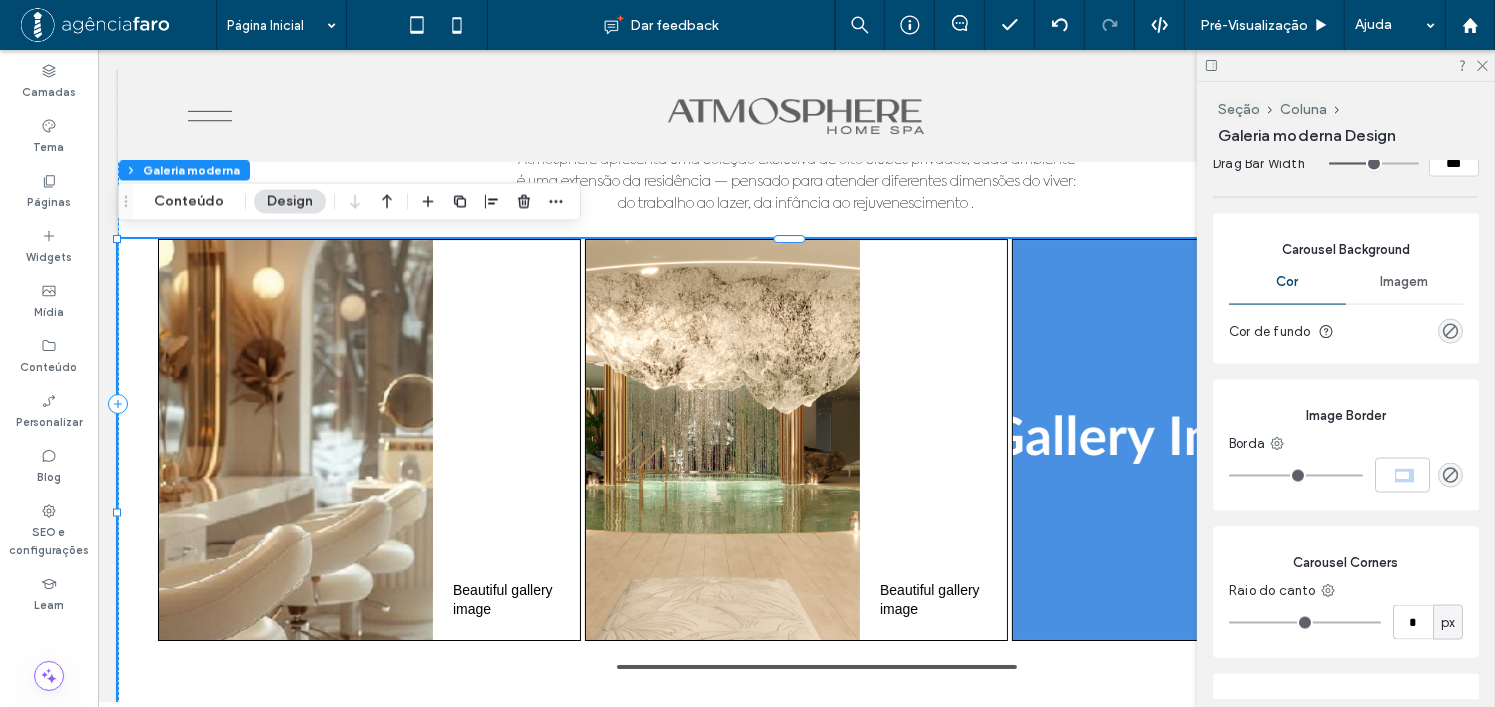 click on "***" at bounding box center [1346, 475] 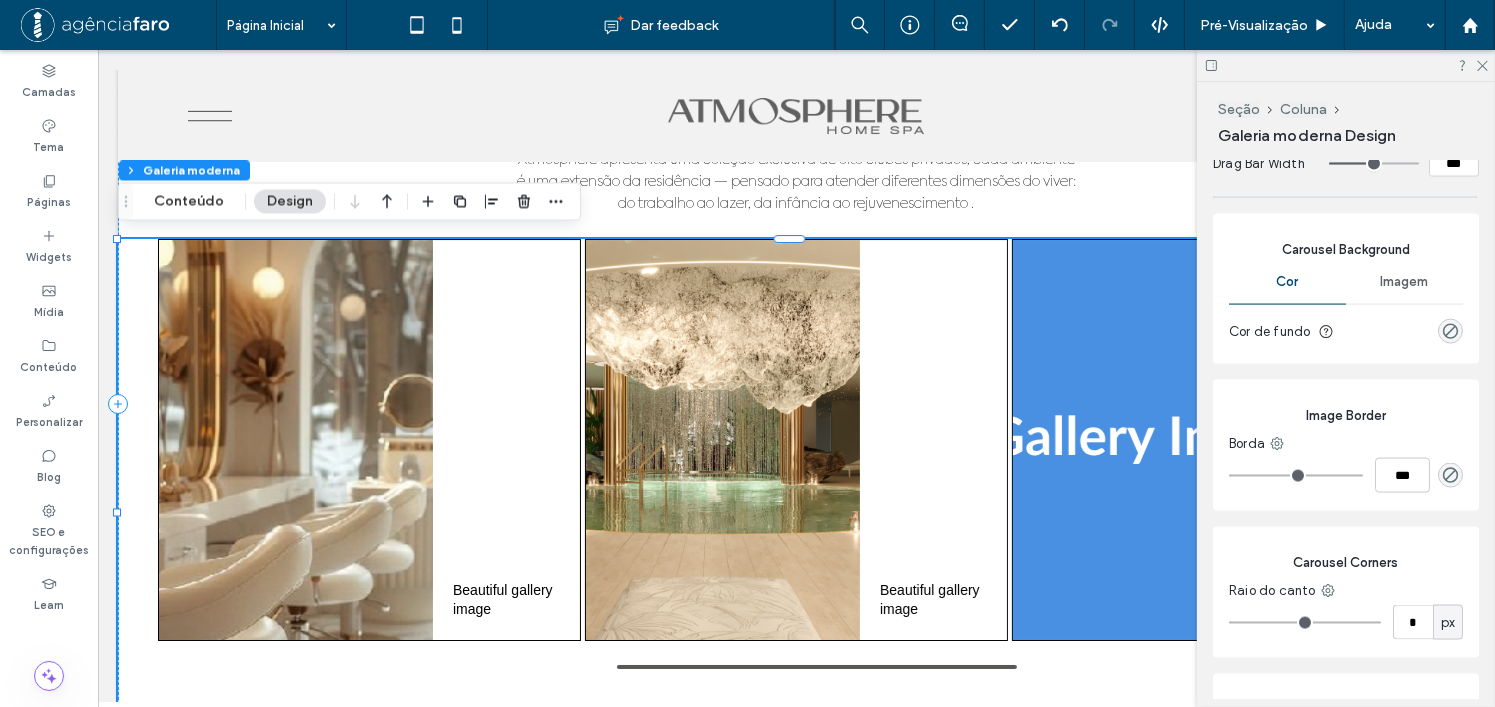 click on "Image Border Borda ***" at bounding box center (1346, 445) 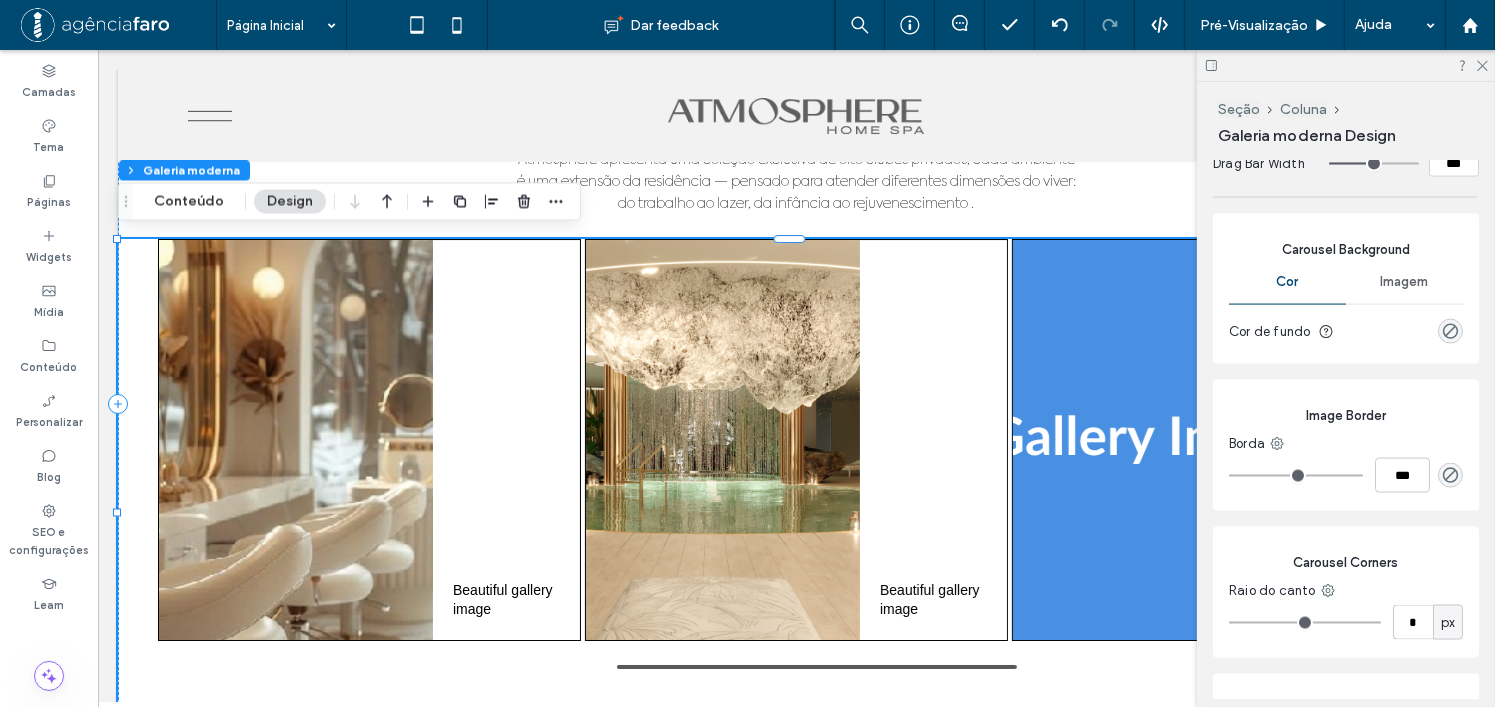 click at bounding box center [1450, 475] 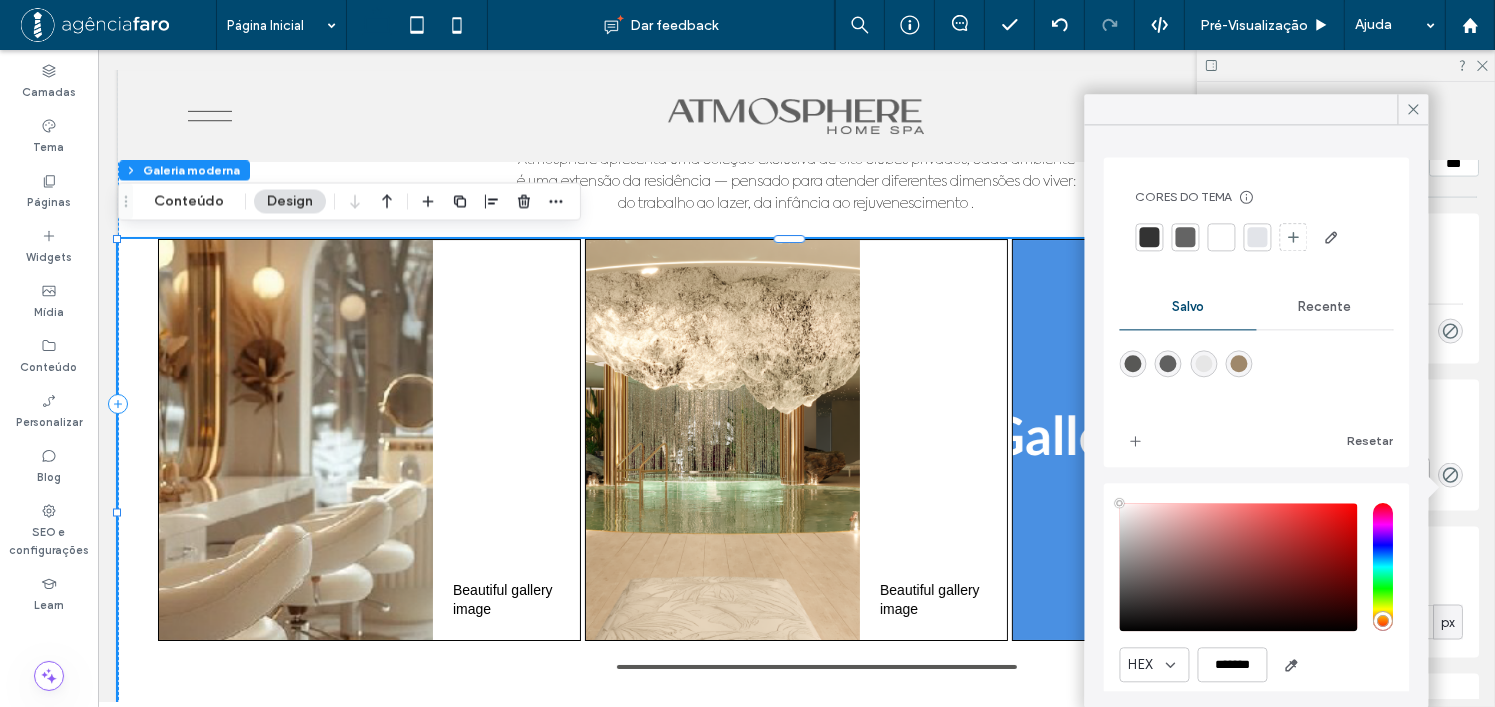 type on "**" 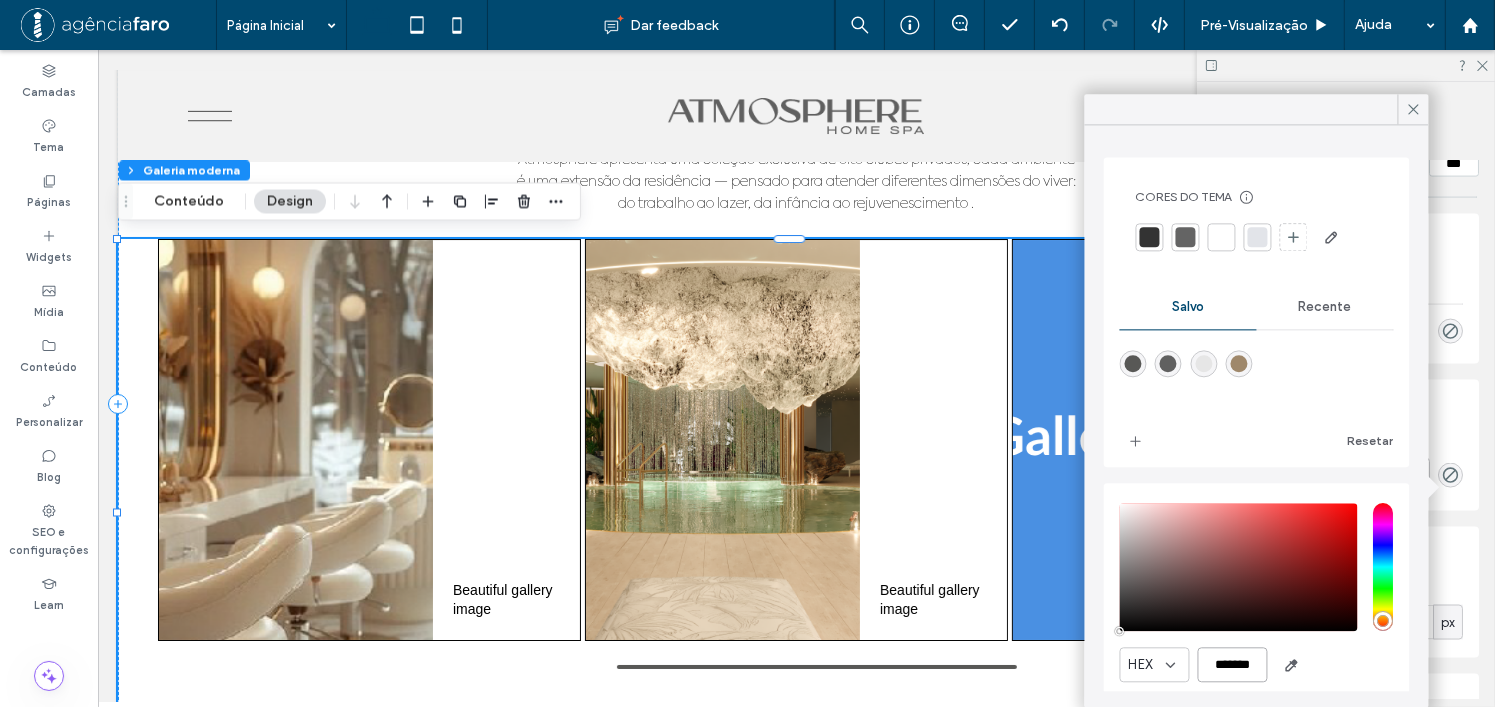 click on "*******" at bounding box center (1233, 664) 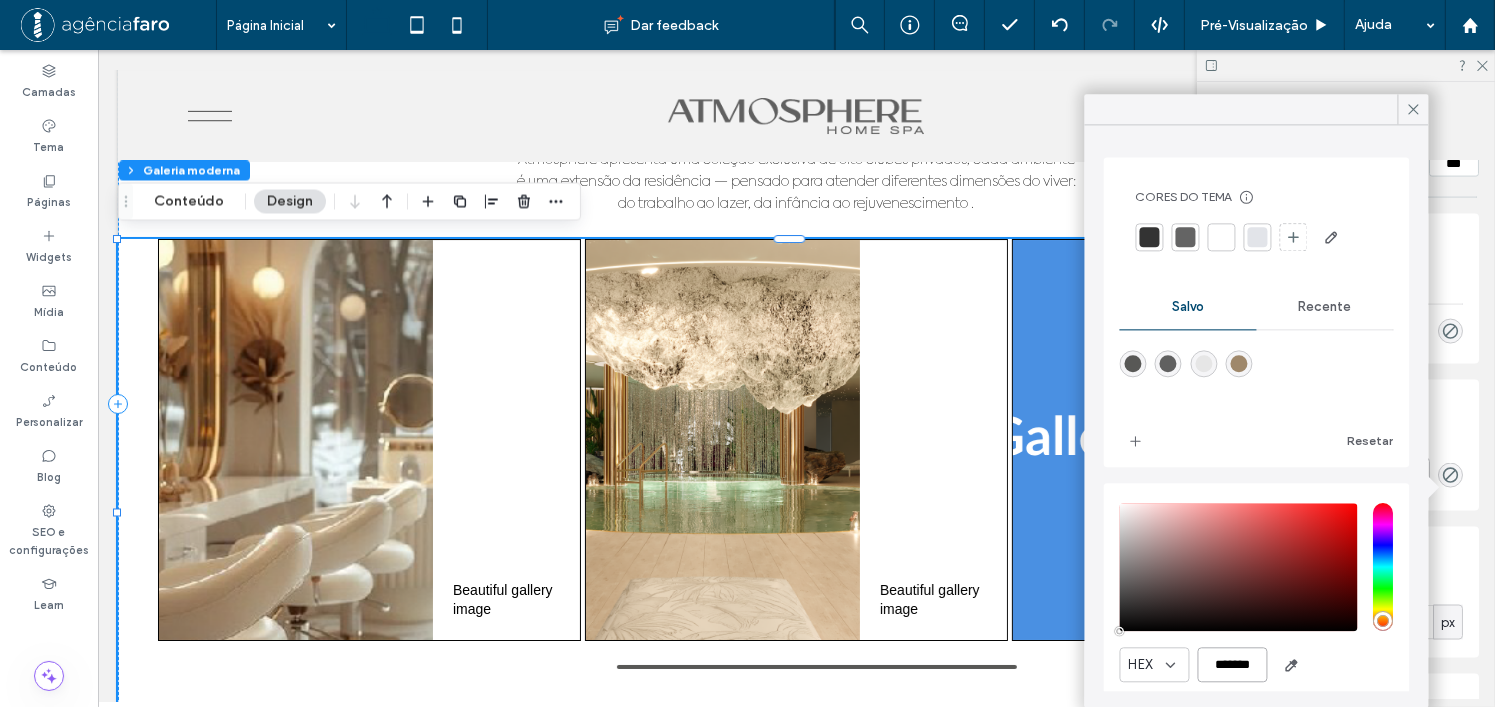 paste 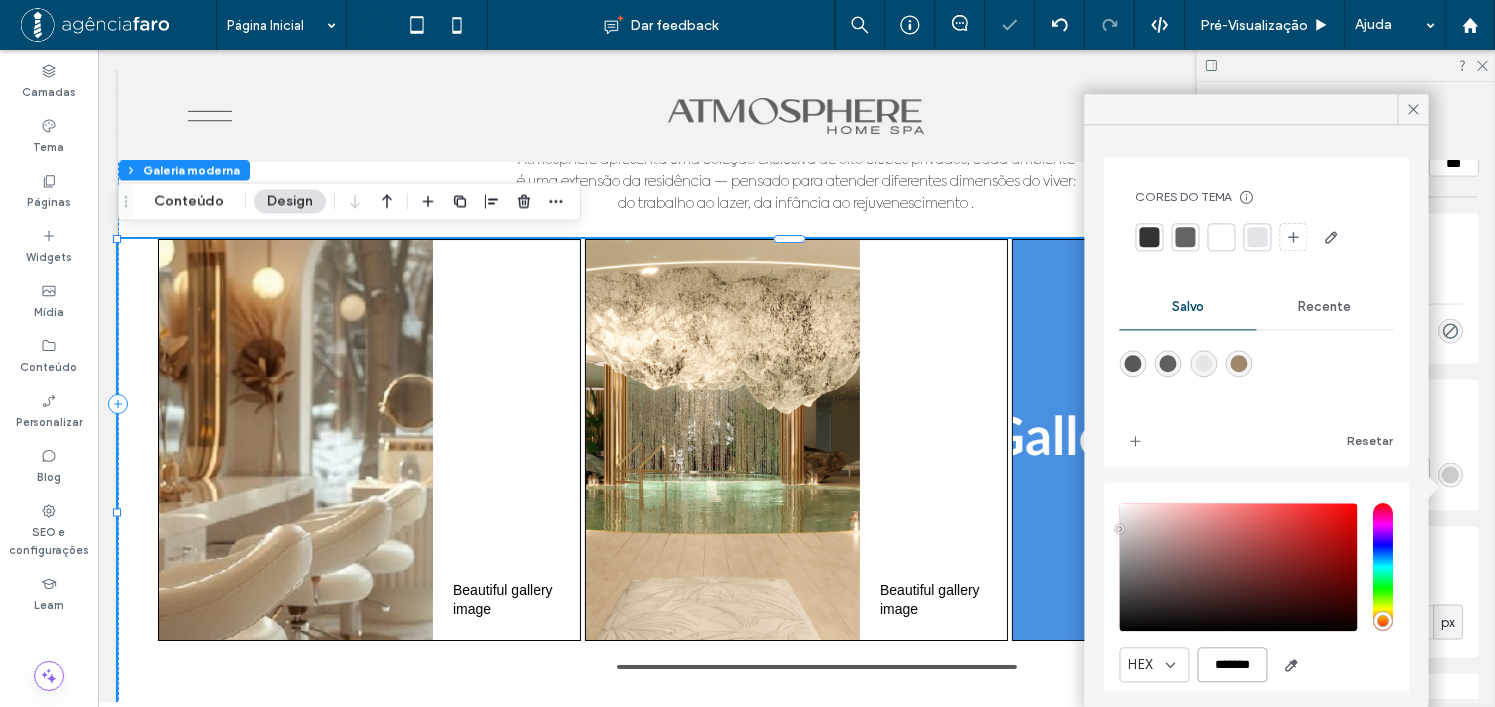 type on "*" 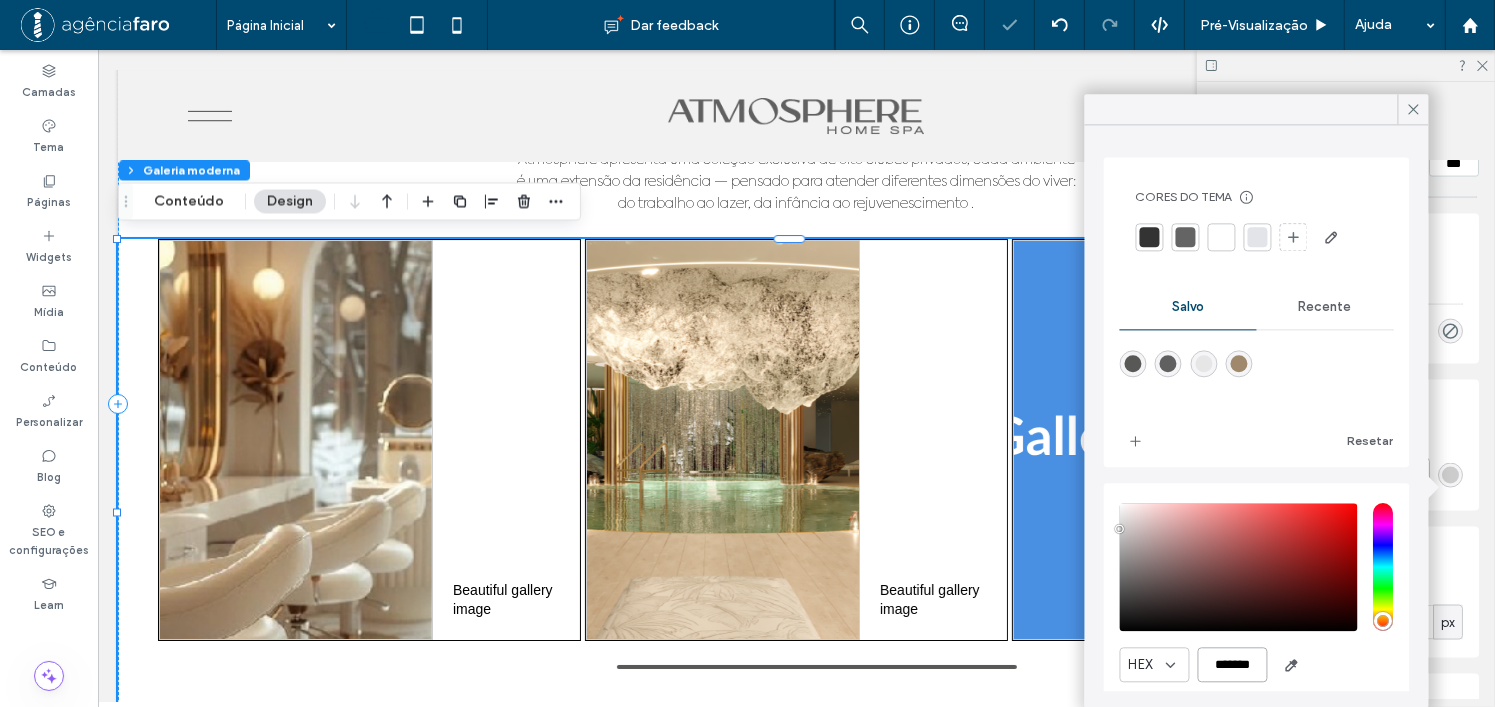 type on "*******" 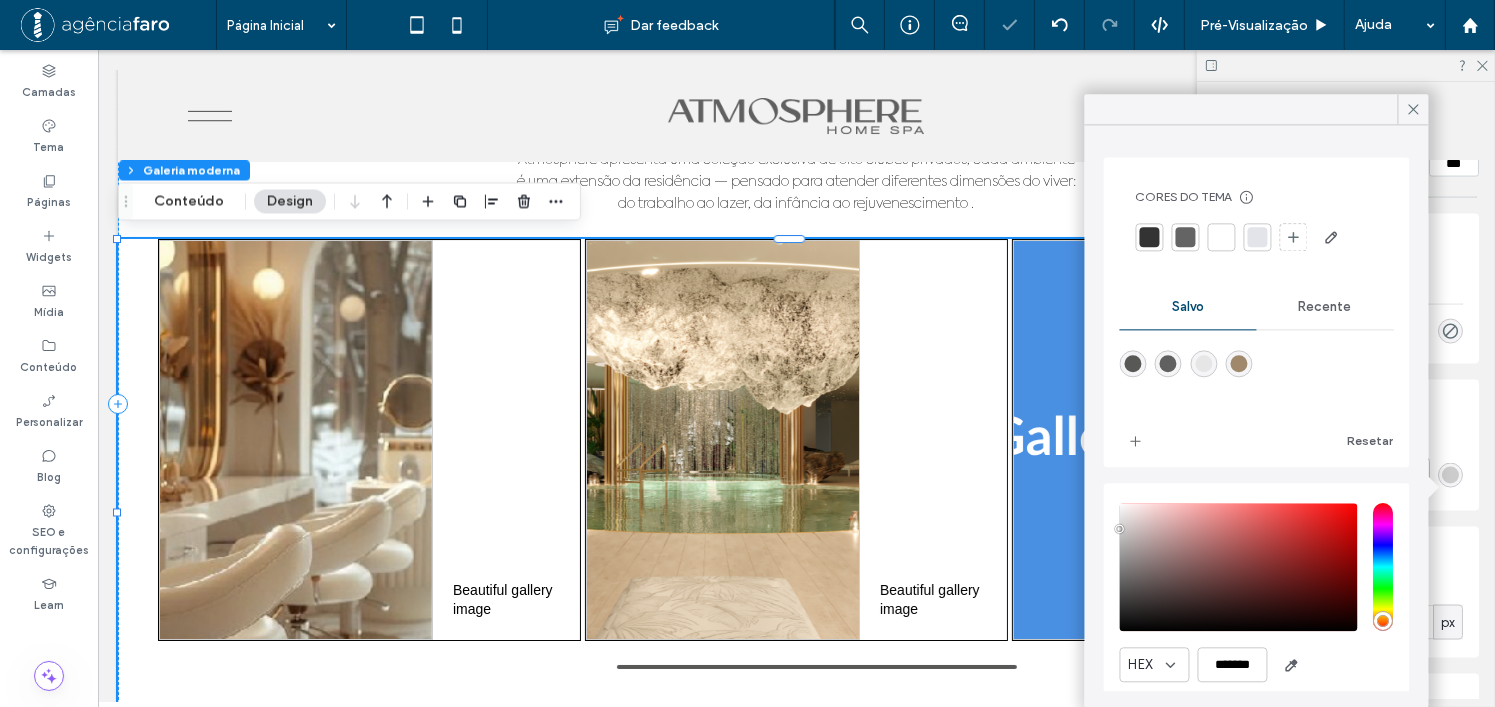 click at bounding box center (1185, 441) 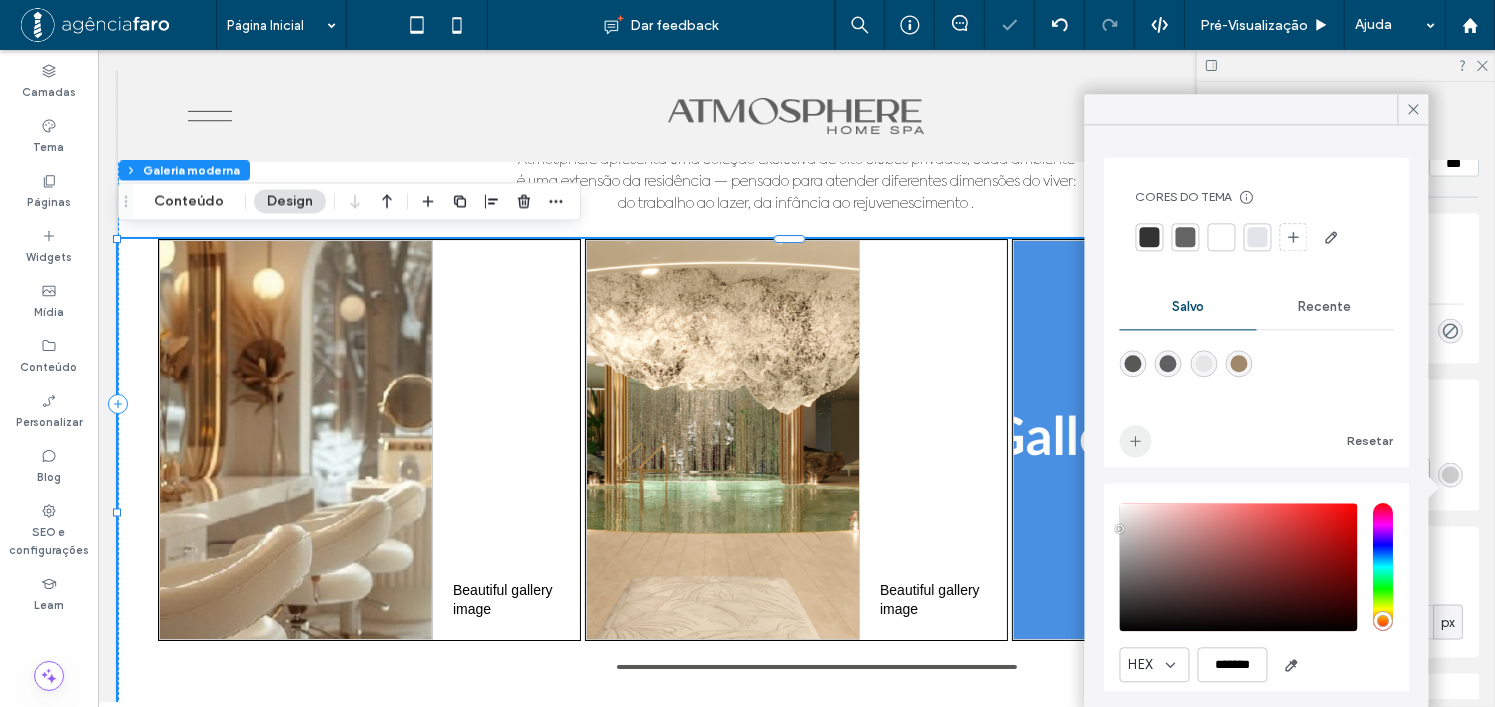 click 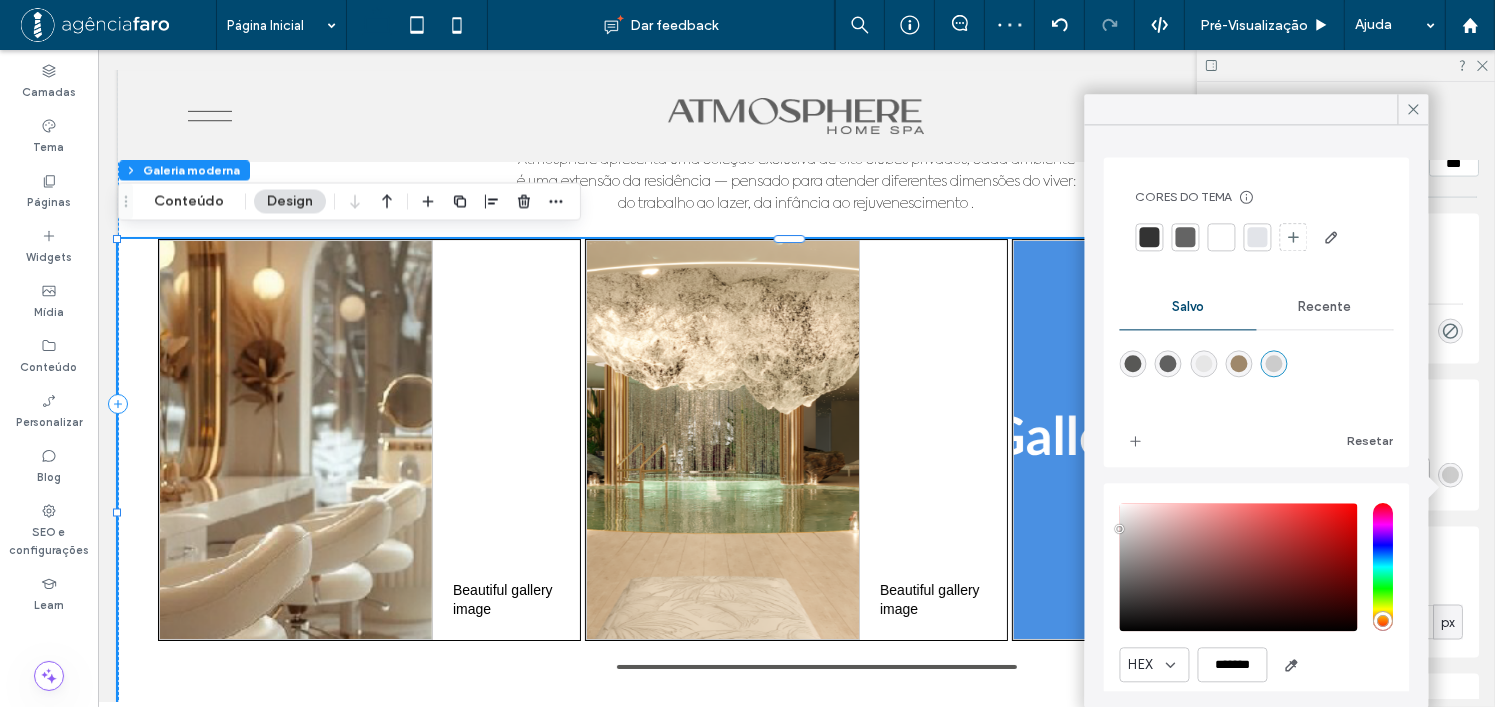 click at bounding box center (1257, 109) 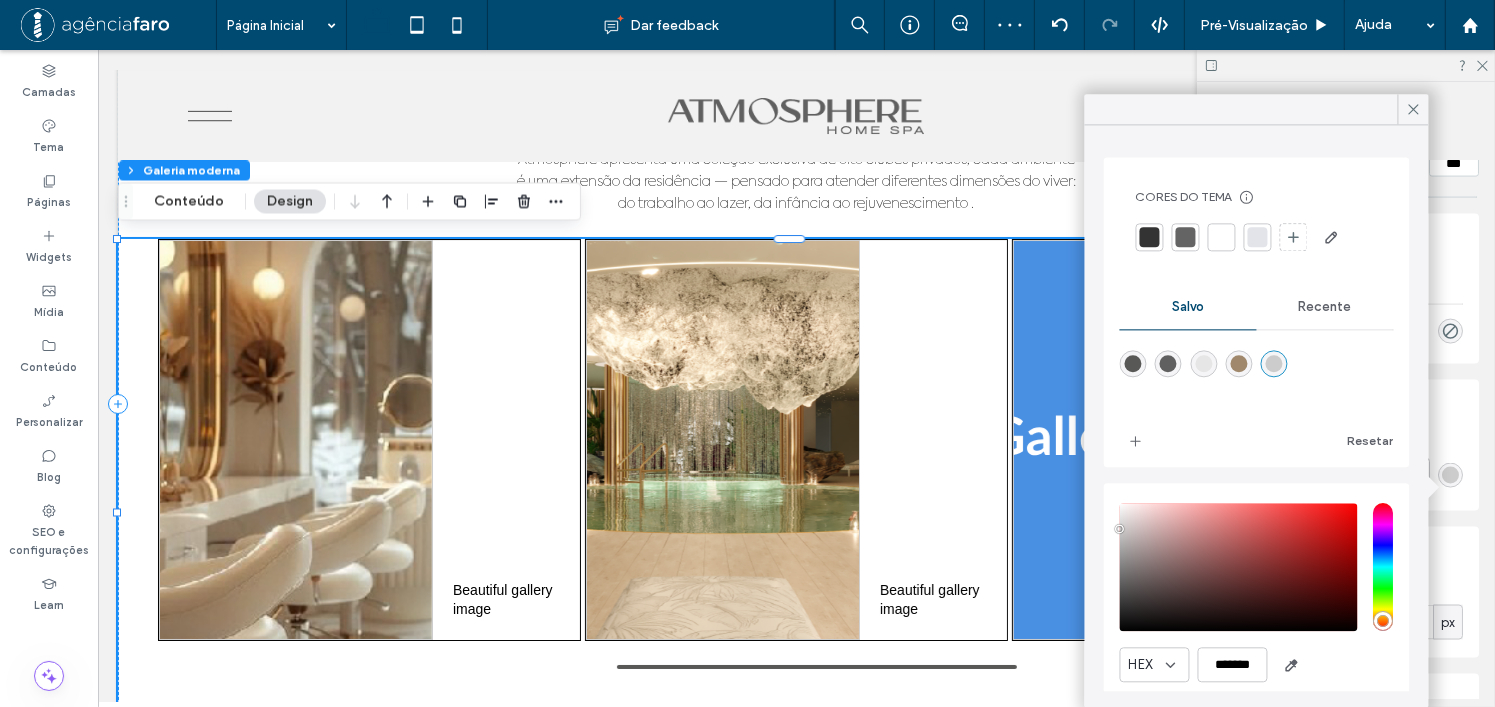 click at bounding box center [1413, 109] 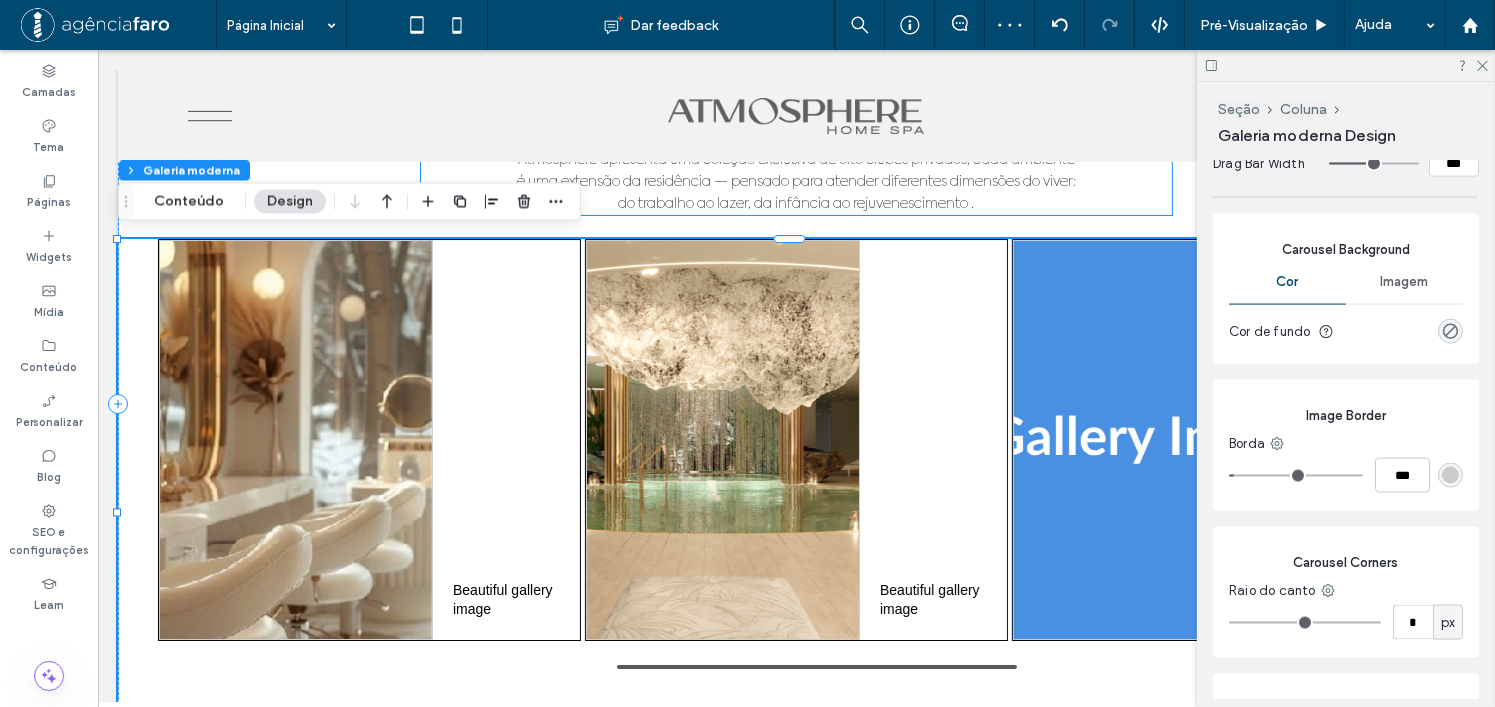 click on "do trabalho ao lazer, da infância ao rejuvenescimento ." at bounding box center (795, 204) 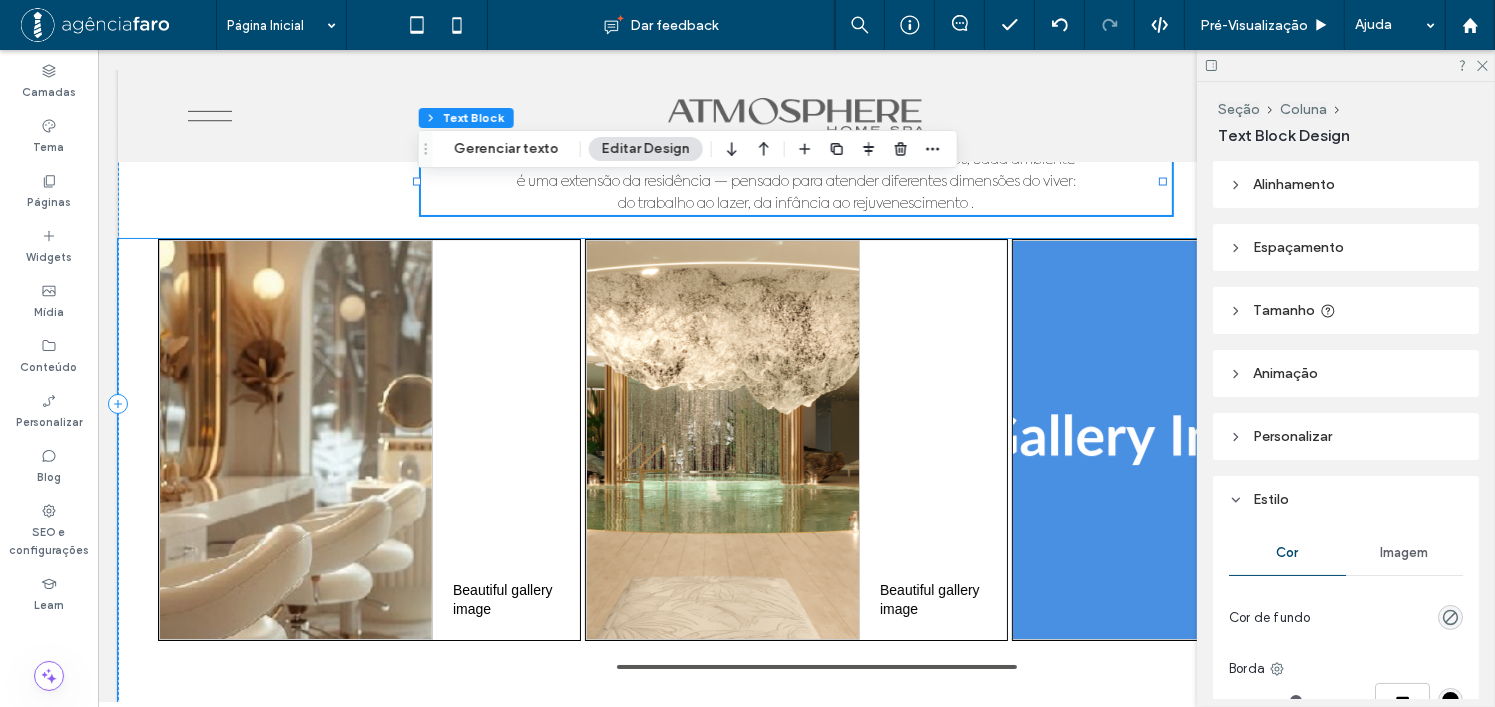 click at bounding box center (1149, 440) 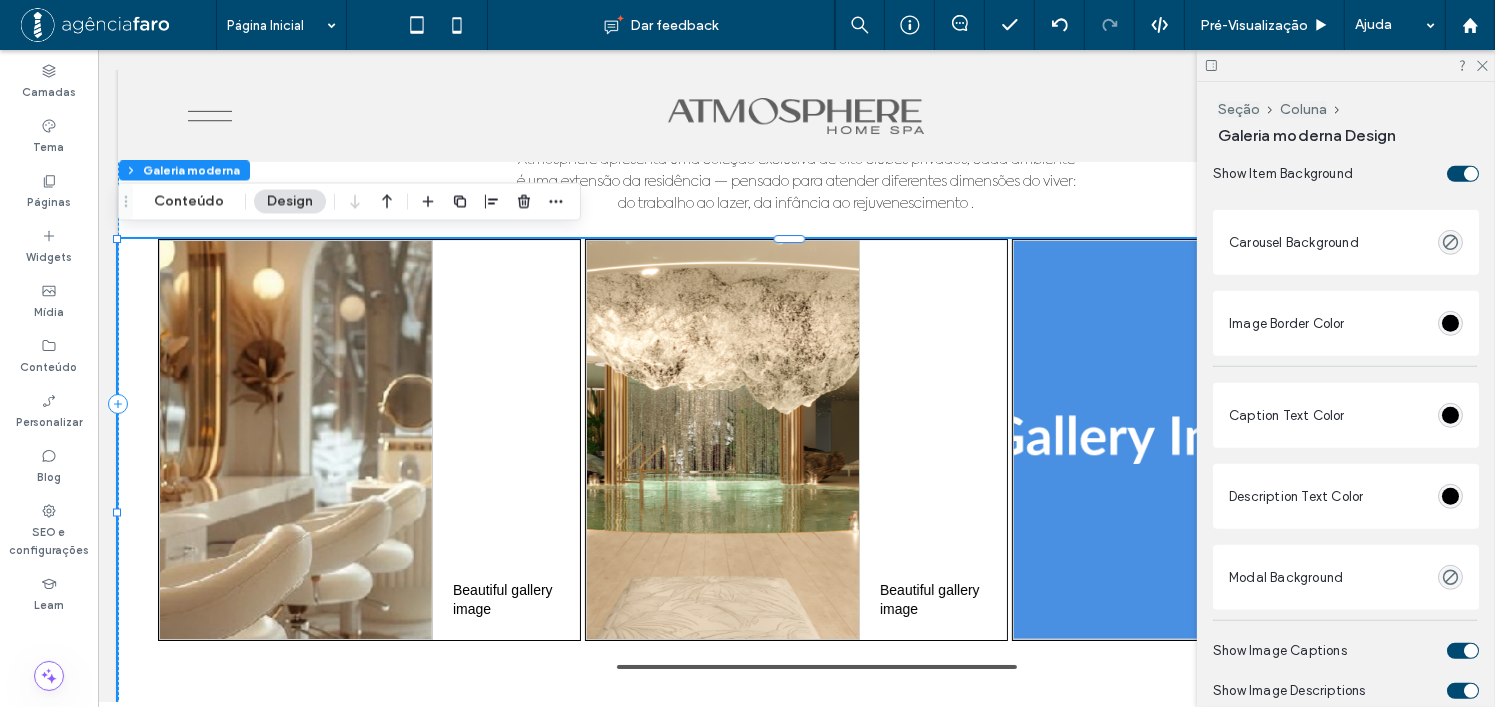 scroll, scrollTop: 1300, scrollLeft: 0, axis: vertical 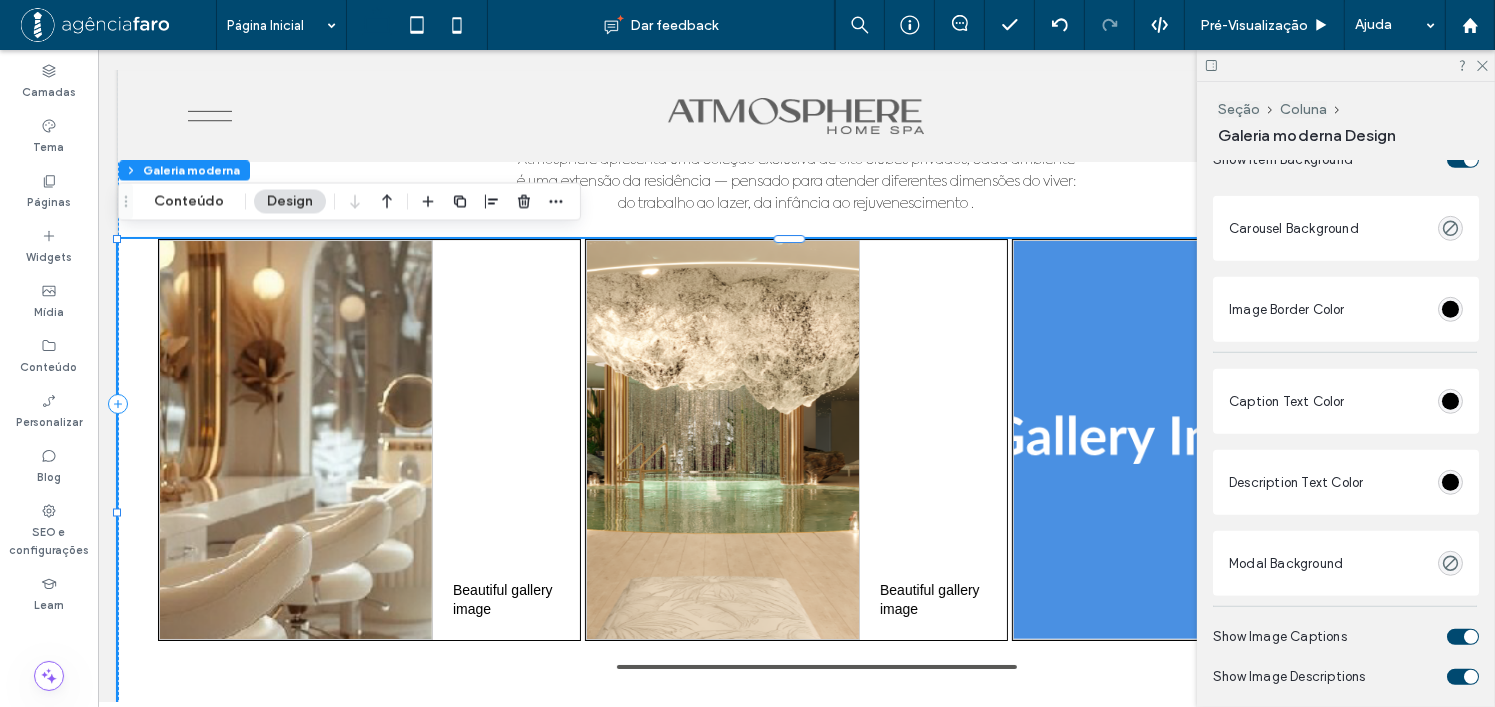 click on "Carousel Background" at bounding box center (1346, 228) 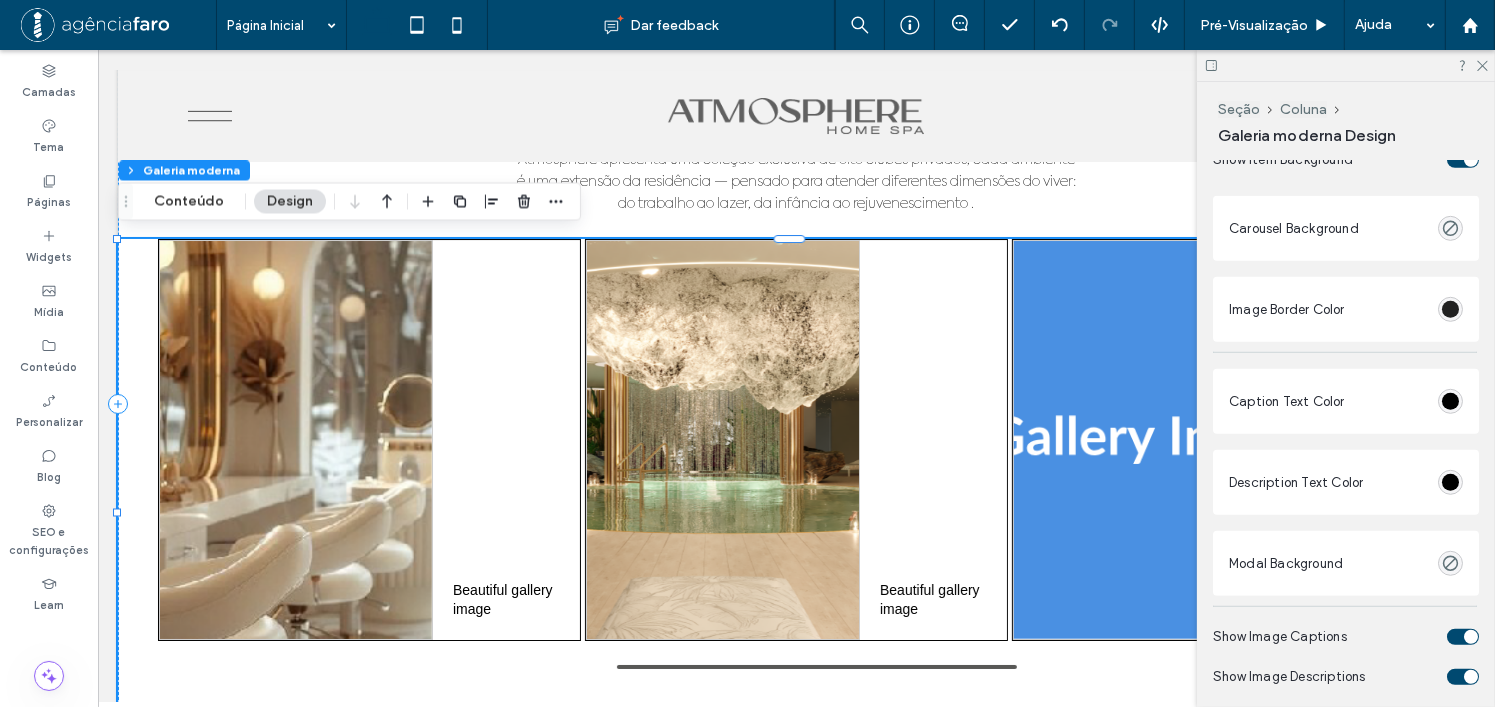 click at bounding box center (1450, 309) 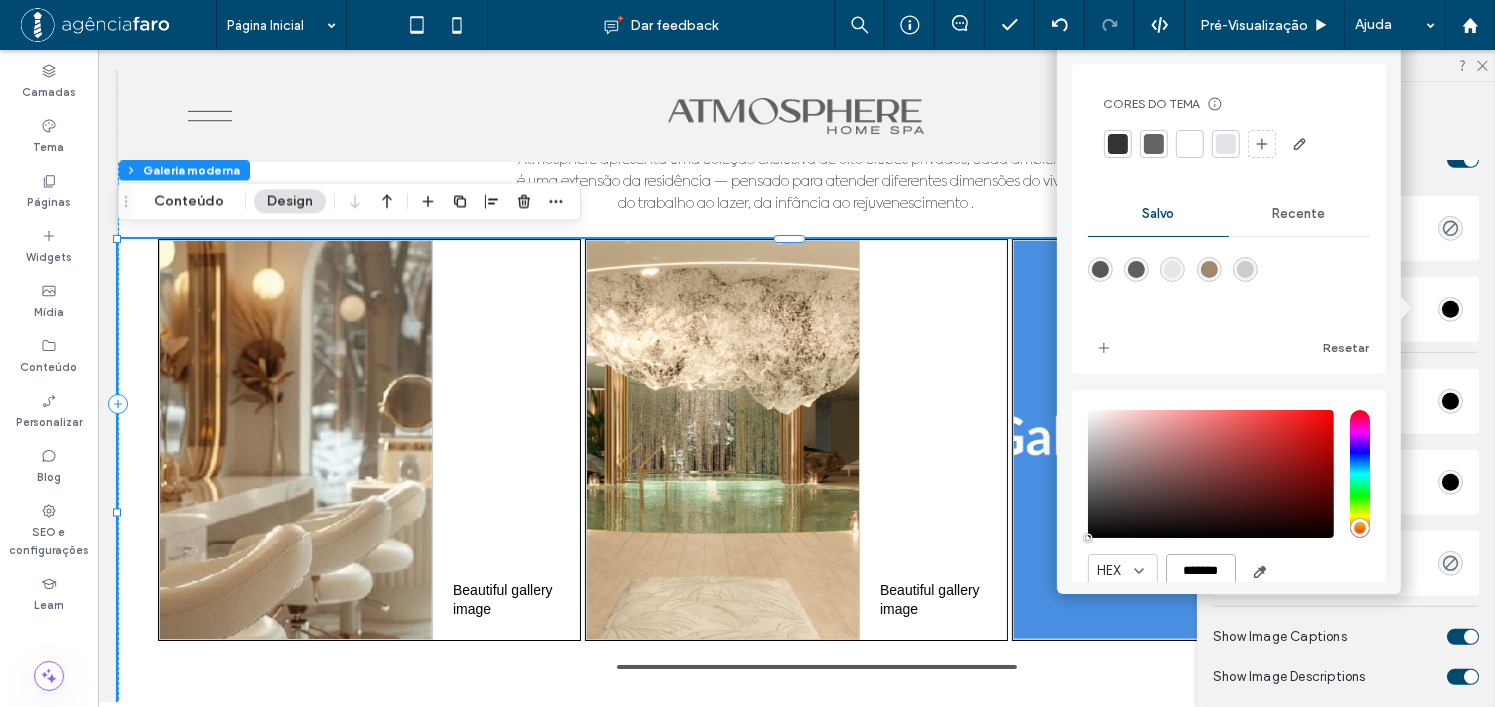 click on "*******" at bounding box center (1201, 571) 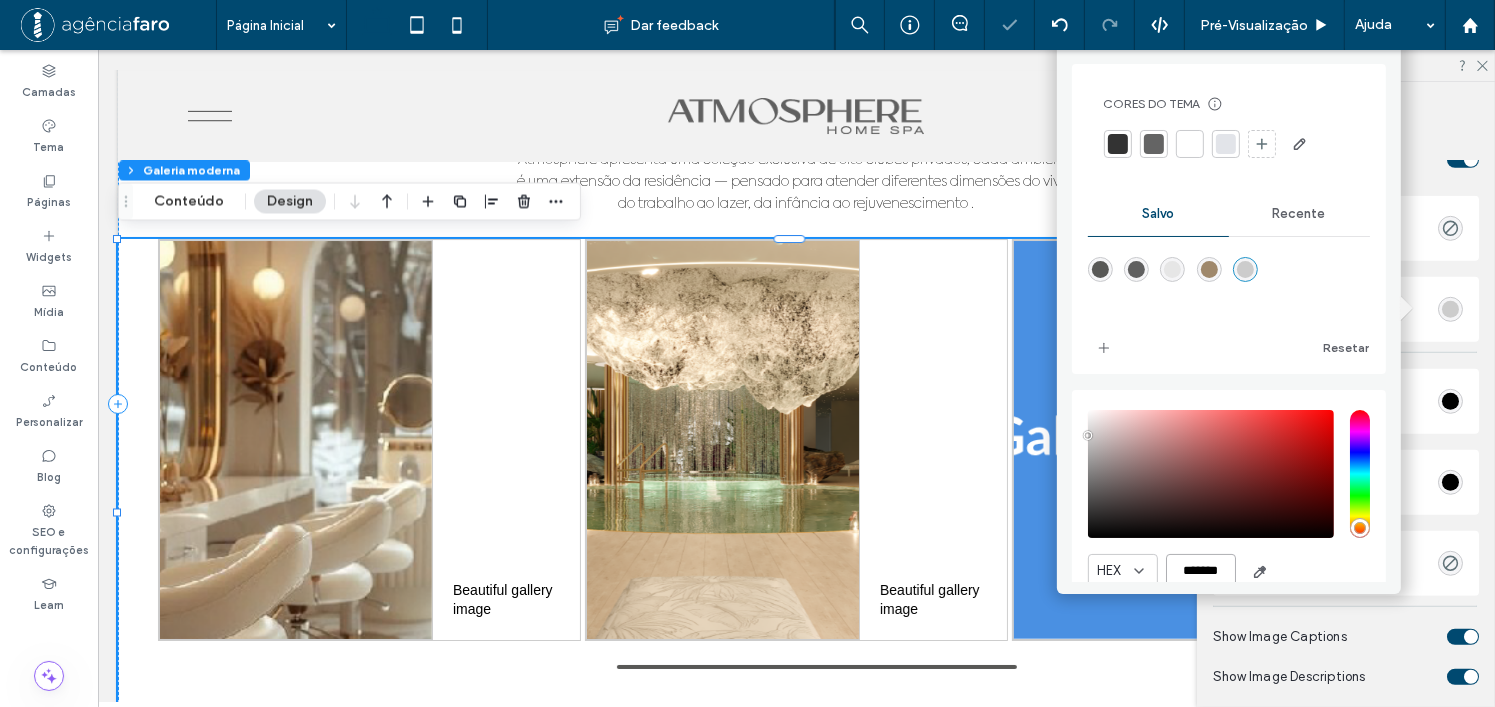 type on "*******" 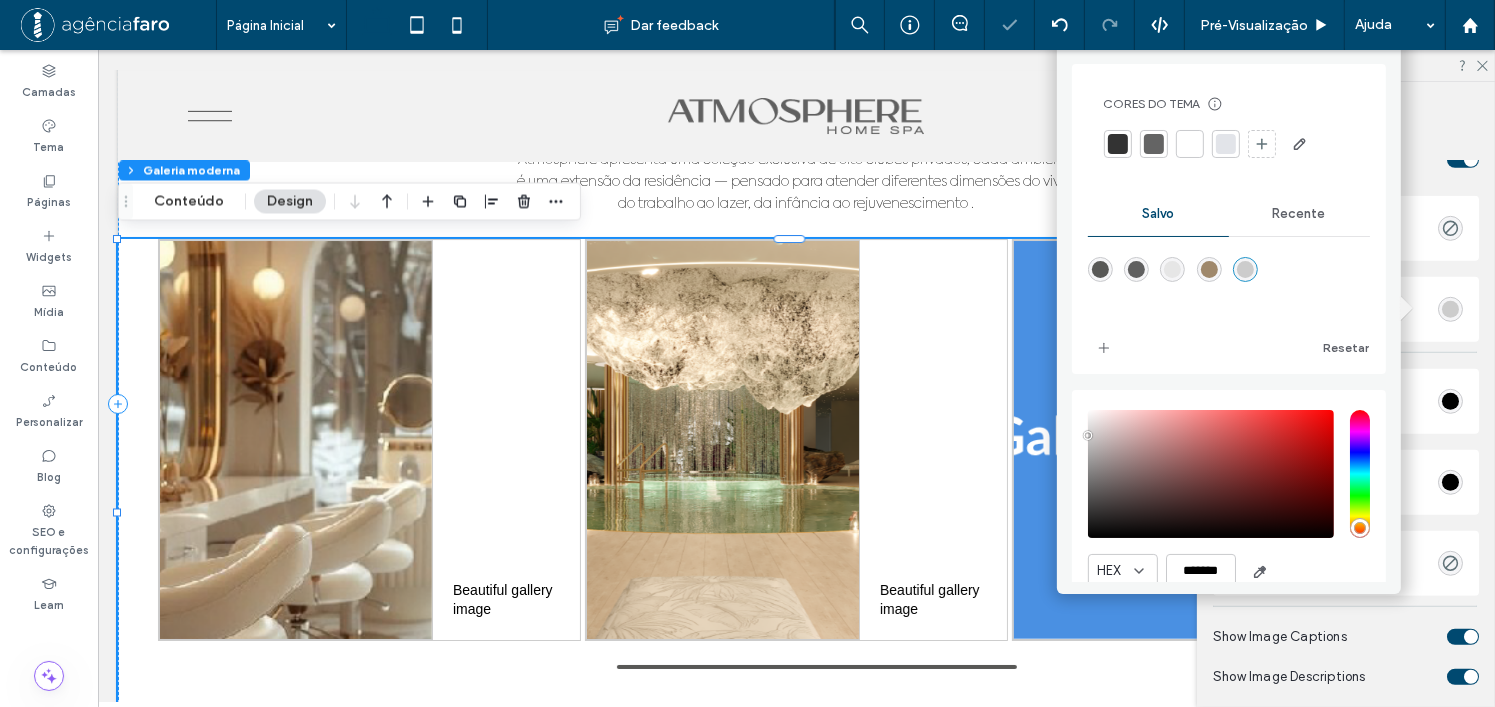 click on "HEX *******" at bounding box center [1229, 571] 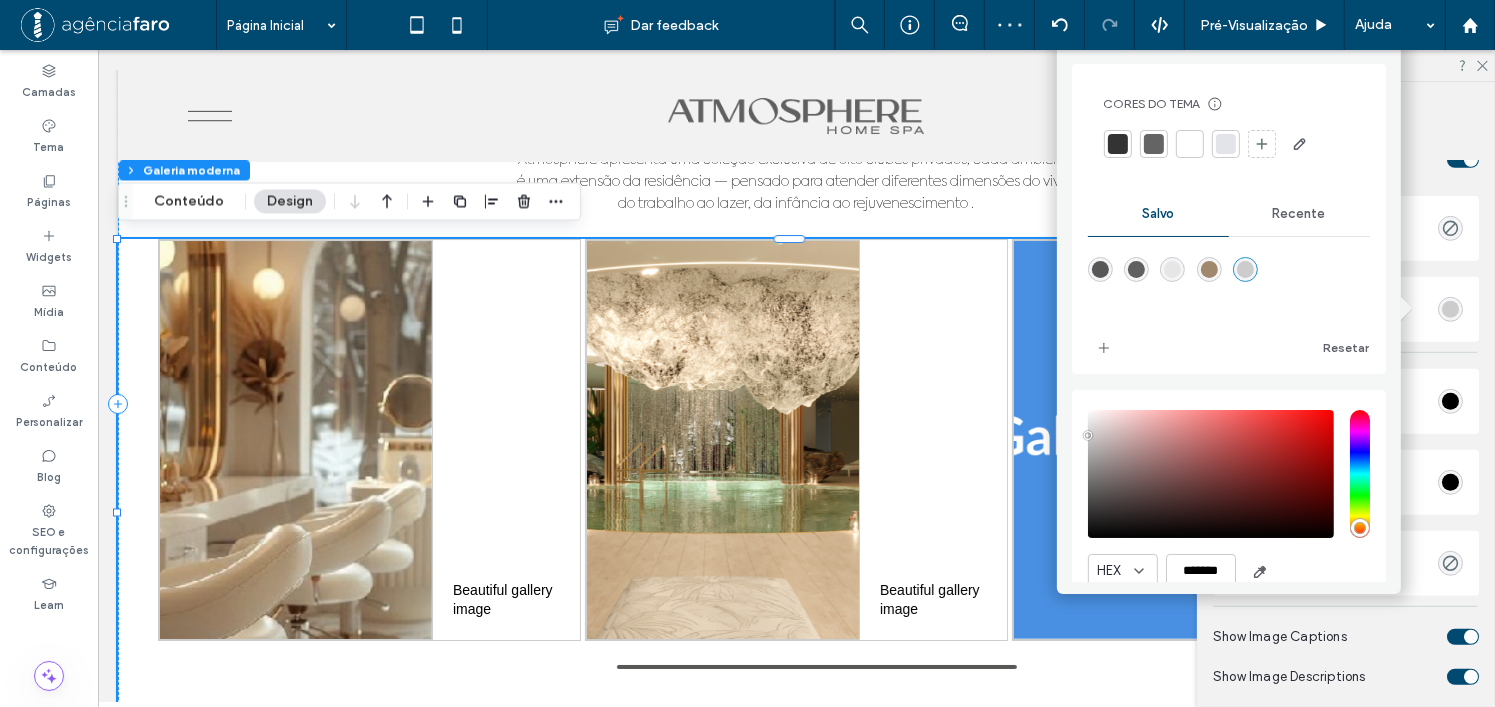 click on "Caption Text Color" at bounding box center [1346, 401] 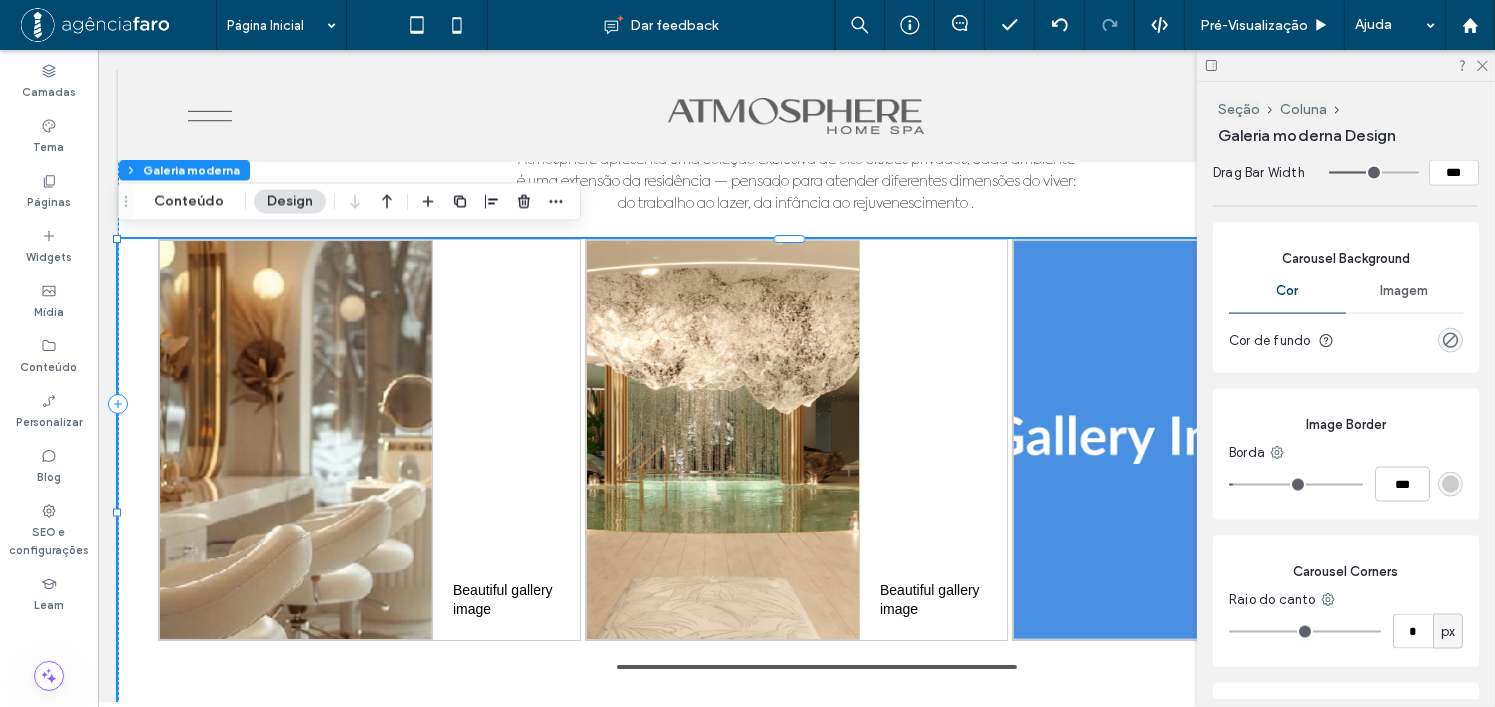 scroll, scrollTop: 3200, scrollLeft: 0, axis: vertical 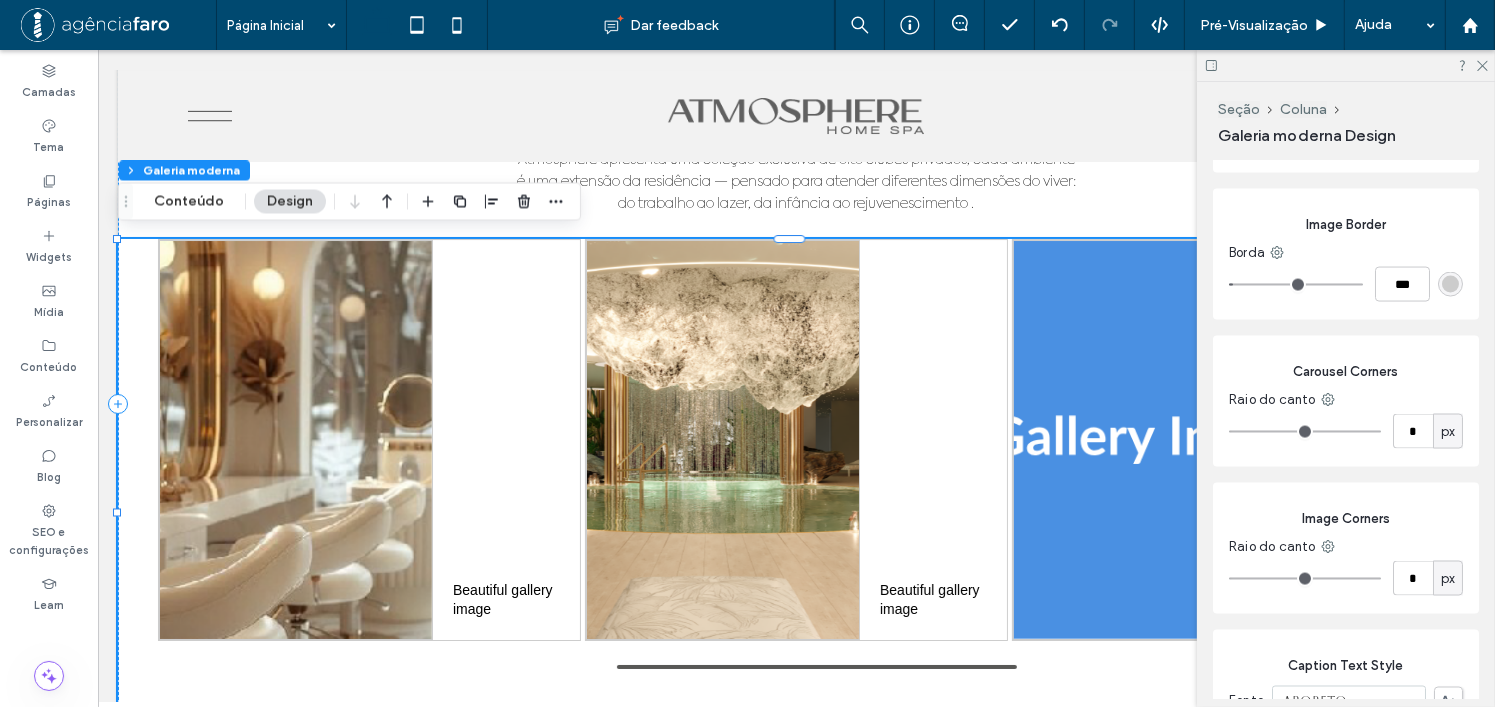 type on "*" 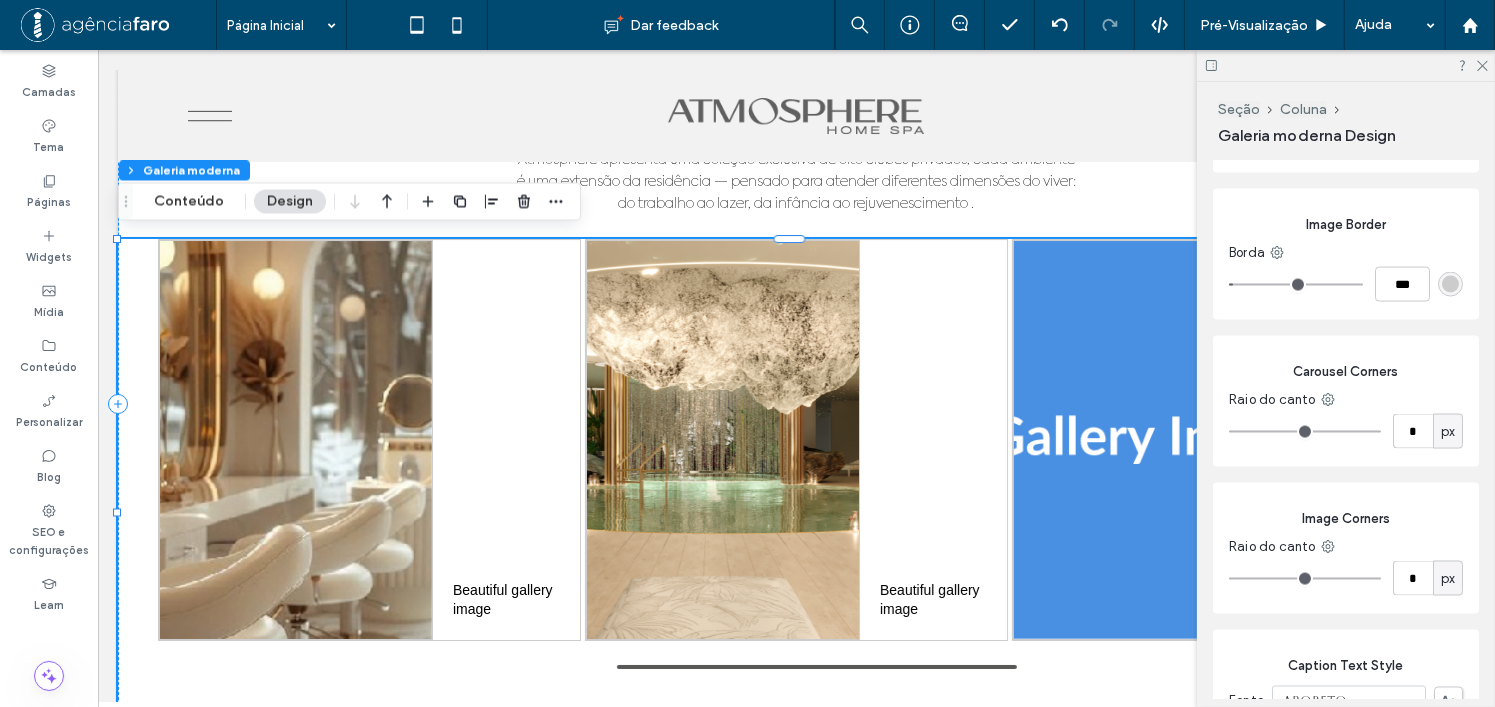 type on "***" 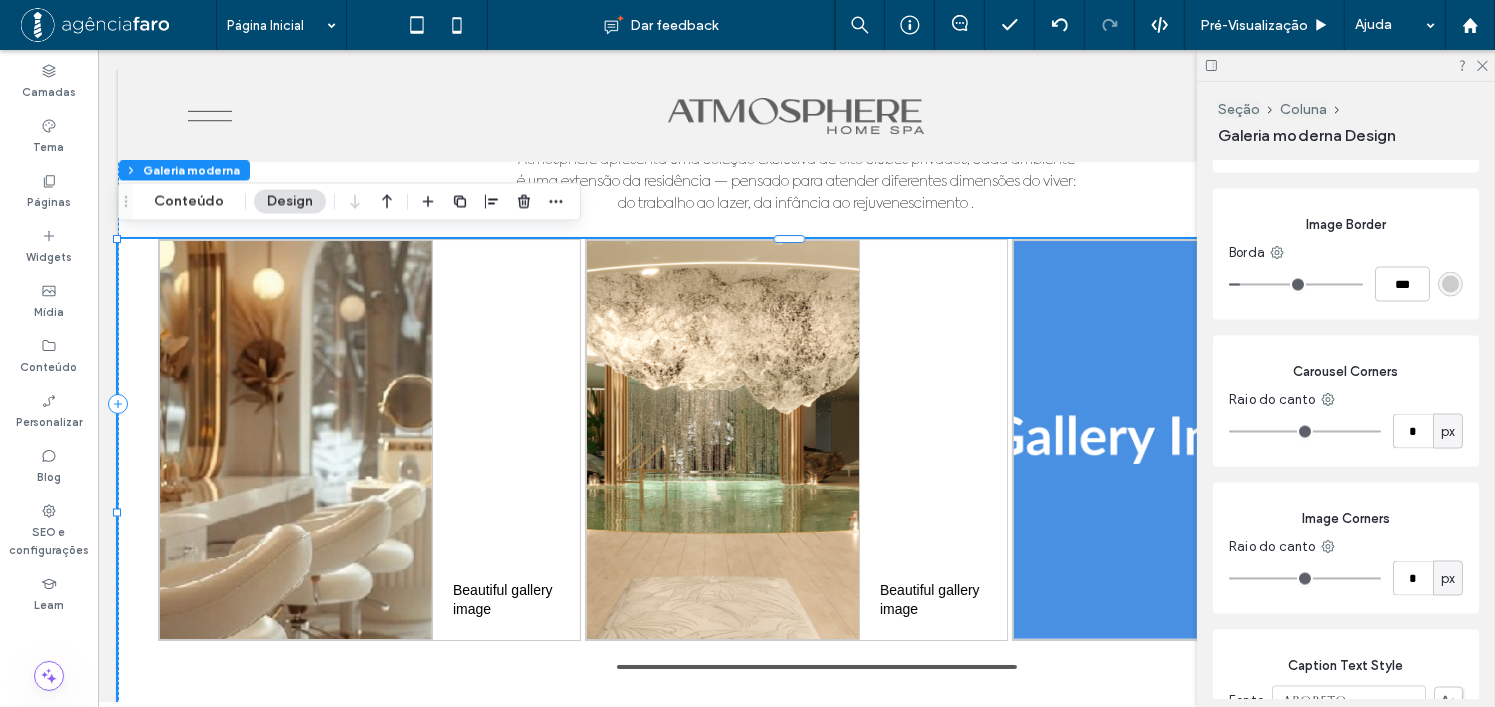 type on "*" 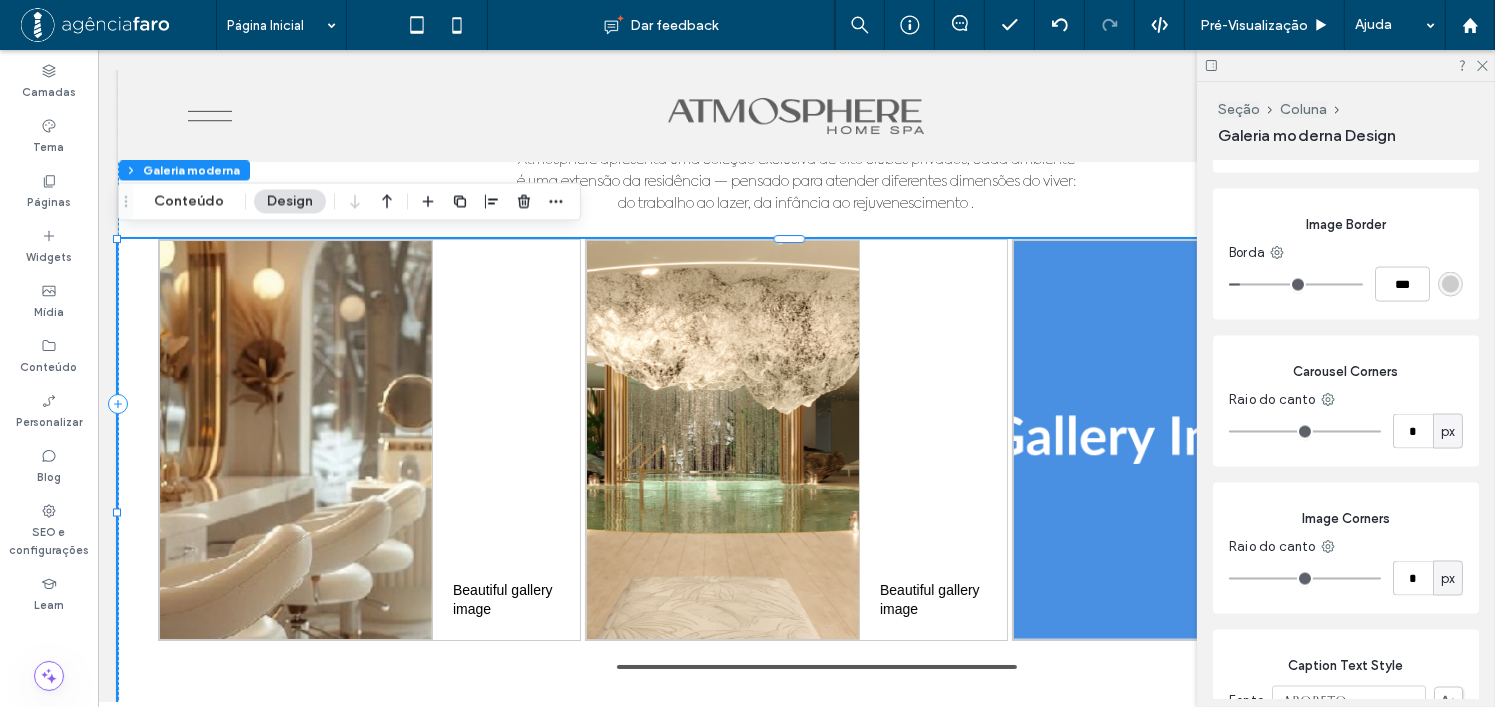 type on "*" 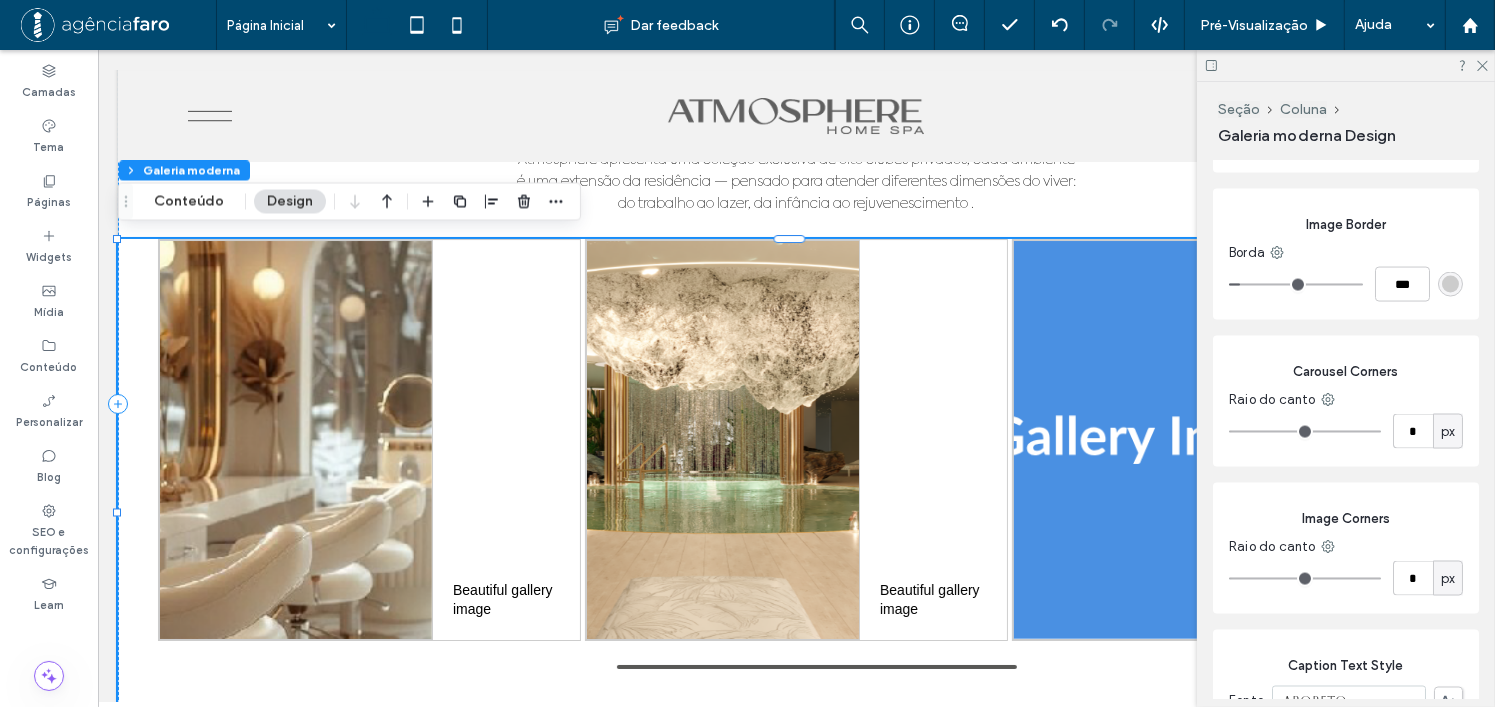 type on "***" 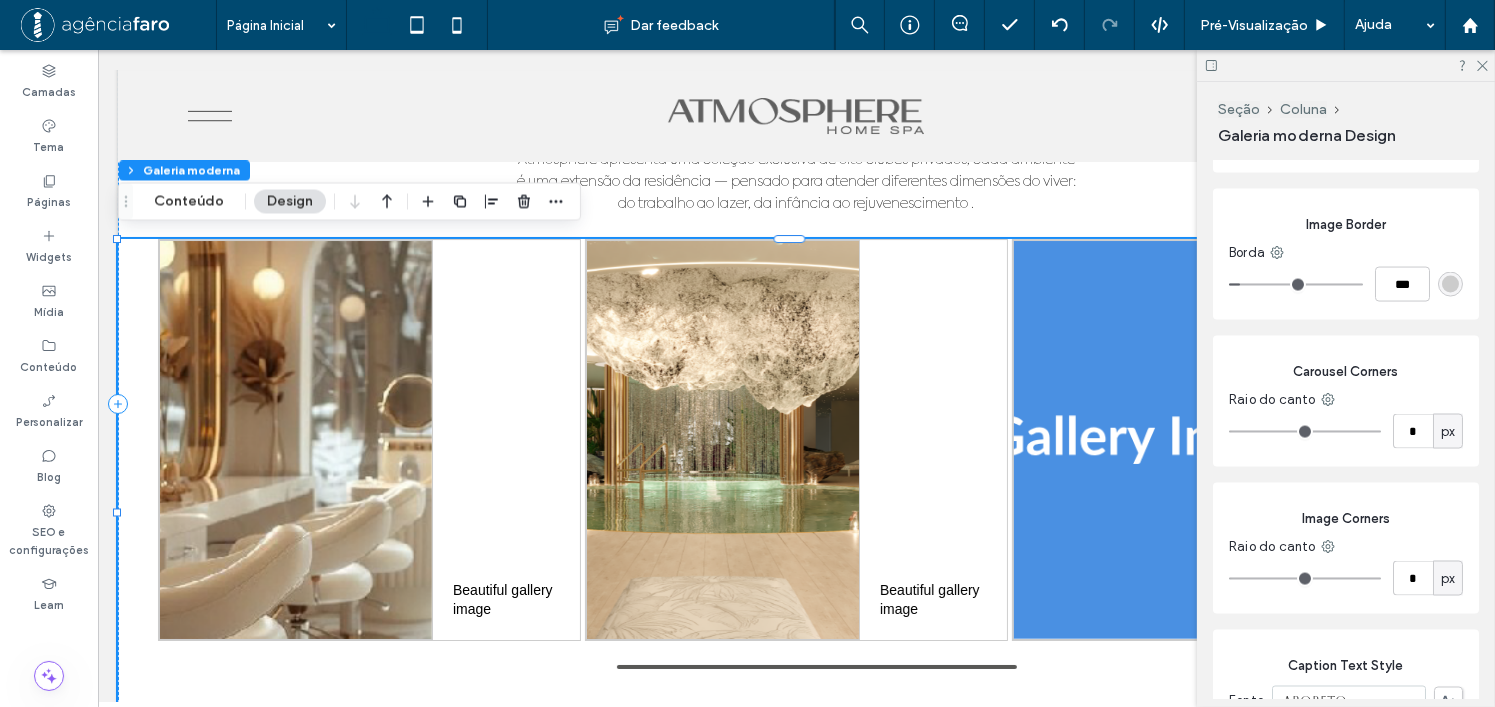 type on "***" 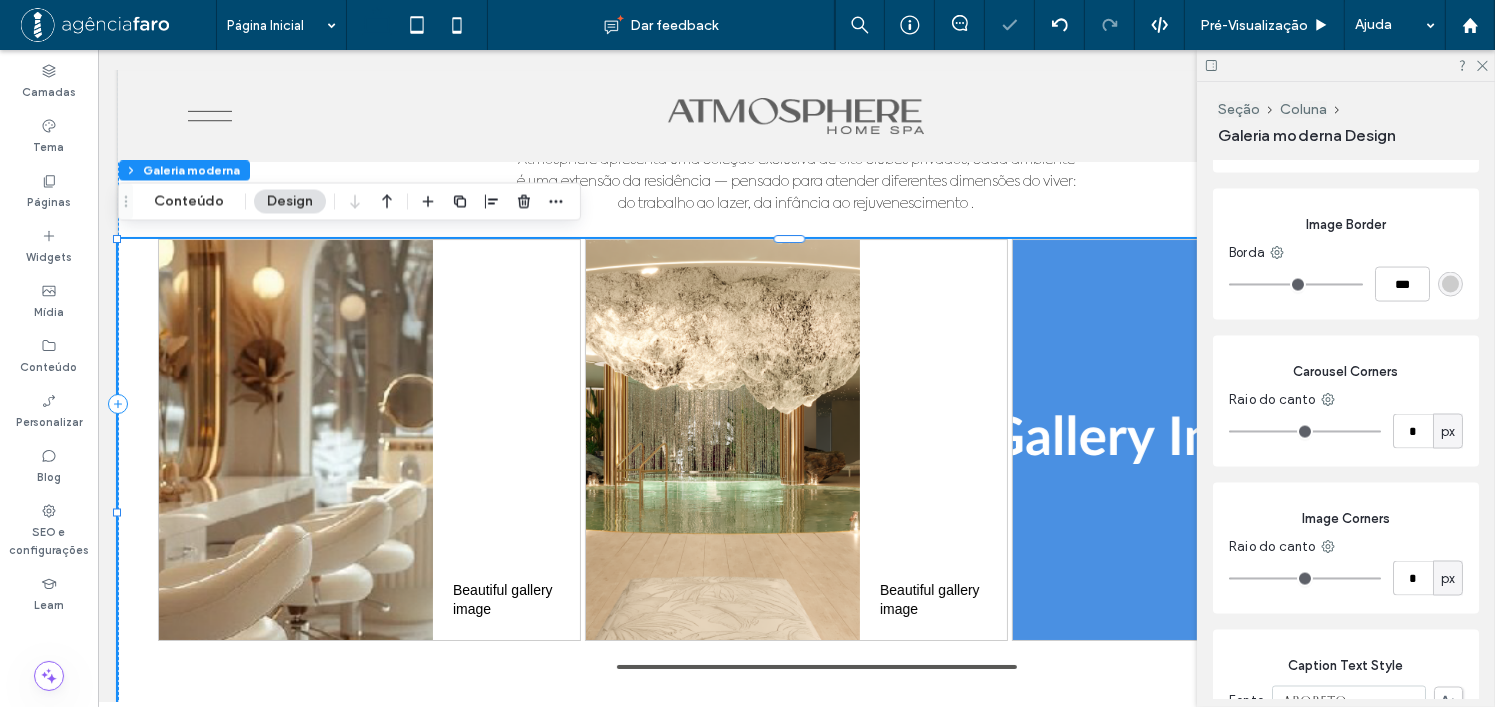 click on "***" at bounding box center [1346, 284] 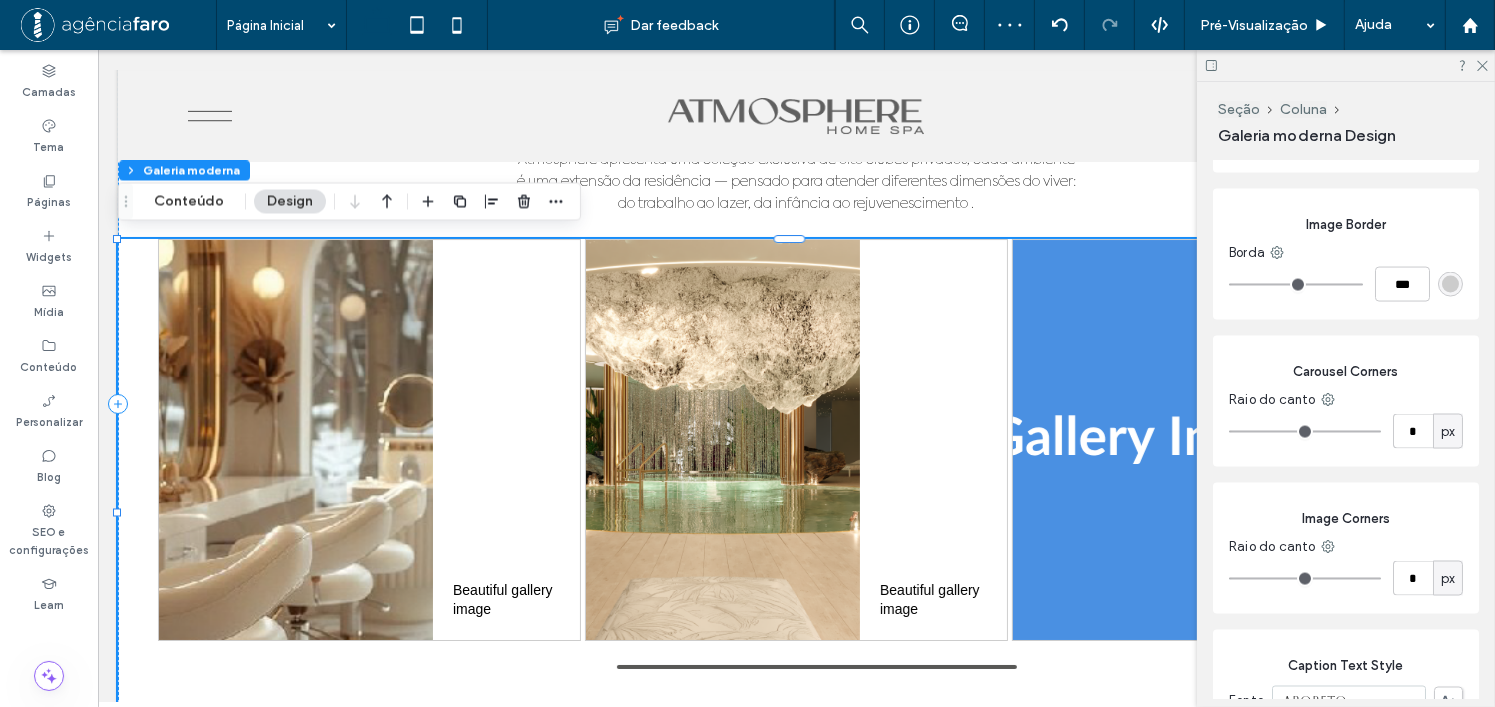 type on "*" 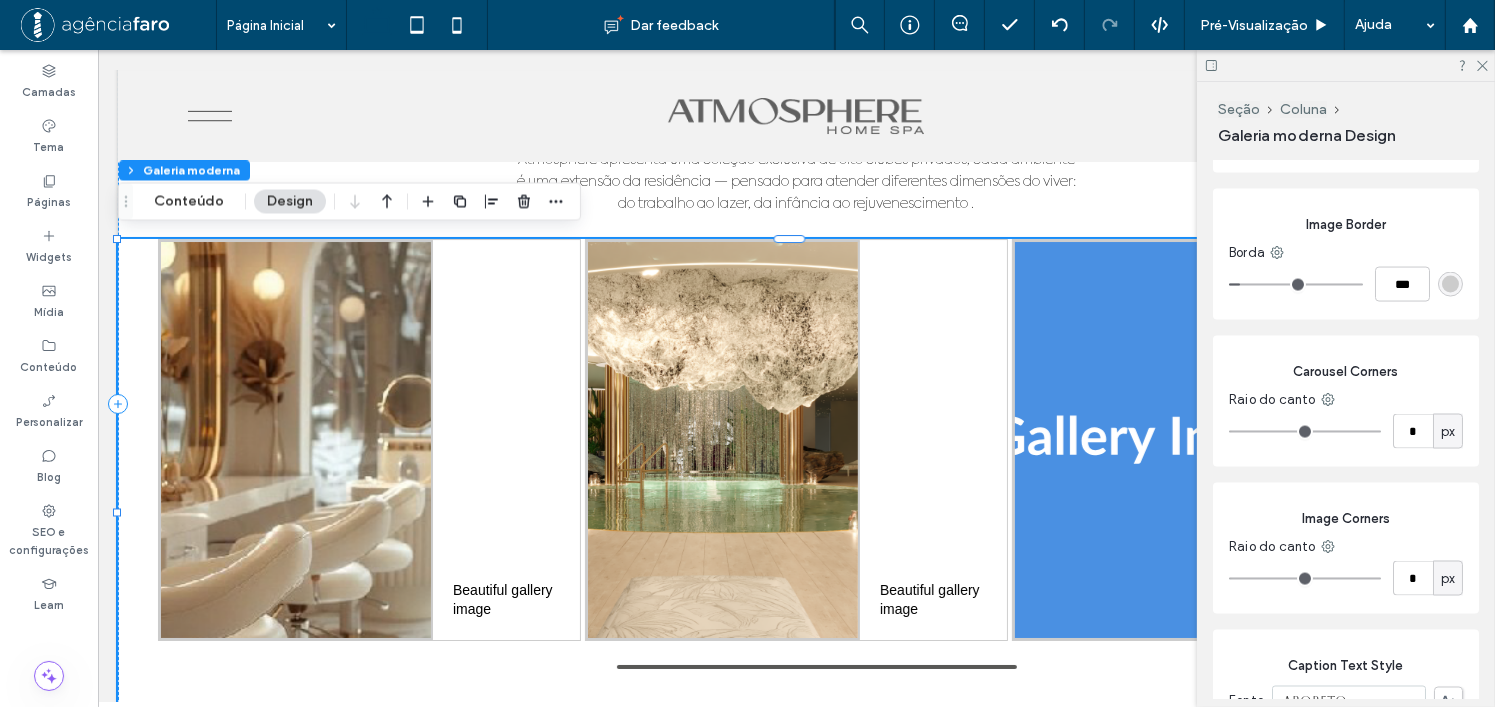 type on "*" 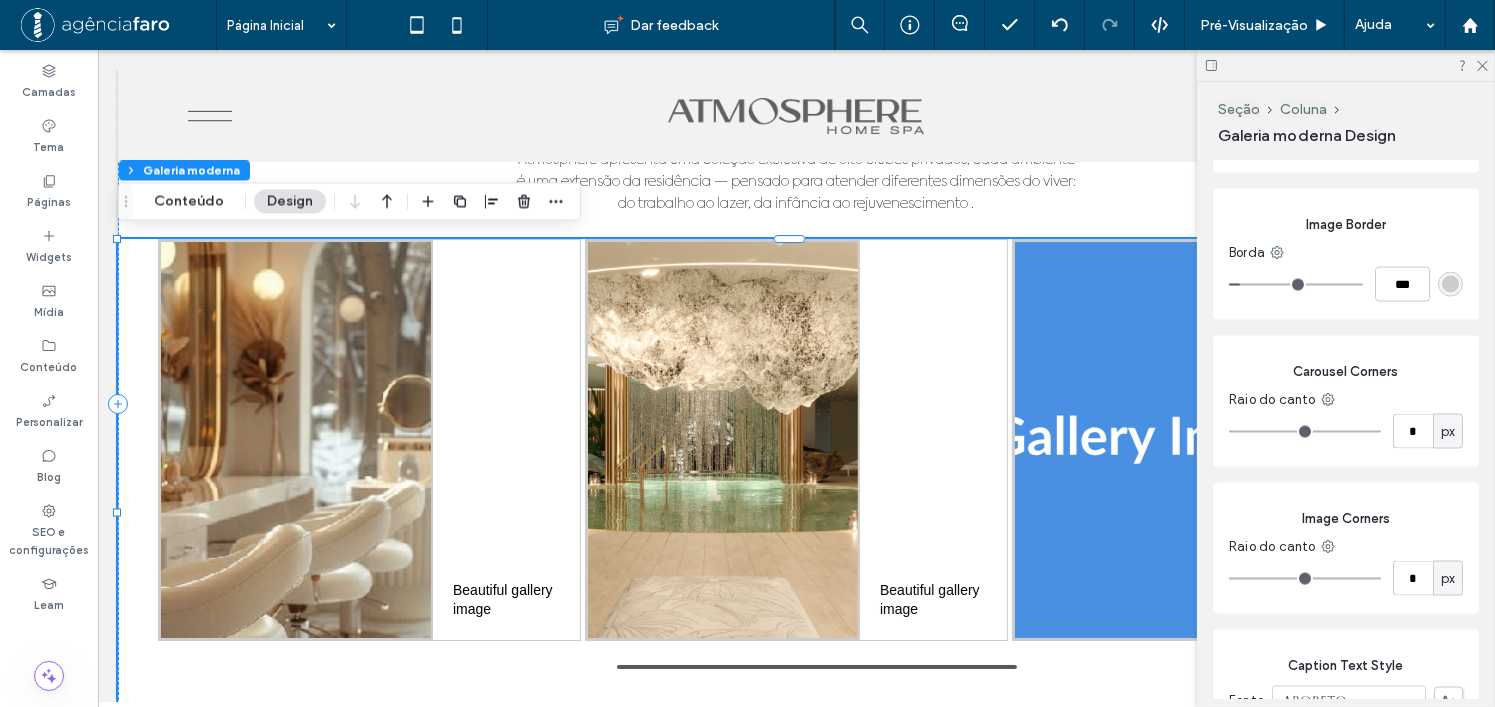 type on "***" 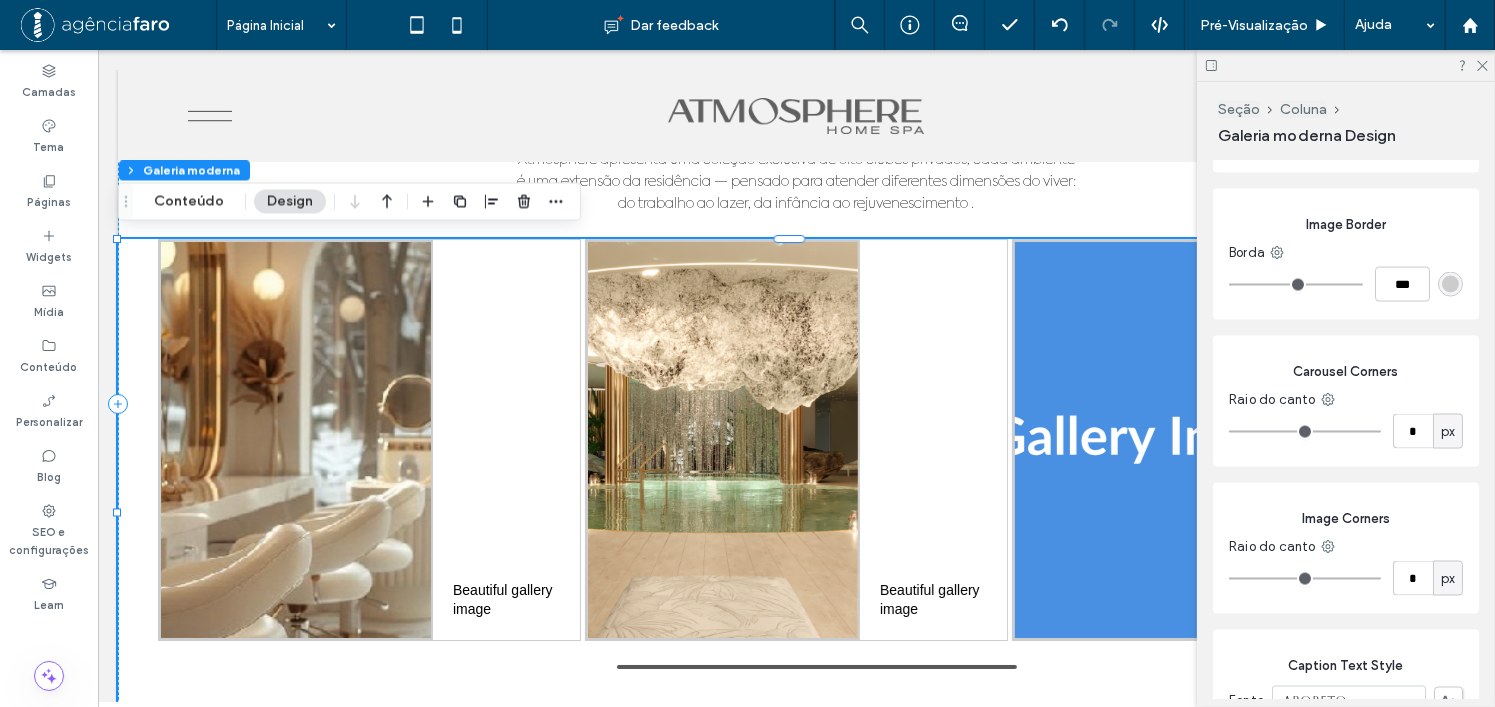drag, startPoint x: 1241, startPoint y: 292, endPoint x: 1222, endPoint y: 253, distance: 43.382023 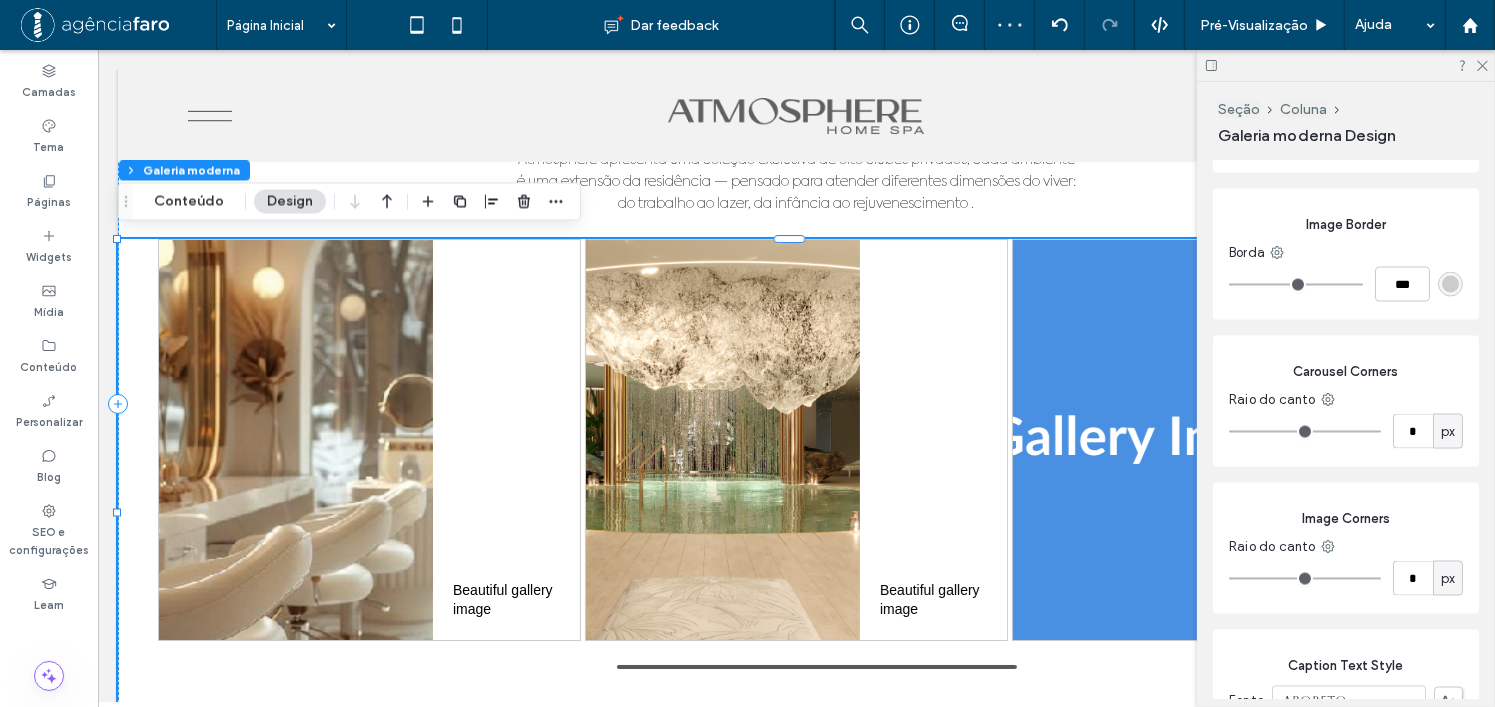 type on "*" 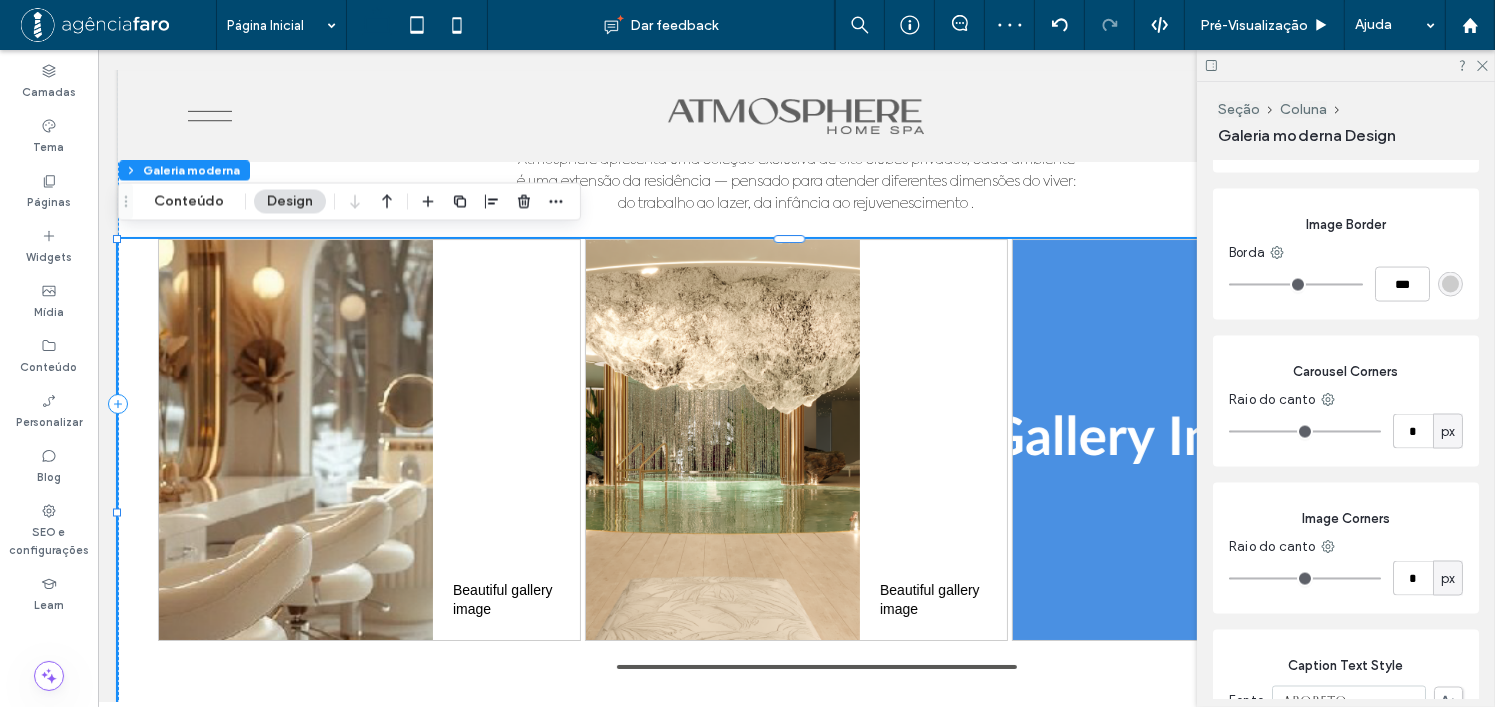 type on "***" 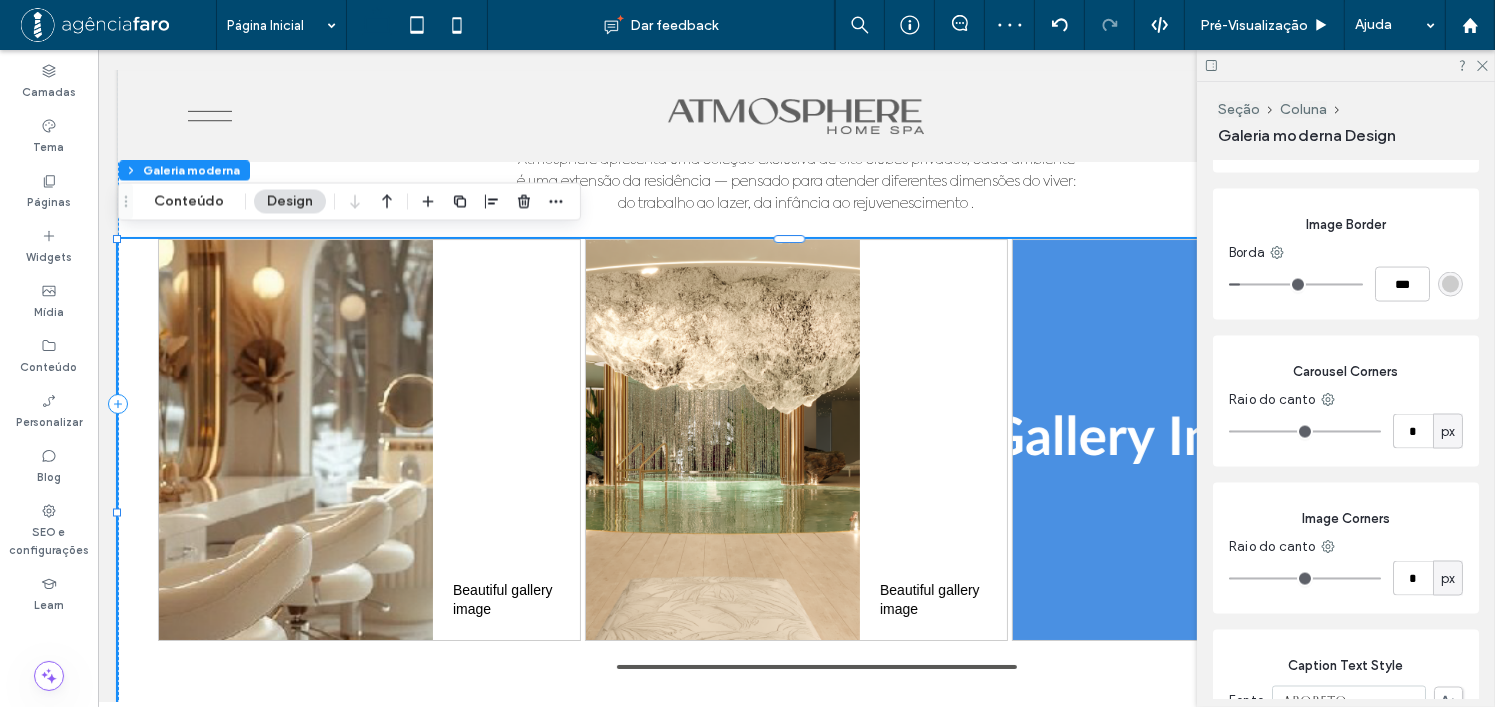 type on "*" 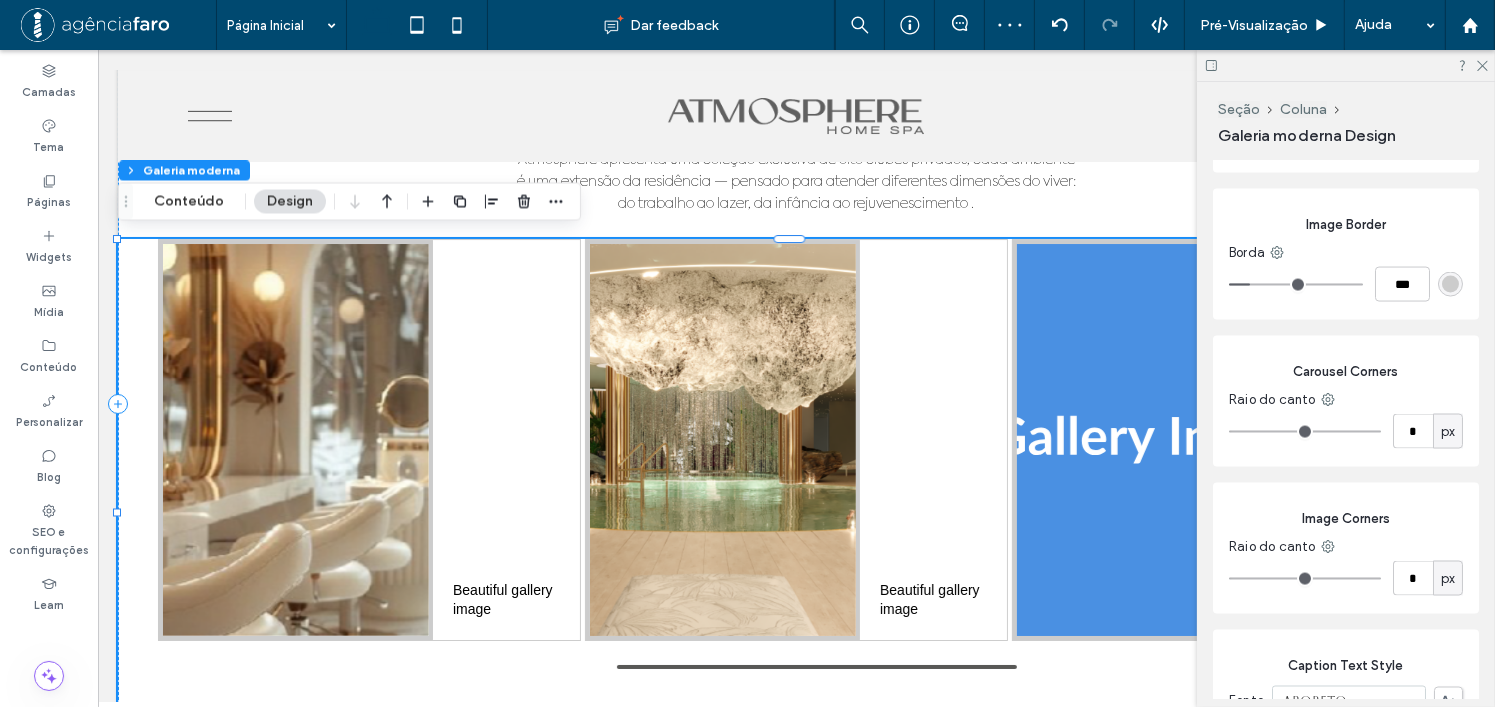 type on "*" 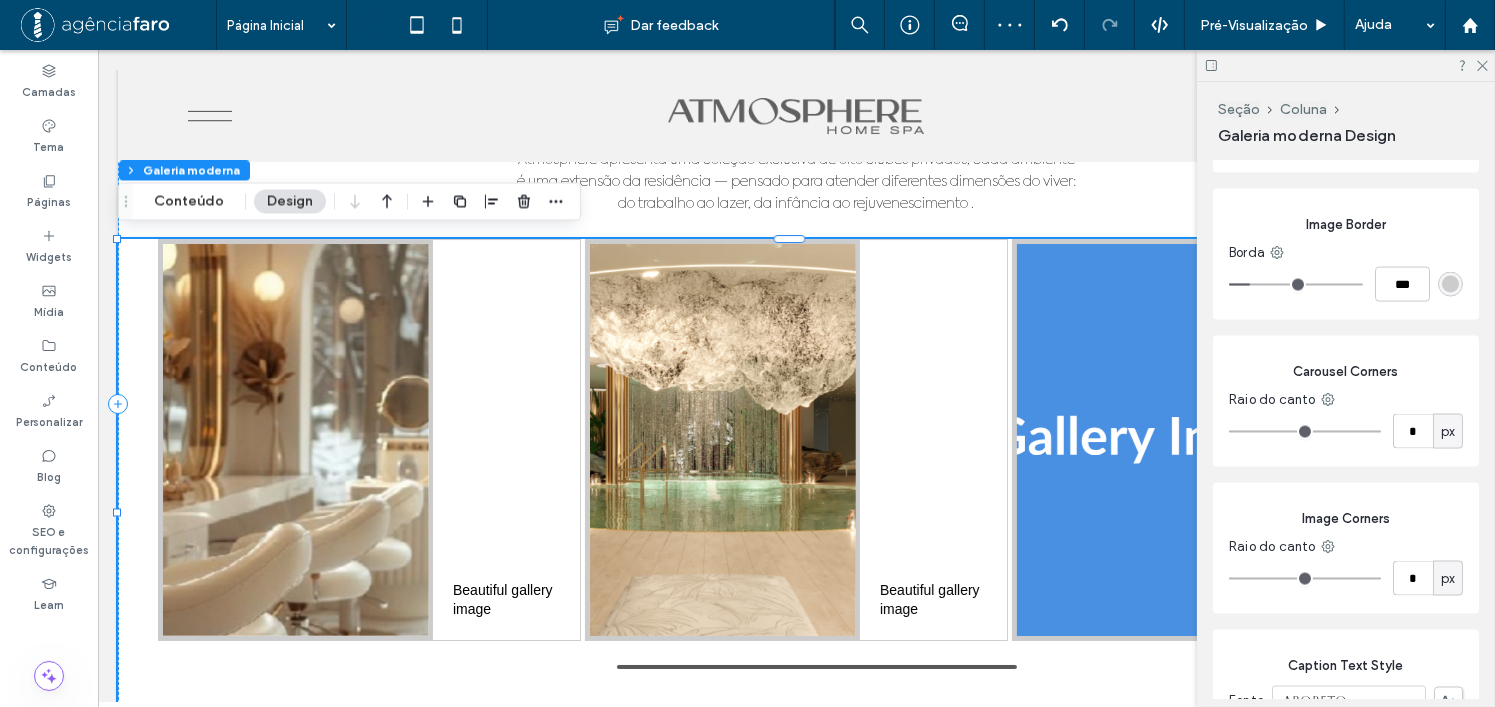 type on "***" 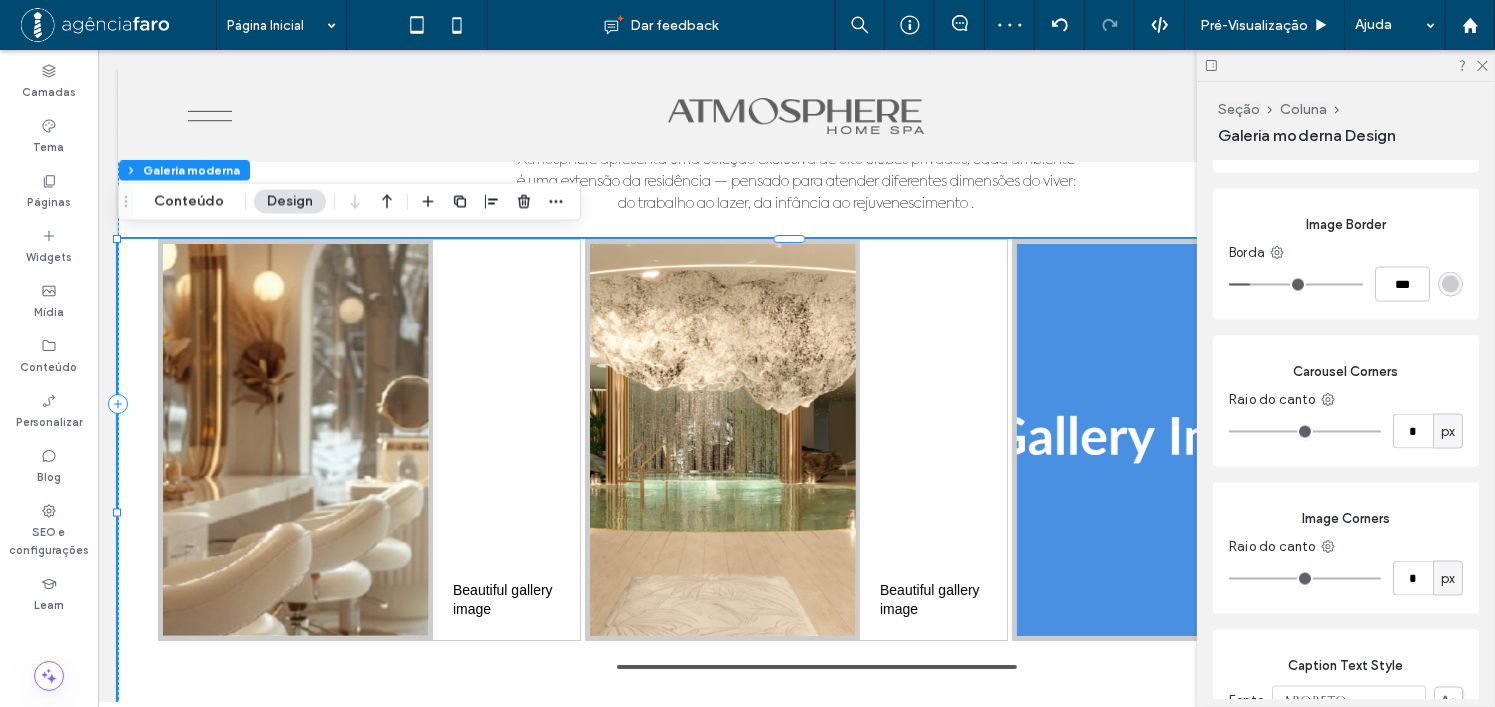 type on "*" 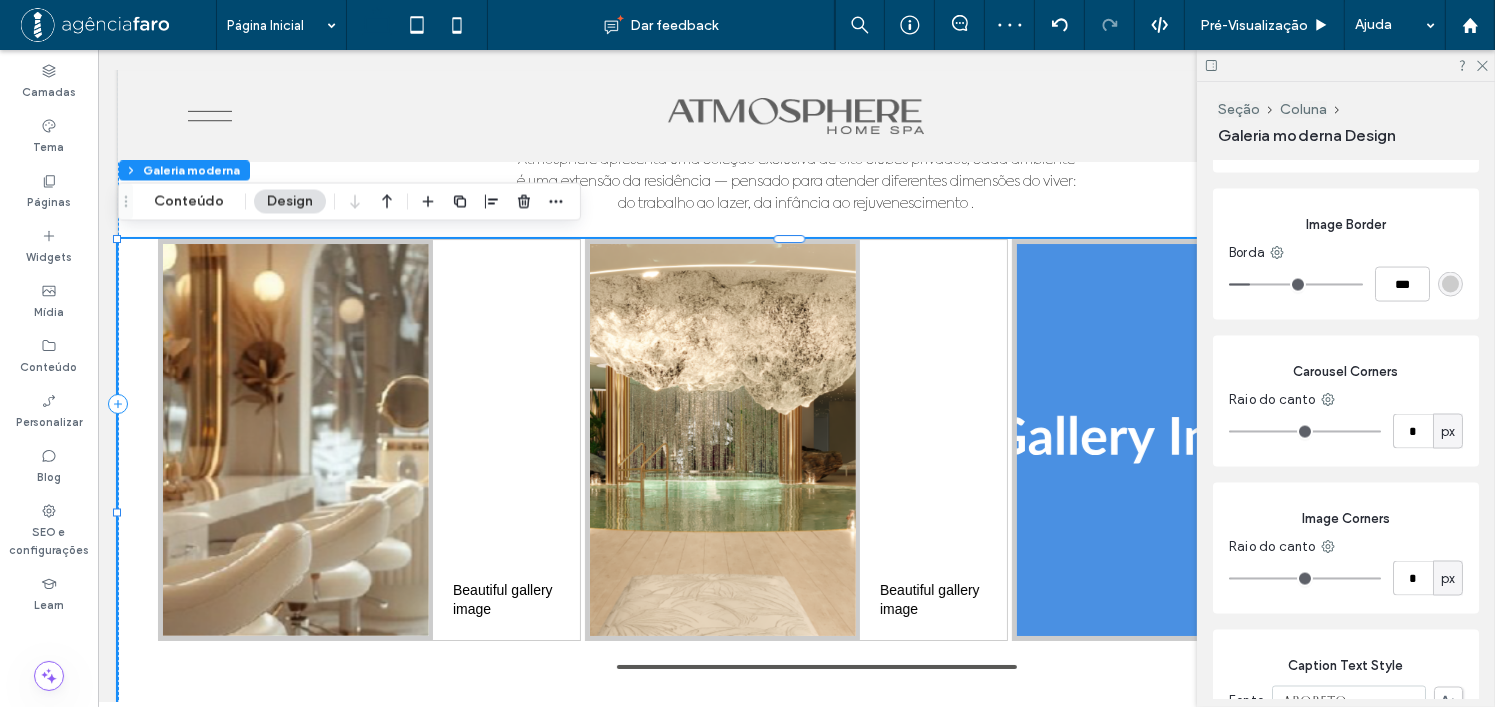 type on "***" 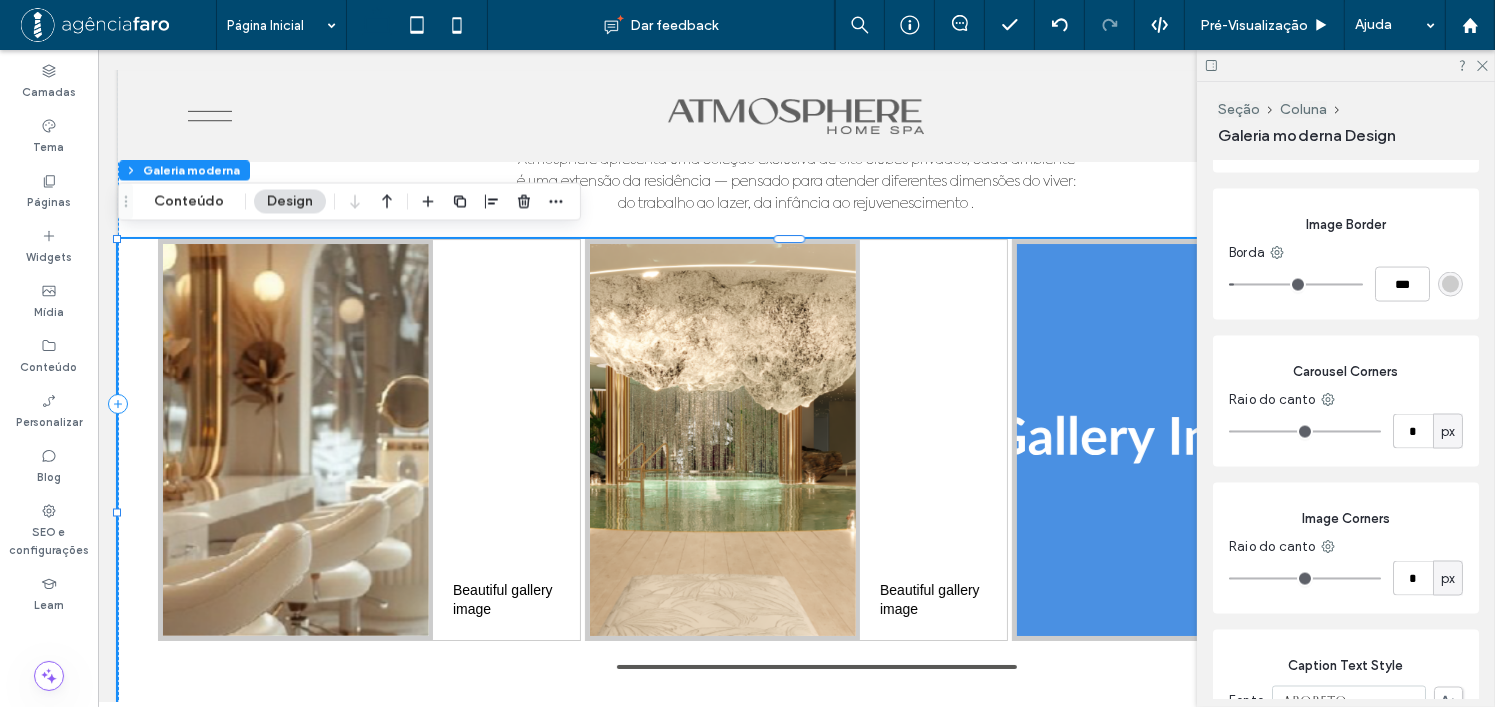 type on "*" 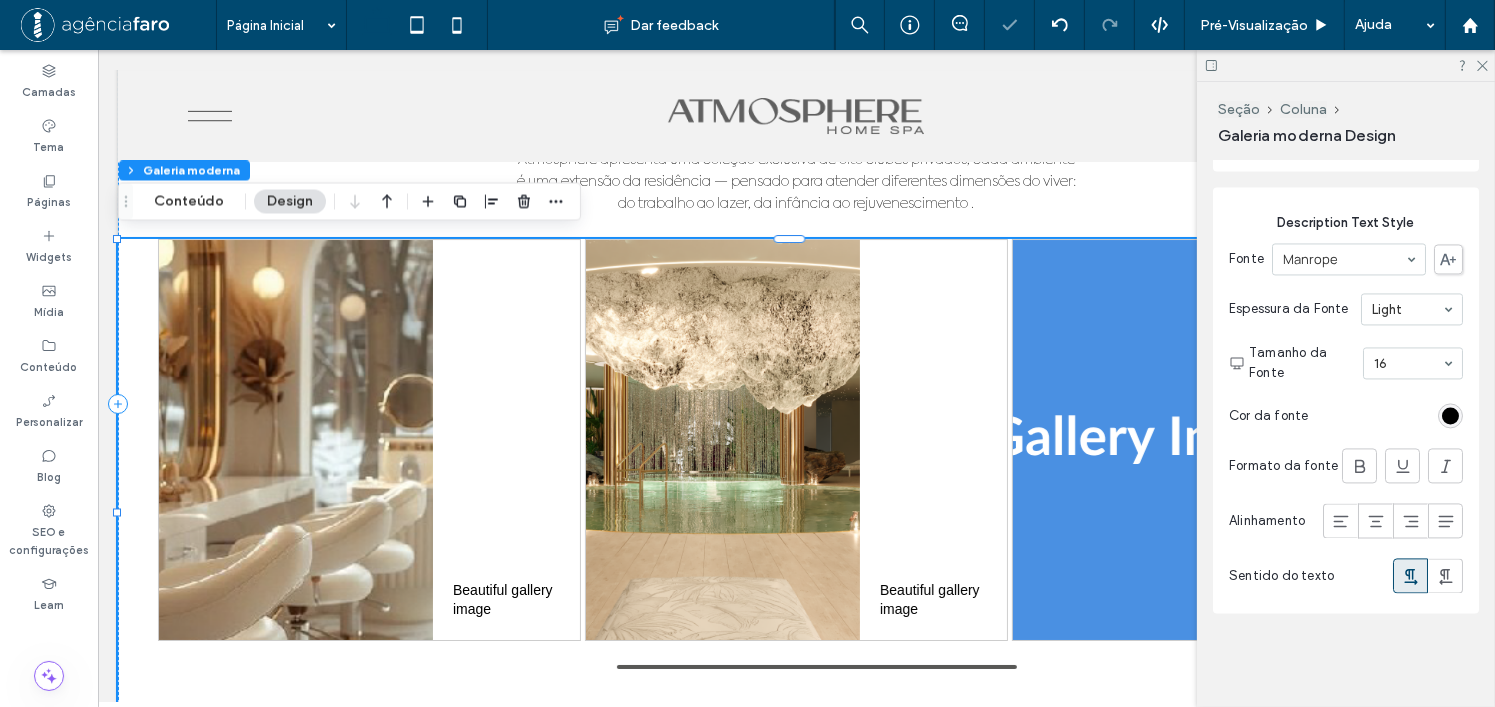 scroll, scrollTop: 4109, scrollLeft: 0, axis: vertical 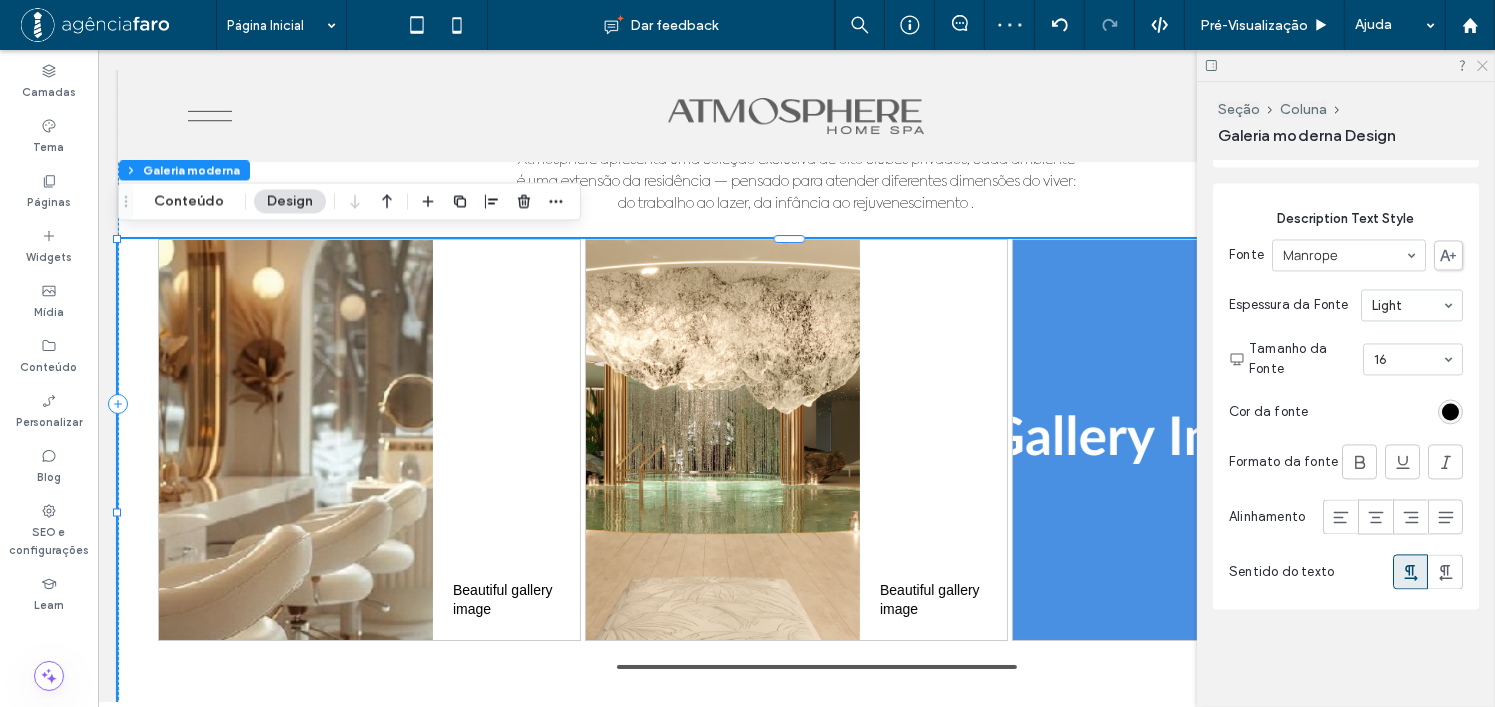 click 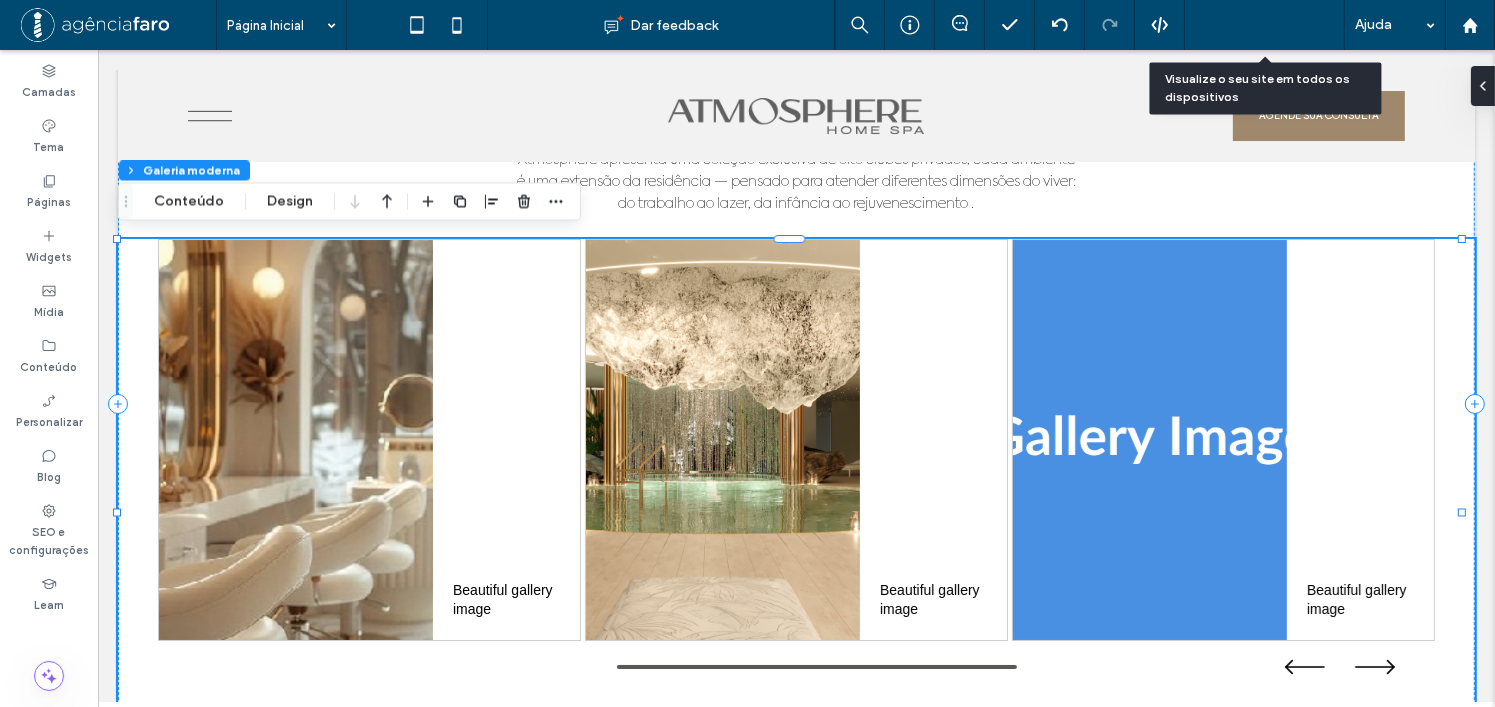 click on "Pré-Visualizaçāo" at bounding box center [1254, 25] 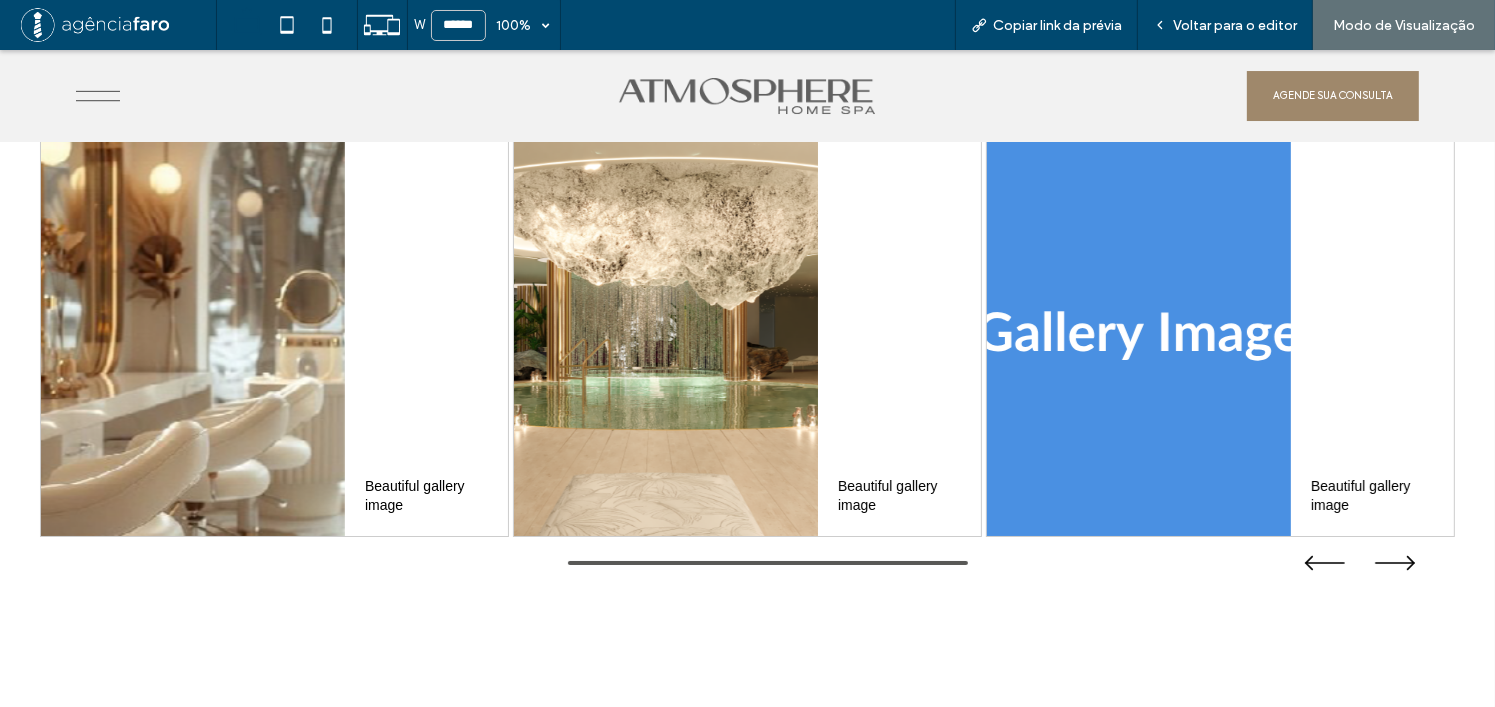 scroll, scrollTop: 7301, scrollLeft: 0, axis: vertical 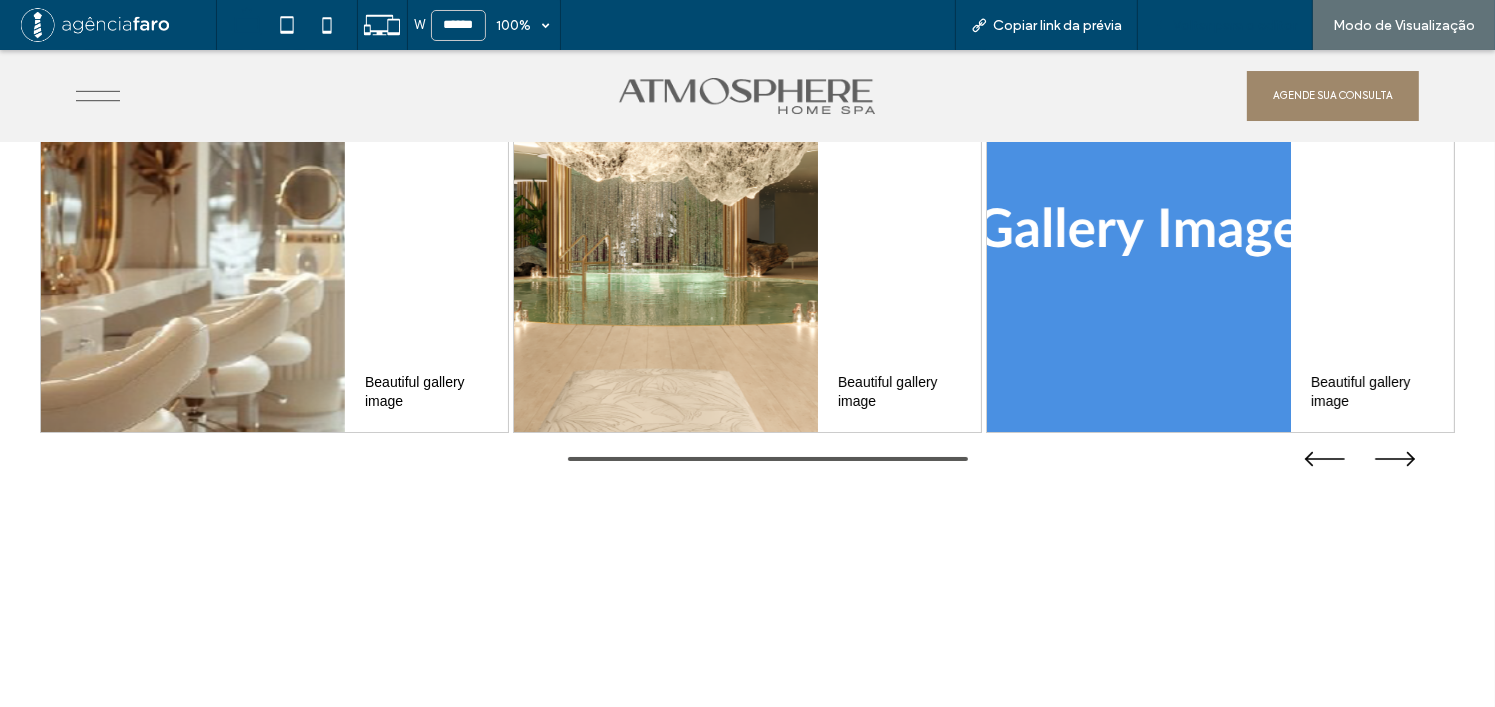 click on "Voltar para o editor" at bounding box center [1235, 25] 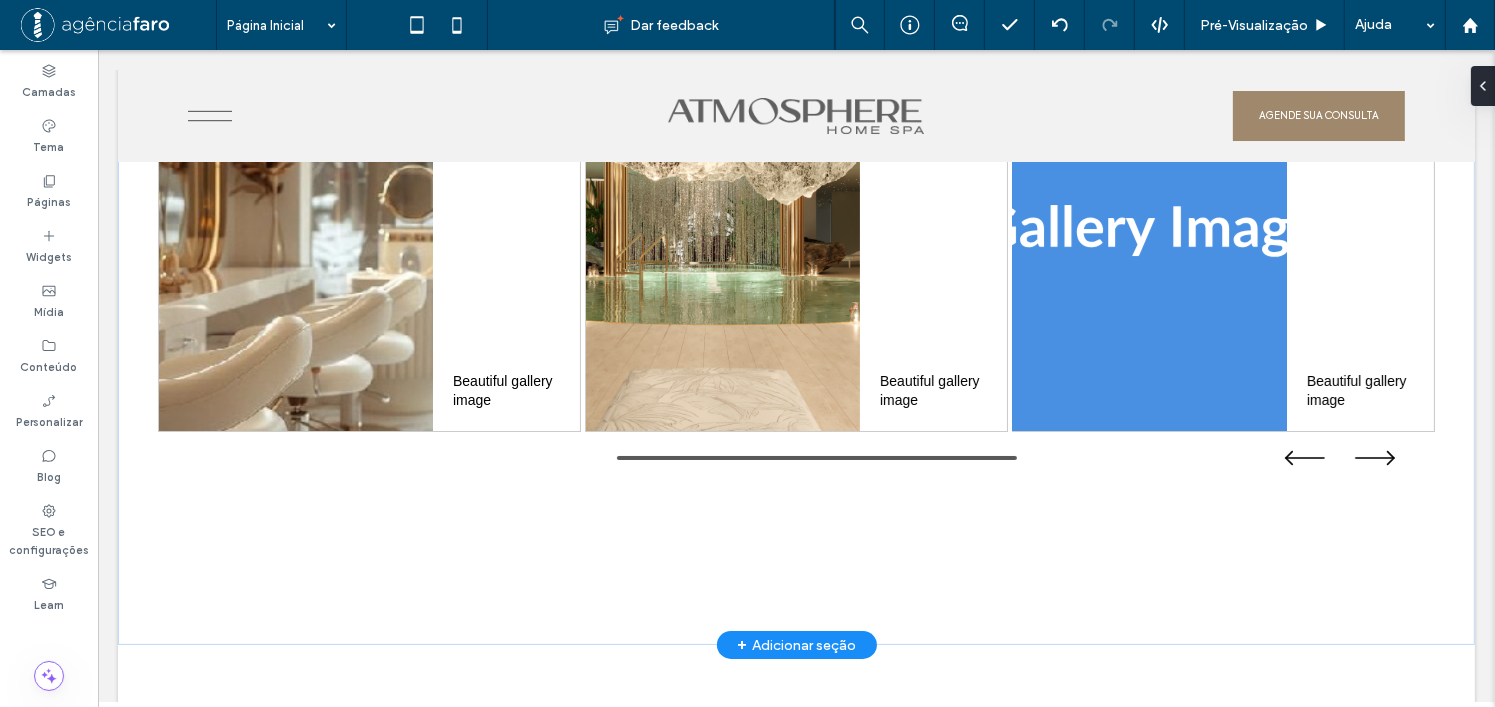 scroll, scrollTop: 7274, scrollLeft: 0, axis: vertical 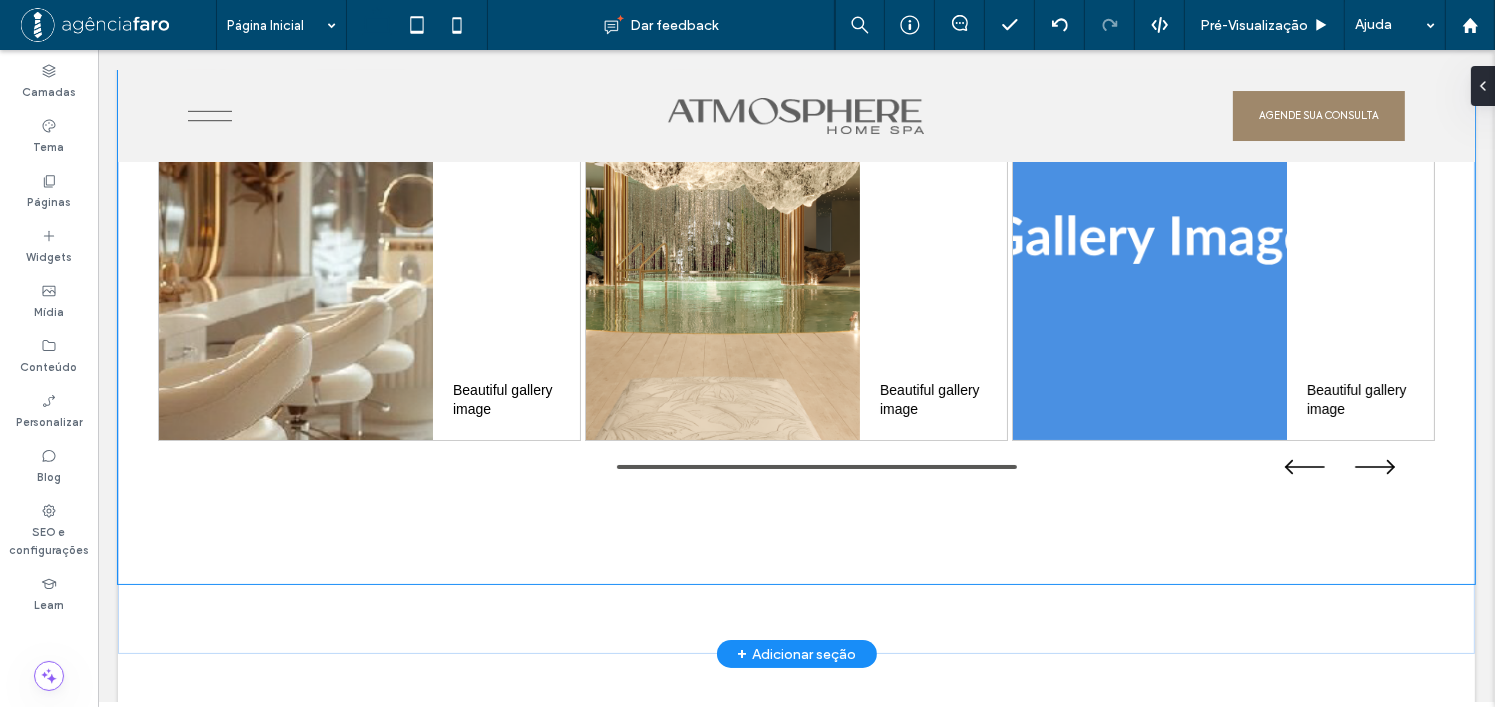 click at bounding box center [795, 462] 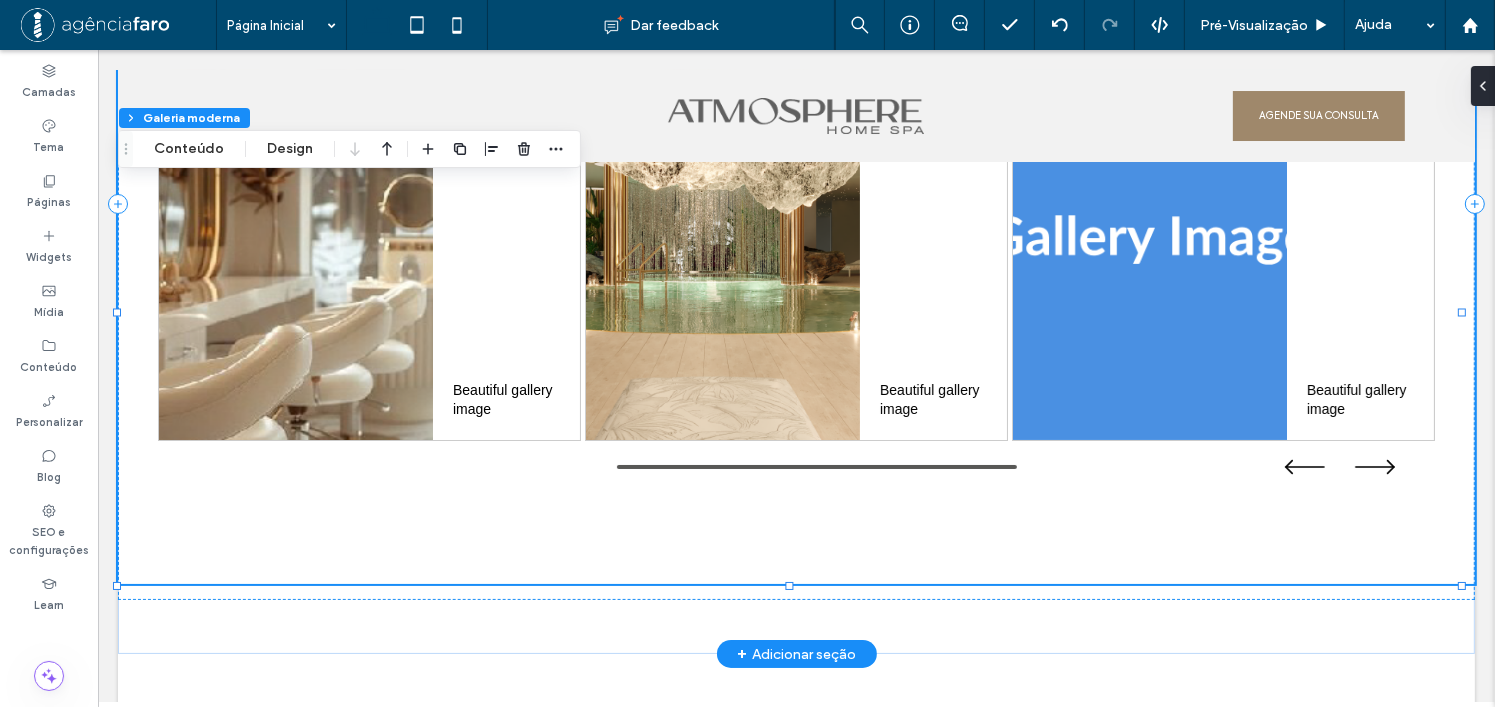 click on "Beautiful gallery image" at bounding box center [932, 240] 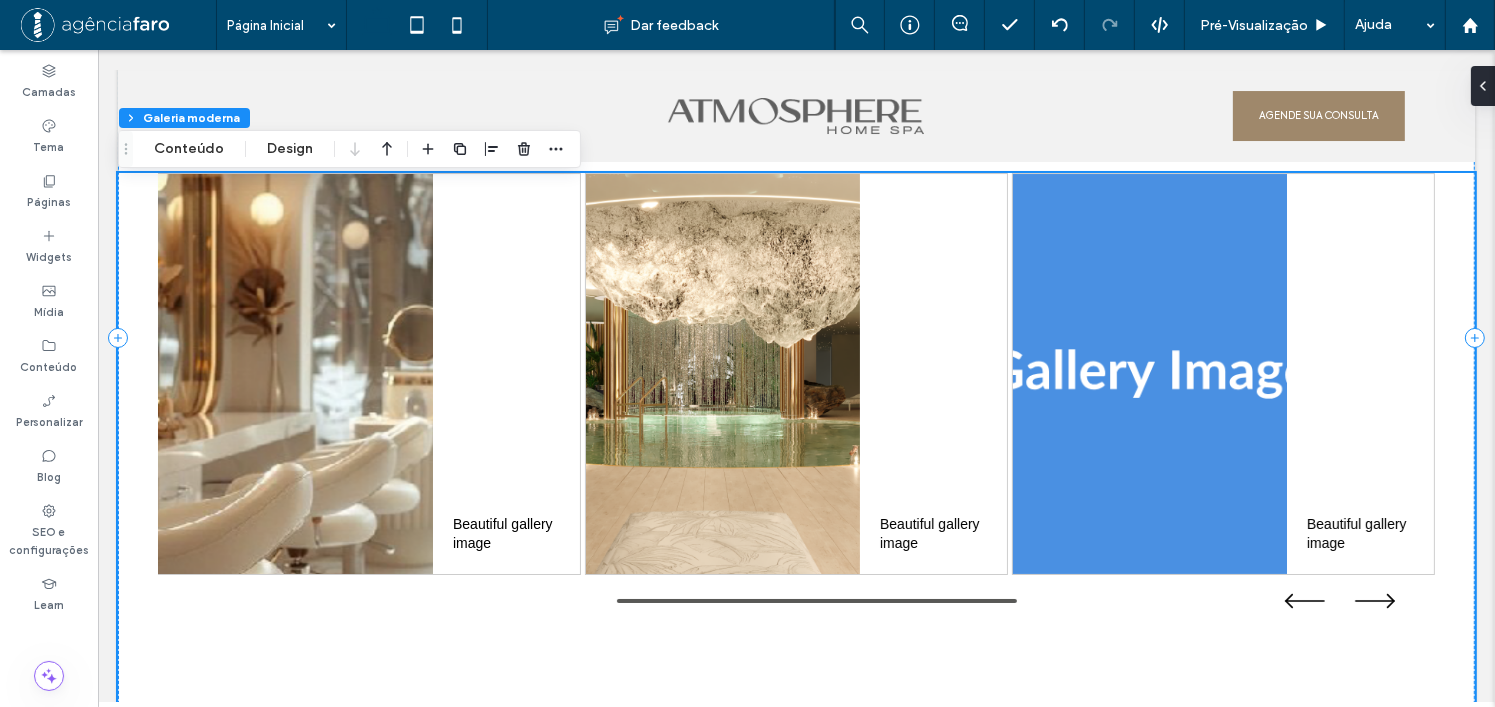 scroll, scrollTop: 7174, scrollLeft: 0, axis: vertical 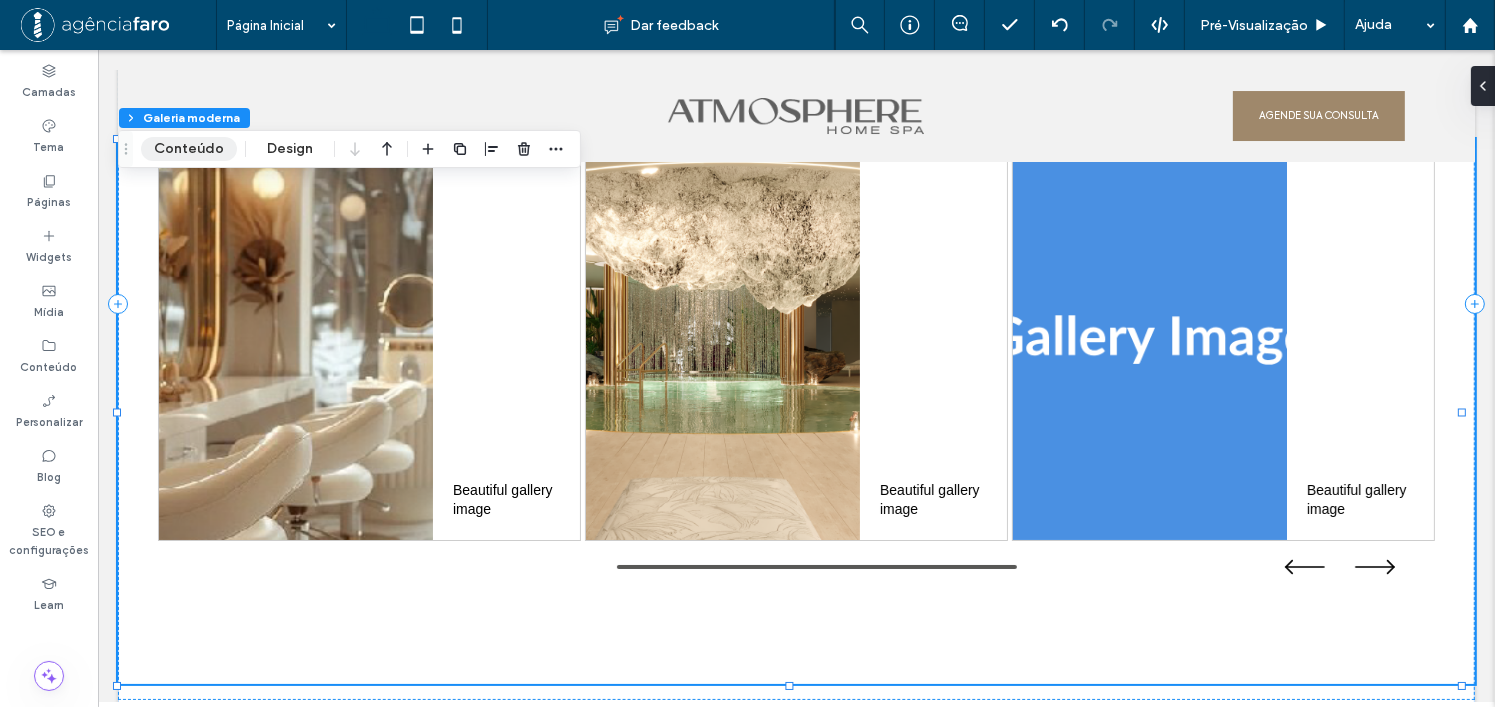 click on "Conteúdo" at bounding box center [189, 149] 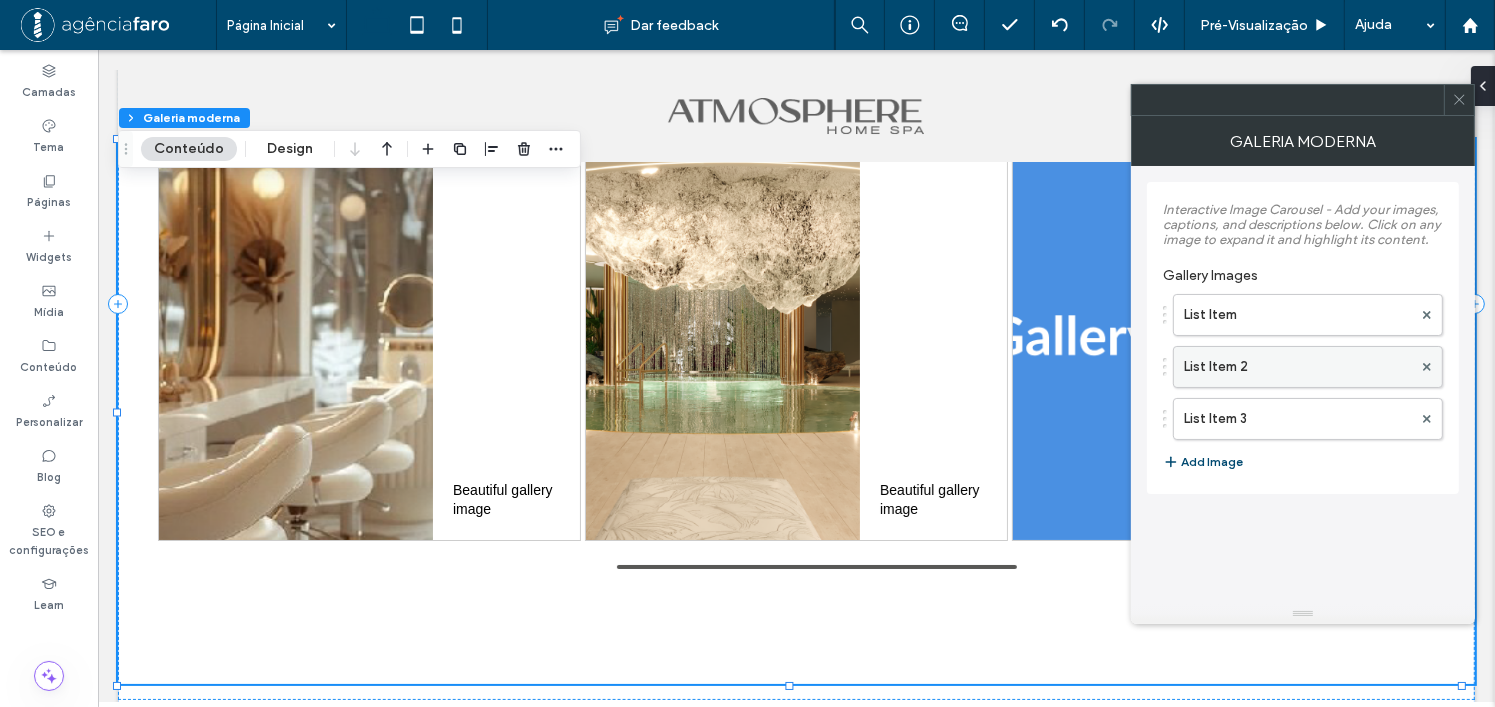 click on "List Item" at bounding box center (1298, 315) 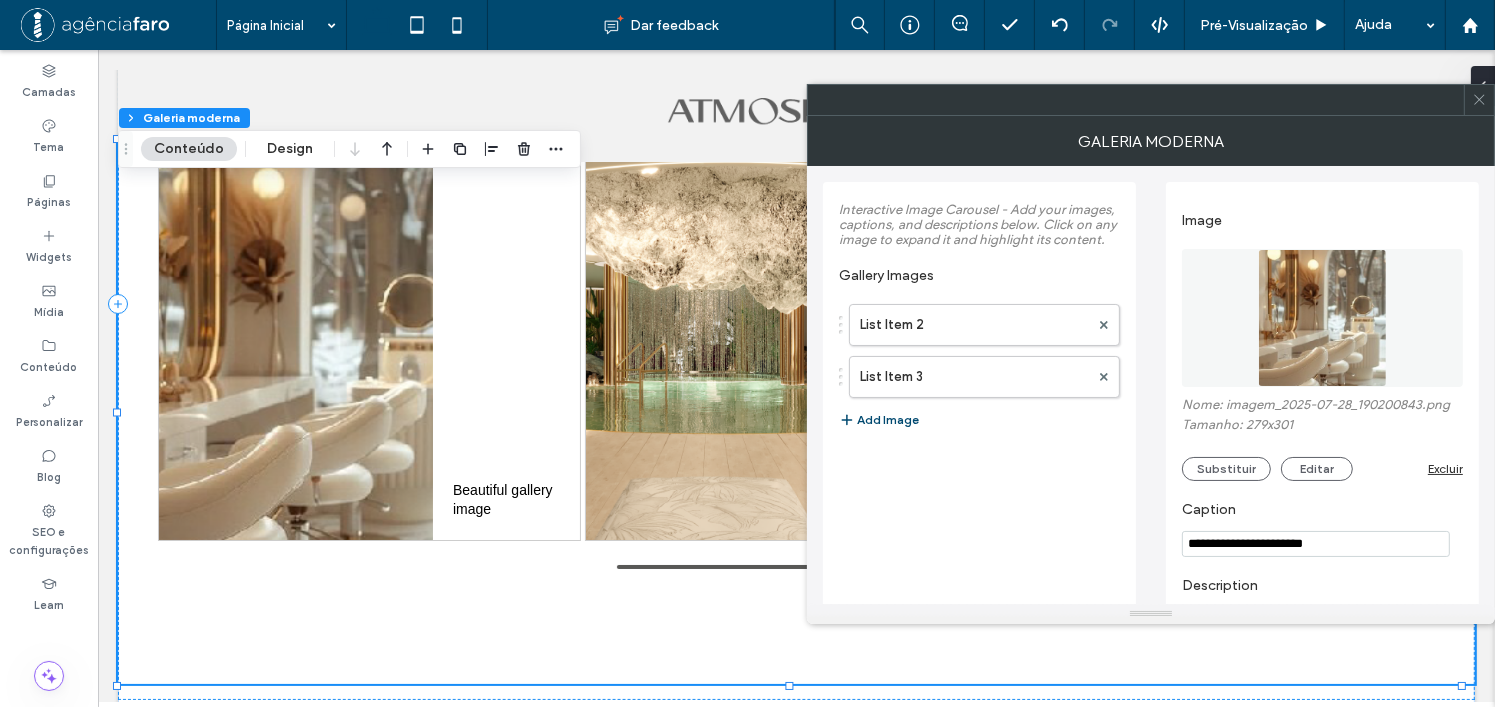click on "**********" at bounding box center (1316, 544) 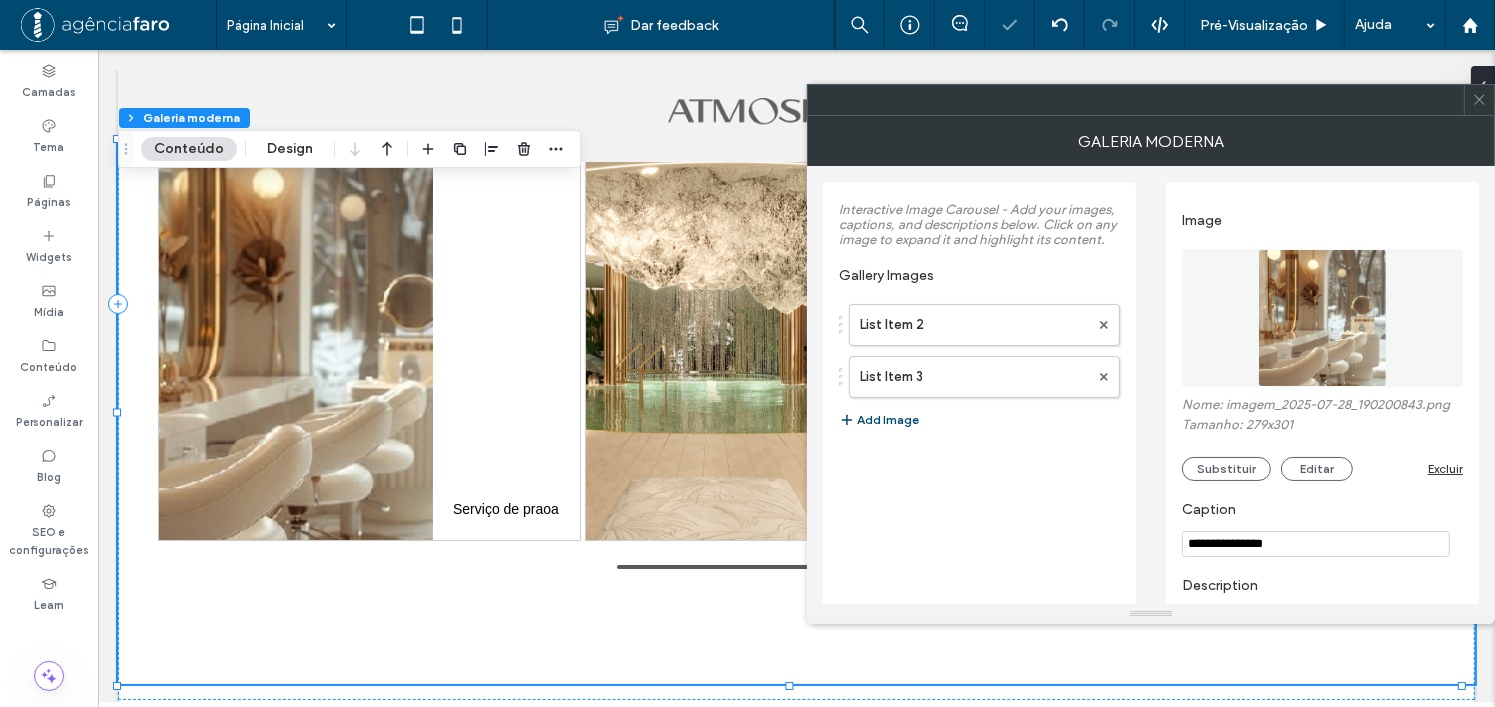 type on "**********" 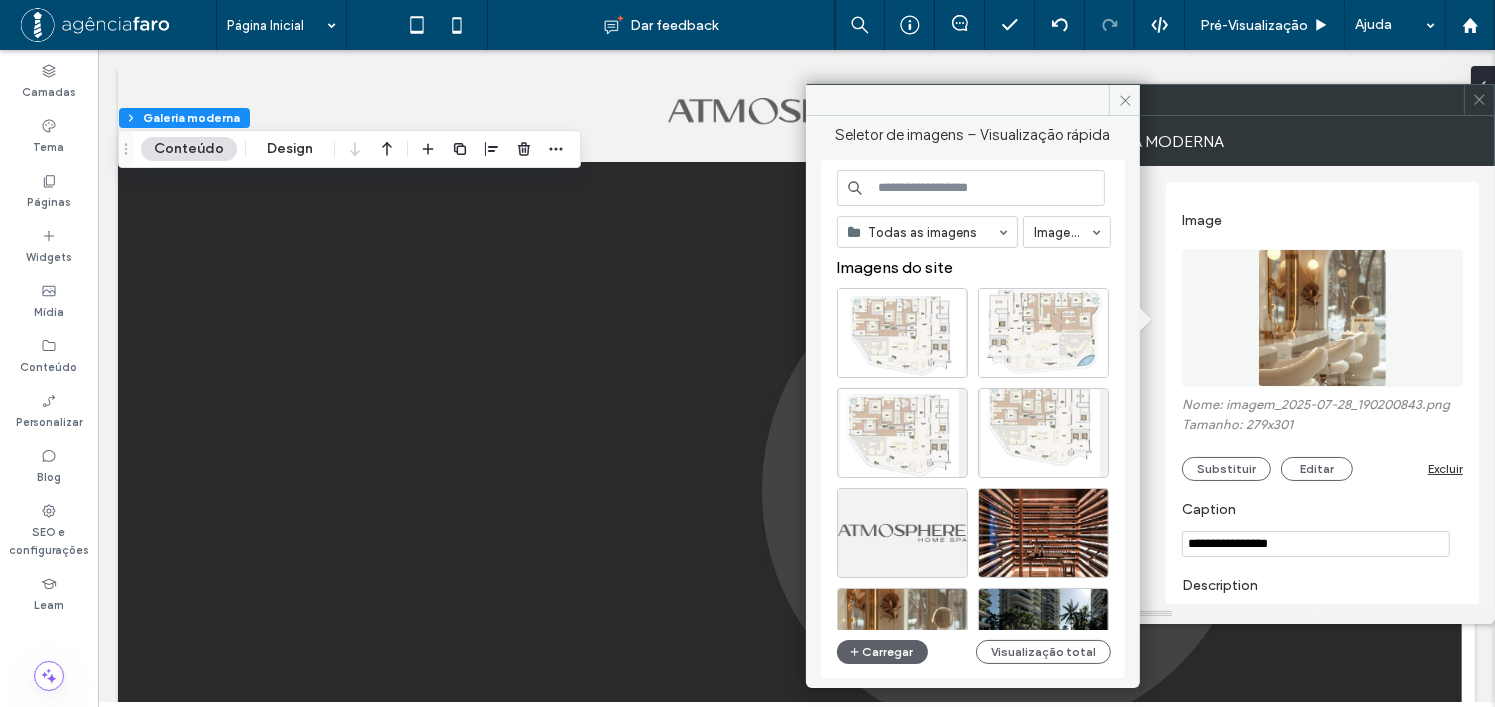 scroll, scrollTop: 7174, scrollLeft: 0, axis: vertical 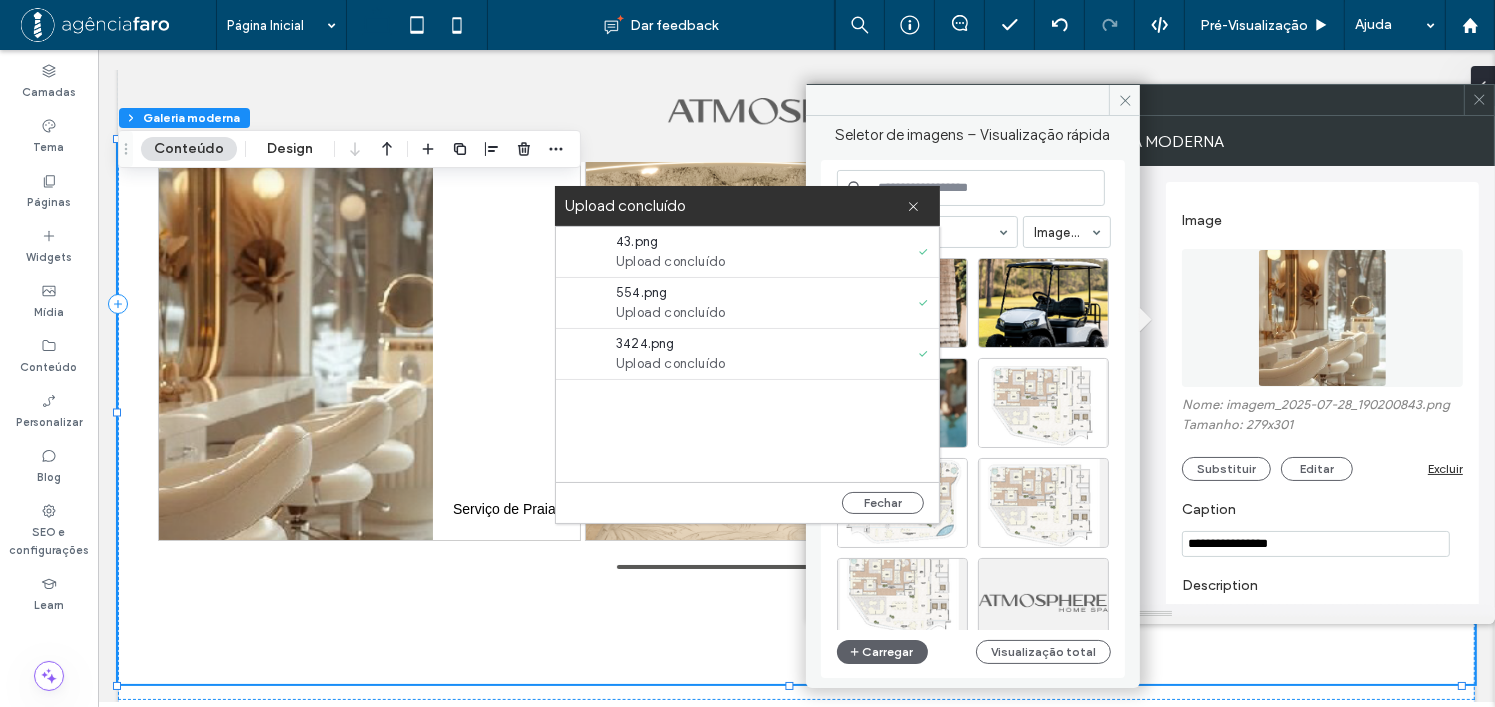 click on "43.png Upload concluído" at bounding box center [752, 252] 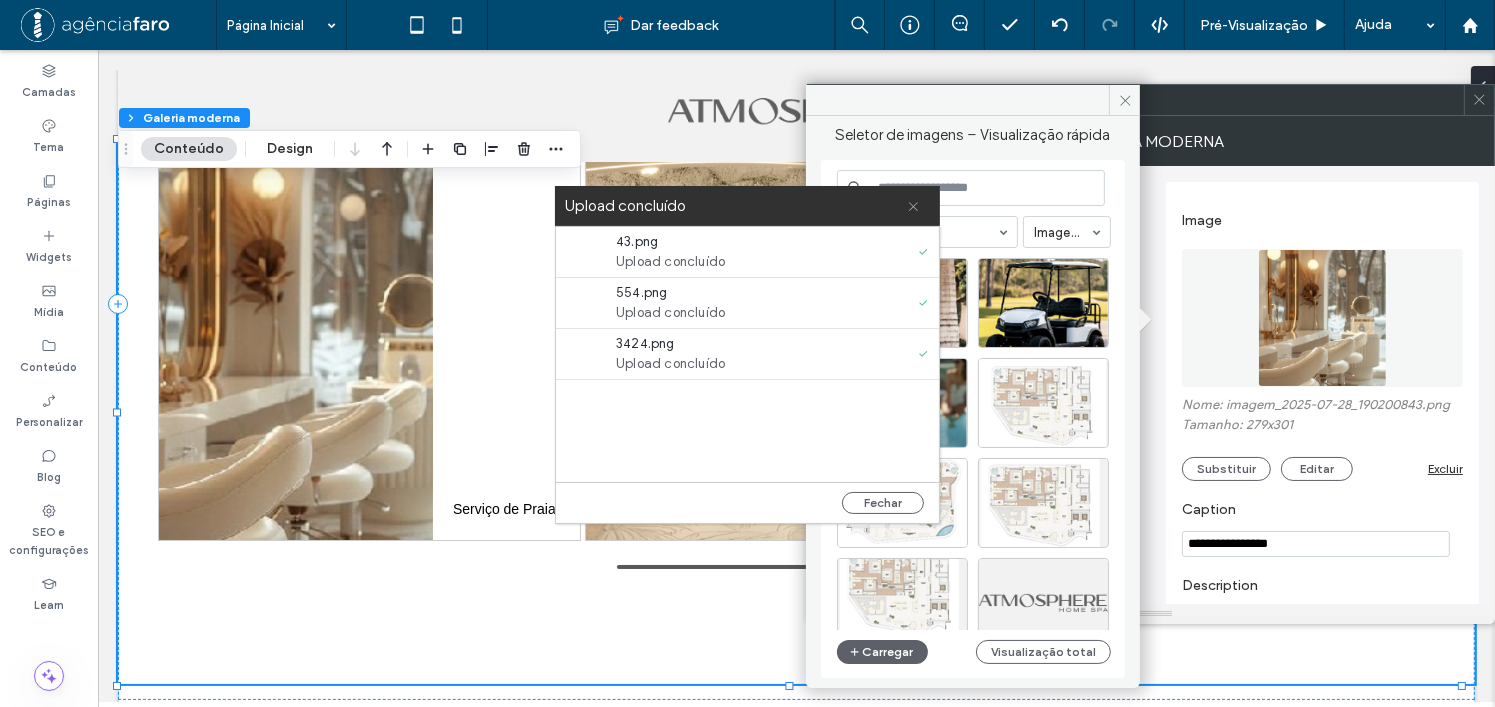 click 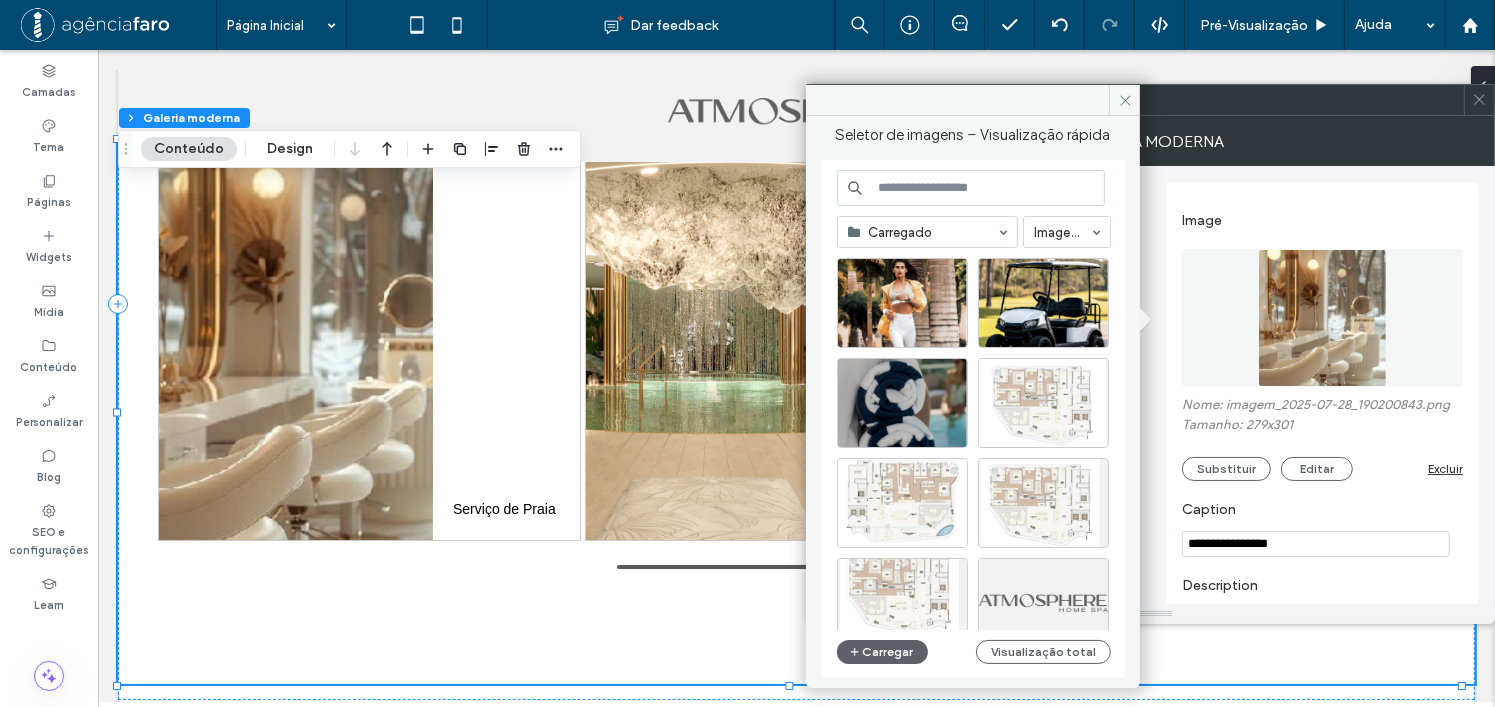 click at bounding box center [1124, 100] 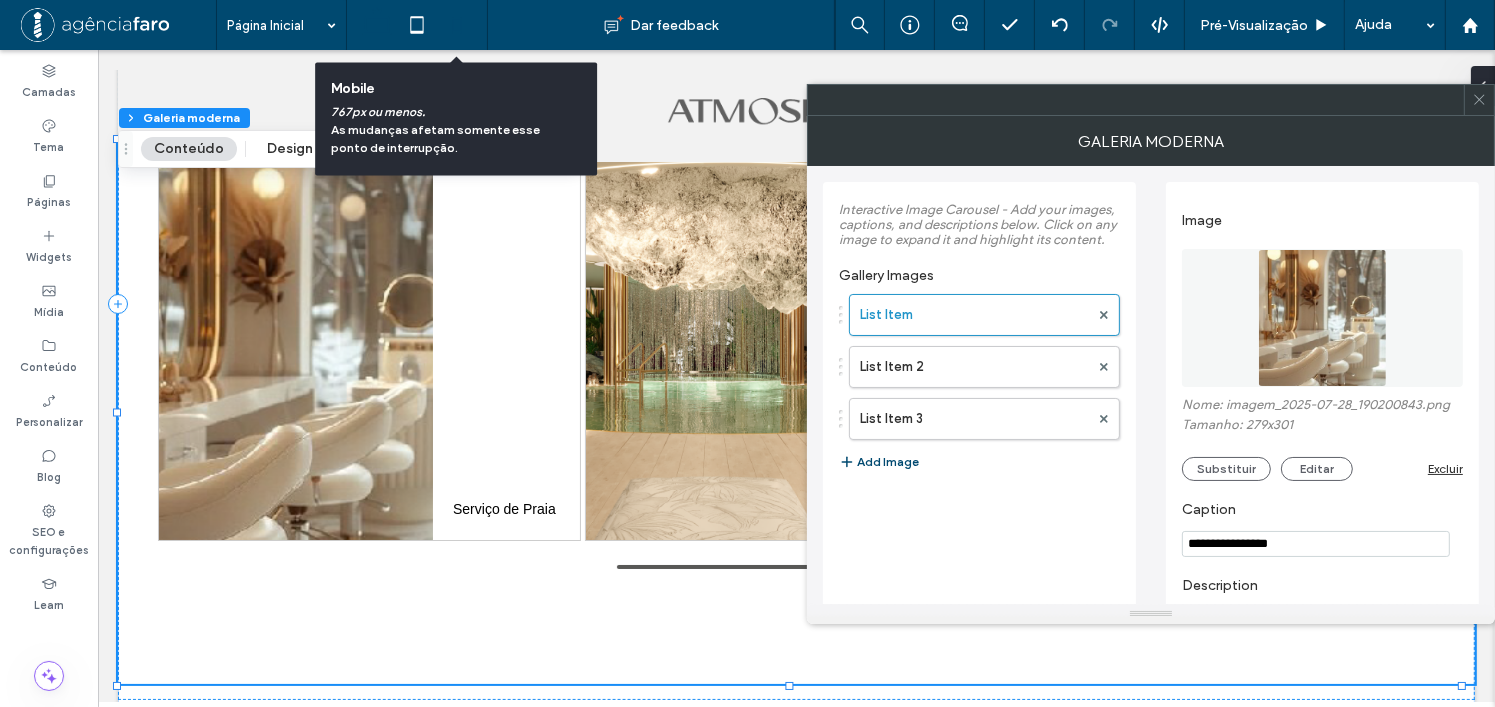 click 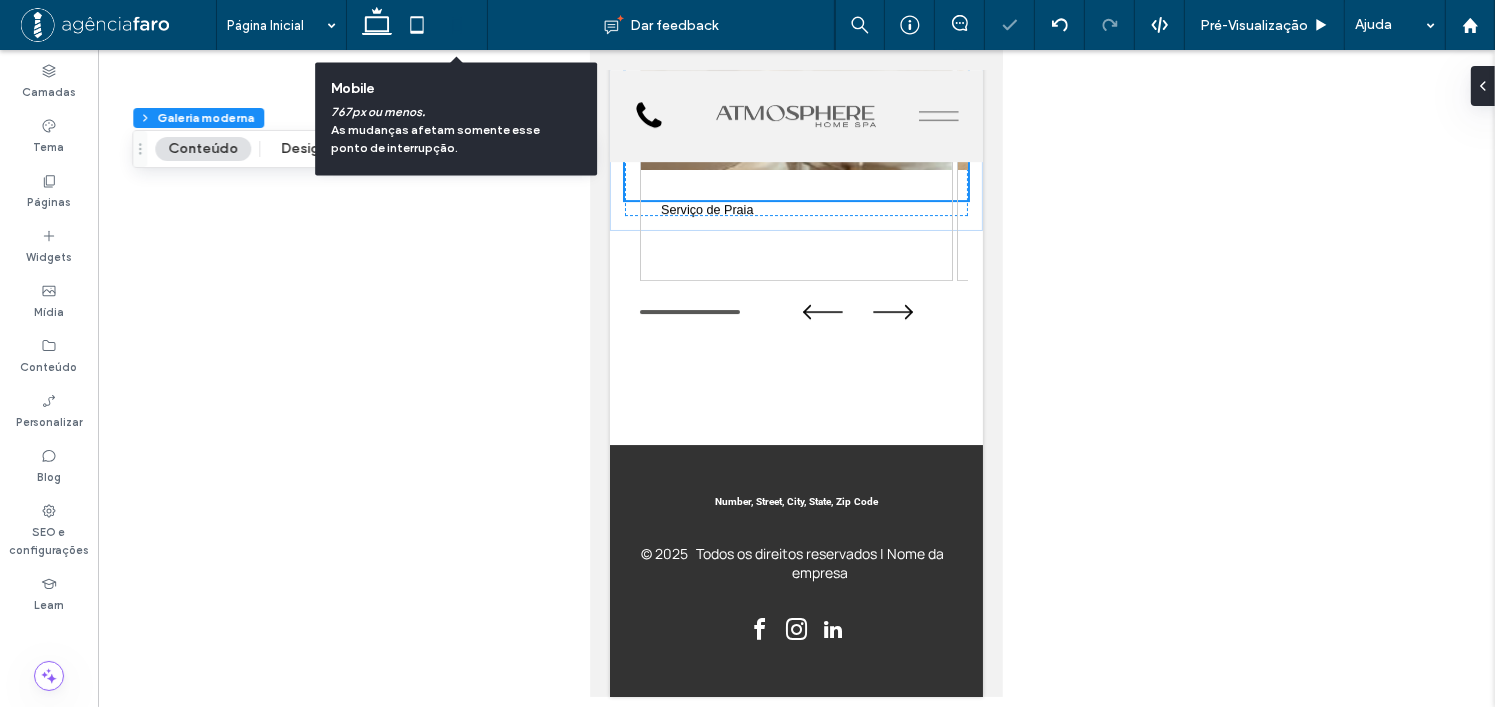 type on "***" 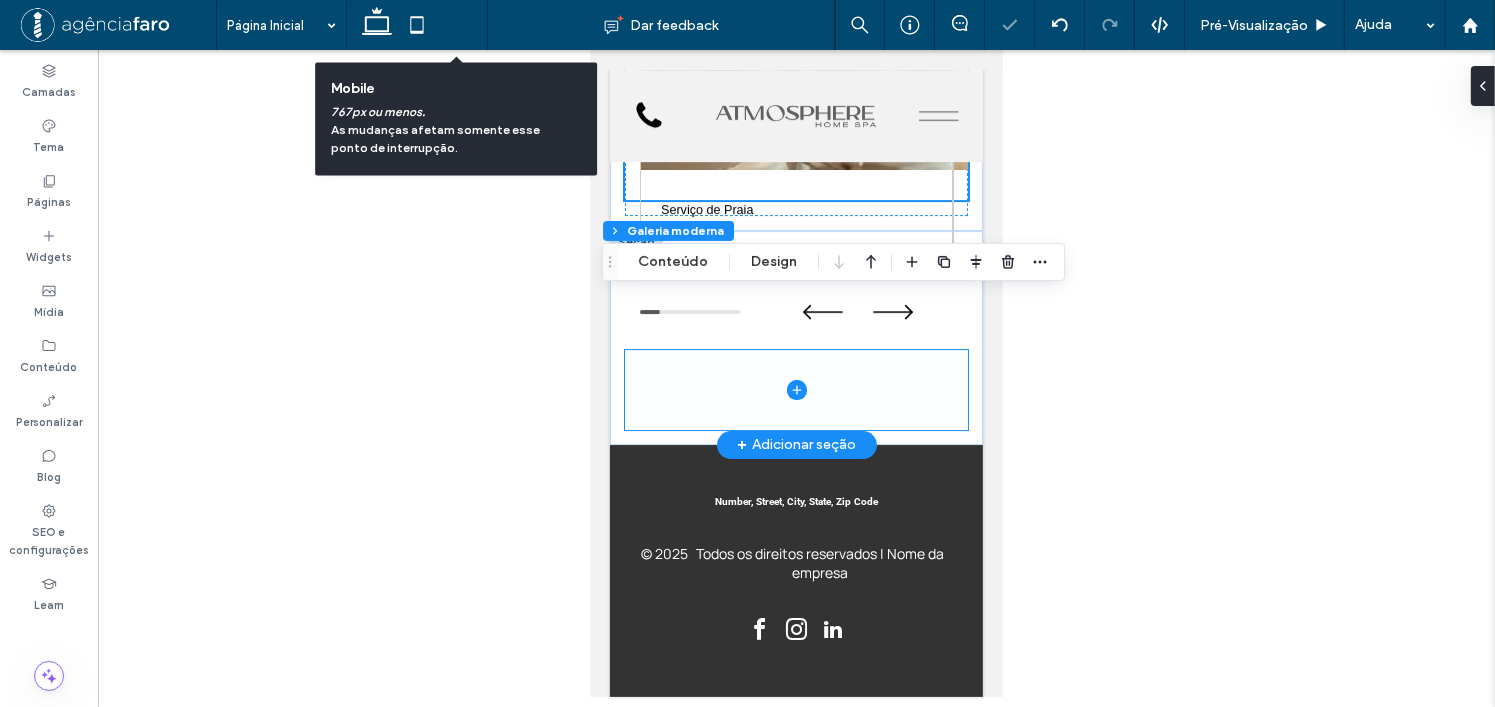 scroll, scrollTop: 6484, scrollLeft: 0, axis: vertical 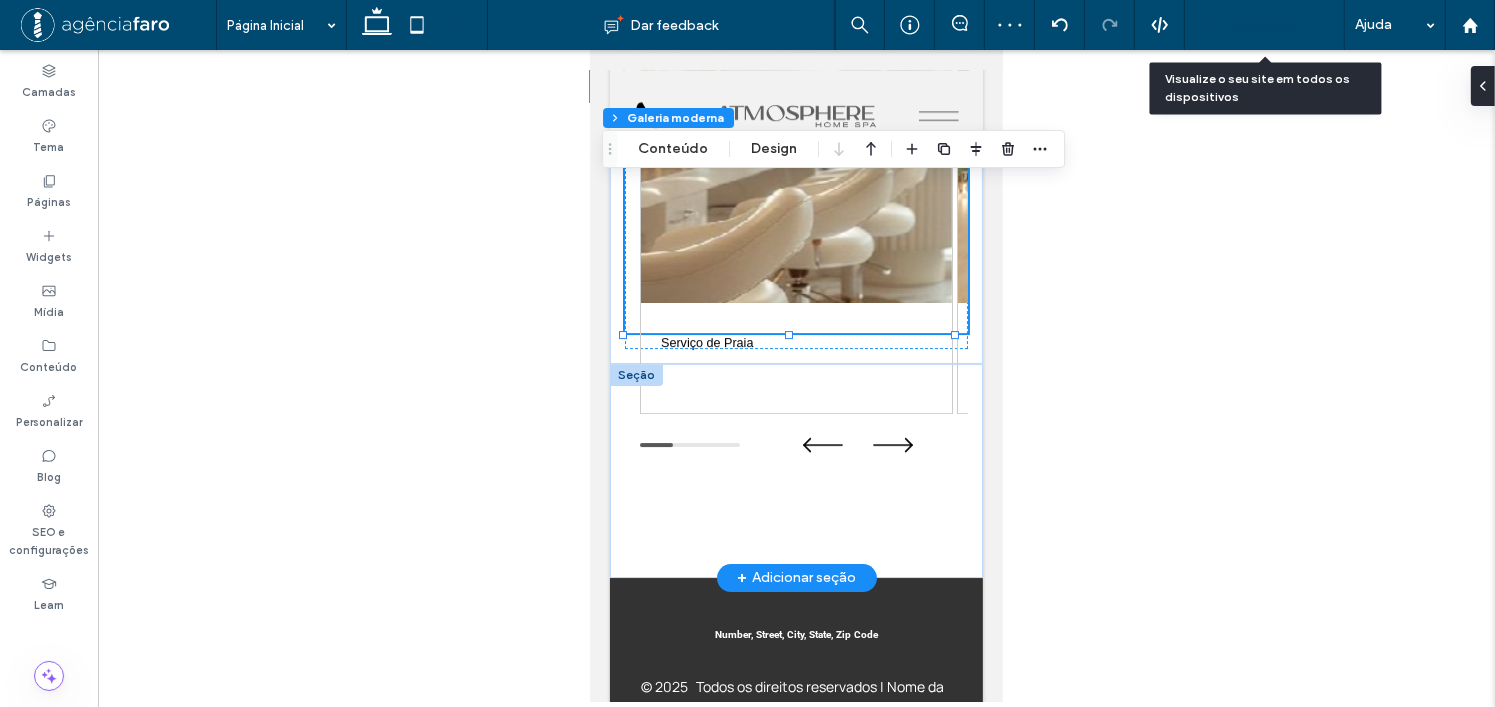 click on "Pré-Visualizaçāo" at bounding box center (1254, 25) 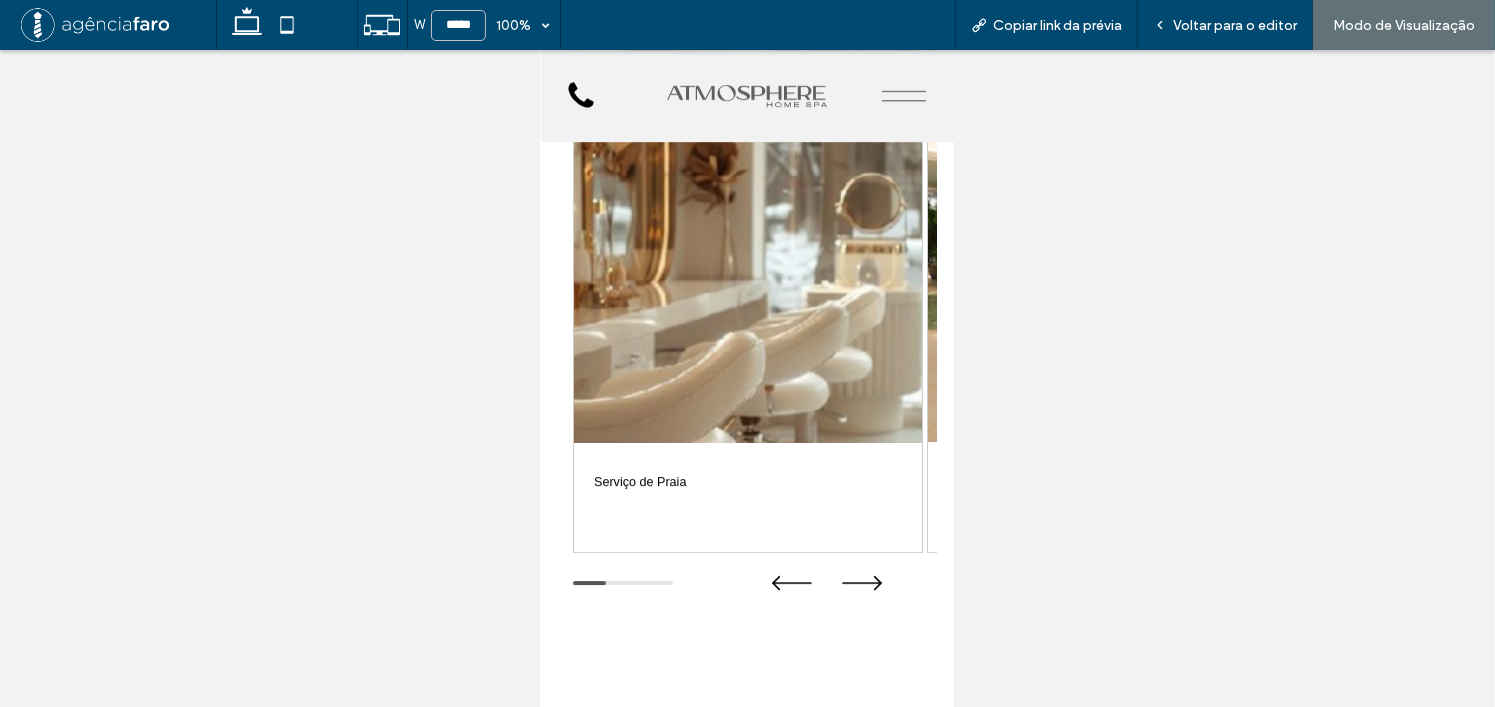 scroll, scrollTop: 6184, scrollLeft: 0, axis: vertical 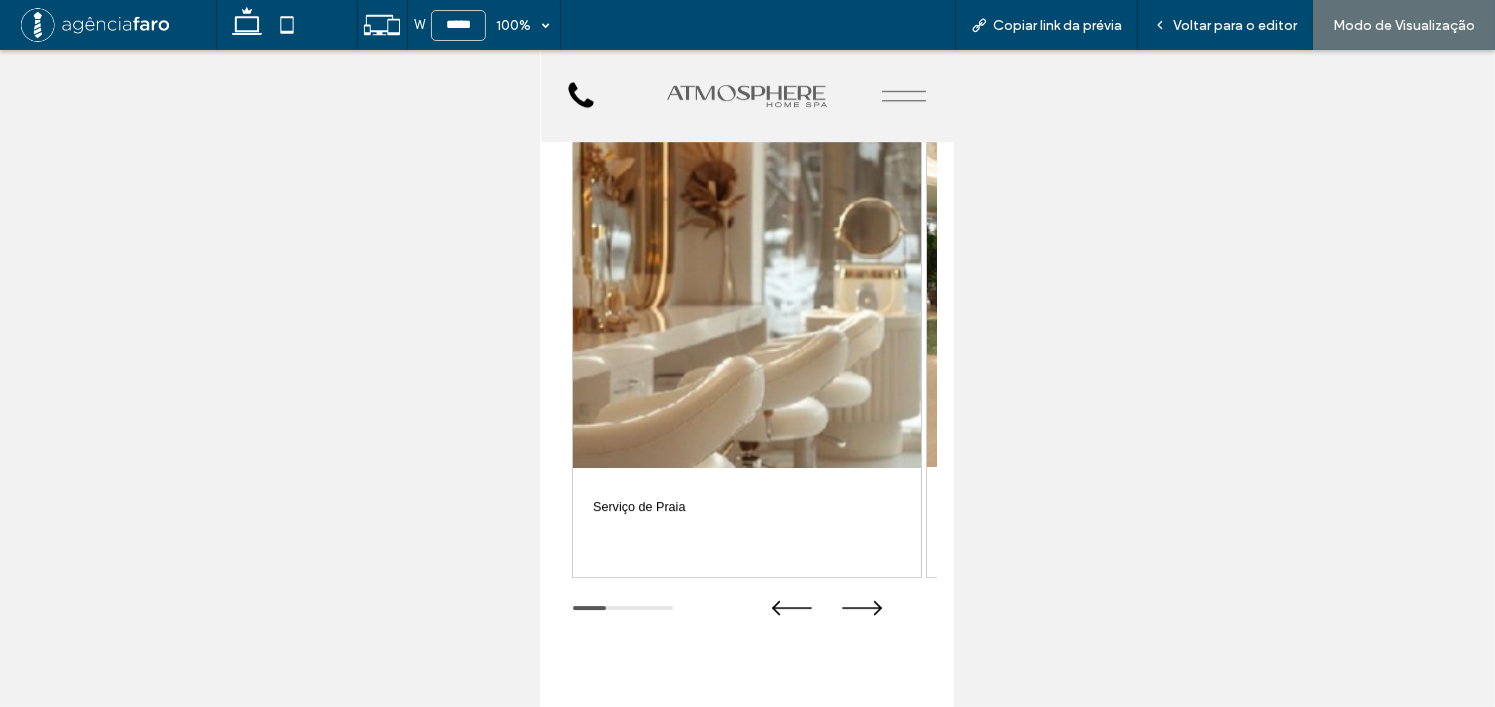 drag, startPoint x: 793, startPoint y: 358, endPoint x: 685, endPoint y: 366, distance: 108.29589 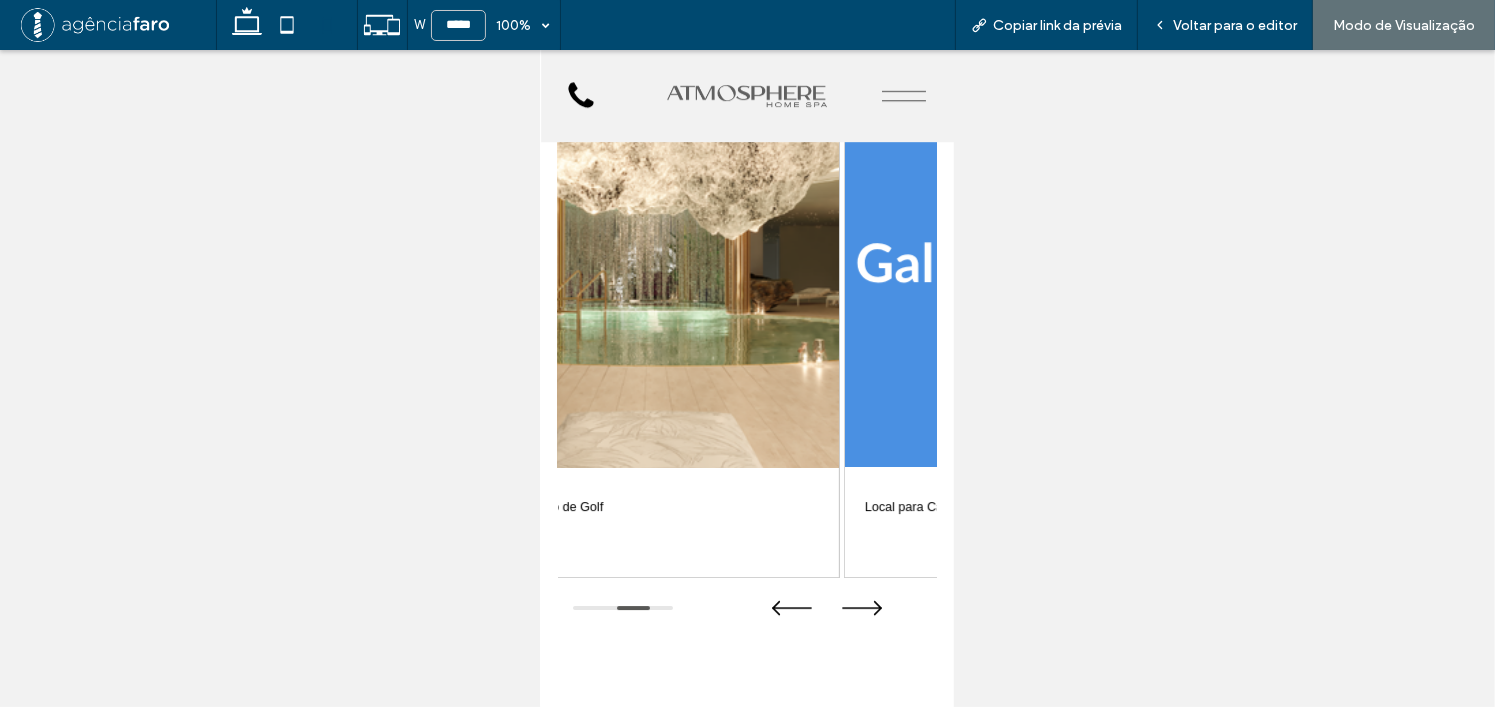 drag, startPoint x: 731, startPoint y: 372, endPoint x: 766, endPoint y: 372, distance: 35 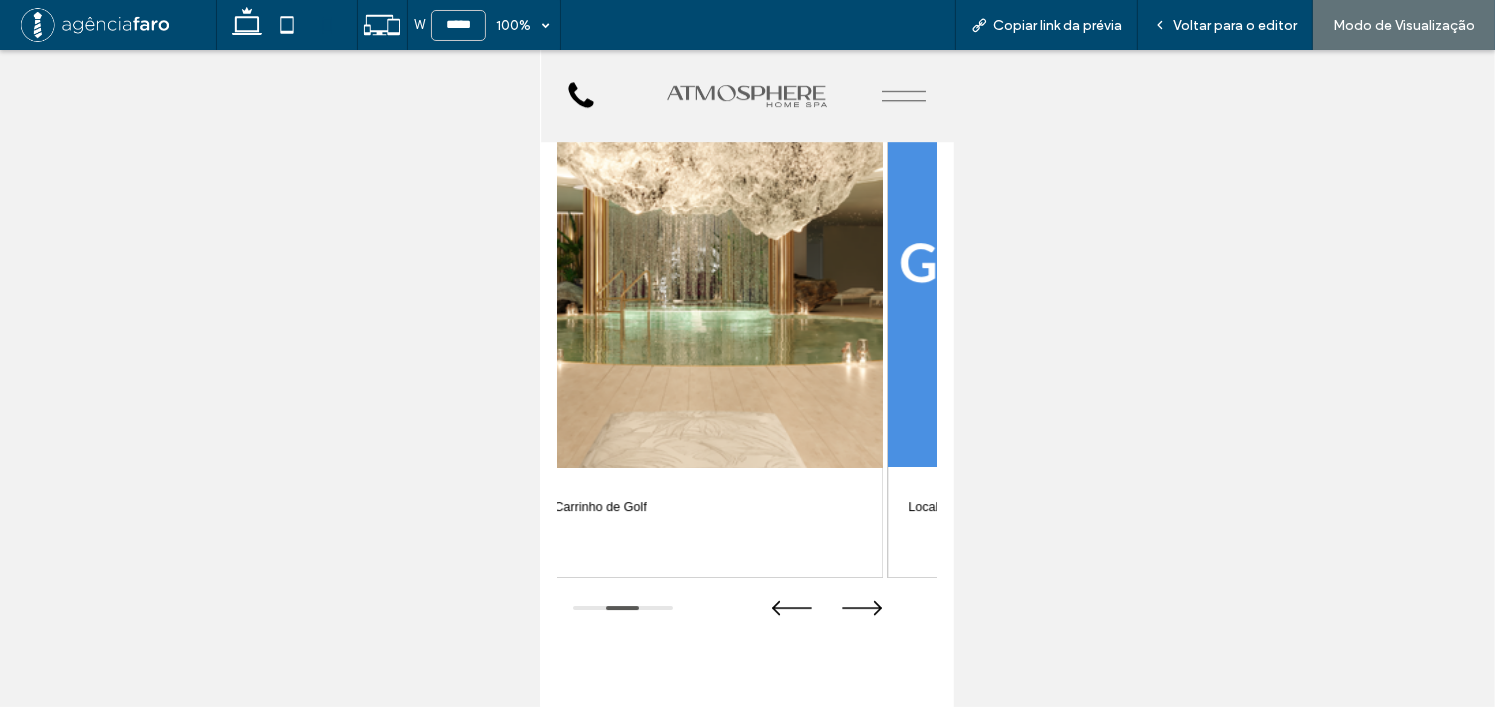 drag, startPoint x: 779, startPoint y: 371, endPoint x: 727, endPoint y: 363, distance: 52.611786 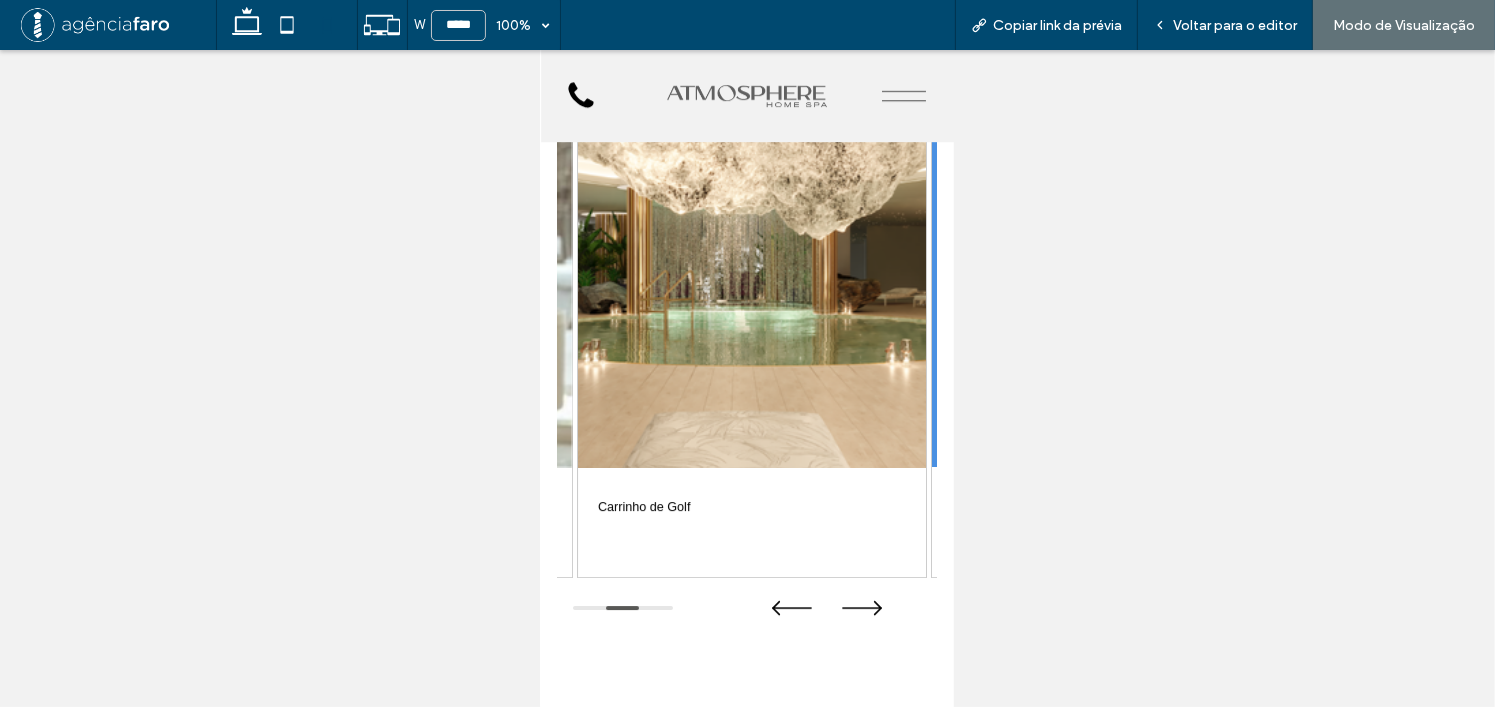 drag, startPoint x: 761, startPoint y: 355, endPoint x: 668, endPoint y: 355, distance: 93 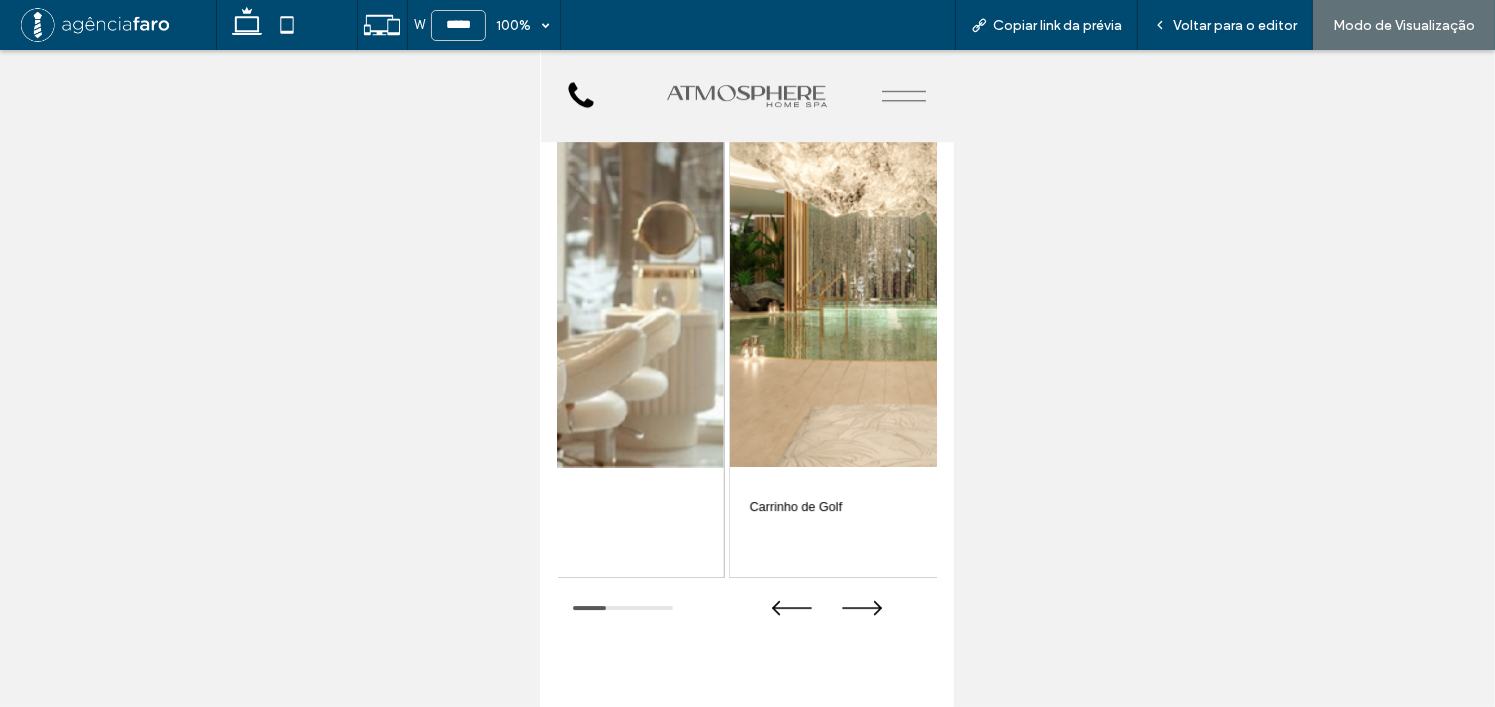 drag, startPoint x: 558, startPoint y: 367, endPoint x: 469, endPoint y: 364, distance: 89.050545 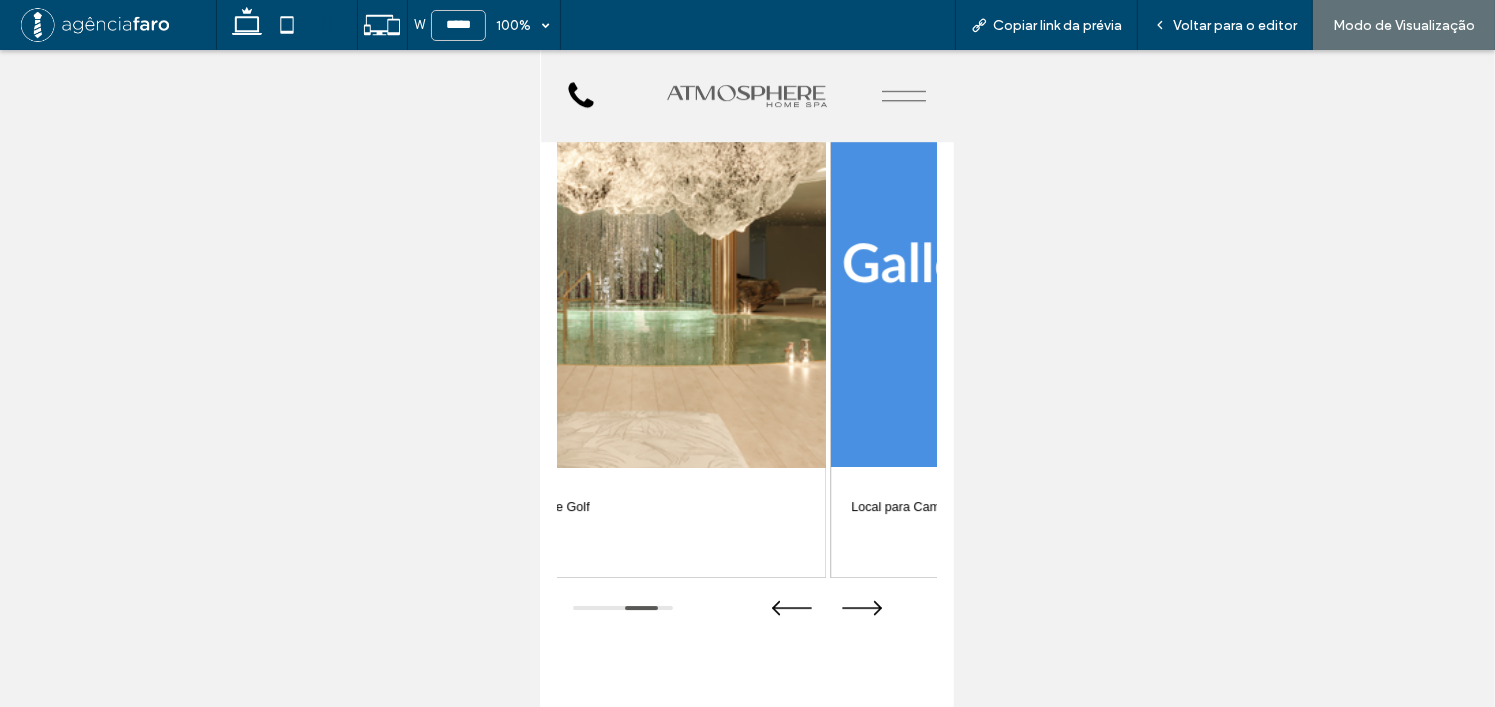 drag, startPoint x: 722, startPoint y: 356, endPoint x: 760, endPoint y: 351, distance: 38.327538 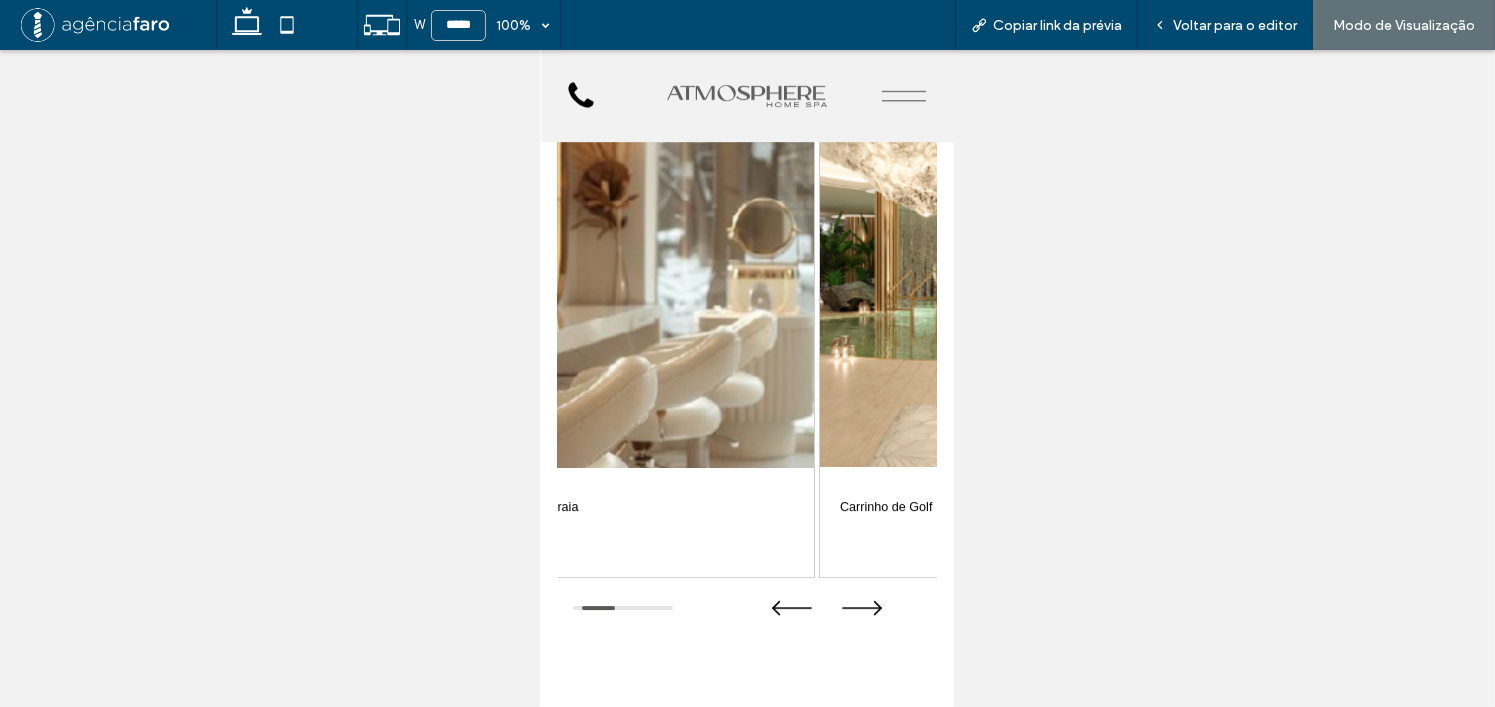 drag, startPoint x: 779, startPoint y: 335, endPoint x: 746, endPoint y: 339, distance: 33.24154 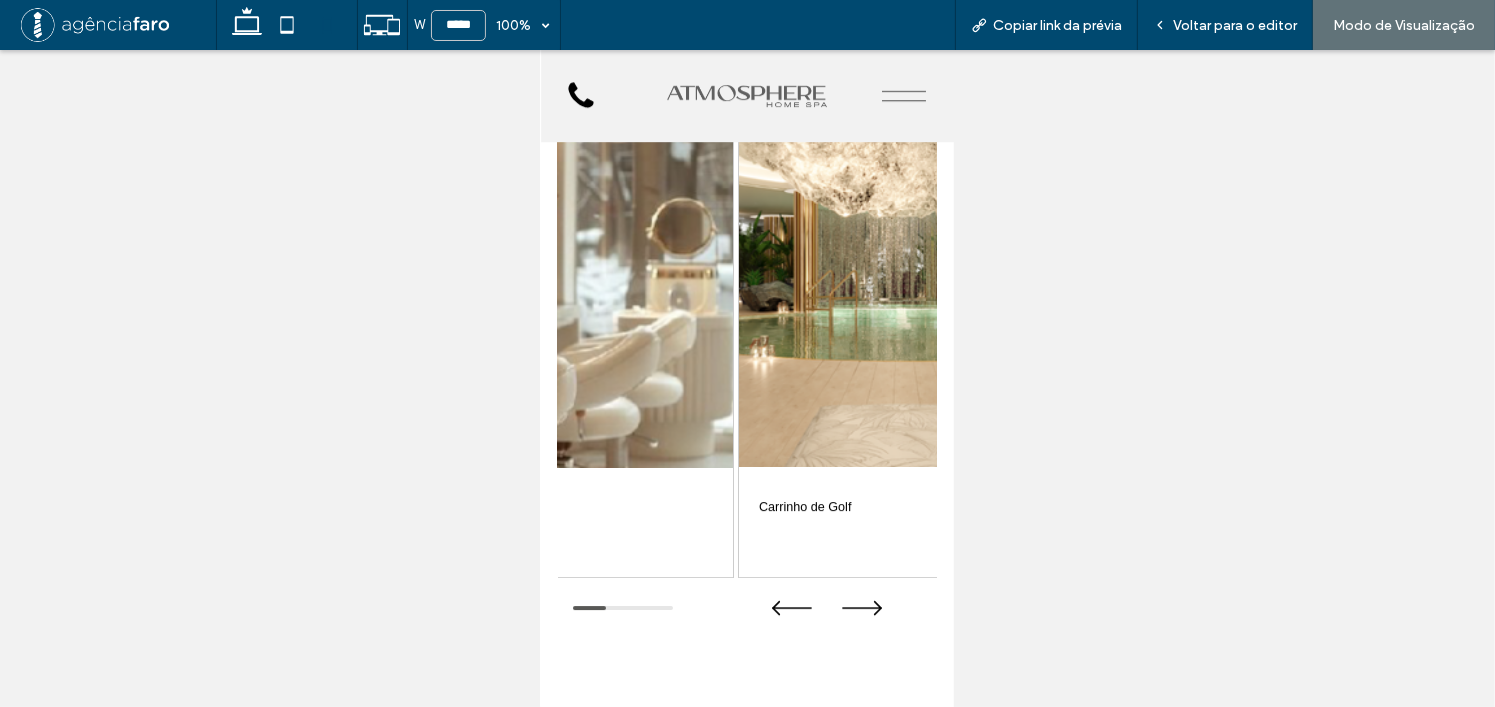 drag, startPoint x: 781, startPoint y: 344, endPoint x: 623, endPoint y: 360, distance: 158.80806 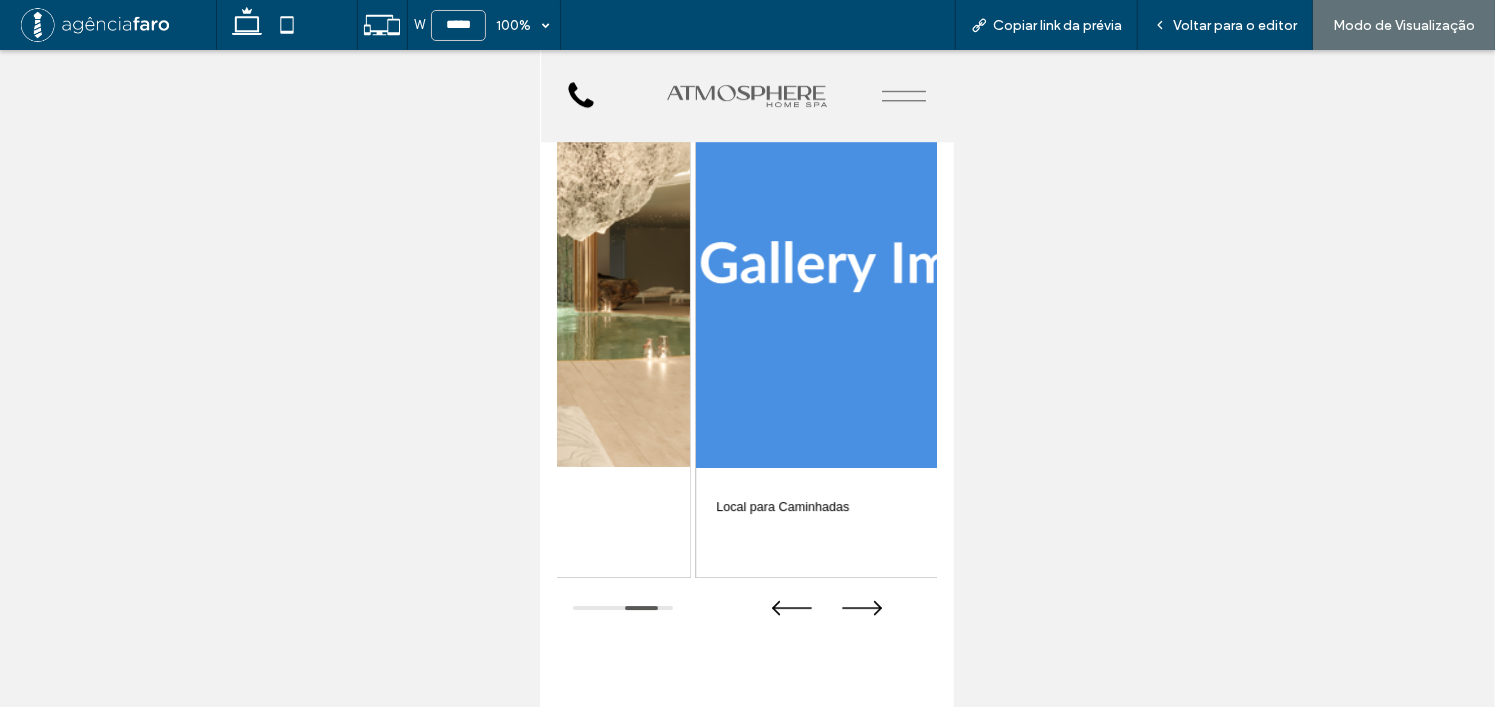 drag, startPoint x: 786, startPoint y: 387, endPoint x: 736, endPoint y: 391, distance: 50.159744 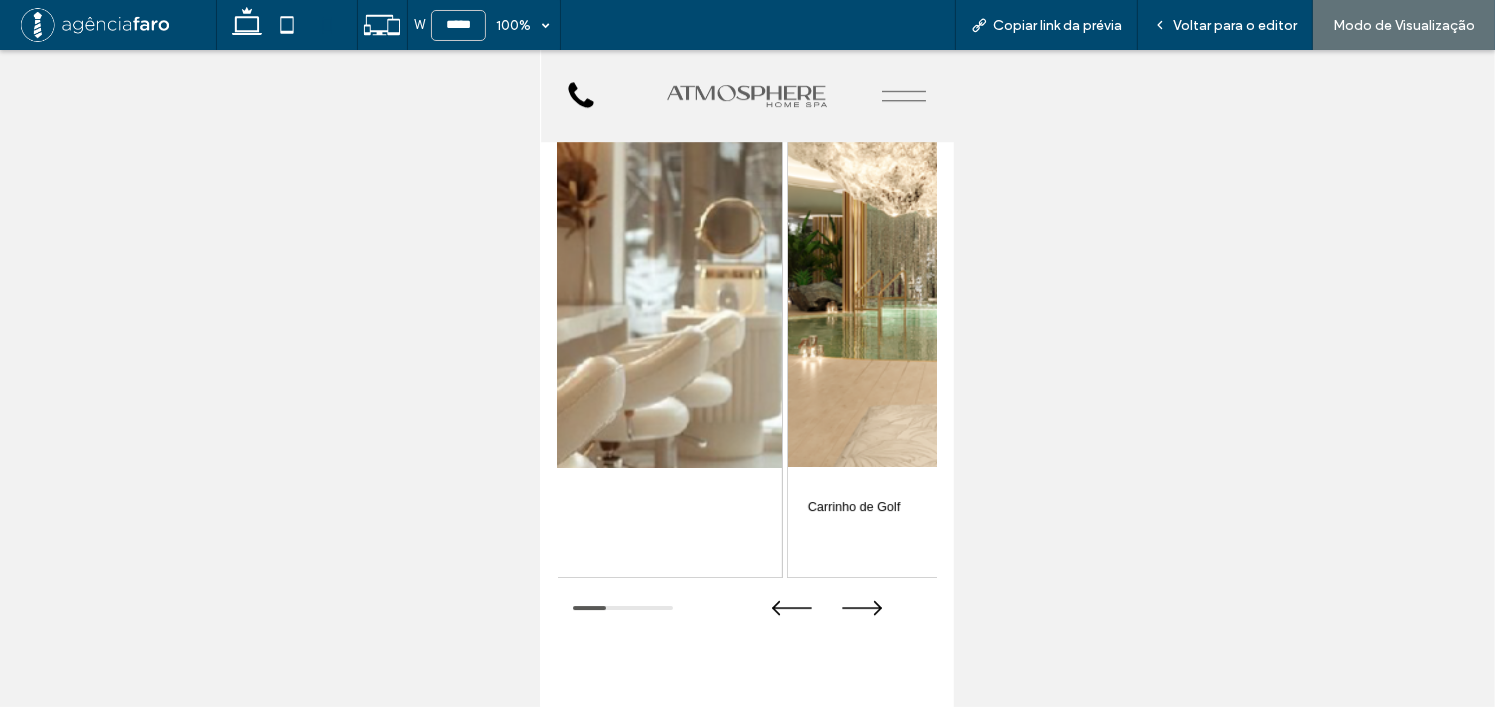 drag, startPoint x: 750, startPoint y: 389, endPoint x: 596, endPoint y: 384, distance: 154.08115 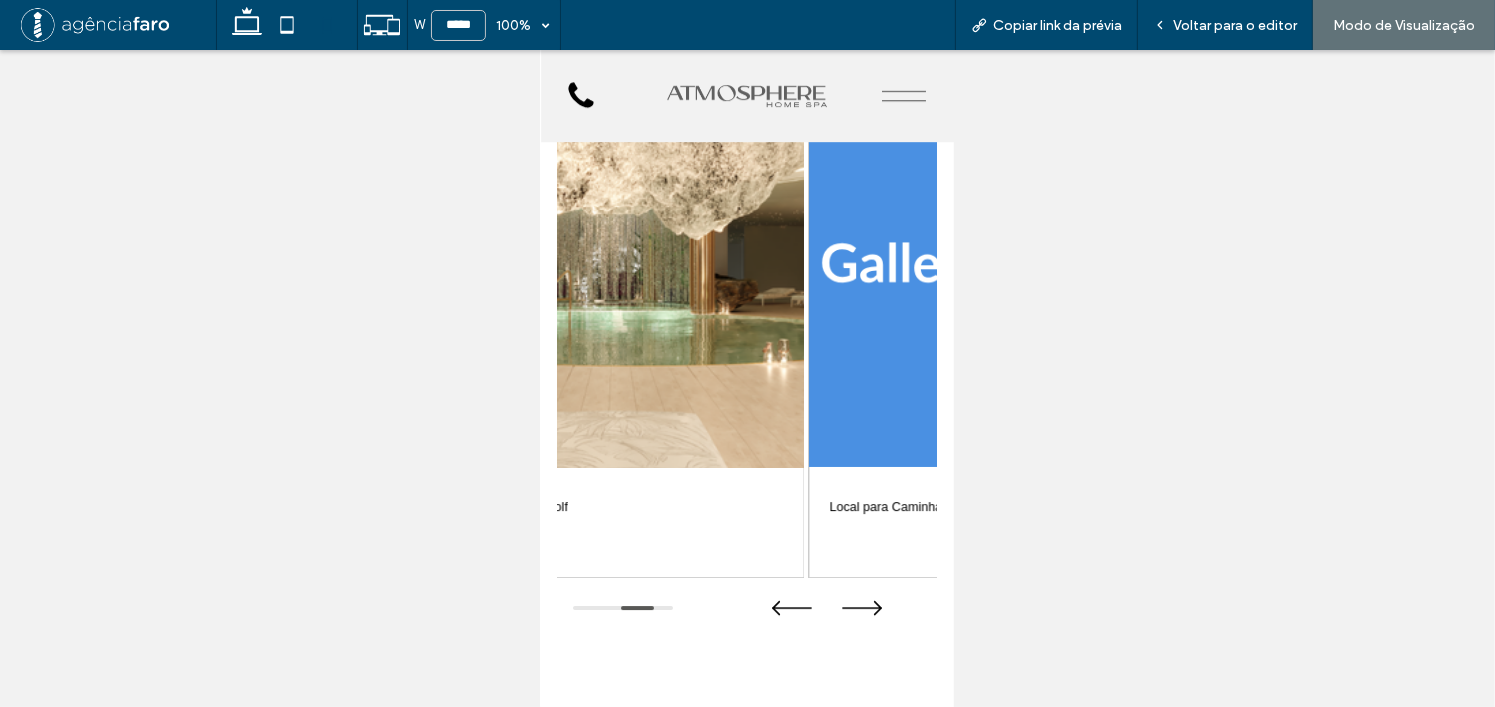 drag, startPoint x: 680, startPoint y: 391, endPoint x: 753, endPoint y: 391, distance: 73 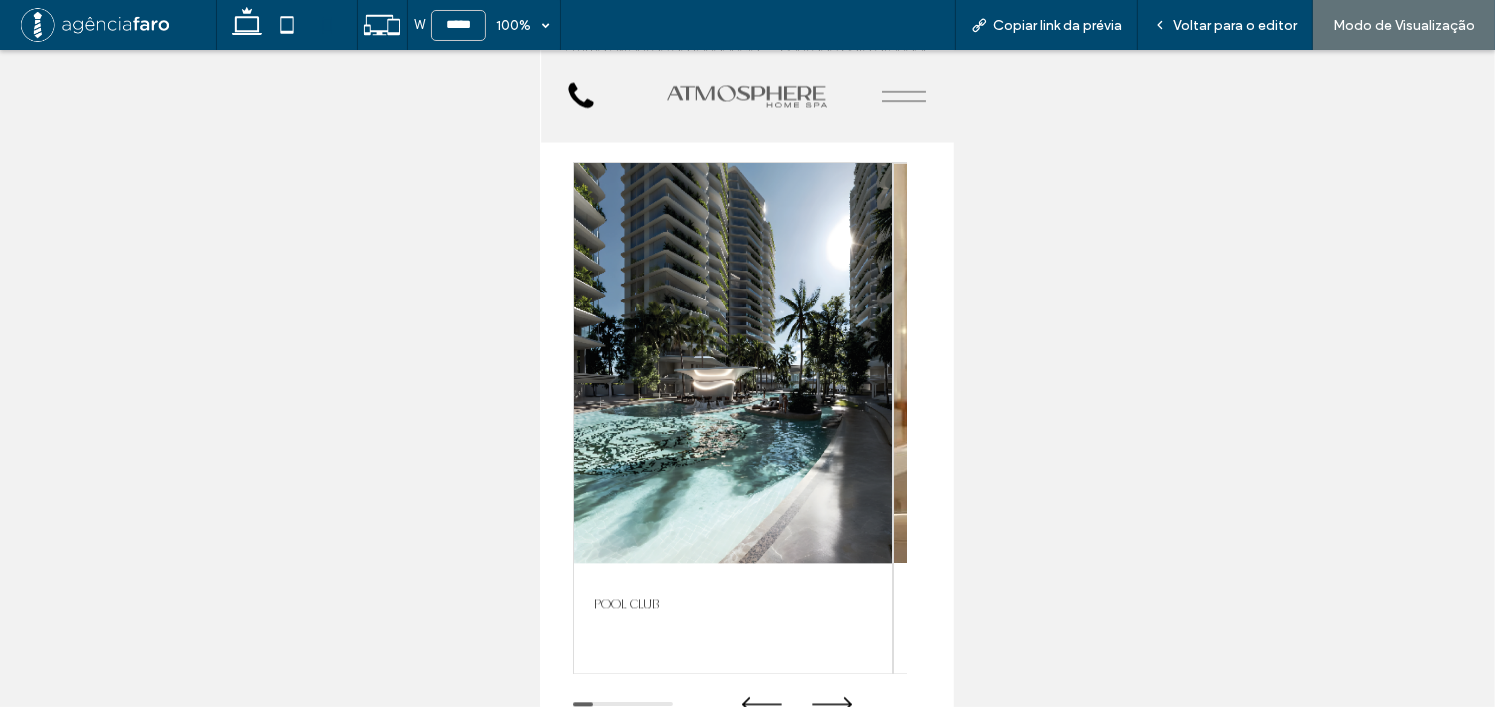 scroll, scrollTop: 3884, scrollLeft: 0, axis: vertical 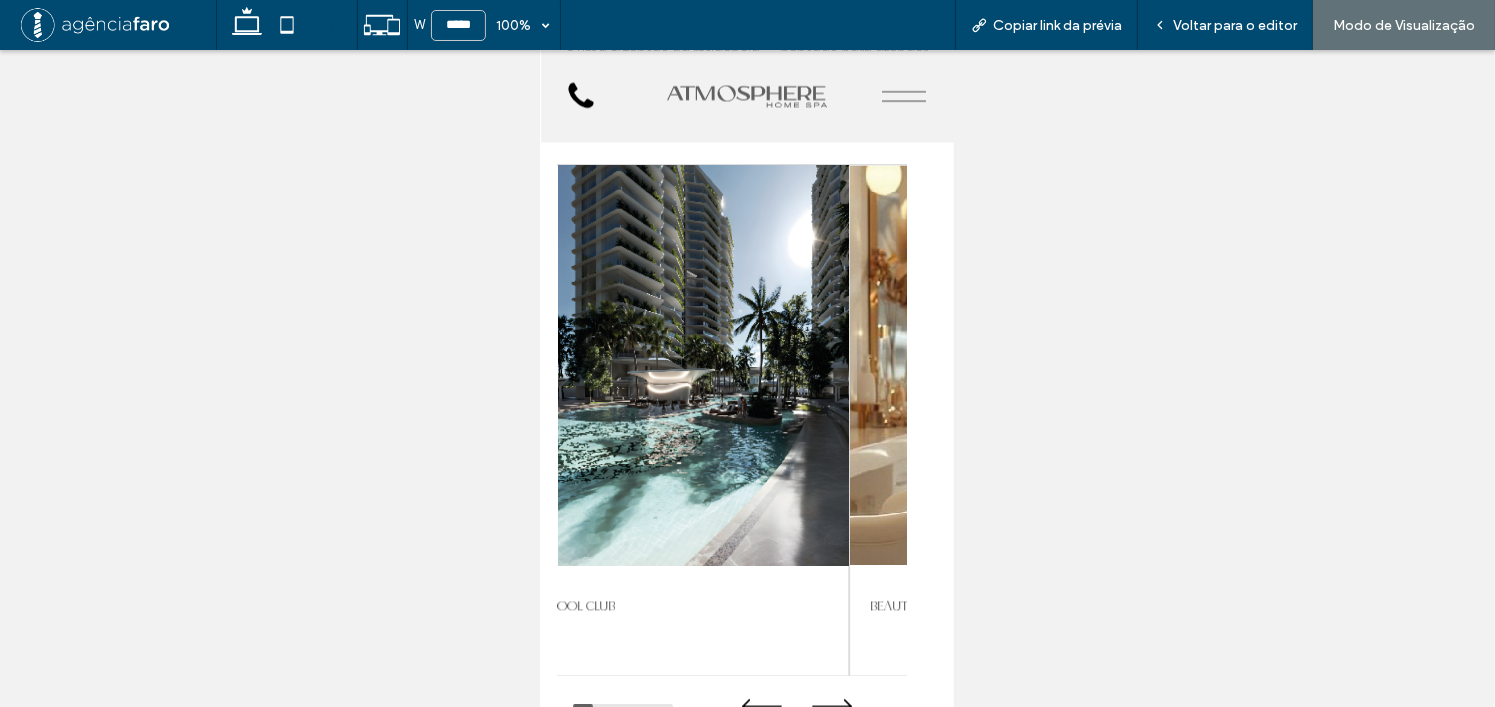 drag, startPoint x: 737, startPoint y: 371, endPoint x: 666, endPoint y: 380, distance: 71.568146 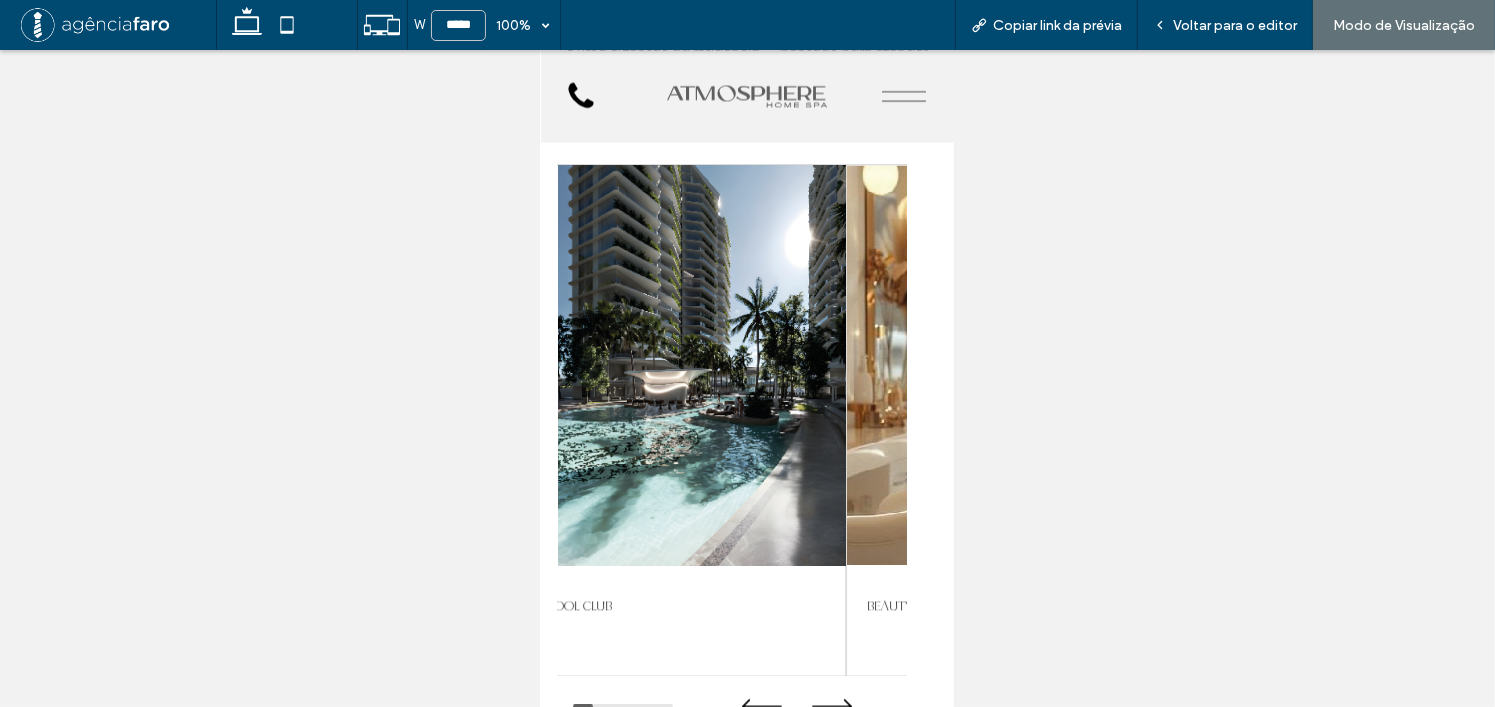 drag, startPoint x: 729, startPoint y: 375, endPoint x: 631, endPoint y: 386, distance: 98.61542 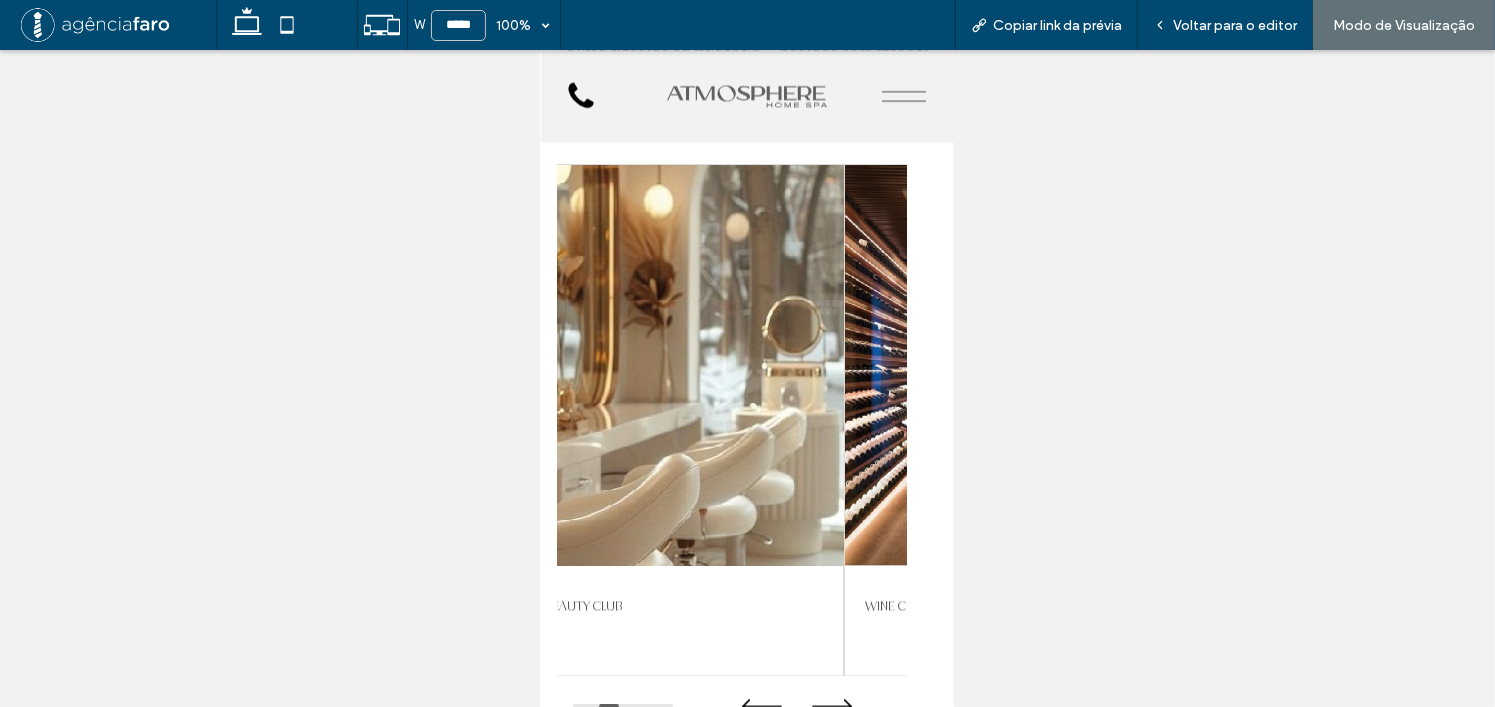 click at bounding box center [683, 365] 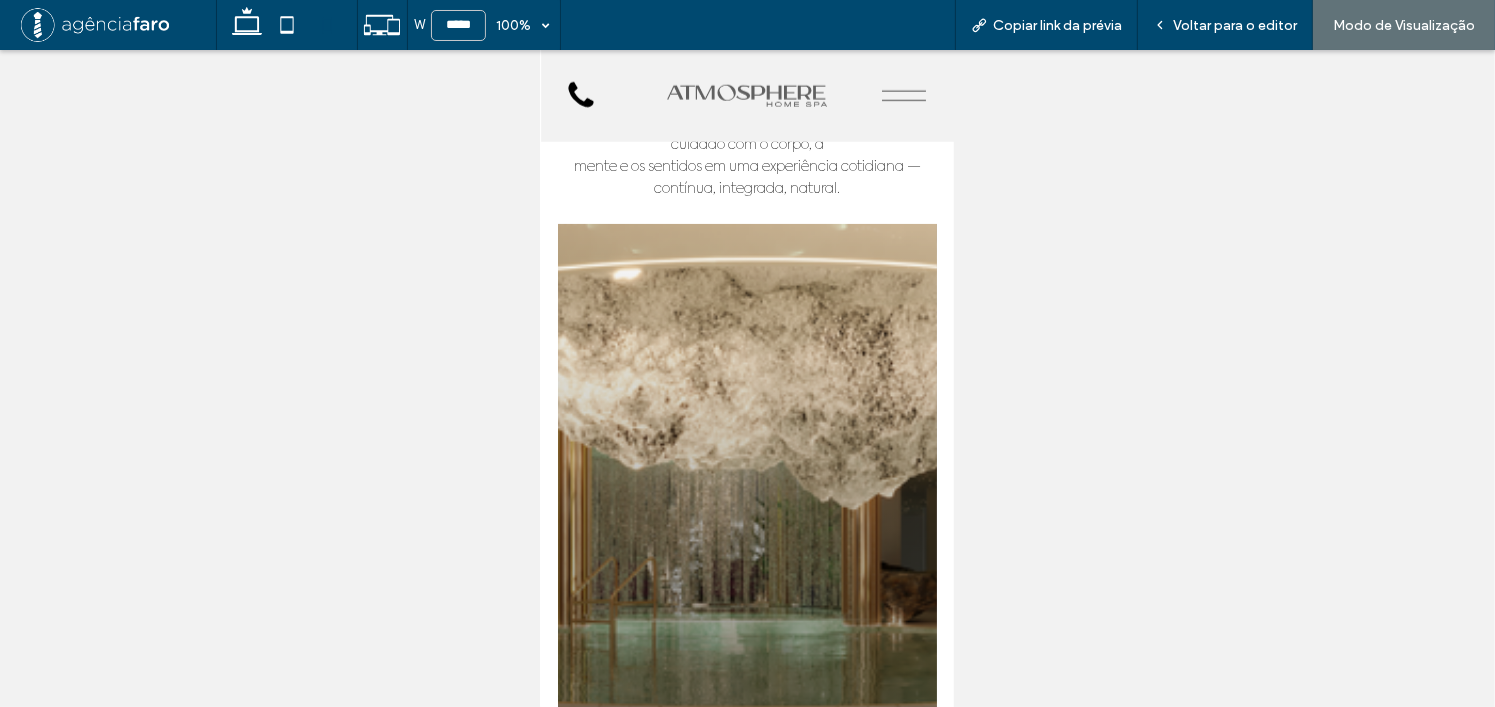scroll, scrollTop: 1784, scrollLeft: 0, axis: vertical 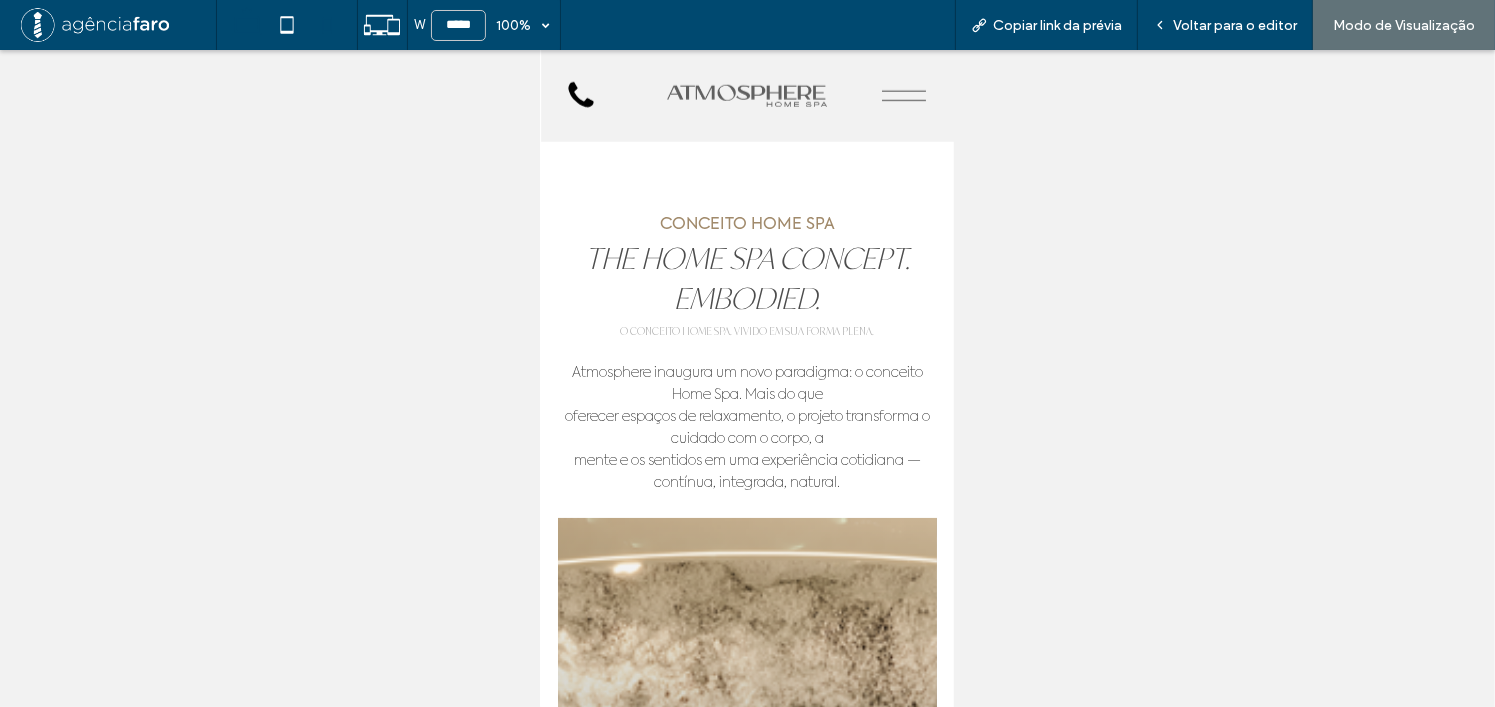 click 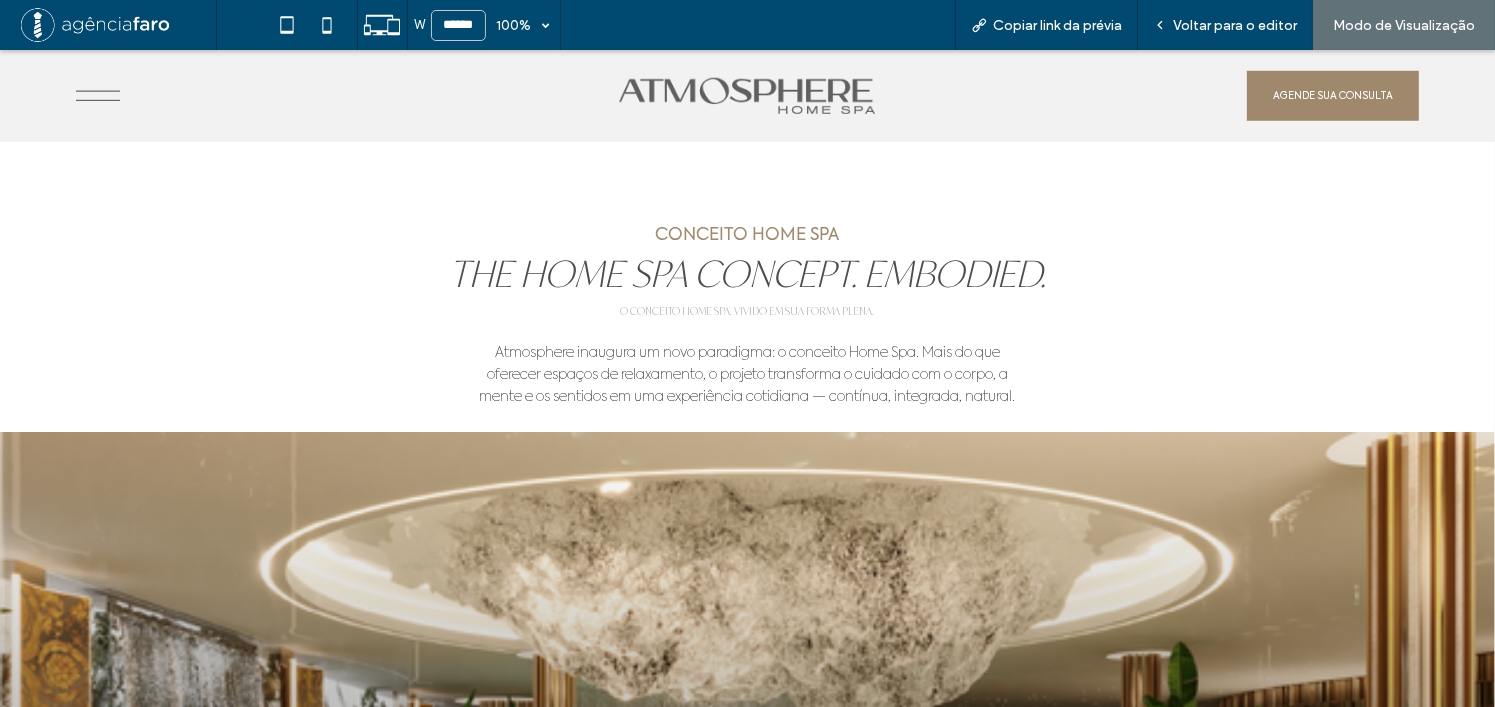 type on "******" 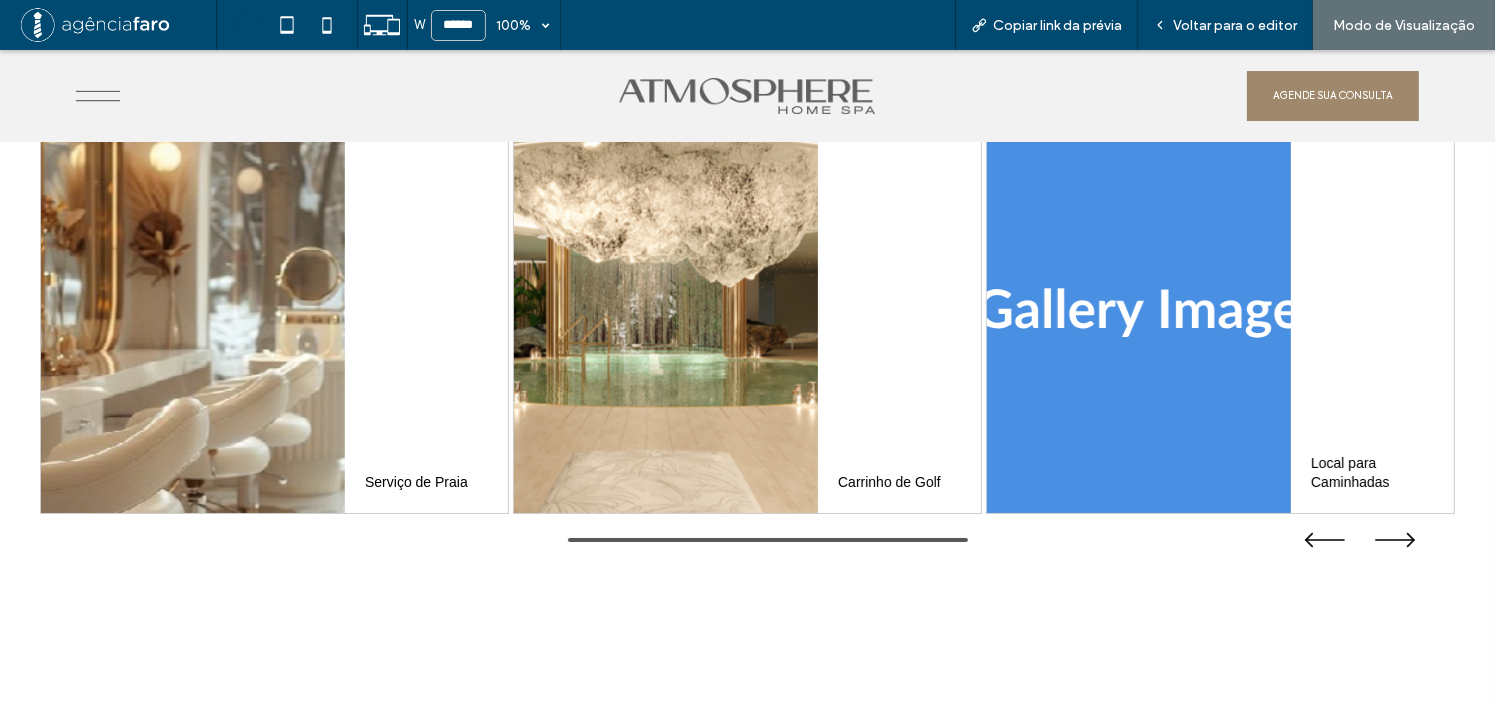 scroll, scrollTop: 0, scrollLeft: 0, axis: both 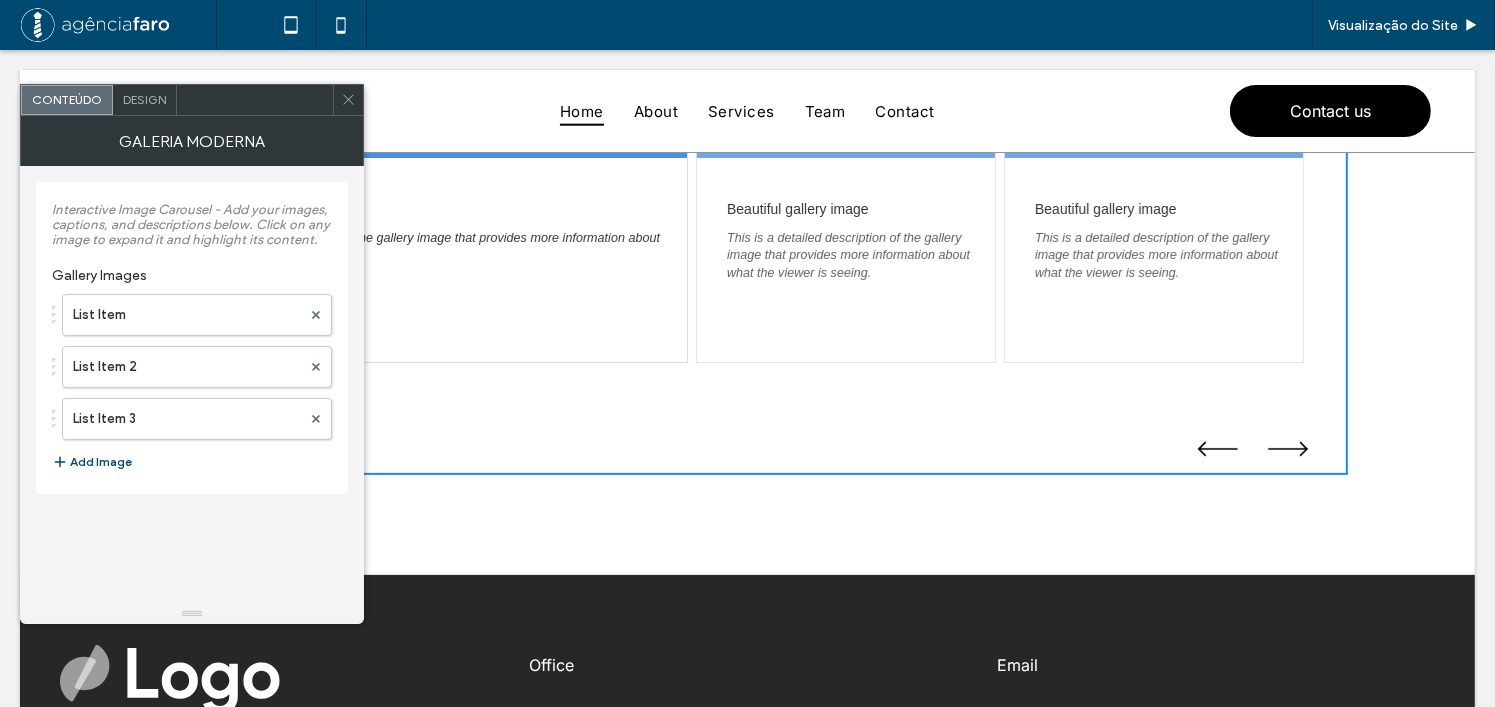 drag, startPoint x: 123, startPoint y: 92, endPoint x: 394, endPoint y: 409, distance: 417.04916 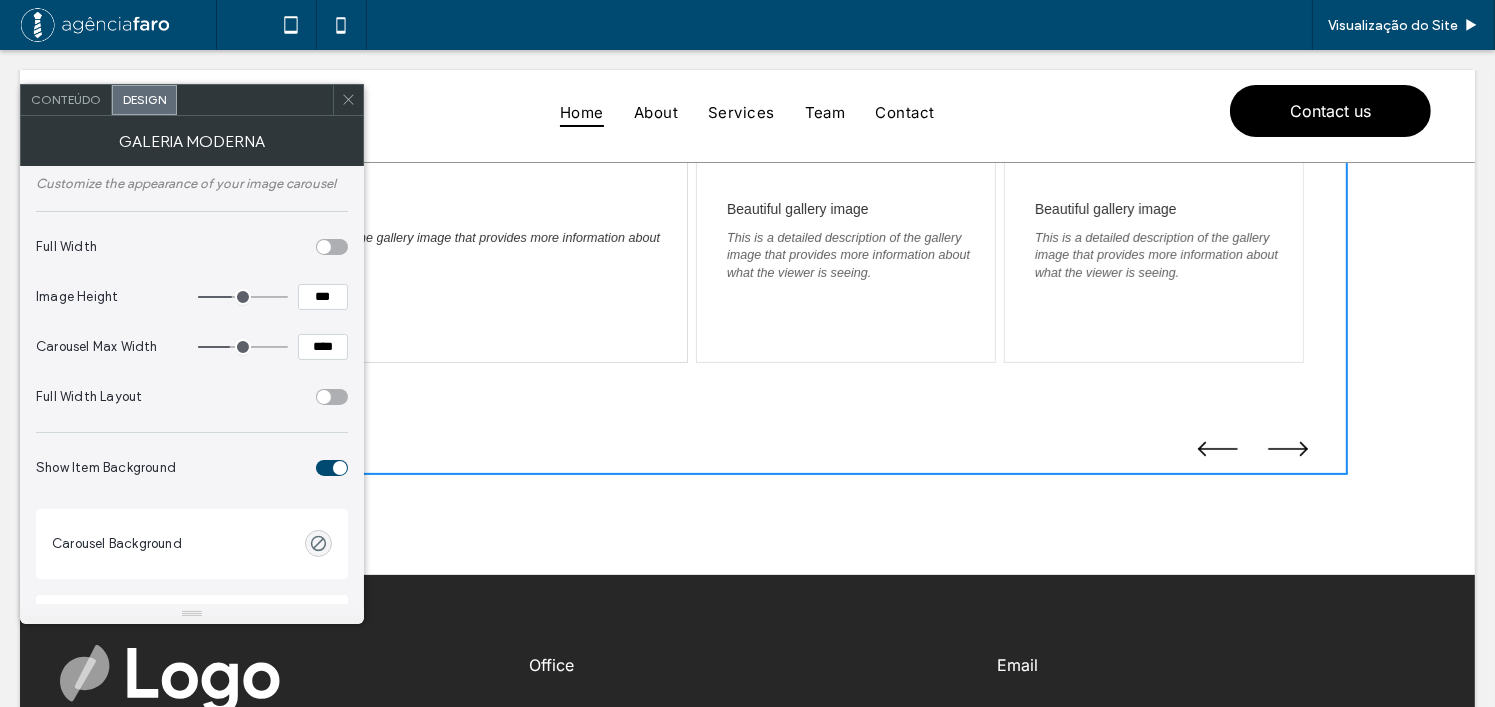 scroll, scrollTop: 0, scrollLeft: 0, axis: both 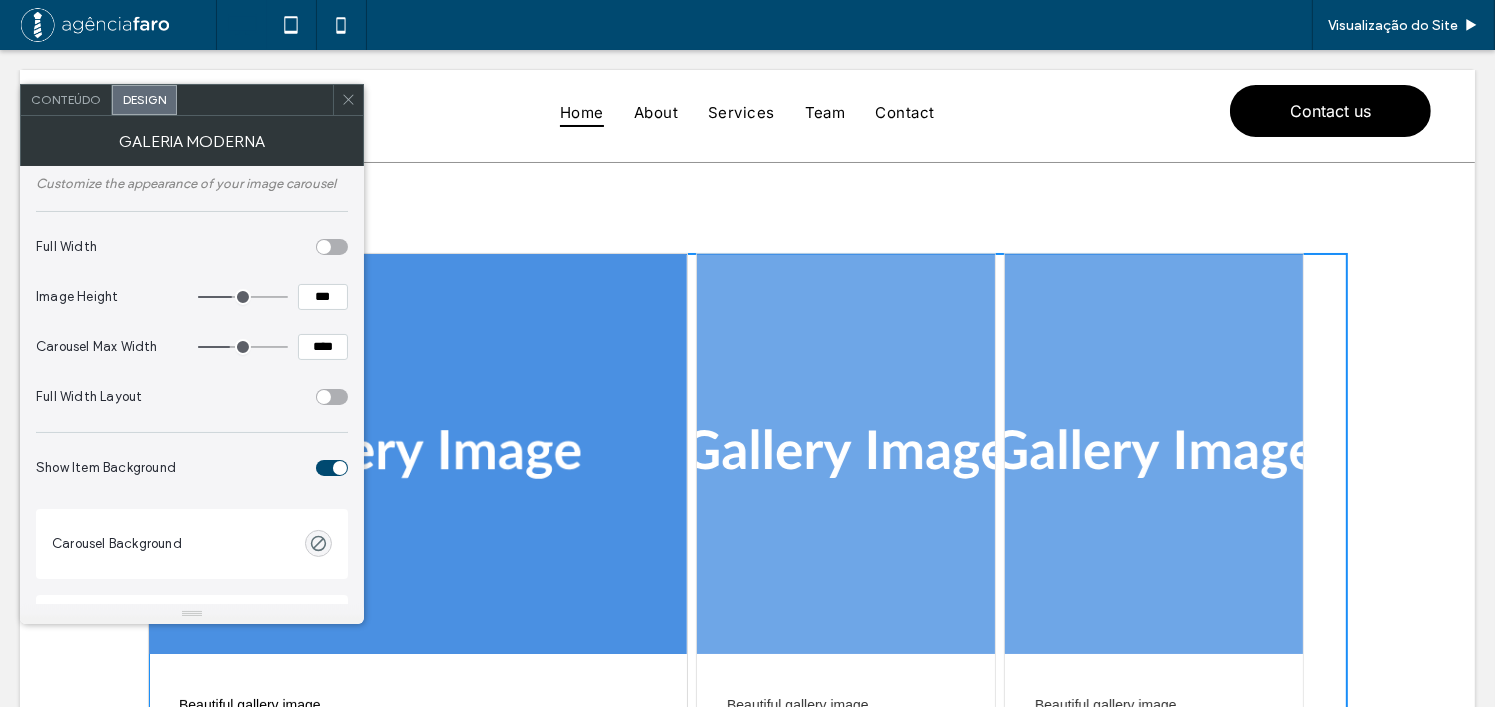click at bounding box center [324, 247] 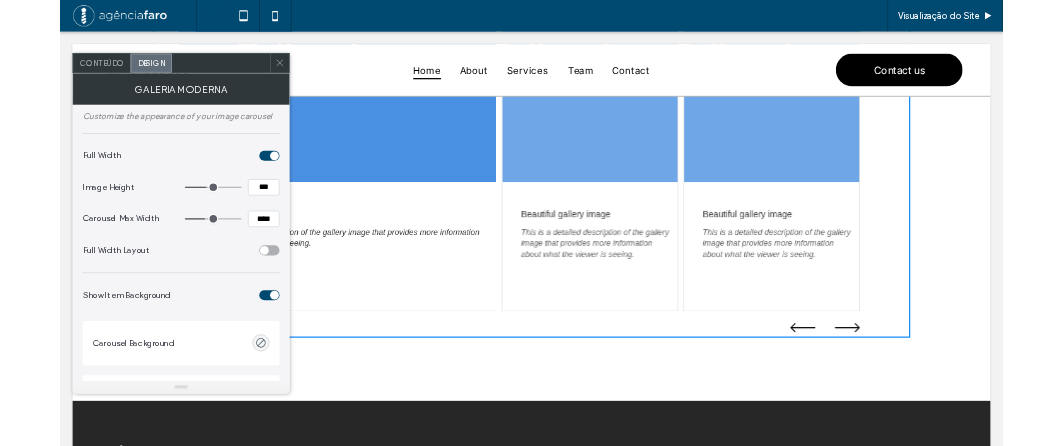 scroll, scrollTop: 400, scrollLeft: 0, axis: vertical 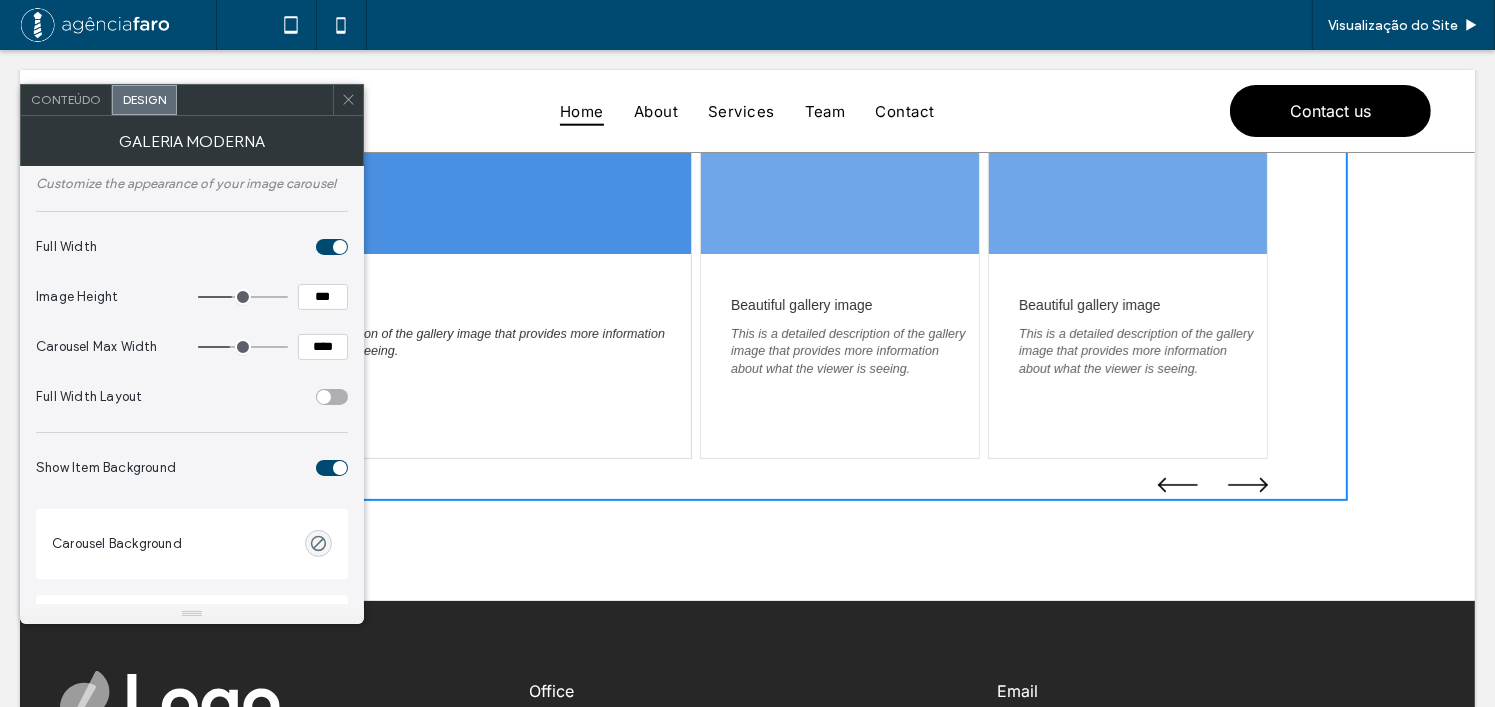 click at bounding box center [332, 397] 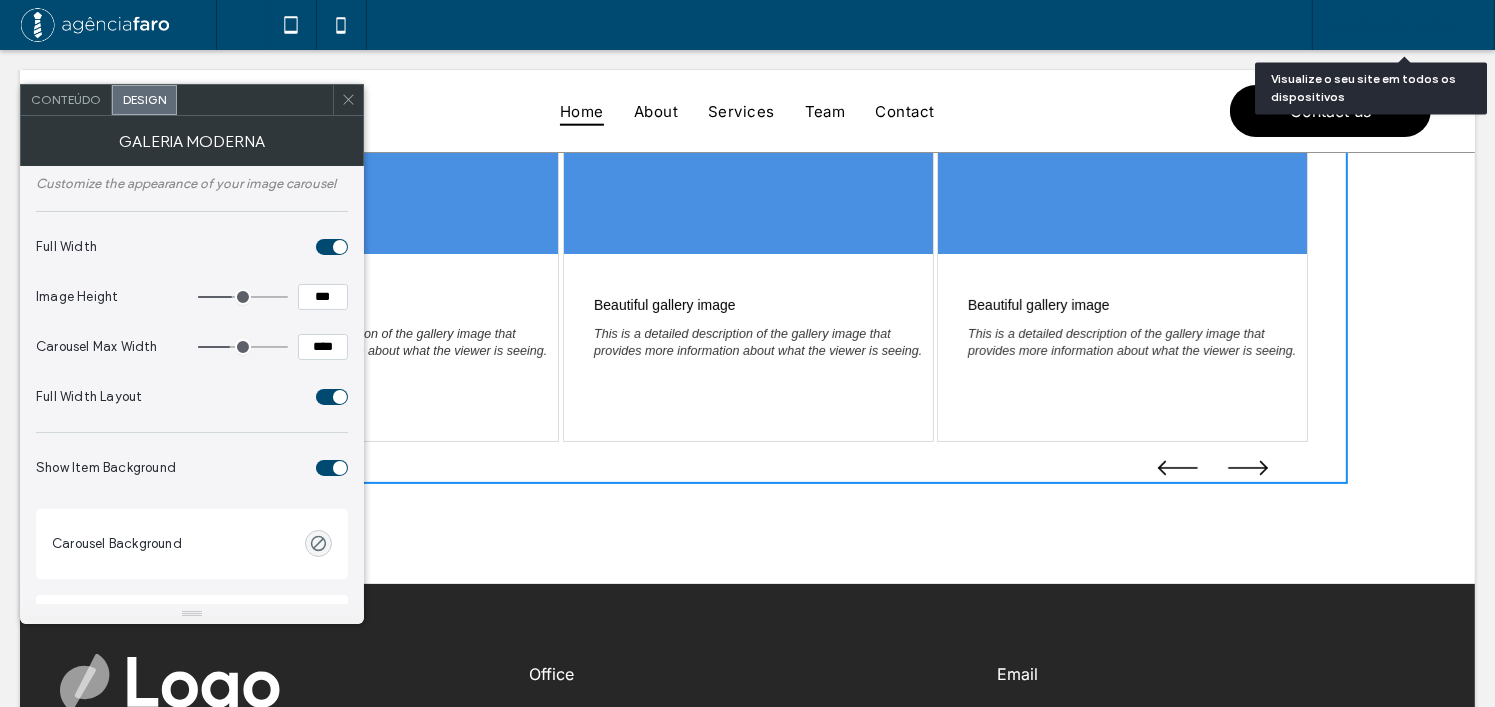 click on "Visualização do Site" at bounding box center (1403, 25) 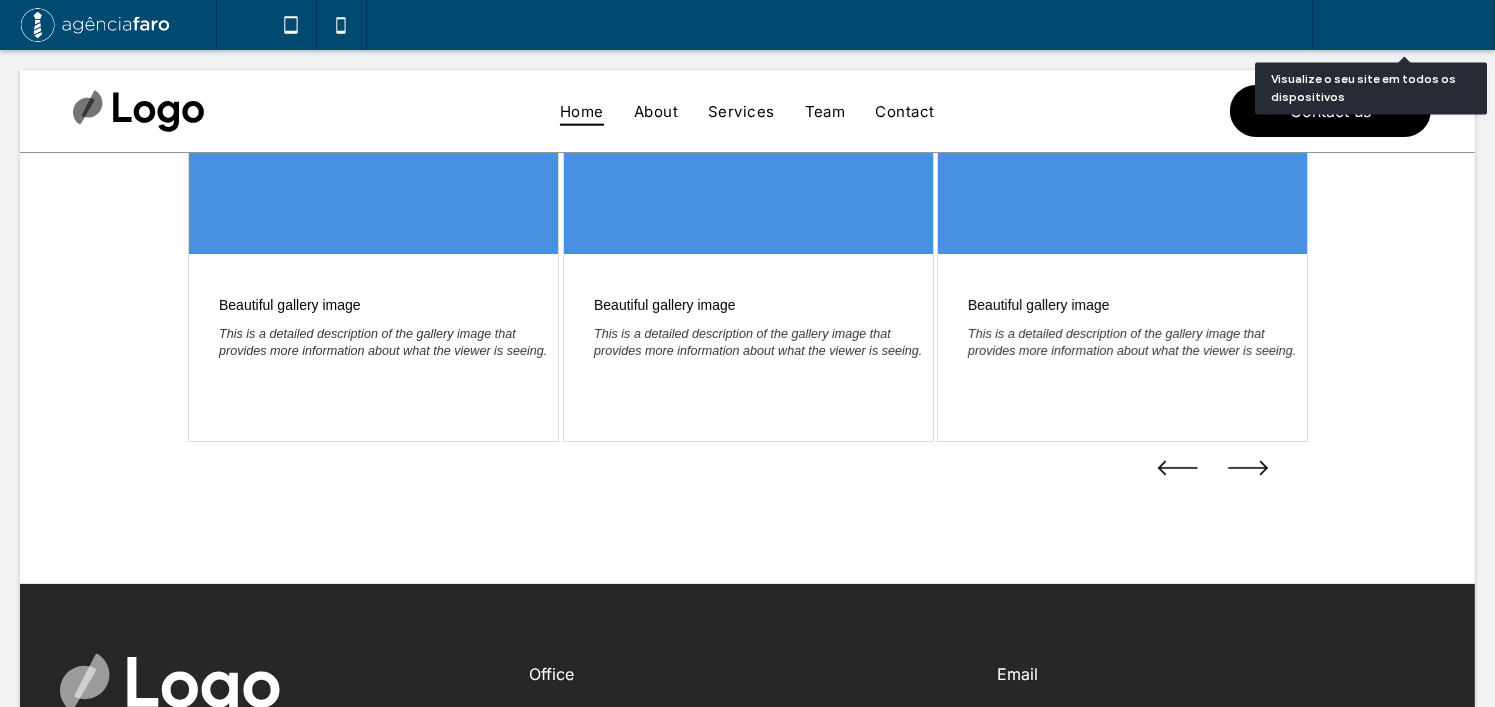 click on "Visualização do Site" at bounding box center [1393, 25] 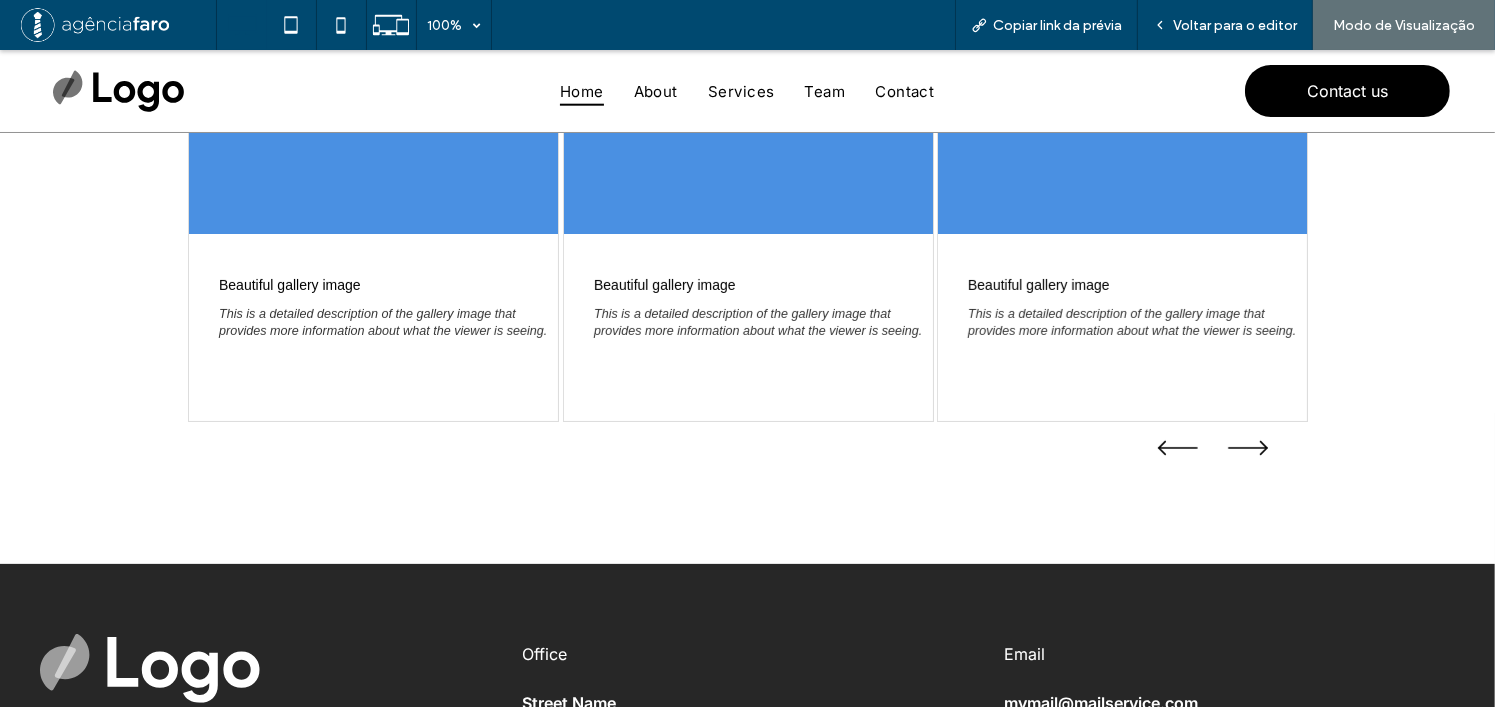 drag, startPoint x: 1455, startPoint y: 479, endPoint x: 1167, endPoint y: 663, distance: 341.76016 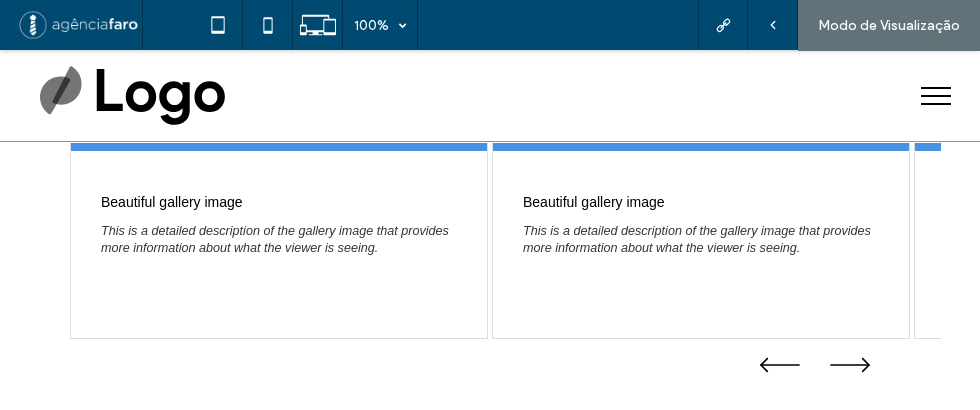 scroll, scrollTop: 584, scrollLeft: 0, axis: vertical 